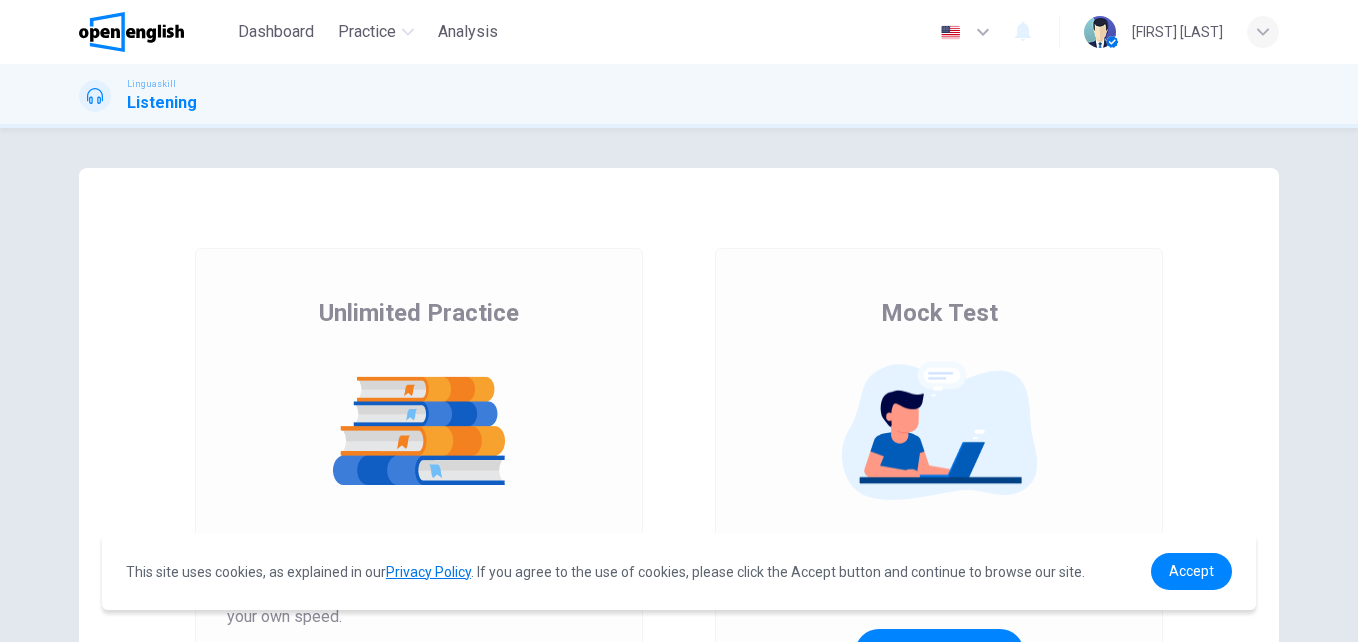 scroll, scrollTop: 0, scrollLeft: 0, axis: both 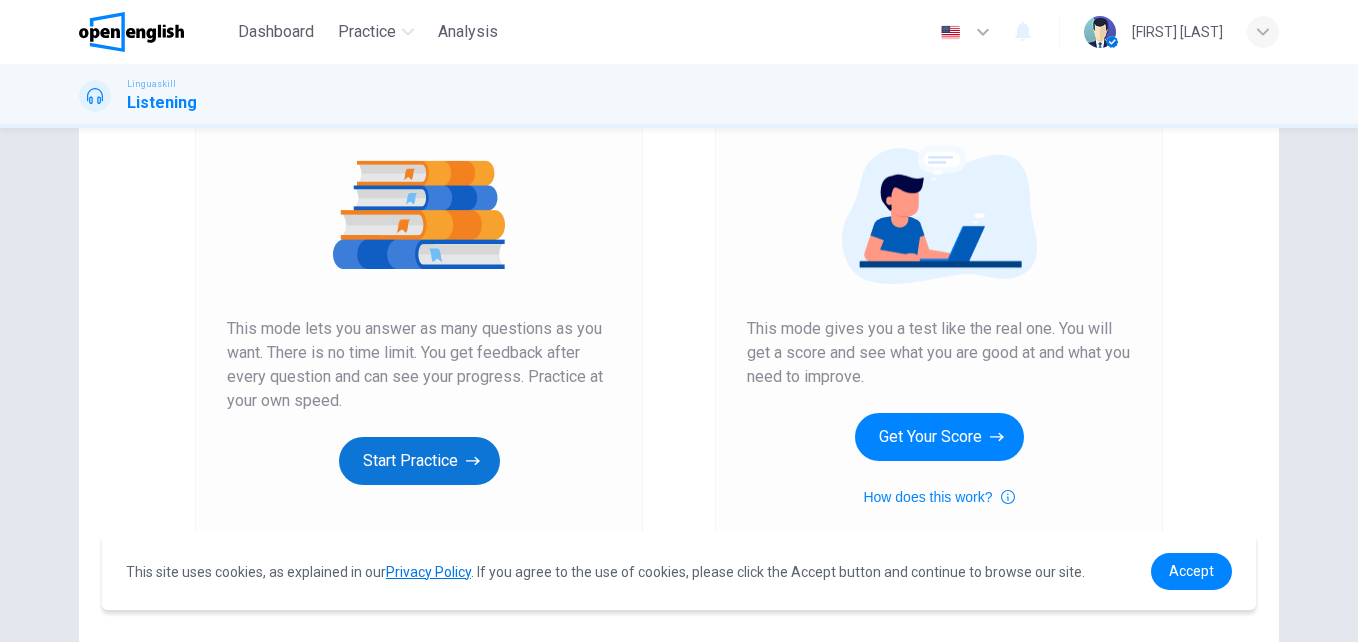 click on "Start Practice" at bounding box center [419, 461] 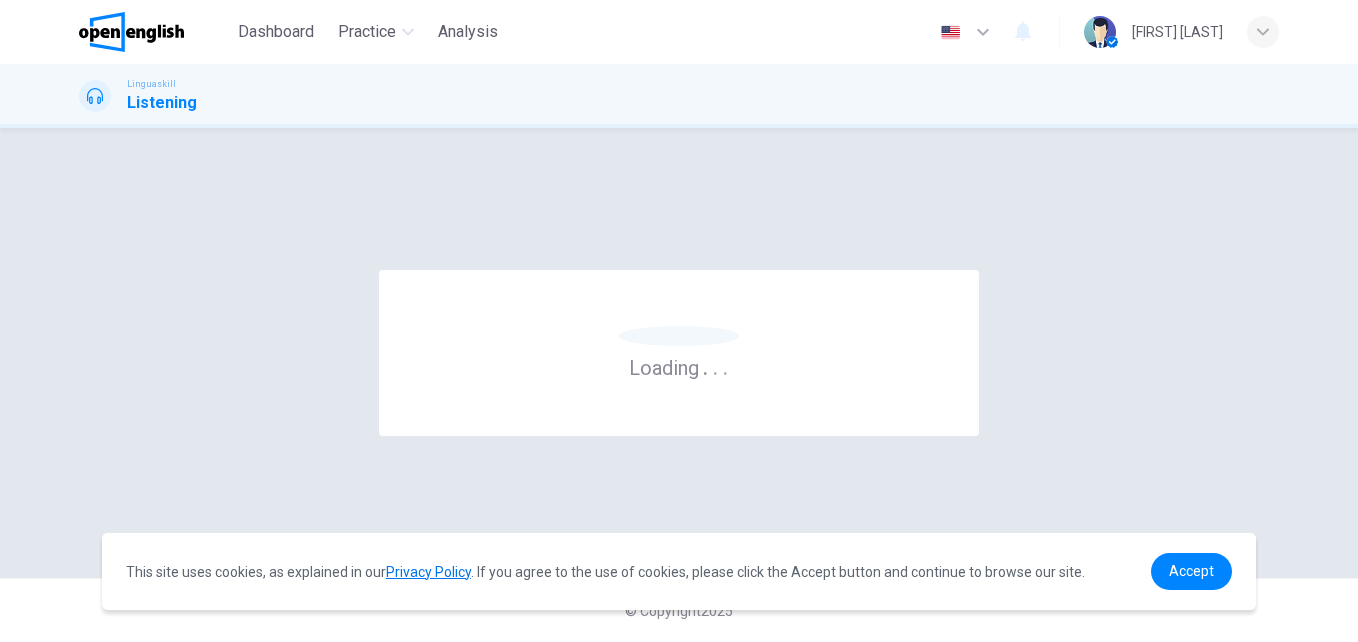scroll, scrollTop: 0, scrollLeft: 0, axis: both 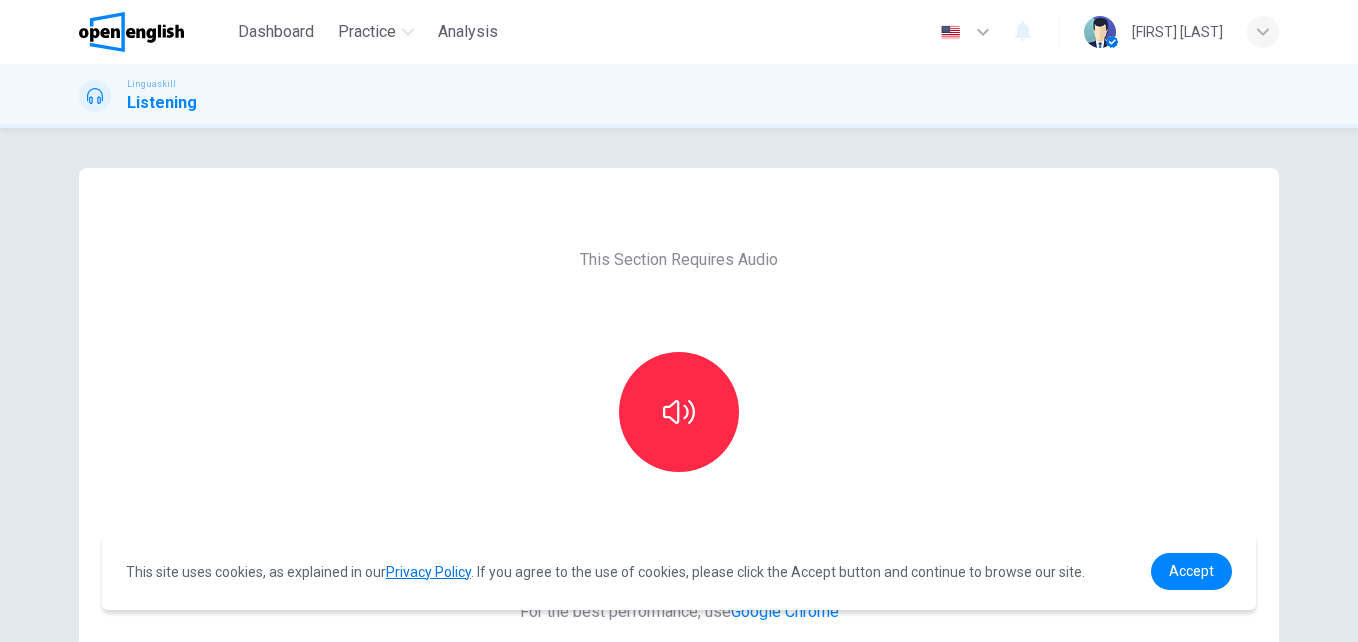 drag, startPoint x: 595, startPoint y: 264, endPoint x: 703, endPoint y: 260, distance: 108.07405 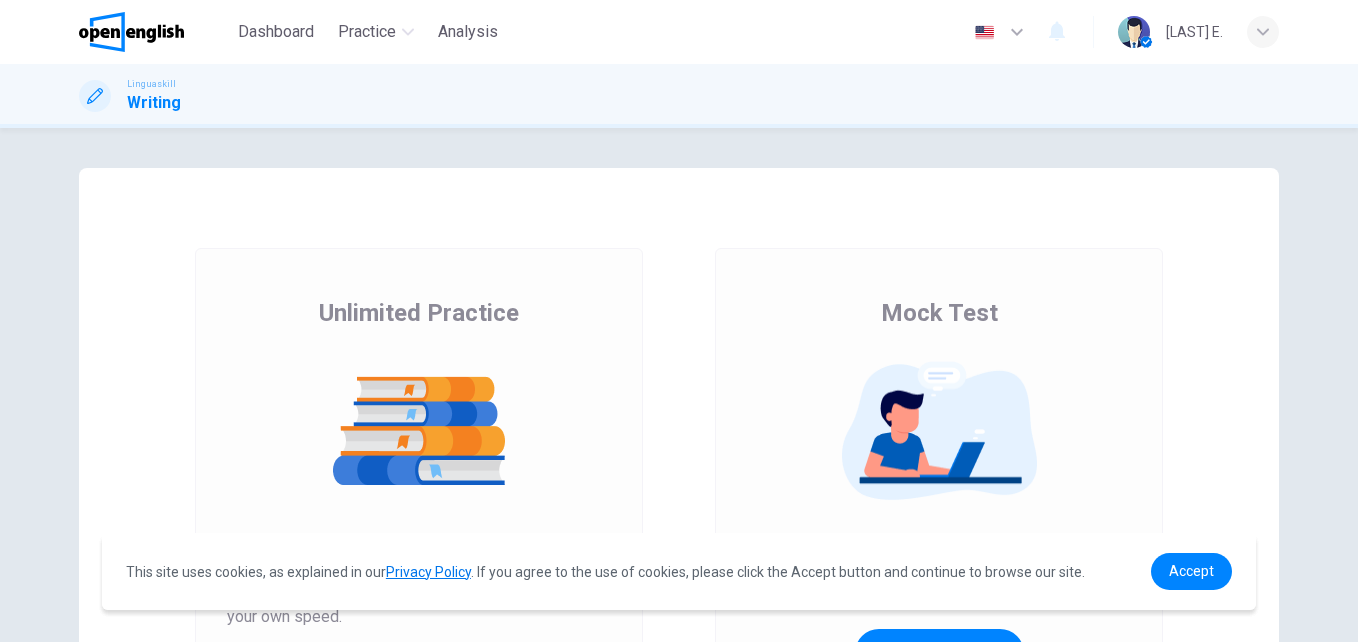scroll, scrollTop: 0, scrollLeft: 0, axis: both 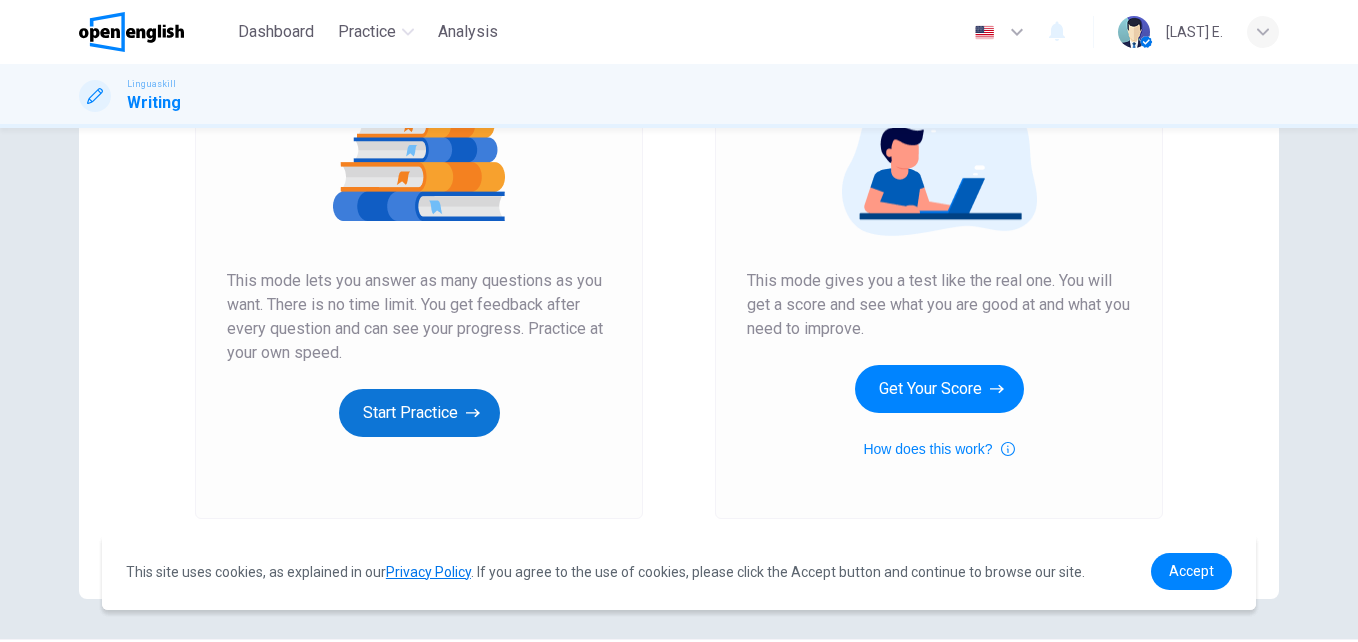 click on "Start Practice" at bounding box center (419, 413) 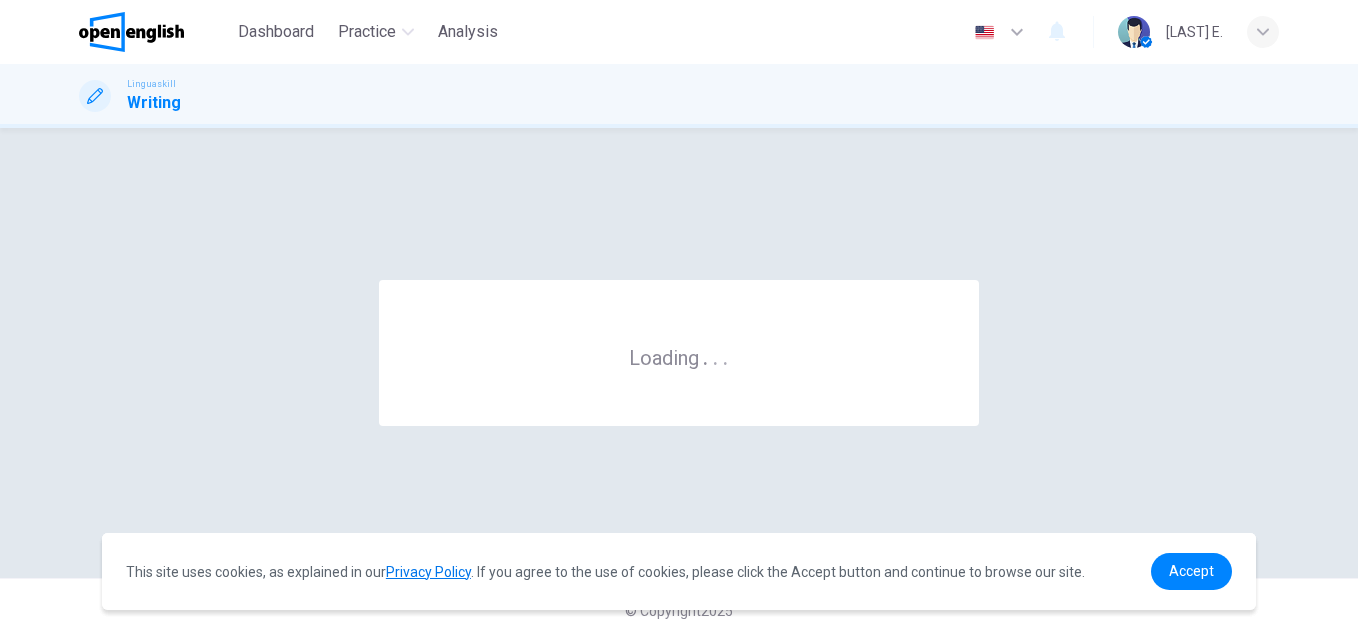 scroll, scrollTop: 0, scrollLeft: 0, axis: both 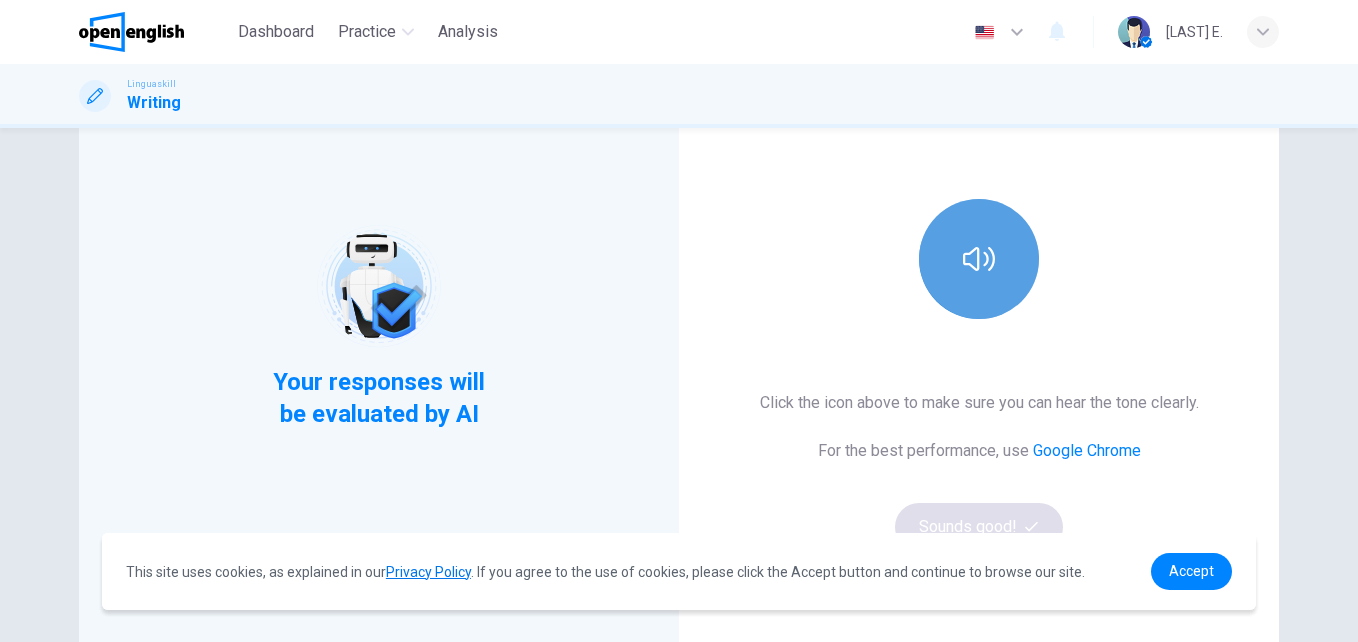 click at bounding box center (979, 259) 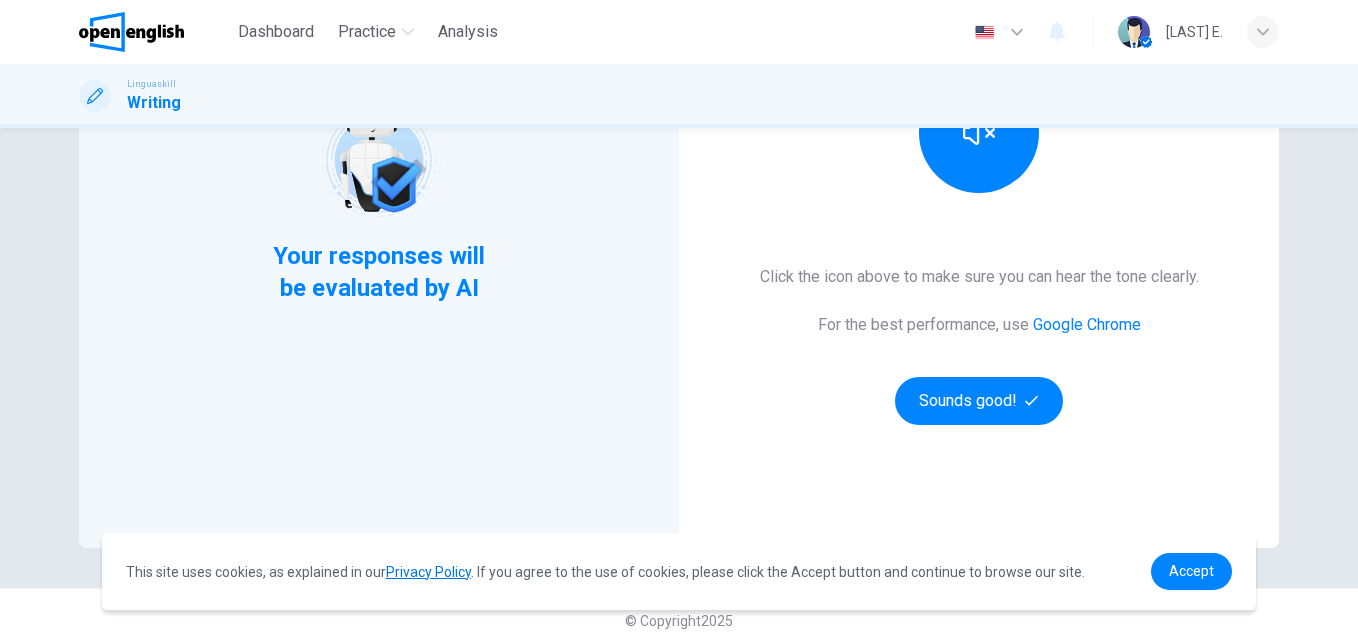 scroll, scrollTop: 325, scrollLeft: 0, axis: vertical 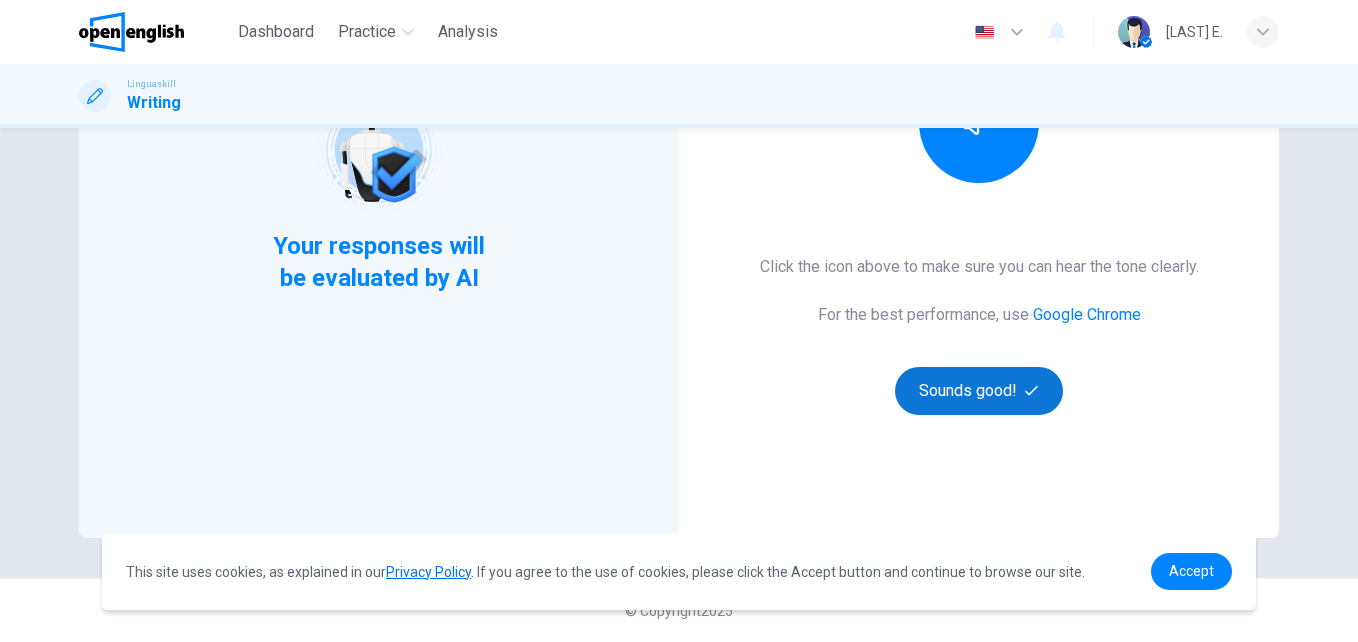 click on "Sounds good!" at bounding box center (979, 391) 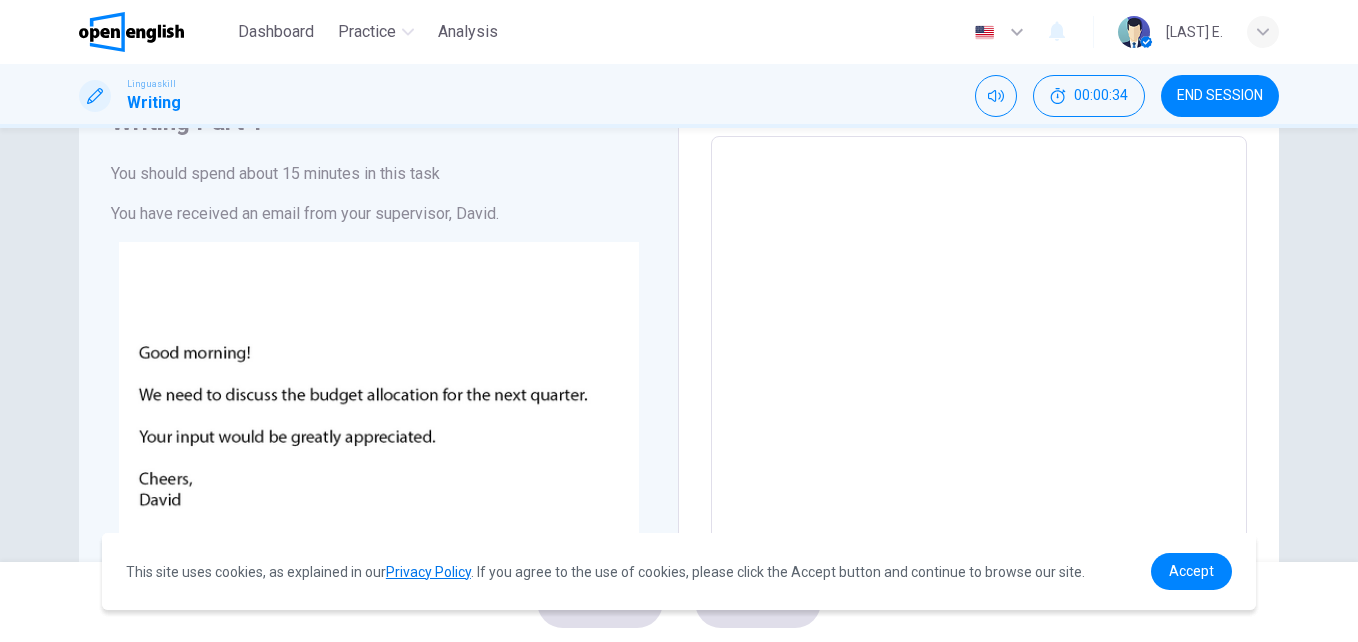 scroll, scrollTop: 74, scrollLeft: 0, axis: vertical 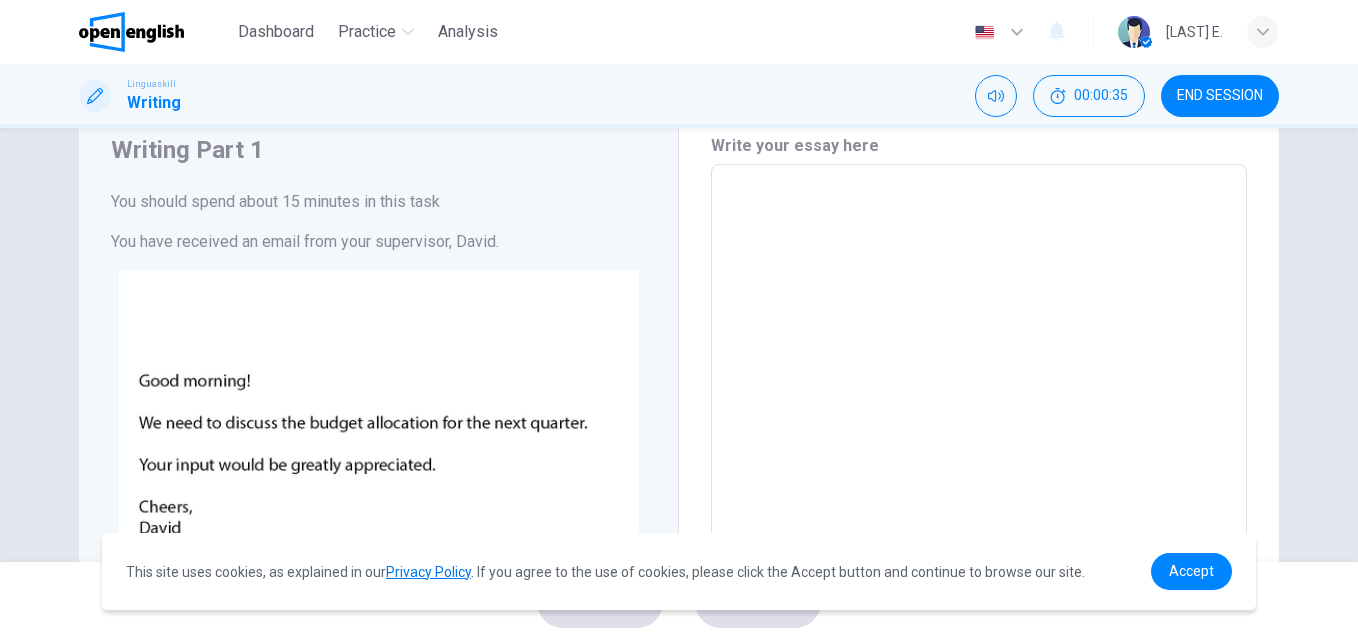 click at bounding box center (979, 537) 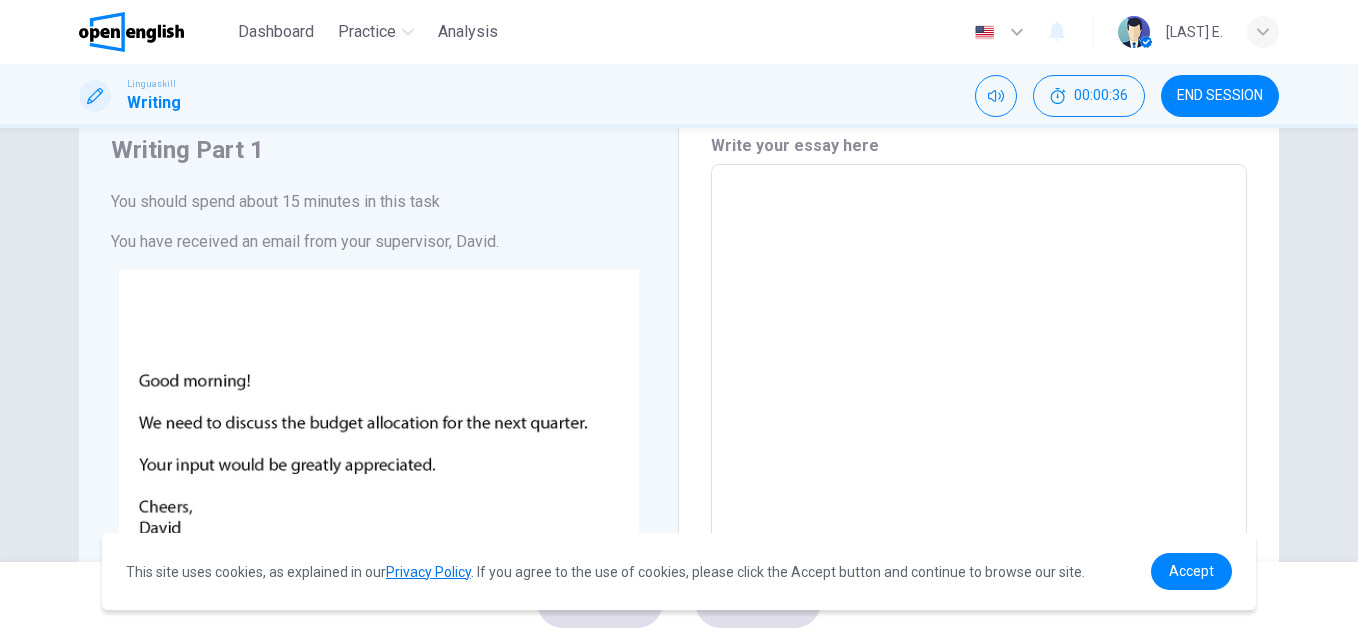 type on "*" 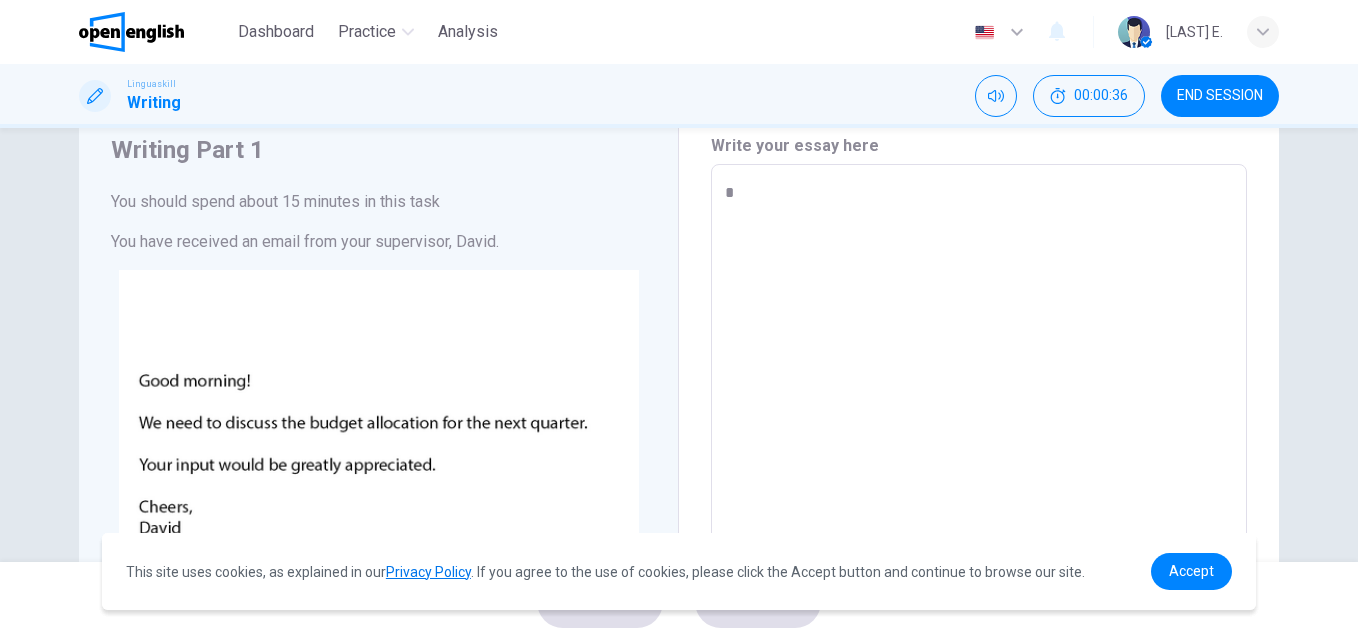 type on "*" 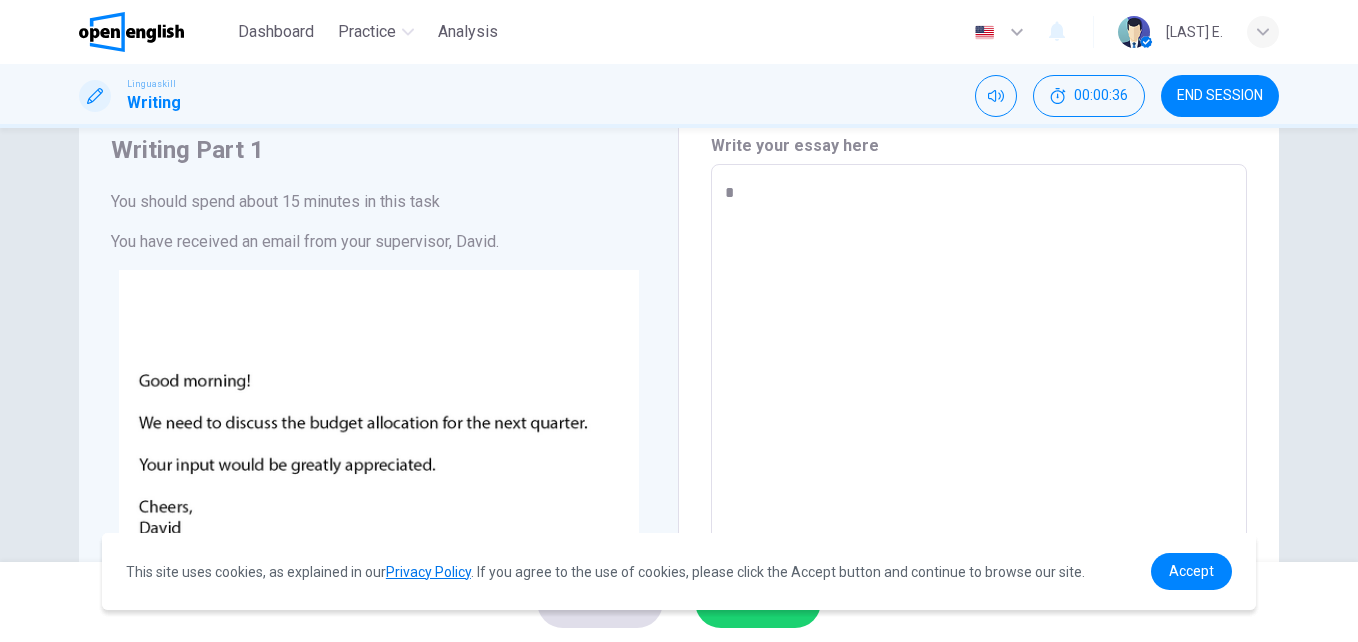 type on "**" 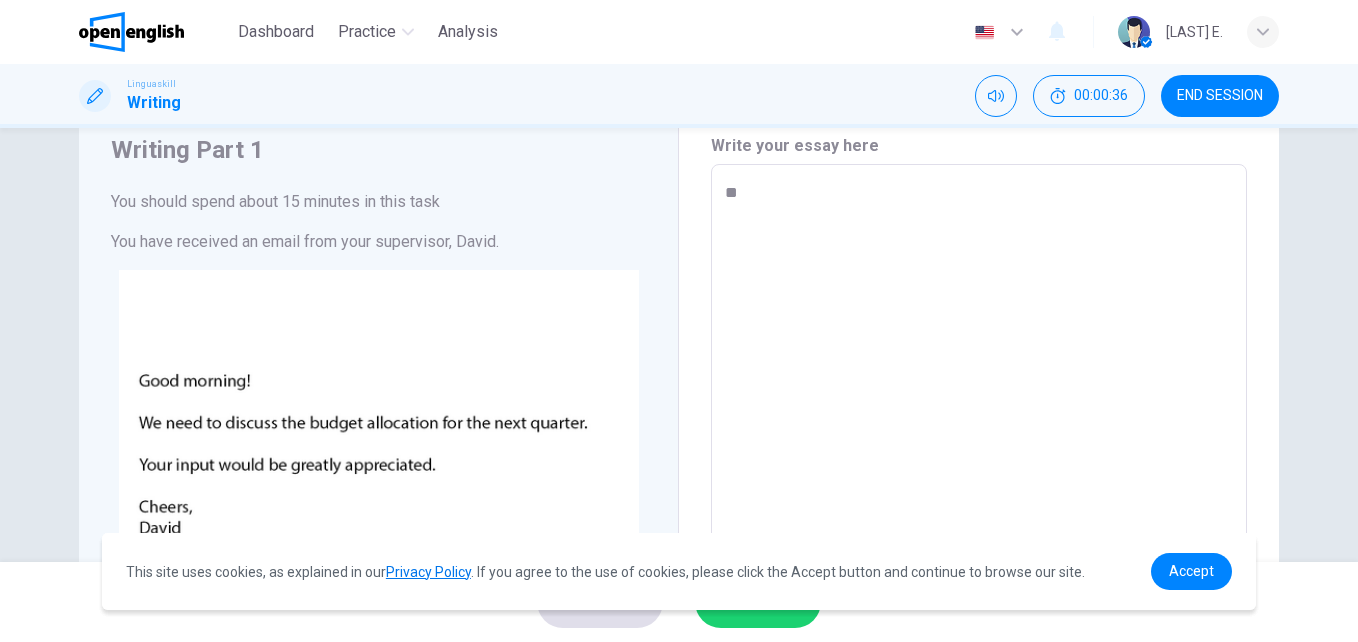 type on "*" 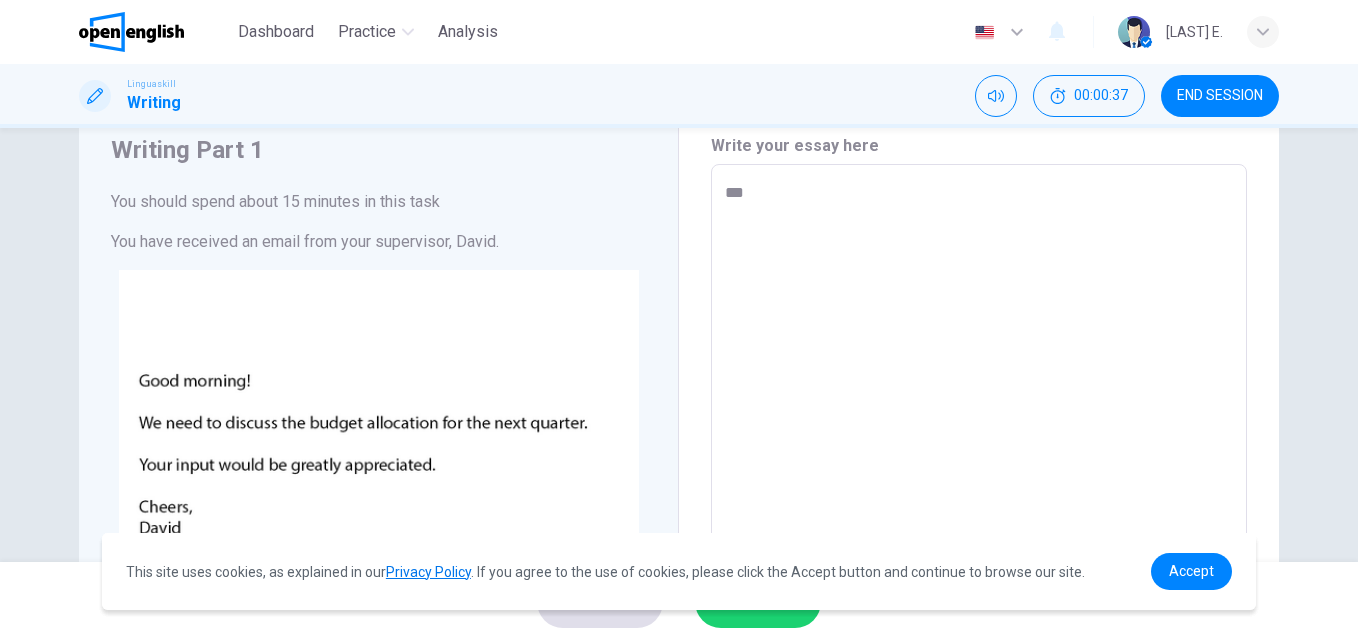 type on "*" 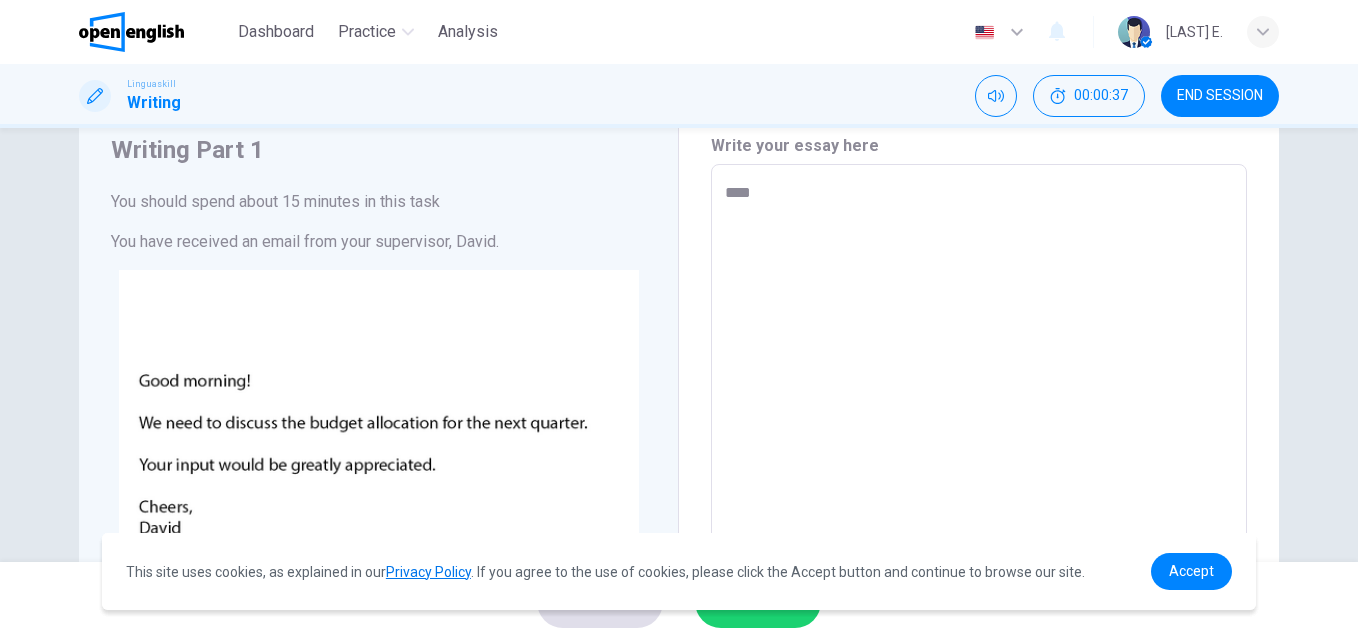 type on "****" 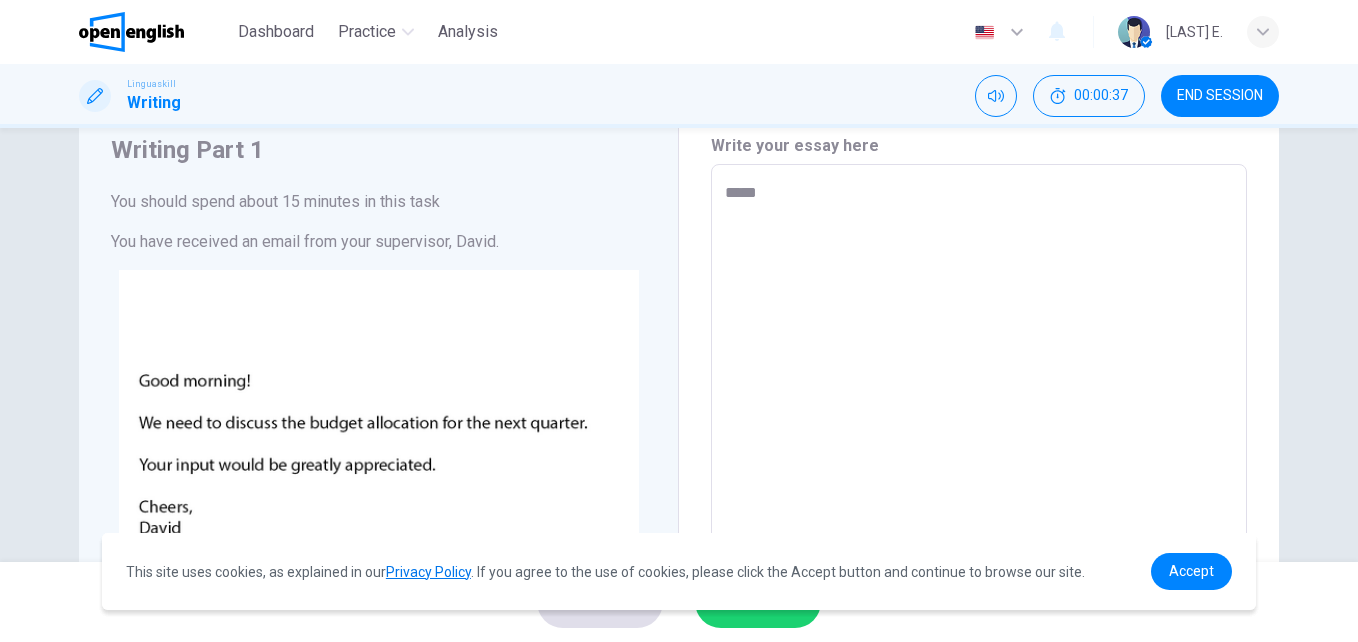 type on "*" 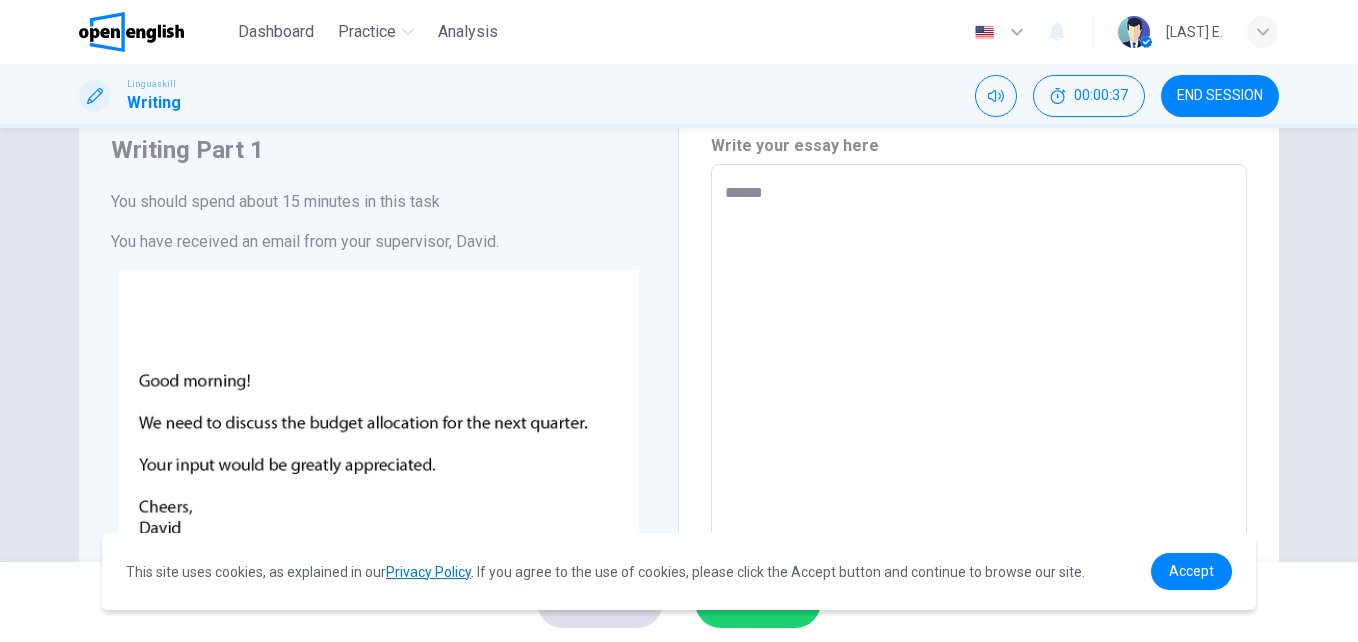 type on "*" 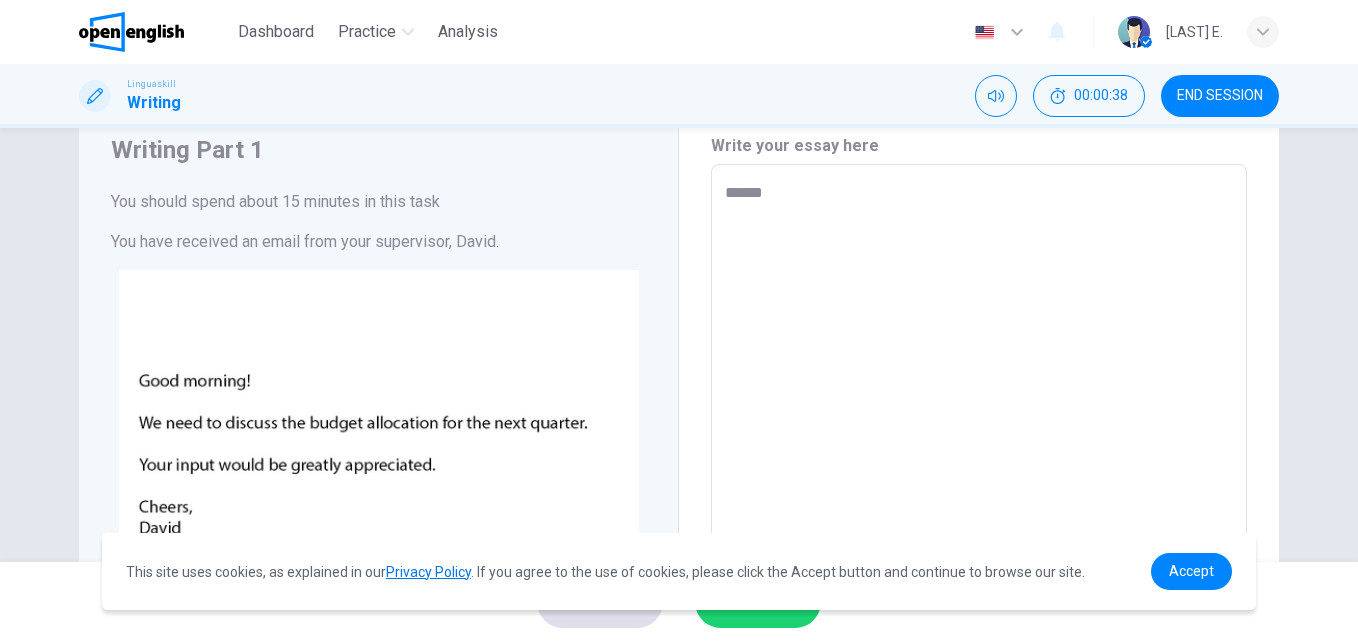 type on "*******" 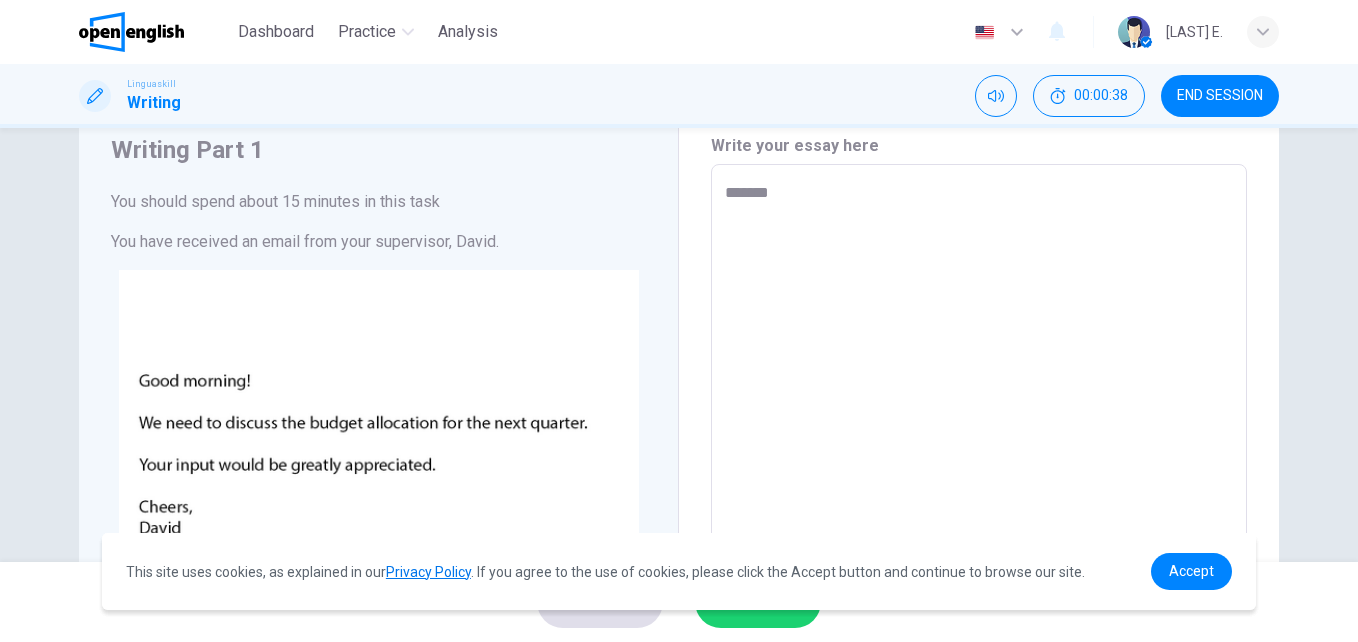 type on "*" 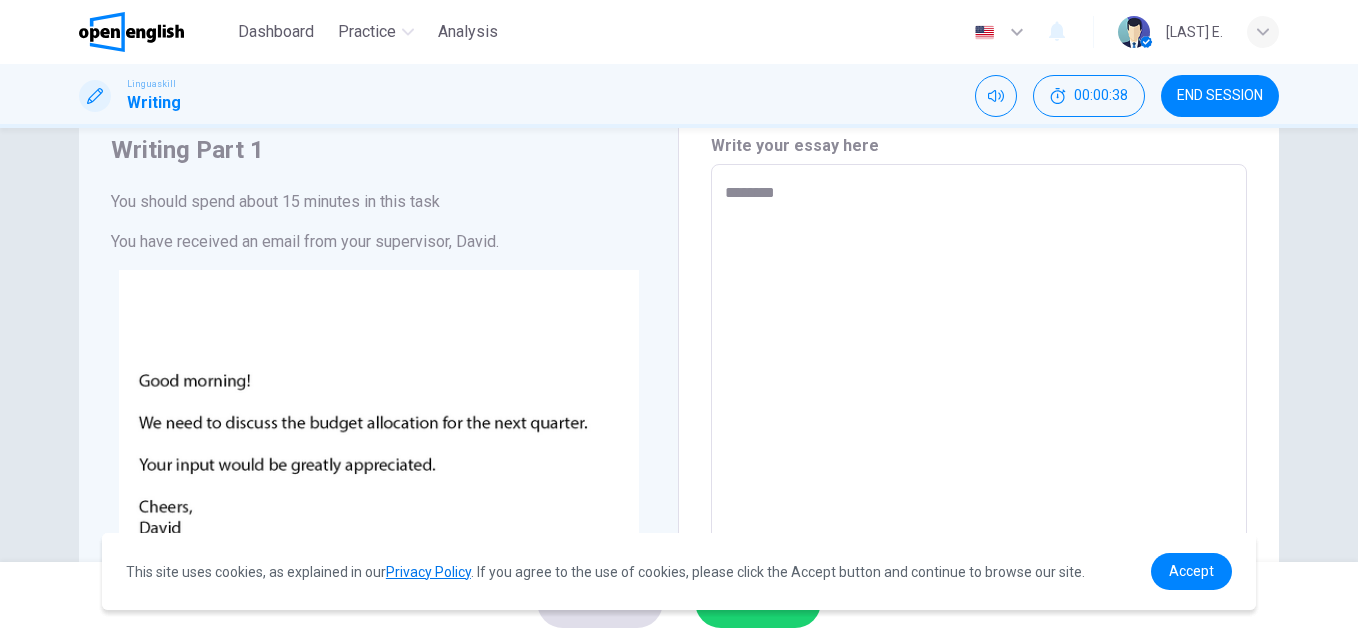 type on "*********" 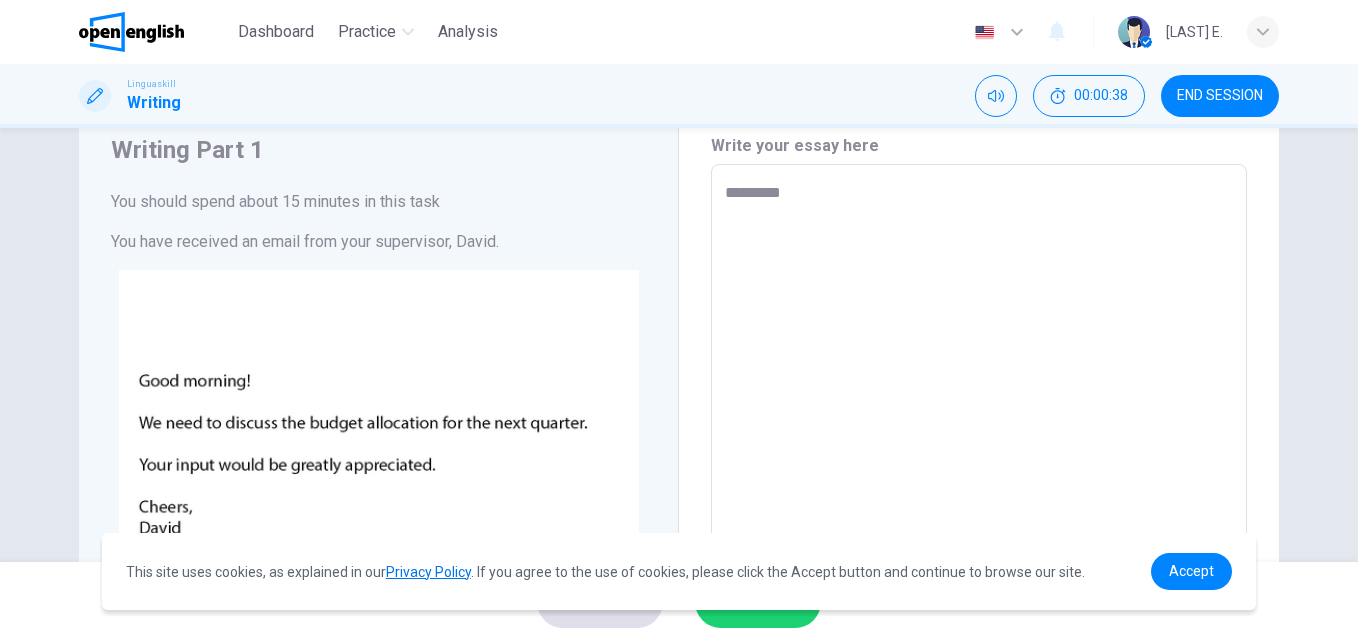 type on "*" 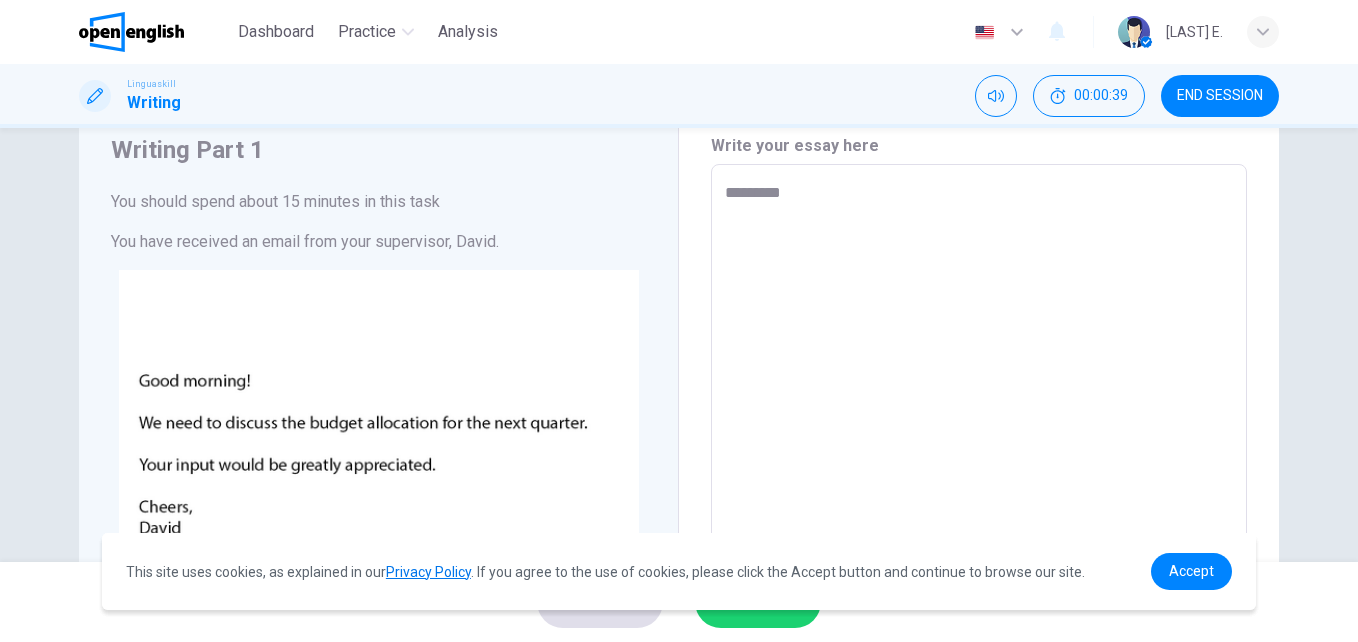 type on "**********" 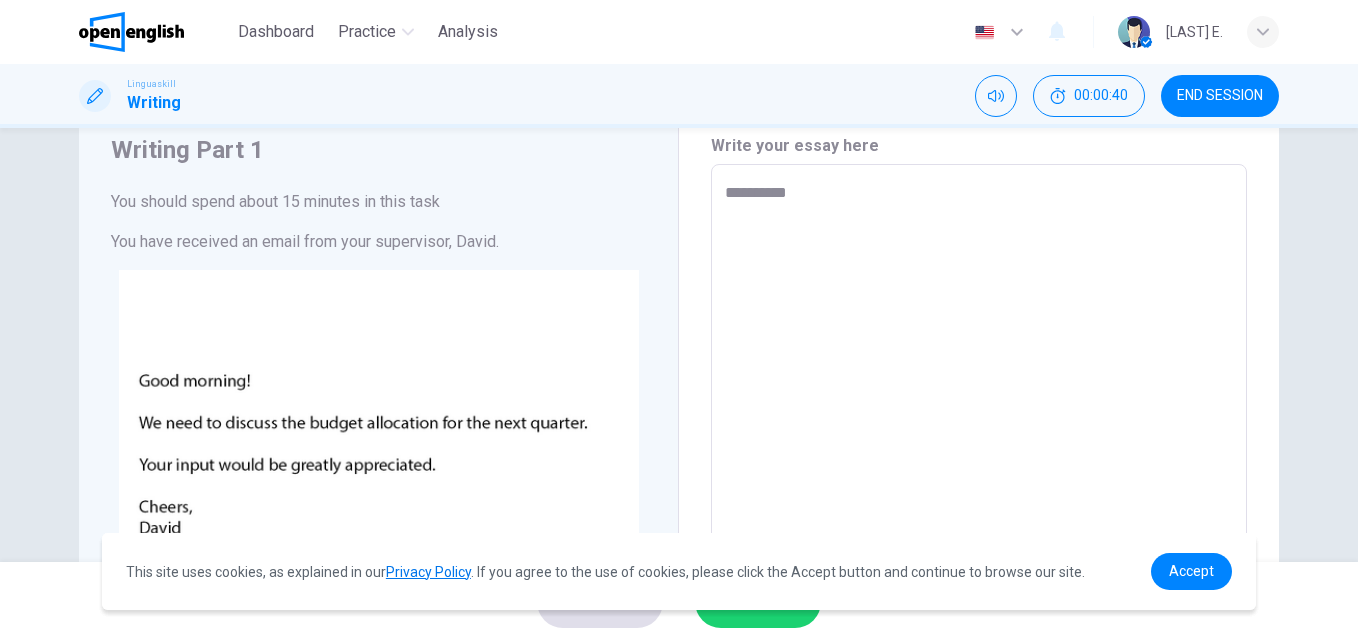 type on "*********" 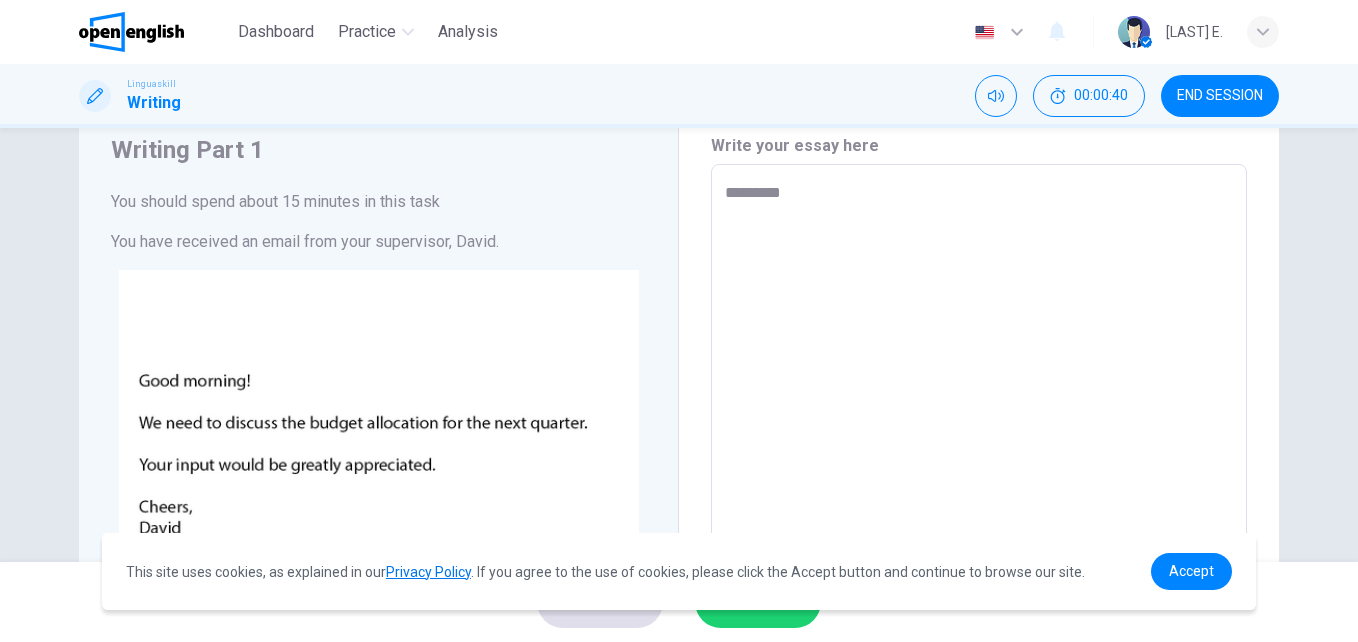 type on "*" 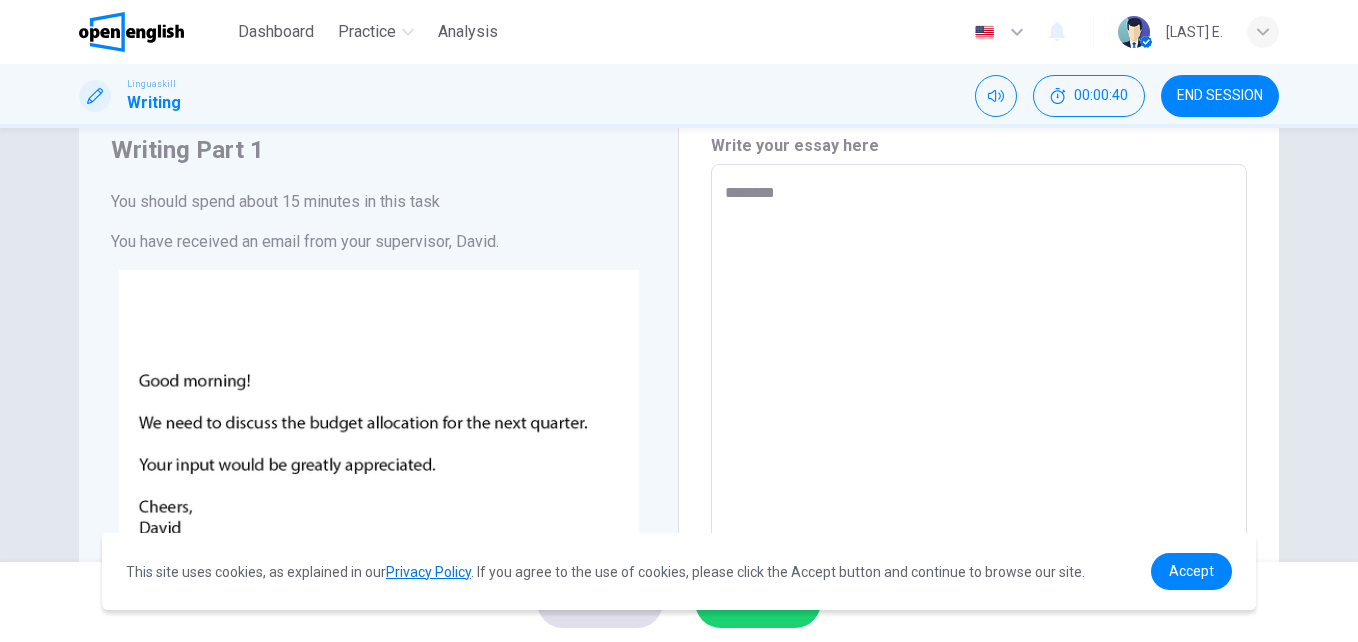 type on "*" 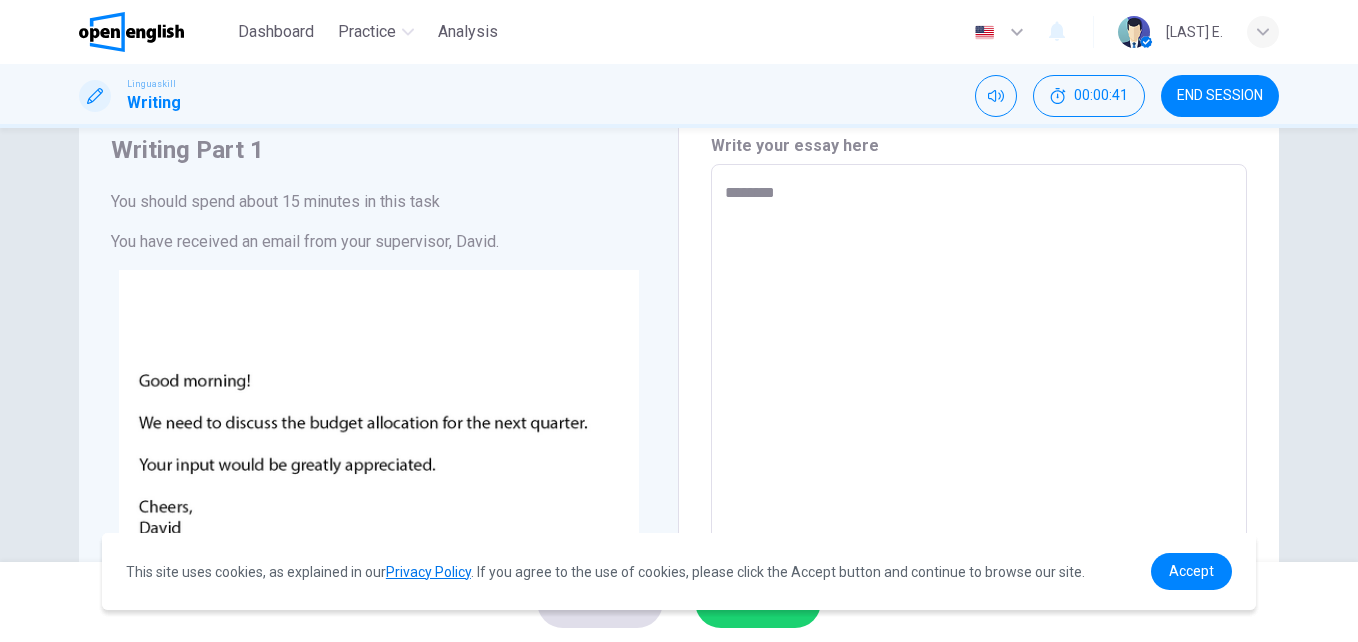 type on "*********" 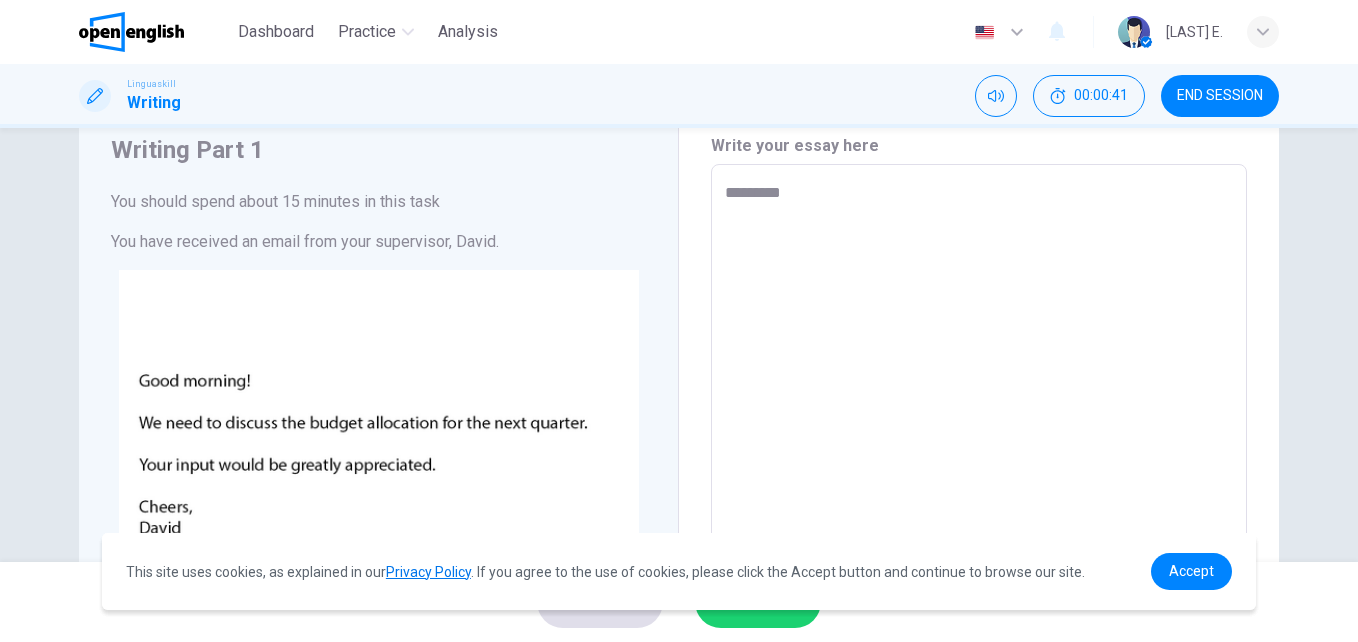 type on "**********" 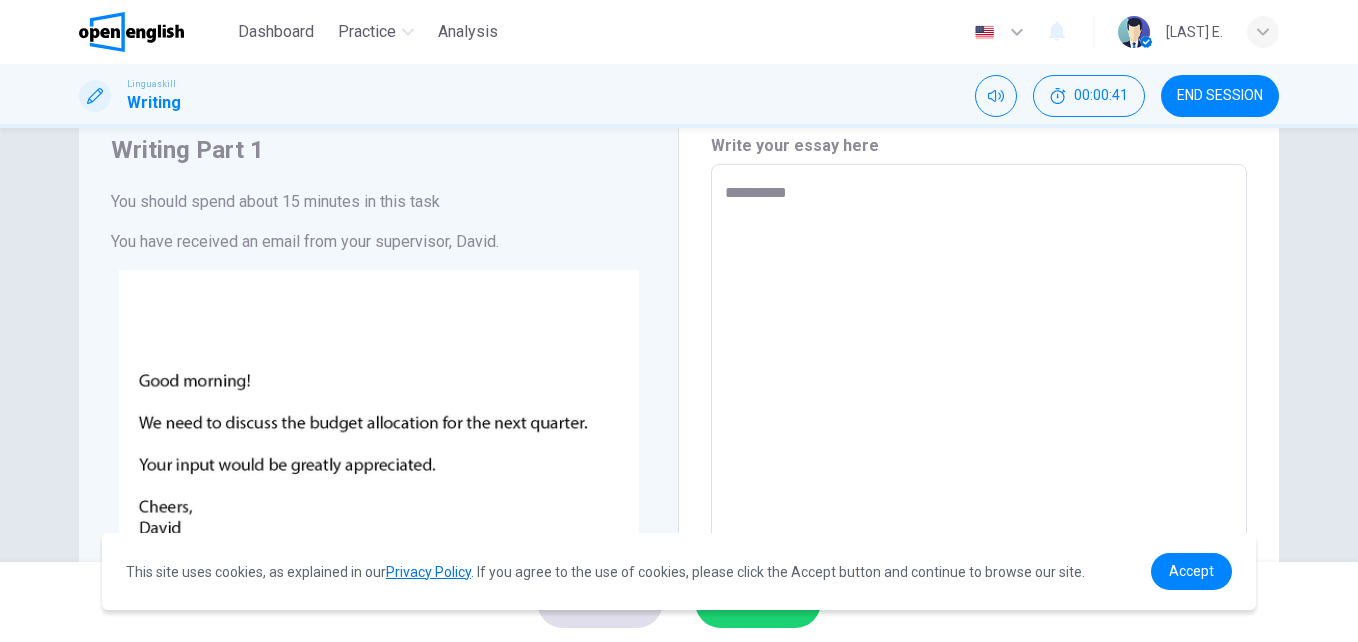 type on "*" 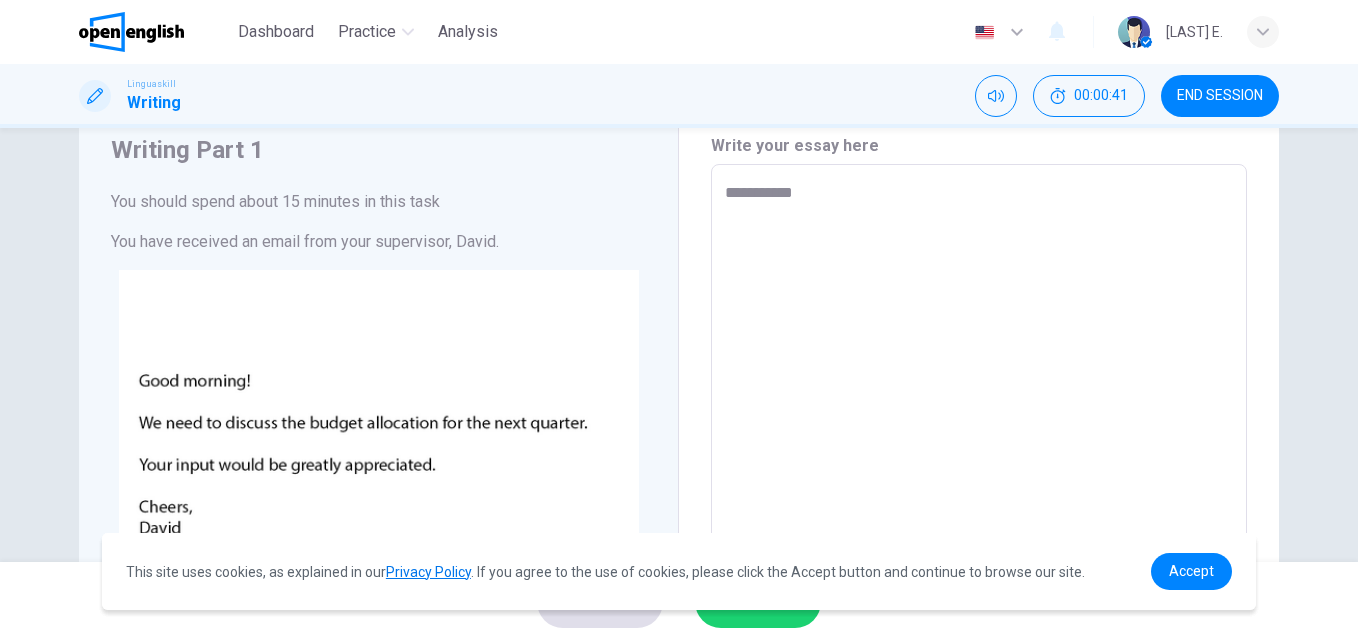 type on "*" 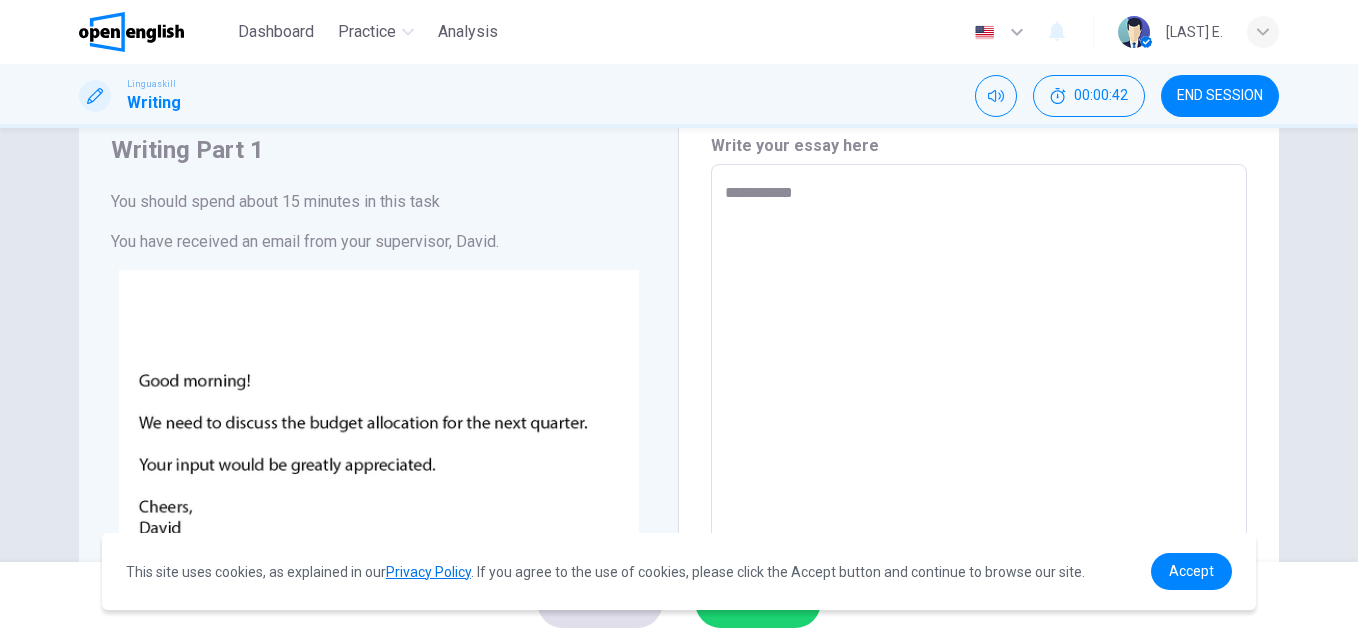 type on "**********" 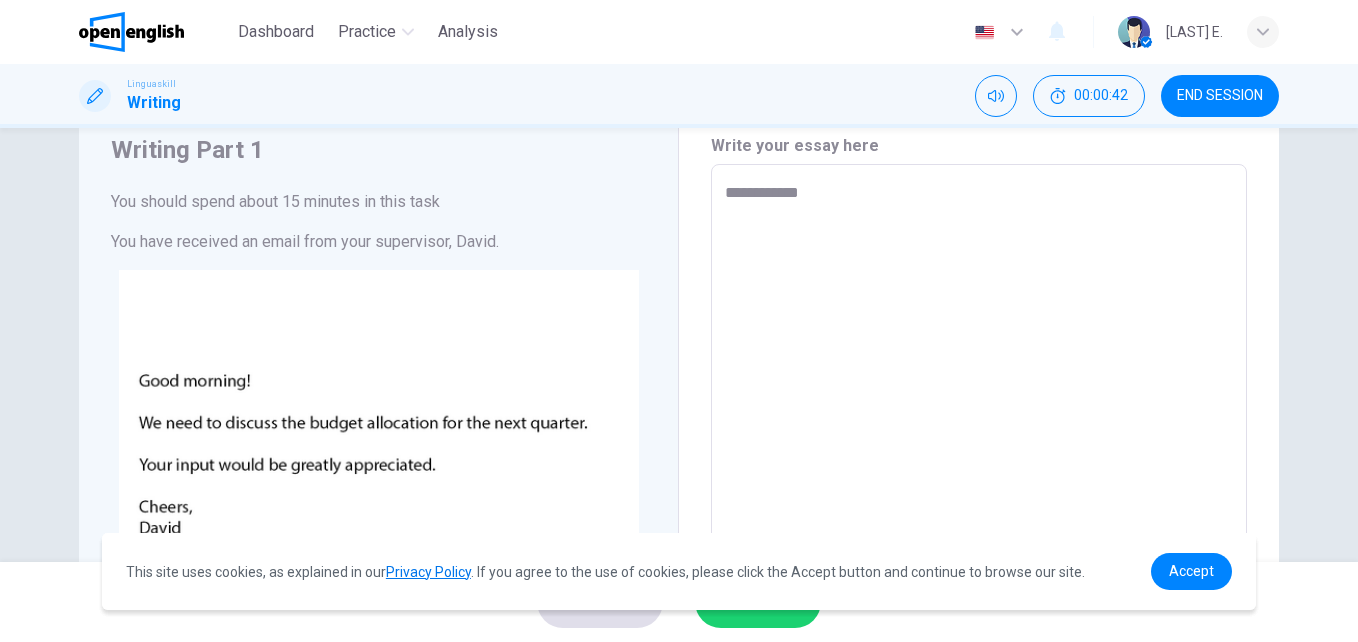 type on "*" 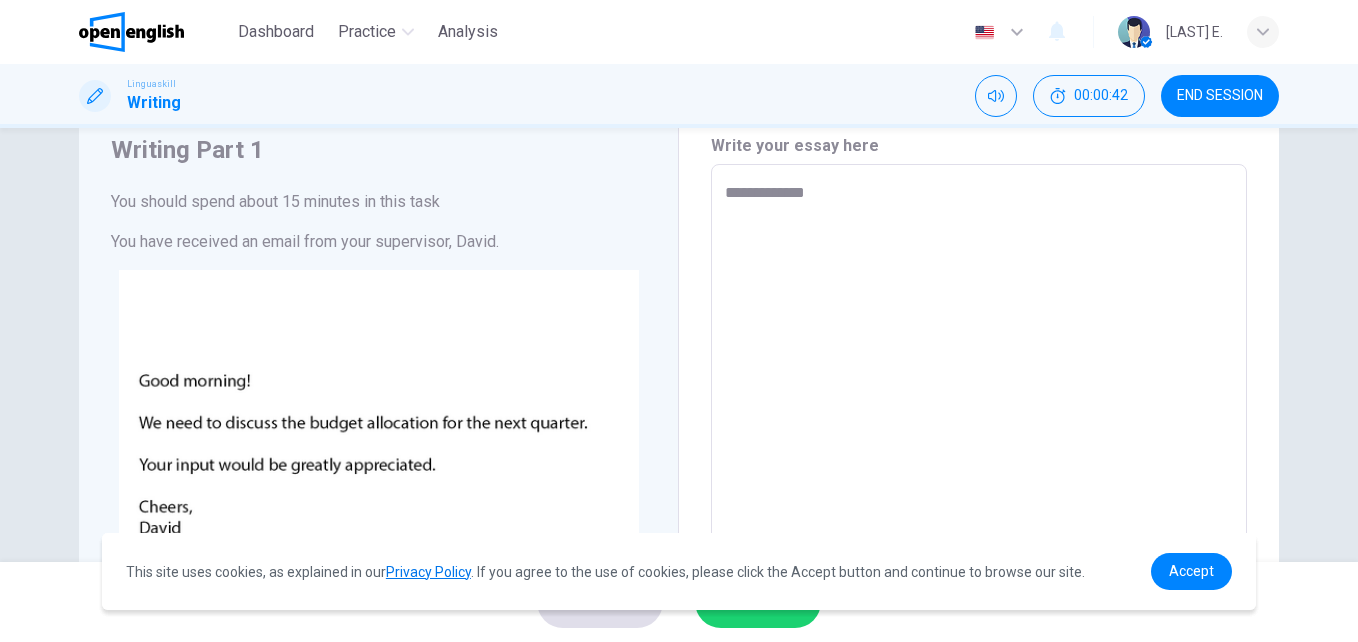 type on "**********" 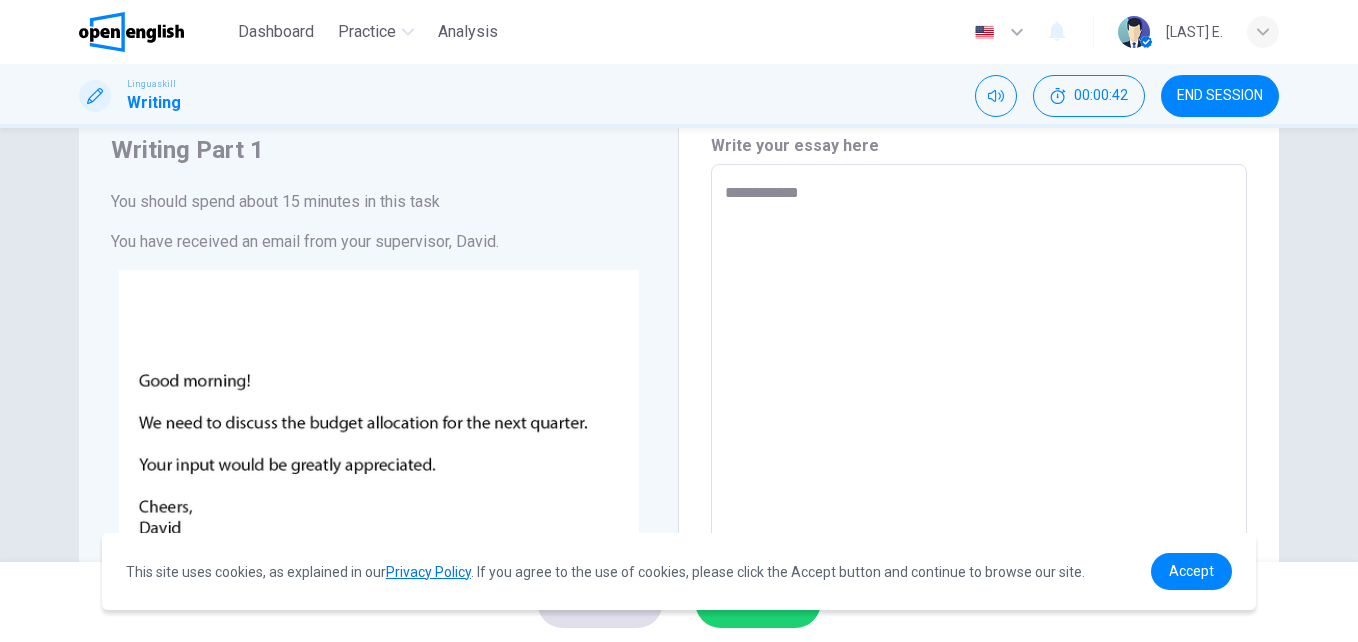 type on "*" 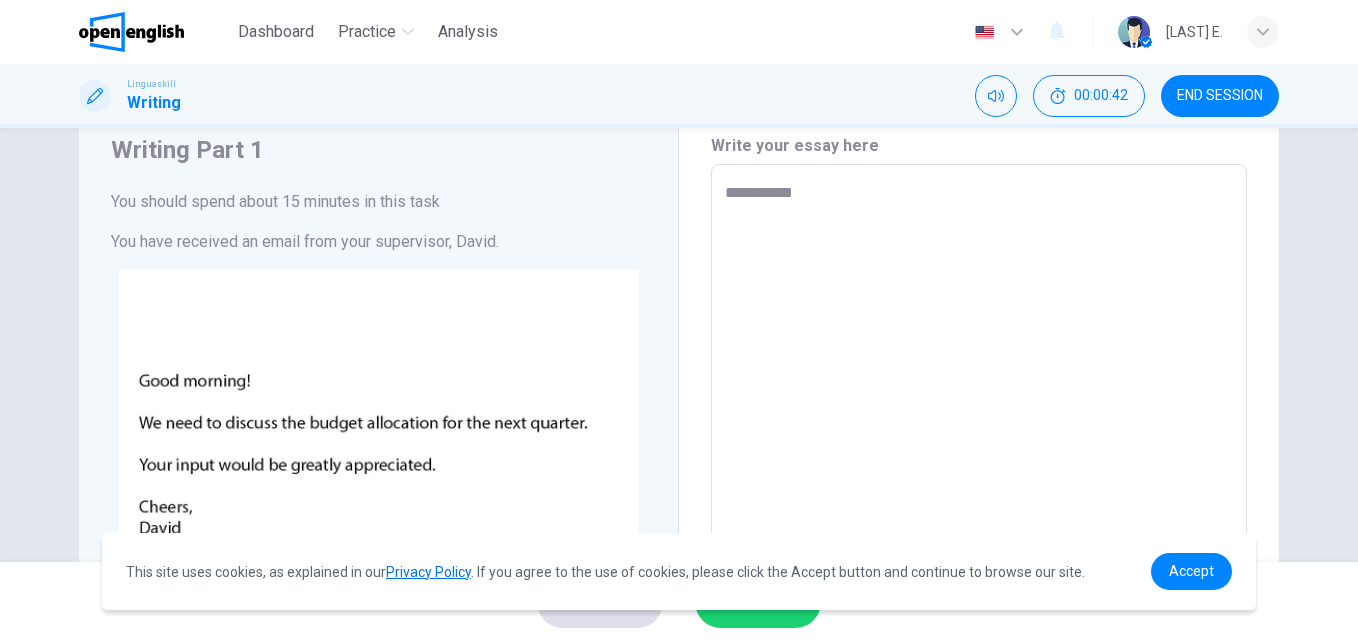 type on "*" 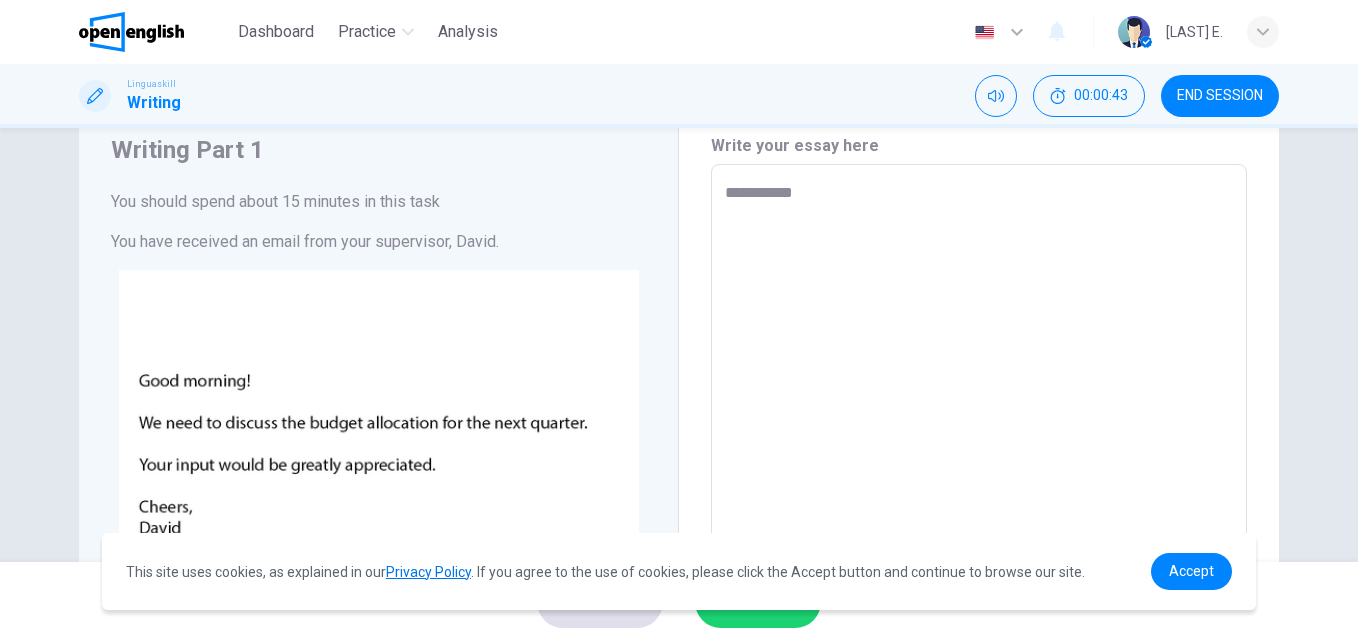 type on "**********" 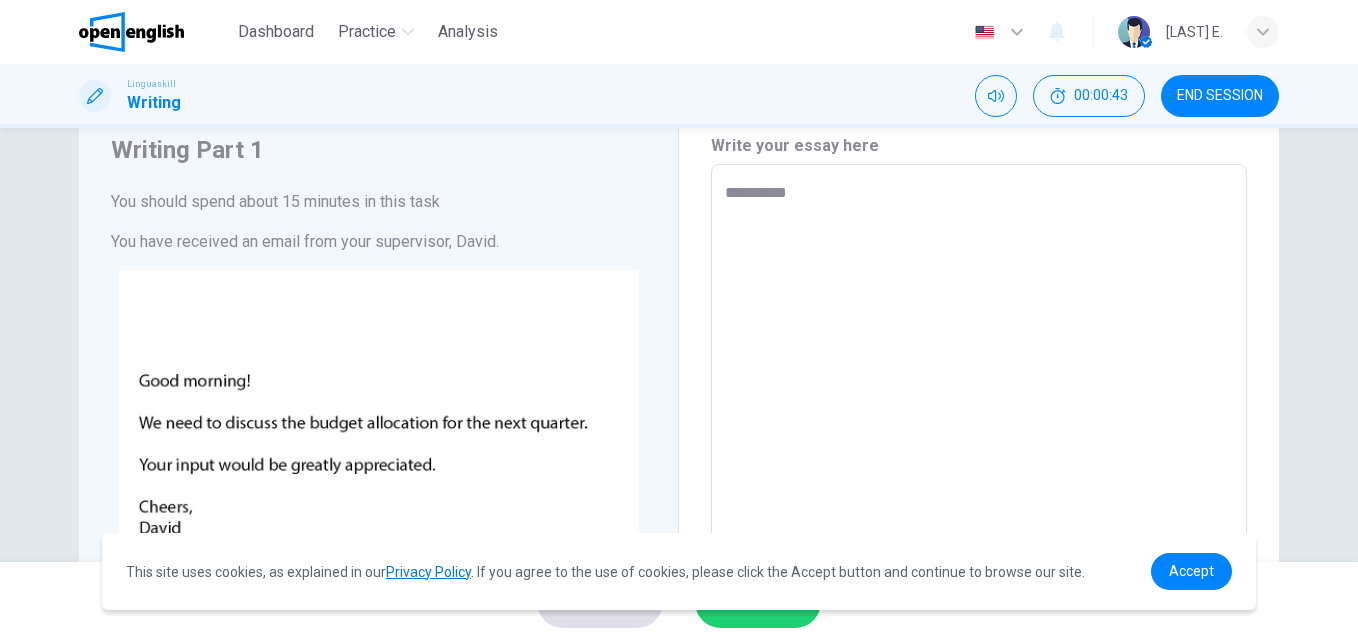 type on "*" 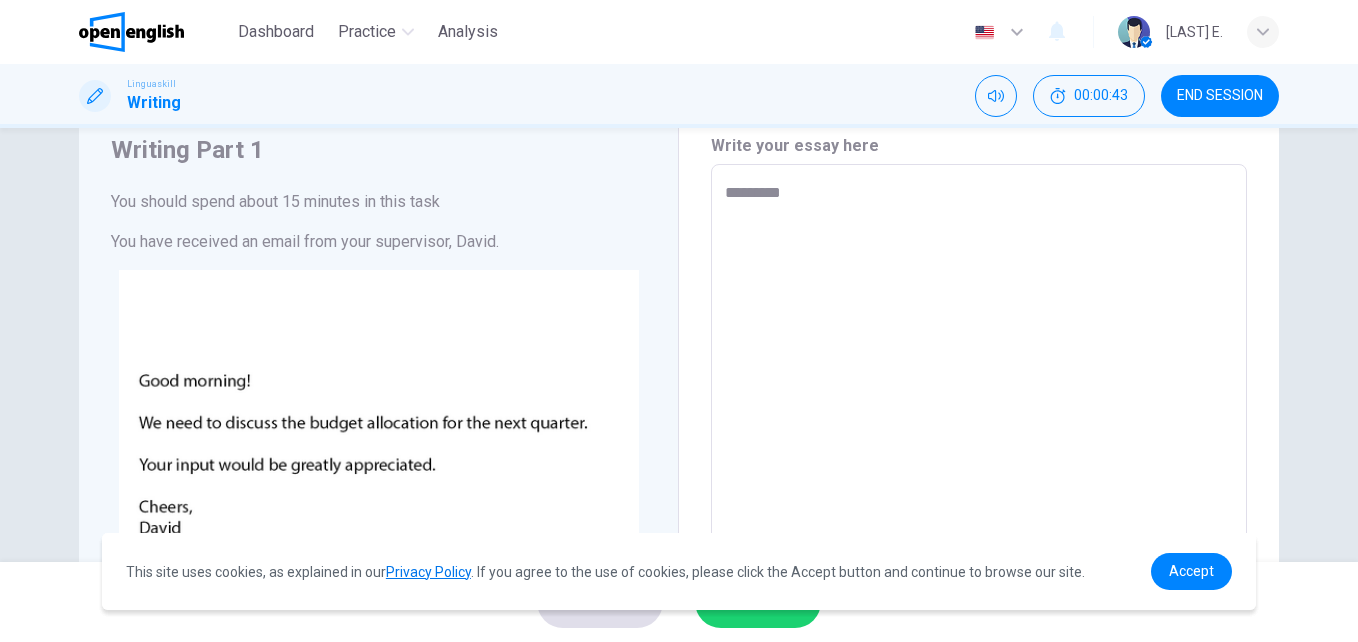 type on "**********" 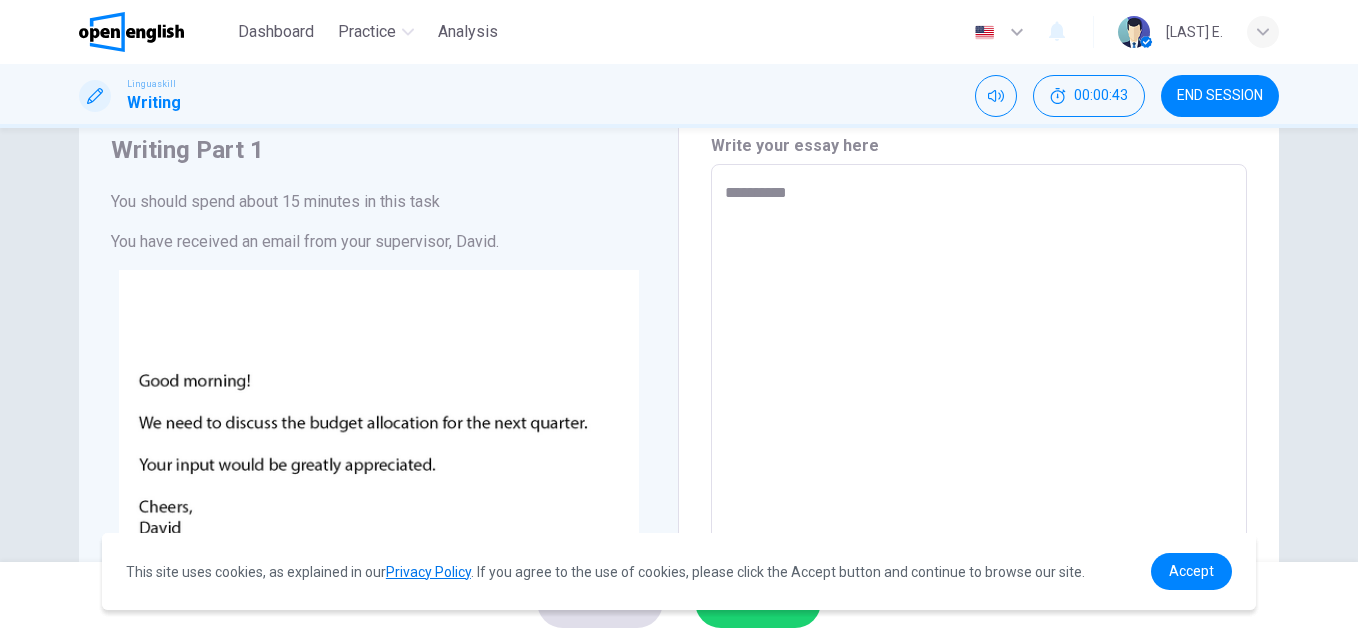 type on "*" 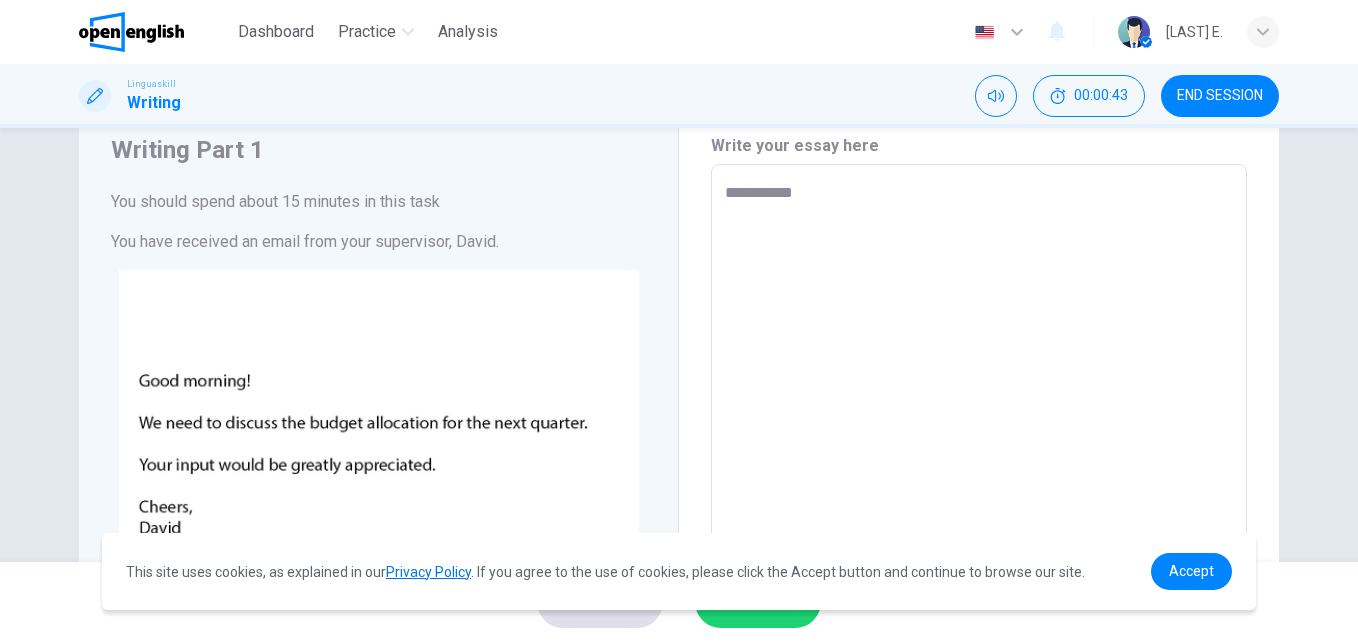 type on "*" 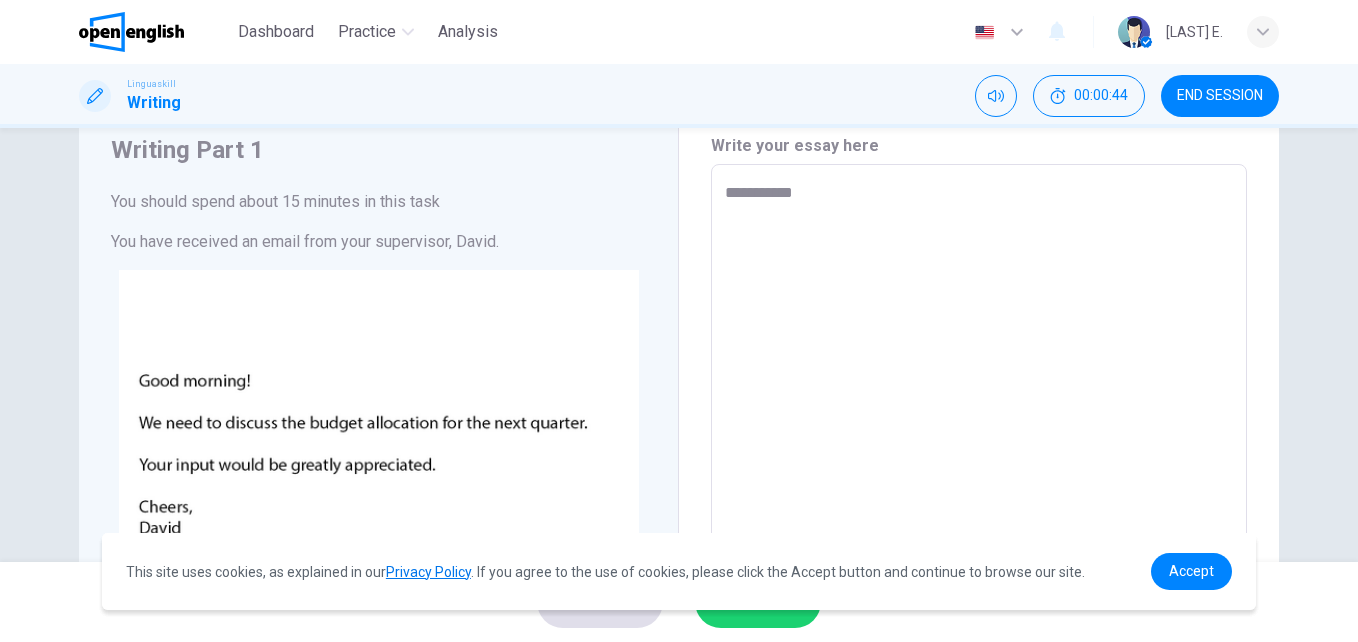 type on "**********" 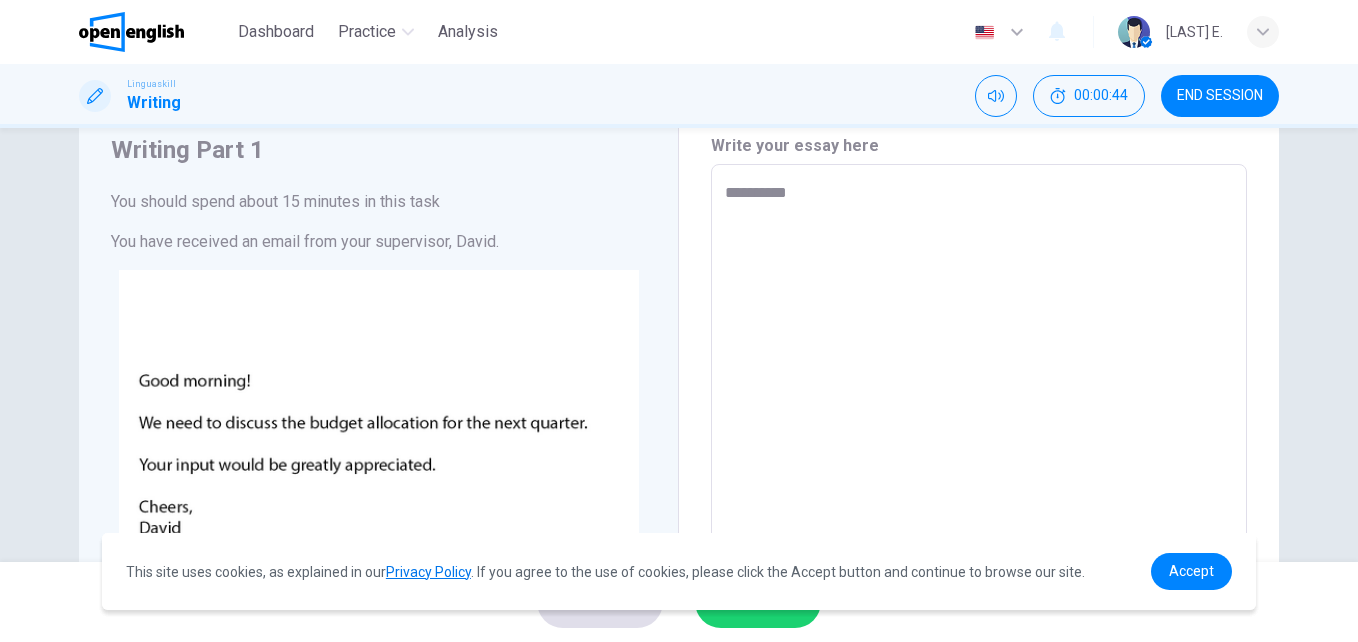 type on "*********" 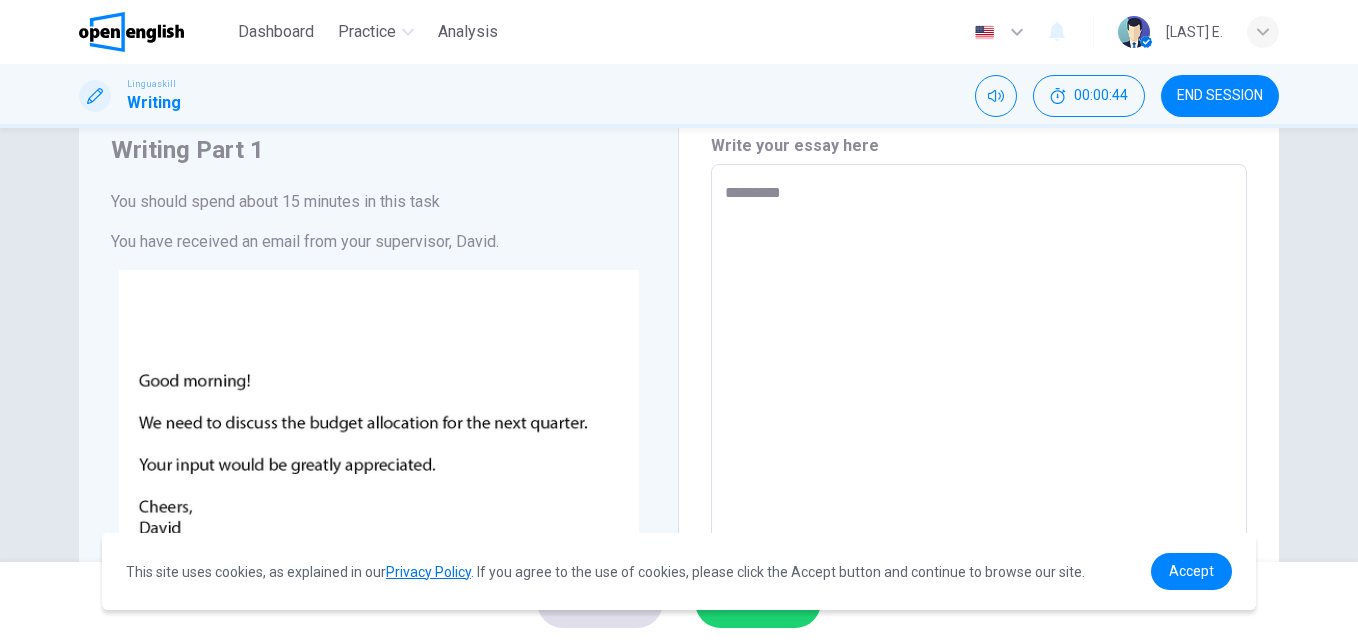 type on "*" 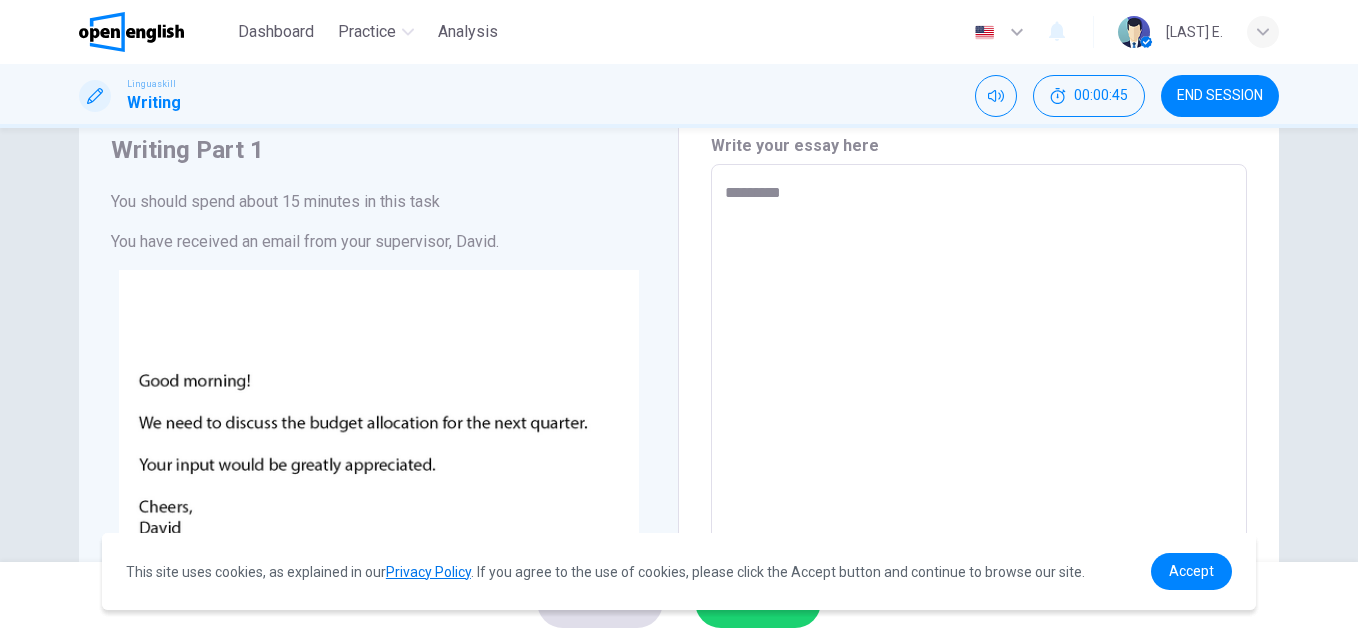 type on "**********" 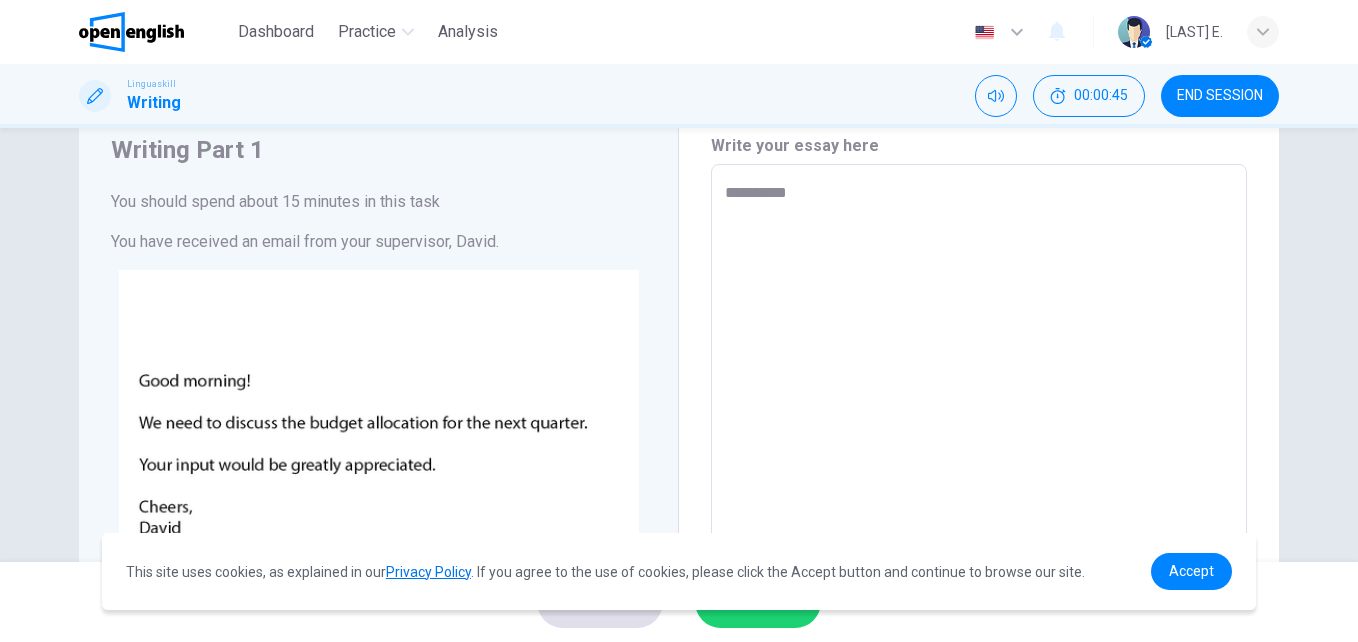 type on "**********" 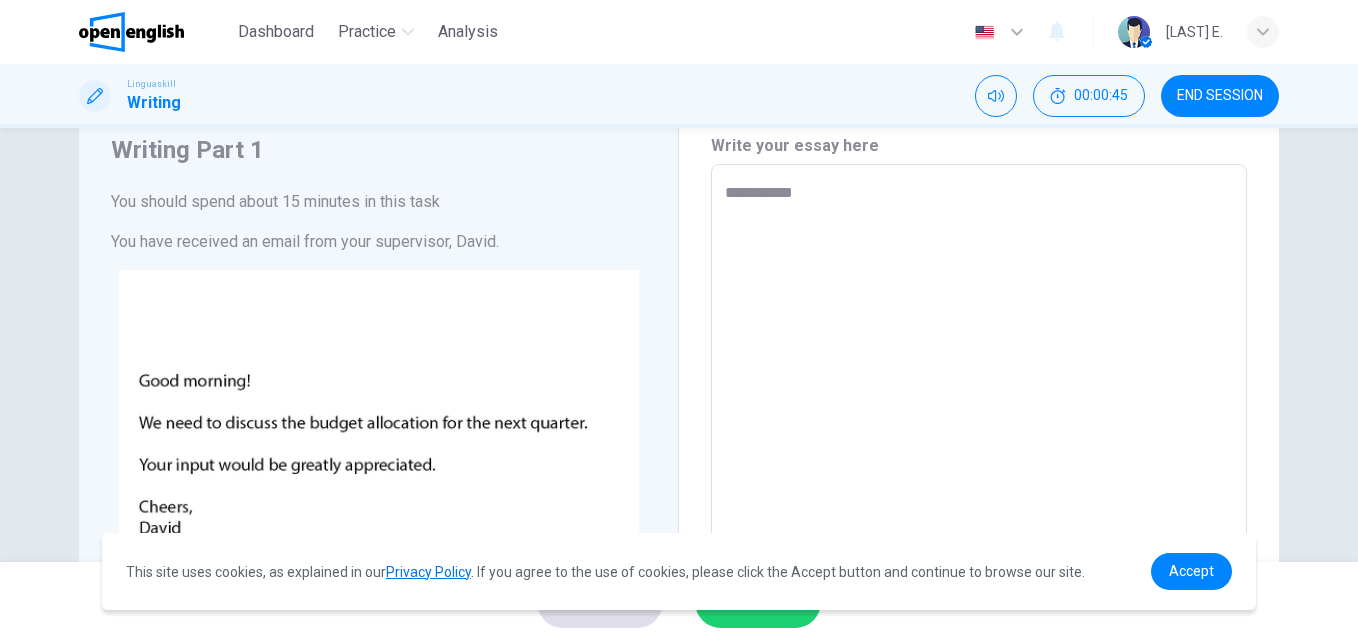 type on "*" 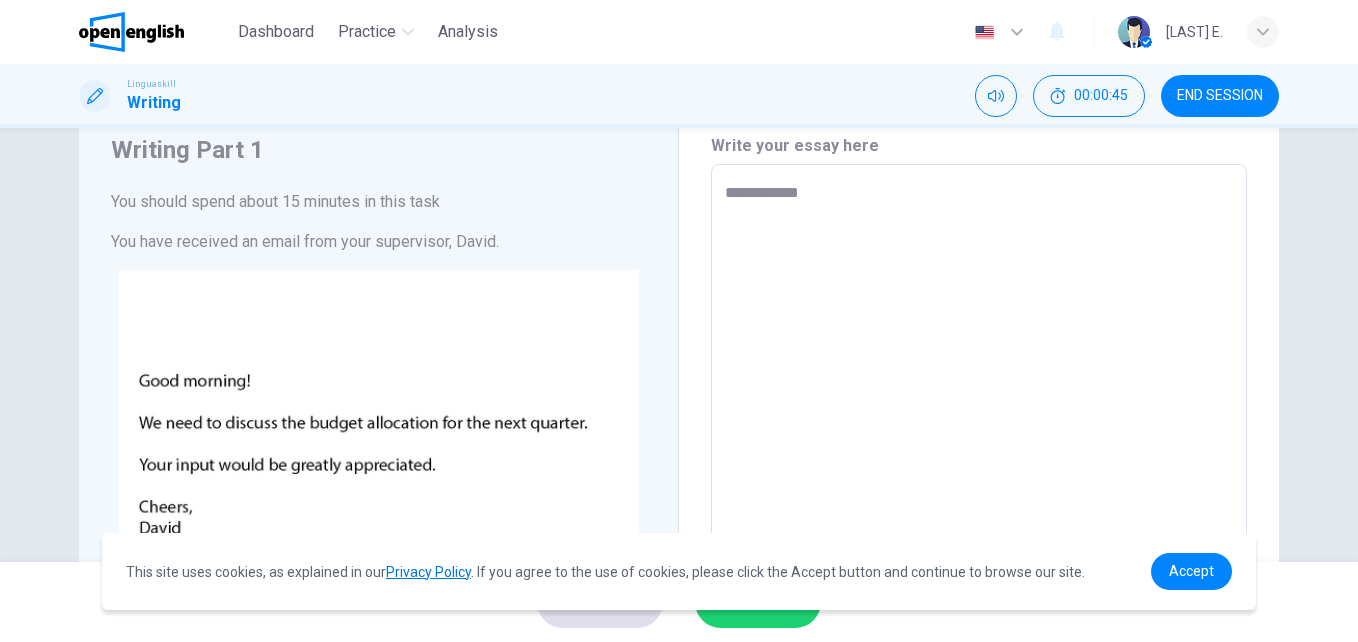 type on "*" 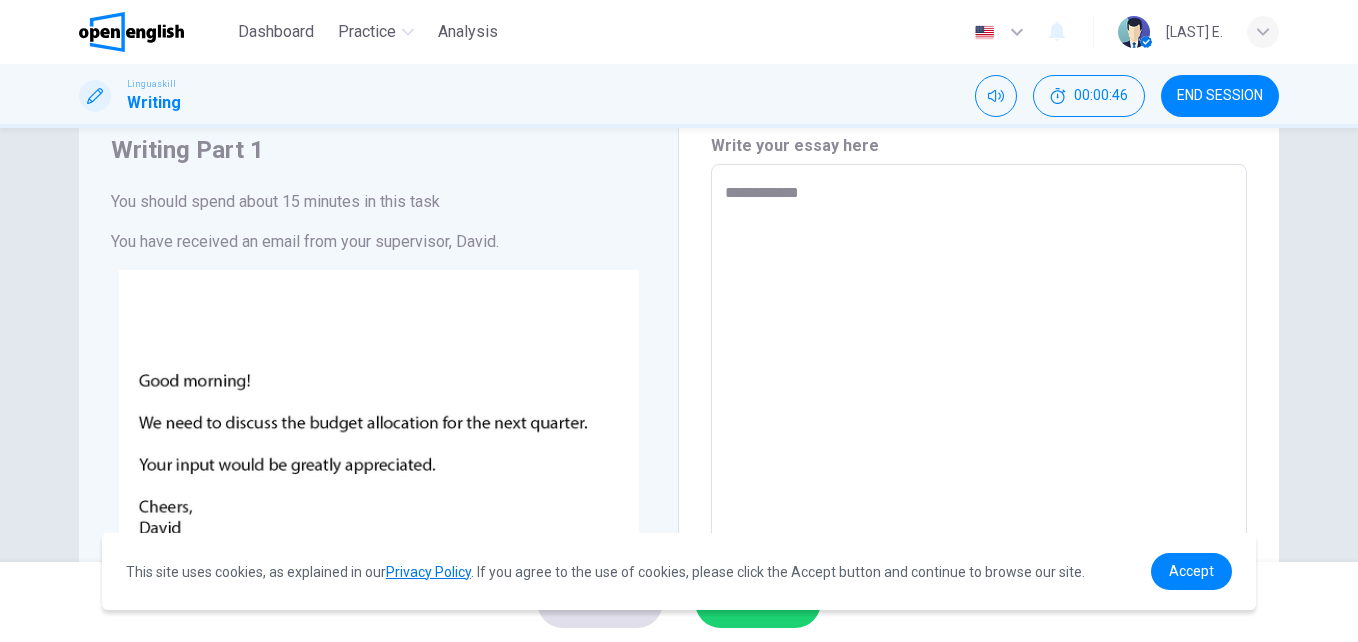 type on "**********" 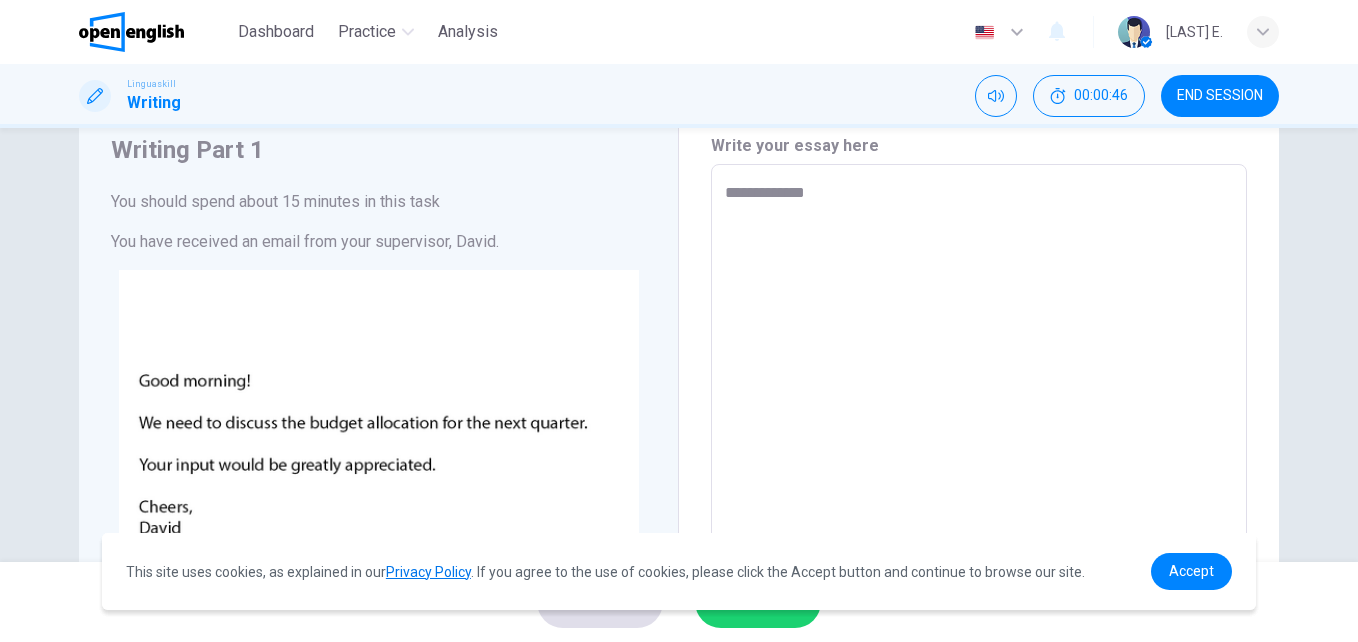type on "**********" 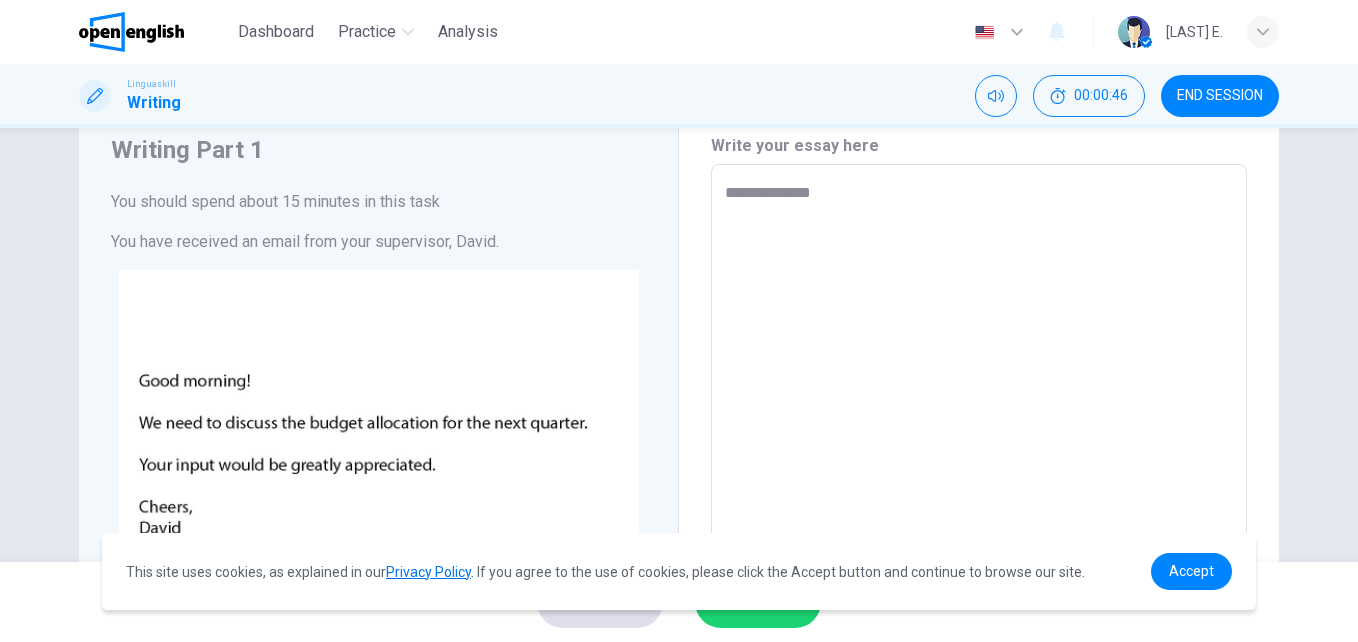 type on "*" 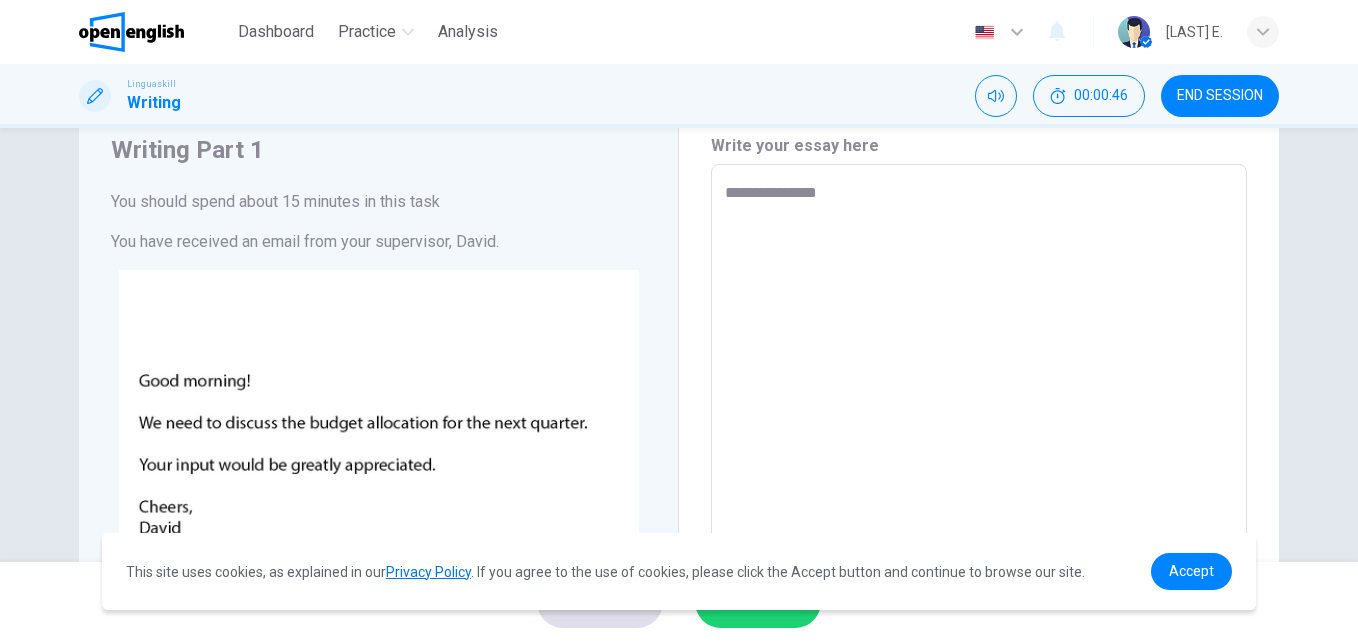 type on "**********" 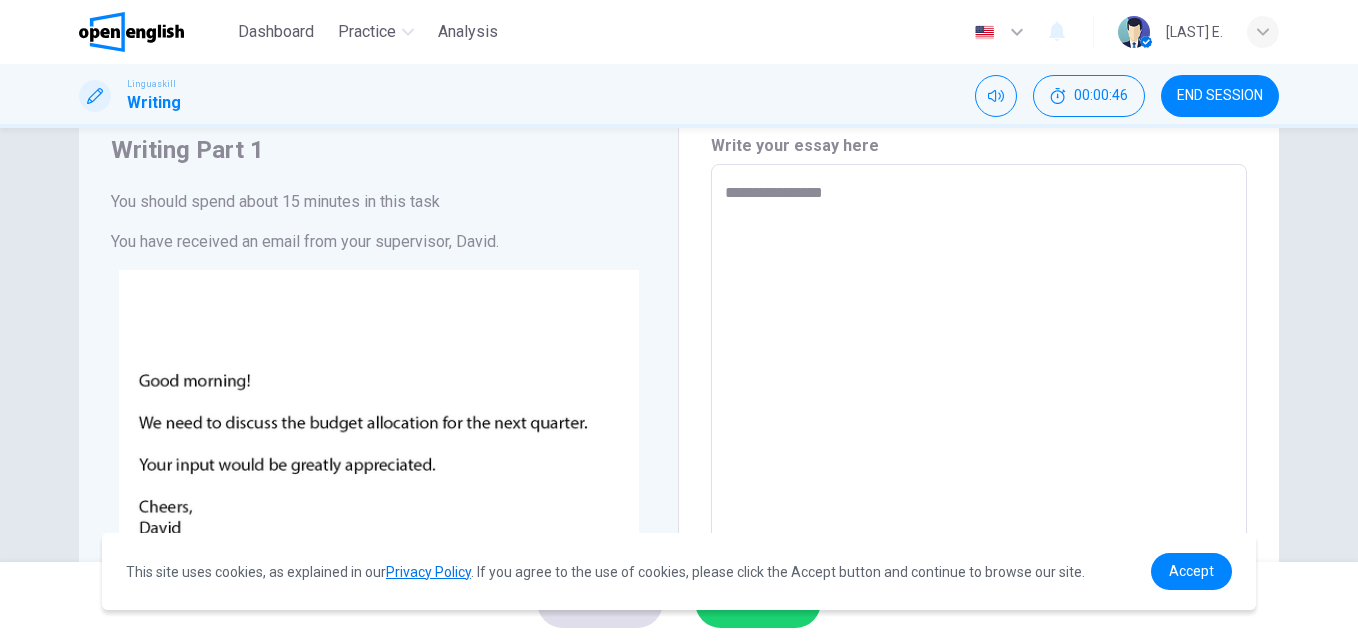 type on "*" 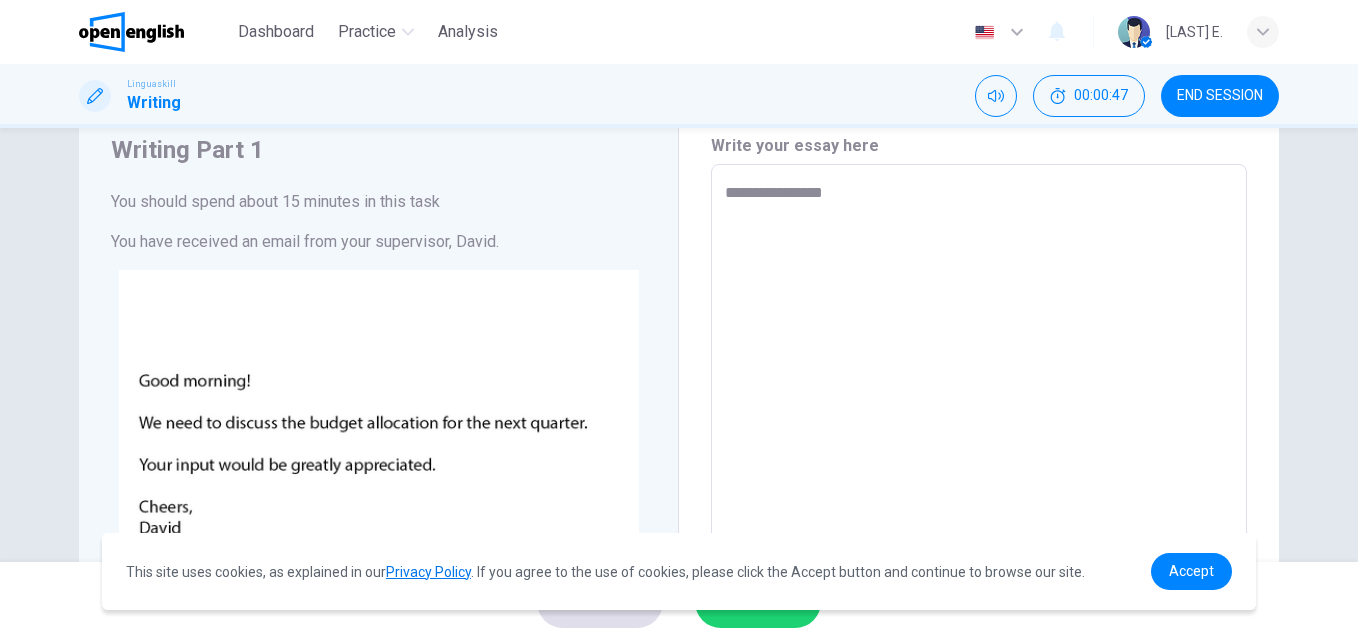 type on "**********" 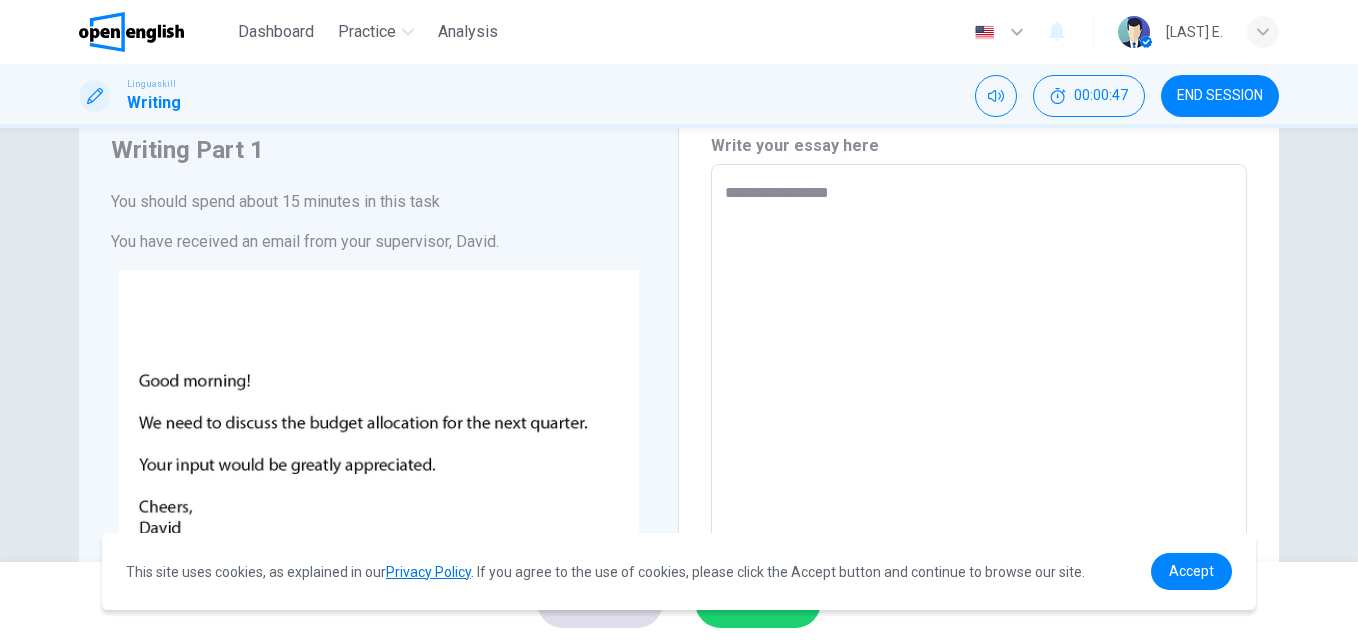 type on "**********" 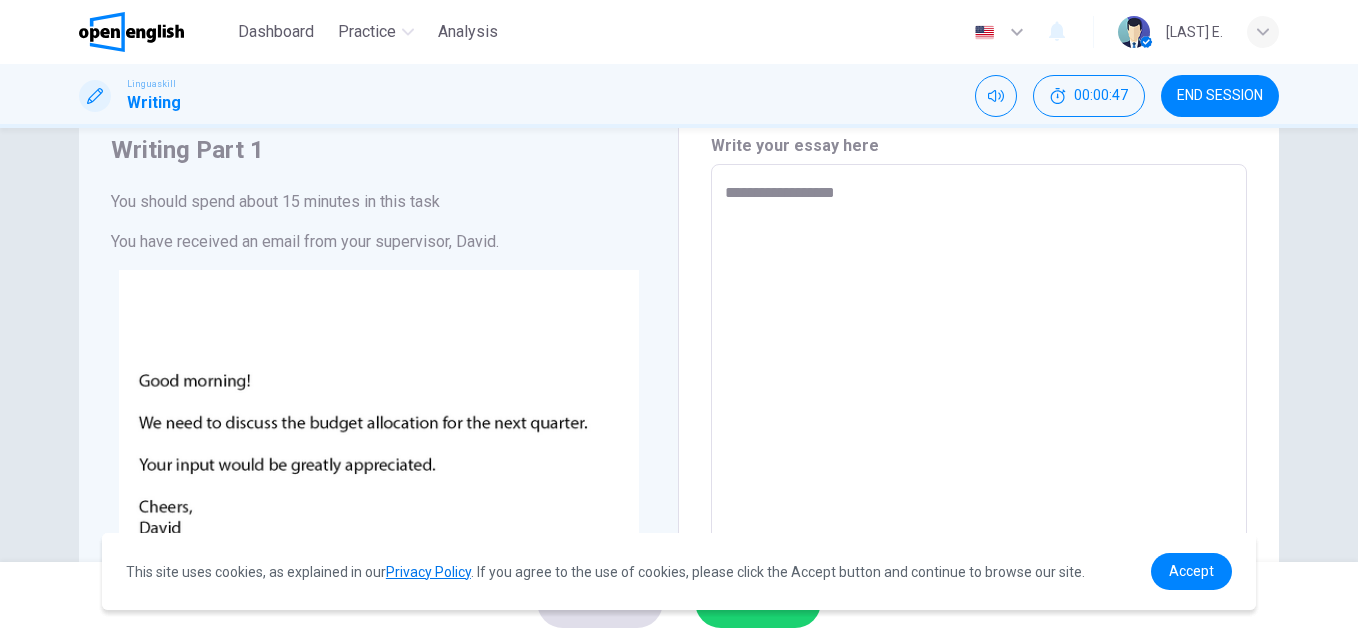 type on "*" 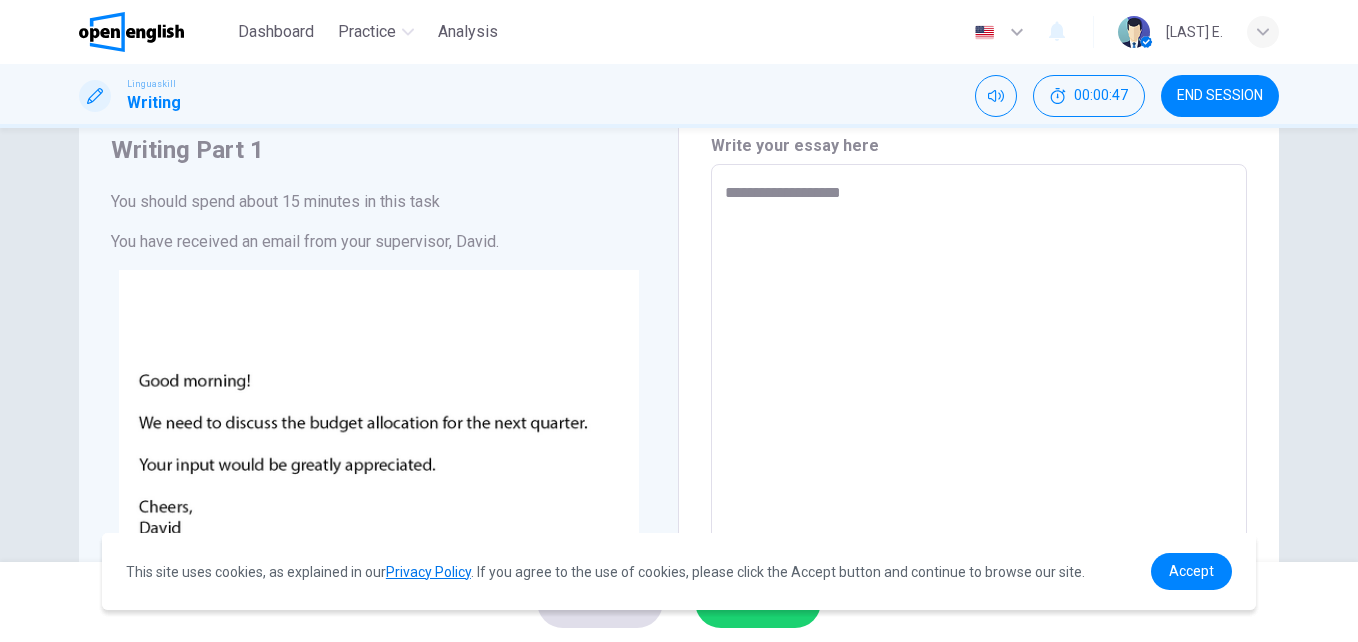 type on "*" 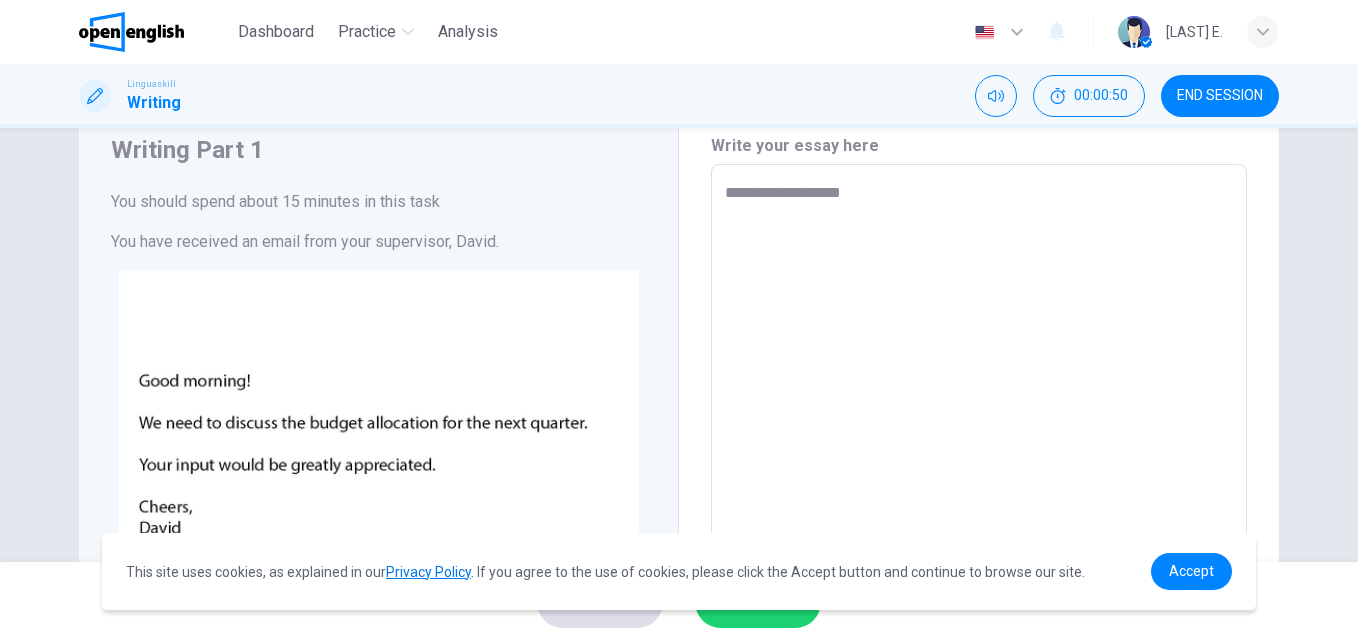 type on "**********" 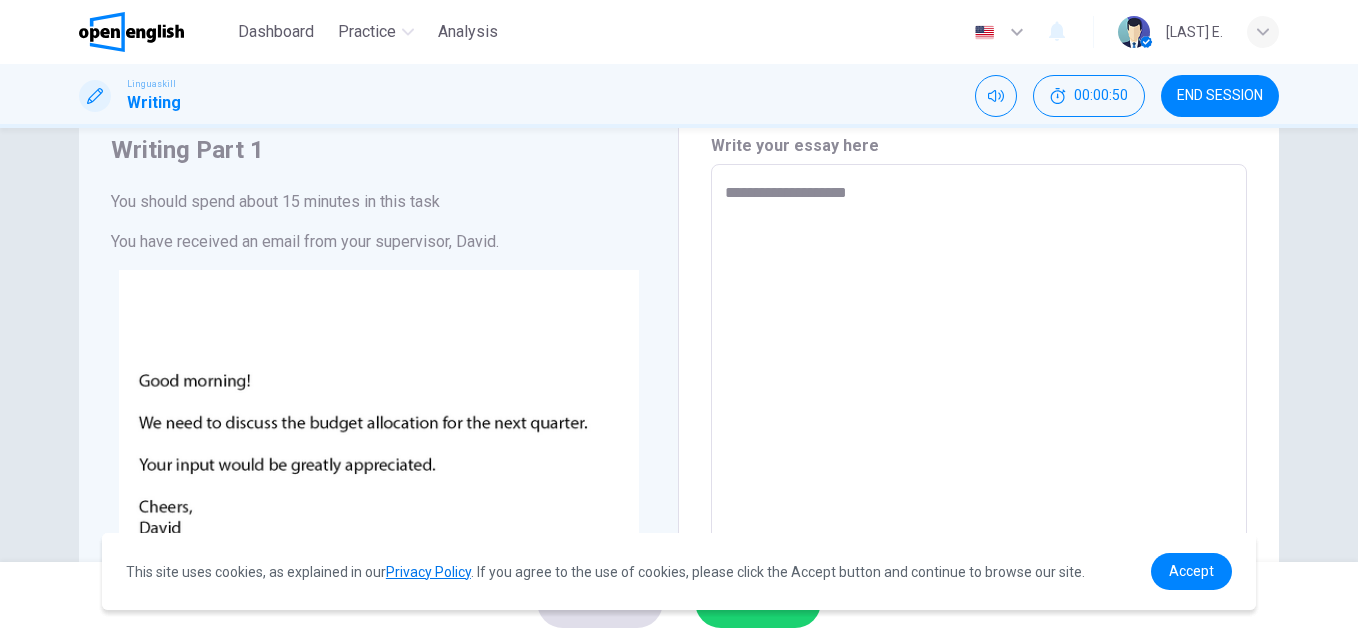 type on "*" 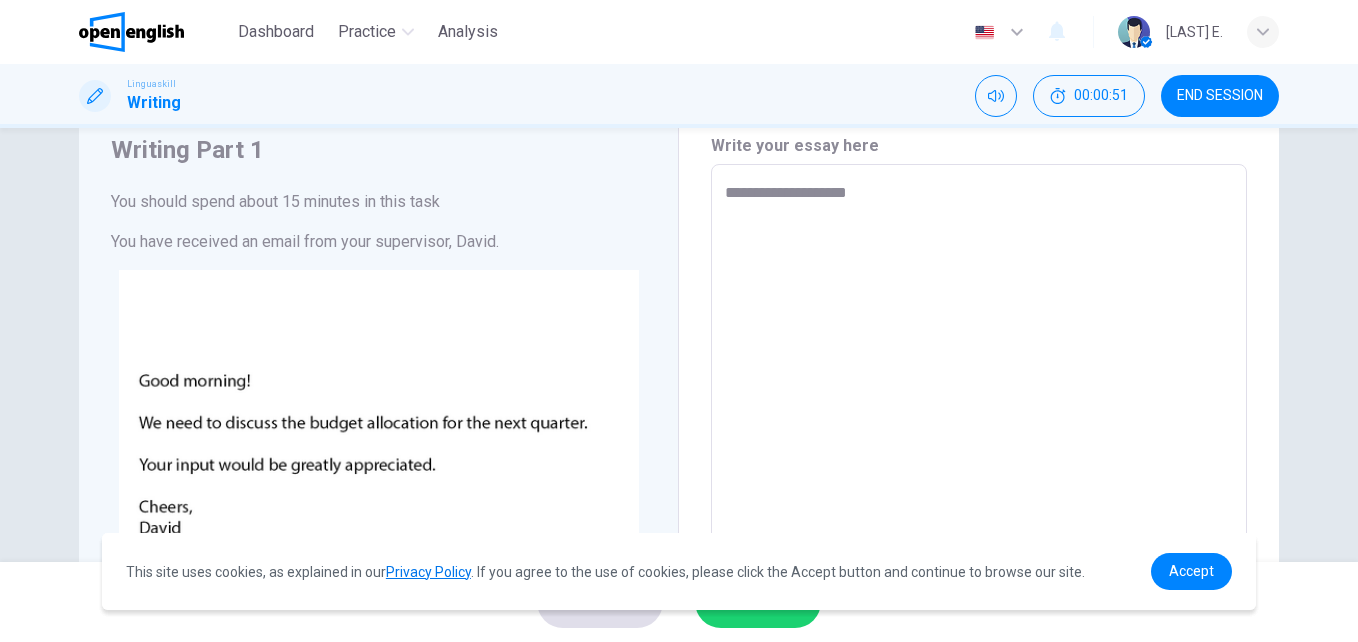 type on "**********" 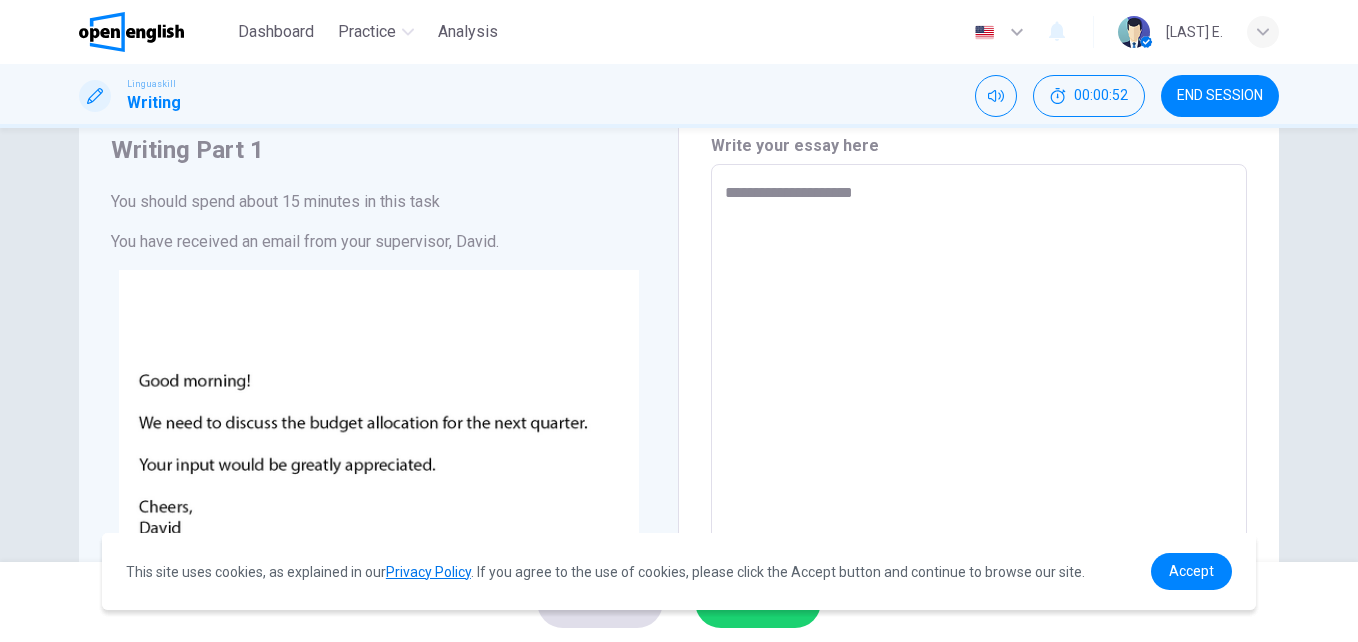 type on "**********" 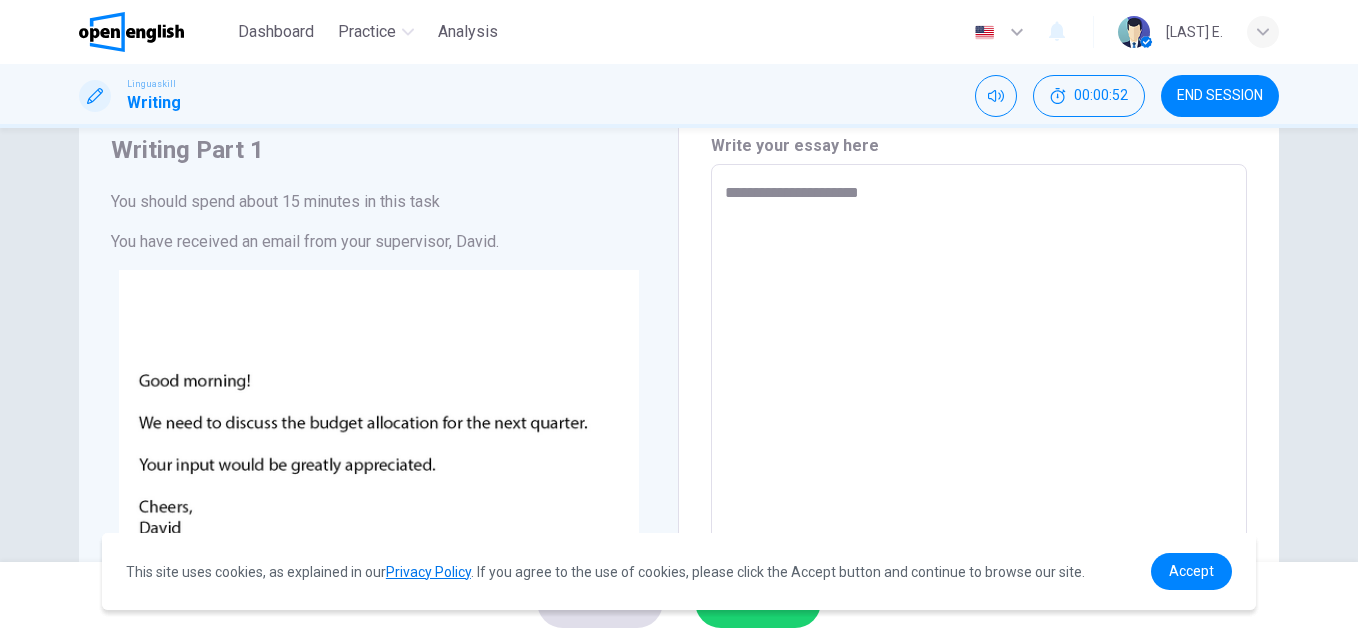 type on "*" 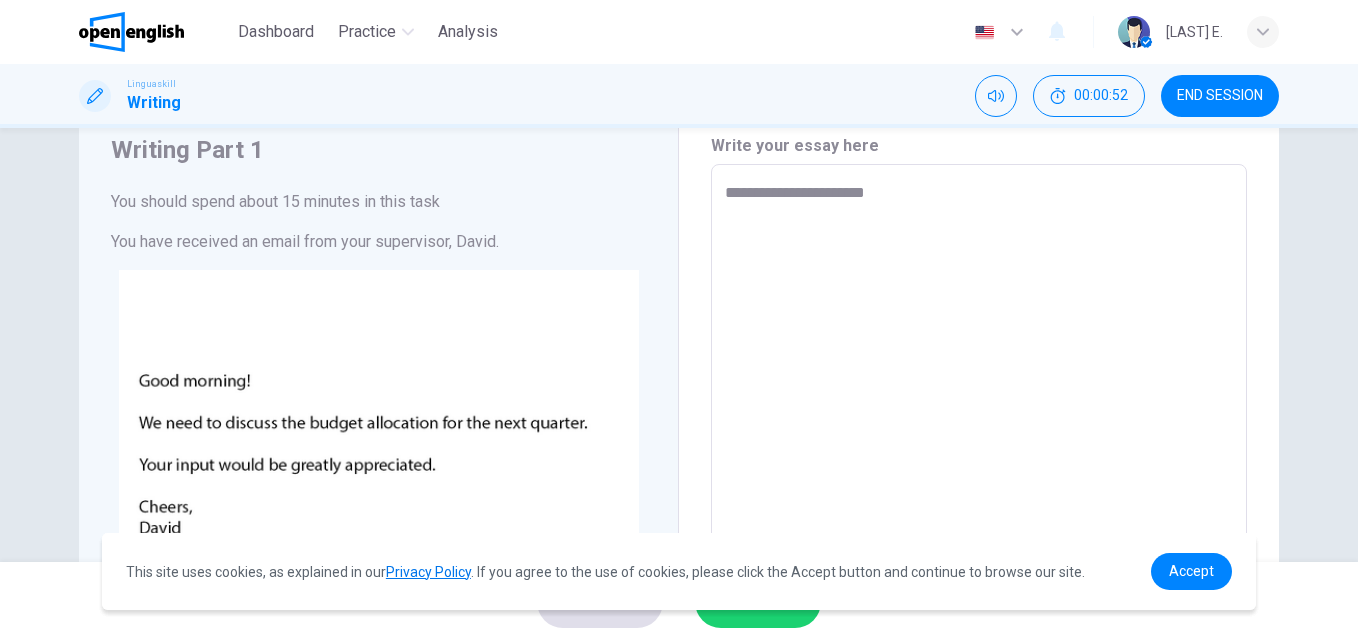 type on "*" 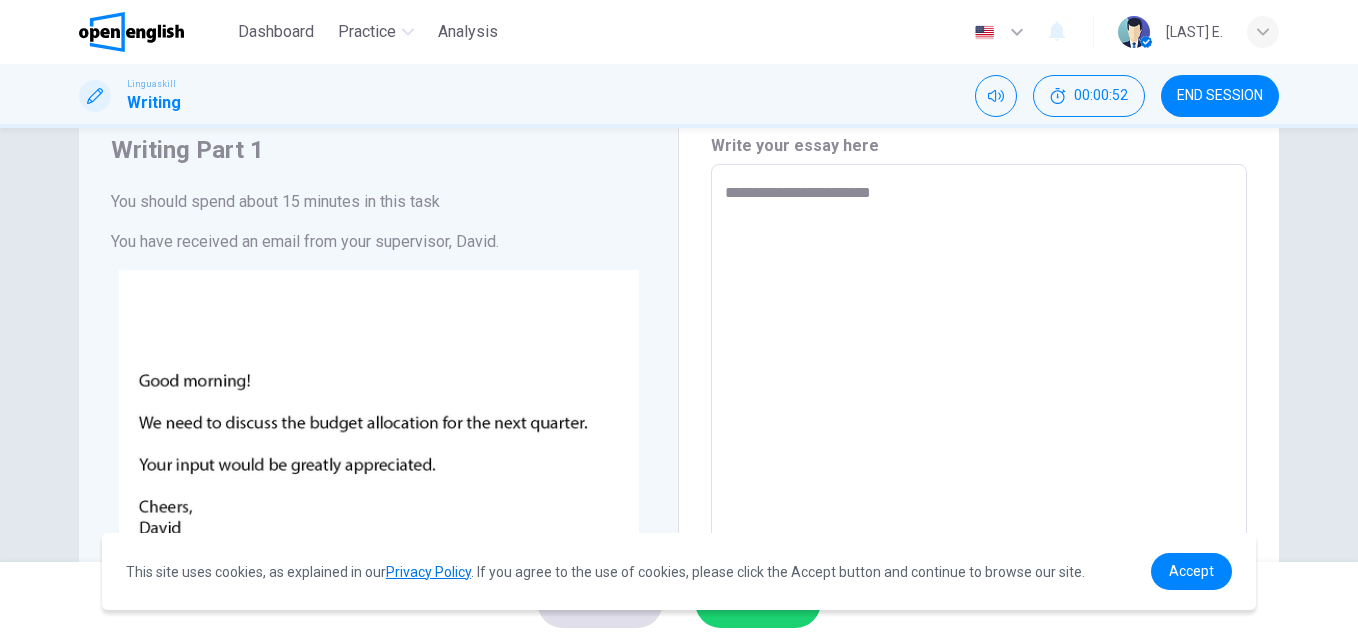 type on "*" 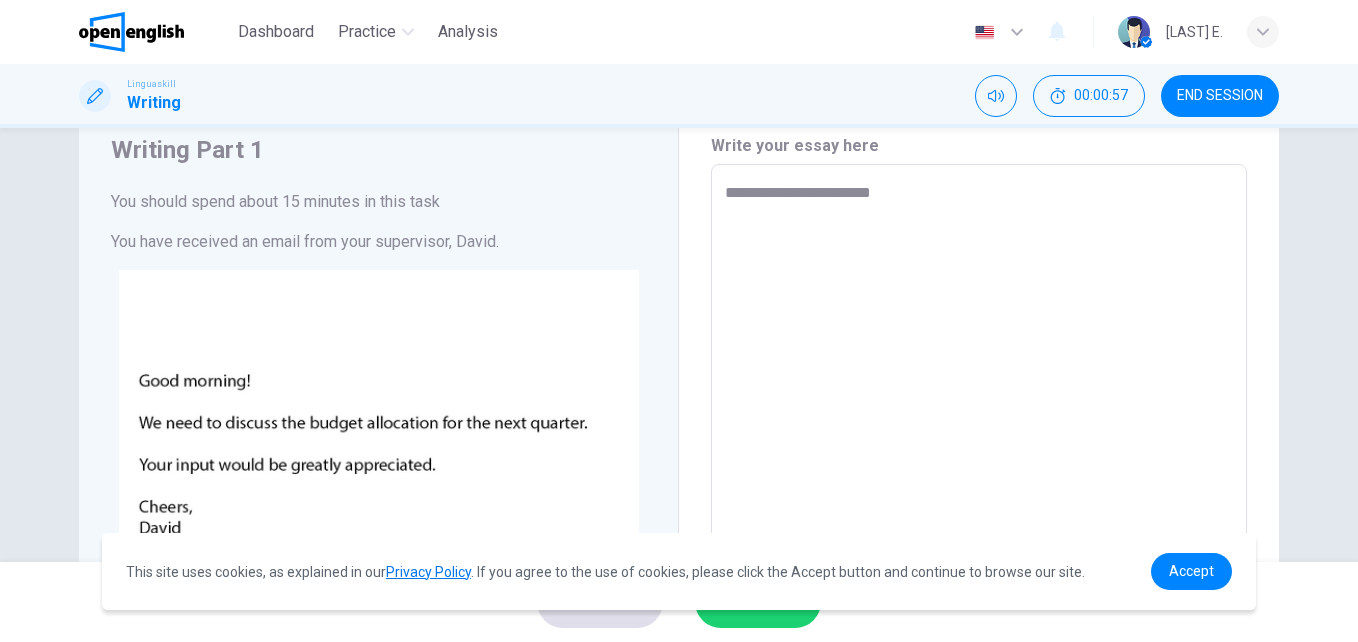 type on "**********" 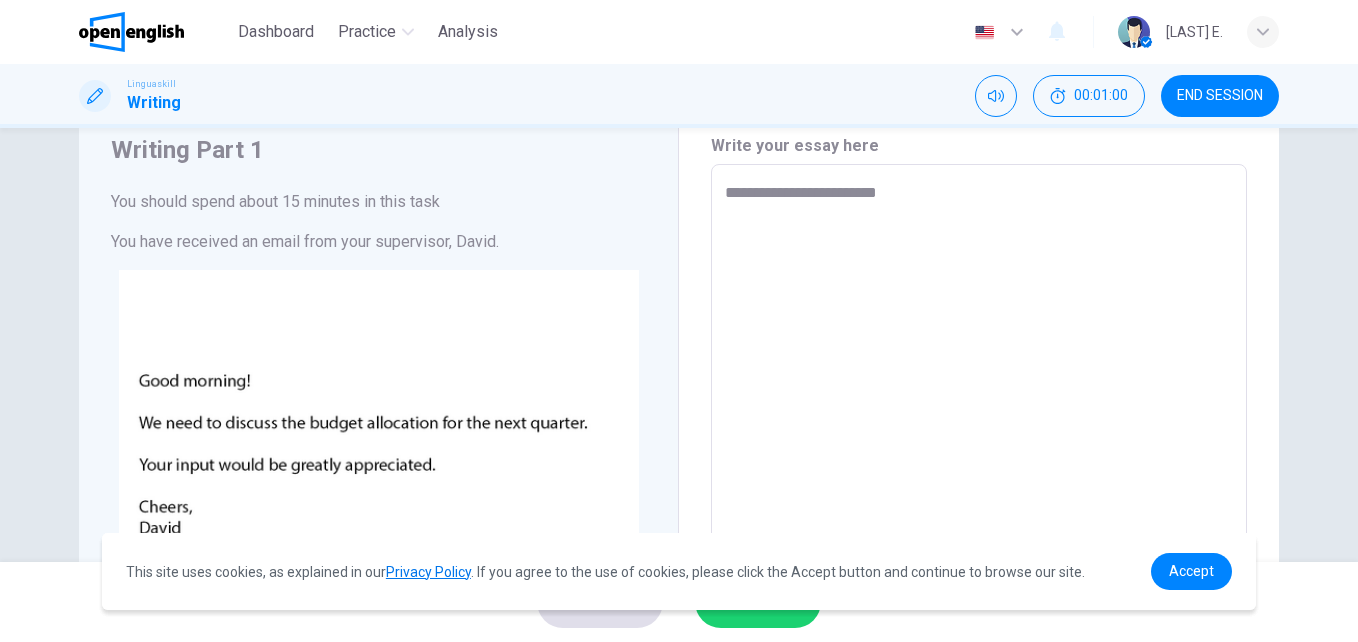 type on "**********" 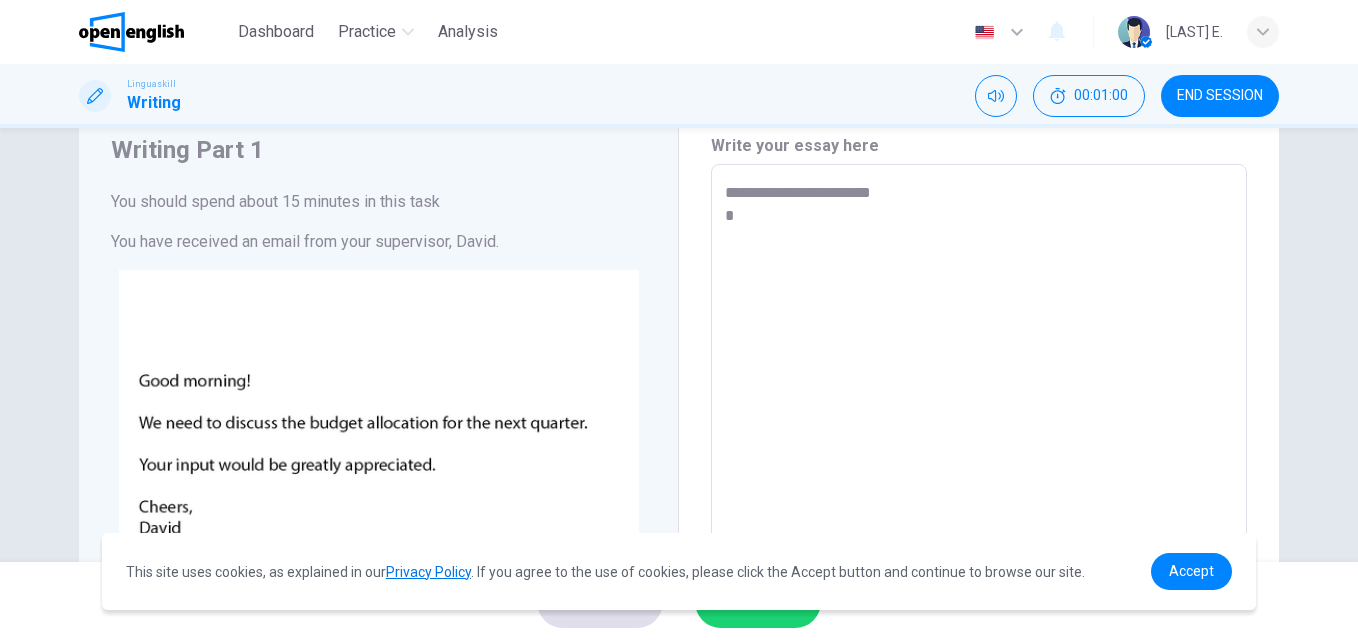 type on "*" 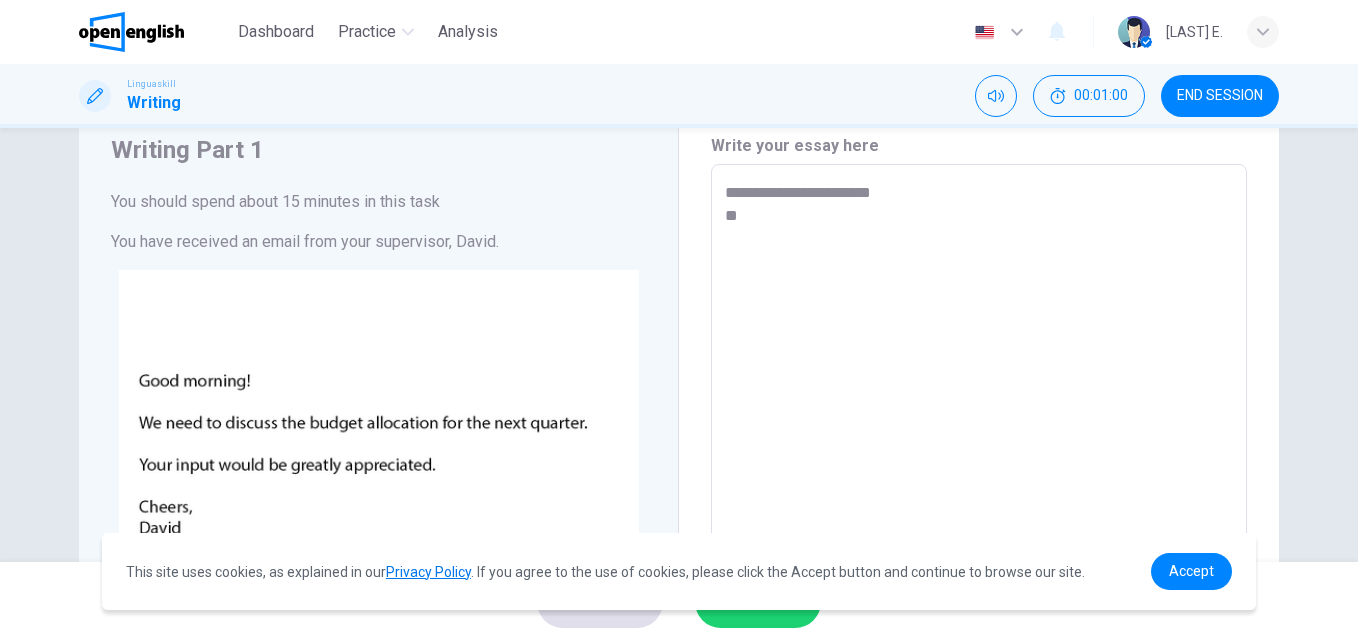 type on "*" 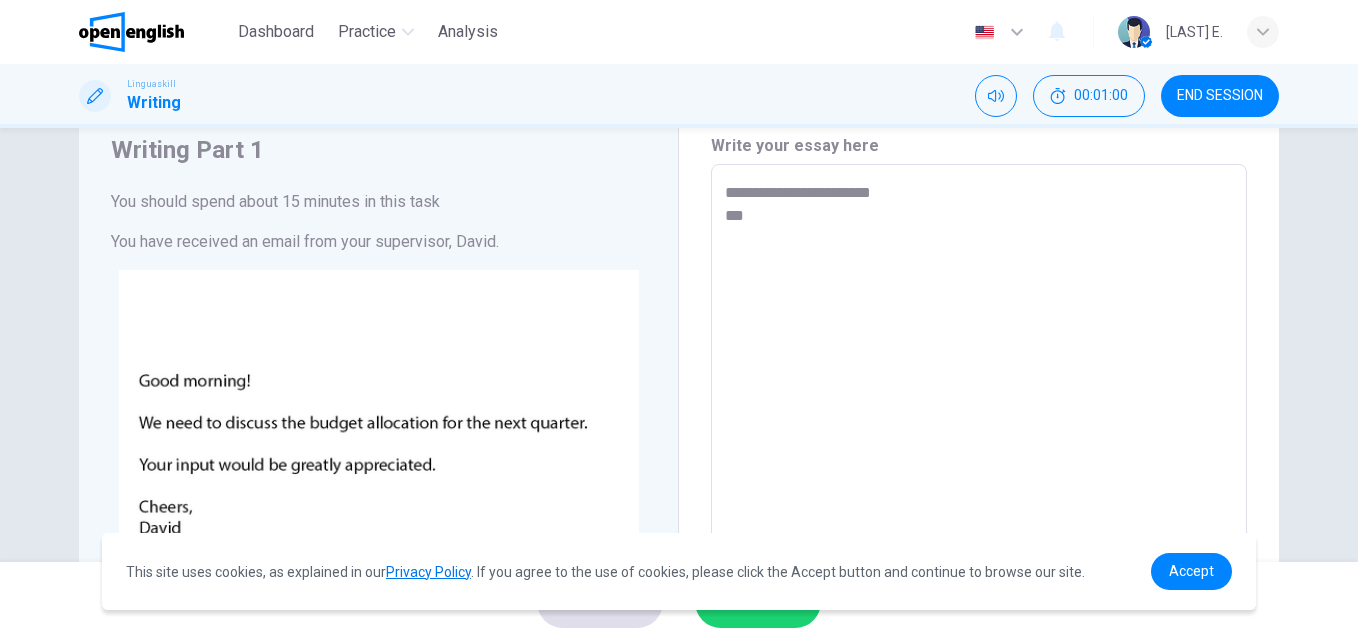 type on "*" 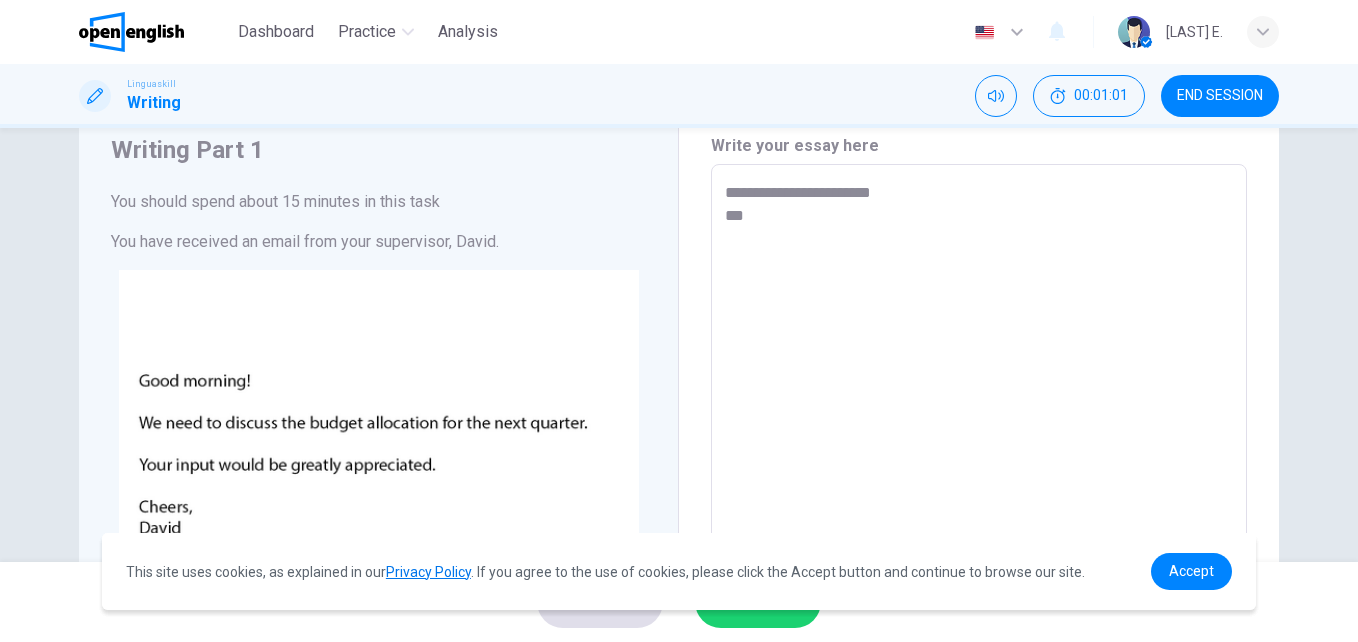 type on "**********" 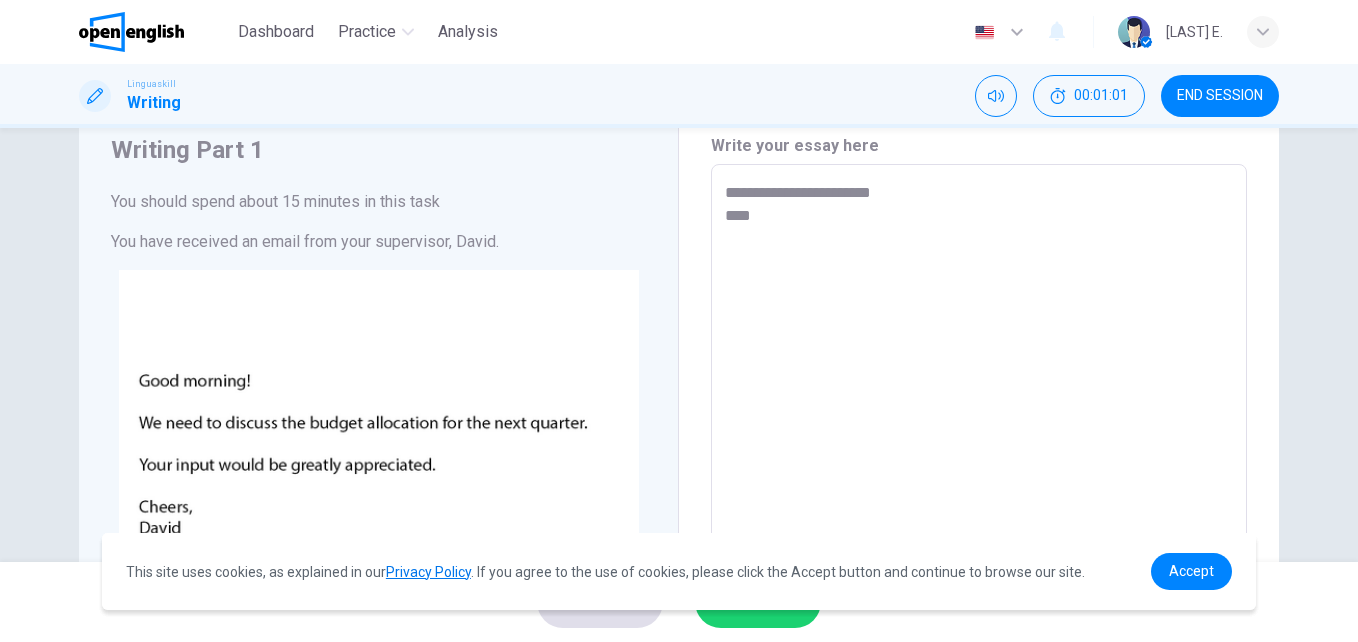 type on "**********" 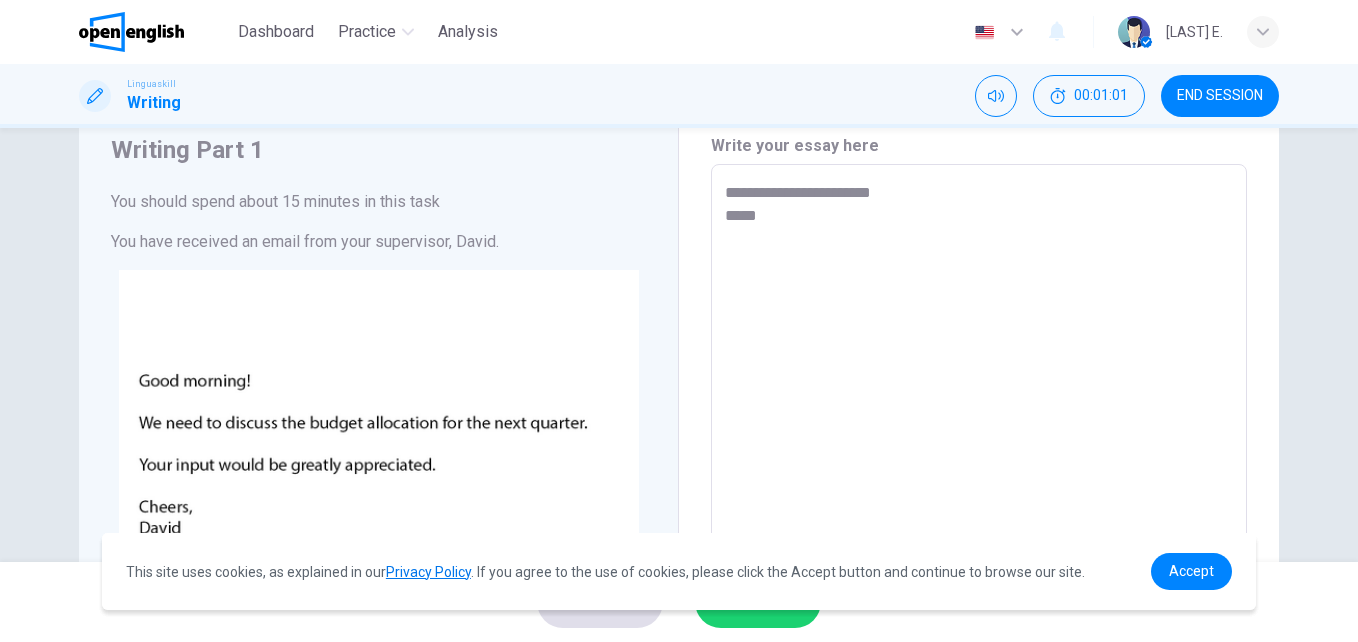 type on "*" 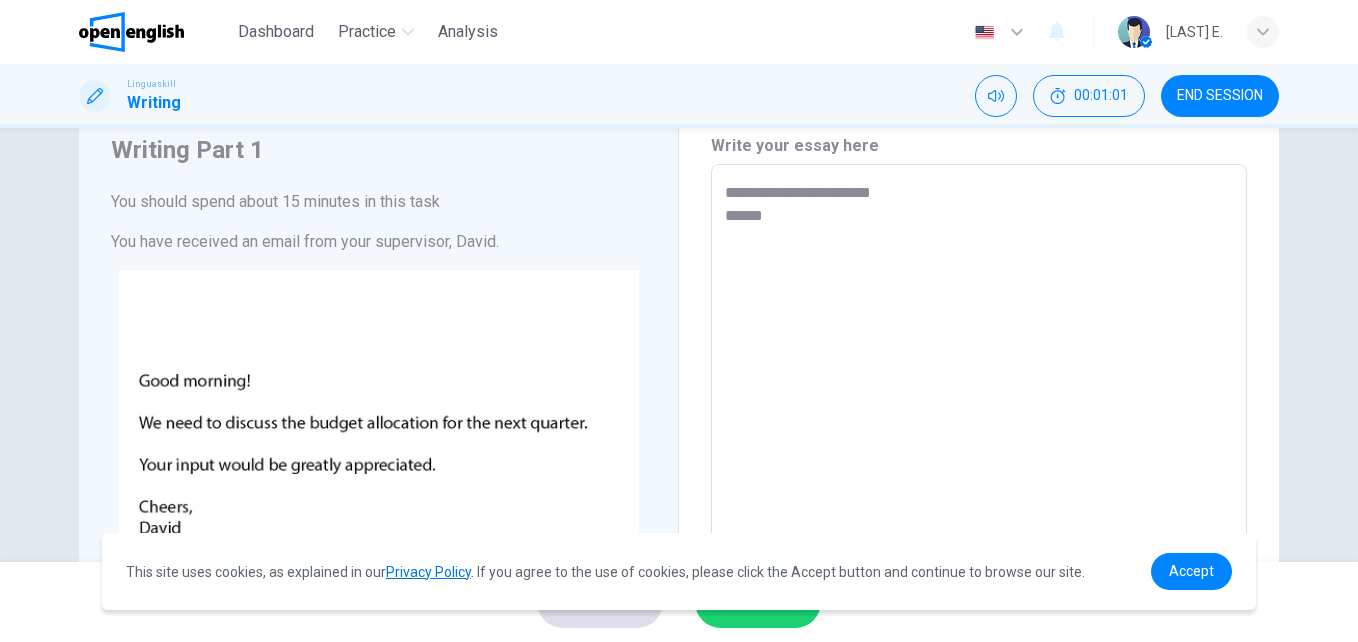type on "*" 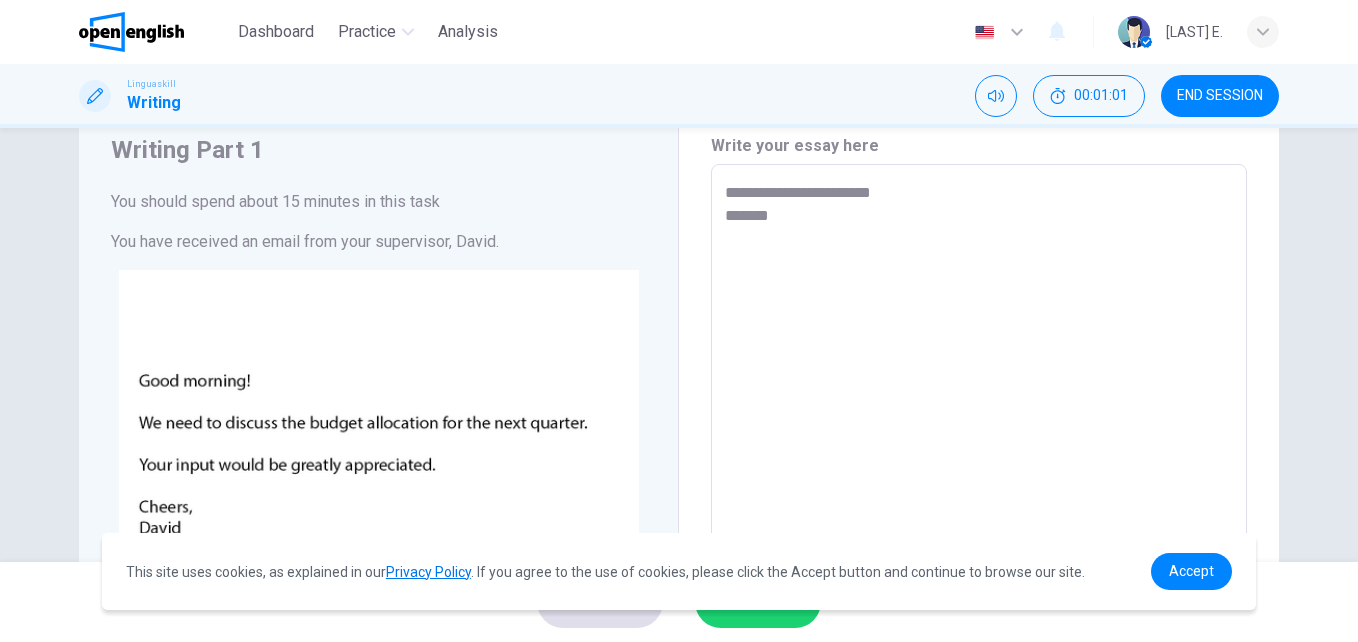 type on "*" 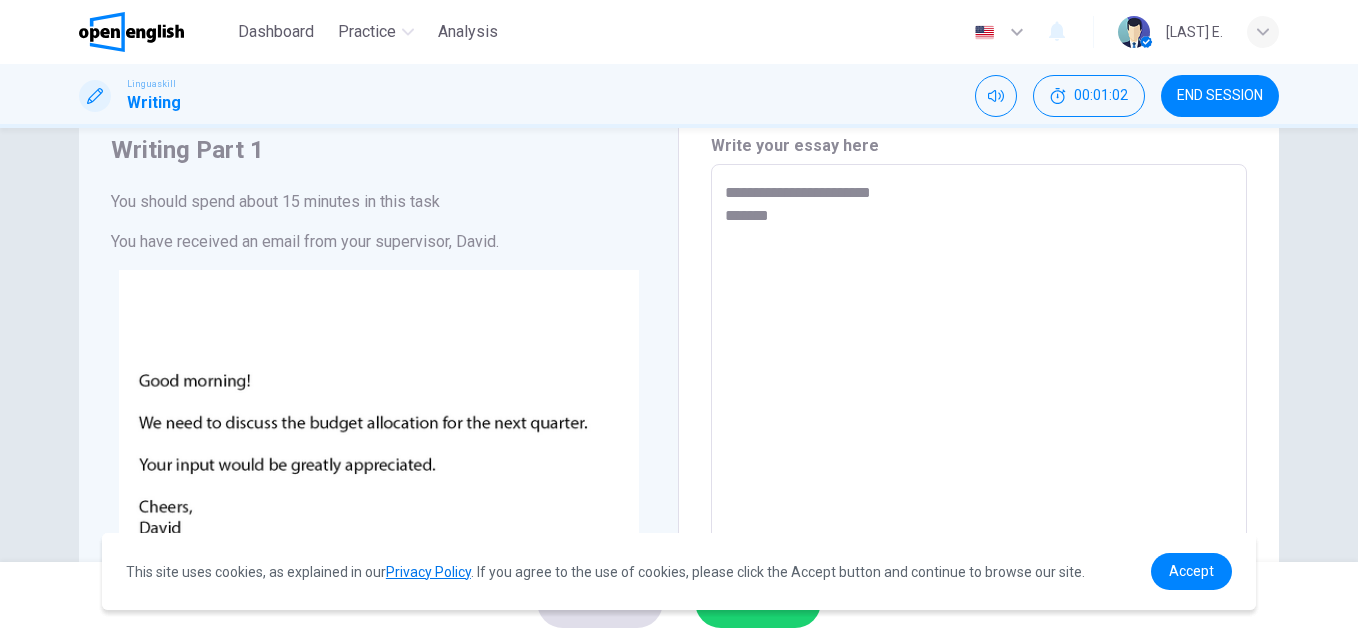type on "**********" 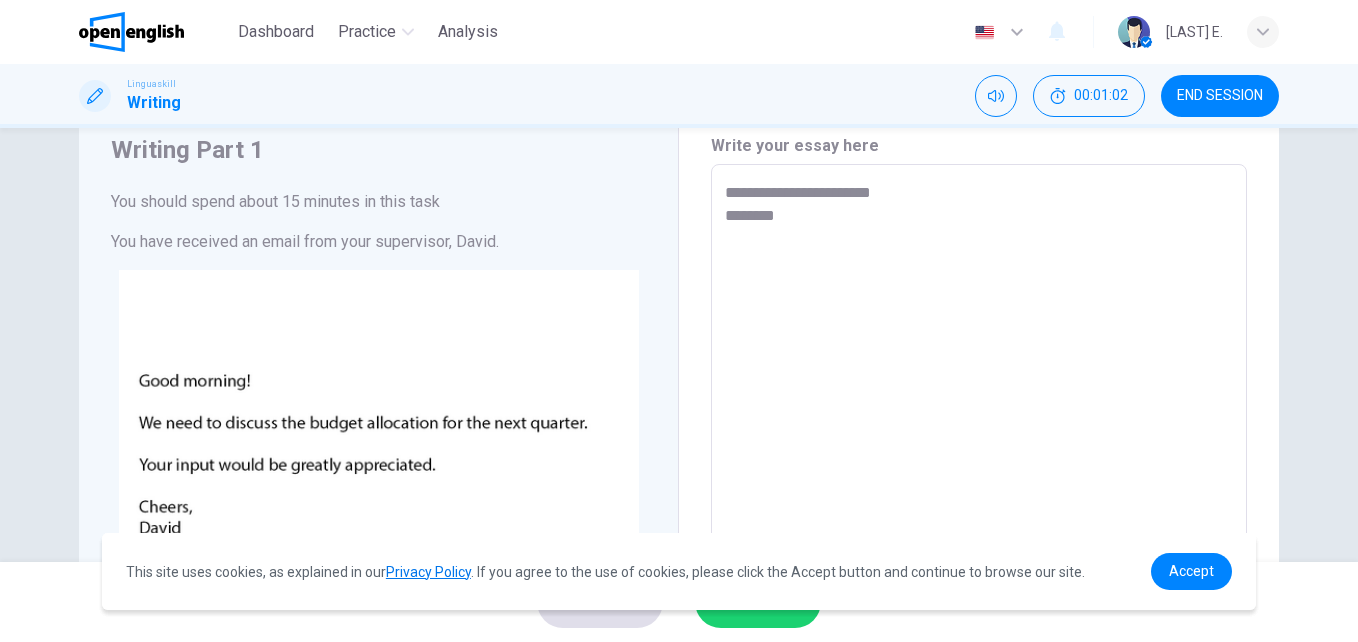 type on "**********" 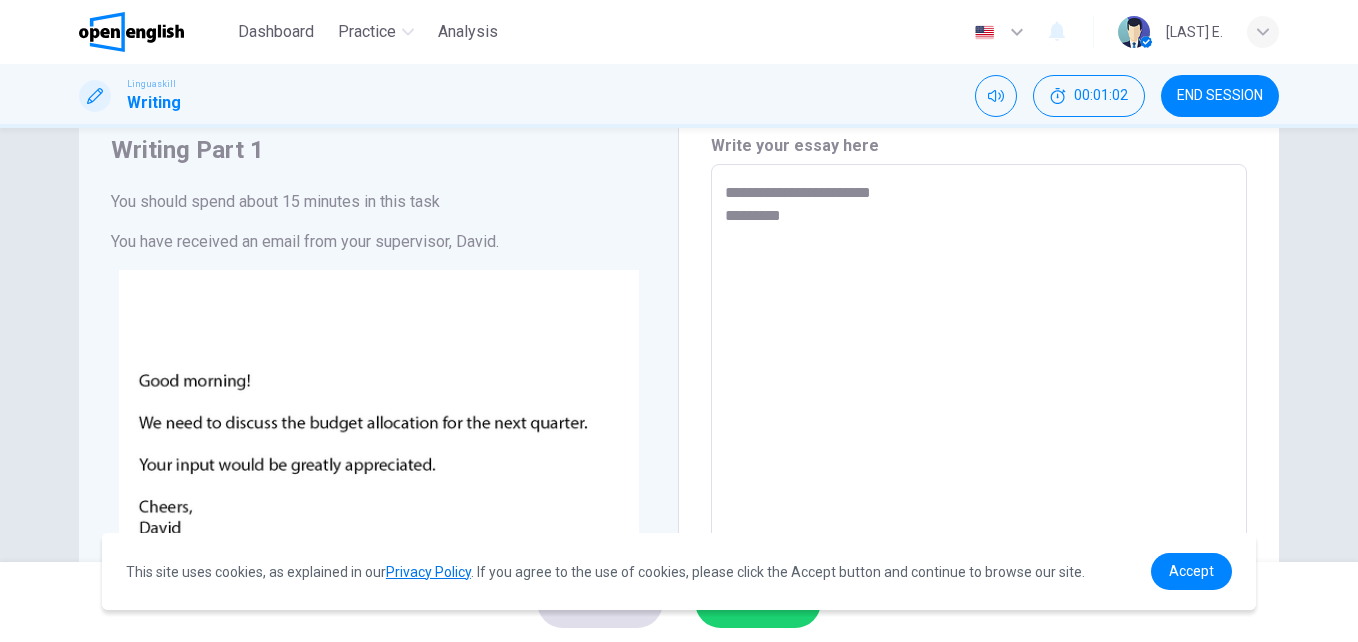 type on "*" 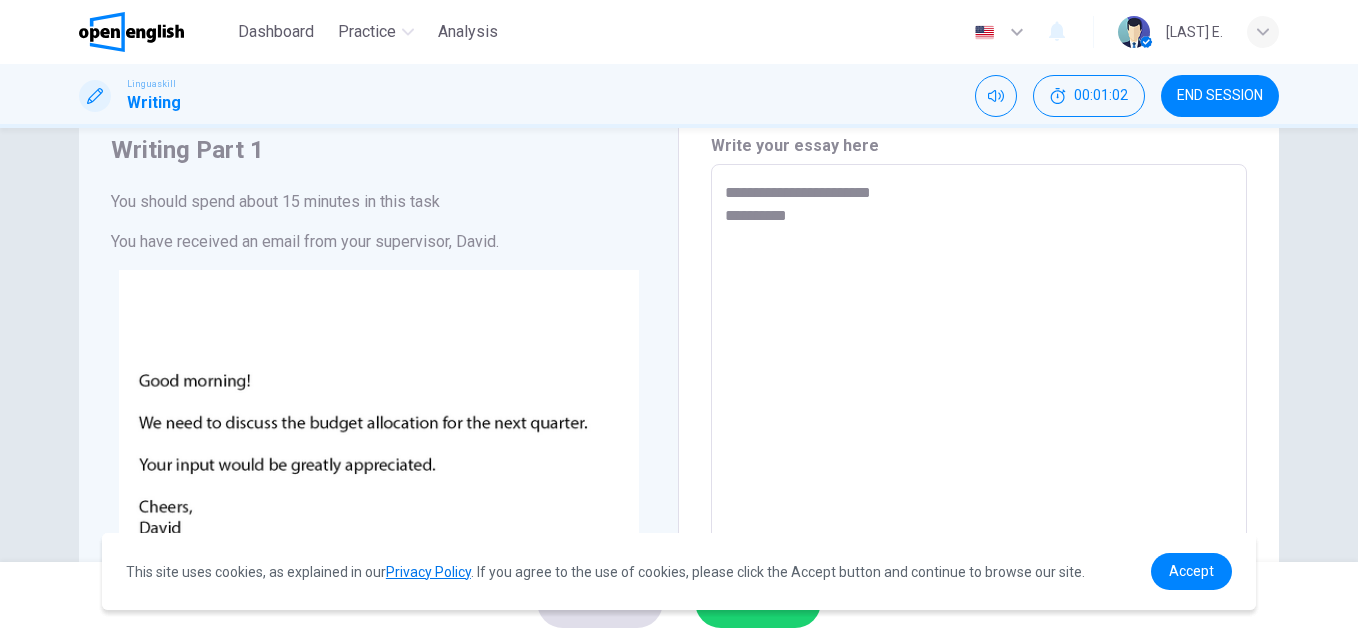 type on "*" 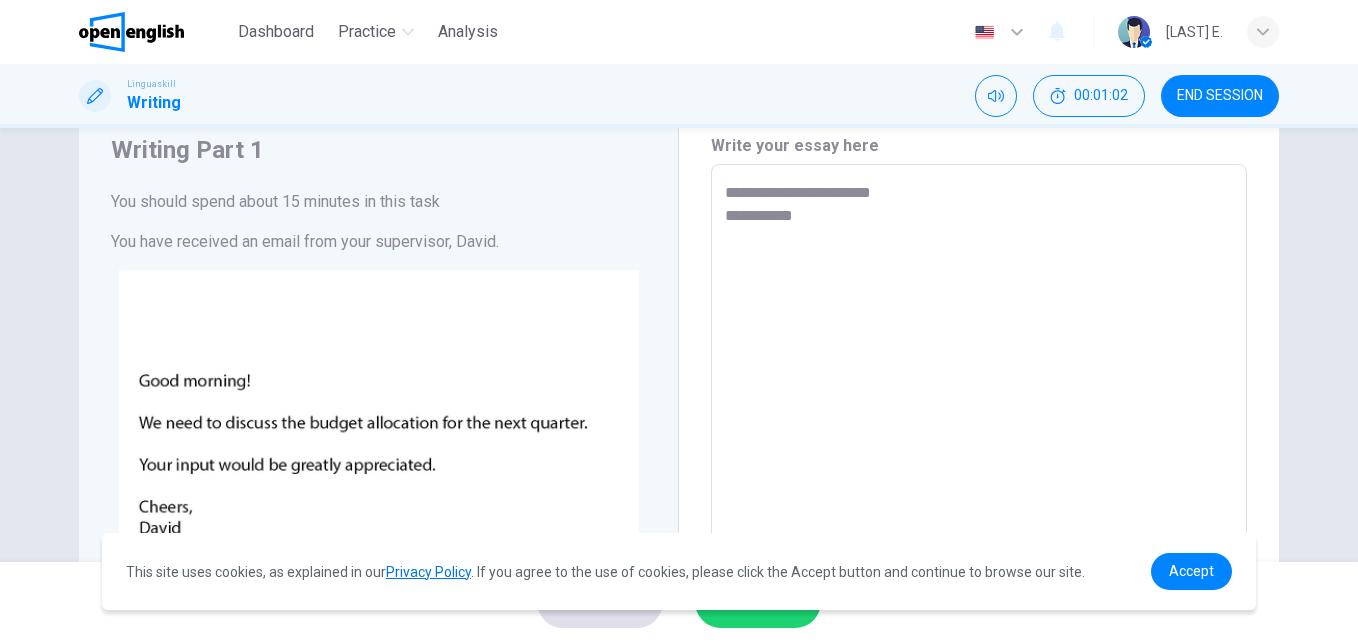 type on "*" 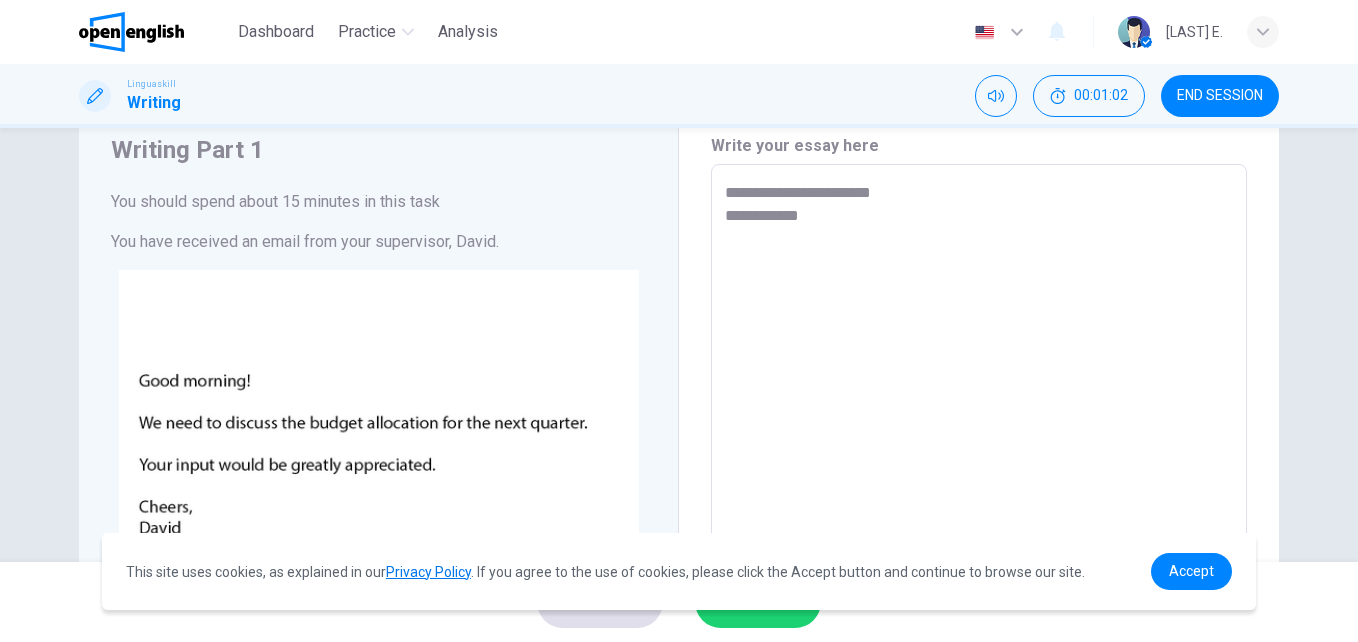 type on "*" 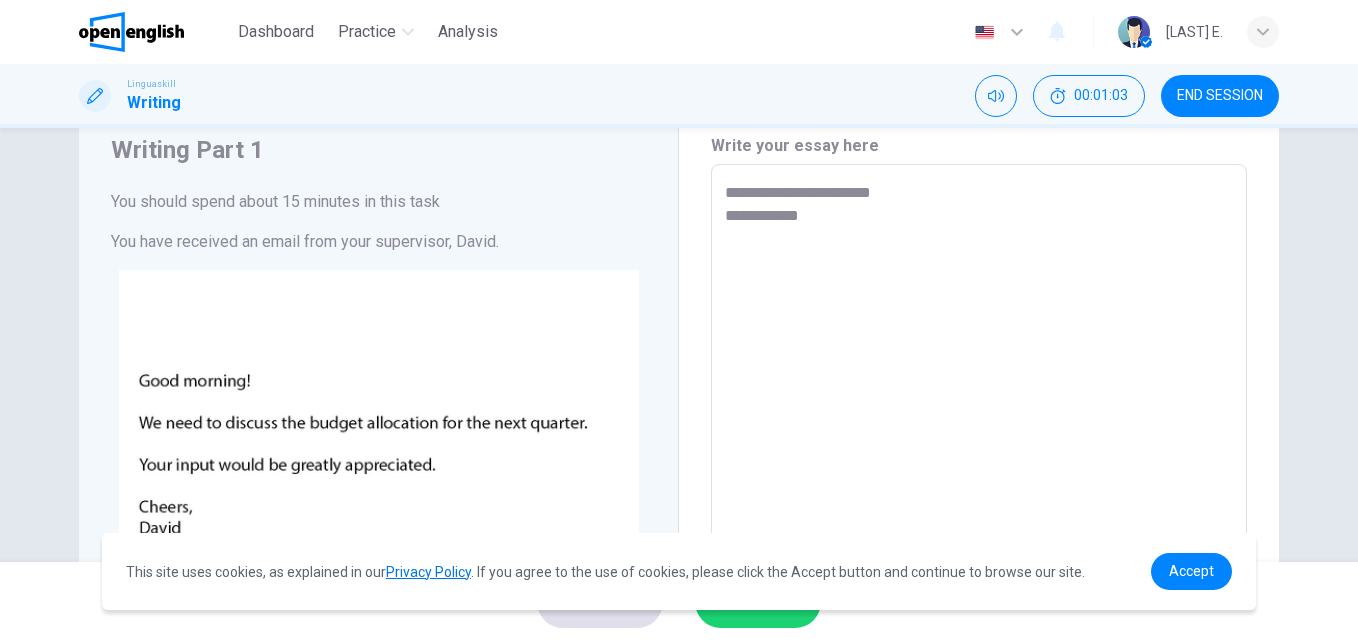 type on "**********" 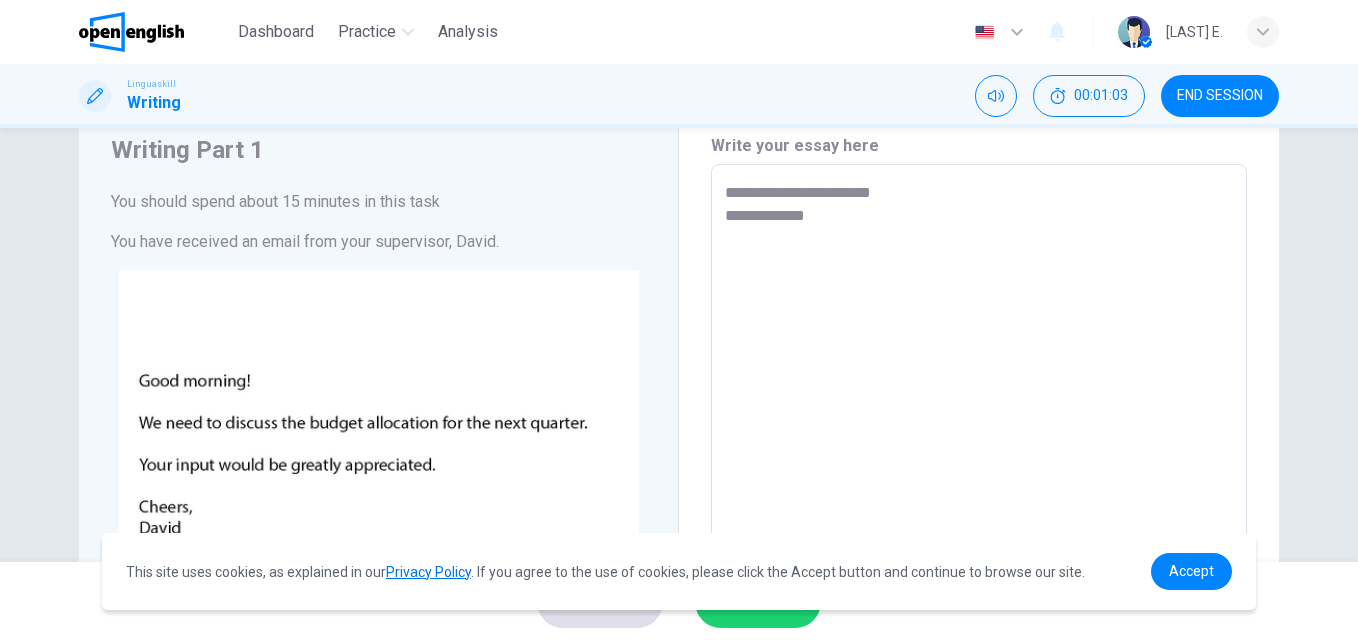 type on "*" 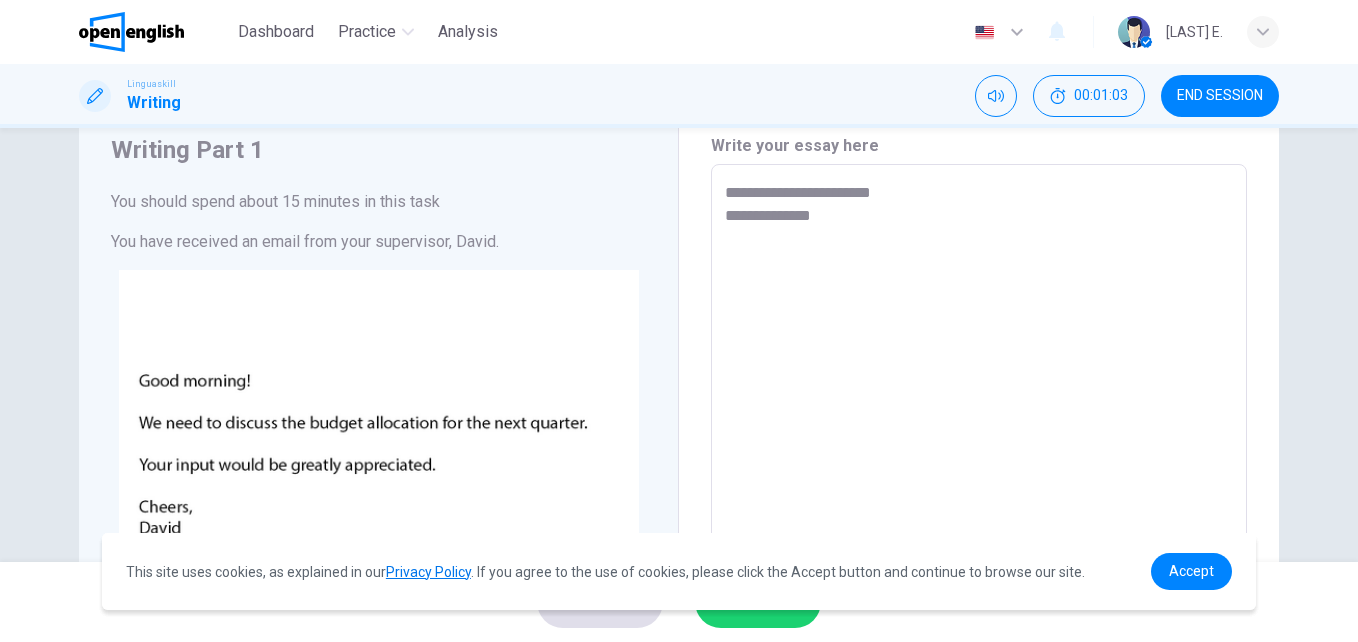 type on "*" 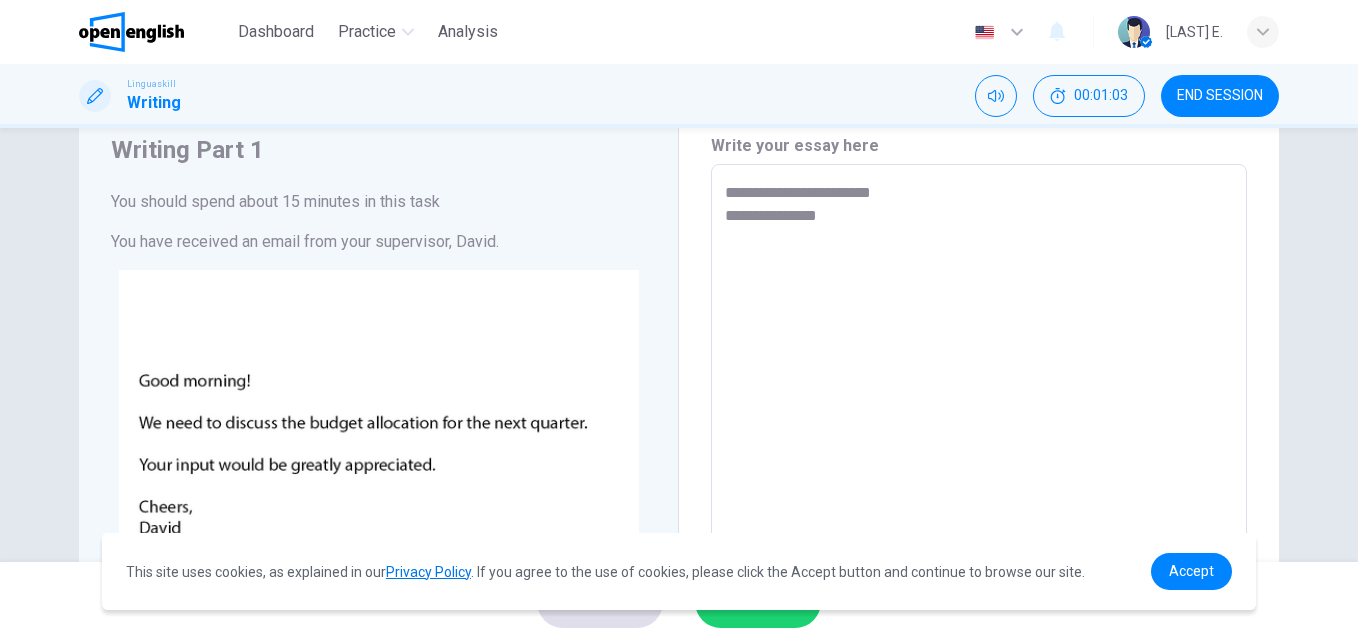 type on "*" 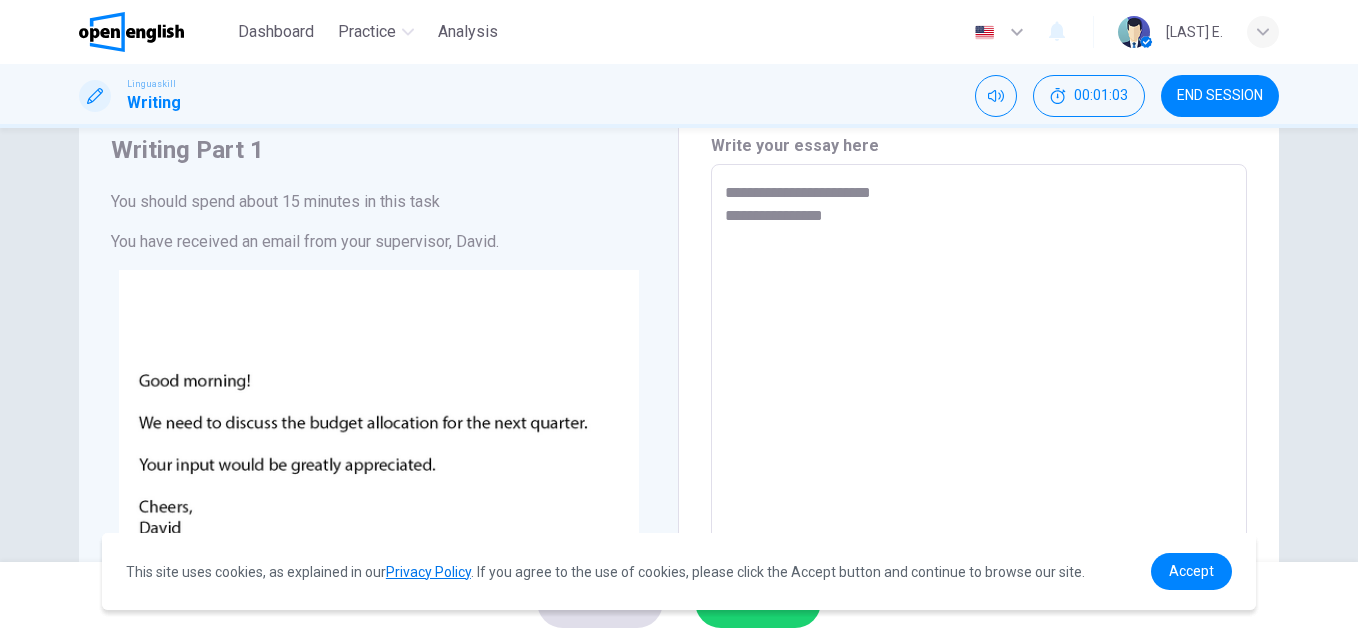 type on "*" 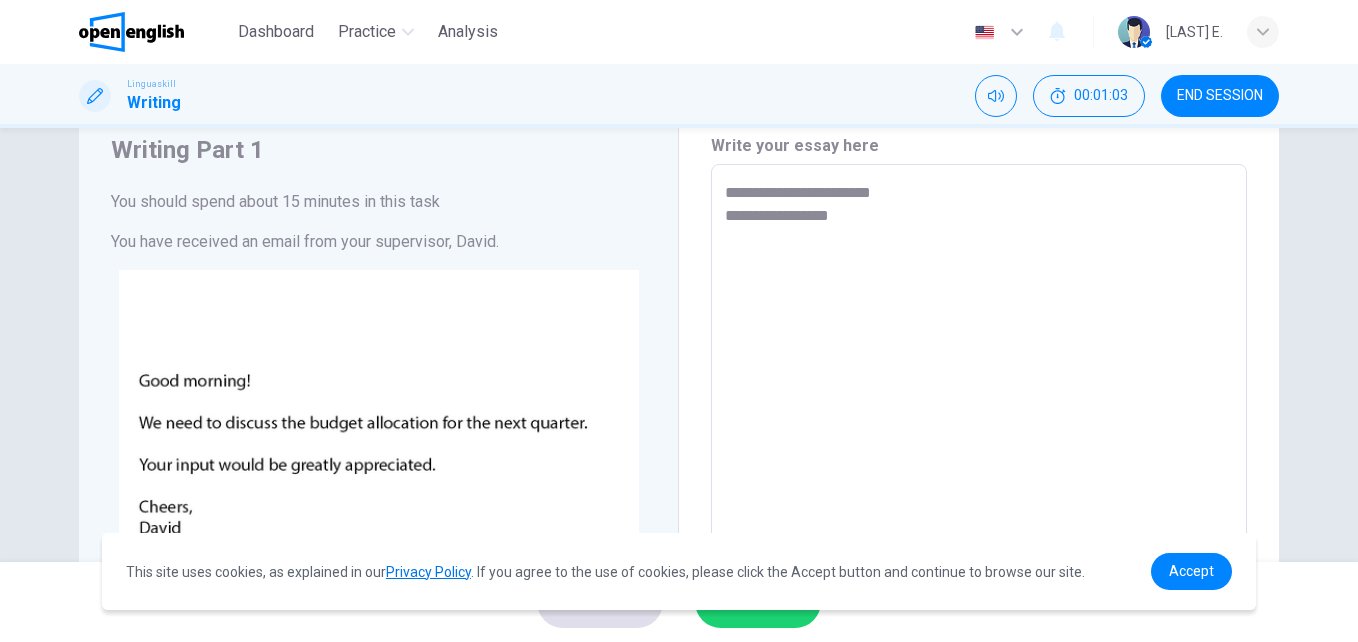 type on "*" 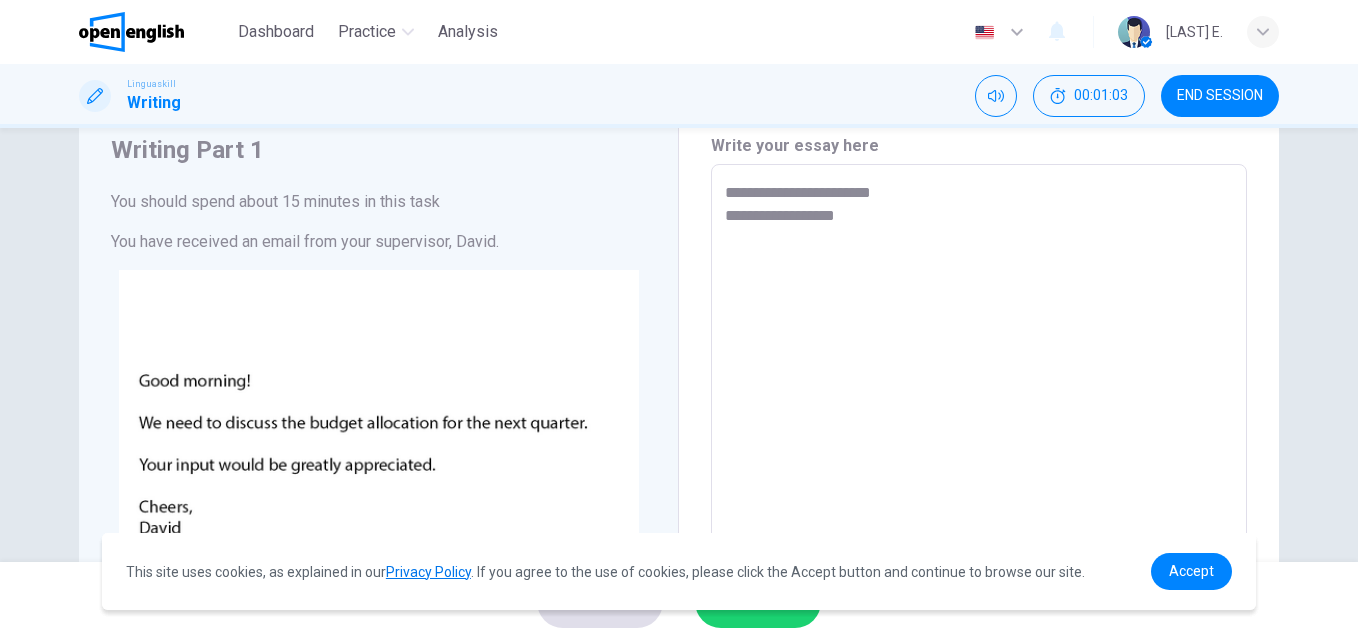 type on "*" 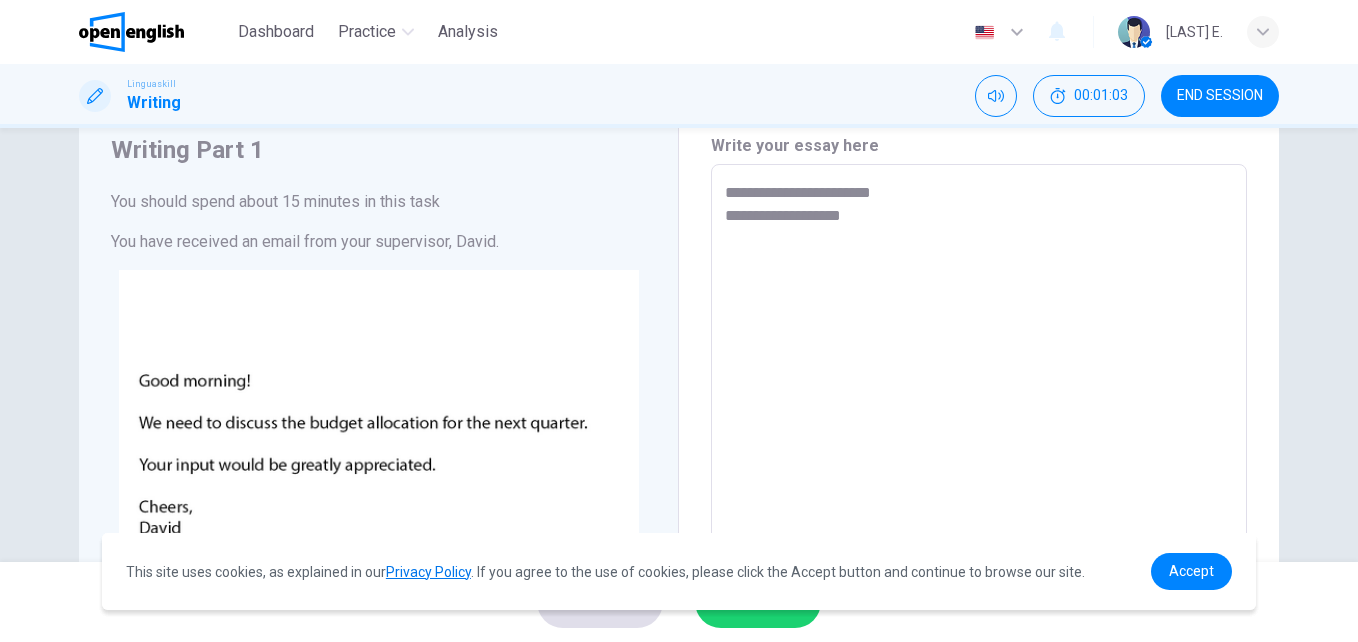 type on "*" 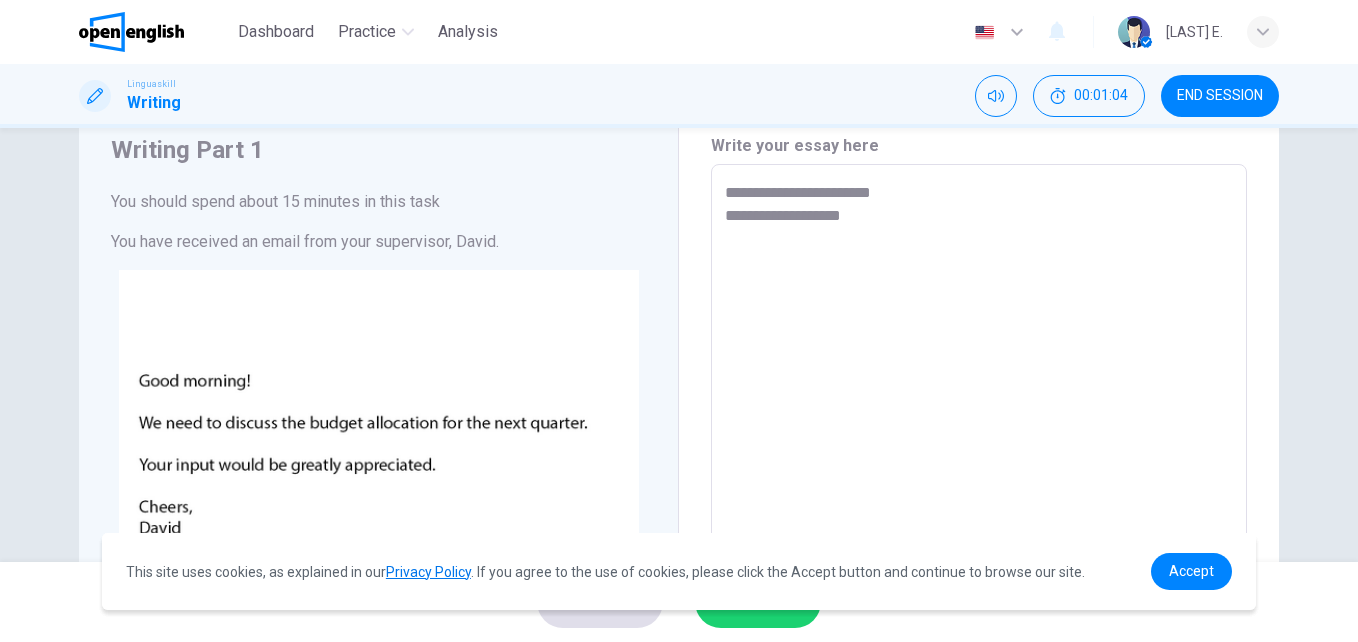 type on "**********" 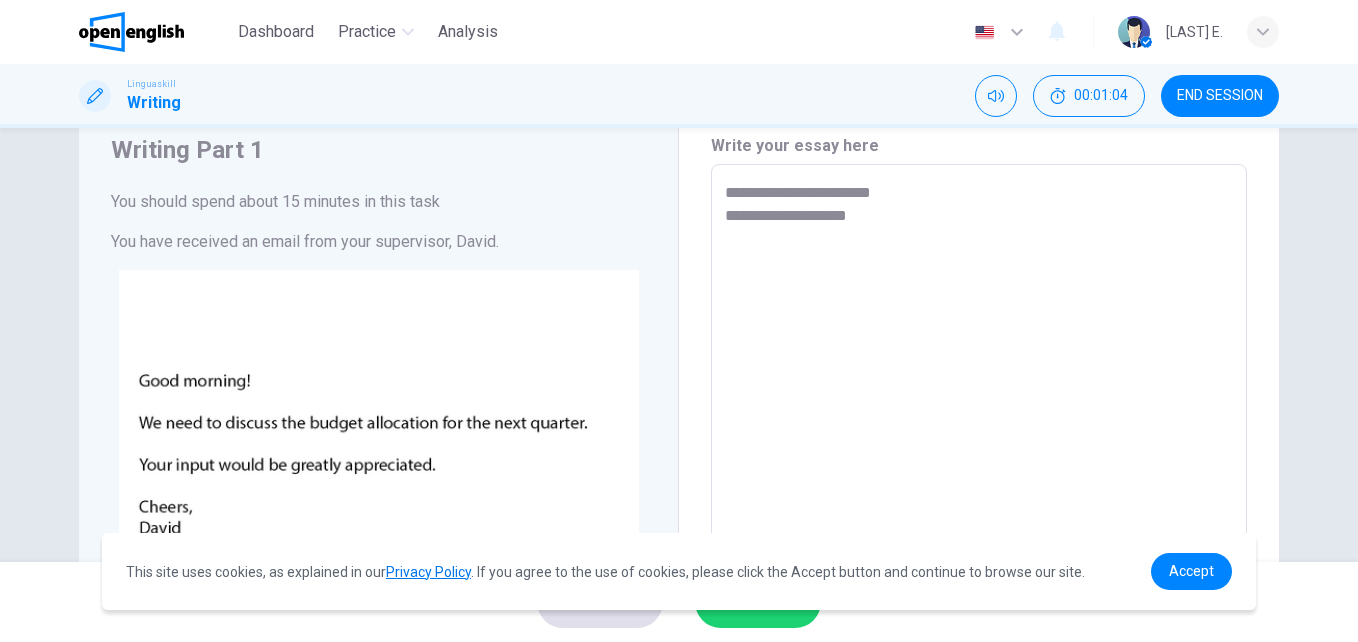 type on "*" 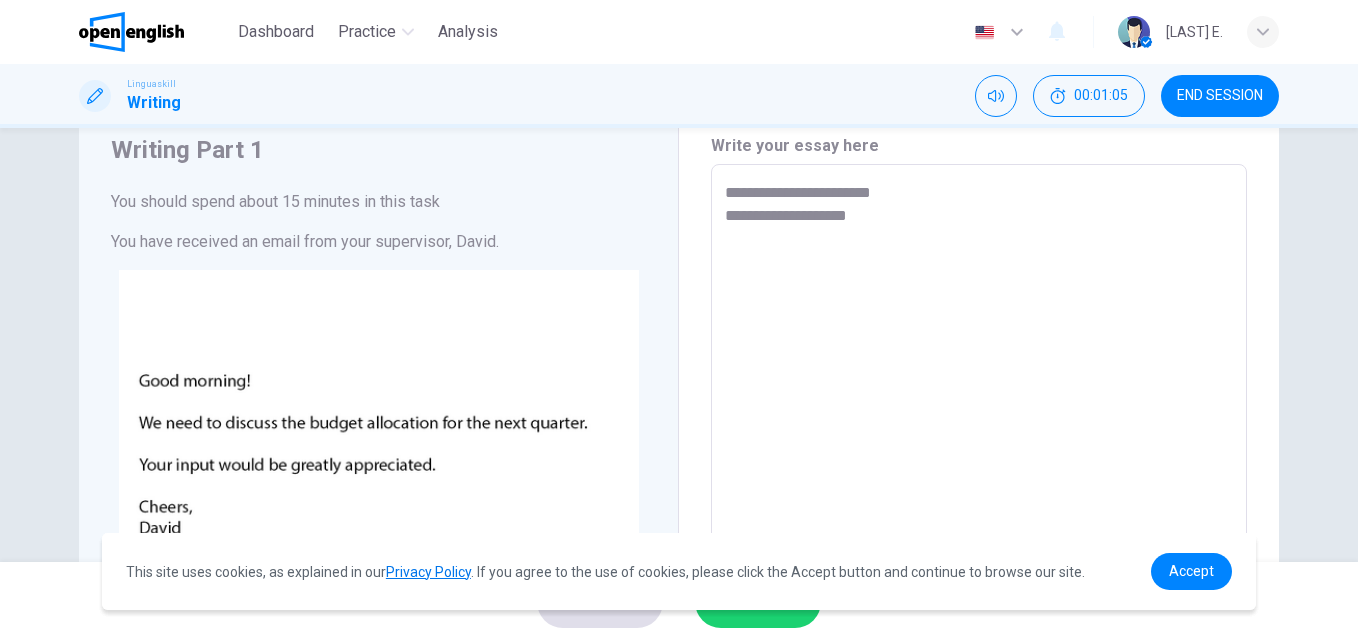type on "**********" 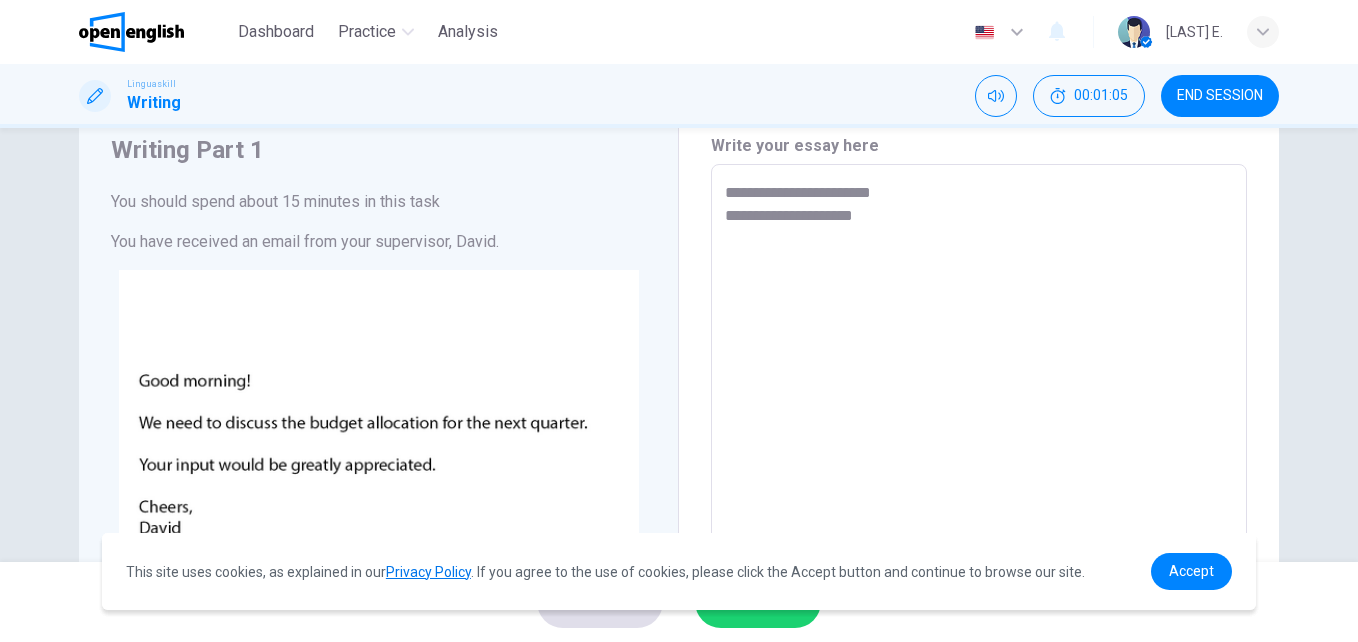 type on "**********" 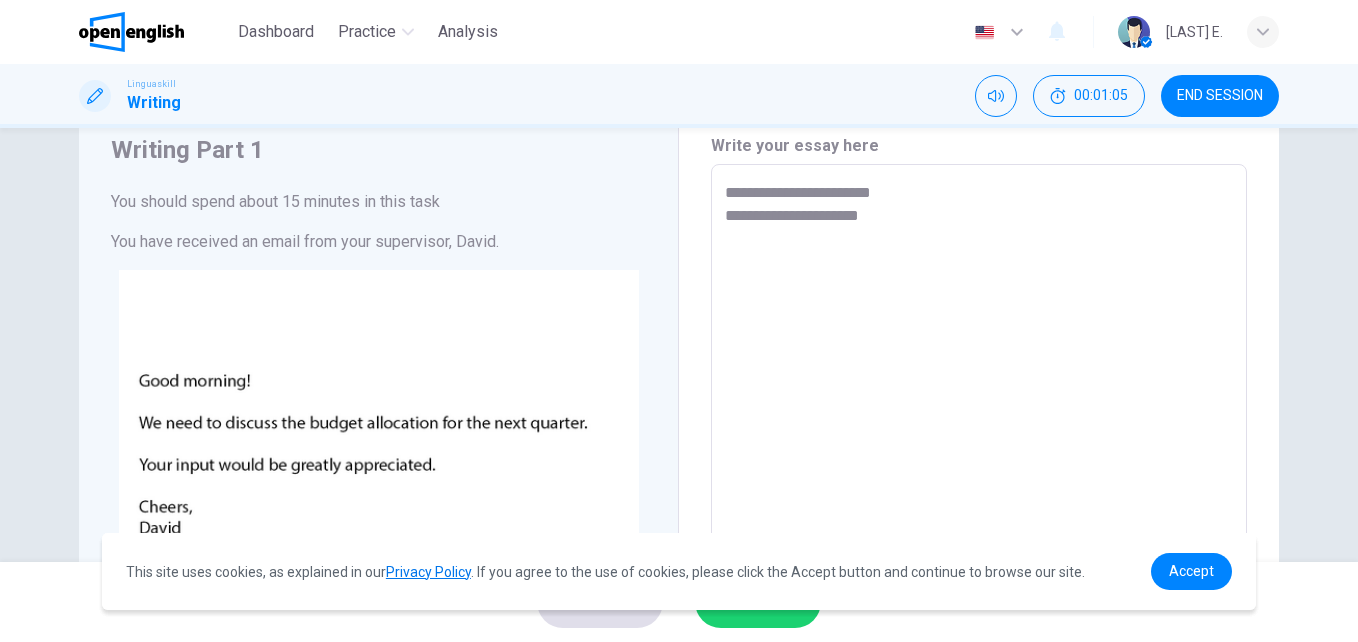 type on "*" 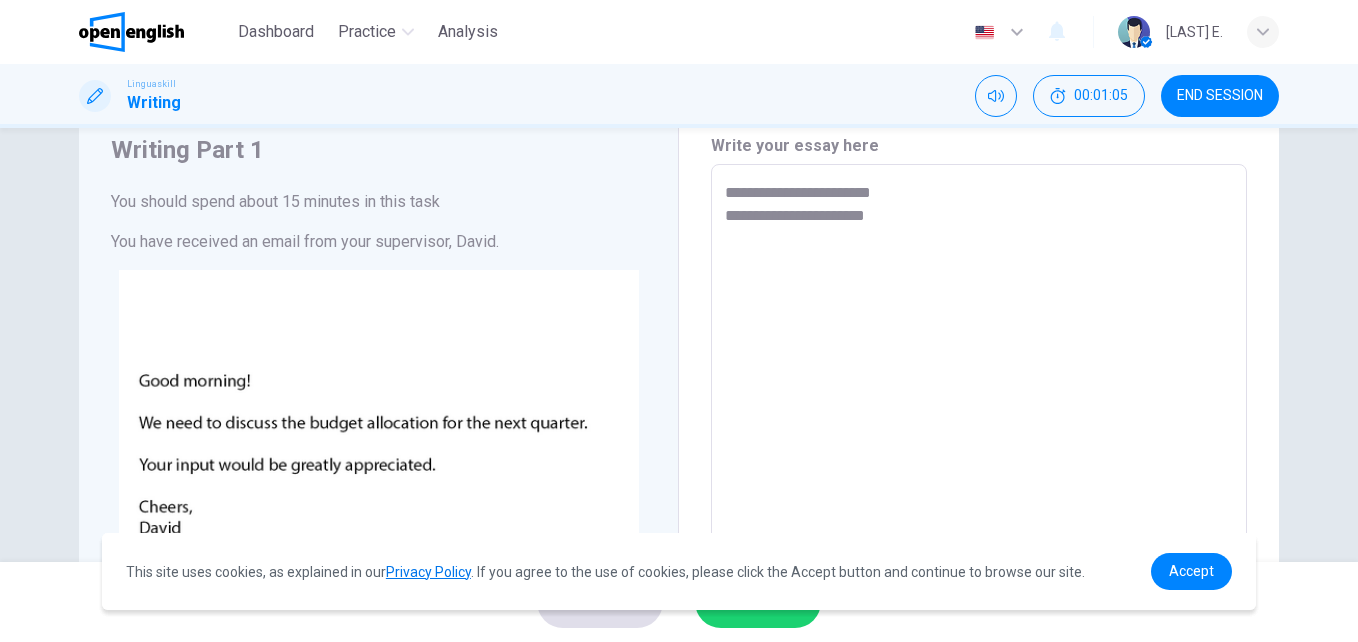 type on "*" 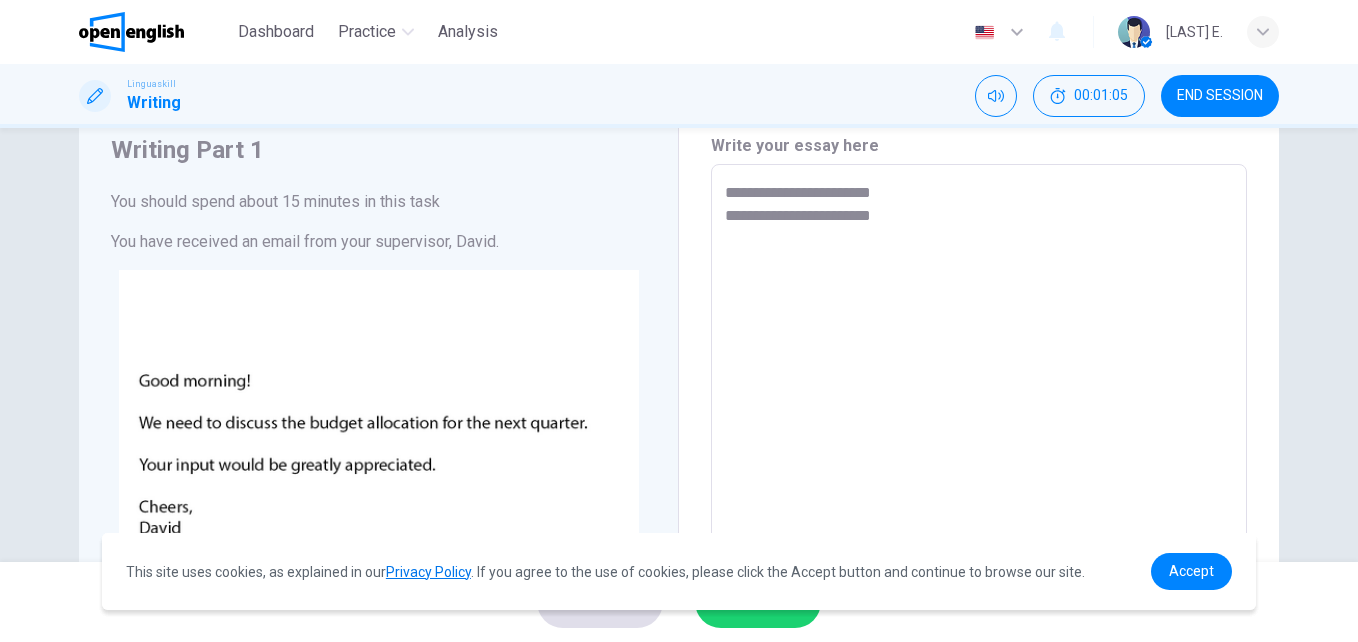type on "*" 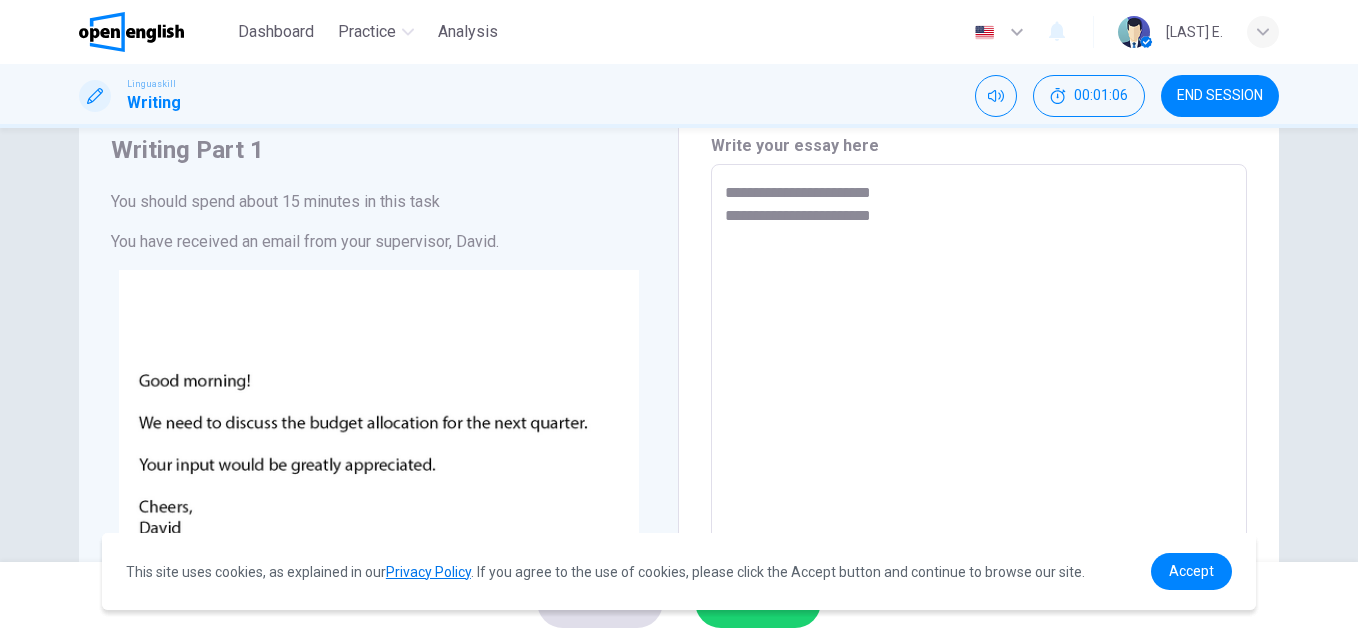 type on "**********" 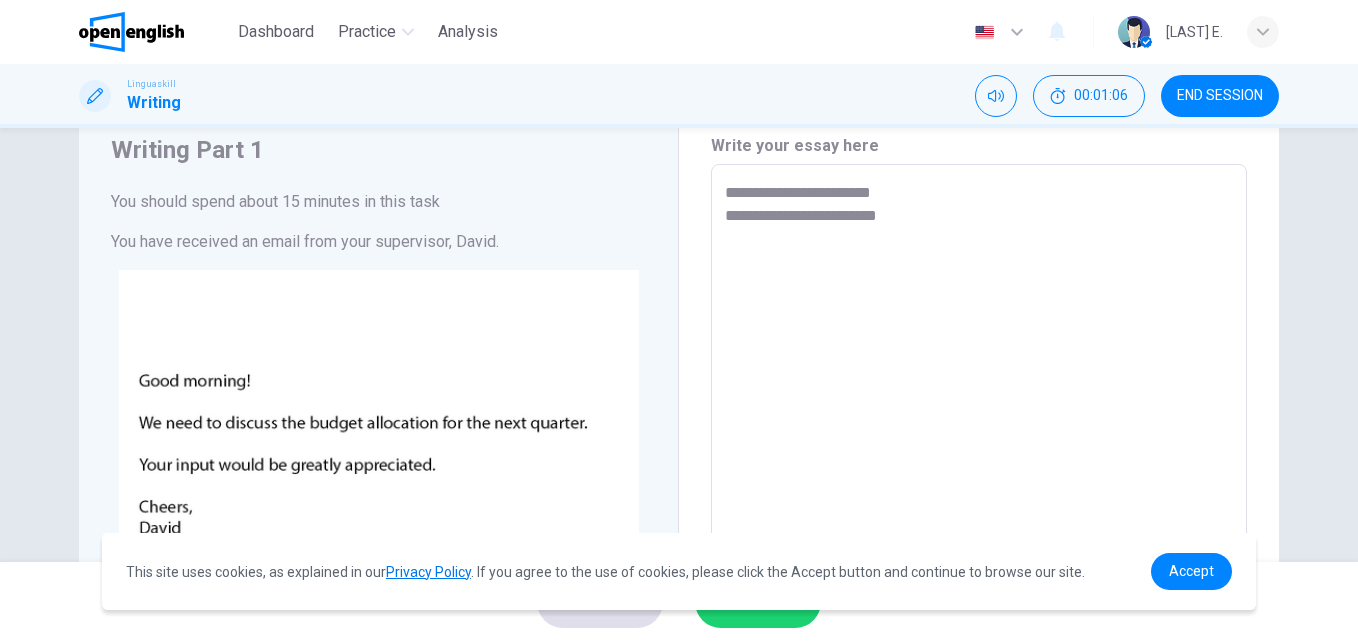 type on "**********" 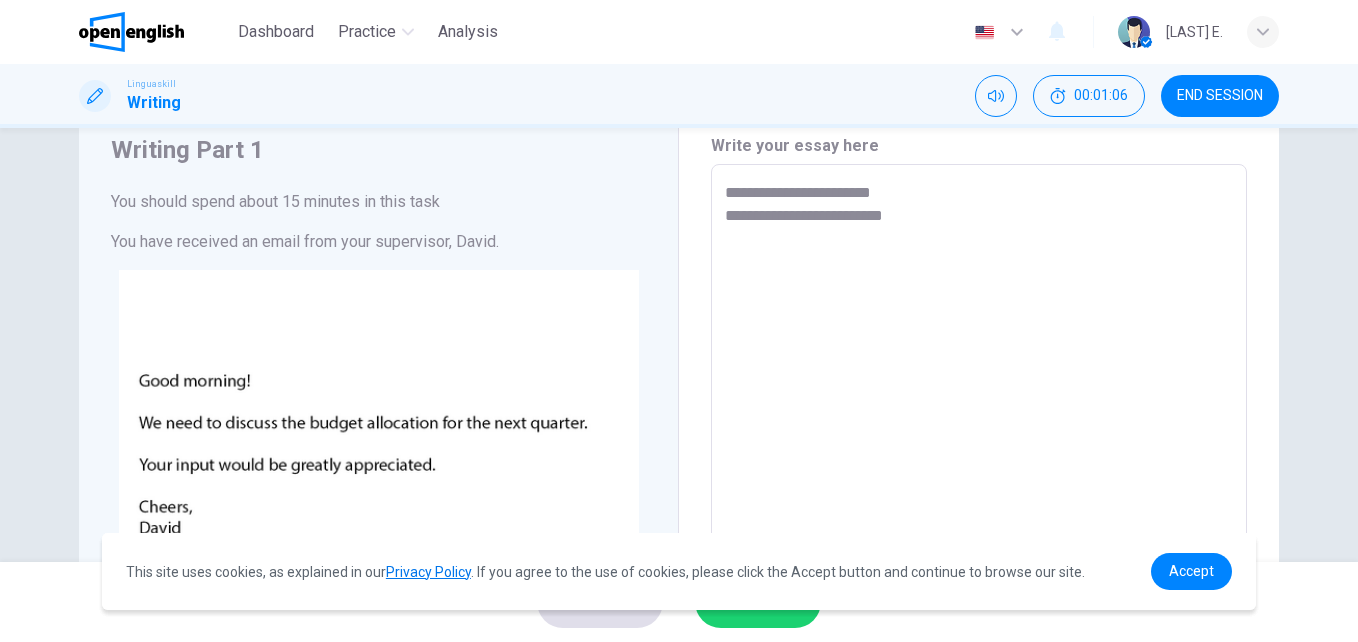type on "*" 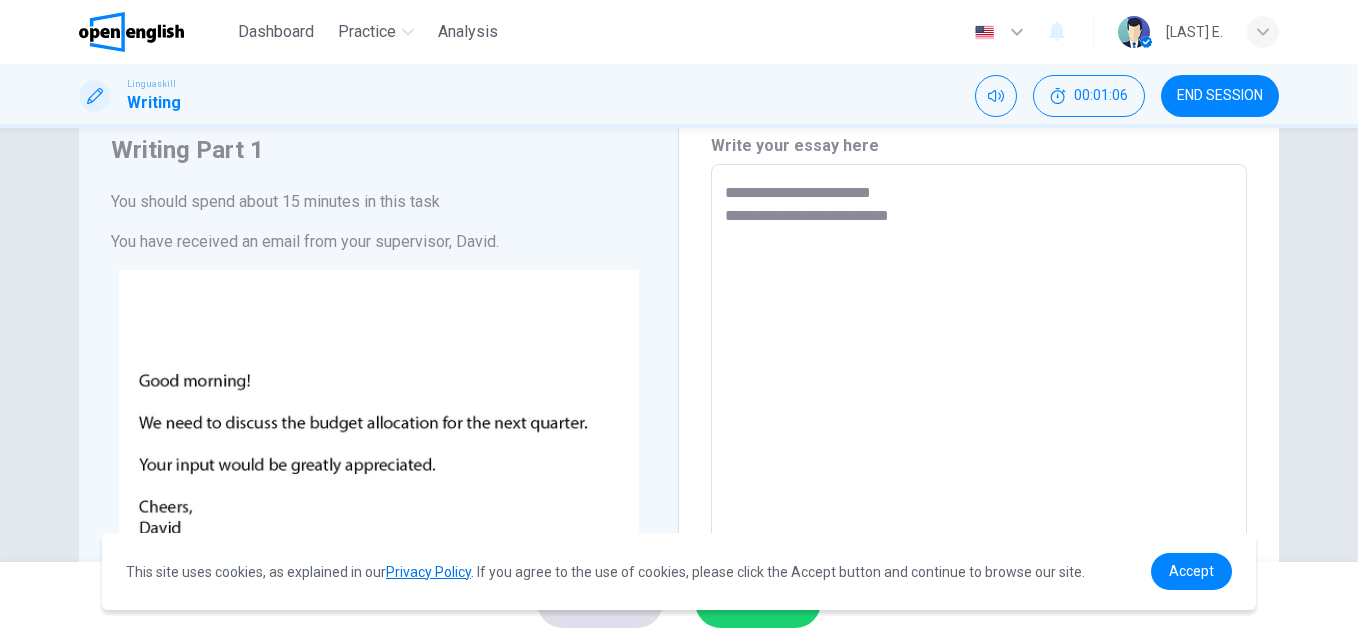 type on "*" 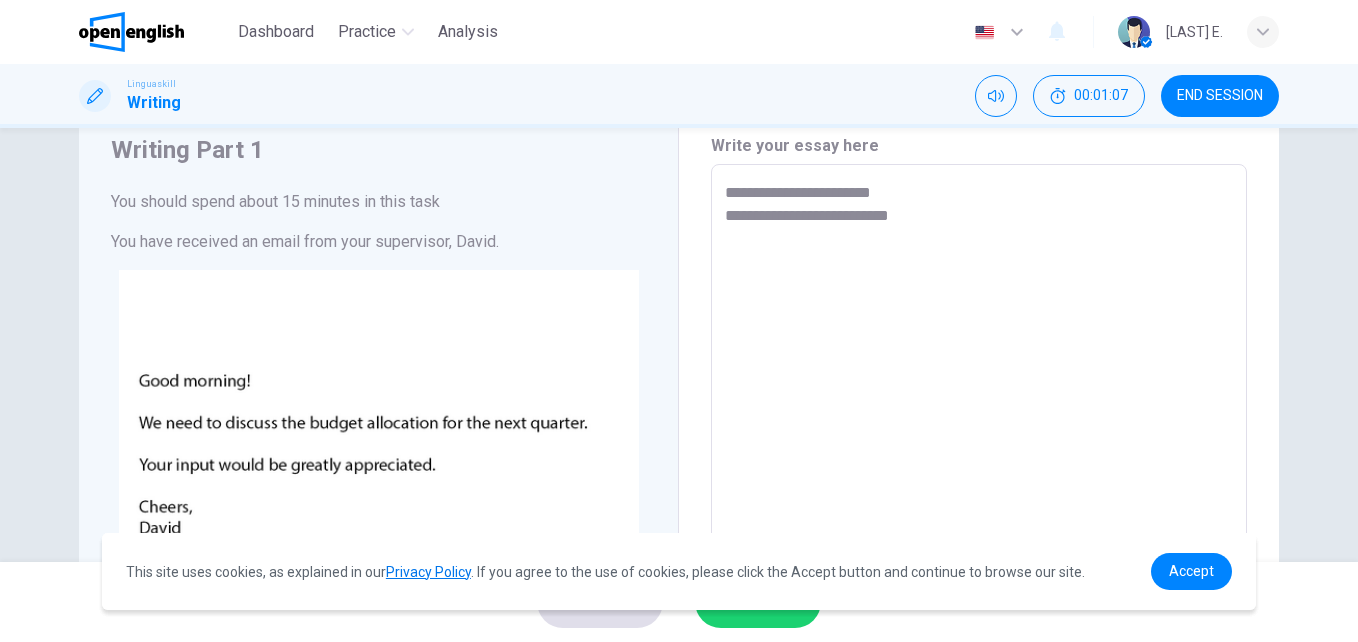 type on "**********" 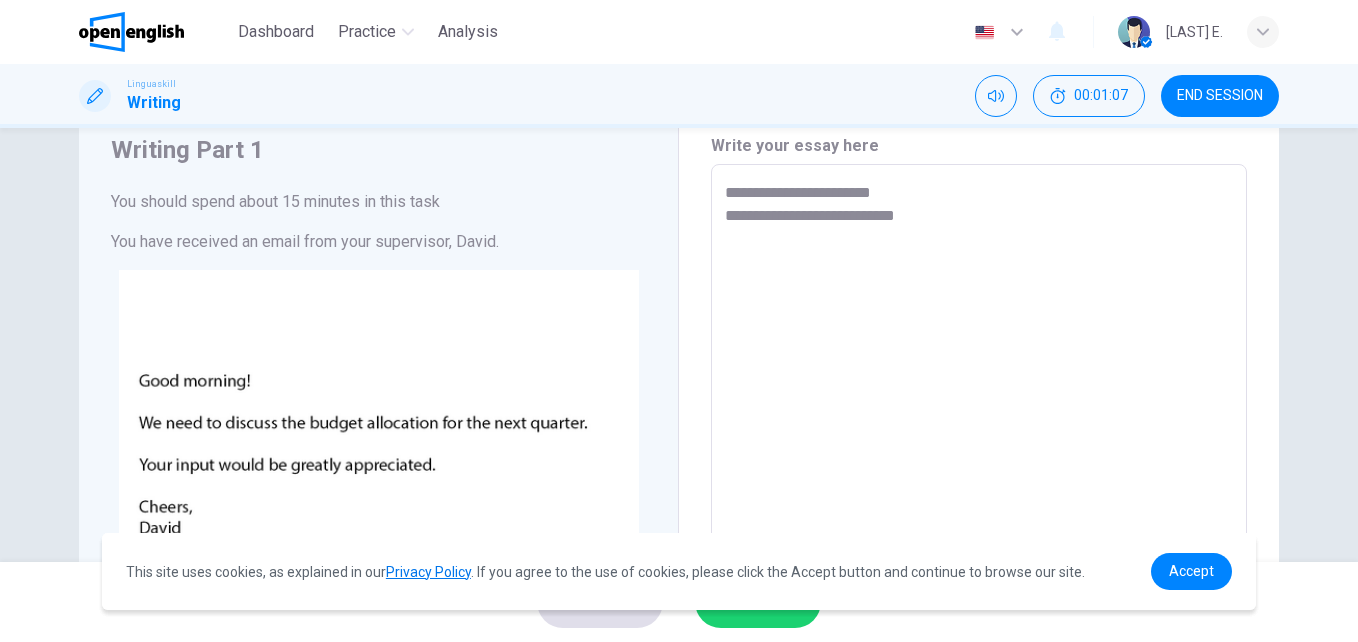 type on "*" 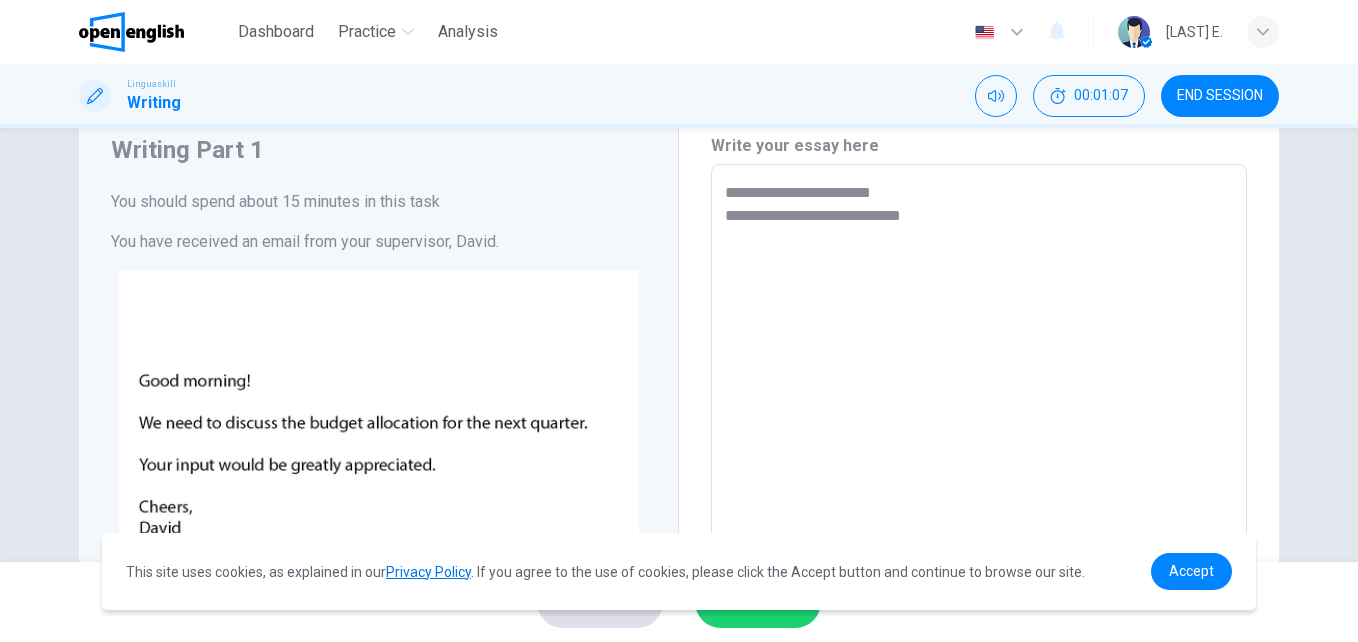 type on "**********" 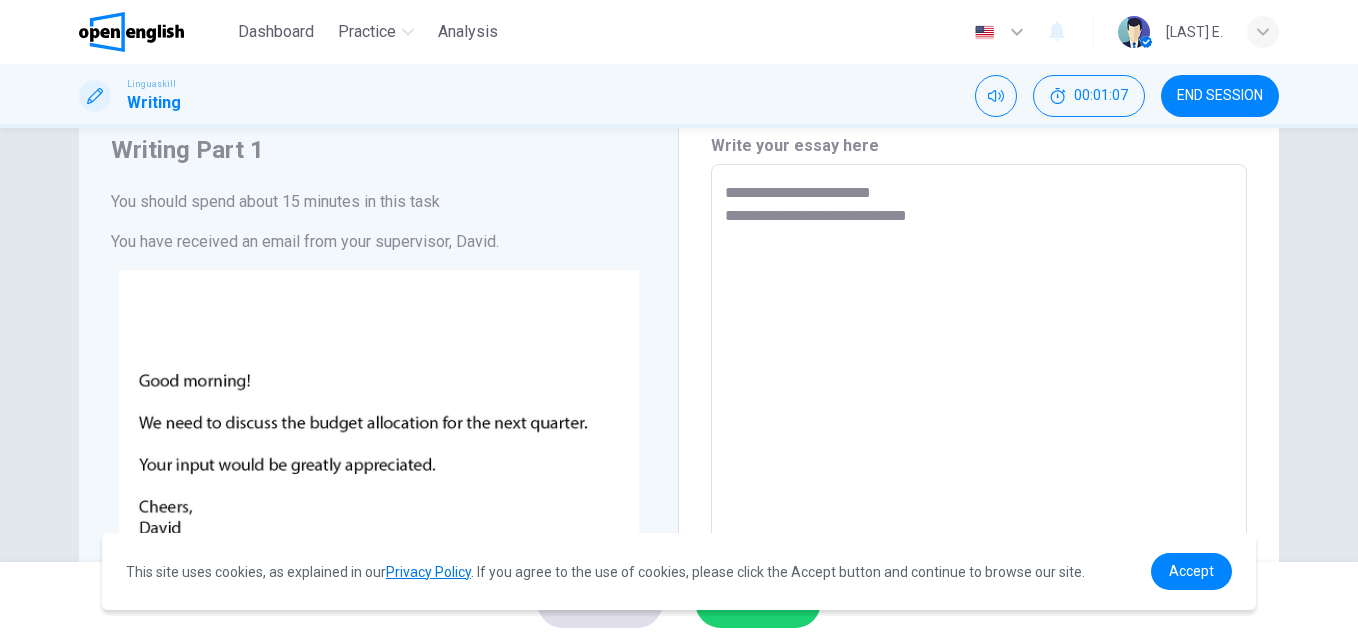 type on "*" 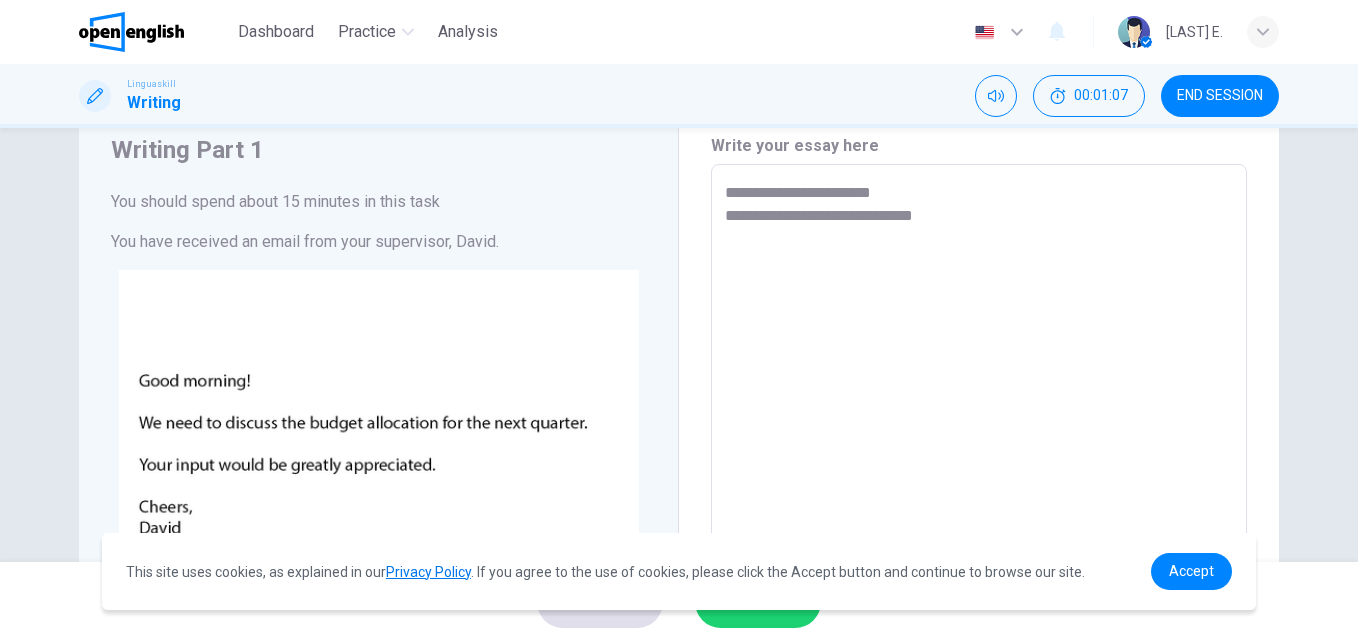 type on "*" 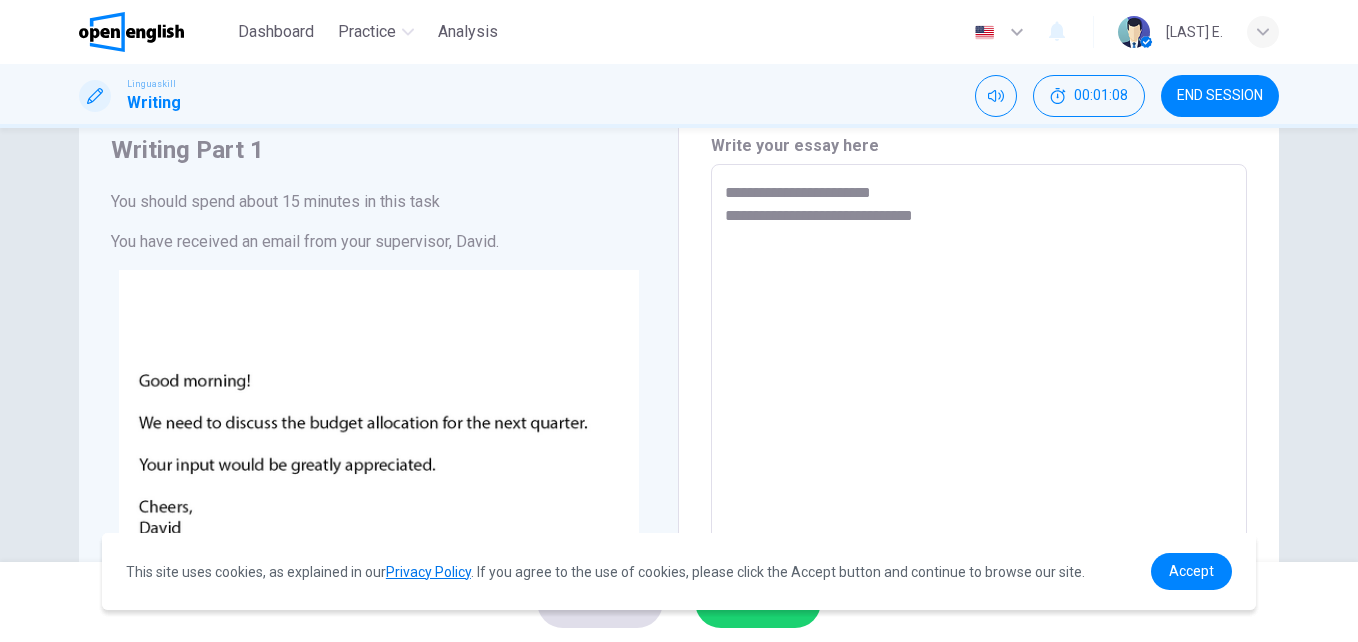 type on "**********" 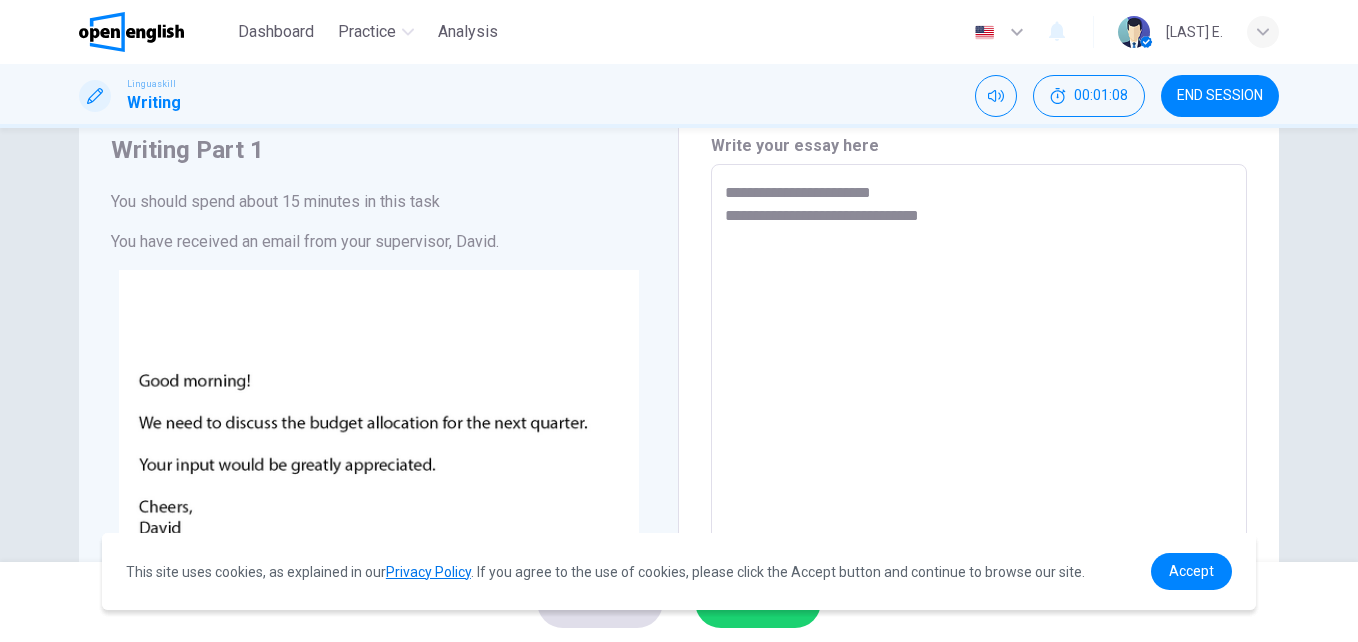 type on "*" 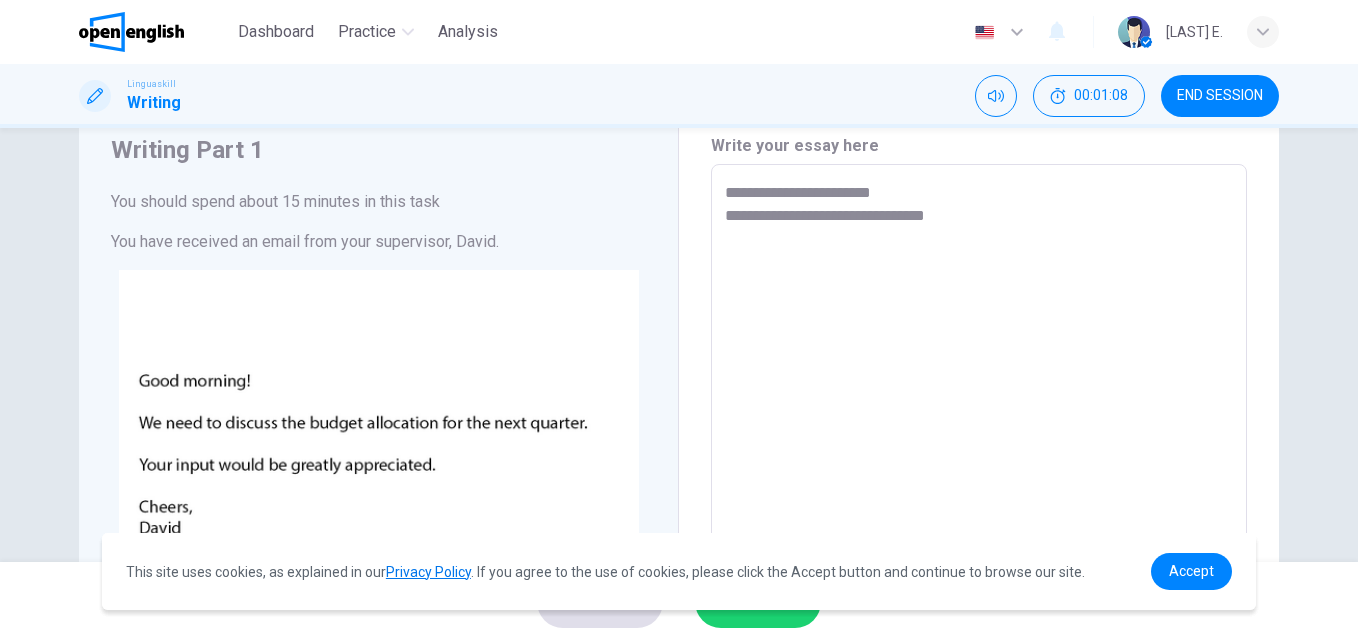 type on "**********" 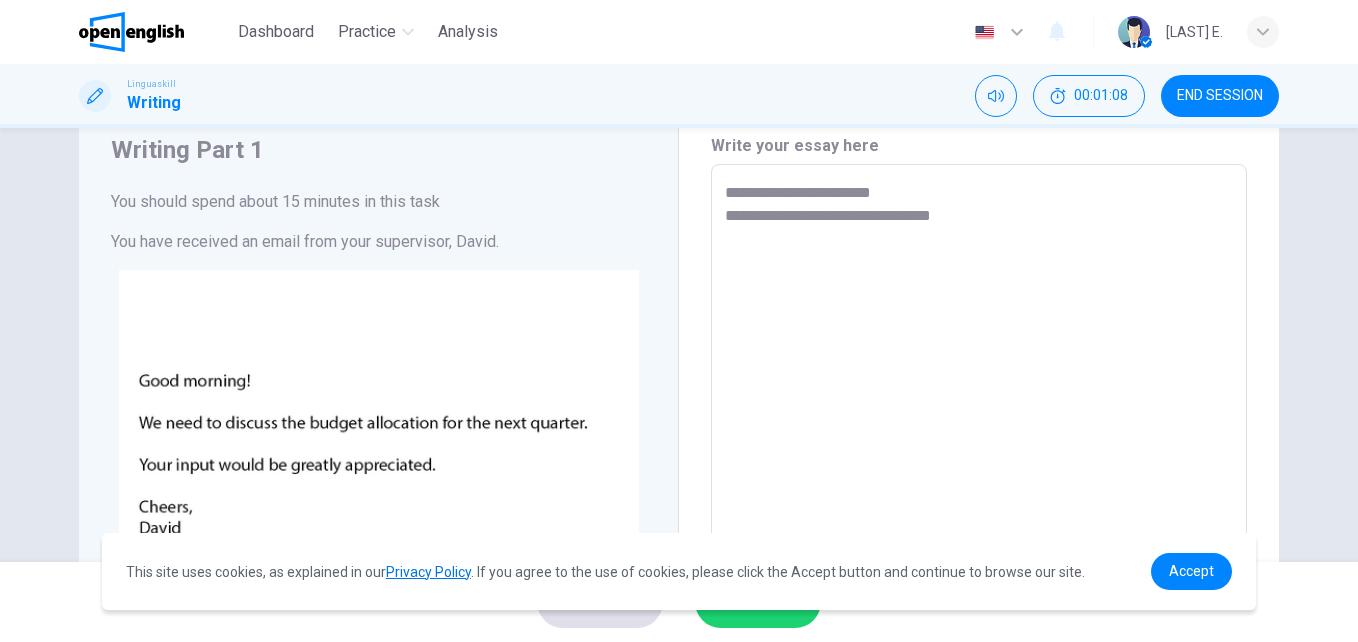 type on "*" 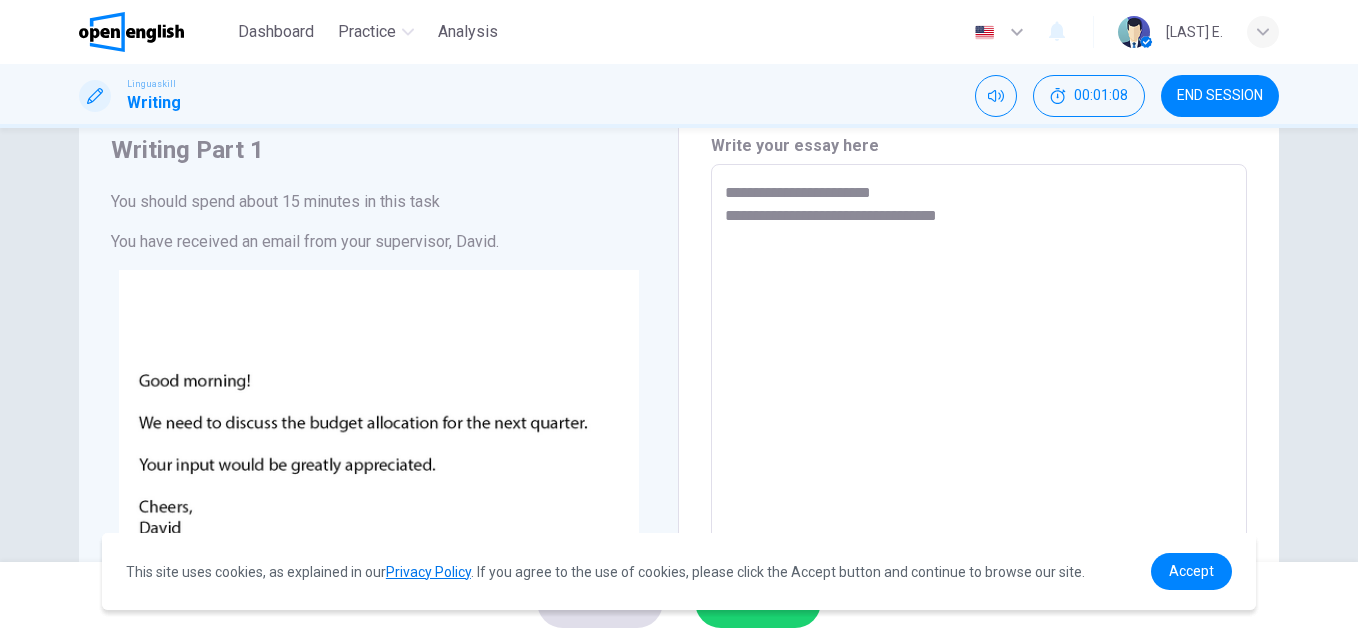 type on "*" 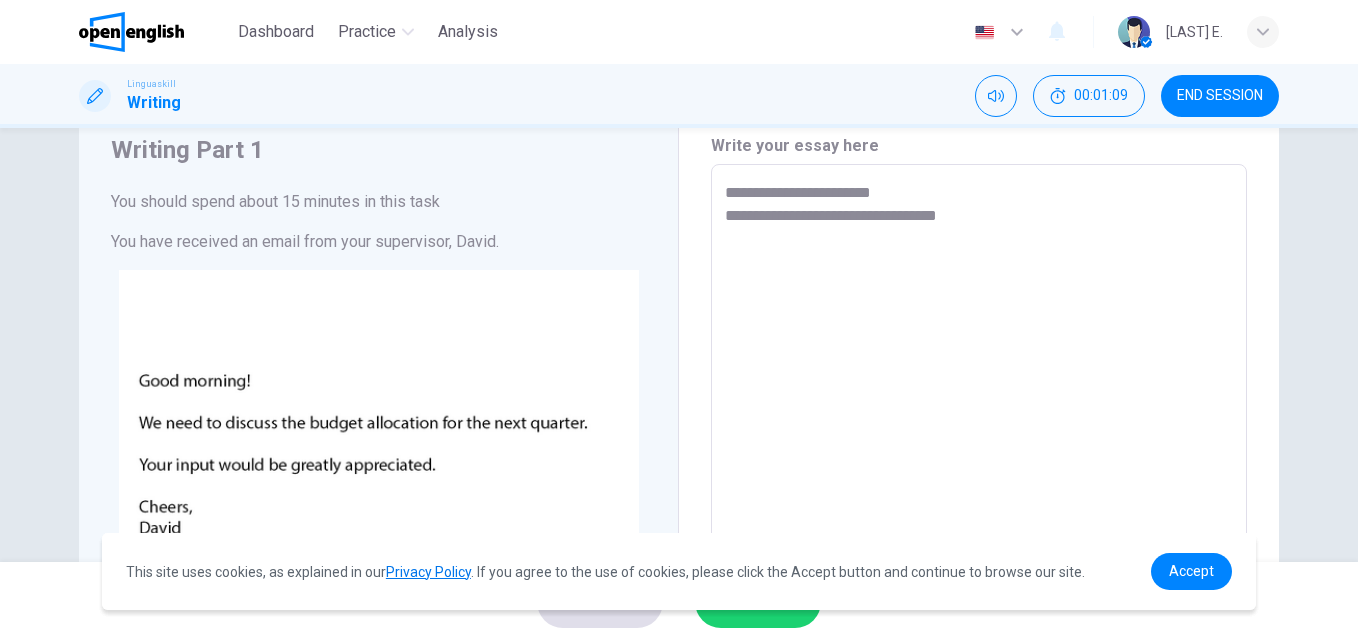 type on "**********" 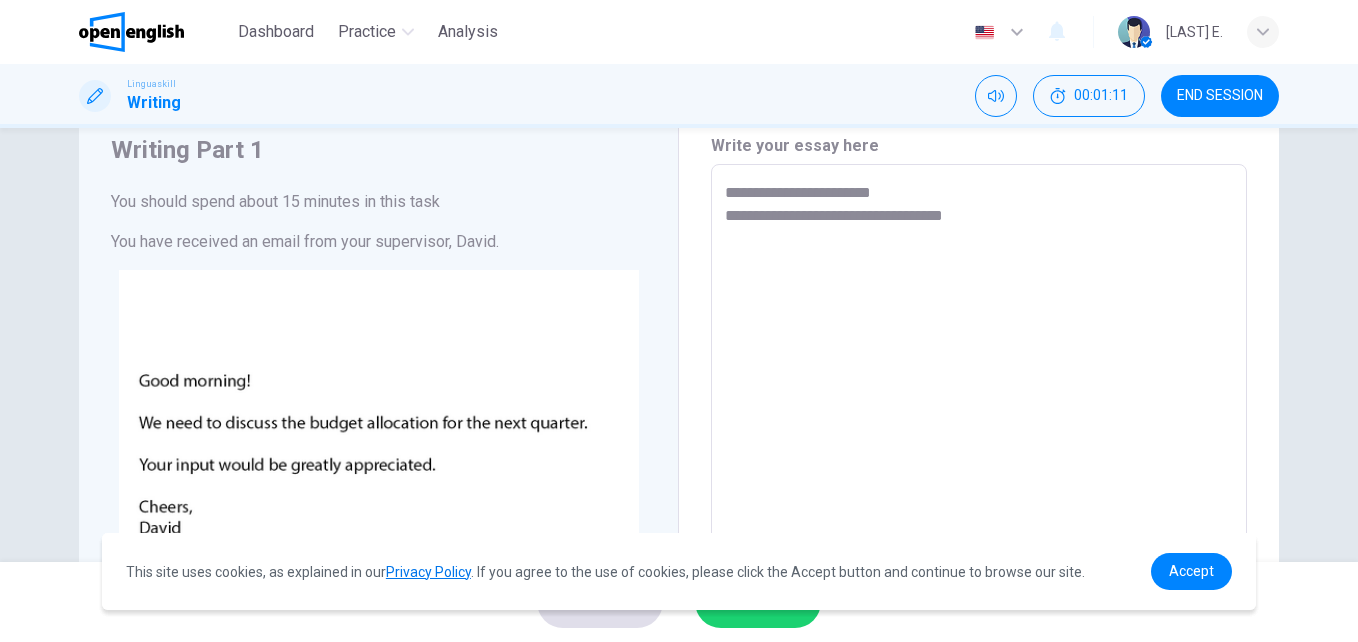 type on "**********" 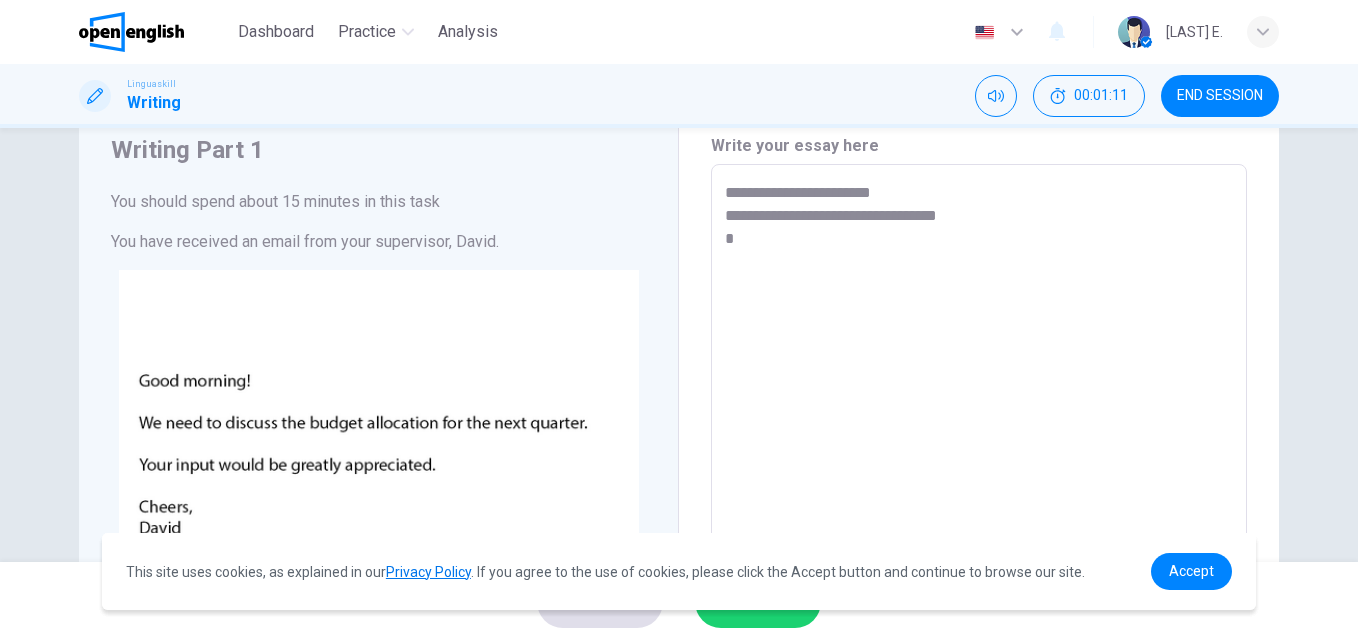 type on "*" 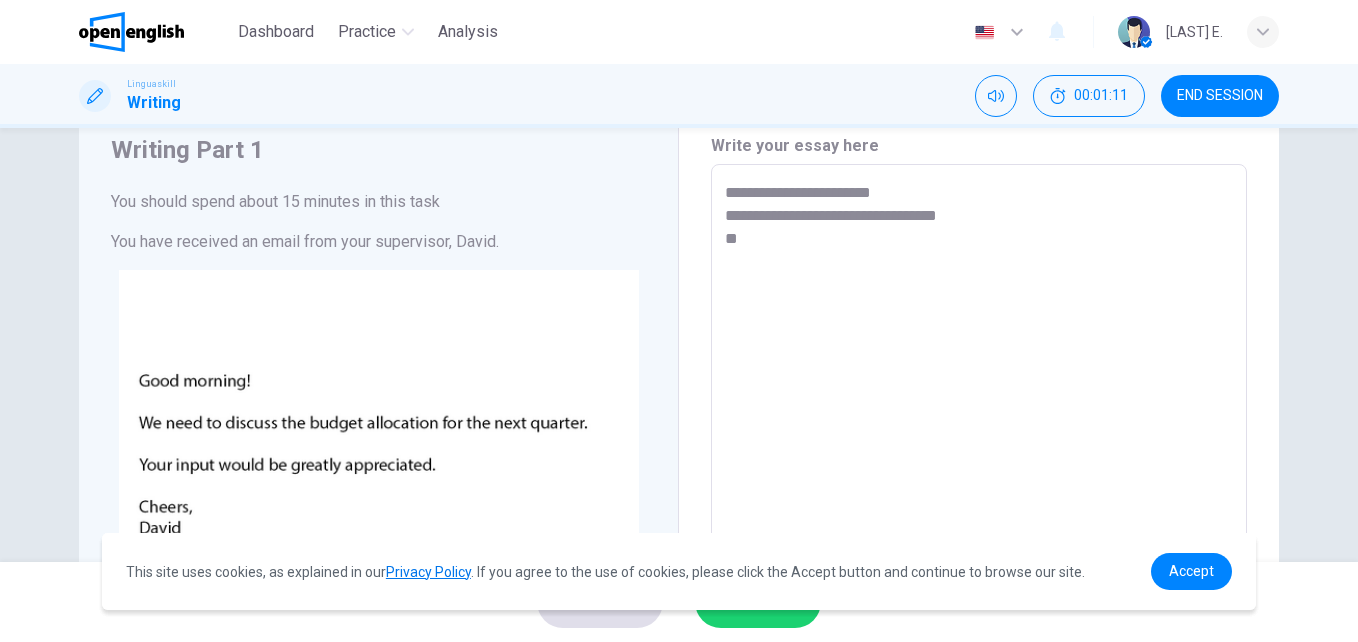 type on "**********" 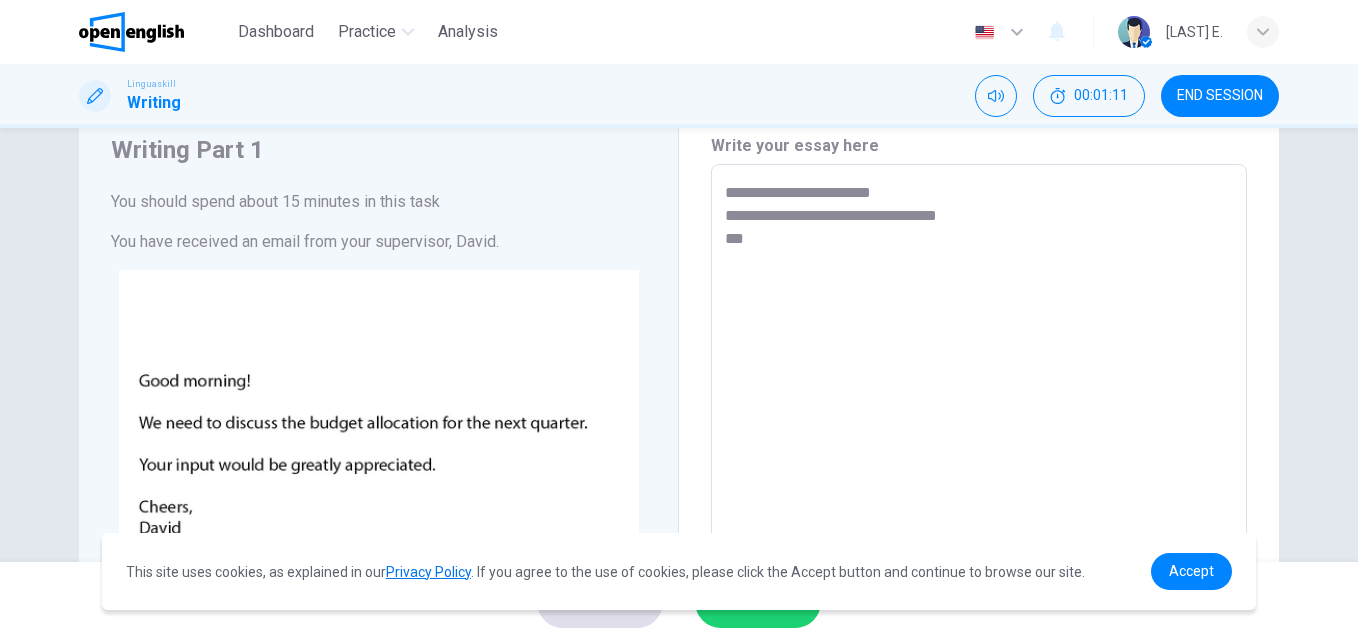type on "*" 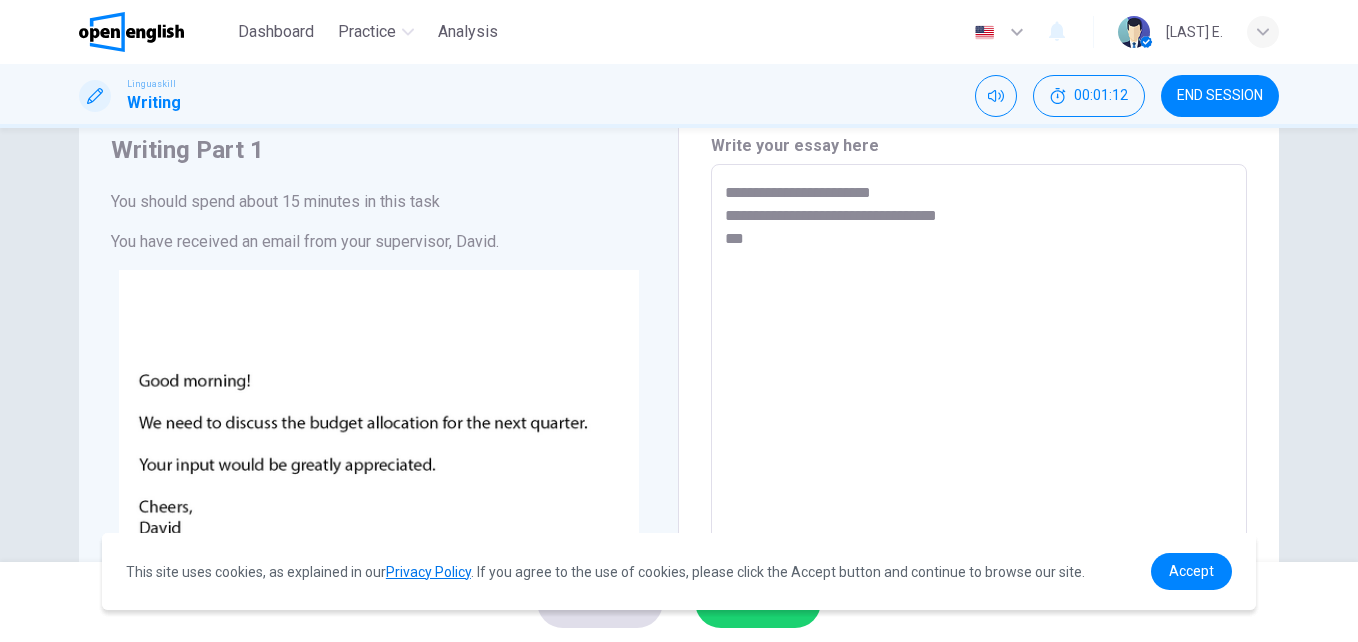 type on "**********" 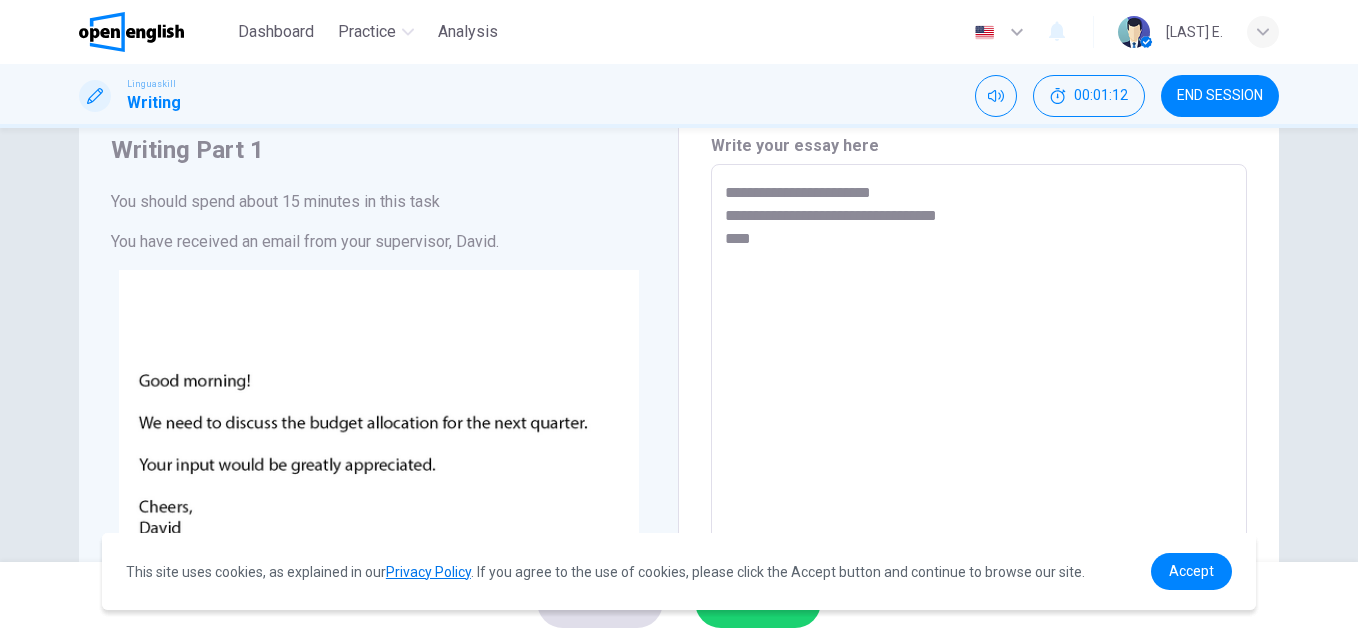 type on "**********" 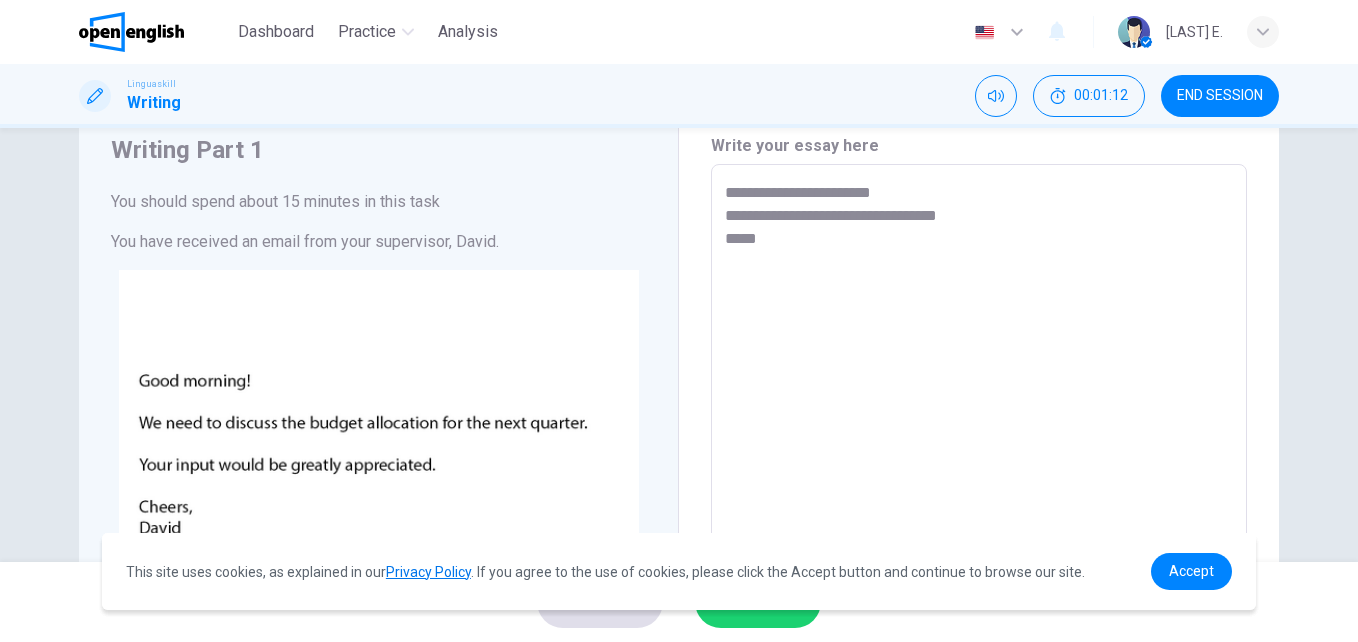 type on "*" 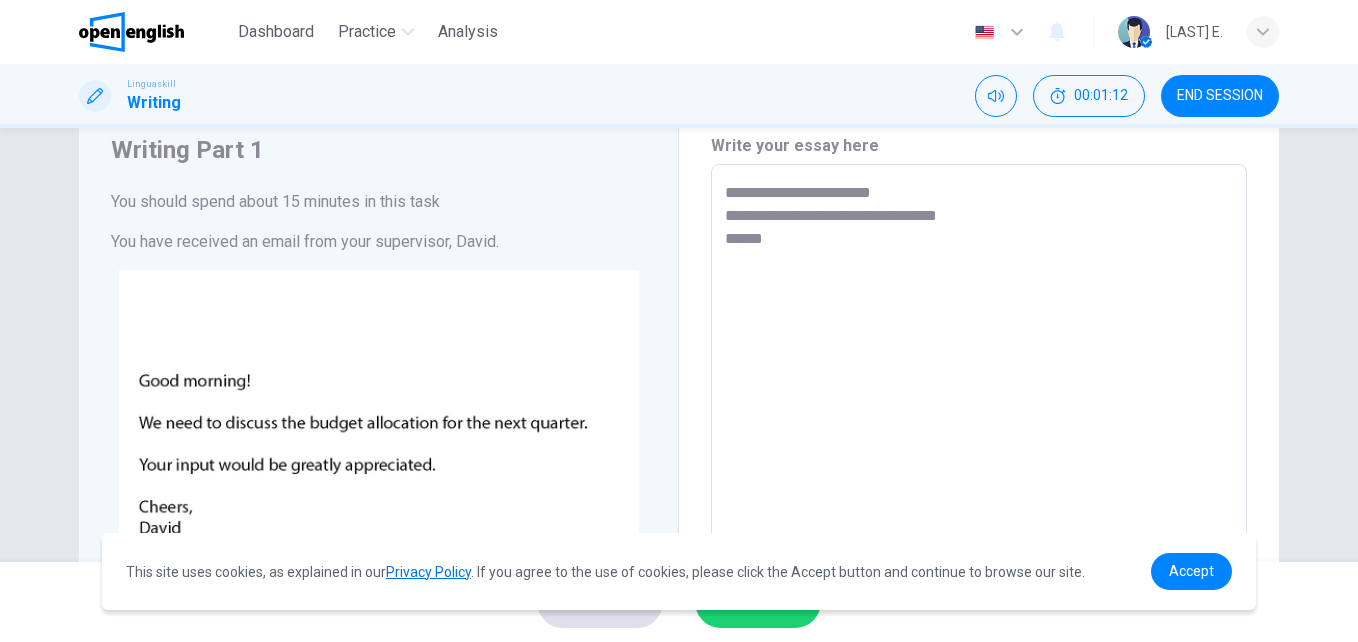 type on "*" 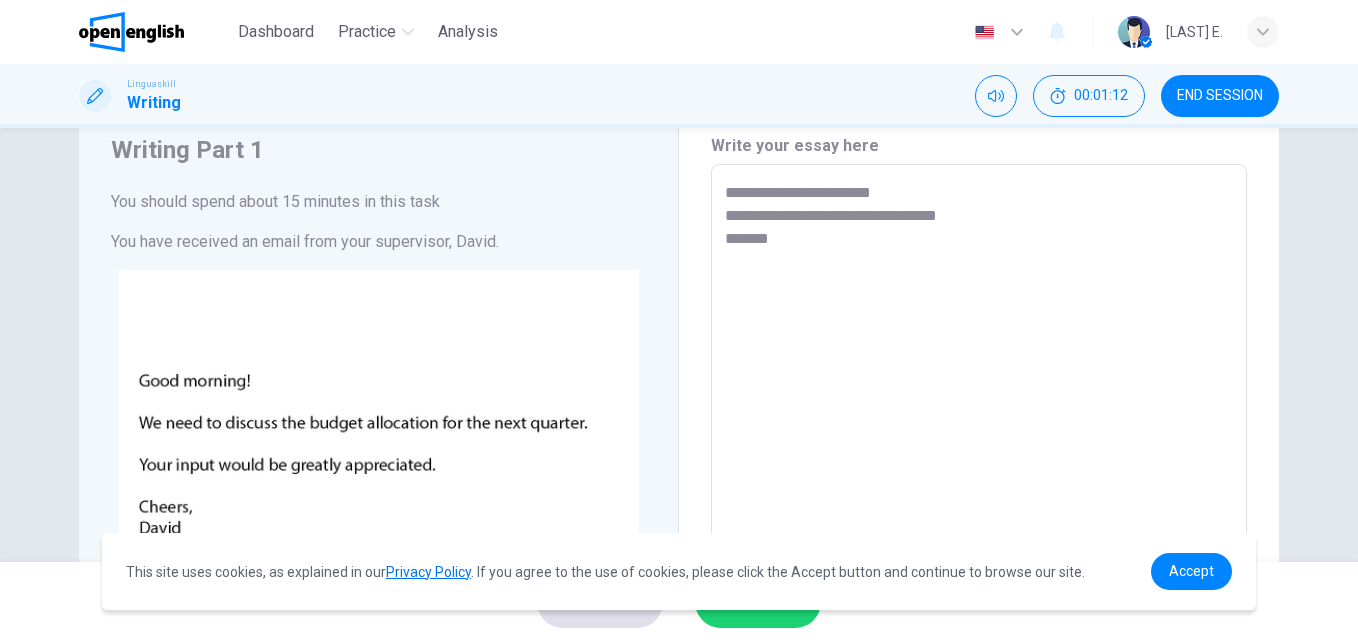 type on "*" 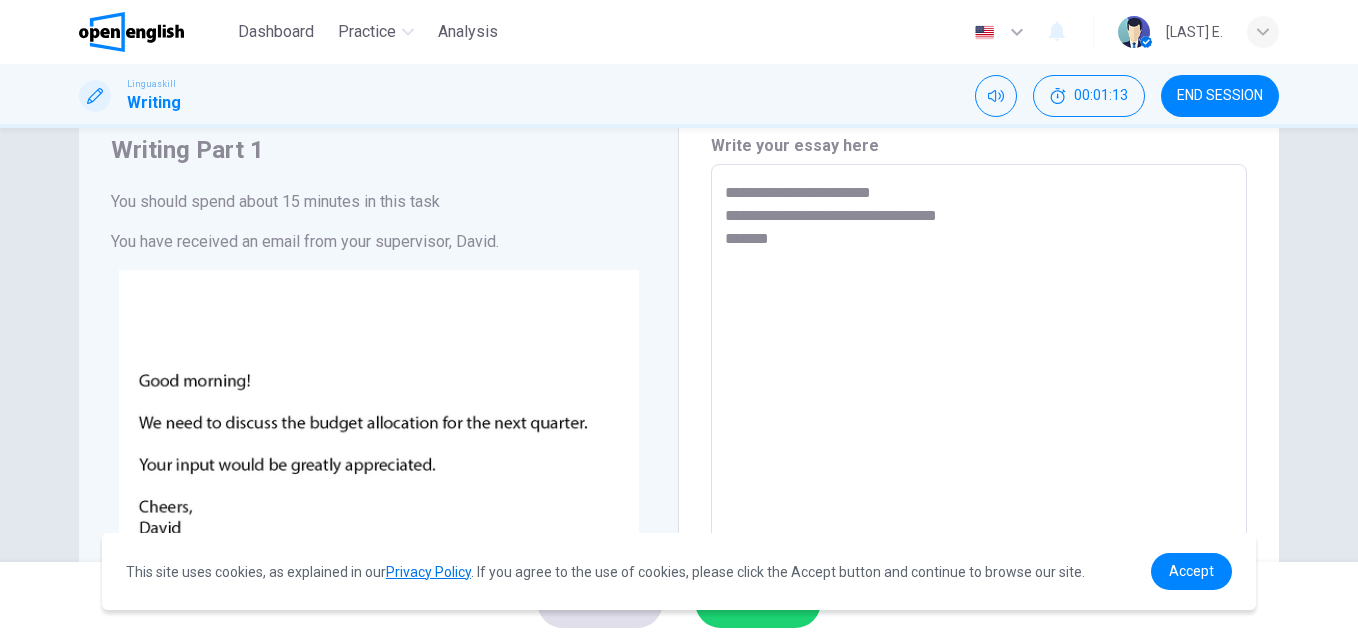 type on "**********" 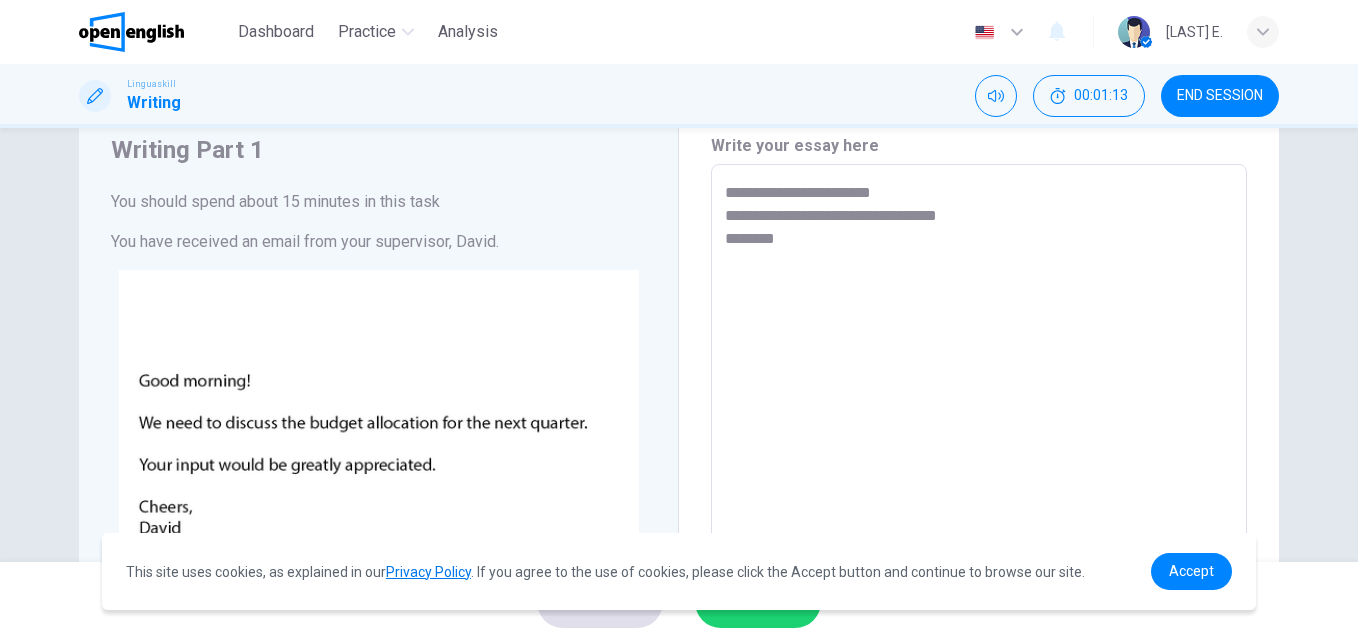 type on "*" 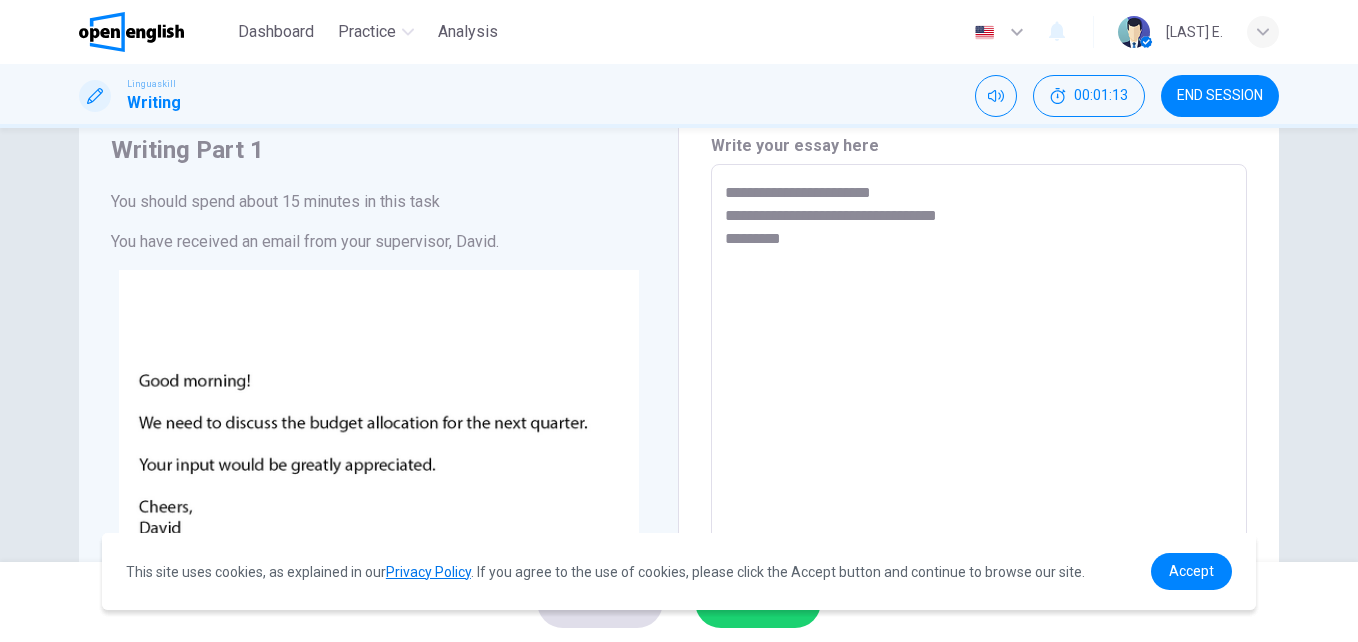type on "**********" 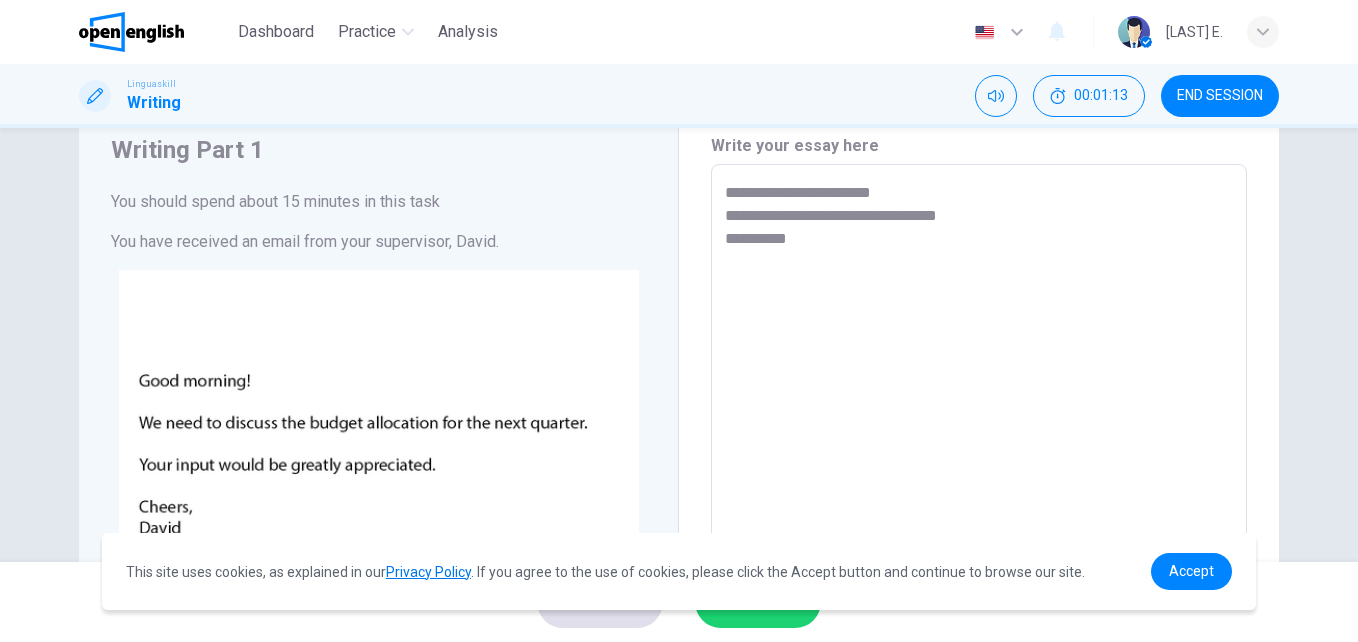 type on "*" 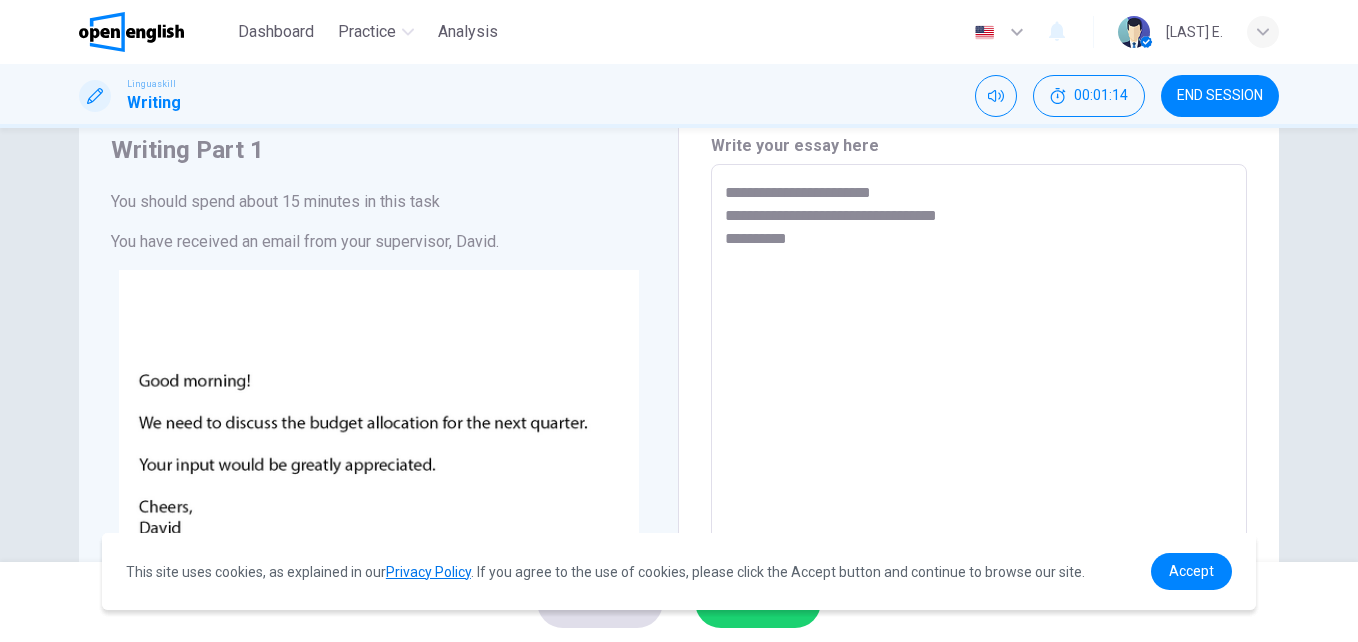 type on "**********" 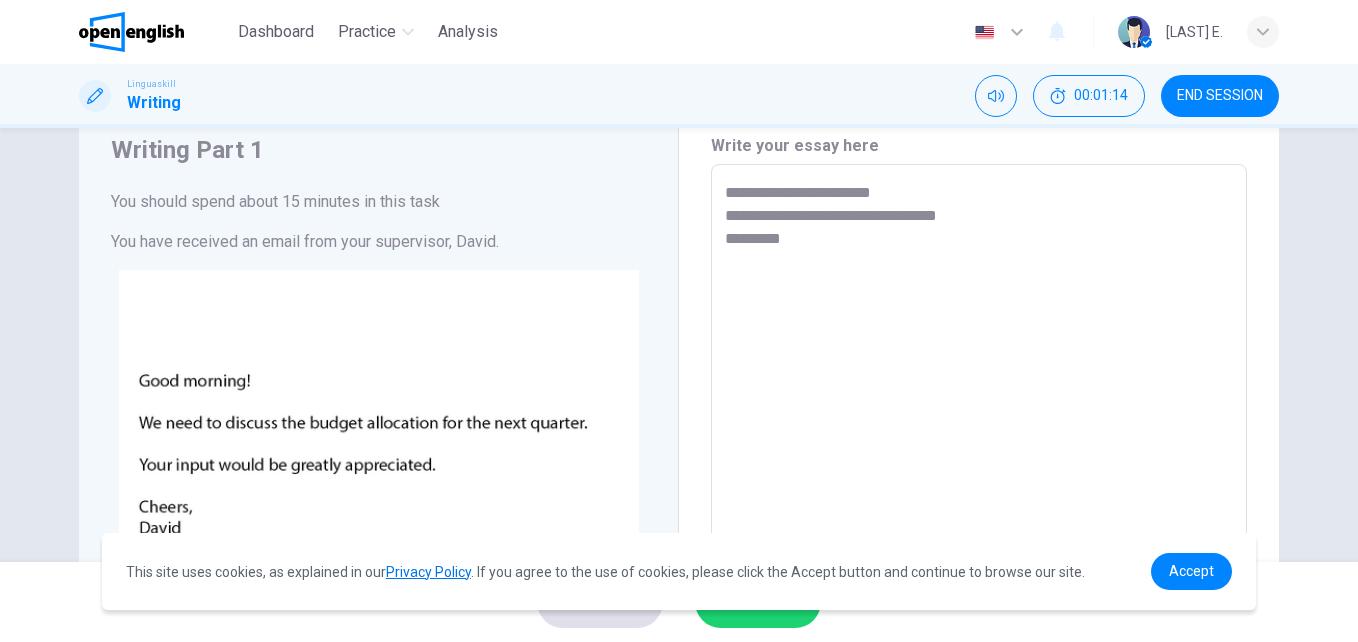 type on "*" 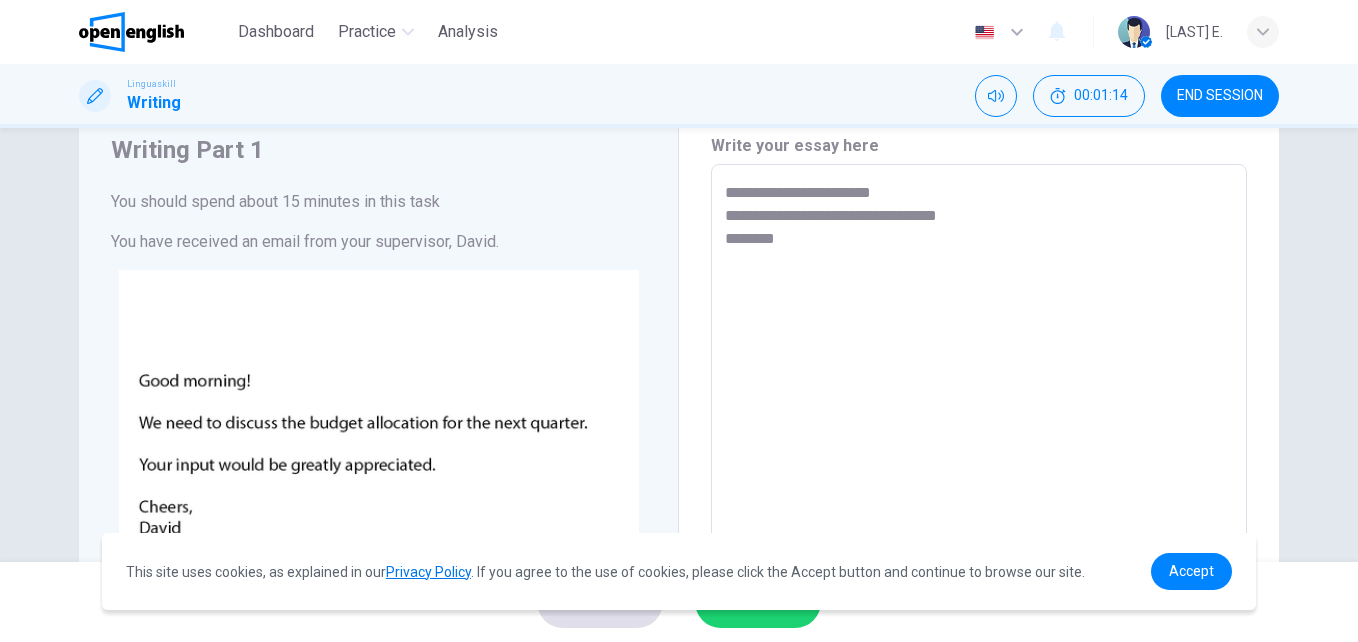 type on "*" 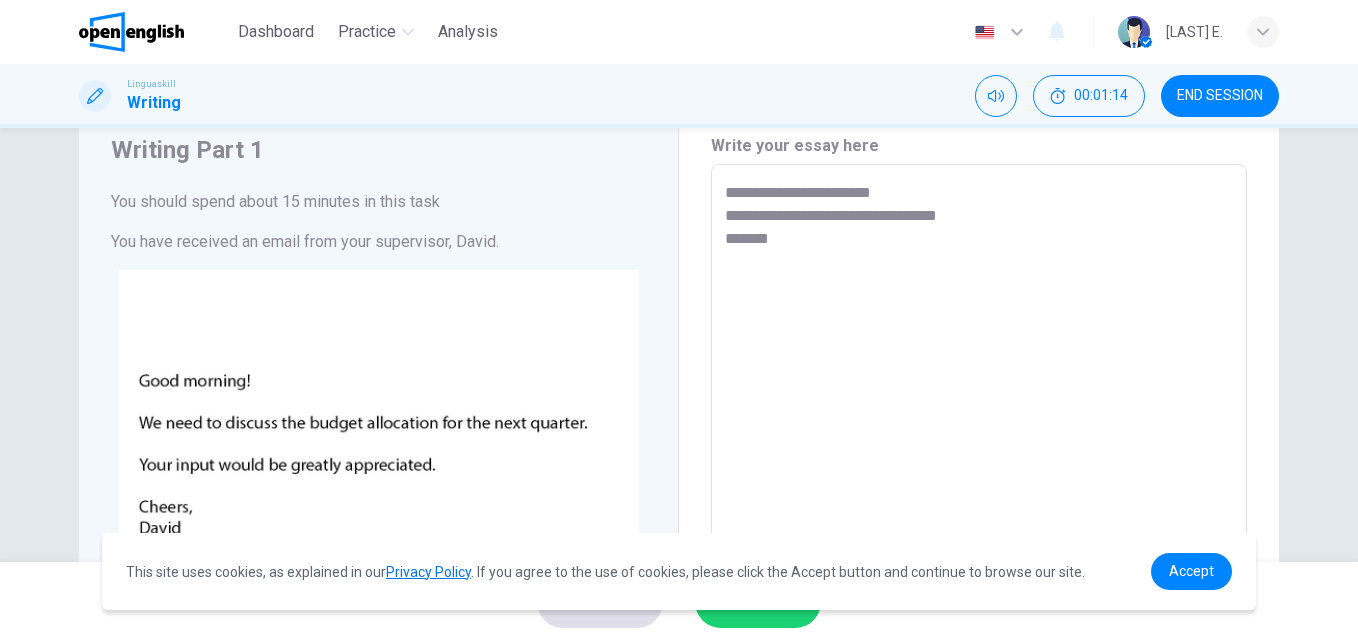 type on "*" 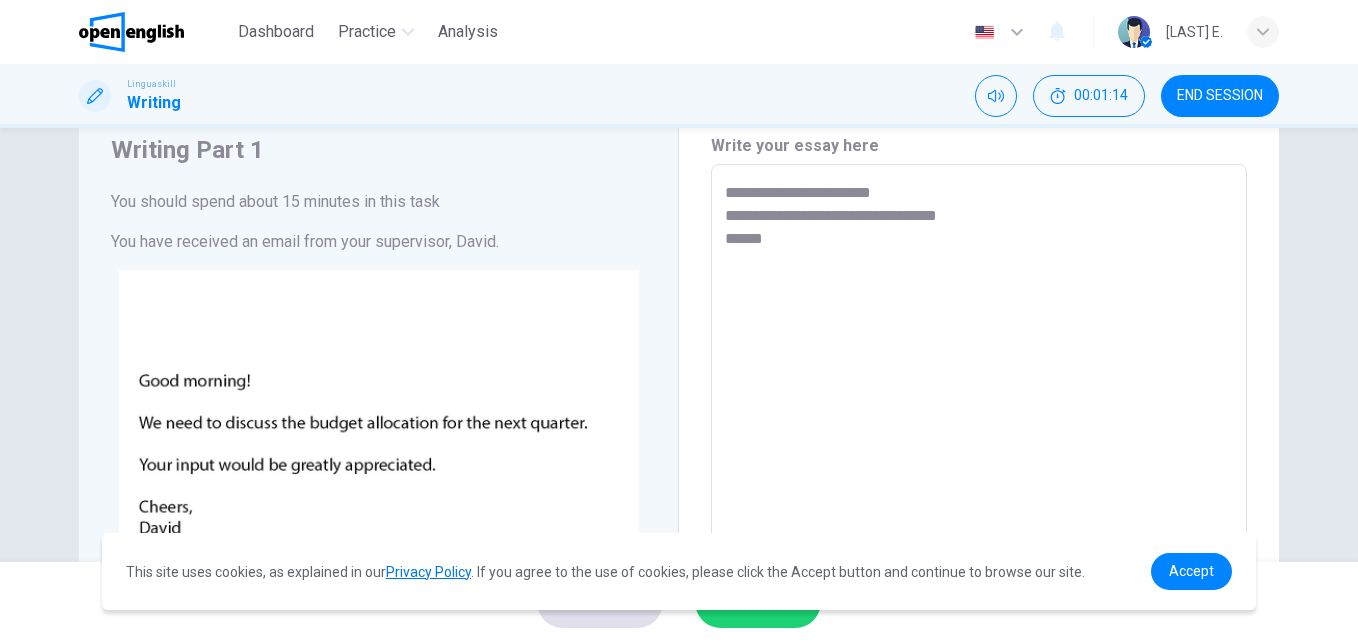 type on "*" 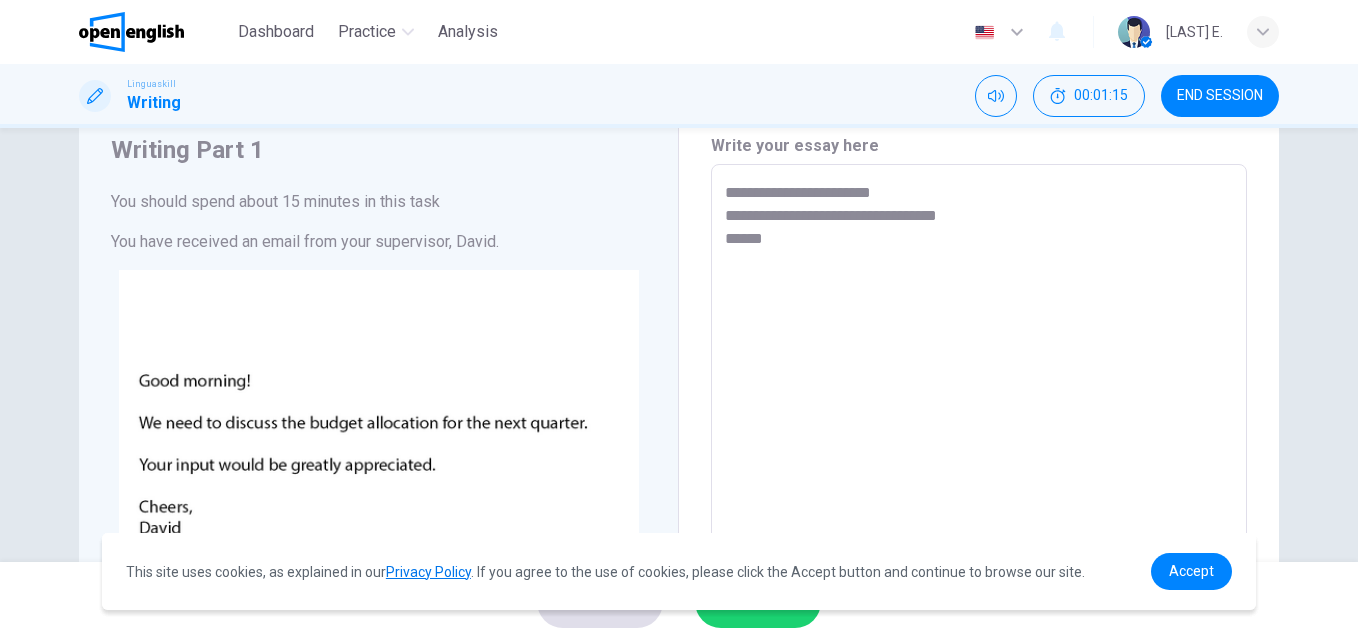 type on "**********" 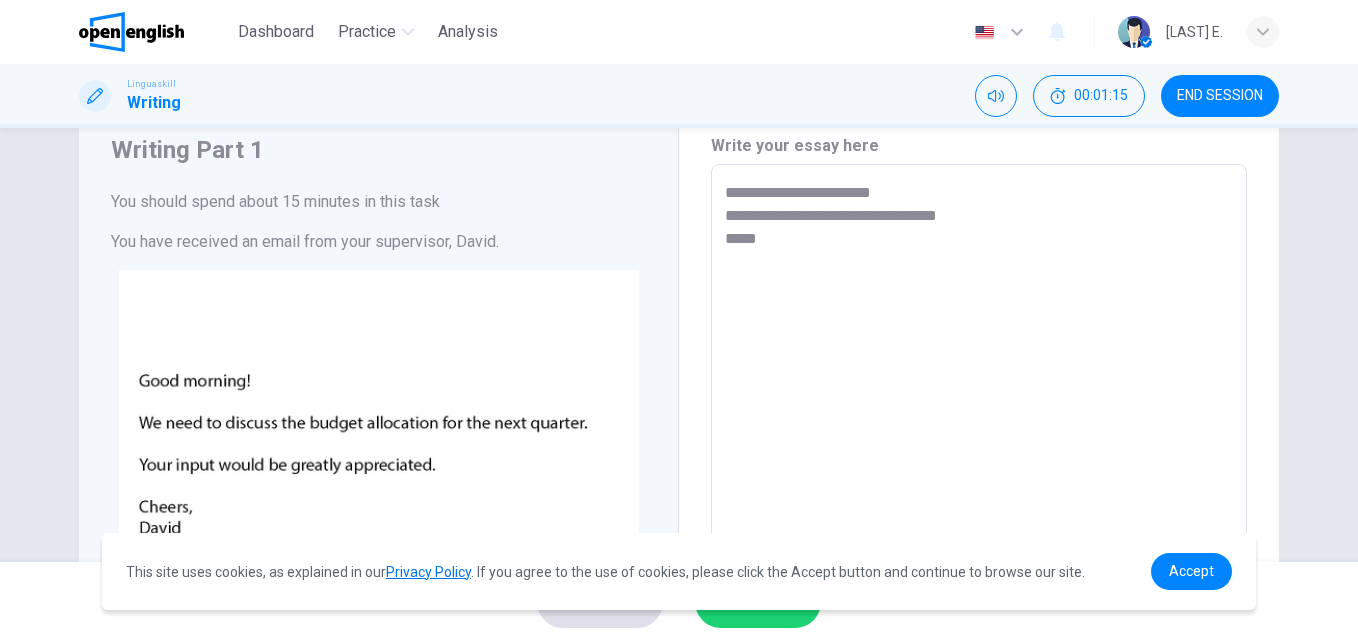 type on "**********" 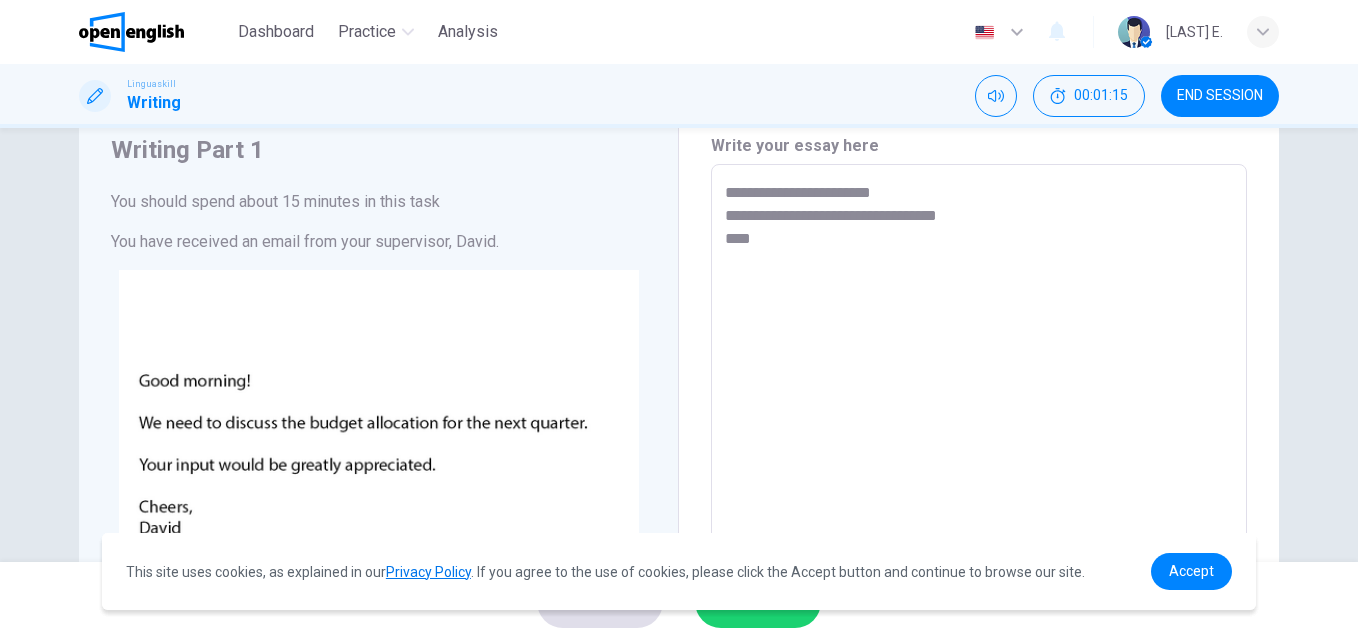 type on "*" 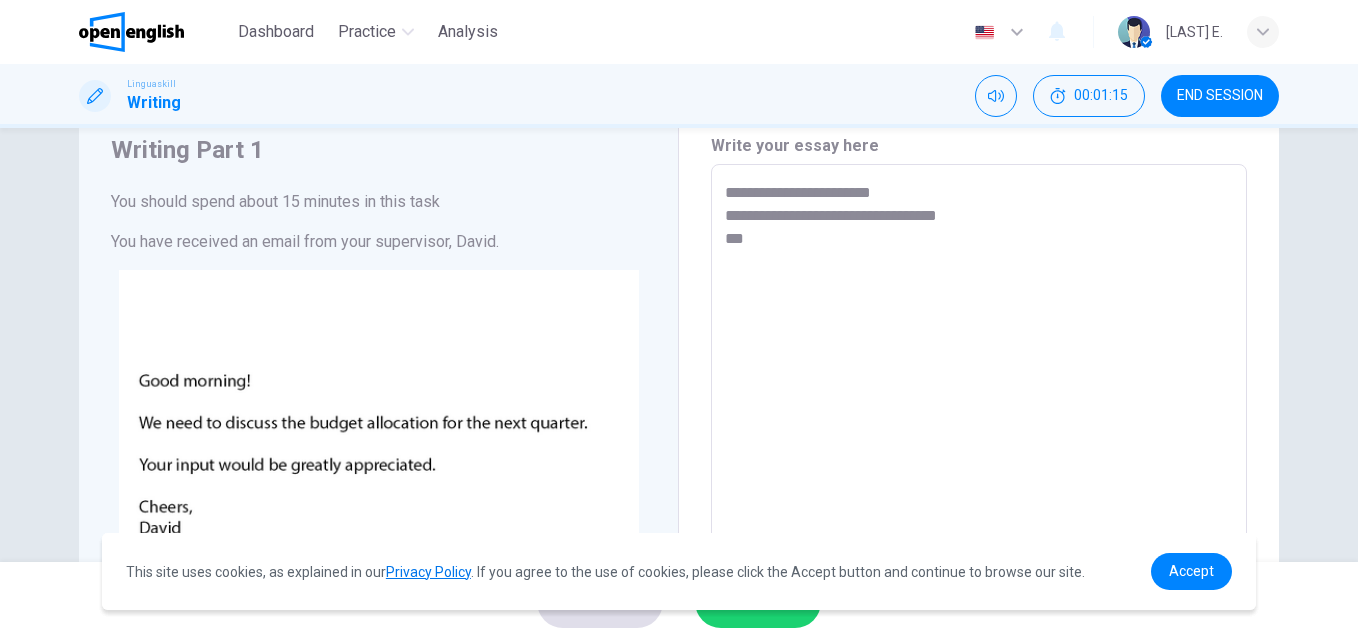type on "*" 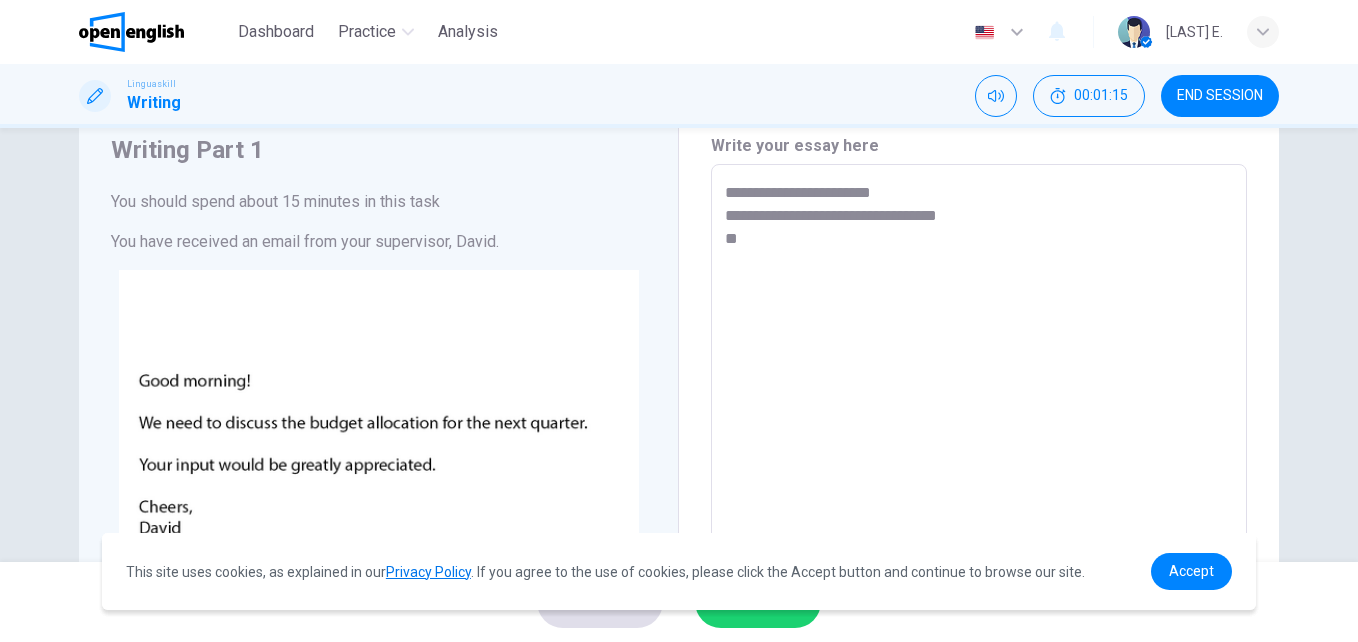 type on "*" 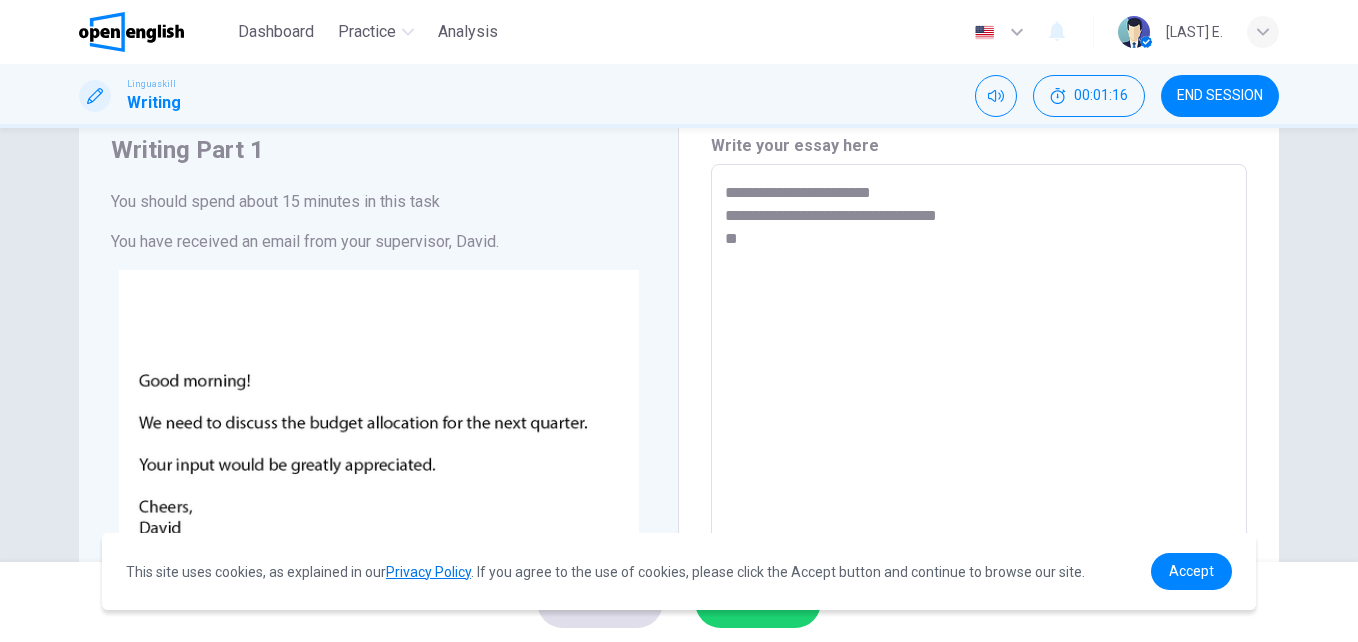 type on "**********" 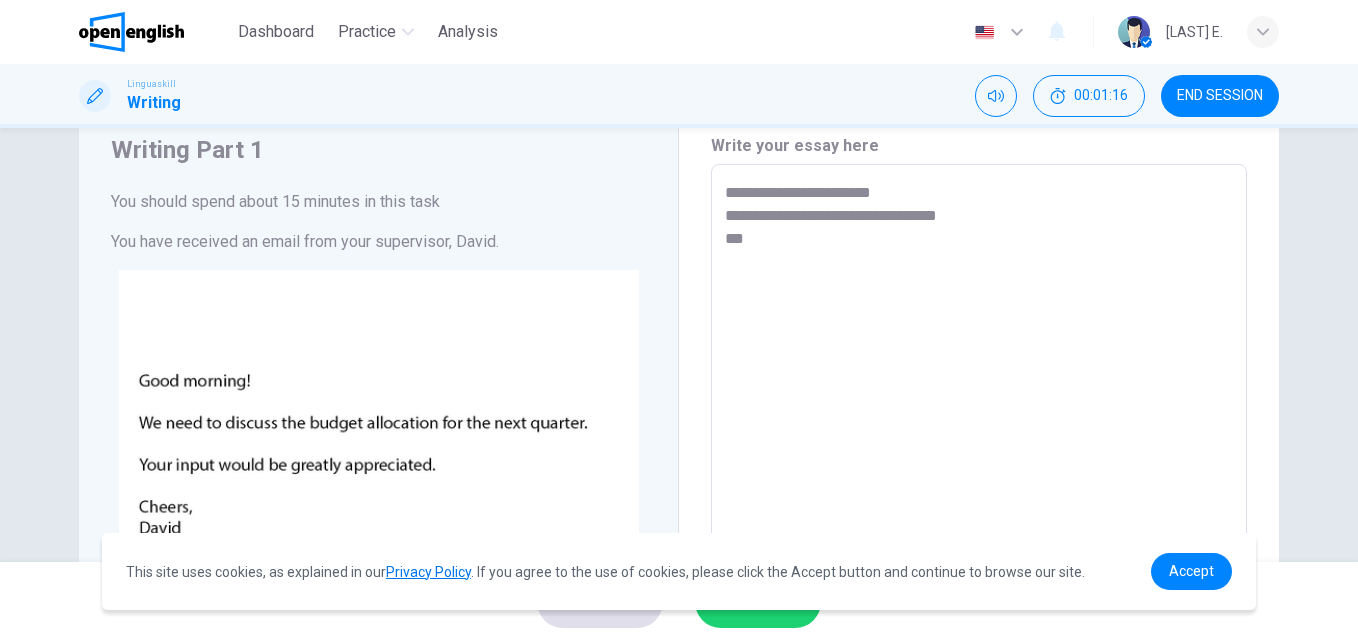 type on "**********" 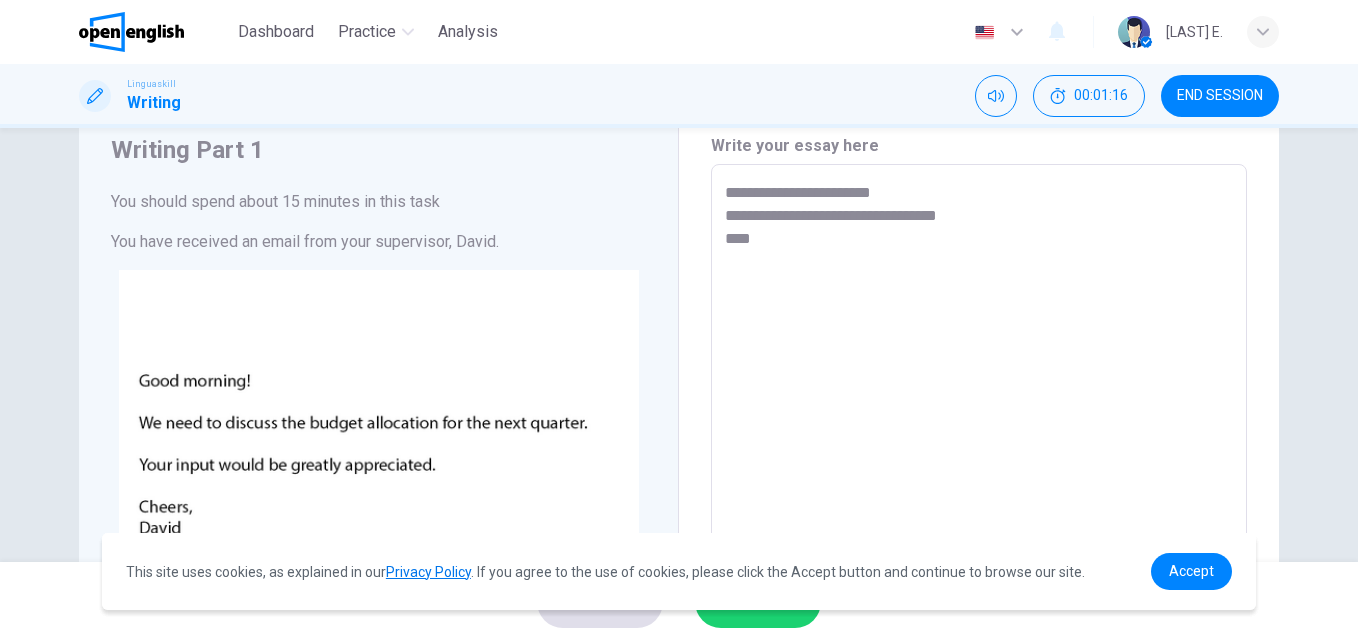 type on "*" 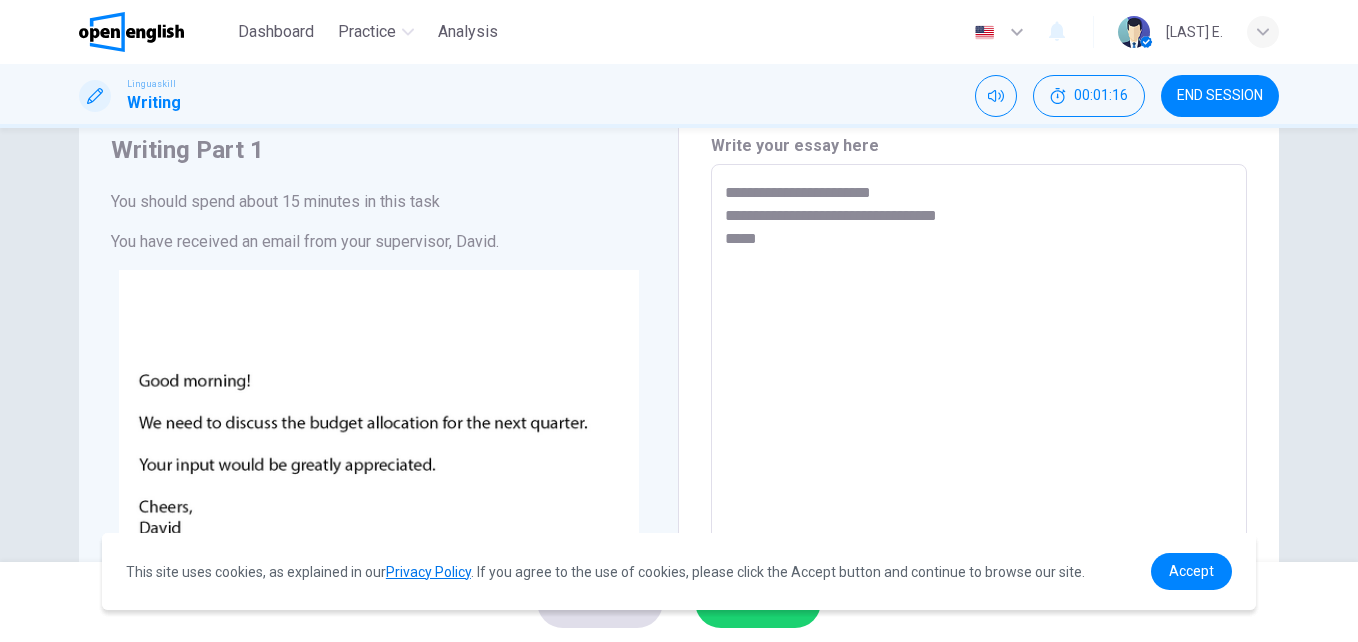 type on "*" 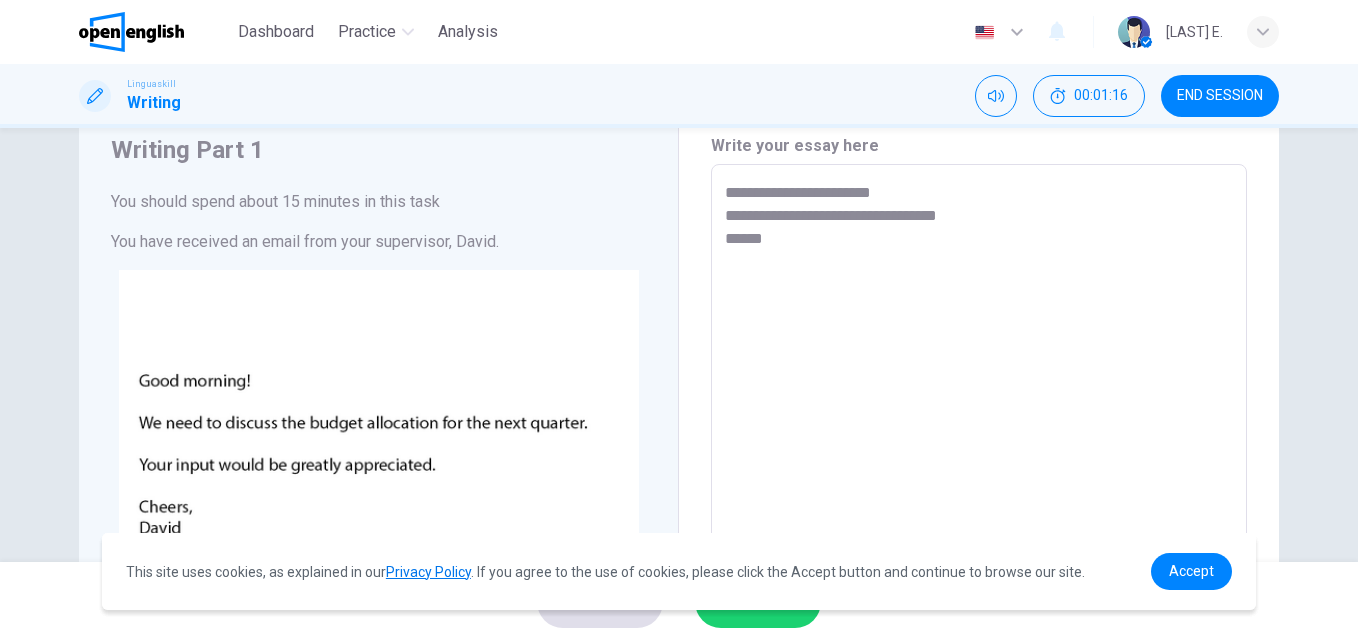 type on "*" 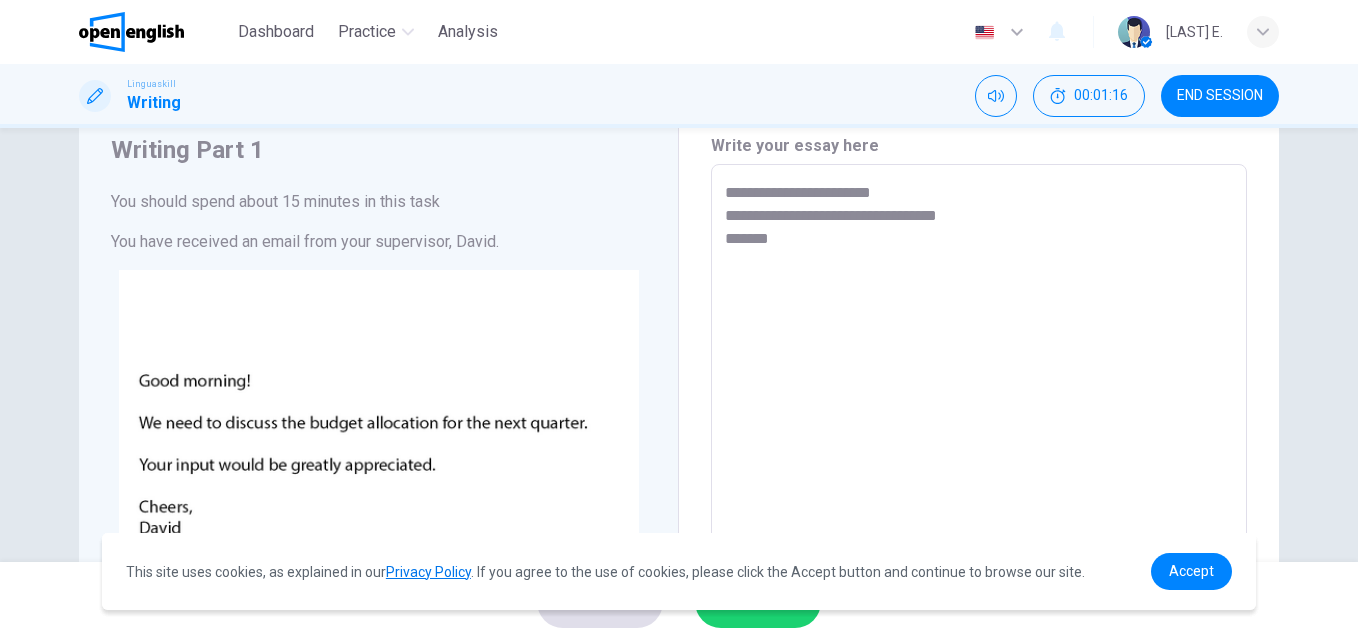 type on "*" 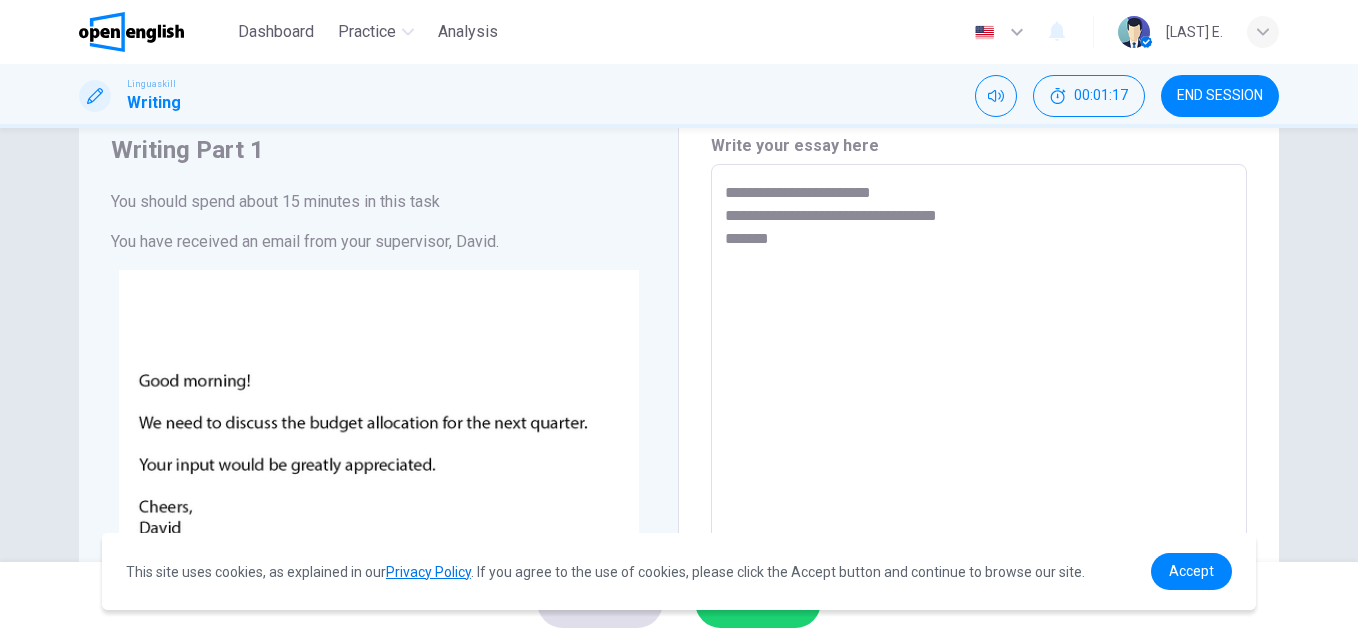 type 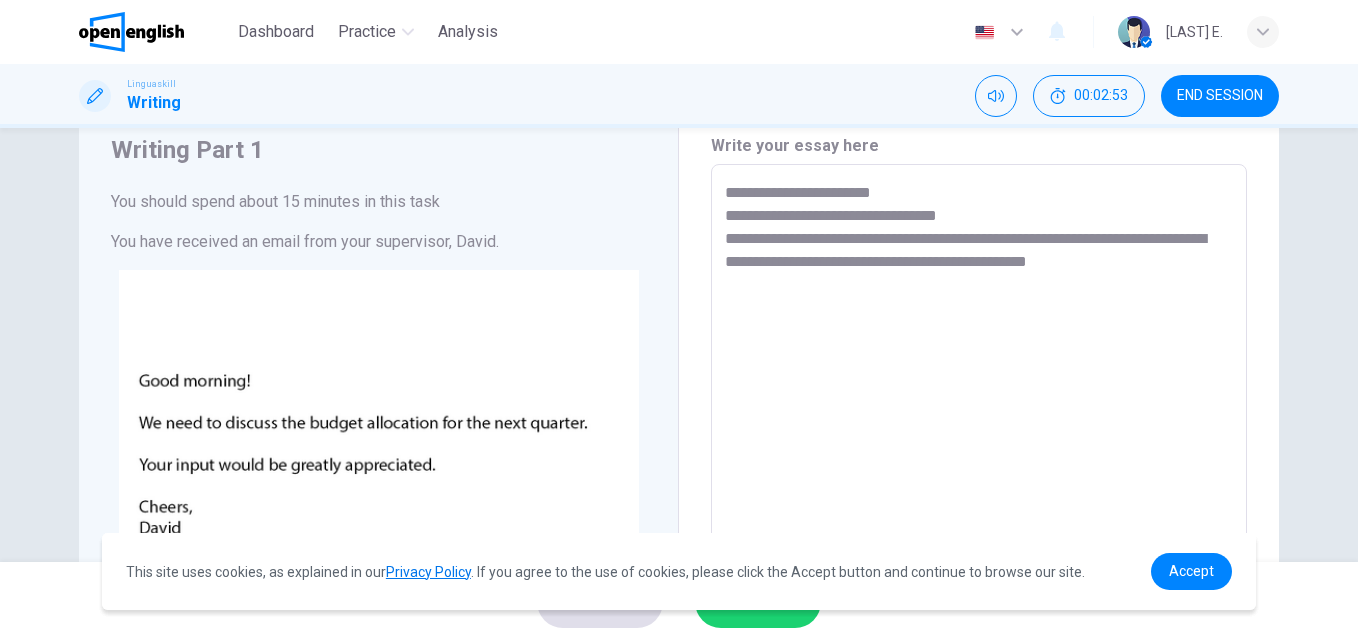 click on "**********" at bounding box center [979, 537] 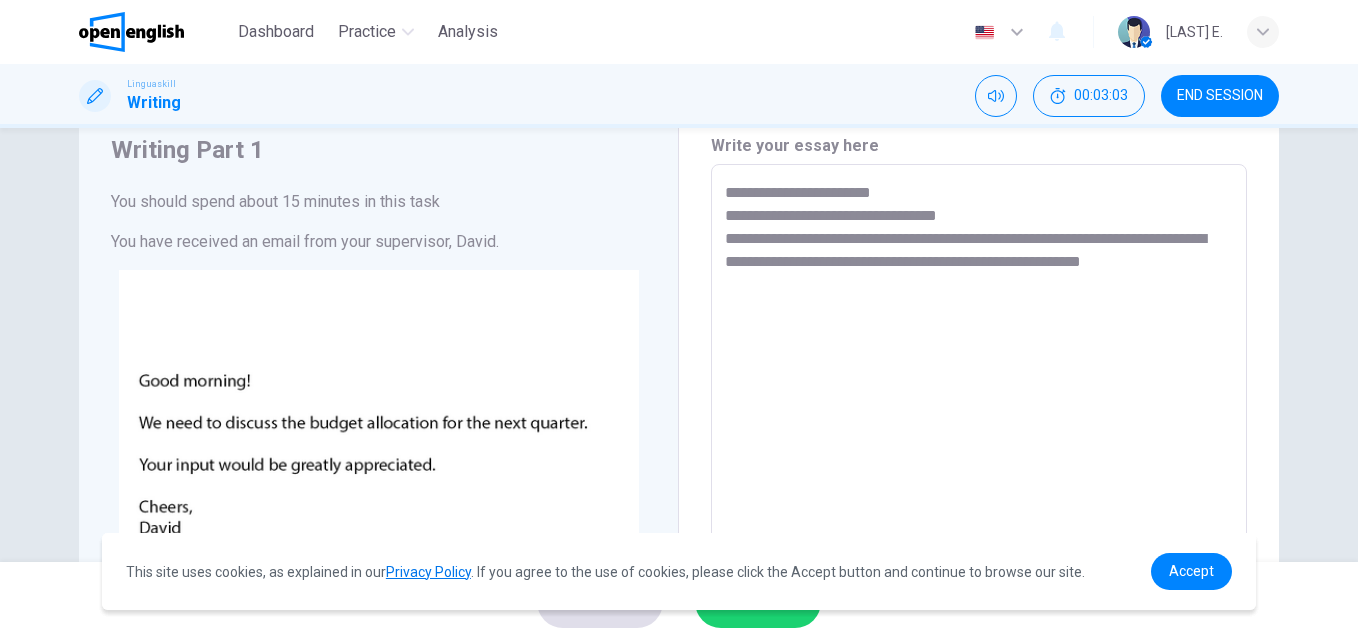 click on "**********" at bounding box center (979, 537) 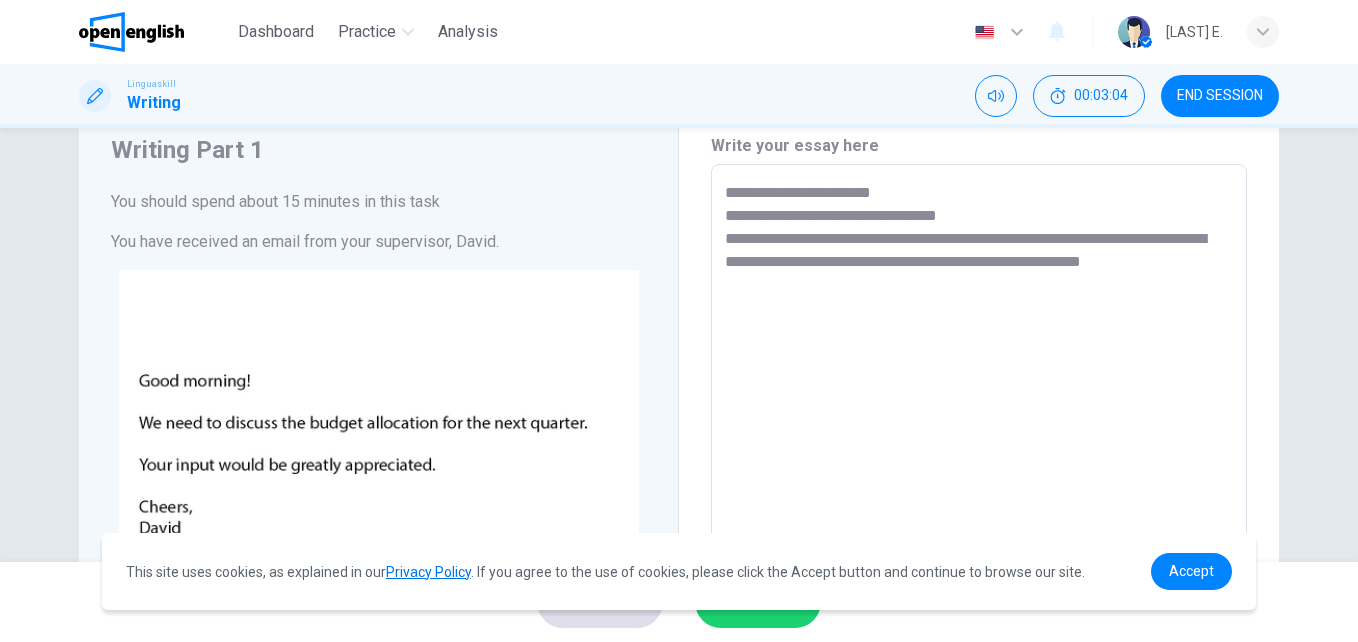 click on "**********" at bounding box center (979, 537) 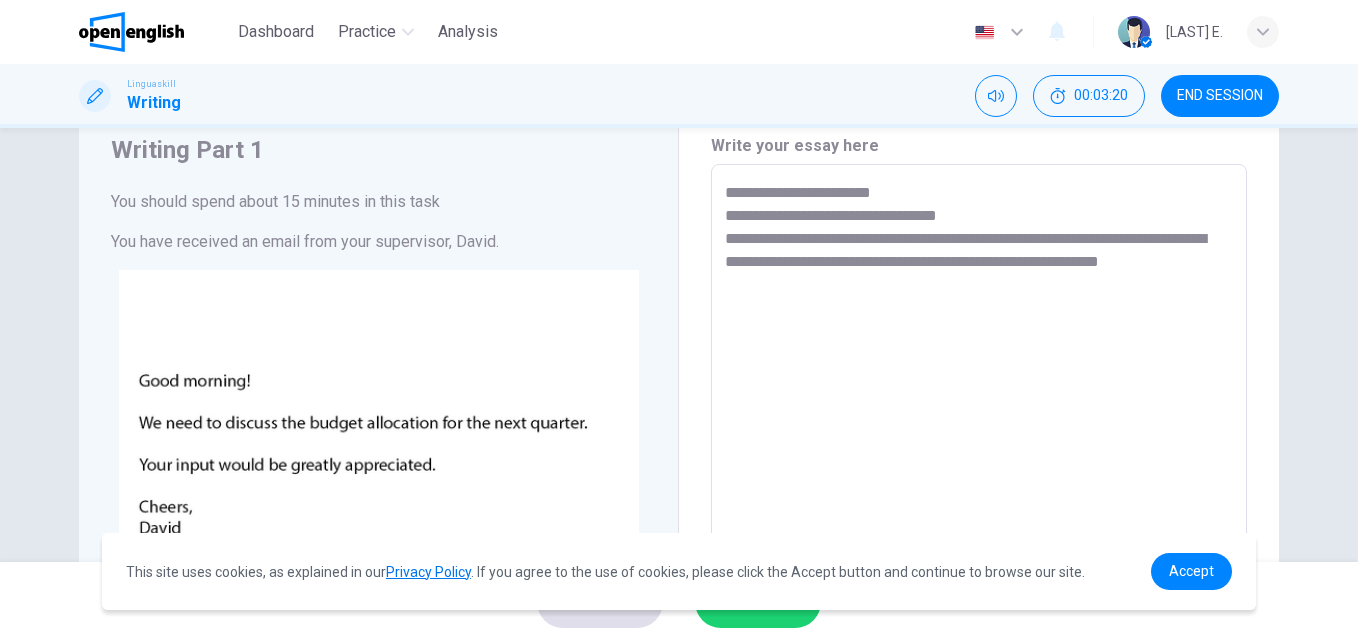 click on "**********" at bounding box center [979, 537] 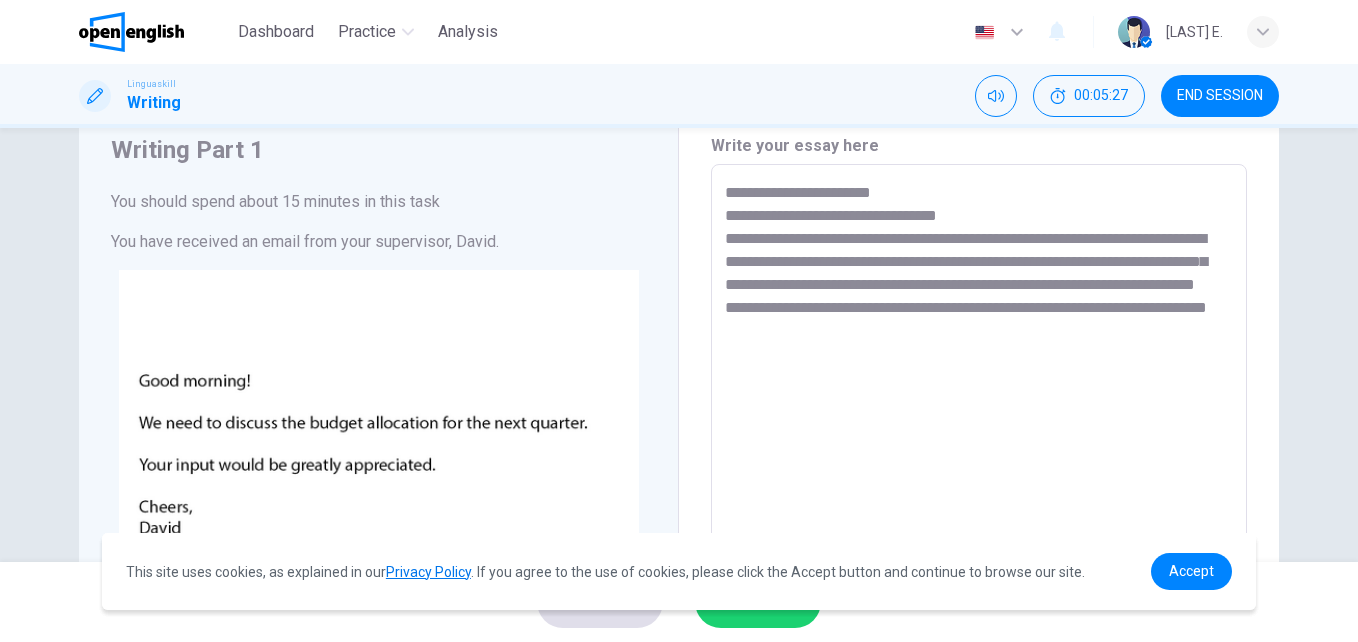 click on "**********" at bounding box center [979, 537] 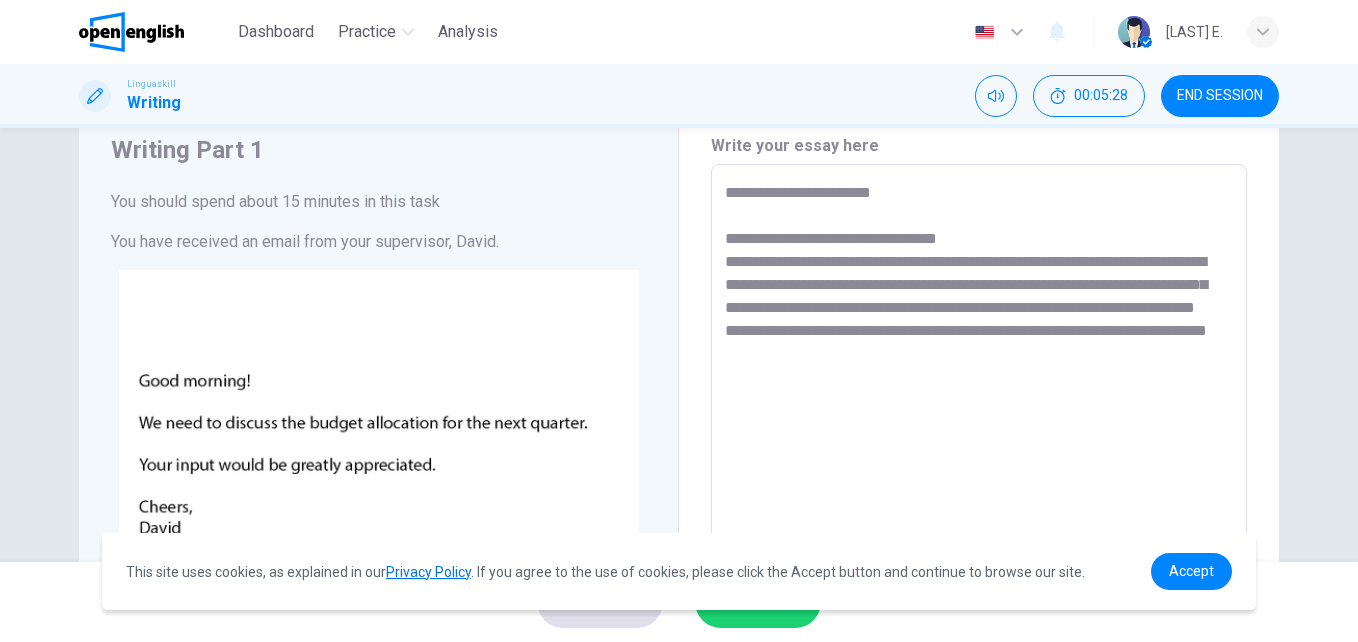 click on "**********" at bounding box center (979, 537) 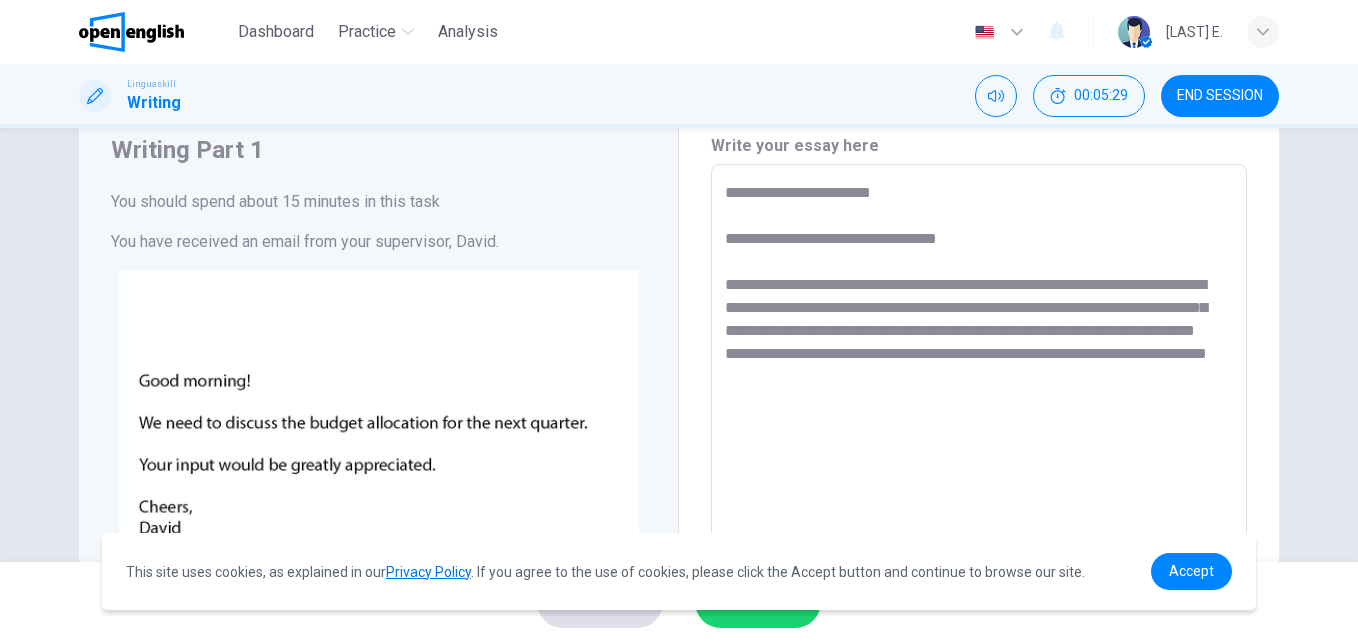click on "**********" at bounding box center [979, 537] 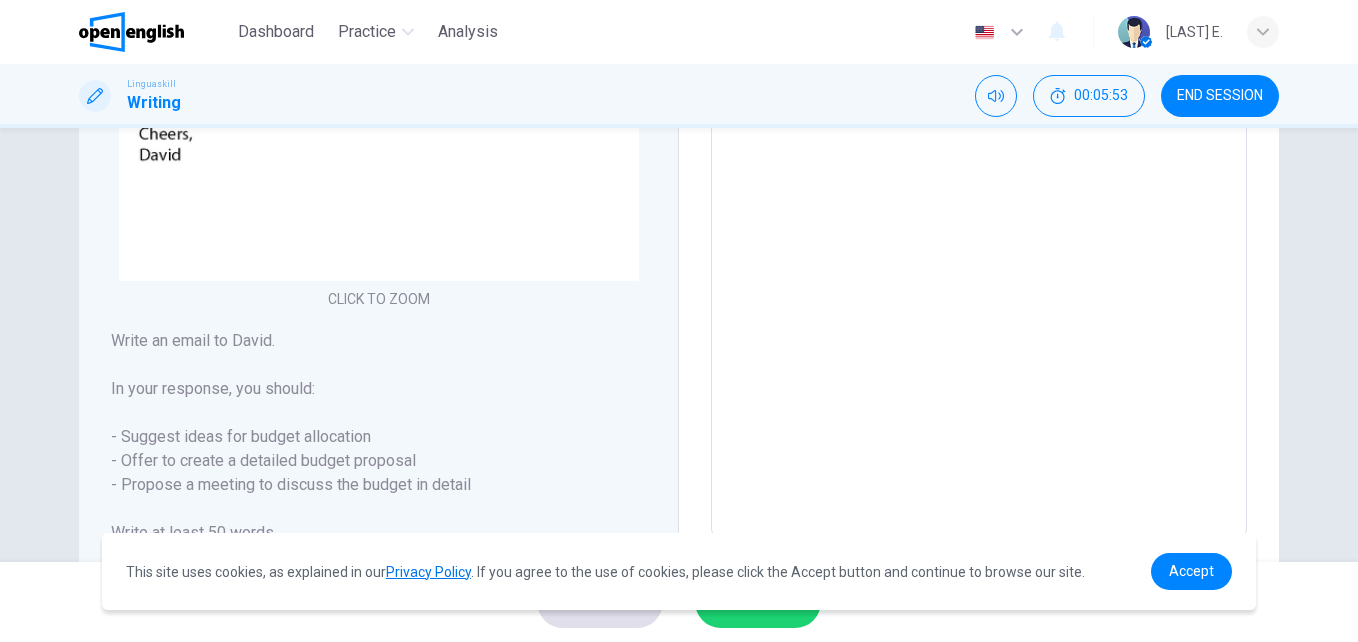 scroll, scrollTop: 450, scrollLeft: 0, axis: vertical 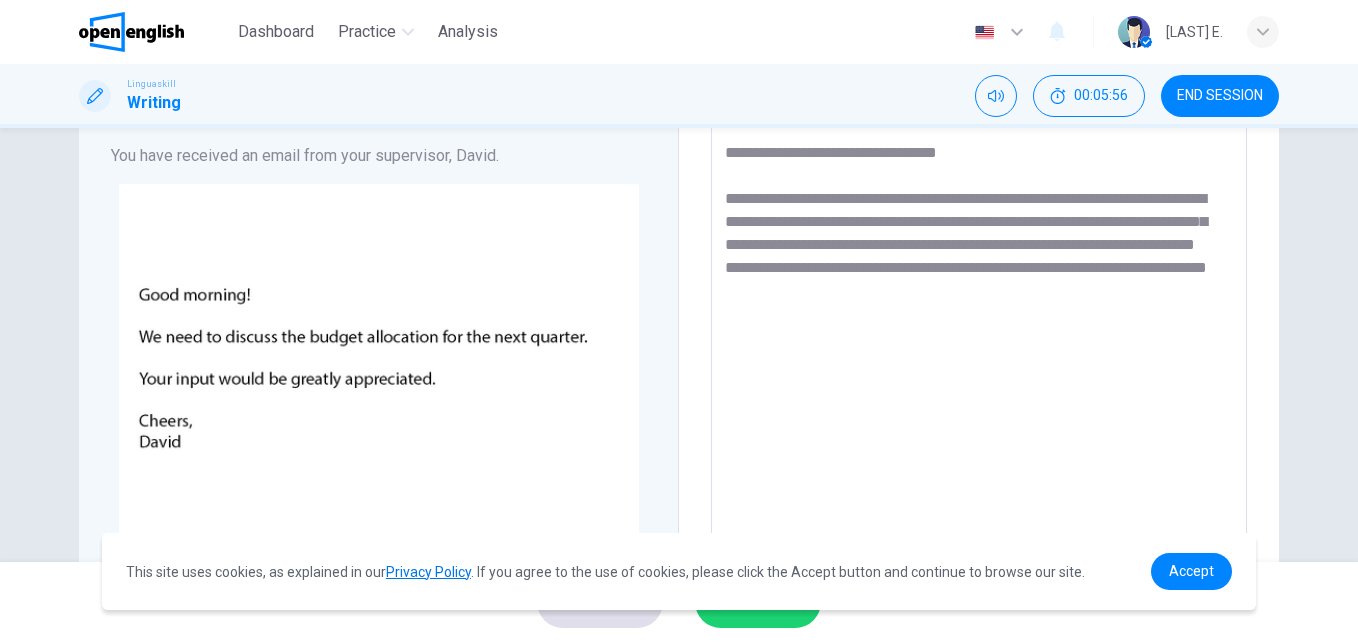 click on "**********" at bounding box center (979, 451) 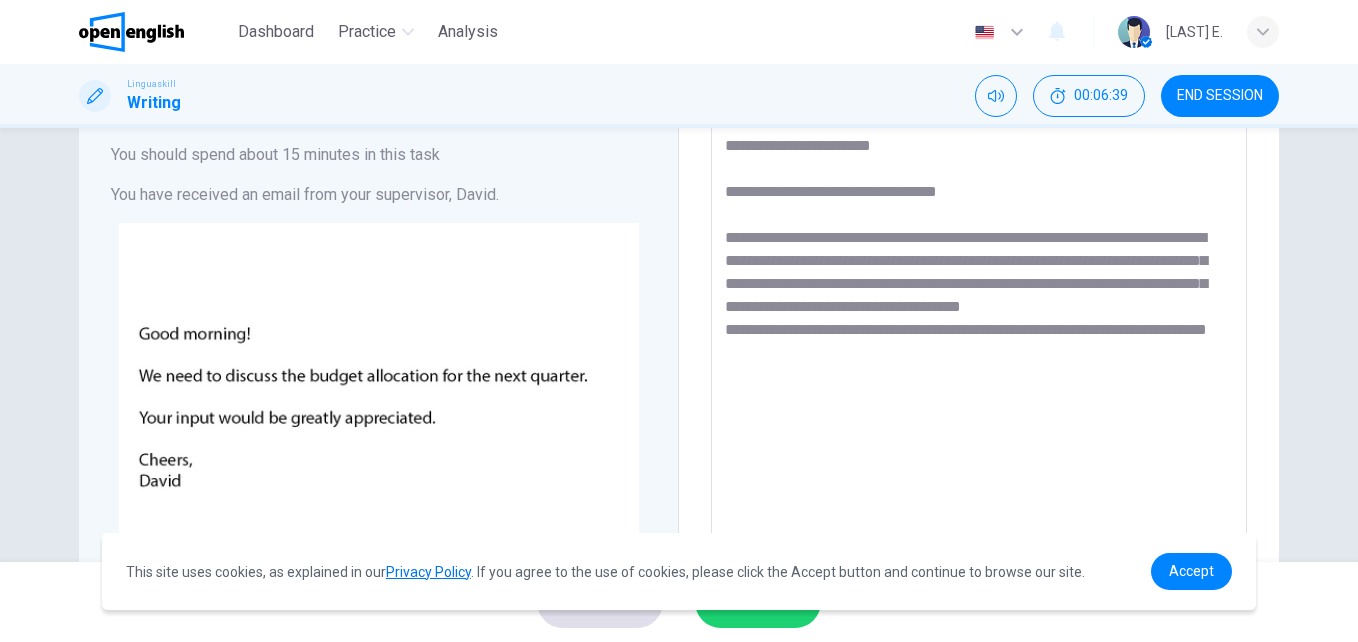 scroll, scrollTop: 124, scrollLeft: 0, axis: vertical 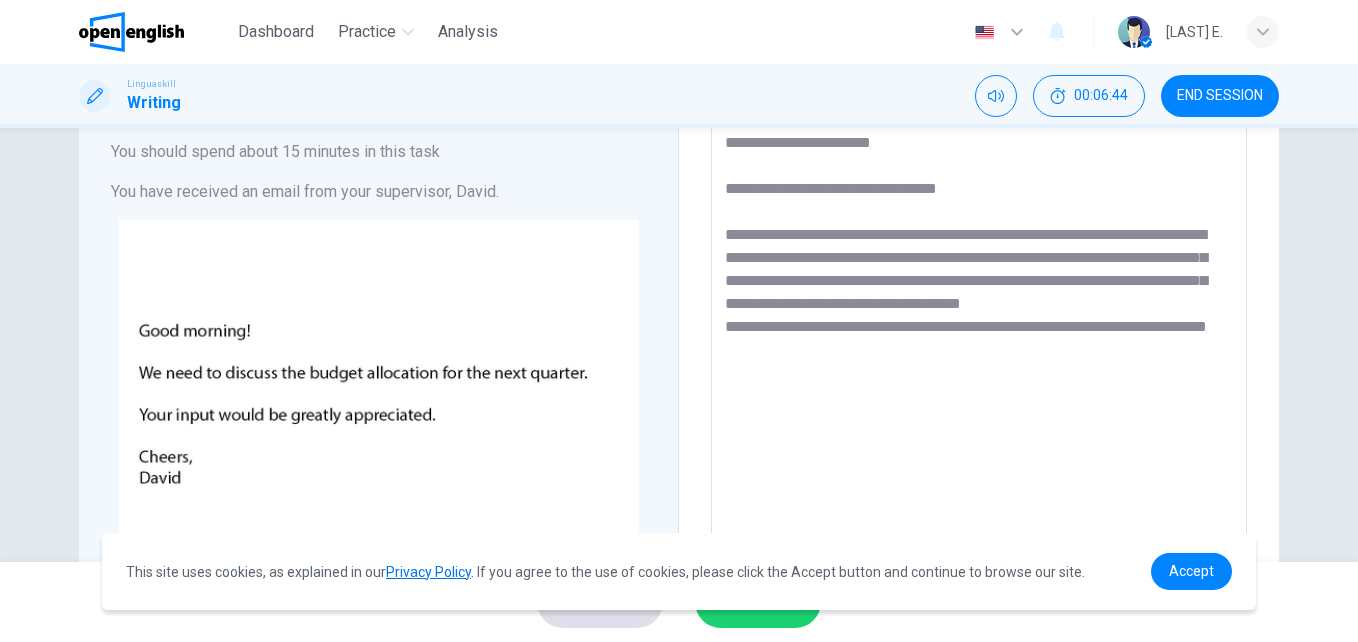 click on "**********" at bounding box center (979, 487) 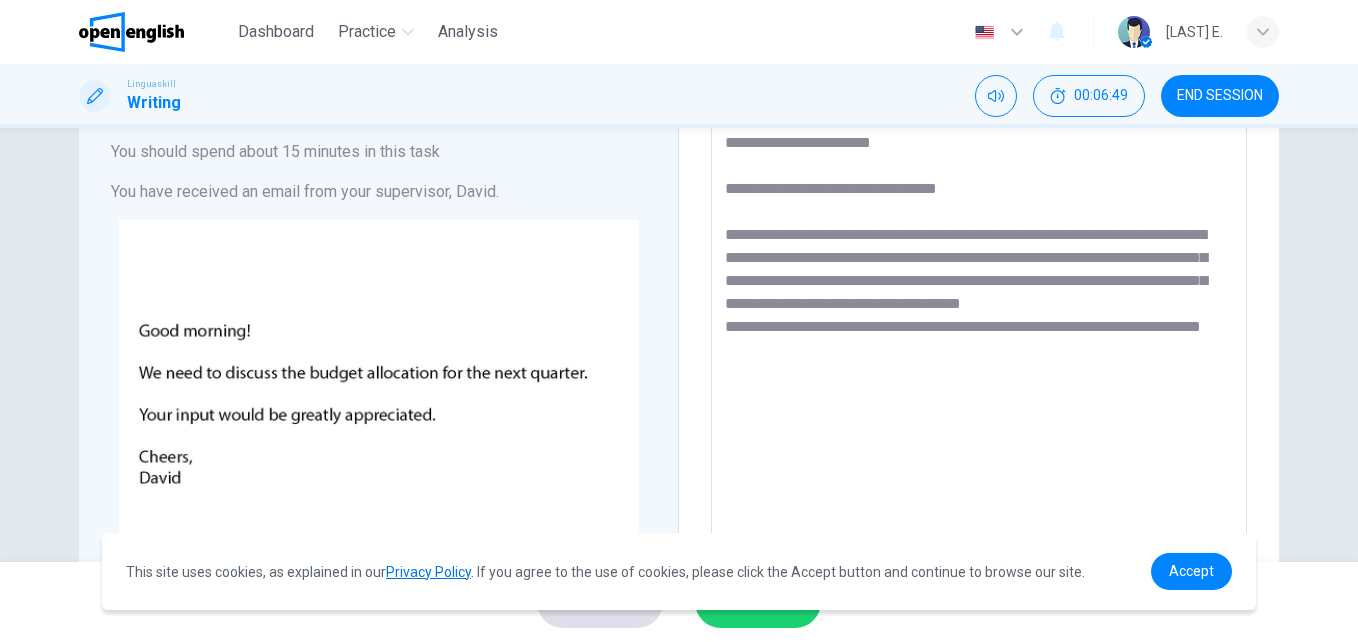 drag, startPoint x: 1138, startPoint y: 327, endPoint x: 1140, endPoint y: 347, distance: 20.09975 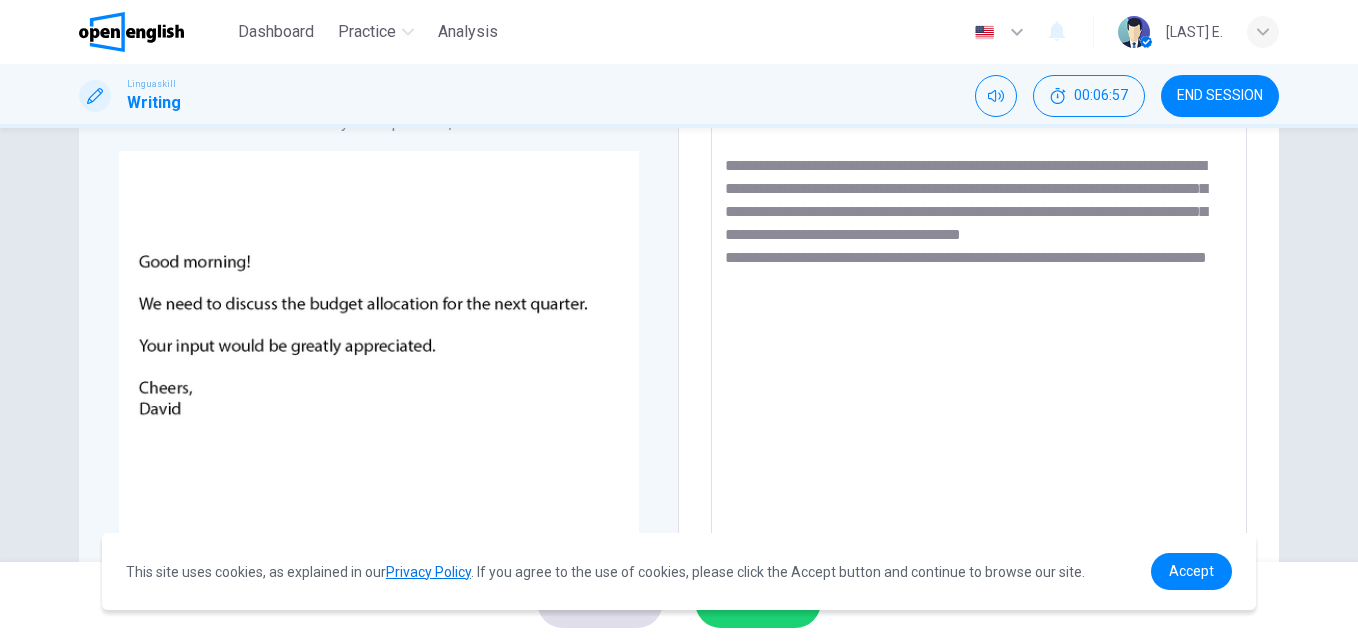 scroll, scrollTop: 191, scrollLeft: 0, axis: vertical 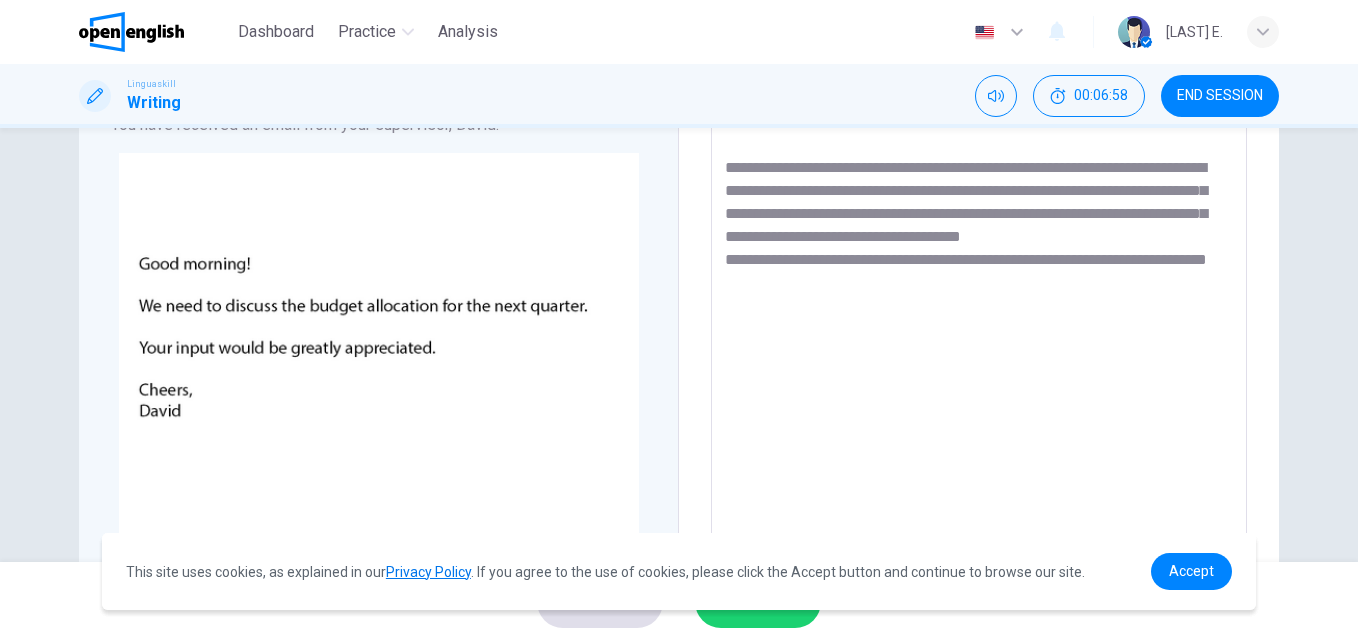 click on "**********" at bounding box center (979, 420) 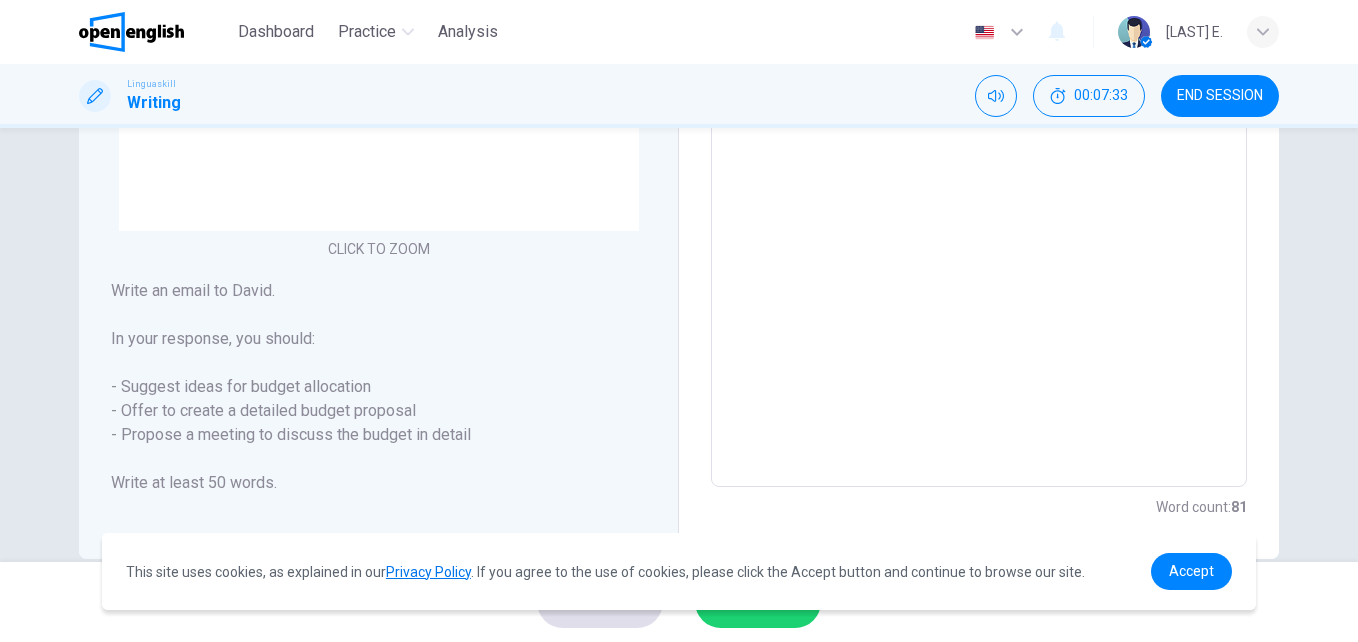 scroll, scrollTop: 514, scrollLeft: 0, axis: vertical 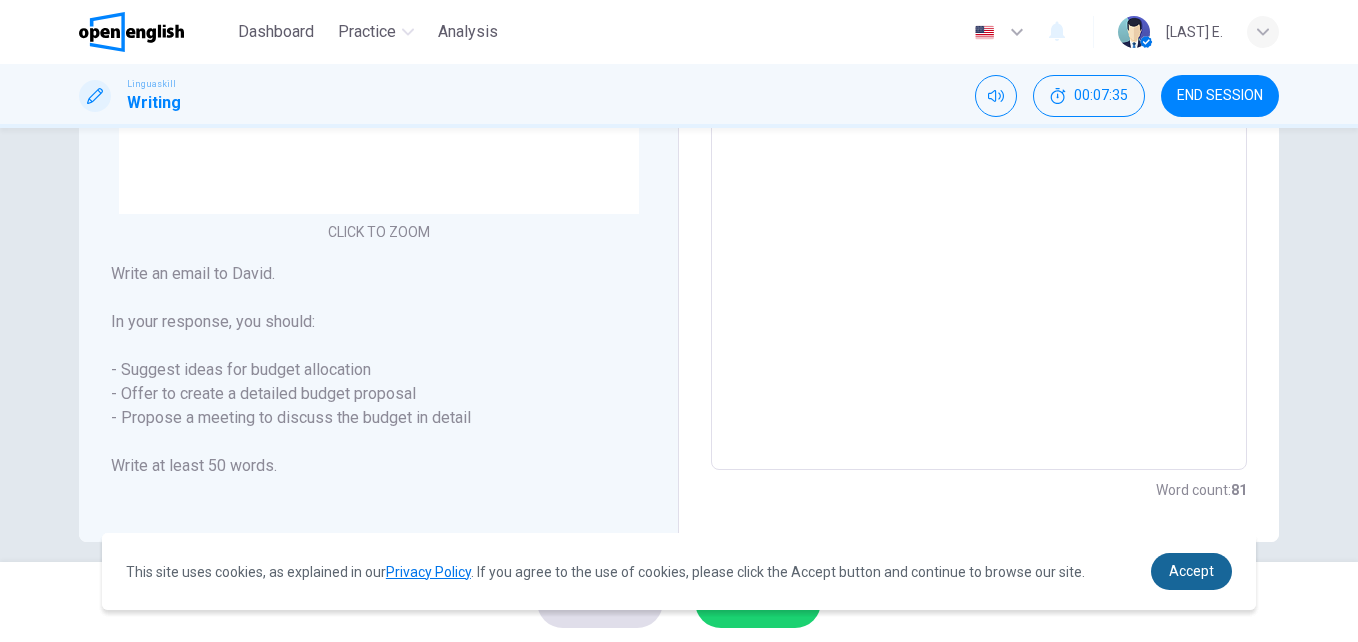 click on "Accept" at bounding box center [1191, 571] 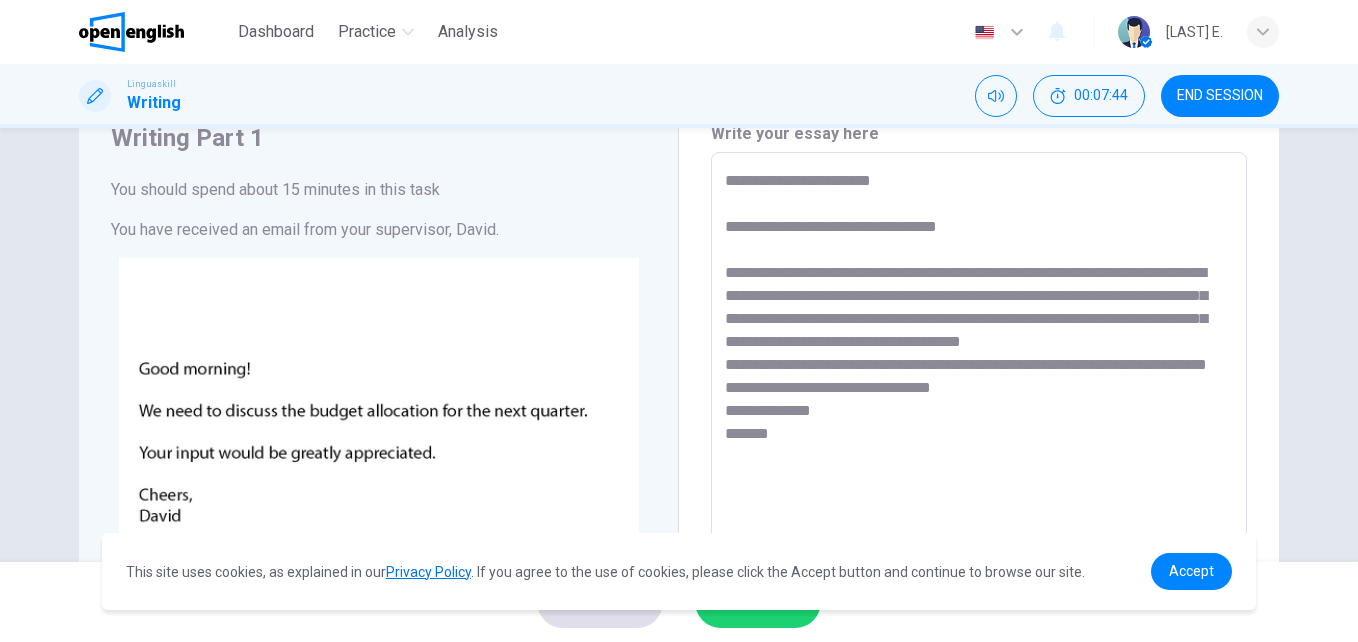scroll, scrollTop: 0, scrollLeft: 0, axis: both 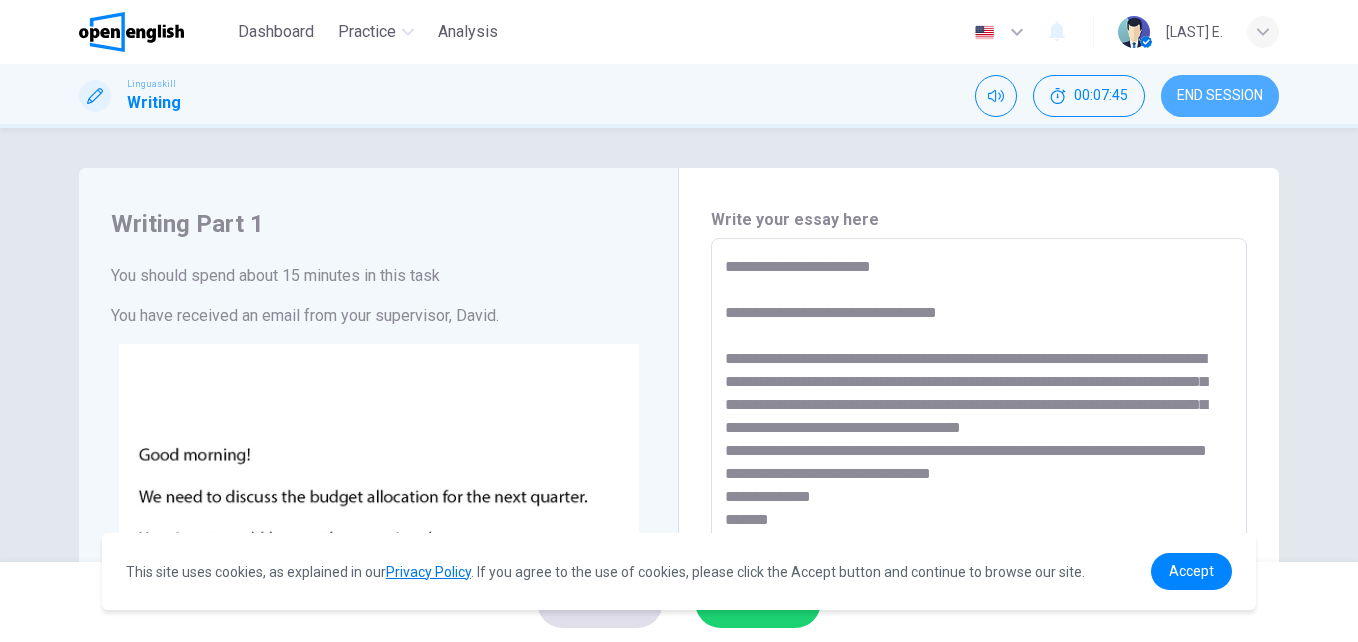 click on "END SESSION" at bounding box center (1220, 96) 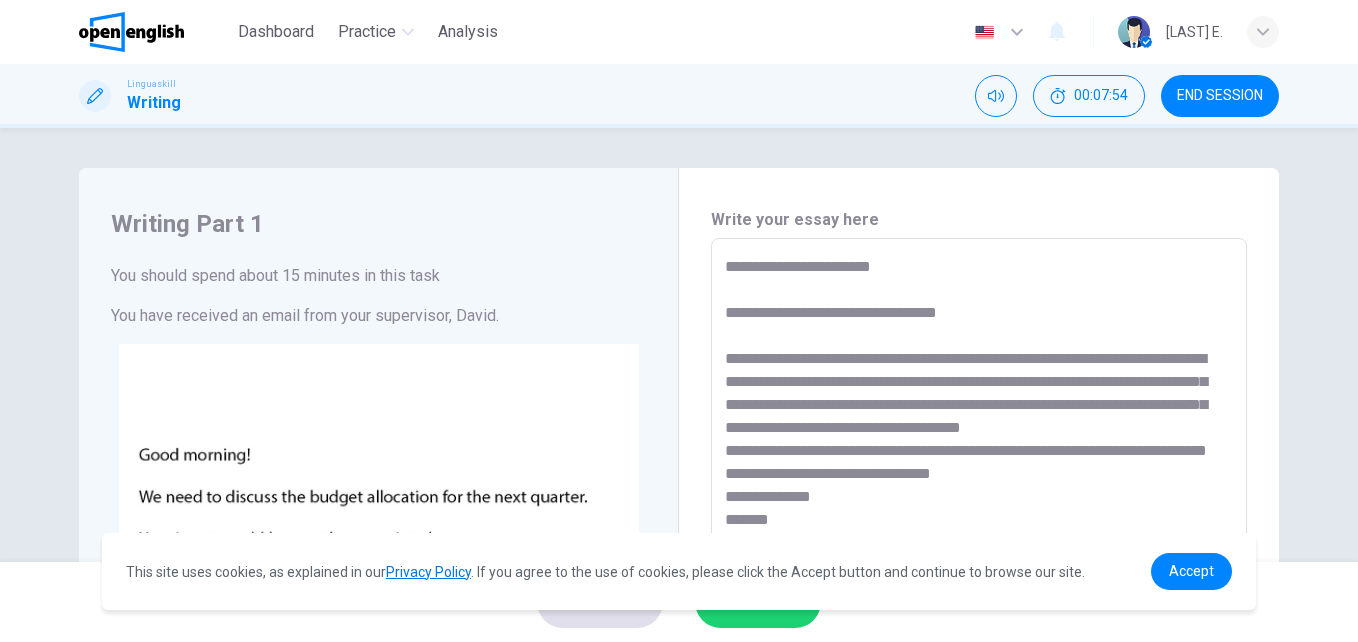 click on "Privacy Policy" at bounding box center (428, 572) 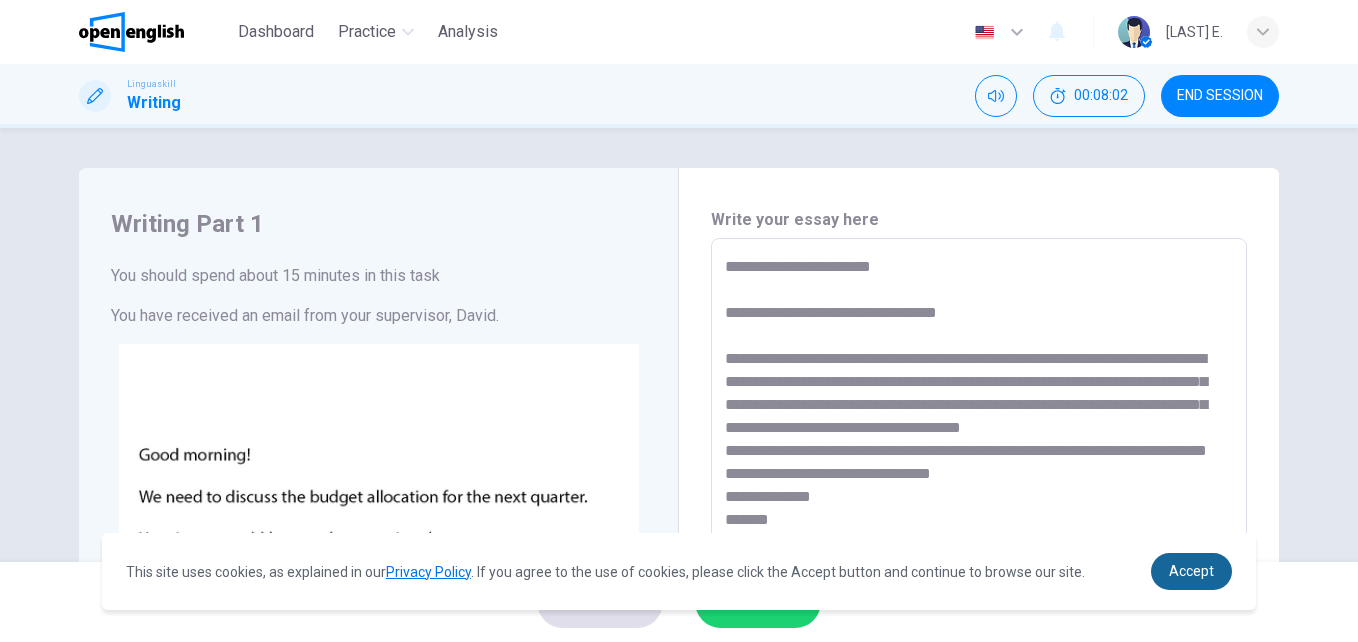 click on "Accept" at bounding box center (1191, 571) 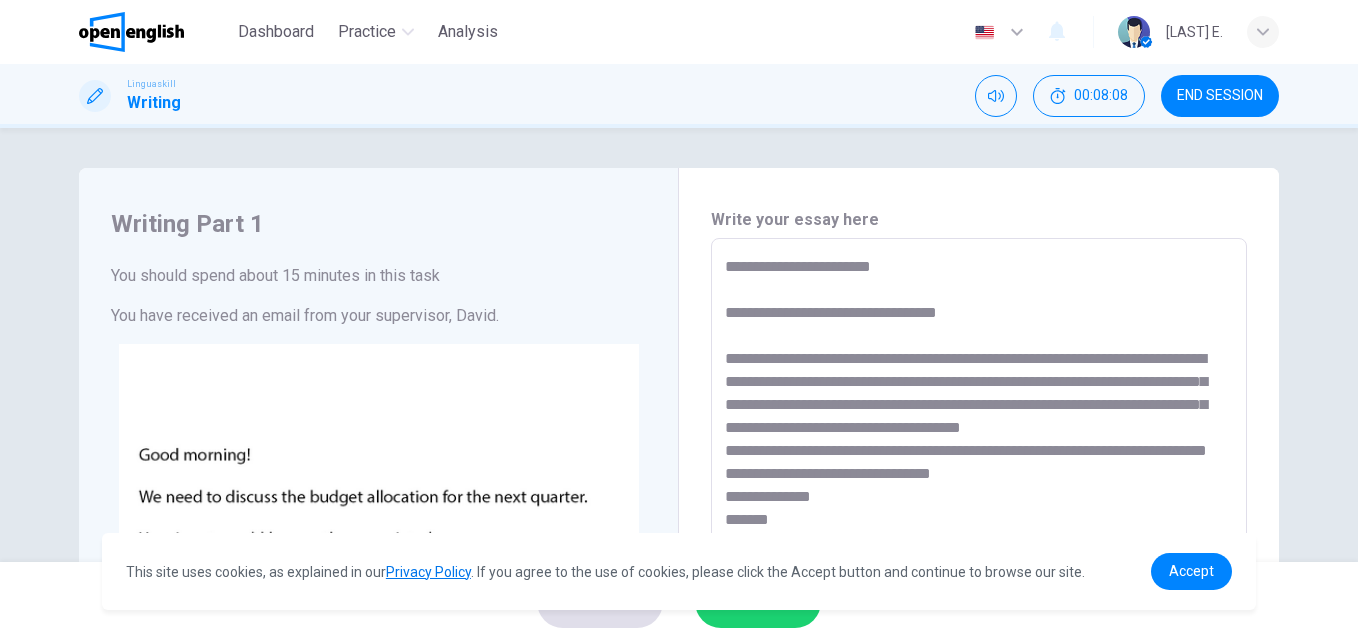 drag, startPoint x: 1347, startPoint y: 267, endPoint x: 1354, endPoint y: 507, distance: 240.10207 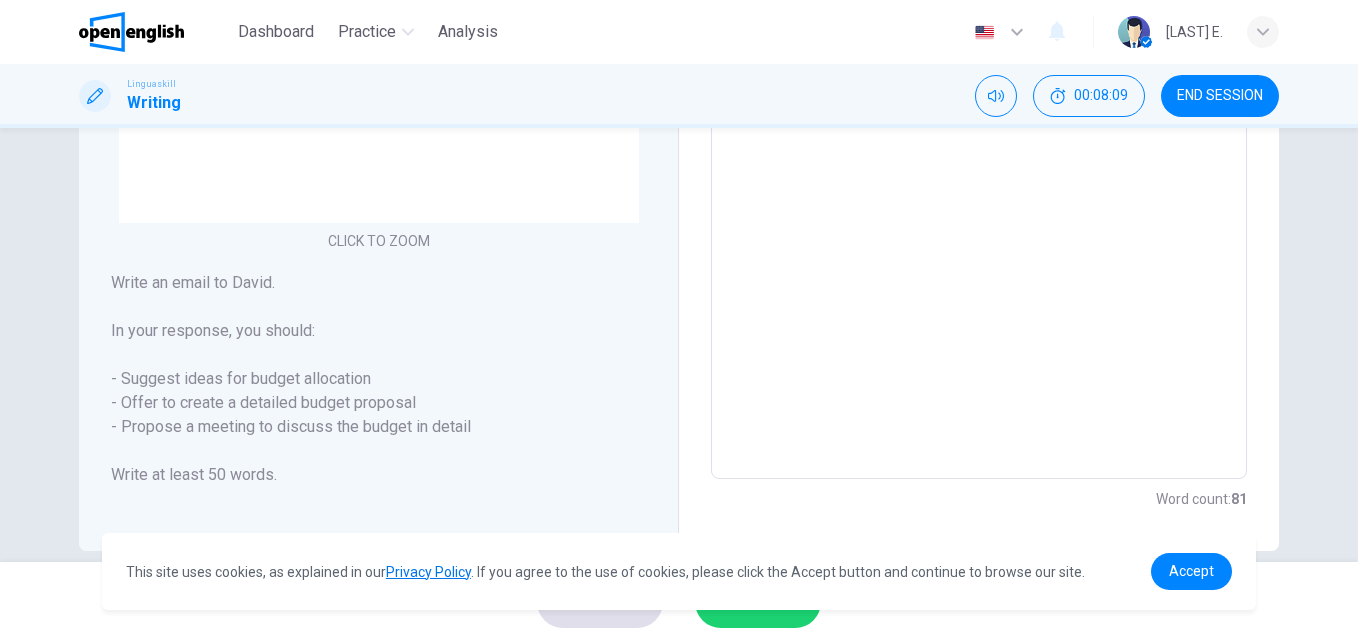 scroll, scrollTop: 534, scrollLeft: 0, axis: vertical 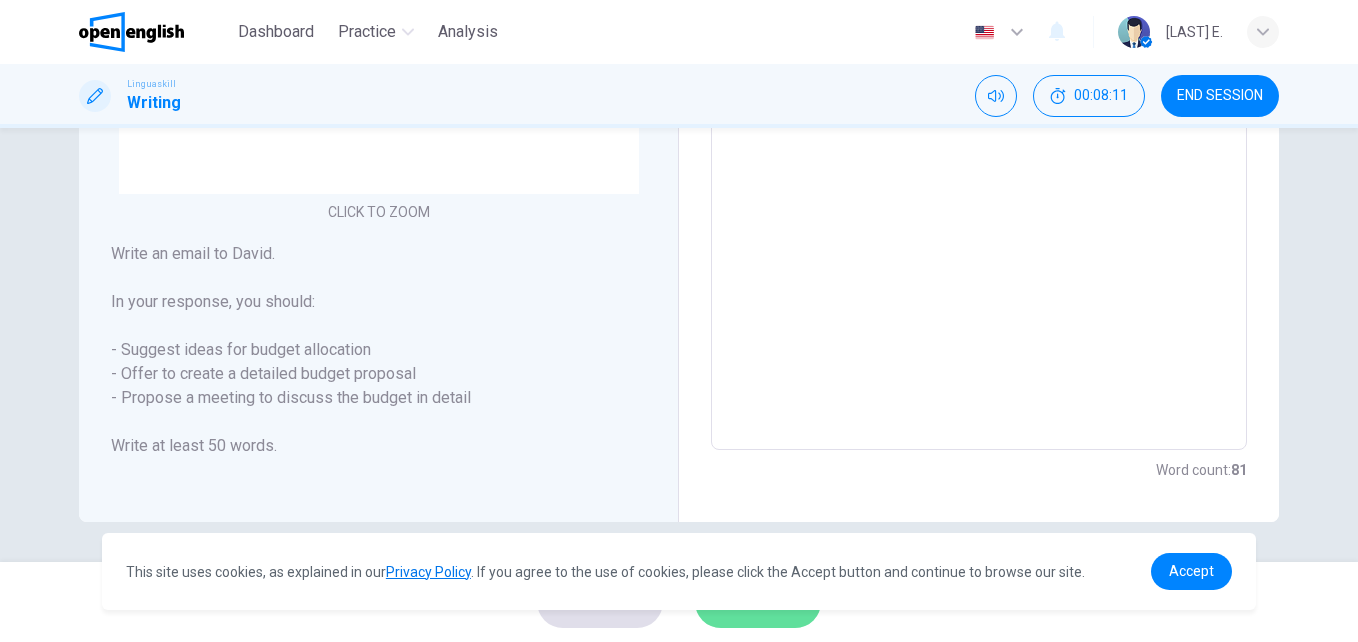 click on "SUBMIT" at bounding box center (758, 602) 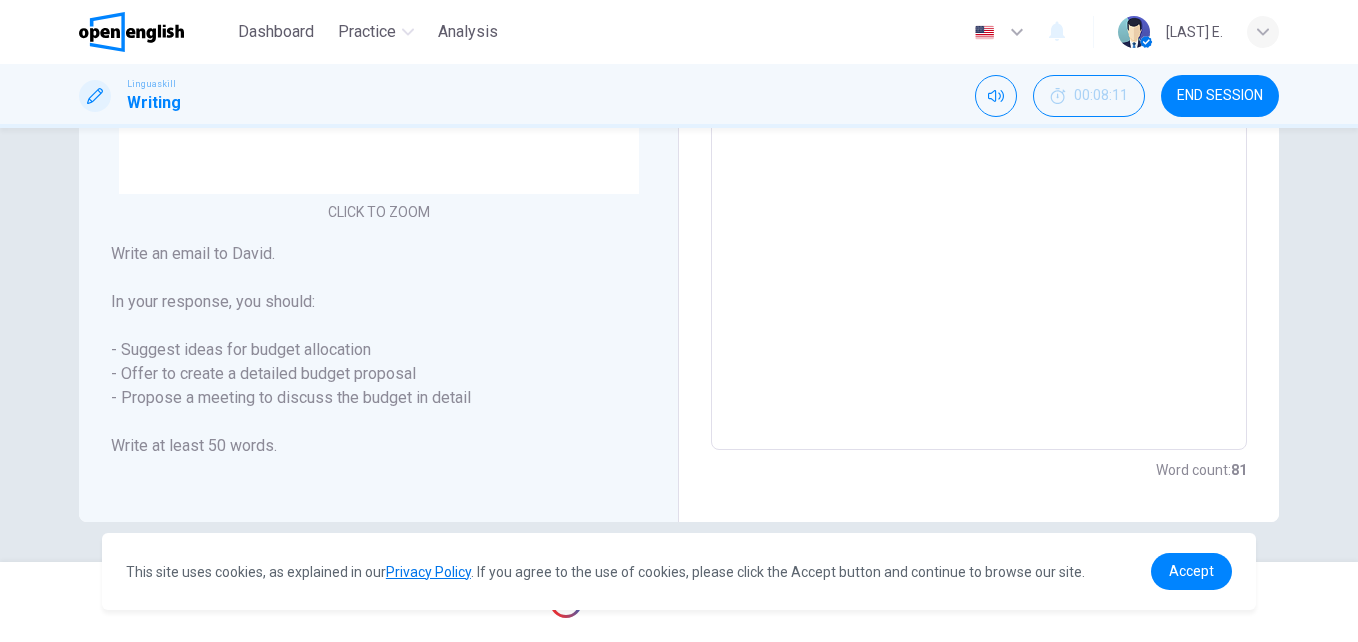 drag, startPoint x: 1032, startPoint y: 542, endPoint x: 1064, endPoint y: 465, distance: 83.38465 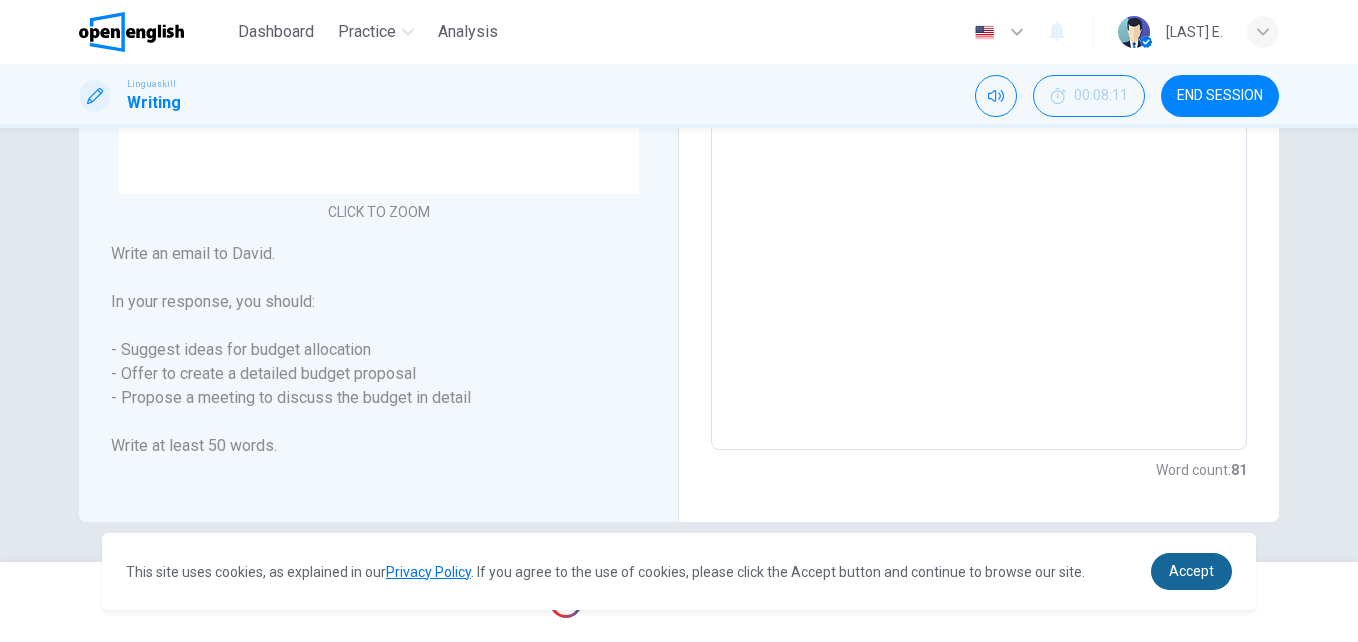 click on "Accept" at bounding box center (1191, 571) 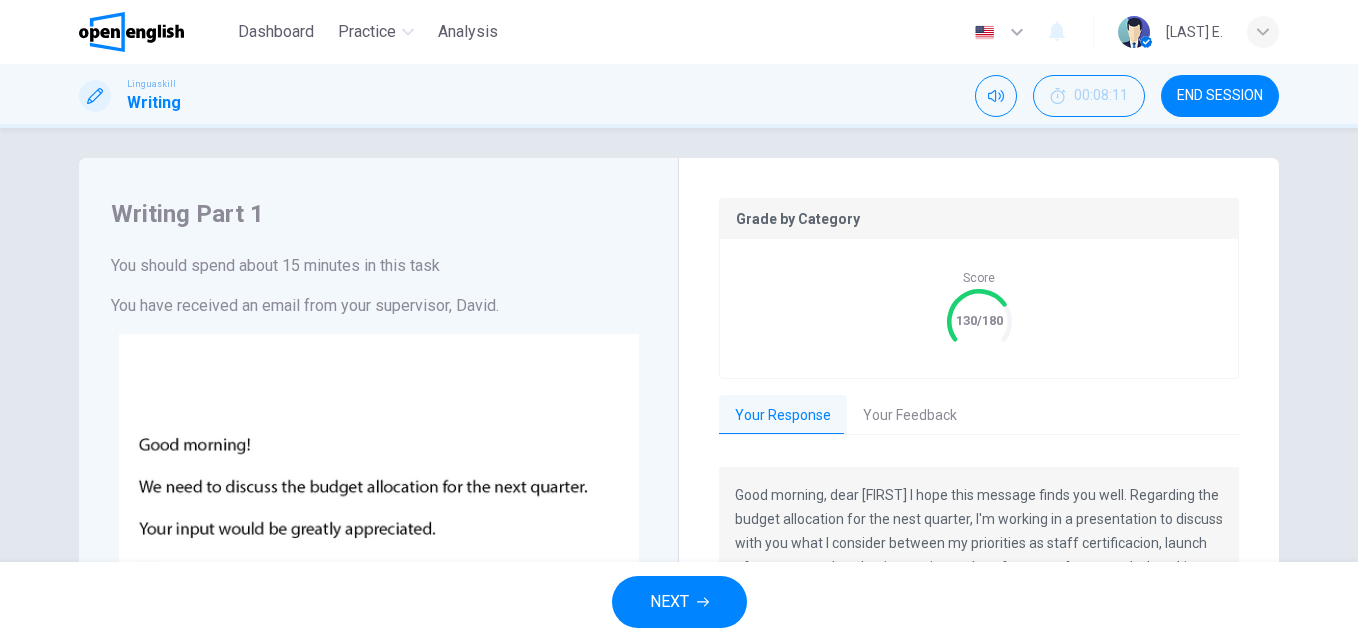 scroll, scrollTop: 0, scrollLeft: 0, axis: both 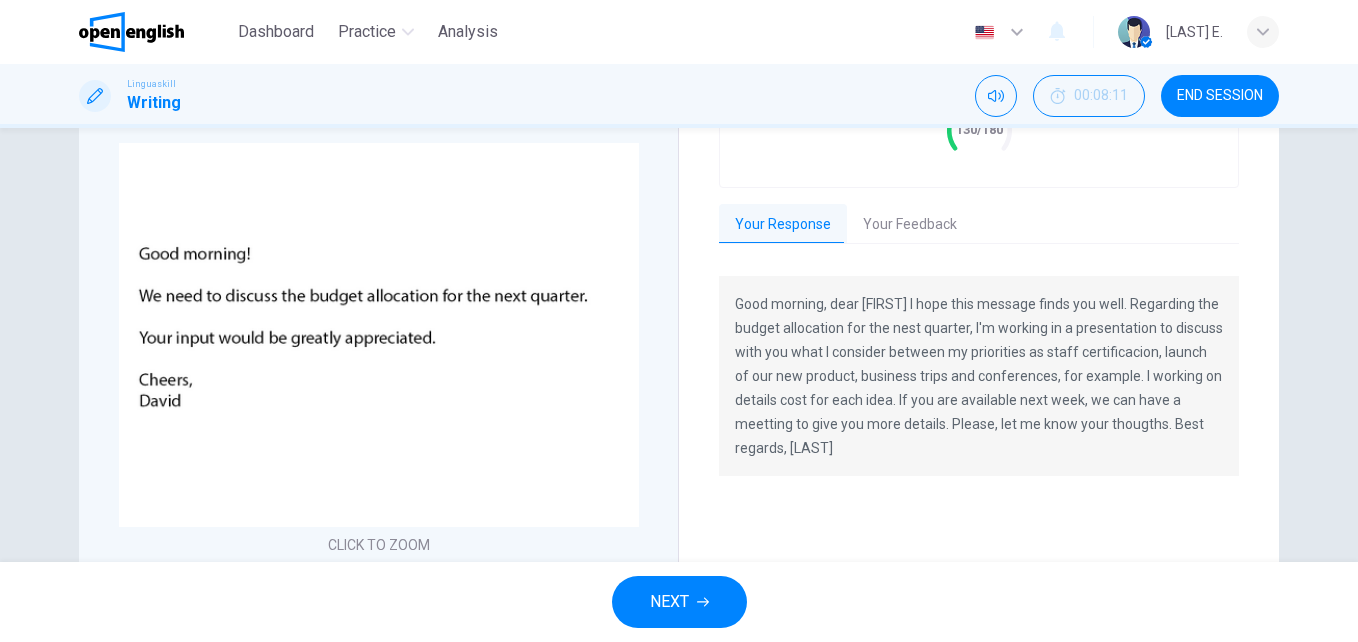 click on "Your Feedback" at bounding box center [910, 225] 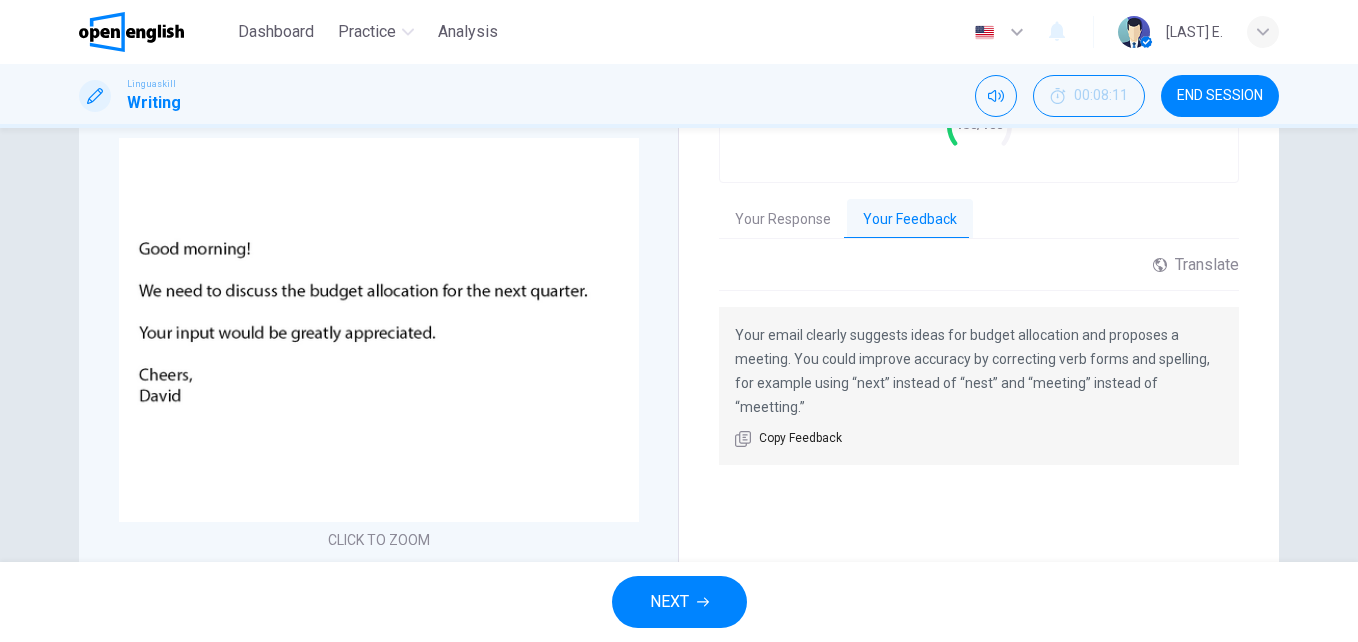 scroll, scrollTop: 534, scrollLeft: 0, axis: vertical 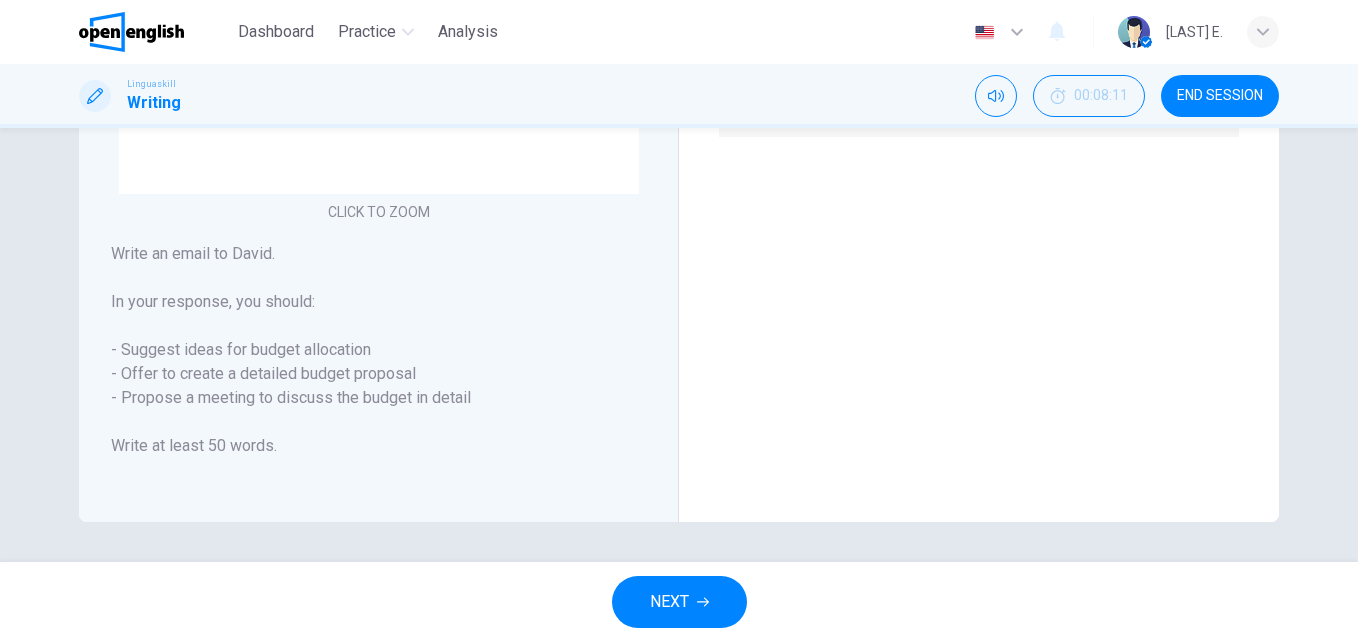 click on "NEXT" at bounding box center (679, 602) 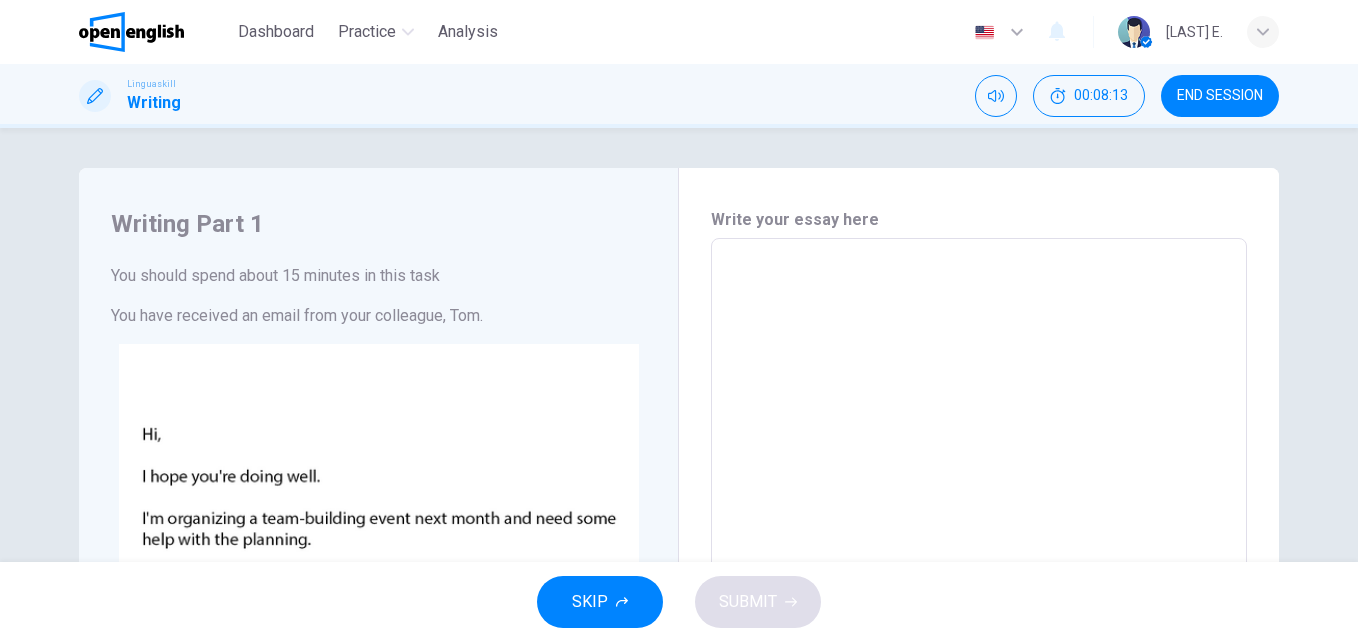 drag, startPoint x: 126, startPoint y: 285, endPoint x: 313, endPoint y: 264, distance: 188.17545 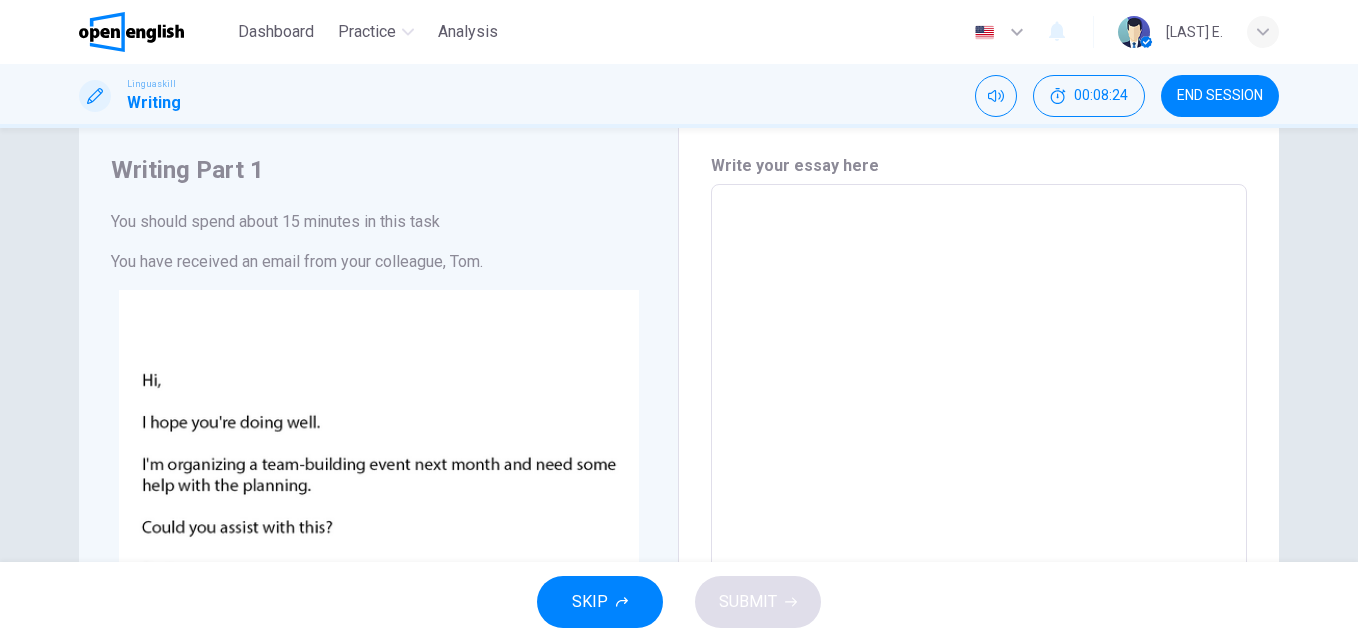 scroll, scrollTop: 0, scrollLeft: 0, axis: both 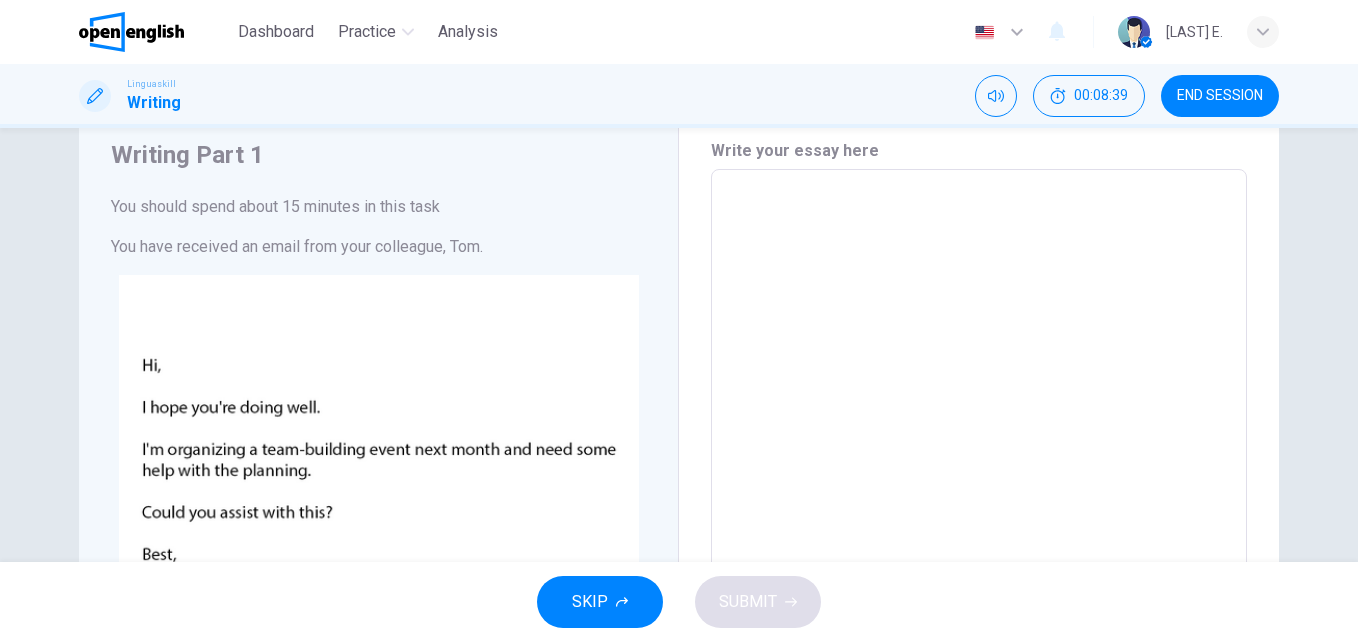 click at bounding box center [979, 554] 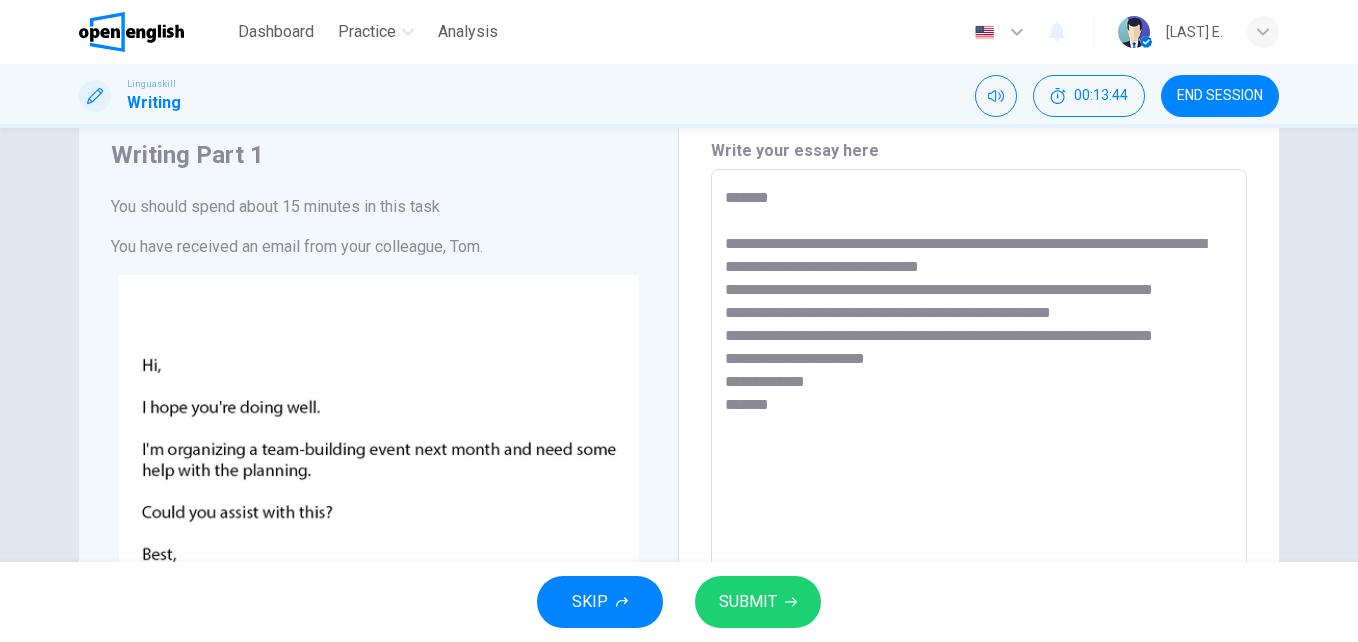 click on "SUBMIT" at bounding box center [748, 602] 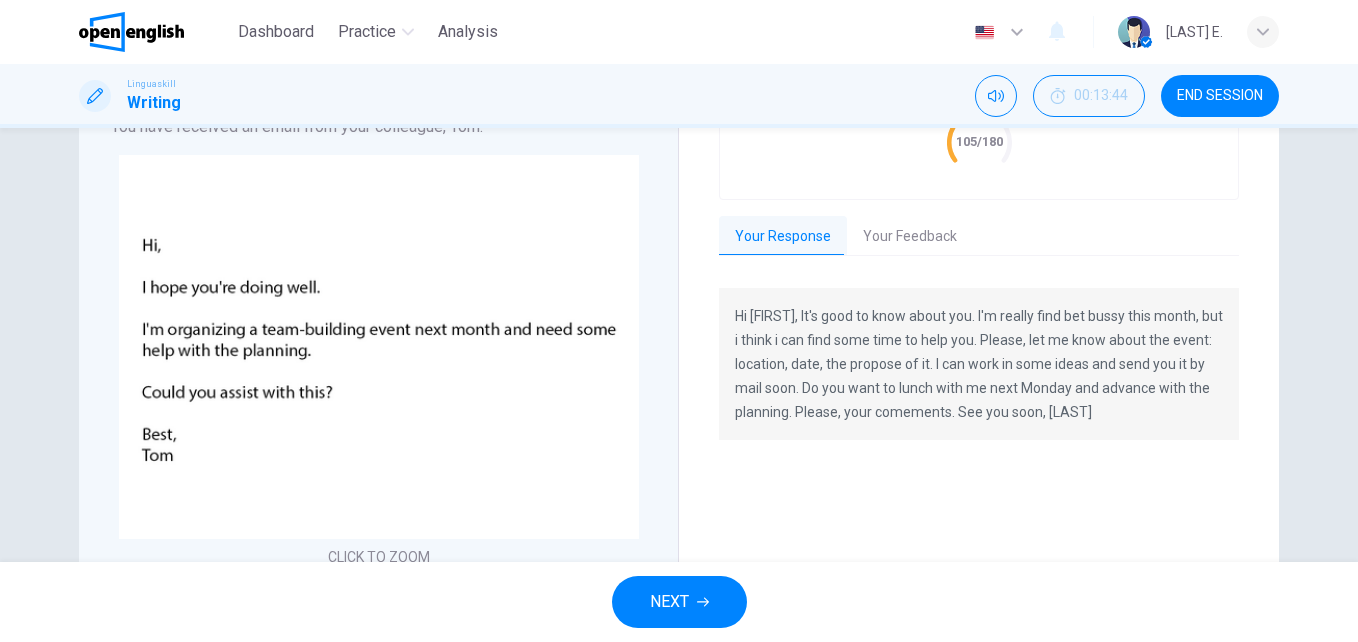 scroll, scrollTop: 214, scrollLeft: 0, axis: vertical 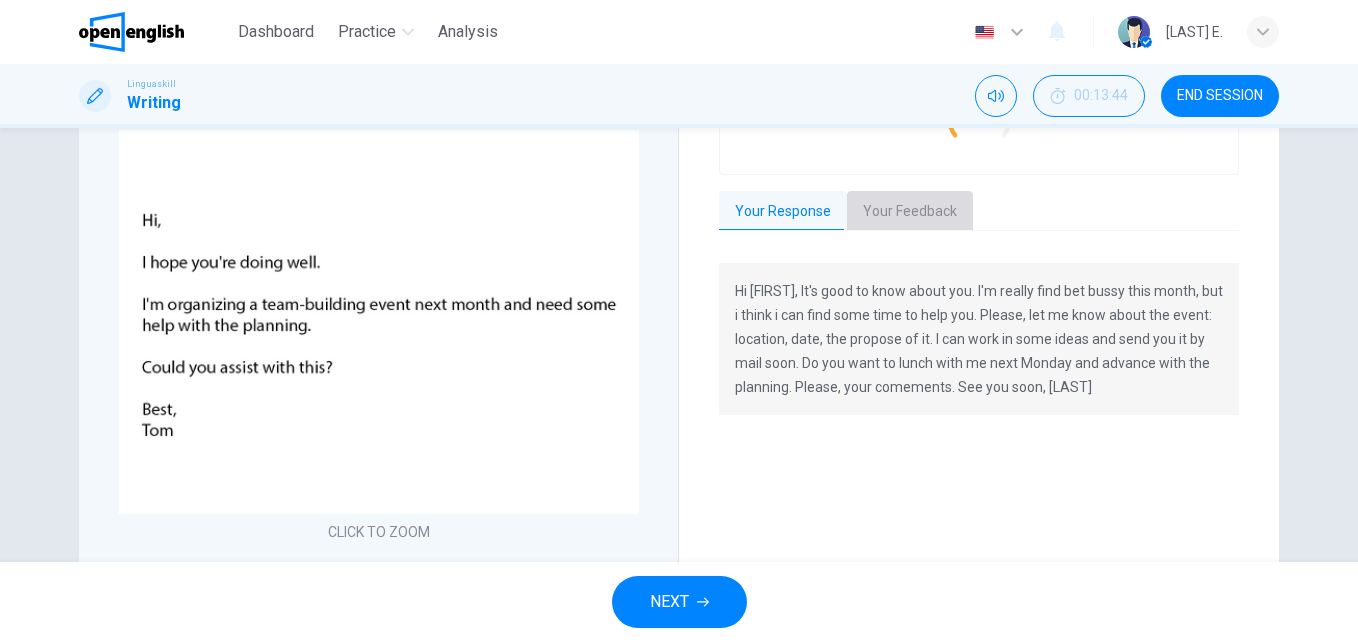 click on "Your Feedback" at bounding box center (910, 212) 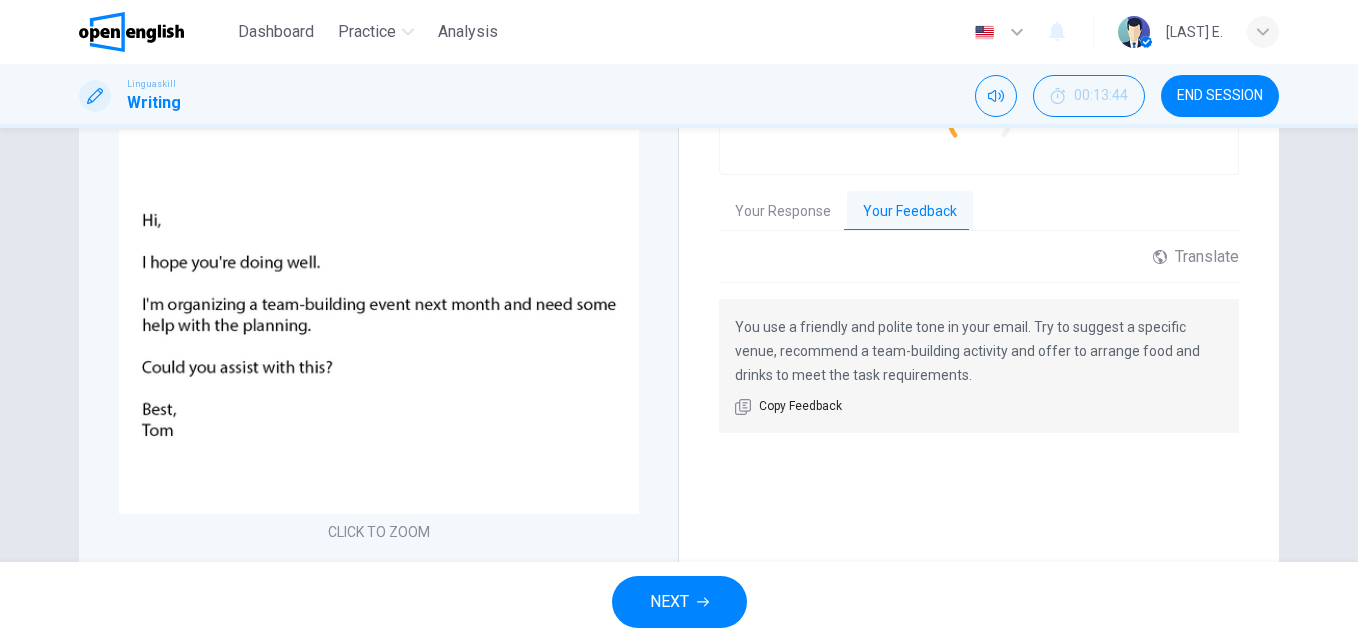 drag, startPoint x: 864, startPoint y: 354, endPoint x: 960, endPoint y: 350, distance: 96.0833 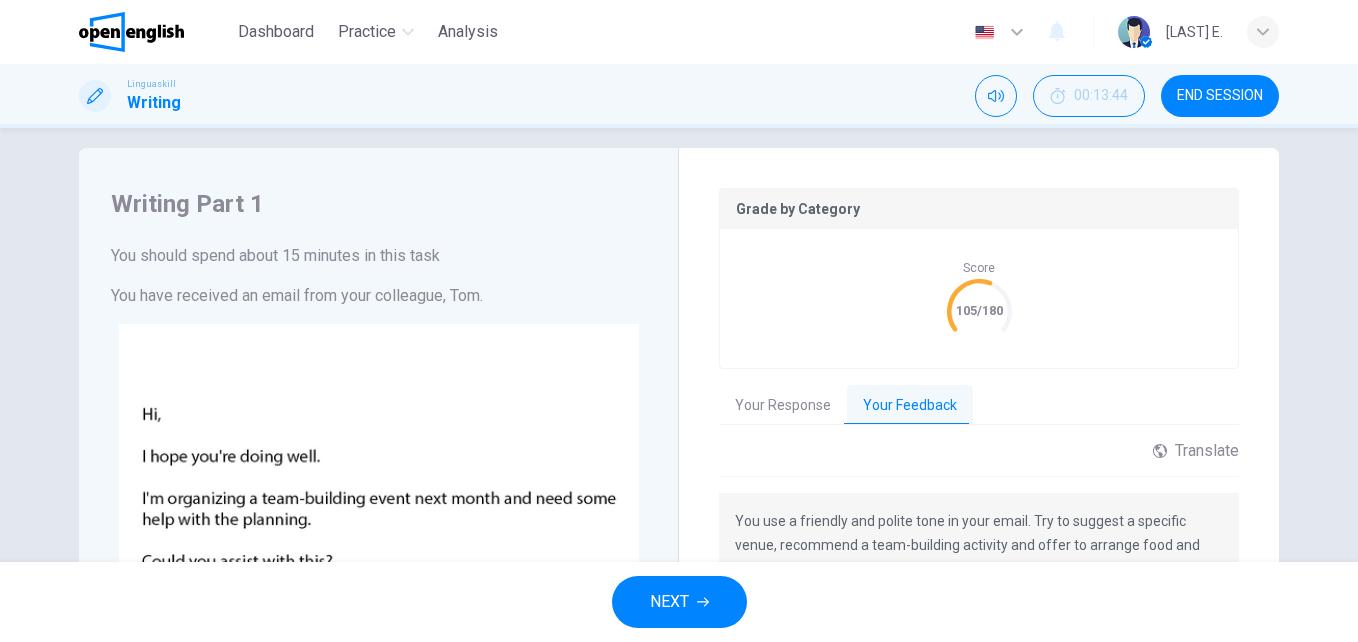 scroll, scrollTop: 0, scrollLeft: 0, axis: both 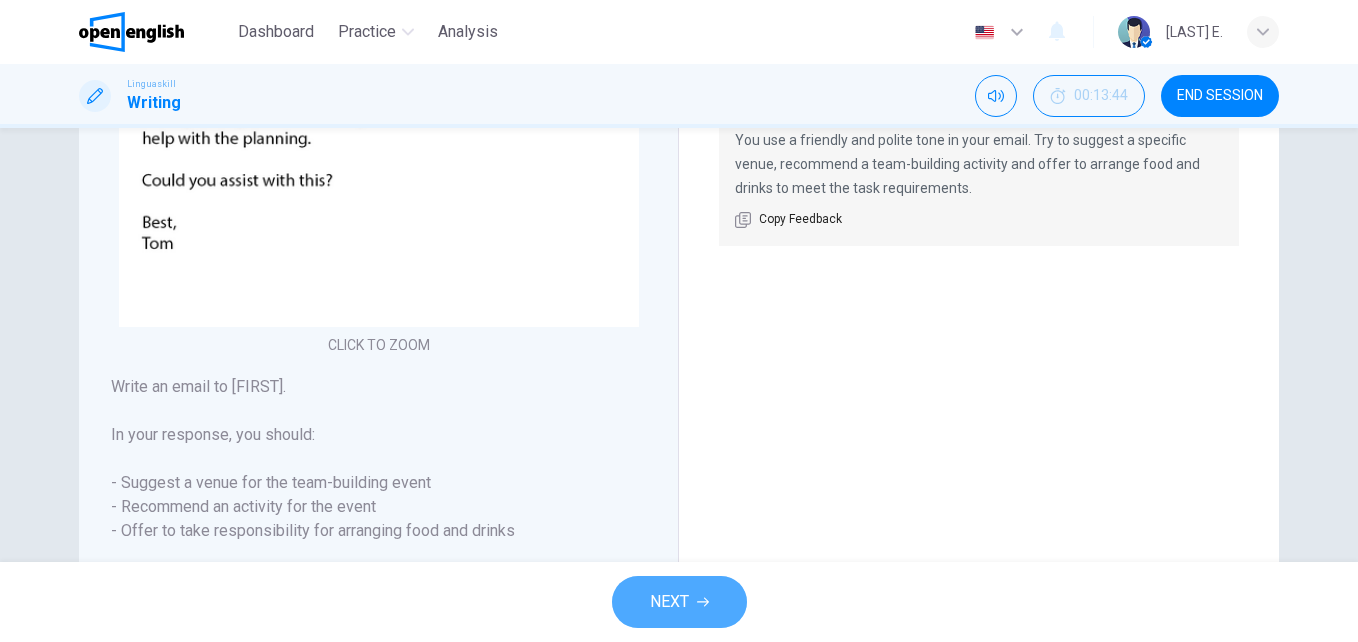 click on "NEXT" at bounding box center [669, 602] 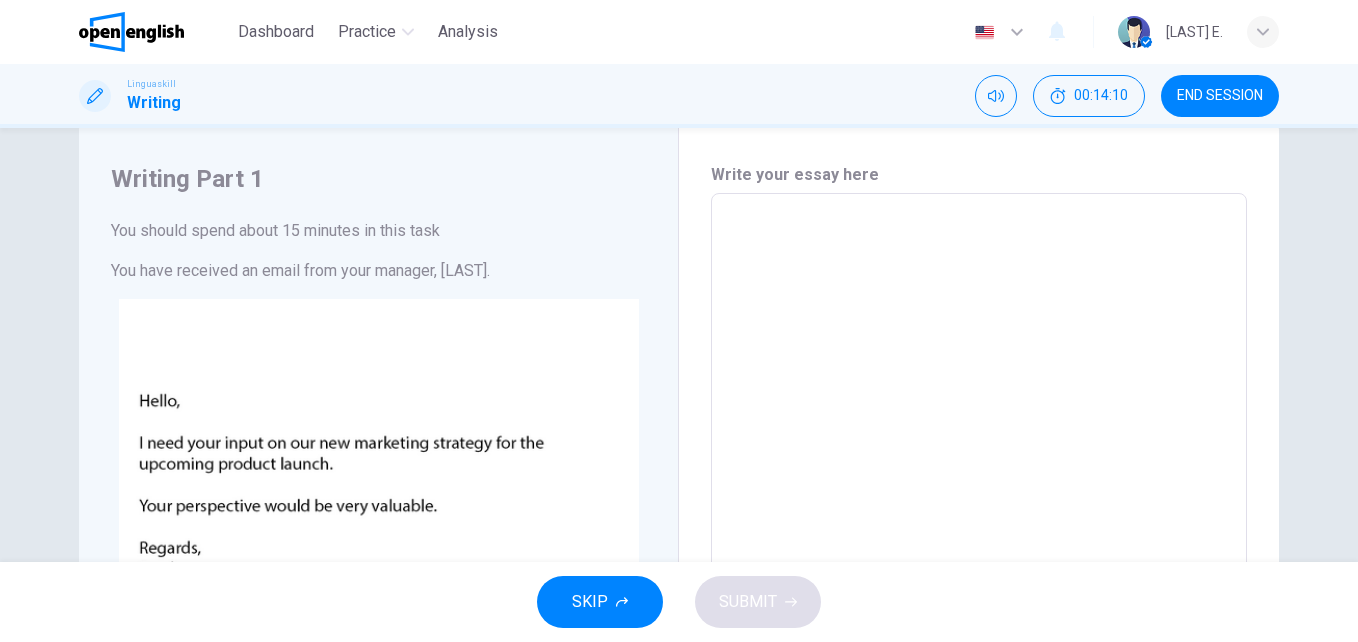scroll, scrollTop: 43, scrollLeft: 0, axis: vertical 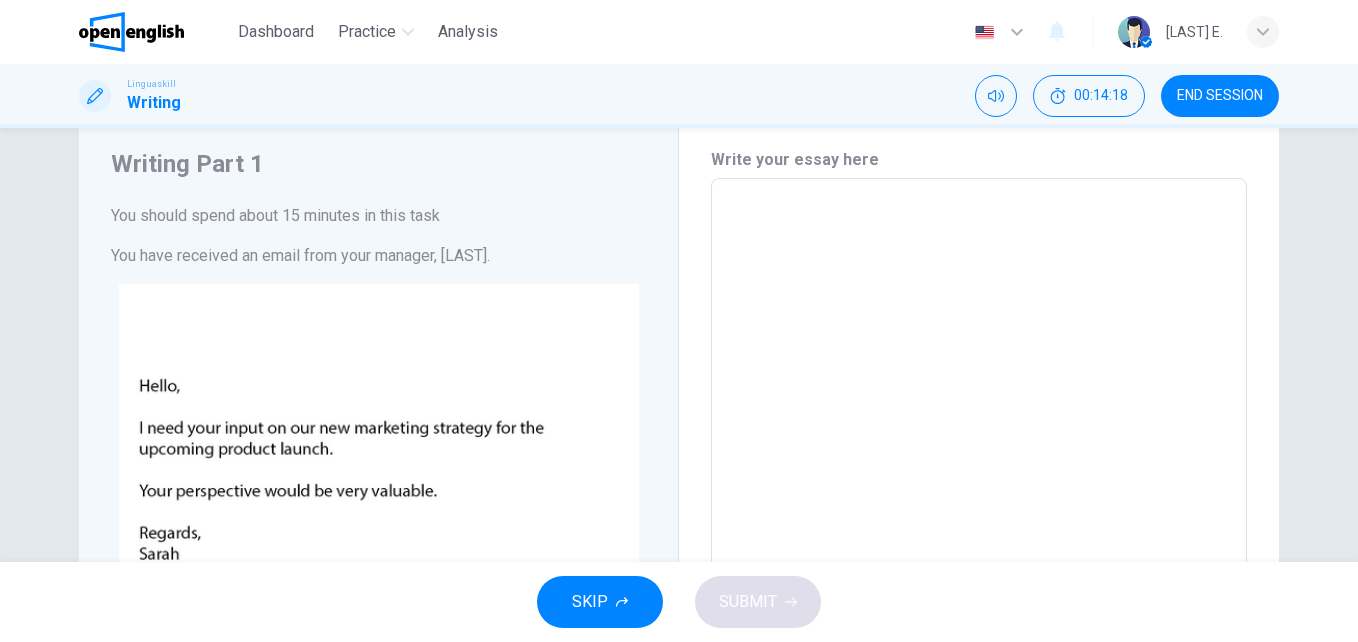 click at bounding box center [979, 551] 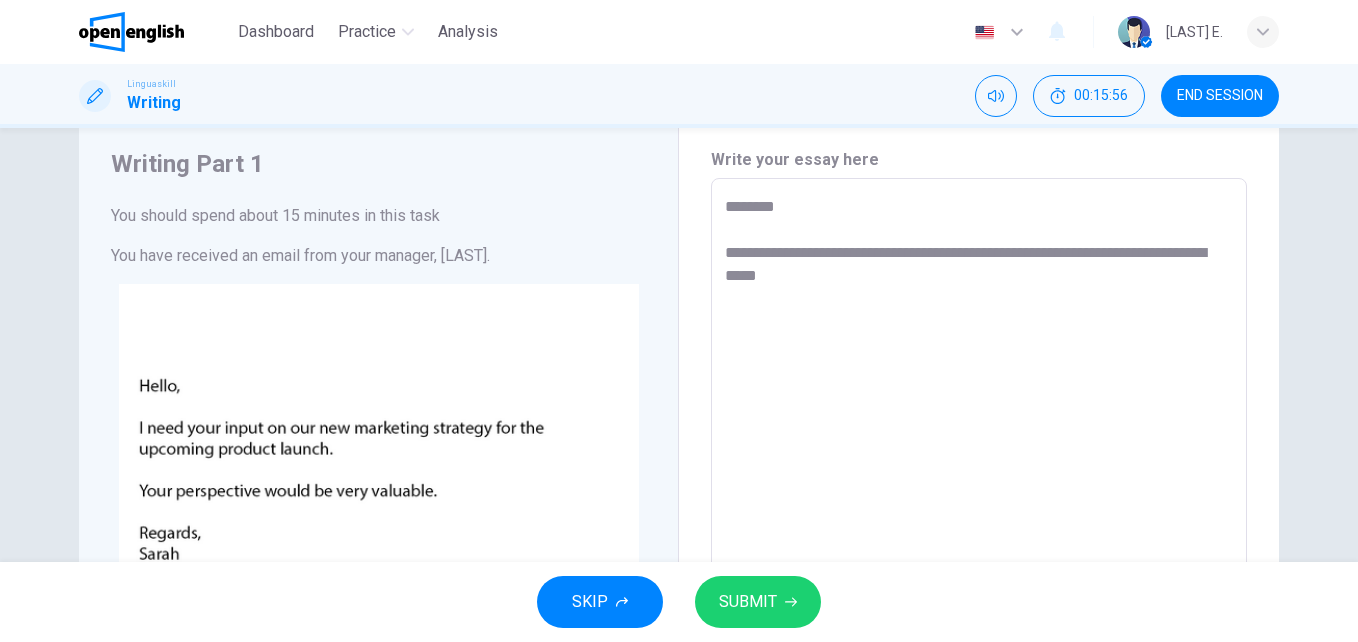 click on "**********" at bounding box center [979, 551] 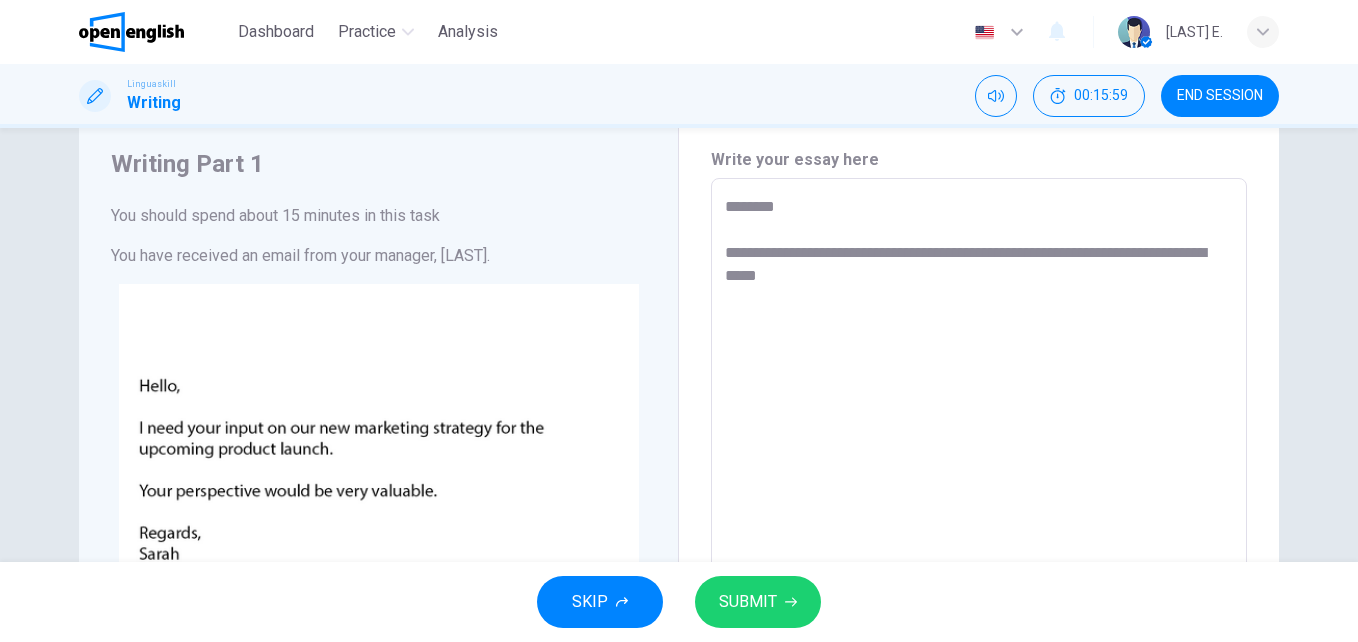 click on "**********" at bounding box center (979, 551) 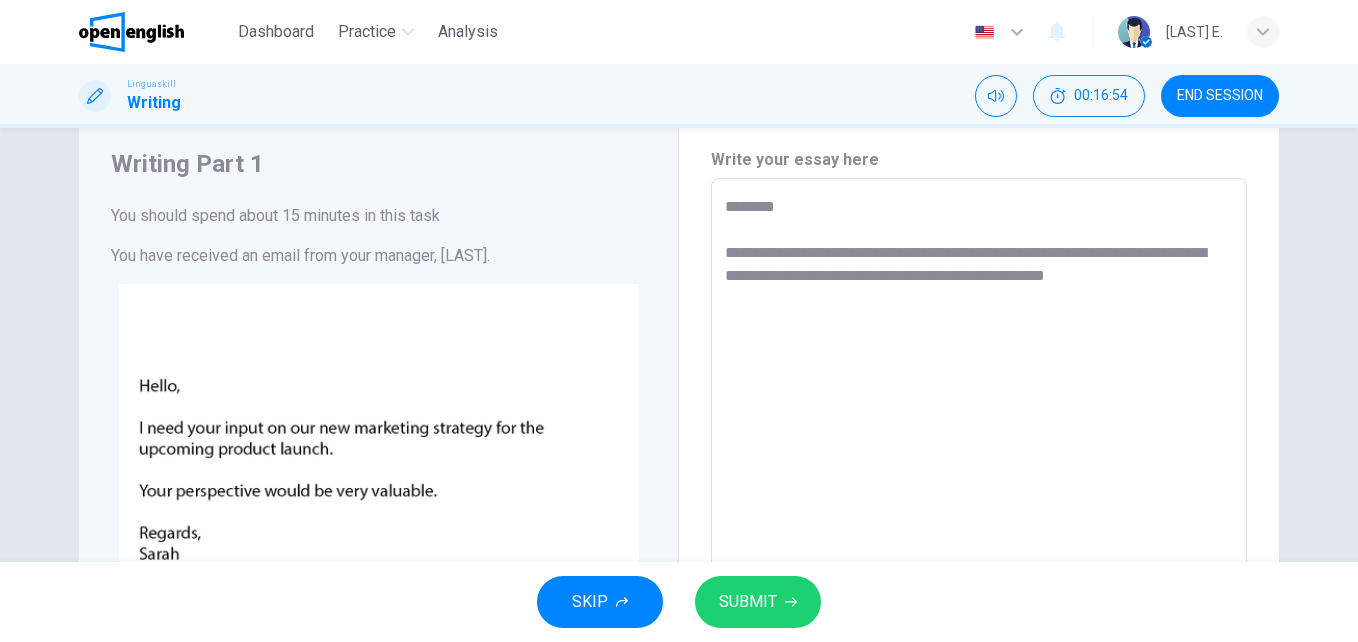 click on "**********" at bounding box center [979, 551] 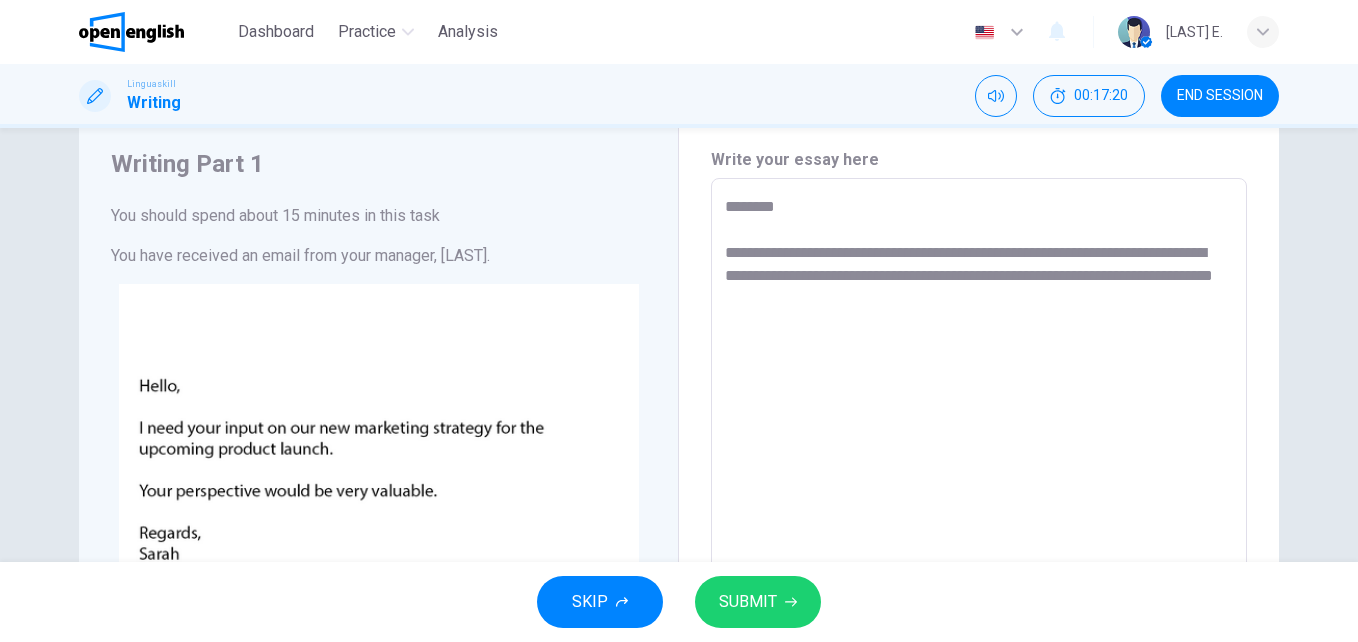 click on "**********" at bounding box center [979, 551] 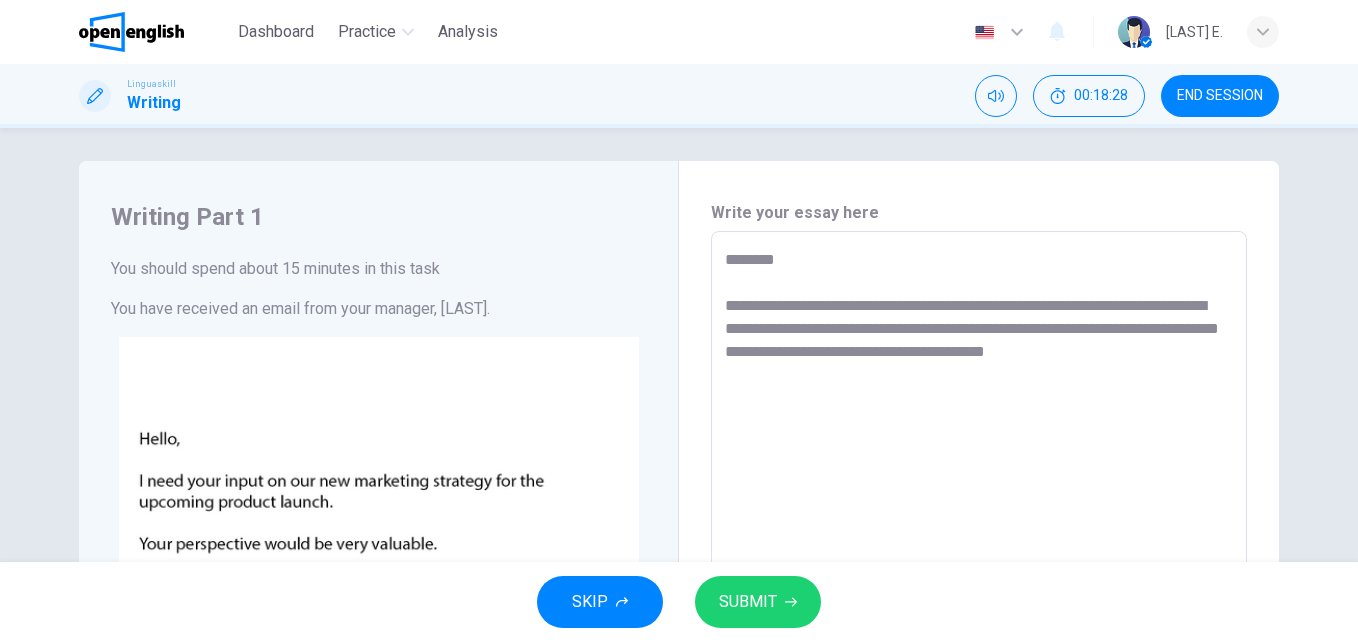 scroll, scrollTop: 0, scrollLeft: 0, axis: both 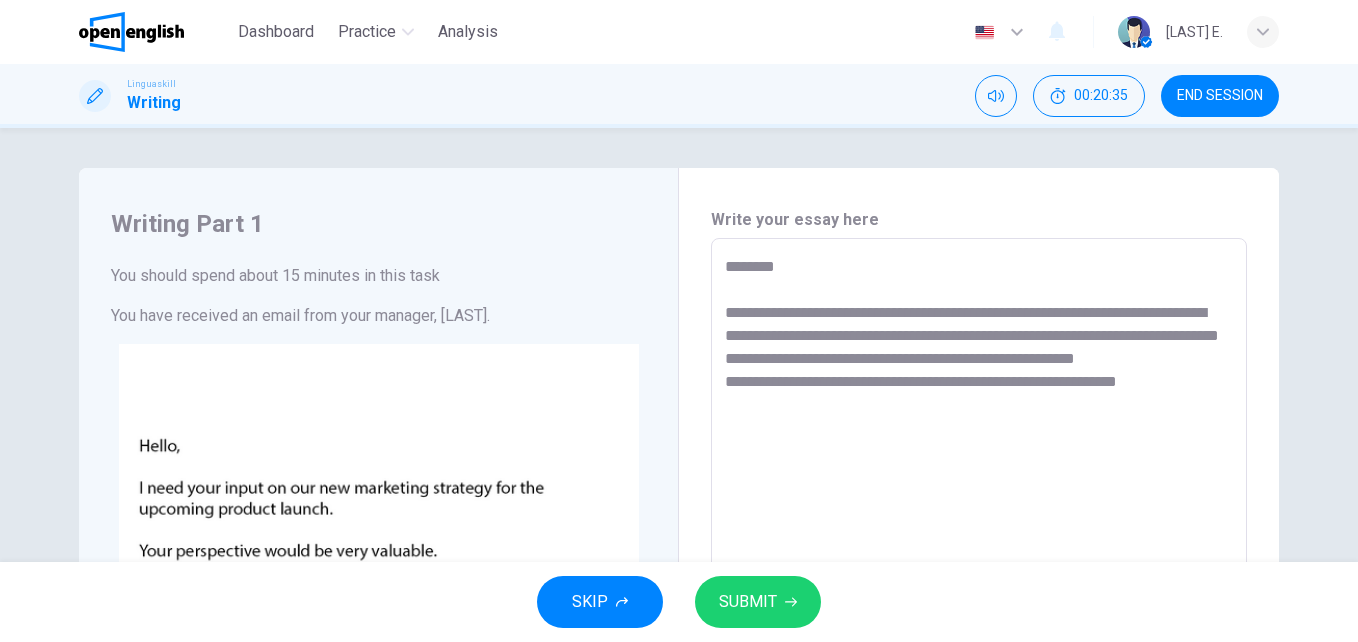 drag, startPoint x: 863, startPoint y: 405, endPoint x: 841, endPoint y: 409, distance: 22.36068 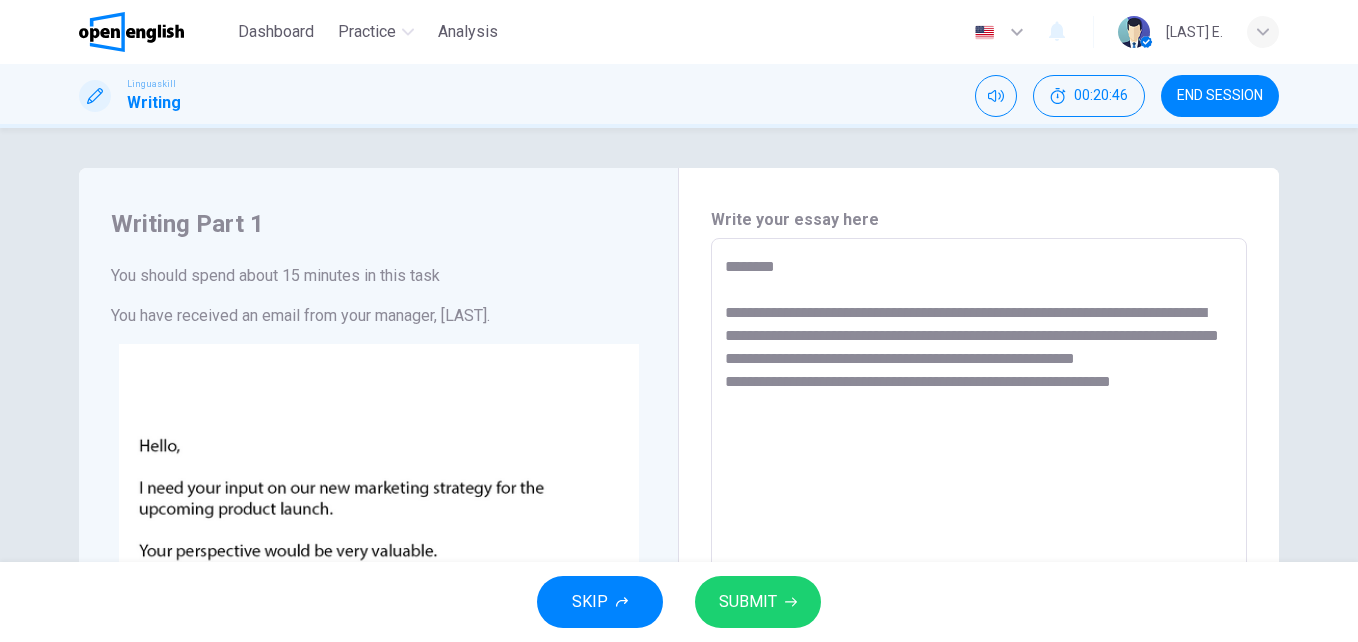 drag, startPoint x: 939, startPoint y: 408, endPoint x: 1217, endPoint y: 412, distance: 278.02878 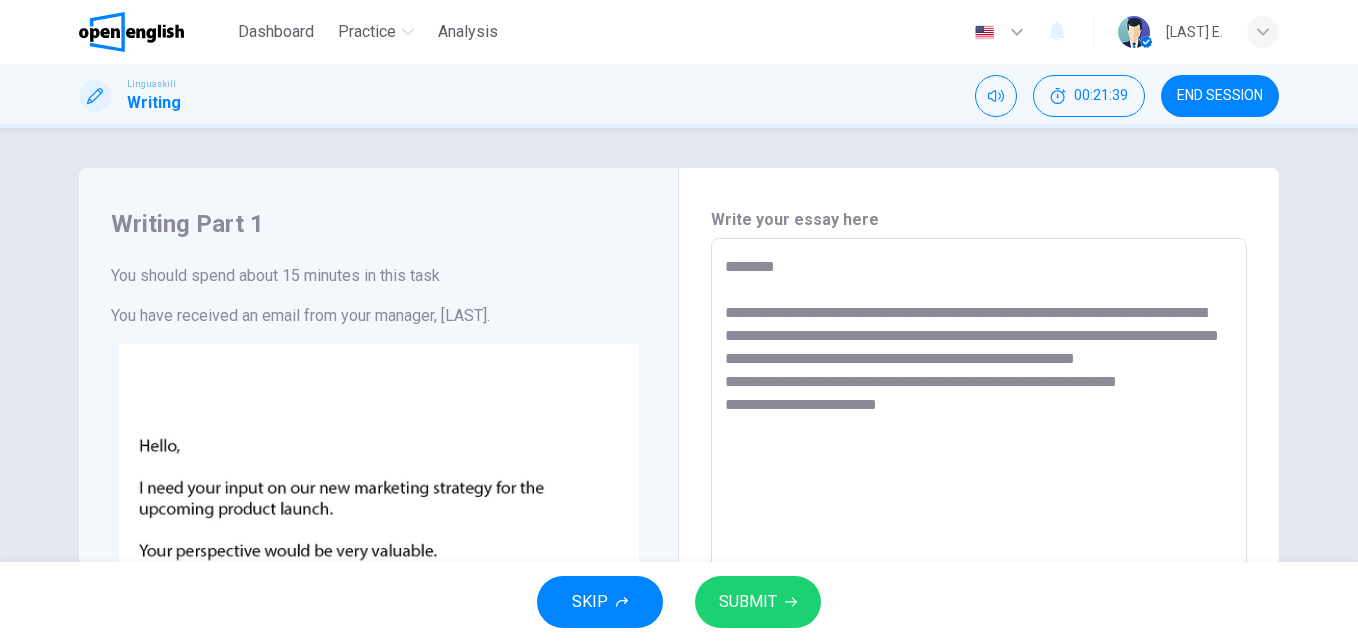 drag, startPoint x: 752, startPoint y: 432, endPoint x: 741, endPoint y: 431, distance: 11.045361 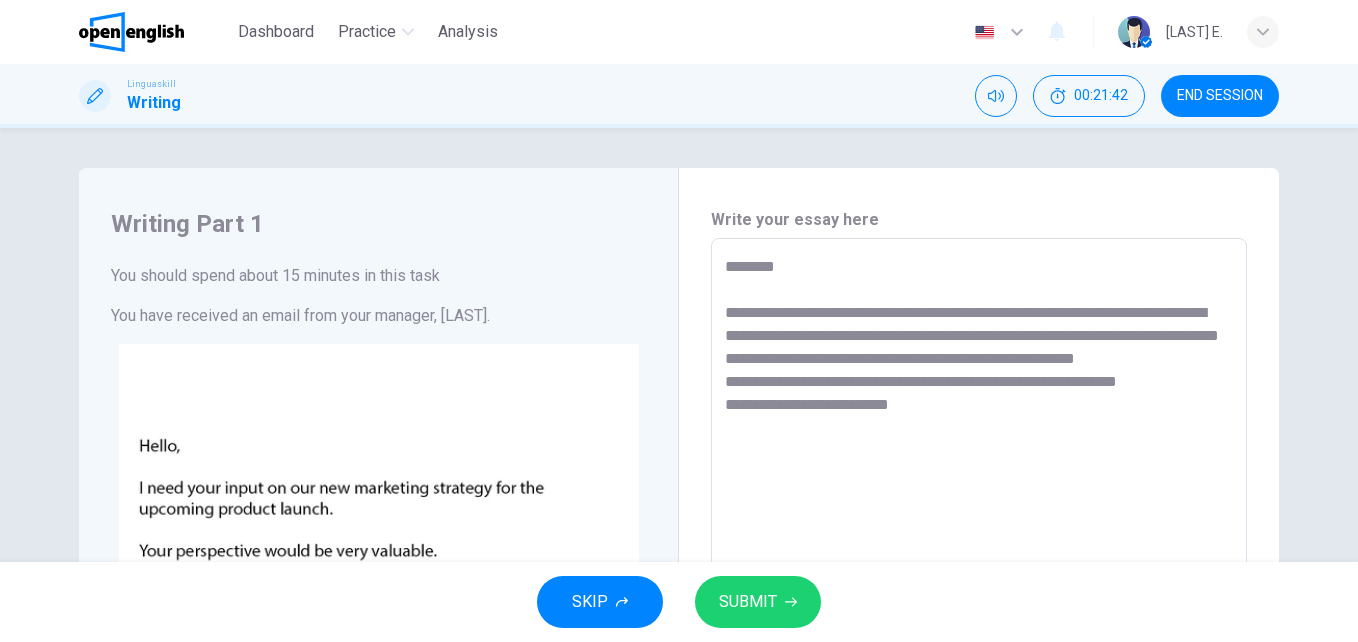 drag, startPoint x: 778, startPoint y: 436, endPoint x: 767, endPoint y: 434, distance: 11.18034 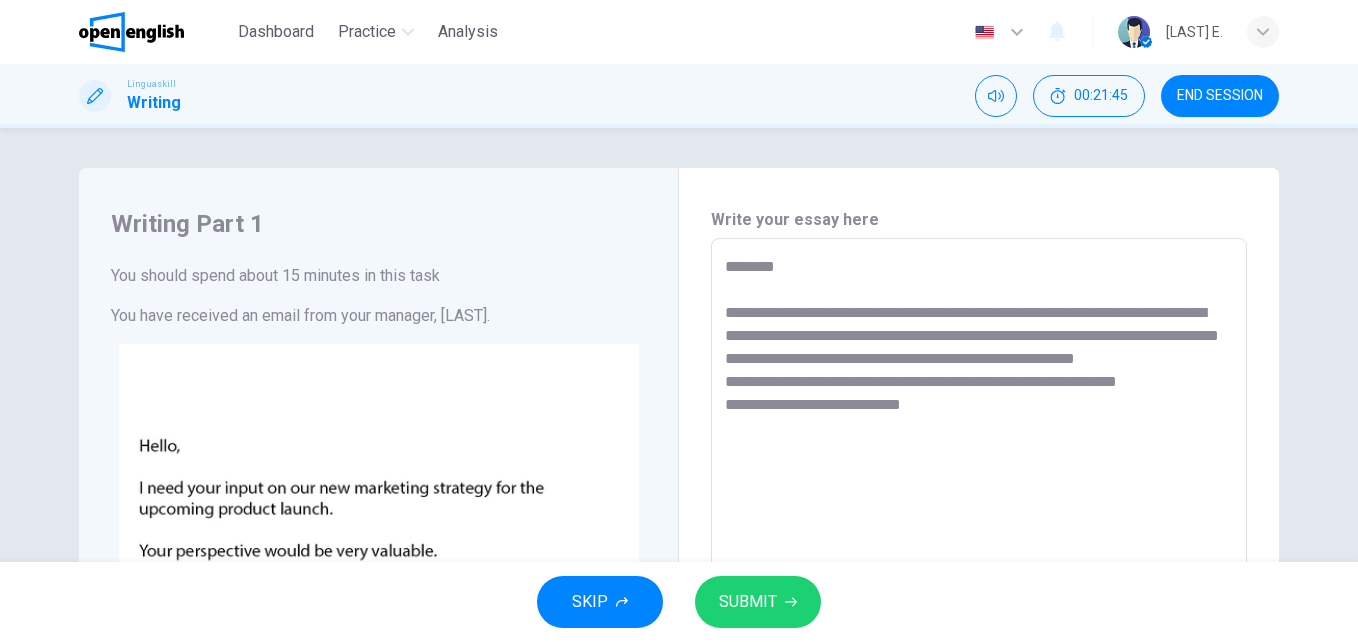 click on "**********" at bounding box center [979, 611] 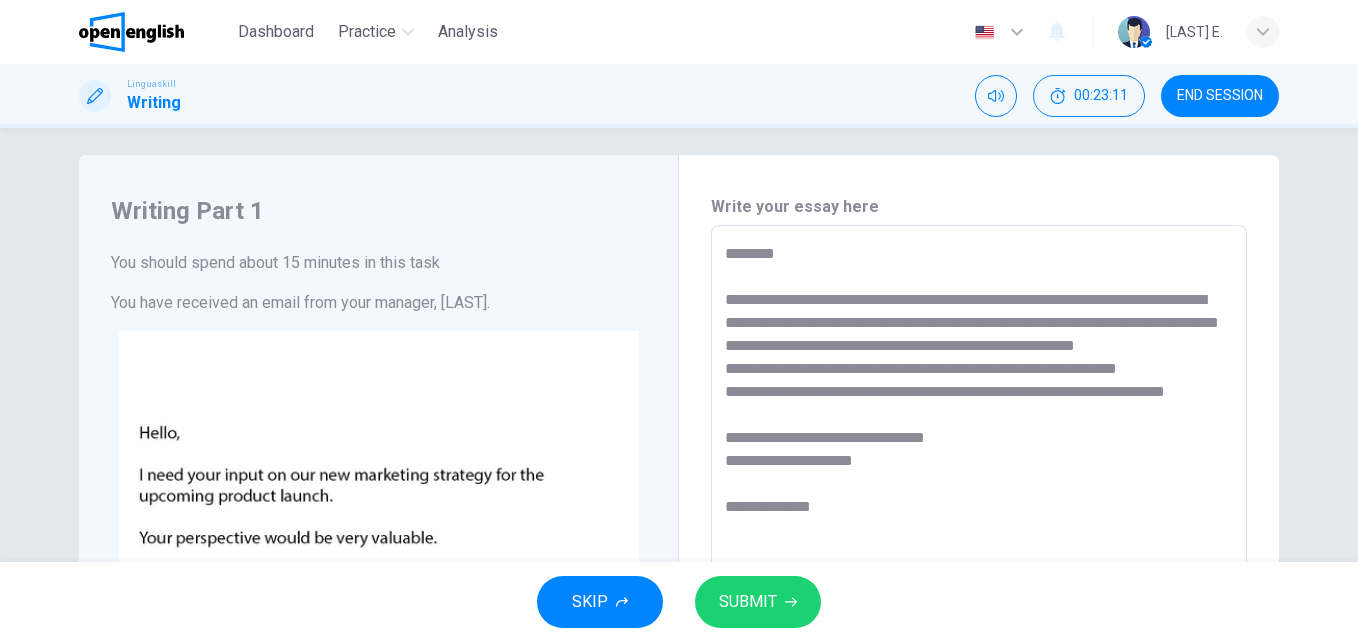 scroll, scrollTop: 36, scrollLeft: 0, axis: vertical 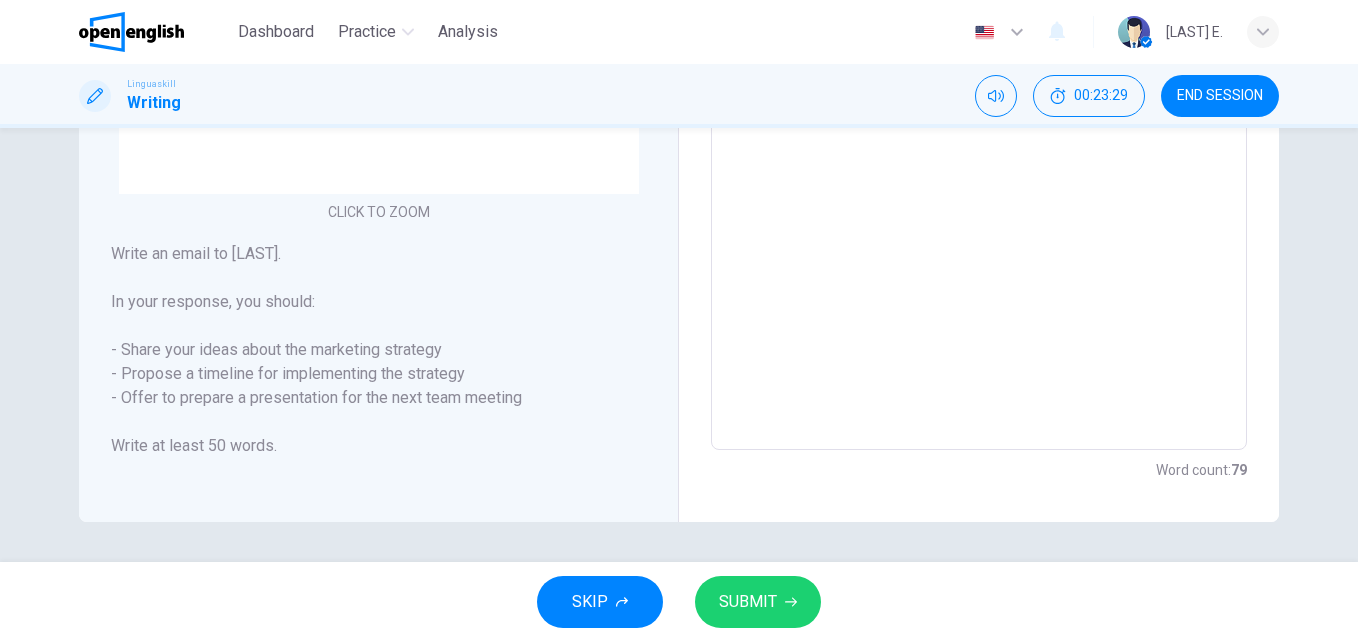 drag, startPoint x: 1347, startPoint y: 469, endPoint x: 1314, endPoint y: 327, distance: 145.78409 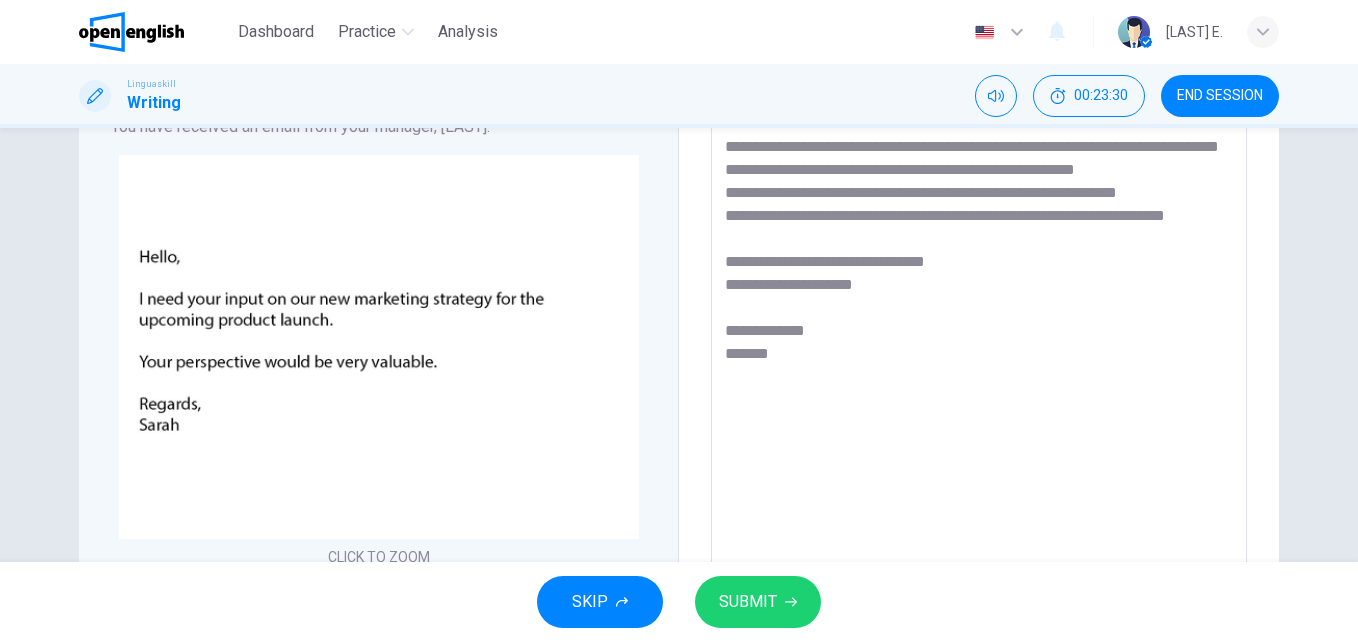scroll, scrollTop: 156, scrollLeft: 0, axis: vertical 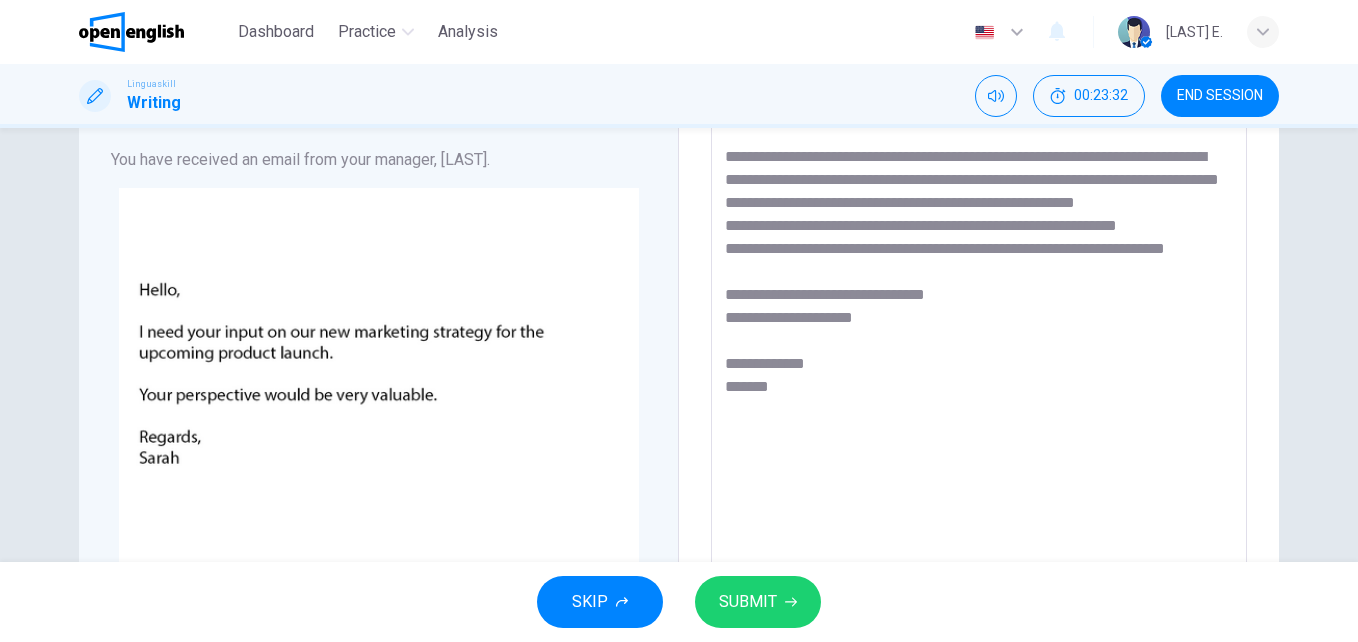 drag, startPoint x: 758, startPoint y: 342, endPoint x: 948, endPoint y: 346, distance: 190.0421 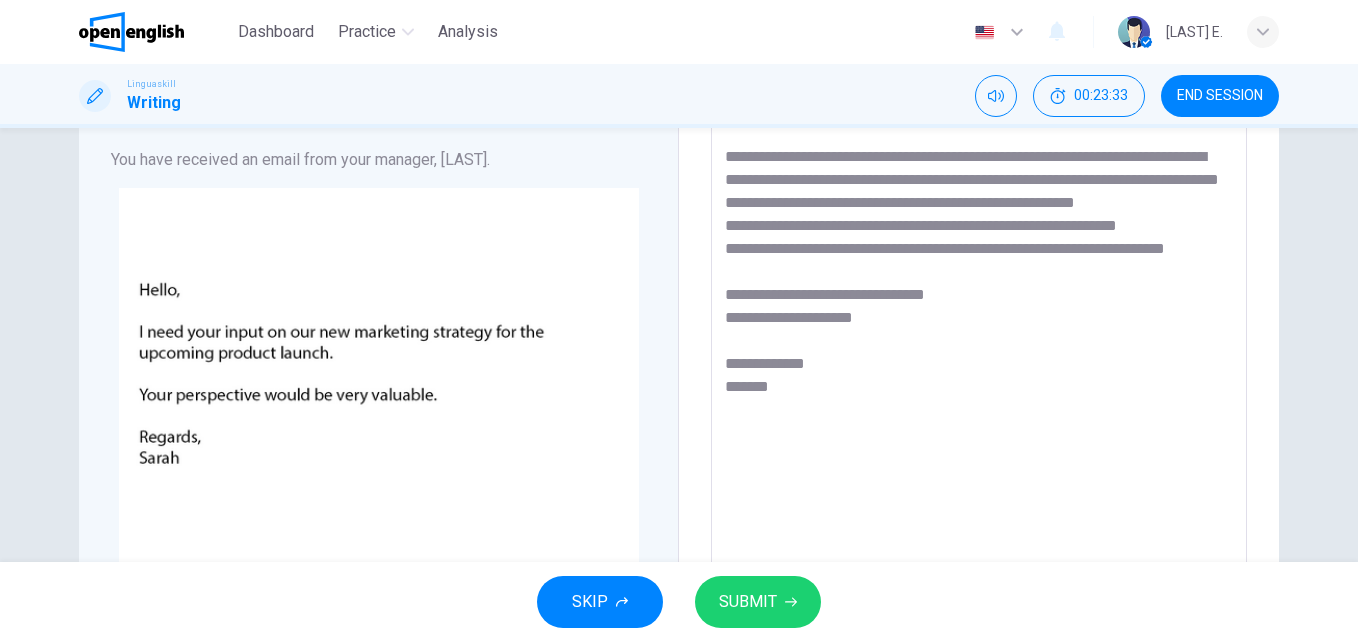 click on "**********" at bounding box center [979, 455] 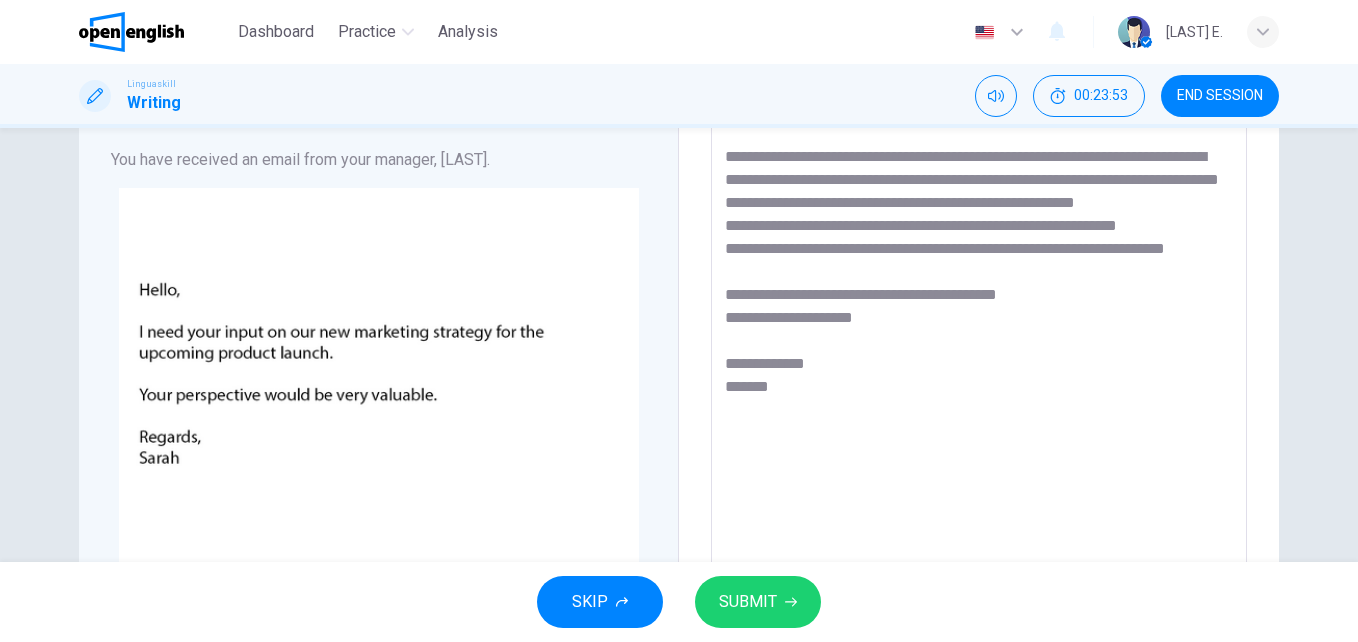 drag, startPoint x: 1346, startPoint y: 355, endPoint x: 1351, endPoint y: 433, distance: 78.160095 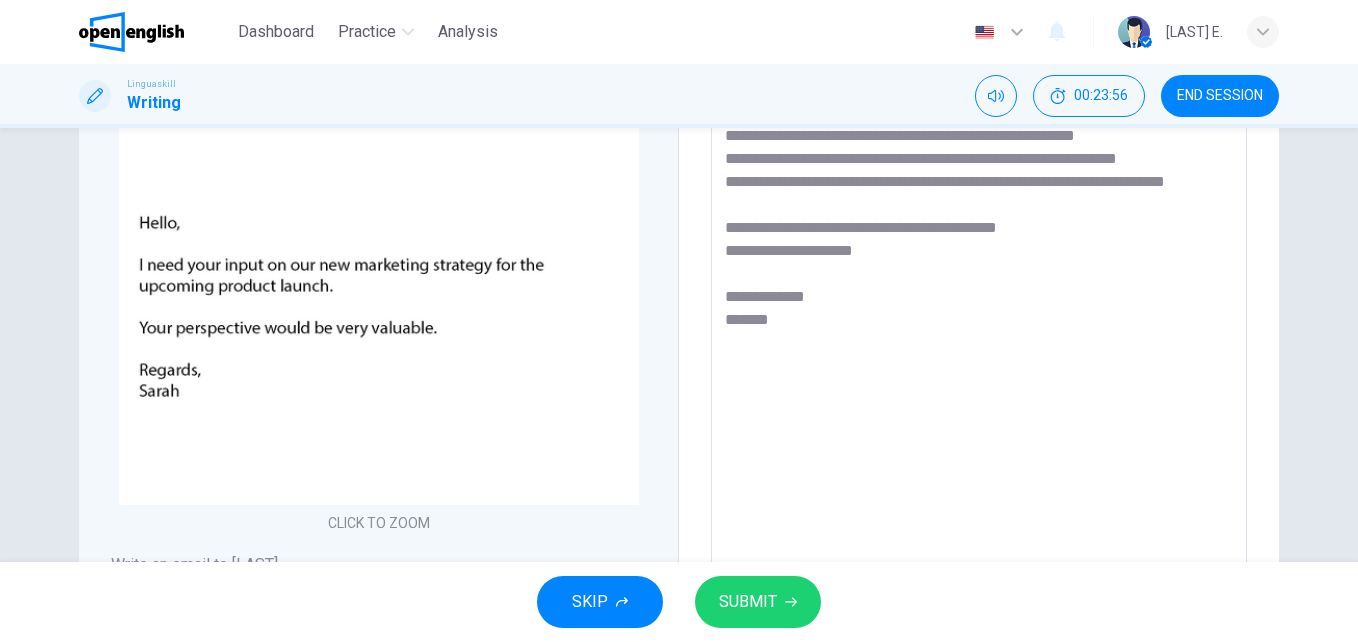 scroll, scrollTop: 211, scrollLeft: 0, axis: vertical 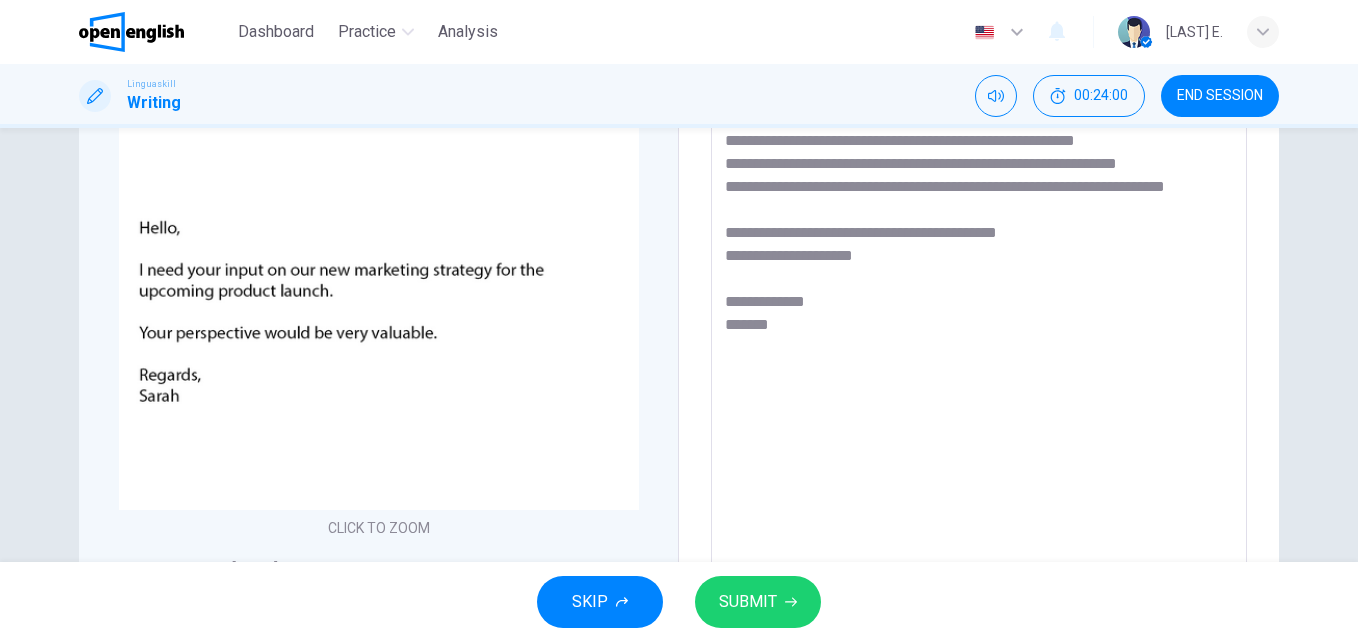 click on "**********" at bounding box center (979, 393) 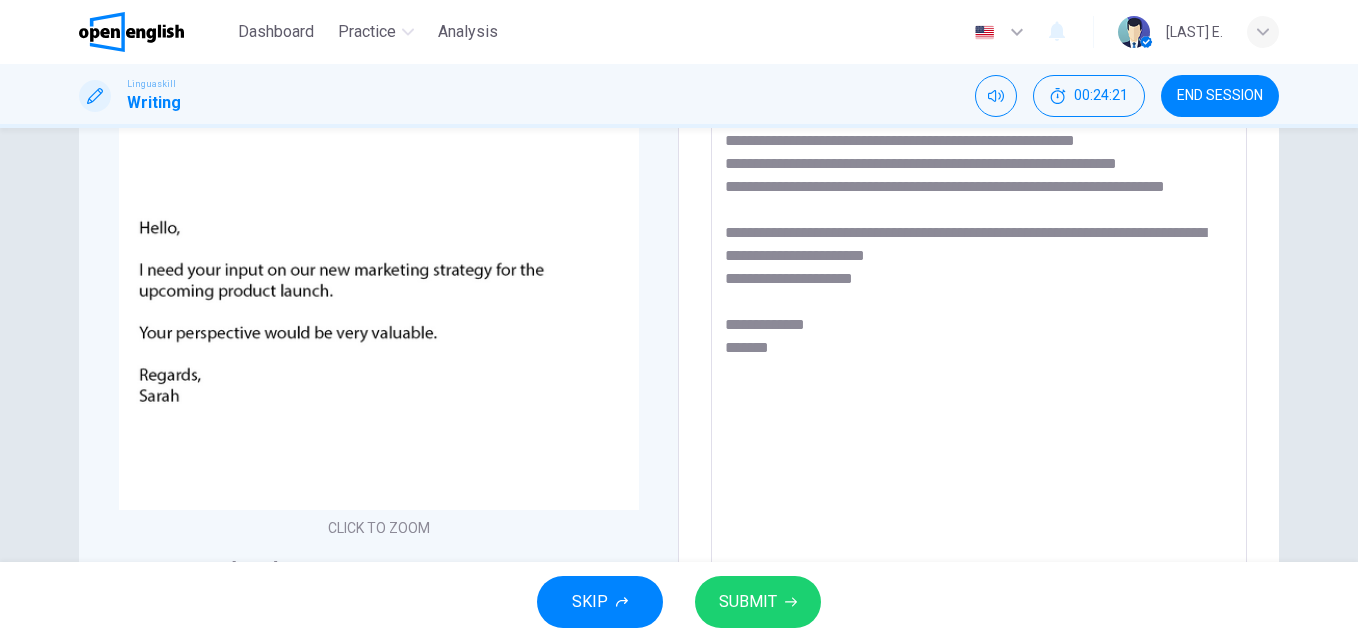 drag, startPoint x: 963, startPoint y: 281, endPoint x: 721, endPoint y: 271, distance: 242.20653 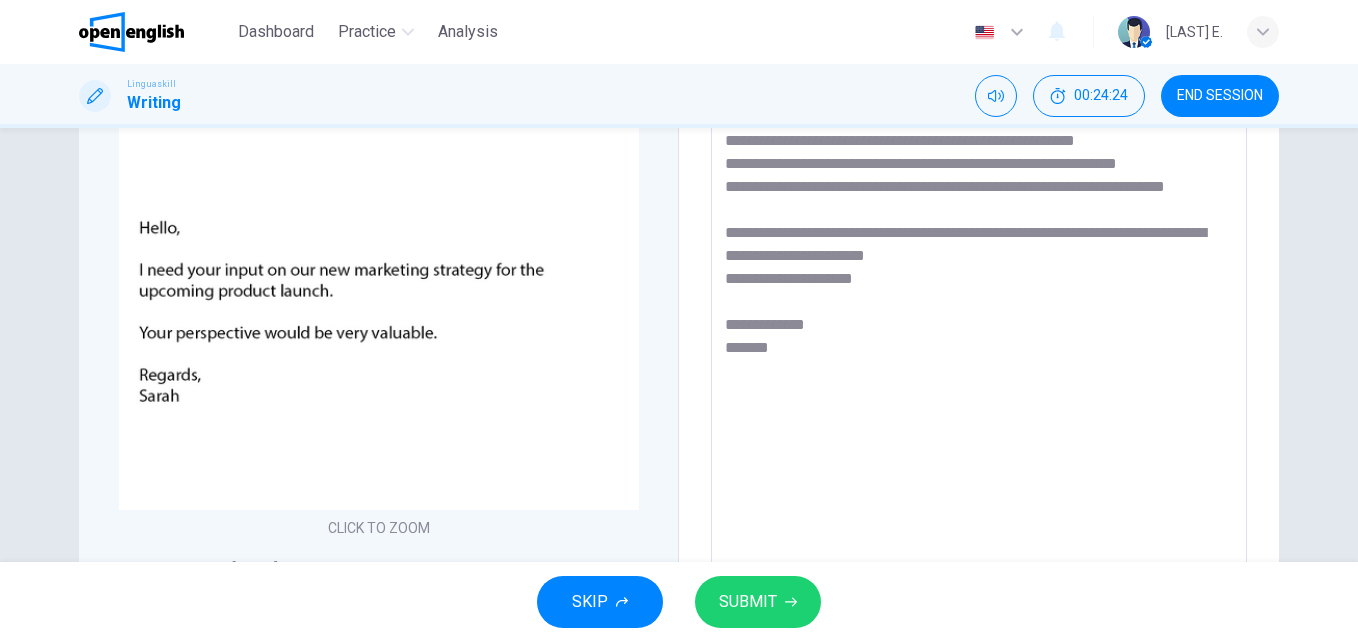 click on "**********" at bounding box center [979, 393] 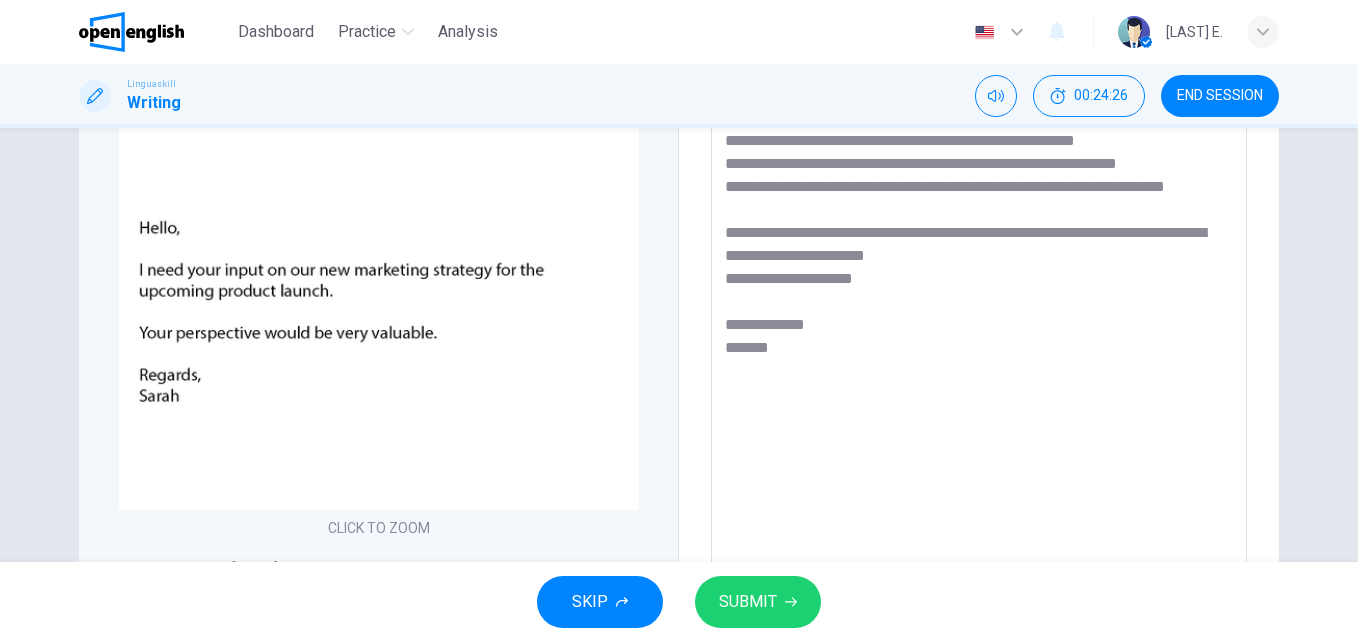 drag, startPoint x: 965, startPoint y: 278, endPoint x: 698, endPoint y: 277, distance: 267.00186 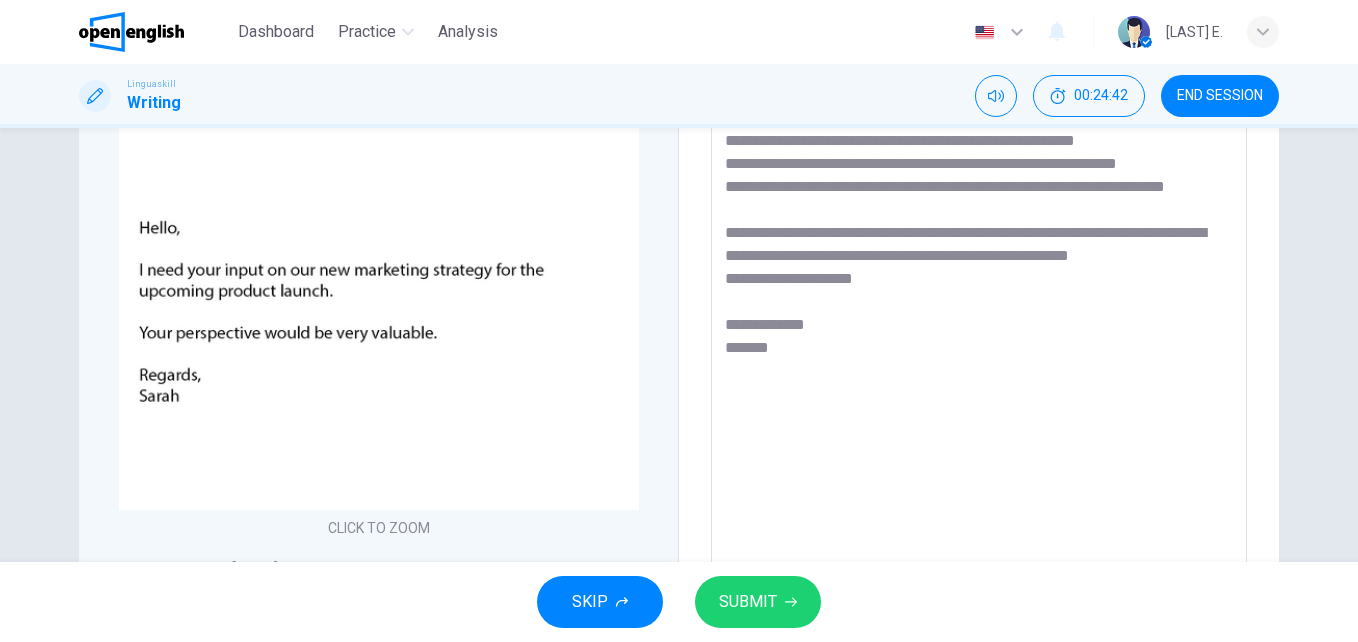 drag, startPoint x: 964, startPoint y: 280, endPoint x: 698, endPoint y: 281, distance: 266.0019 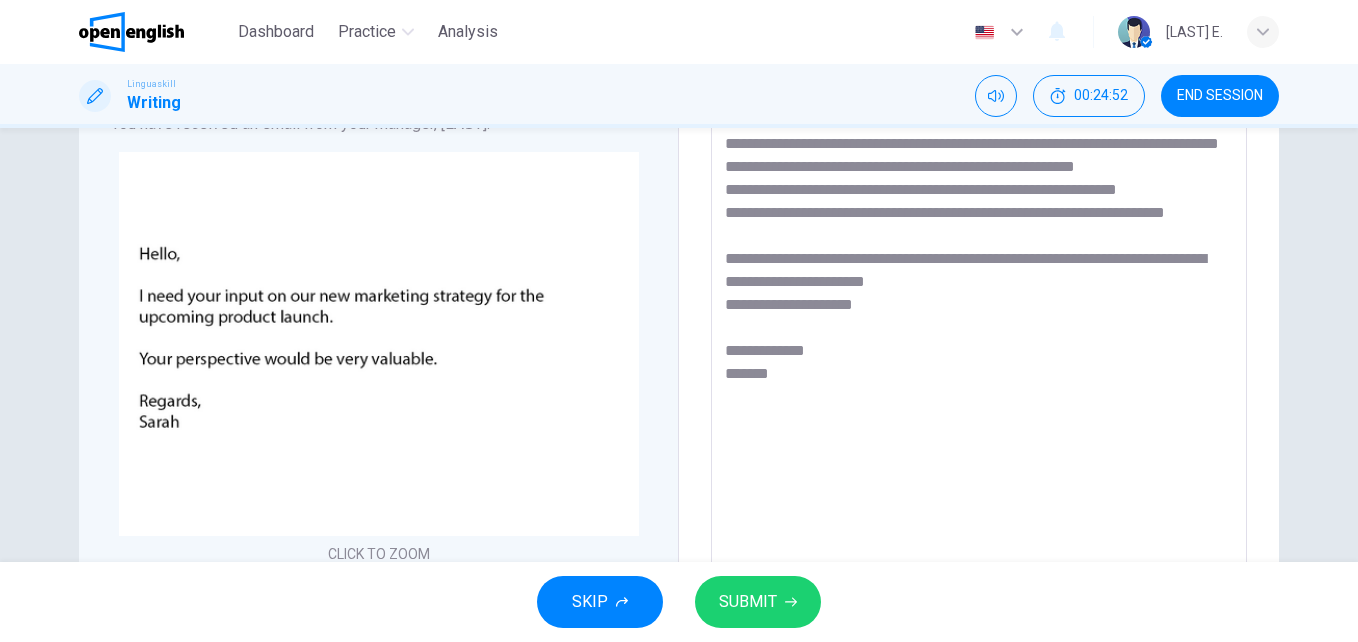 scroll, scrollTop: 187, scrollLeft: 0, axis: vertical 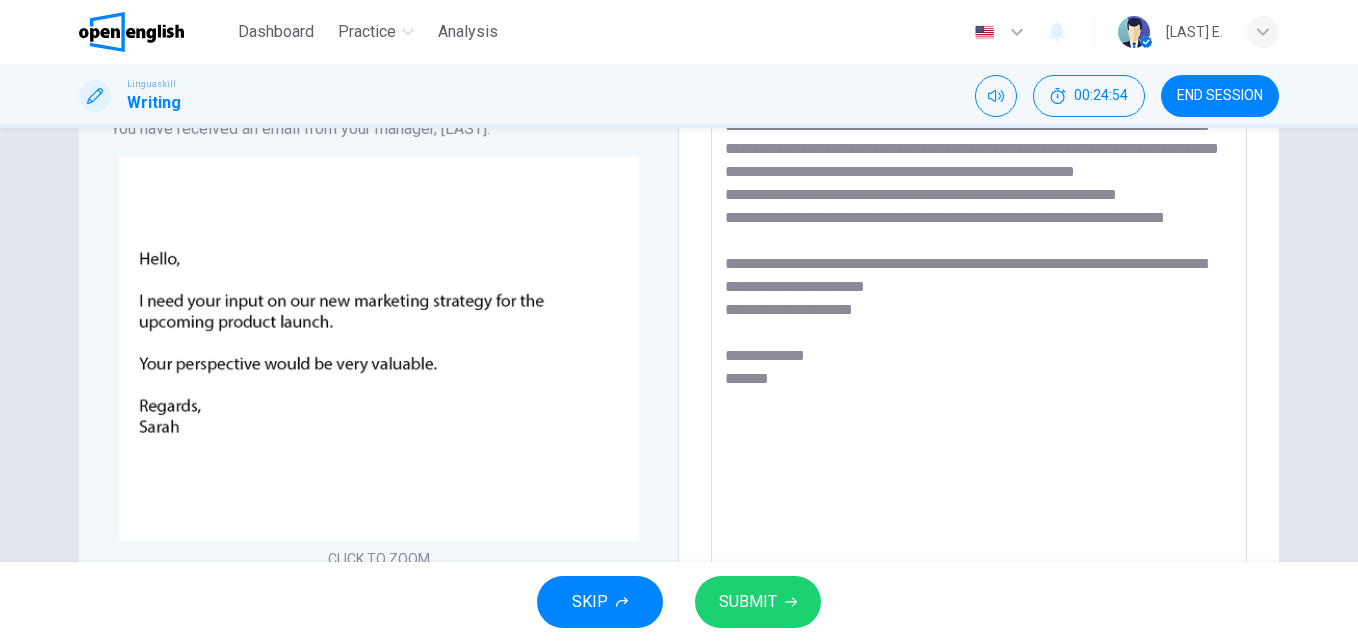 click on "**********" at bounding box center [979, 424] 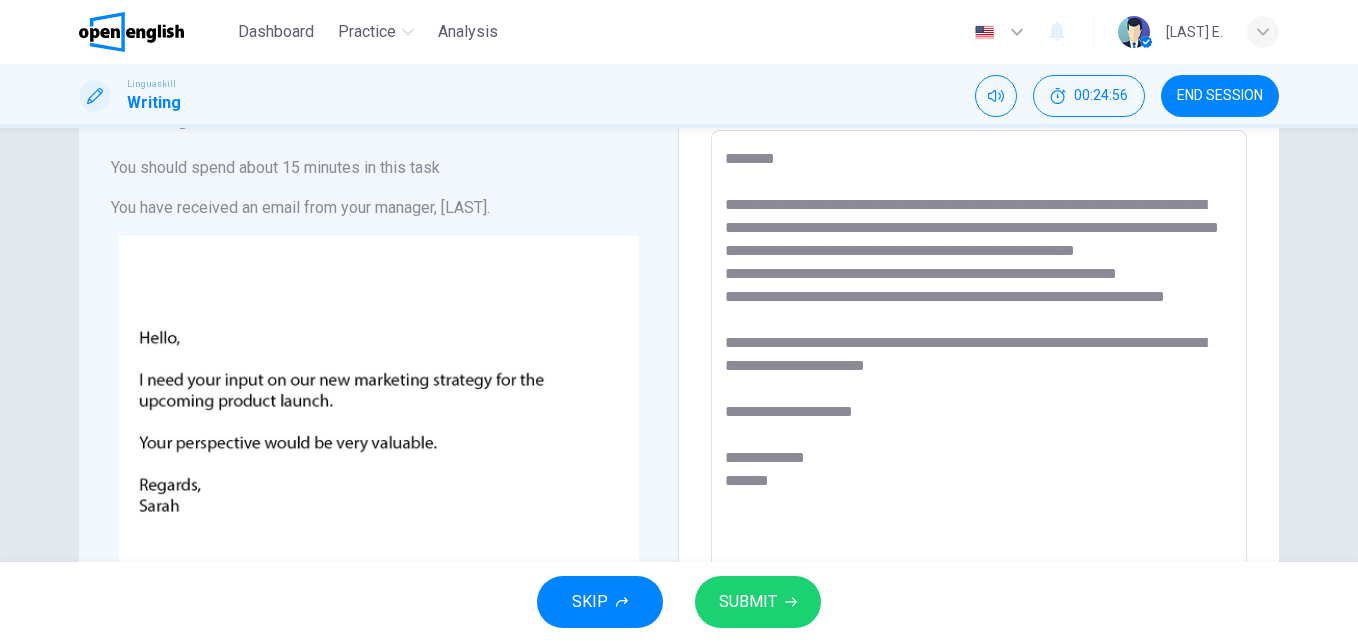 scroll, scrollTop: 103, scrollLeft: 0, axis: vertical 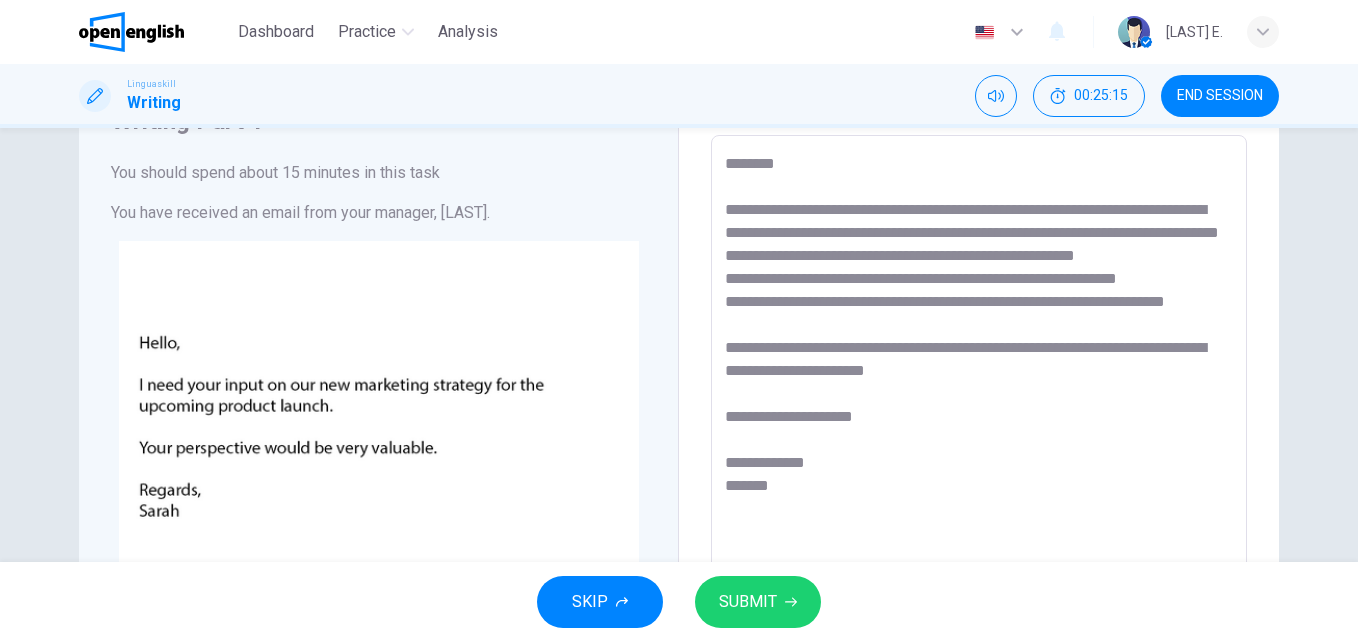 click on "**********" at bounding box center (979, 508) 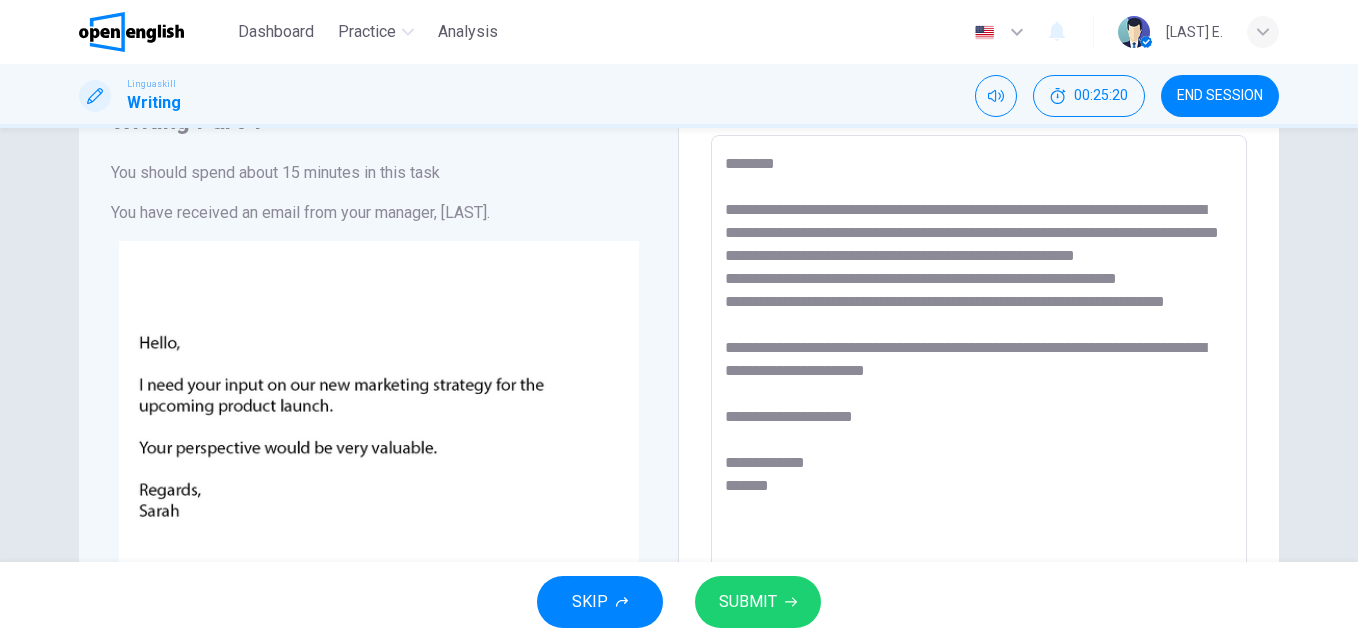 click on "**********" at bounding box center (979, 508) 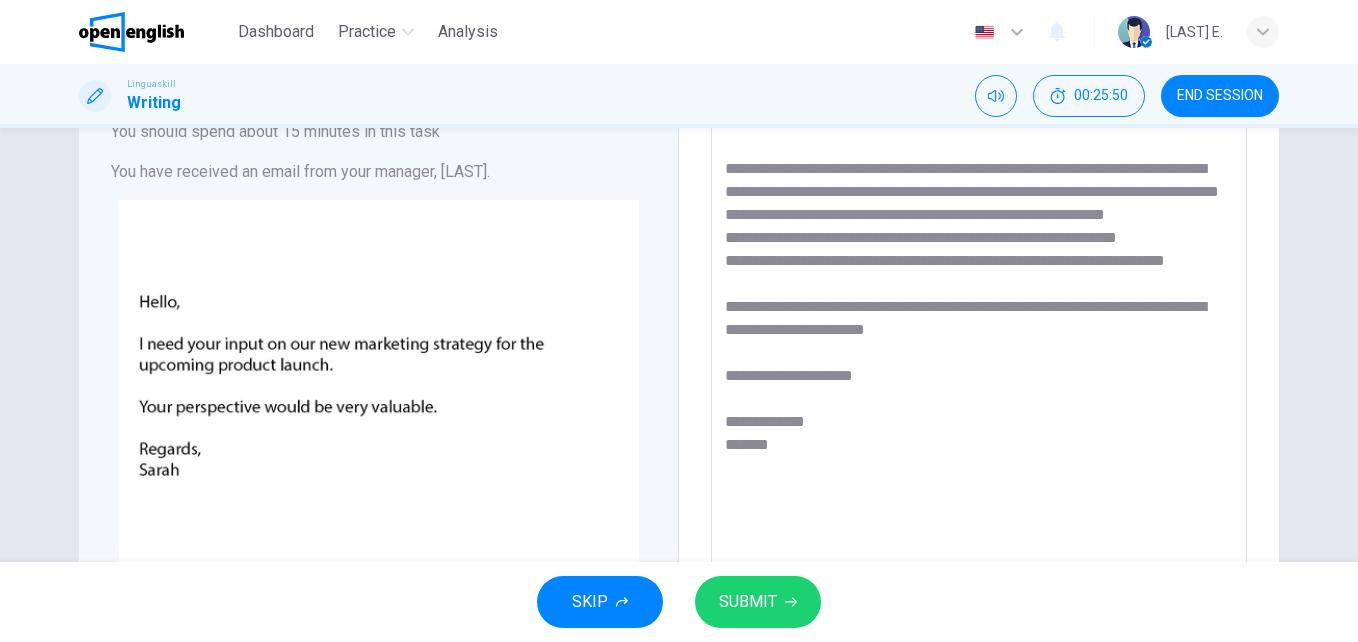scroll, scrollTop: 148, scrollLeft: 0, axis: vertical 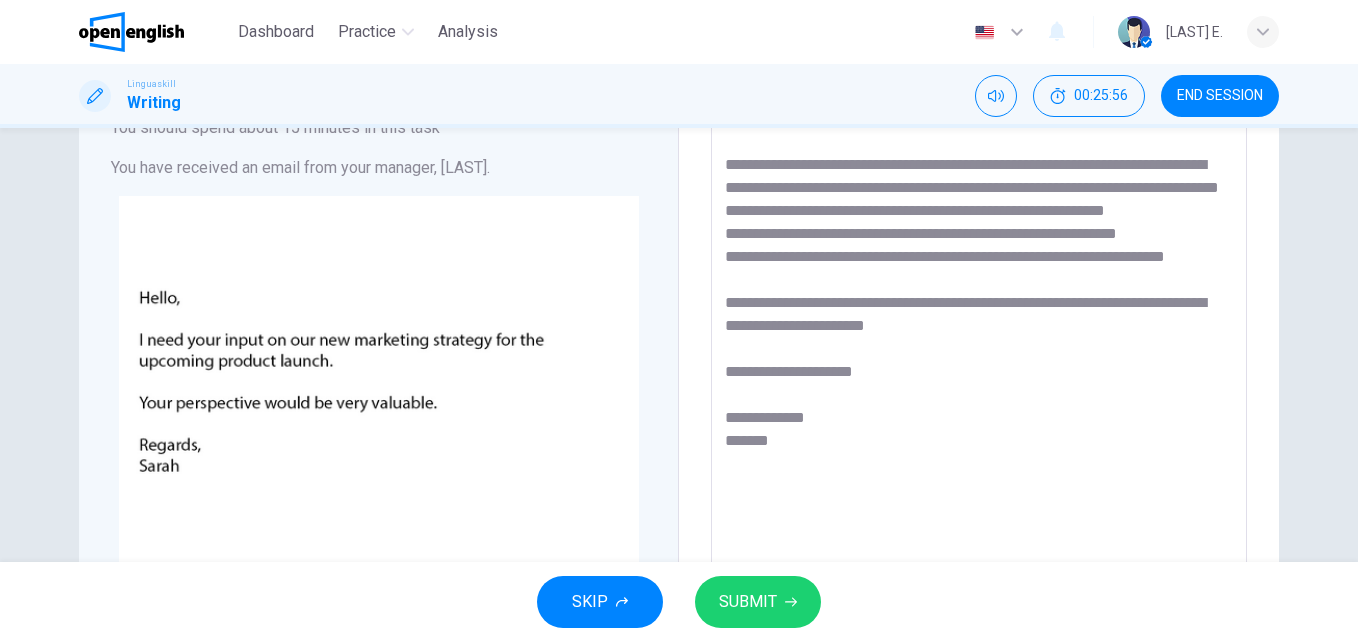 drag, startPoint x: 1048, startPoint y: 346, endPoint x: 1033, endPoint y: 345, distance: 15.033297 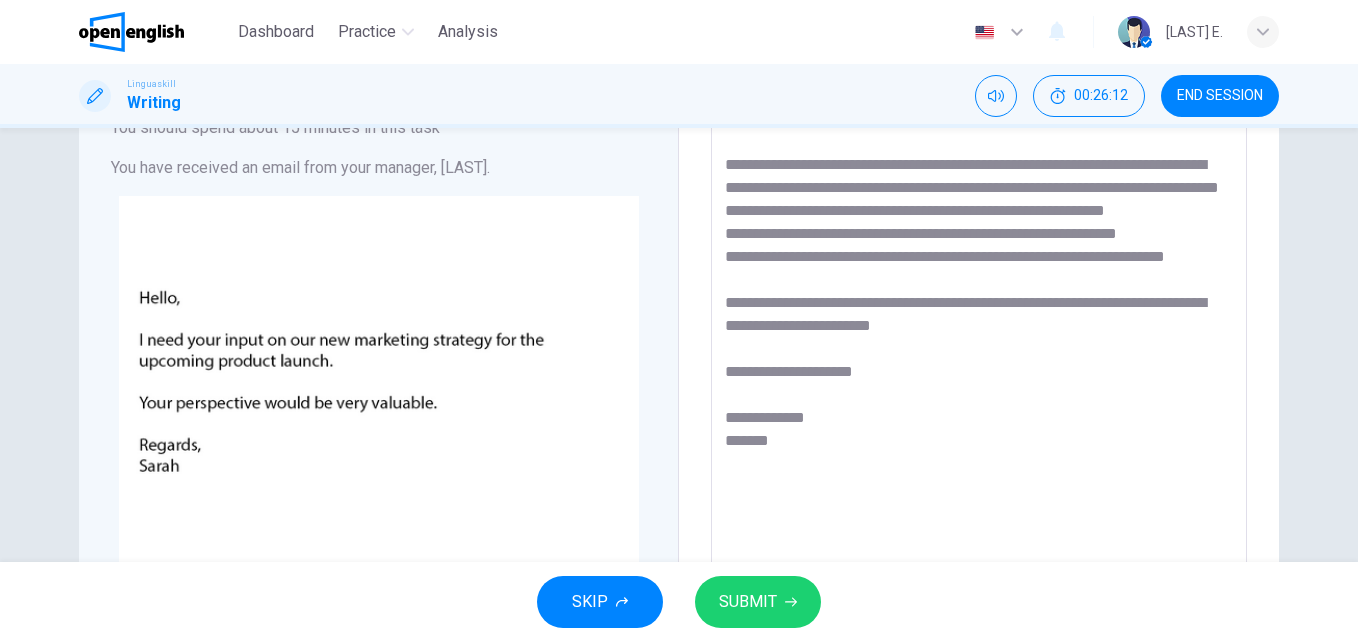click on "**********" at bounding box center [979, 463] 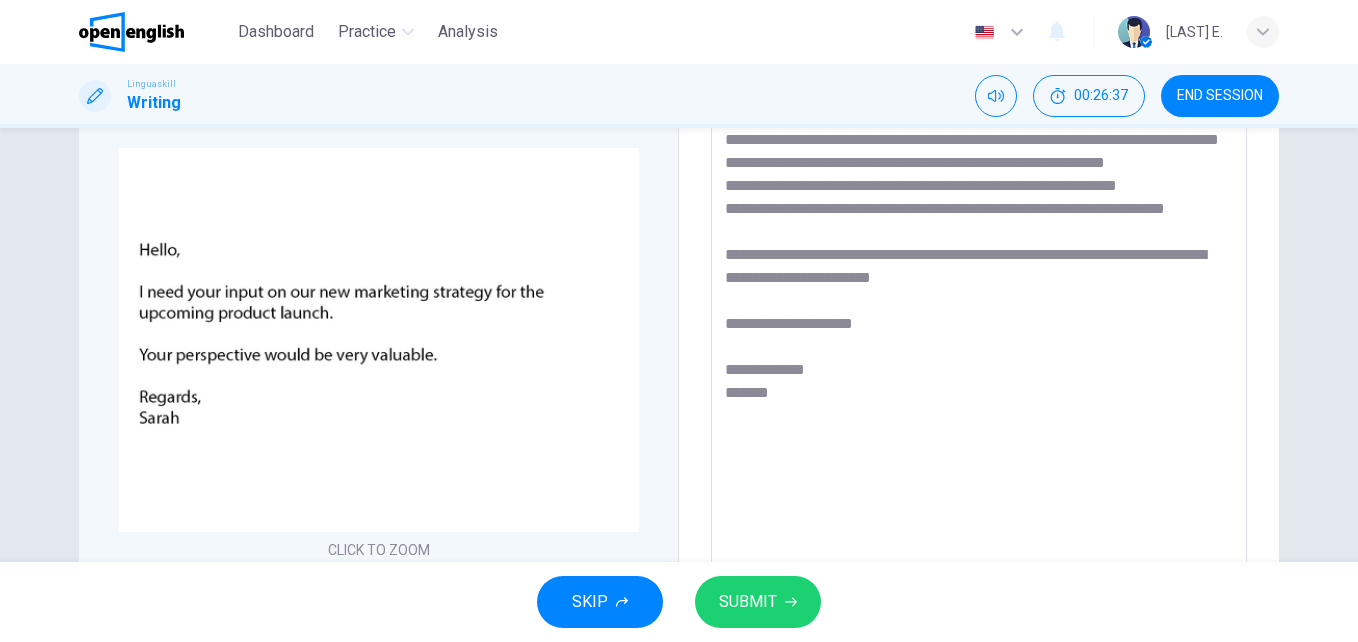 scroll, scrollTop: 192, scrollLeft: 0, axis: vertical 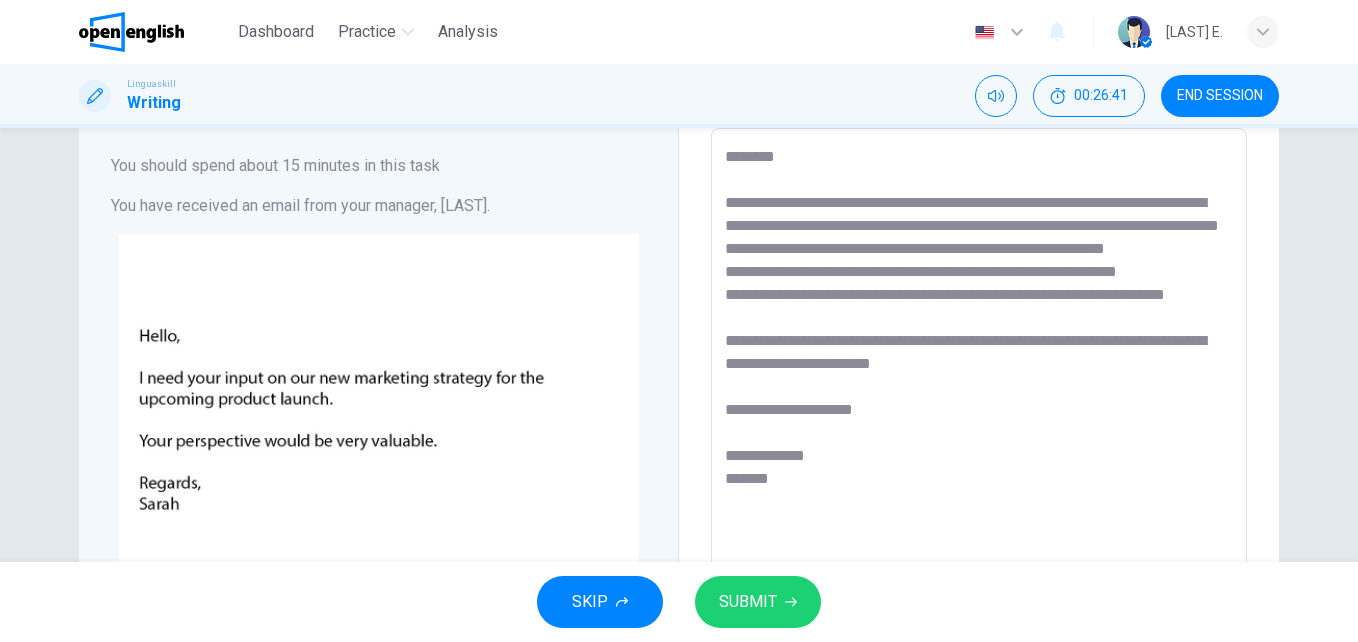 click on "**********" at bounding box center (979, 501) 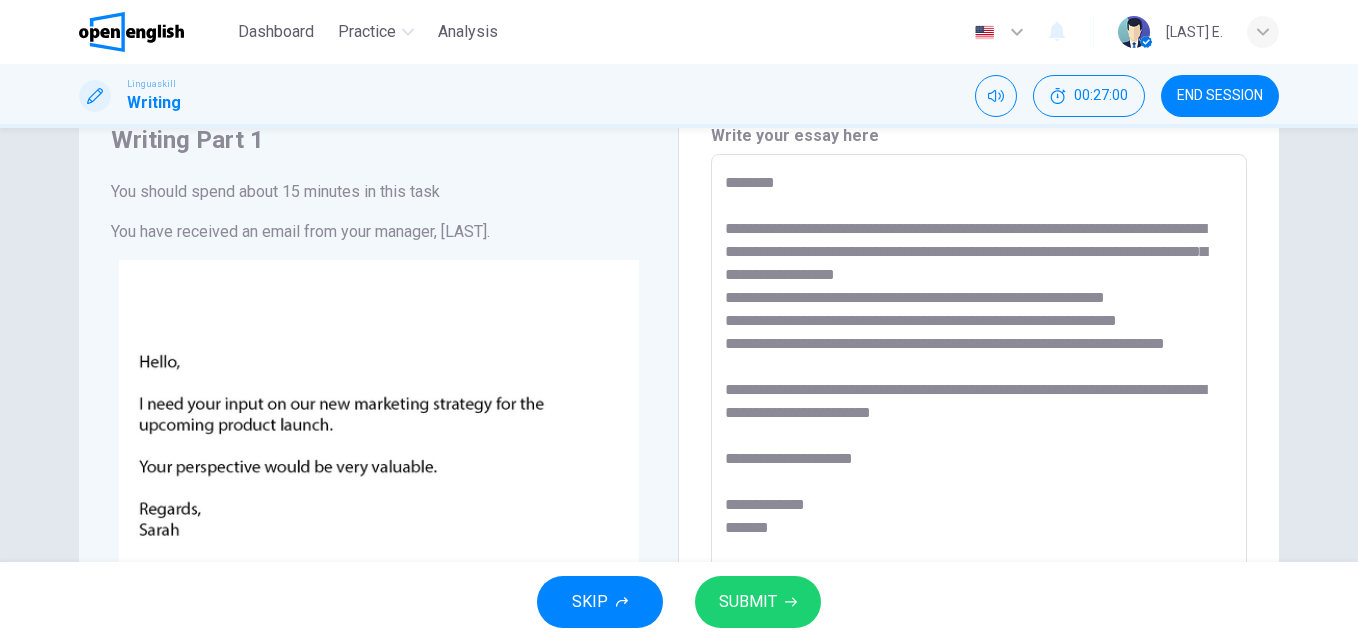 scroll, scrollTop: 77, scrollLeft: 0, axis: vertical 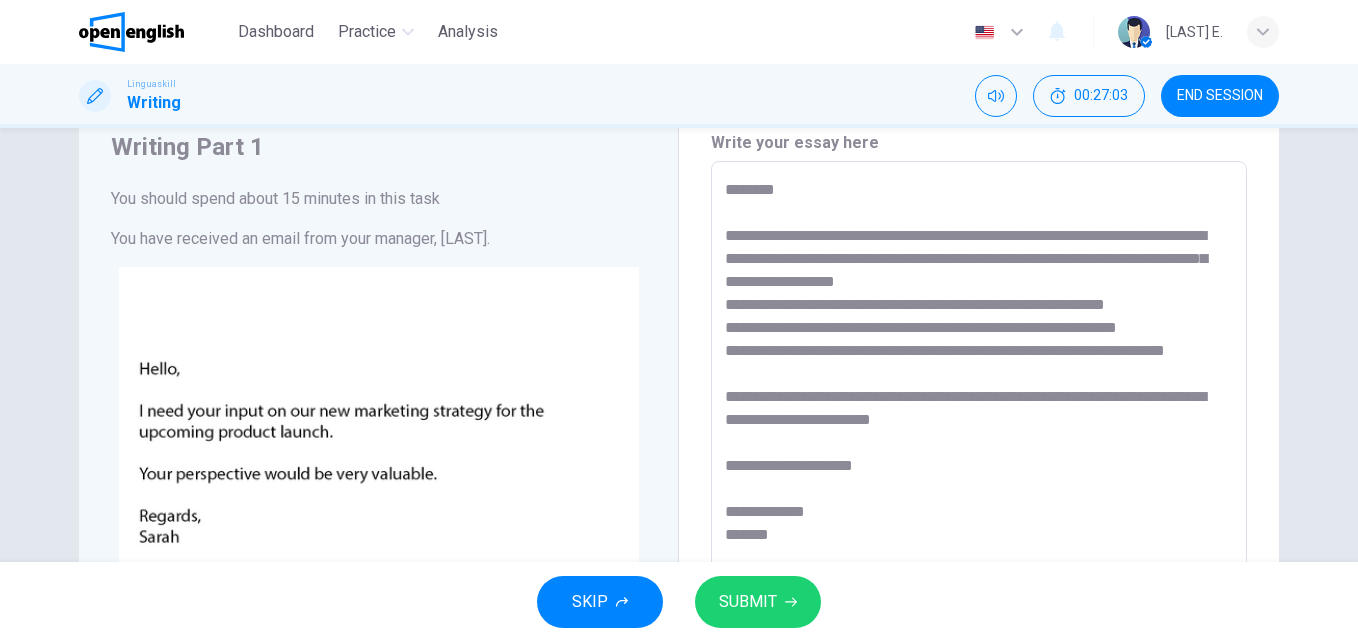 drag, startPoint x: 822, startPoint y: 231, endPoint x: 703, endPoint y: 239, distance: 119.26861 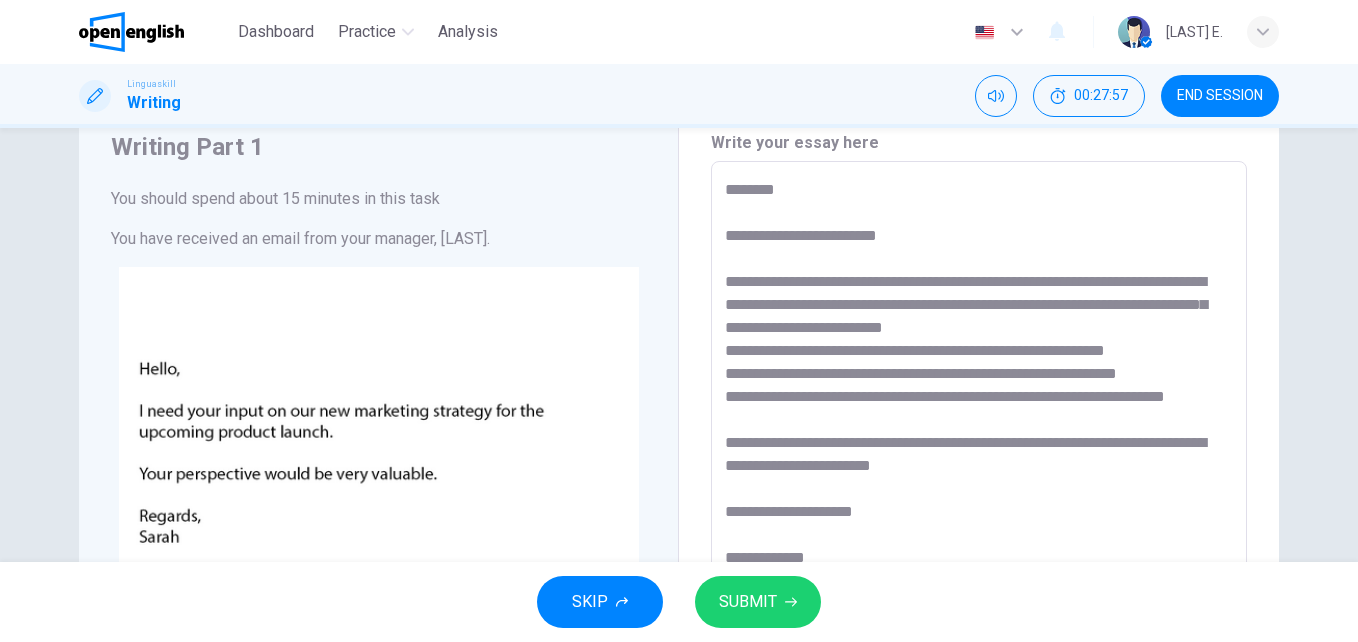 drag, startPoint x: 732, startPoint y: 279, endPoint x: 719, endPoint y: 279, distance: 13 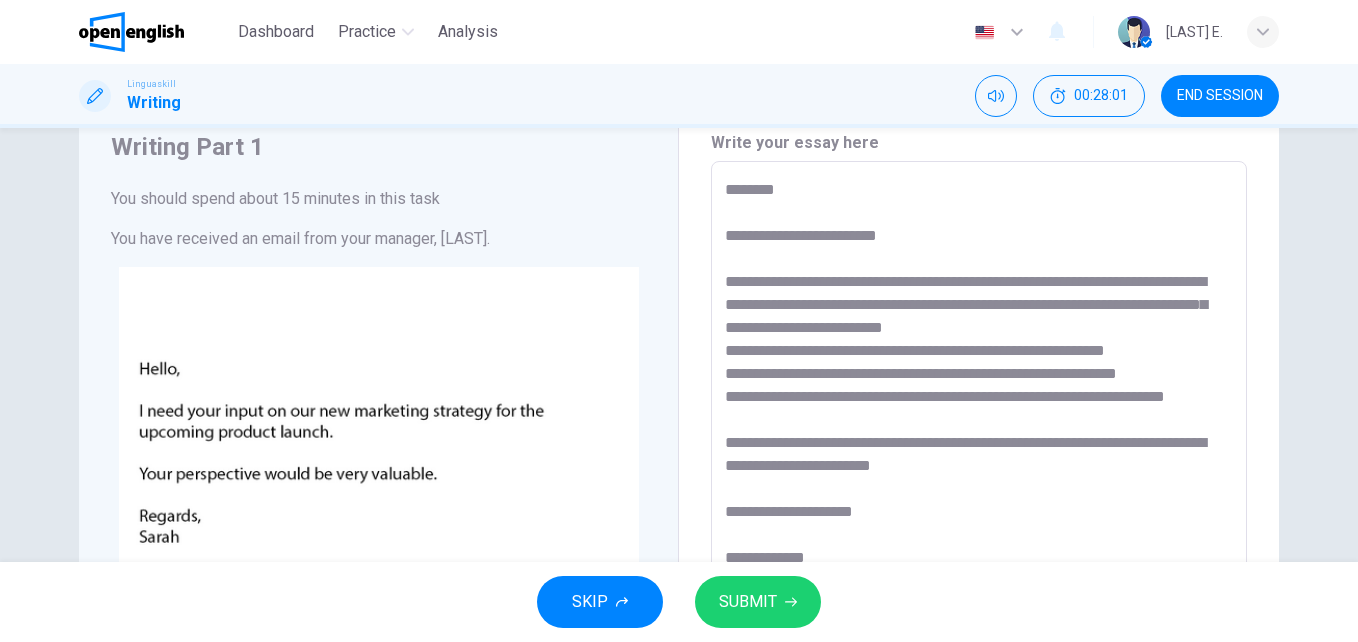 click on "**********" at bounding box center [979, 534] 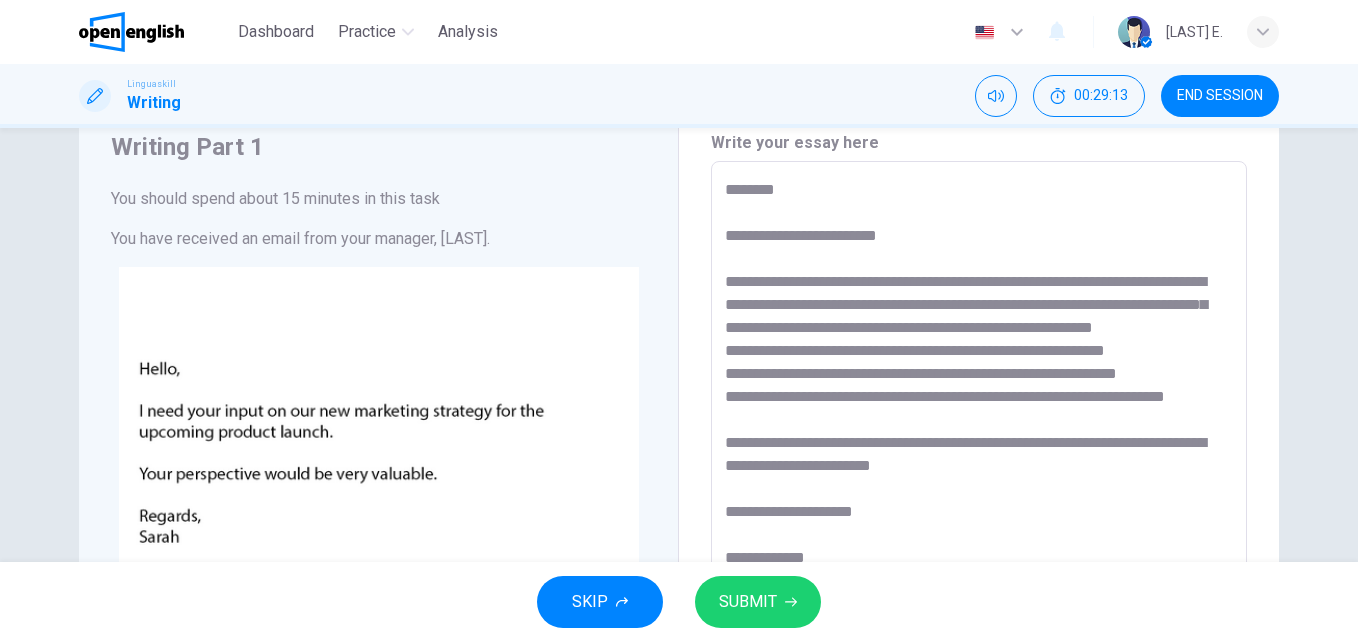 click on "**********" at bounding box center [979, 534] 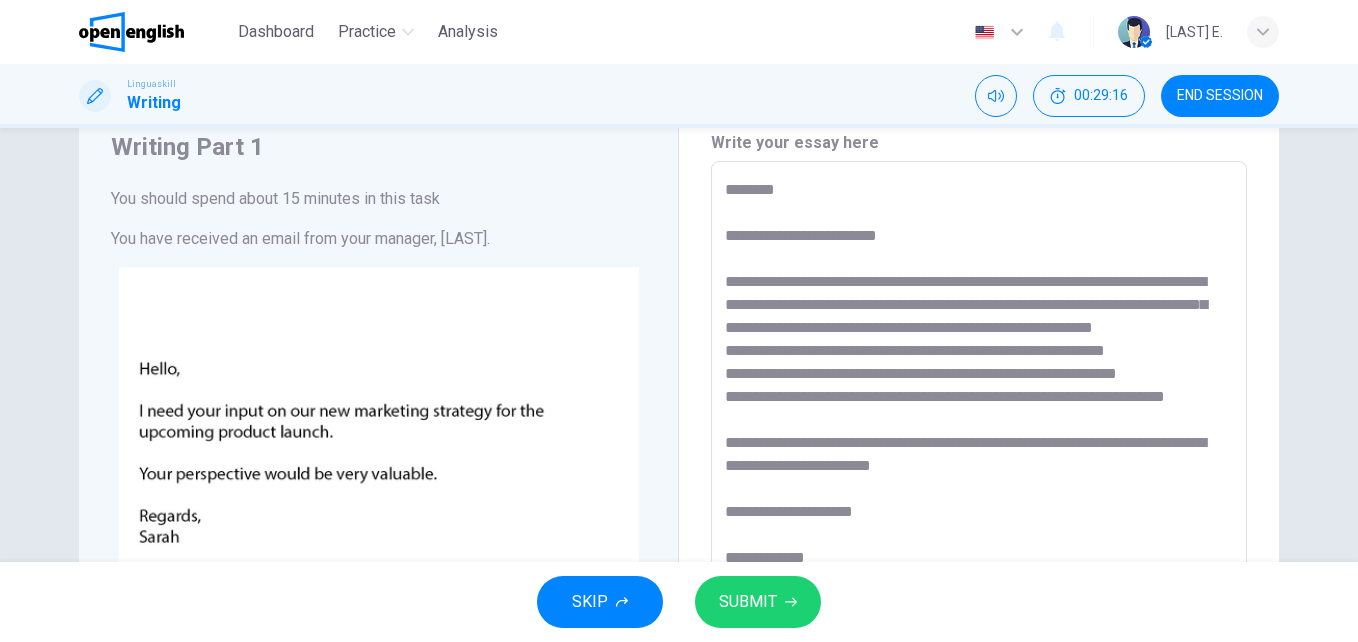 drag, startPoint x: 742, startPoint y: 372, endPoint x: 711, endPoint y: 370, distance: 31.06445 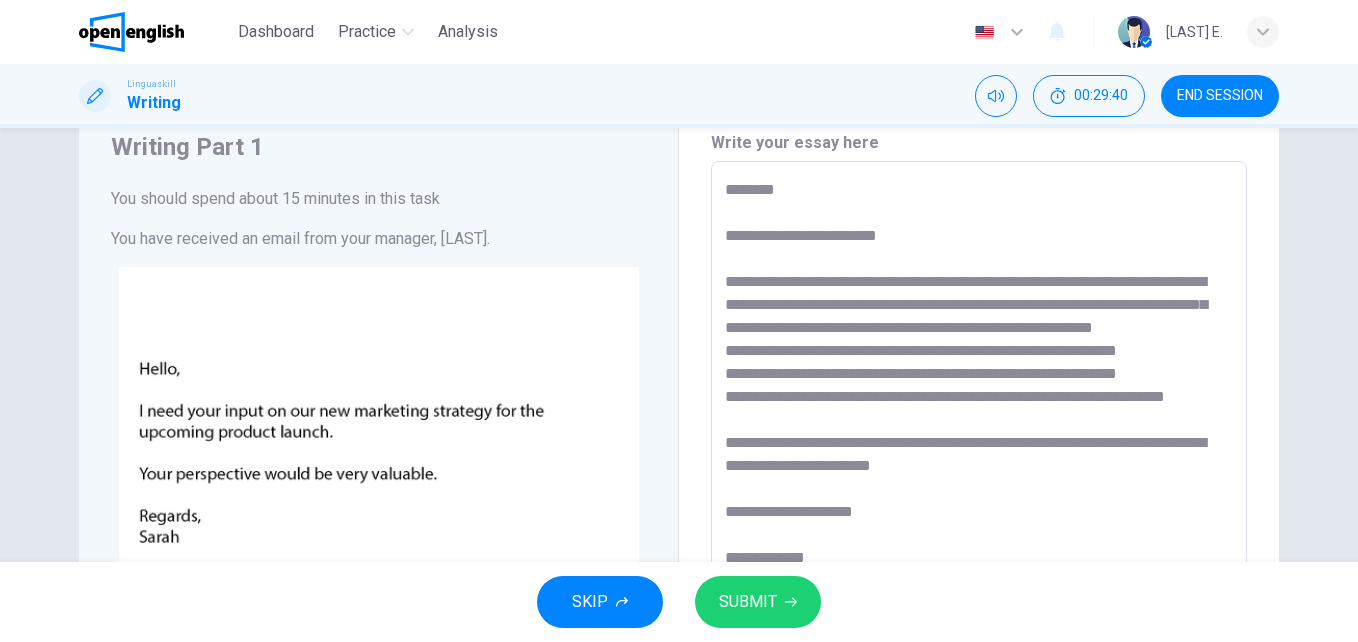 click on "**********" at bounding box center (979, 534) 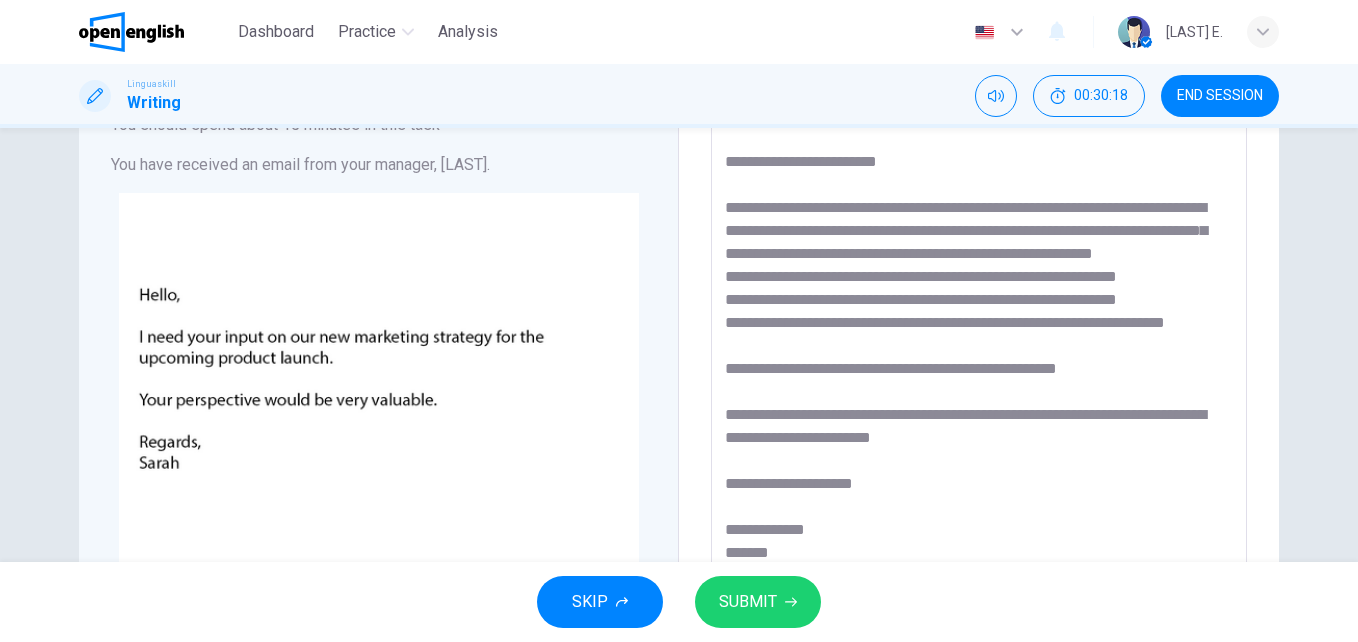 scroll, scrollTop: 182, scrollLeft: 0, axis: vertical 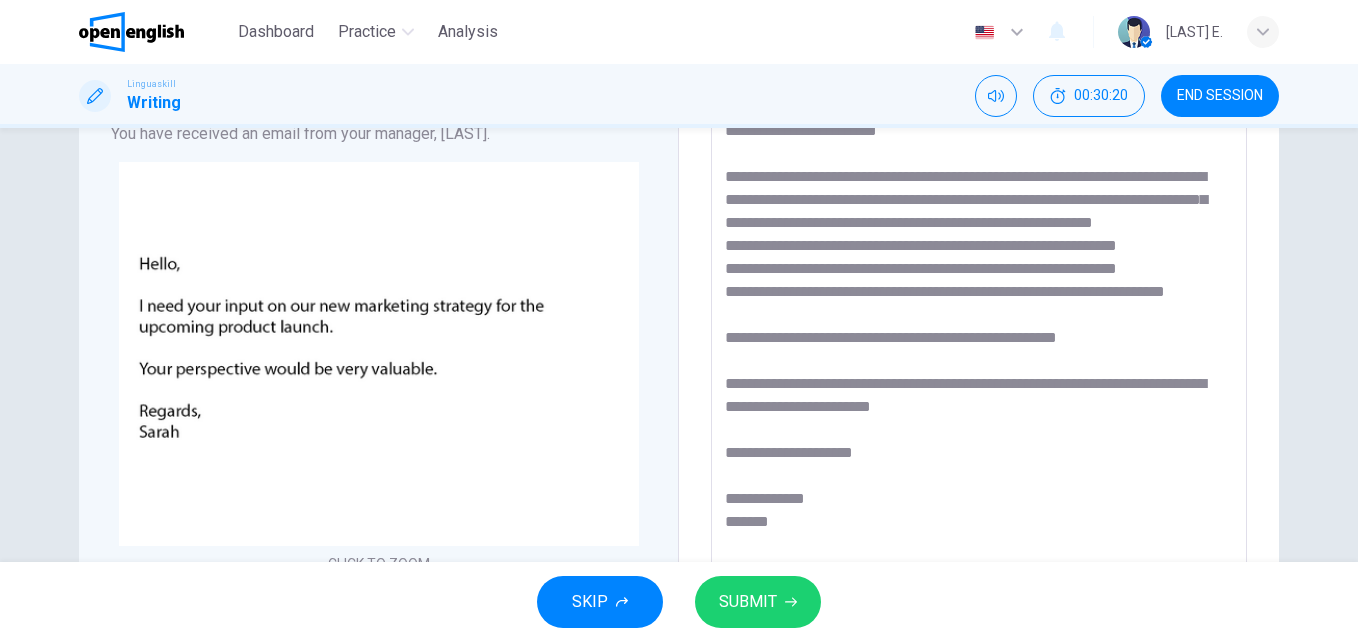 click on "**********" at bounding box center (979, 429) 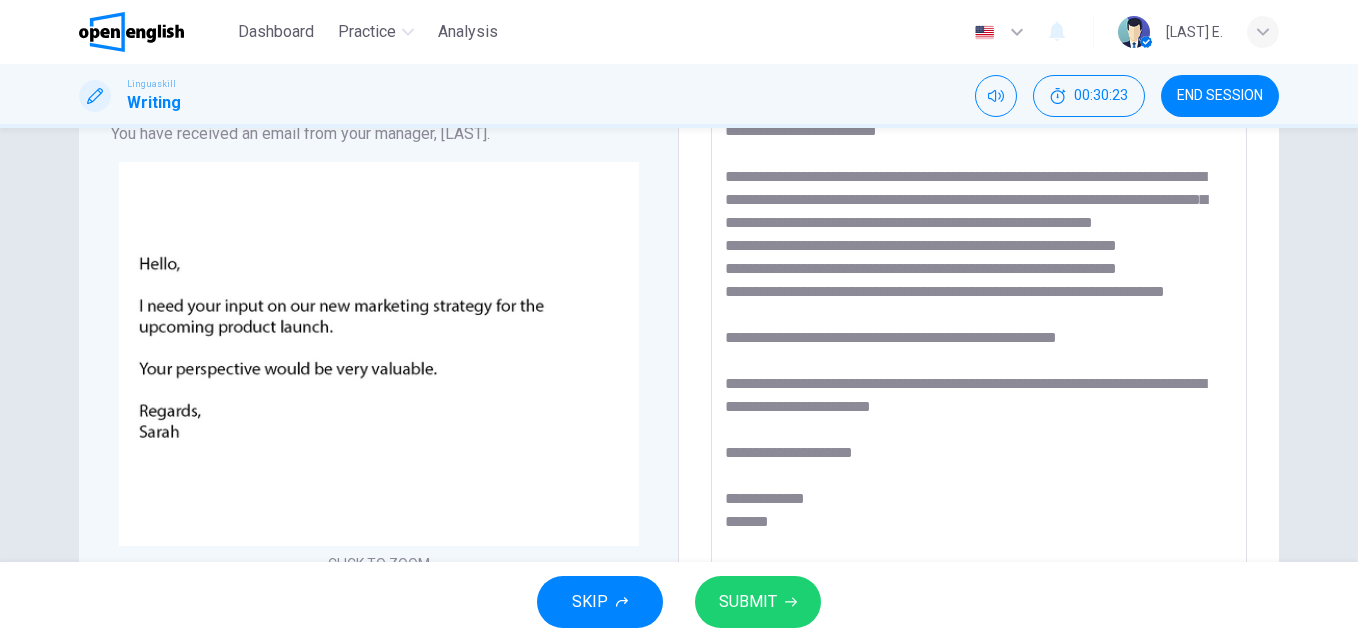 click on "**********" at bounding box center (979, 429) 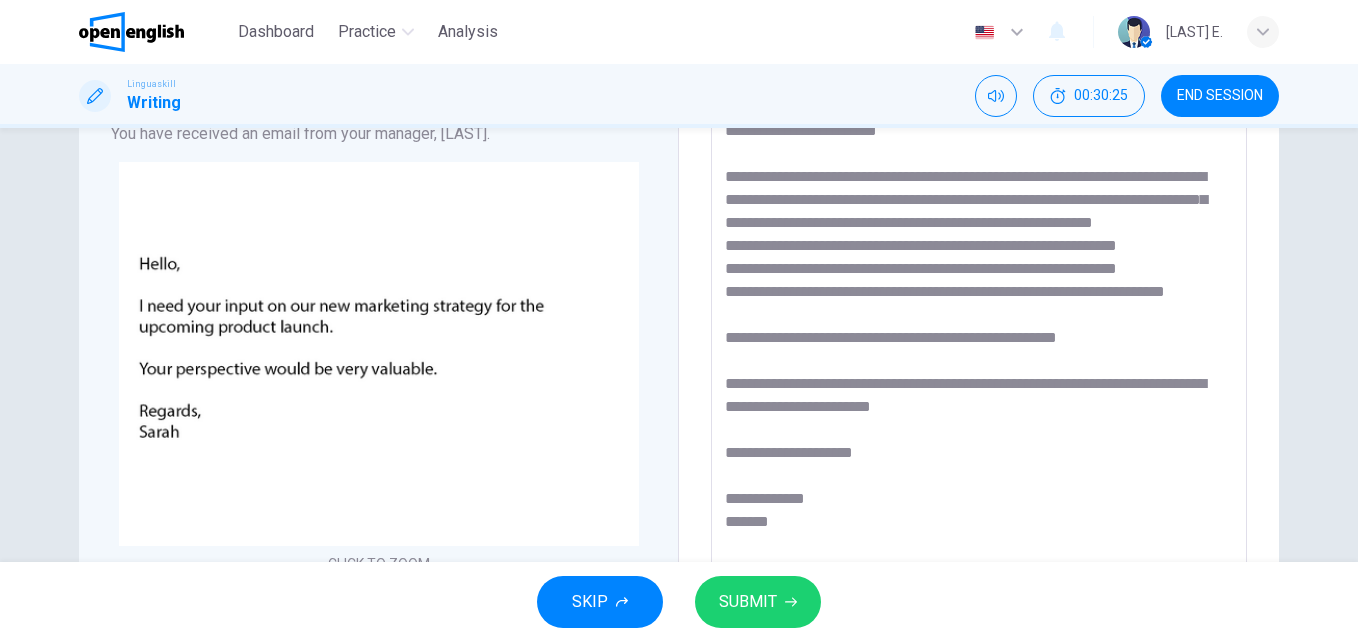 click on "**********" at bounding box center (979, 429) 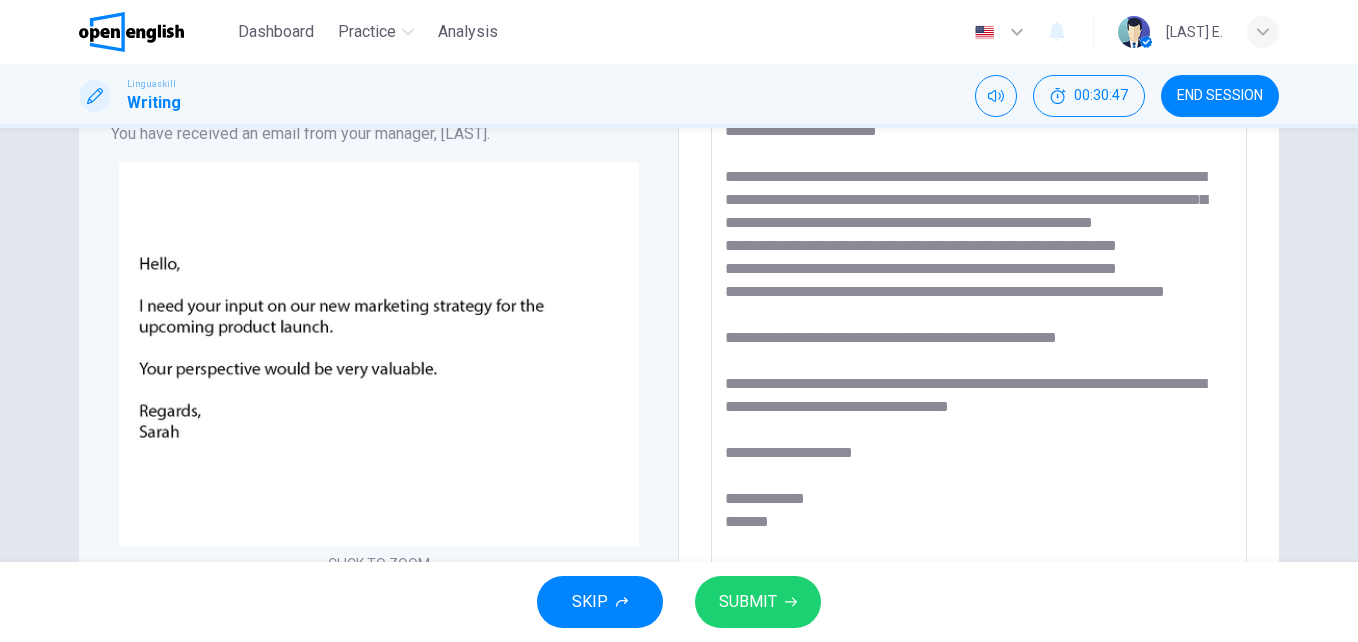drag, startPoint x: 865, startPoint y: 456, endPoint x: 822, endPoint y: 449, distance: 43.56604 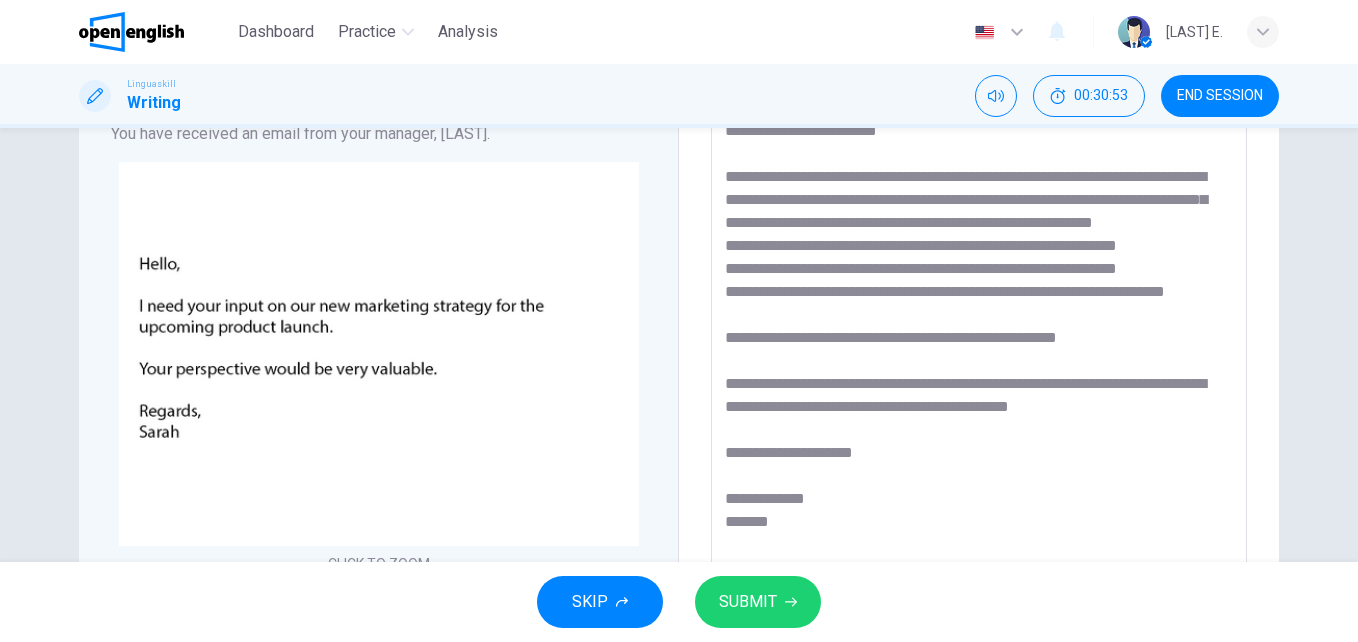 click on "**********" at bounding box center (979, 429) 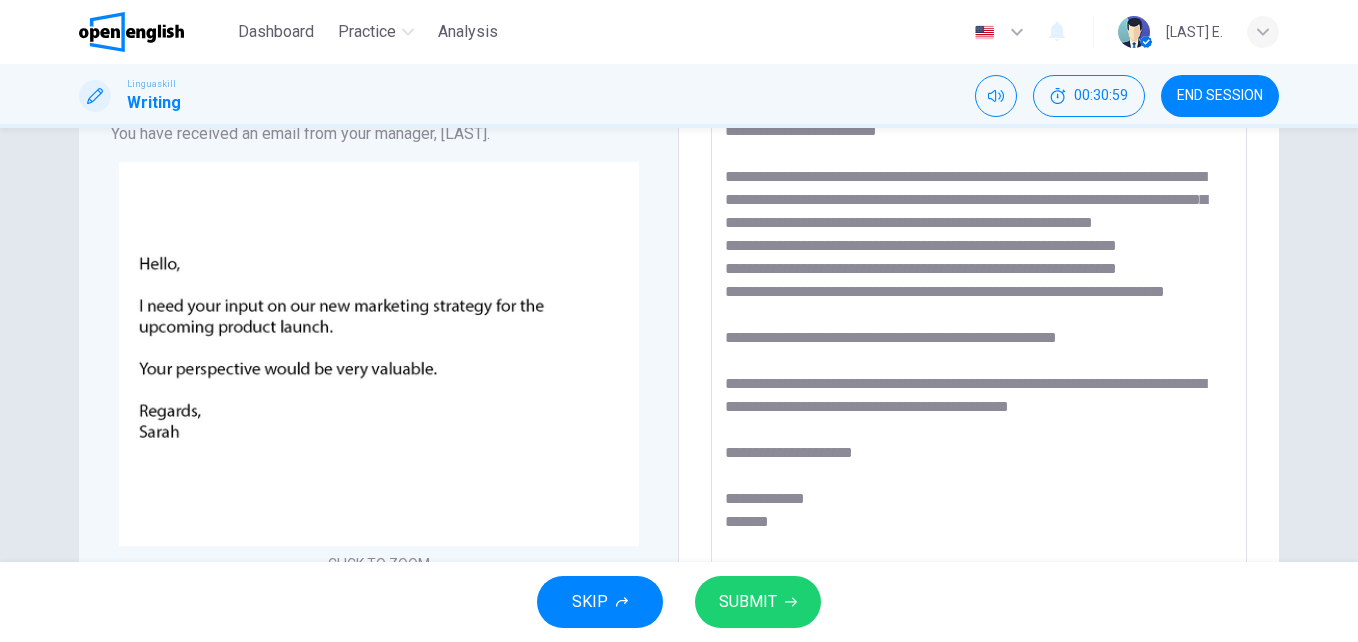 click on "SUBMIT" at bounding box center (748, 602) 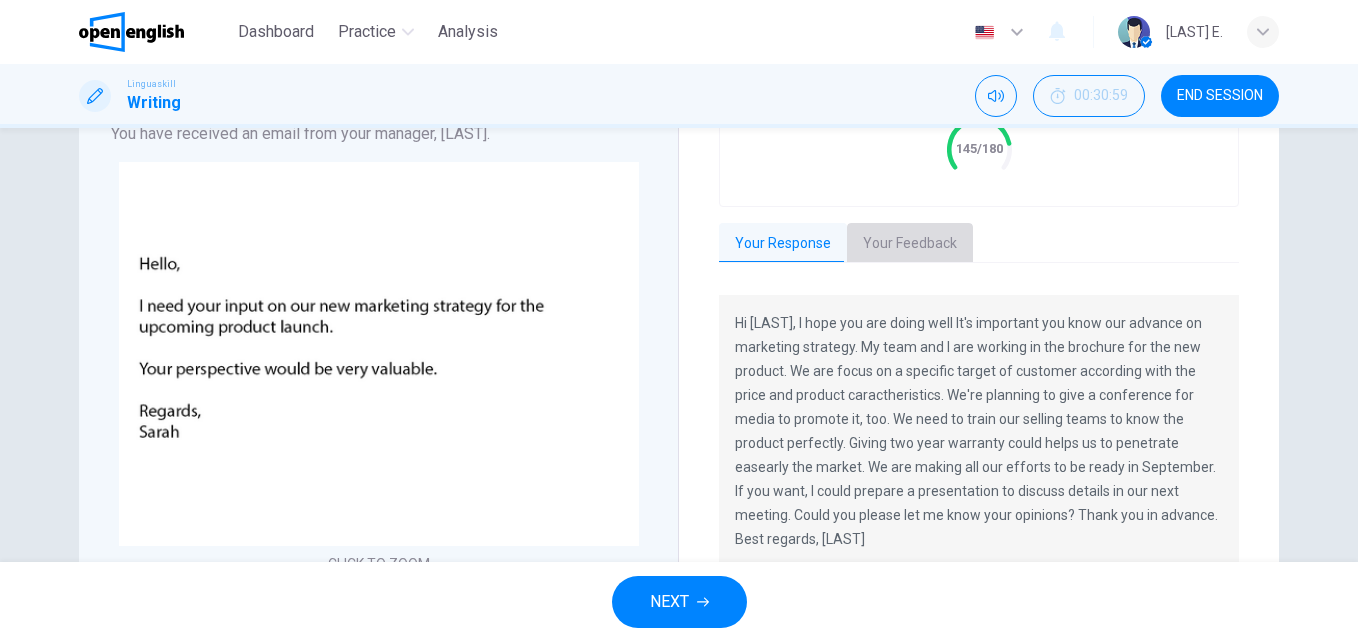 click on "Your Feedback" at bounding box center (910, 244) 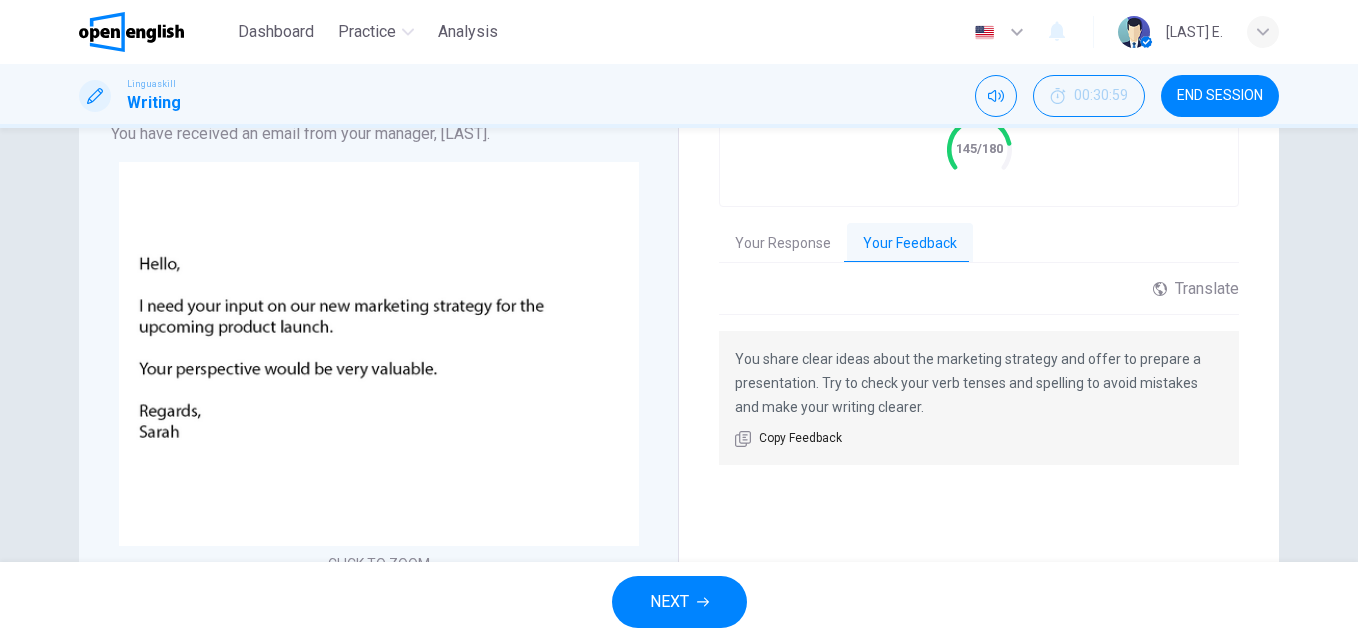 drag, startPoint x: 907, startPoint y: 387, endPoint x: 946, endPoint y: 383, distance: 39.20459 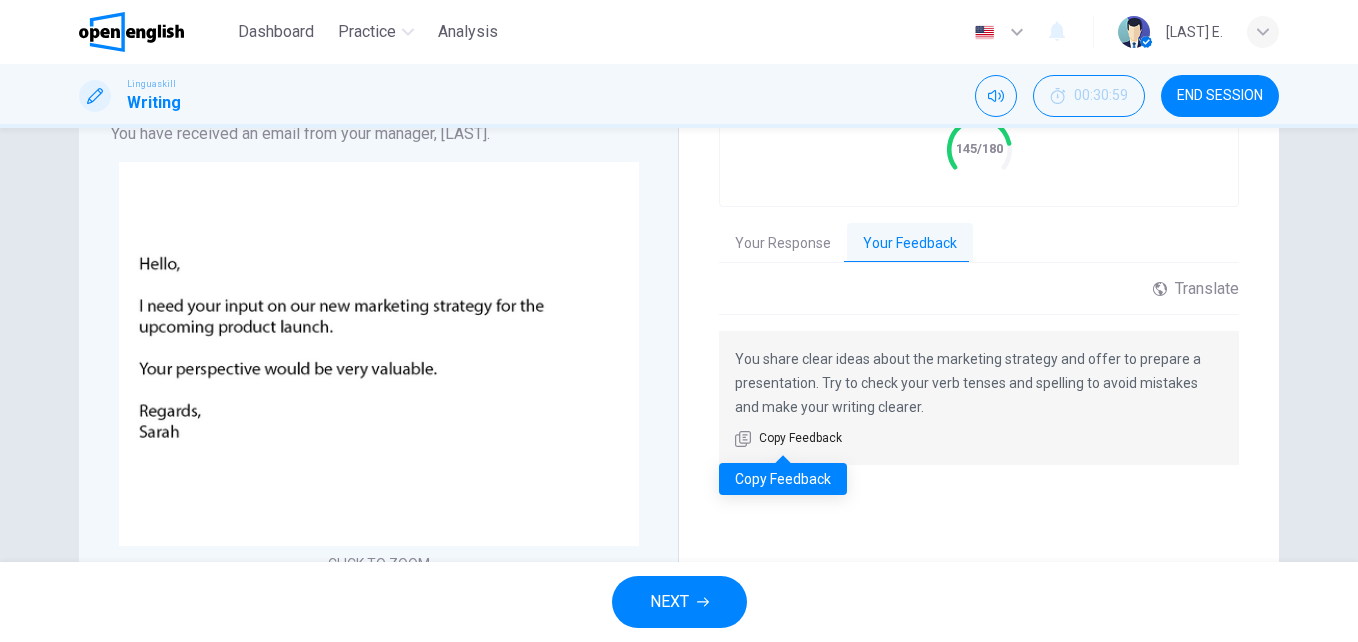 click on "Copy Feedback" at bounding box center [800, 439] 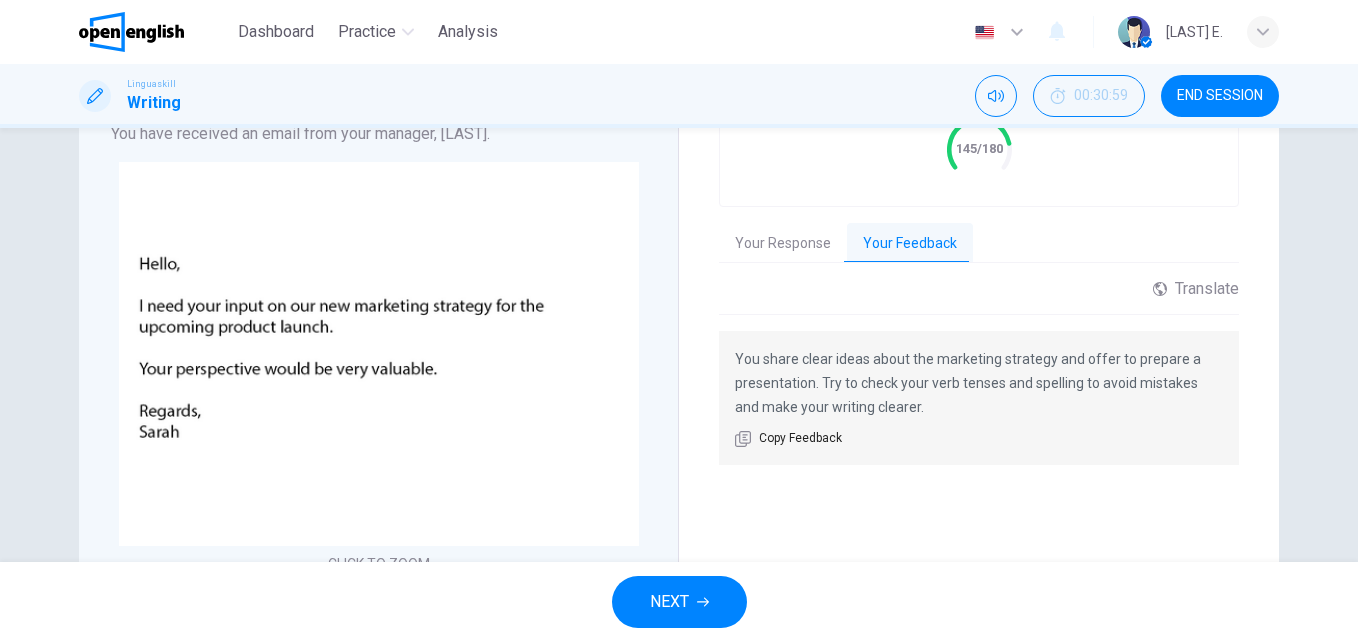 click on "Your Response" at bounding box center [783, 244] 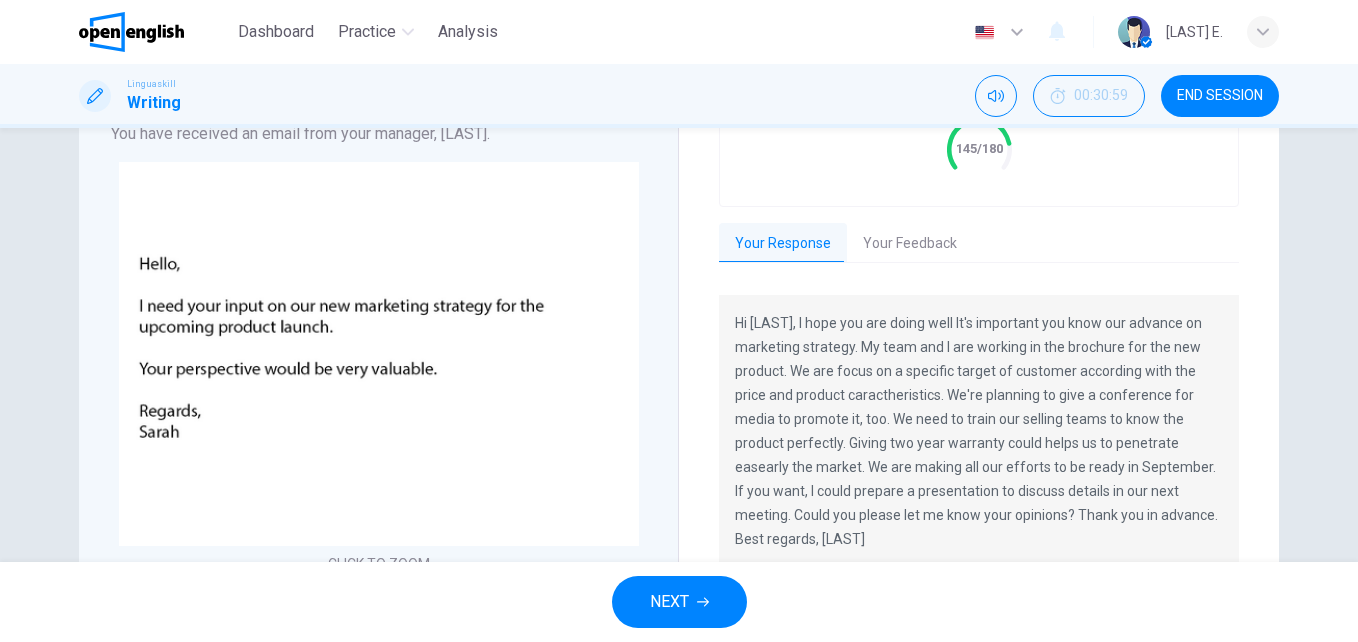 scroll, scrollTop: 0, scrollLeft: 0, axis: both 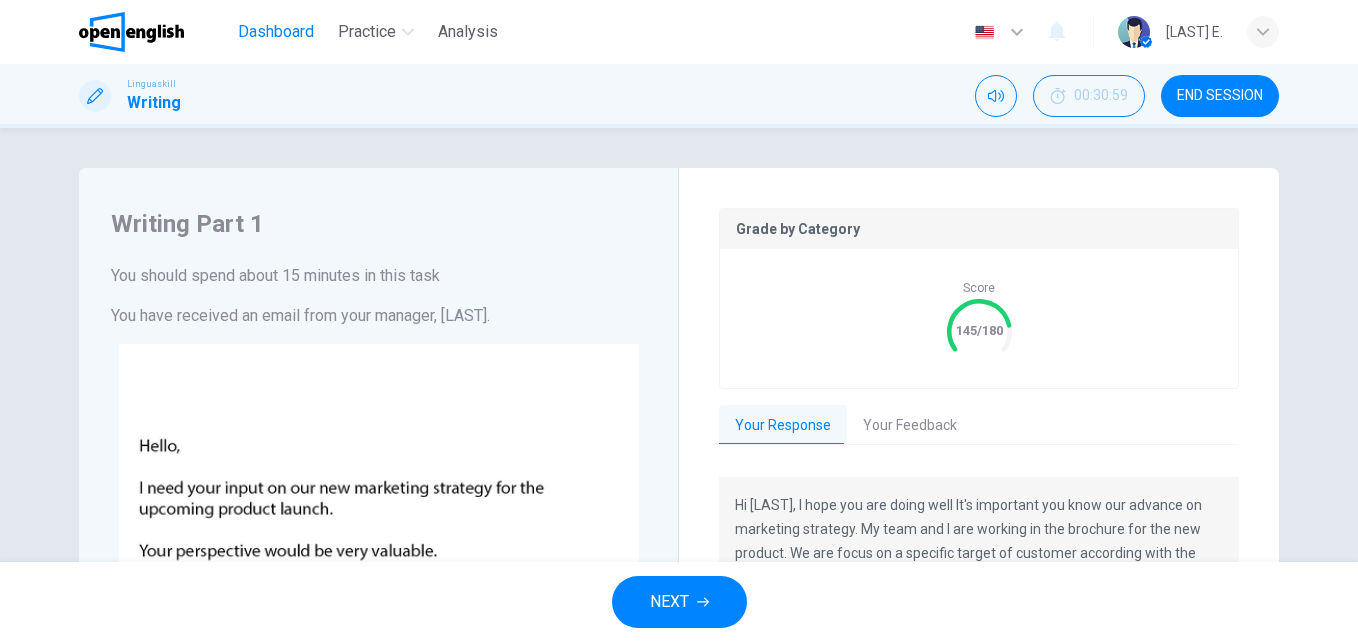 click on "Dashboard" at bounding box center [276, 32] 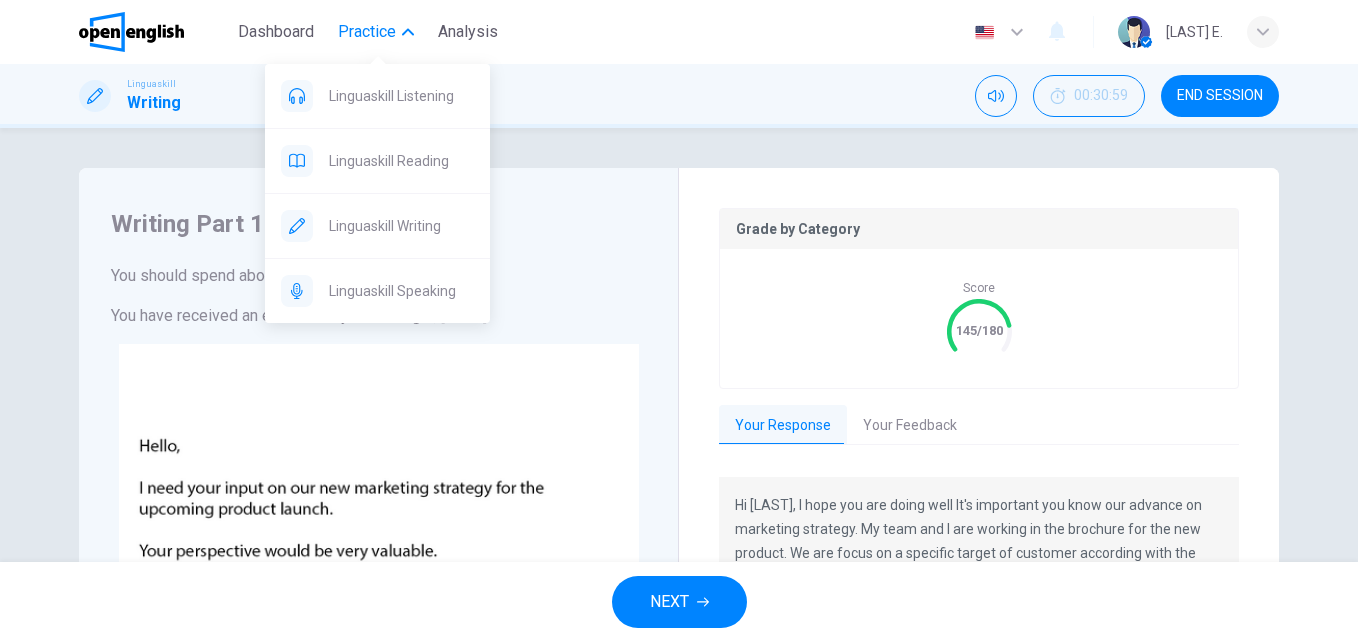 click 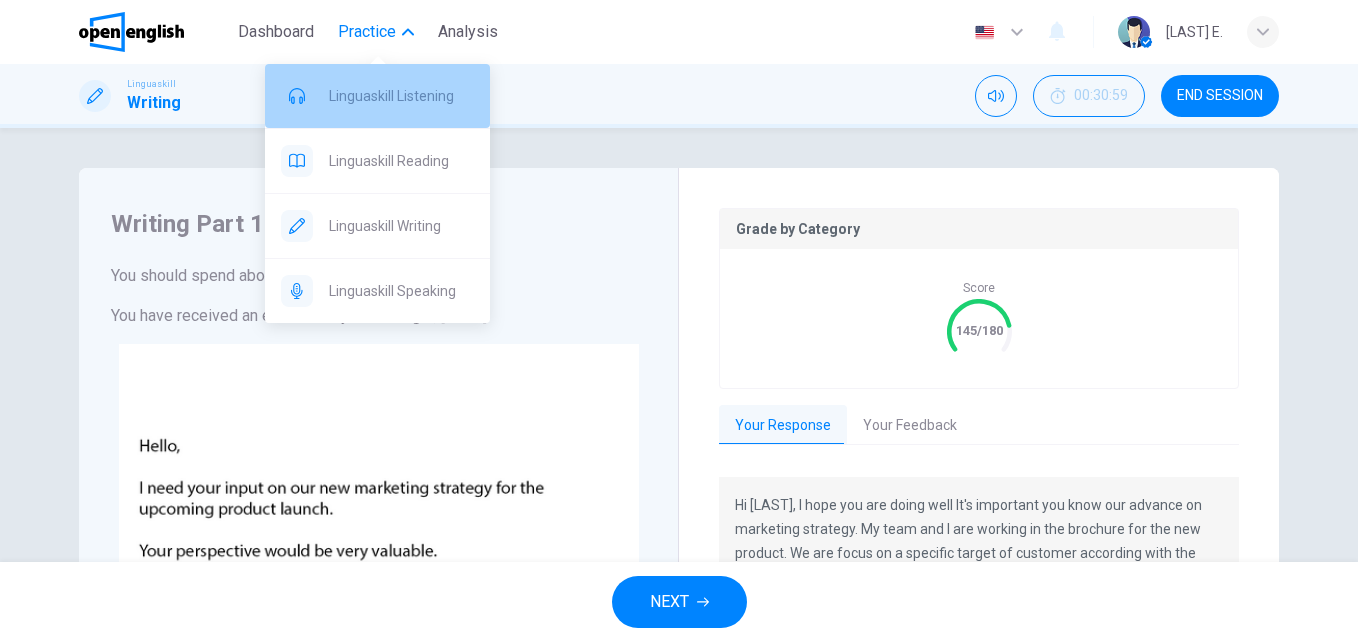 click on "Linguaskill Listening" at bounding box center (401, 96) 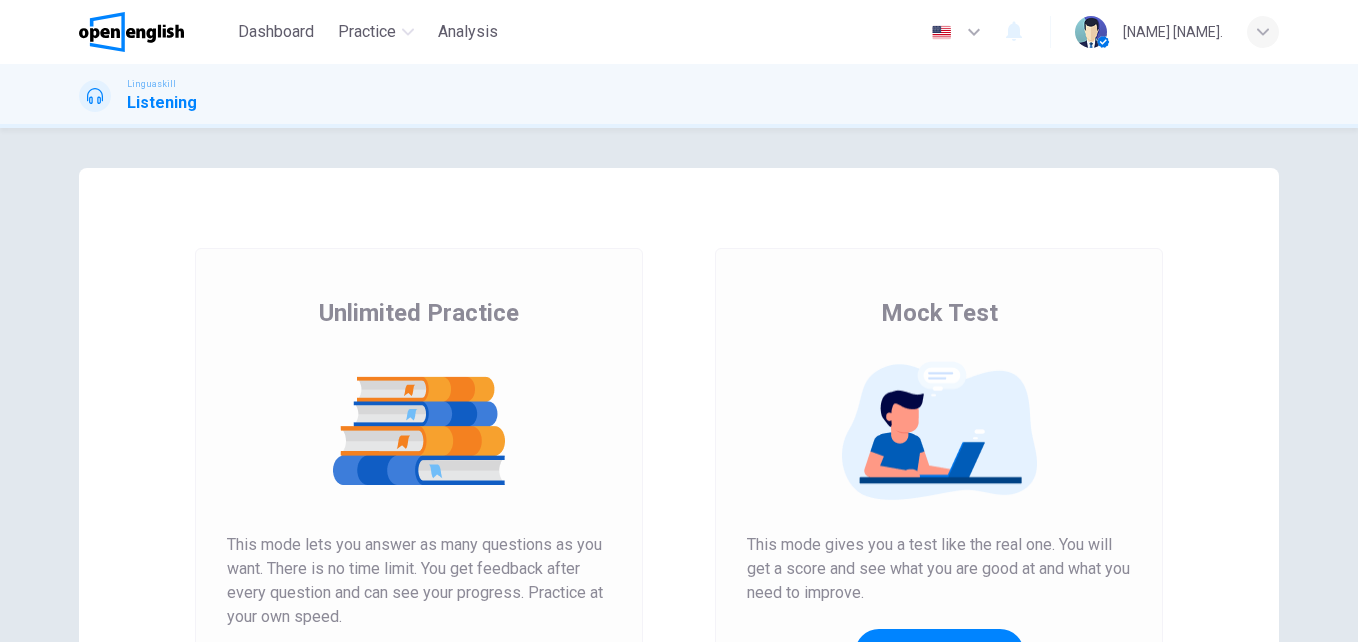scroll, scrollTop: 0, scrollLeft: 0, axis: both 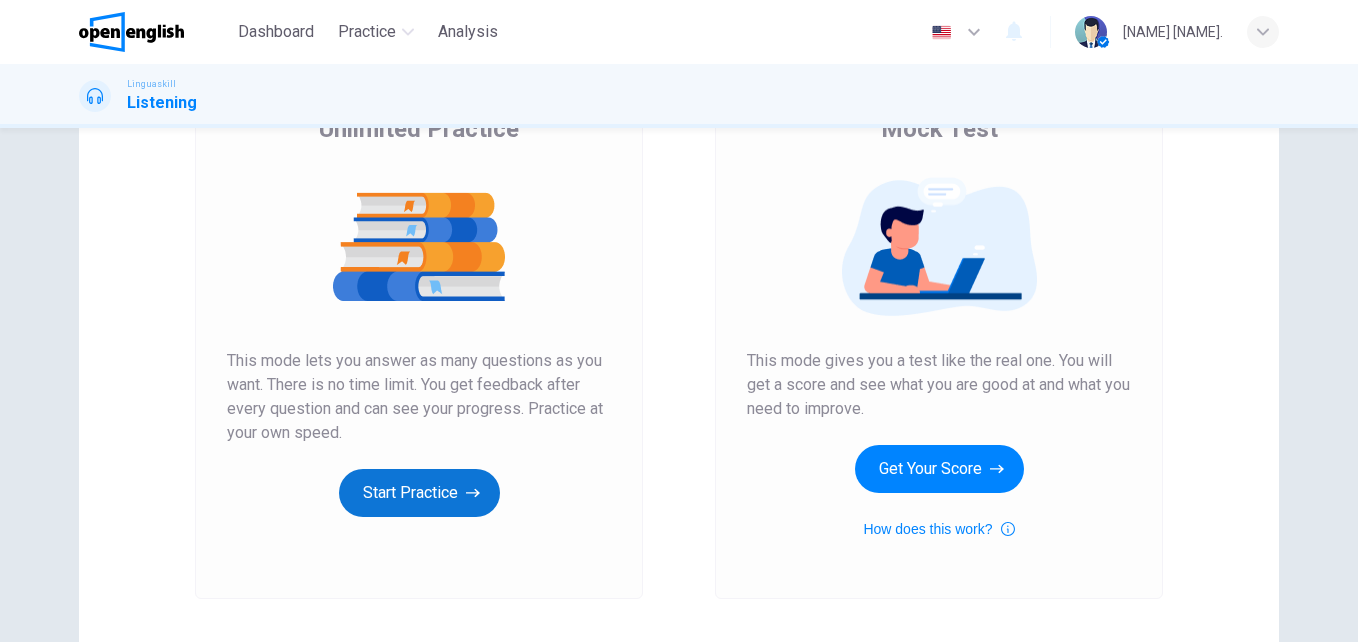 click on "Start Practice" at bounding box center [419, 493] 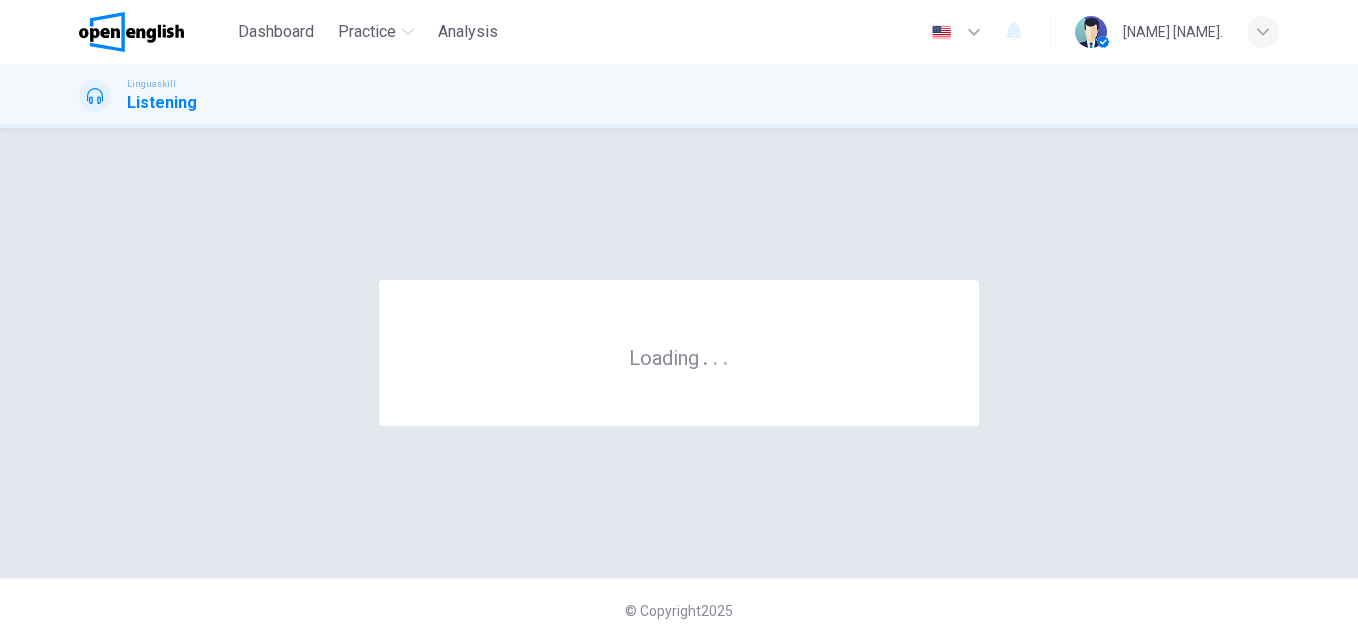 scroll, scrollTop: 0, scrollLeft: 0, axis: both 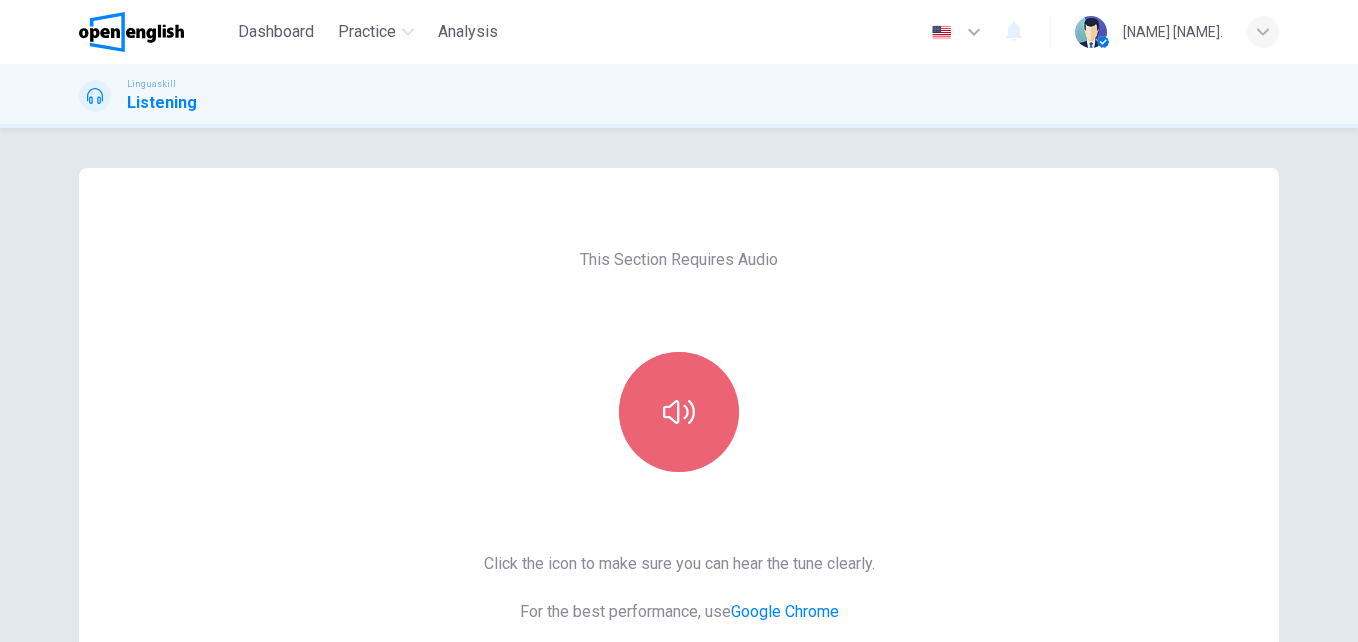 click 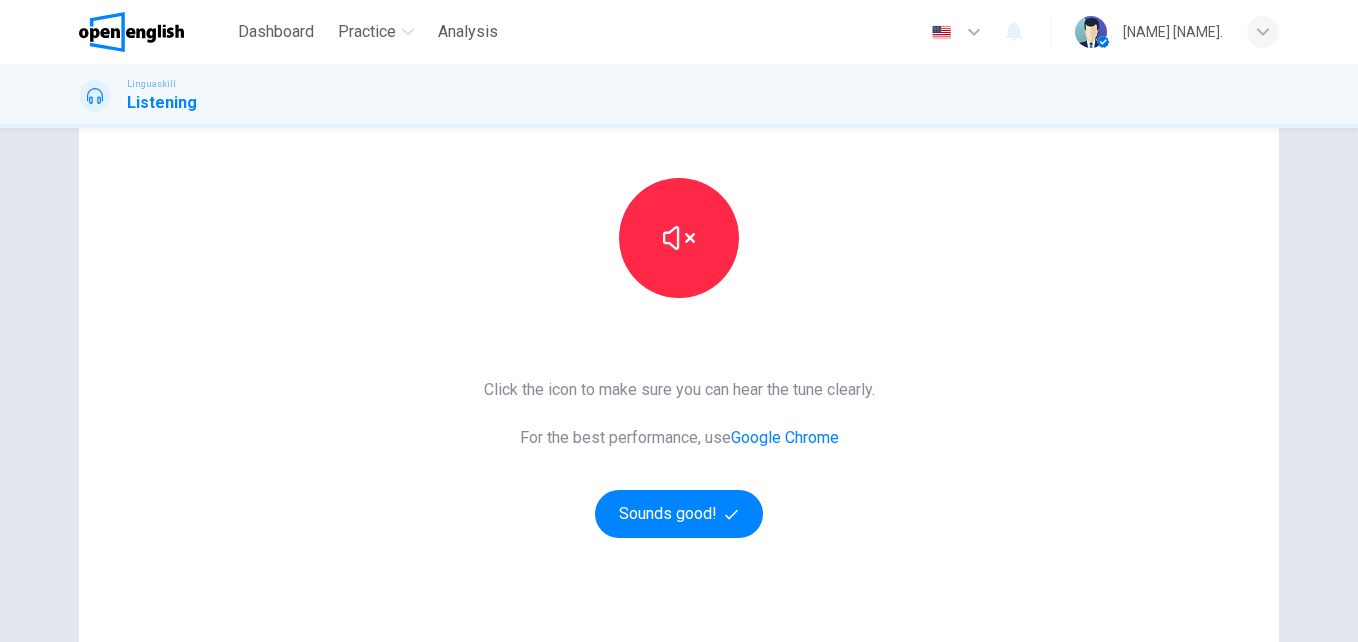 scroll, scrollTop: 176, scrollLeft: 0, axis: vertical 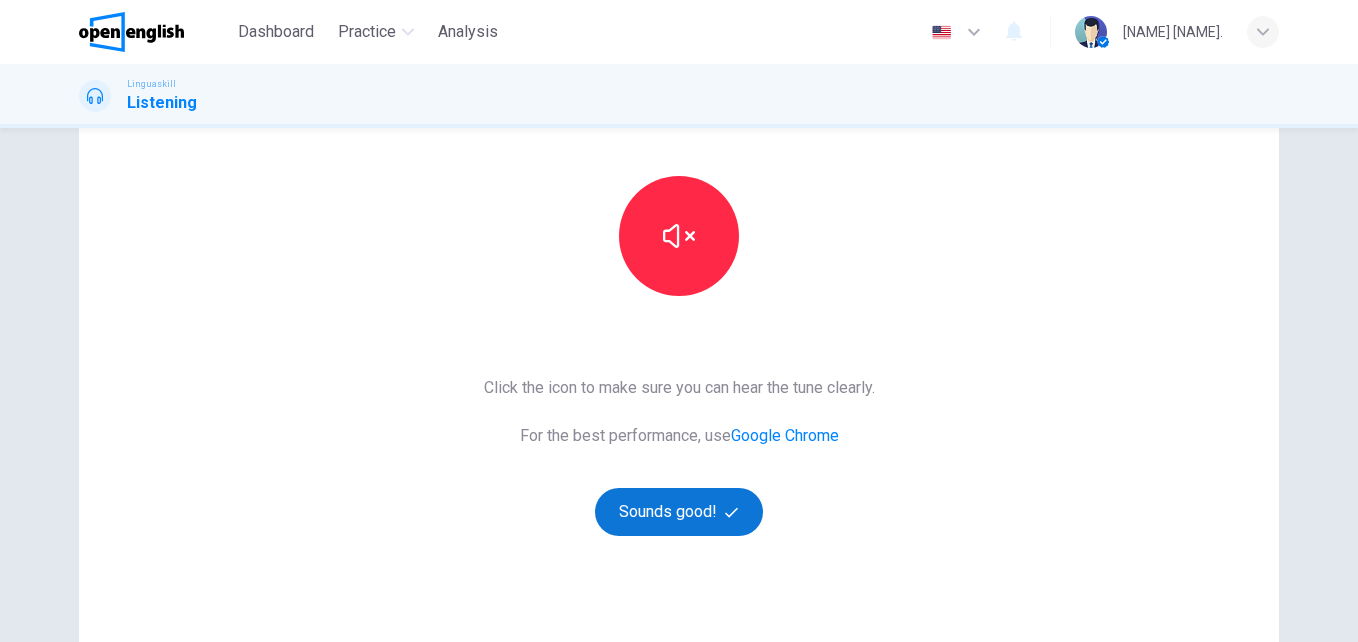 click on "Sounds good!" at bounding box center [679, 512] 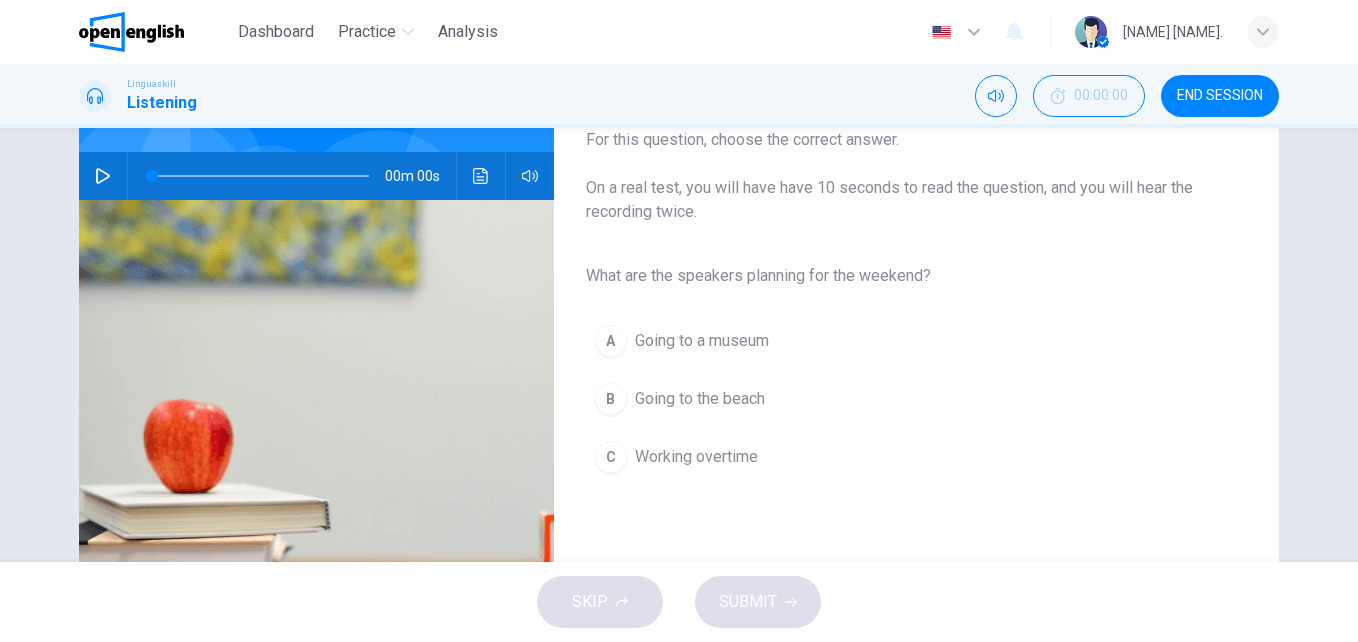 click on "Question 1 Listen and Select For this question, choose the correct answer.  On a real test, you will have have 10 seconds to read the question, and you will hear the recording twice. What are the speakers planning for the weekend? A Going to a museum B Going to the beach C Working overtime" at bounding box center [900, 339] 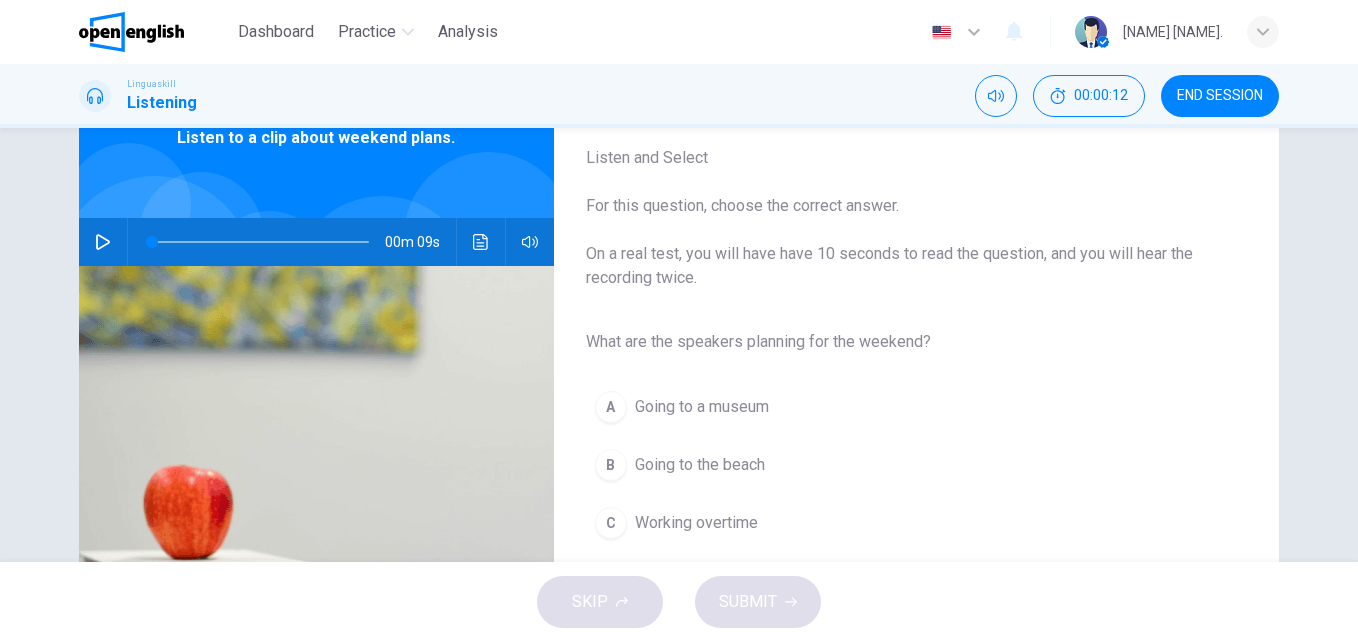 scroll, scrollTop: 130, scrollLeft: 0, axis: vertical 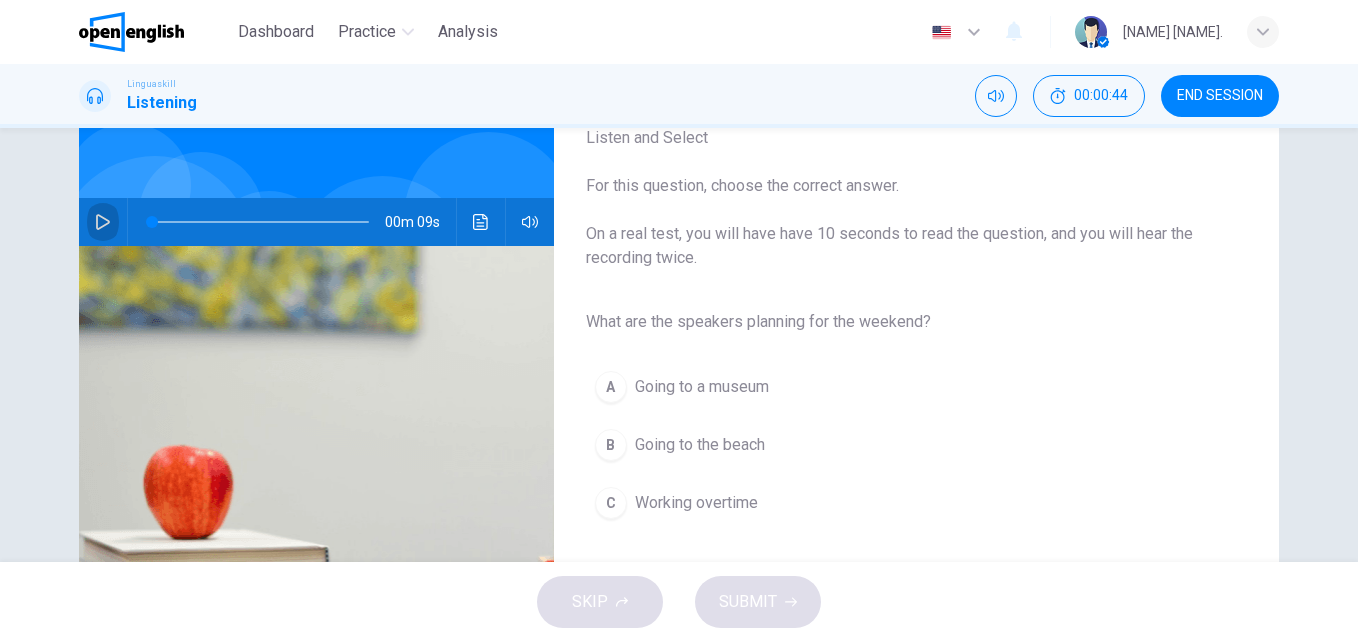 click 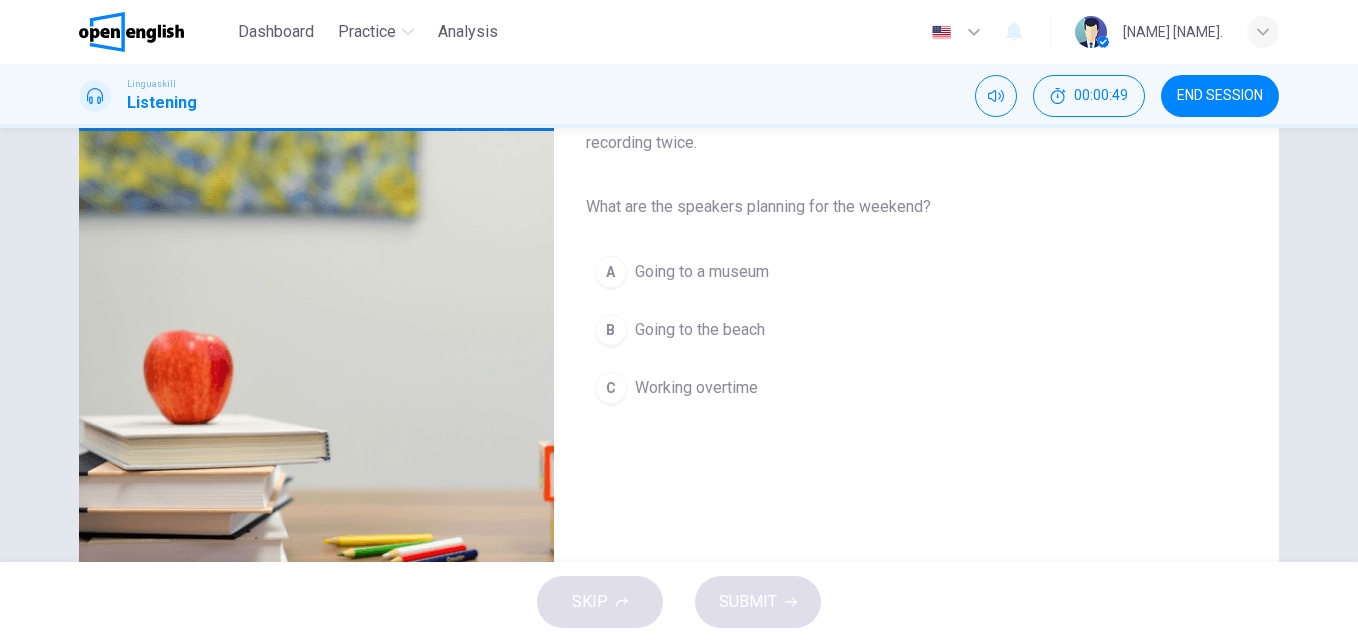 scroll, scrollTop: 246, scrollLeft: 0, axis: vertical 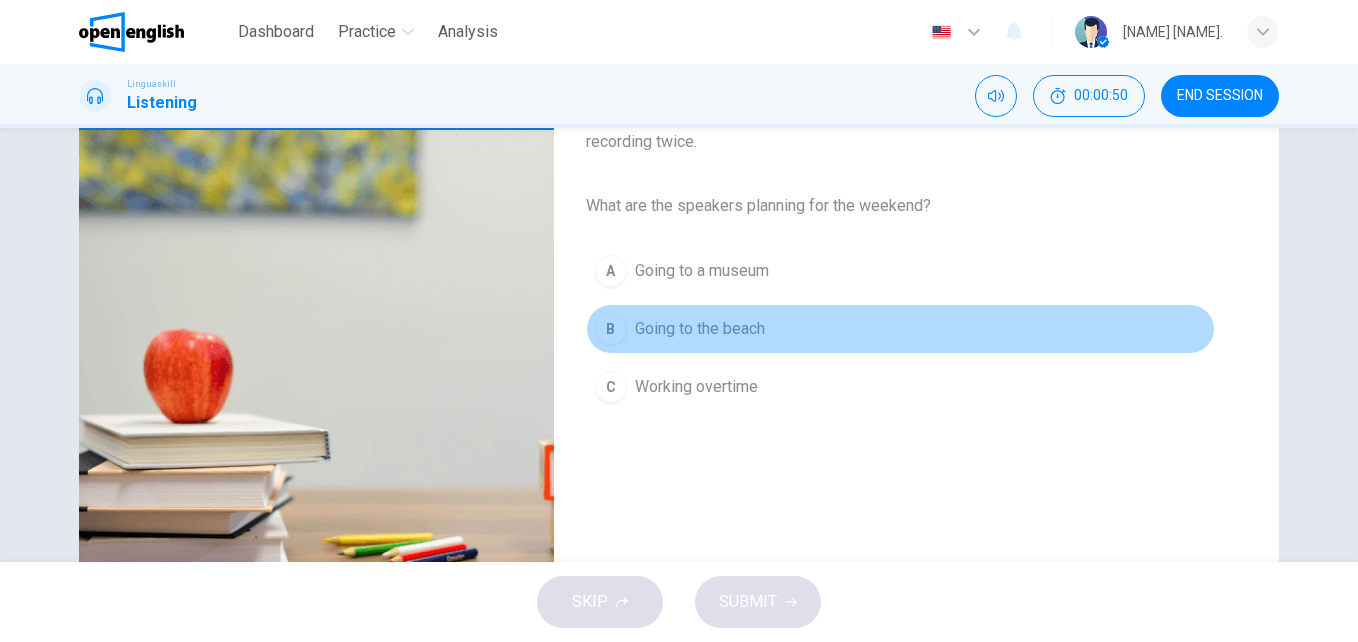 click on "Going to the beach" at bounding box center (700, 329) 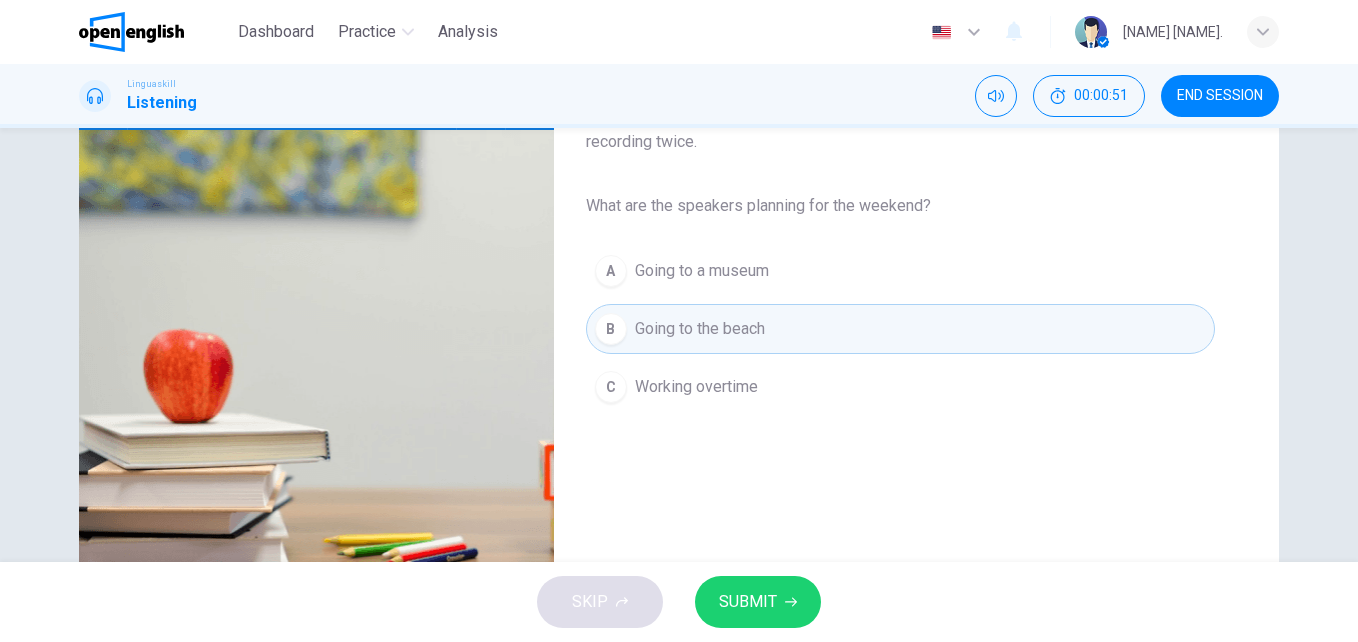 click on "SUBMIT" at bounding box center (748, 602) 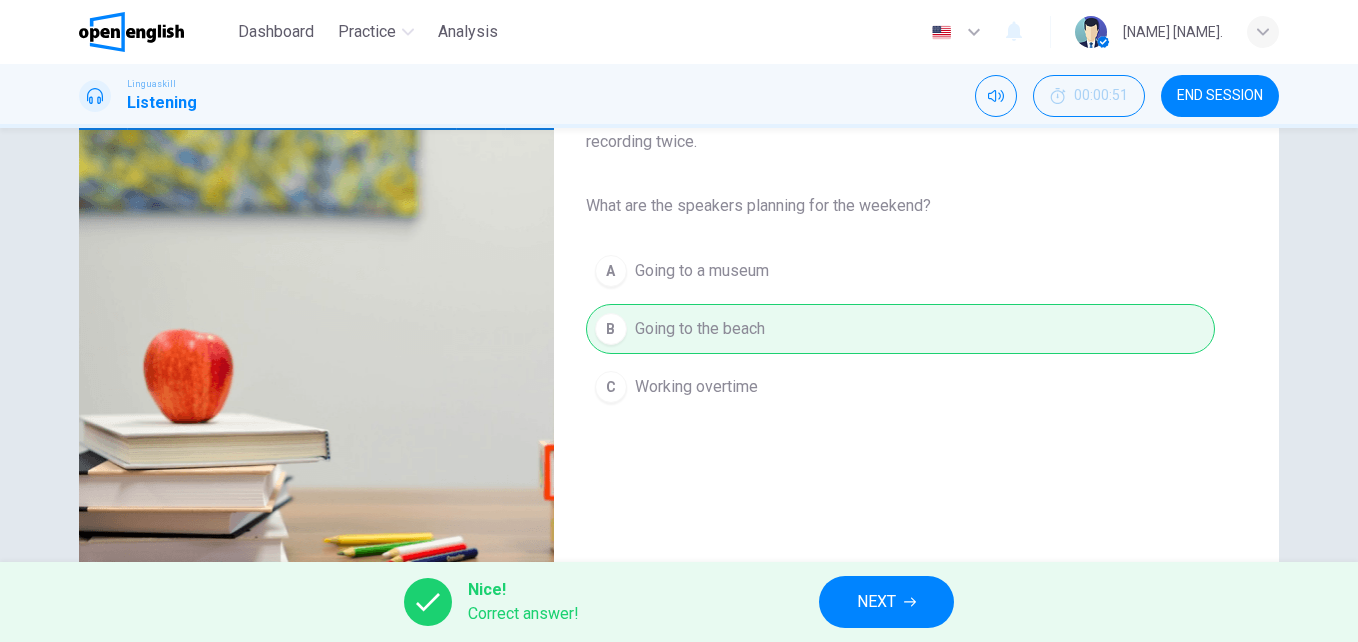 type on "**" 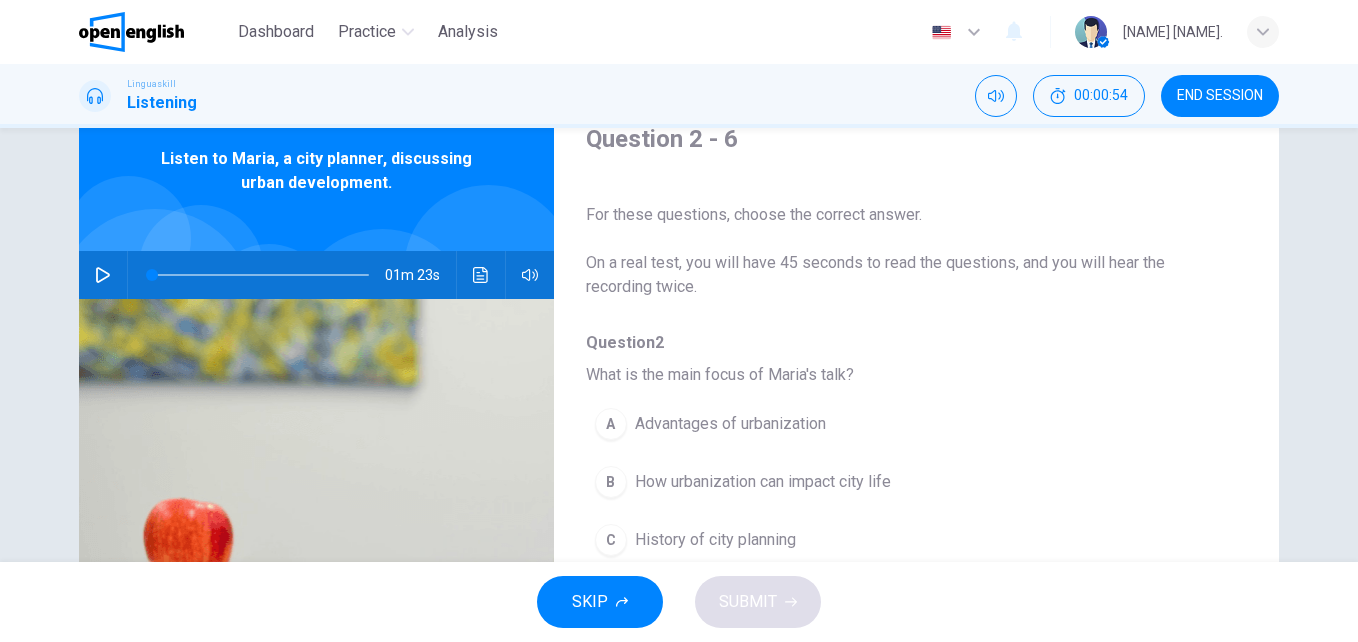 scroll, scrollTop: 82, scrollLeft: 0, axis: vertical 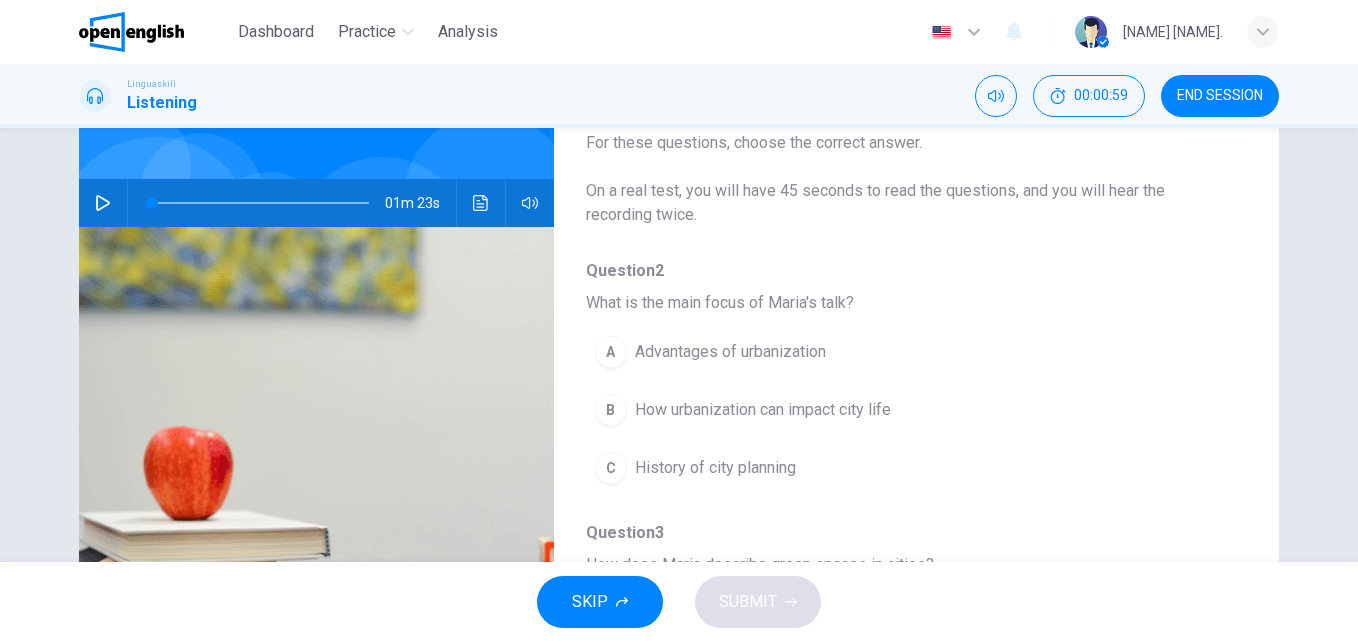 click 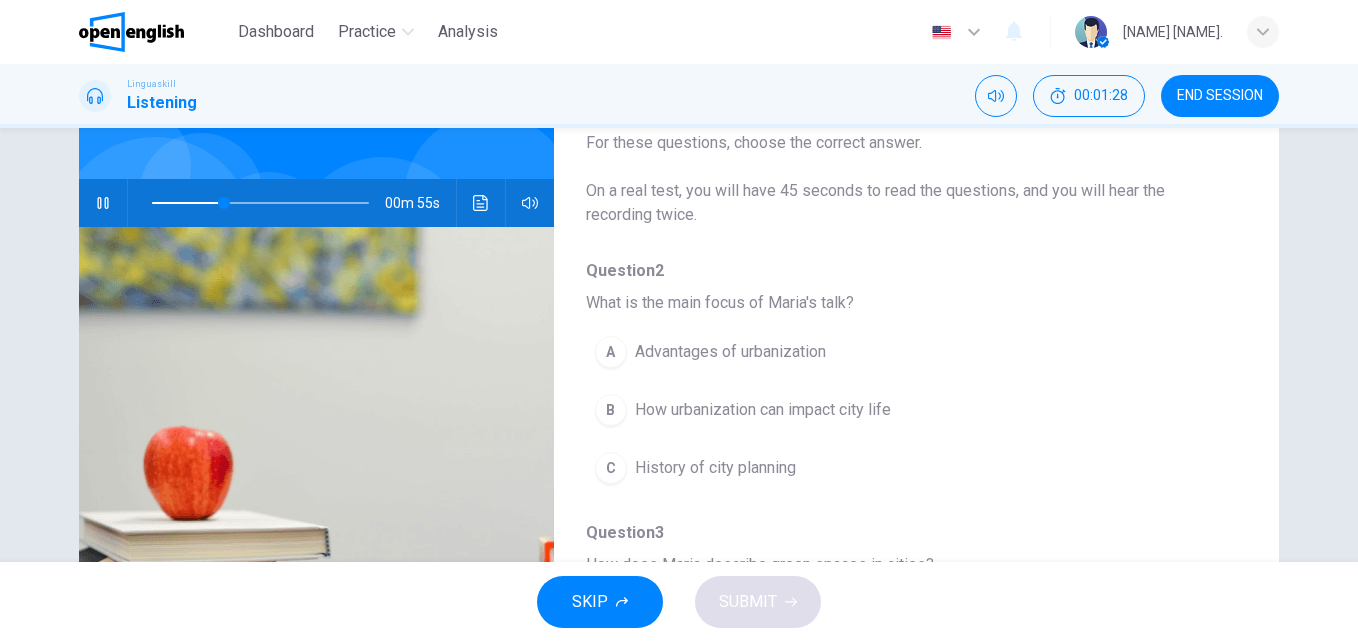 click on "How urbanization can impact city life" at bounding box center [763, 410] 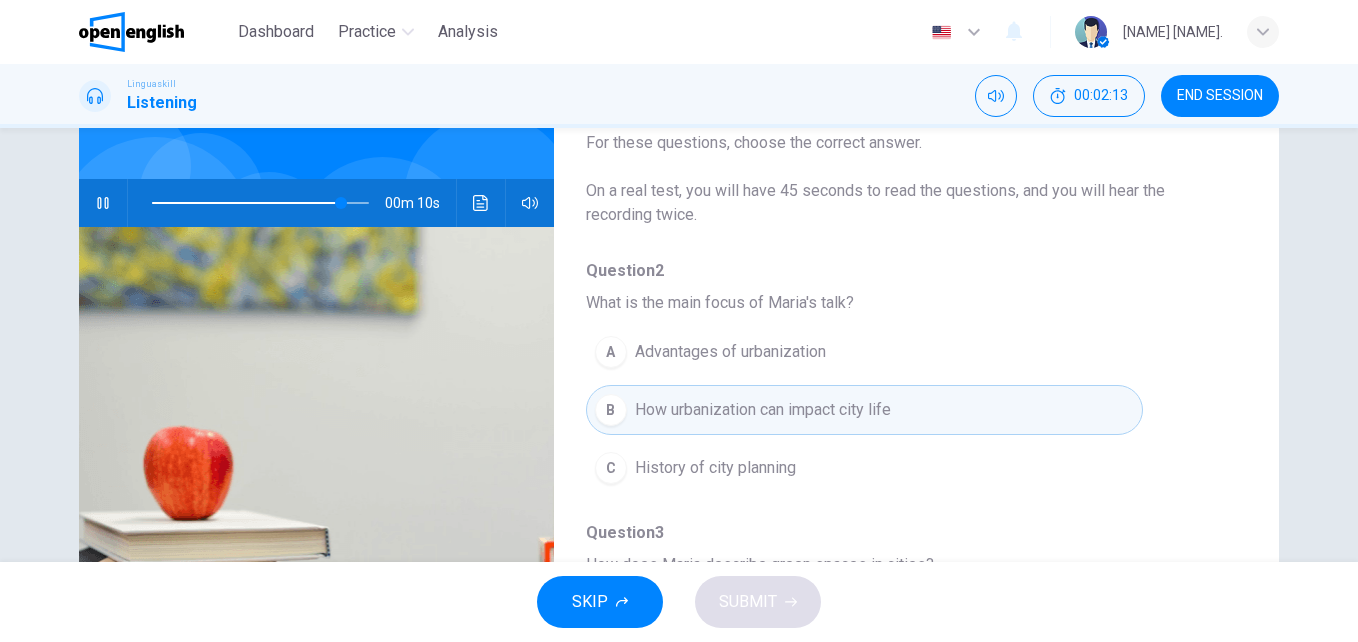 click 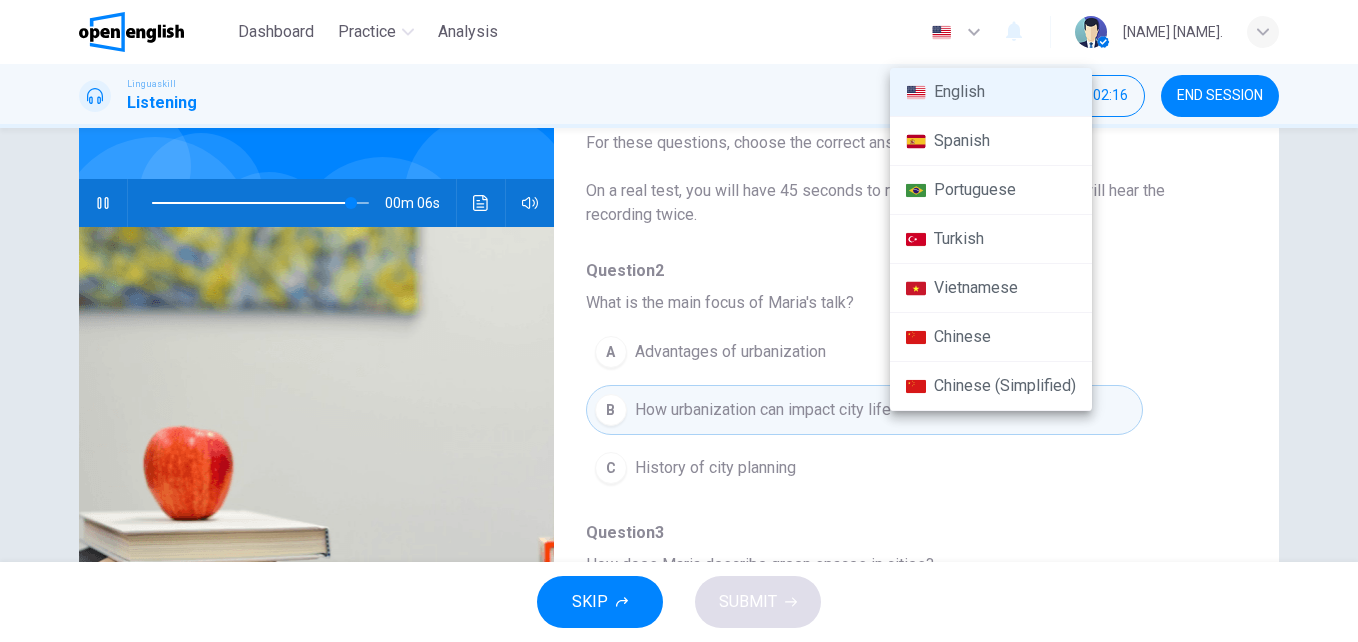 click at bounding box center (679, 321) 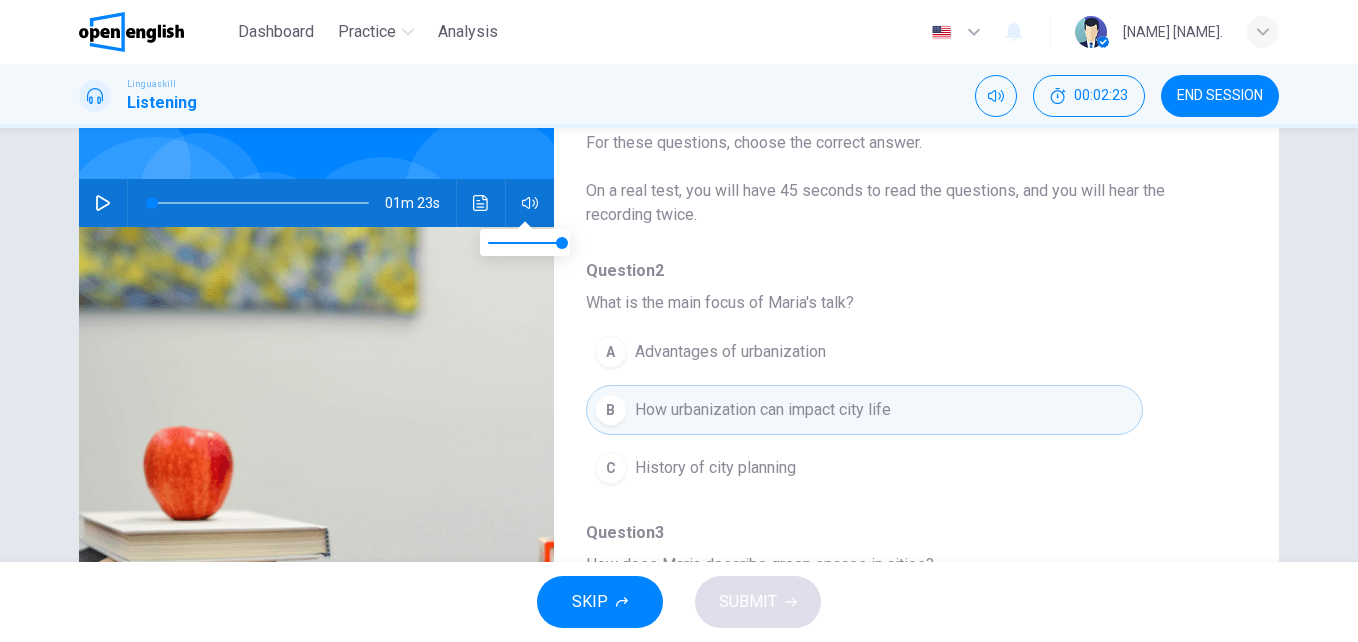 click 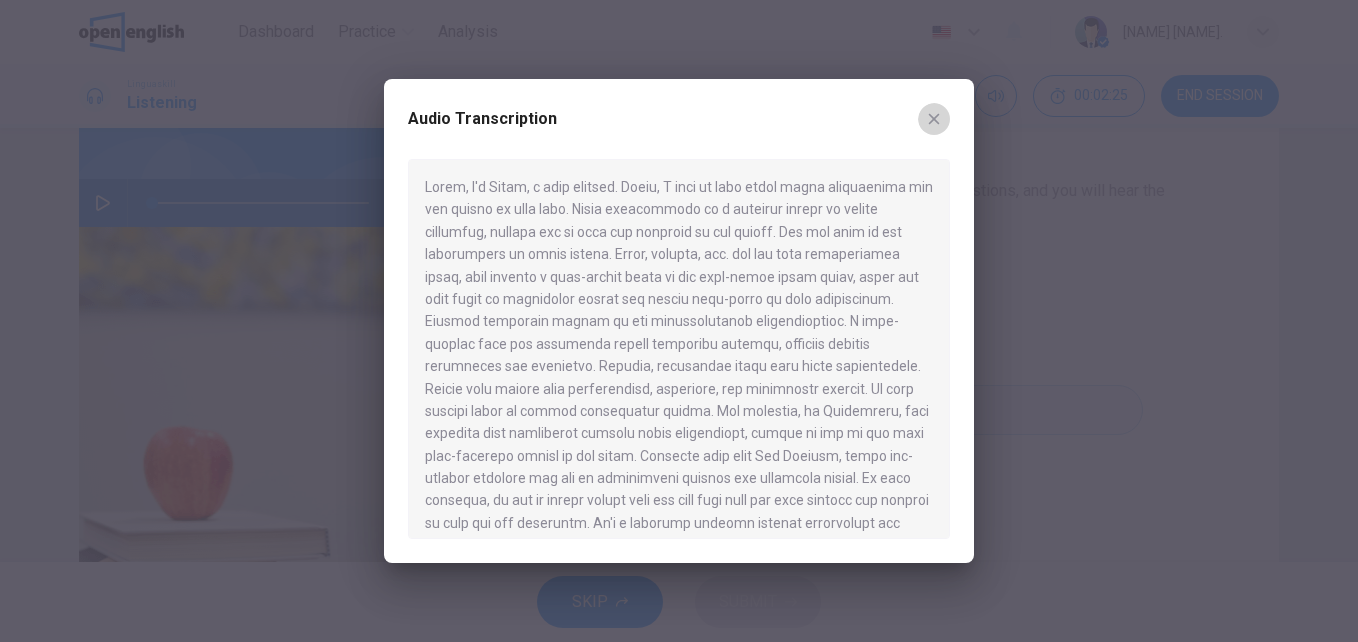 click 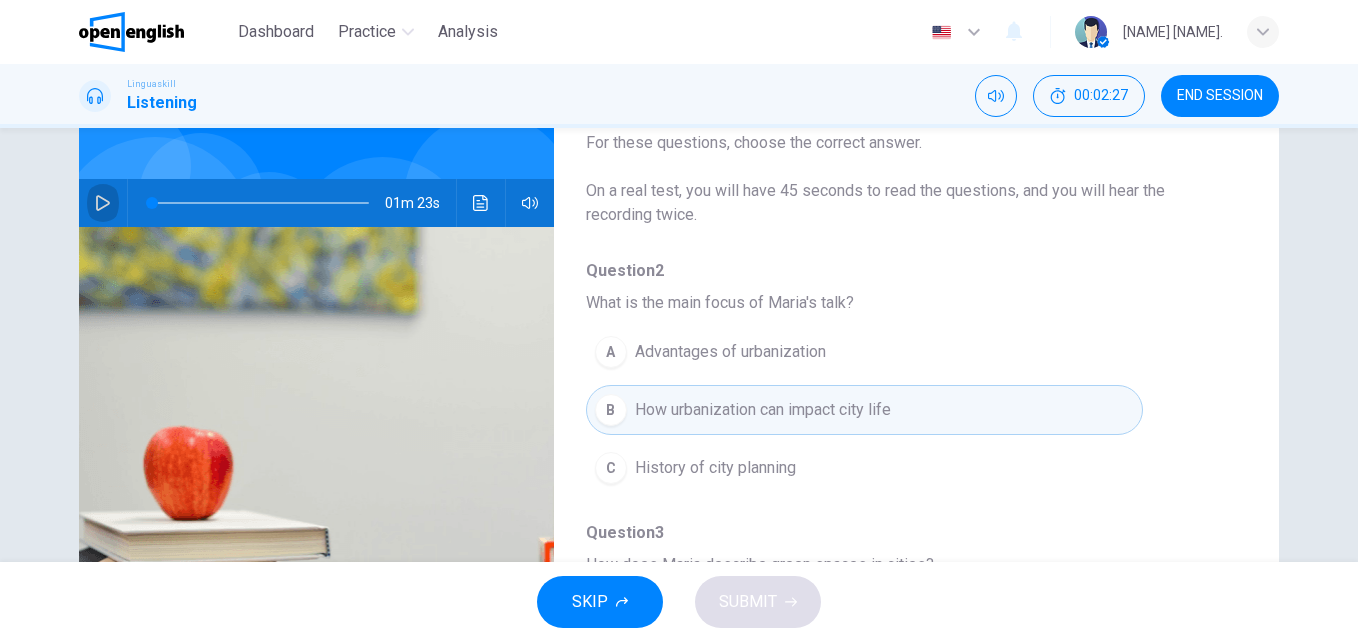 click at bounding box center (103, 203) 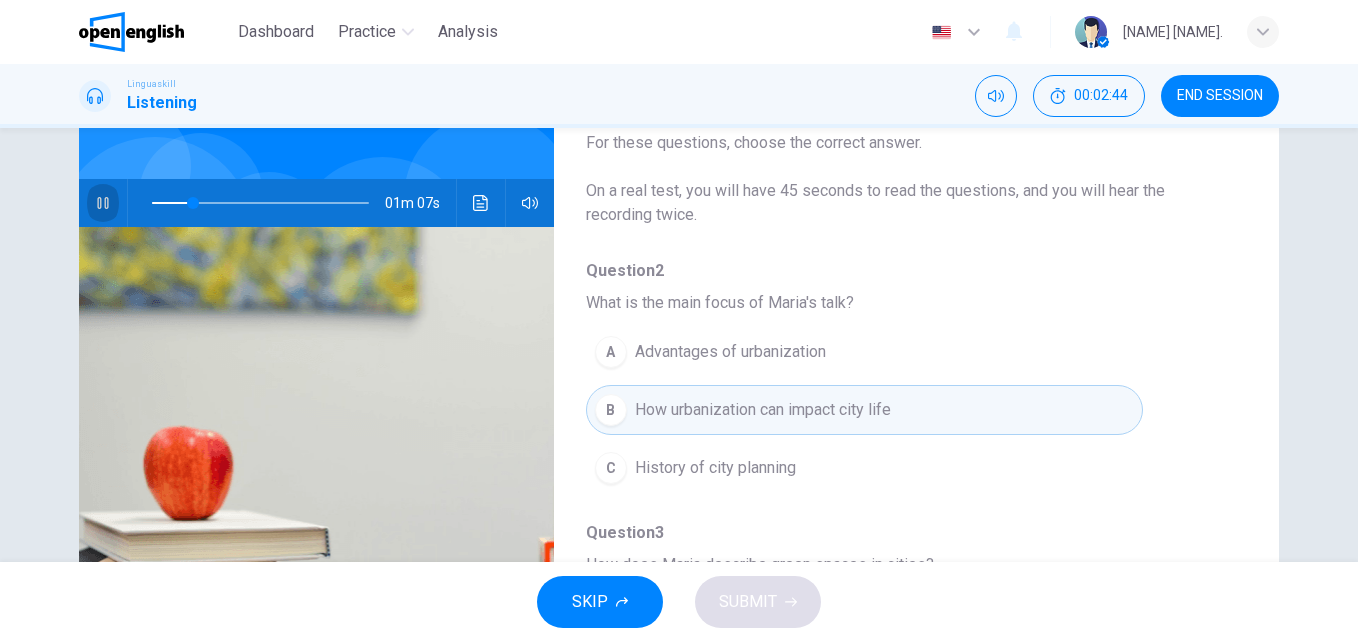 click at bounding box center (103, 203) 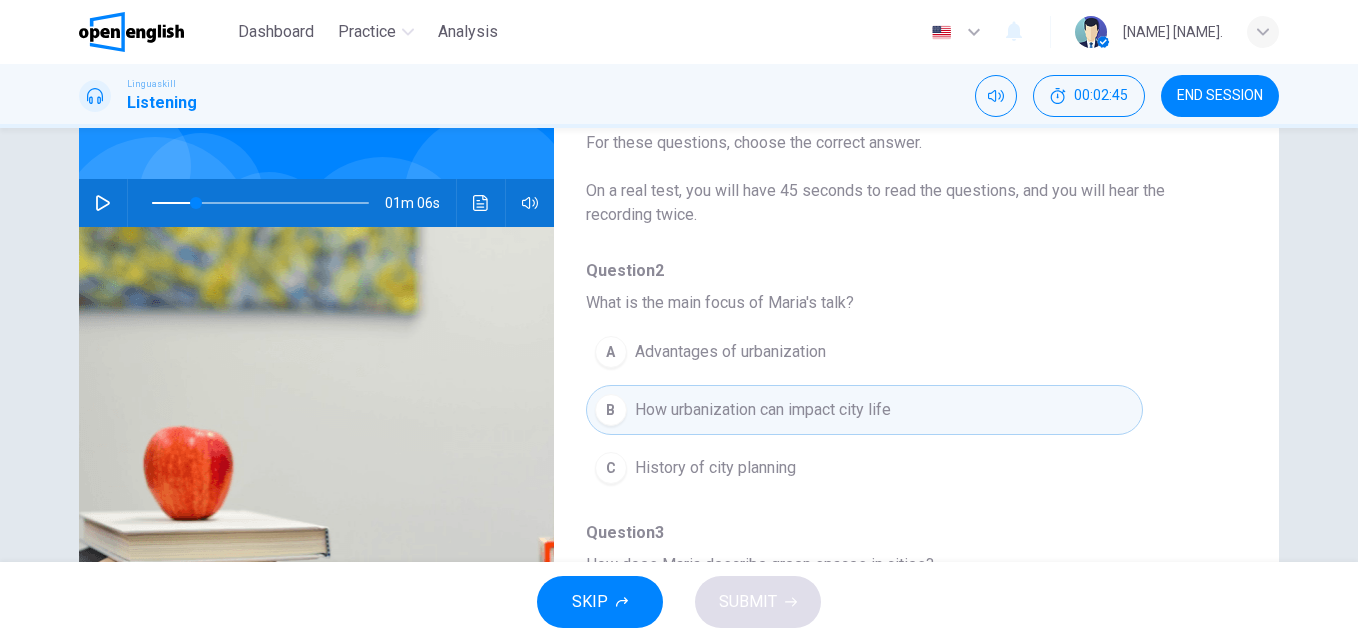 click on "How urbanization can impact city life" at bounding box center (763, 410) 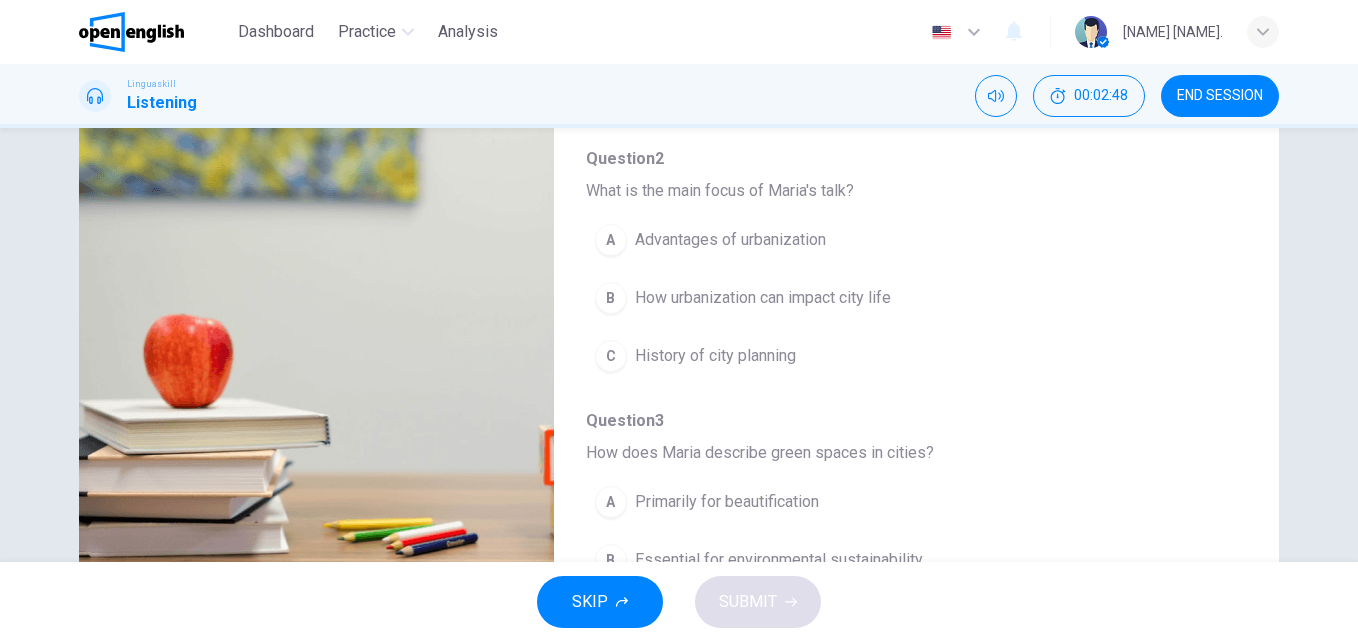scroll, scrollTop: 262, scrollLeft: 0, axis: vertical 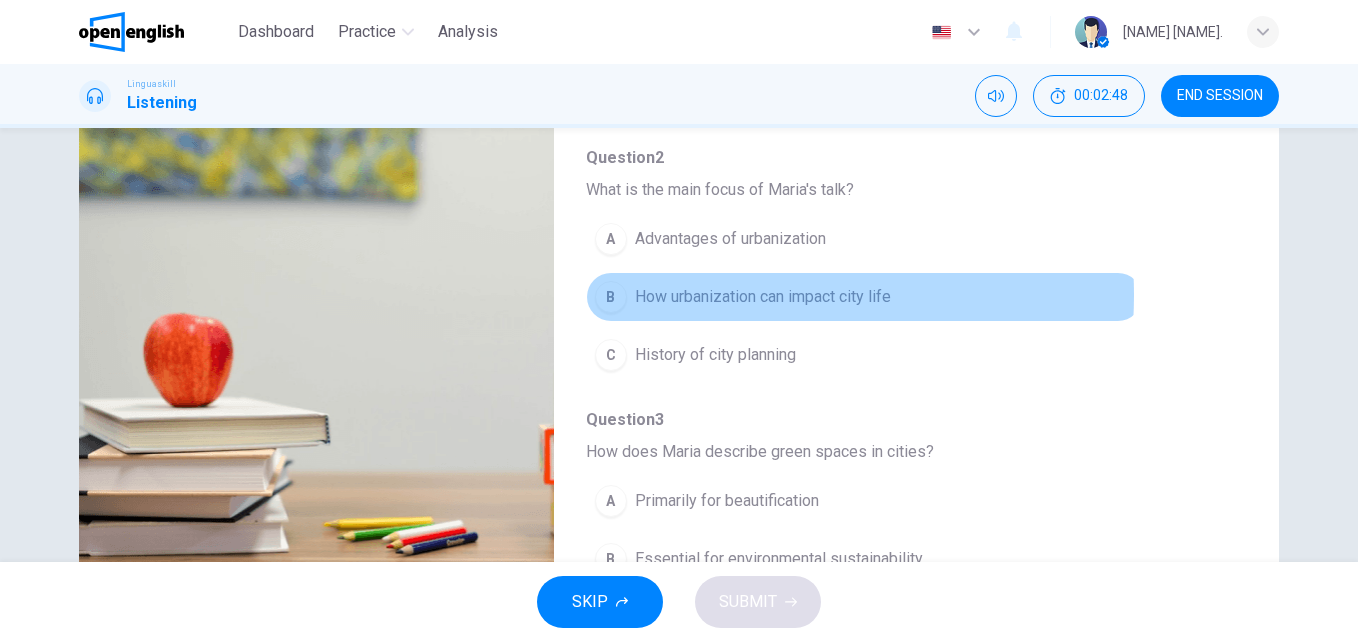 click on "How urbanization can impact city life" at bounding box center [763, 297] 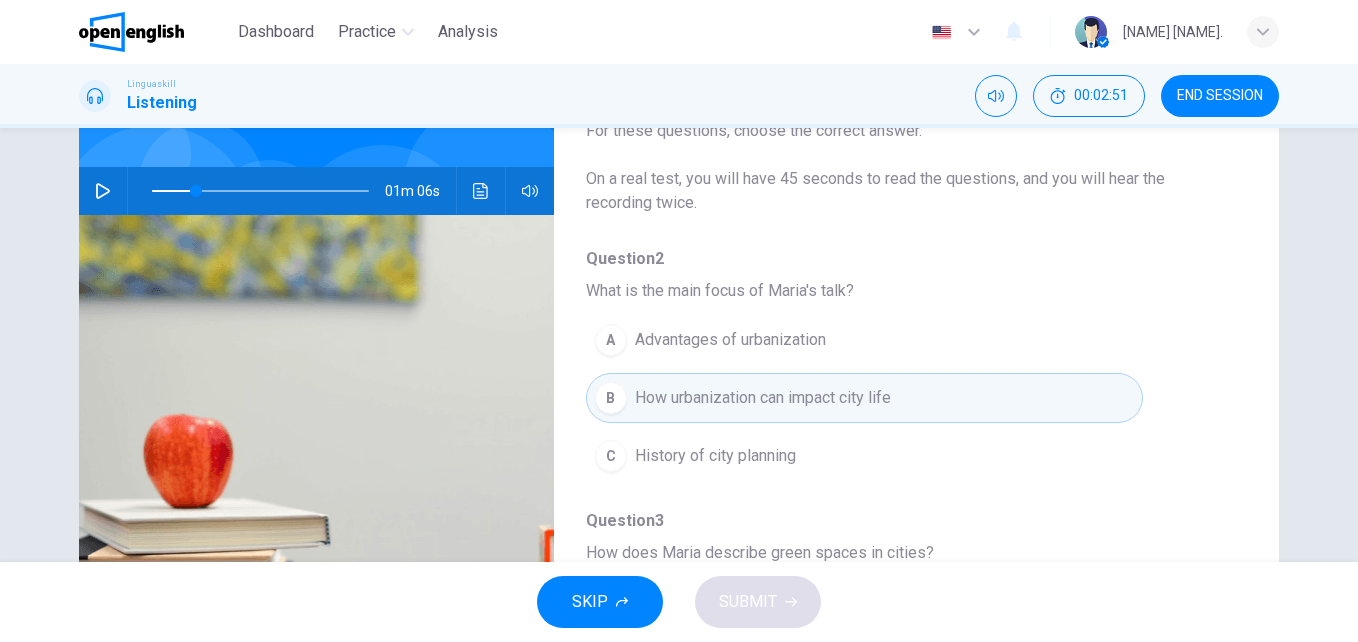 scroll, scrollTop: 159, scrollLeft: 0, axis: vertical 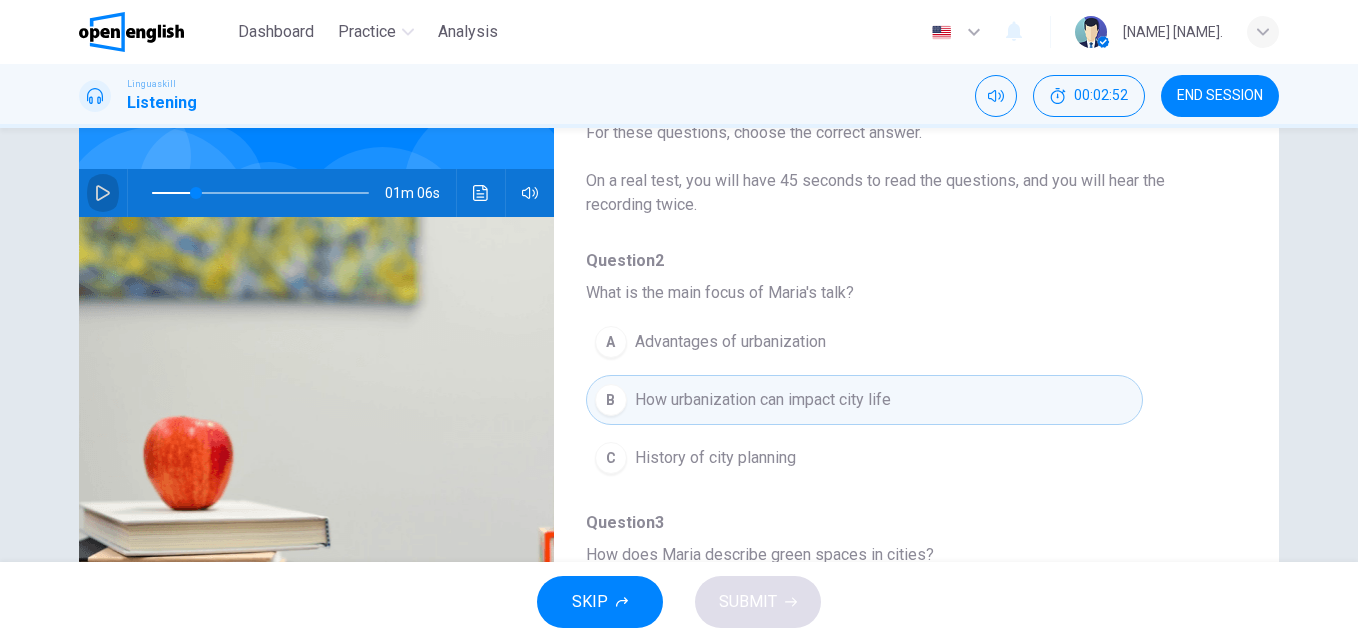 click 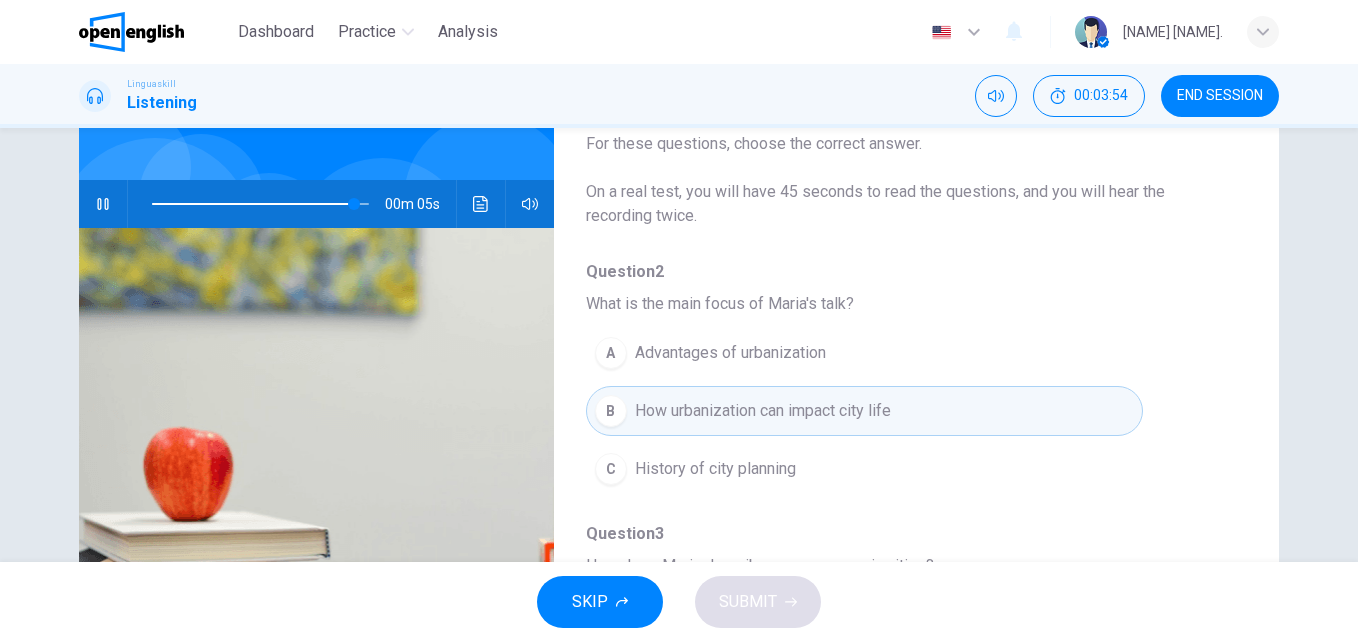 scroll, scrollTop: 155, scrollLeft: 0, axis: vertical 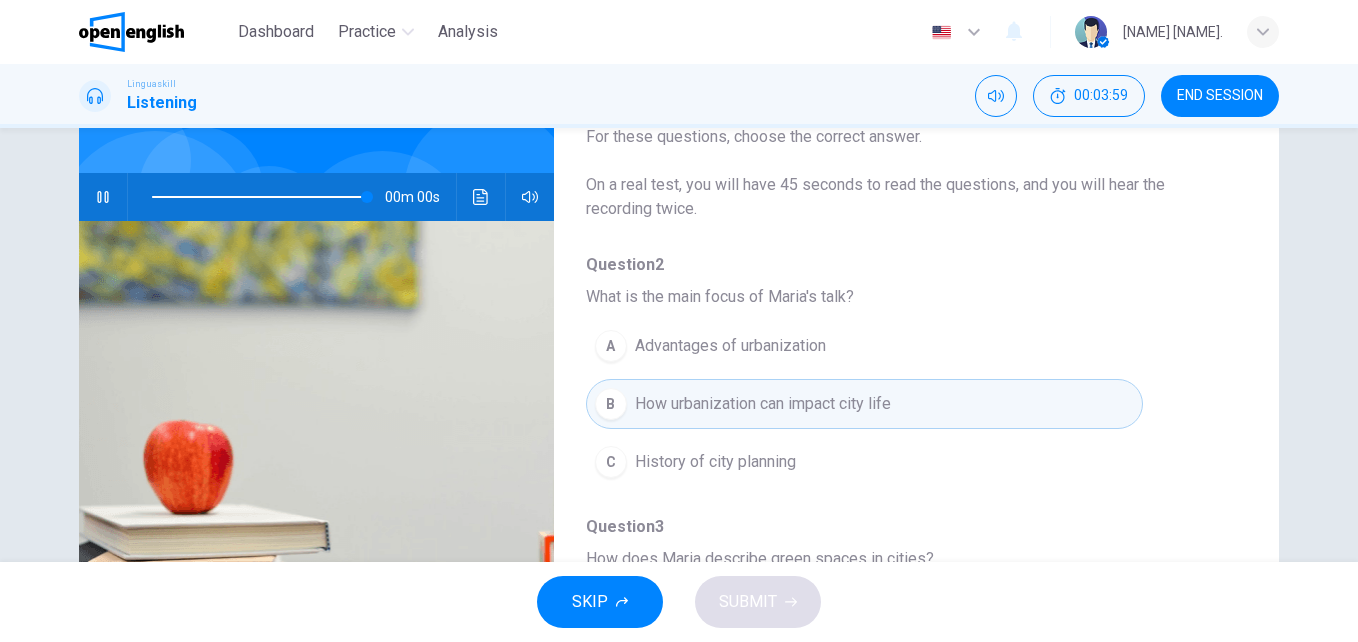 type on "*" 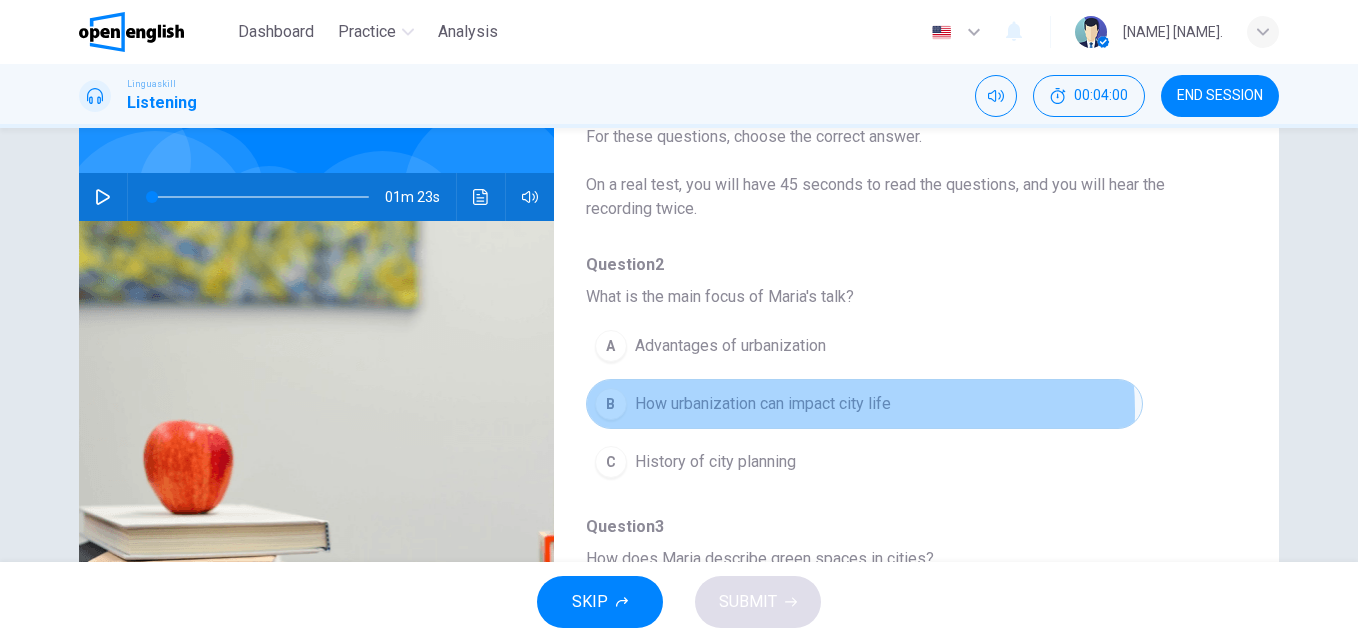 click on "How urbanization can impact city life" at bounding box center (763, 404) 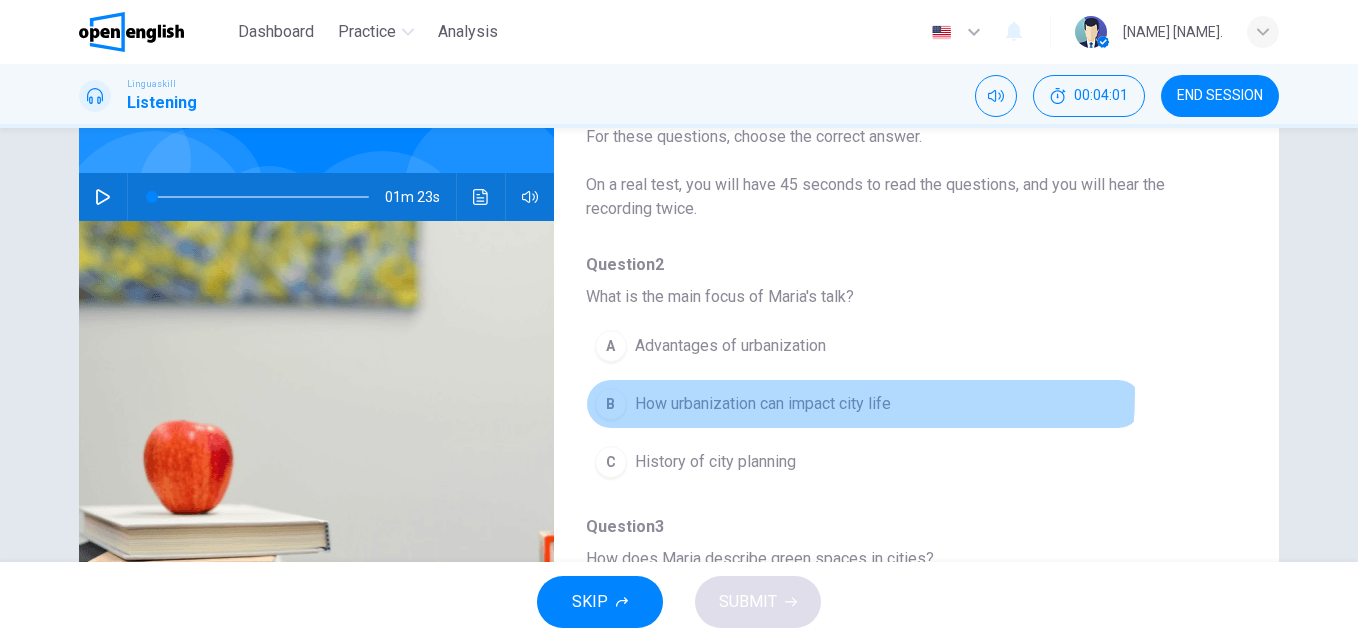 click on "How urbanization can impact city life" at bounding box center (763, 404) 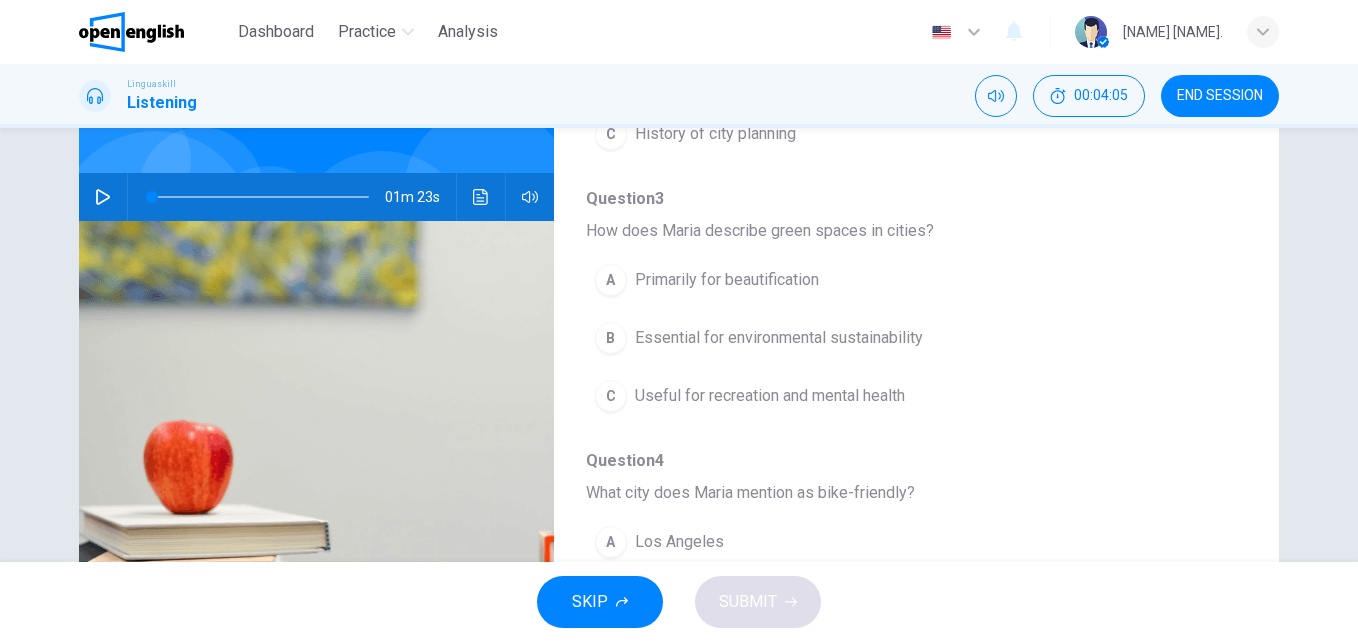 scroll, scrollTop: 331, scrollLeft: 0, axis: vertical 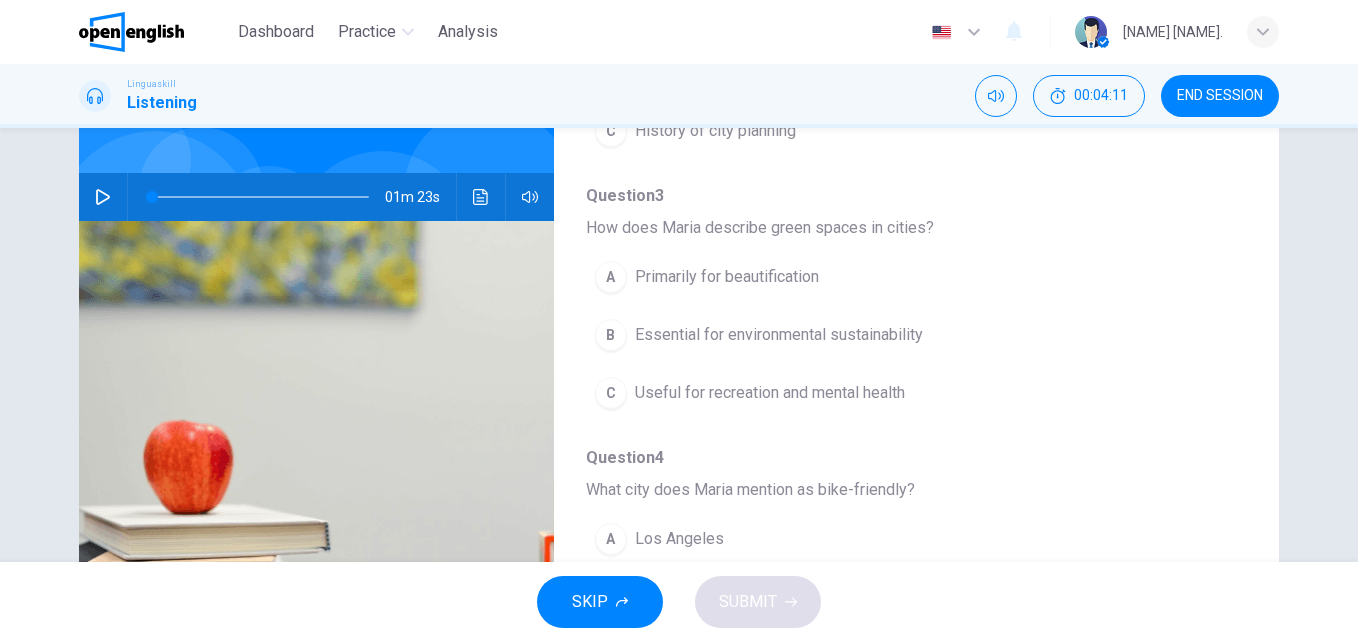 click on "Useful for recreation and mental health" at bounding box center (770, 393) 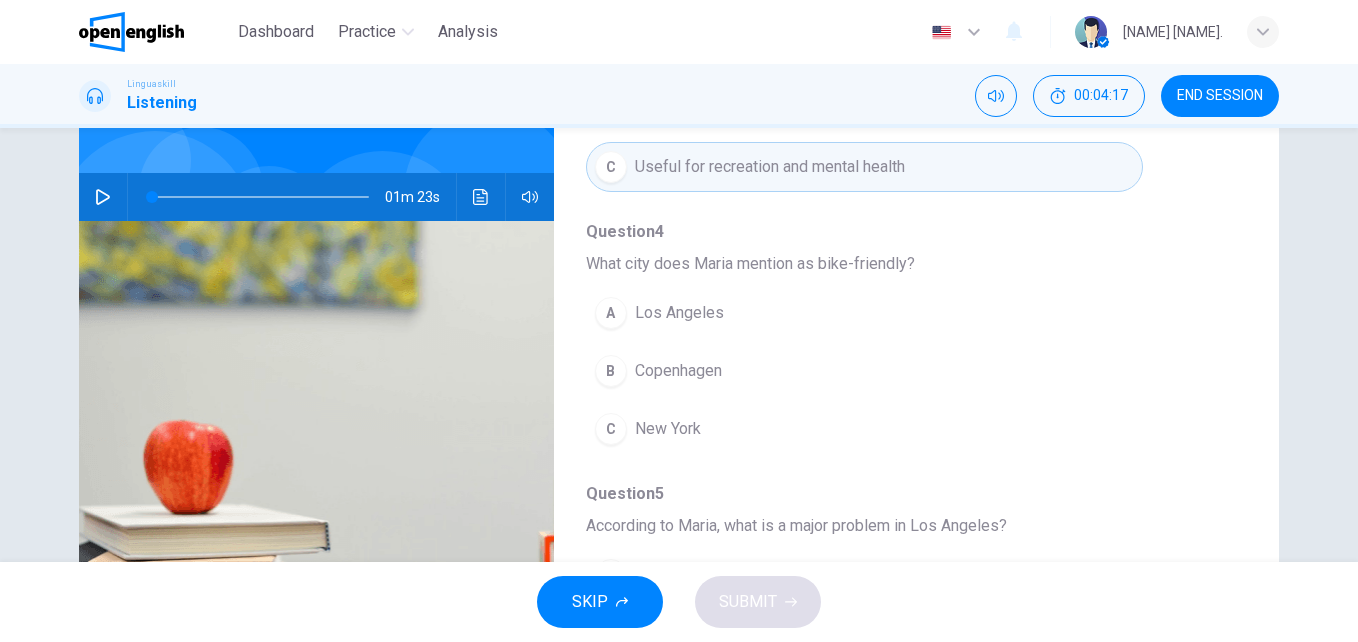 scroll, scrollTop: 555, scrollLeft: 0, axis: vertical 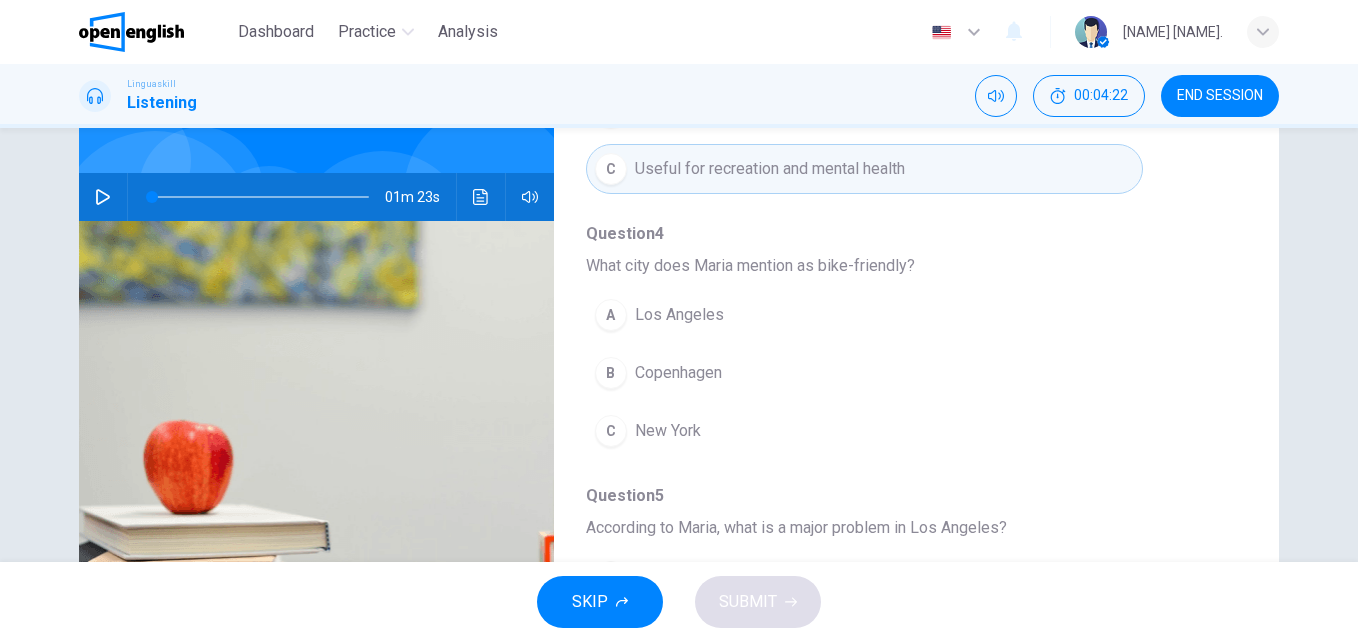 click on "Copenhagen" at bounding box center (678, 373) 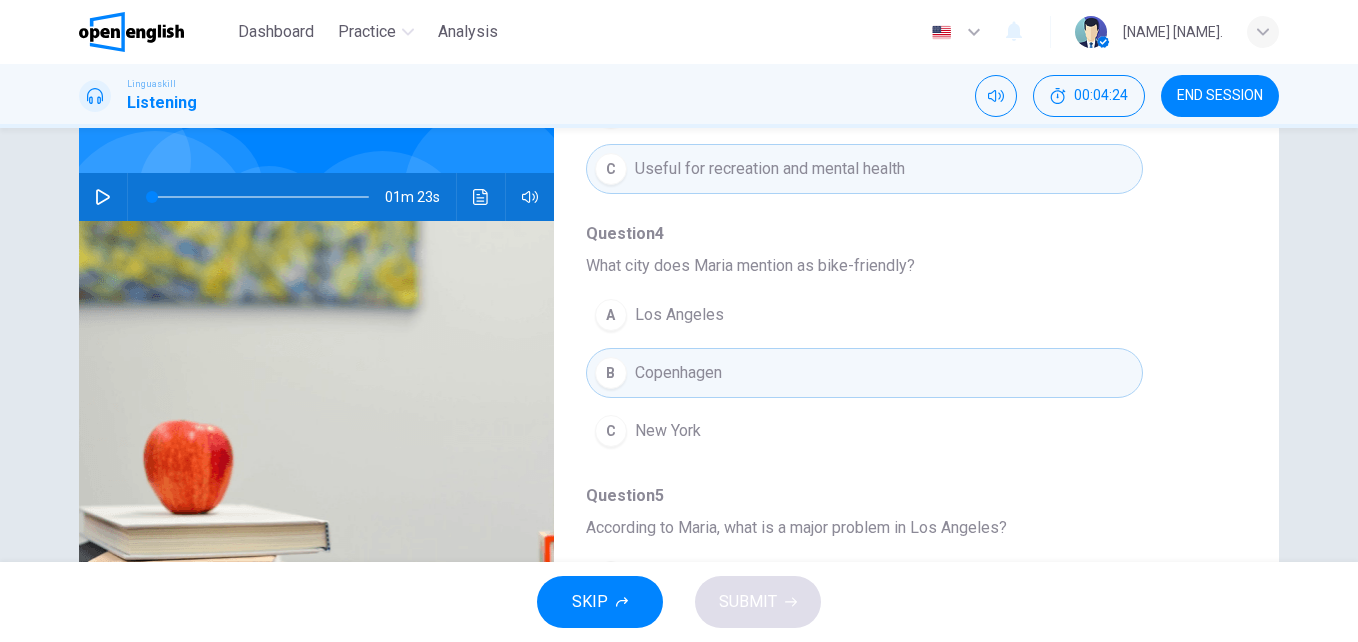 drag, startPoint x: 1231, startPoint y: 392, endPoint x: 1233, endPoint y: 498, distance: 106.01887 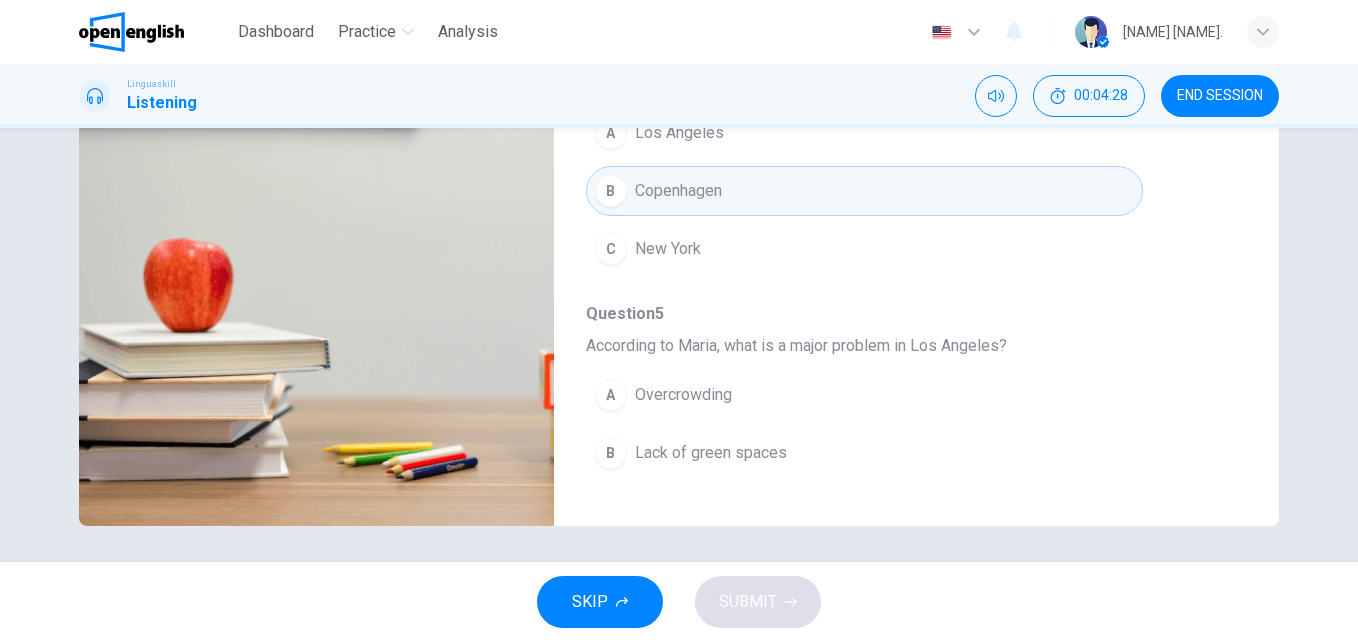 scroll, scrollTop: 341, scrollLeft: 0, axis: vertical 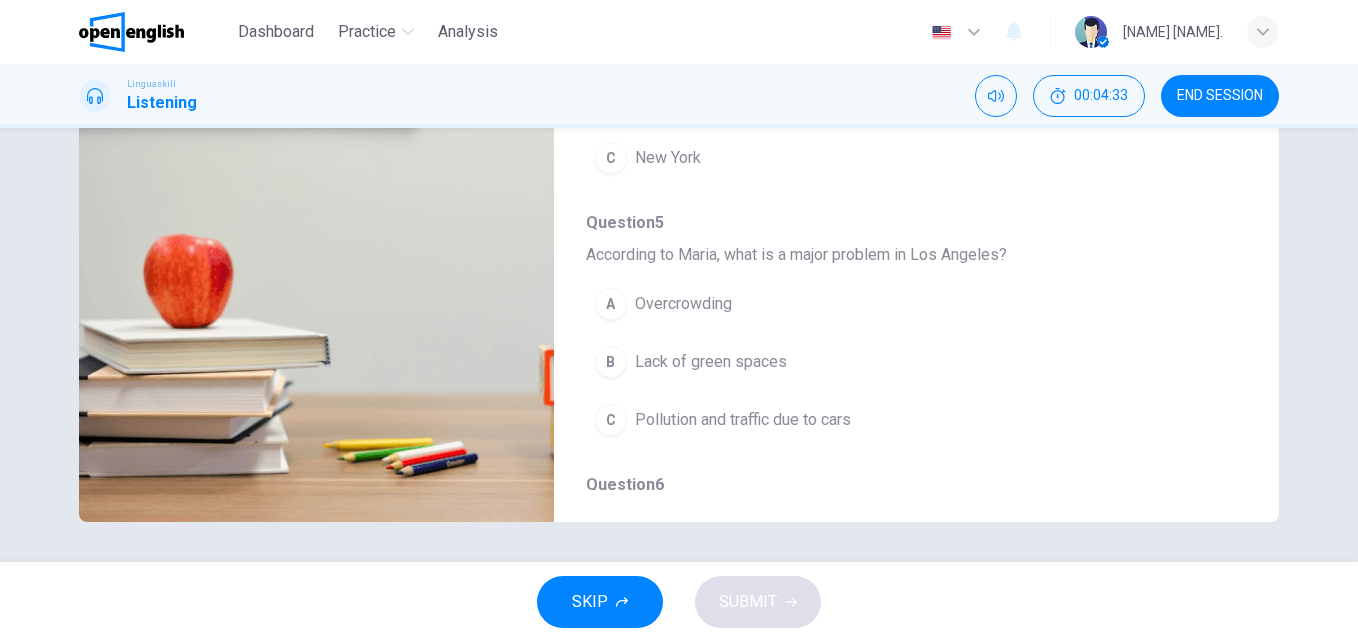 click on "Pollution and traffic due to cars" at bounding box center [743, 420] 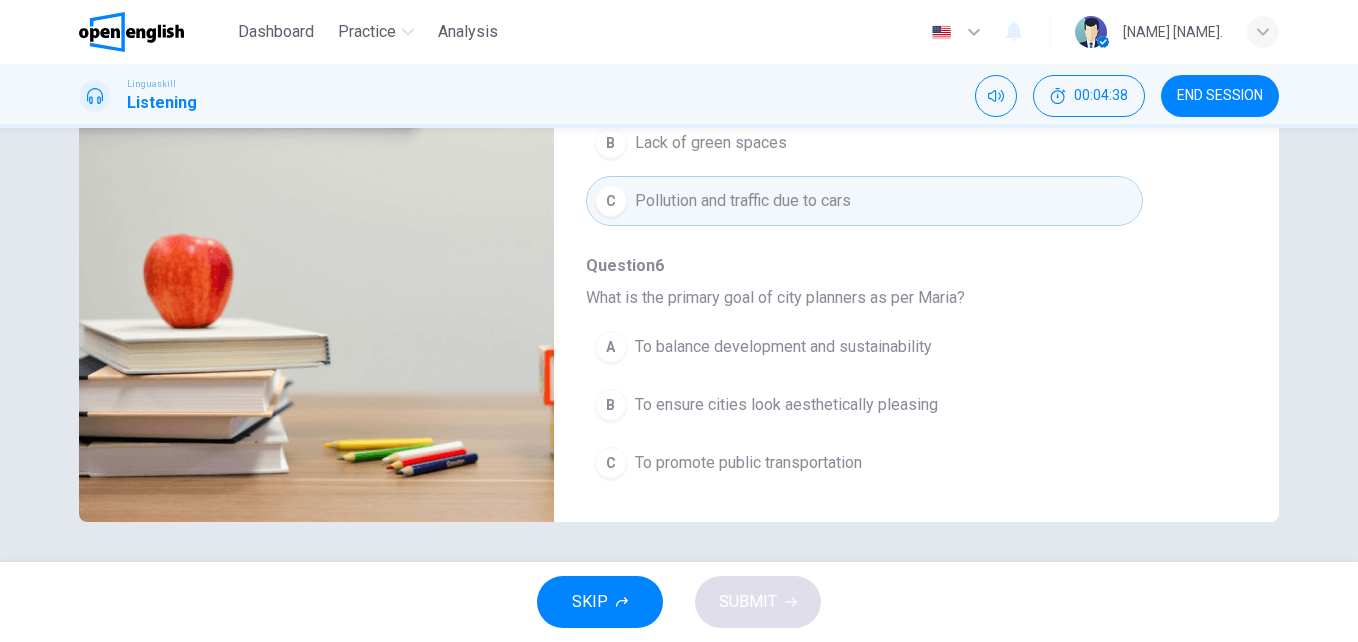 scroll, scrollTop: 863, scrollLeft: 0, axis: vertical 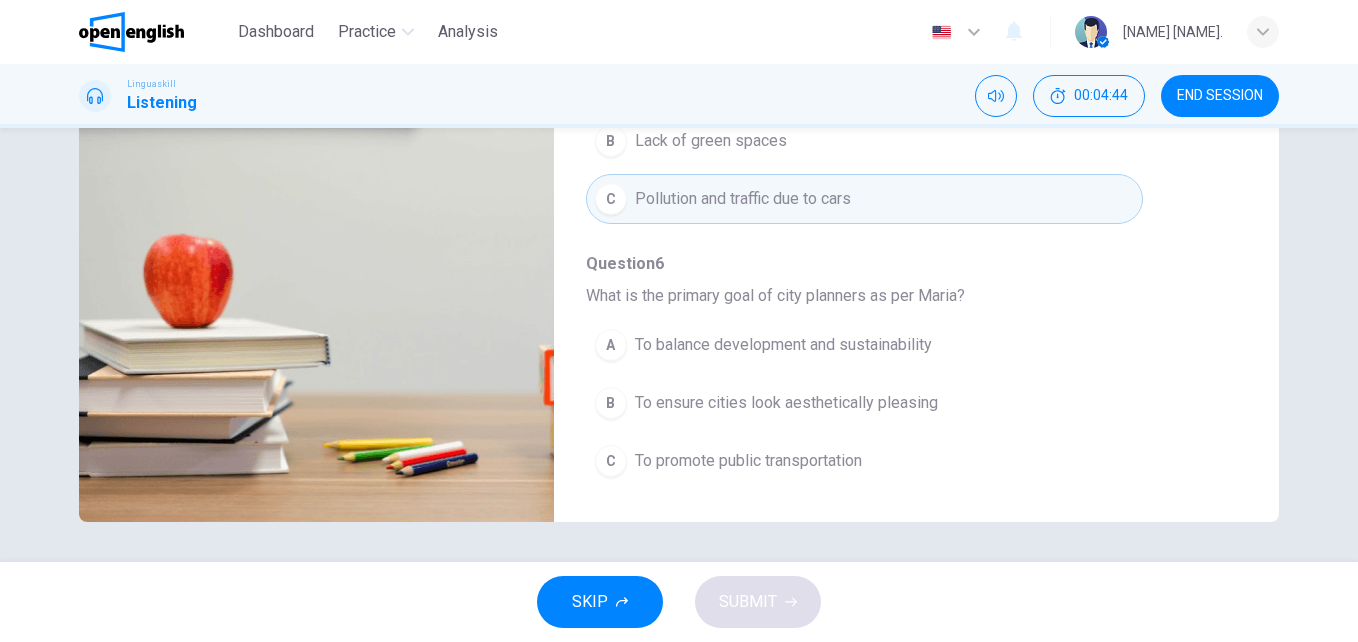 click on "To balance development and sustainability" at bounding box center [783, 345] 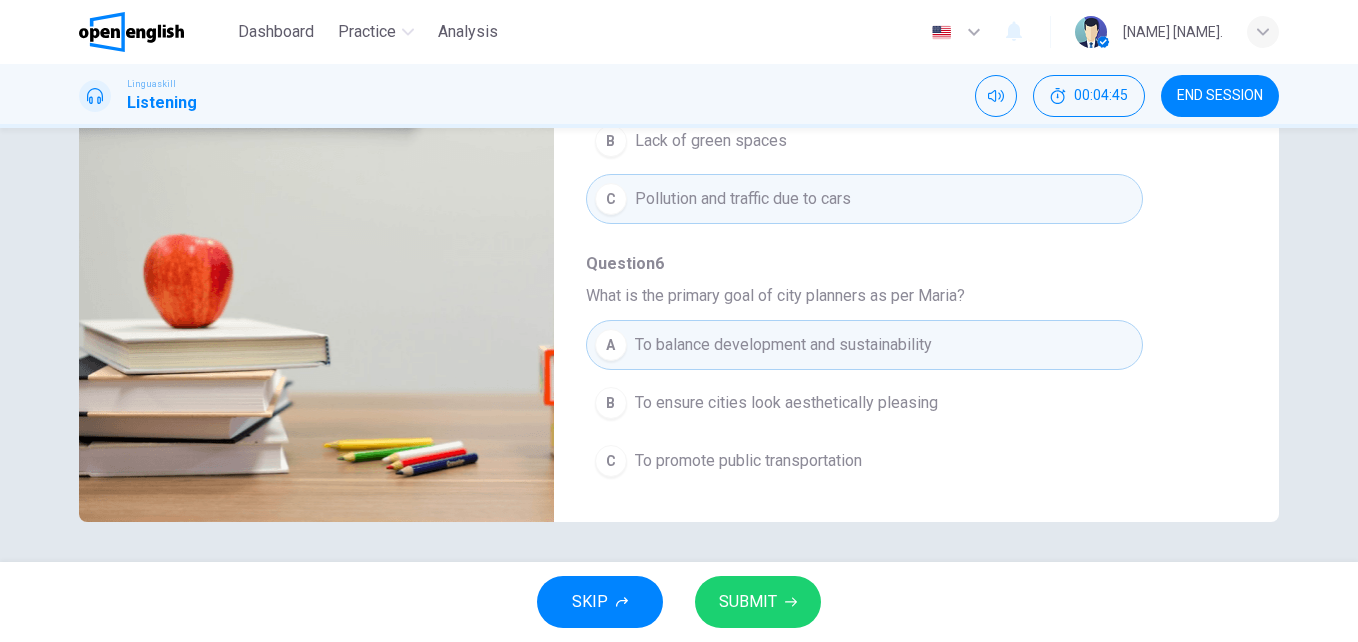 click on "SUBMIT" at bounding box center [748, 602] 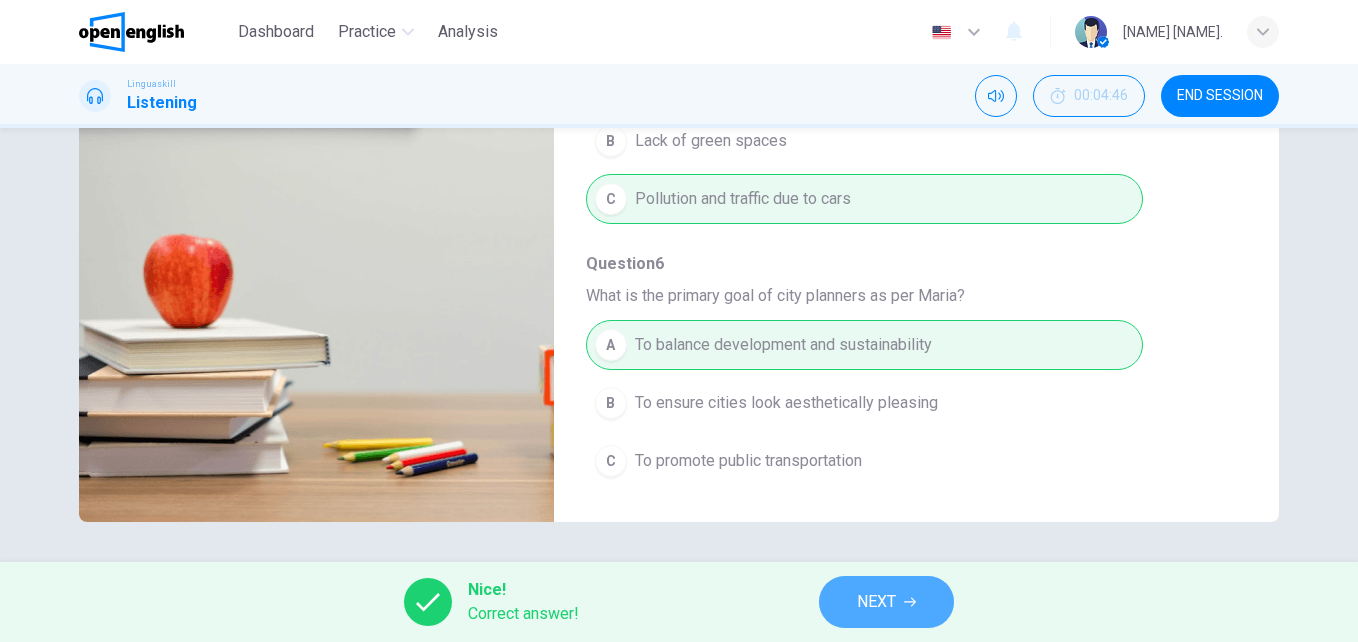 click on "NEXT" at bounding box center [886, 602] 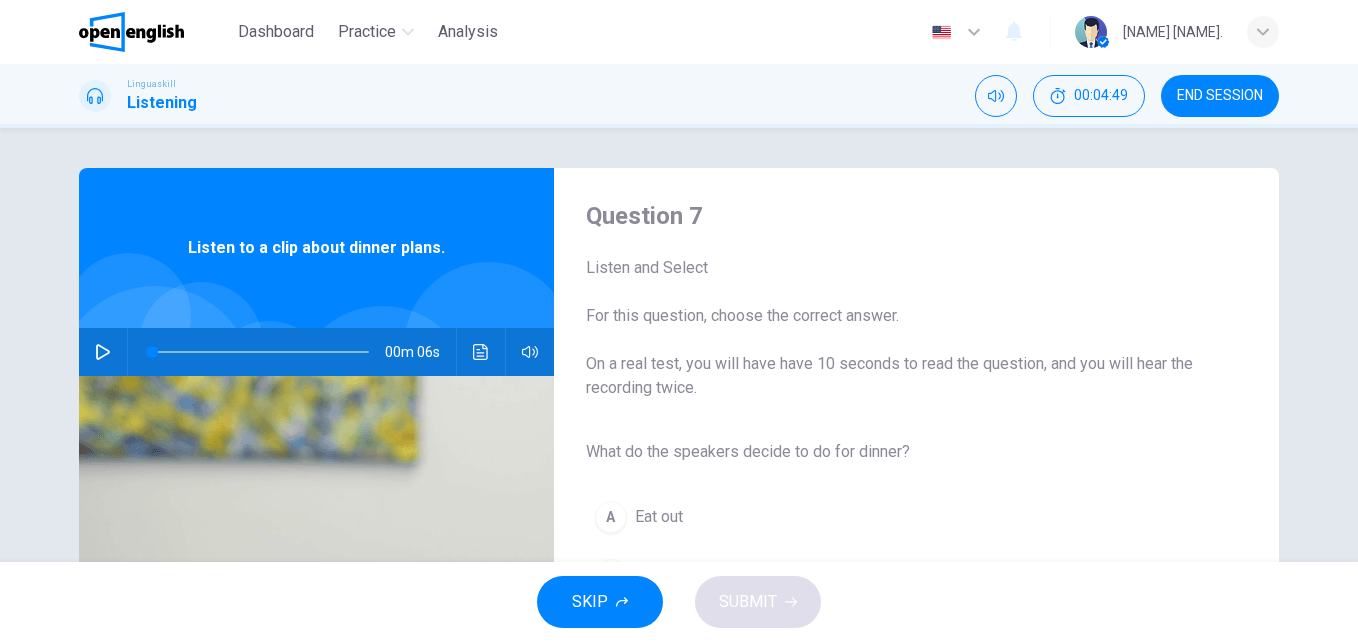 click 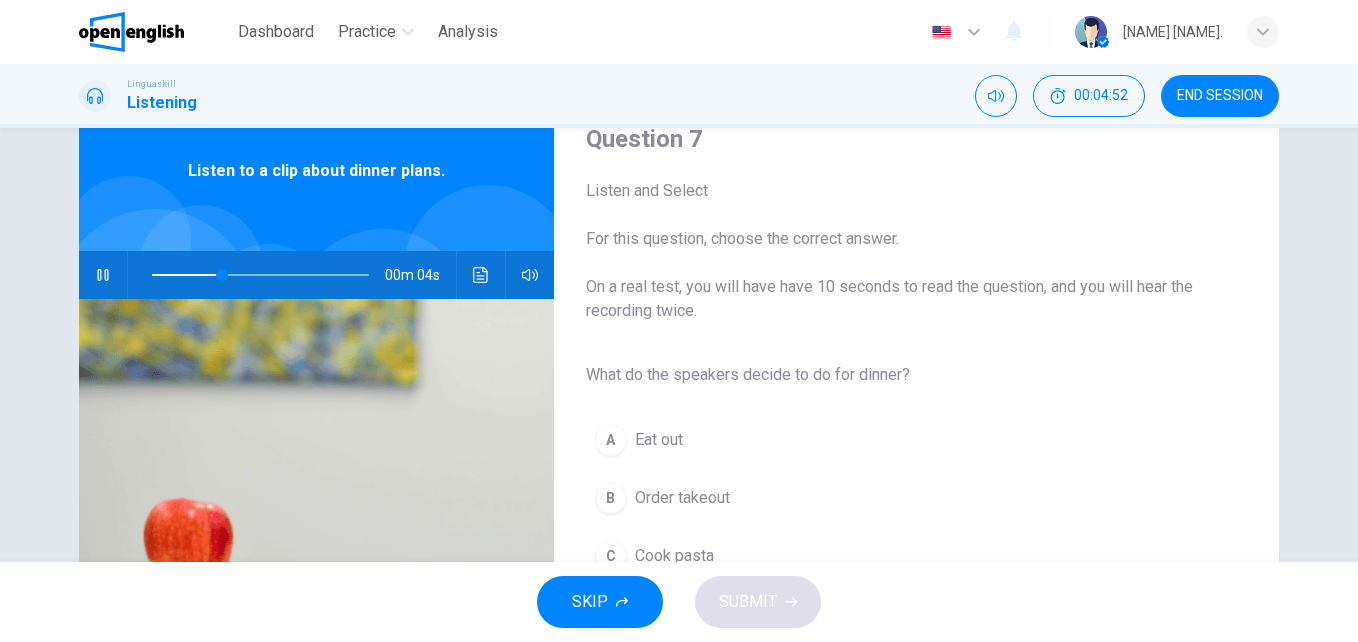 scroll, scrollTop: 94, scrollLeft: 0, axis: vertical 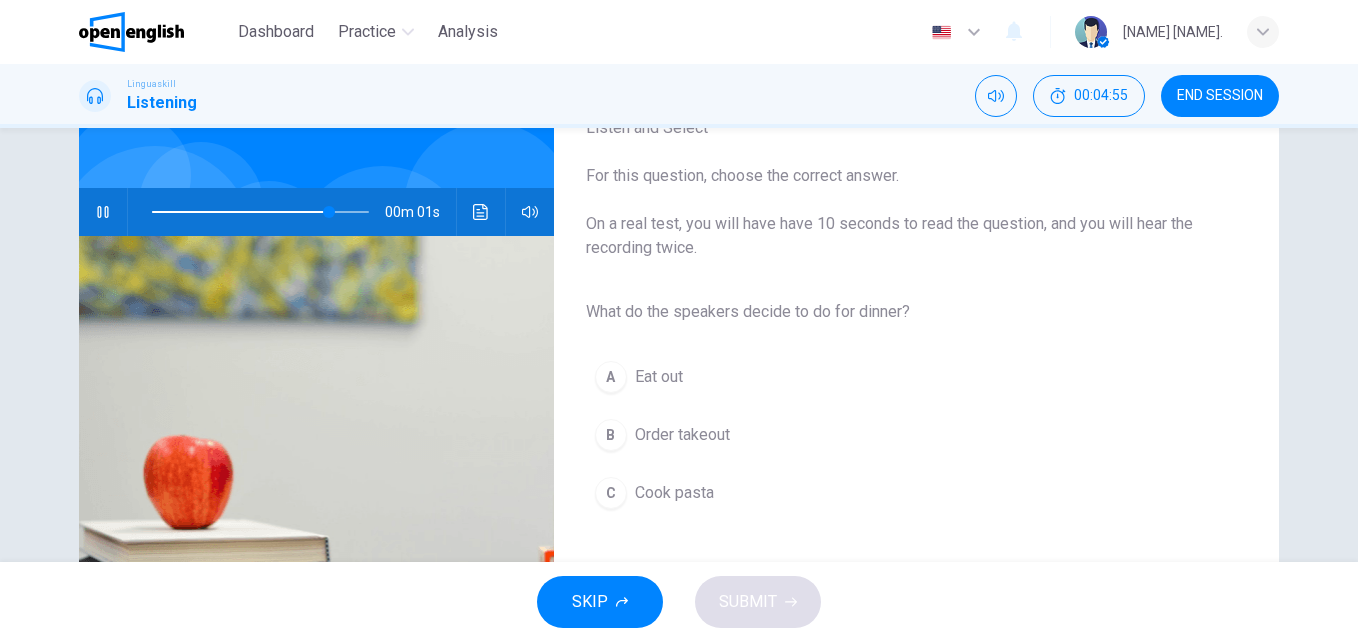 type on "*" 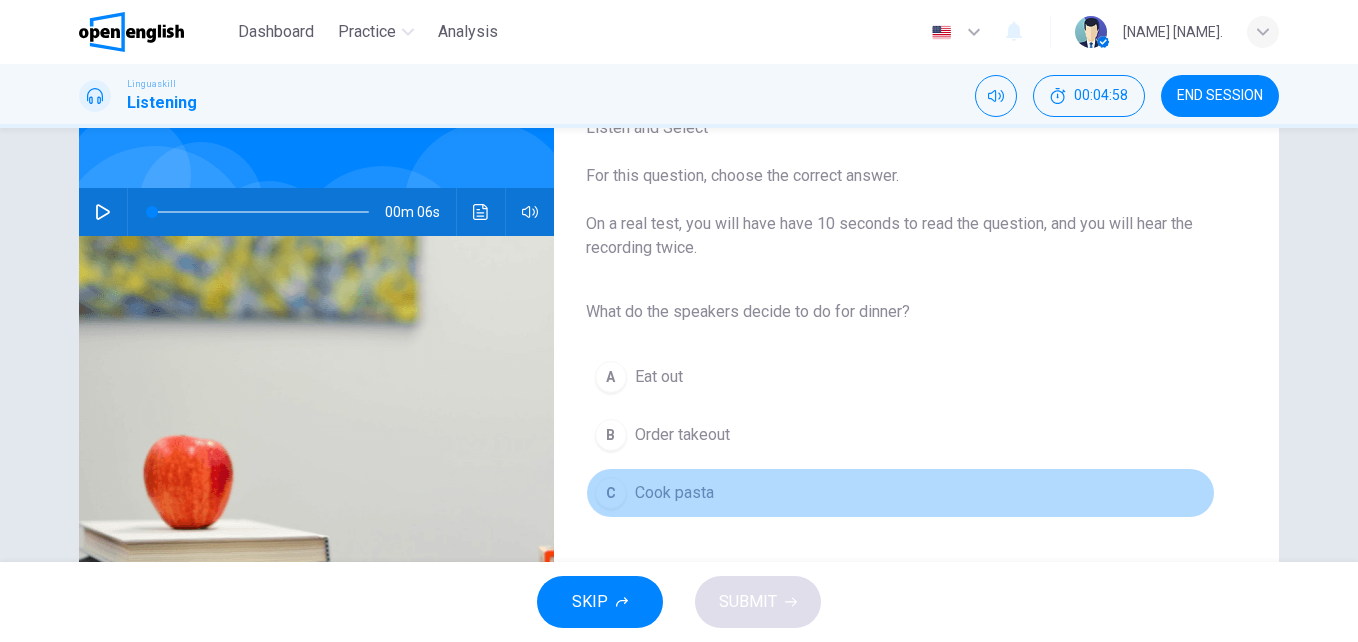 click on "Cook pasta" at bounding box center (674, 493) 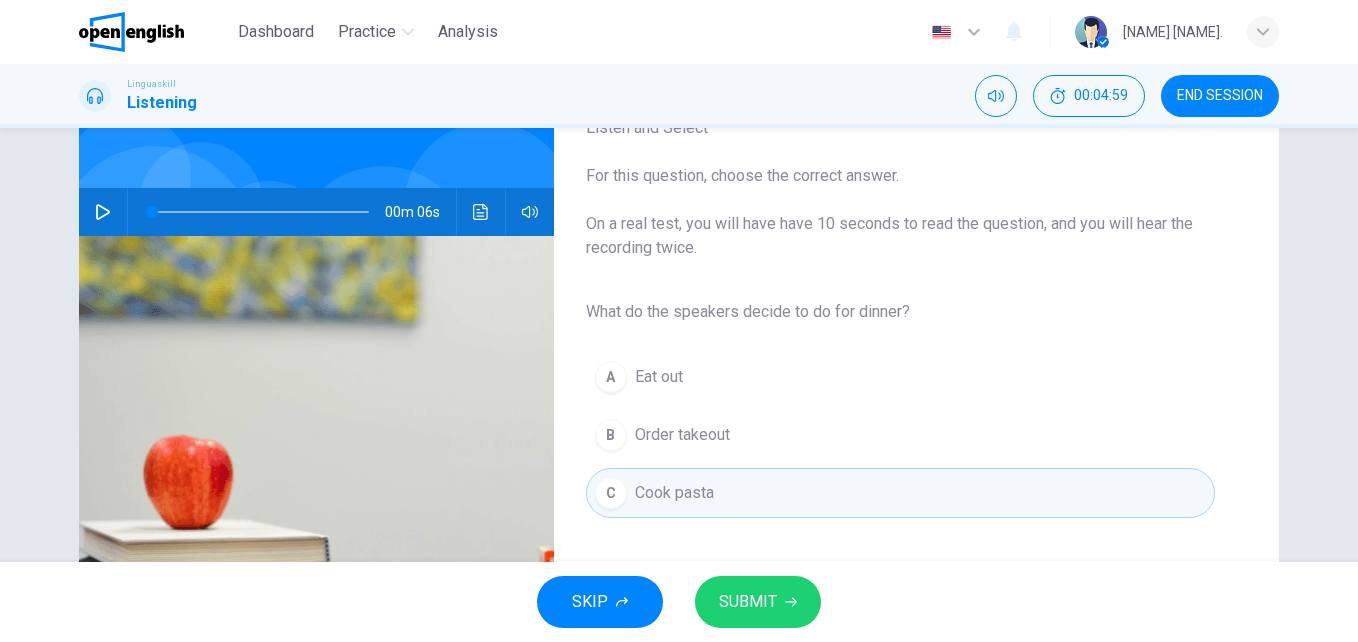 click on "SUBMIT" at bounding box center [748, 602] 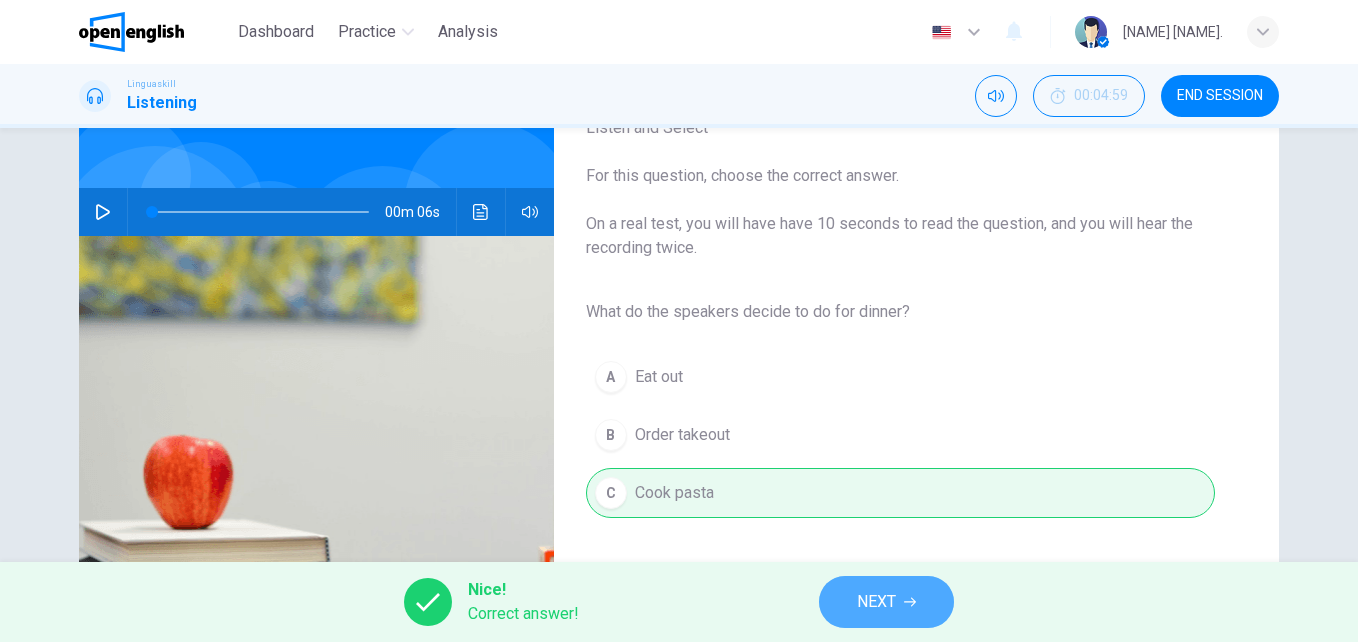 click on "NEXT" at bounding box center (876, 602) 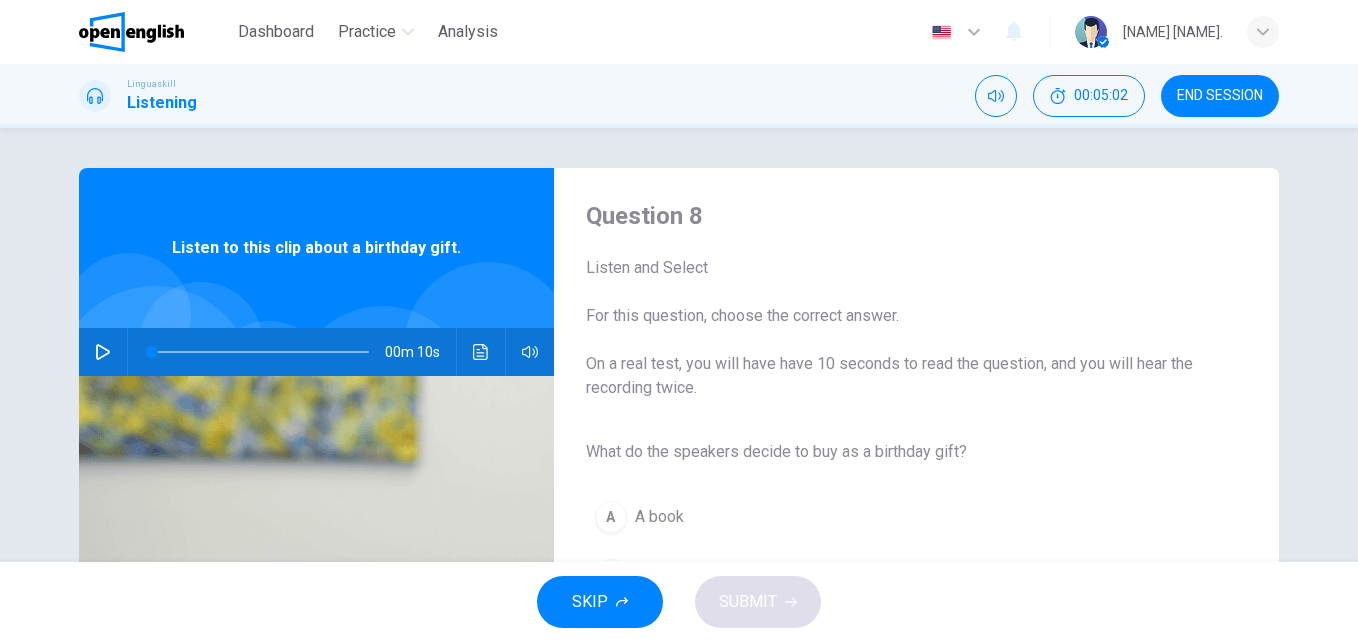 drag, startPoint x: 1346, startPoint y: 274, endPoint x: 1340, endPoint y: 345, distance: 71.25307 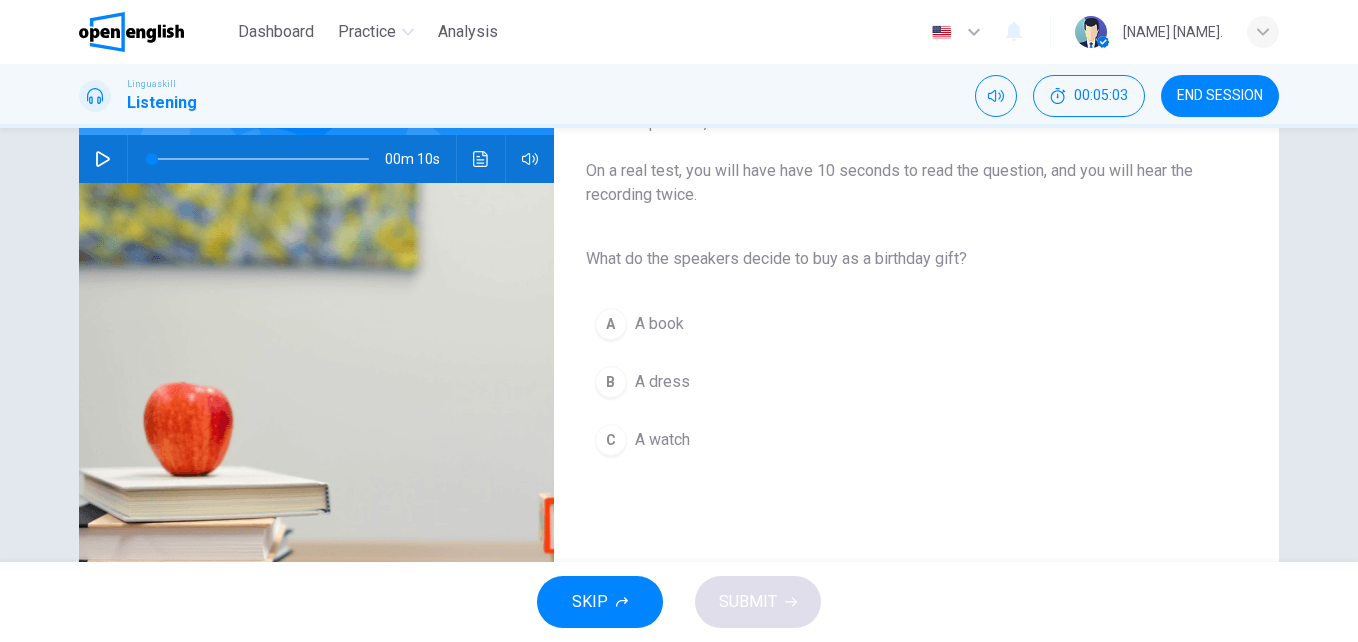 scroll, scrollTop: 180, scrollLeft: 0, axis: vertical 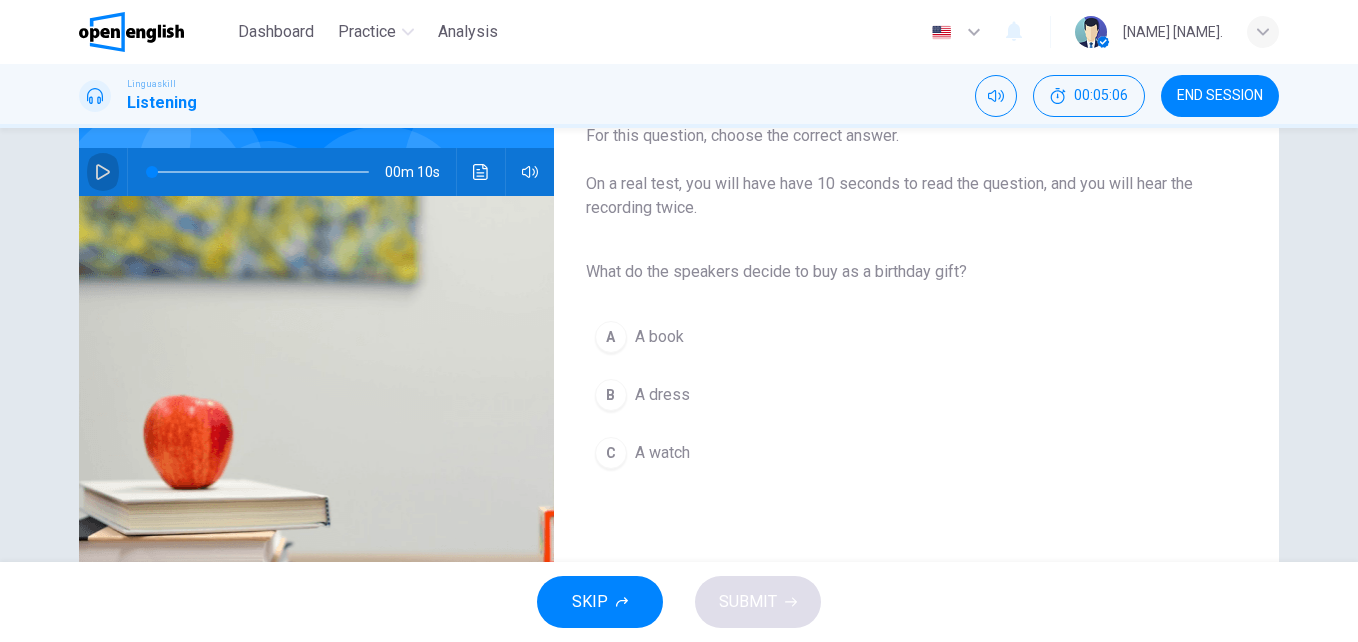 click 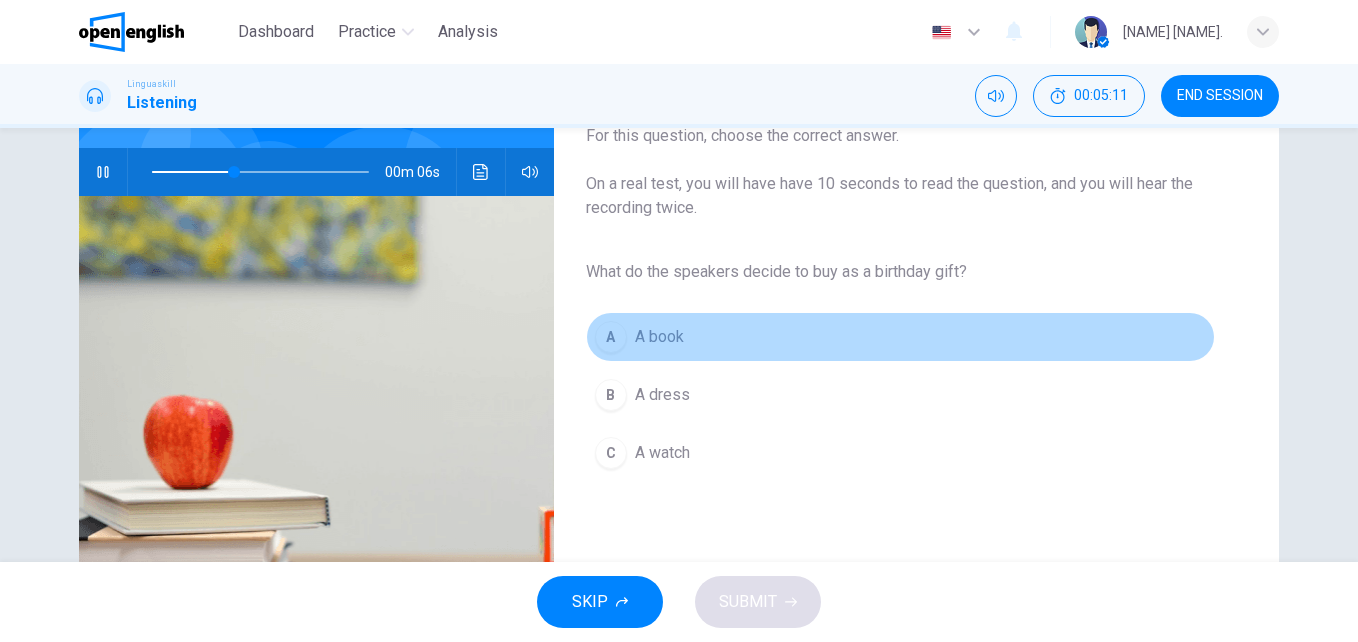 click on "A book" at bounding box center (659, 337) 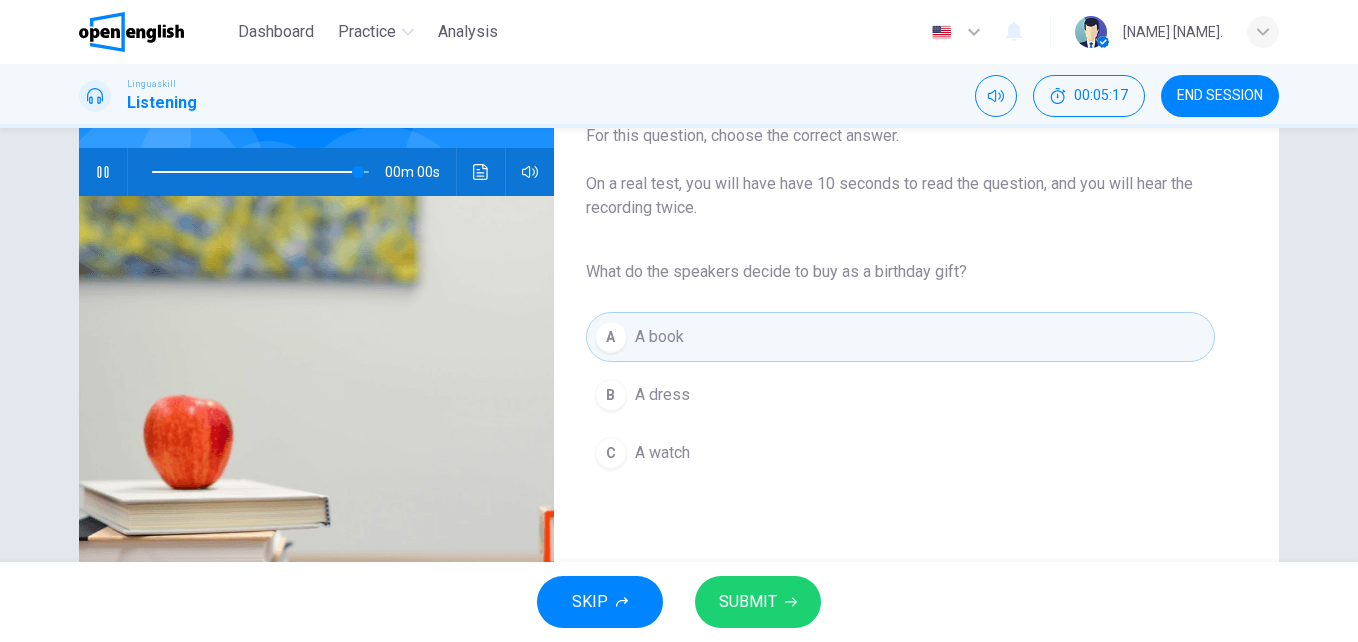 type on "*" 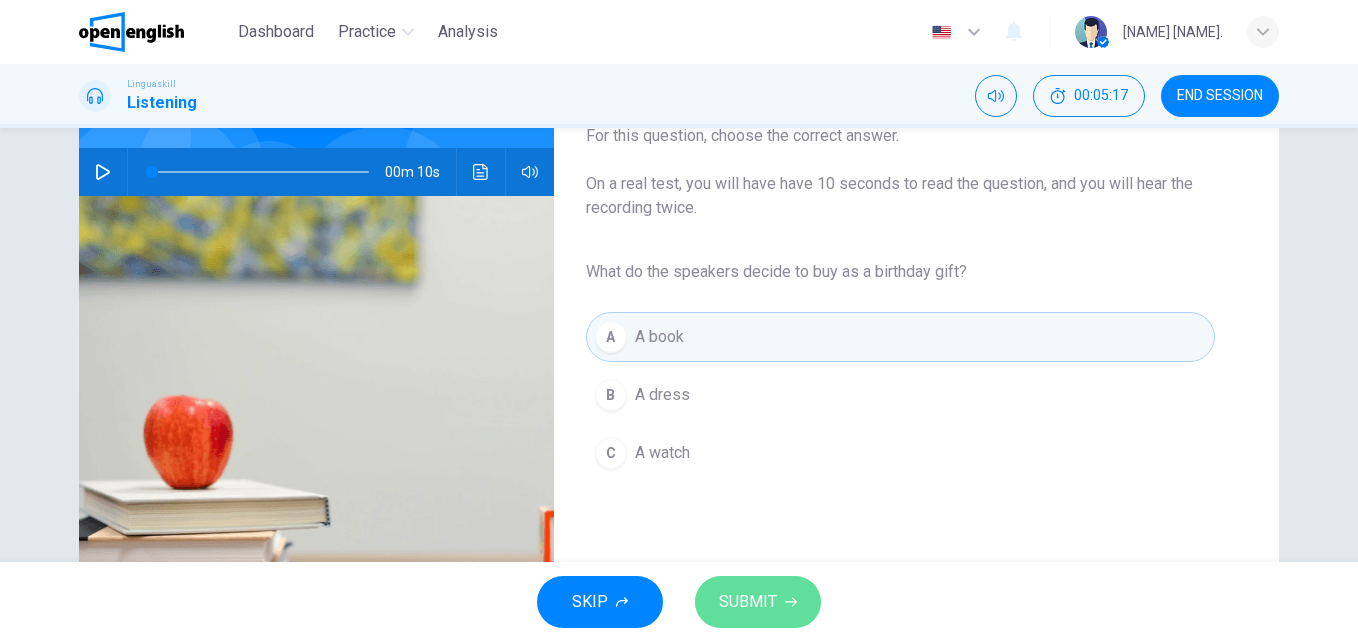 click on "SUBMIT" at bounding box center (758, 602) 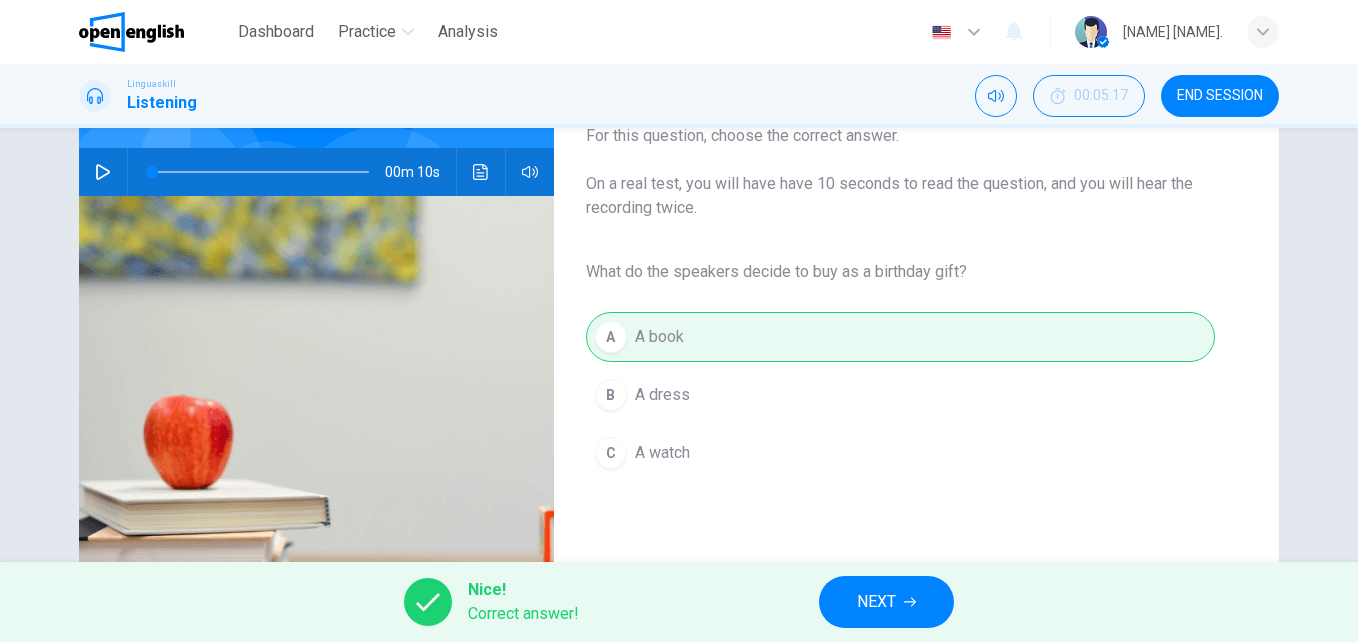 click on "NEXT" at bounding box center [886, 602] 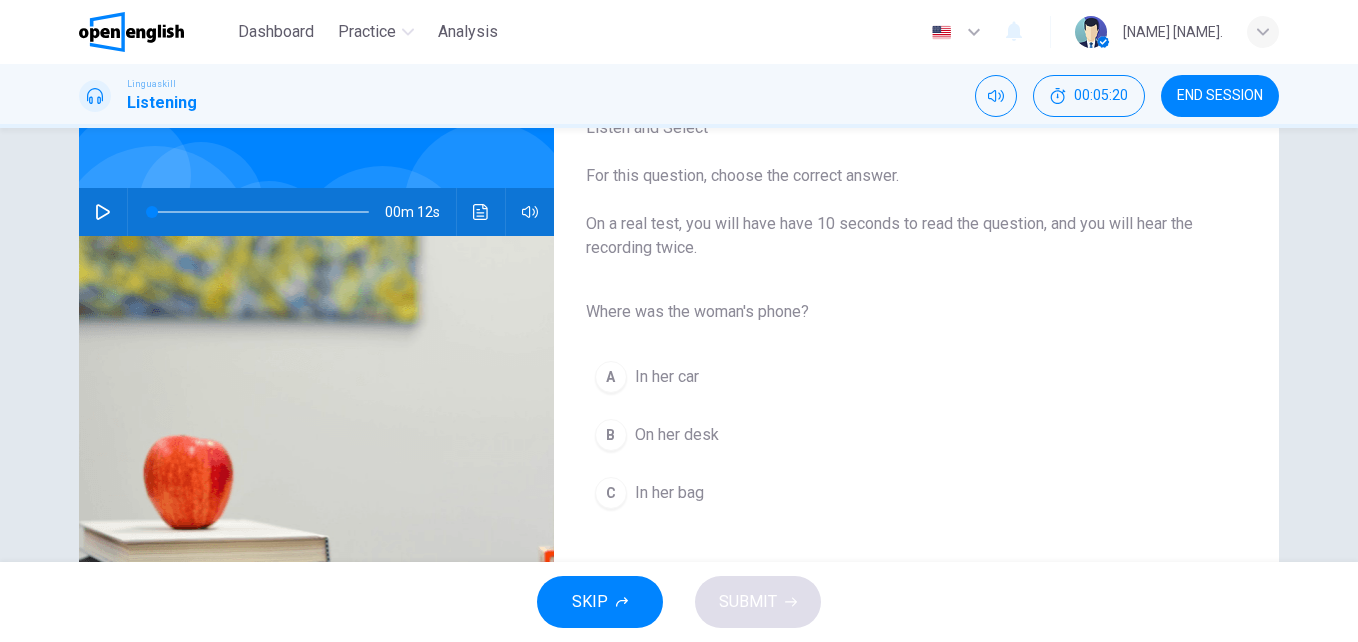 scroll, scrollTop: 144, scrollLeft: 0, axis: vertical 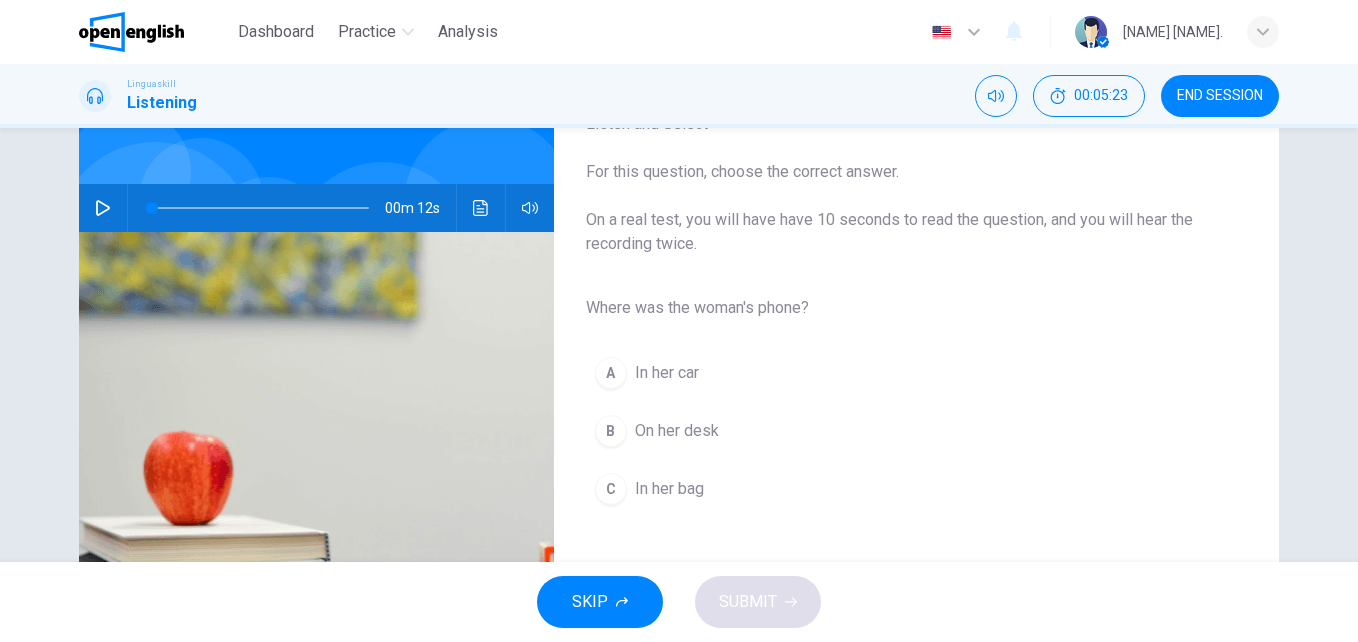 click 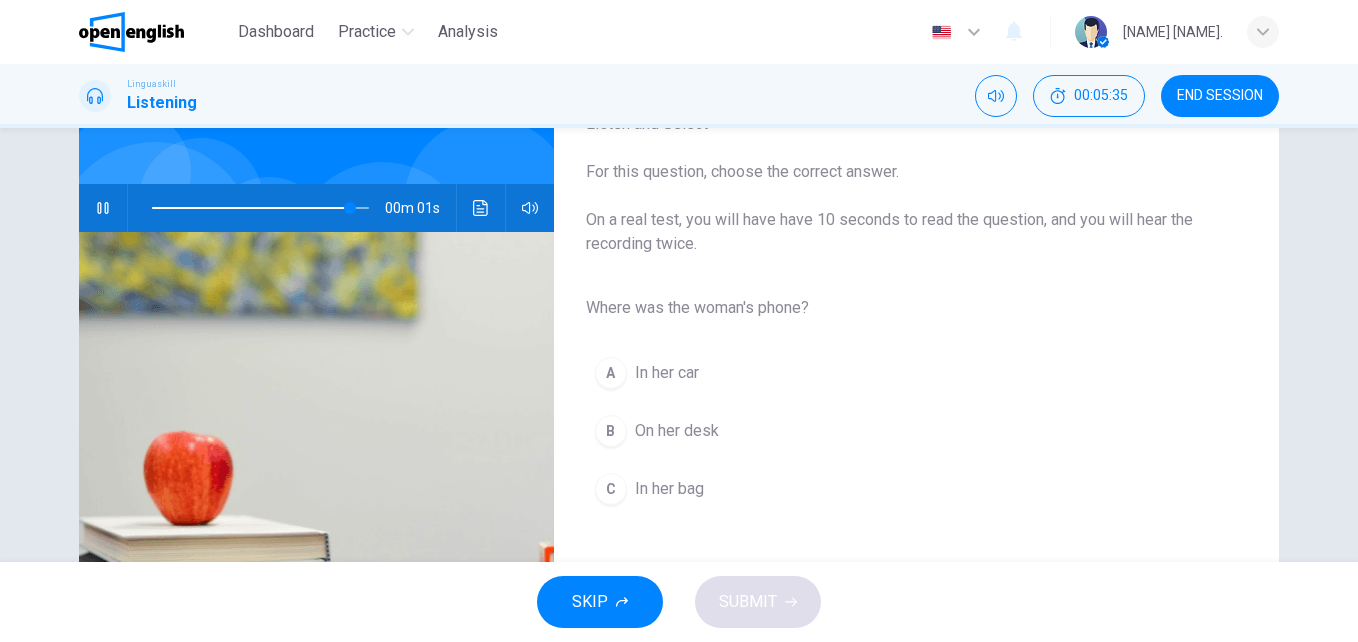 type on "*" 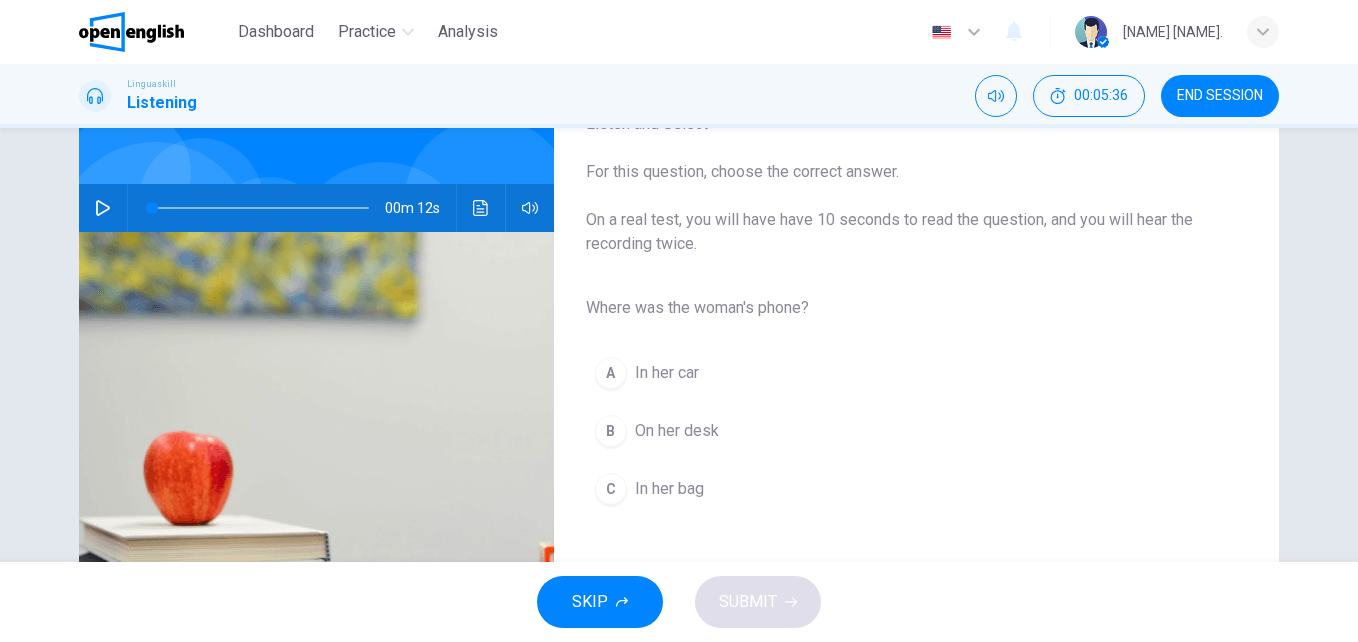 click on "In her bag" at bounding box center (669, 489) 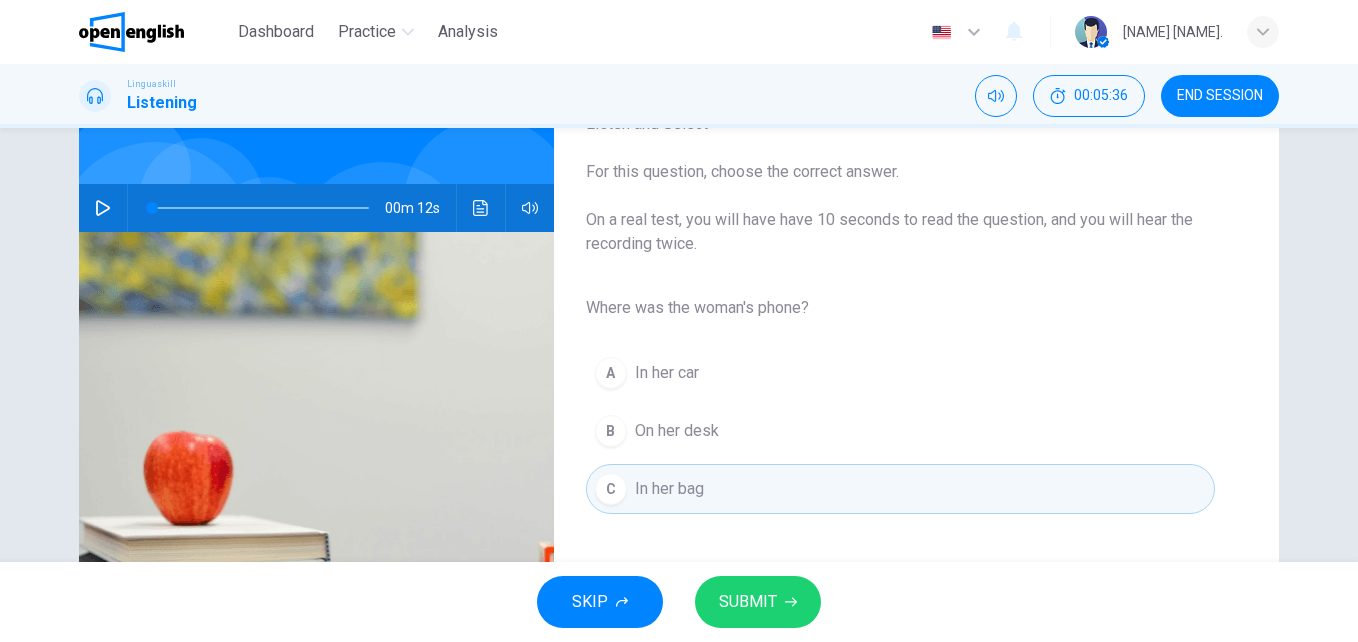 click on "SUBMIT" at bounding box center [748, 602] 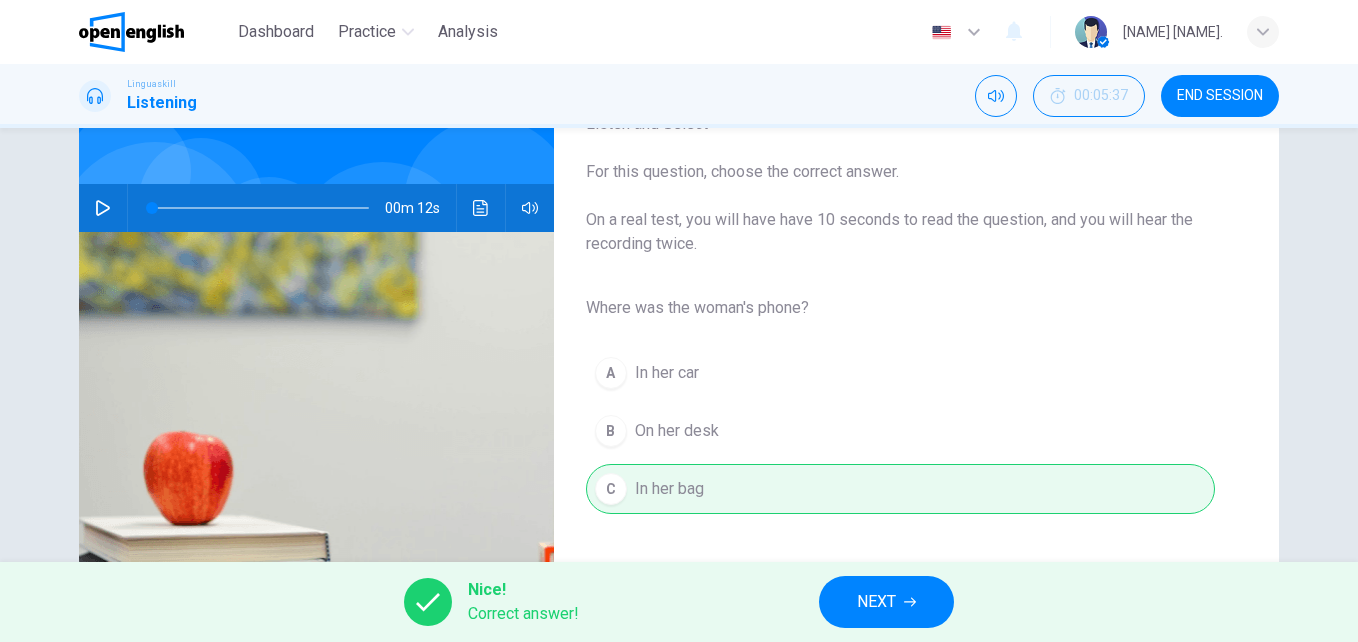 click on "NEXT" at bounding box center (876, 602) 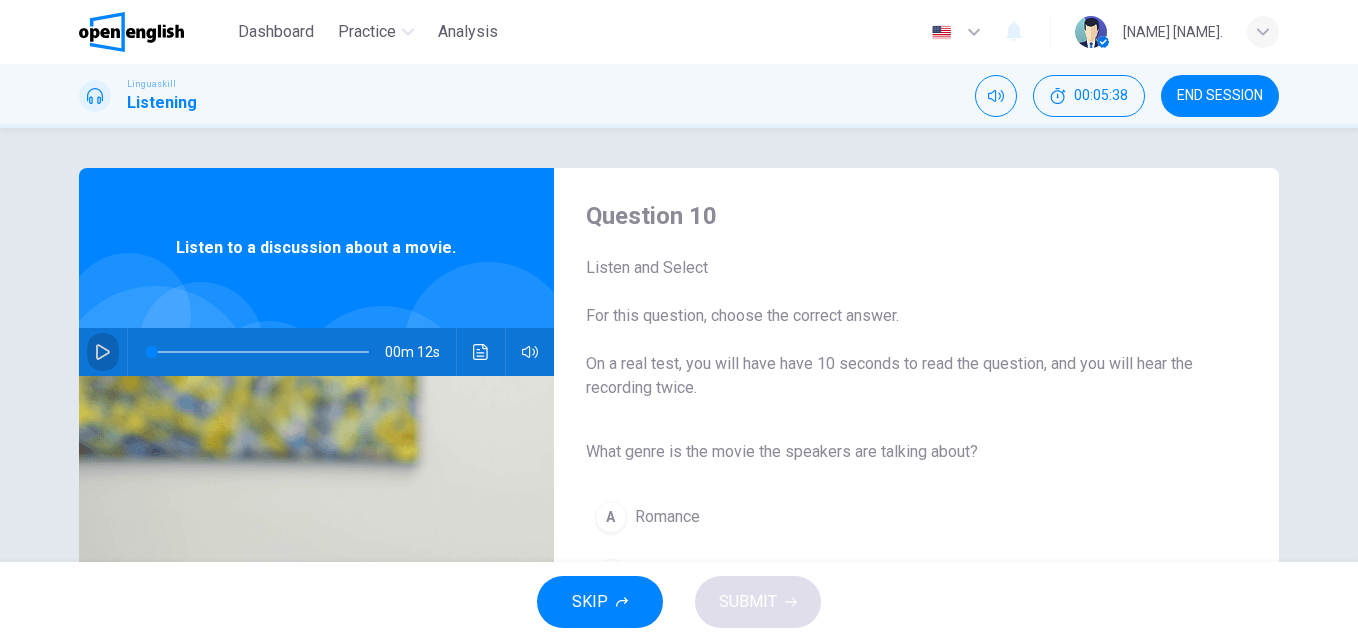 click 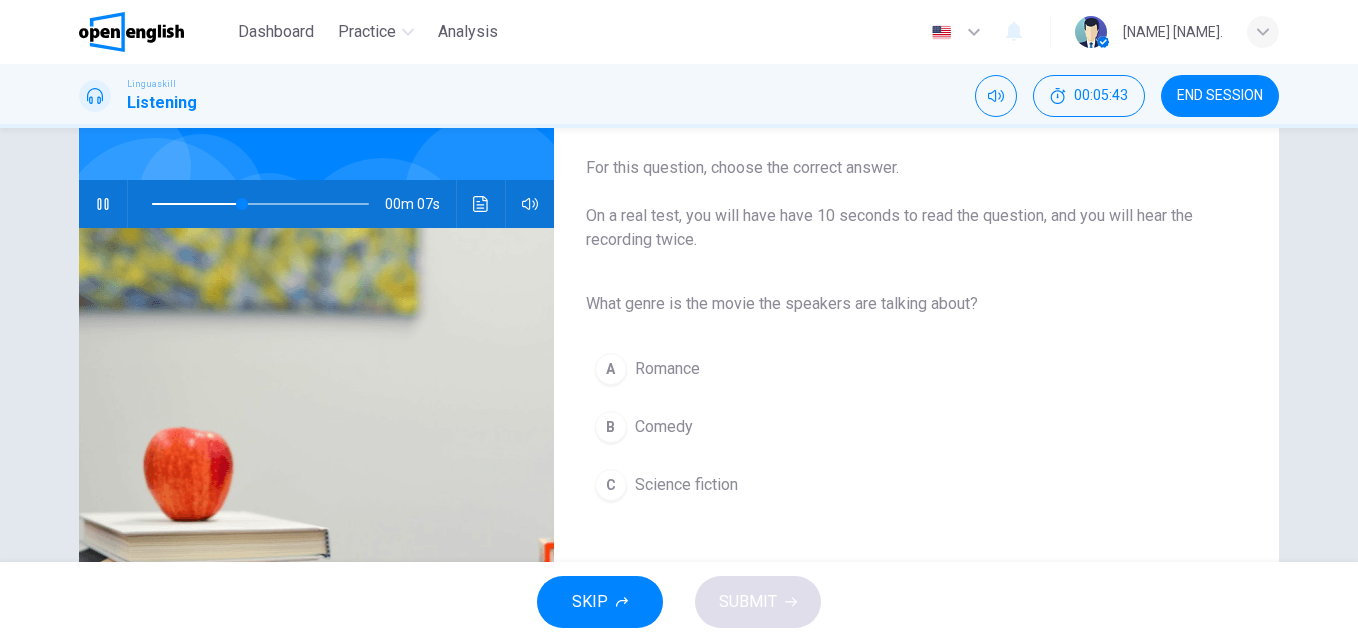 scroll, scrollTop: 153, scrollLeft: 0, axis: vertical 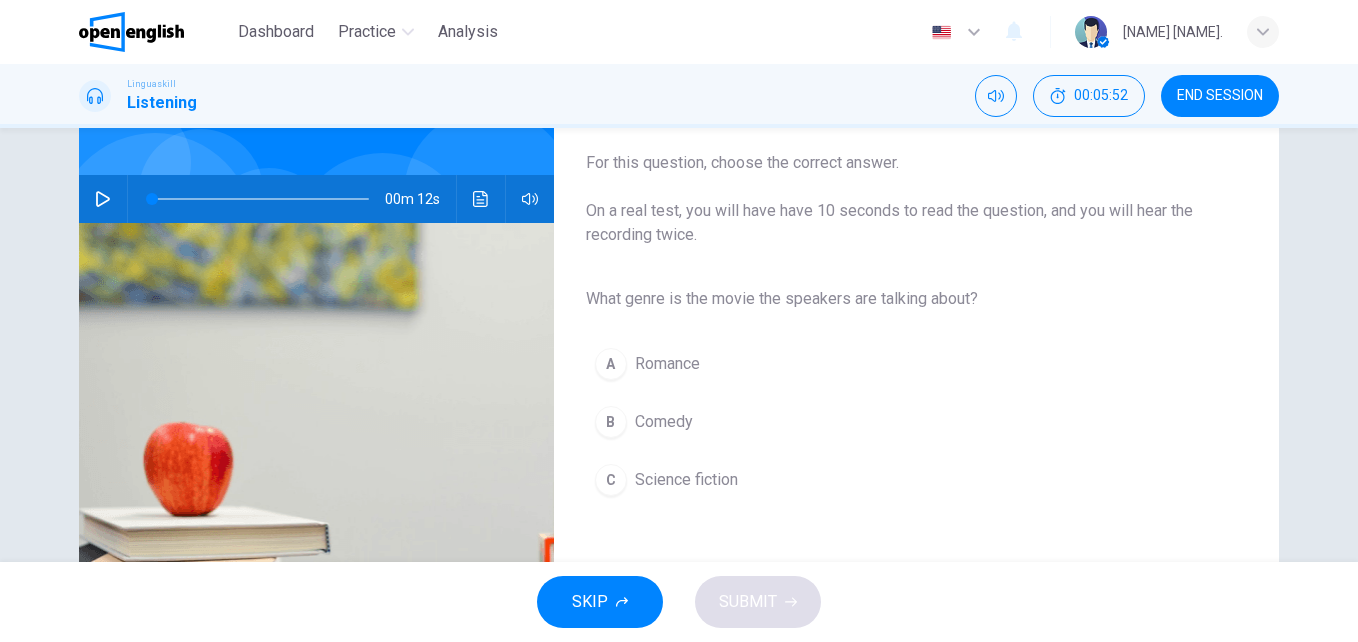 click 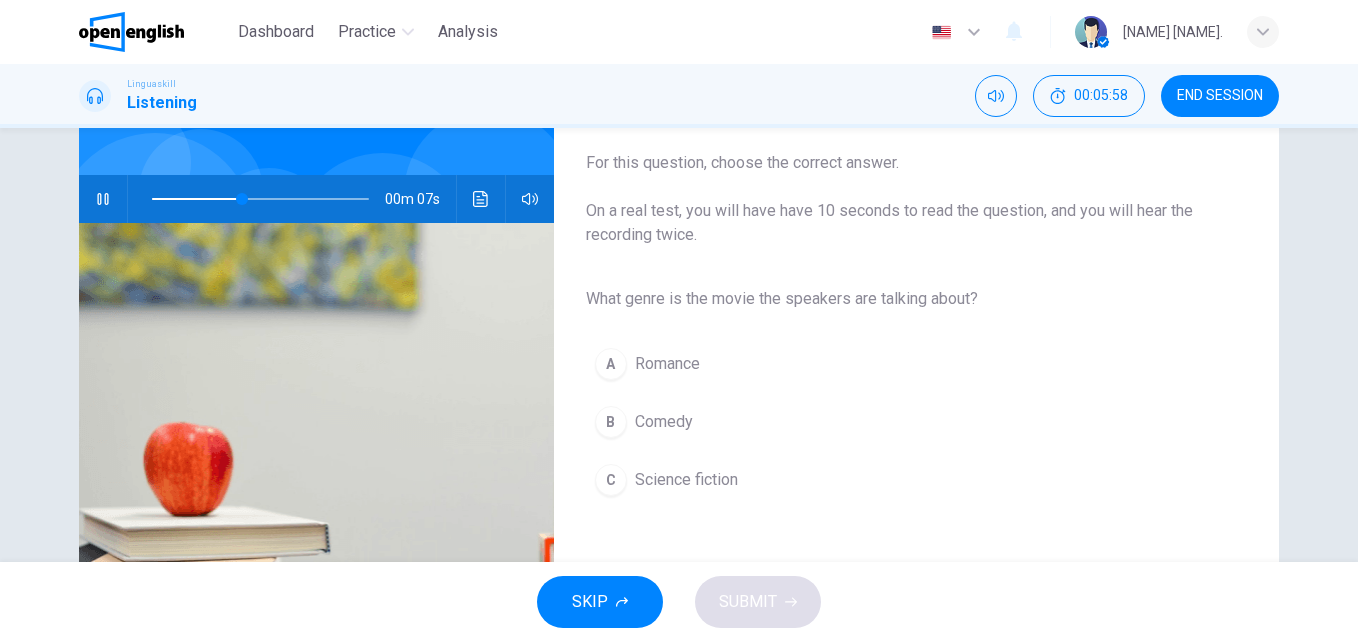 click on "Science fiction" at bounding box center (686, 480) 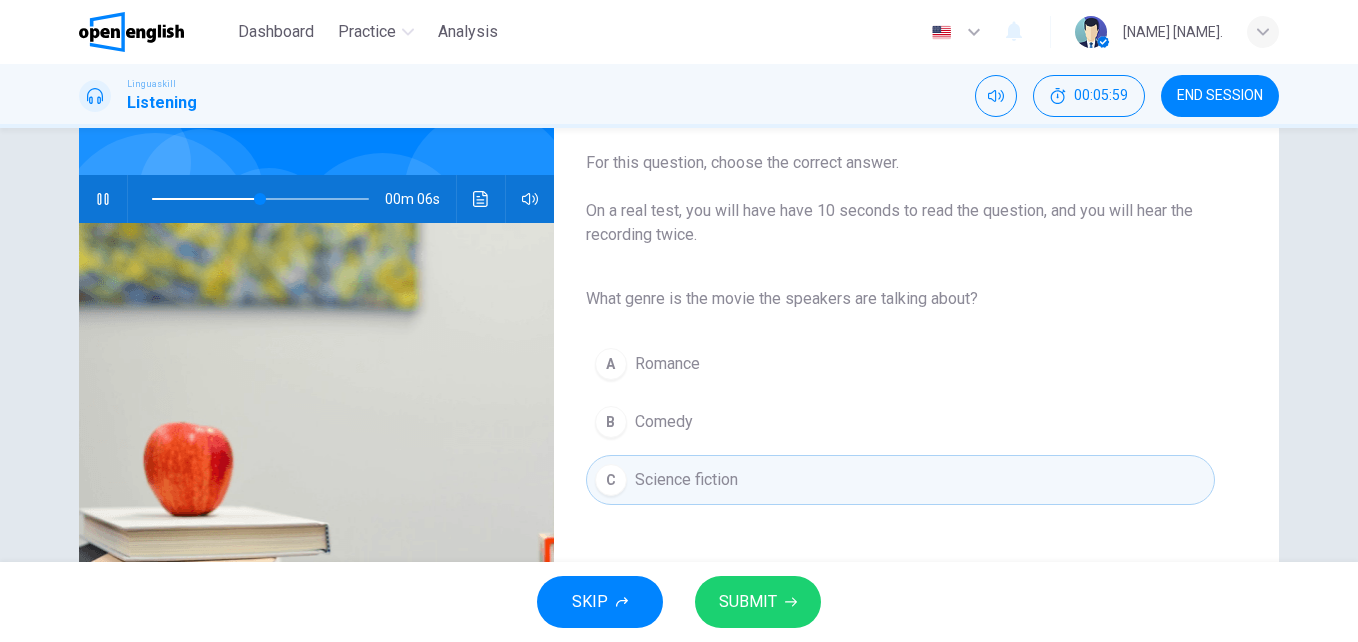 click on "SKIP SUBMIT" at bounding box center (679, 602) 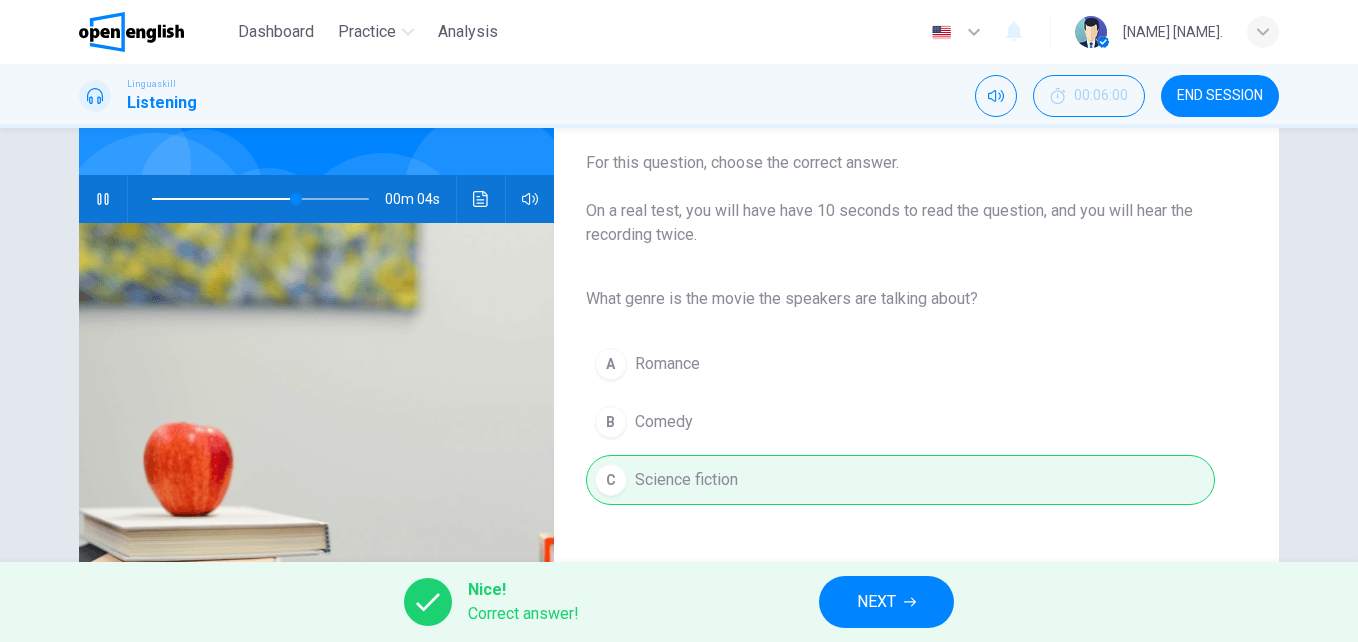 type on "**" 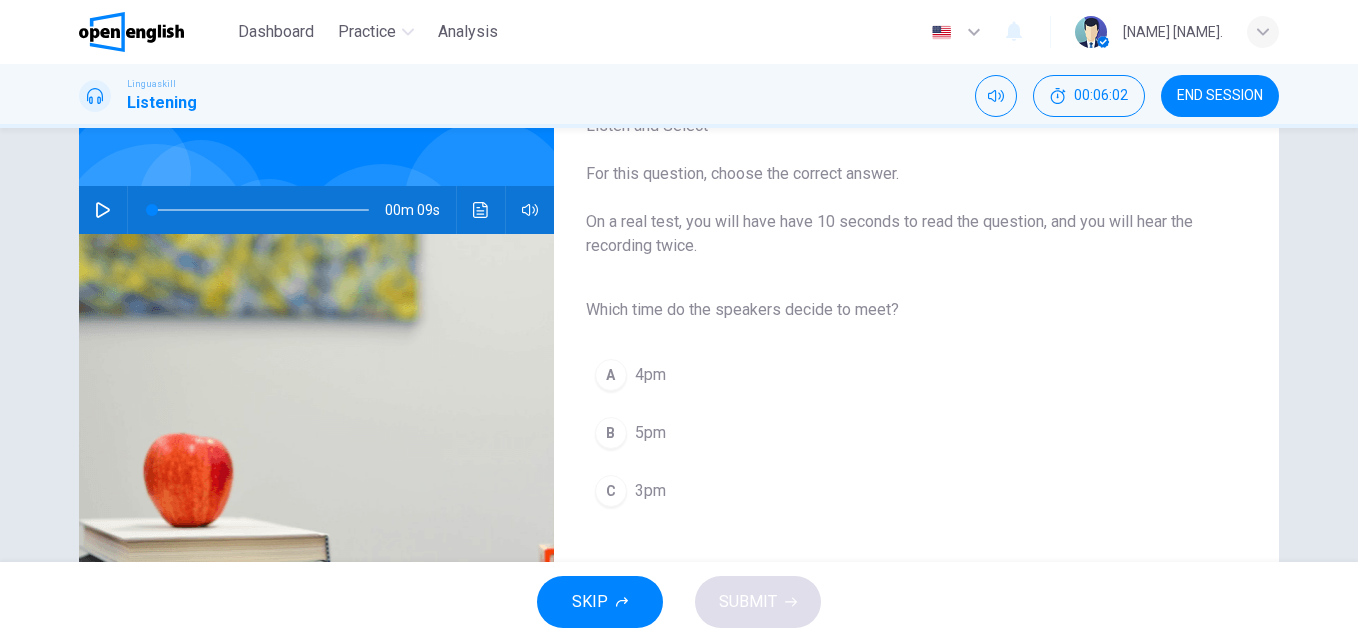 scroll, scrollTop: 148, scrollLeft: 0, axis: vertical 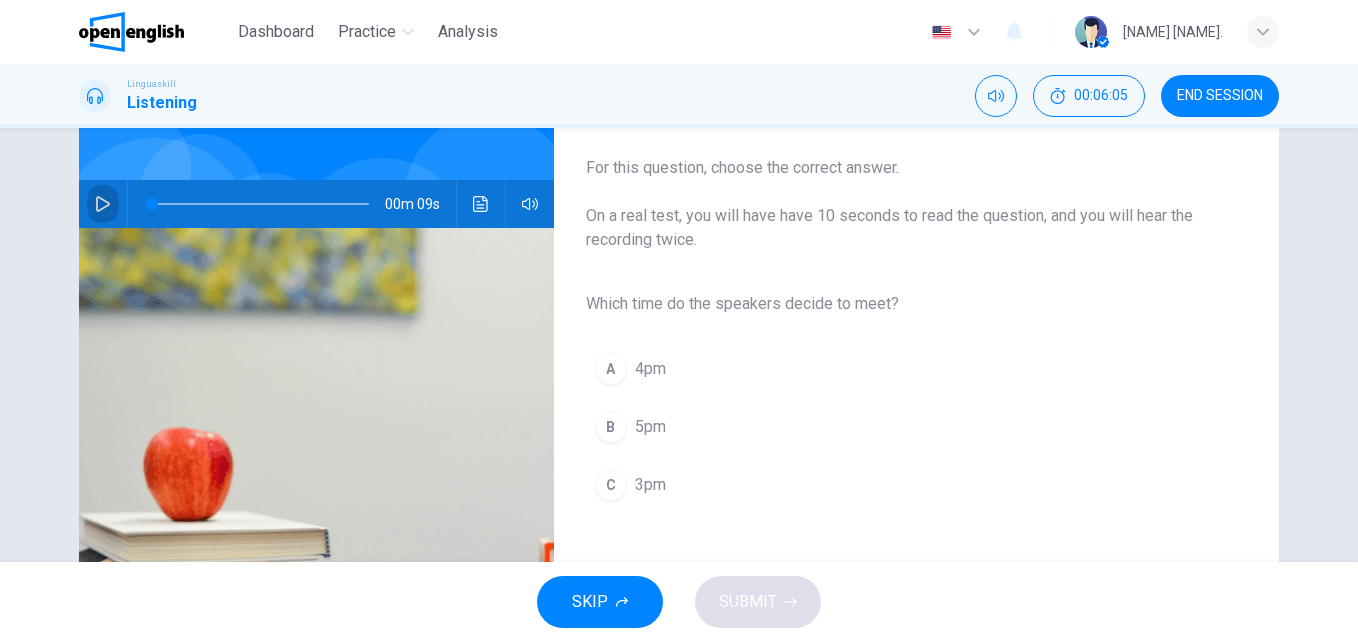 click at bounding box center [103, 204] 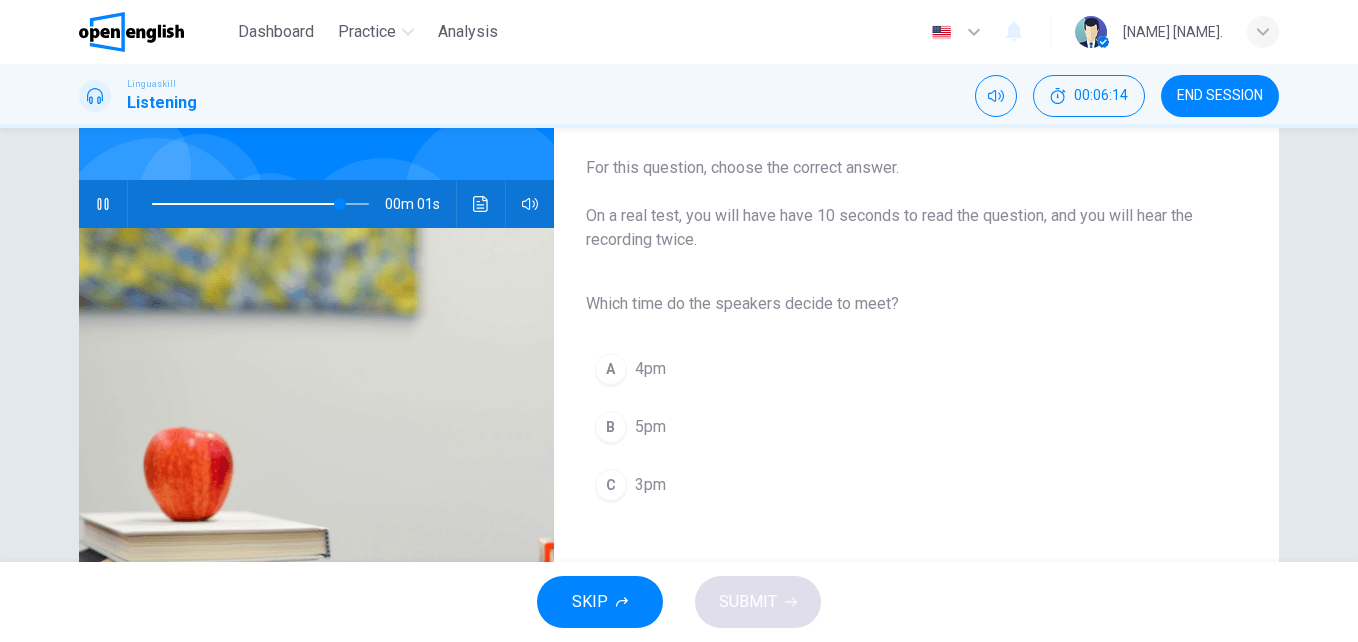 click on "3pm" at bounding box center (650, 485) 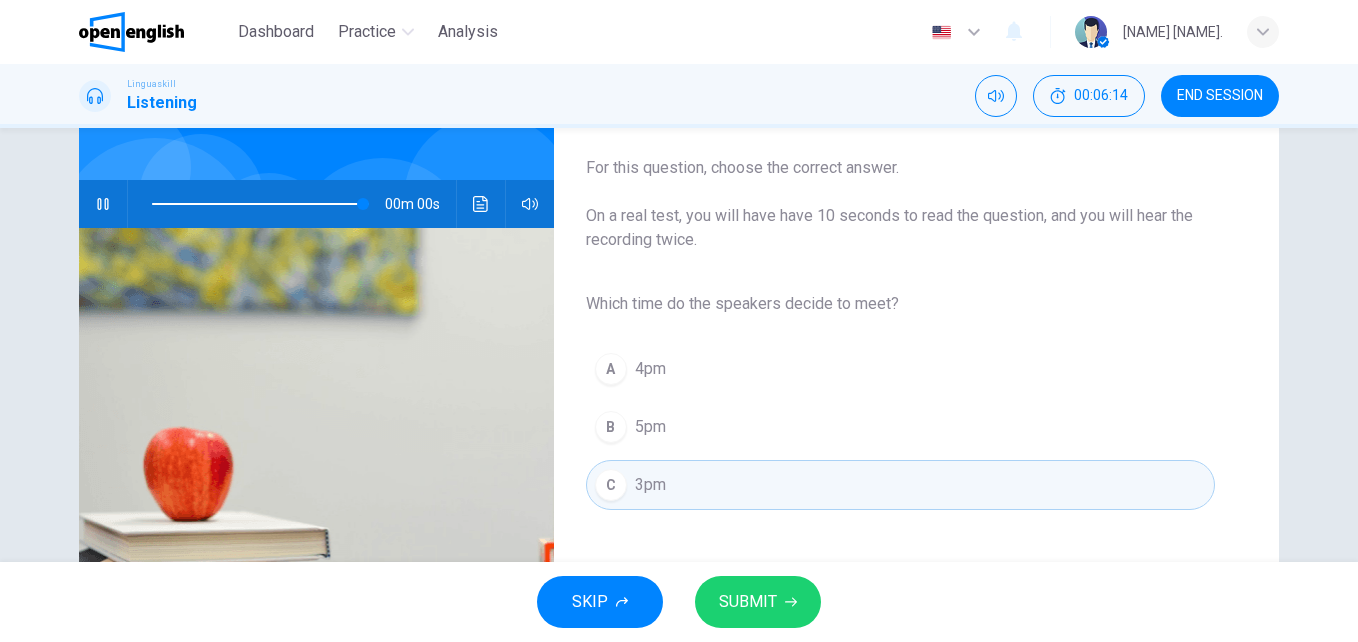 click on "SUBMIT" at bounding box center (748, 602) 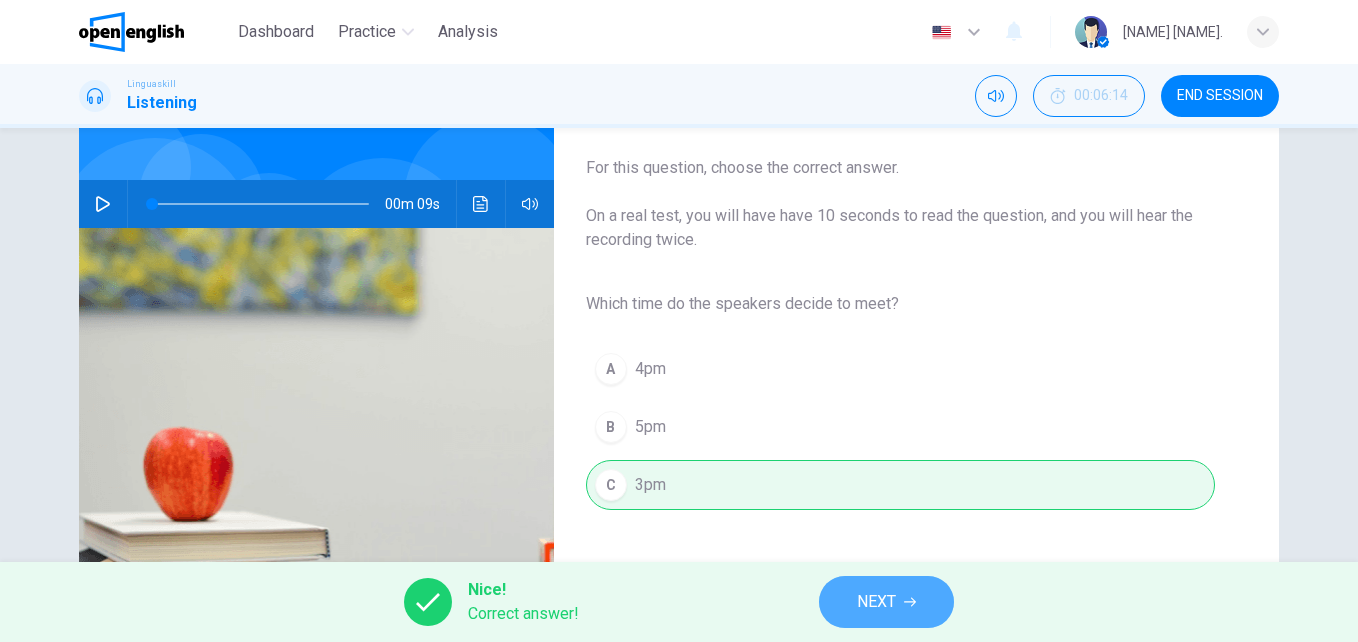 click on "NEXT" at bounding box center (886, 602) 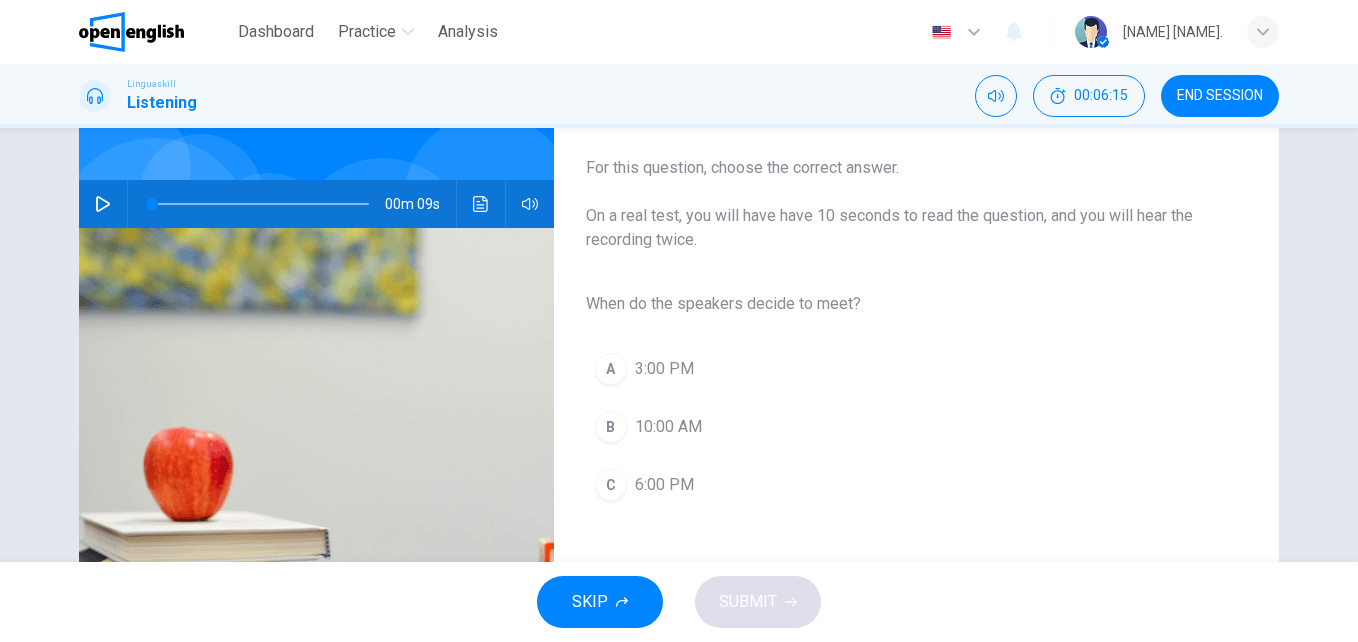 click 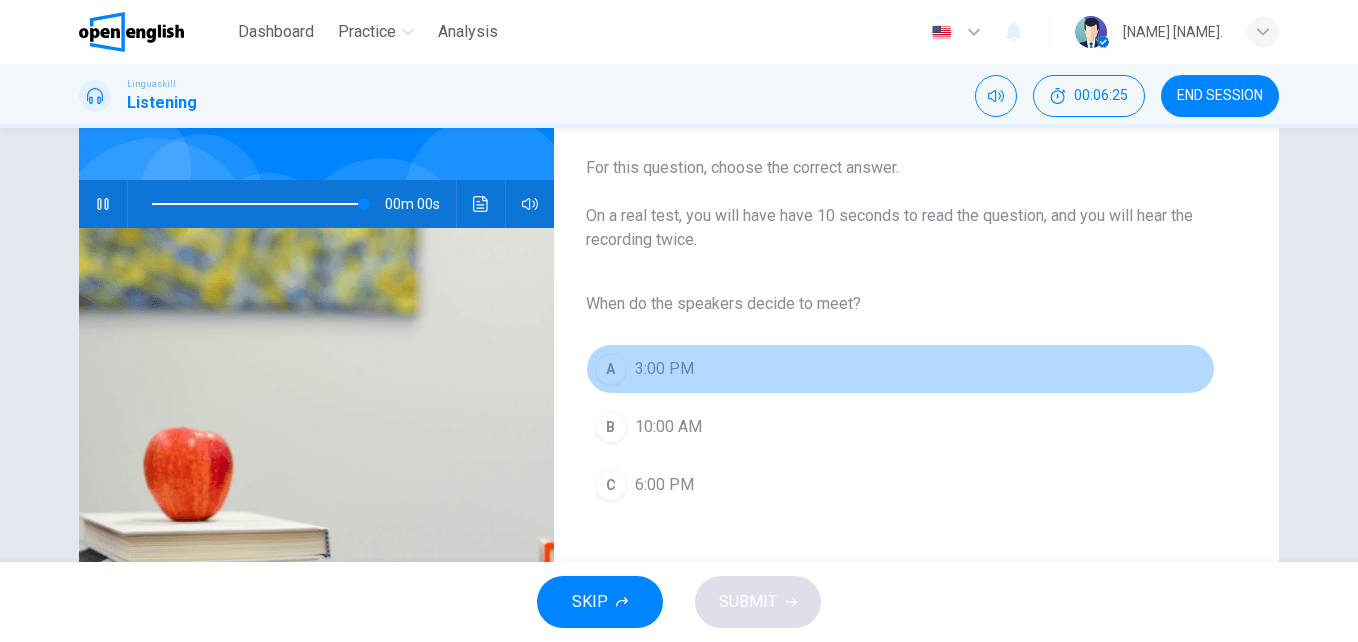 click on "3:00 PM" at bounding box center (664, 369) 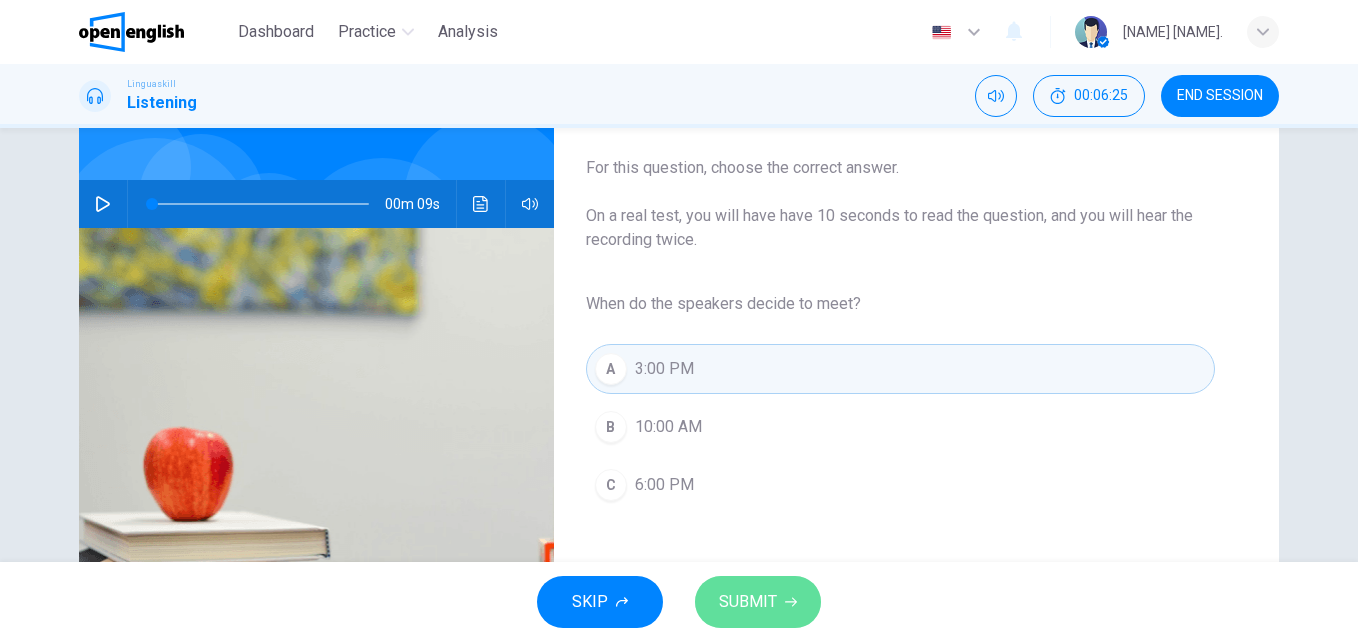 click on "SUBMIT" at bounding box center [758, 602] 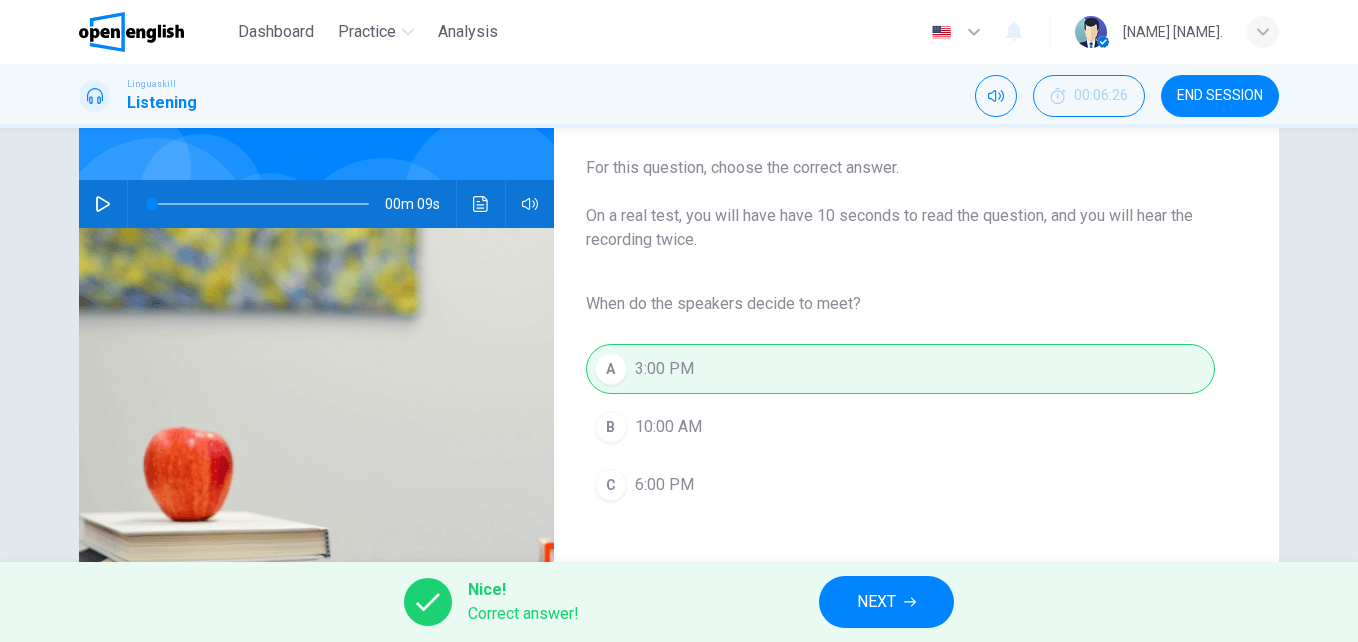 click on "NEXT" at bounding box center [886, 602] 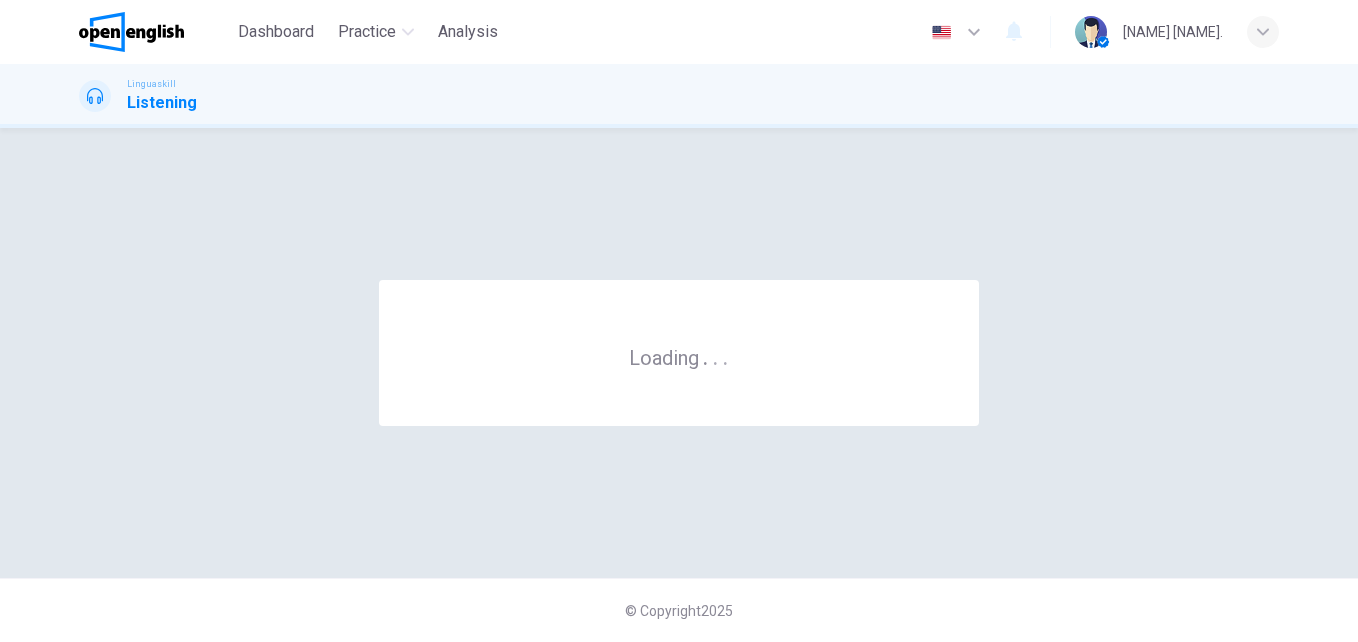 scroll, scrollTop: 0, scrollLeft: 0, axis: both 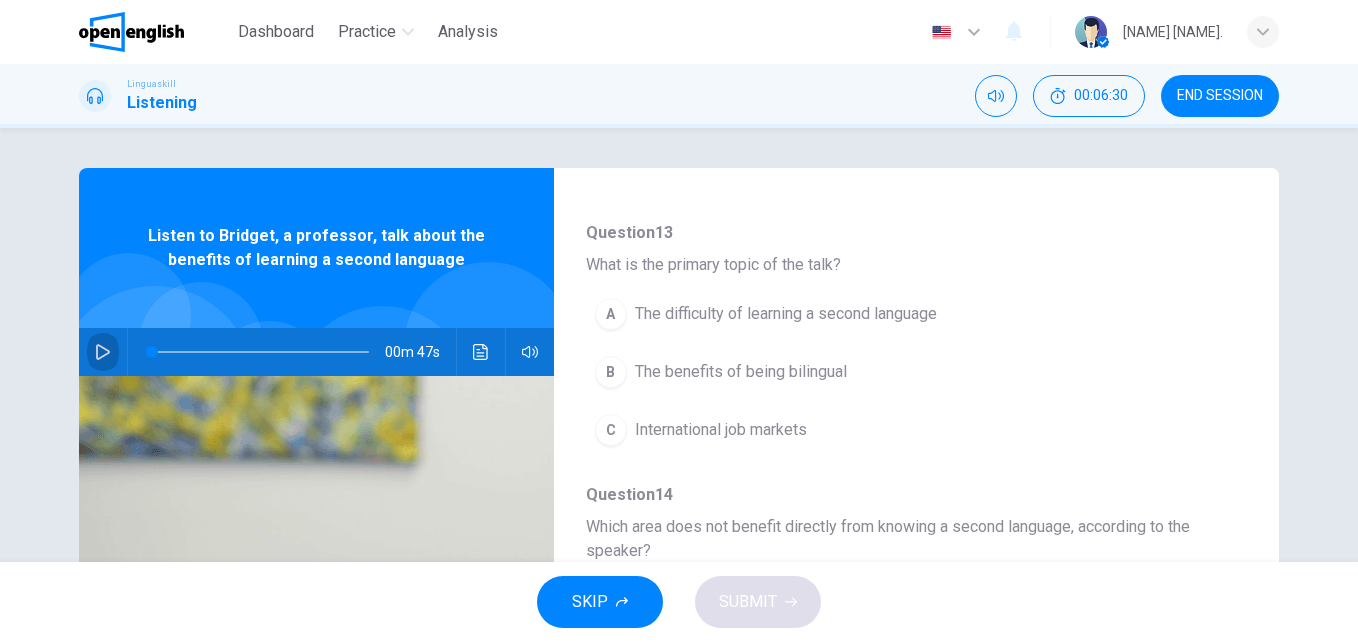 click 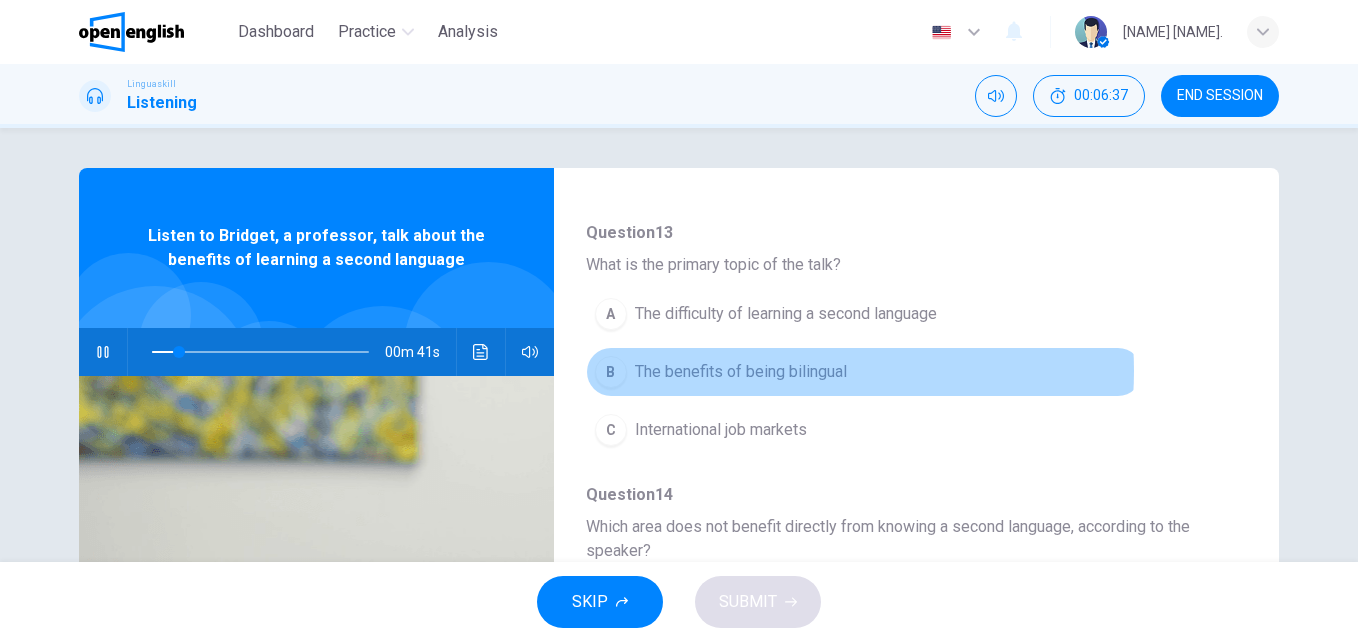 click on "The benefits of being bilingual" at bounding box center (741, 372) 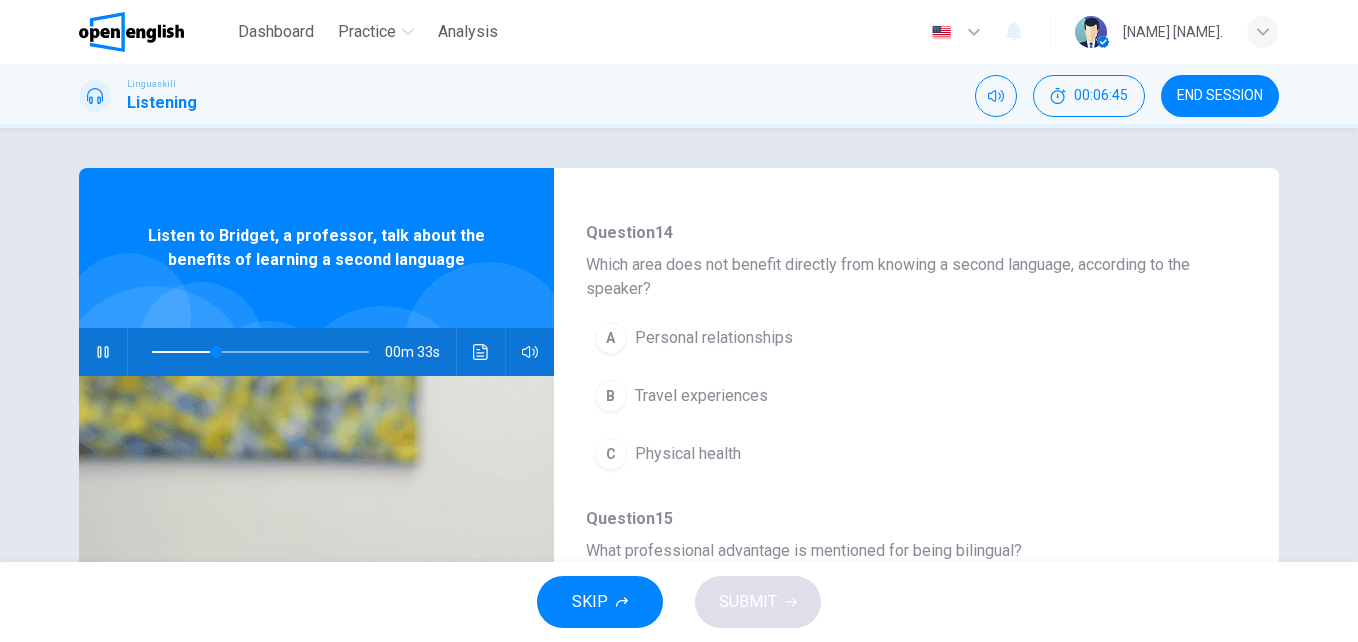 scroll, scrollTop: 454, scrollLeft: 0, axis: vertical 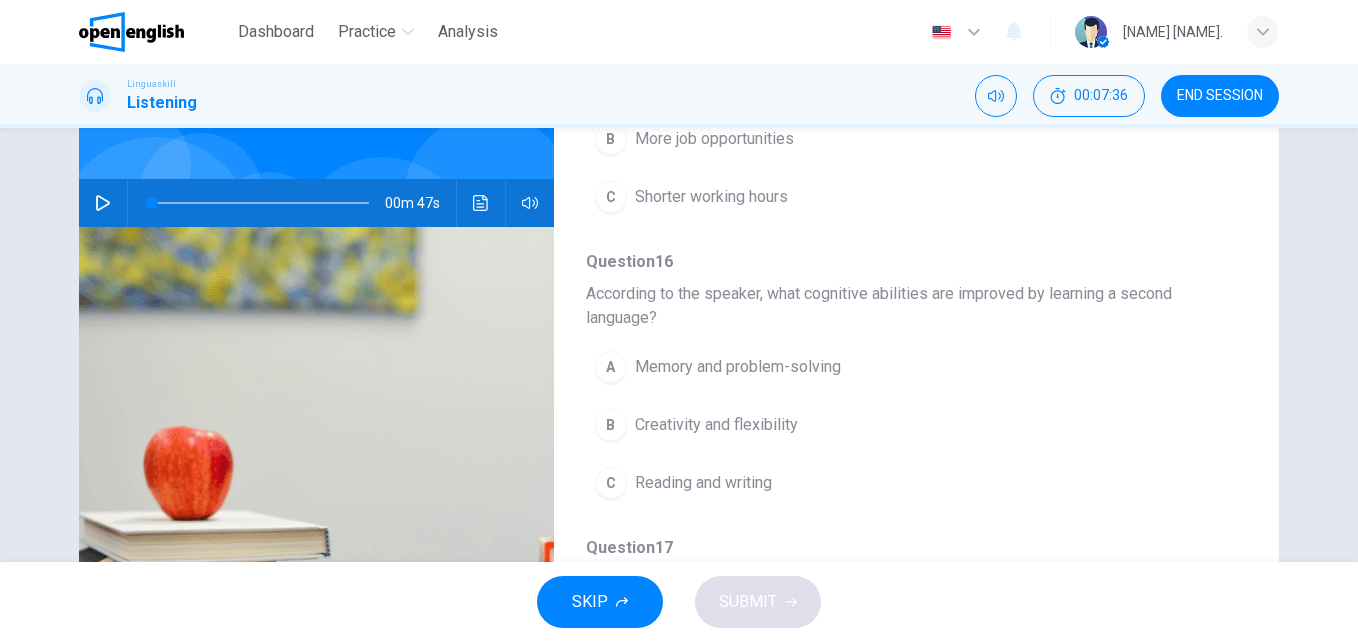 click on "Memory and problem-solving" at bounding box center (738, 367) 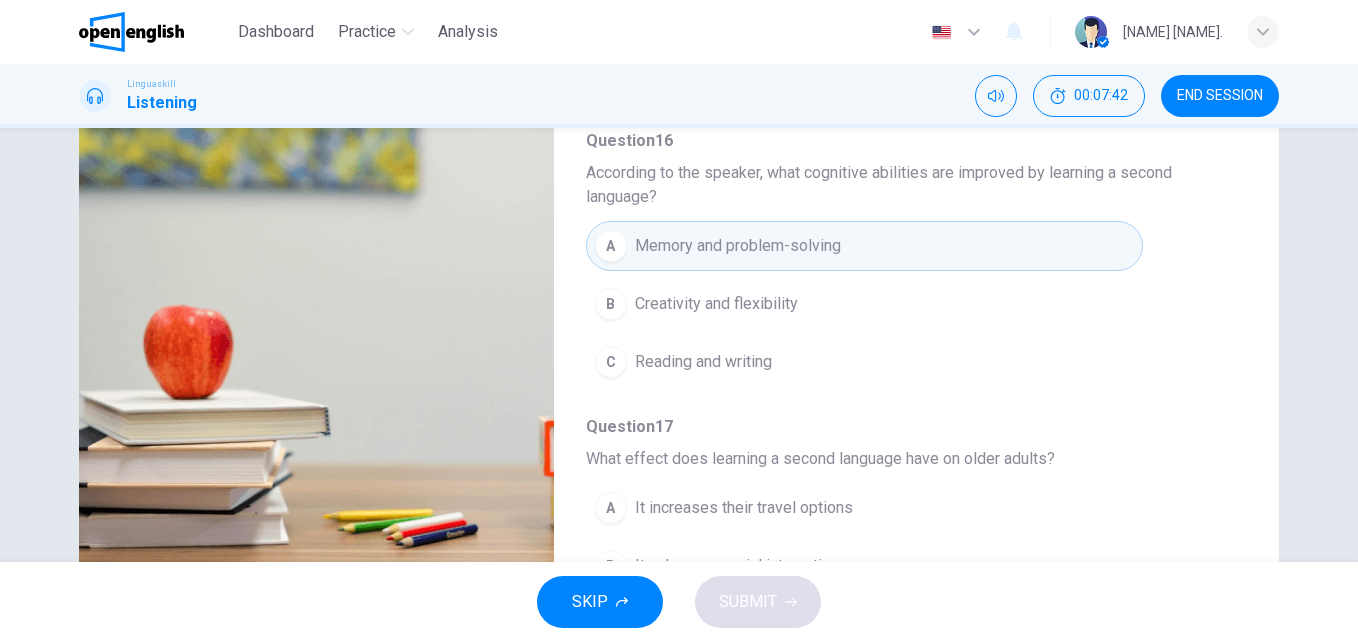 scroll, scrollTop: 341, scrollLeft: 0, axis: vertical 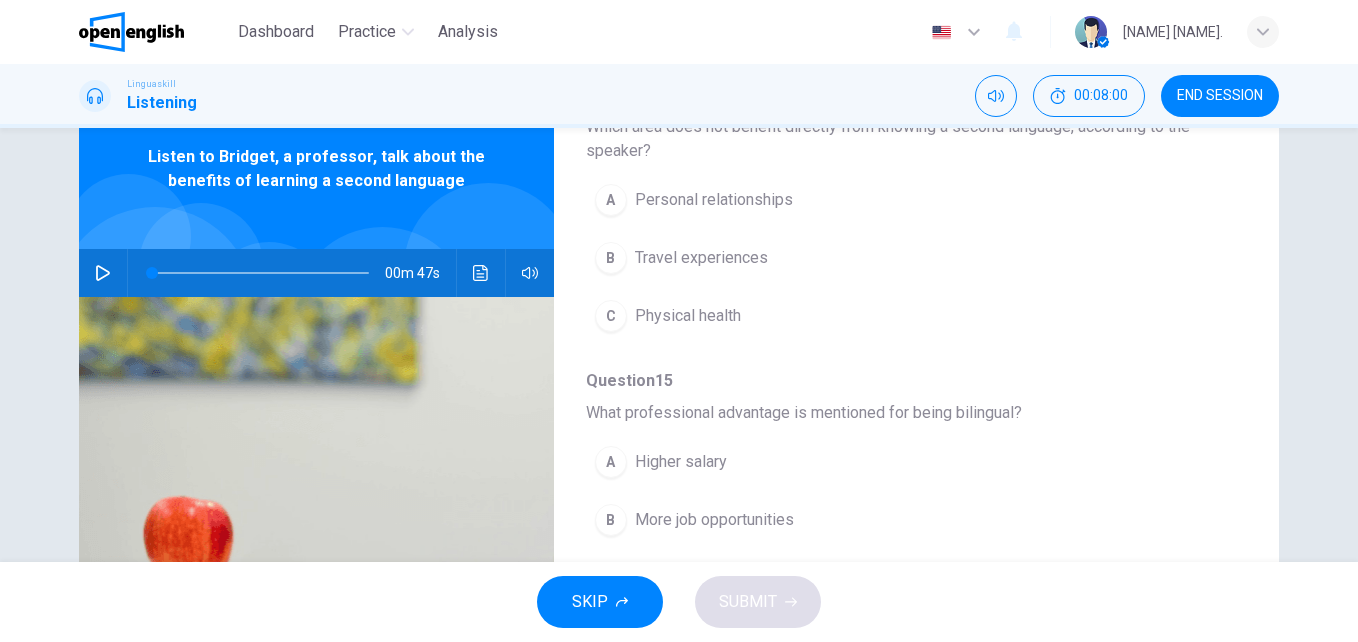 click 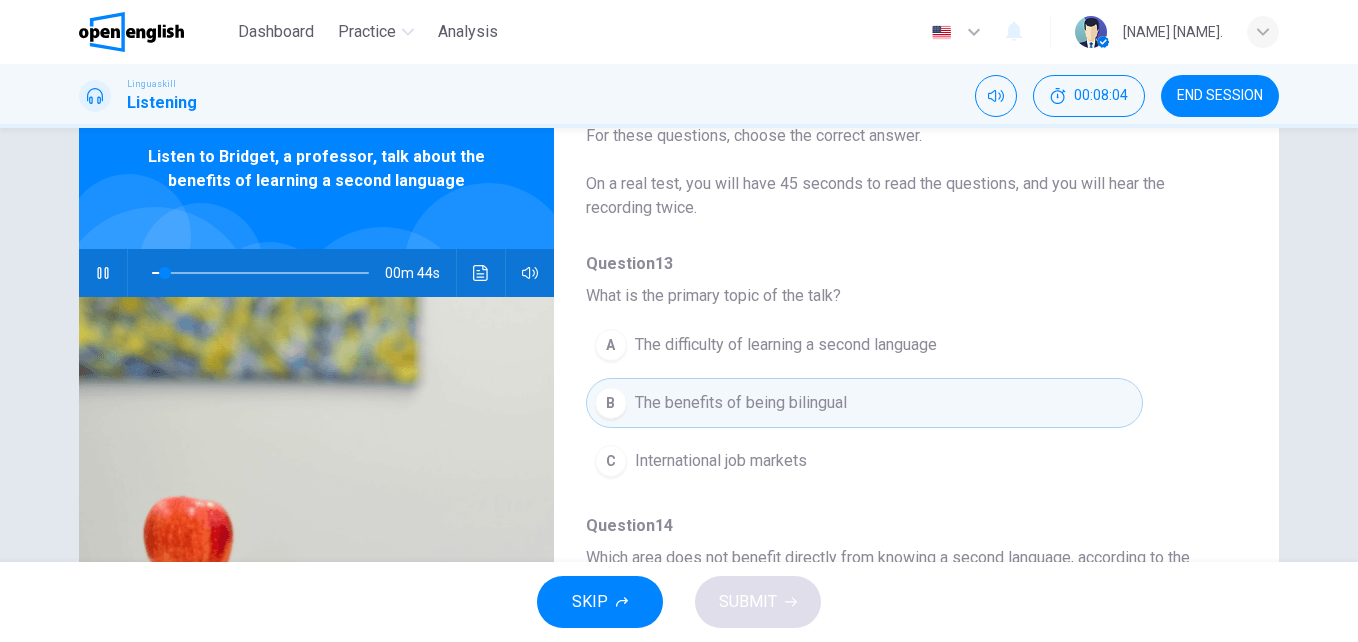 scroll, scrollTop: 74, scrollLeft: 0, axis: vertical 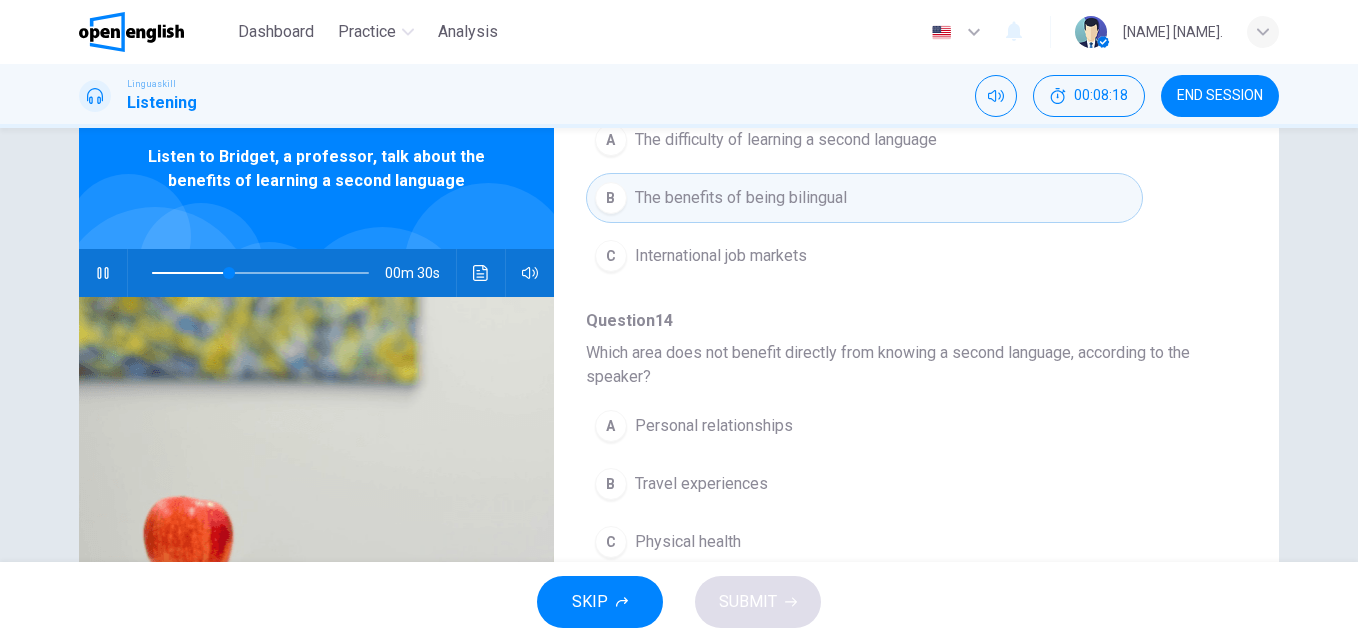 click on "B Travel experiences" at bounding box center [864, 484] 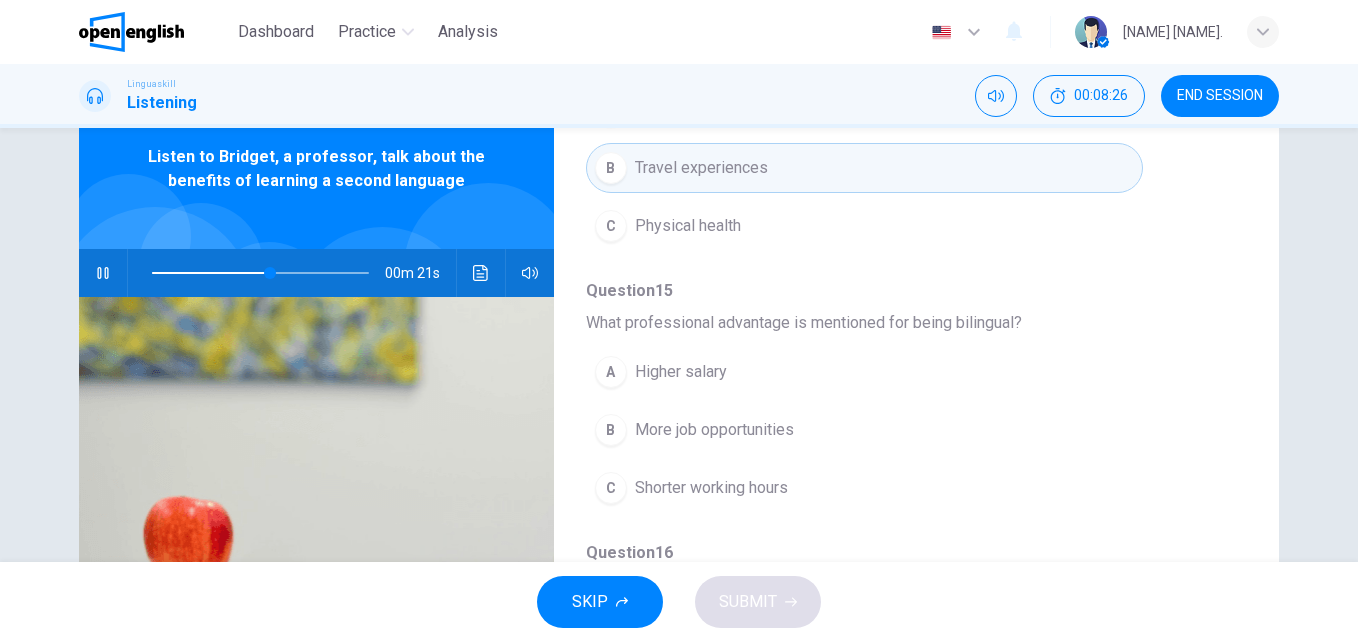 scroll, scrollTop: 603, scrollLeft: 0, axis: vertical 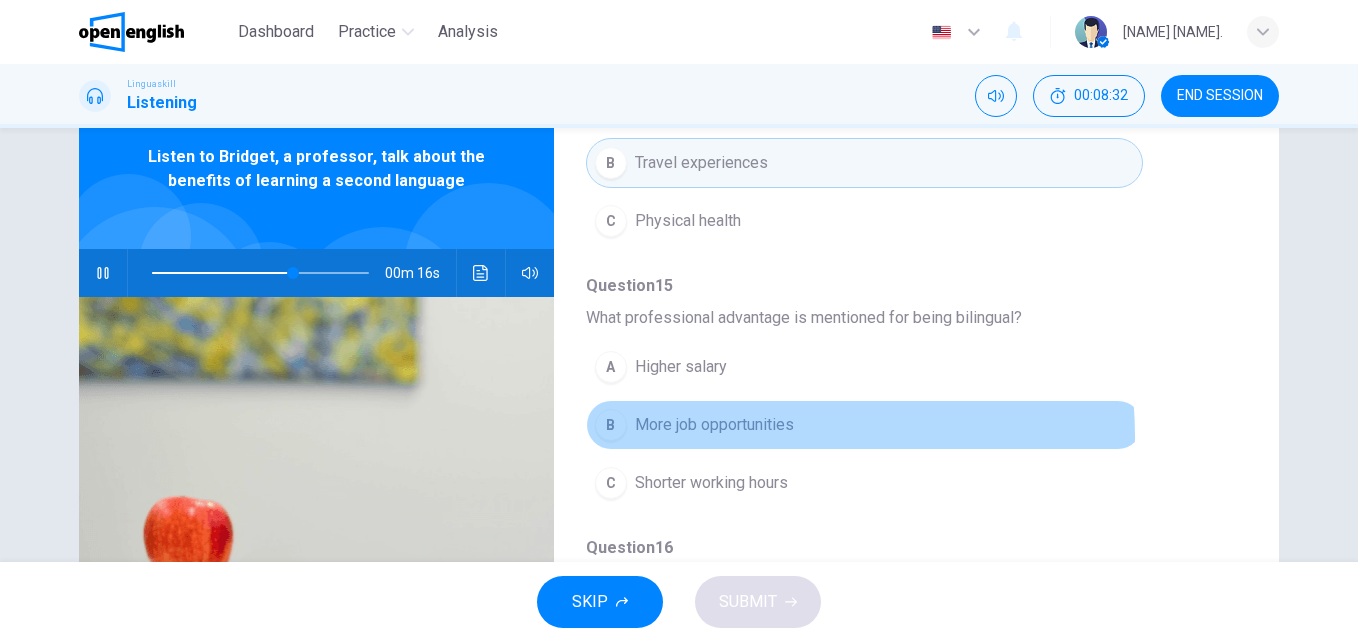 click on "More job opportunities" at bounding box center (714, 425) 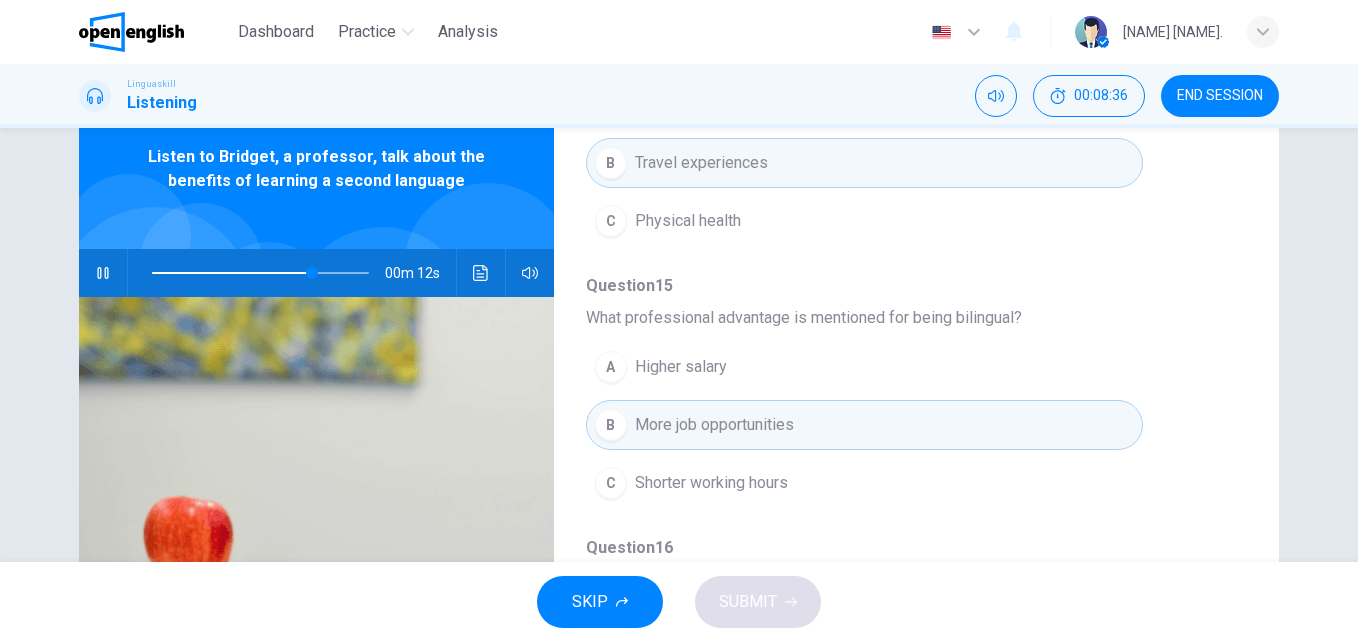 click on "Question 13 - 17 For these questions, choose the correct answer. On a real test, you will have 45 seconds to read the questions, and you will hear the recording twice. Question  13 What is the primary topic of the talk? A The difficulty of learning a second language
B The benefits of being bilingual C International job markets Question  14 Which area does not benefit directly from knowing a second language, according to the speaker? A Personal relationships
B Travel experiences C Physical health Question  15 What professional advantage is mentioned for being bilingual? A Higher salary B More job opportunities C Shorter working hours Question  16 According to the speaker, what cognitive abilities are improved by learning a second language? A Memory and problem-solving B Creativity and flexibility C Reading and writing Question  17 What effect does learning a second language have on older adults? A It increases their travel options B It enhances social interactions C It delays the onset of dementia 00m 12s" at bounding box center [679, 436] 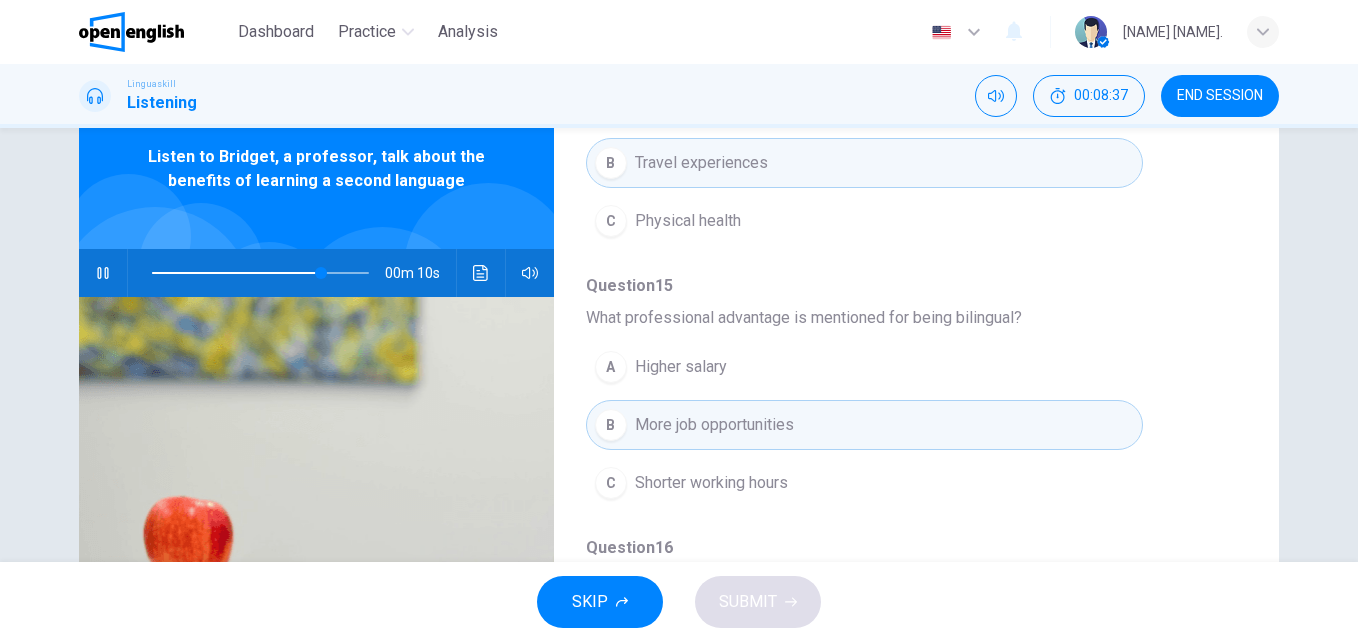 drag, startPoint x: 1230, startPoint y: 442, endPoint x: 1215, endPoint y: 526, distance: 85.32877 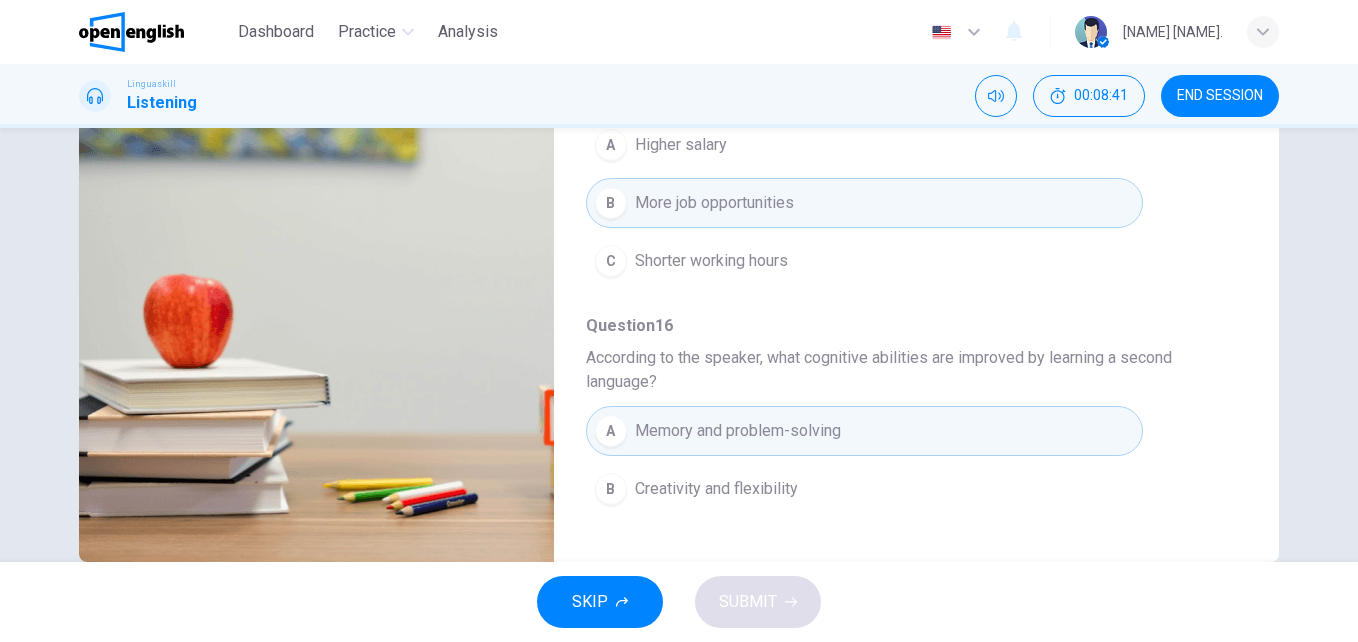 scroll, scrollTop: 341, scrollLeft: 0, axis: vertical 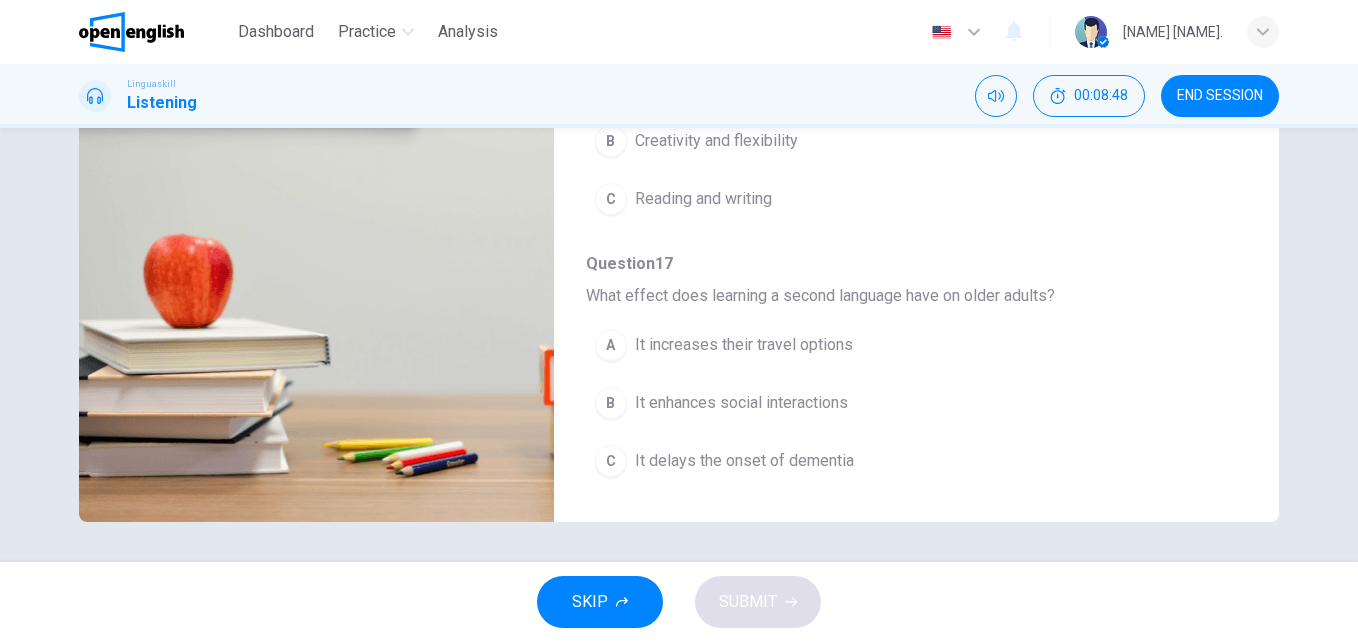 type on "*" 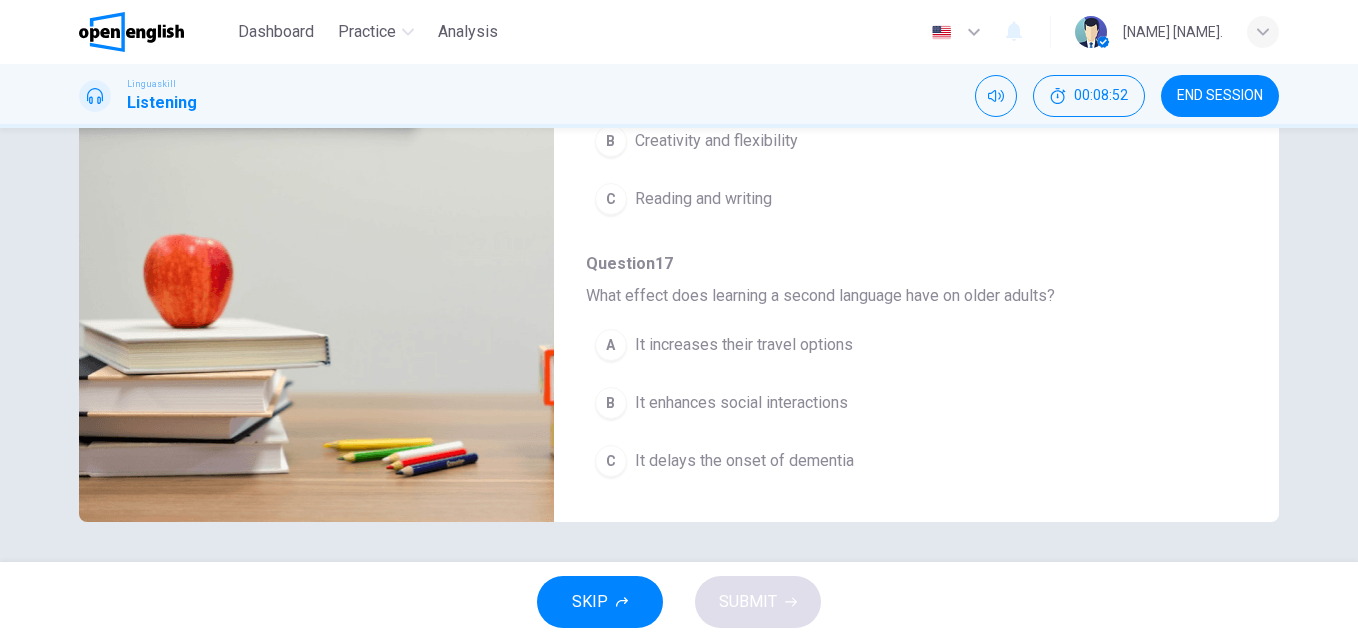 click on "It delays the onset of dementia" at bounding box center (744, 461) 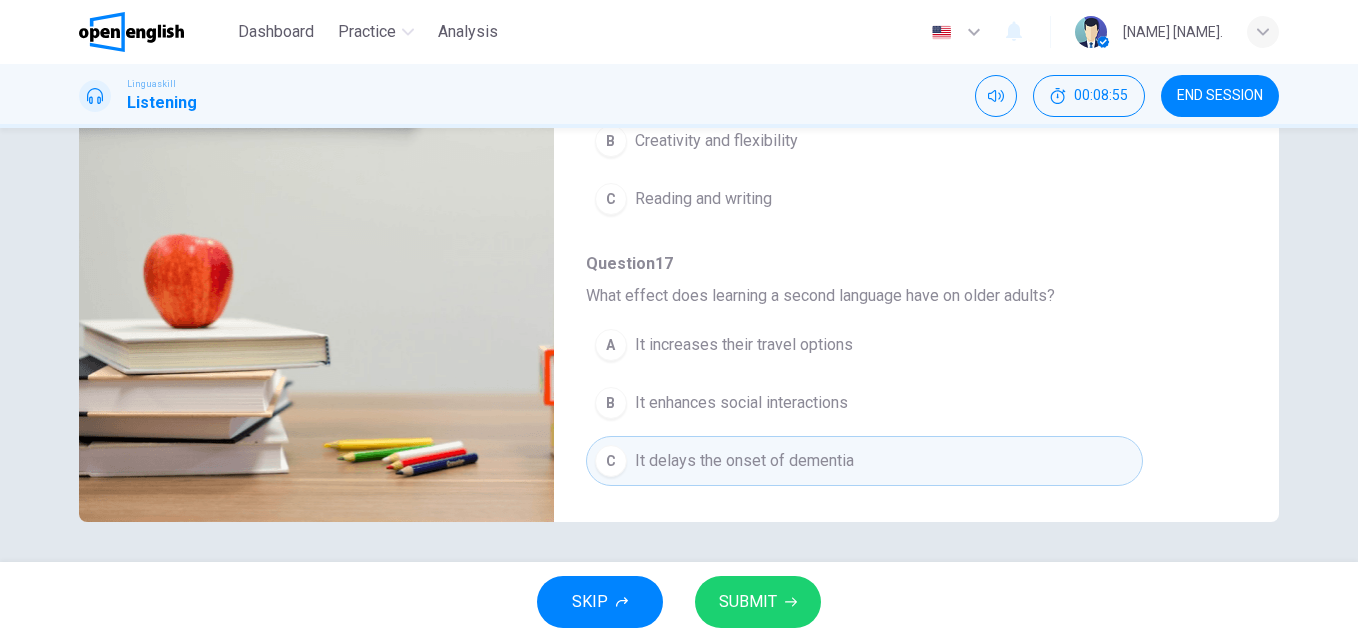 click on "SUBMIT" at bounding box center (758, 602) 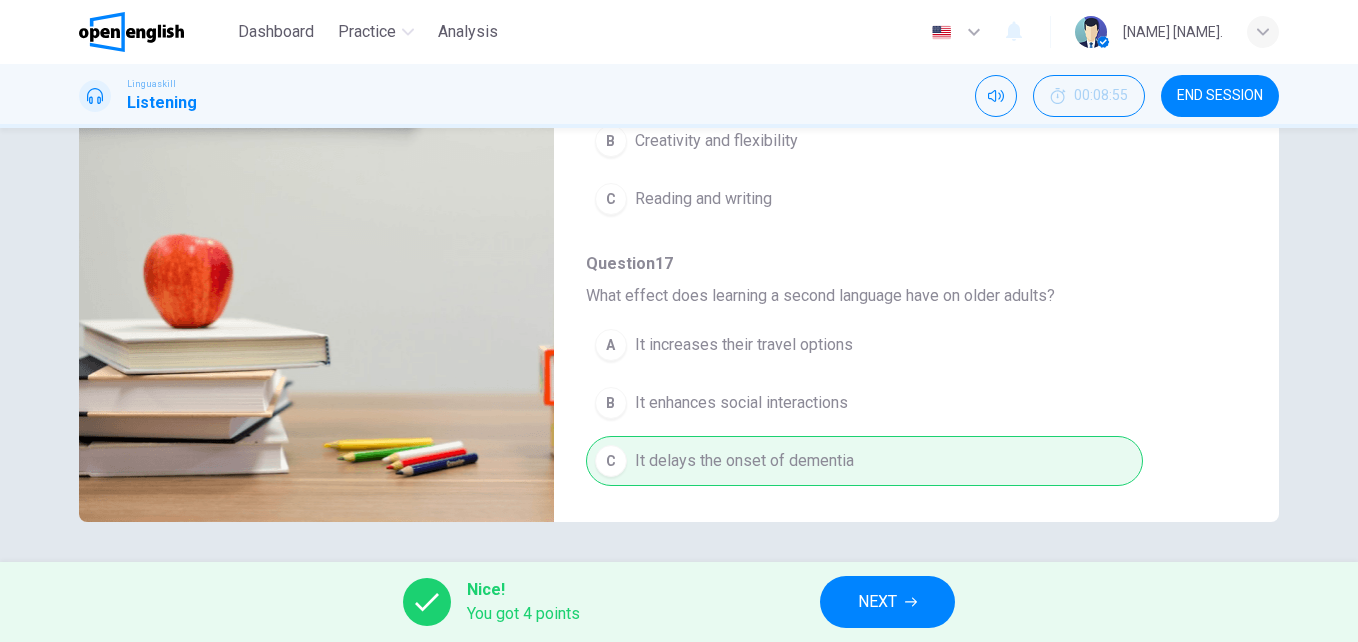 drag, startPoint x: 1244, startPoint y: 436, endPoint x: 1251, endPoint y: 467, distance: 31.780497 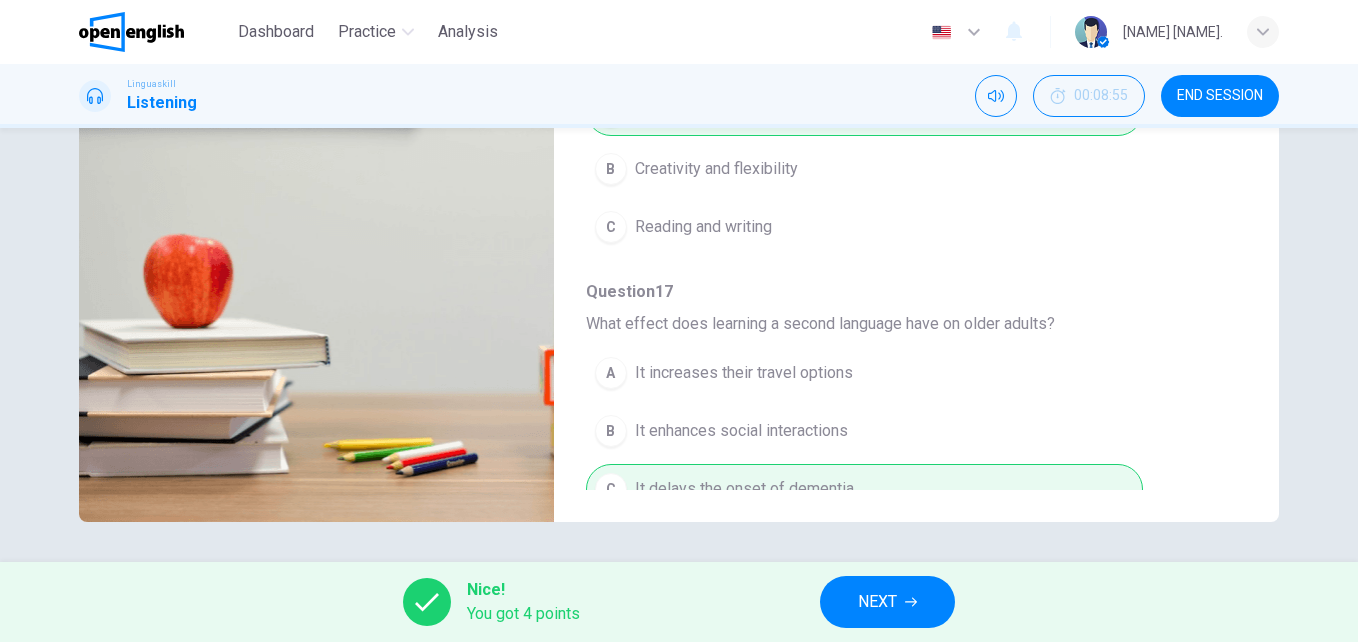 scroll, scrollTop: 911, scrollLeft: 0, axis: vertical 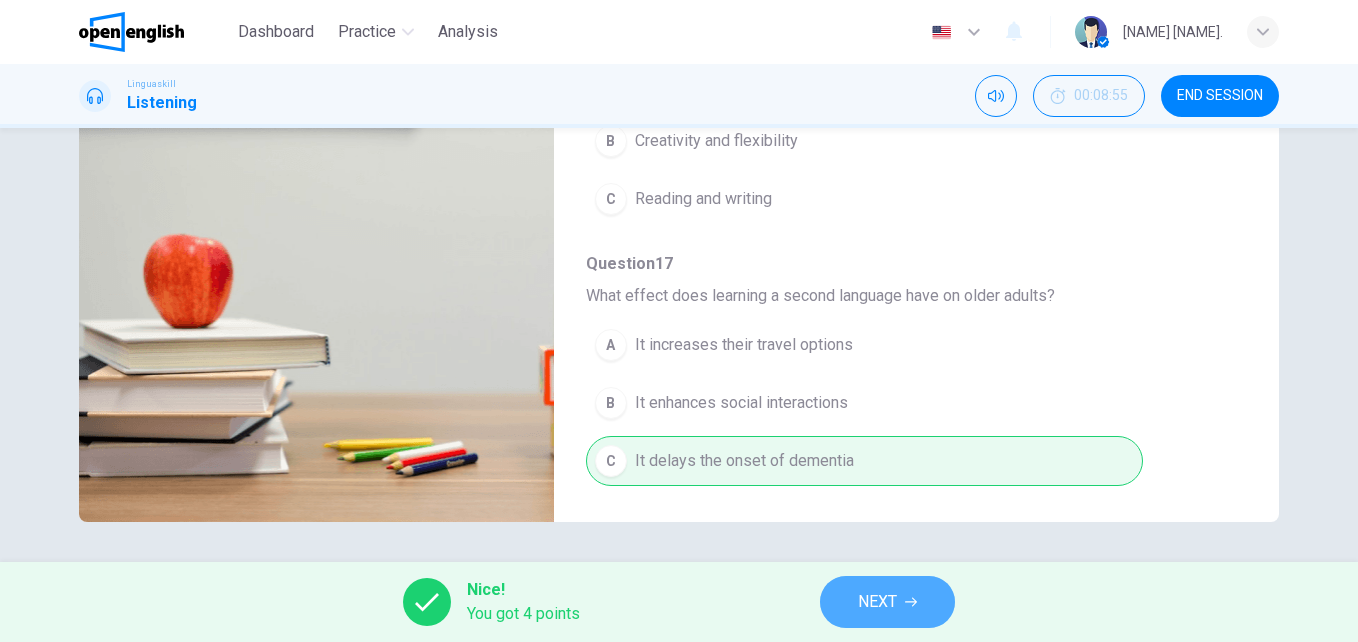 click on "NEXT" at bounding box center (877, 602) 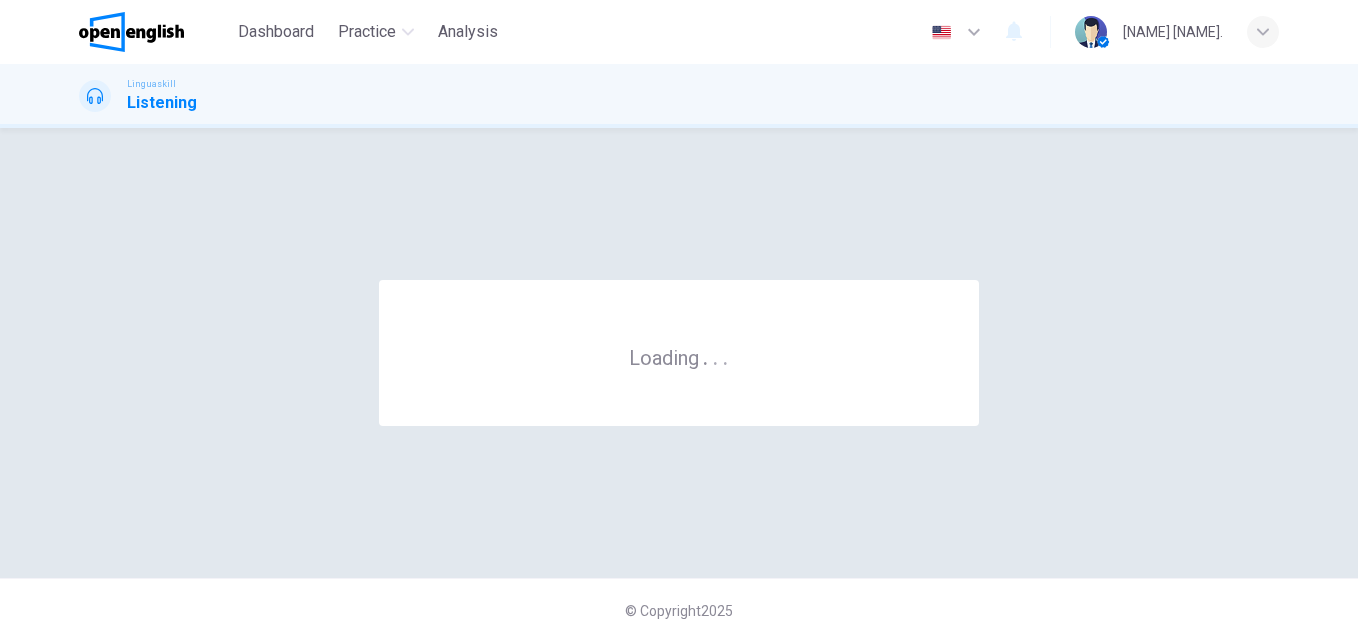 scroll, scrollTop: 0, scrollLeft: 0, axis: both 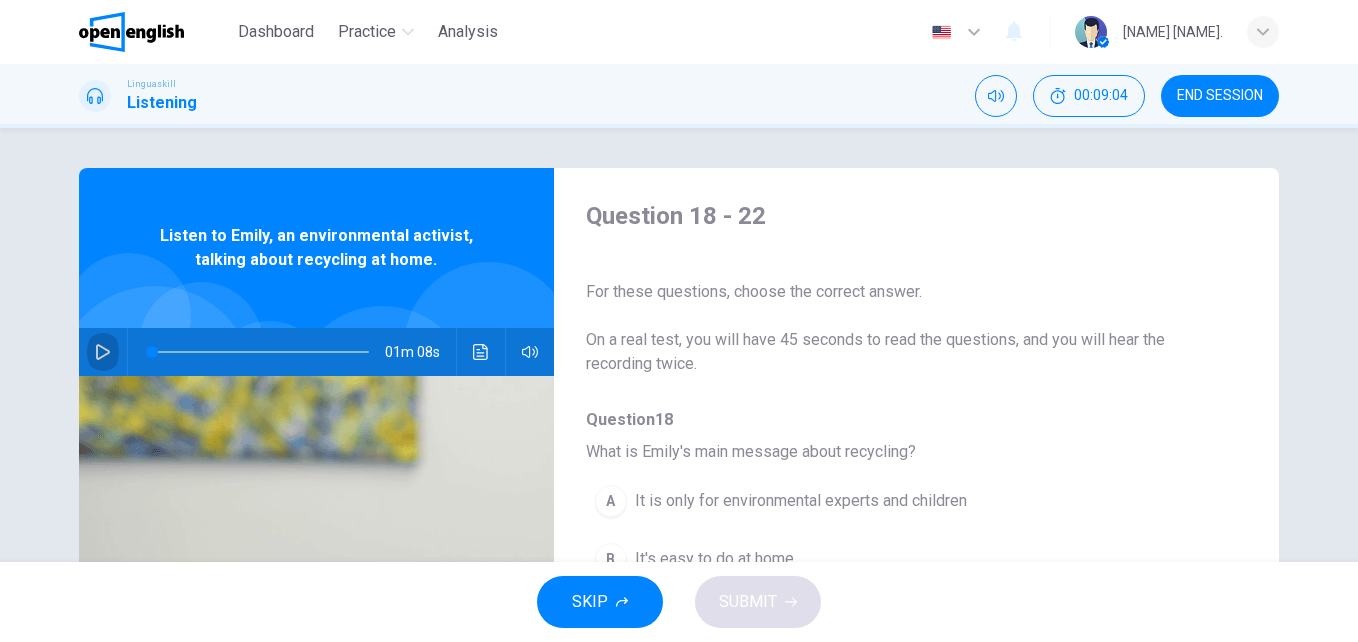 click 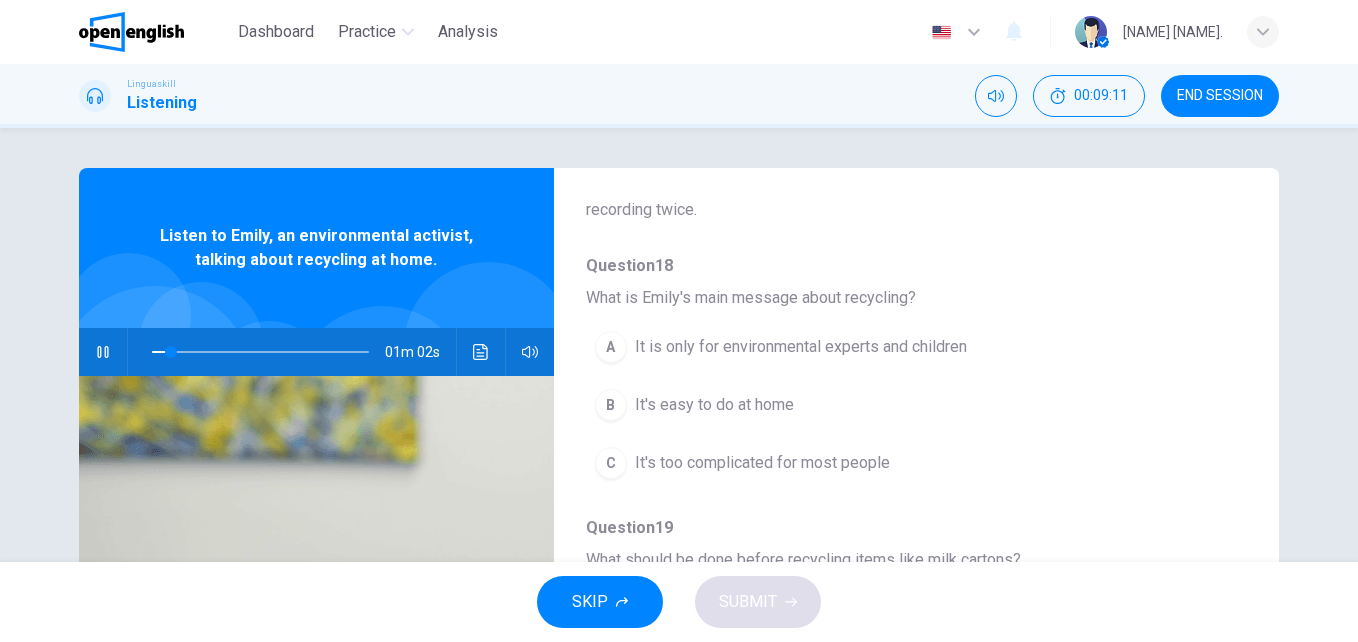 scroll, scrollTop: 169, scrollLeft: 0, axis: vertical 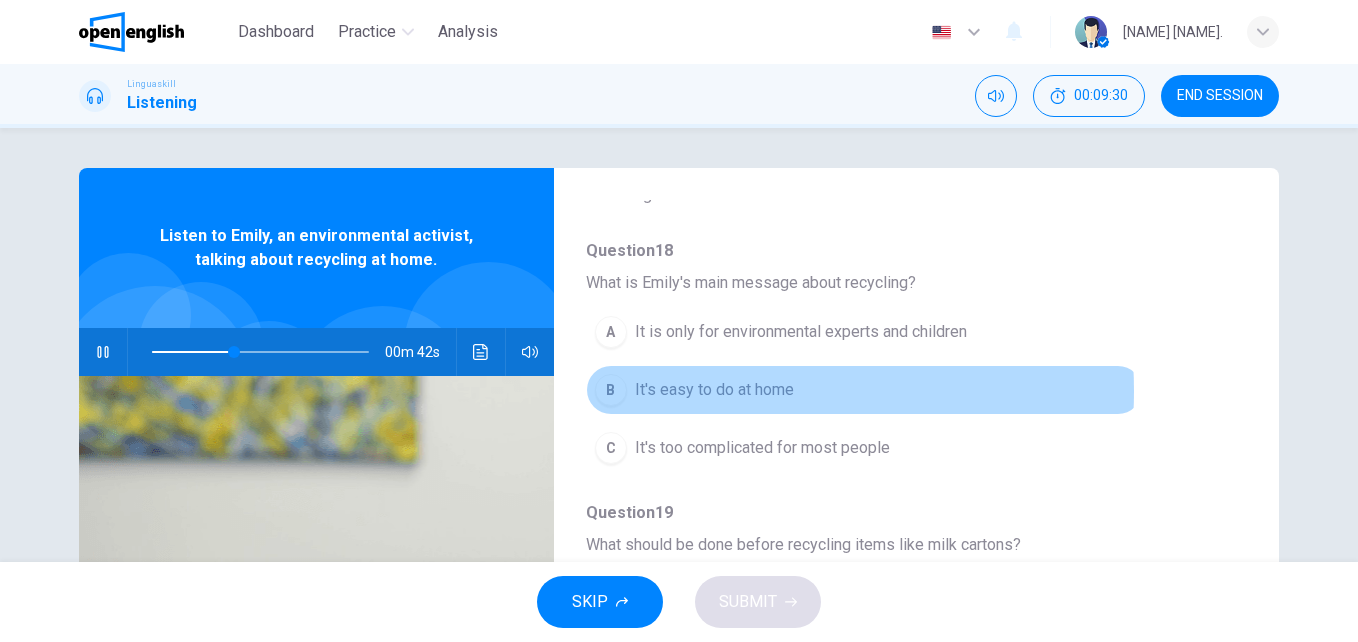 click on "It's easy to do at home" at bounding box center [714, 390] 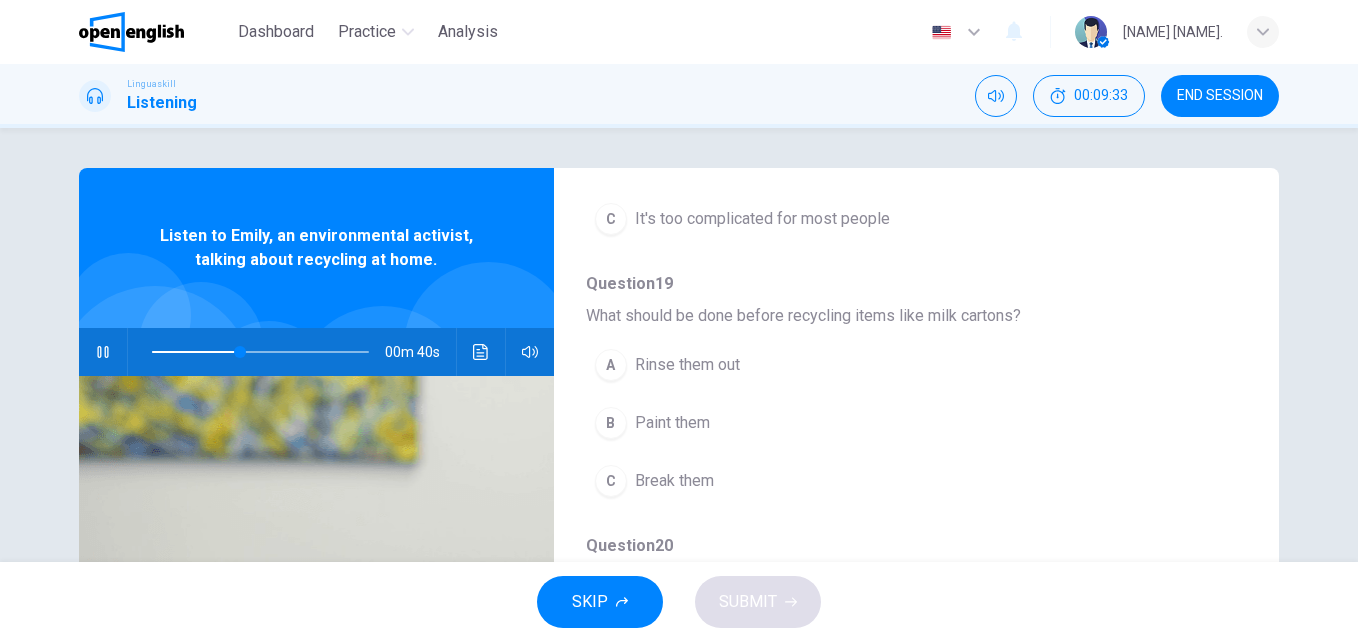 scroll, scrollTop: 403, scrollLeft: 0, axis: vertical 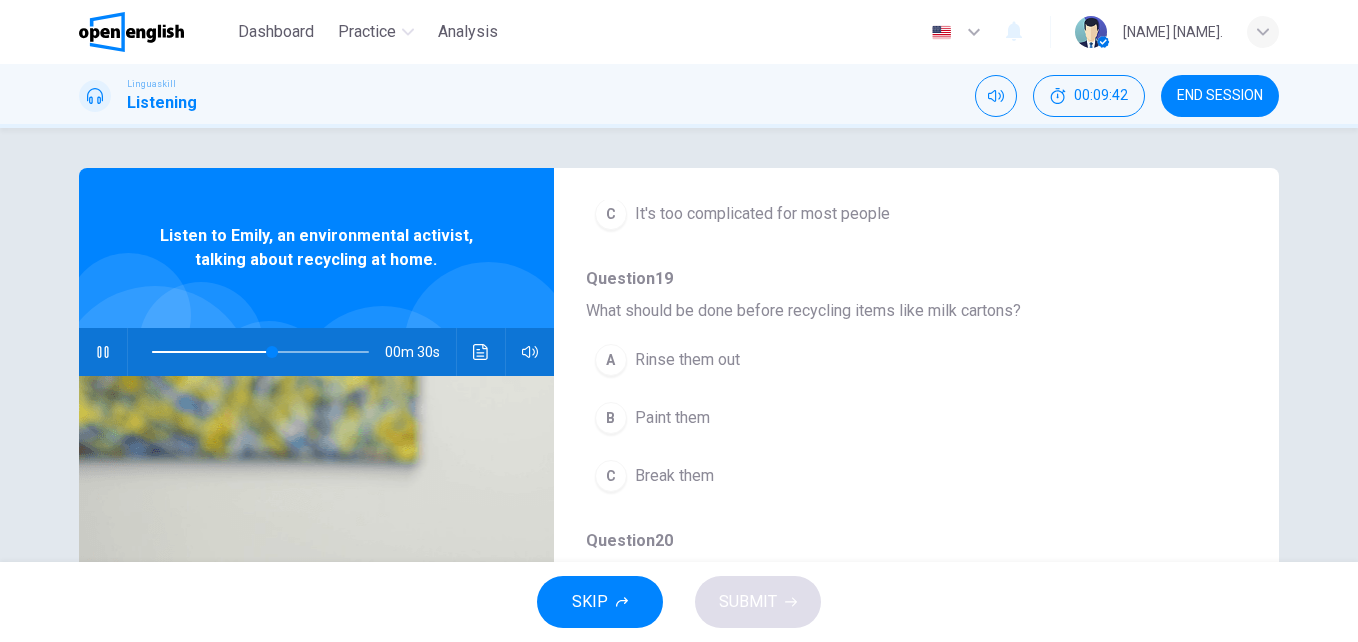 click on "Rinse them out" at bounding box center (687, 360) 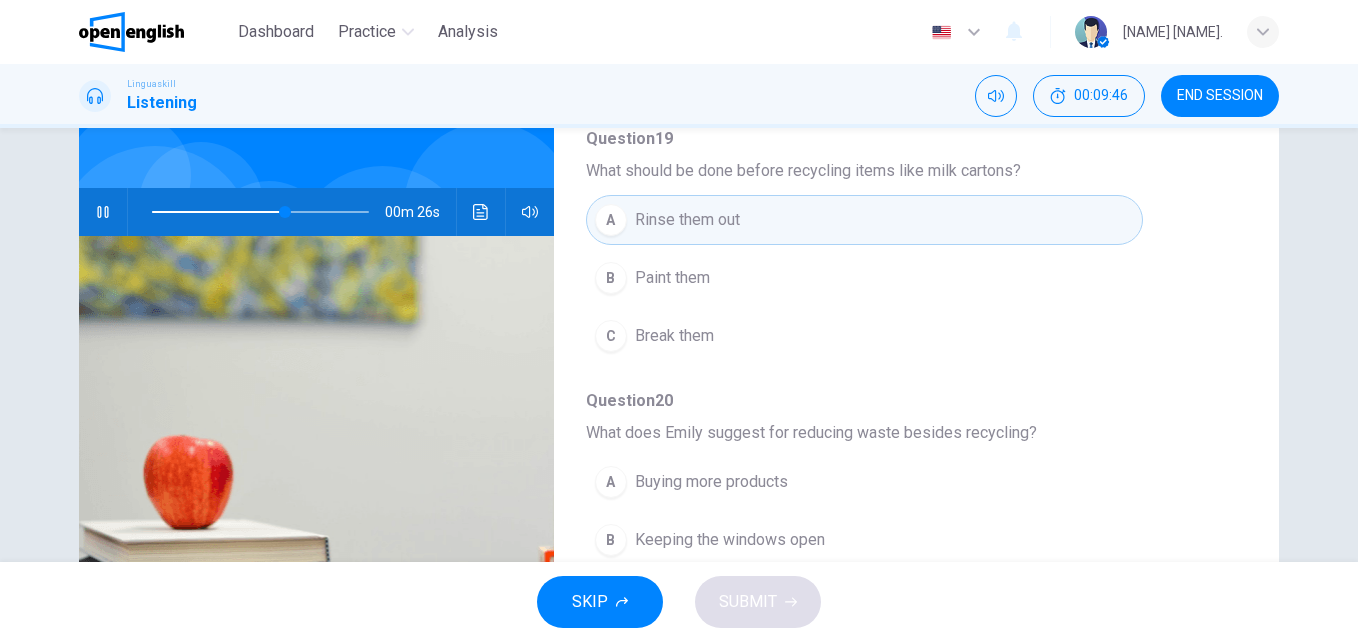 scroll, scrollTop: 211, scrollLeft: 0, axis: vertical 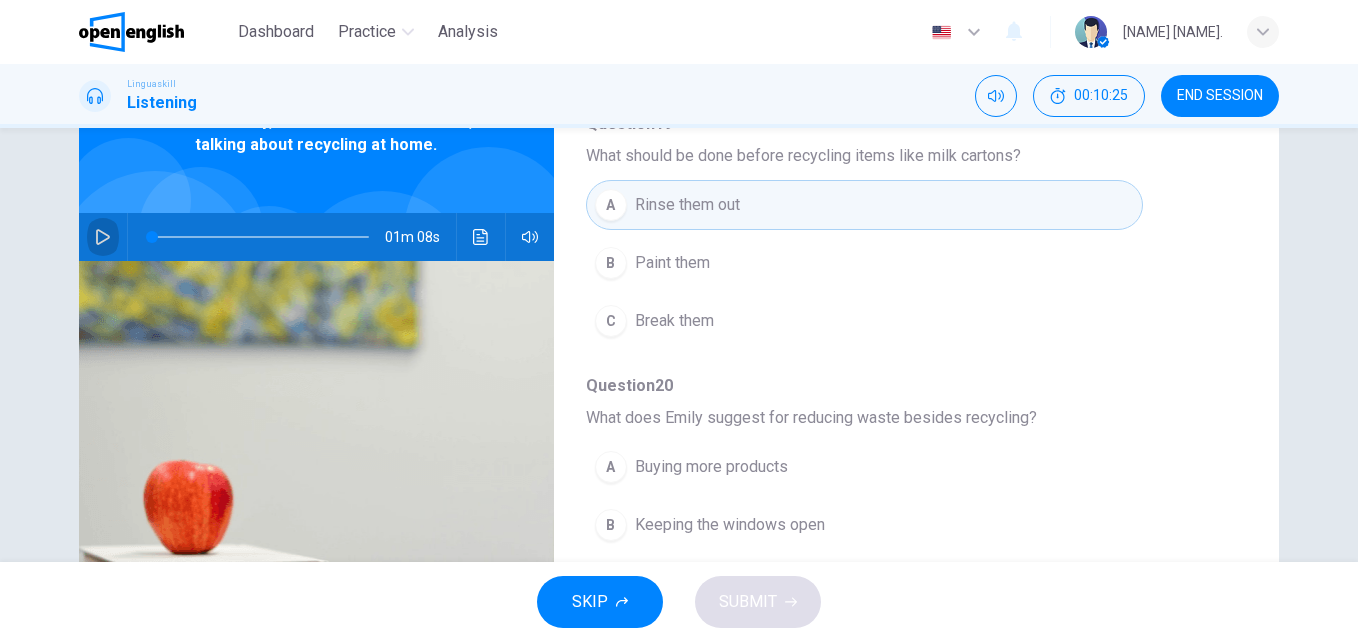 click 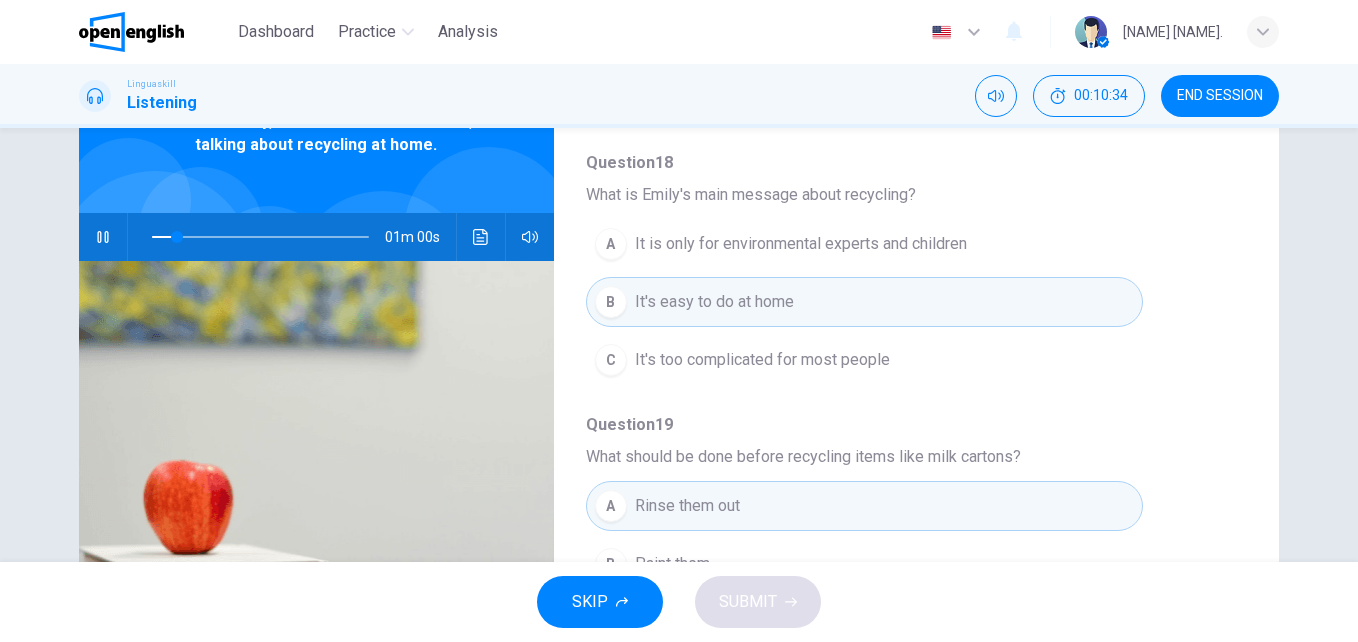 scroll, scrollTop: 139, scrollLeft: 0, axis: vertical 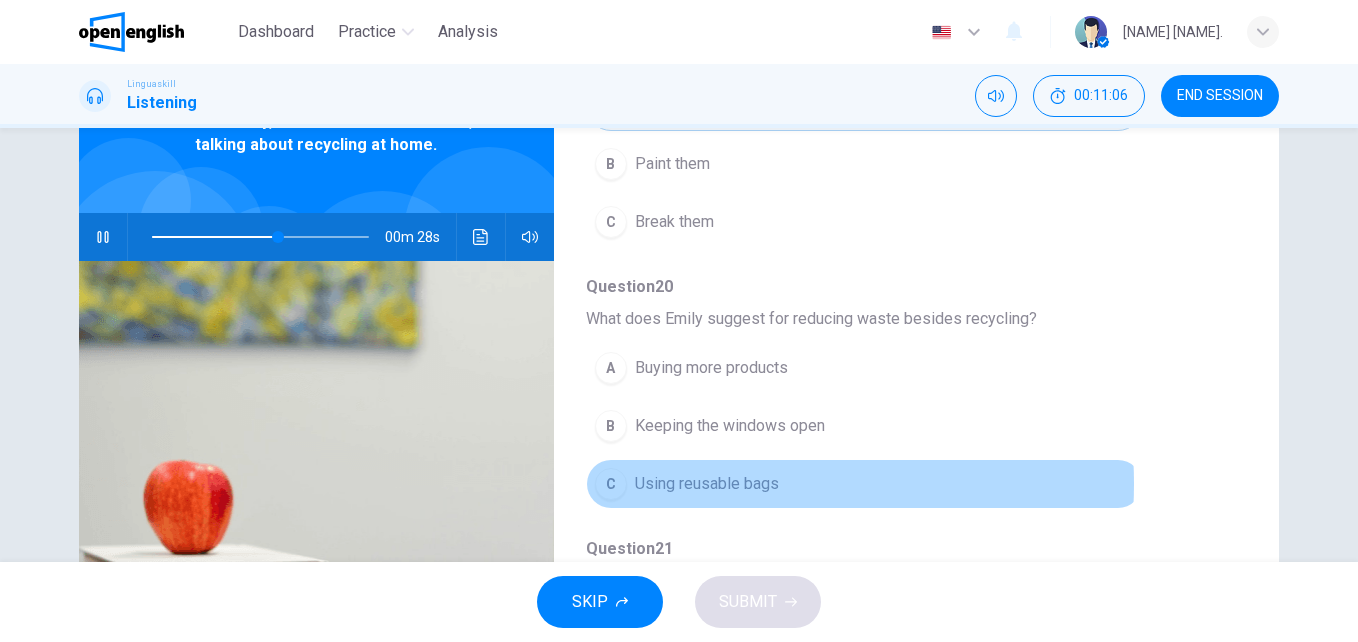 click on "Using reusable bags" at bounding box center [707, 484] 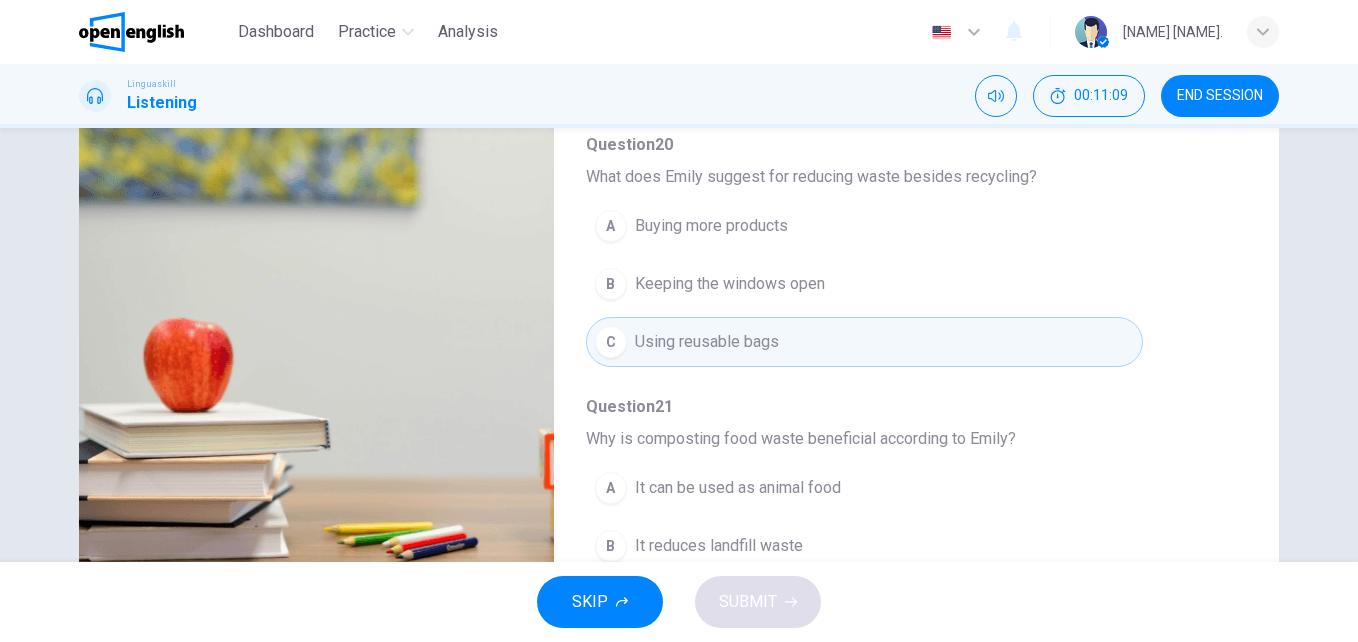 scroll, scrollTop: 270, scrollLeft: 0, axis: vertical 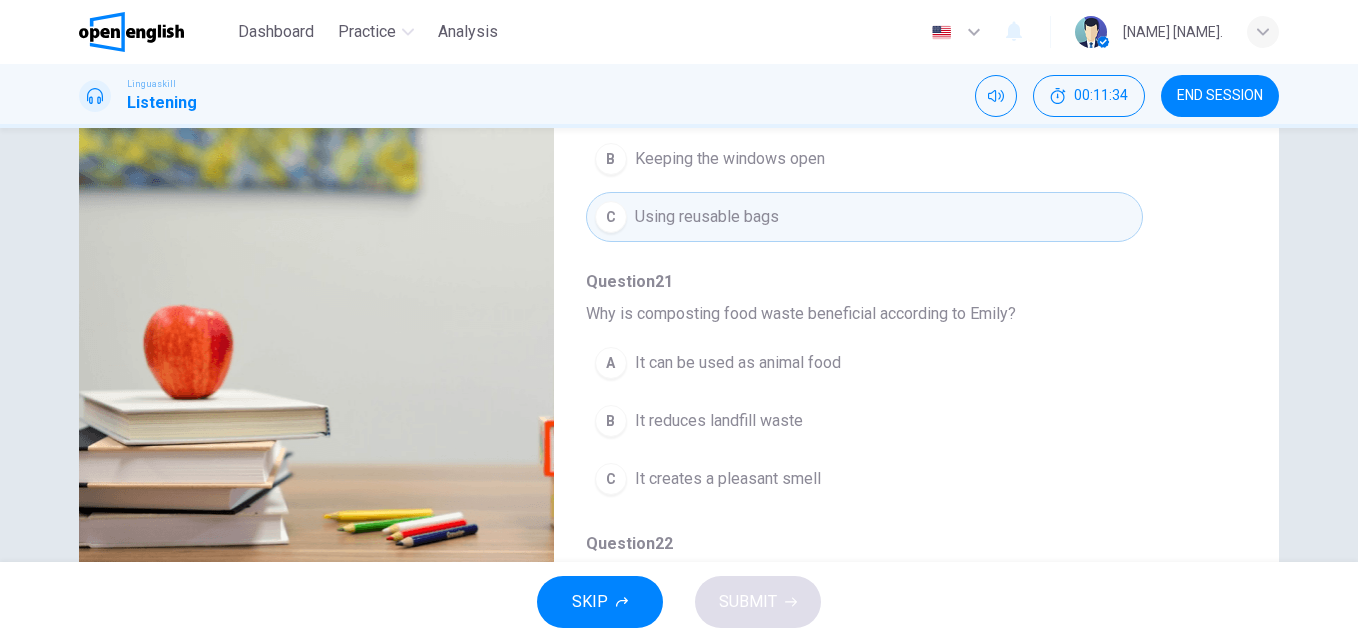 type on "*" 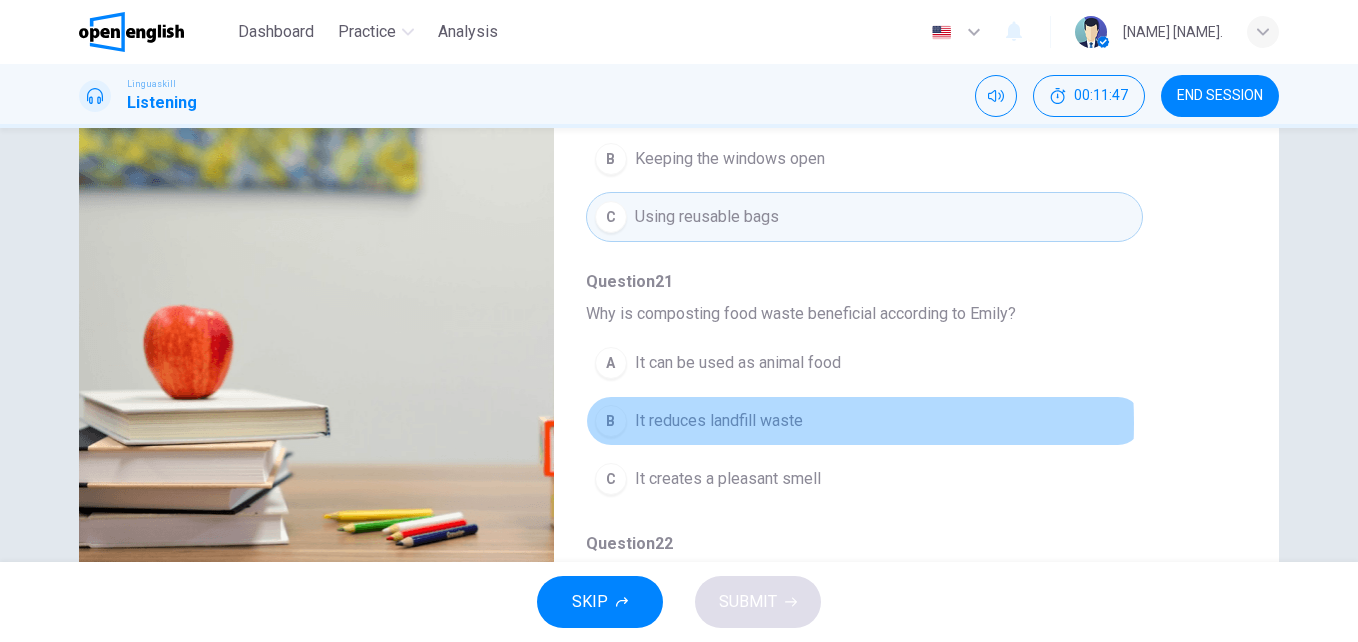 click on "It reduces landfill waste" at bounding box center [719, 421] 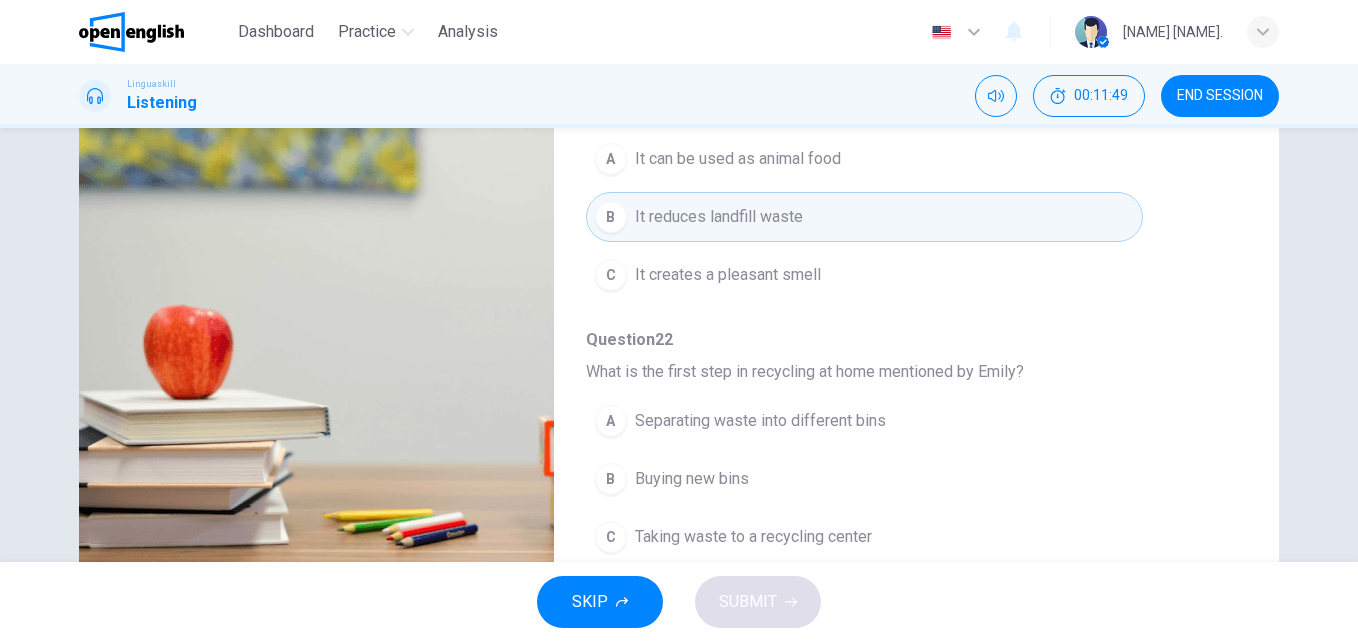 scroll, scrollTop: 863, scrollLeft: 0, axis: vertical 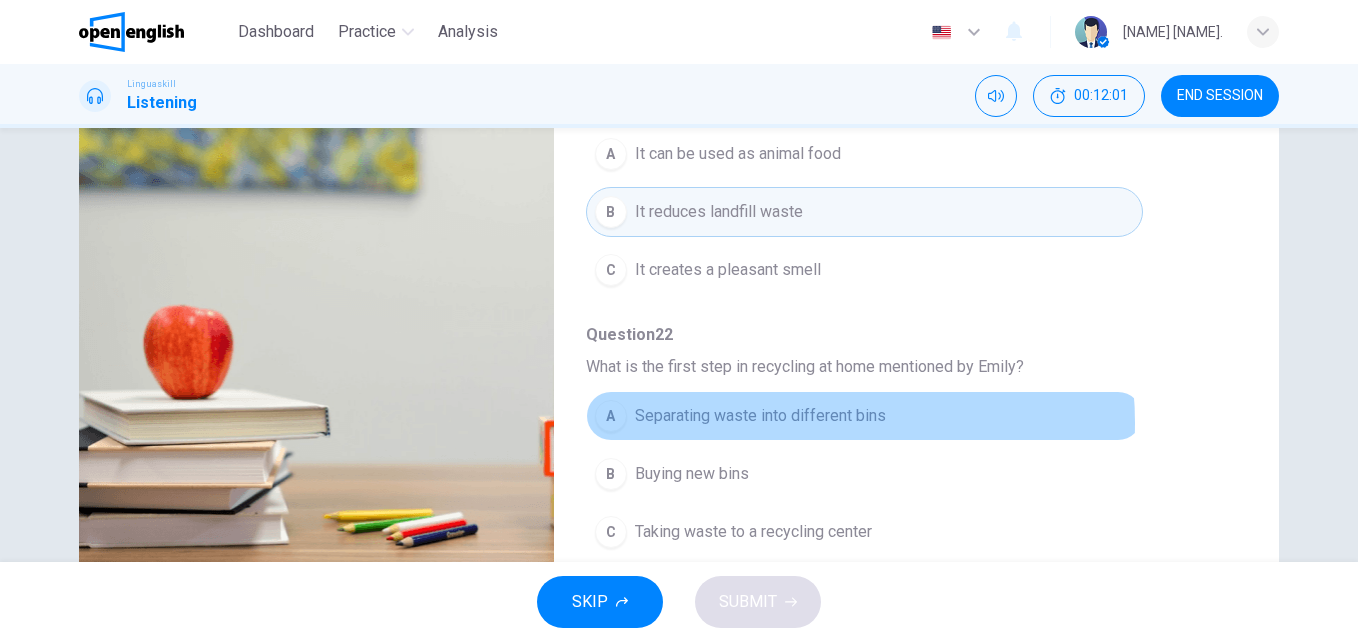 click on "Separating waste into different bins" at bounding box center (760, 416) 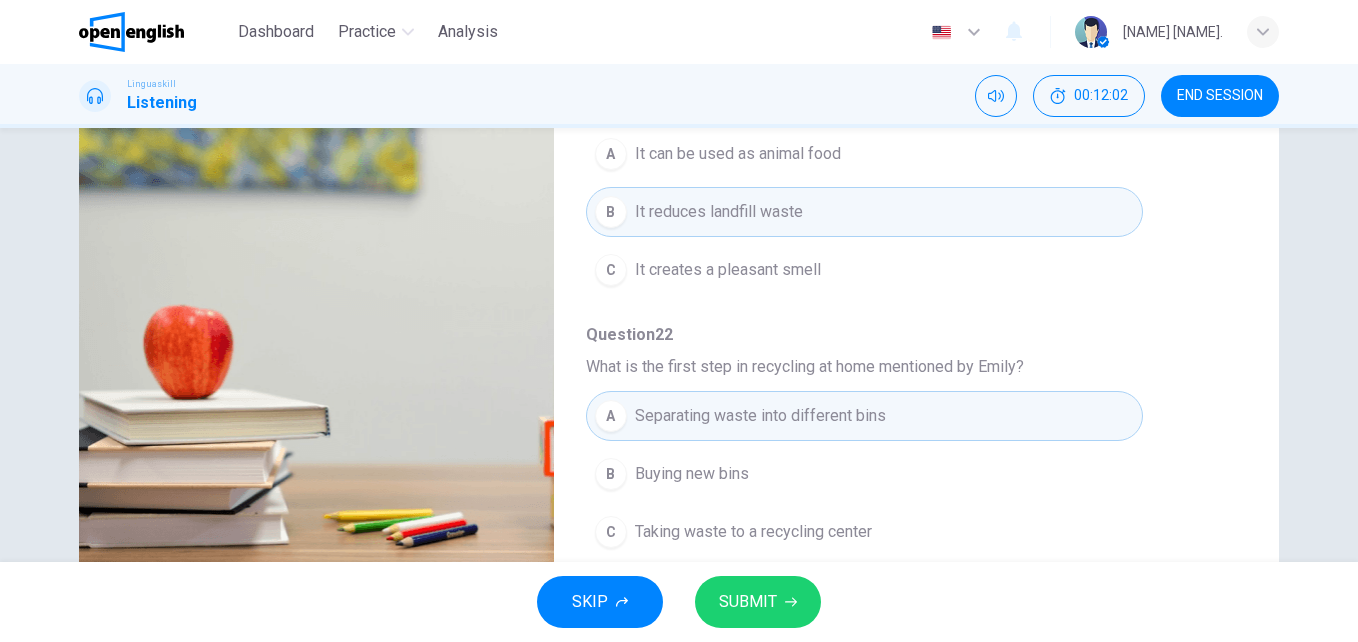 click on "SUBMIT" at bounding box center [748, 602] 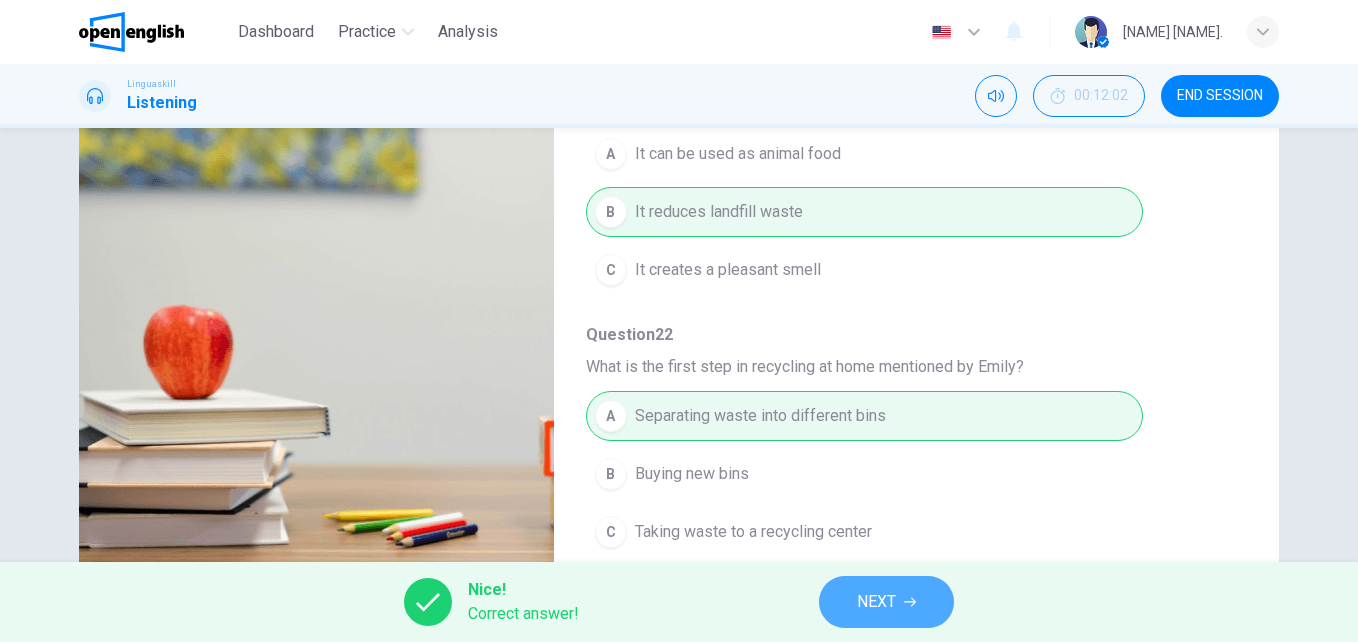 click on "NEXT" at bounding box center (876, 602) 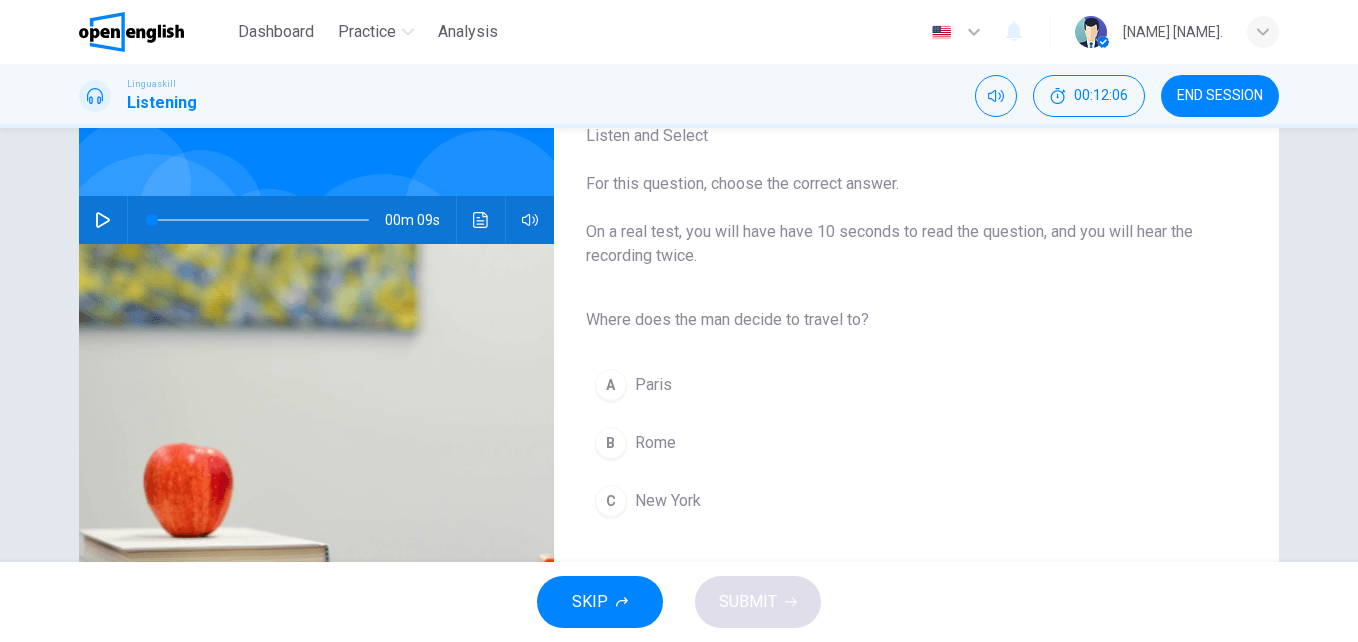 scroll, scrollTop: 134, scrollLeft: 0, axis: vertical 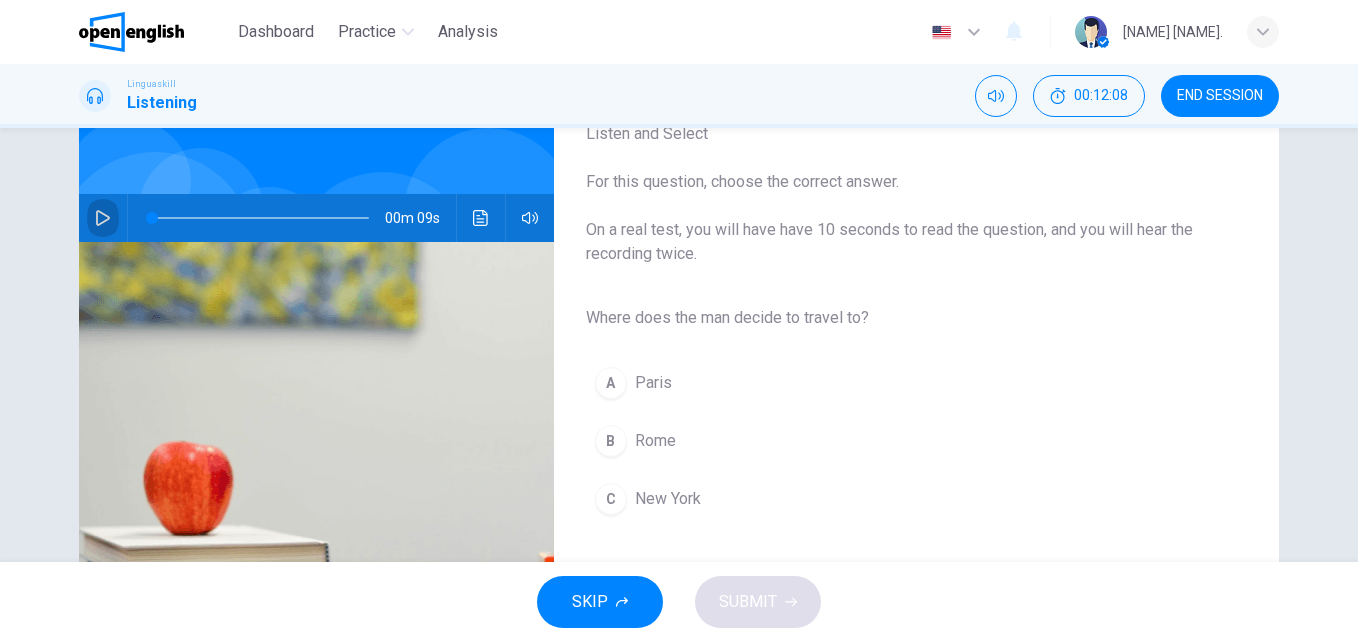 click 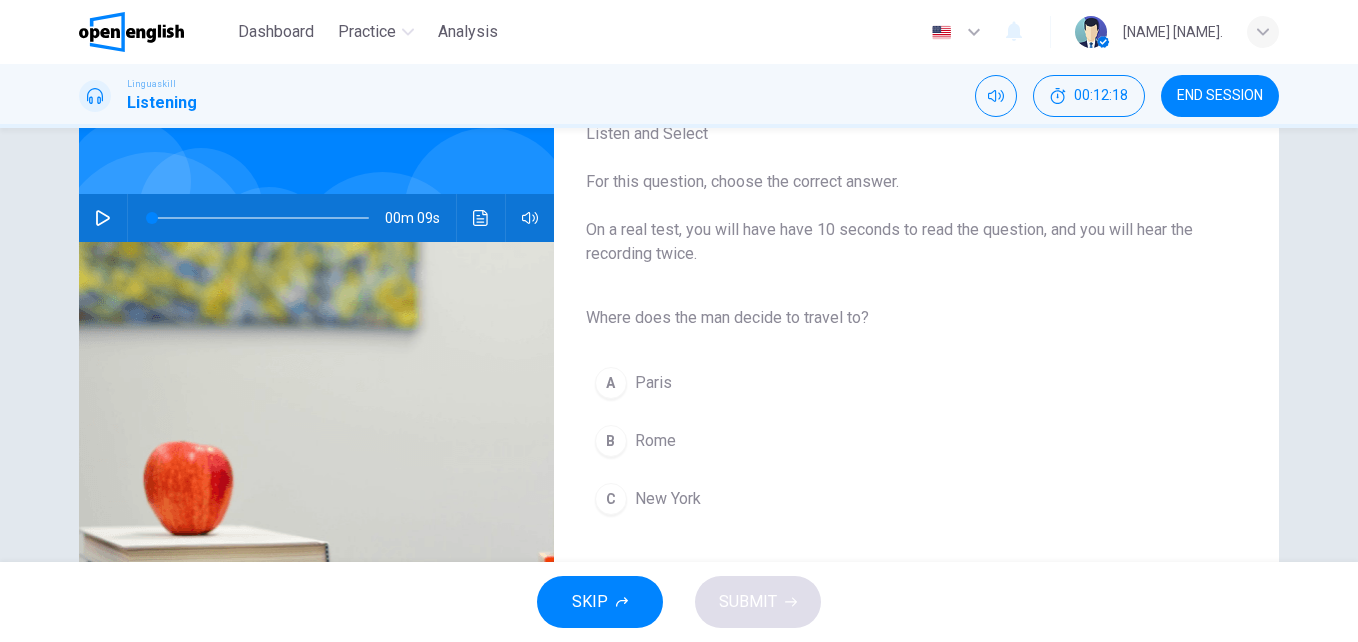type on "*" 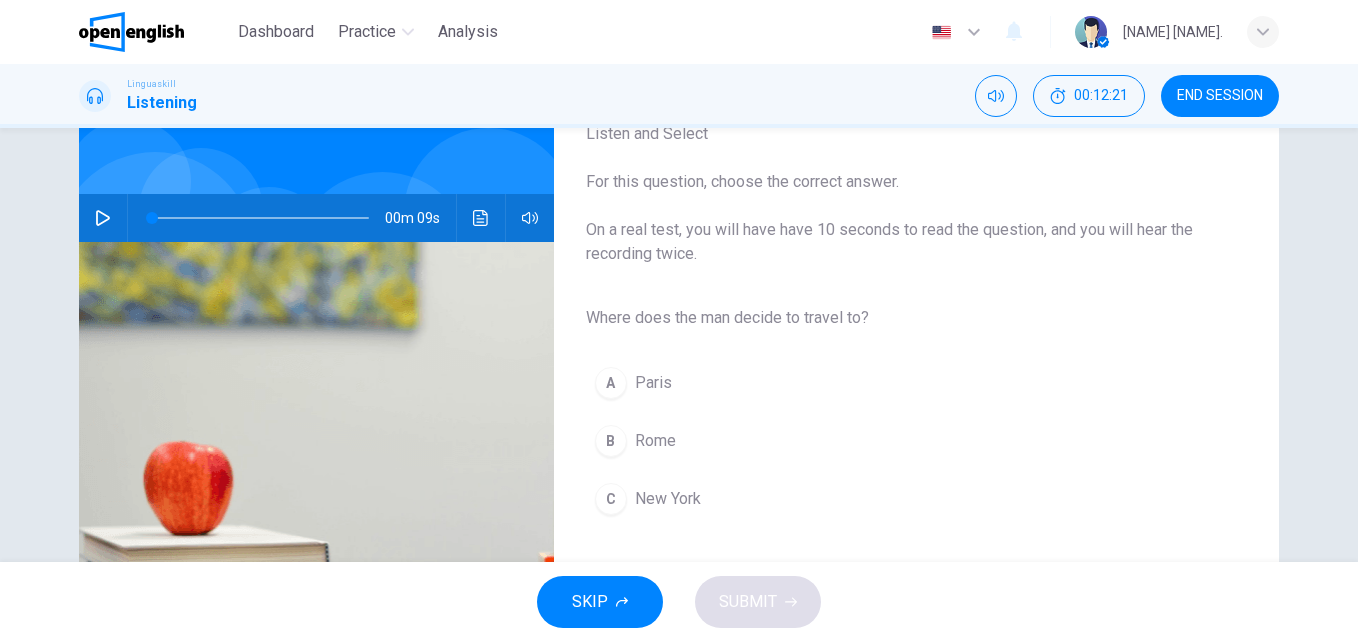 click on "Rome" at bounding box center [655, 441] 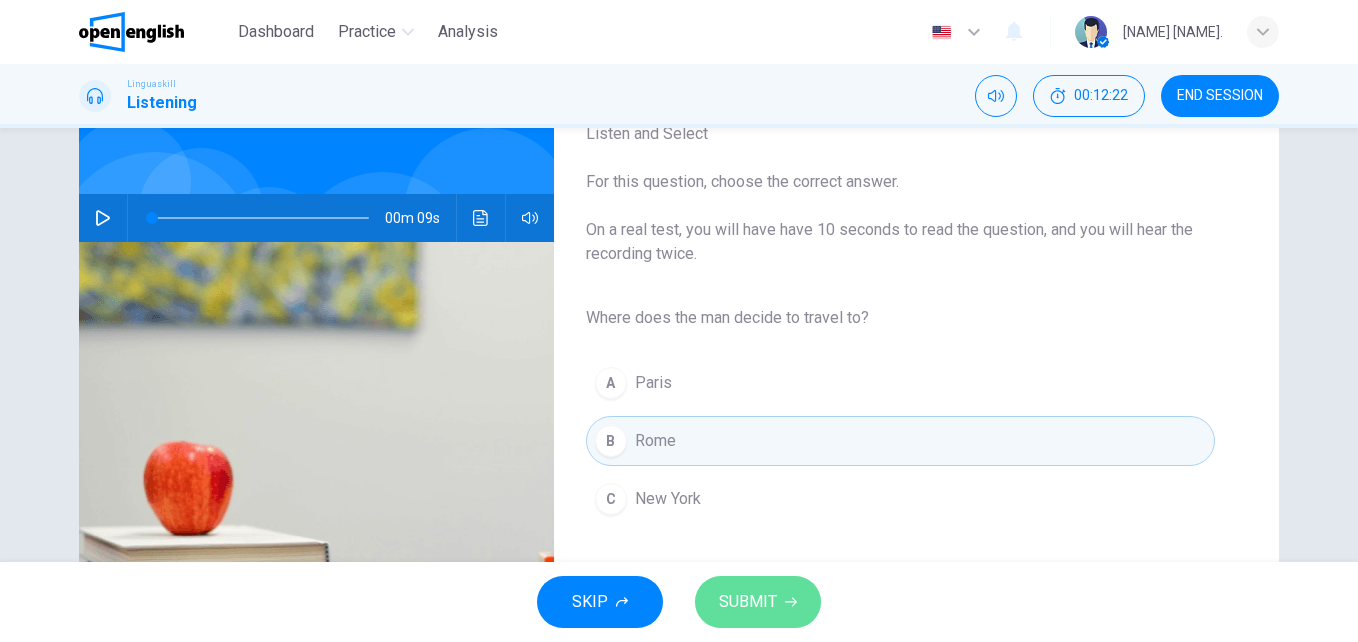 click on "SUBMIT" at bounding box center (748, 602) 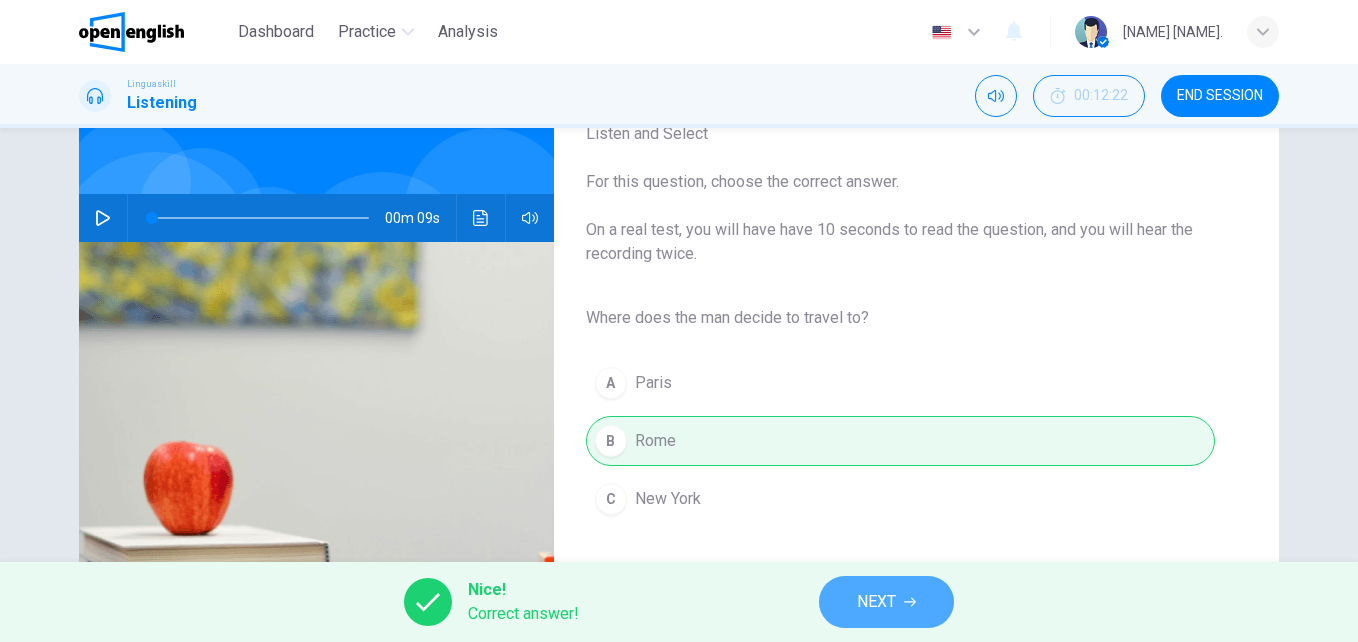 click on "NEXT" at bounding box center [886, 602] 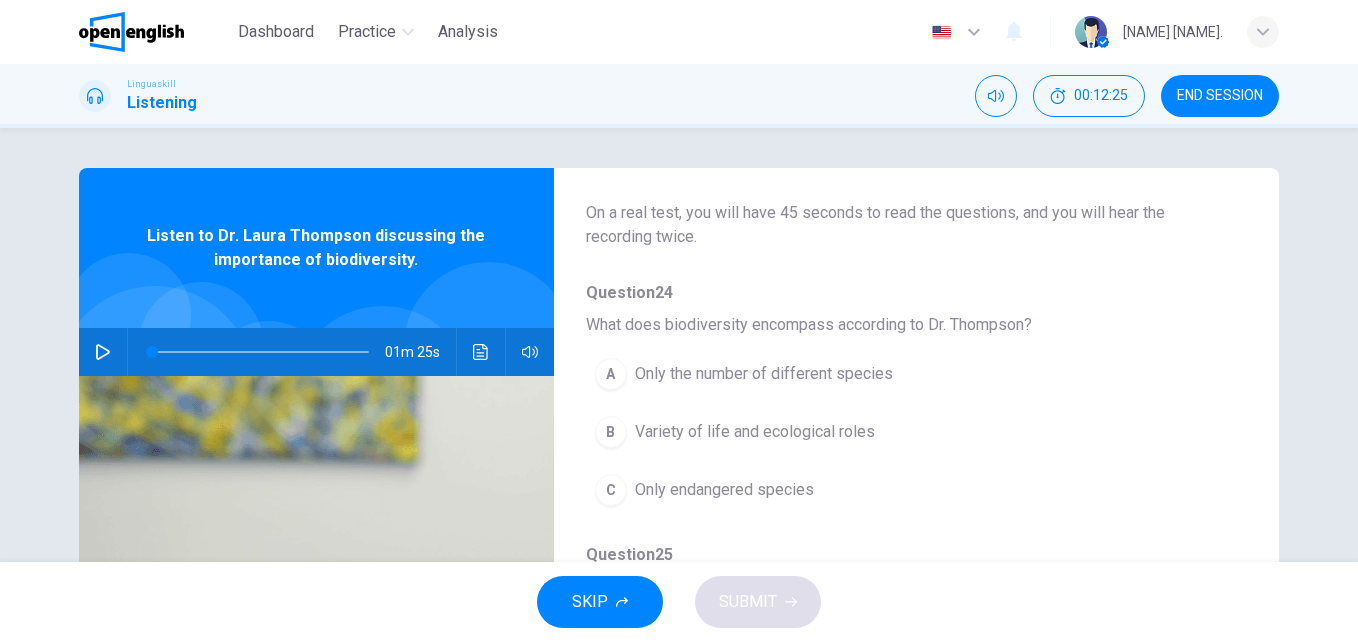 scroll, scrollTop: 132, scrollLeft: 0, axis: vertical 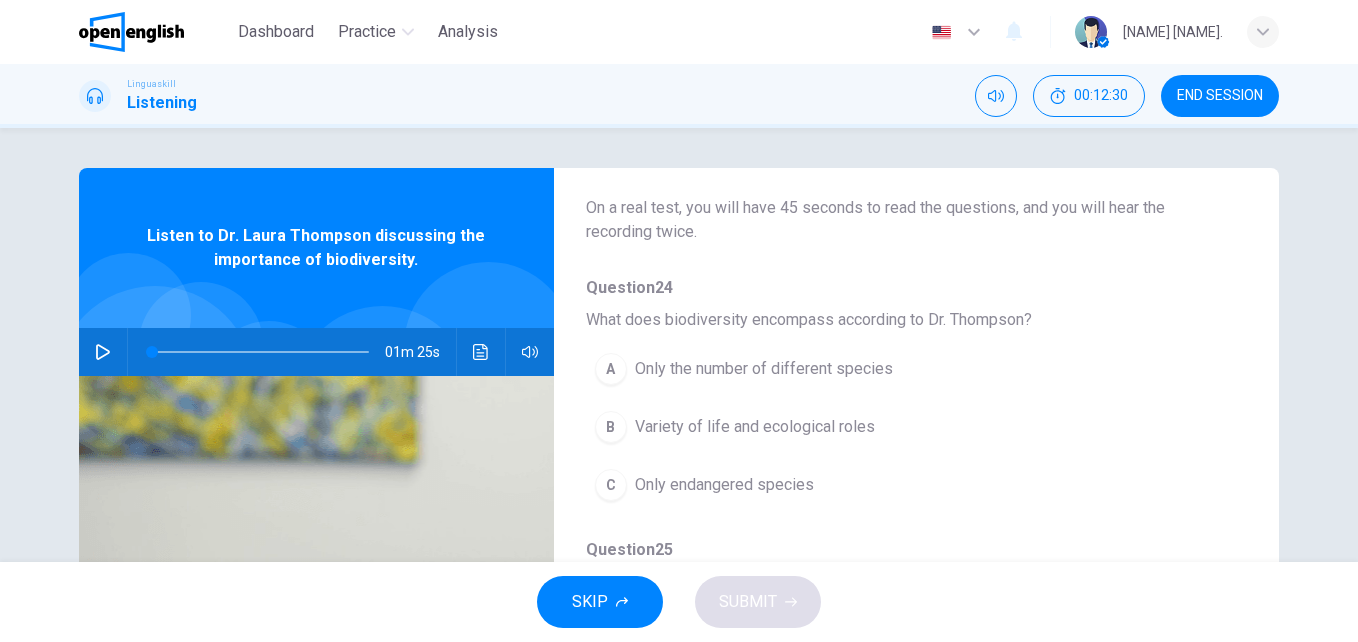 click 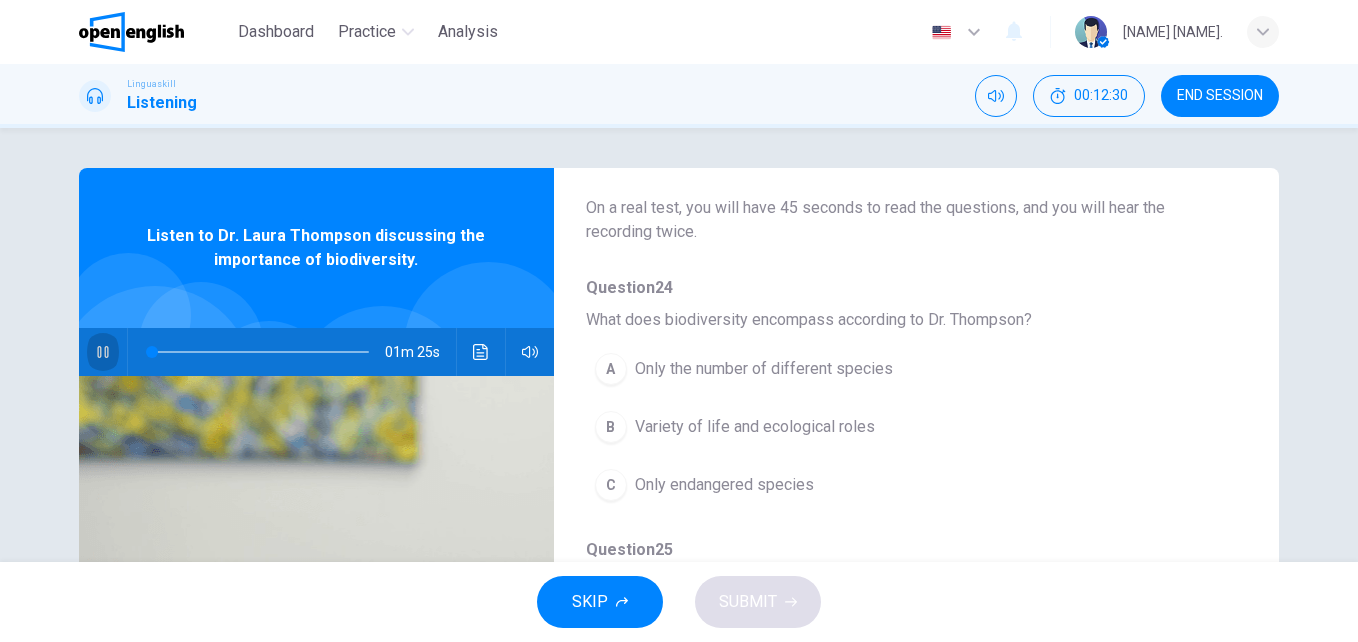 click 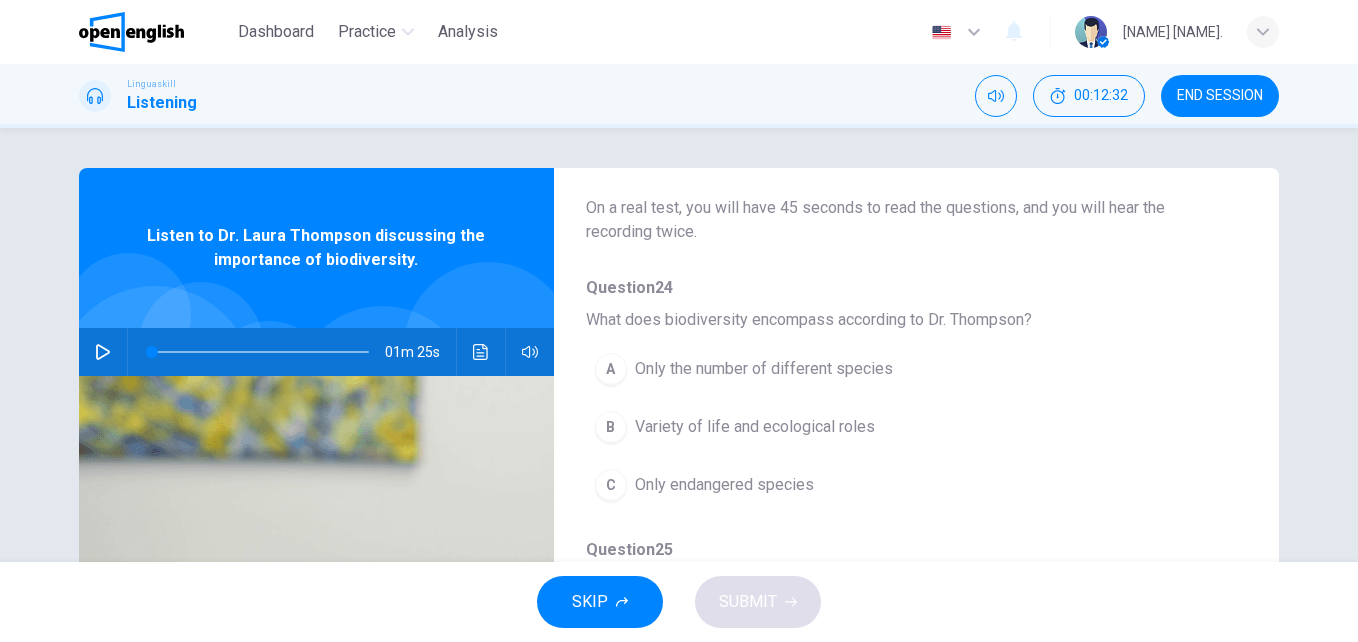 click at bounding box center [103, 352] 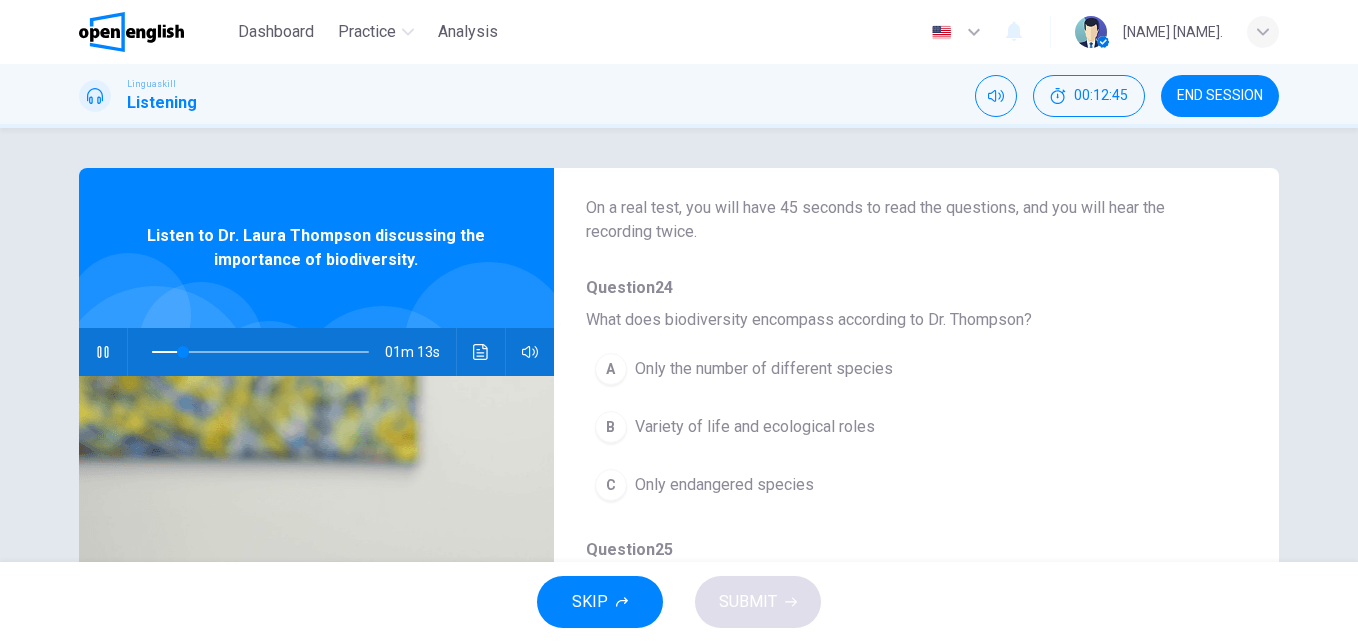 click on "Variety of life and ecological roles" at bounding box center (755, 427) 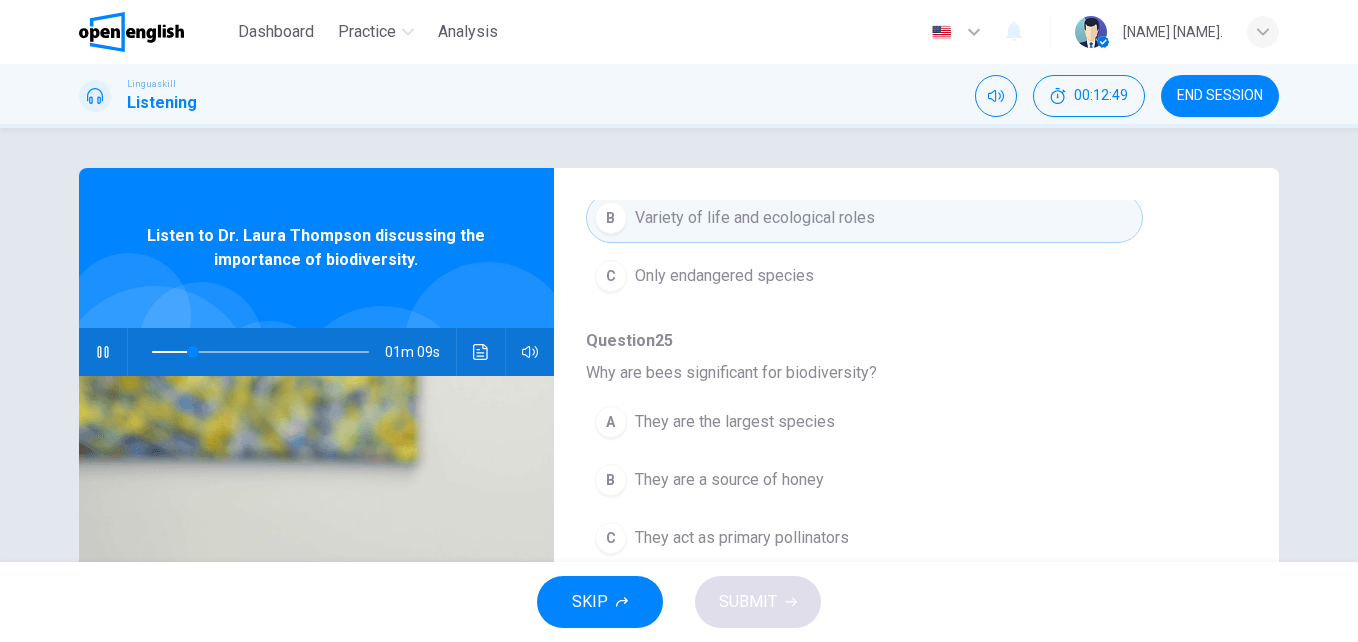scroll, scrollTop: 425, scrollLeft: 0, axis: vertical 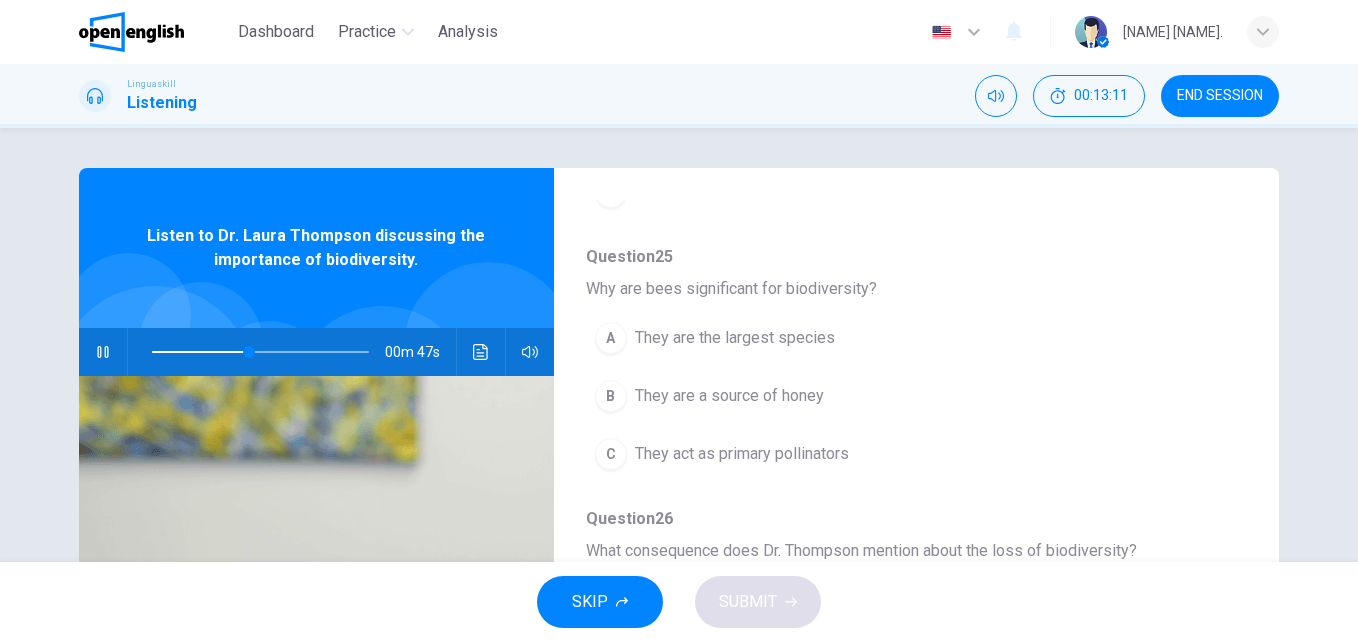 click on "They act as primary pollinators" at bounding box center [742, 454] 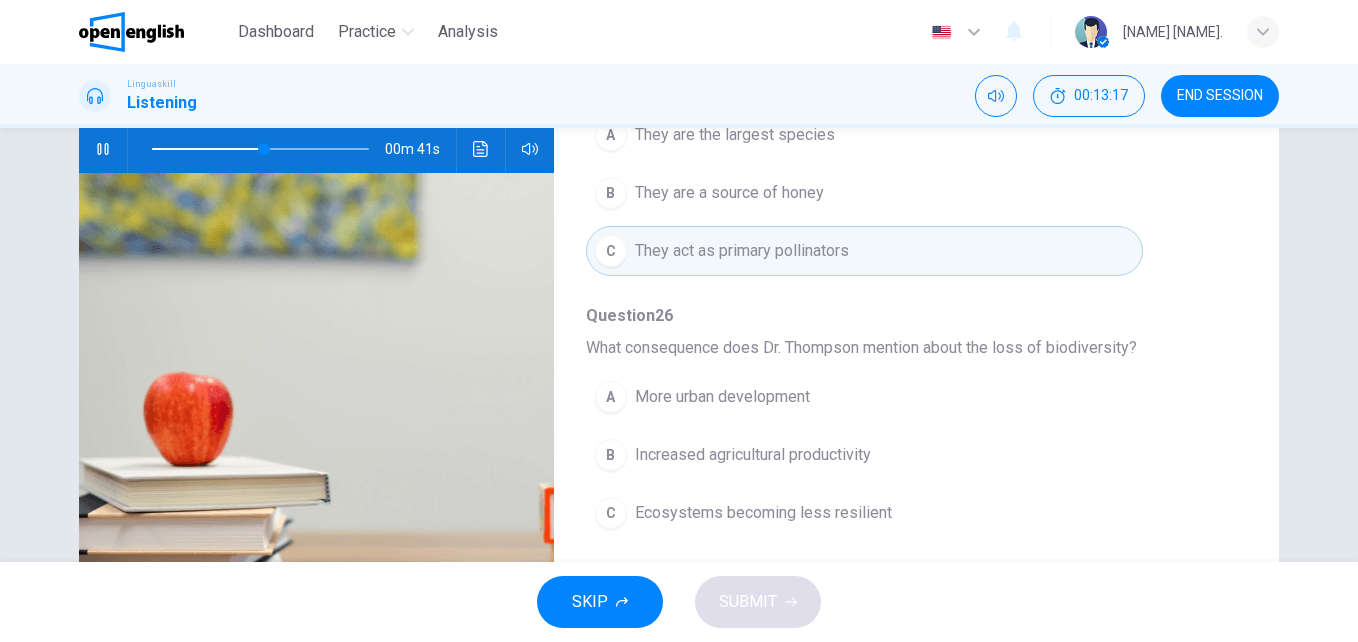 scroll, scrollTop: 241, scrollLeft: 0, axis: vertical 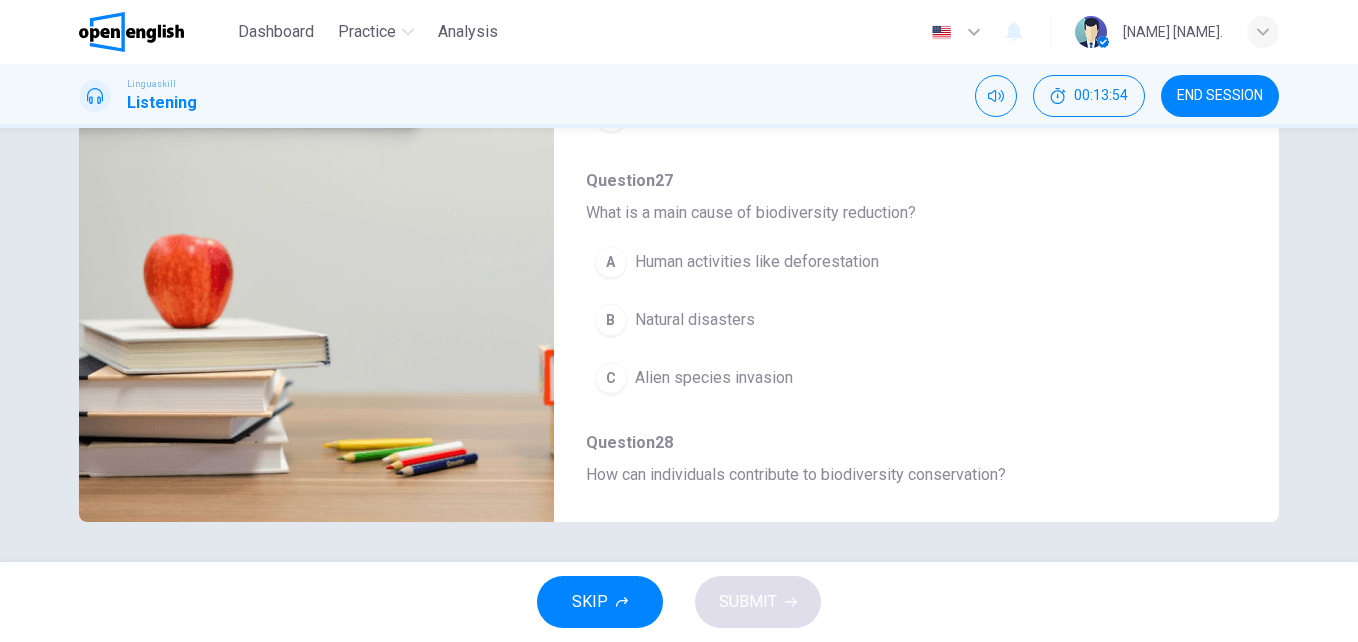 click on "Human activities like deforestation" at bounding box center [757, 262] 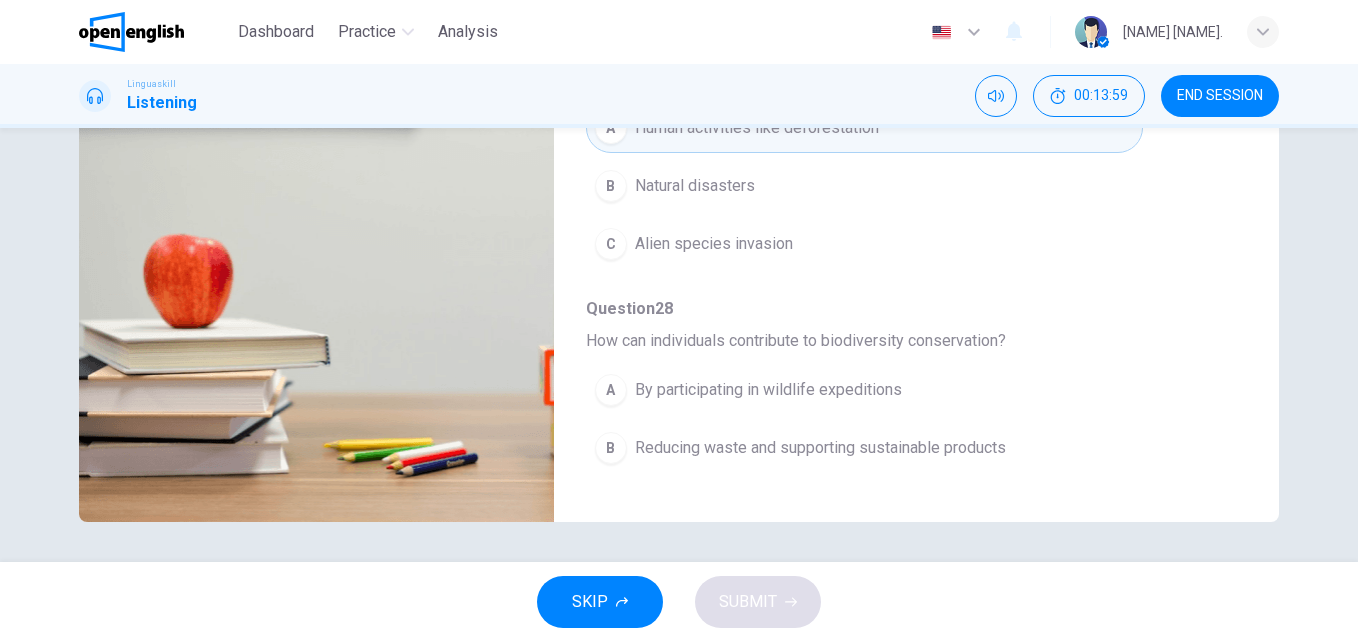 scroll, scrollTop: 863, scrollLeft: 0, axis: vertical 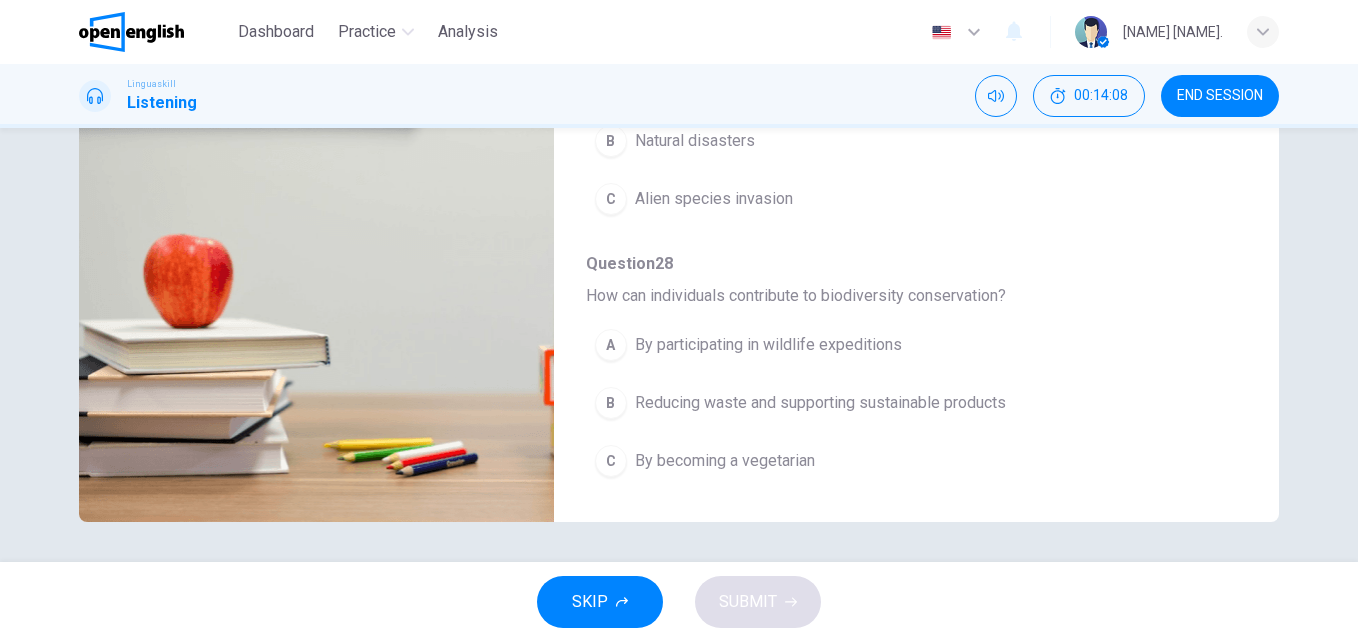 click on "Reducing waste and supporting sustainable products" at bounding box center [820, 403] 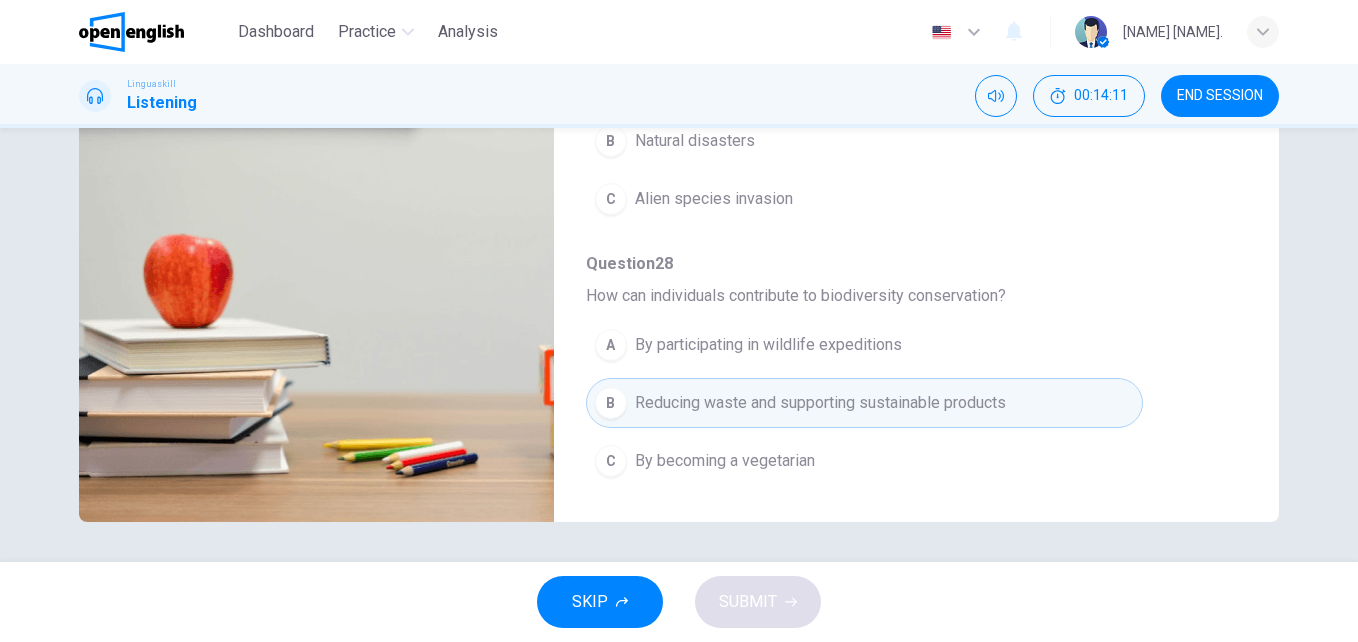 drag, startPoint x: 1228, startPoint y: 454, endPoint x: 1238, endPoint y: 290, distance: 164.3046 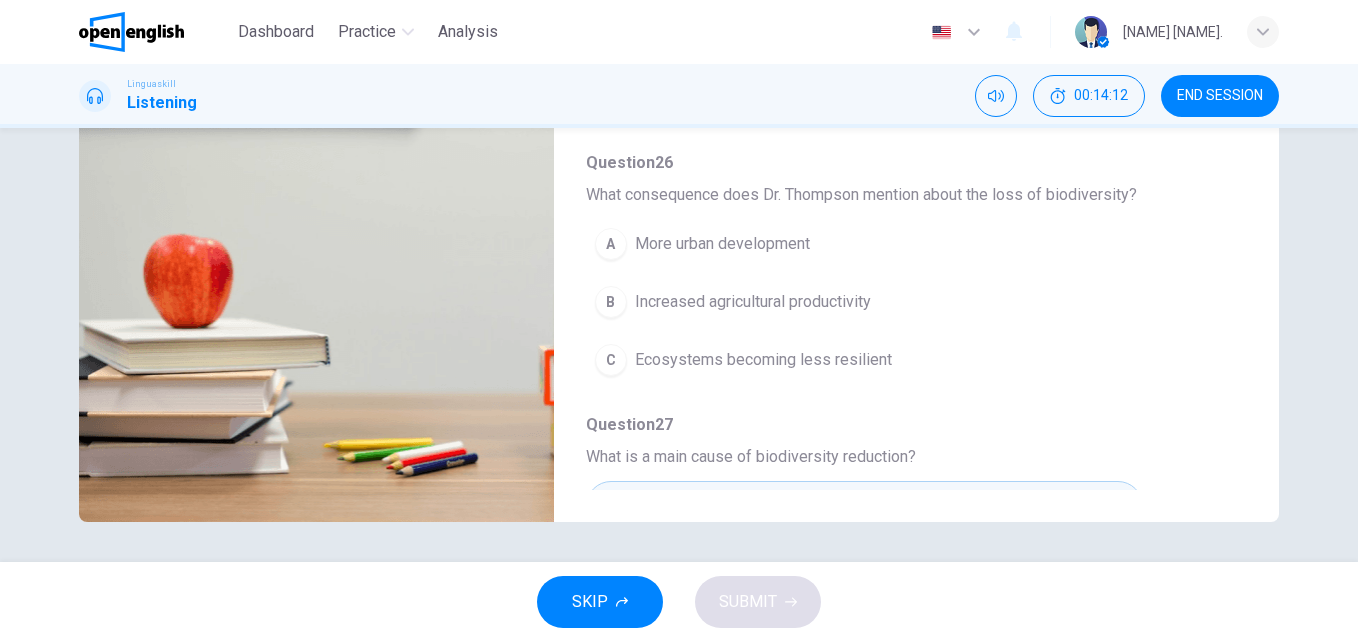 scroll, scrollTop: 433, scrollLeft: 0, axis: vertical 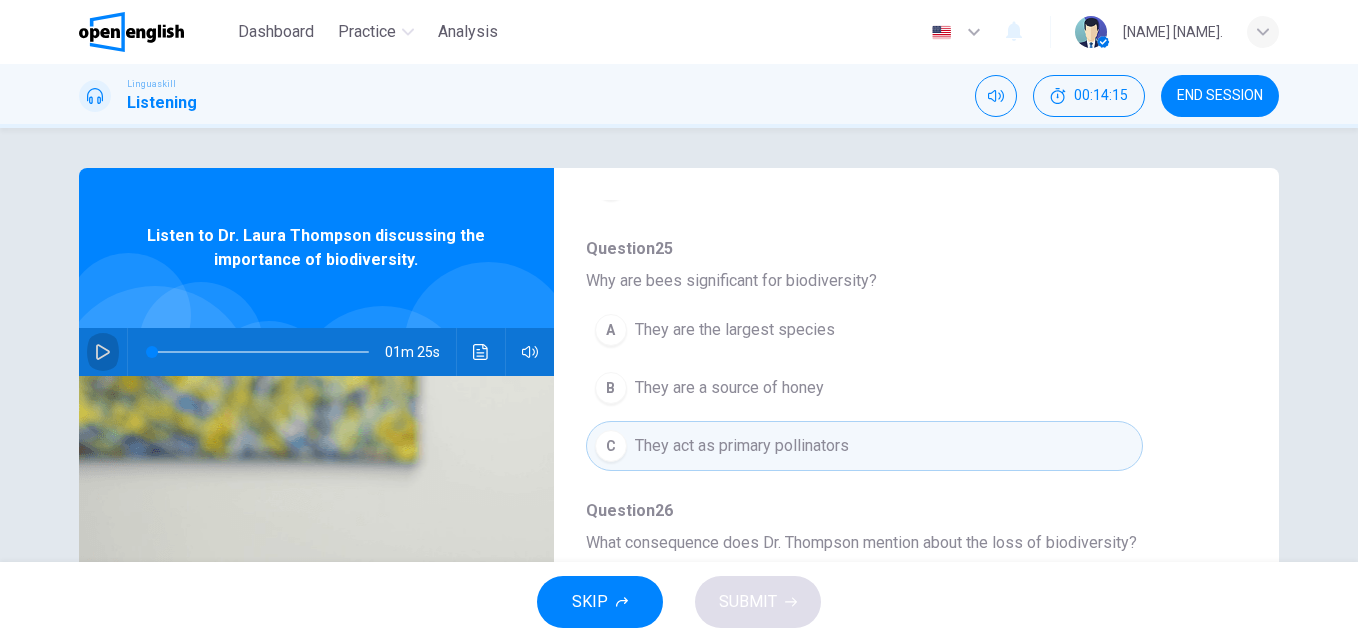 click 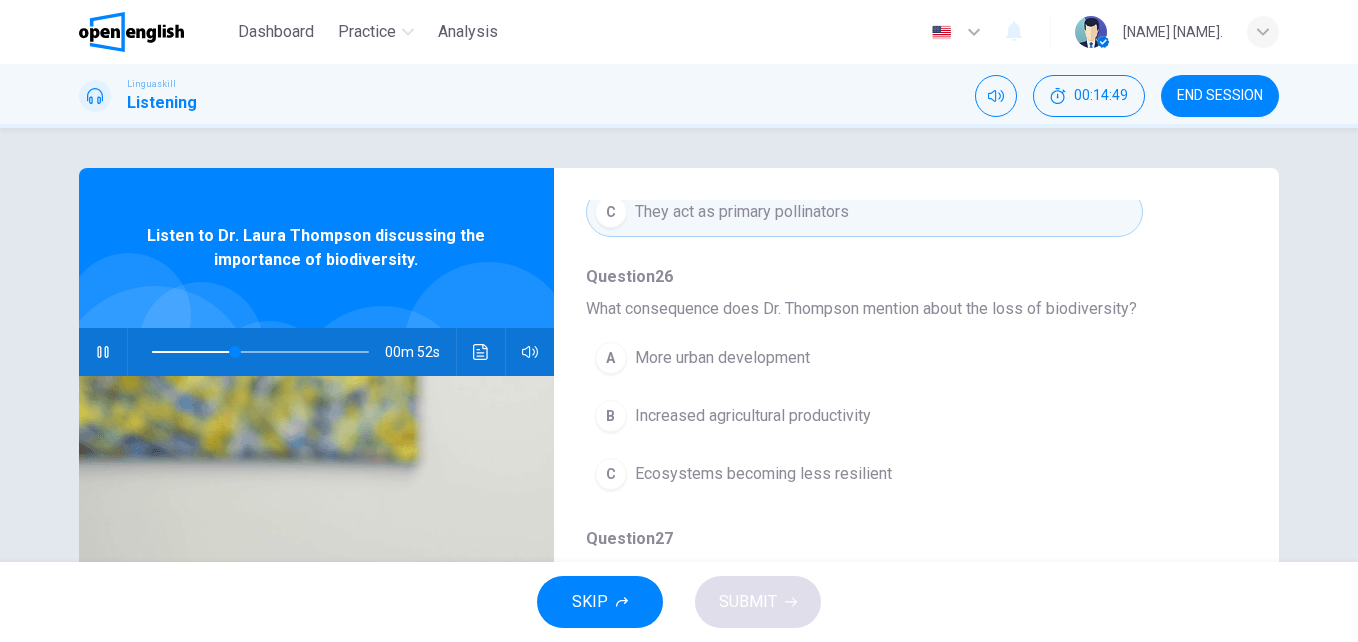 scroll, scrollTop: 669, scrollLeft: 0, axis: vertical 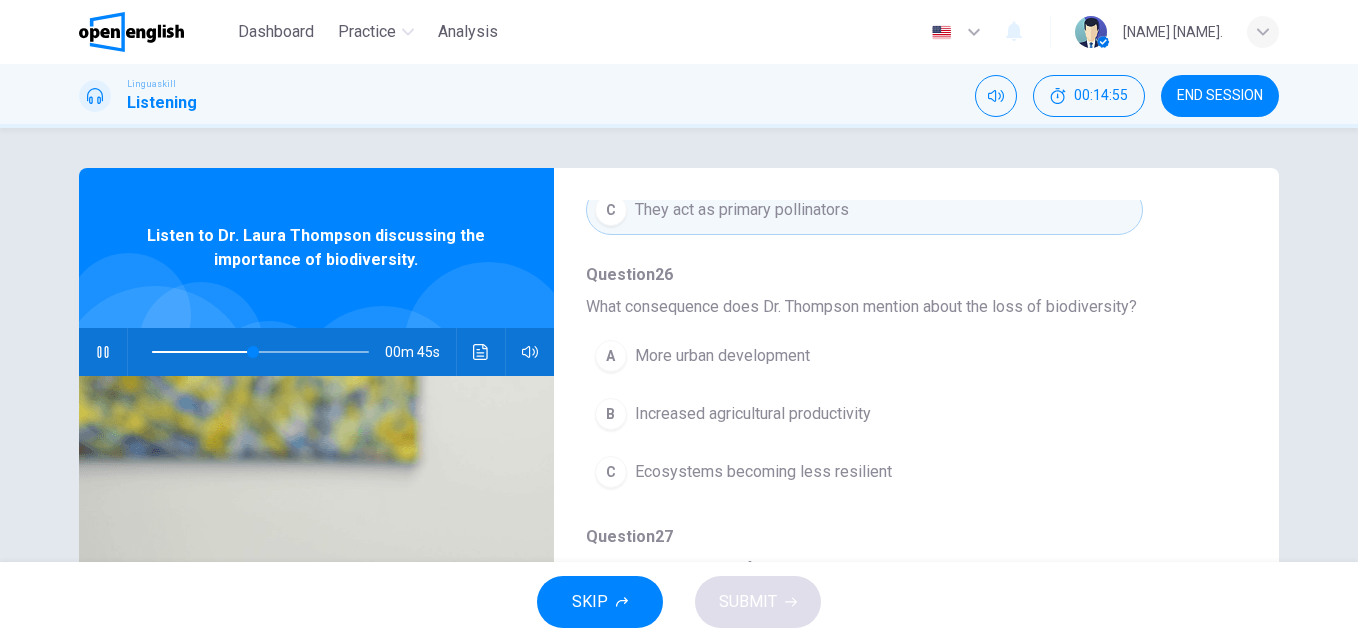 click on "Ecosystems becoming less resilient" at bounding box center [763, 472] 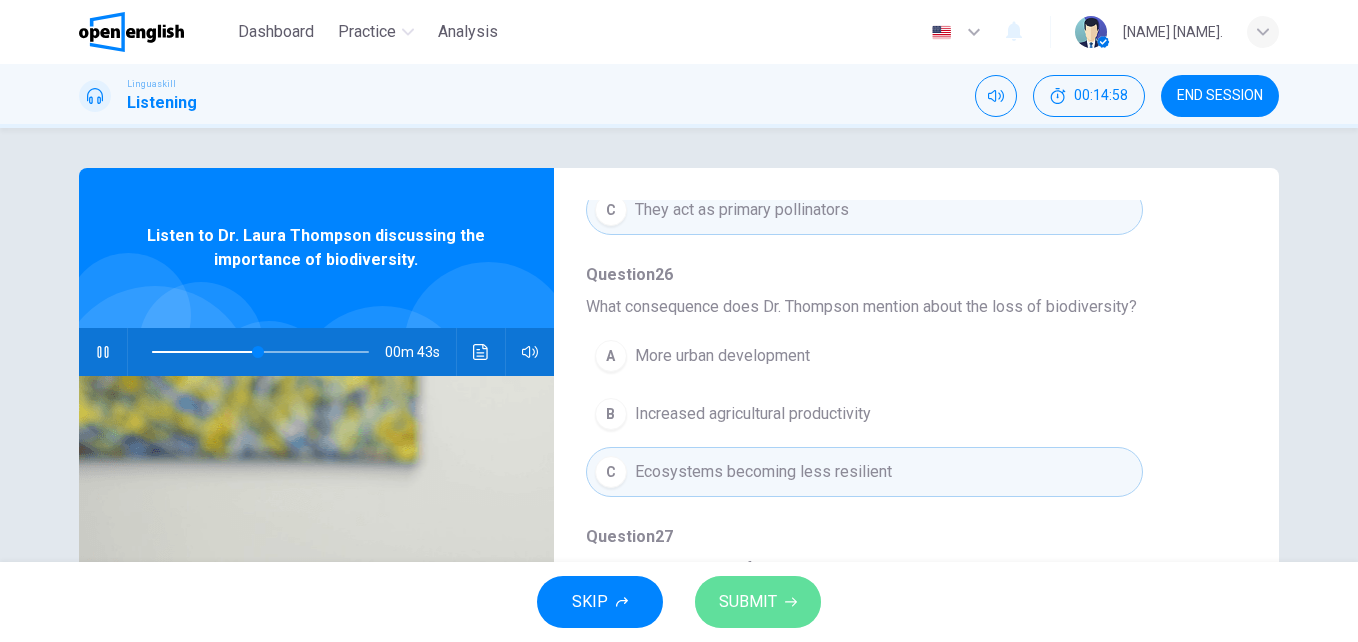 click on "SUBMIT" at bounding box center (748, 602) 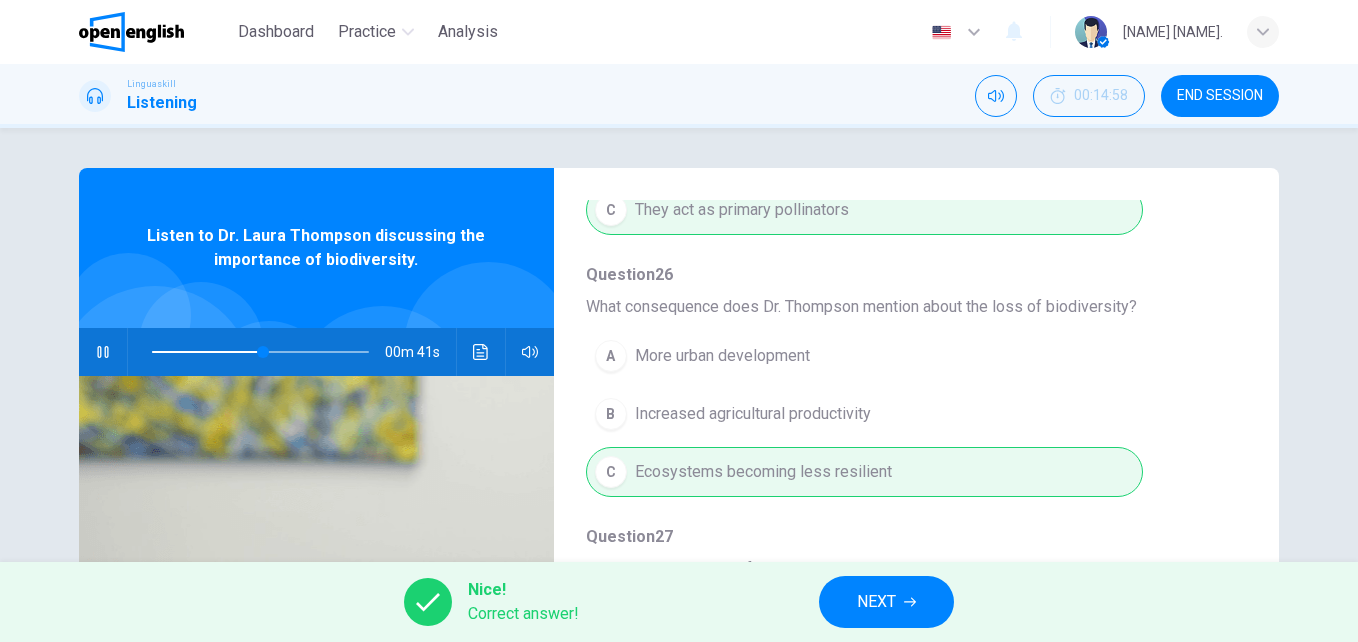 type on "**" 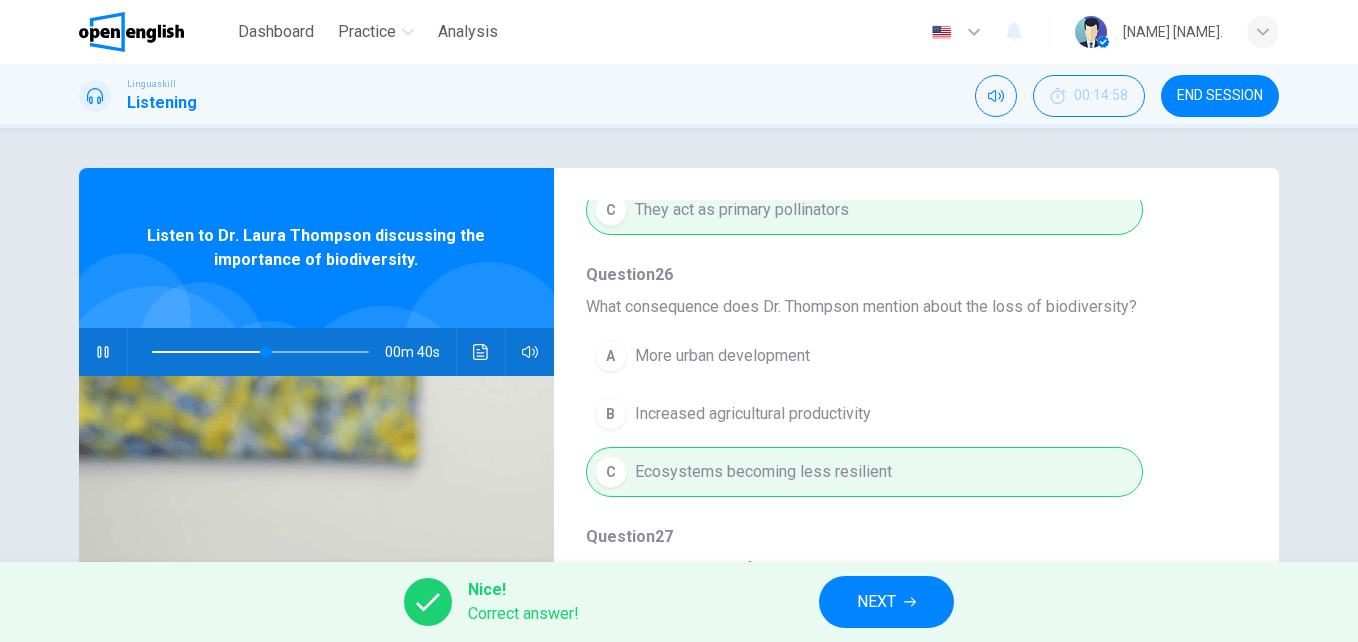 click on "NEXT" at bounding box center (876, 602) 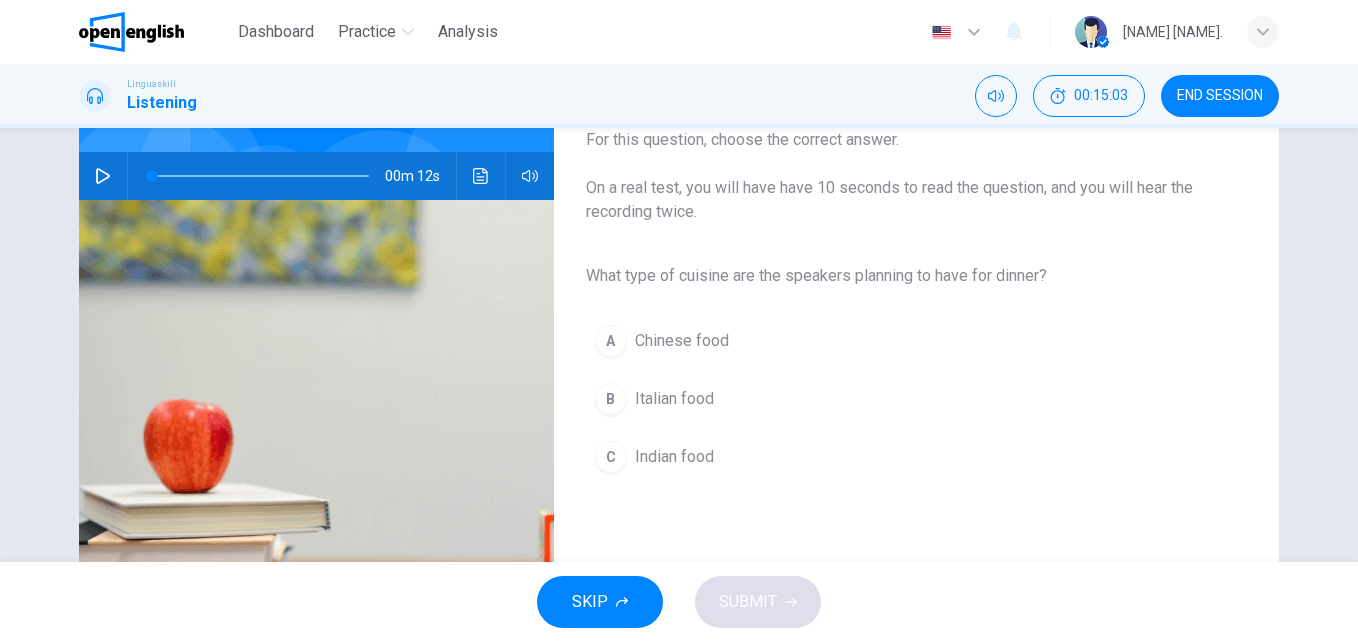 scroll, scrollTop: 180, scrollLeft: 0, axis: vertical 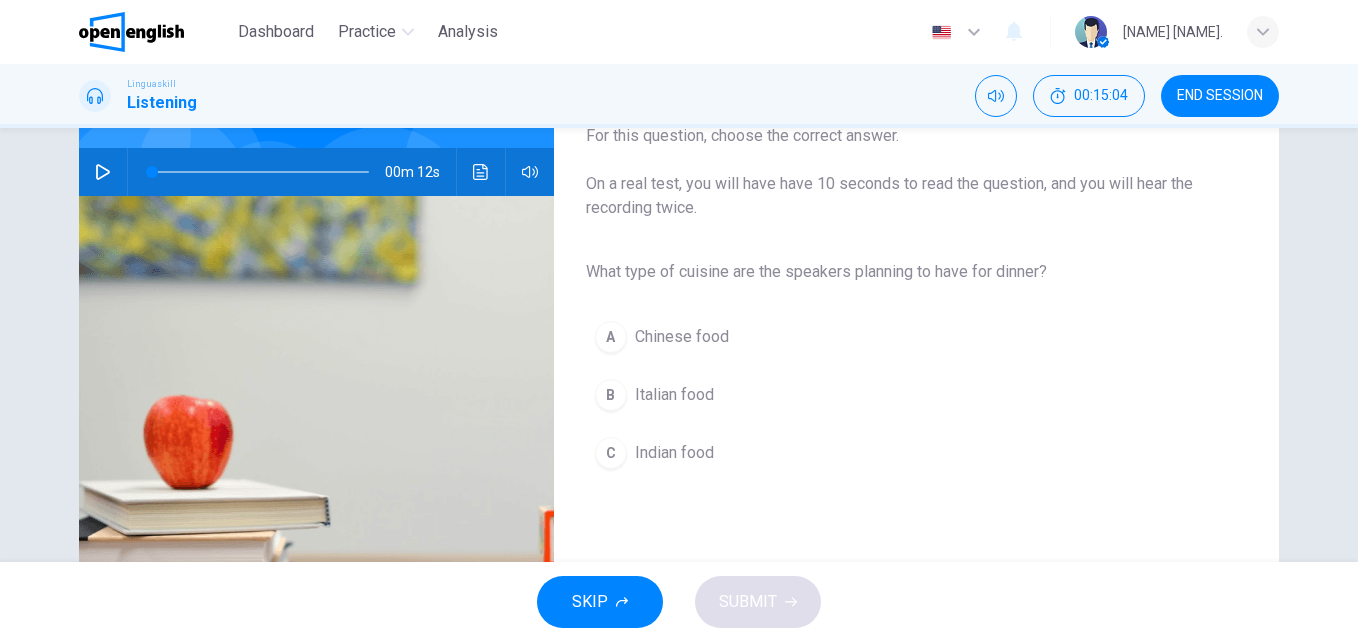 click 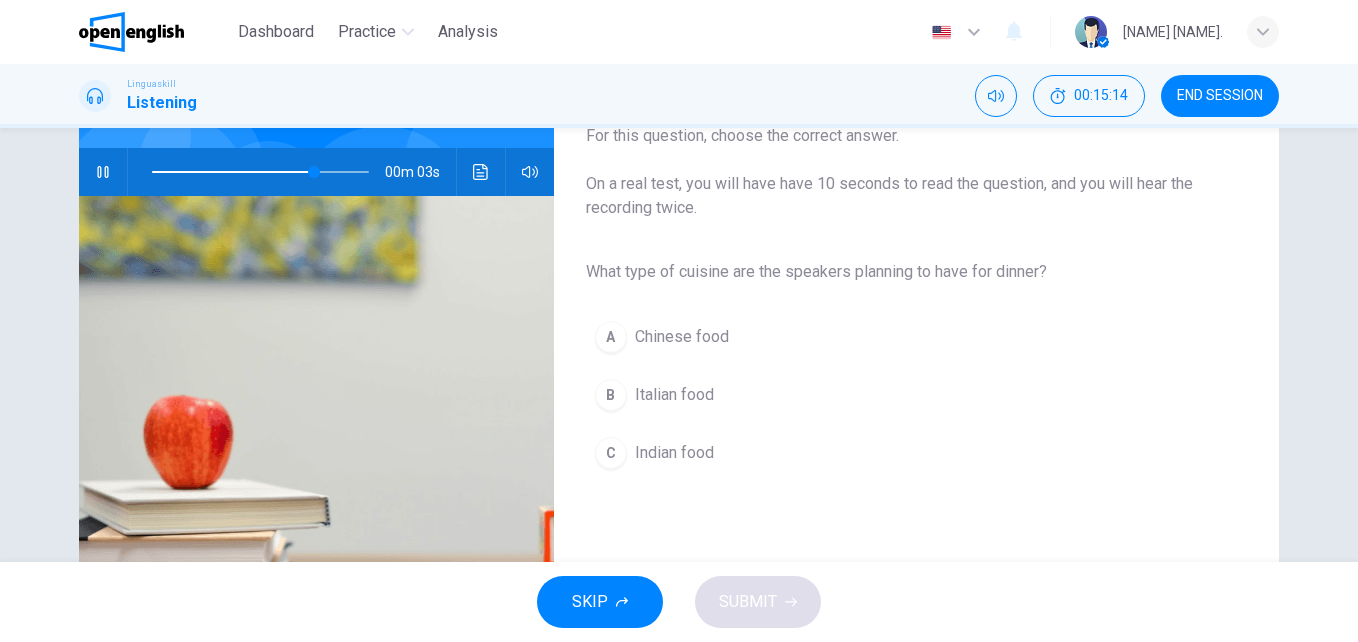 click on "Italian food" at bounding box center (674, 395) 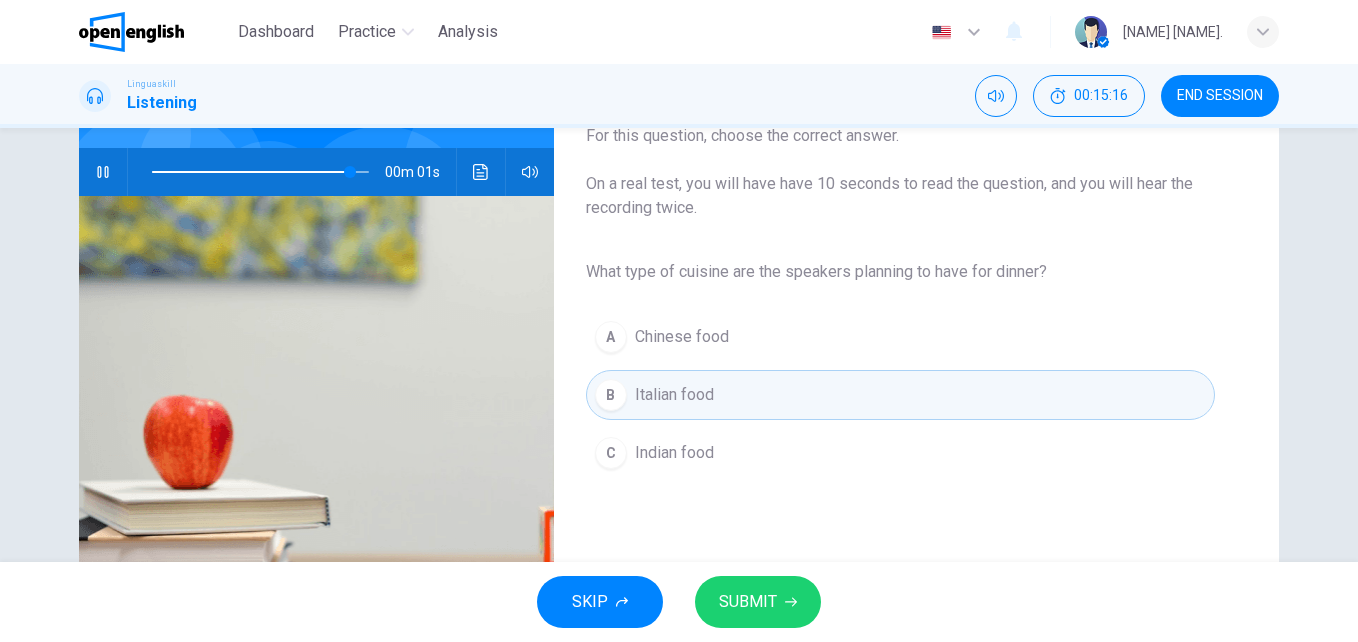 type on "*" 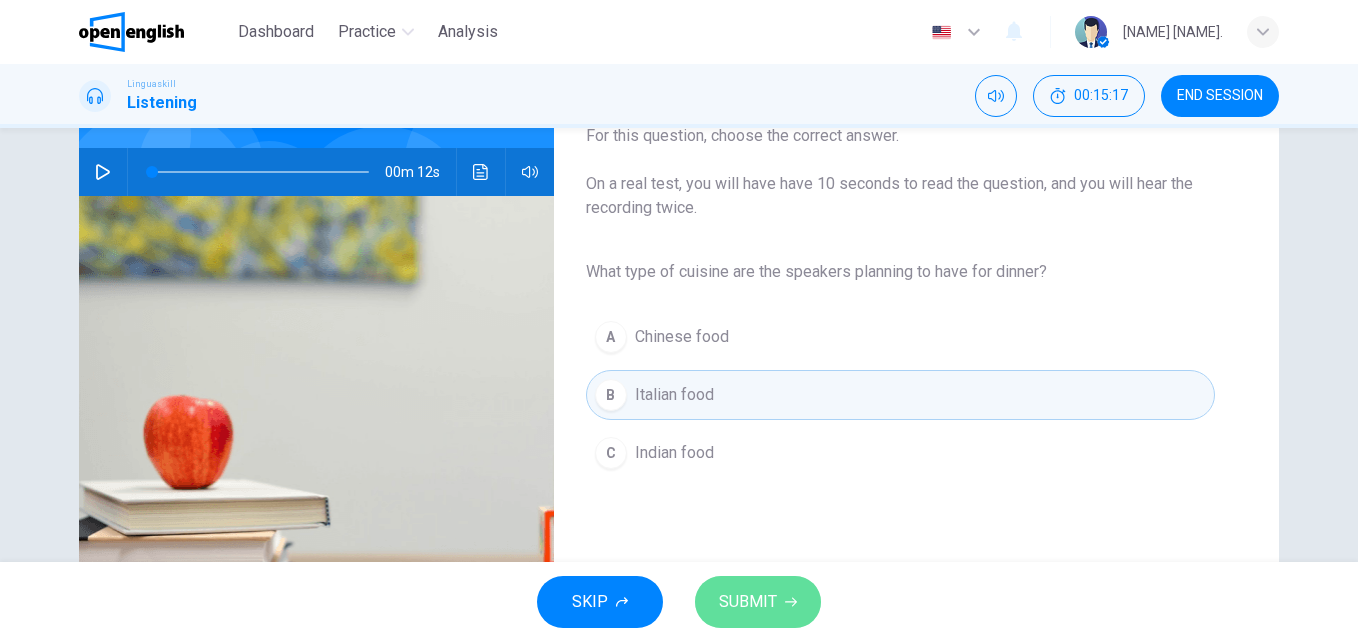 click on "SUBMIT" at bounding box center (748, 602) 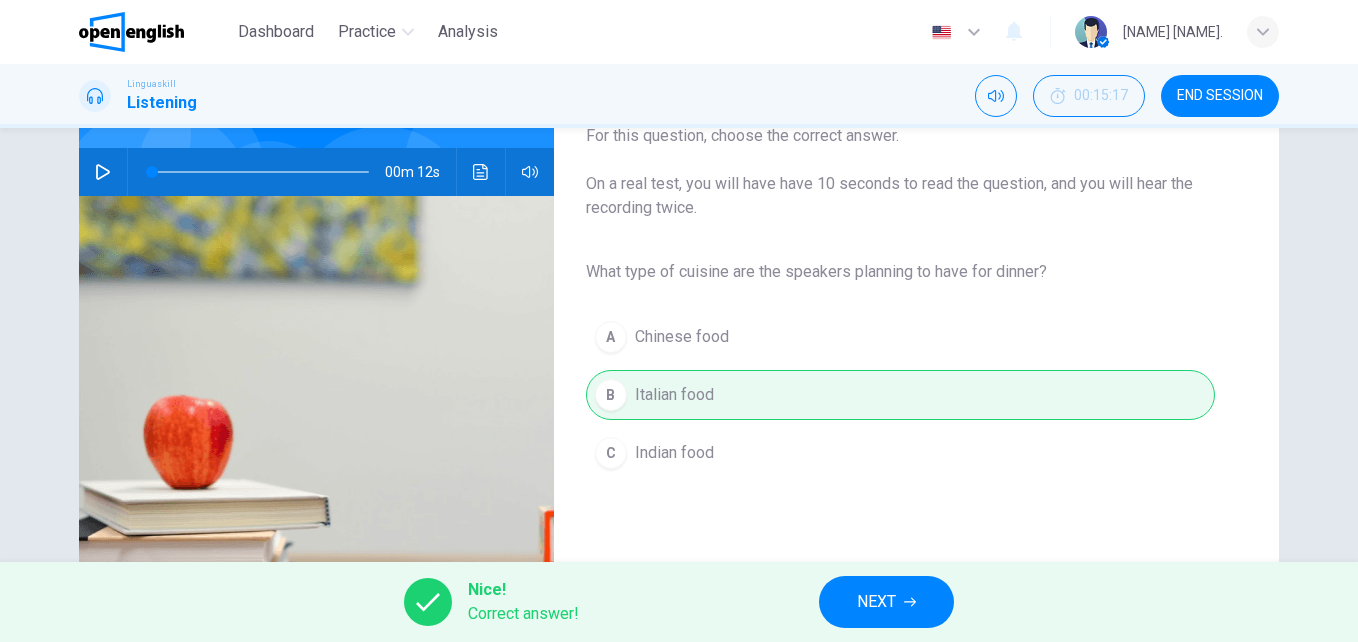 click on "NEXT" at bounding box center [876, 602] 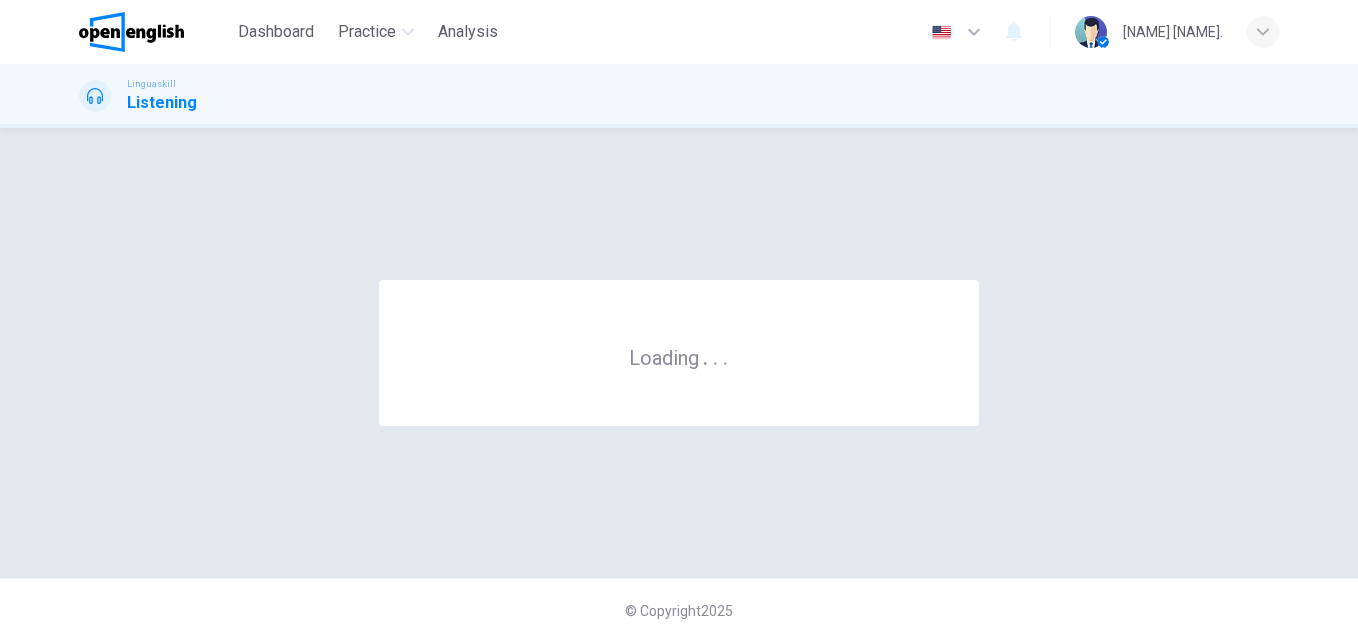 scroll, scrollTop: 0, scrollLeft: 0, axis: both 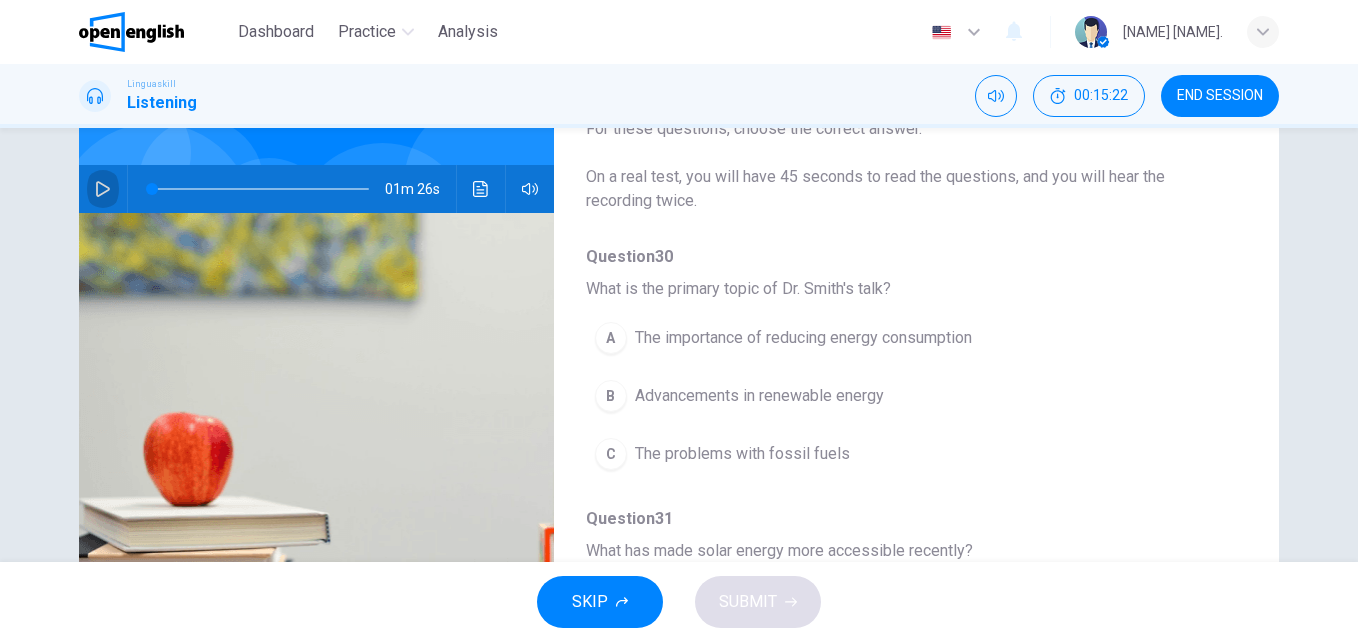 click 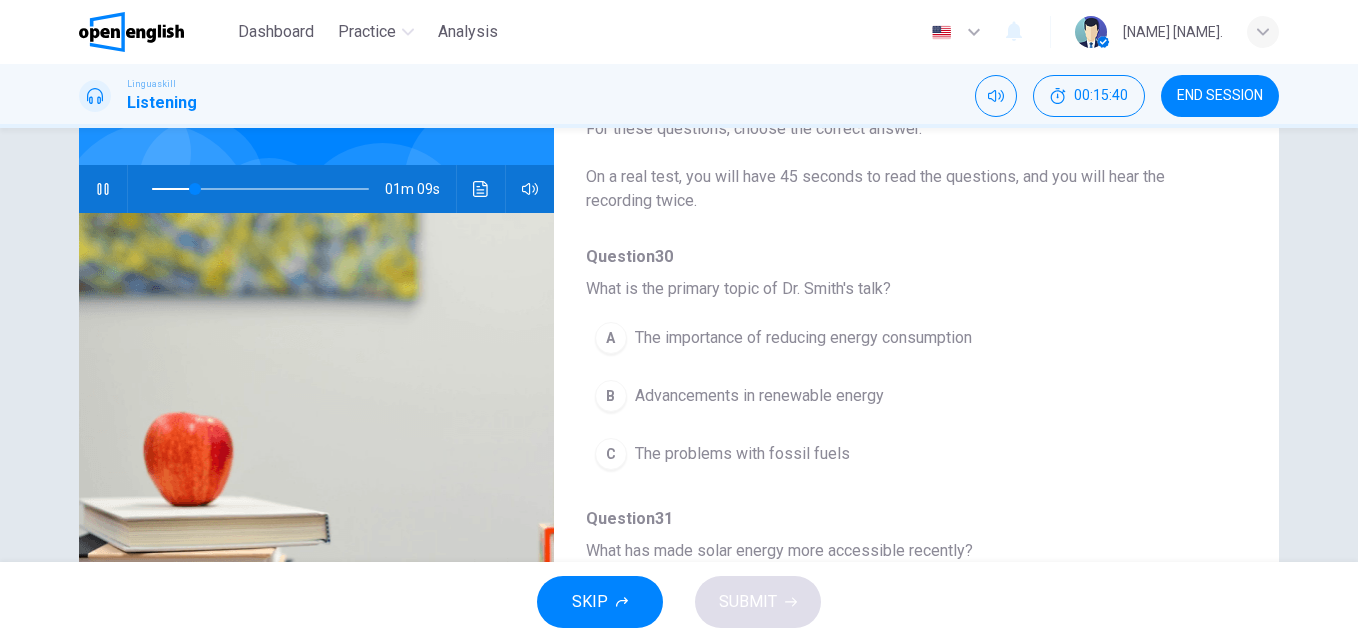 drag, startPoint x: 1247, startPoint y: 266, endPoint x: 1250, endPoint y: 242, distance: 24.186773 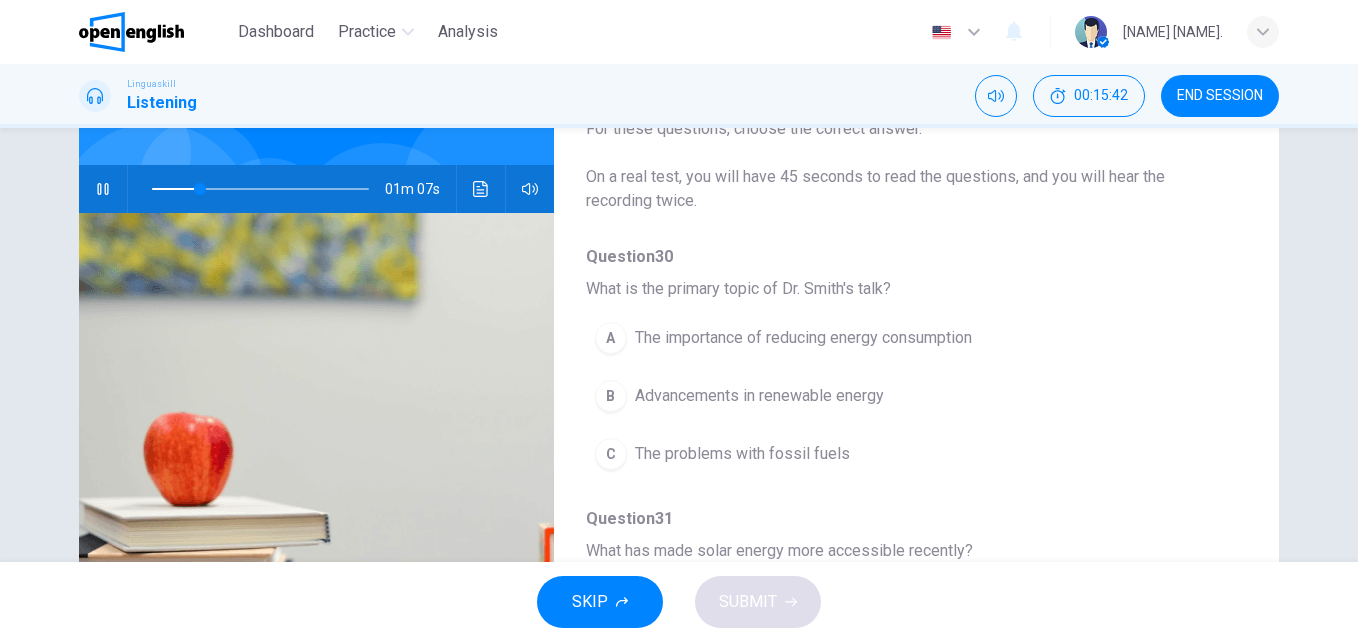 drag, startPoint x: 1346, startPoint y: 285, endPoint x: 1336, endPoint y: 231, distance: 54.91812 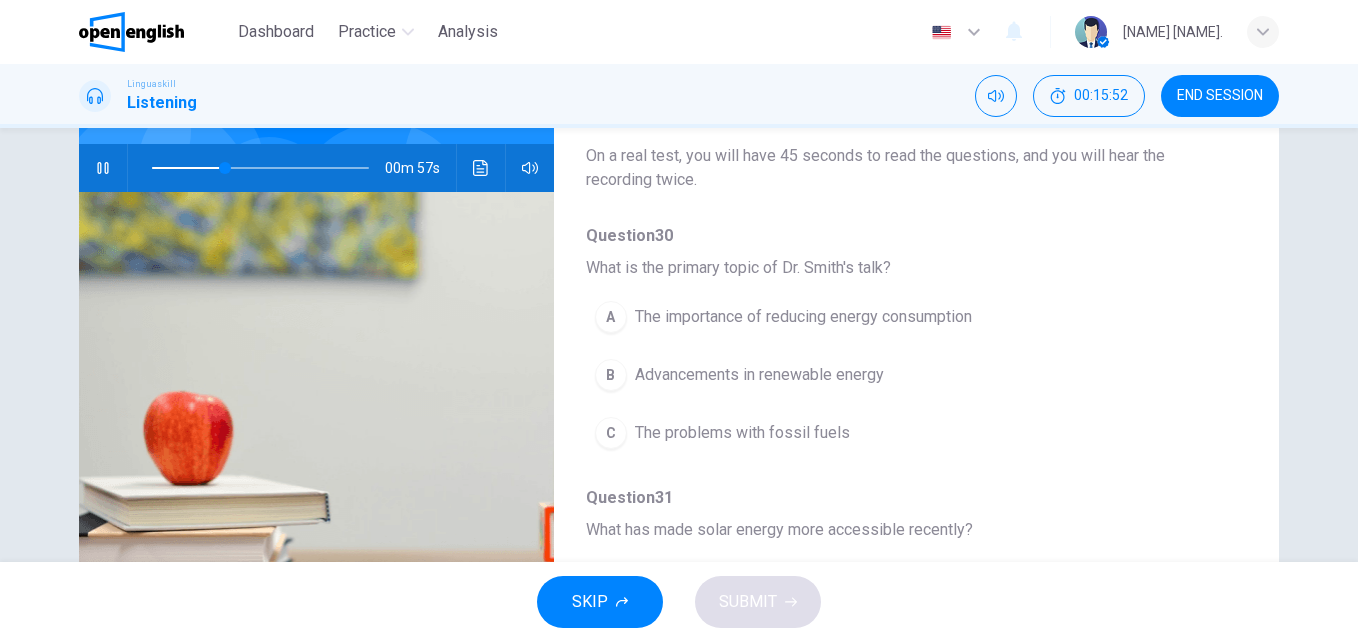 scroll, scrollTop: 188, scrollLeft: 0, axis: vertical 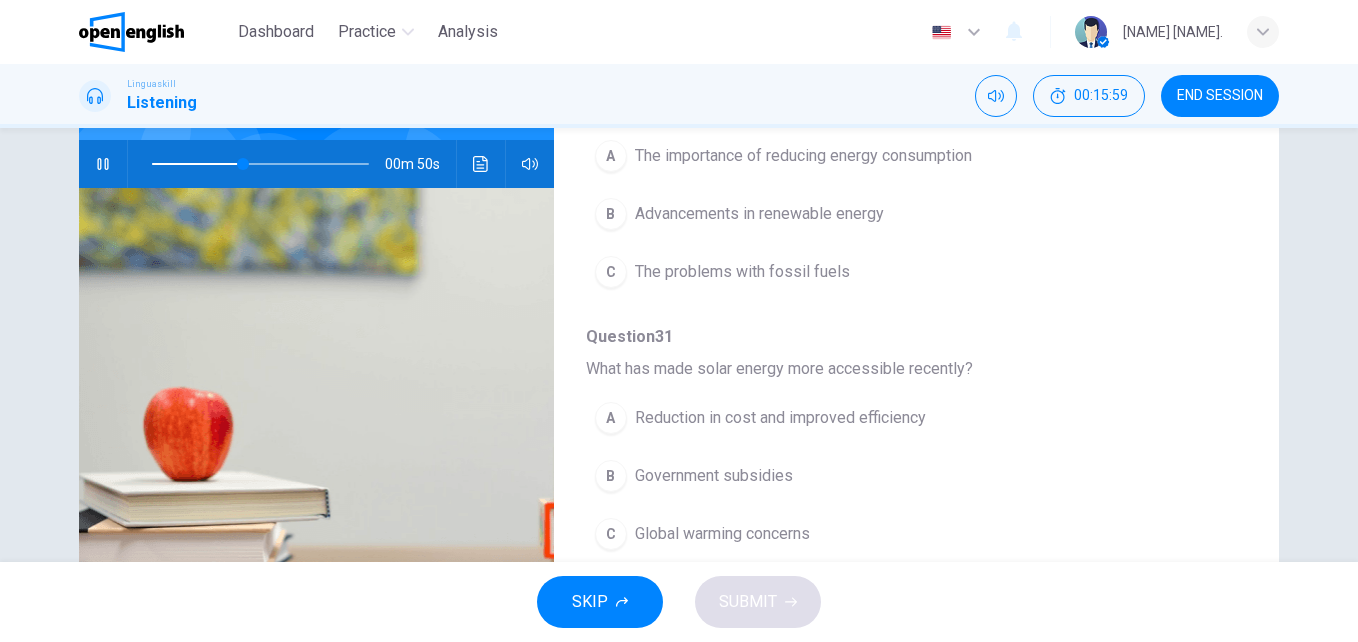 click on "Advancements in renewable energy" at bounding box center (759, 214) 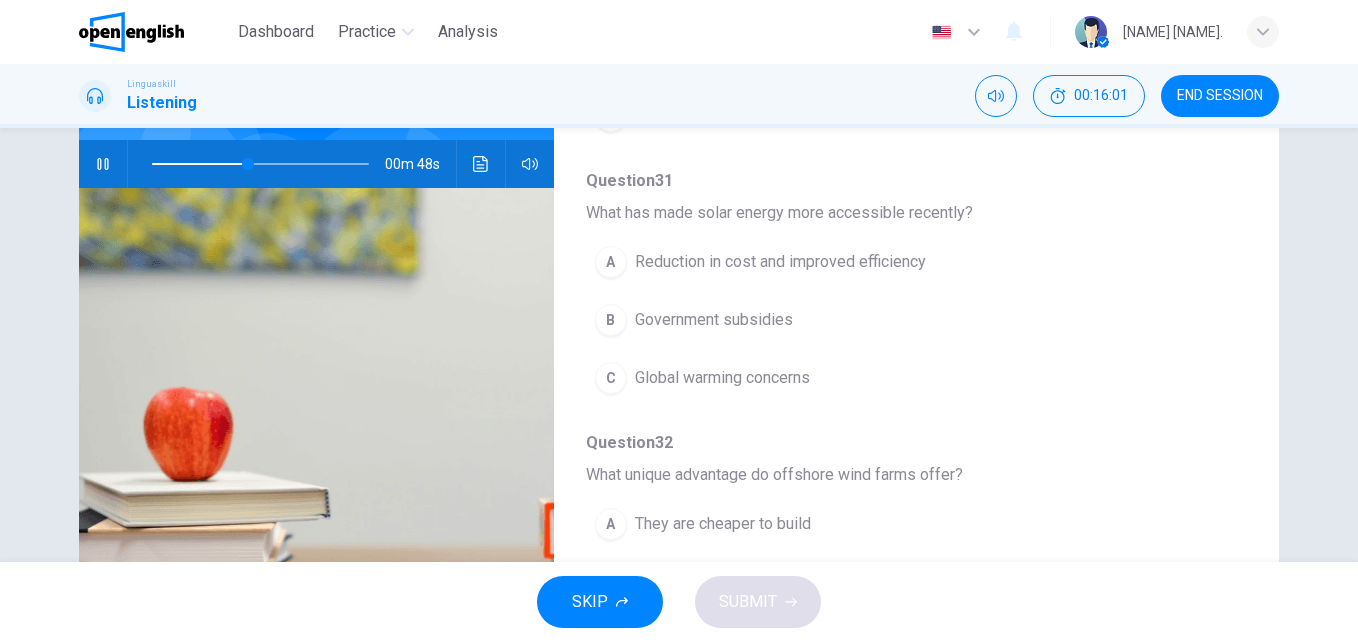 scroll, scrollTop: 326, scrollLeft: 0, axis: vertical 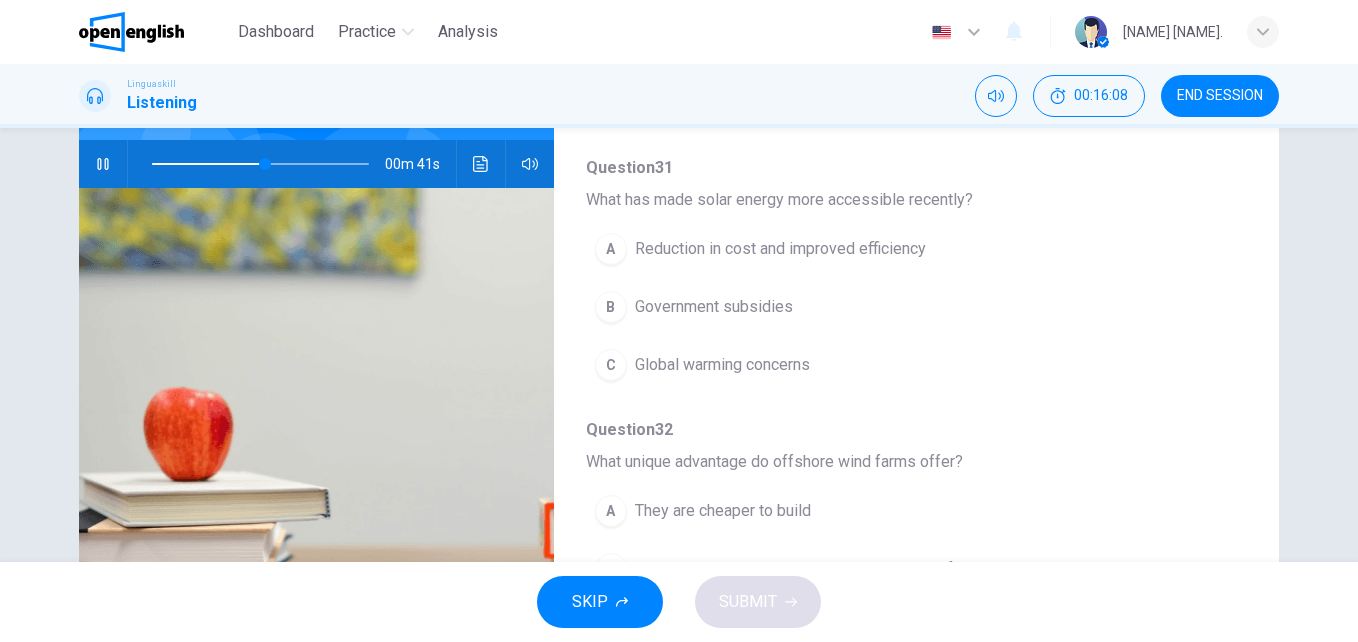 click on "Reduction in cost and improved efficiency" at bounding box center [780, 249] 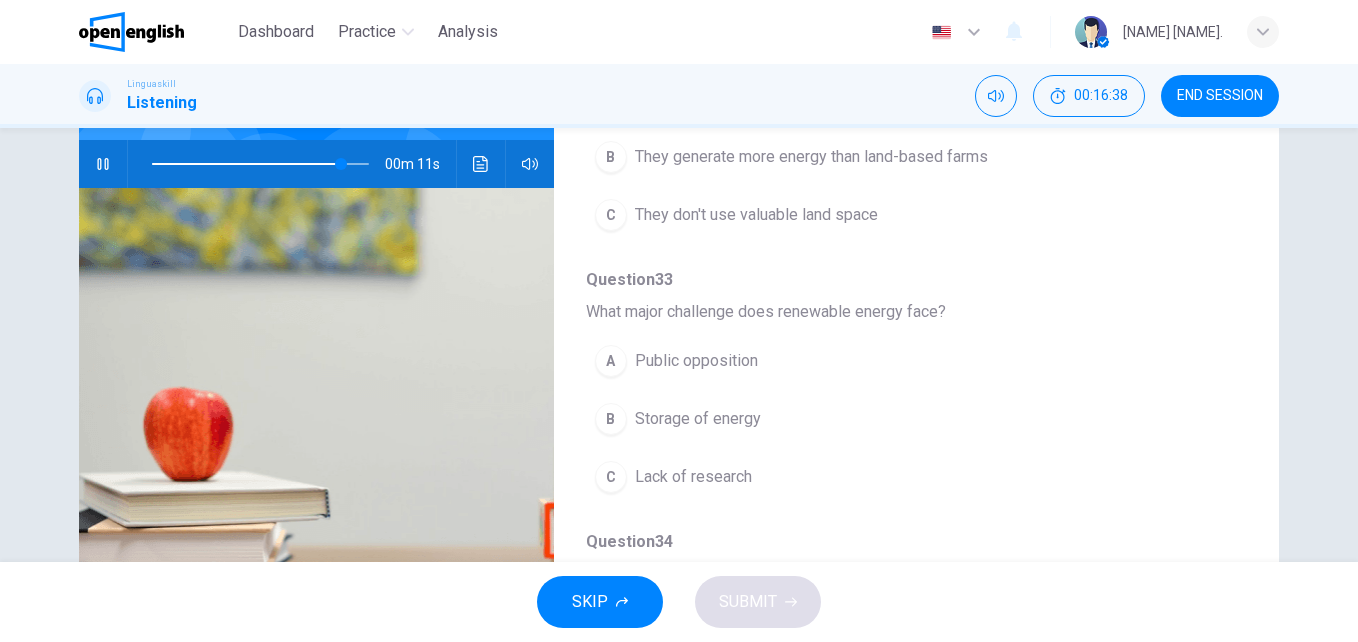 scroll, scrollTop: 740, scrollLeft: 0, axis: vertical 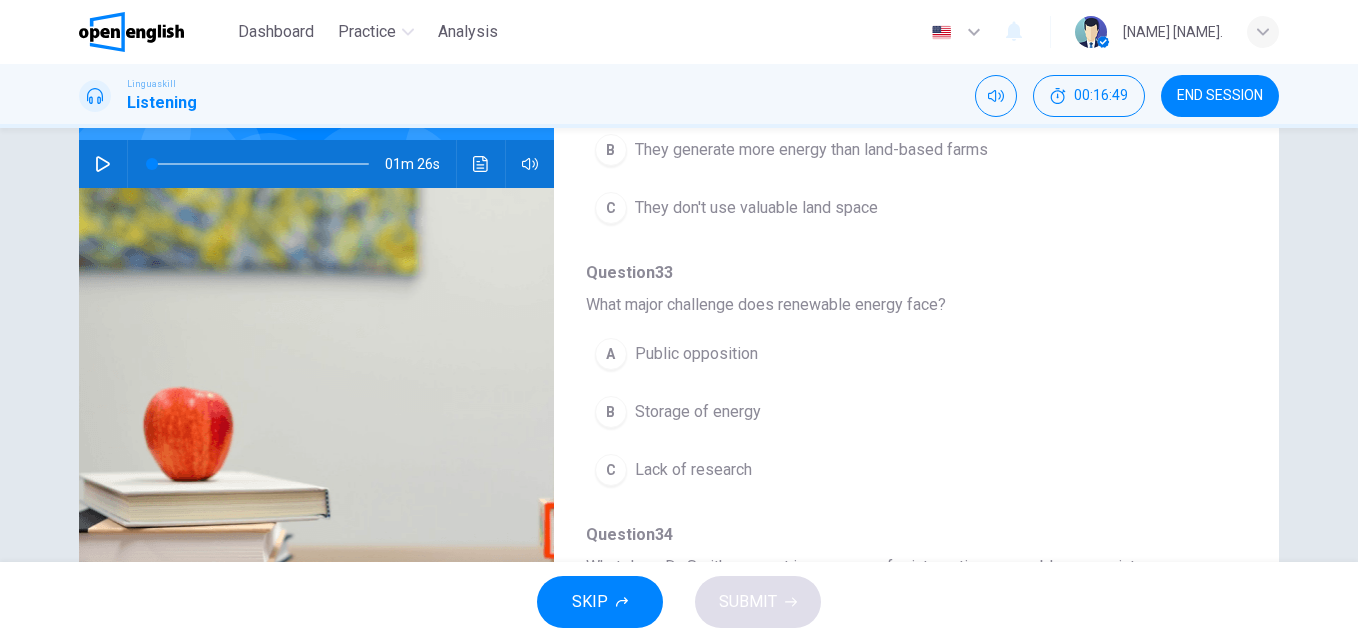 click on "Storage of energy" at bounding box center (698, 412) 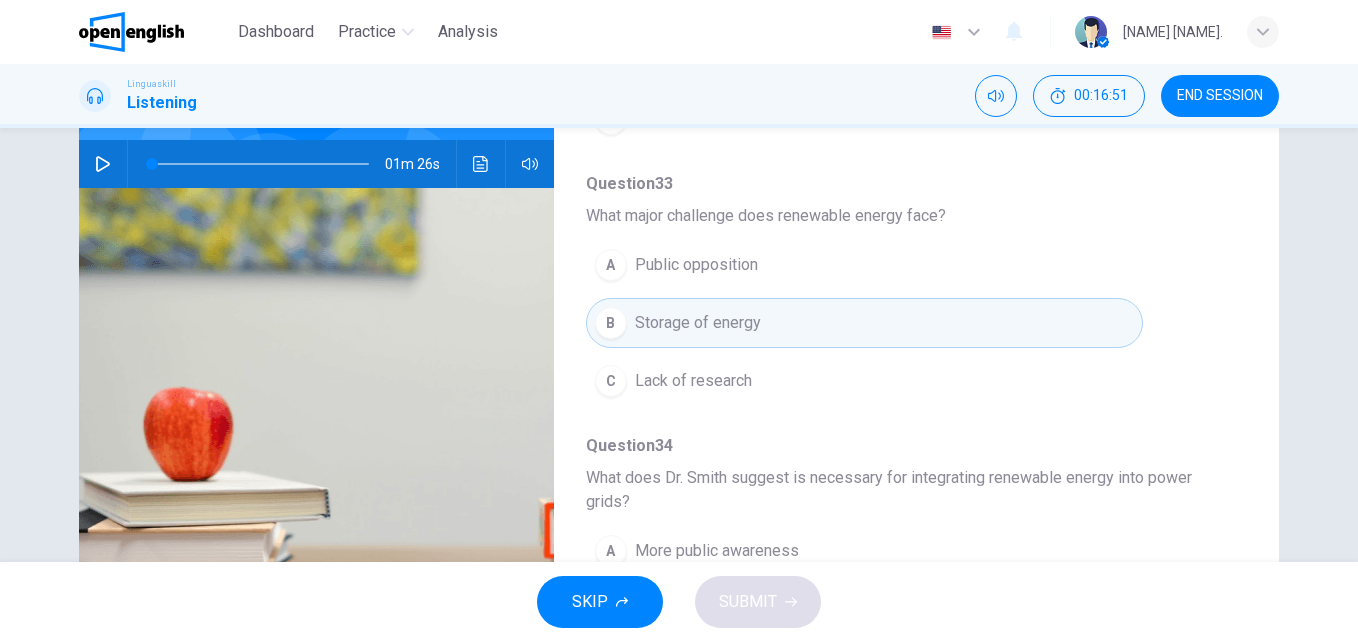 scroll, scrollTop: 887, scrollLeft: 0, axis: vertical 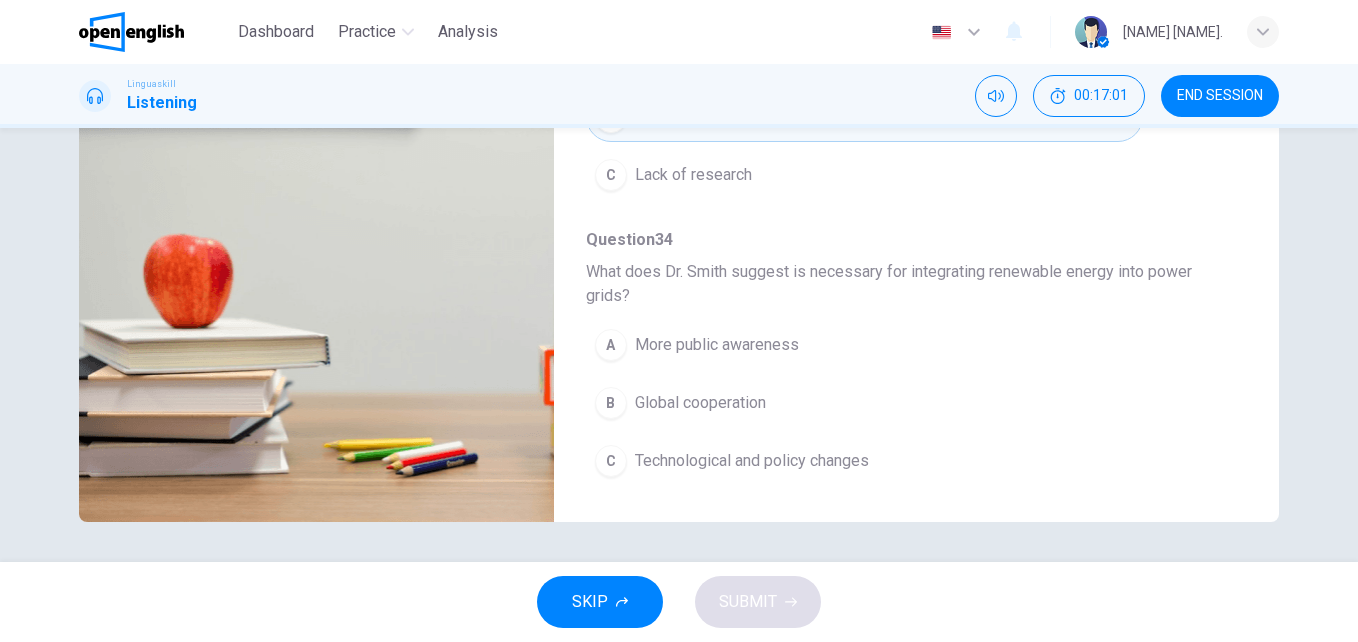 click on "Technological and policy changes" at bounding box center (752, 461) 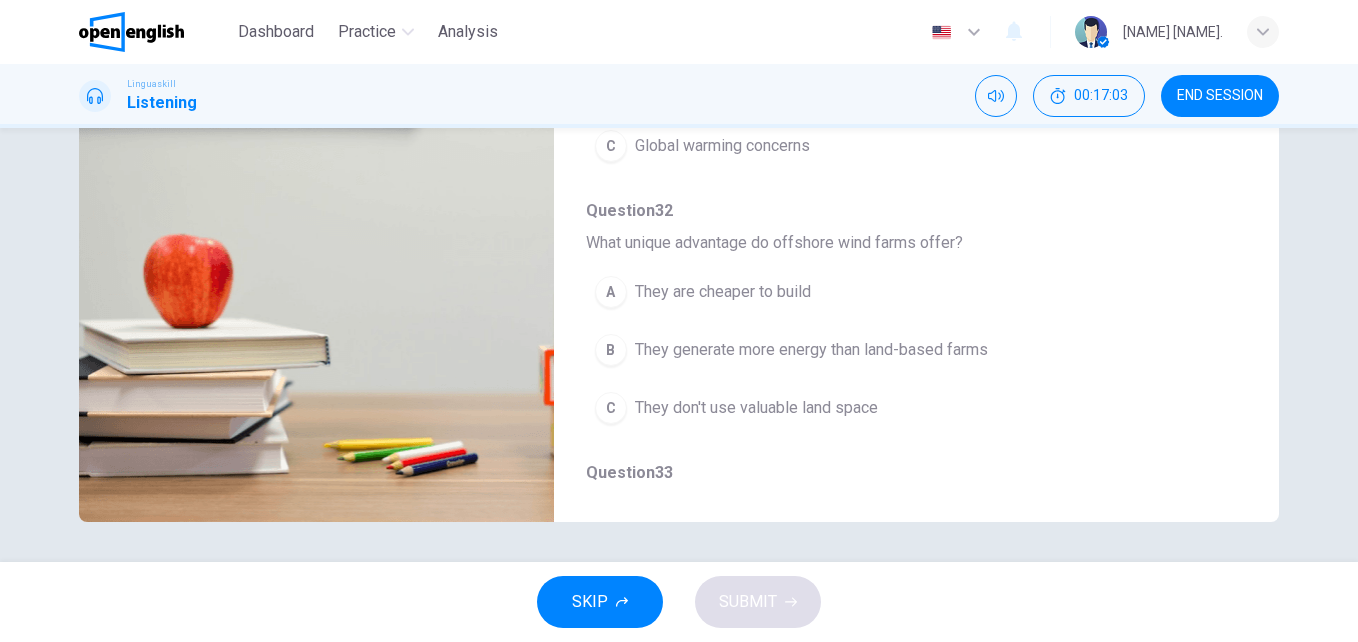 scroll, scrollTop: 377, scrollLeft: 0, axis: vertical 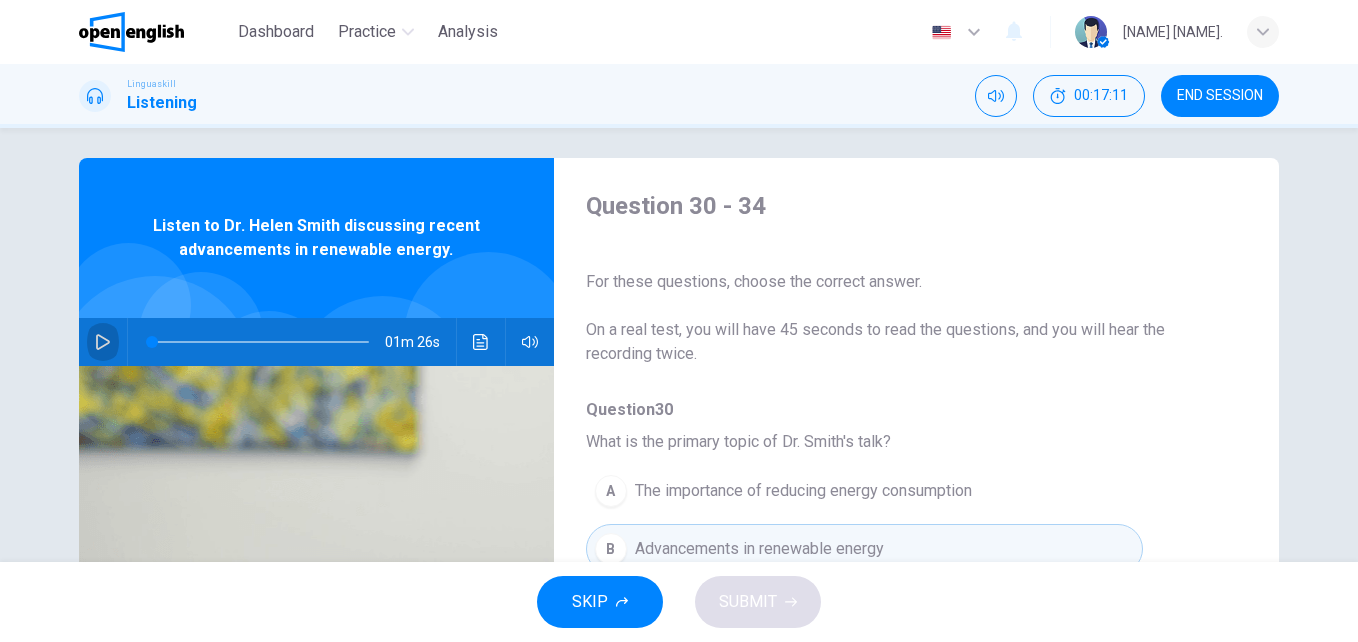 click at bounding box center (103, 342) 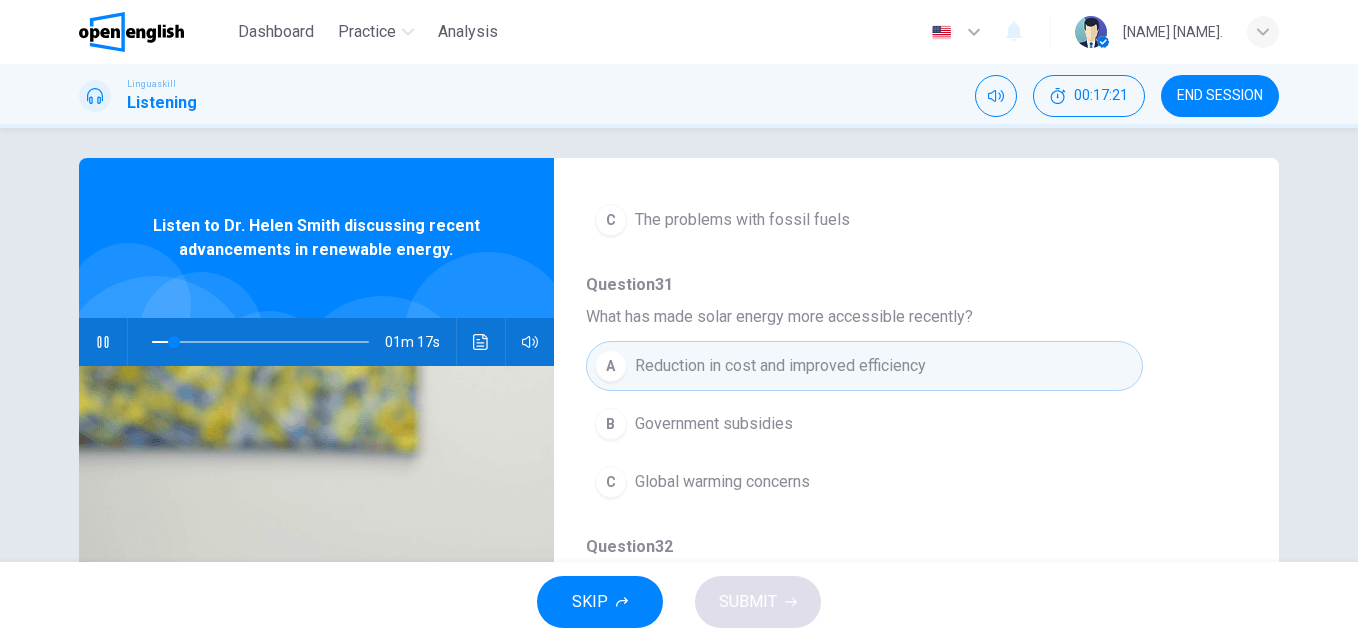 scroll, scrollTop: 392, scrollLeft: 0, axis: vertical 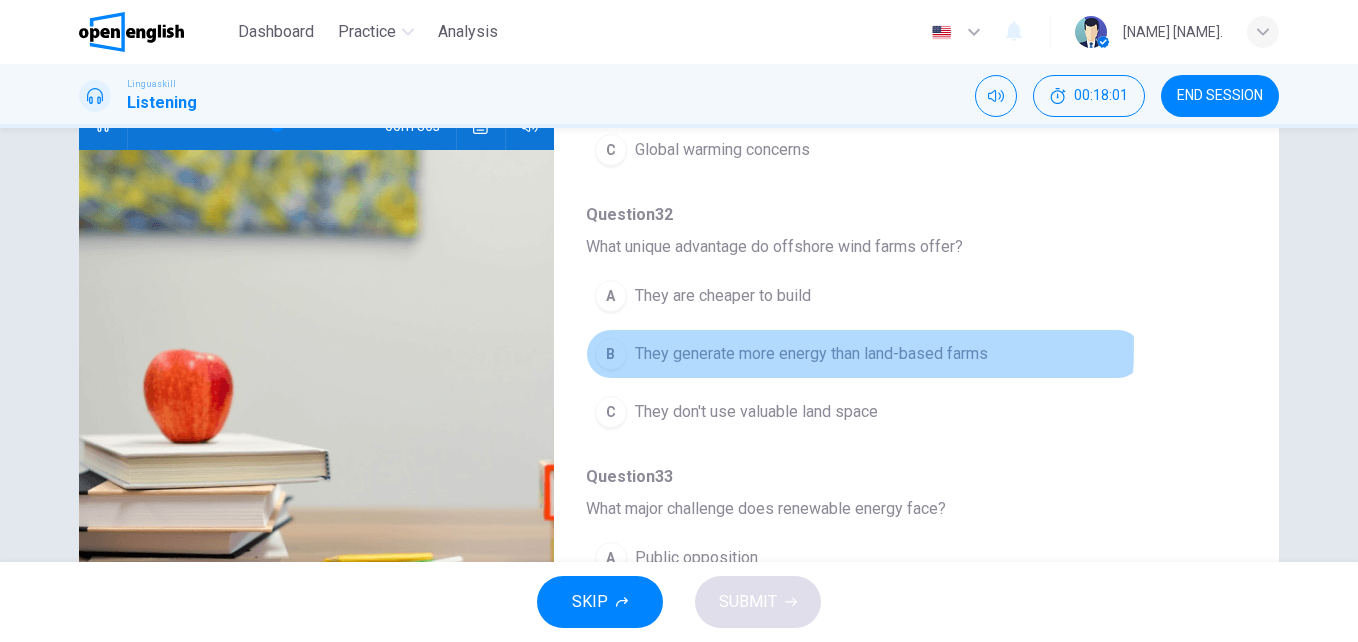 click on "They generate more energy than land-based farms" at bounding box center (811, 354) 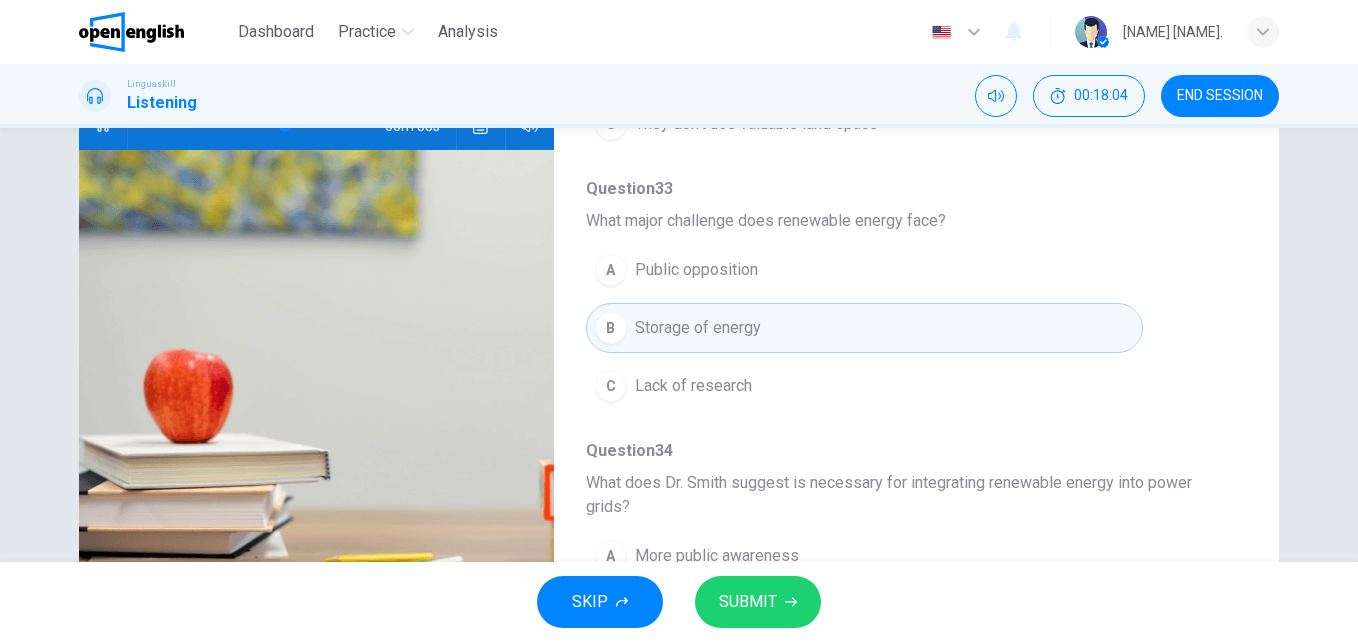 scroll, scrollTop: 761, scrollLeft: 0, axis: vertical 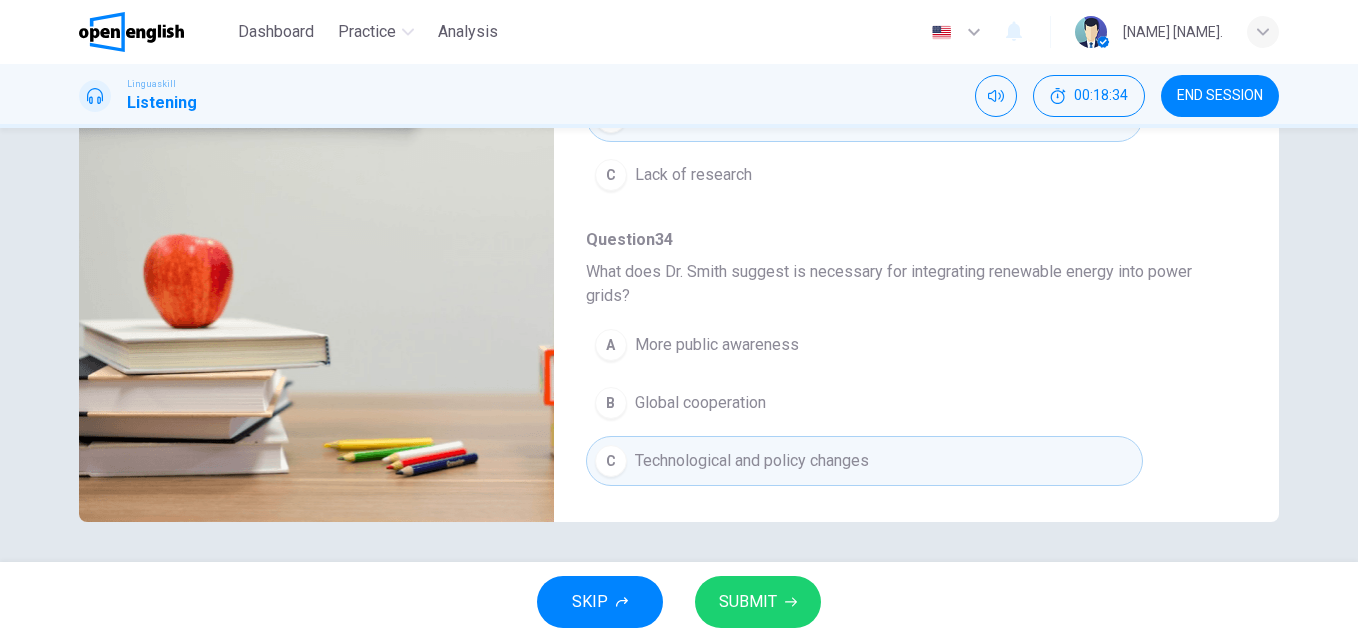 click on "SUBMIT" at bounding box center [748, 602] 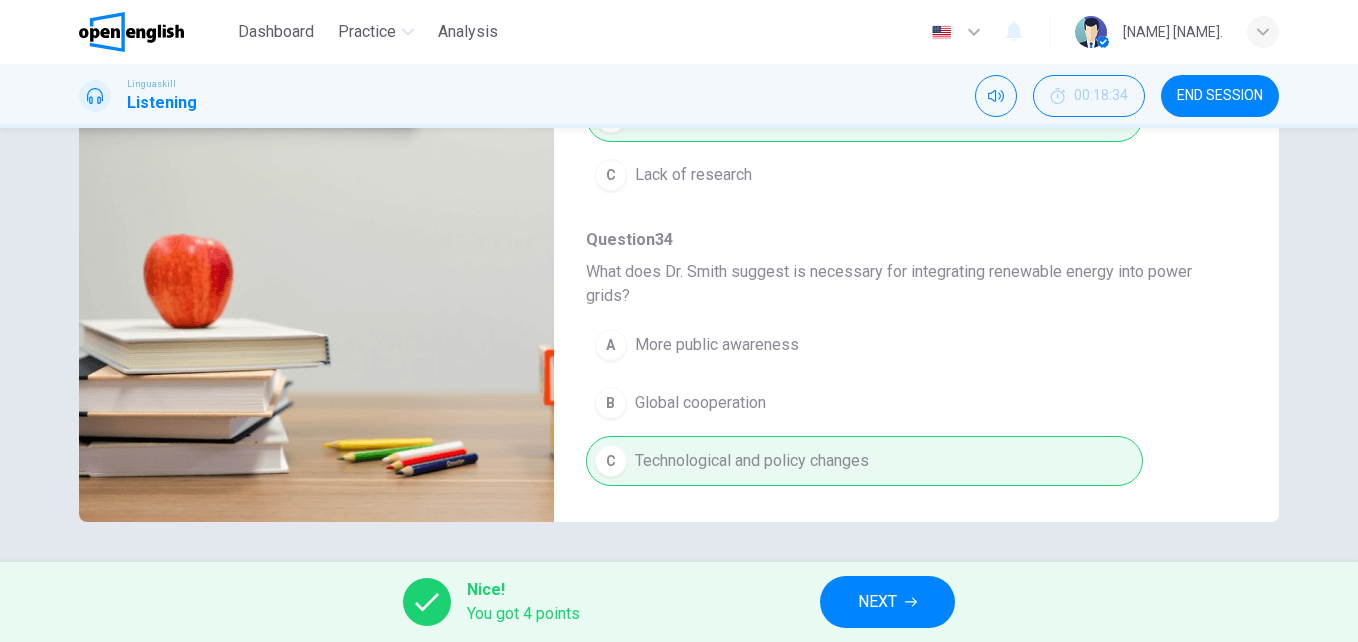 type on "*" 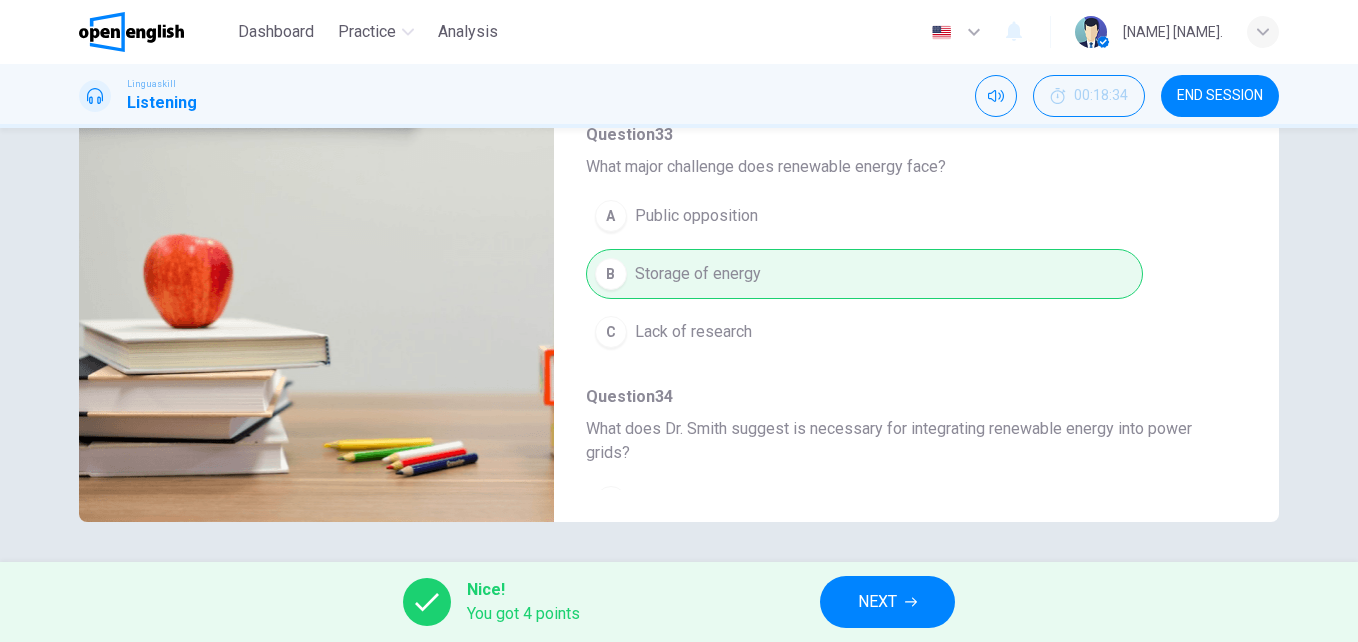 scroll, scrollTop: 887, scrollLeft: 0, axis: vertical 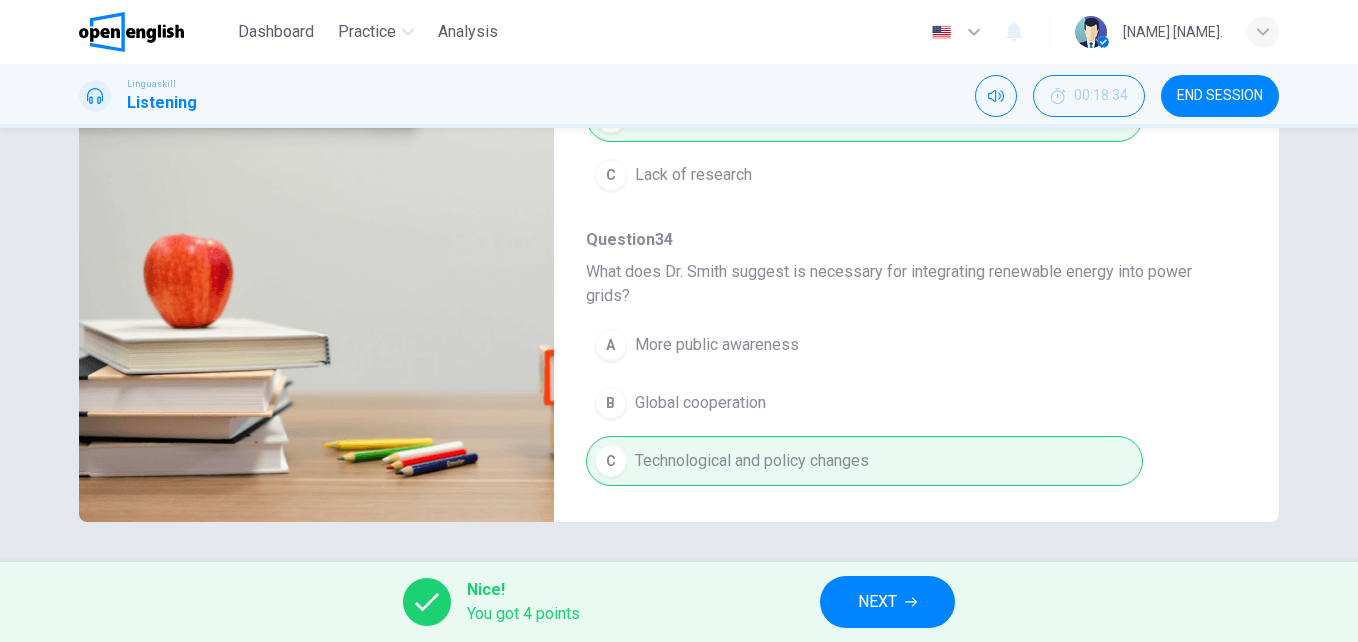 click on "NEXT" at bounding box center [887, 602] 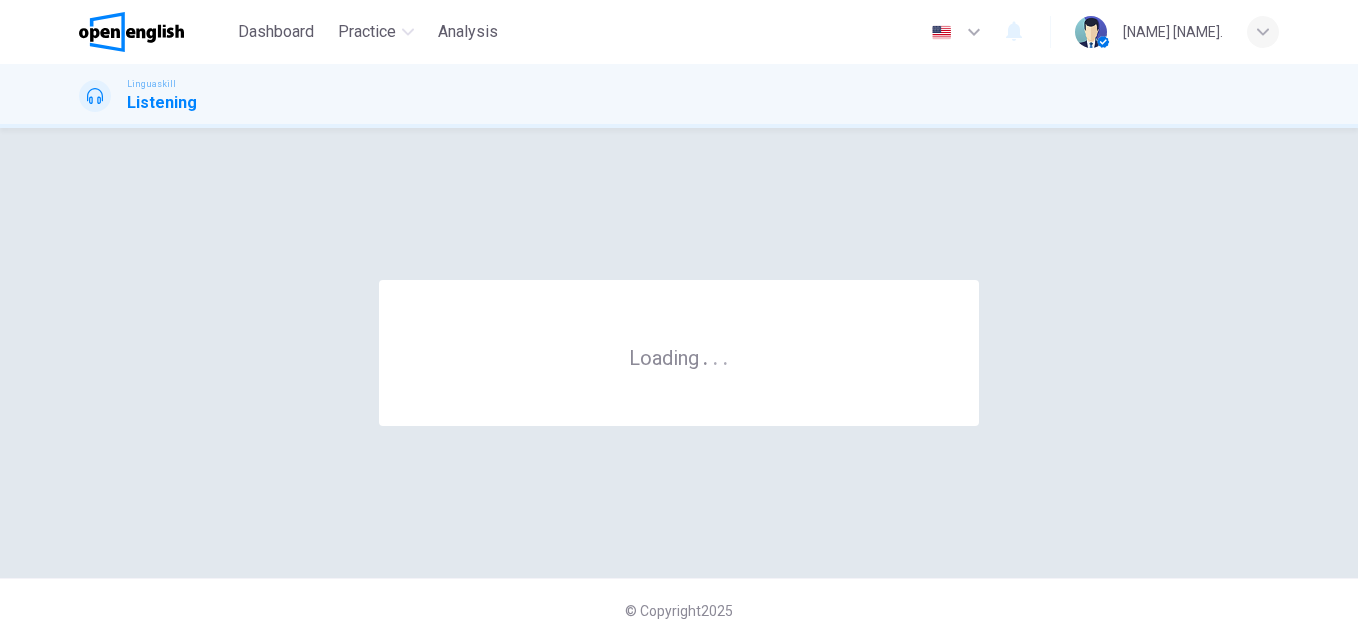 scroll, scrollTop: 0, scrollLeft: 0, axis: both 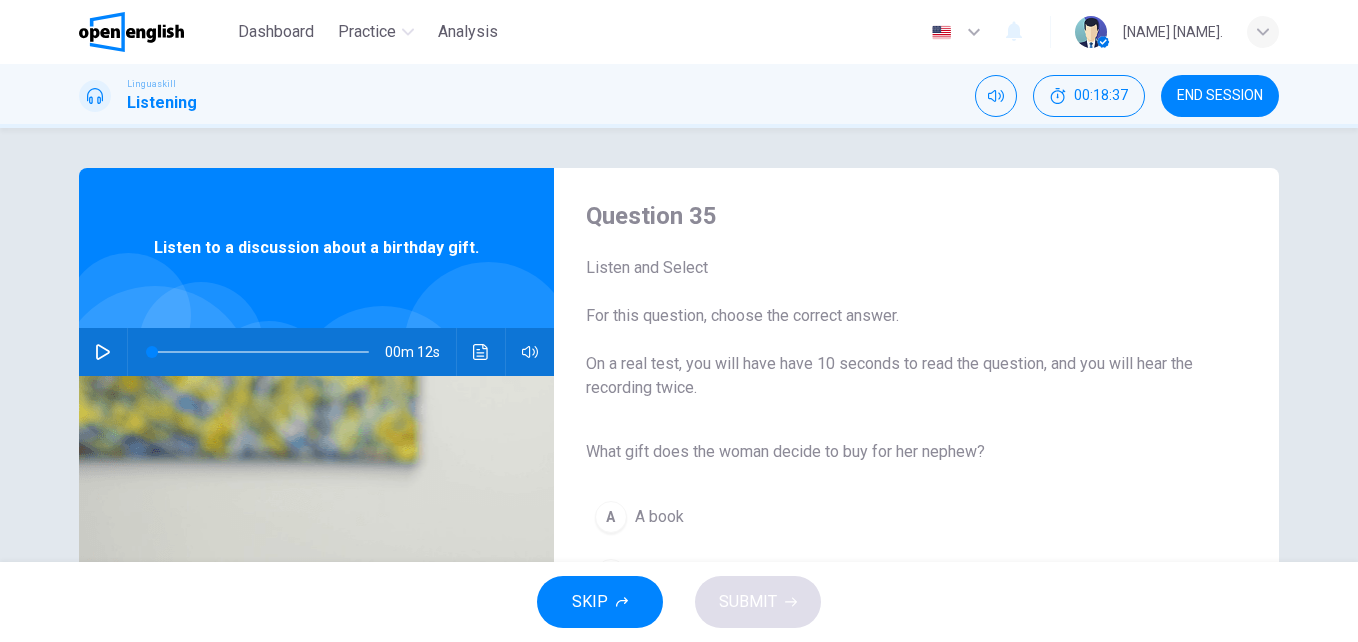 click 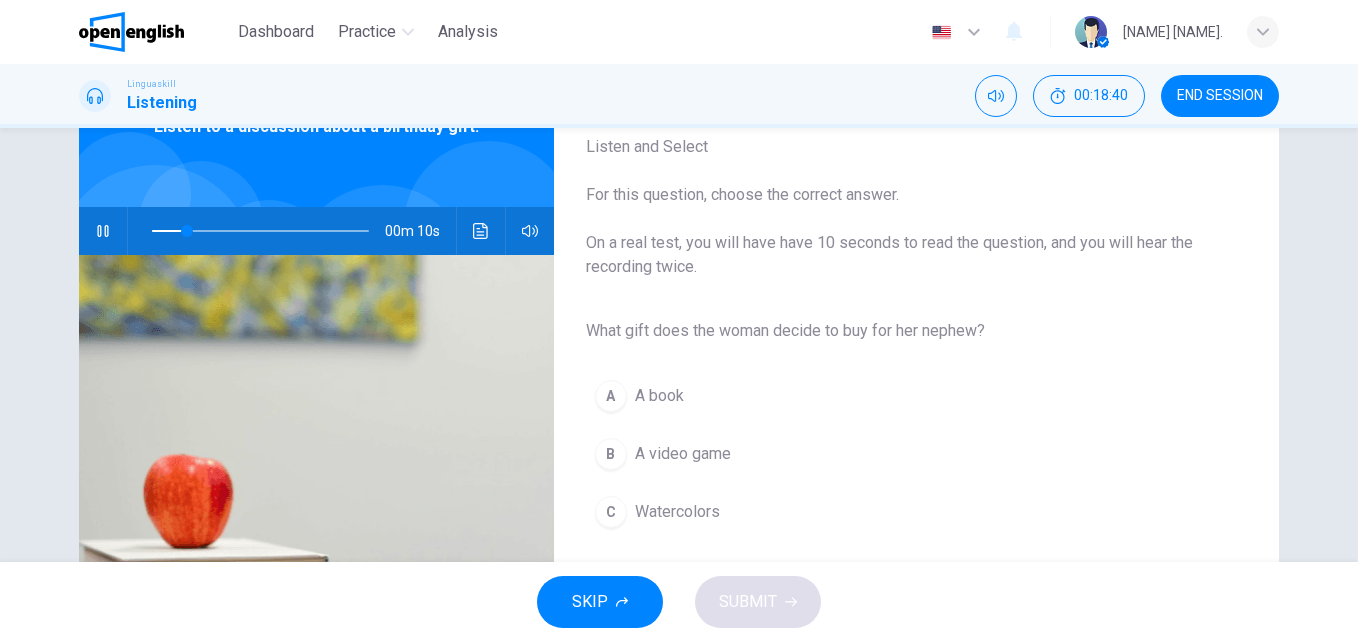scroll, scrollTop: 136, scrollLeft: 0, axis: vertical 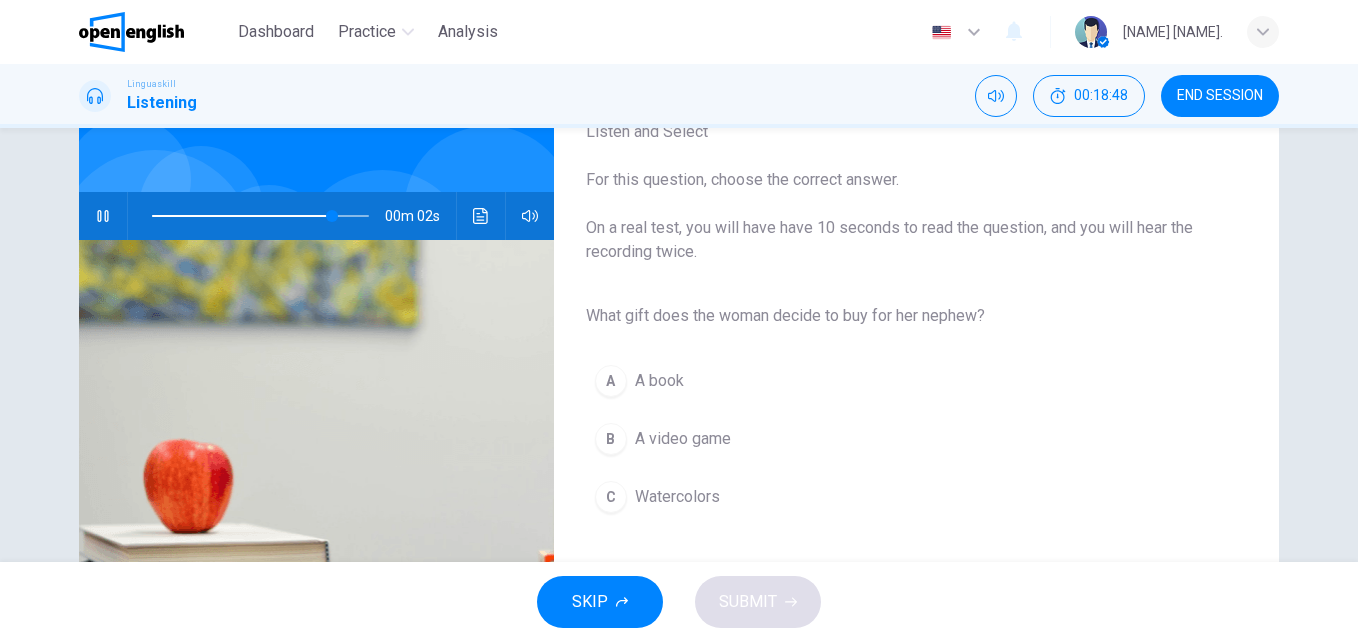 click on "Watercolors" at bounding box center [677, 497] 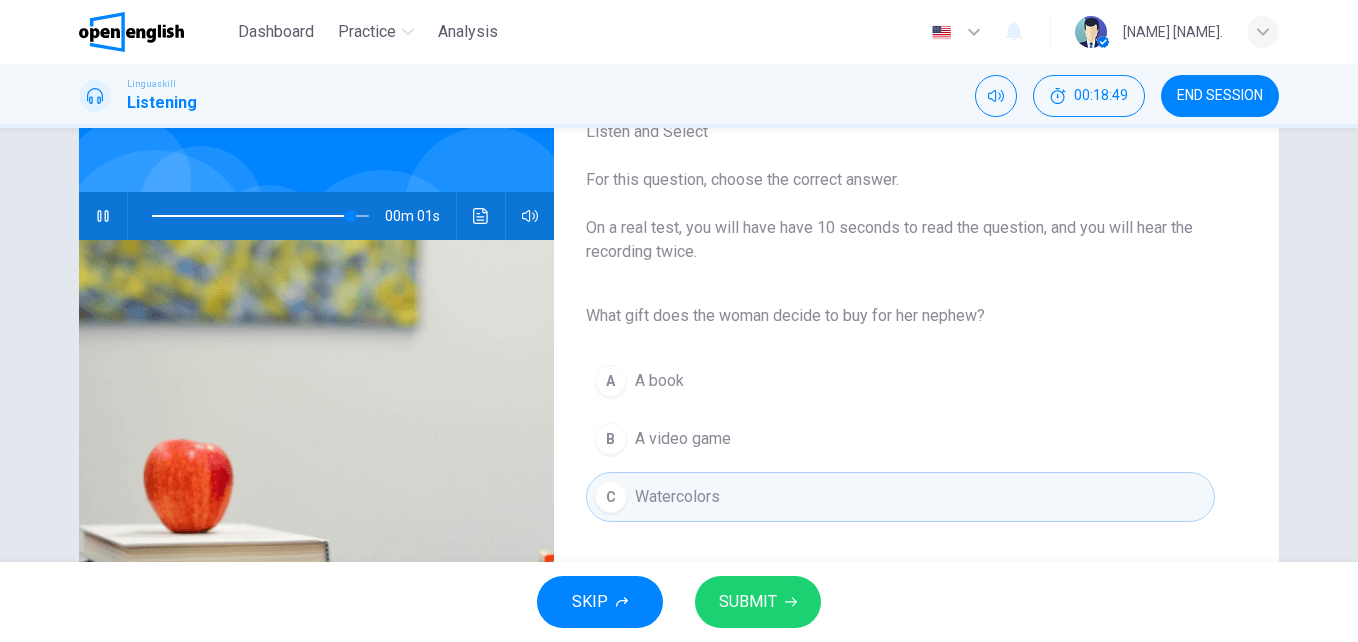 click on "SUBMIT" at bounding box center [748, 602] 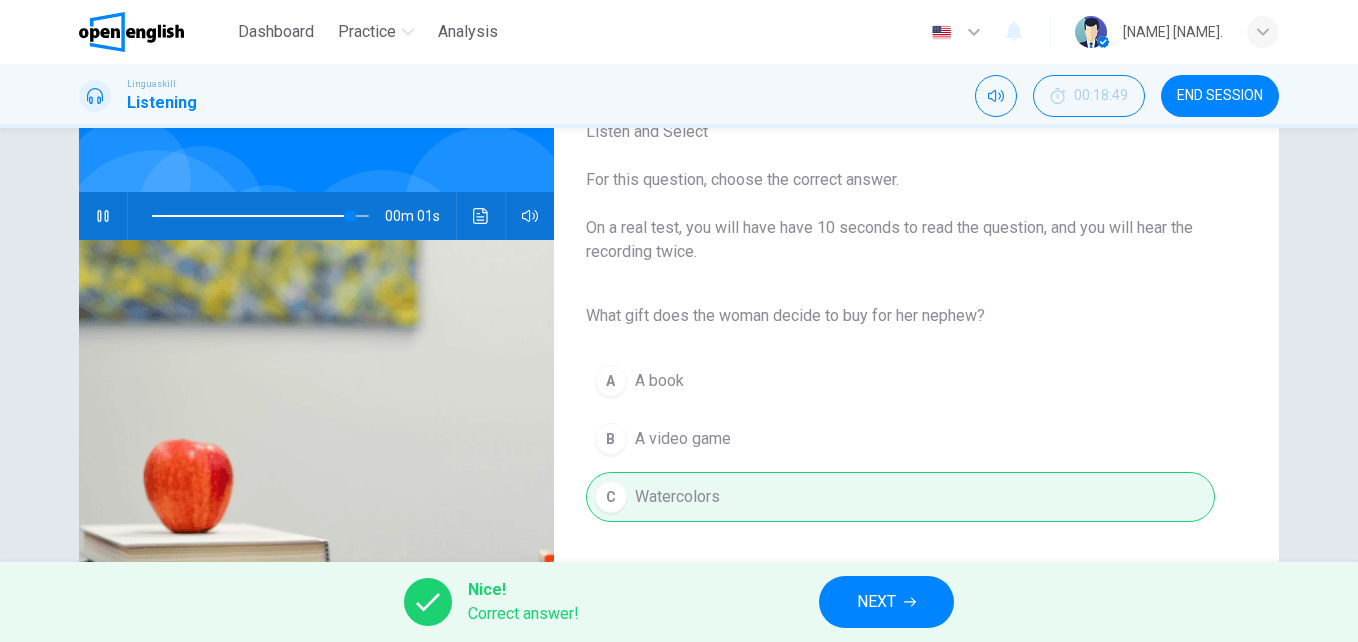 type on "*" 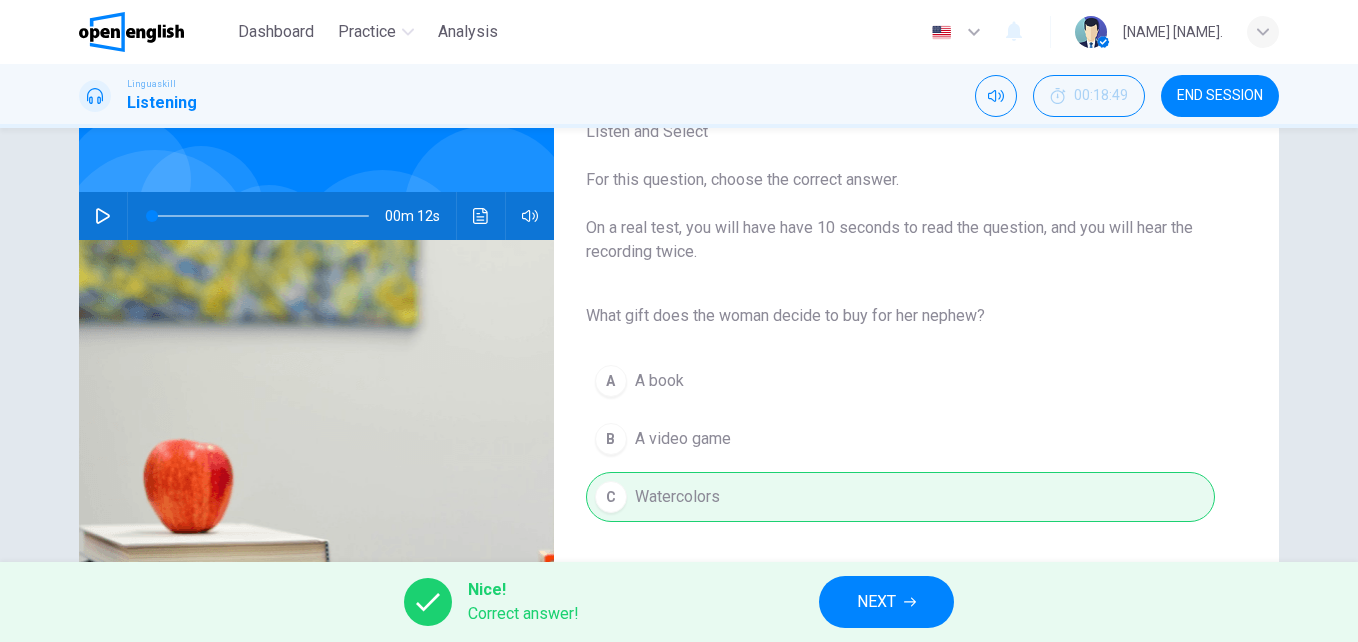 click on "NEXT" at bounding box center (886, 602) 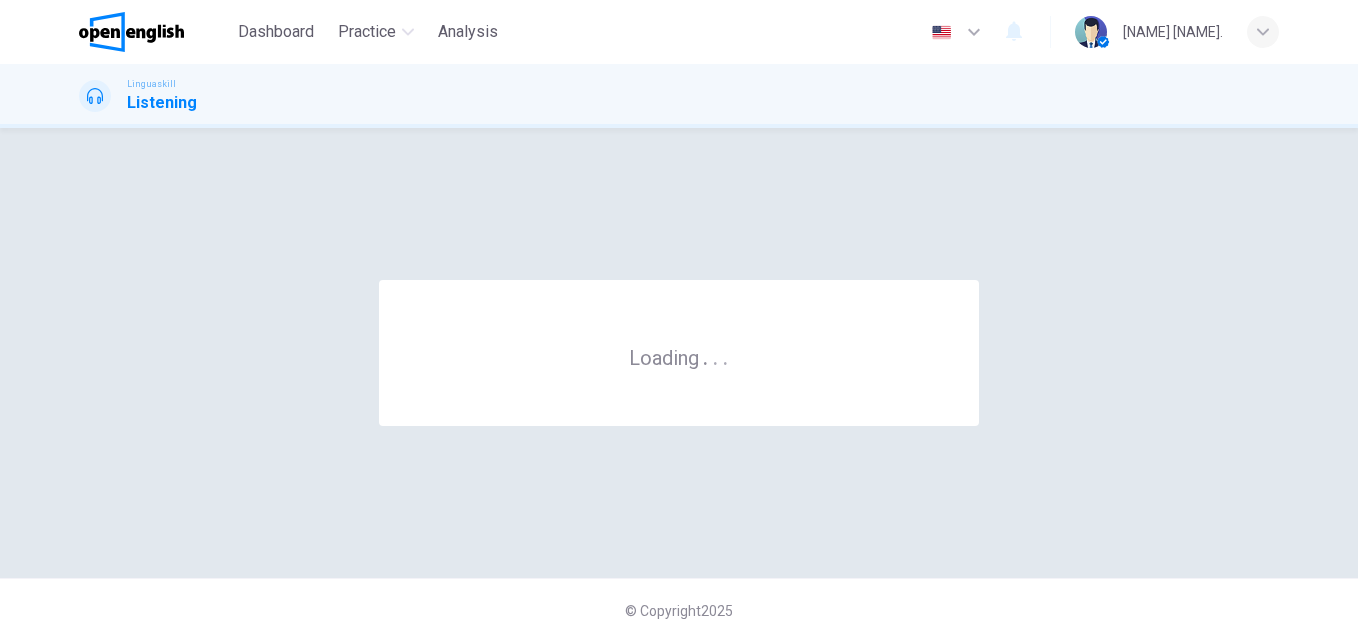 scroll, scrollTop: 0, scrollLeft: 0, axis: both 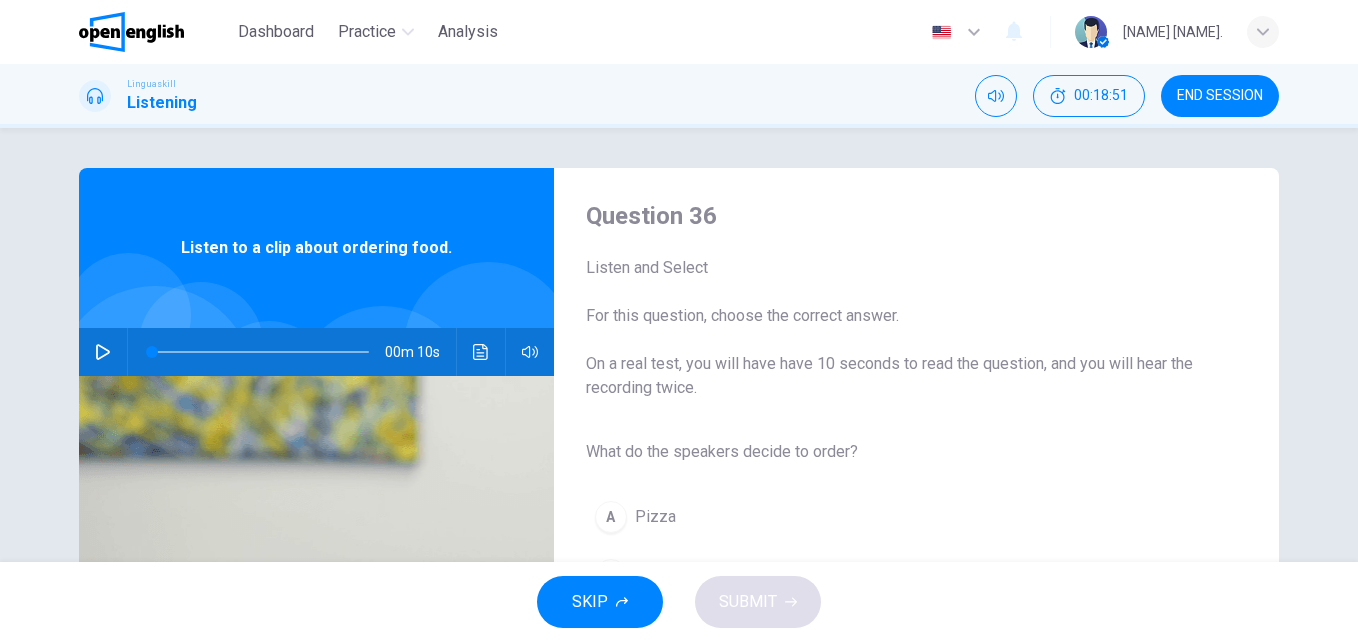 click 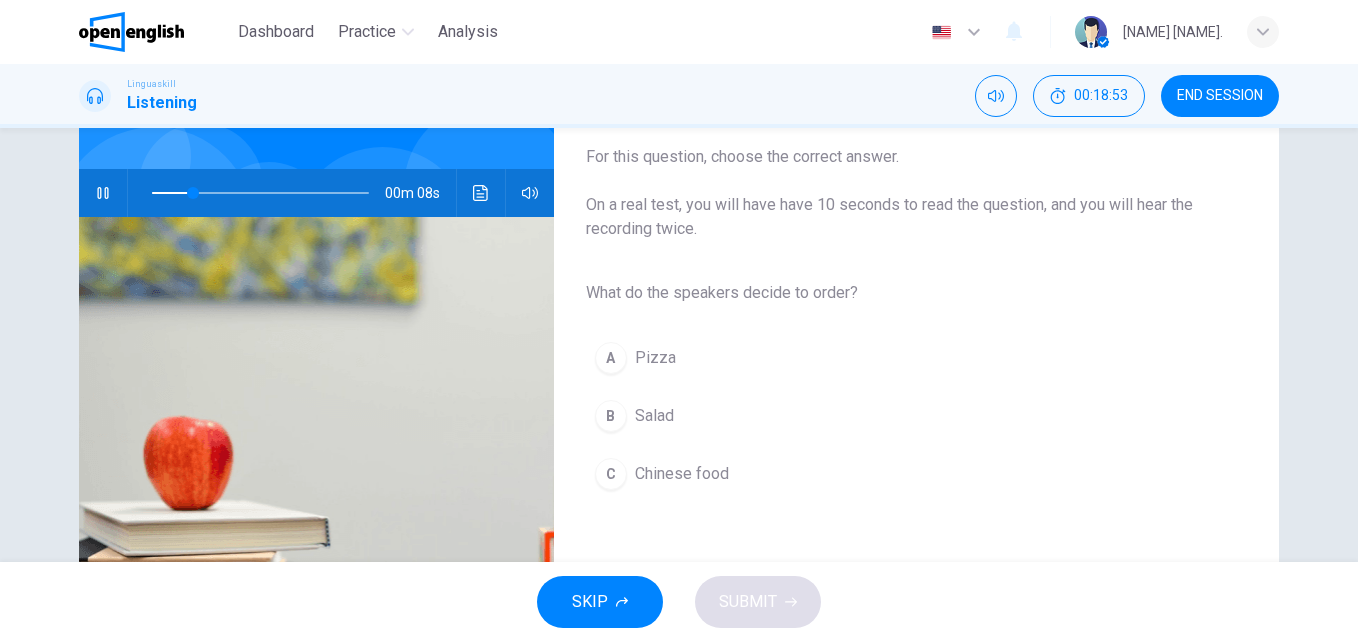 scroll, scrollTop: 161, scrollLeft: 0, axis: vertical 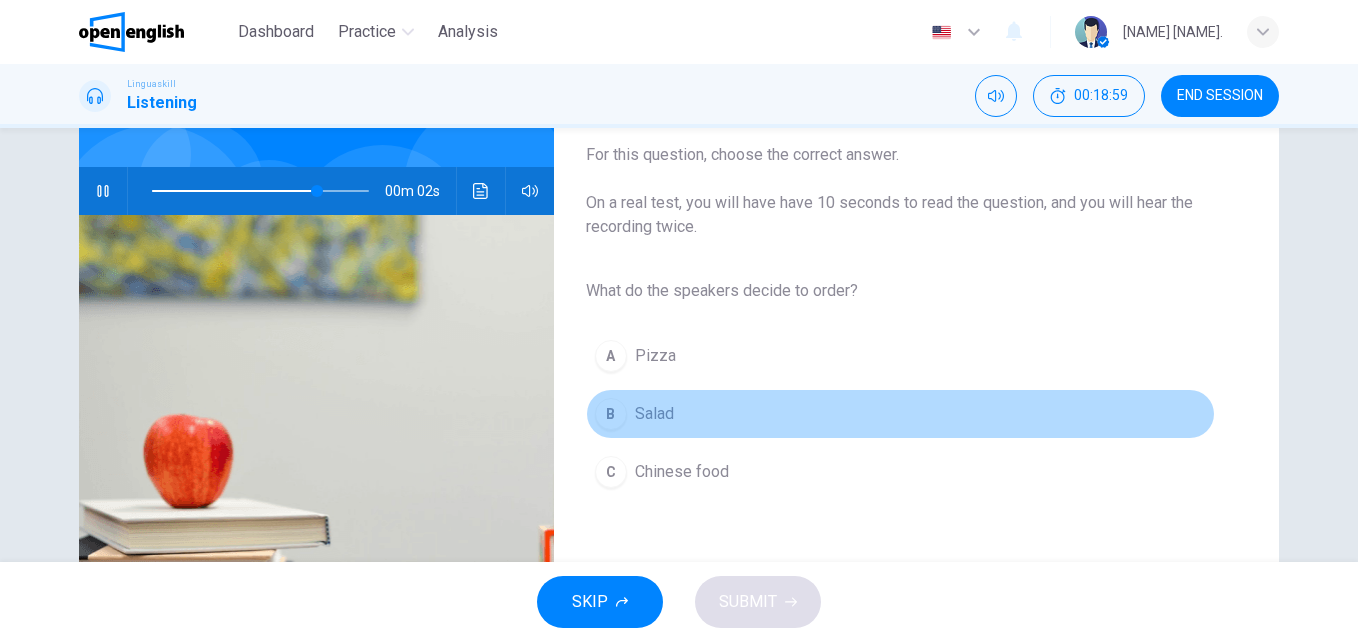 click on "Salad" at bounding box center [654, 414] 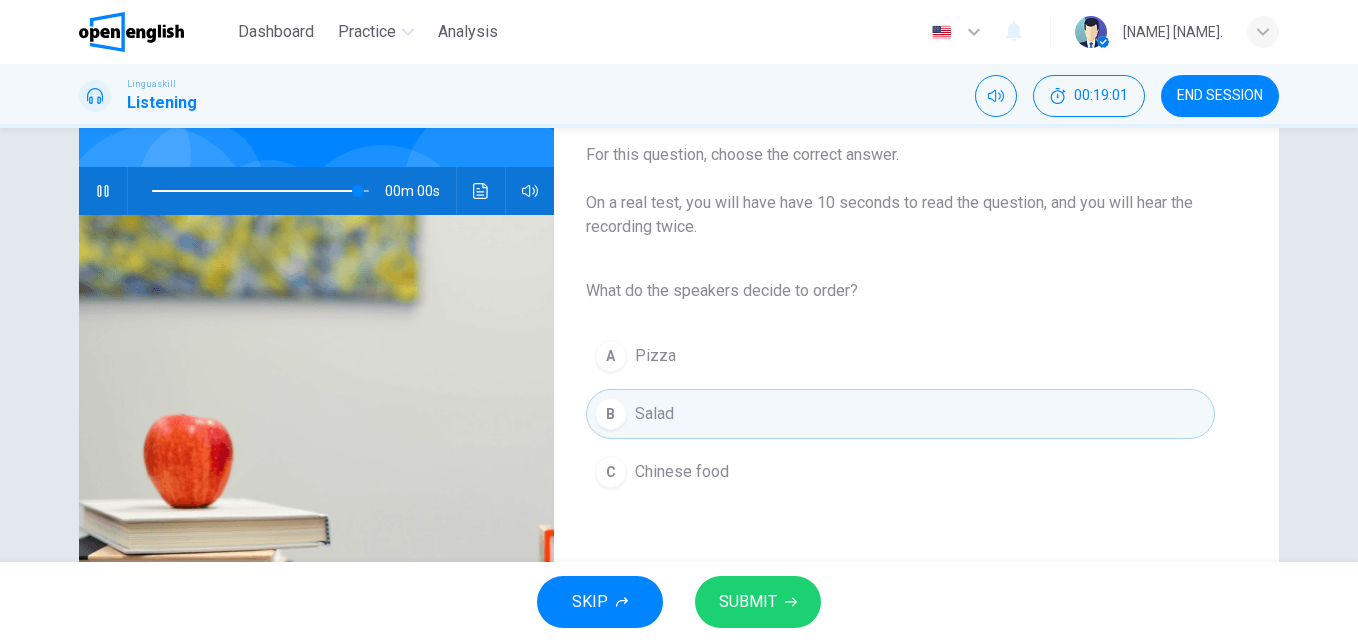 type on "*" 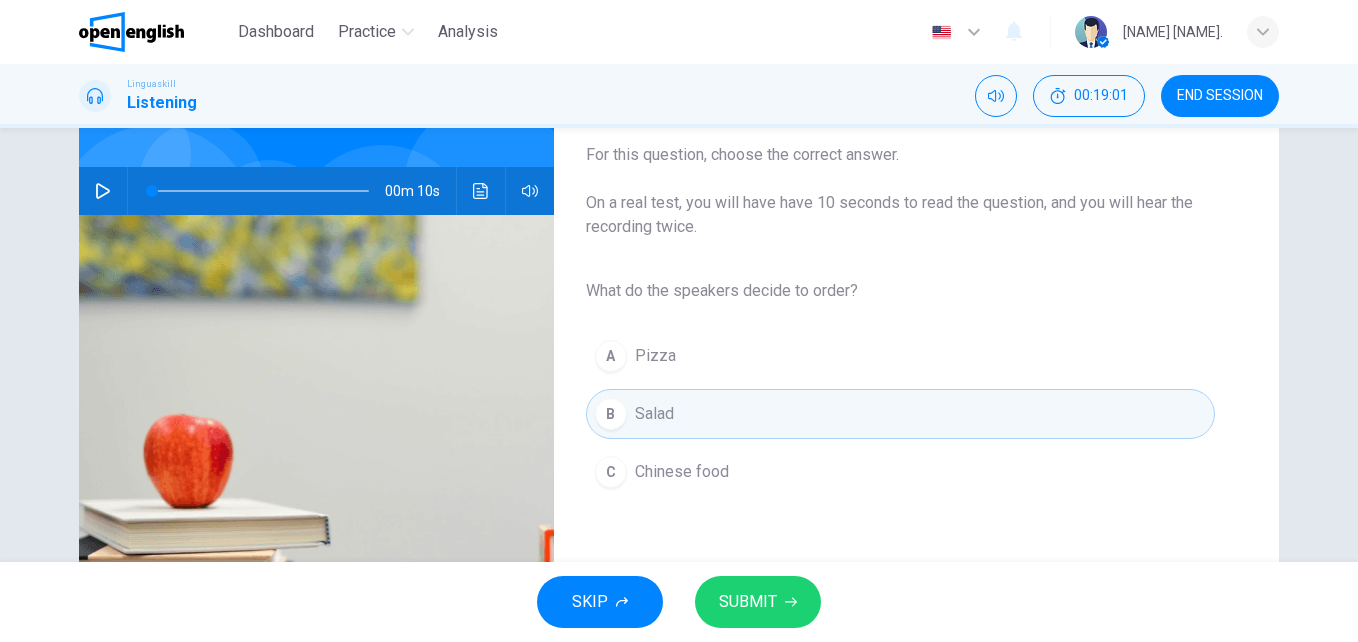 click on "SUBMIT" at bounding box center (748, 602) 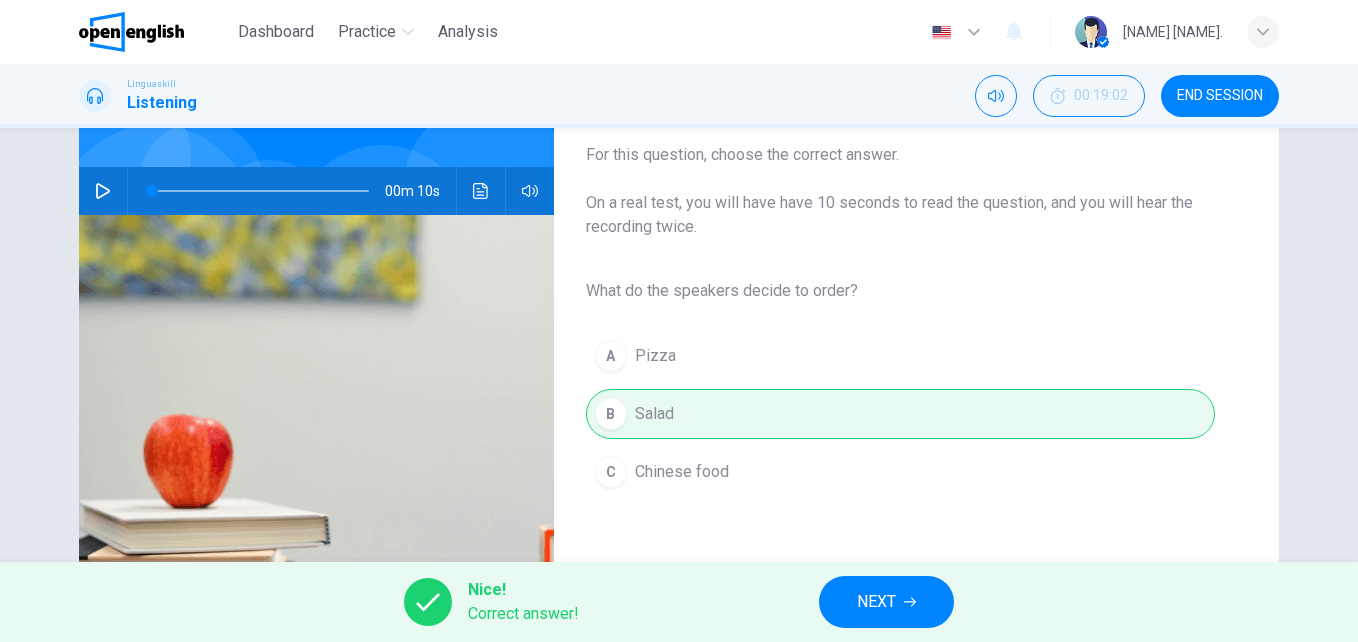 click on "NEXT" at bounding box center [886, 602] 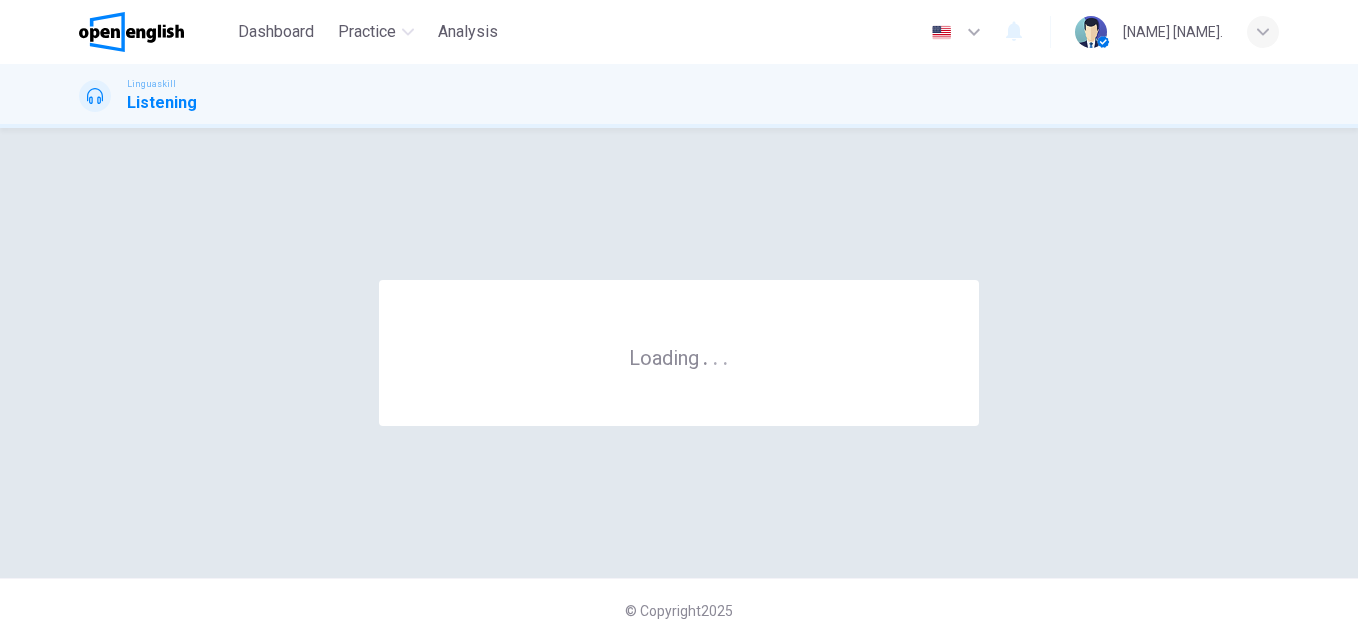 scroll, scrollTop: 0, scrollLeft: 0, axis: both 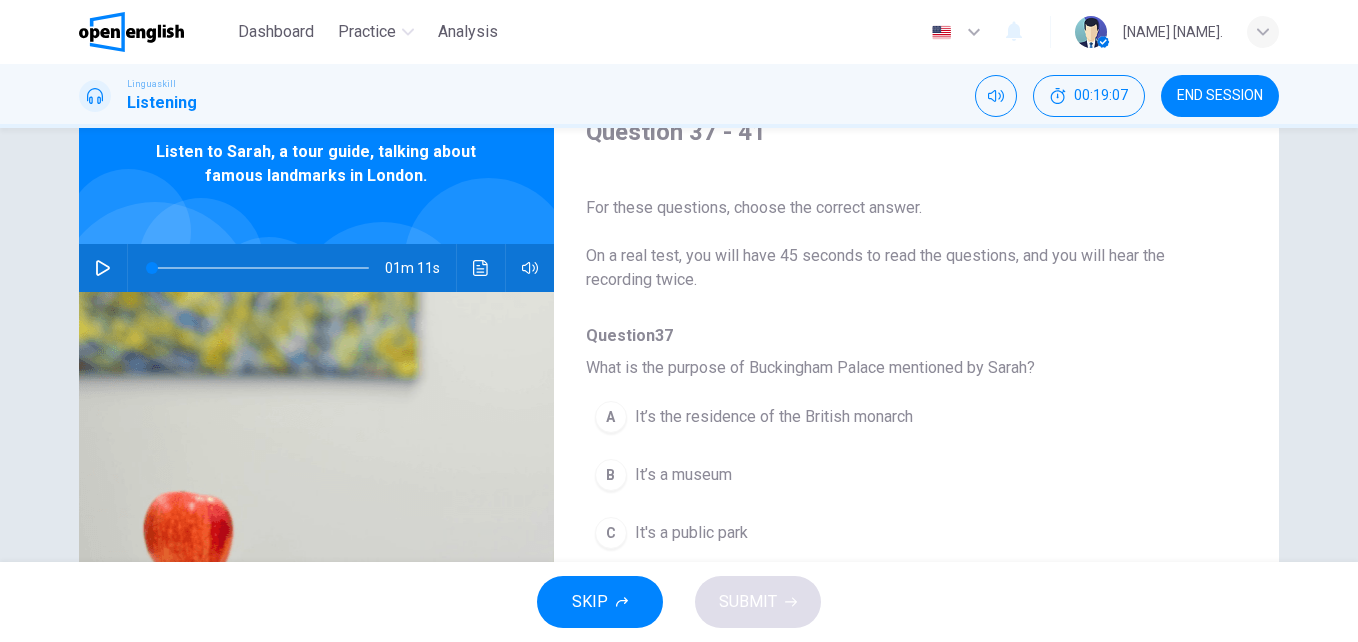 click 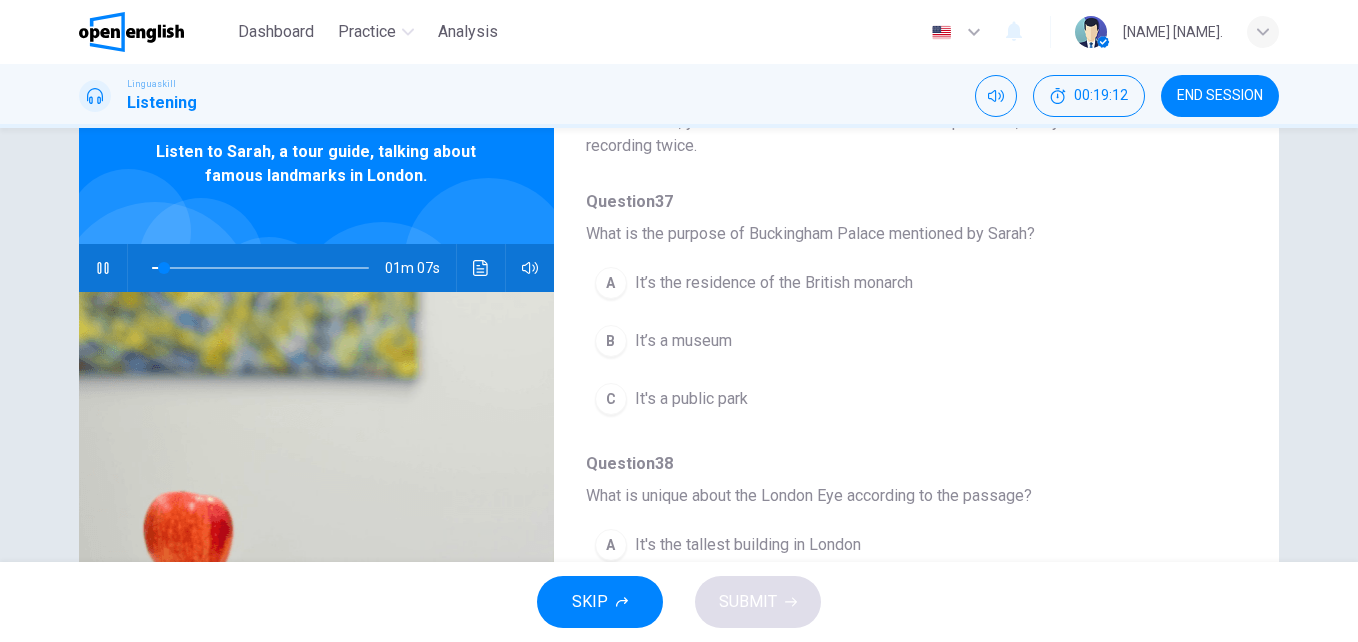 scroll, scrollTop: 137, scrollLeft: 0, axis: vertical 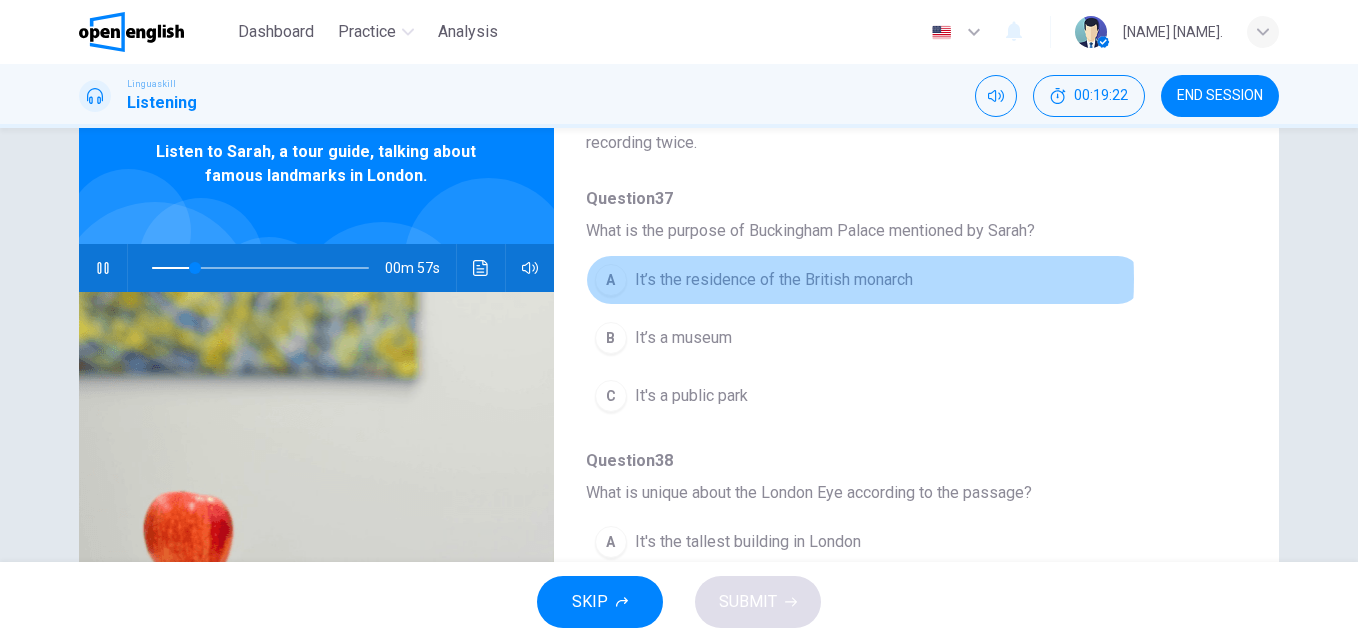 click on "It’s the residence of the British monarch" at bounding box center [774, 280] 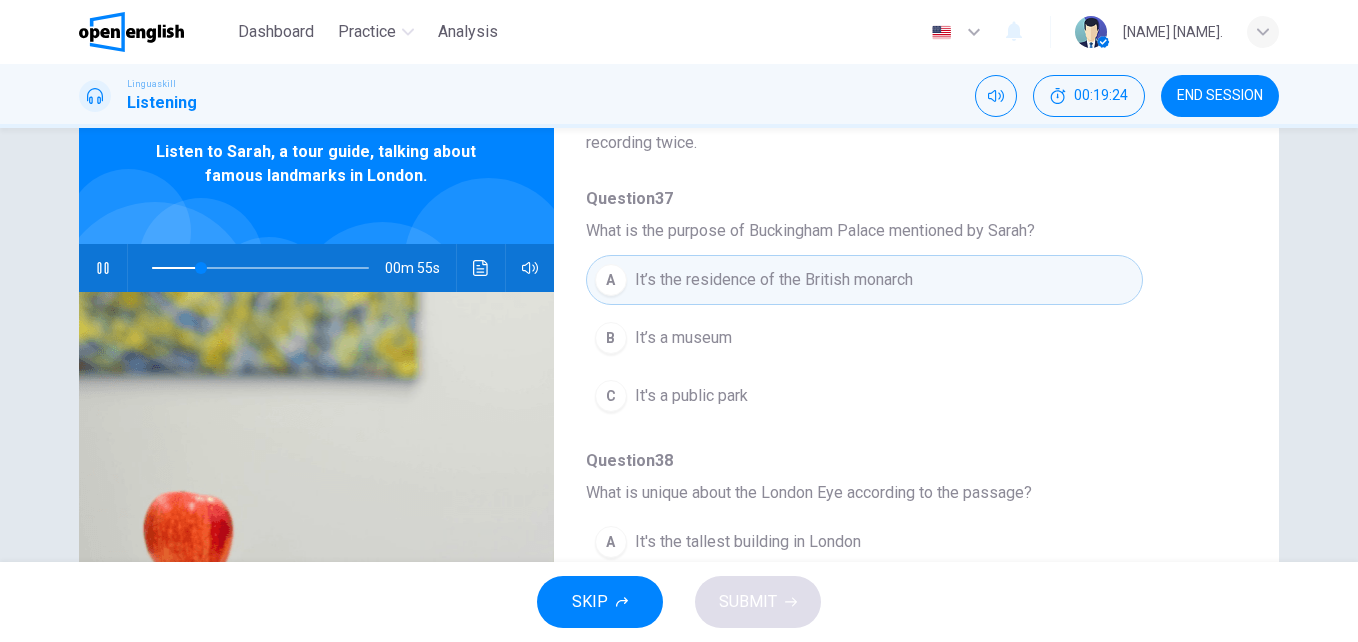 drag, startPoint x: 1231, startPoint y: 315, endPoint x: 1232, endPoint y: 406, distance: 91.00549 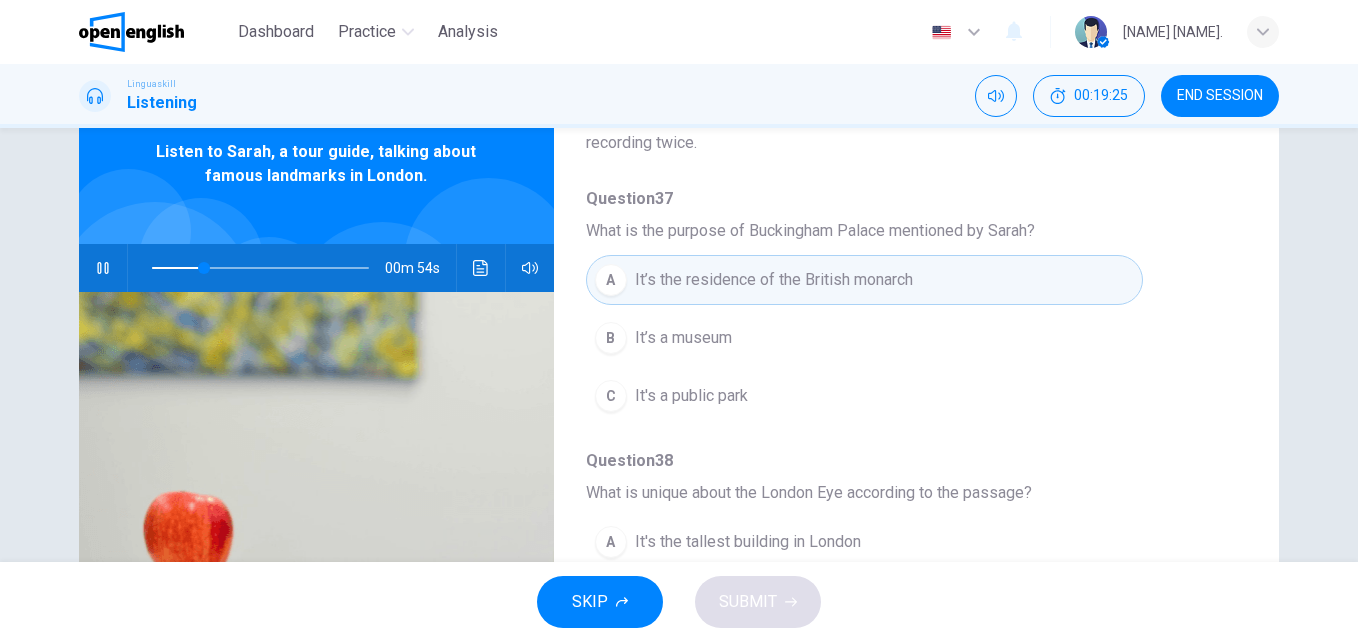 drag, startPoint x: 1242, startPoint y: 369, endPoint x: 1232, endPoint y: 415, distance: 47.07441 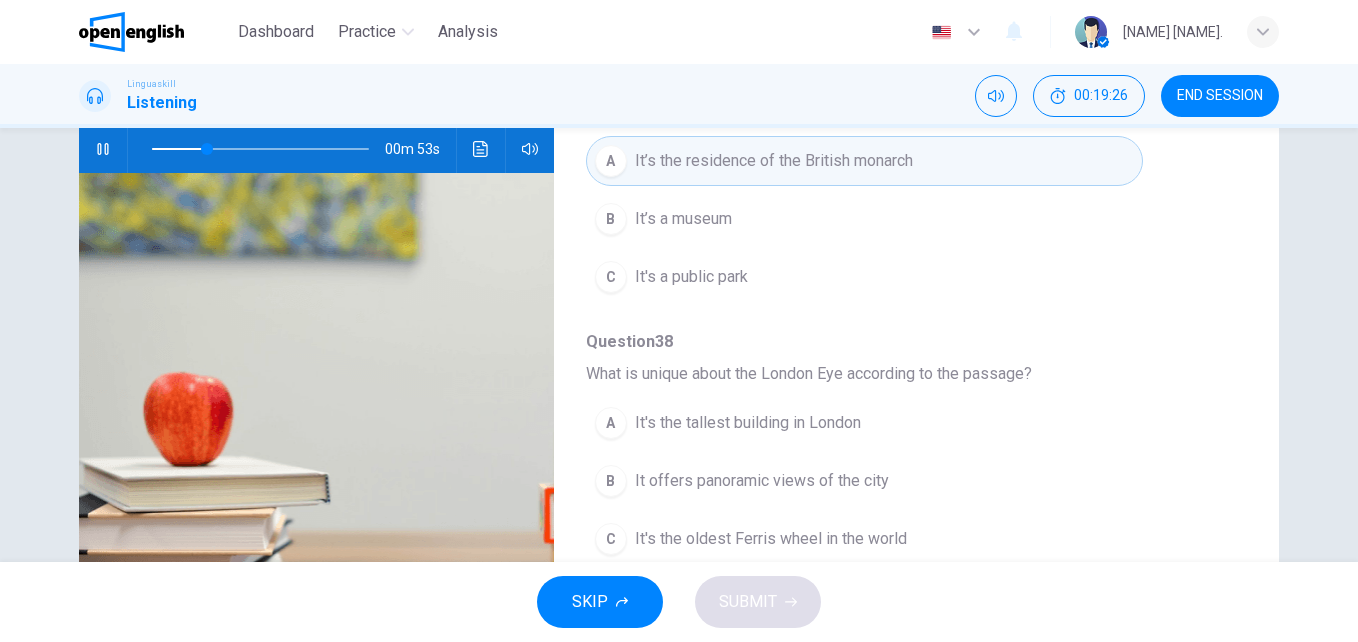 scroll, scrollTop: 203, scrollLeft: 0, axis: vertical 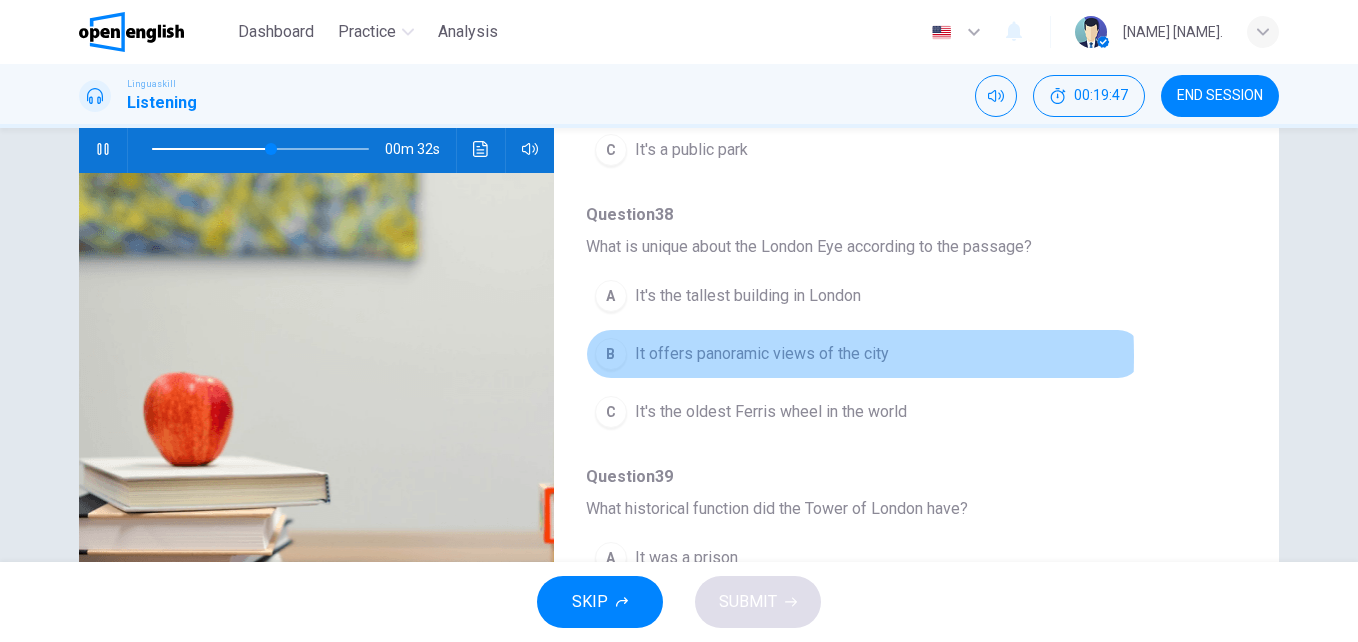 click on "It offers panoramic views of the city" at bounding box center (762, 354) 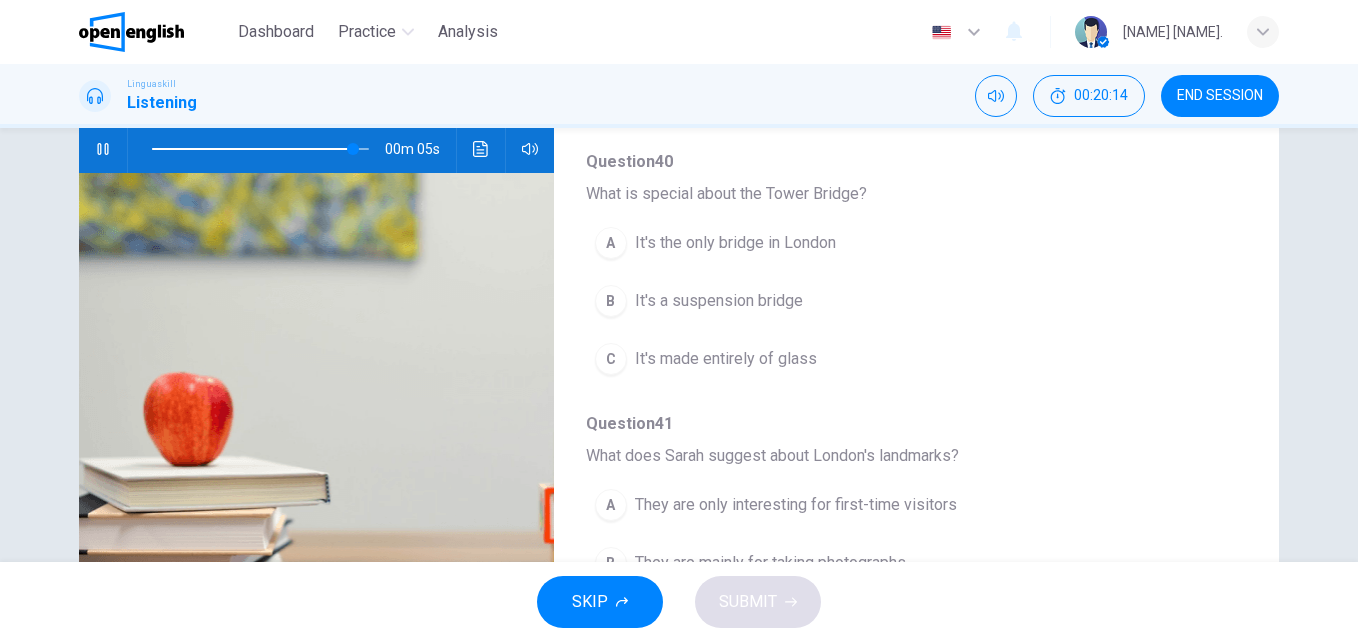 scroll, scrollTop: 863, scrollLeft: 0, axis: vertical 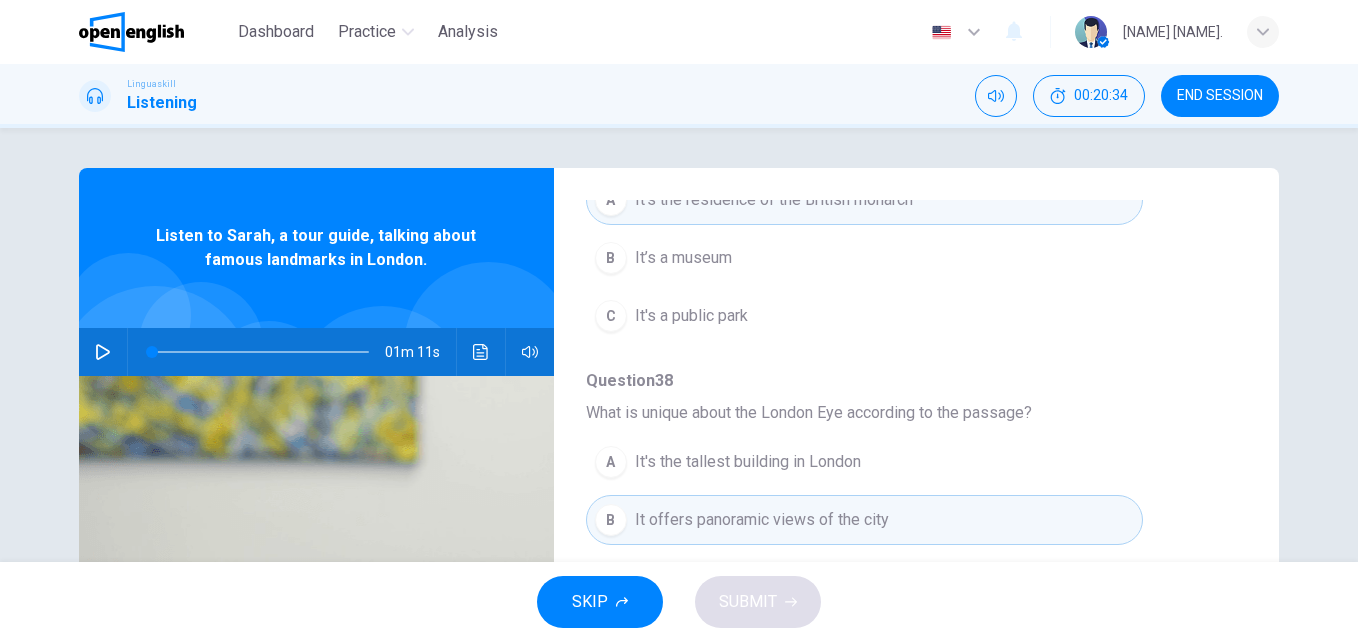 drag, startPoint x: 1242, startPoint y: 368, endPoint x: 1241, endPoint y: 265, distance: 103.00485 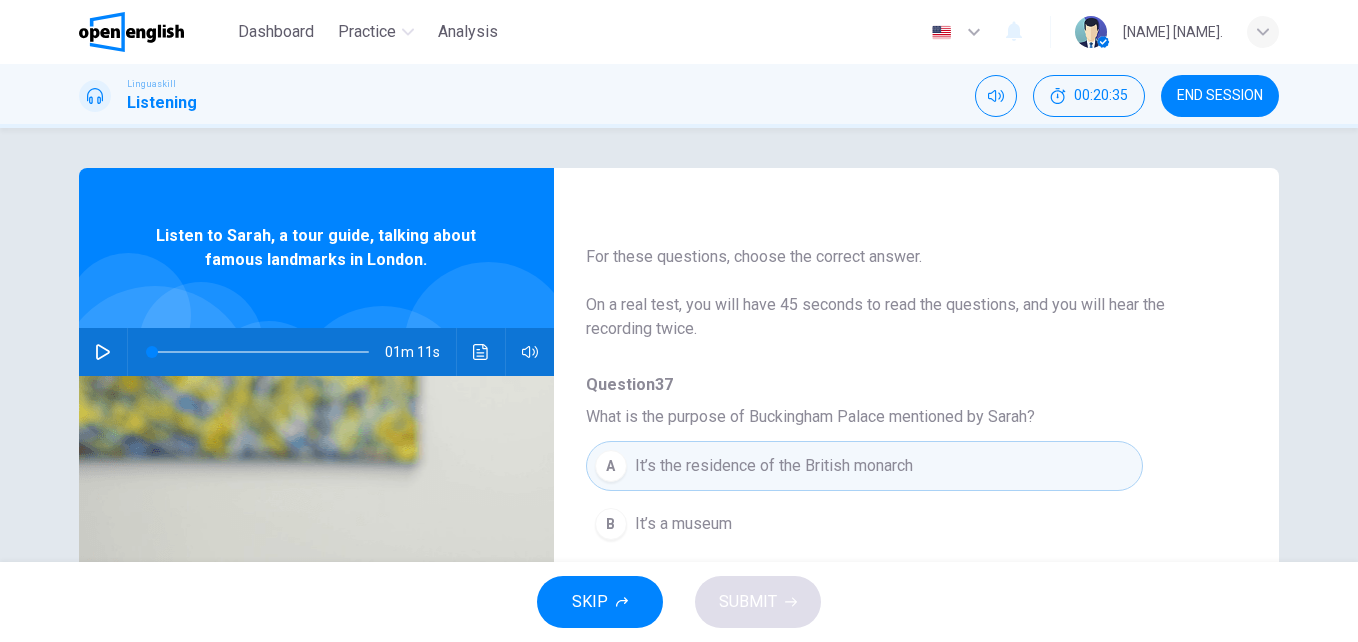 scroll, scrollTop: 0, scrollLeft: 0, axis: both 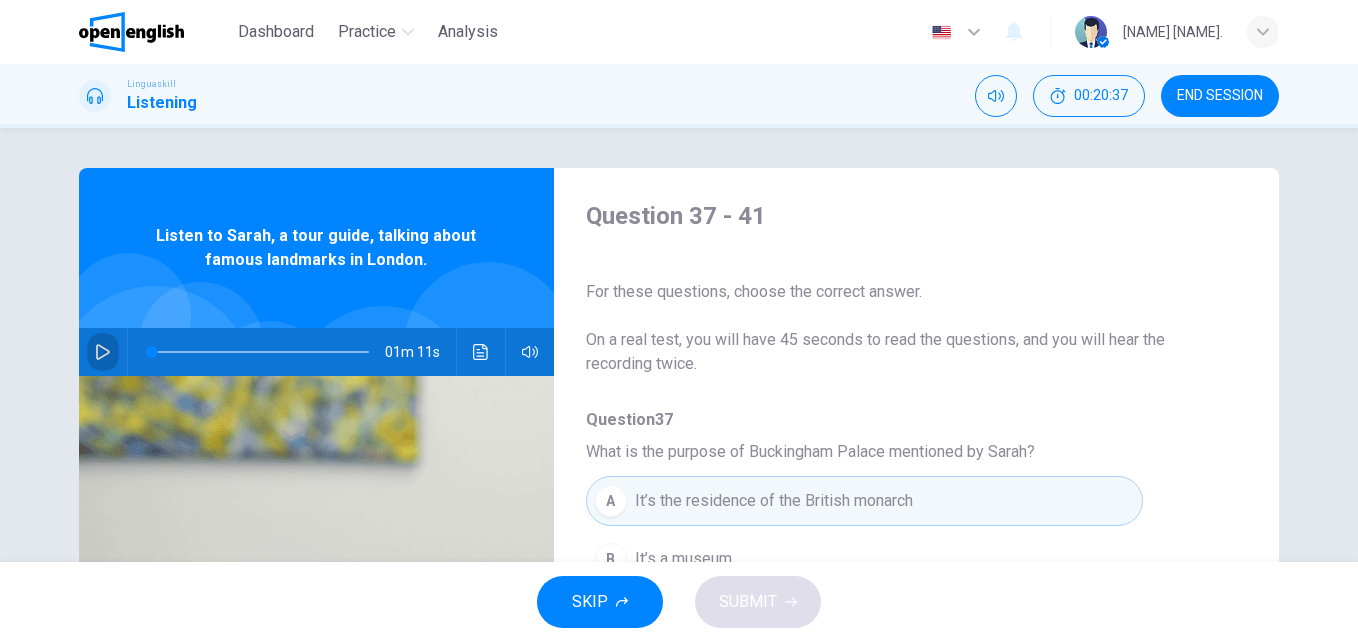 click 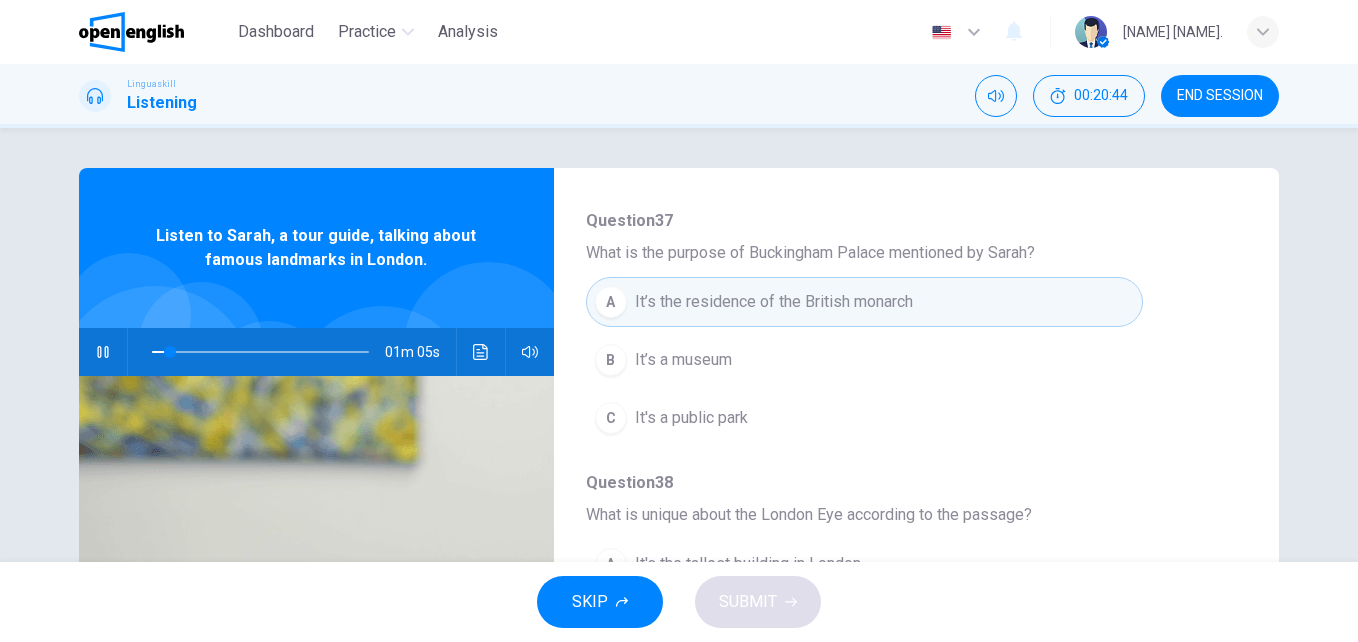 scroll, scrollTop: 224, scrollLeft: 0, axis: vertical 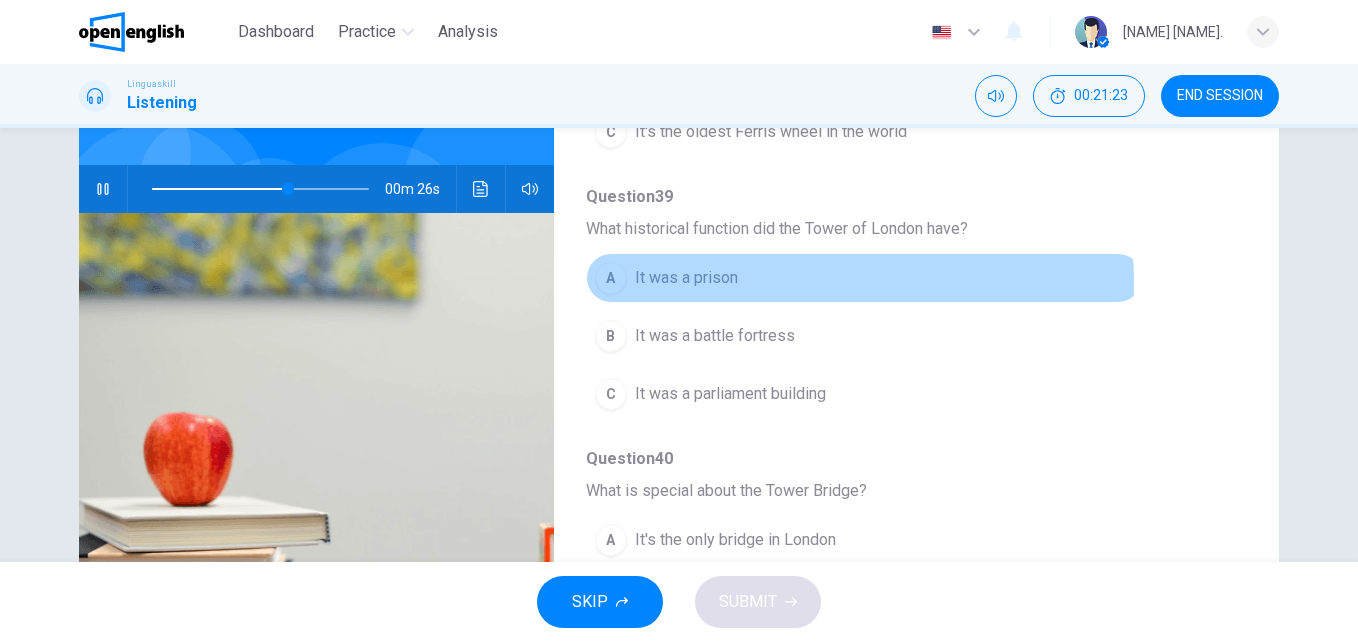 click on "It was a prison" at bounding box center (686, 278) 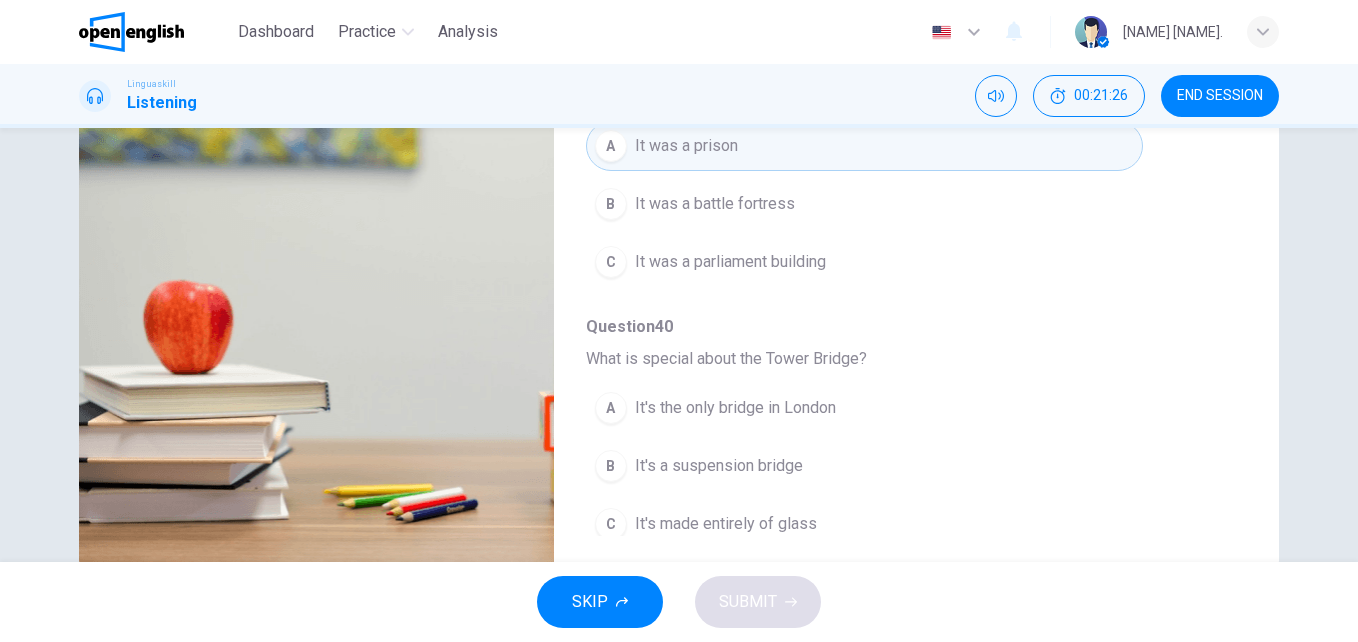scroll, scrollTop: 341, scrollLeft: 0, axis: vertical 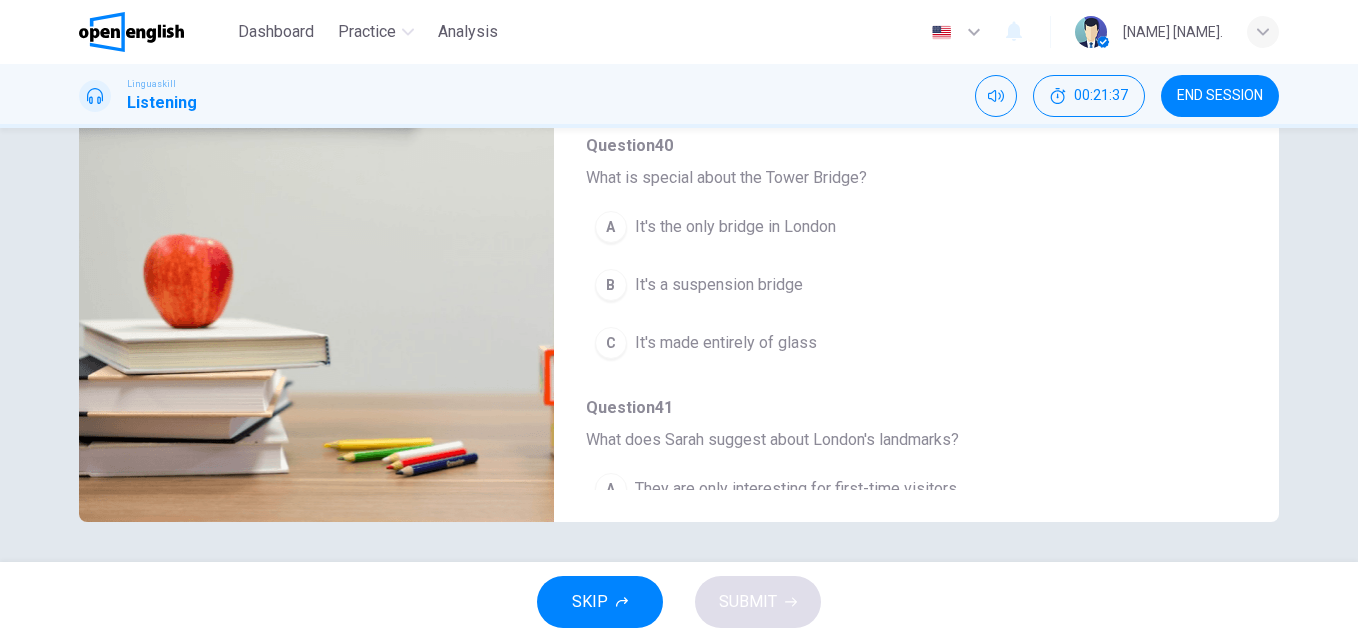 click on "It's a suspension bridge" at bounding box center (719, 285) 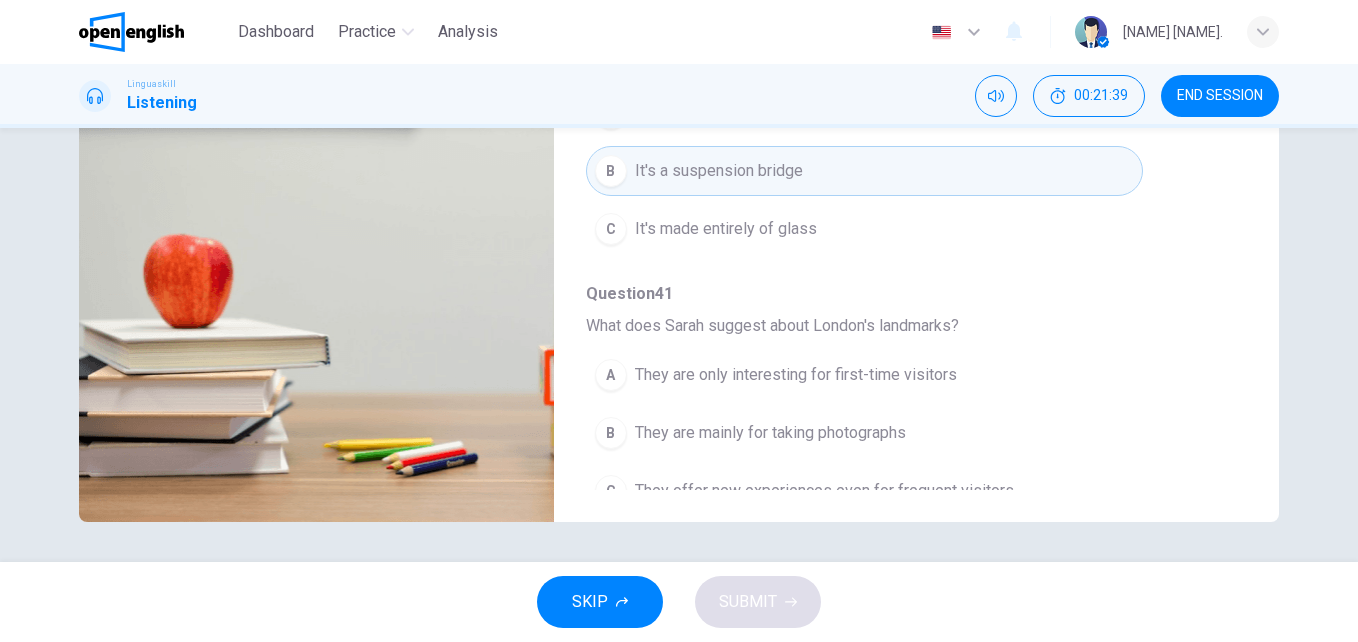 scroll, scrollTop: 863, scrollLeft: 0, axis: vertical 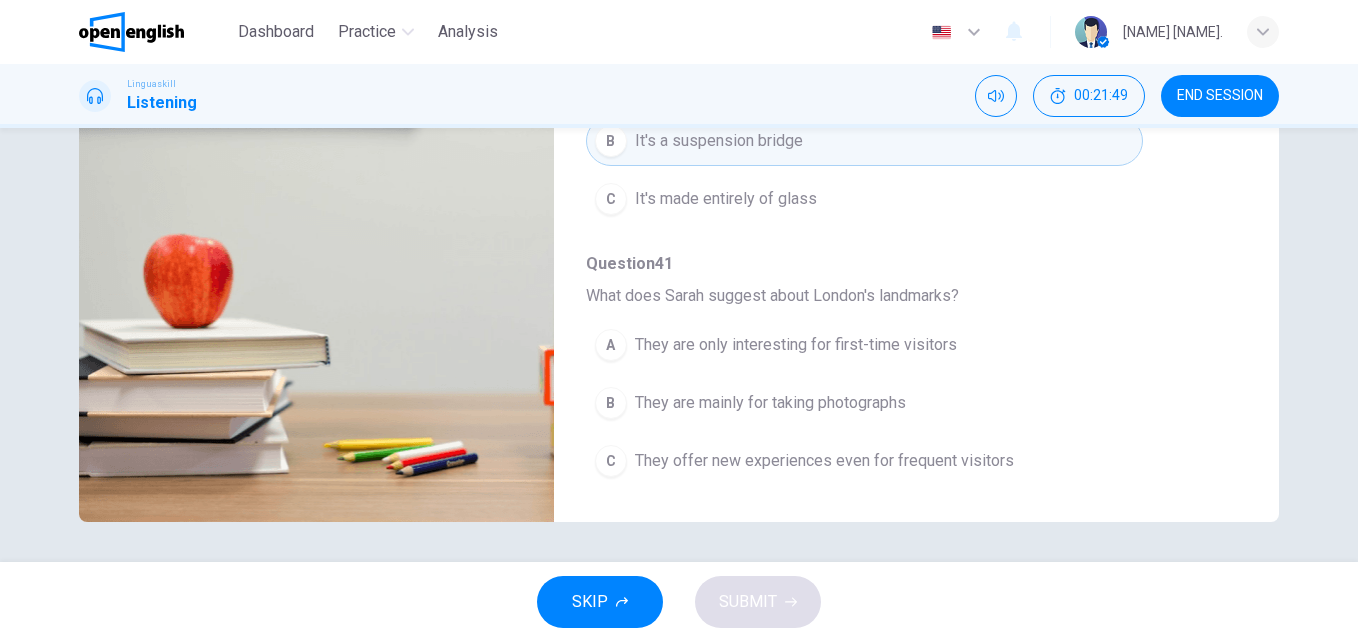 type on "*" 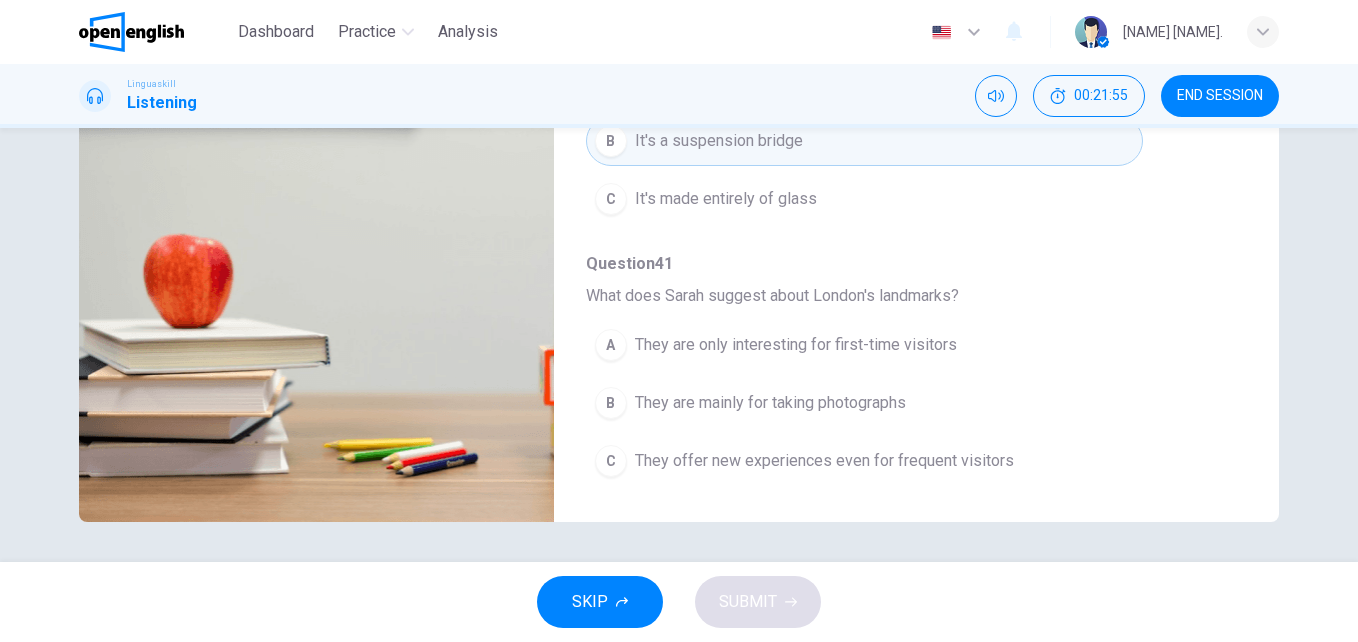 click on "They offer new experiences even for frequent visitors" at bounding box center [824, 461] 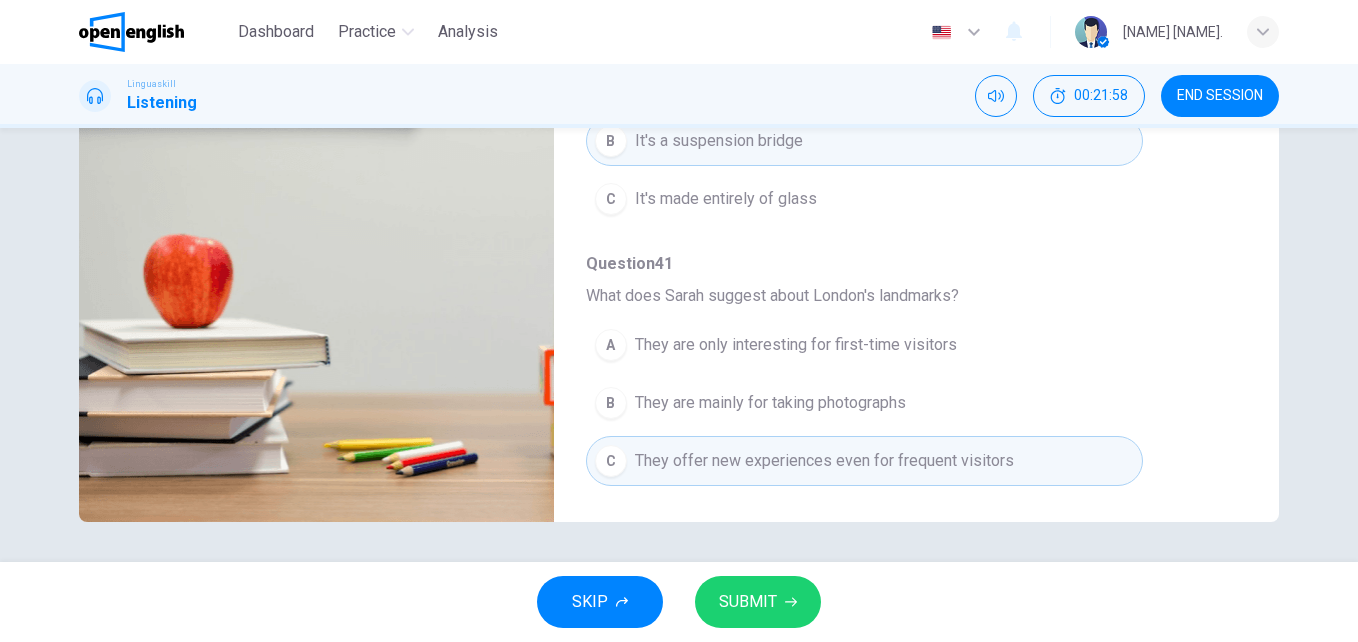 click on "SUBMIT" at bounding box center [748, 602] 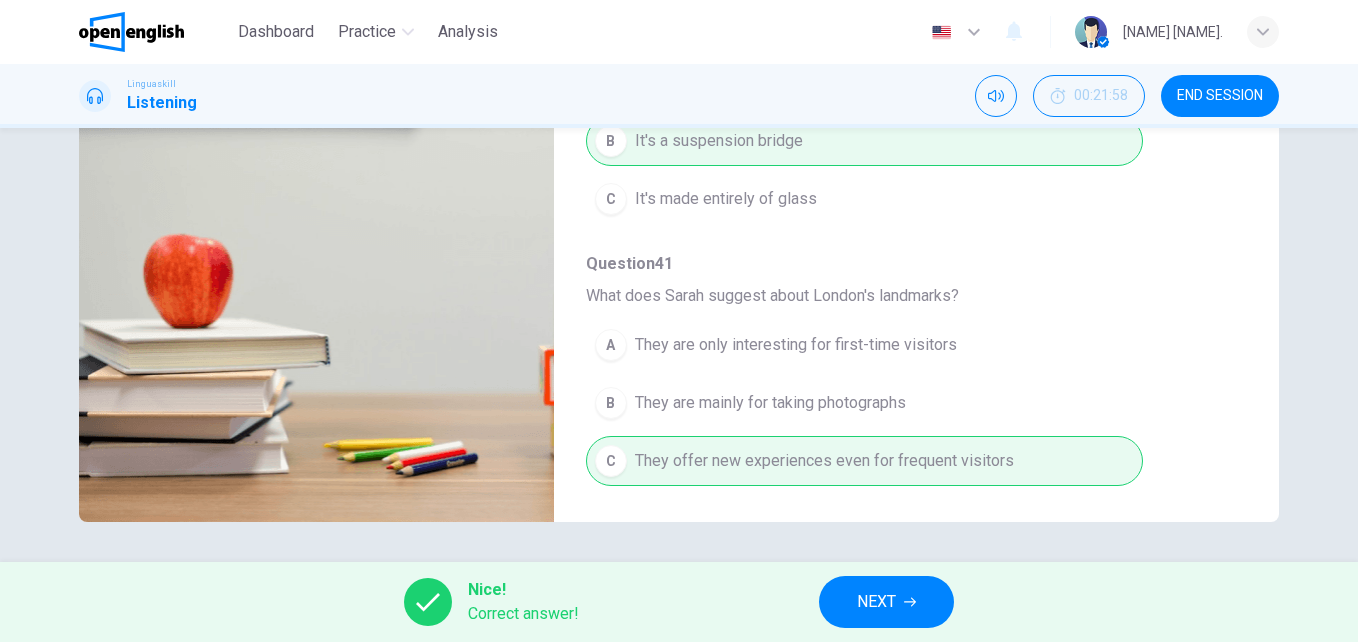 click on "NEXT" at bounding box center (876, 602) 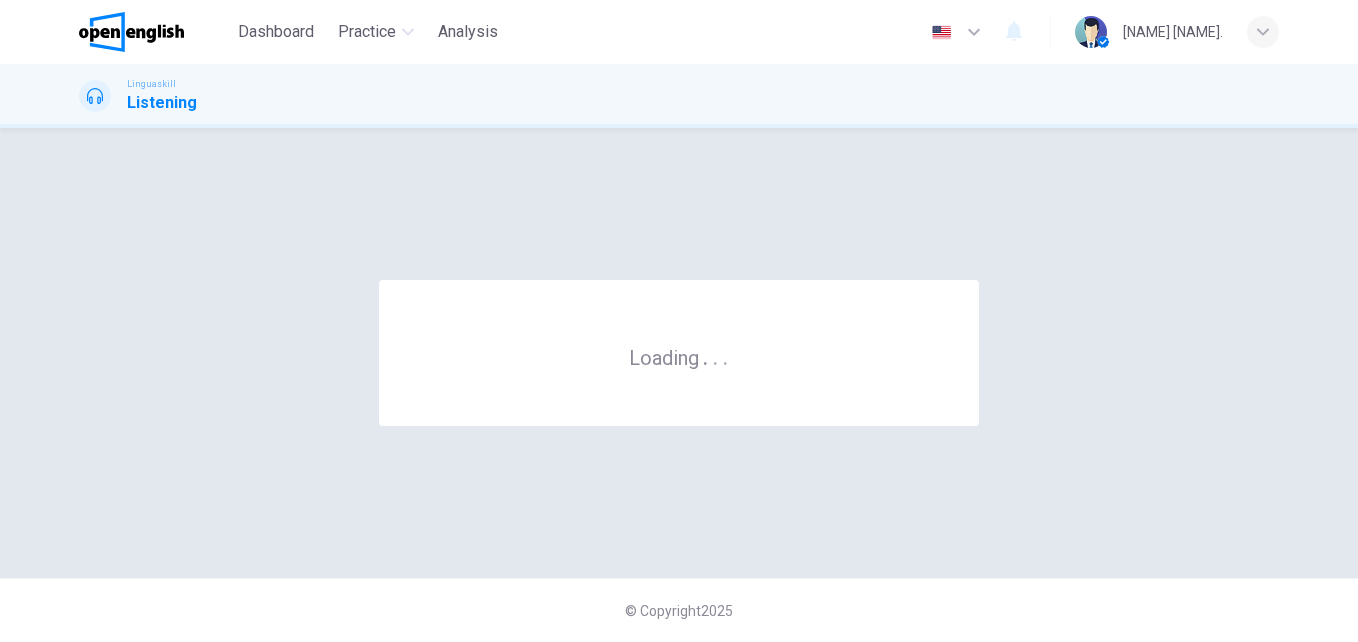 scroll, scrollTop: 0, scrollLeft: 0, axis: both 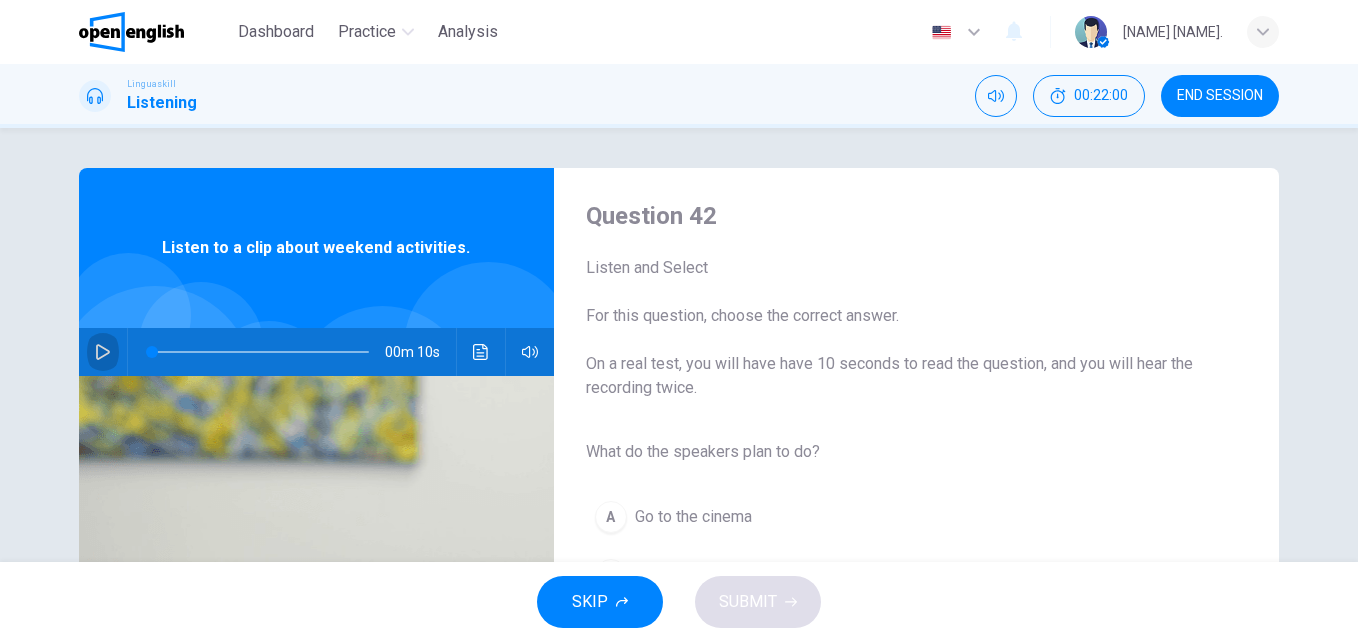 click 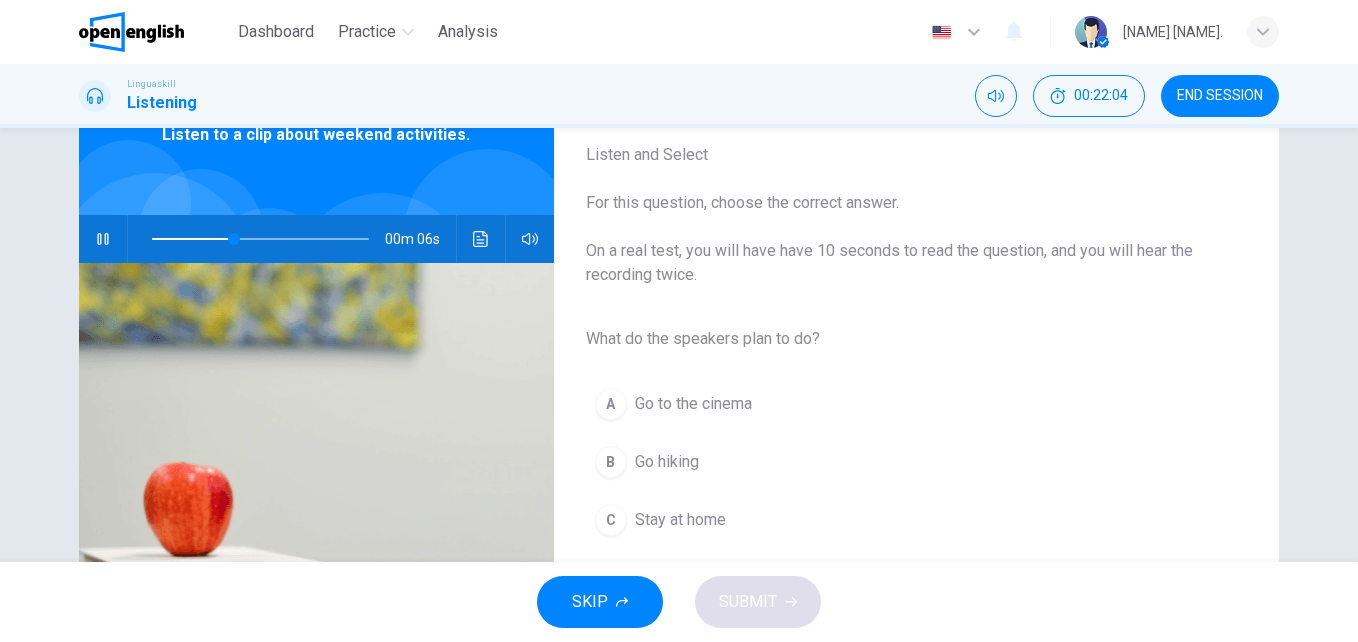 scroll, scrollTop: 117, scrollLeft: 0, axis: vertical 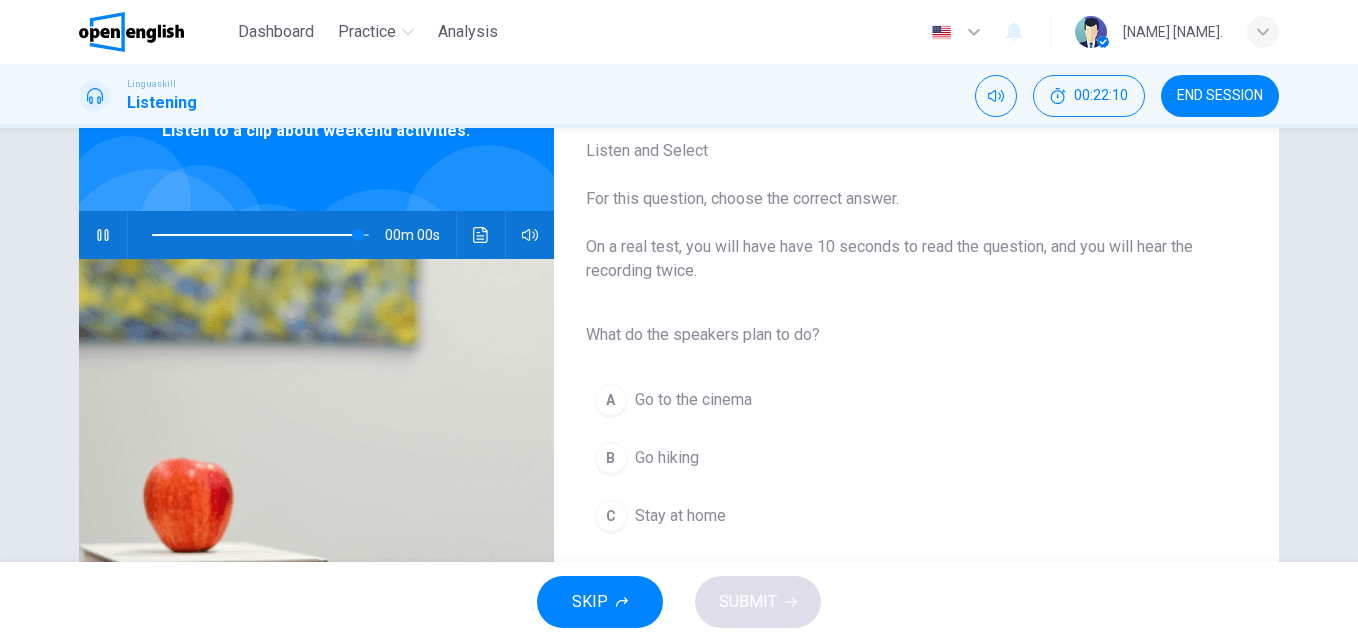 type on "*" 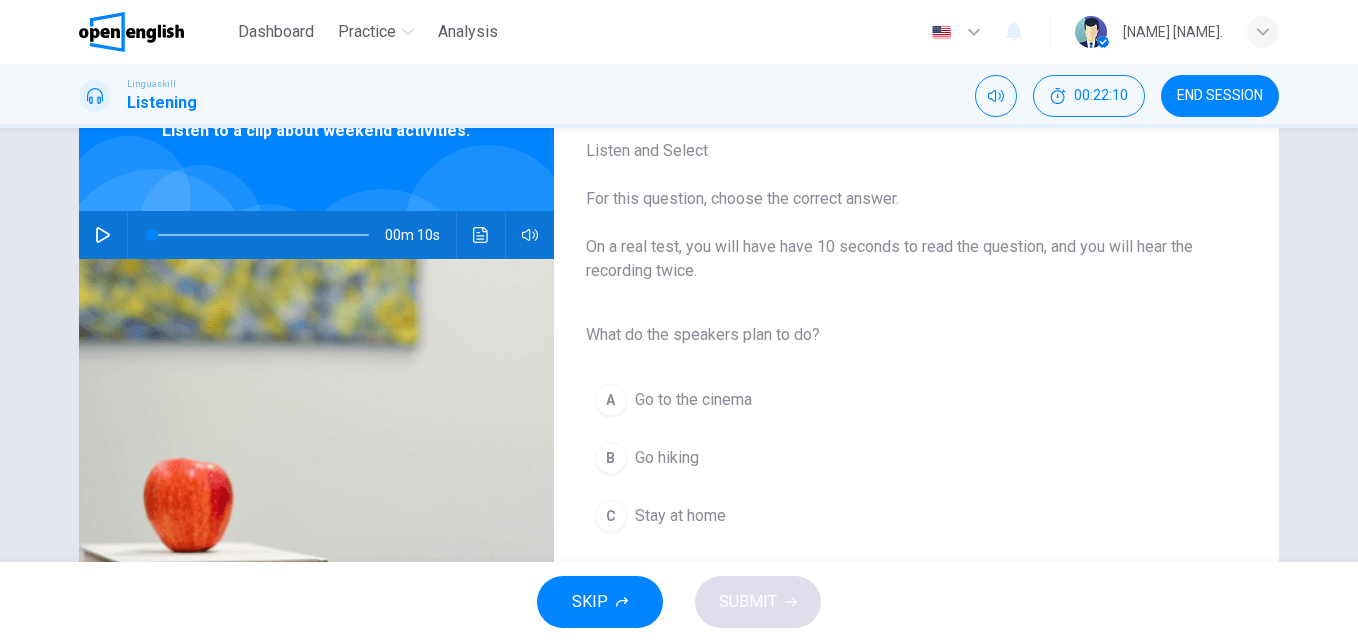 click on "Go hiking" at bounding box center [667, 458] 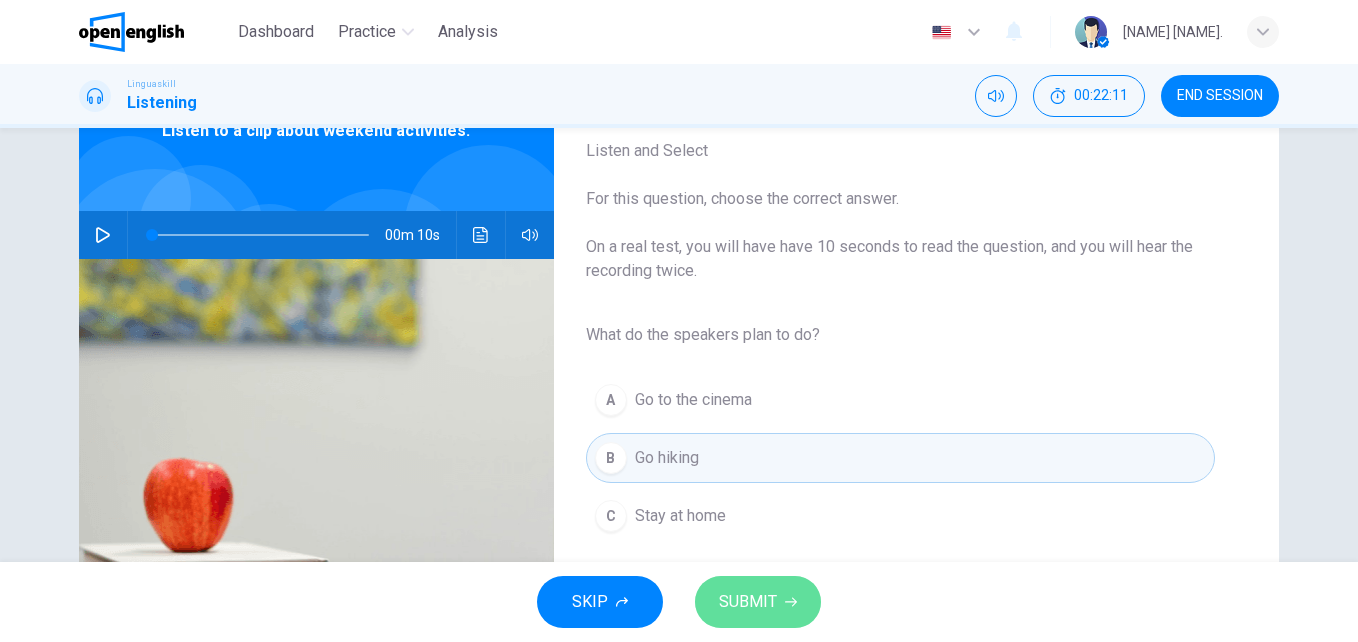 click on "SUBMIT" at bounding box center (758, 602) 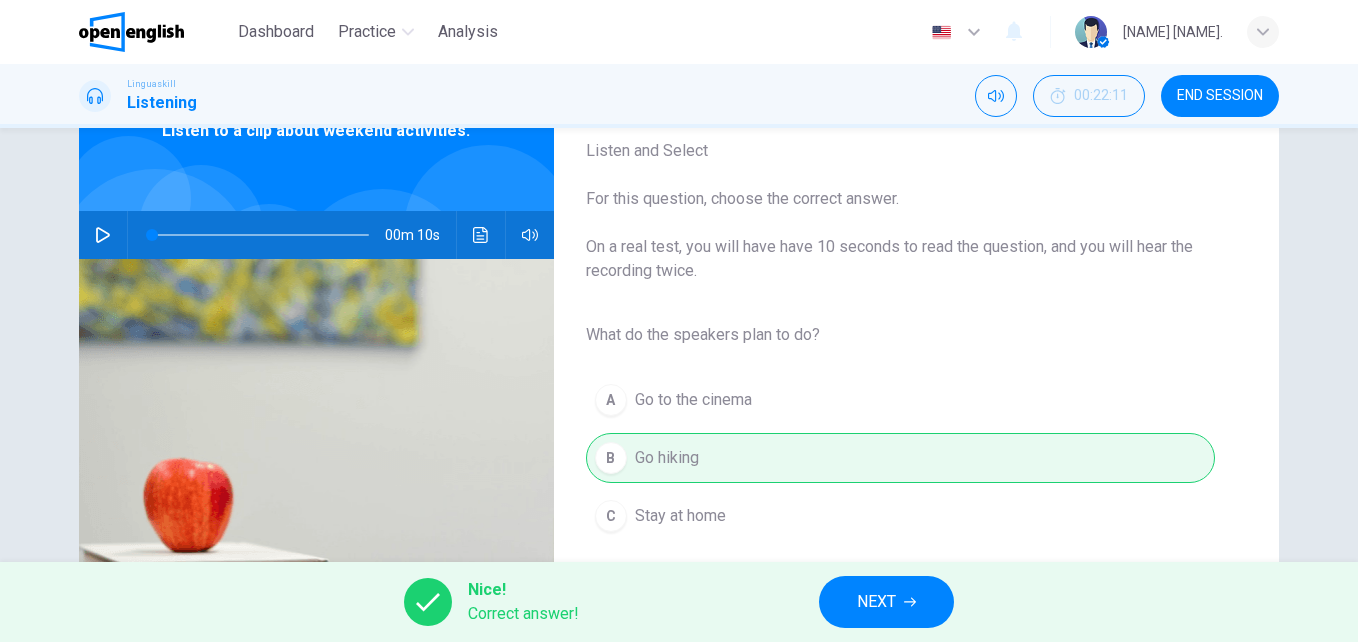click on "NEXT" at bounding box center (886, 602) 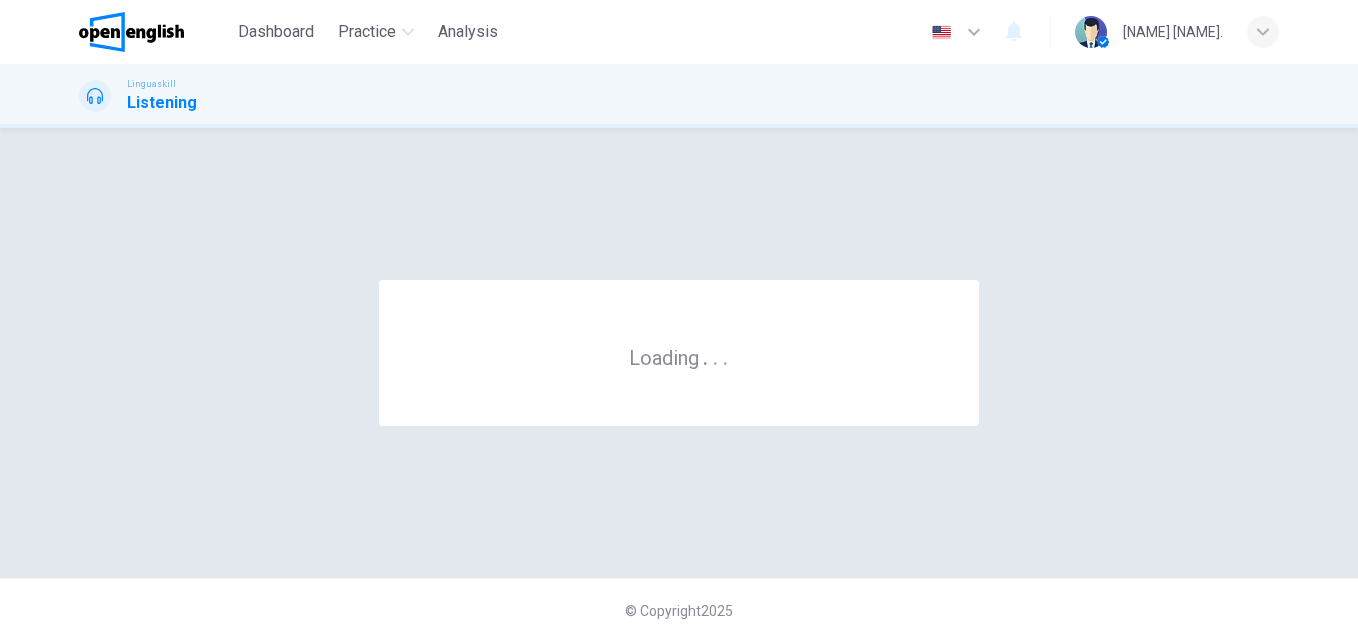 scroll, scrollTop: 0, scrollLeft: 0, axis: both 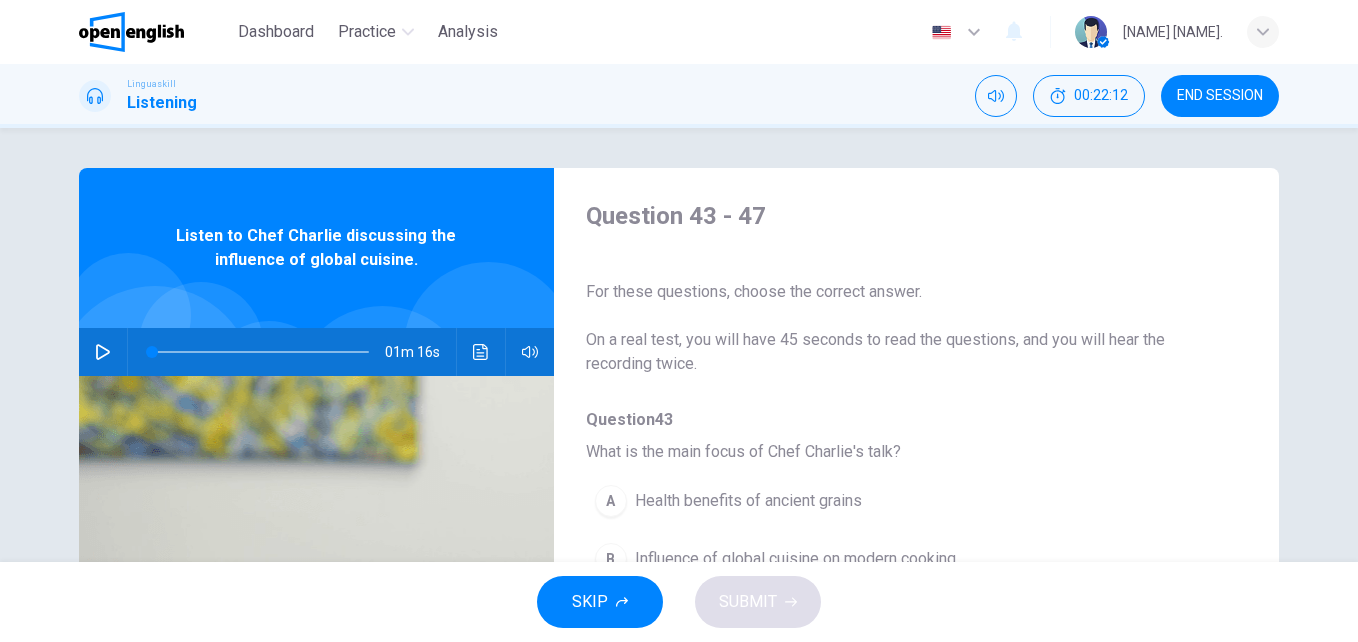 click at bounding box center [103, 352] 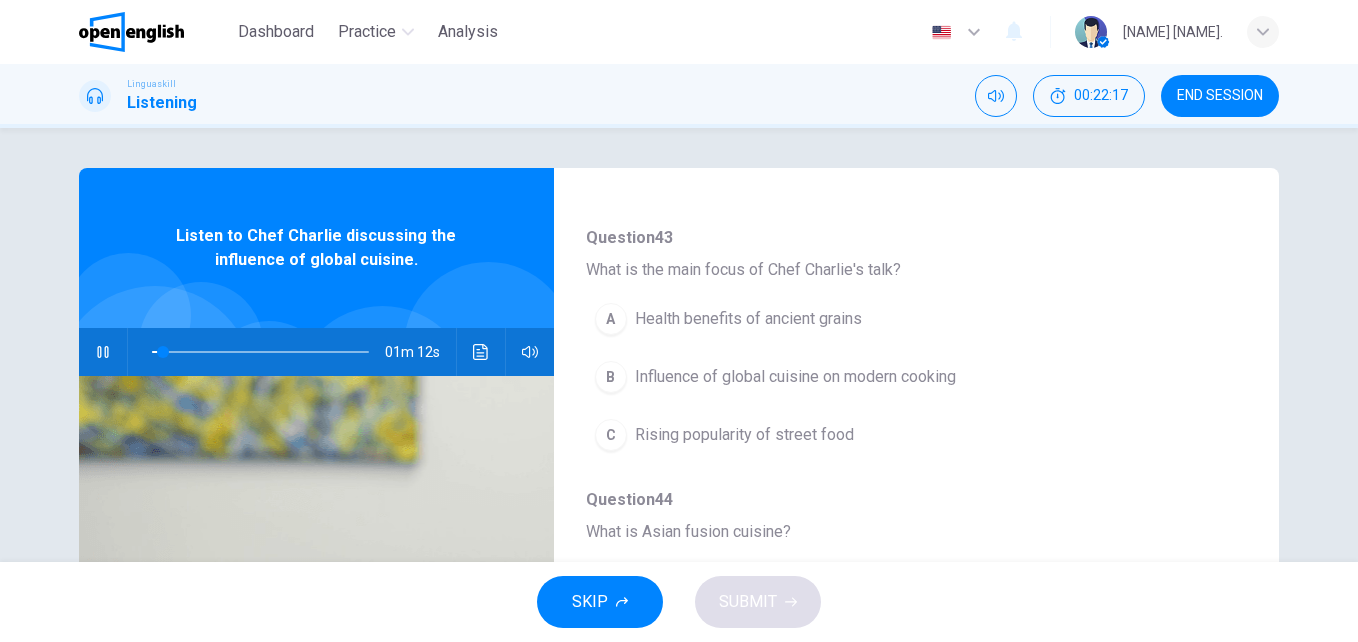 scroll, scrollTop: 194, scrollLeft: 0, axis: vertical 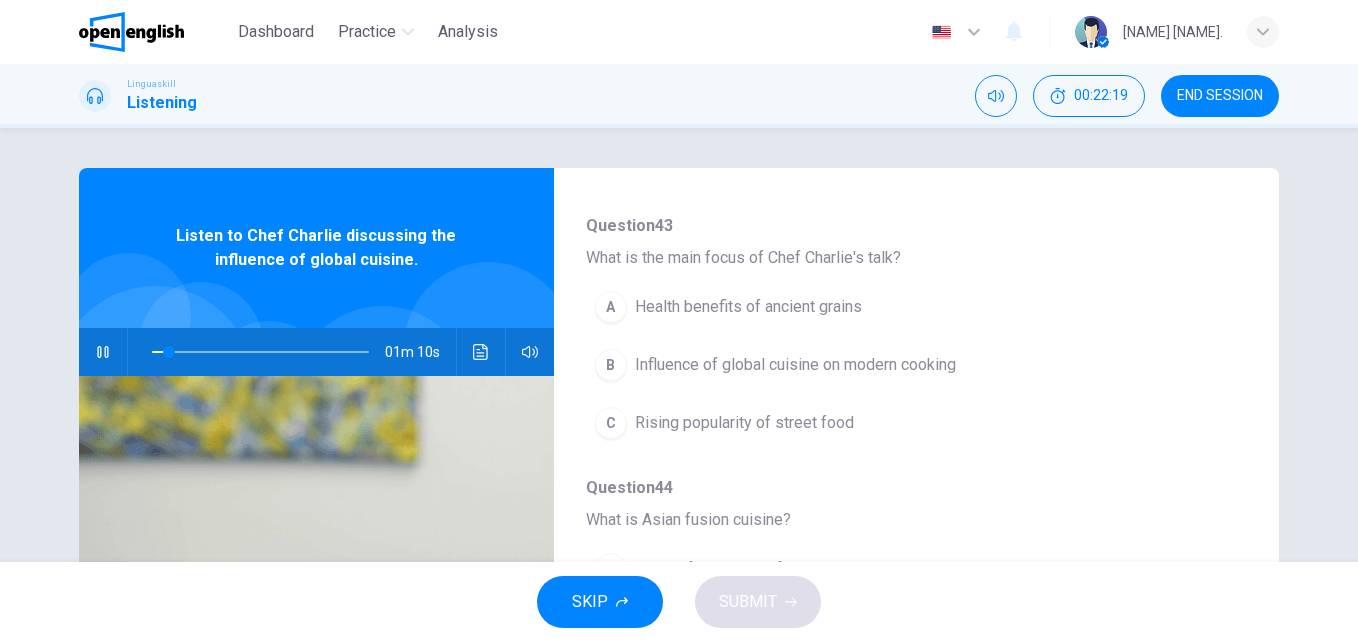 click on "Influence of global cuisine on modern cooking" at bounding box center [795, 365] 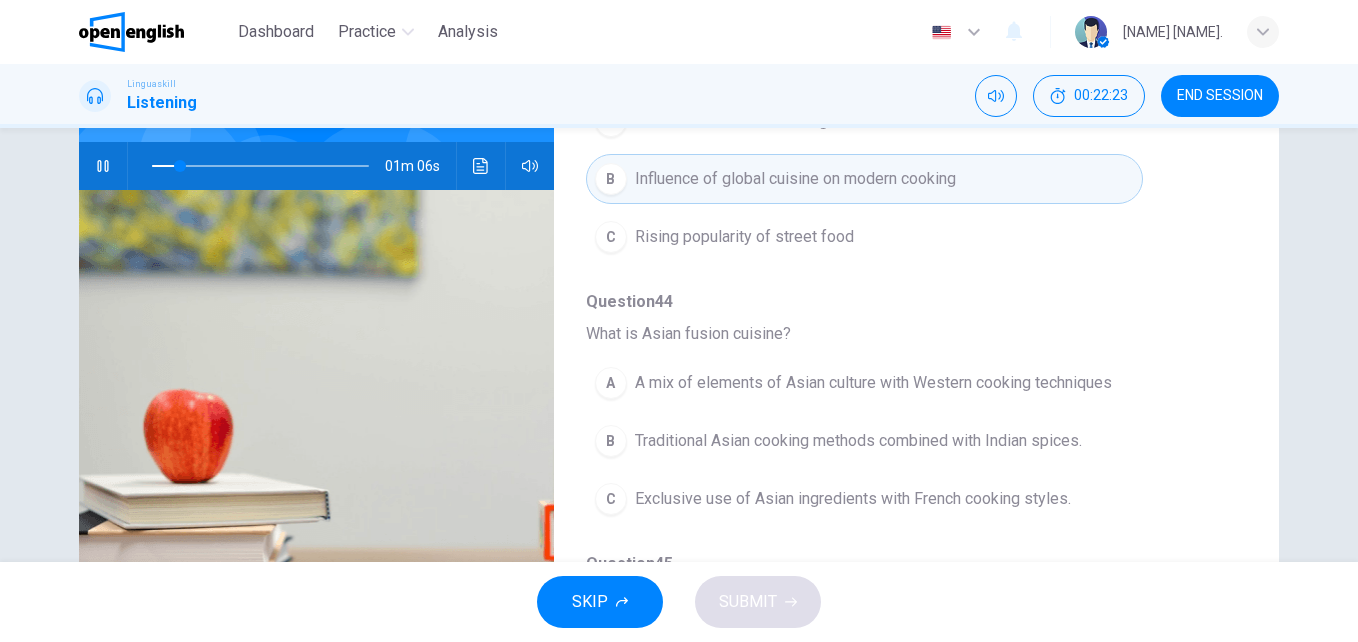 scroll, scrollTop: 228, scrollLeft: 0, axis: vertical 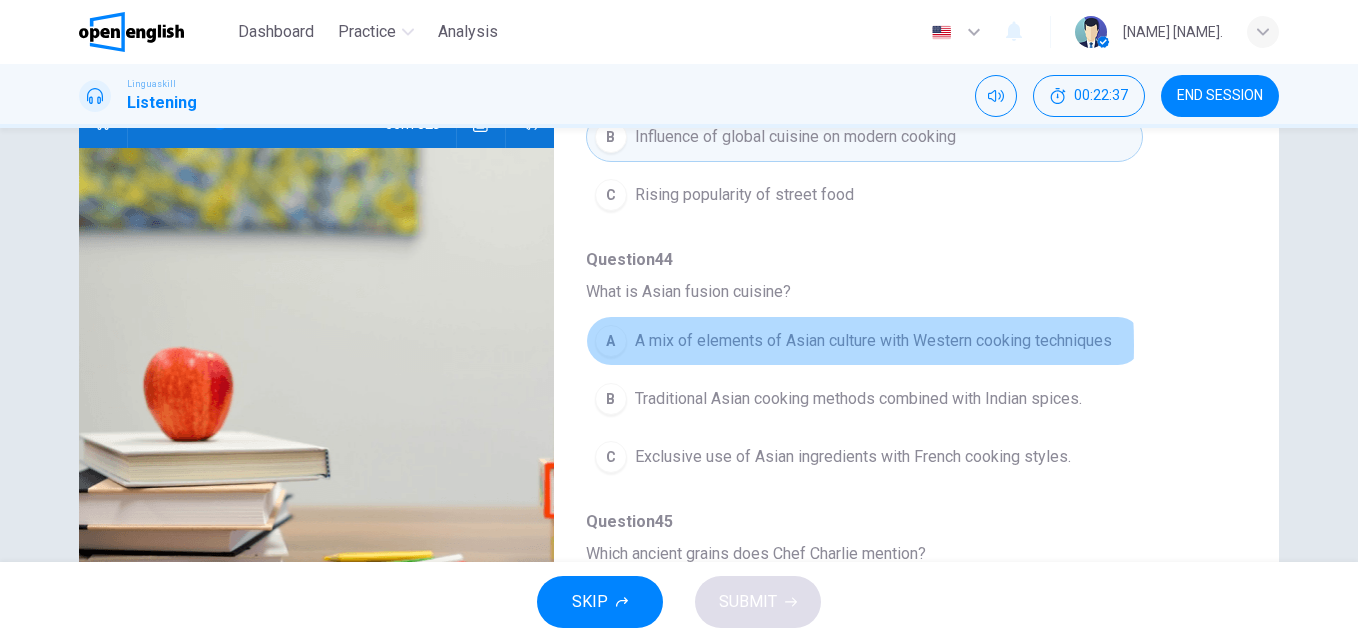 click on "A mix of elements of Asian culture with Western cooking techniques" at bounding box center (873, 341) 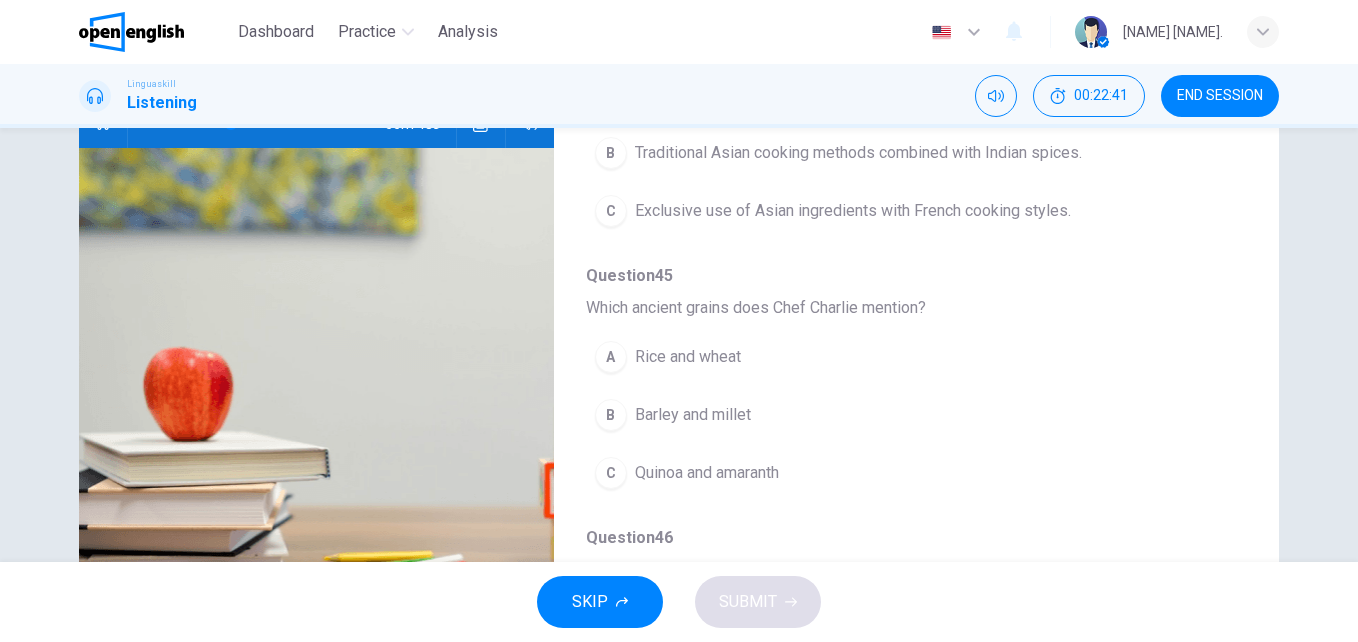 scroll, scrollTop: 445, scrollLeft: 0, axis: vertical 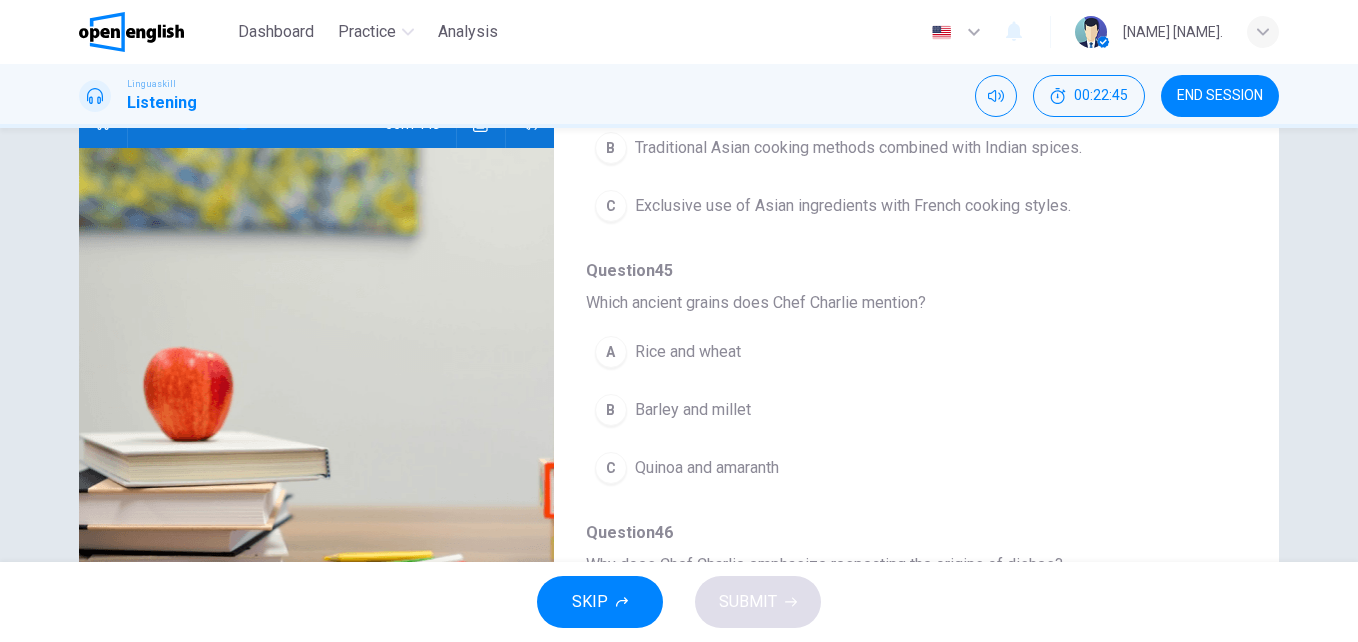 click on "Quinoa and amaranth" at bounding box center [707, 468] 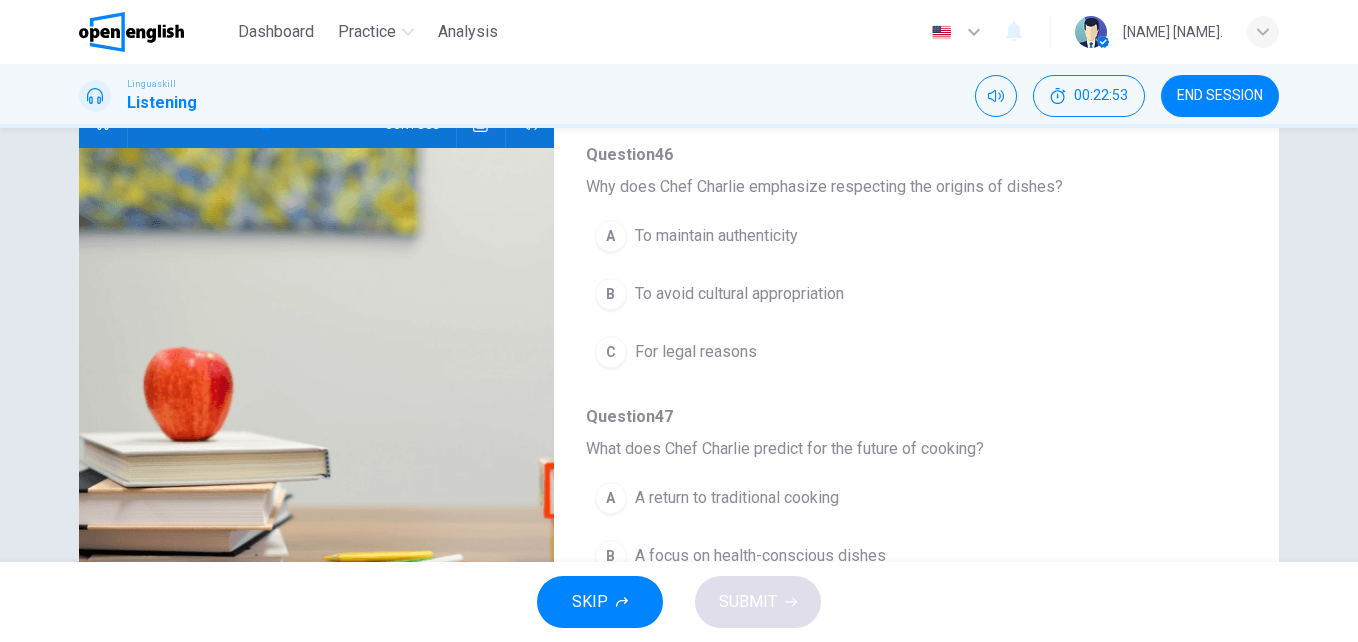 scroll, scrollTop: 863, scrollLeft: 0, axis: vertical 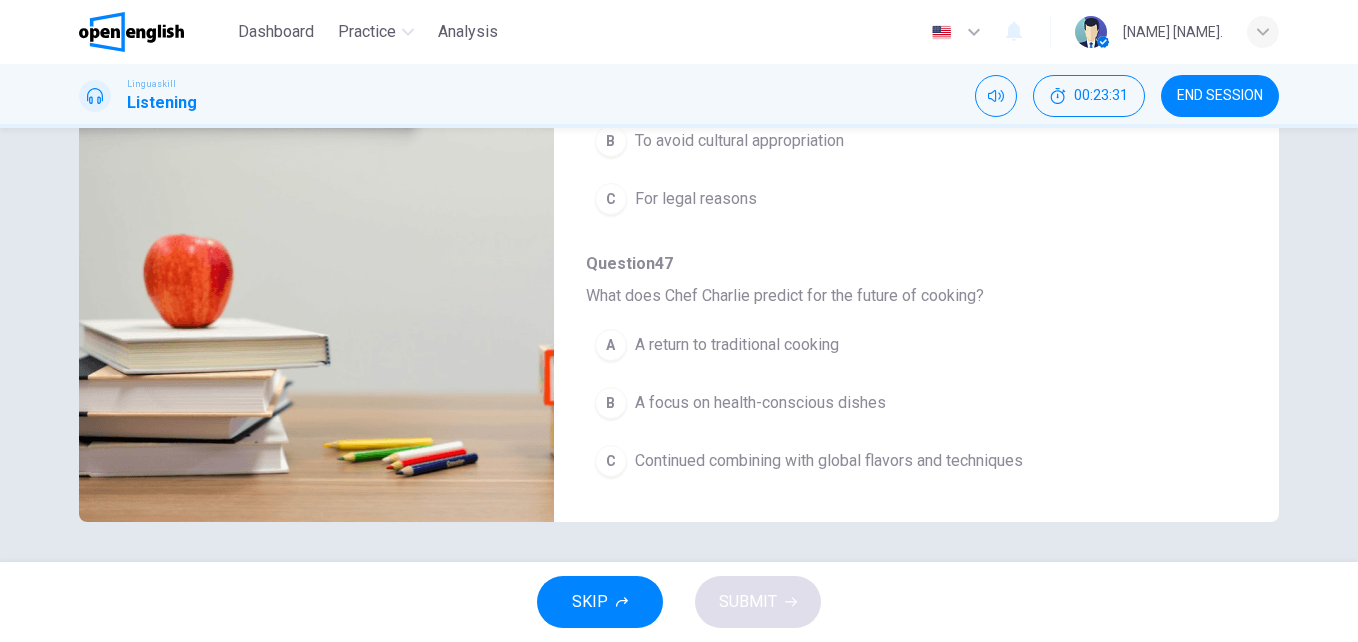 click on "Continued combining with global flavors and techniques" at bounding box center (829, 461) 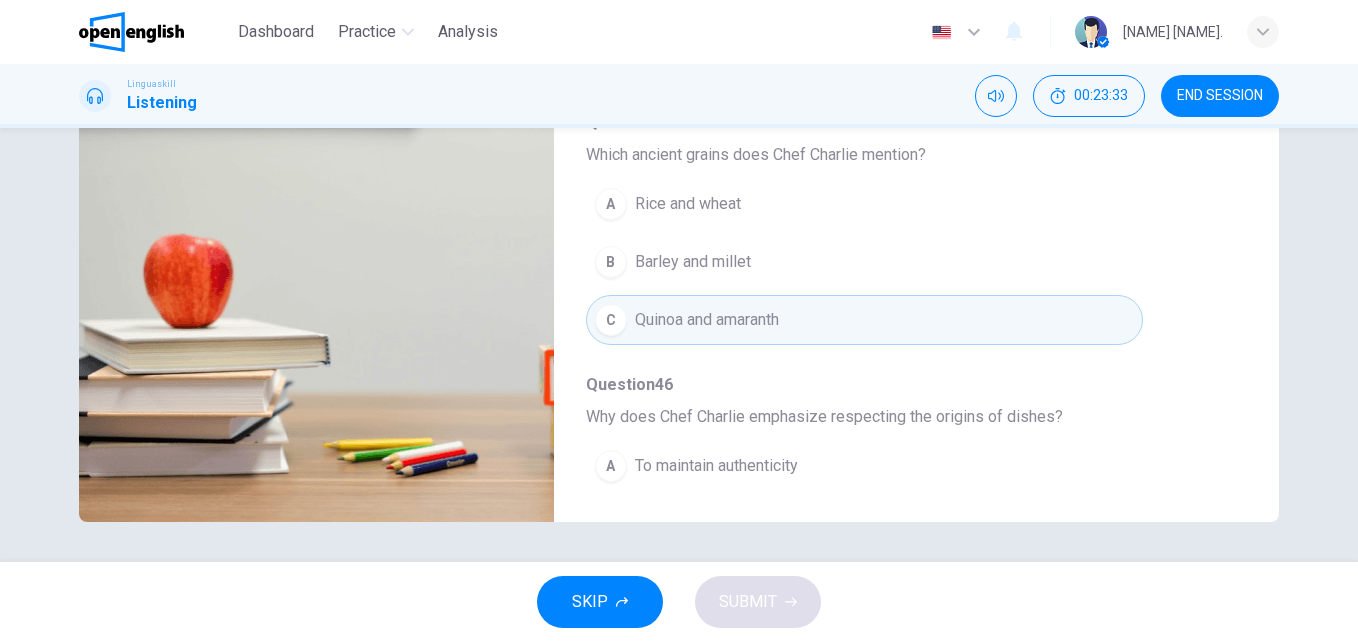scroll, scrollTop: 413, scrollLeft: 0, axis: vertical 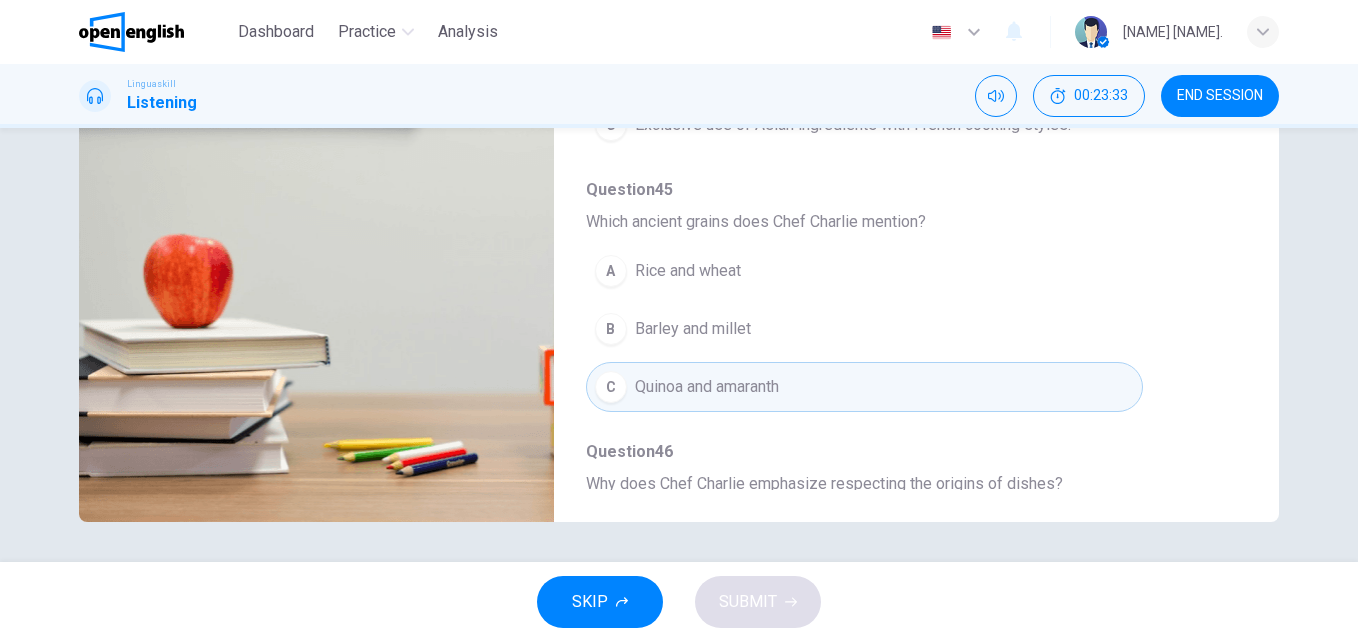 click on "Question 43 - 47 For these questions, choose the correct answer. On a real test, you will have 45 seconds to read the questions, and you will hear the recording twice. Question  43 What is the main focus of Chef Charlie's talk? A Health benefits of ancient grains B Influence of global cuisine on modern cooking C Rising popularity of street food Question  44 What is Asian fusion cuisine? A A mix of elements of Asian culture with Western cooking techniques B Traditional Asian cooking methods combined with Indian spices. C Exclusive use of Asian ingredients with French cooking styles. Question  45 Which ancient grains does Chef Charlie mention? A Rice and wheat B Barley and millet C Quinoa and amaranth Question  46 Why does Chef Charlie emphasize respecting the origins of dishes? A To maintain authenticity B To avoid cultural appropriation C For legal reasons Question  47 What does Chef Charlie predict for the future of cooking? A A return to traditional cooking B A focus on health-conscious dishes C" at bounding box center [900, 174] 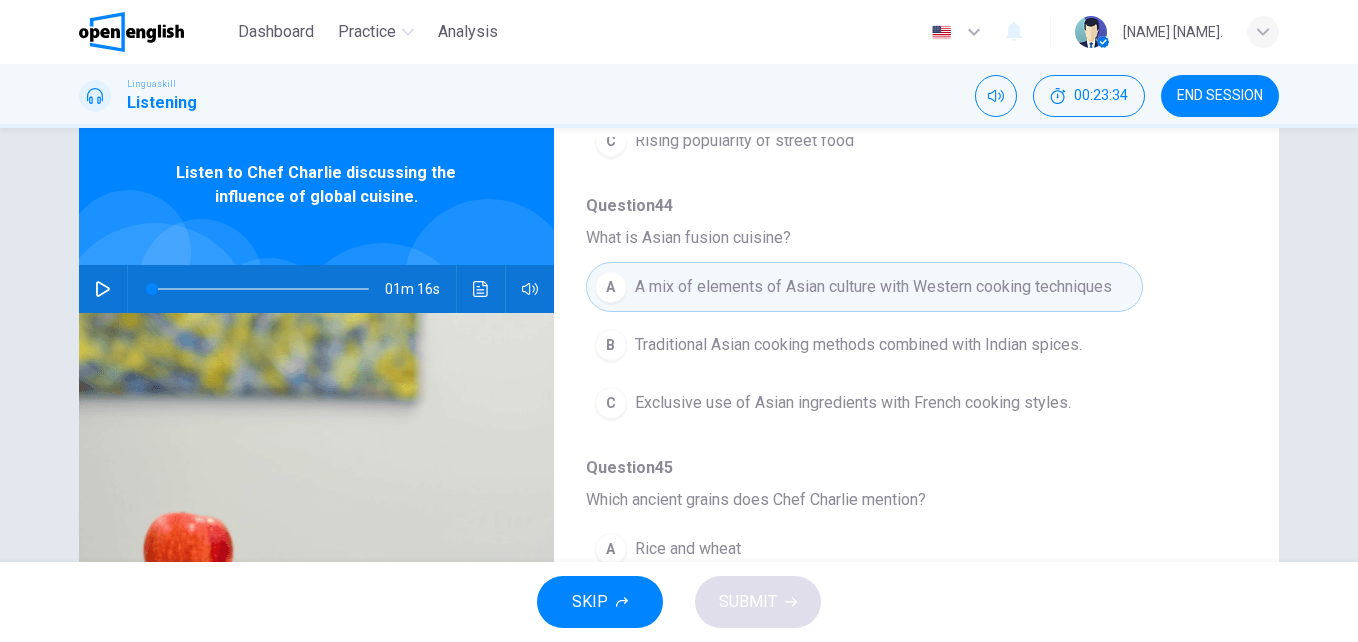 scroll, scrollTop: 0, scrollLeft: 0, axis: both 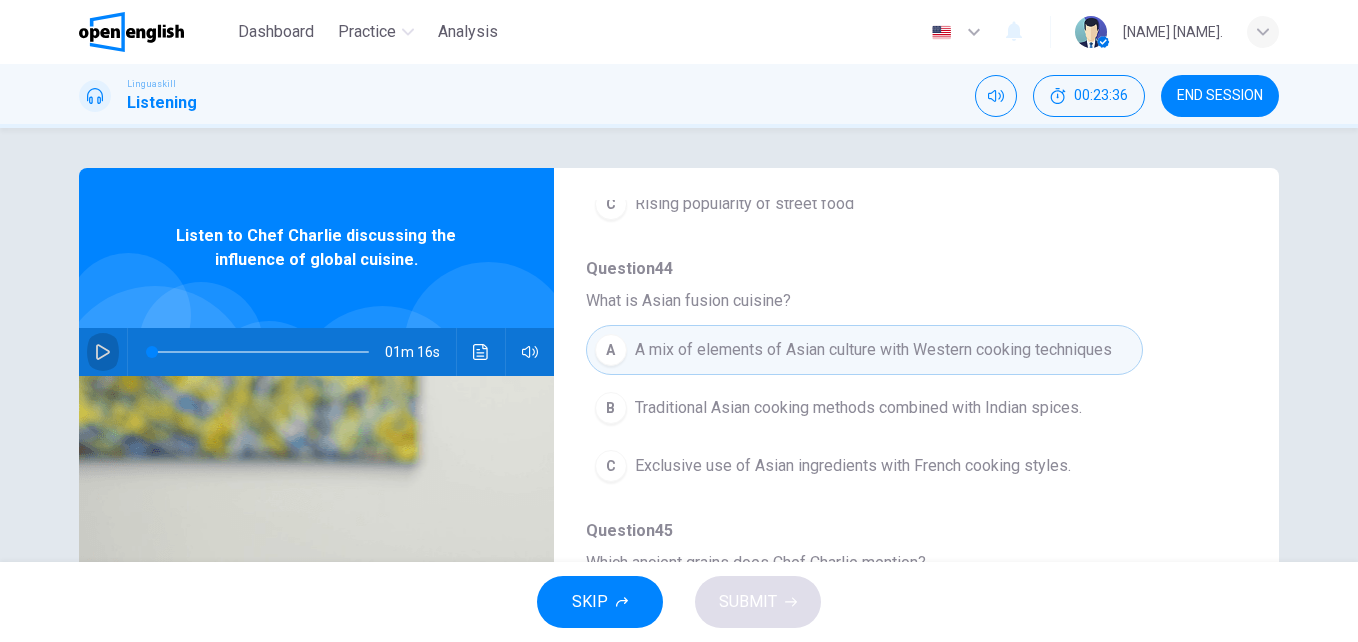 click 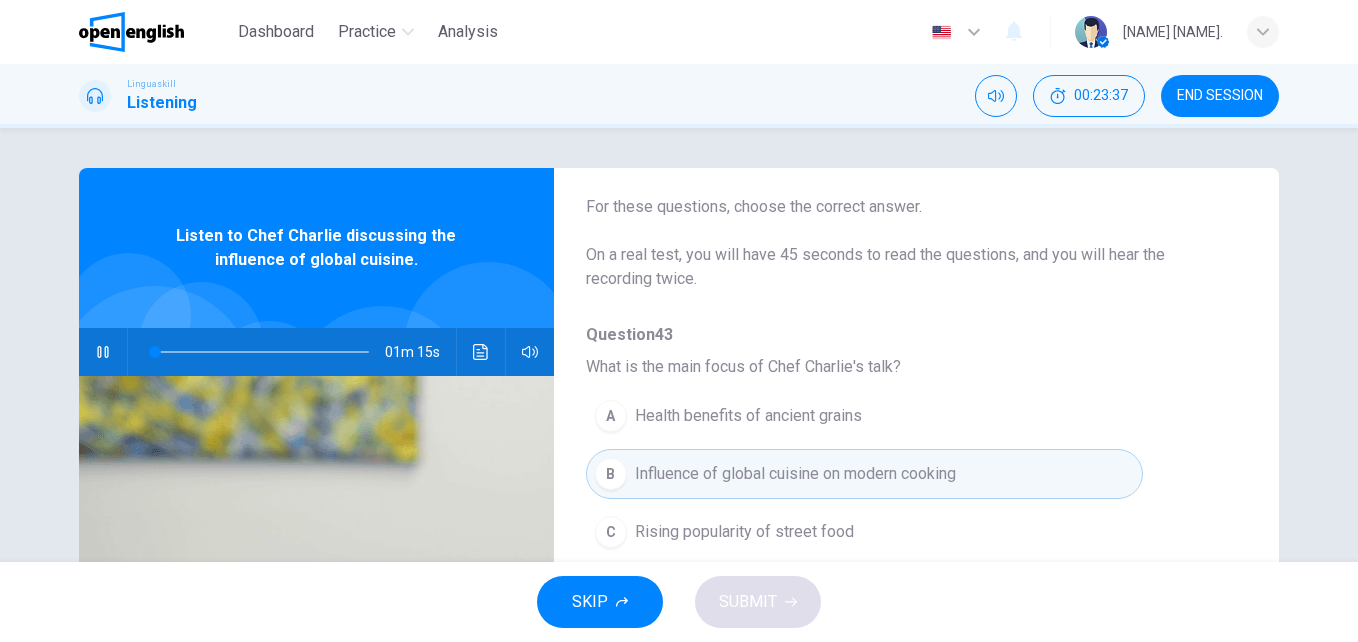 scroll, scrollTop: 0, scrollLeft: 0, axis: both 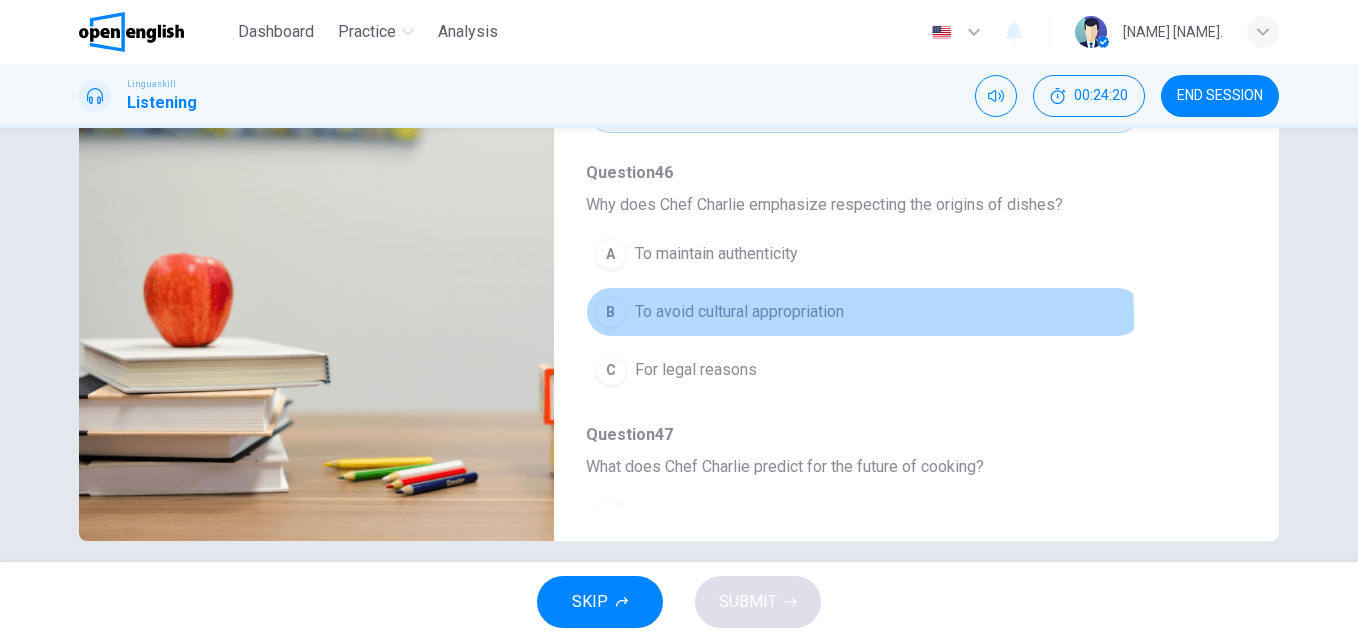 click on "To avoid cultural appropriation" at bounding box center (739, 312) 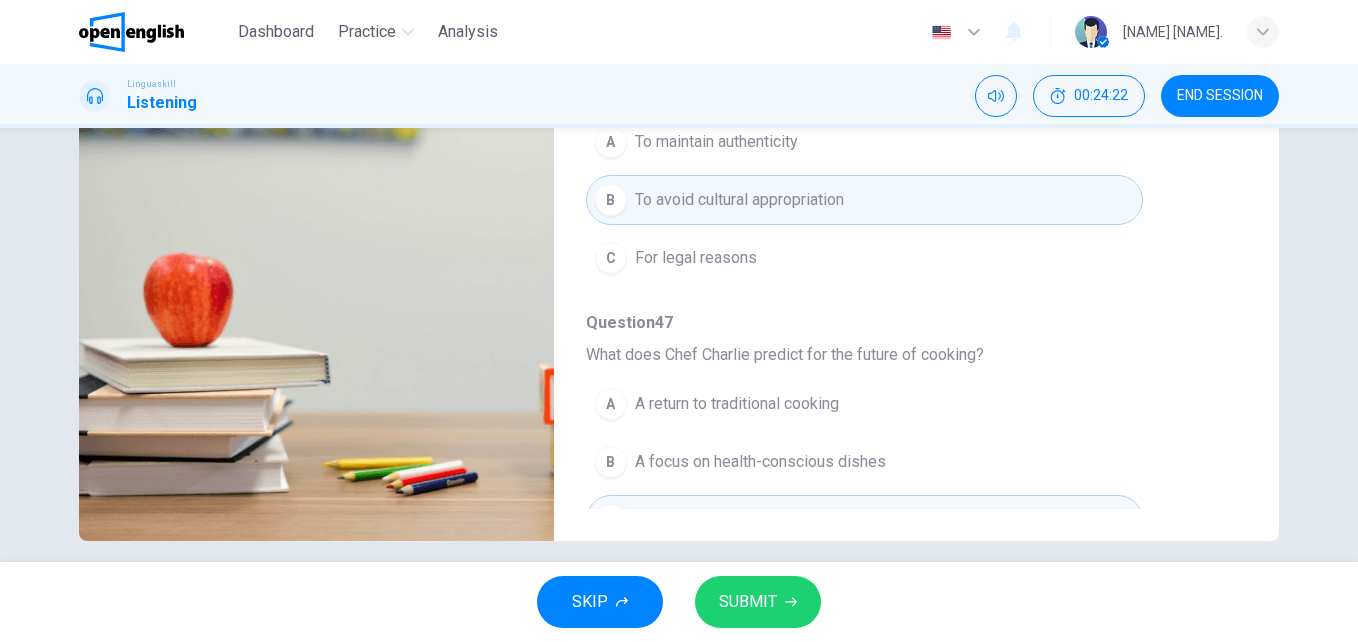 scroll, scrollTop: 863, scrollLeft: 0, axis: vertical 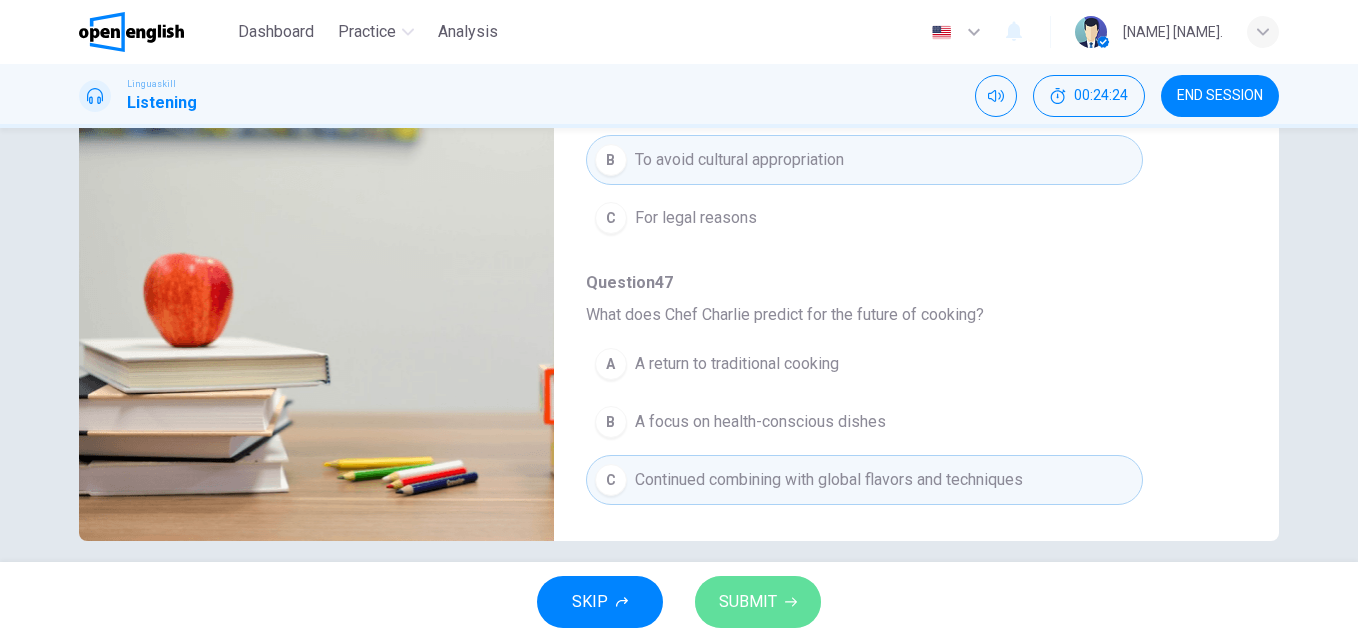 click on "SUBMIT" at bounding box center [748, 602] 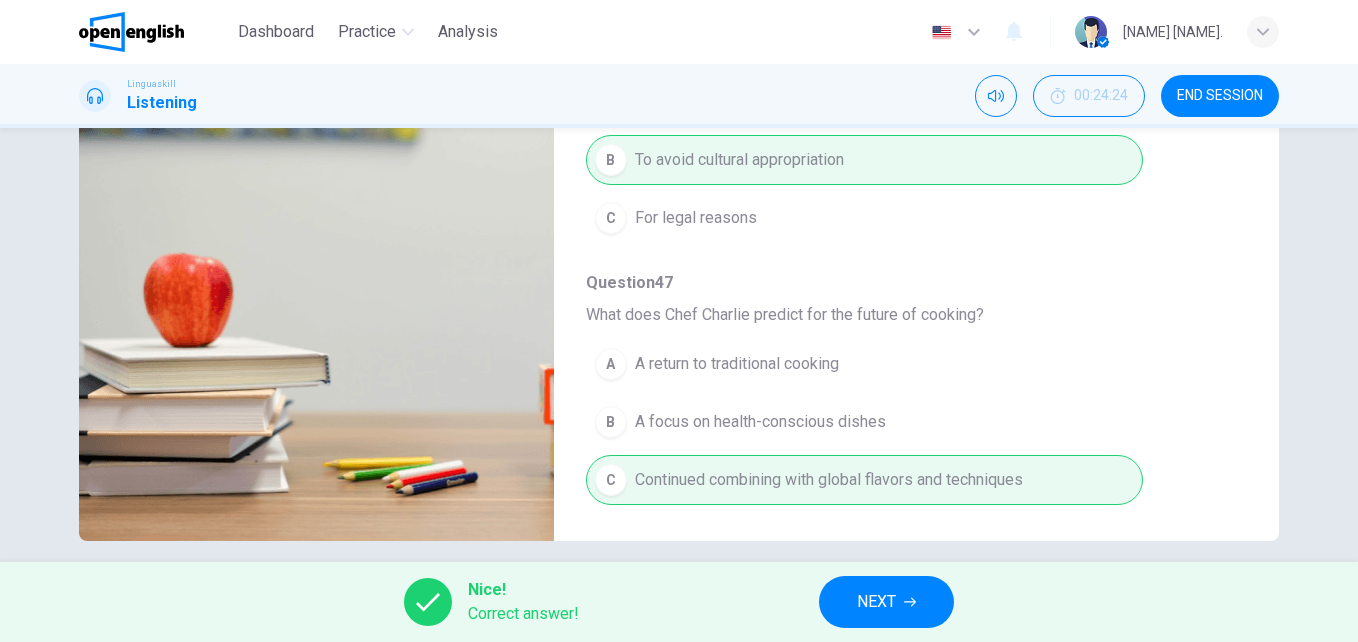 type on "**" 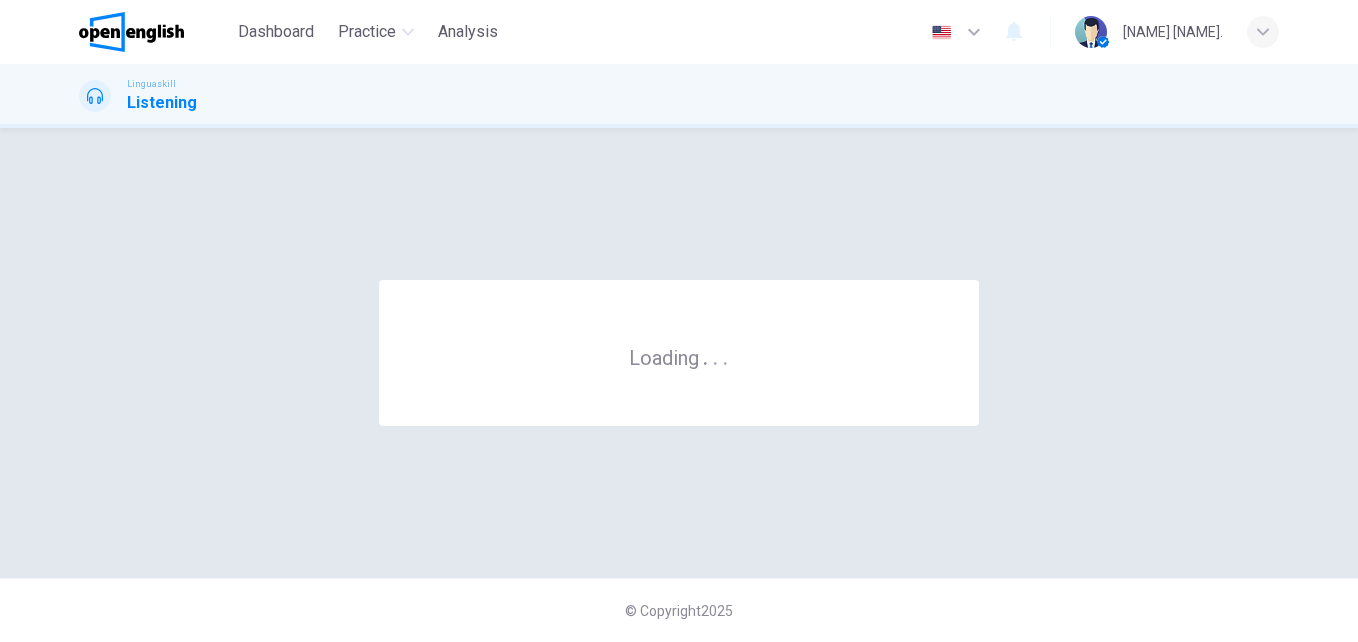 scroll, scrollTop: 0, scrollLeft: 0, axis: both 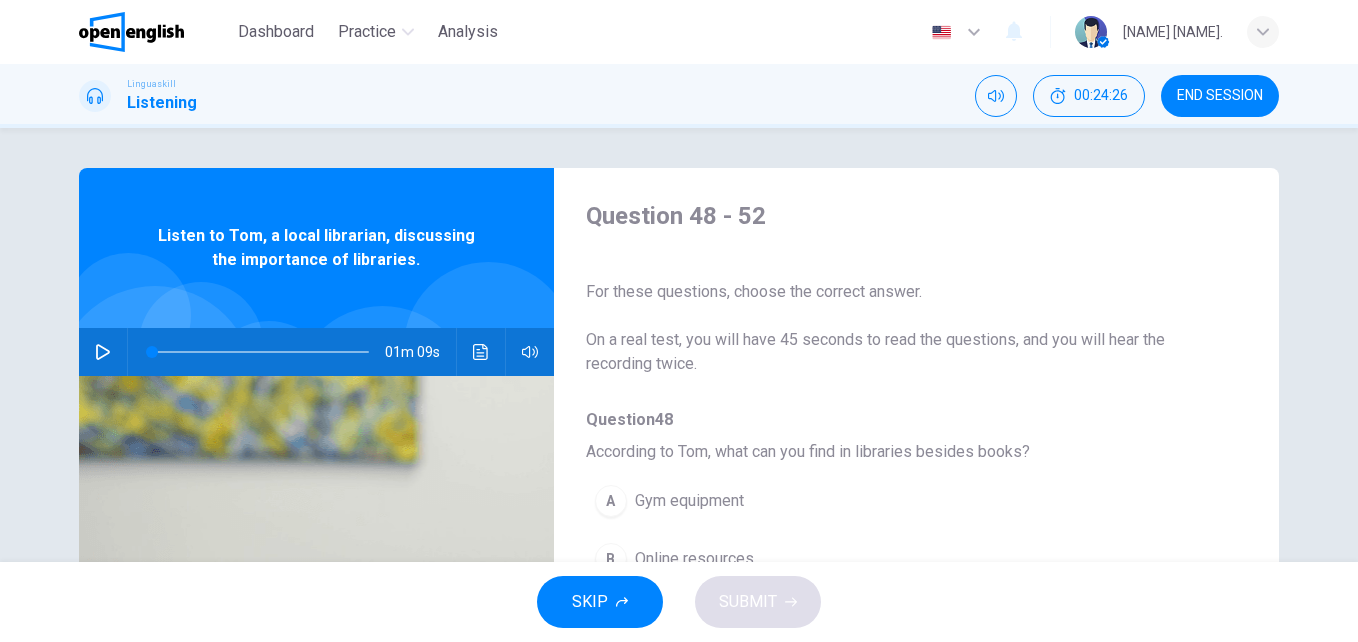 click 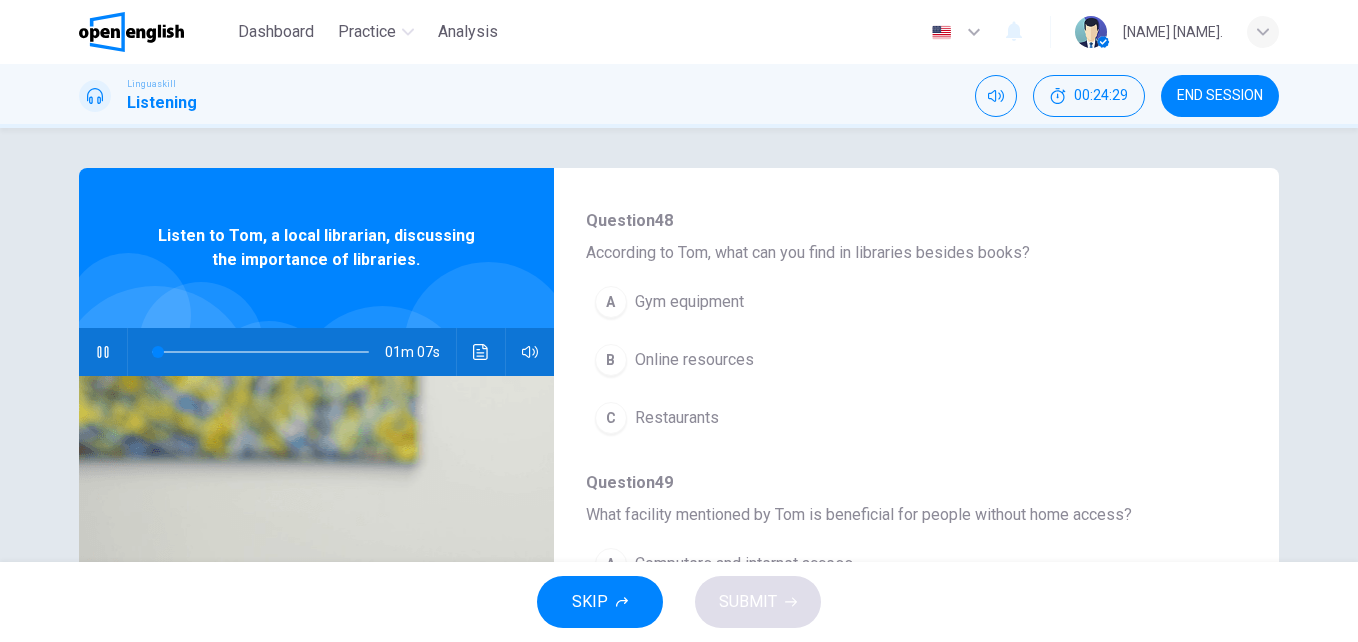 scroll, scrollTop: 196, scrollLeft: 0, axis: vertical 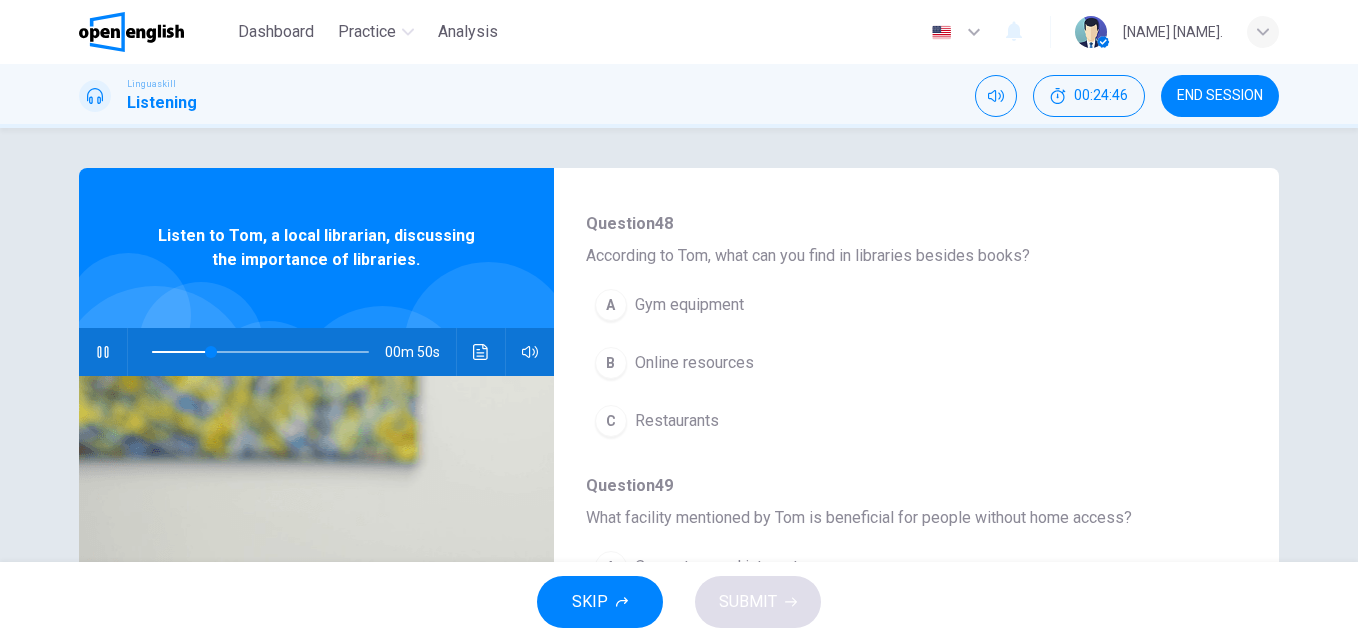 click on "Online resources" at bounding box center (694, 363) 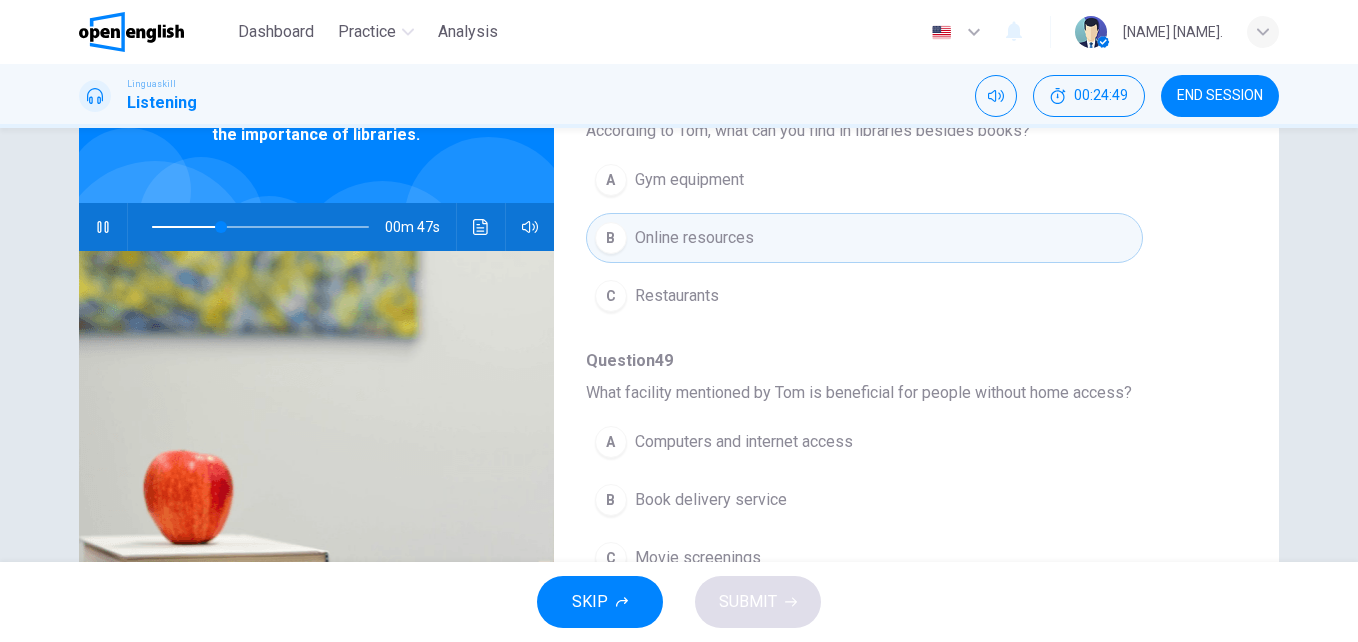scroll, scrollTop: 130, scrollLeft: 0, axis: vertical 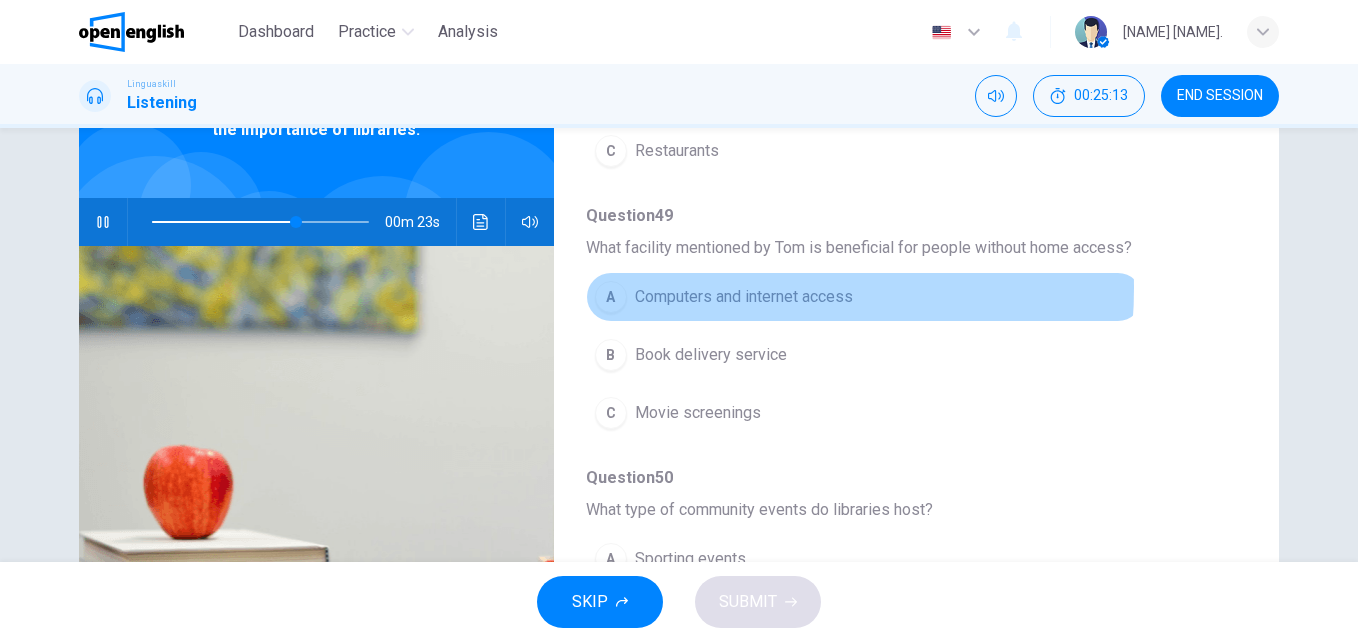 click on "Computers and internet access" at bounding box center (744, 297) 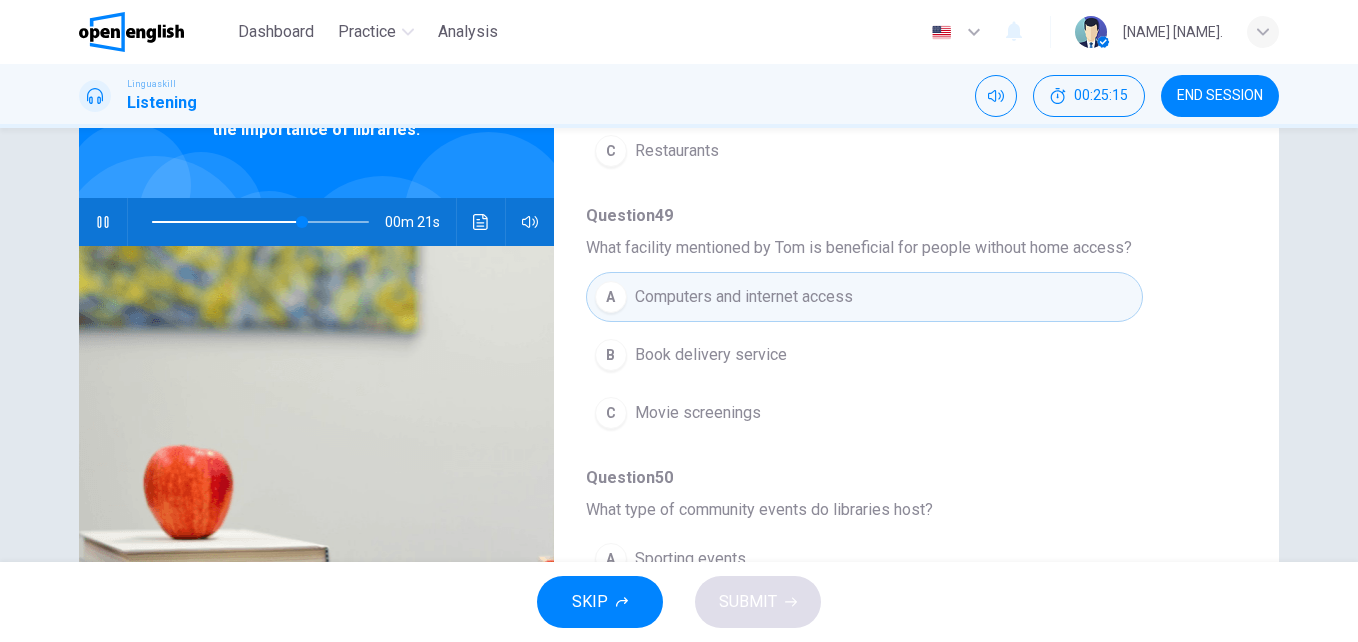 drag, startPoint x: 1345, startPoint y: 297, endPoint x: 1355, endPoint y: 328, distance: 32.572994 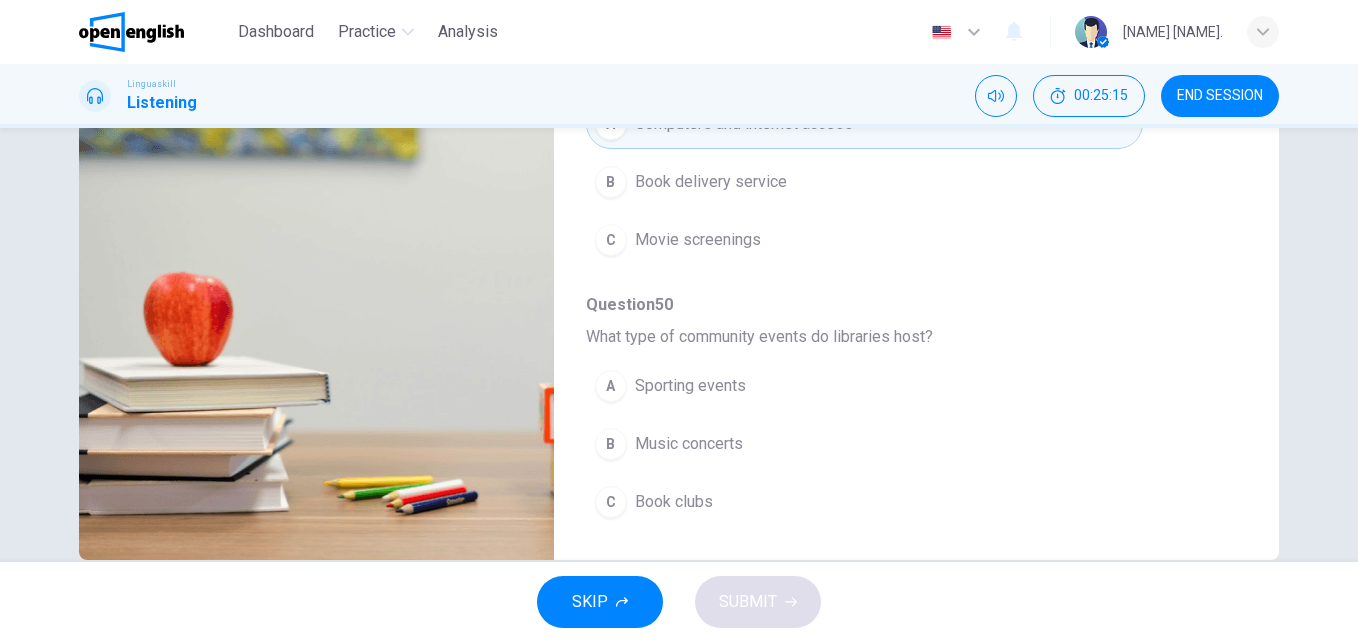 scroll, scrollTop: 339, scrollLeft: 0, axis: vertical 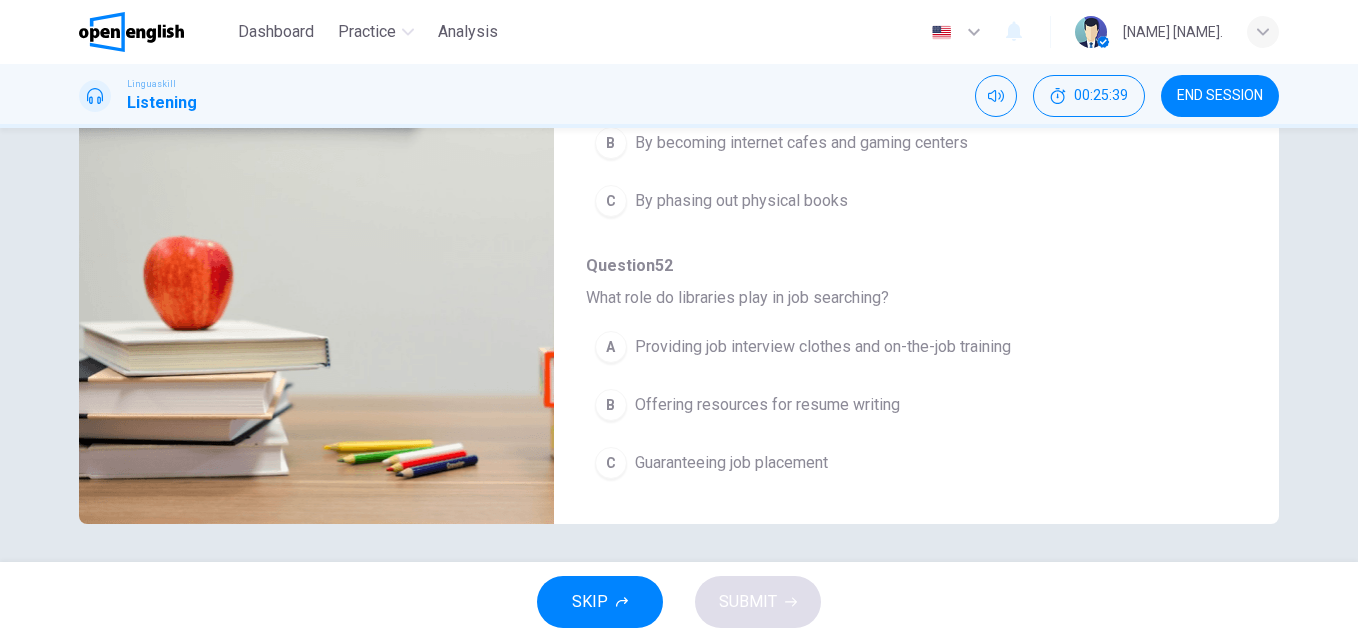 drag, startPoint x: 667, startPoint y: 303, endPoint x: 785, endPoint y: 300, distance: 118.03813 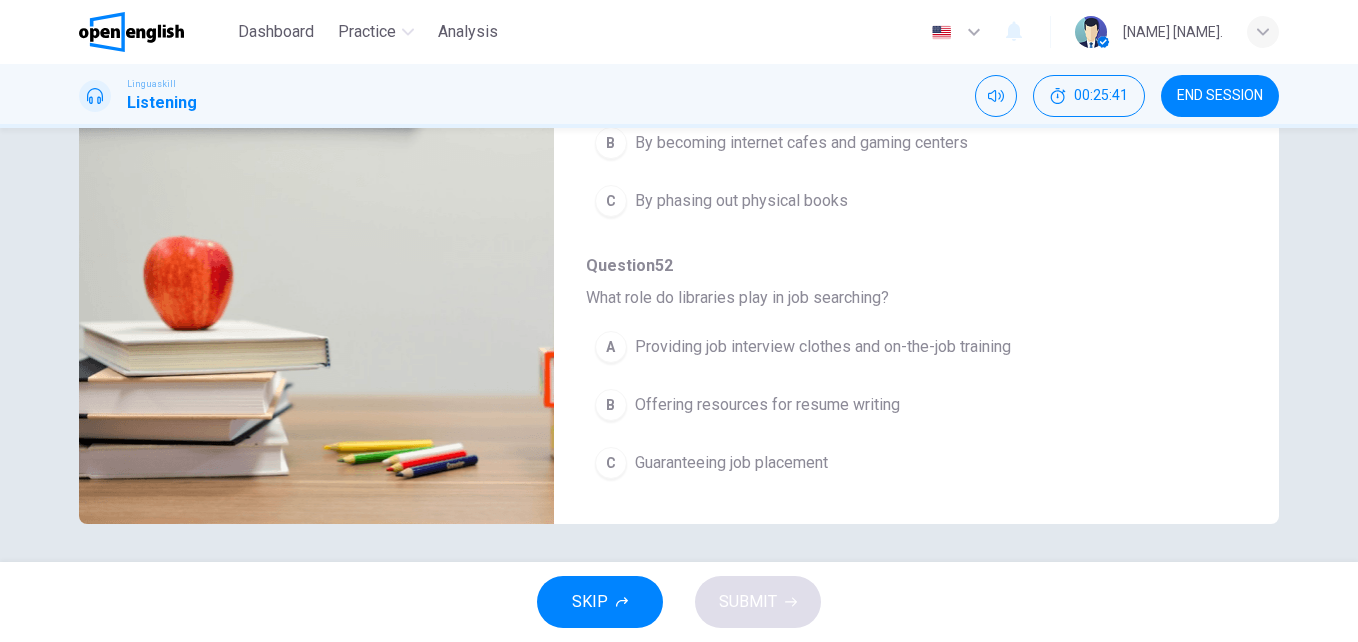 click on "Offering resources for resume writing" at bounding box center [767, 405] 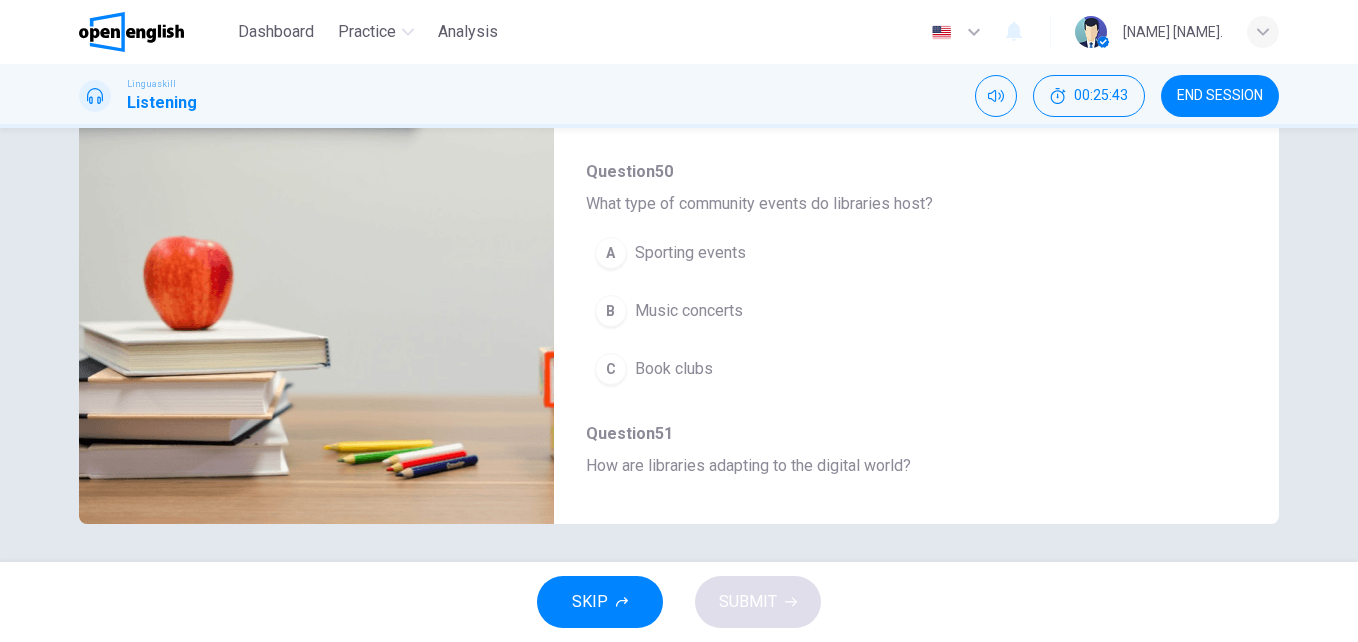 scroll, scrollTop: 385, scrollLeft: 0, axis: vertical 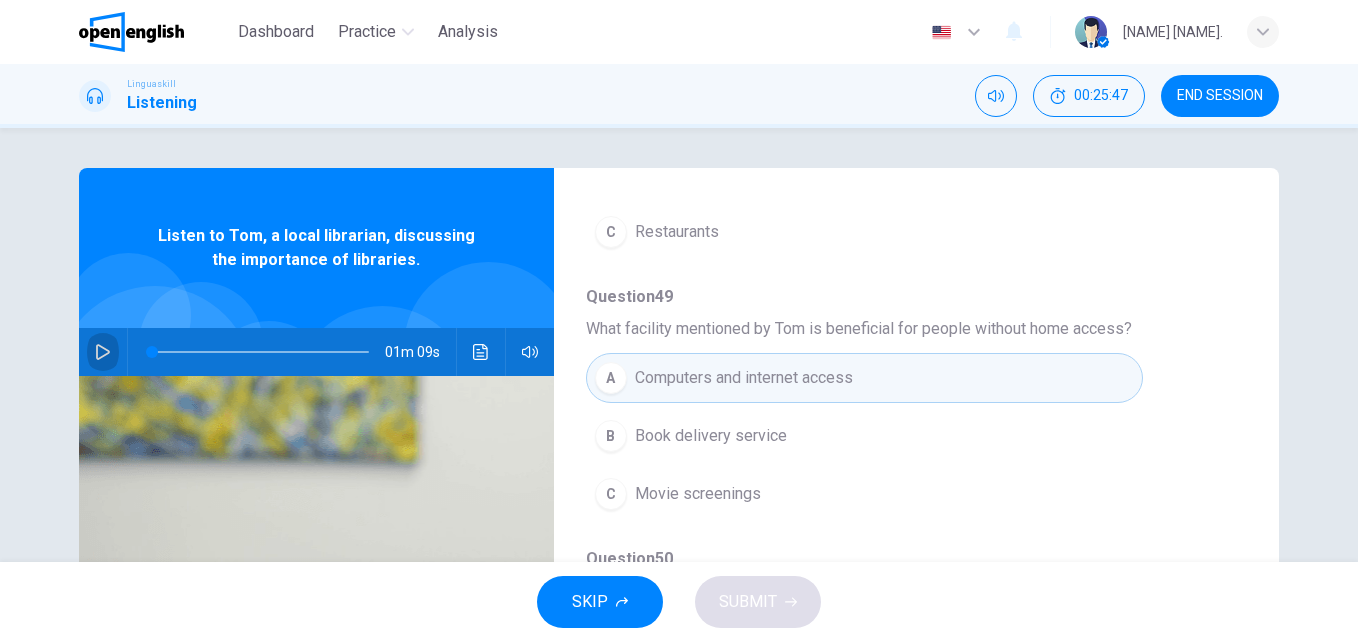 click 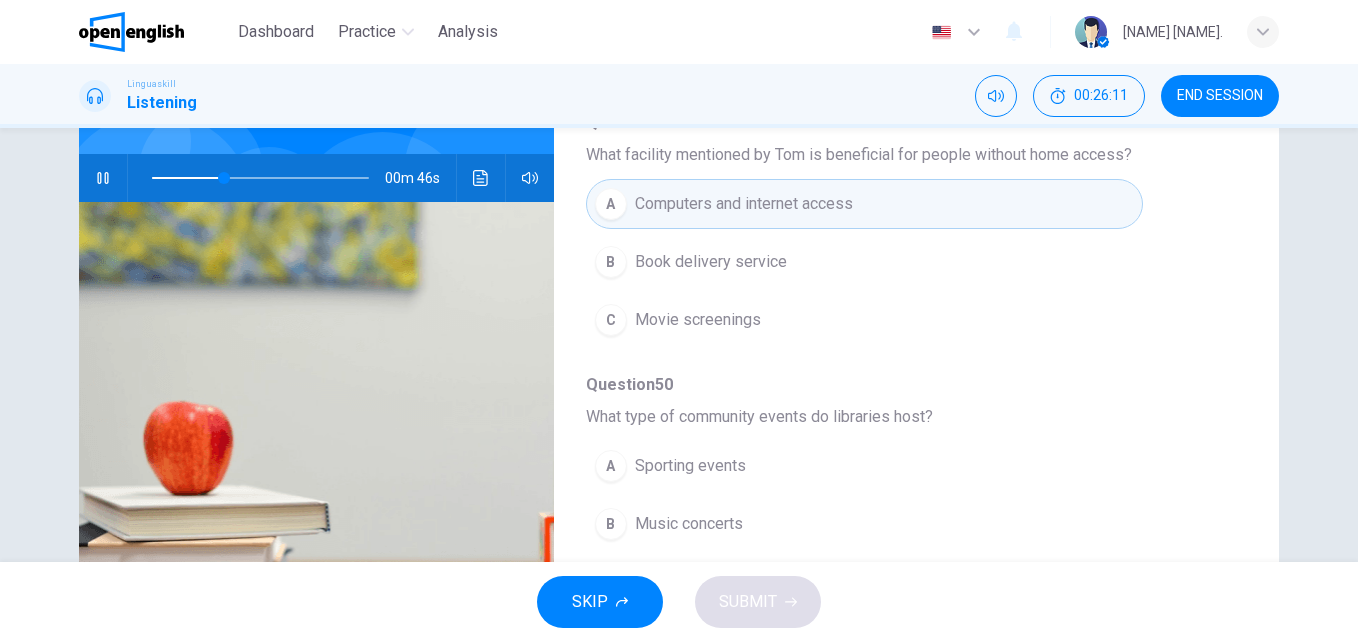 scroll, scrollTop: 176, scrollLeft: 0, axis: vertical 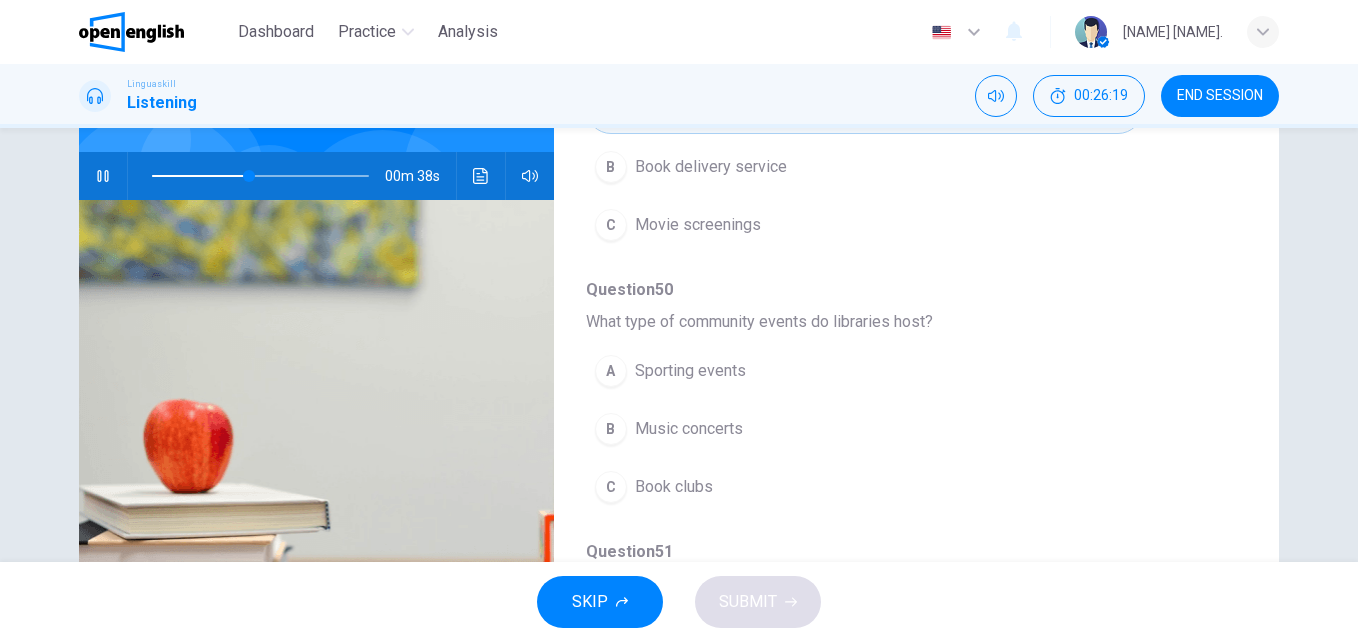 drag, startPoint x: 754, startPoint y: 322, endPoint x: 891, endPoint y: 328, distance: 137.13132 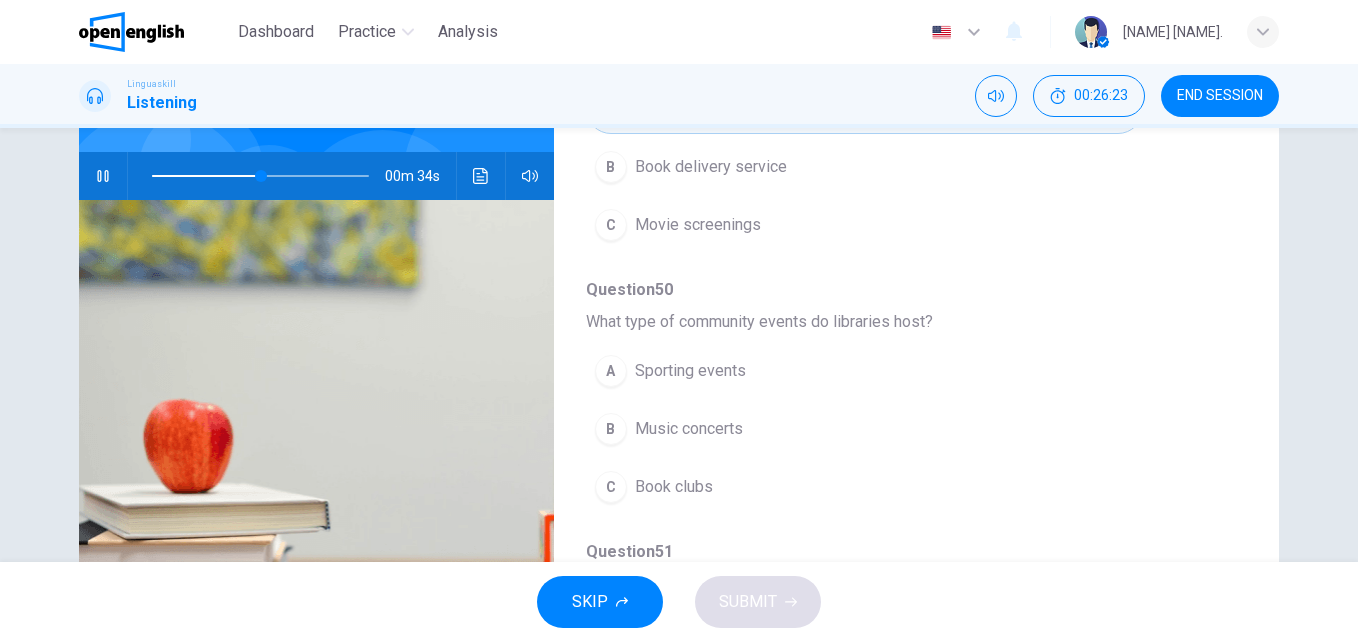 click on "Book clubs" at bounding box center [674, 487] 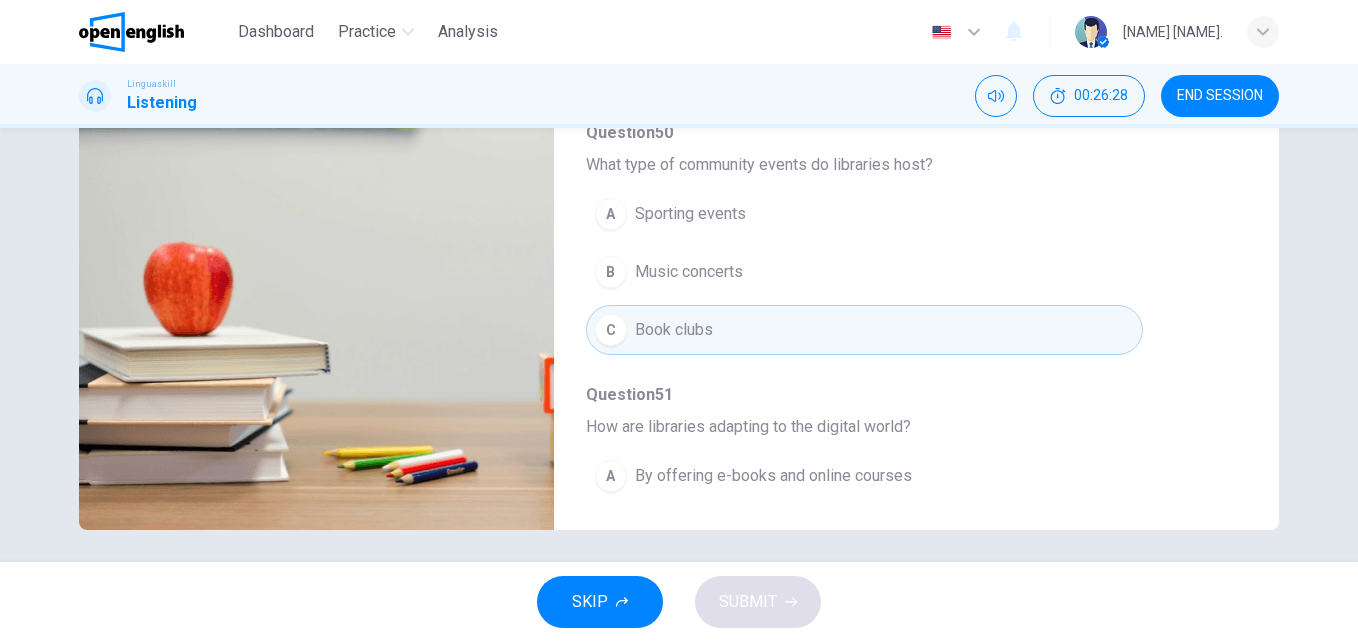 scroll, scrollTop: 341, scrollLeft: 0, axis: vertical 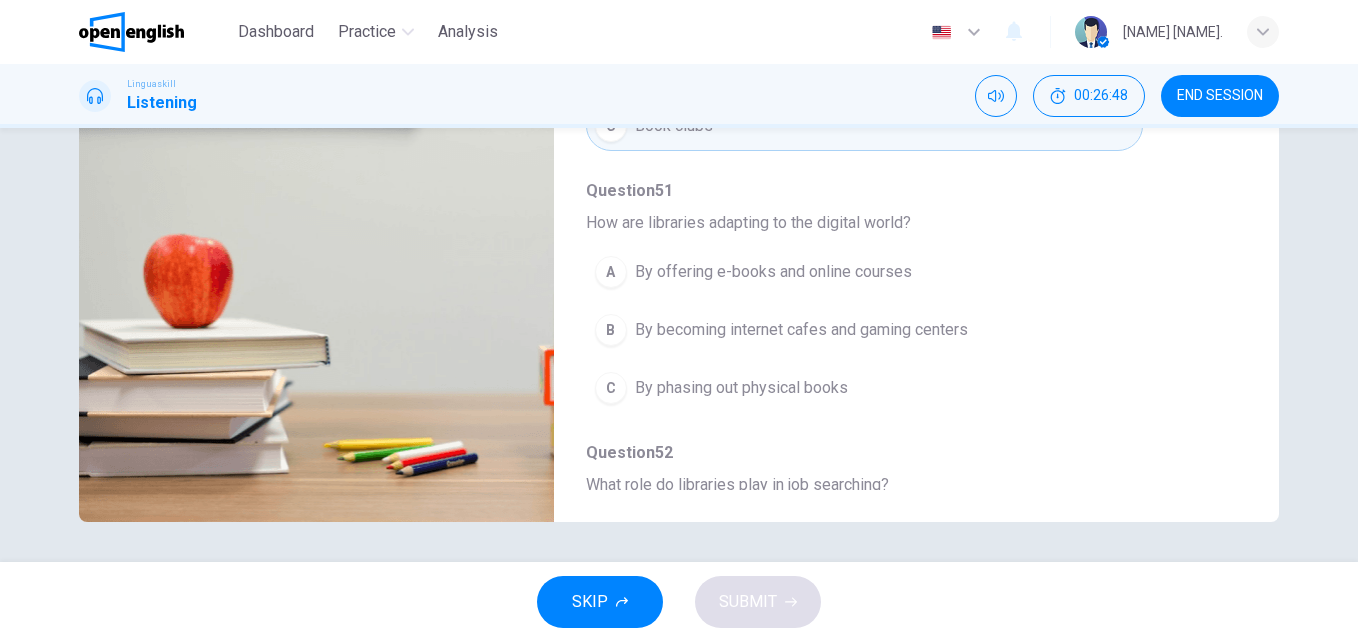 click on "By offering e-books and online courses" at bounding box center (773, 272) 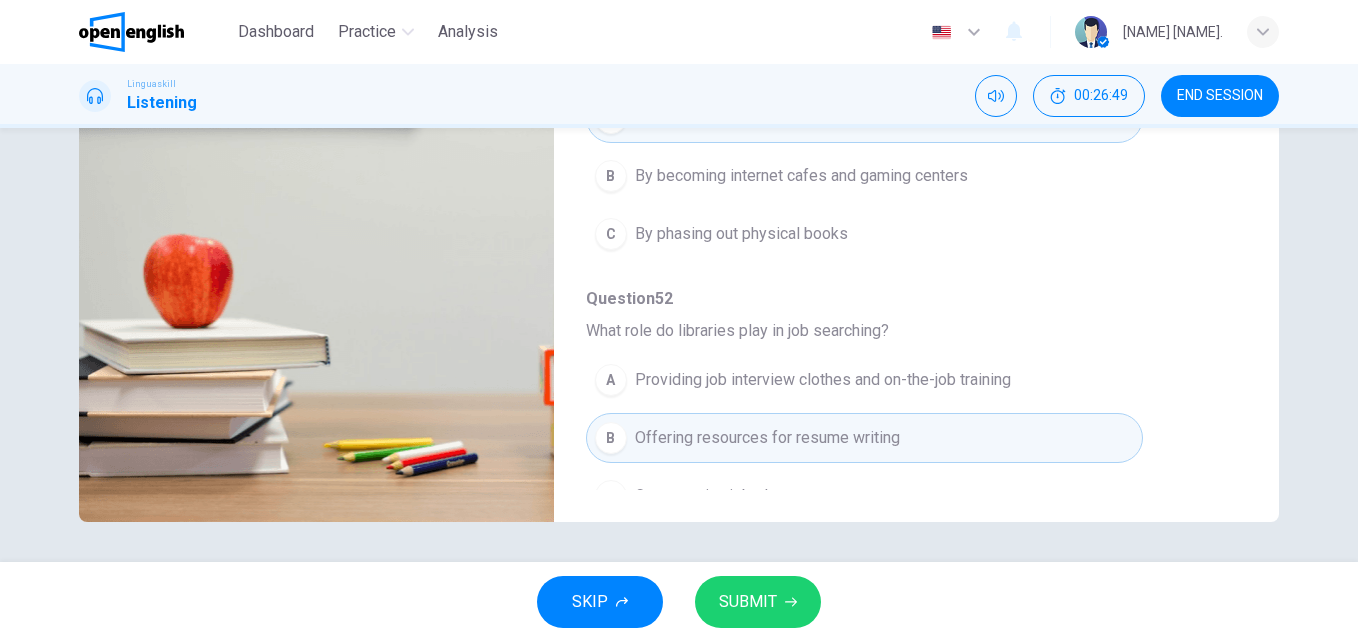 scroll, scrollTop: 863, scrollLeft: 0, axis: vertical 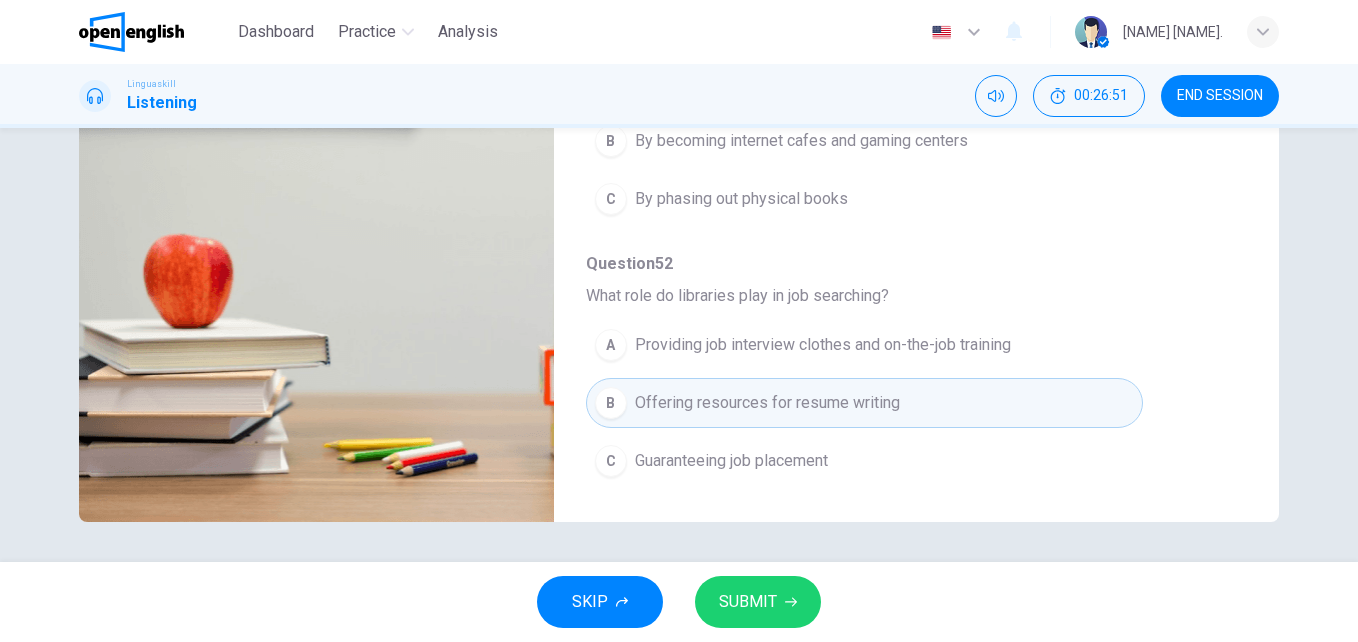 click on "SUBMIT" at bounding box center (748, 602) 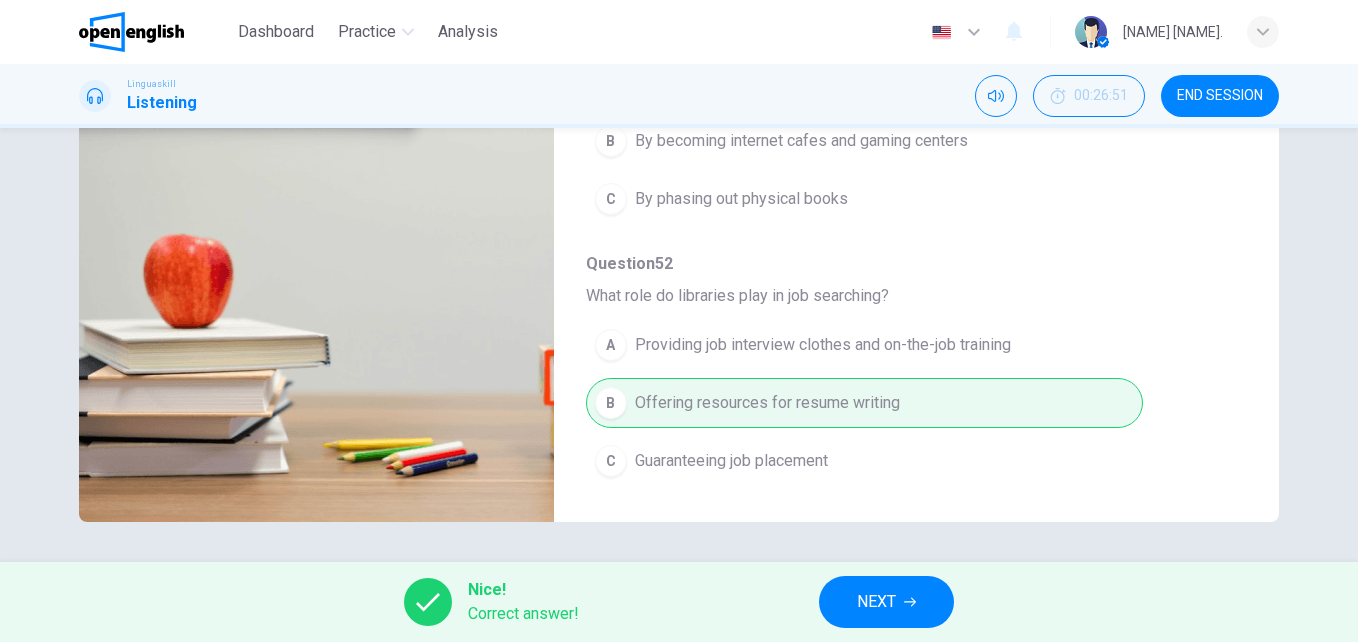 type on "**" 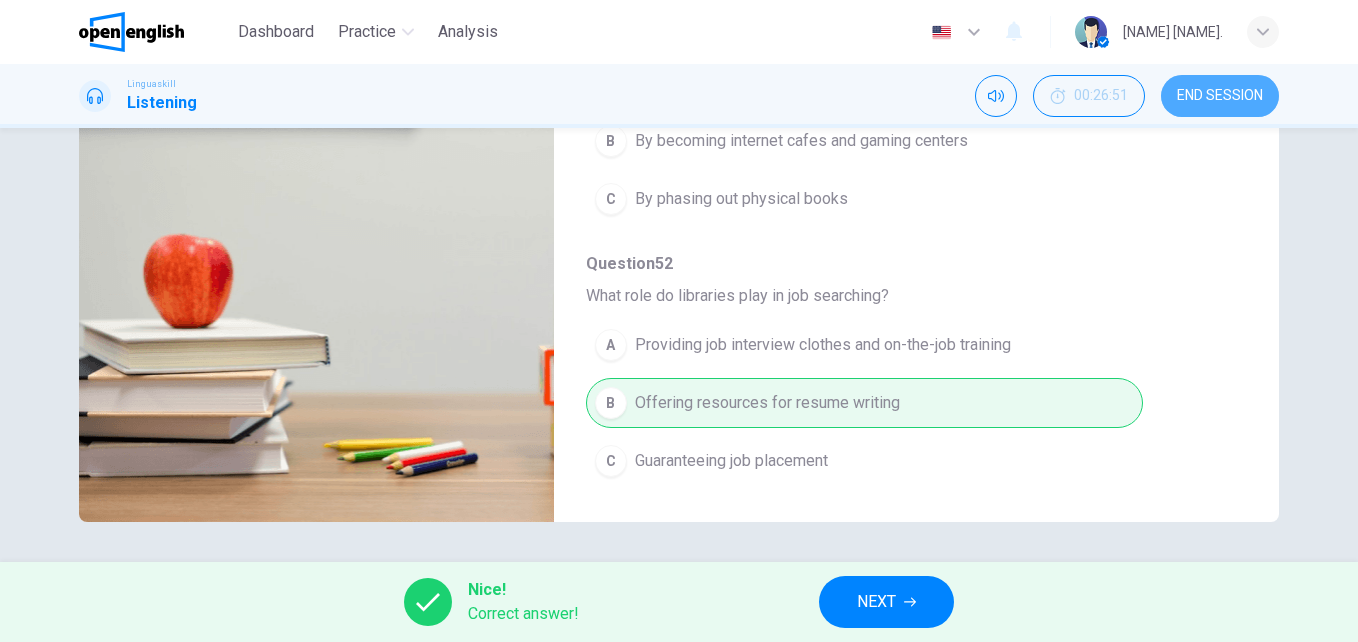 click on "END SESSION" at bounding box center [1220, 96] 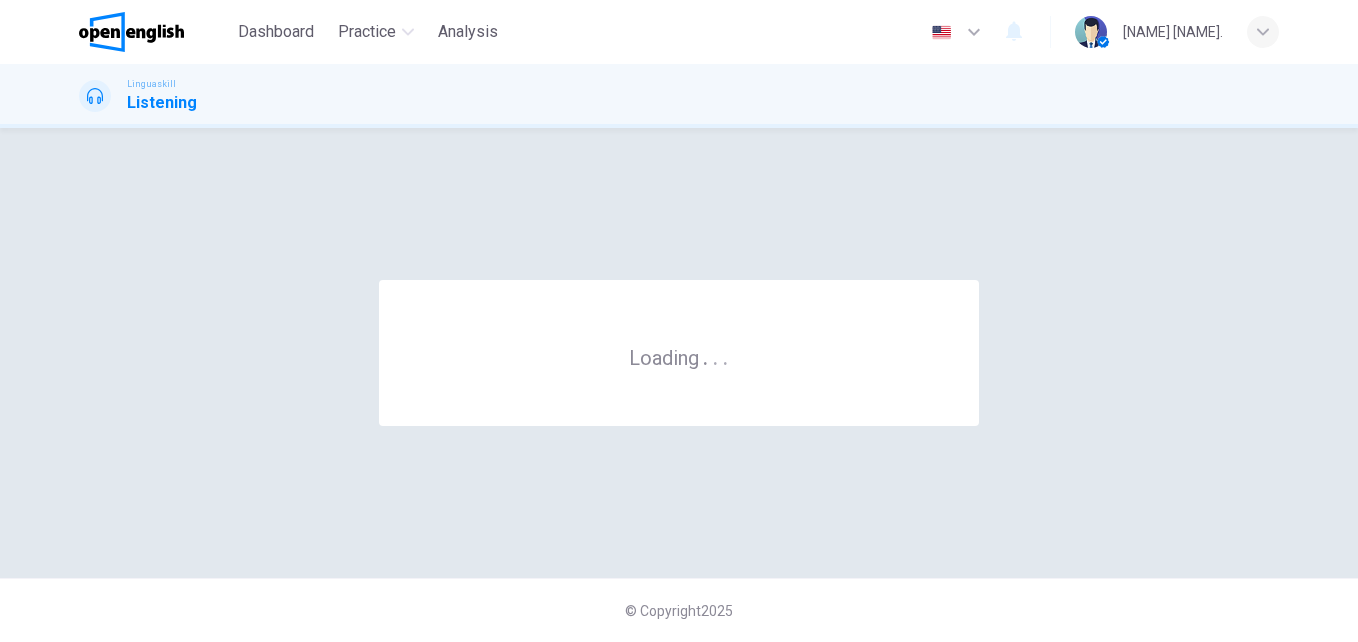 scroll, scrollTop: 0, scrollLeft: 0, axis: both 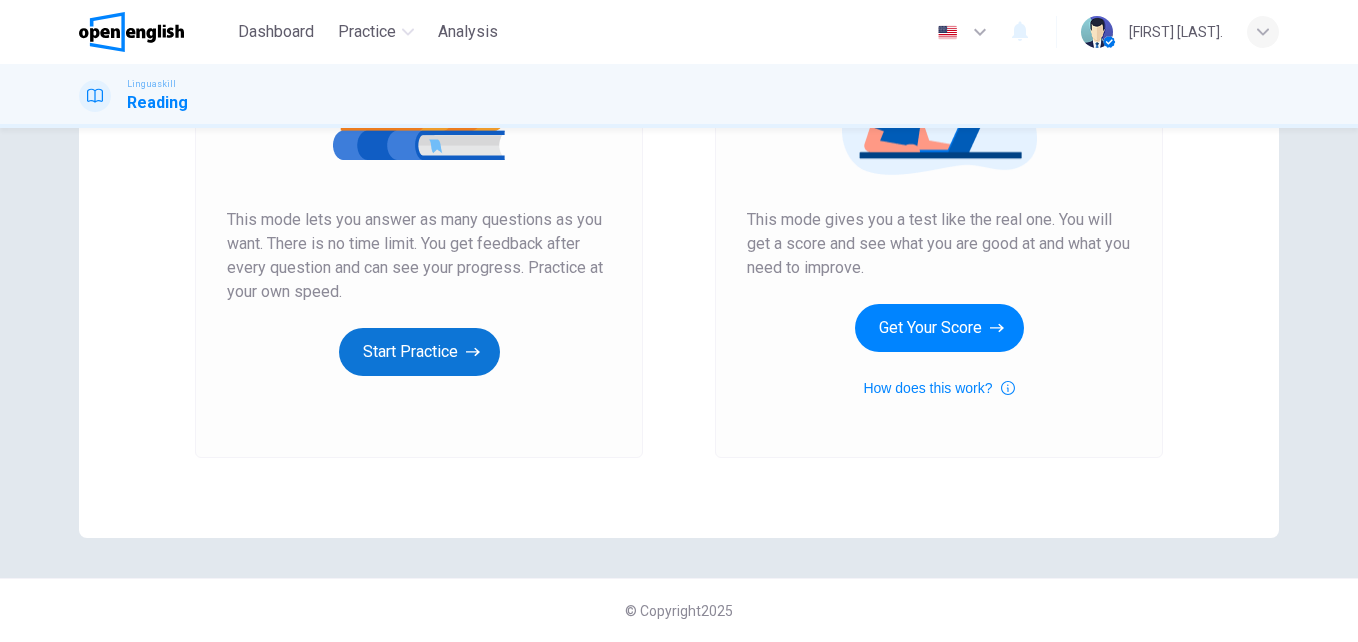click on "Start Practice" at bounding box center [419, 352] 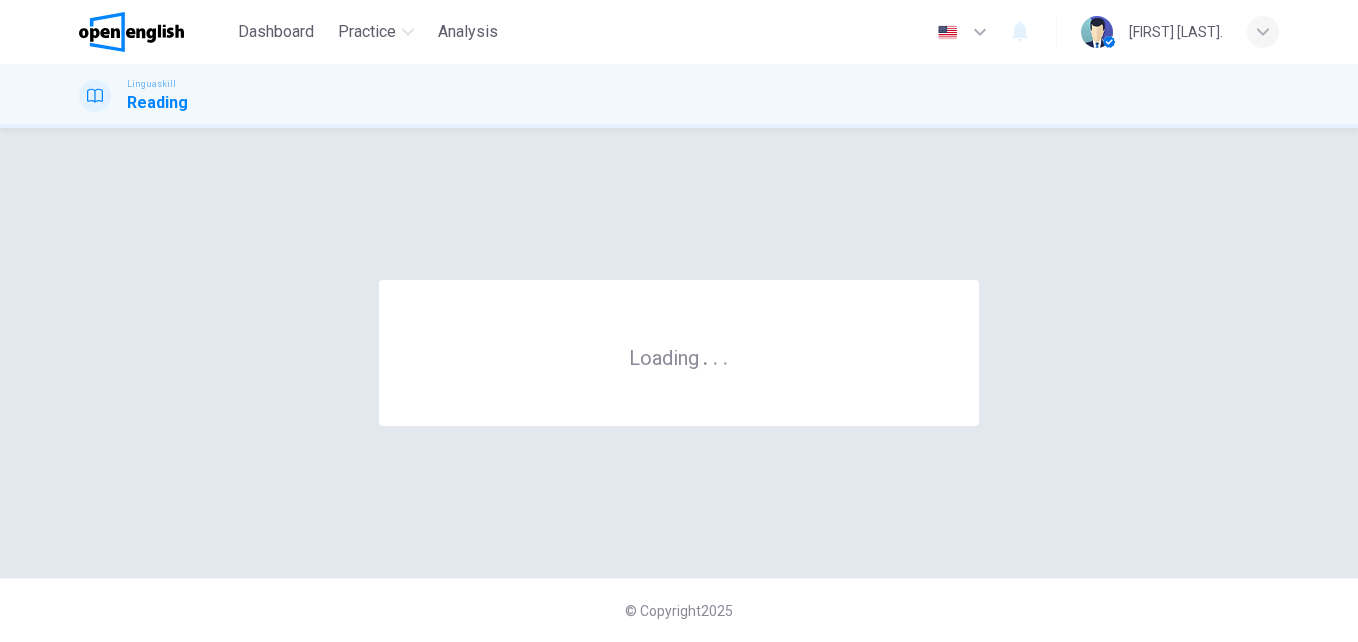 scroll, scrollTop: 0, scrollLeft: 0, axis: both 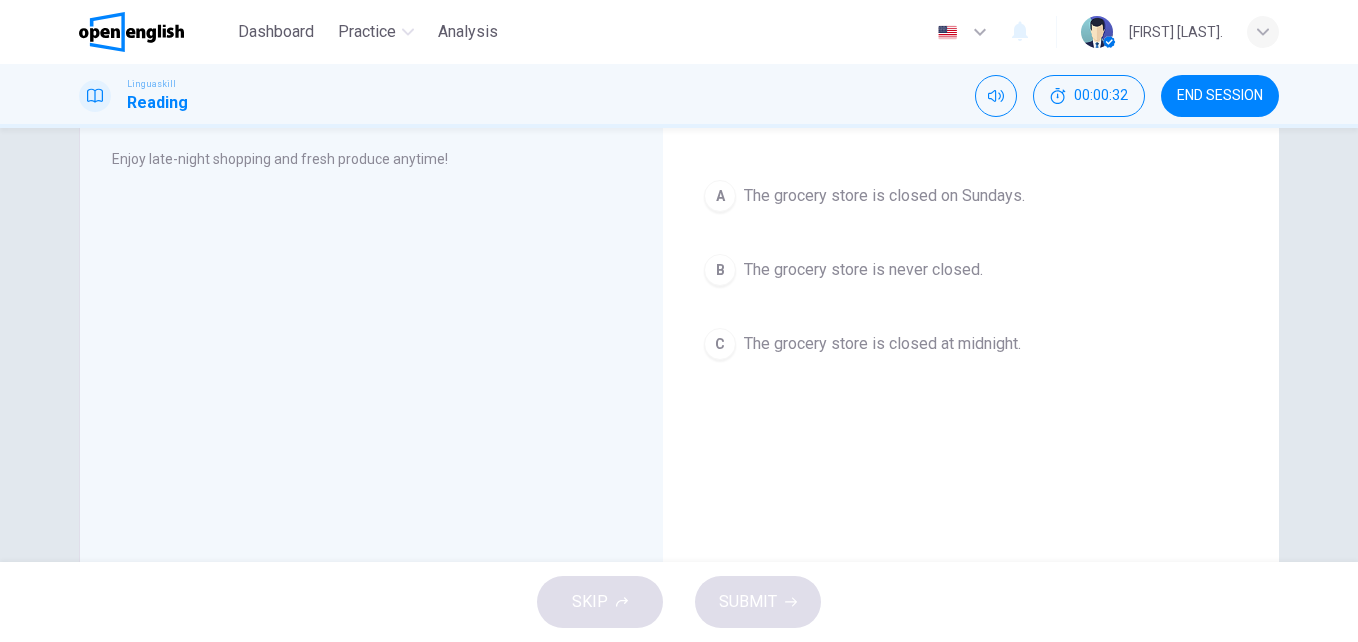 click on "The grocery store is never closed." at bounding box center (863, 270) 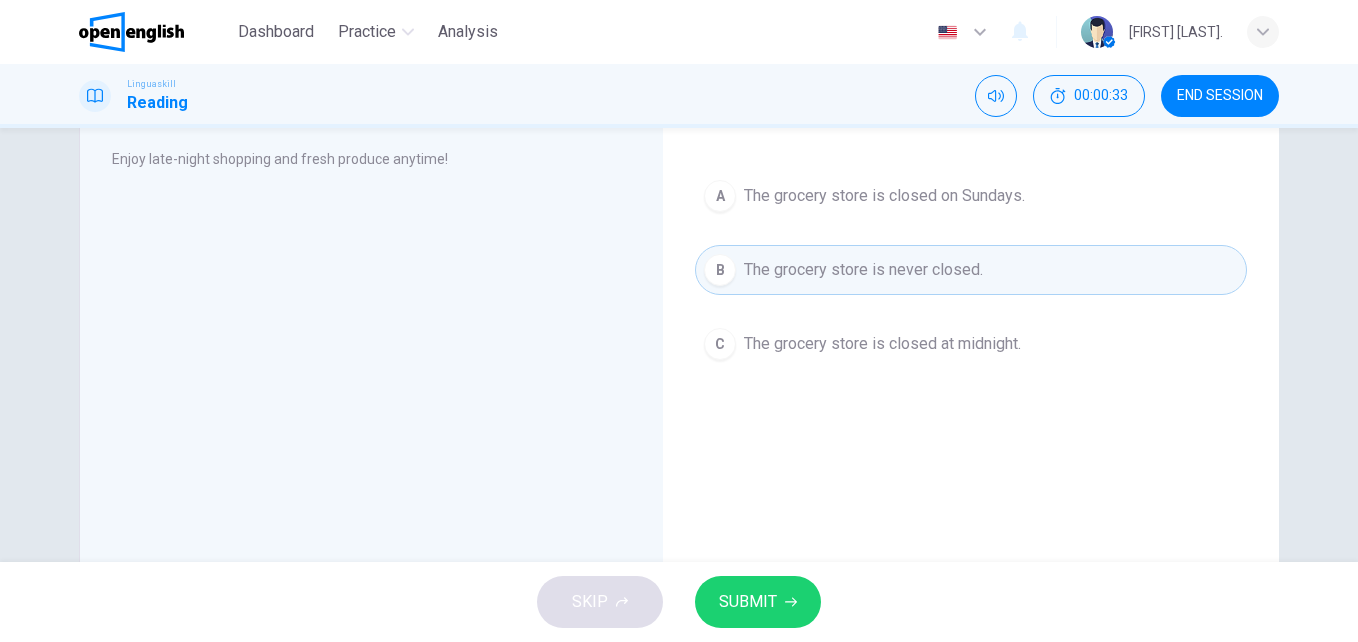 click on "SUBMIT" at bounding box center (748, 602) 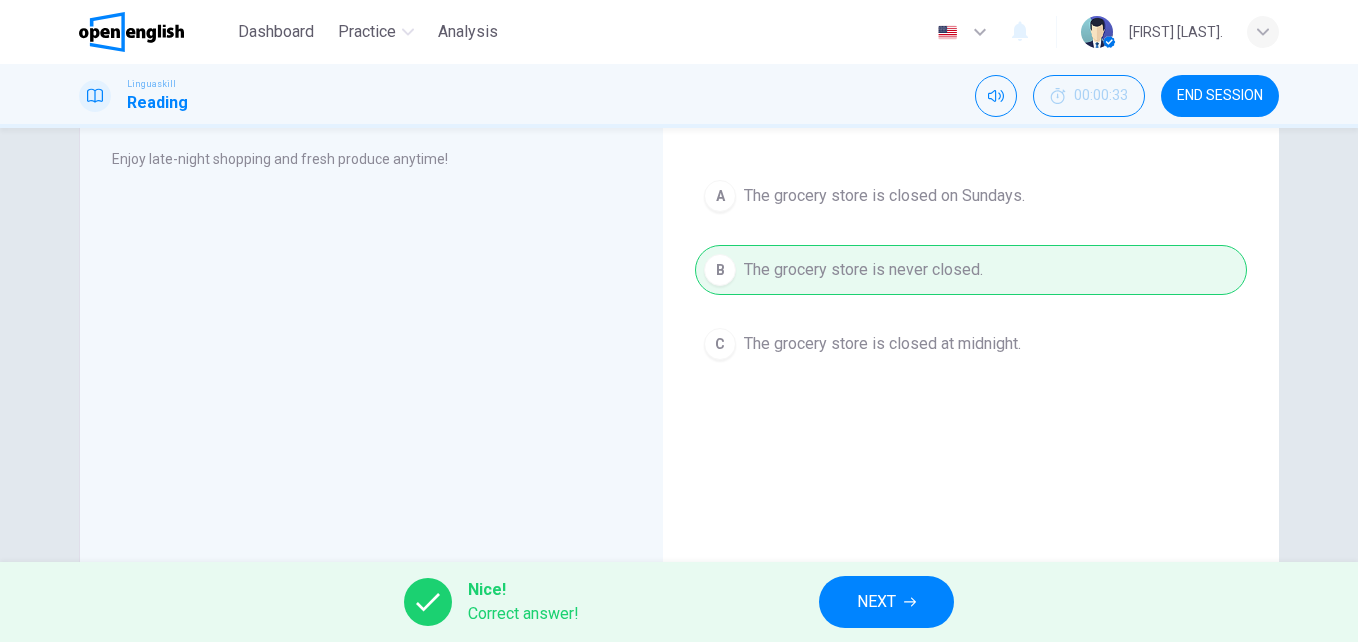 click on "NEXT" at bounding box center (876, 602) 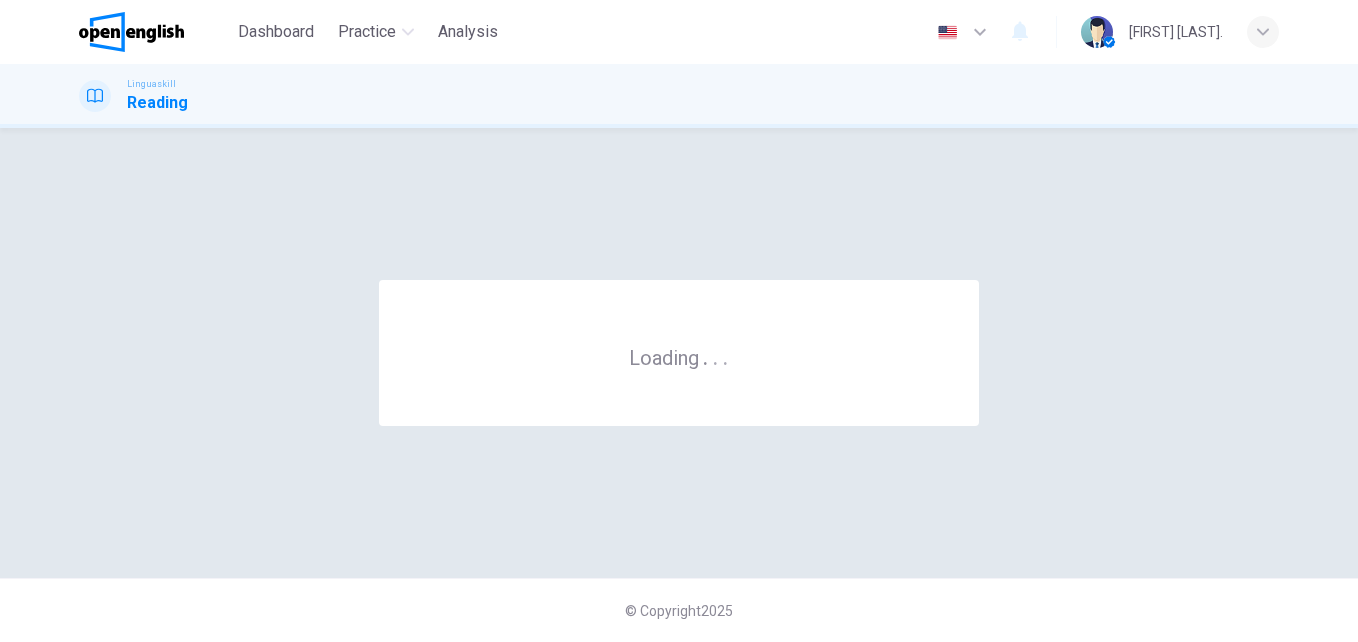 scroll, scrollTop: 0, scrollLeft: 0, axis: both 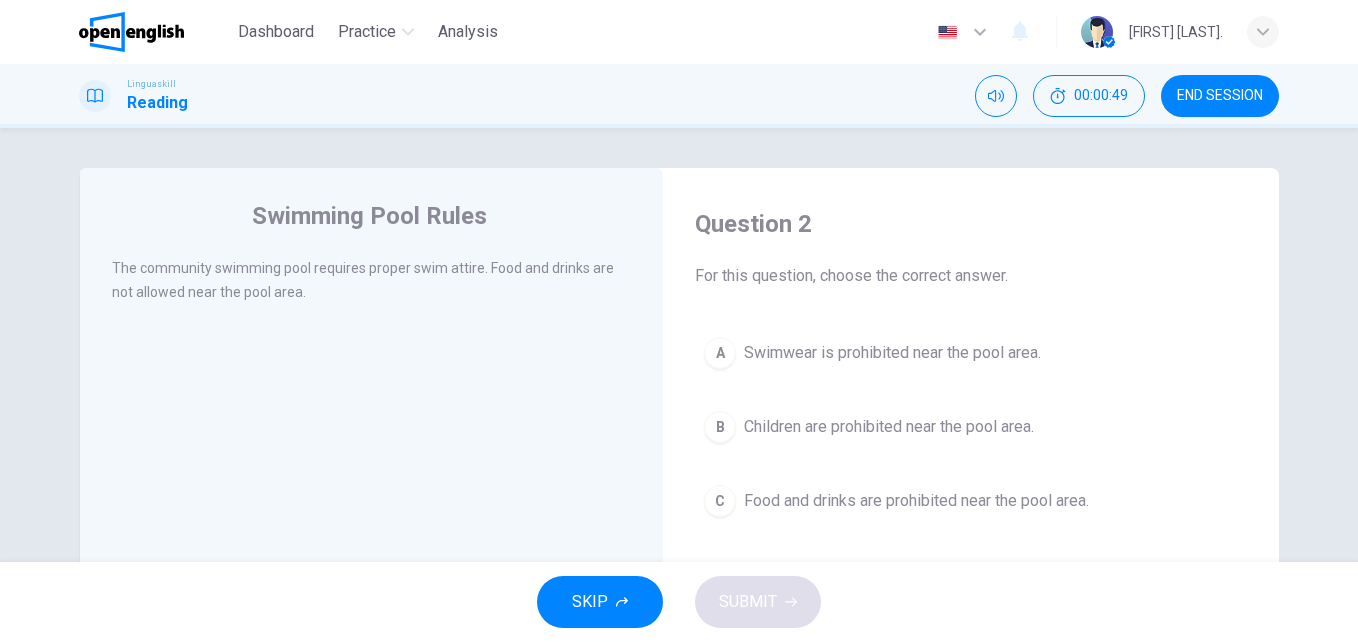 click on "Food and drinks are prohibited near the pool area." at bounding box center (916, 501) 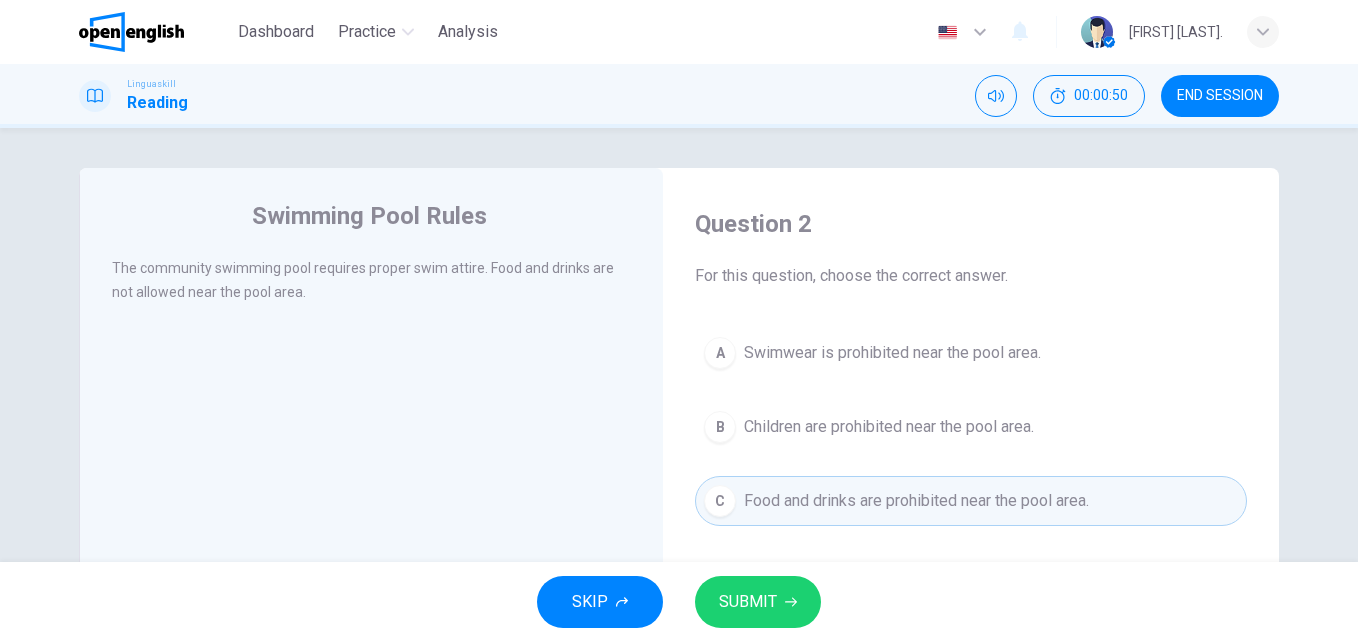 click on "SUBMIT" at bounding box center [748, 602] 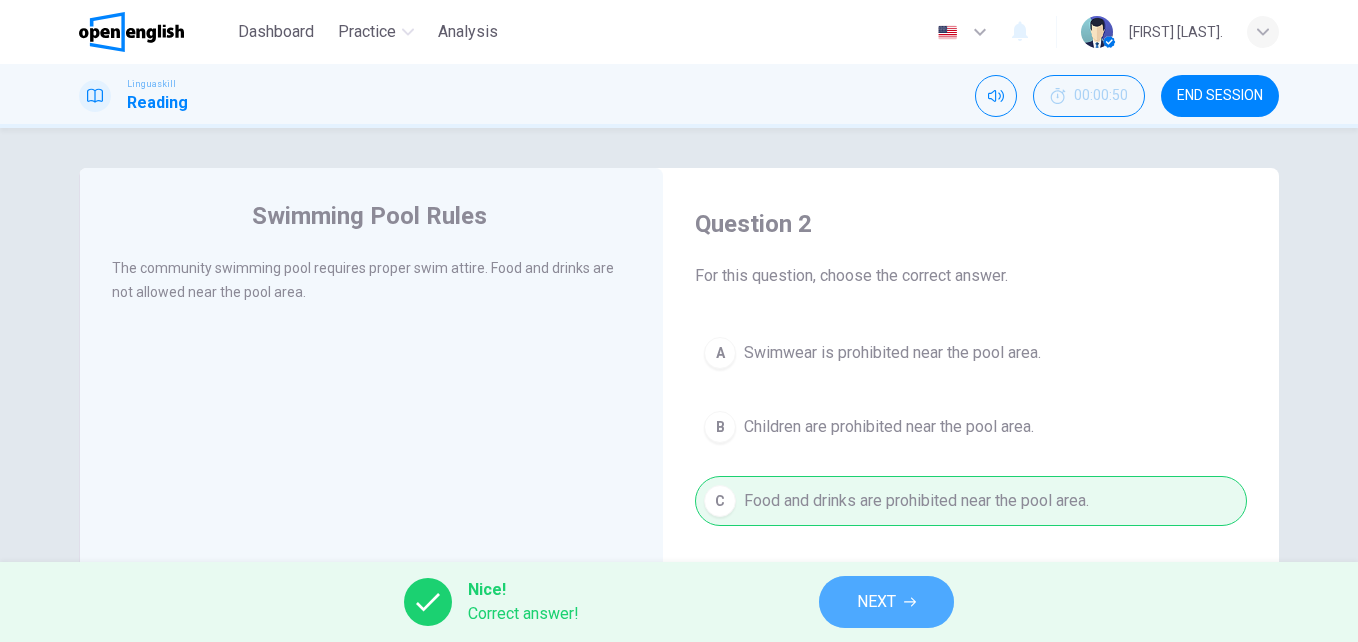 click on "NEXT" at bounding box center (876, 602) 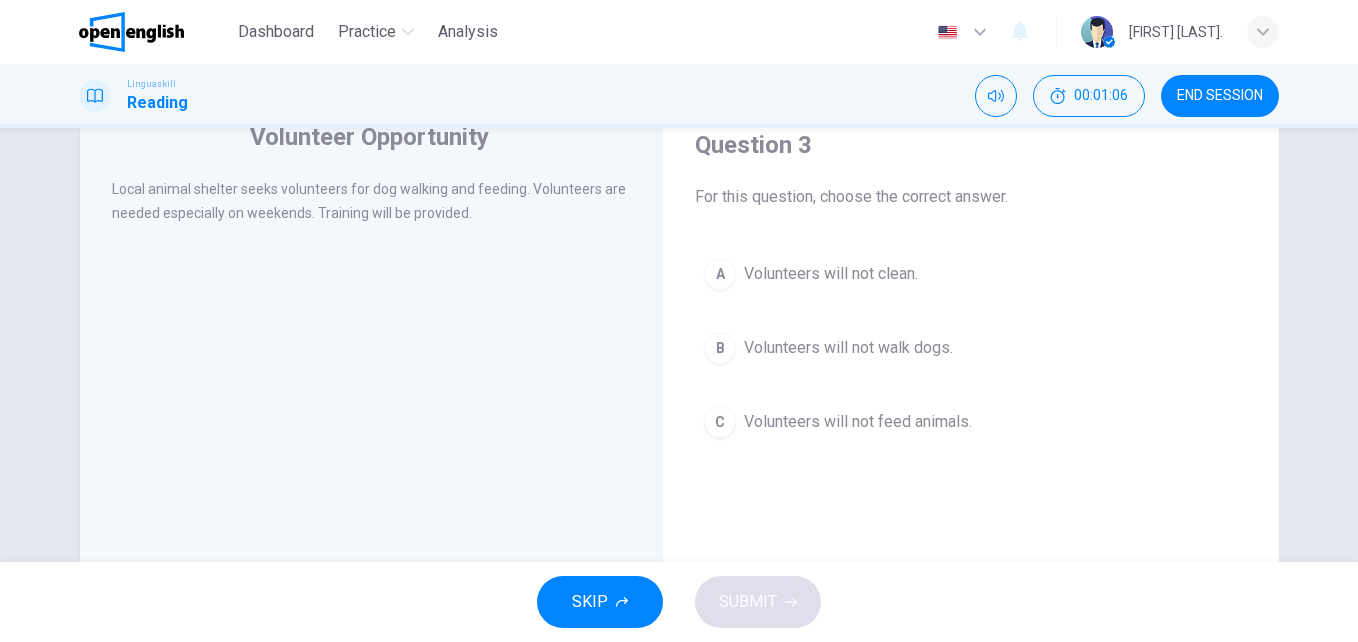 scroll, scrollTop: 69, scrollLeft: 0, axis: vertical 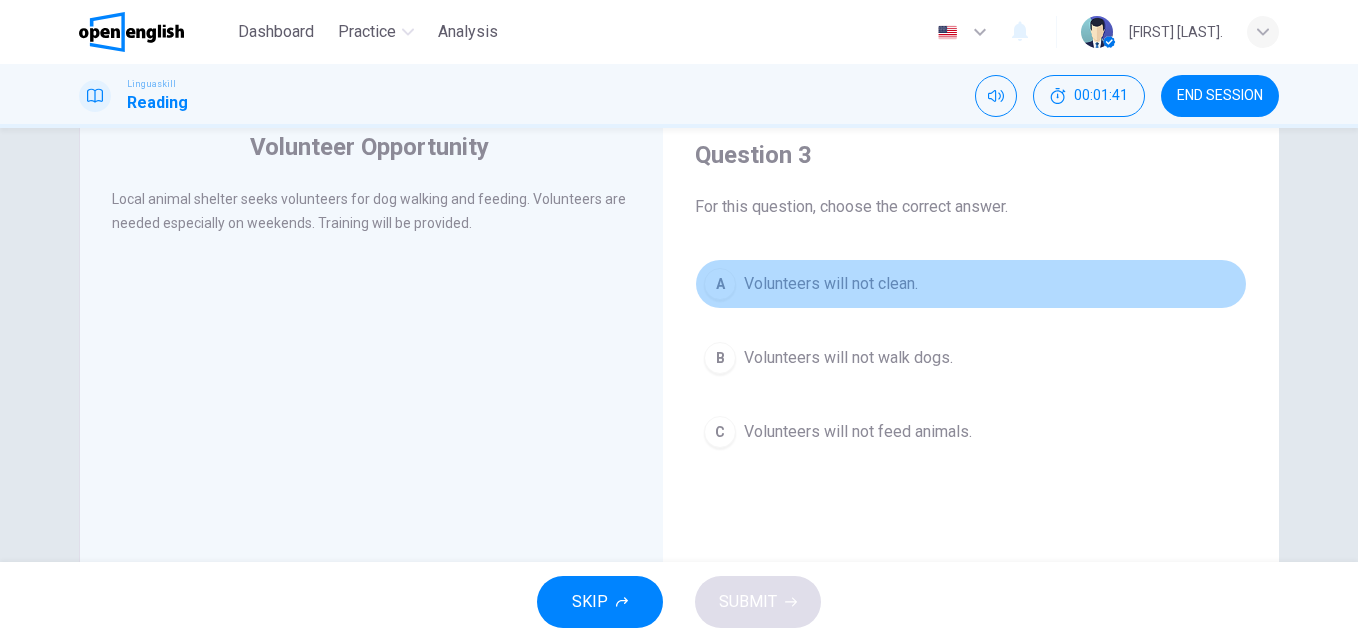 click on "Volunteers will not clean." at bounding box center (831, 284) 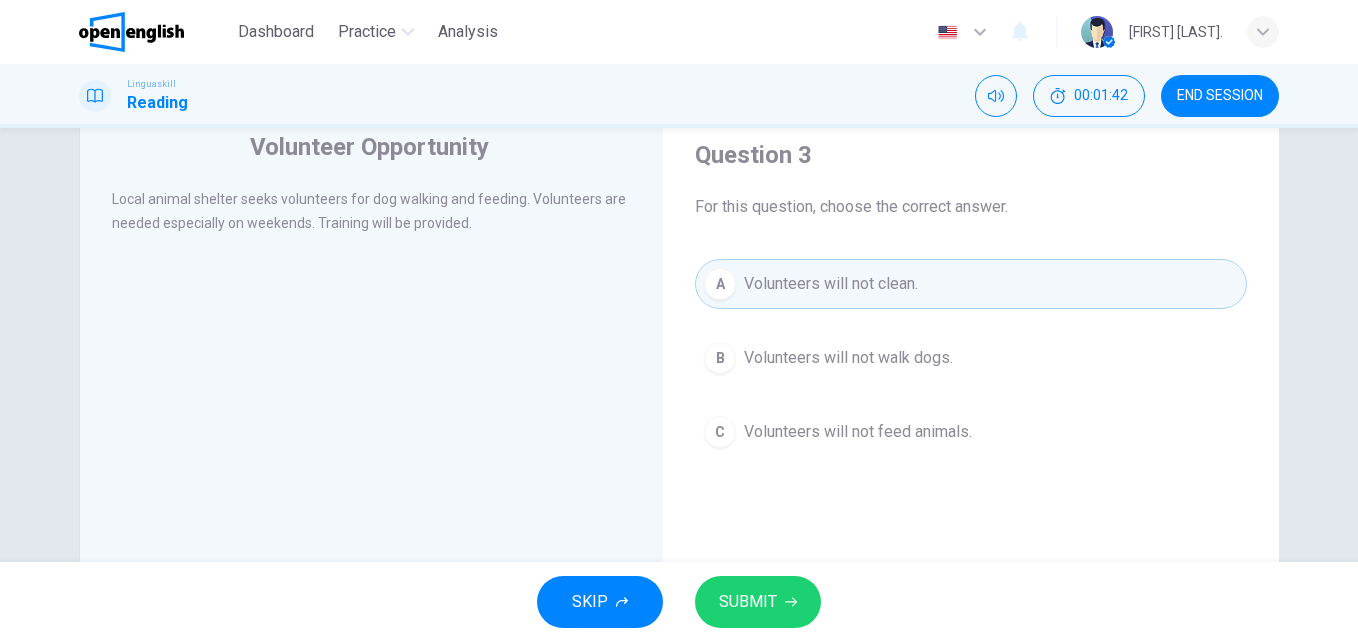 click on "SUBMIT" at bounding box center (748, 602) 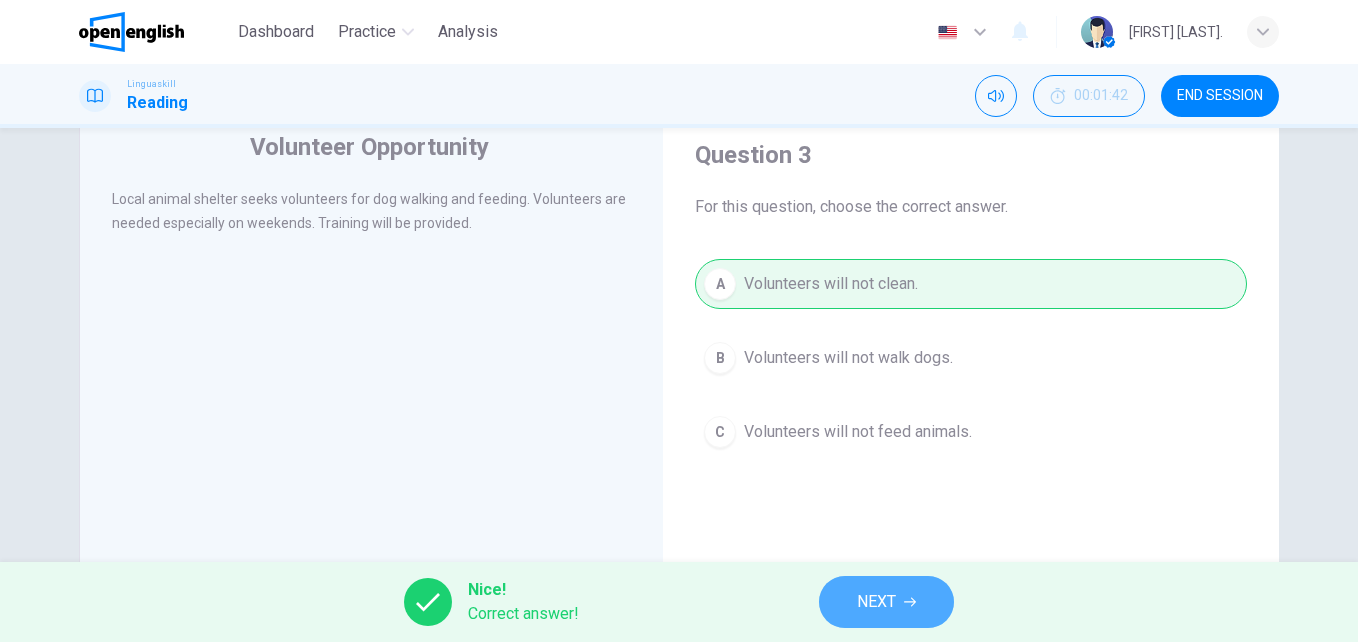 click on "NEXT" at bounding box center [876, 602] 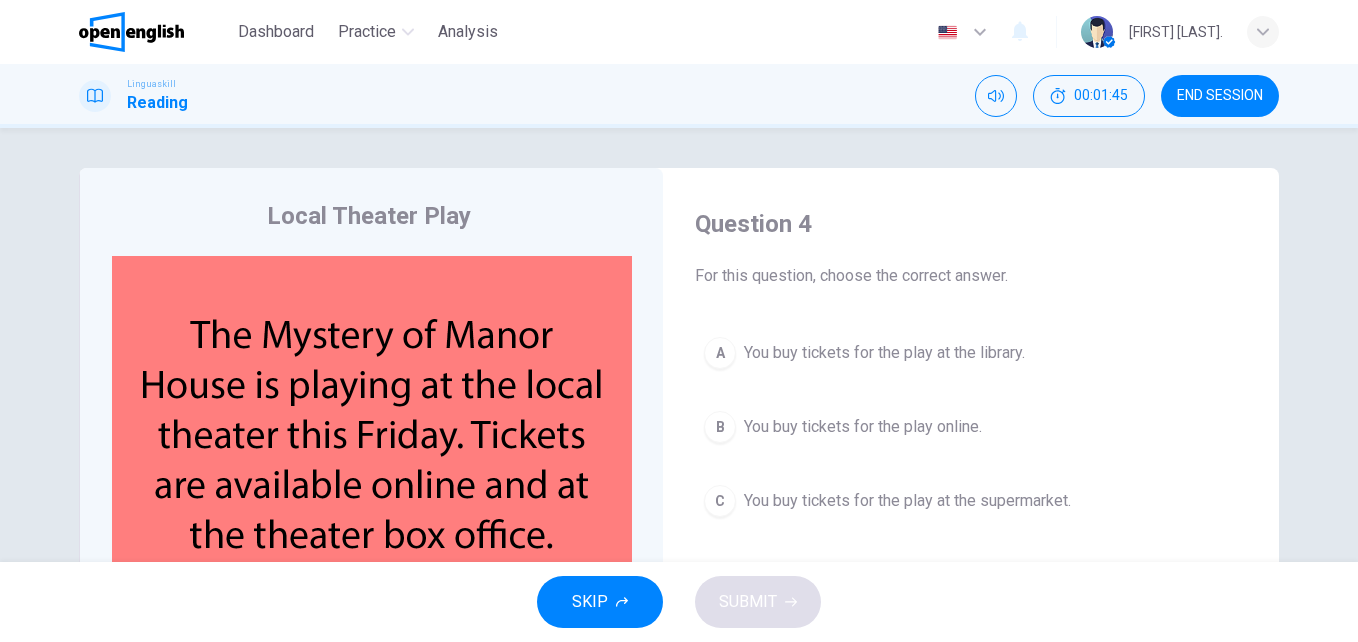drag, startPoint x: 1345, startPoint y: 216, endPoint x: 1343, endPoint y: 240, distance: 24.083189 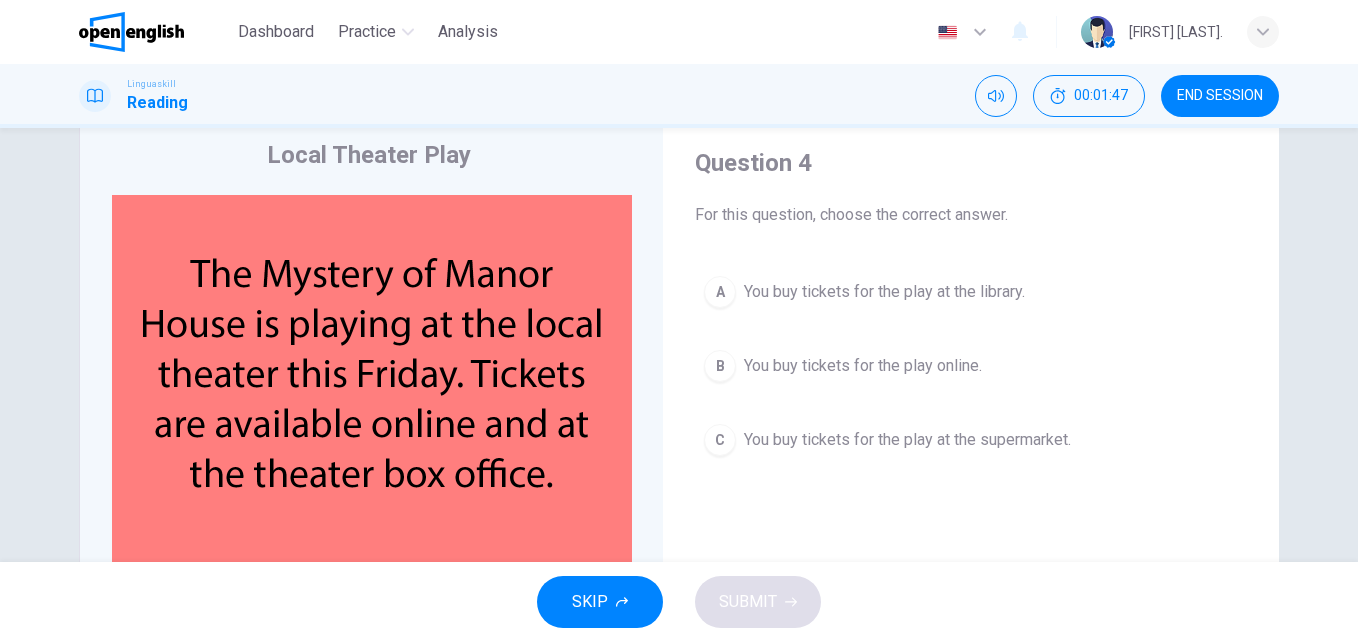 scroll, scrollTop: 67, scrollLeft: 0, axis: vertical 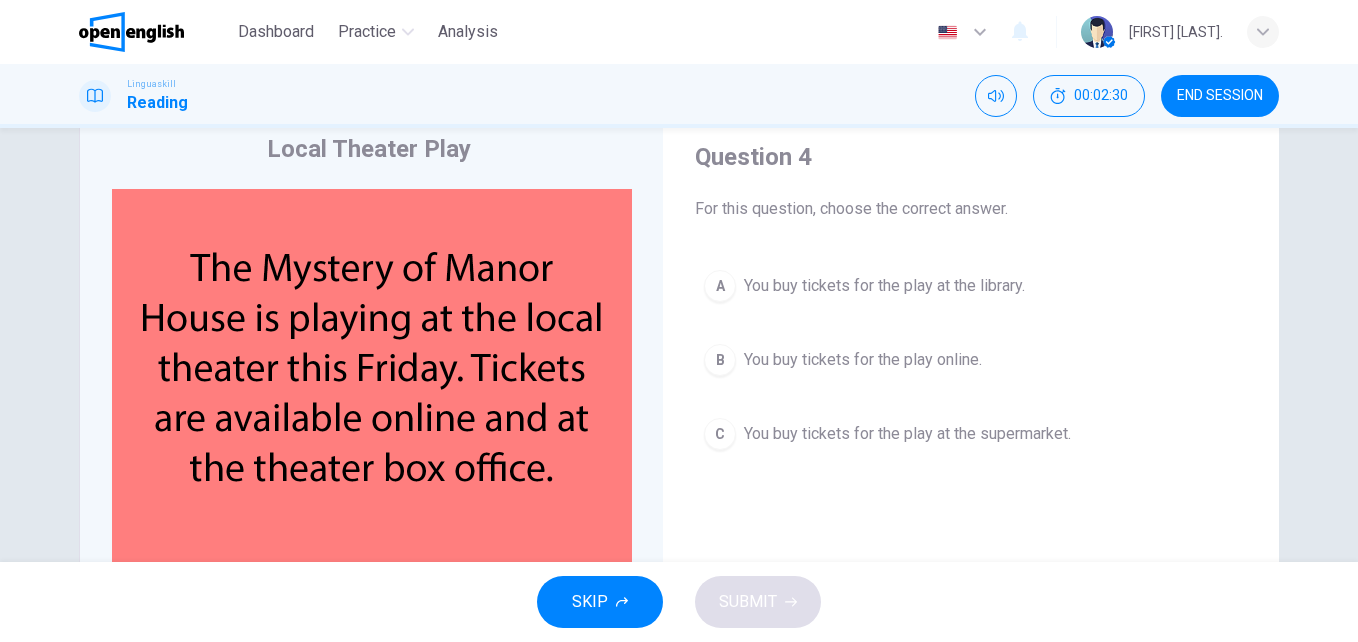 click on "You buy tickets for the play at the library." at bounding box center (884, 286) 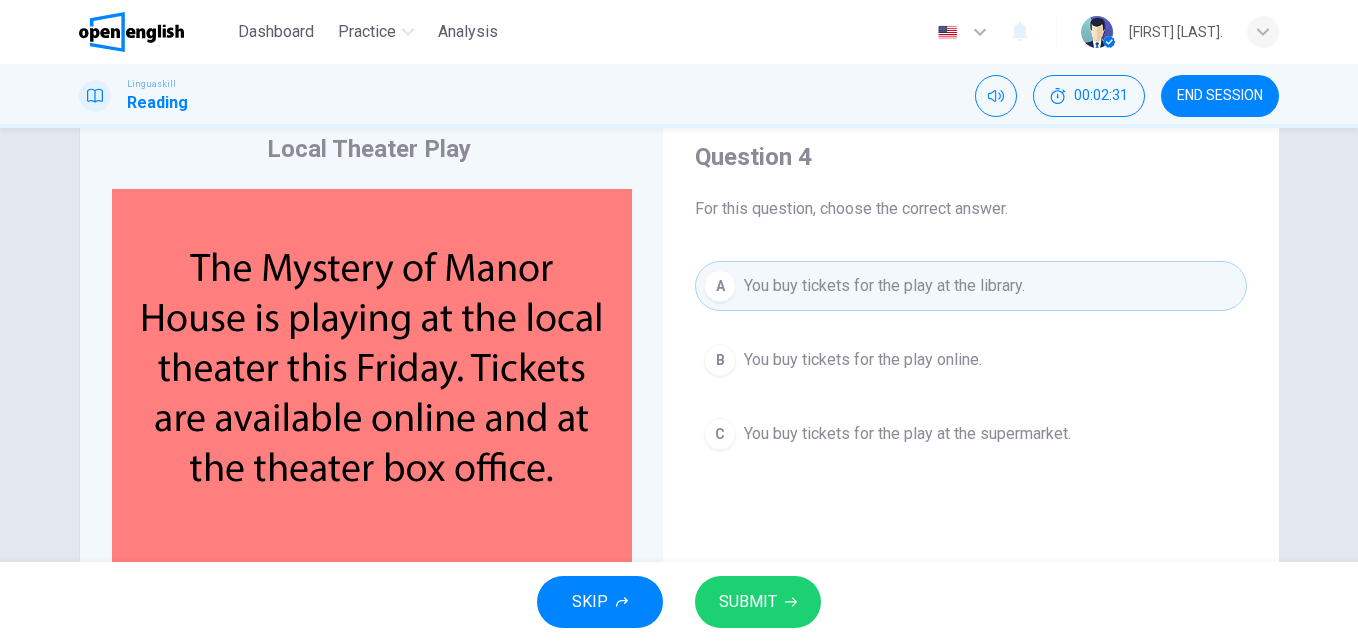 click on "SUBMIT" at bounding box center (748, 602) 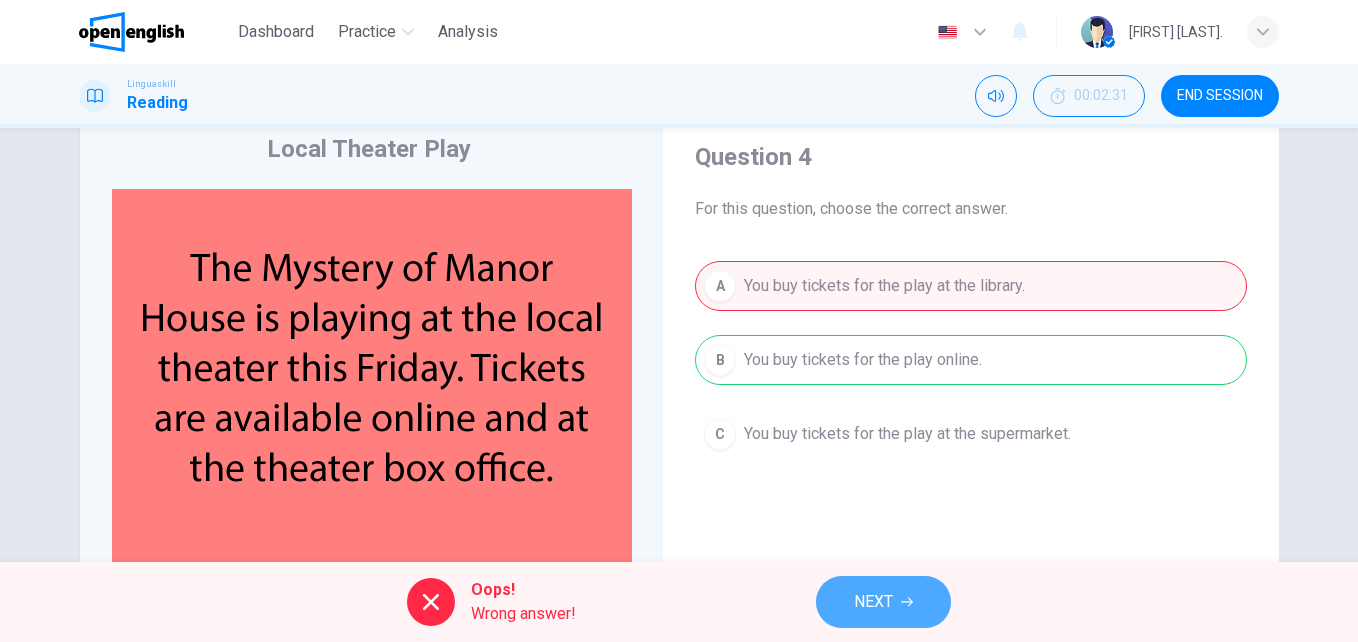 click on "NEXT" at bounding box center (873, 602) 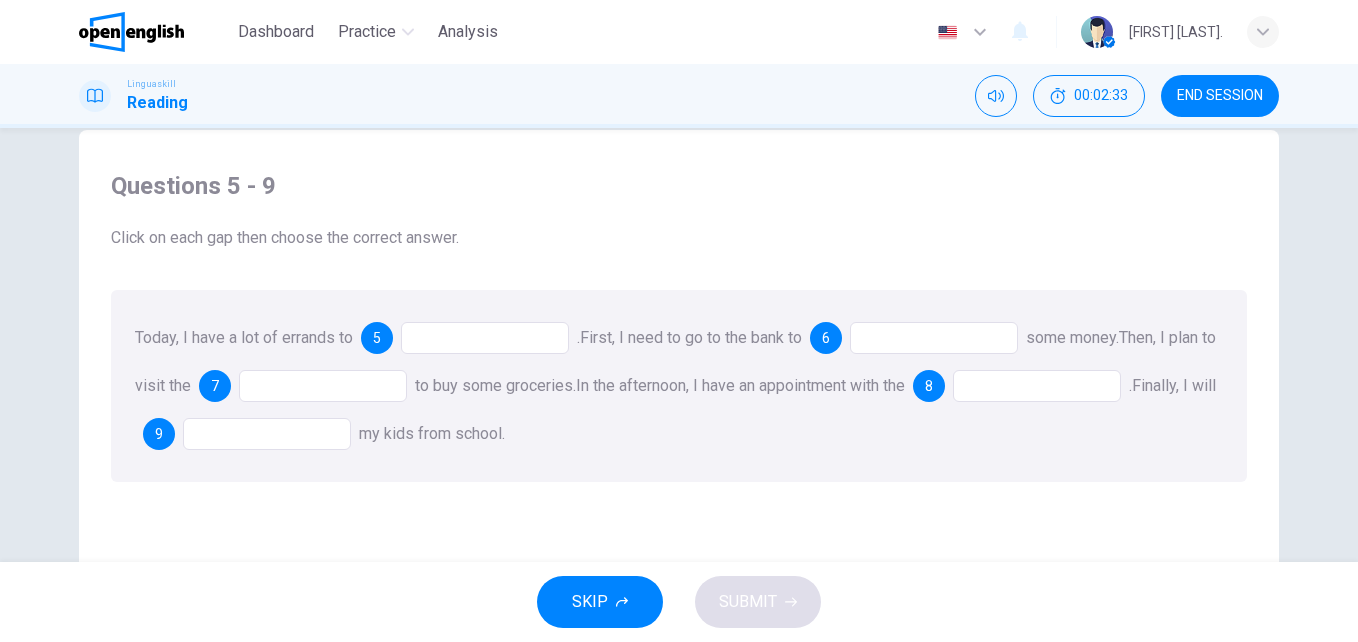scroll, scrollTop: 102, scrollLeft: 0, axis: vertical 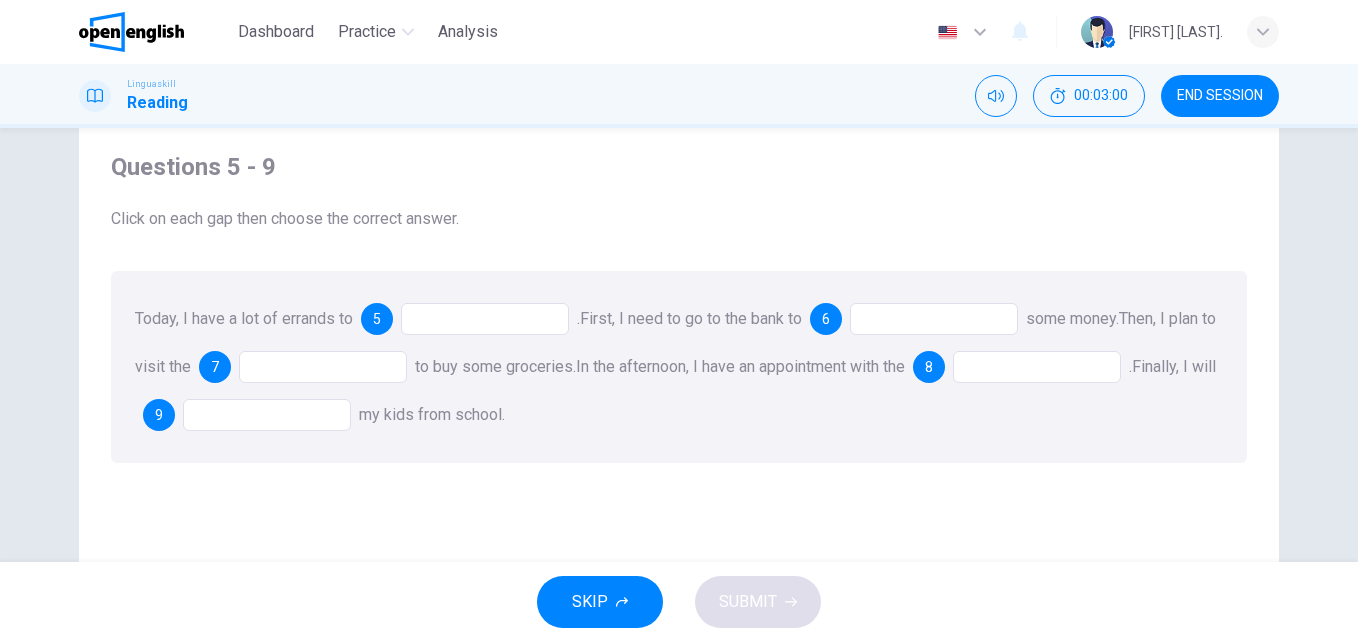 click on "Questions 5 - 9 Click on each gap then choose the correct answer. Today, I have a lot of errands to  5 . First, I need to go to the bank to  6  some money. Then, I plan to visit the  7  to buy some groceries. In the afternoon, I have an appointment with the  8 . Finally, I will  9  my kids from school." at bounding box center (679, 345) 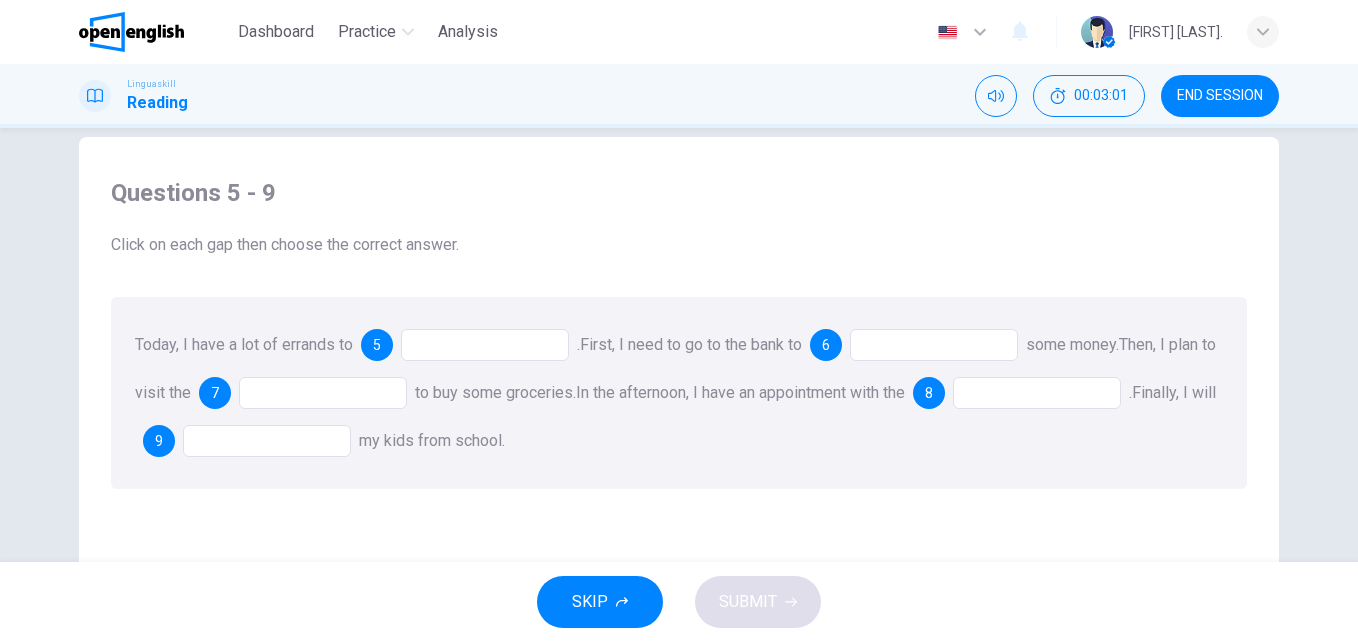 scroll, scrollTop: 0, scrollLeft: 0, axis: both 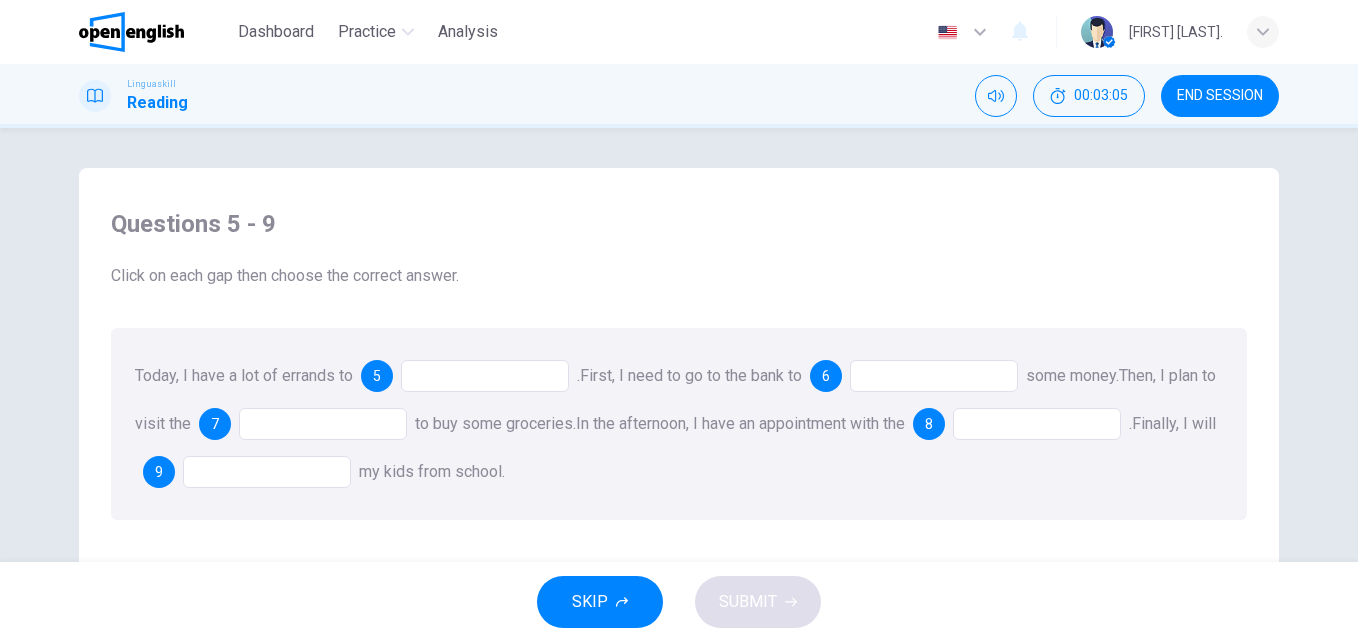 click at bounding box center (485, 376) 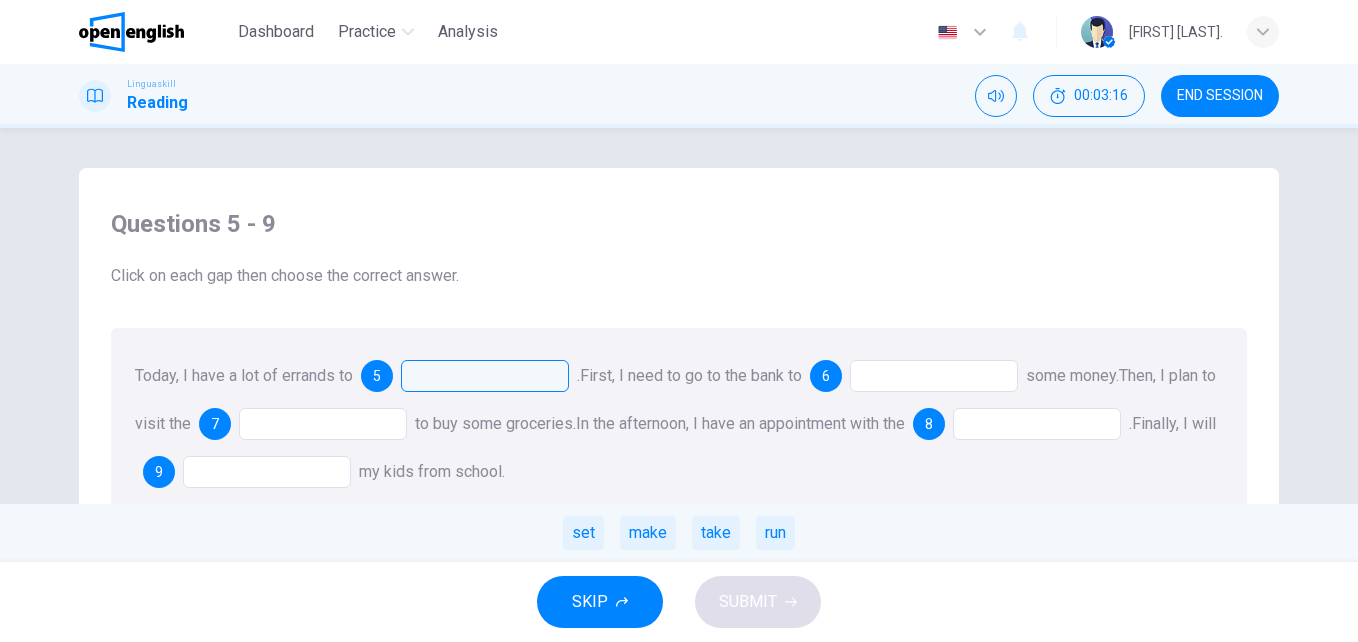 click at bounding box center [934, 376] 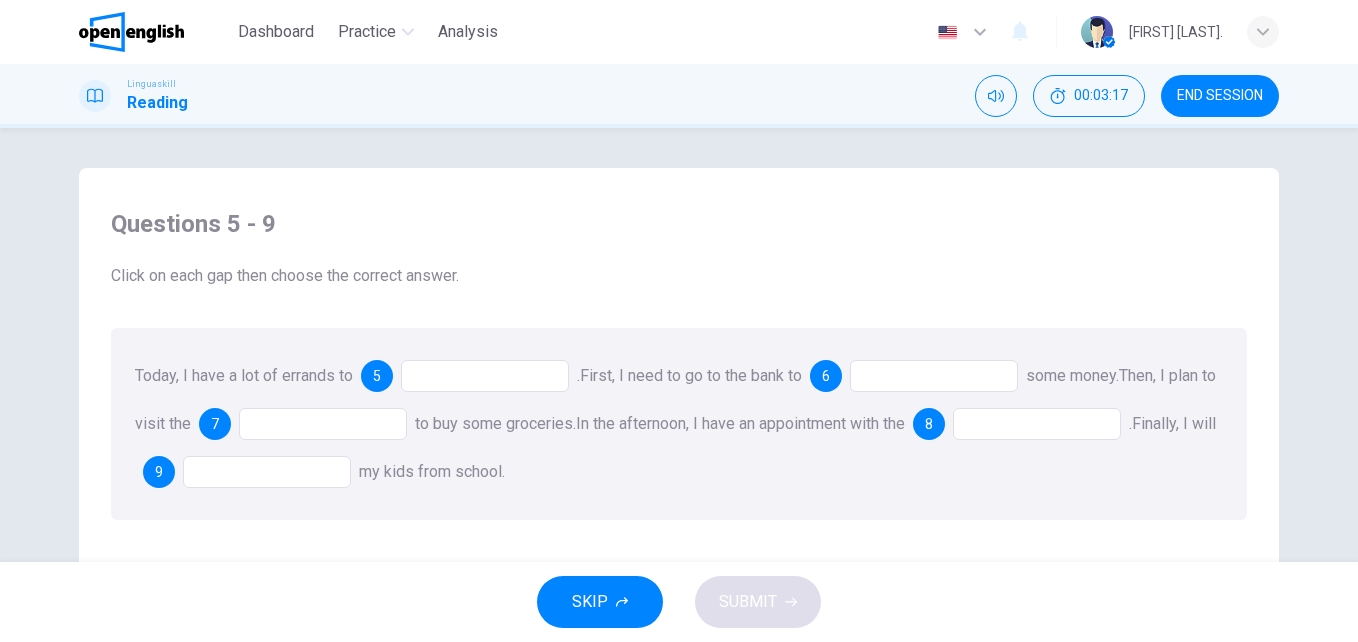 click at bounding box center [934, 376] 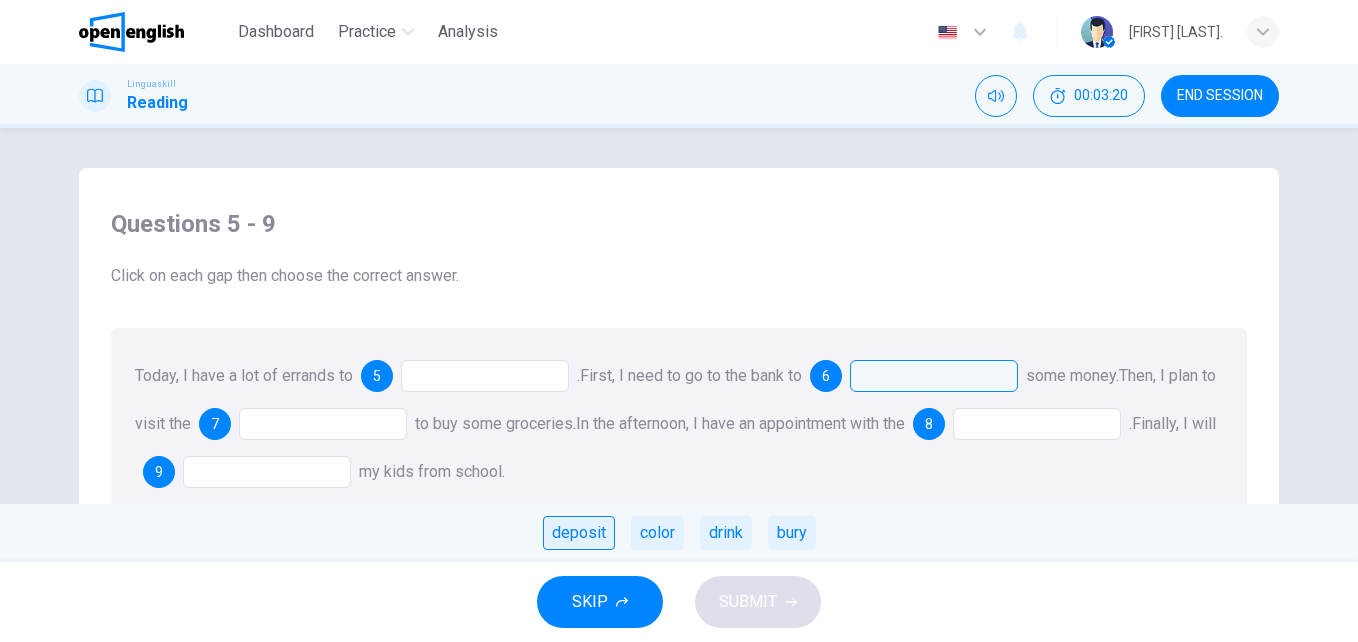 click on "deposit" at bounding box center [579, 533] 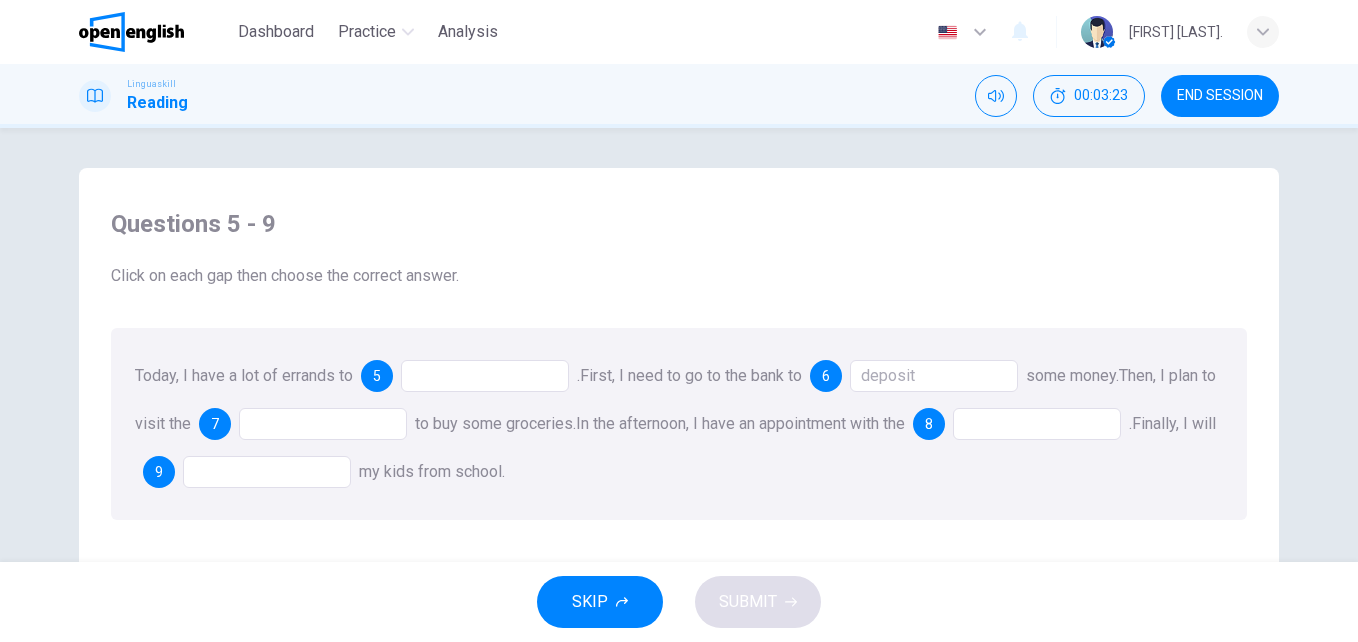 click at bounding box center (485, 376) 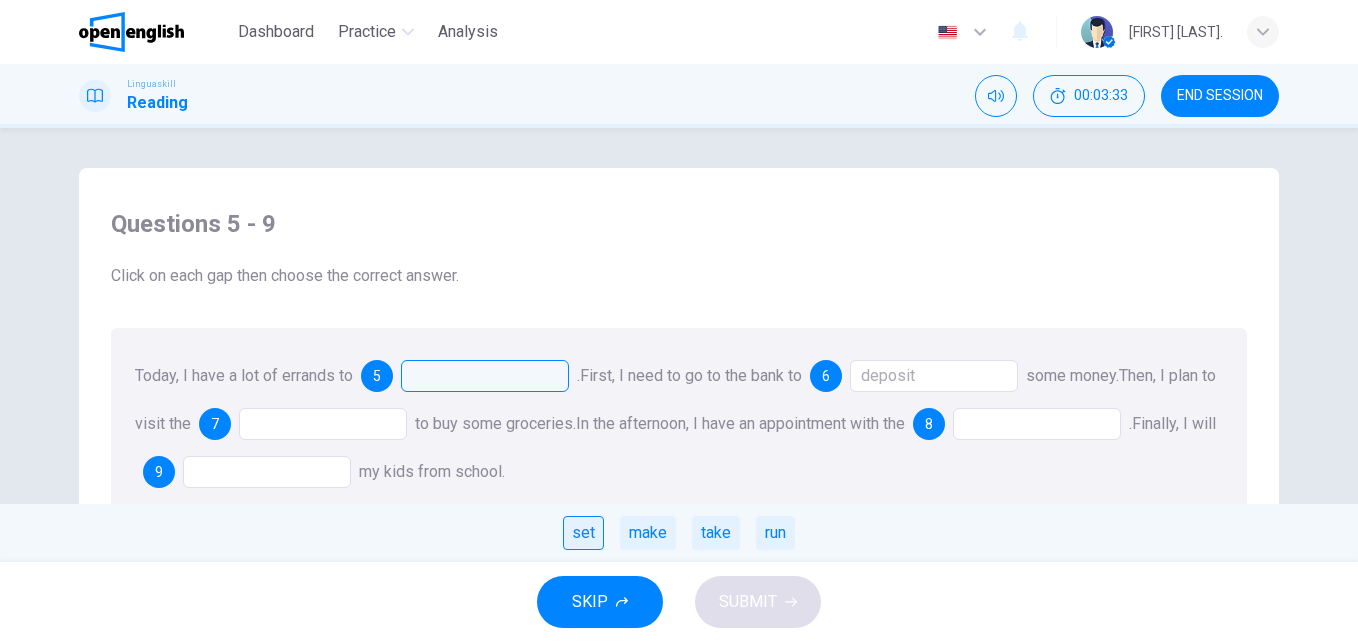 click on "set" at bounding box center (583, 533) 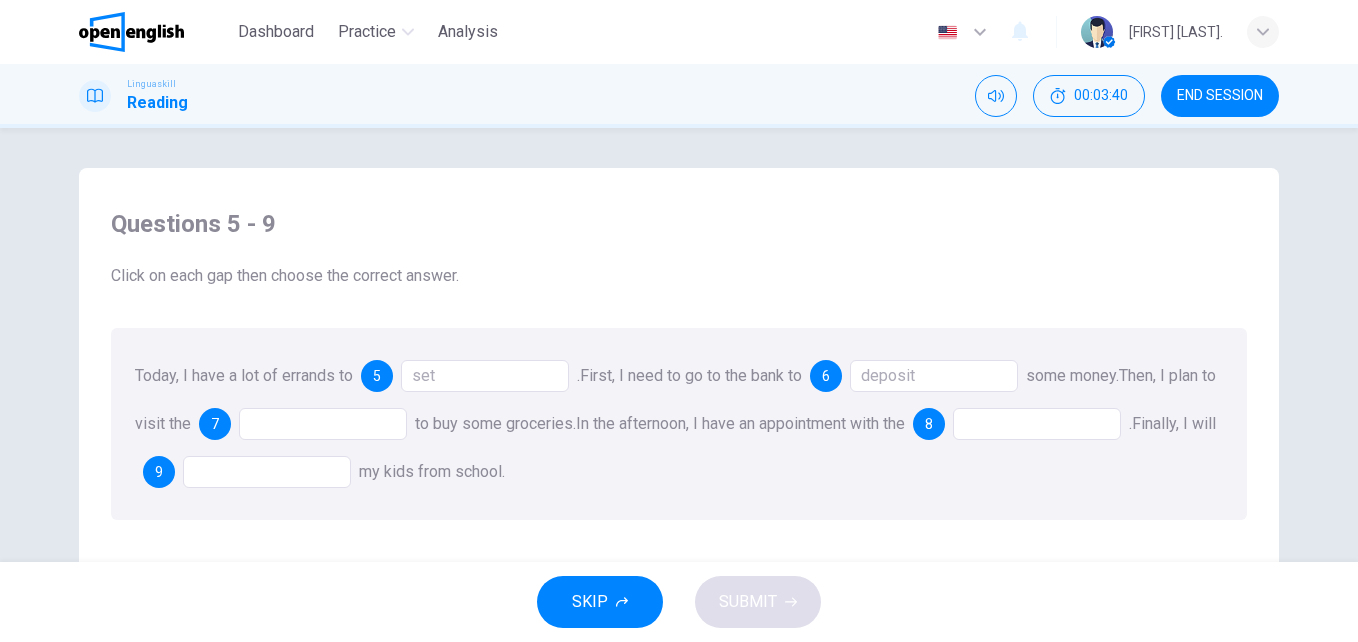 click at bounding box center [323, 424] 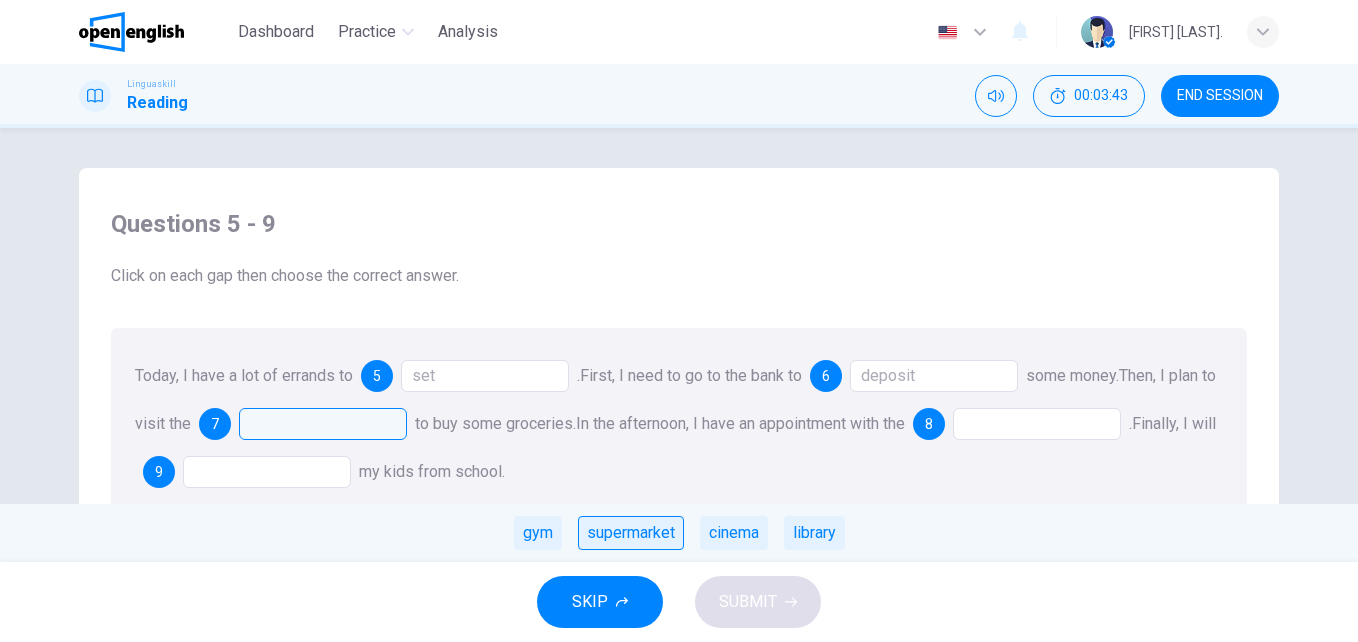 click on "supermarket" at bounding box center [631, 533] 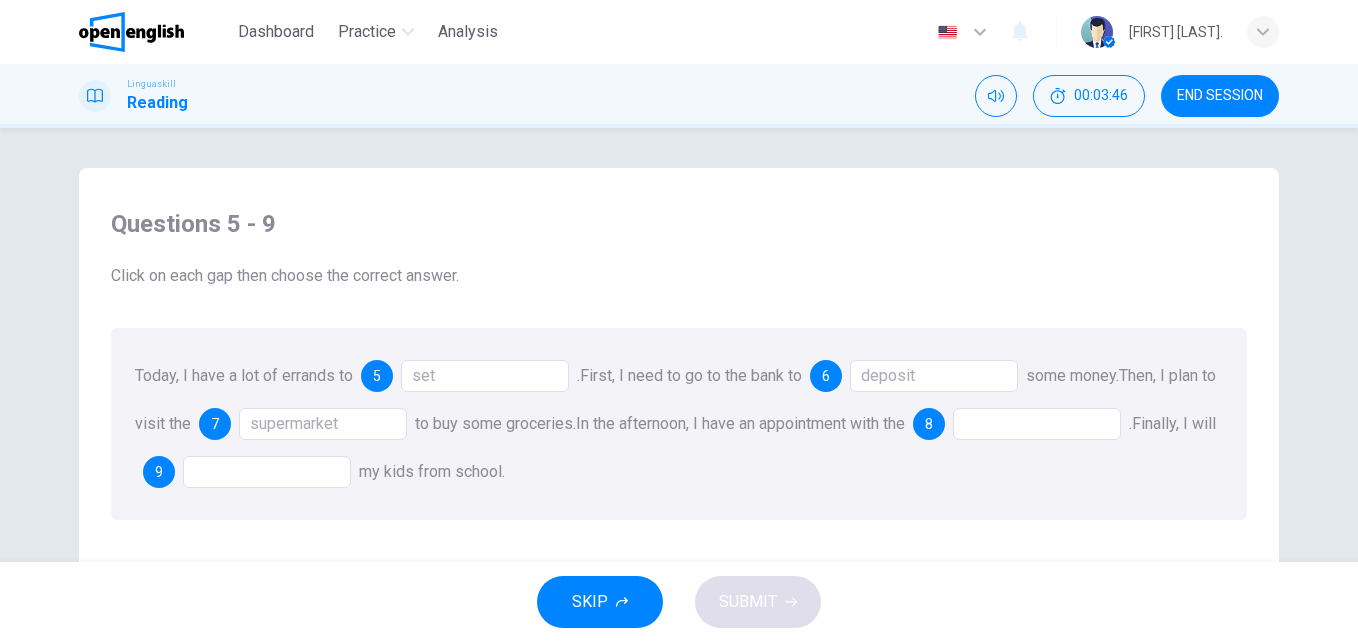 click at bounding box center (1037, 424) 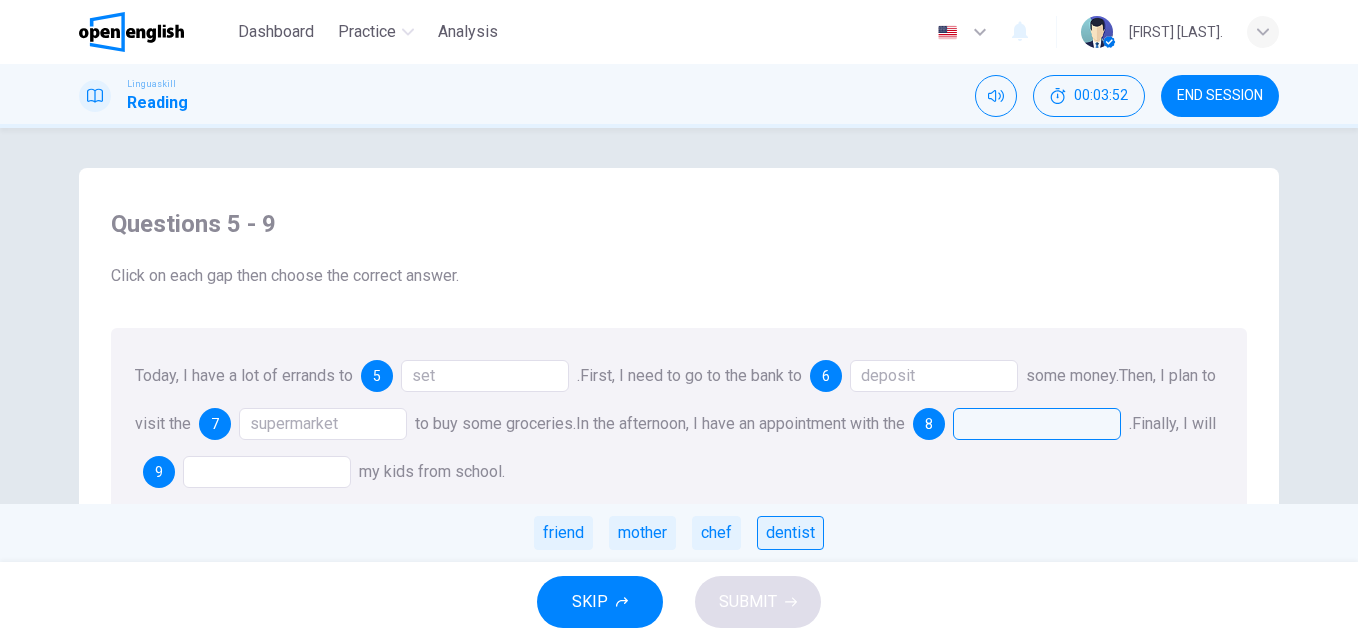 click on "dentist" at bounding box center [790, 533] 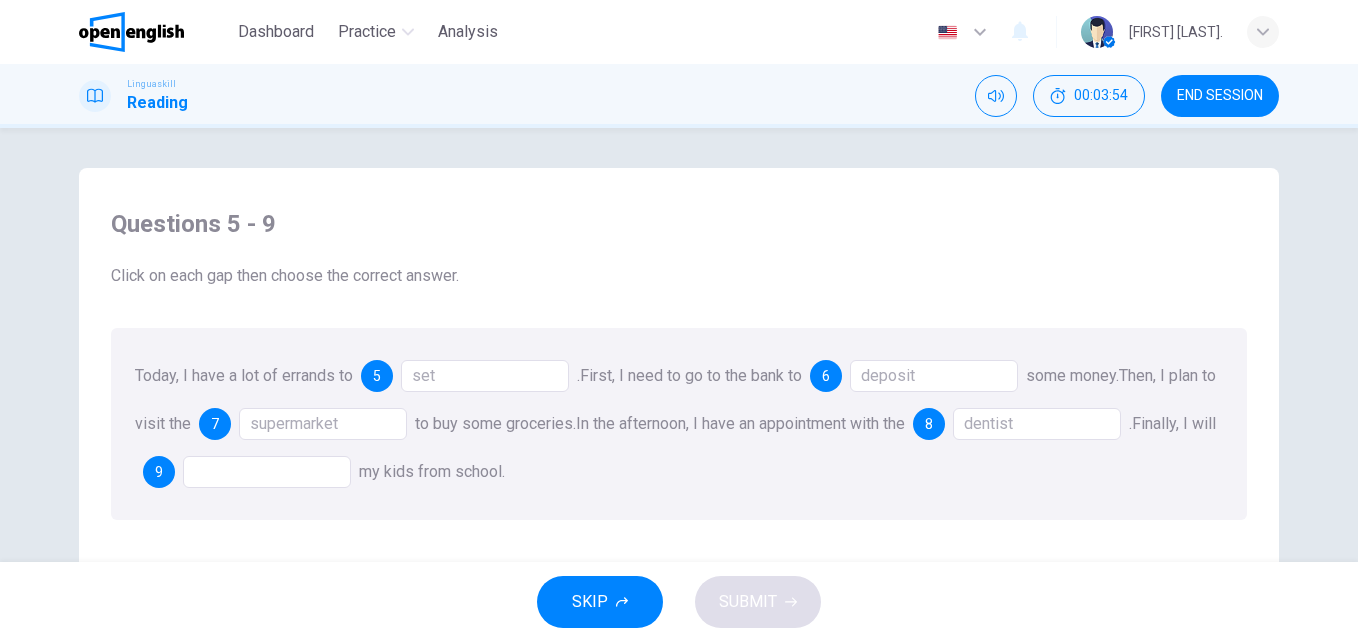 click at bounding box center [267, 472] 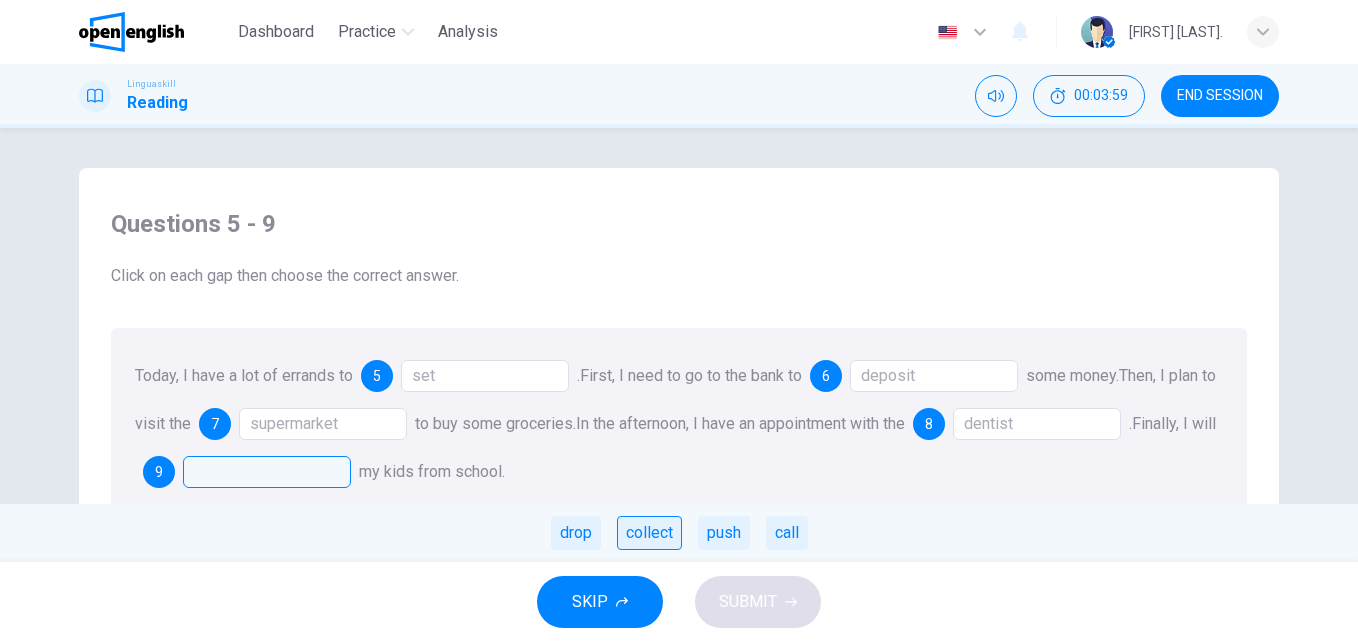 click on "collect" at bounding box center [649, 533] 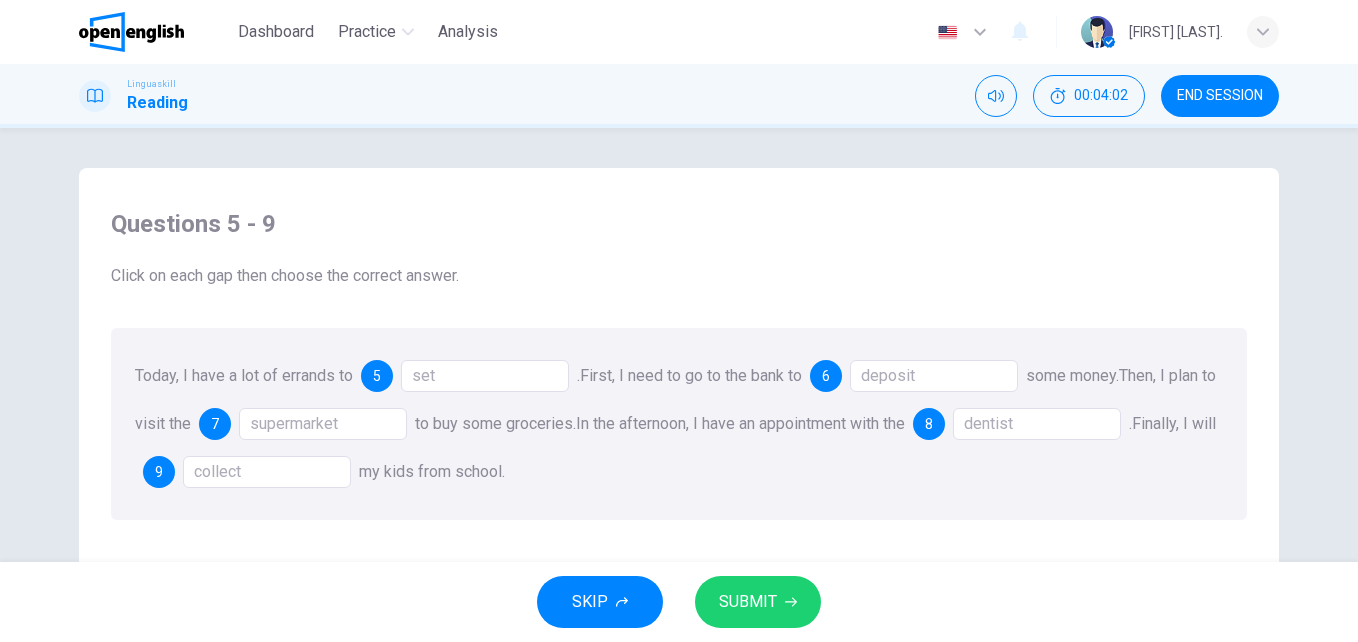 click on "SUBMIT" at bounding box center [748, 602] 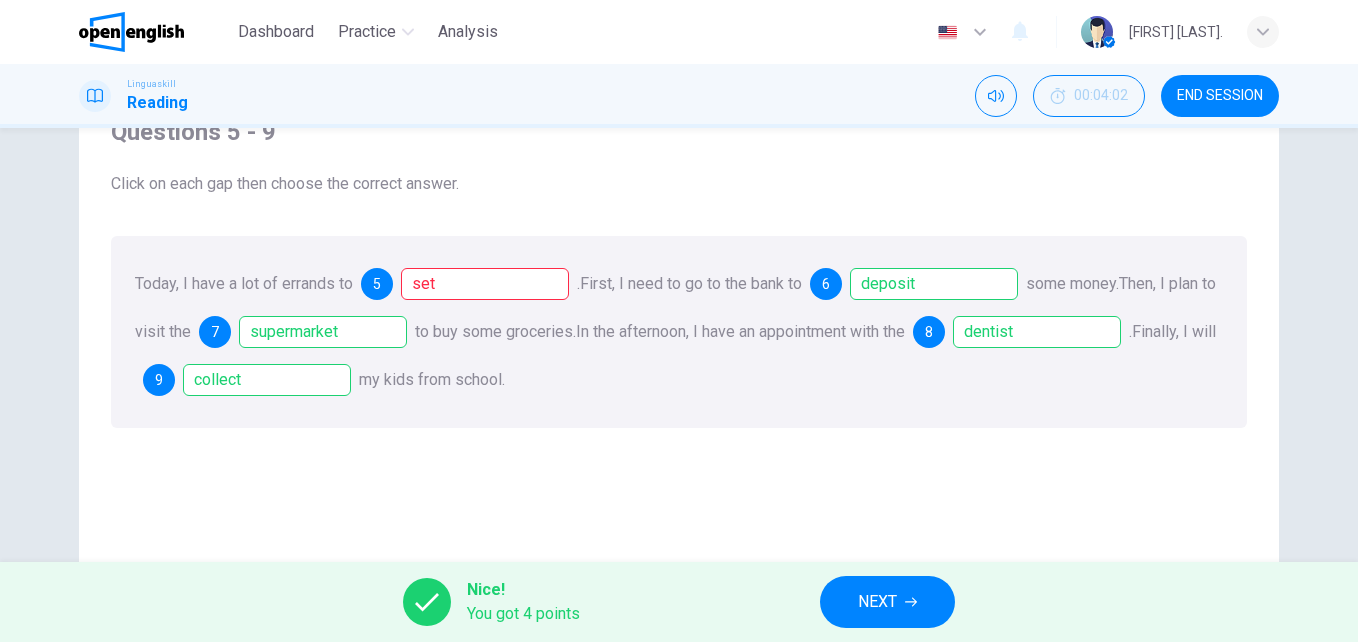 scroll, scrollTop: 88, scrollLeft: 0, axis: vertical 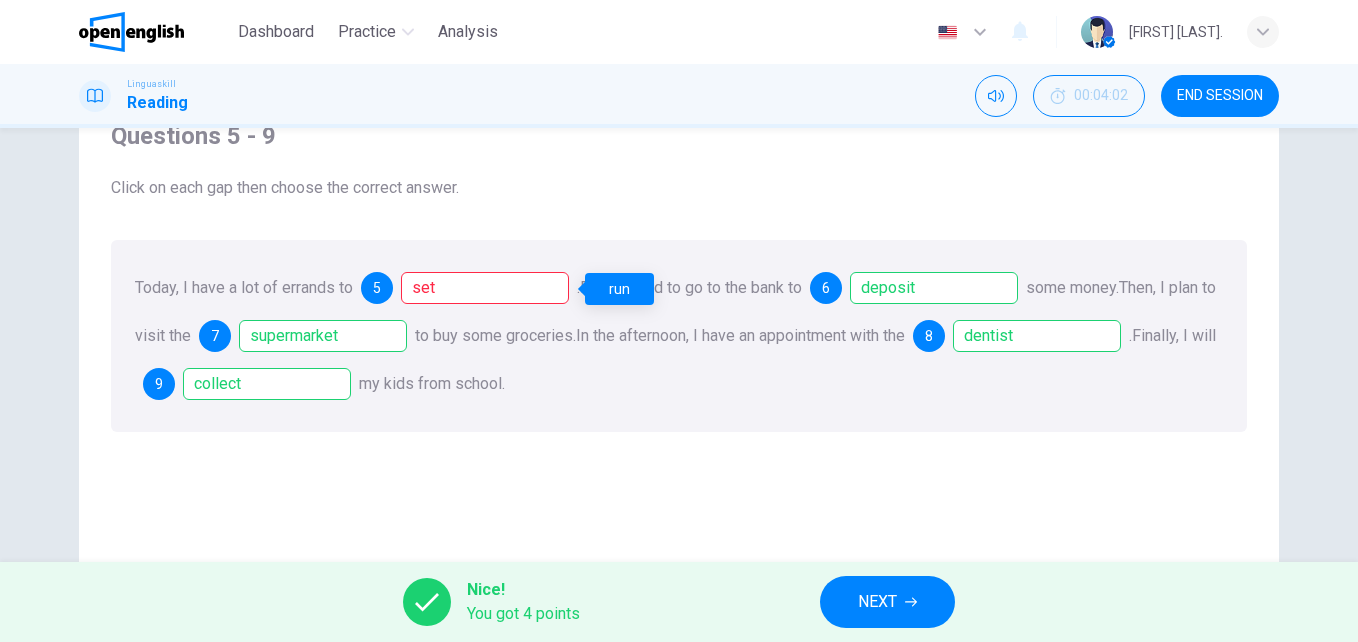 click on "set" at bounding box center (485, 288) 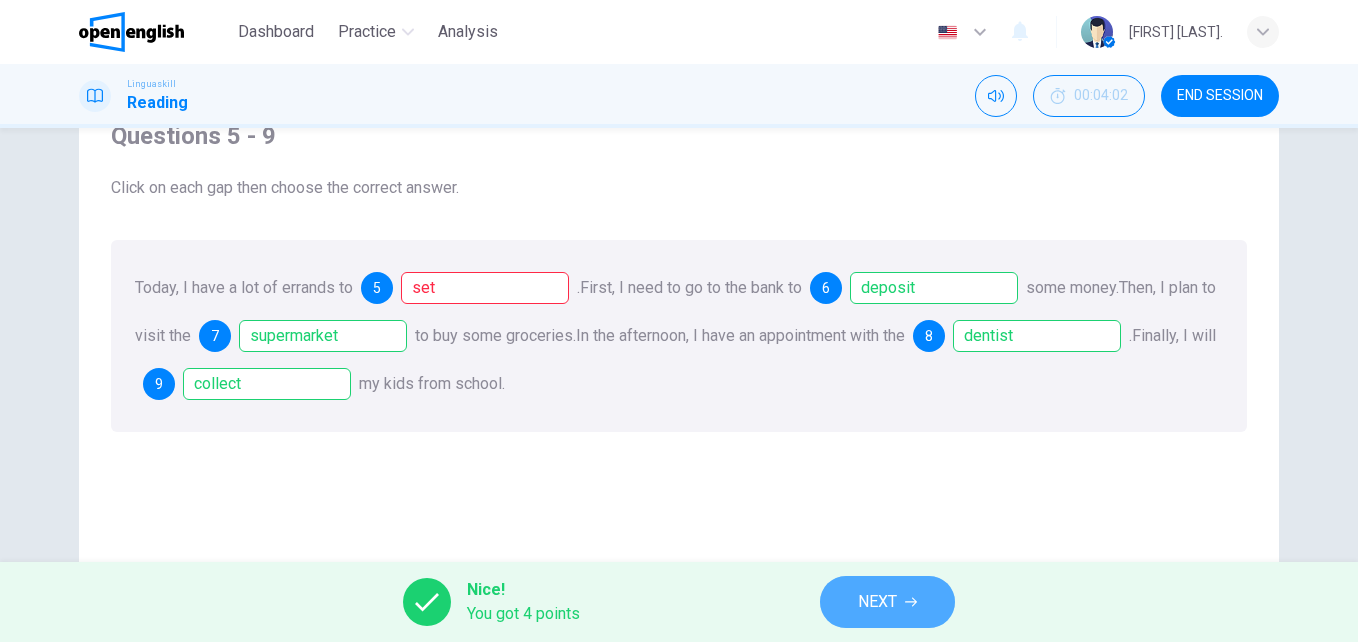 click on "NEXT" at bounding box center (877, 602) 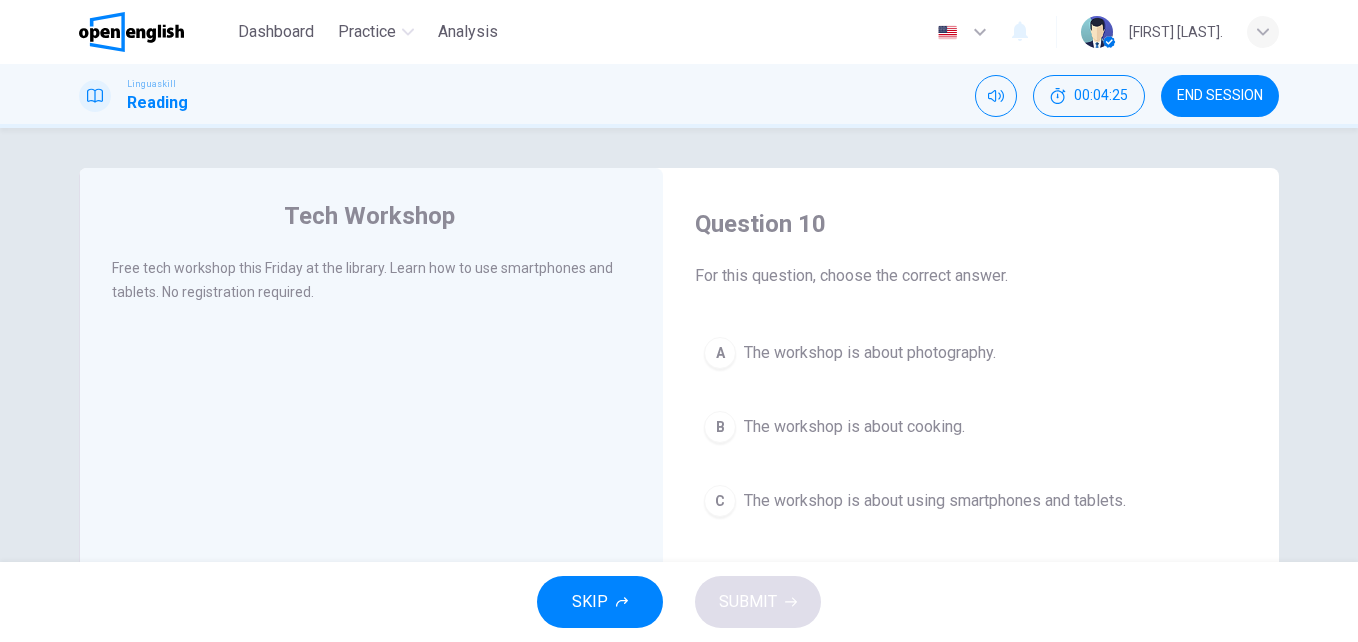 click on "The workshop is about using smartphones and tablets." at bounding box center [935, 501] 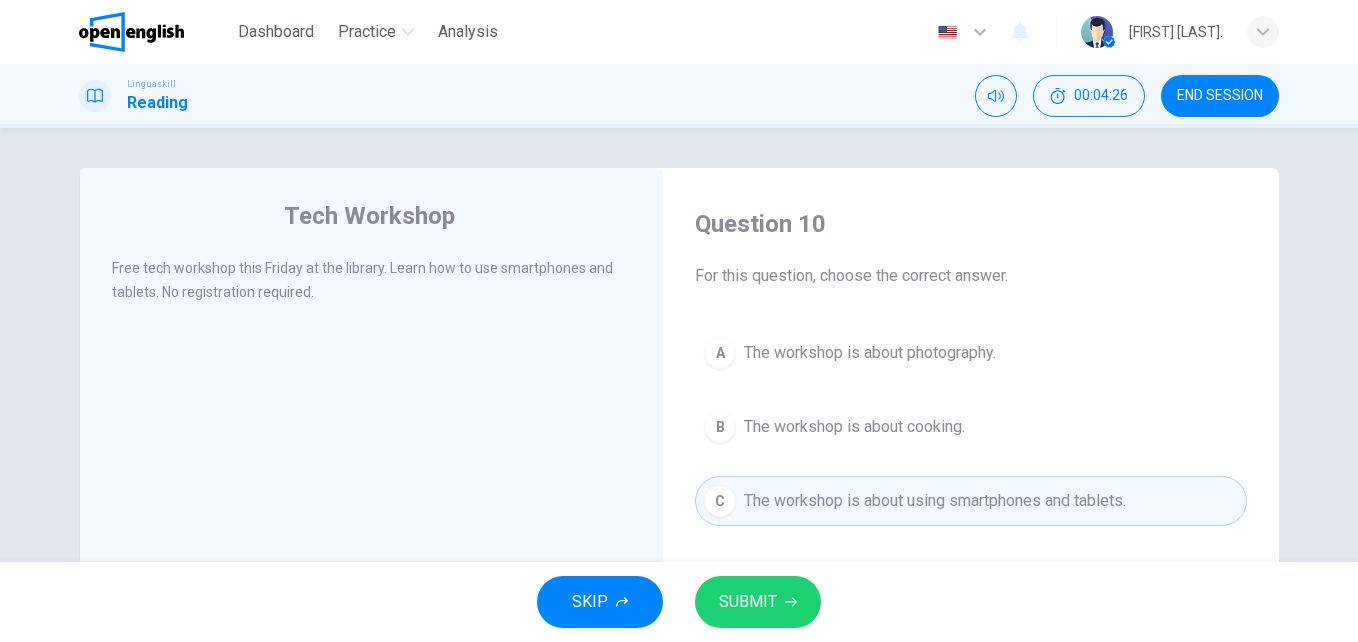 click on "SUBMIT" at bounding box center (758, 602) 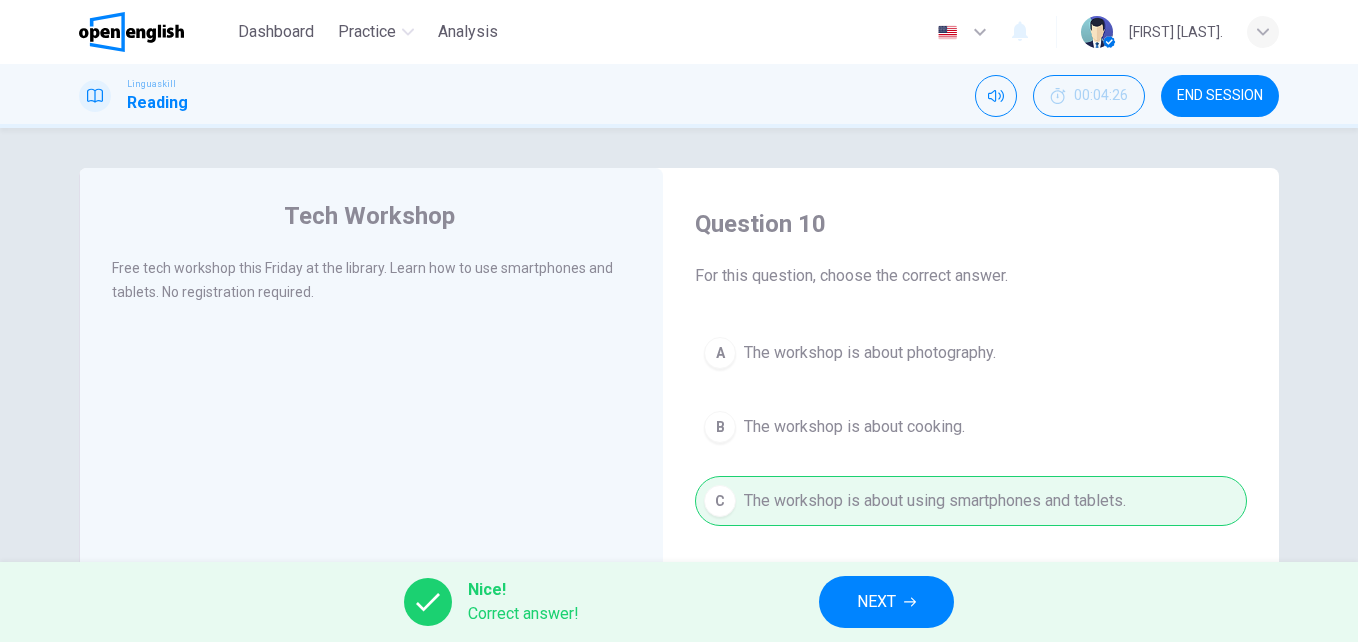 click on "NEXT" at bounding box center (886, 602) 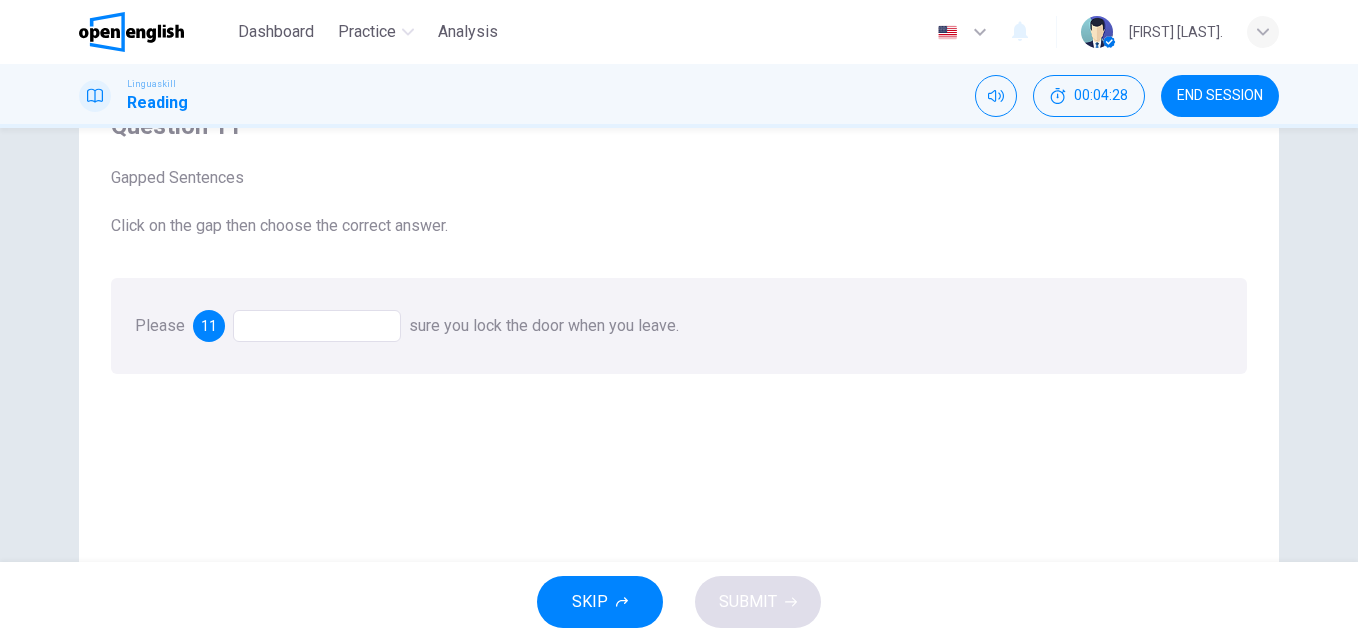 scroll, scrollTop: 77, scrollLeft: 0, axis: vertical 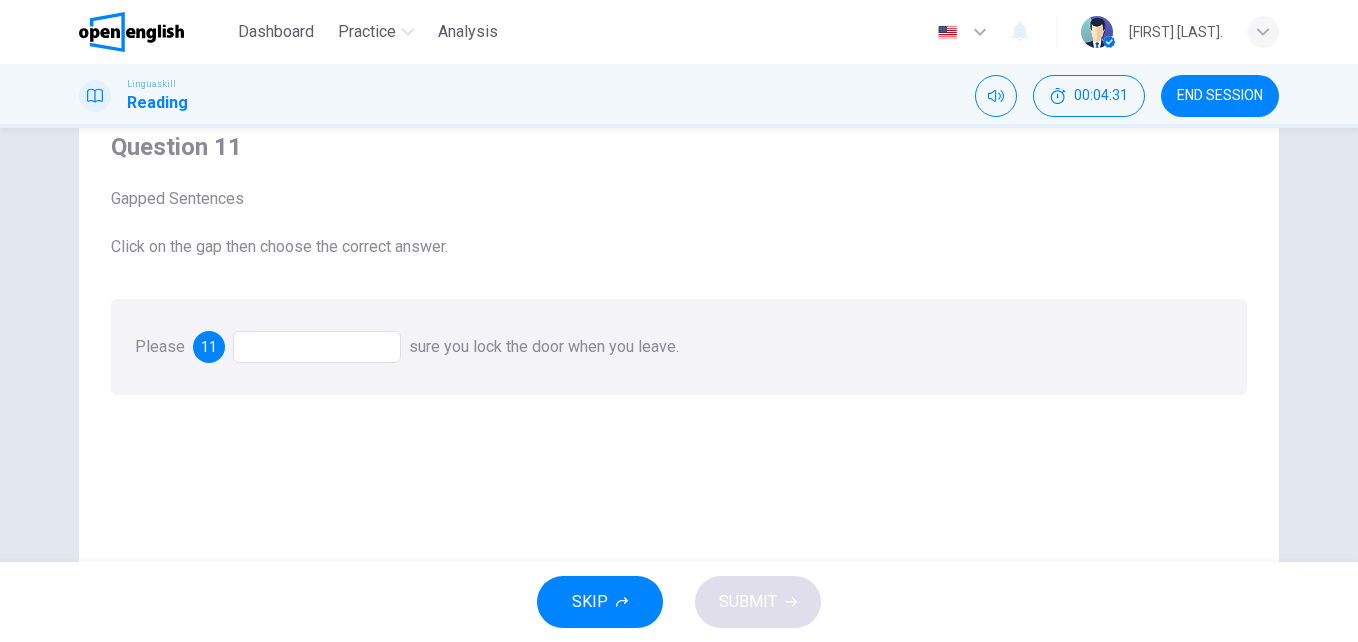 click at bounding box center (317, 347) 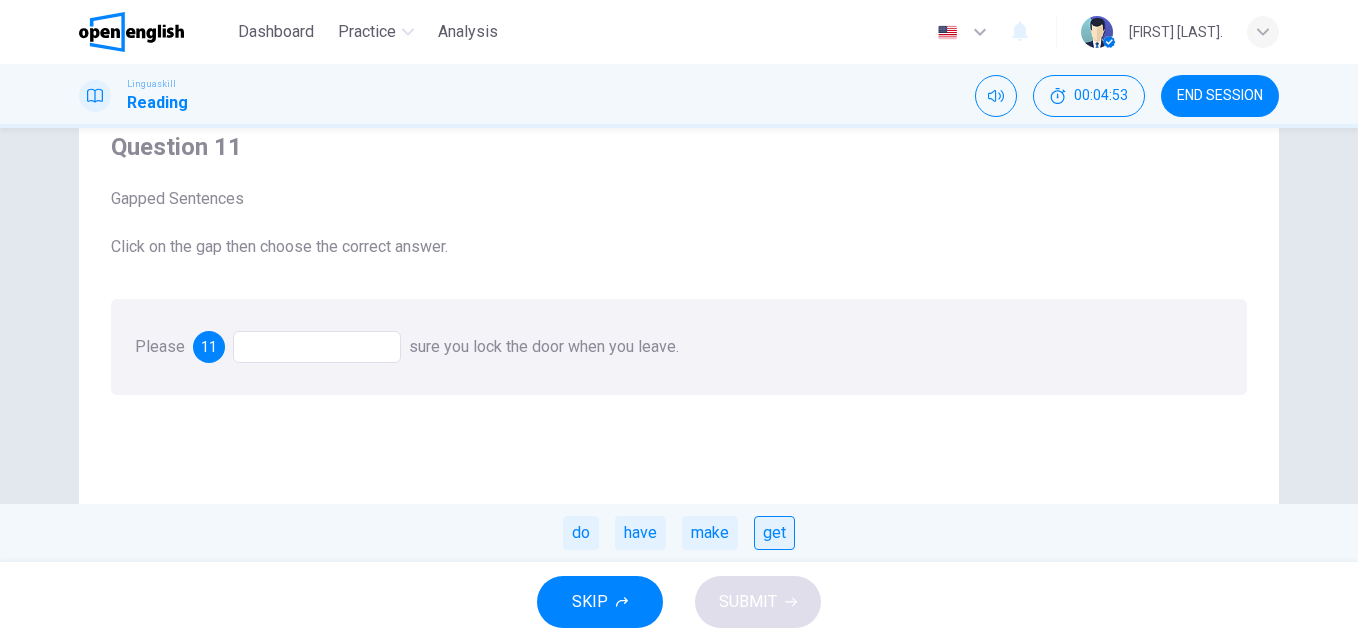click on "get" at bounding box center (774, 533) 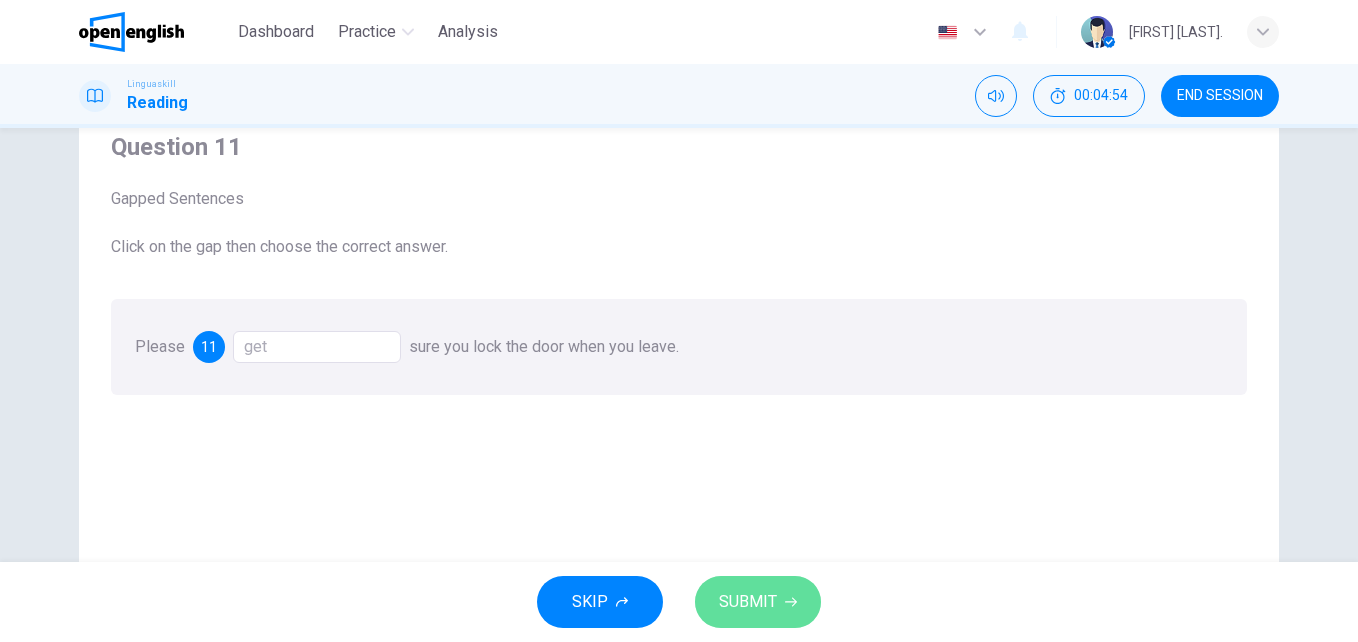 click on "SUBMIT" at bounding box center (758, 602) 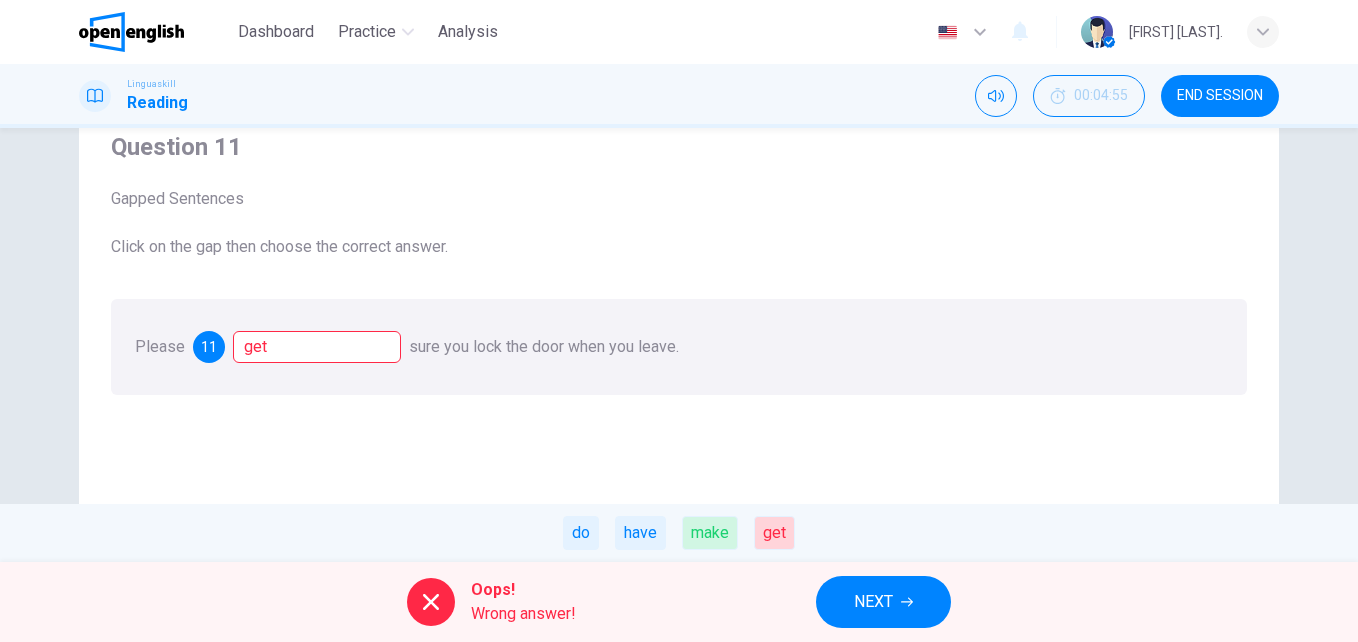 click on "get" at bounding box center (317, 347) 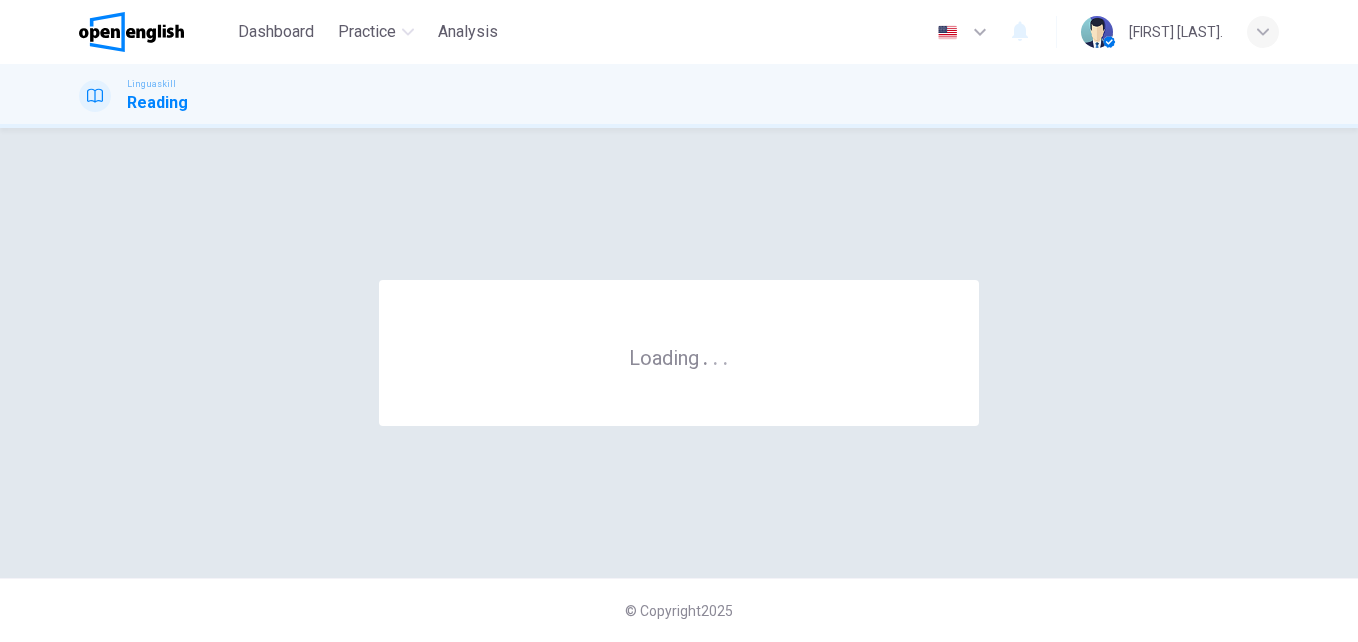 scroll, scrollTop: 0, scrollLeft: 0, axis: both 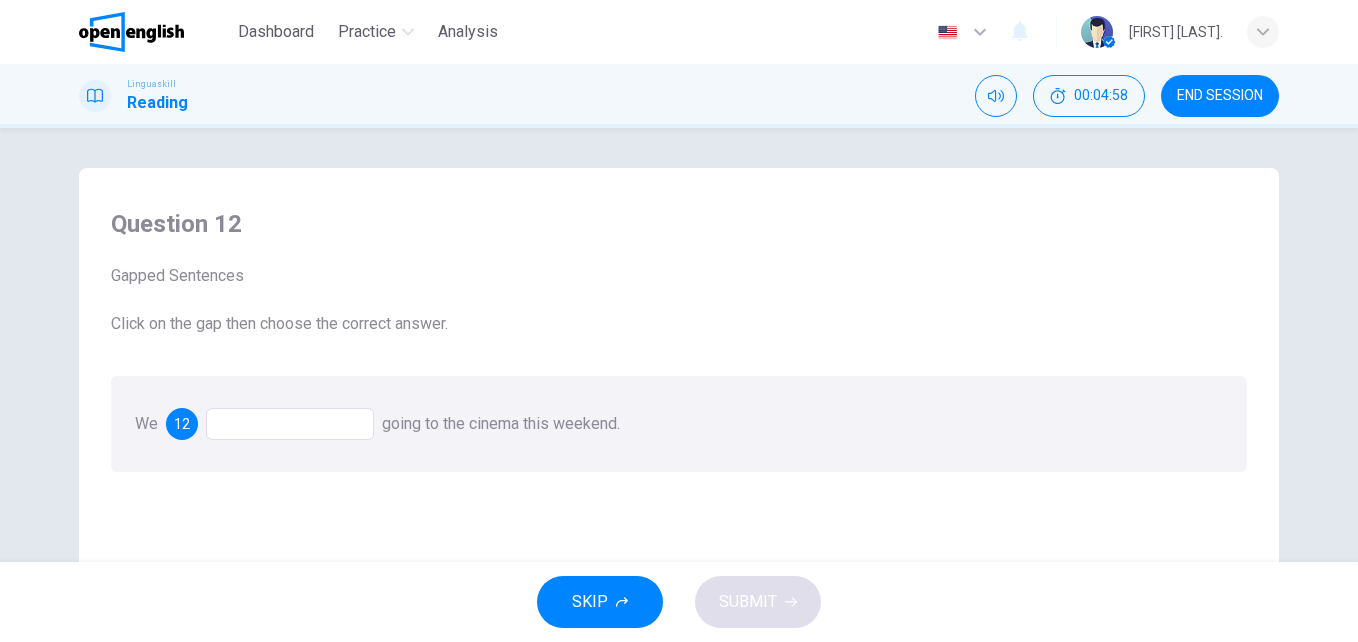 click at bounding box center (290, 424) 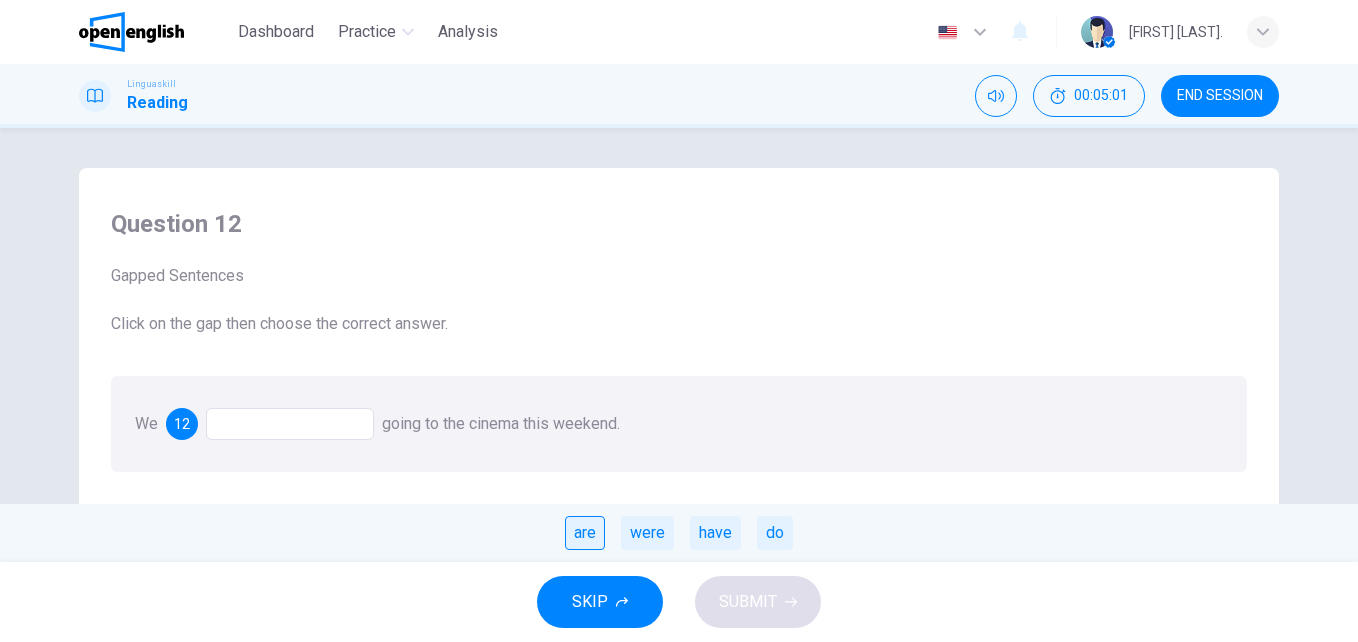 click on "are" at bounding box center [585, 533] 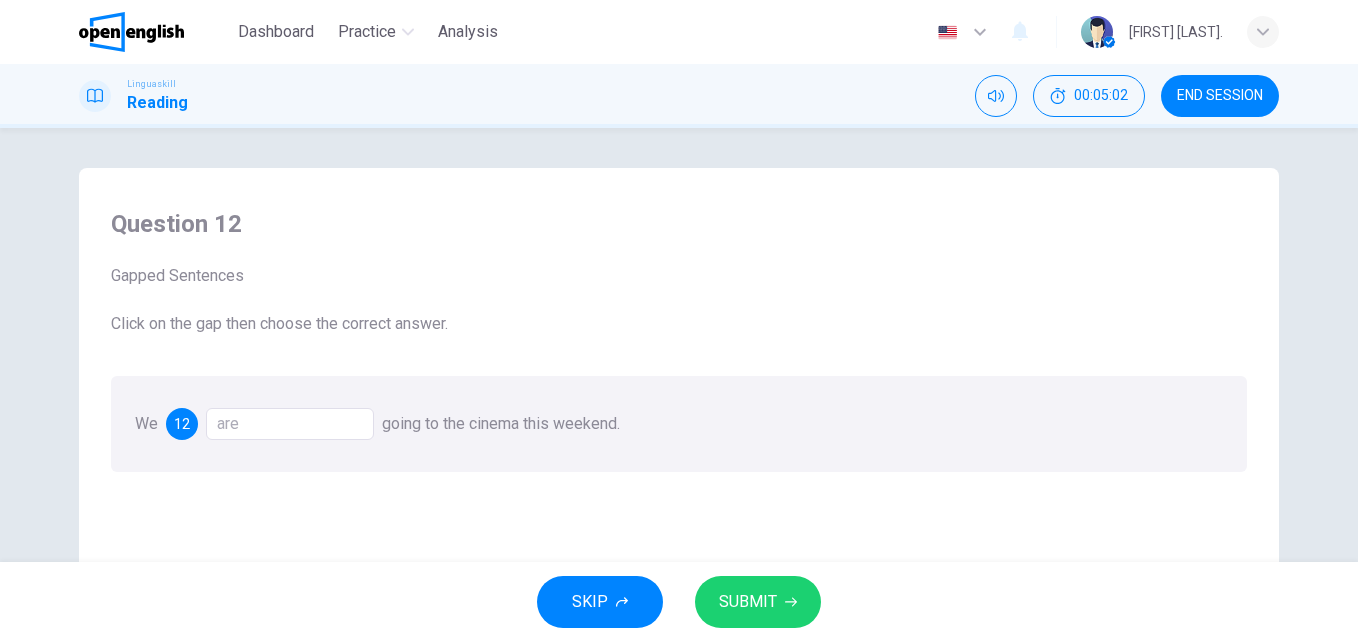 click on "SUBMIT" at bounding box center [748, 602] 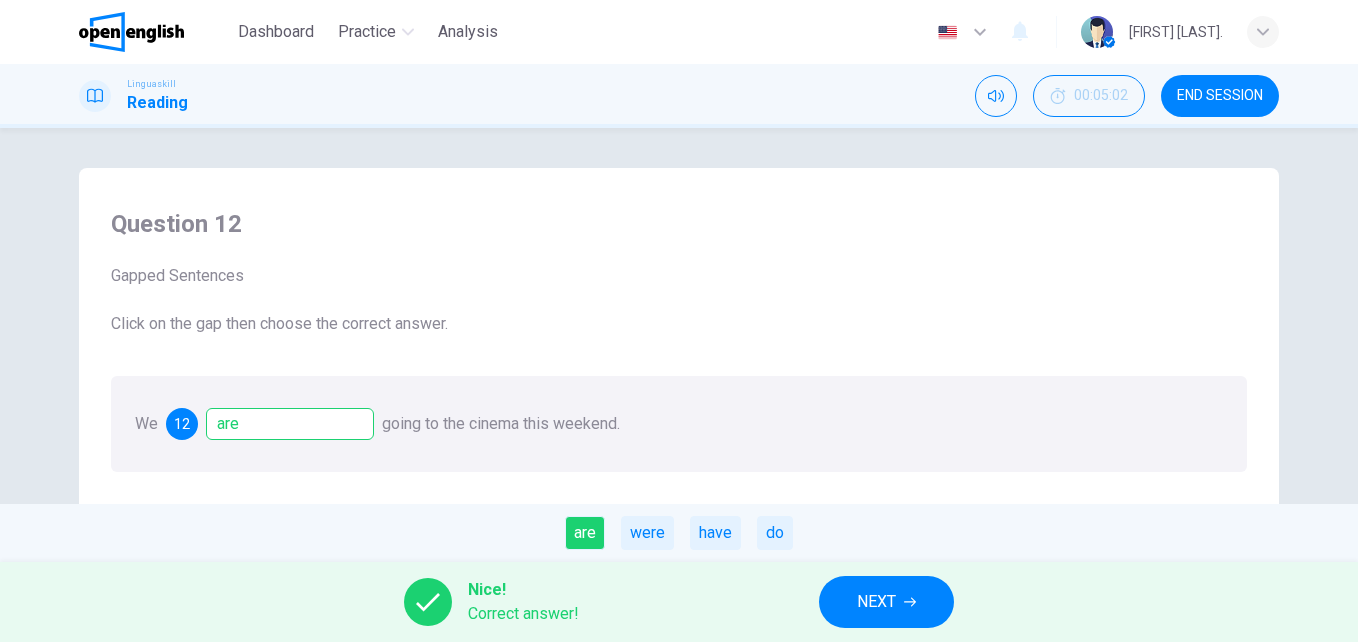 click on "NEXT" at bounding box center [886, 602] 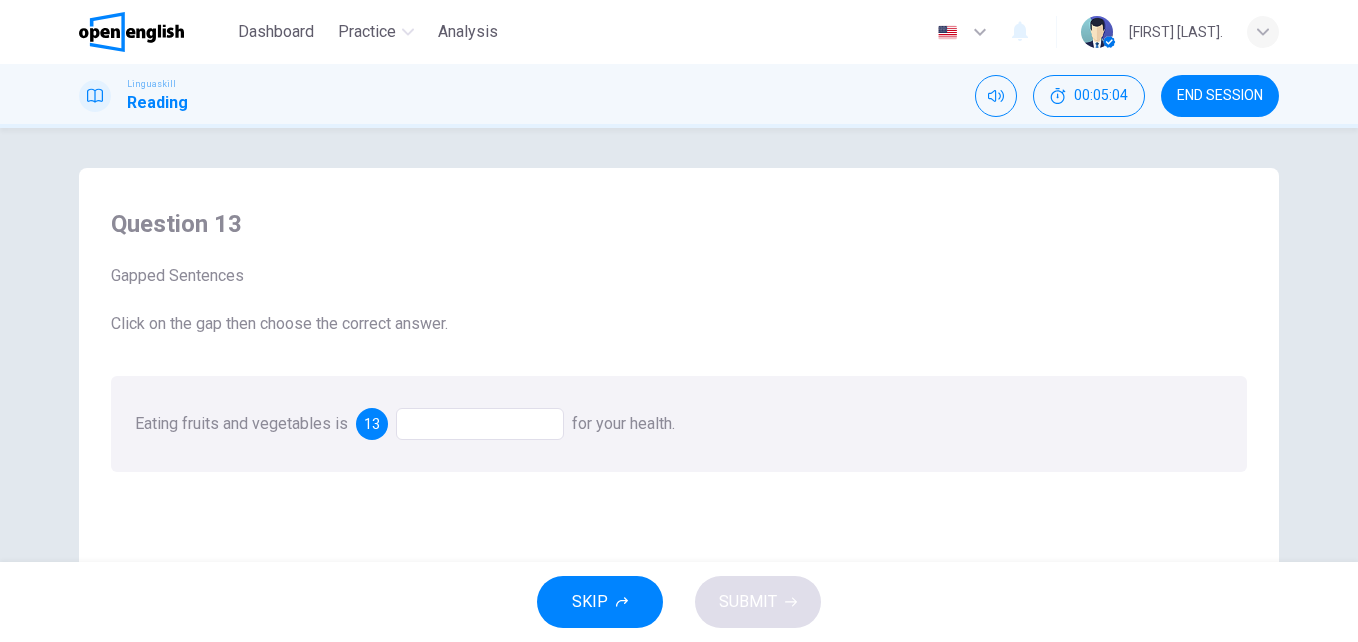 click at bounding box center (480, 424) 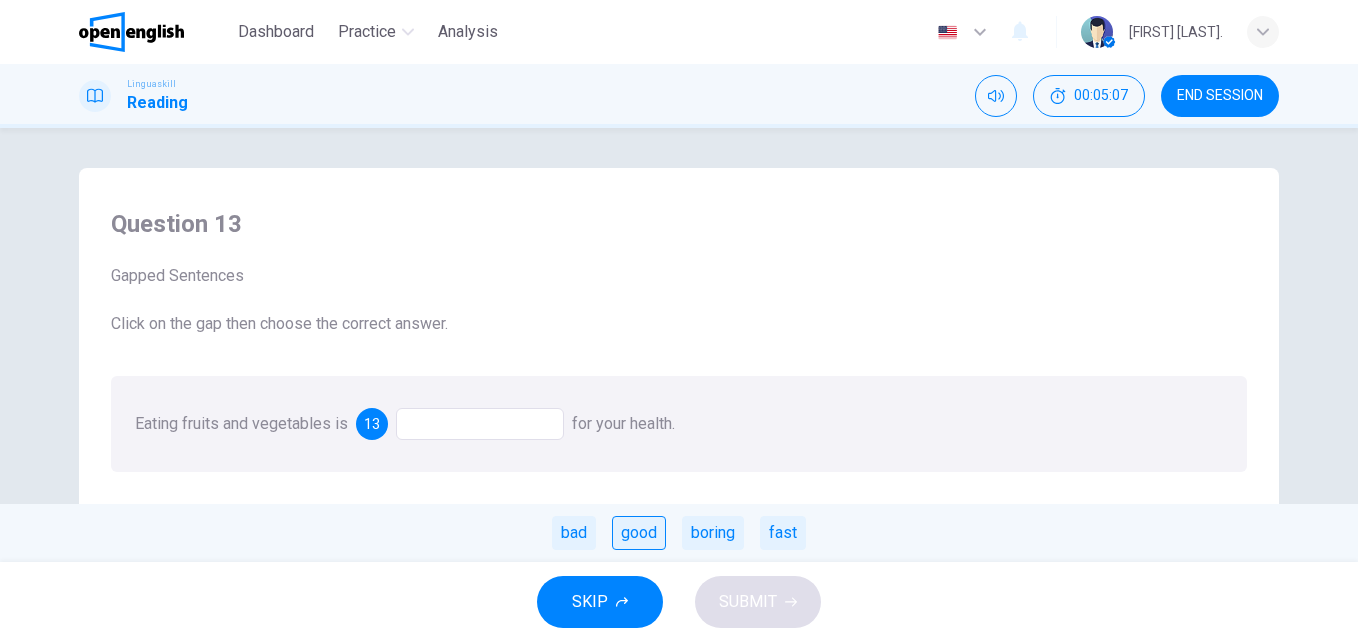 click on "good" at bounding box center (639, 533) 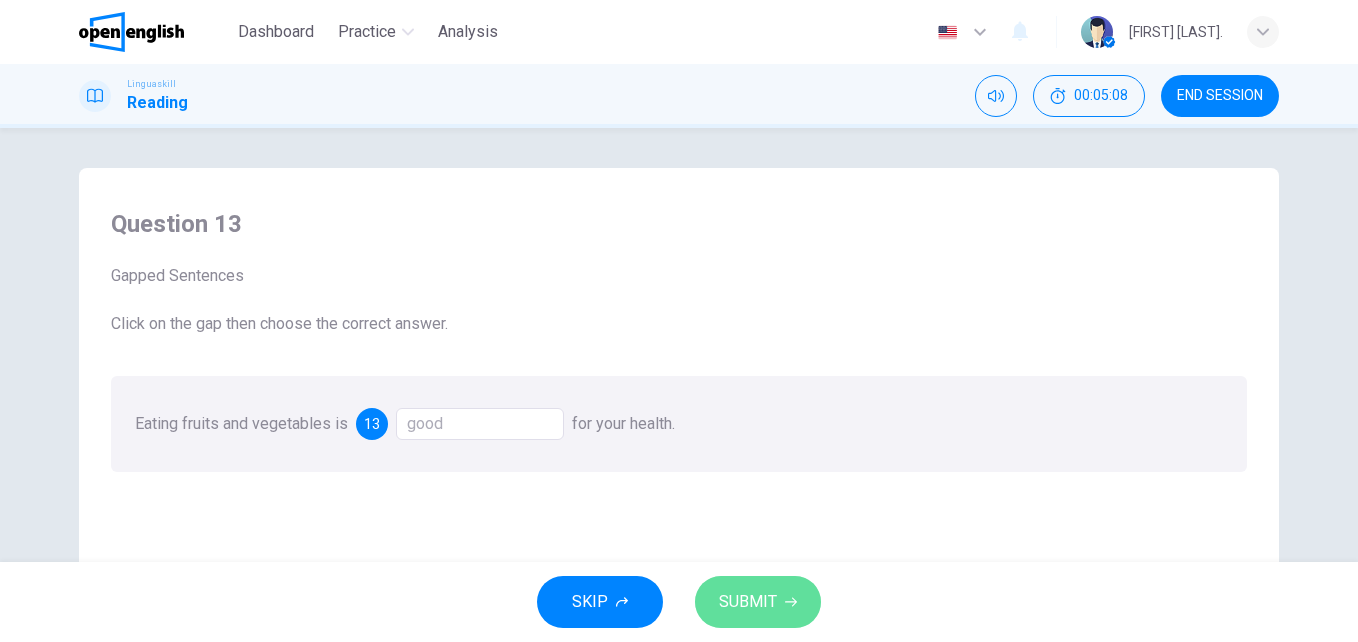 click on "SUBMIT" at bounding box center (748, 602) 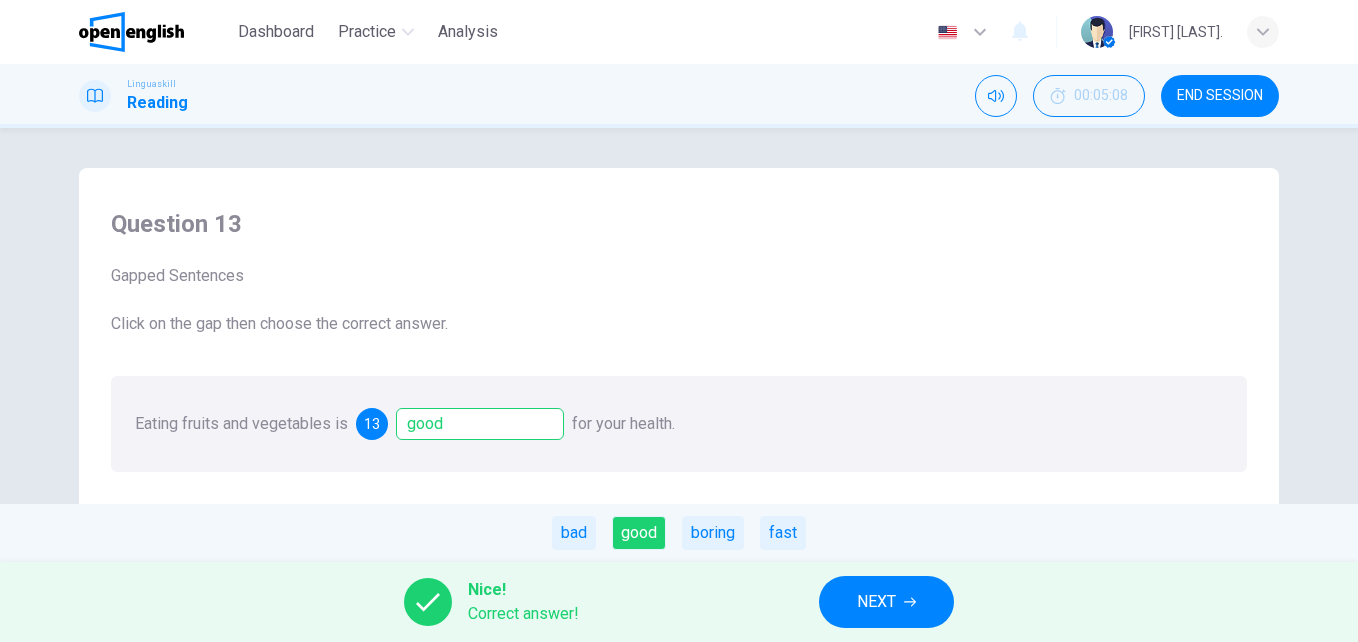 click on "NEXT" at bounding box center [886, 602] 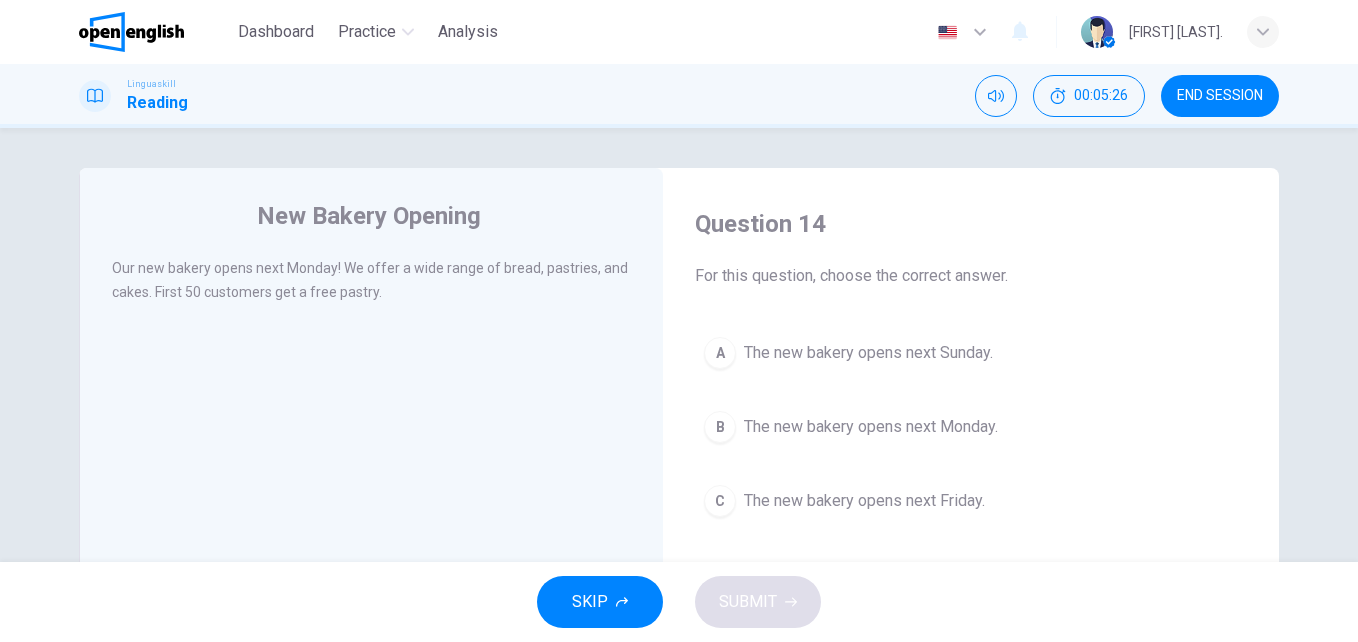 click on "The new bakery opens next Monday." at bounding box center (871, 427) 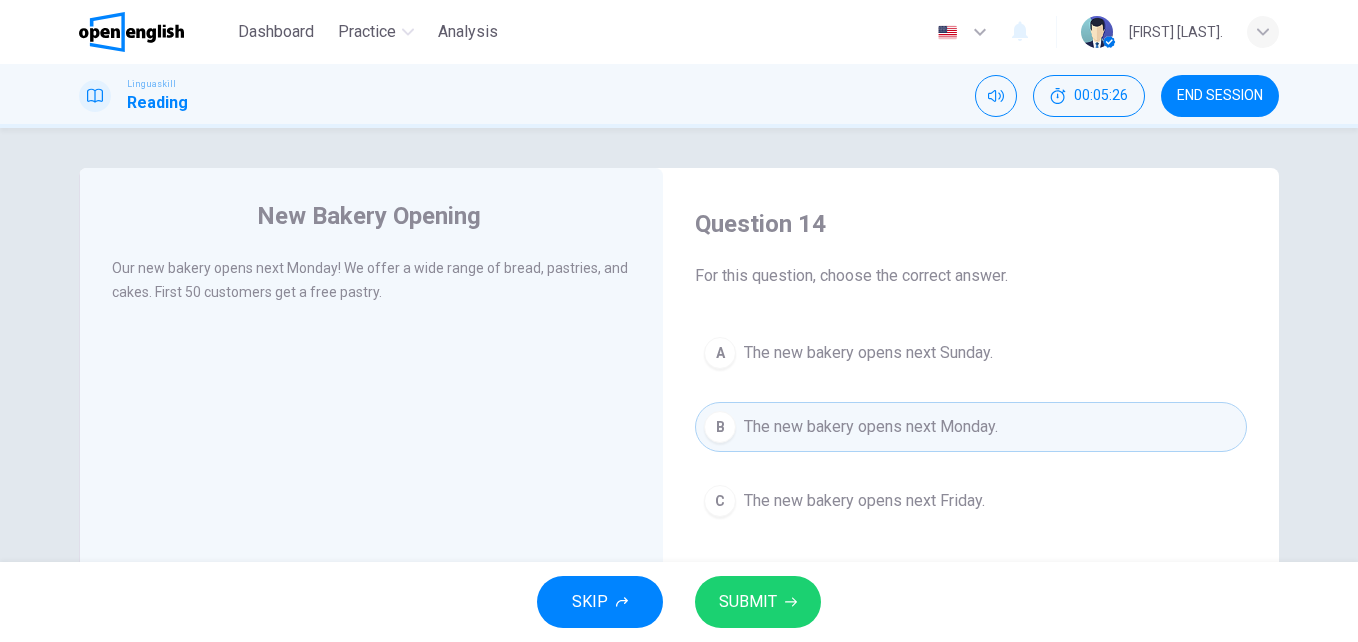 click on "SUBMIT" at bounding box center [748, 602] 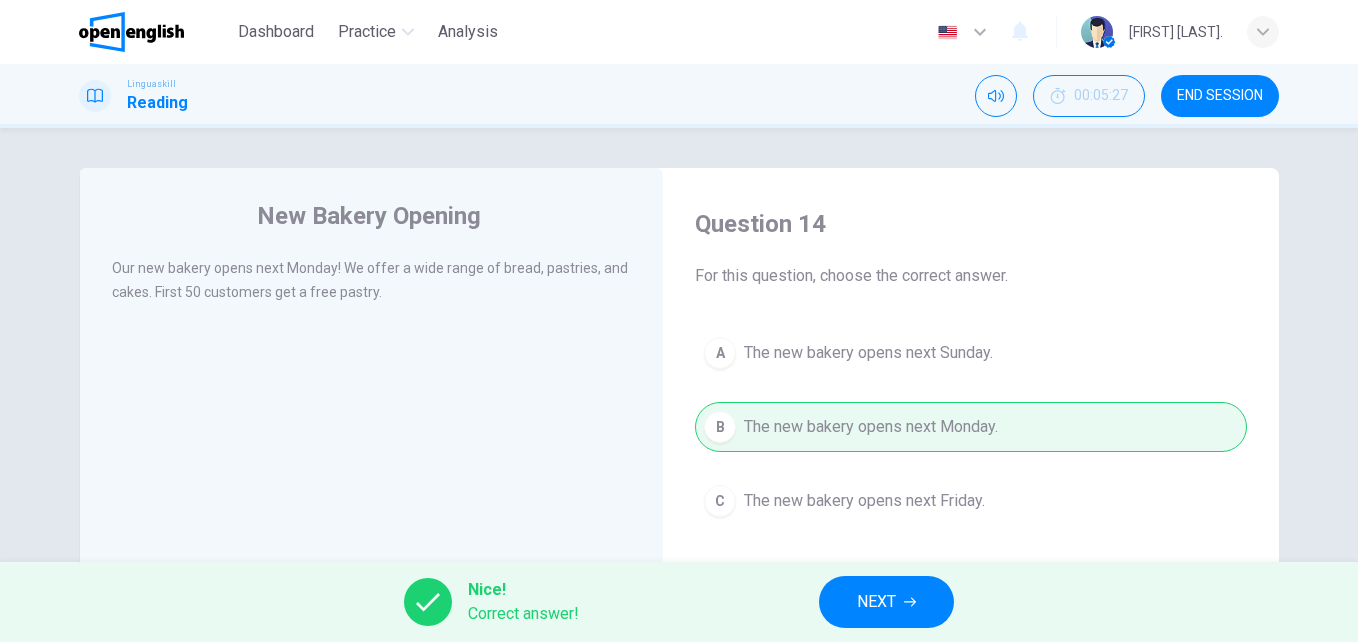 click on "NEXT" at bounding box center (886, 602) 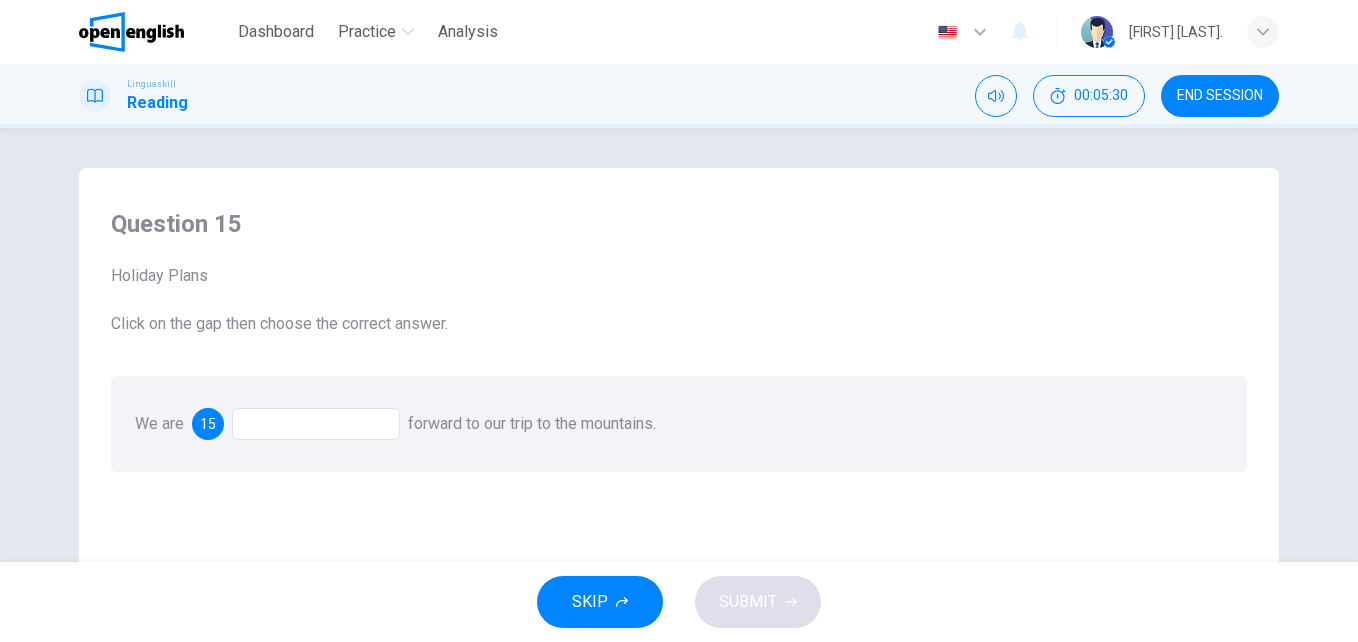 click at bounding box center [316, 424] 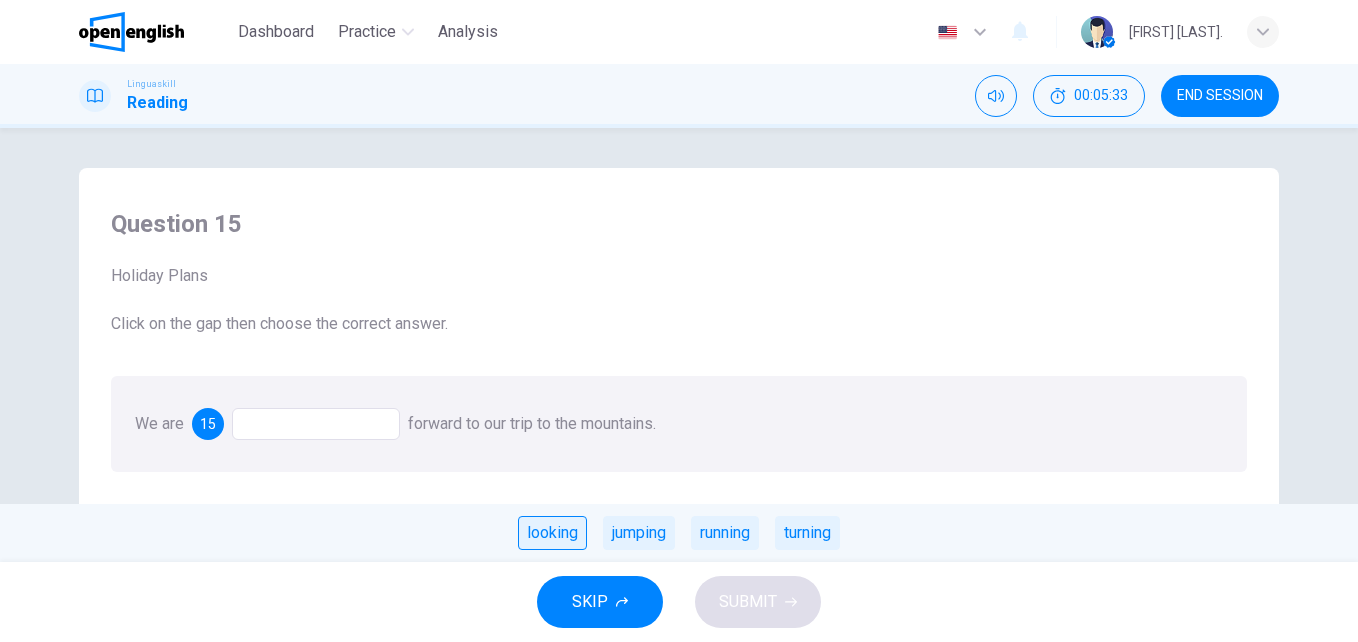 click on "looking" at bounding box center [552, 533] 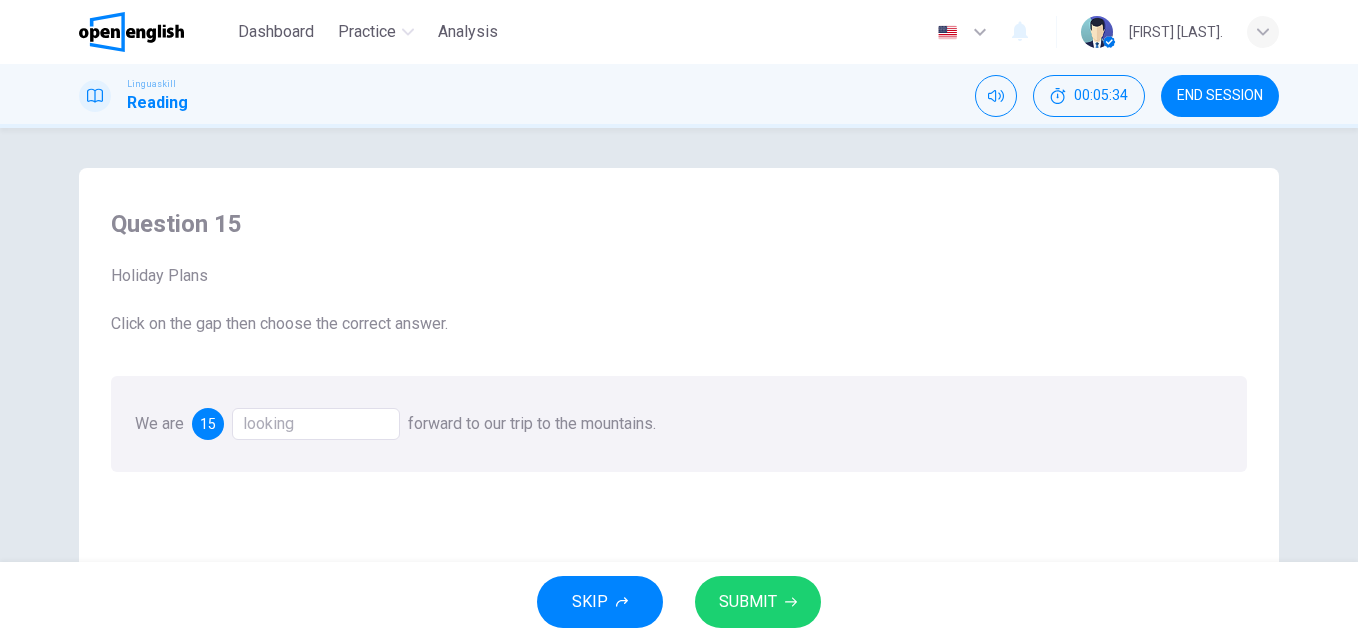 click on "SUBMIT" at bounding box center (748, 602) 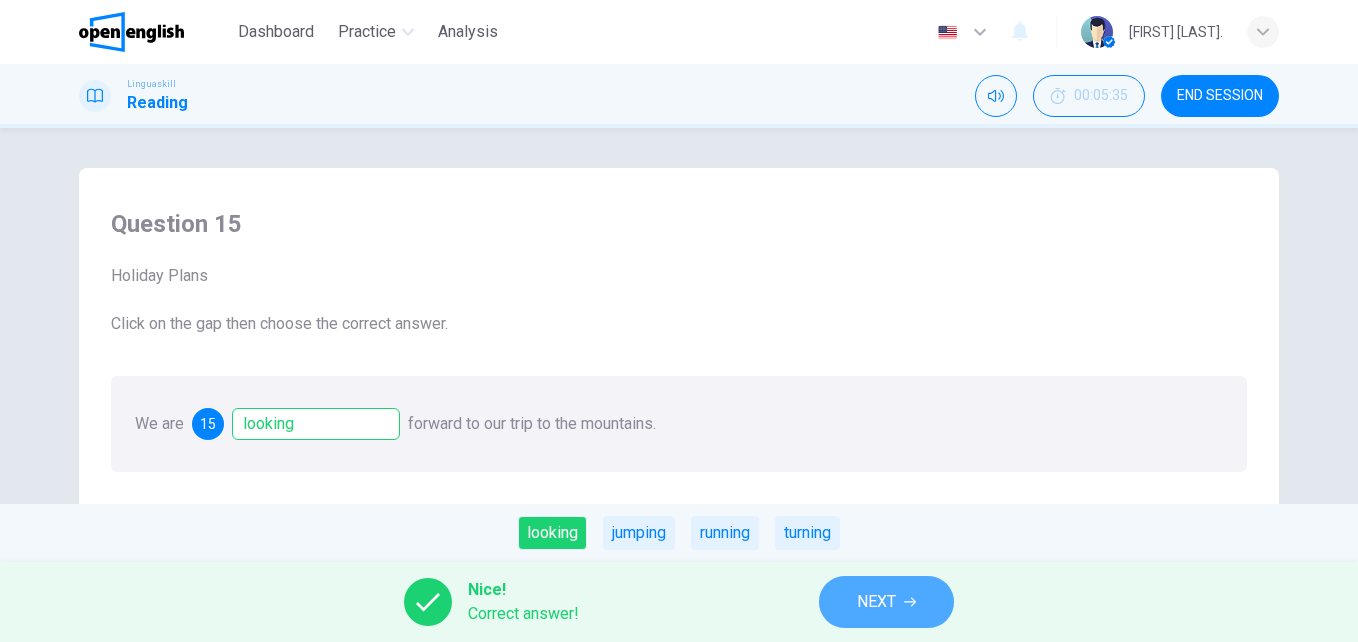 click on "NEXT" at bounding box center (876, 602) 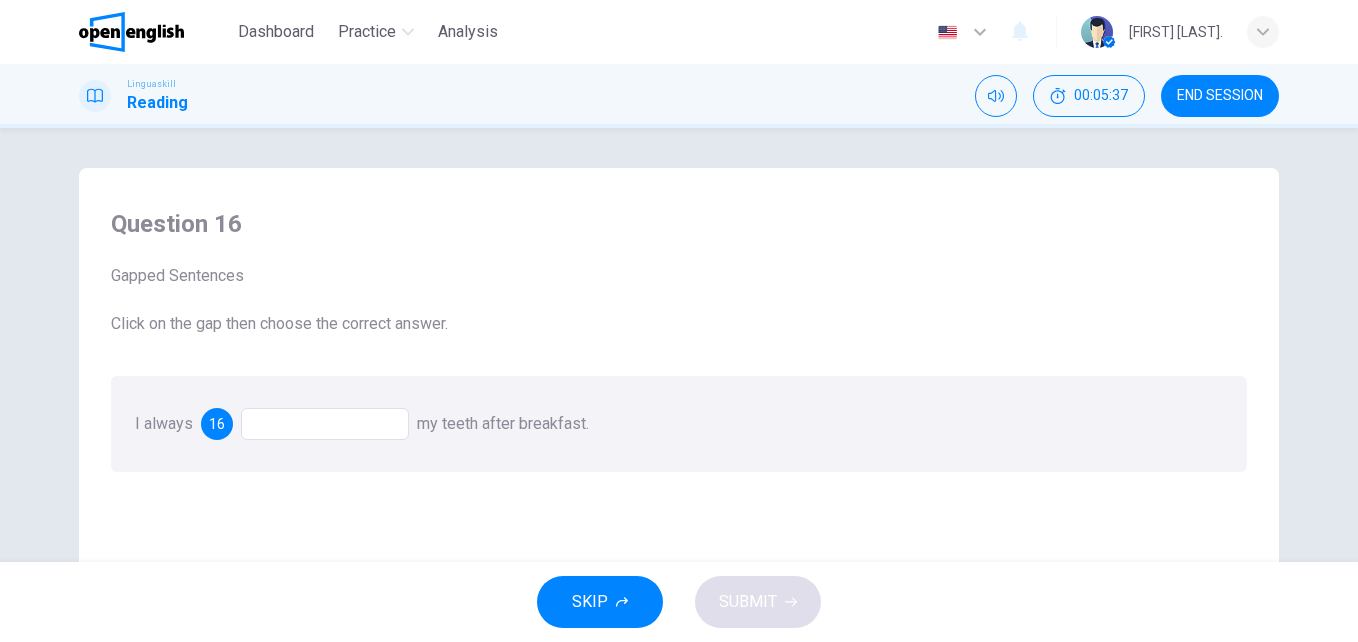 click at bounding box center [325, 424] 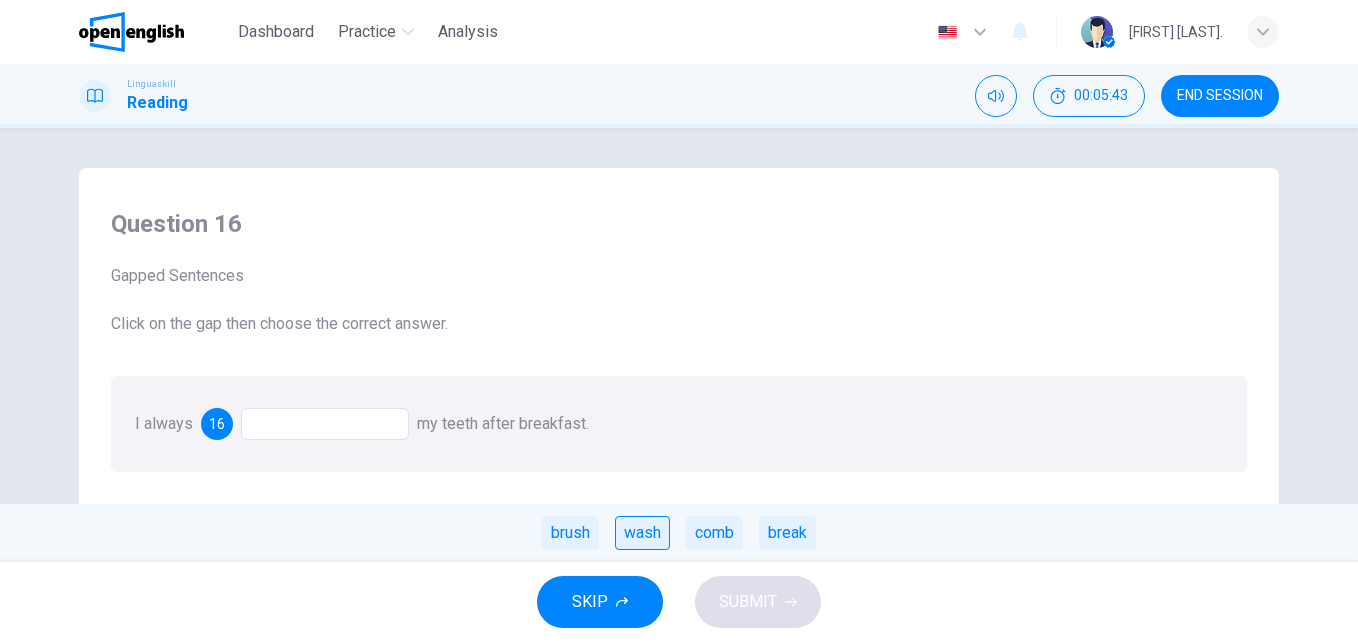 click on "wash" at bounding box center (642, 533) 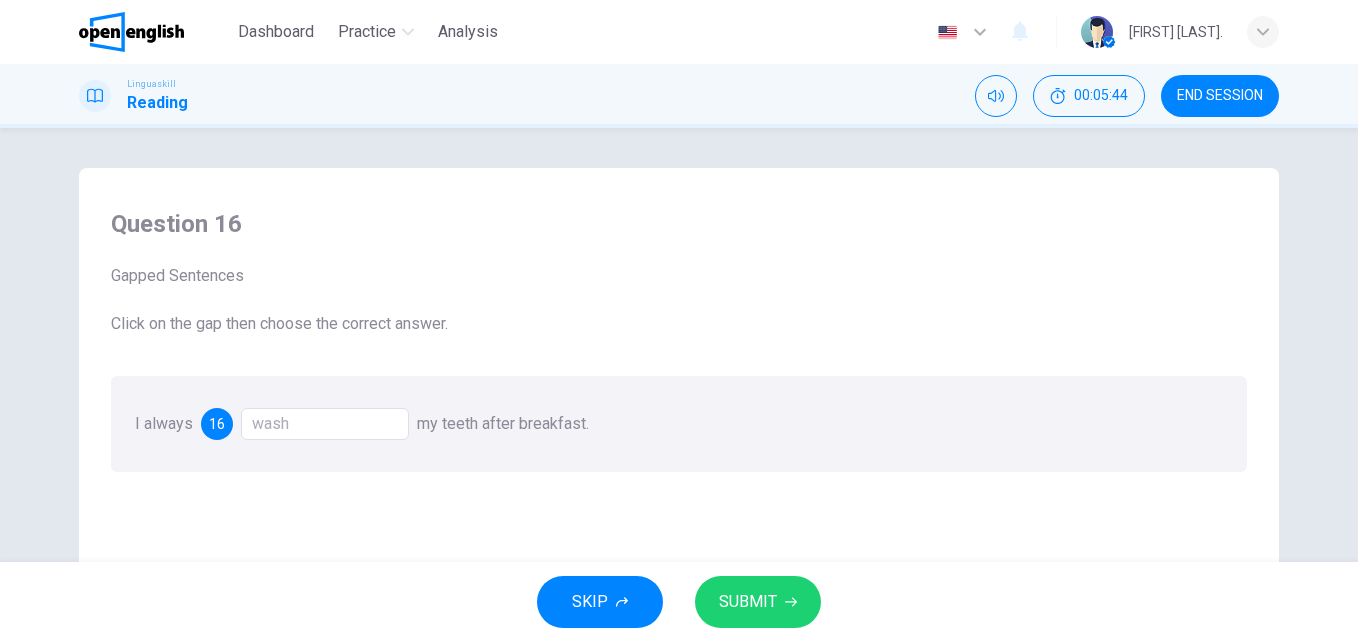 click on "SUBMIT" at bounding box center (748, 602) 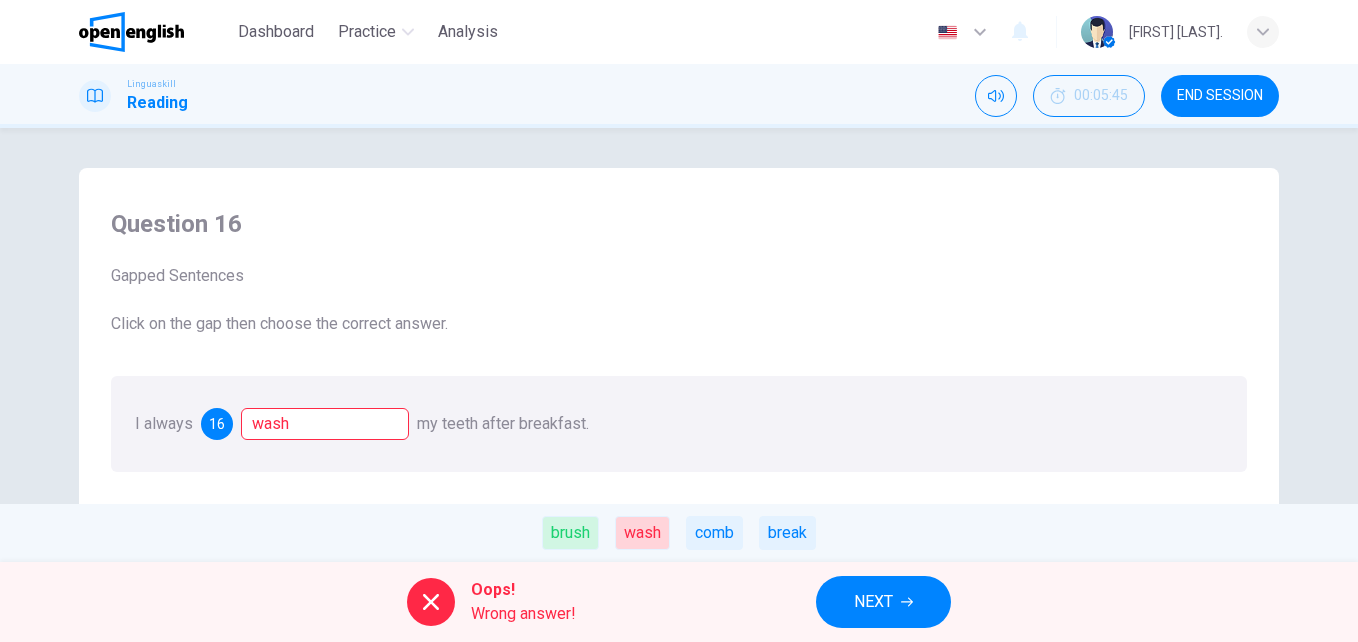 click on "NEXT" at bounding box center (873, 602) 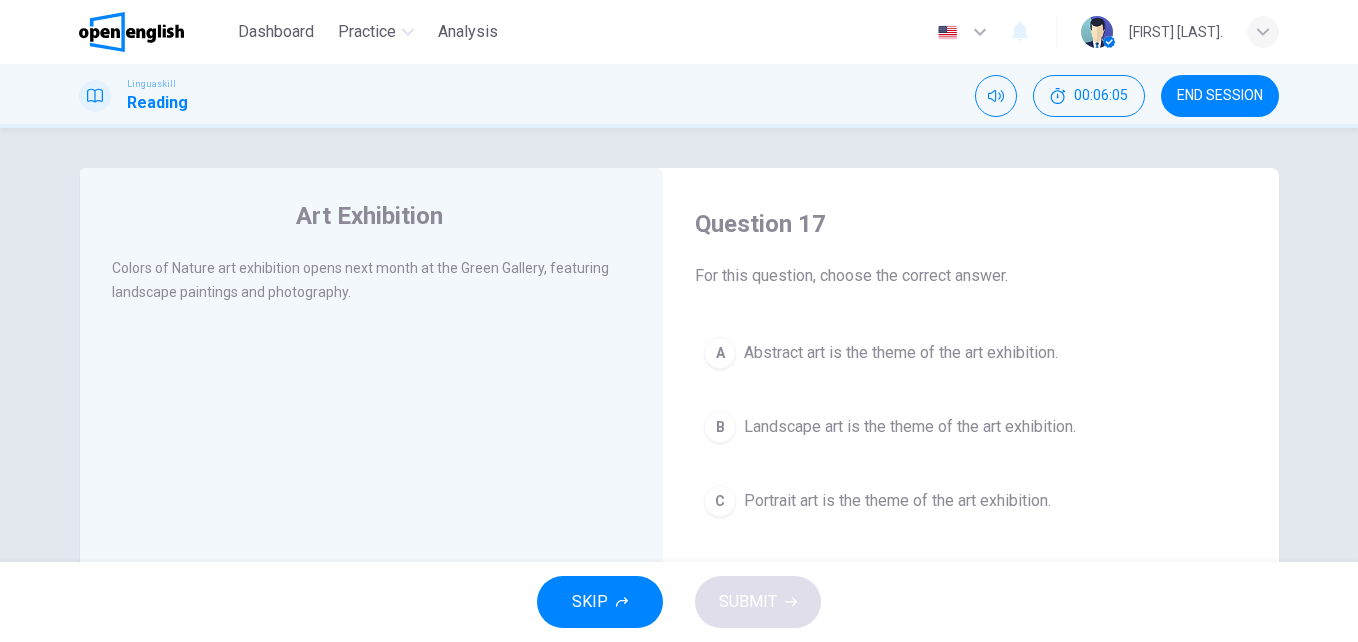 click on "Landscape art is the theme of the art exhibition." at bounding box center [910, 427] 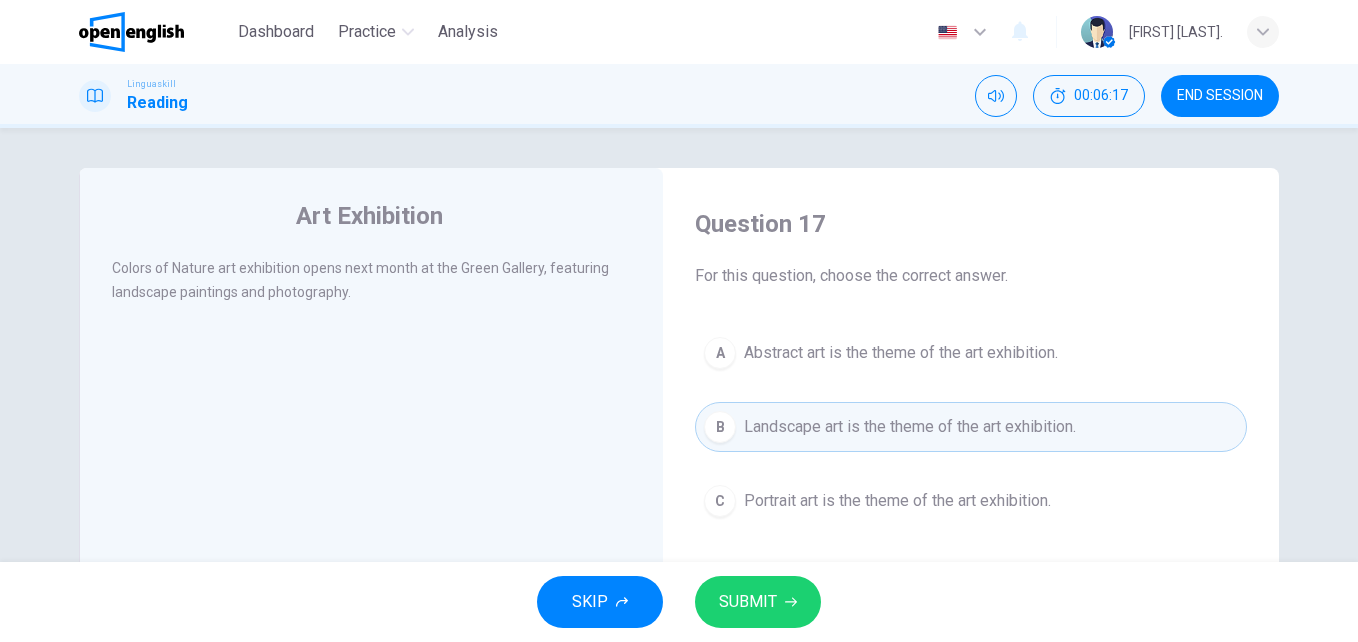 click on "SUBMIT" at bounding box center (748, 602) 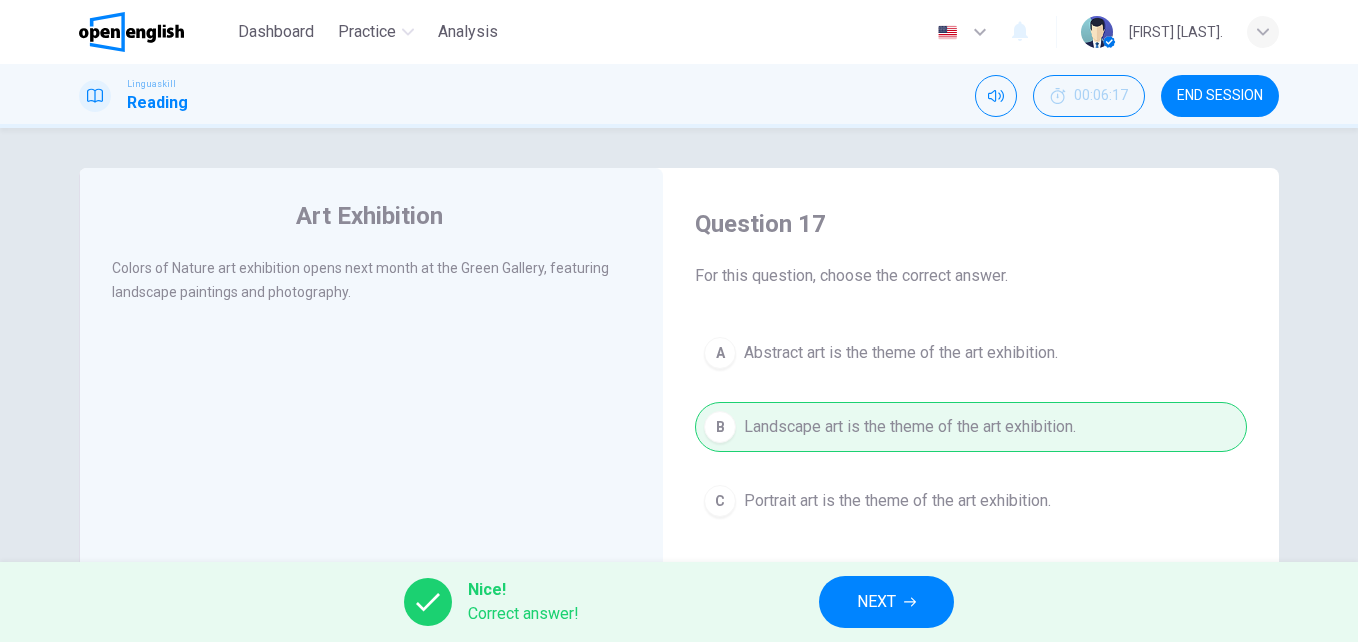 click on "NEXT" at bounding box center [876, 602] 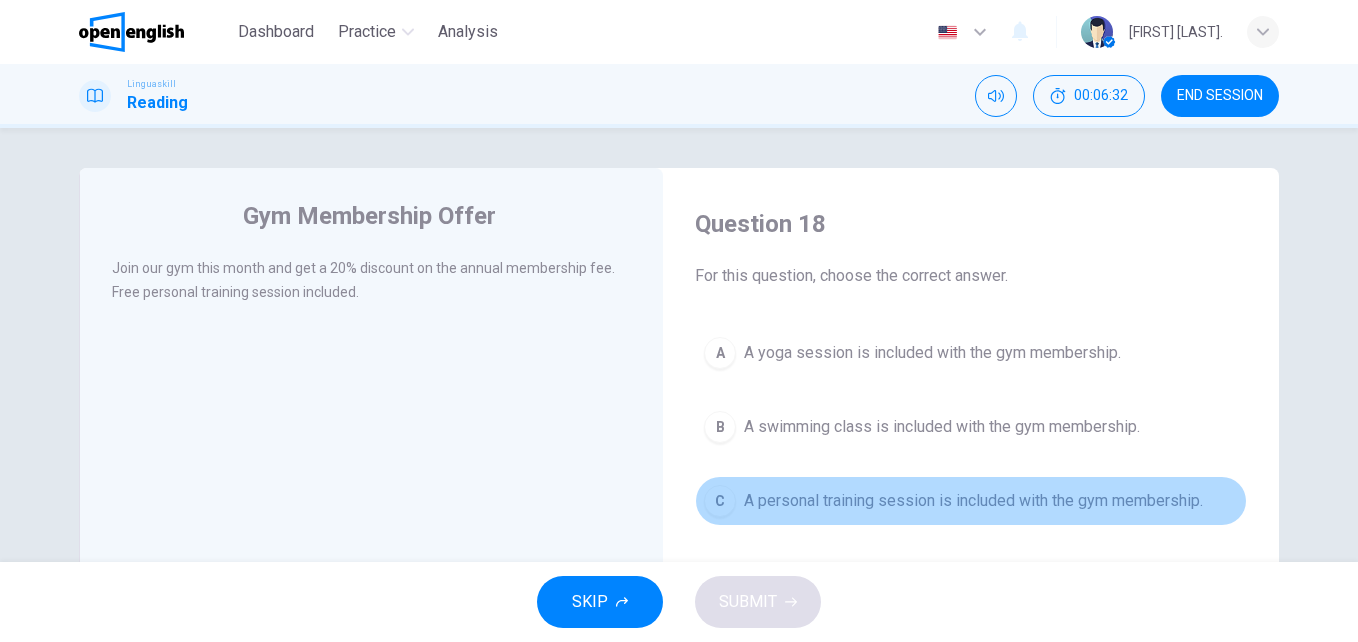 click on "C A personal training session is included with the gym membership." at bounding box center [971, 501] 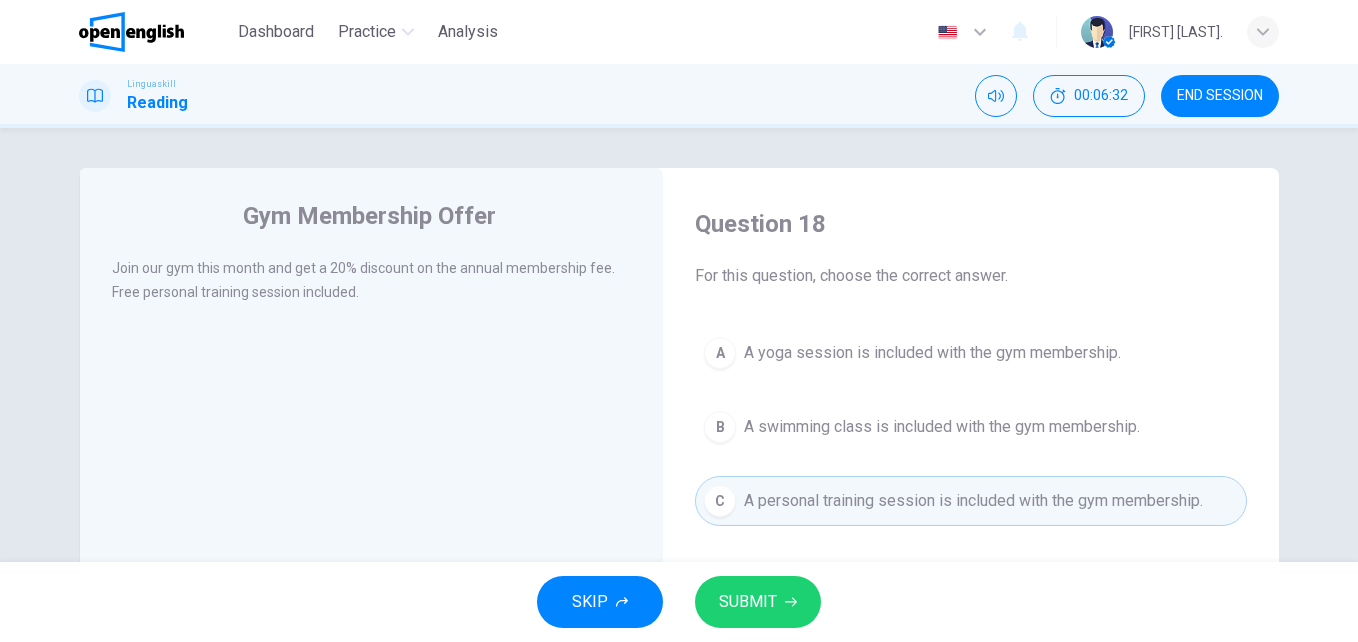 click on "A personal training session is included with the gym membership." at bounding box center (973, 501) 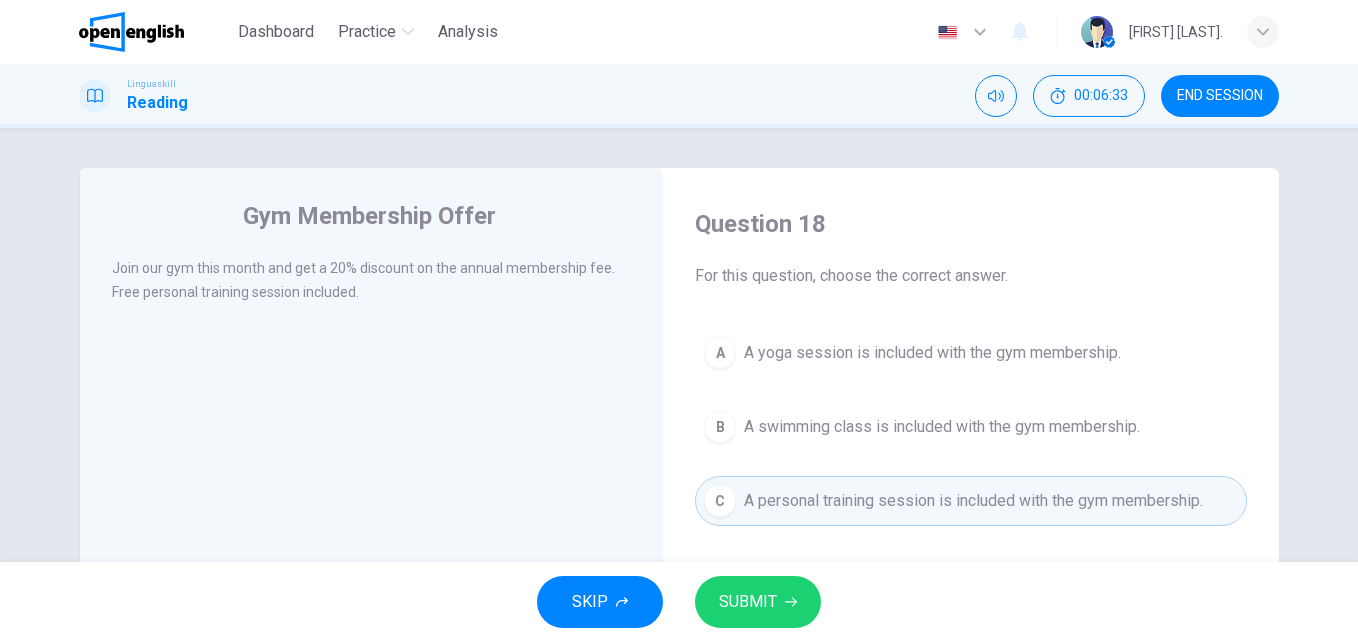 click on "SUBMIT" at bounding box center [758, 602] 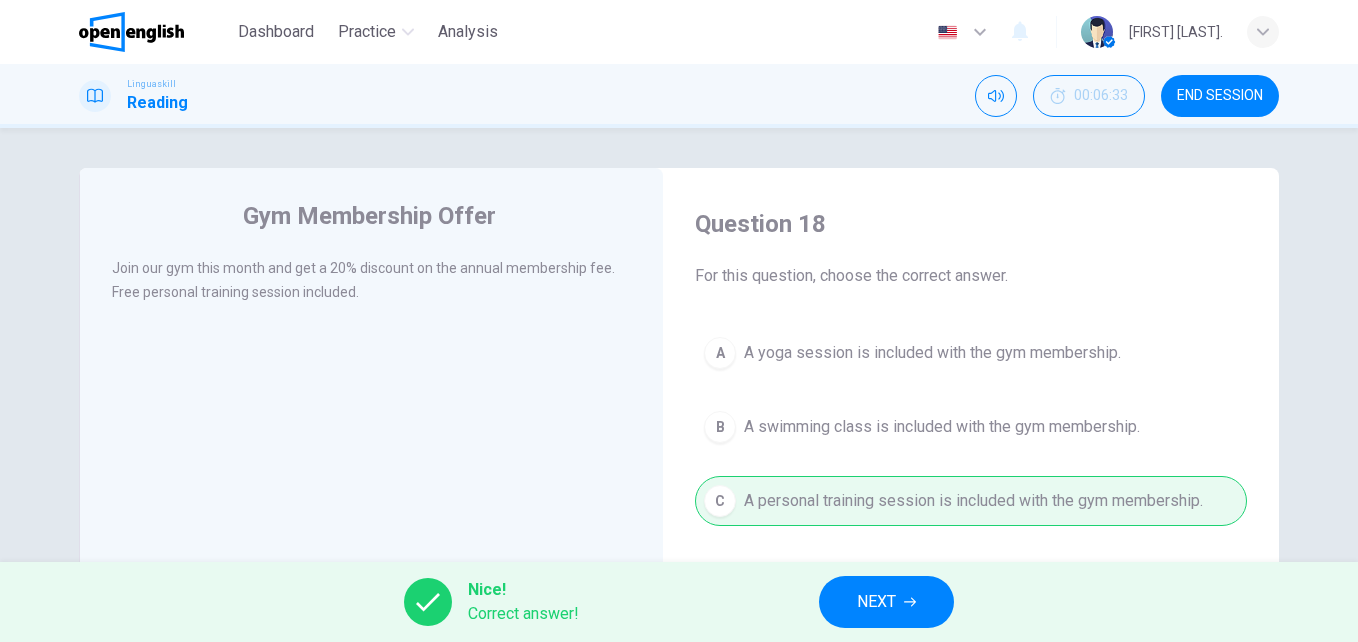 click on "NEXT" at bounding box center (876, 602) 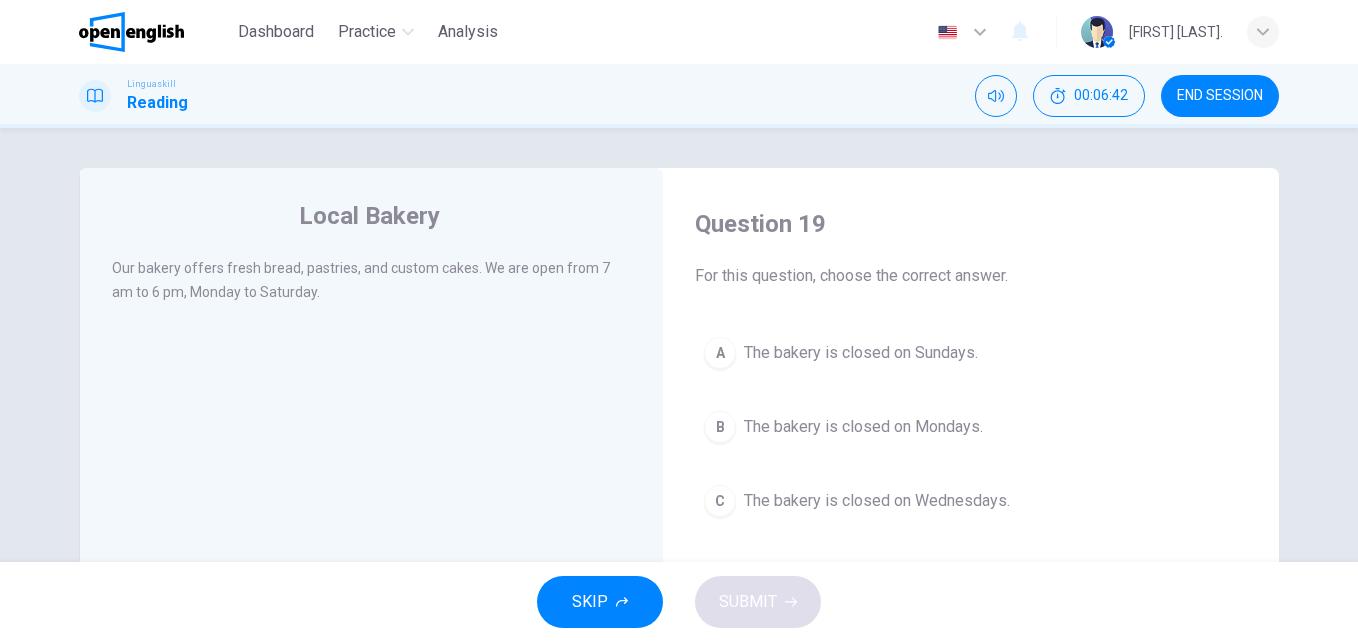 click on "The bakery is closed on Sundays." at bounding box center (861, 353) 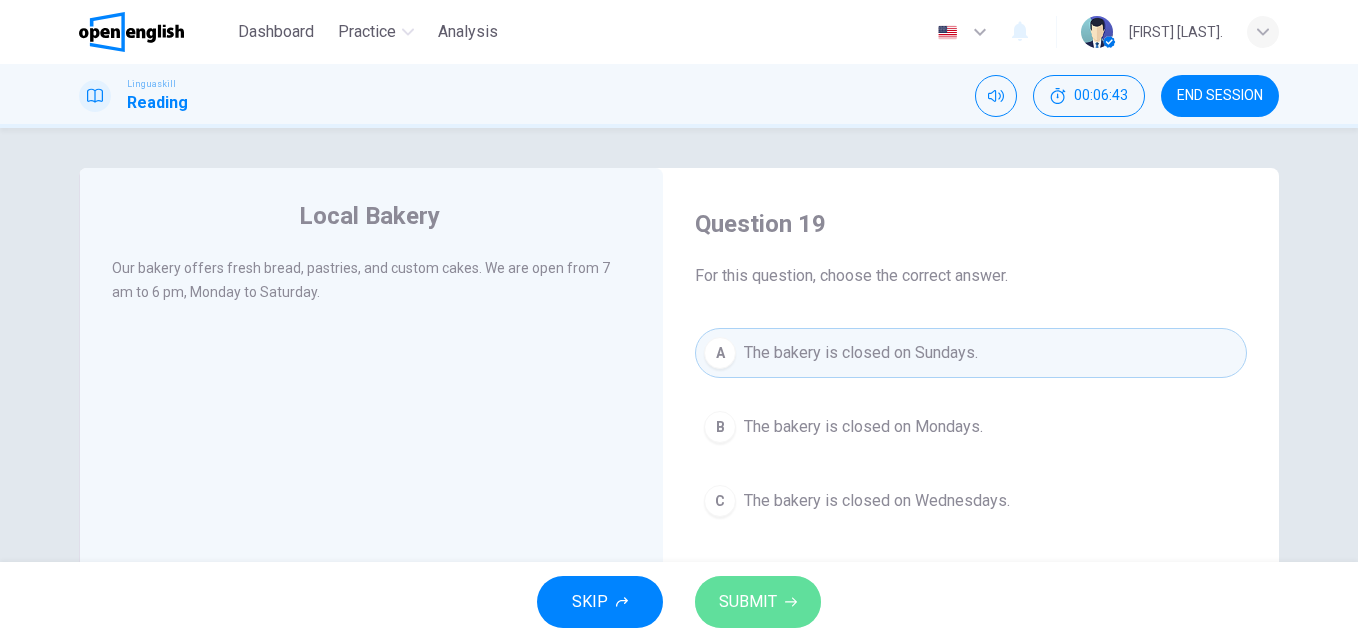 click on "SUBMIT" at bounding box center [748, 602] 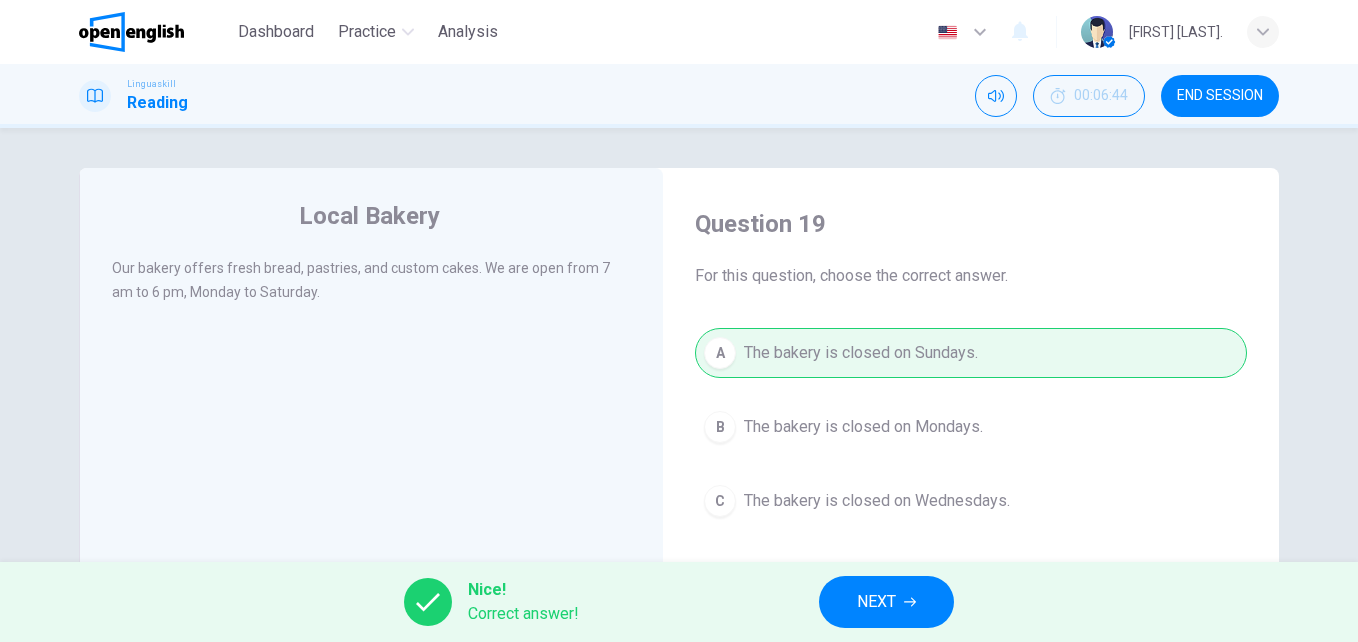 click on "Nice! Correct answer! NEXT" at bounding box center (679, 602) 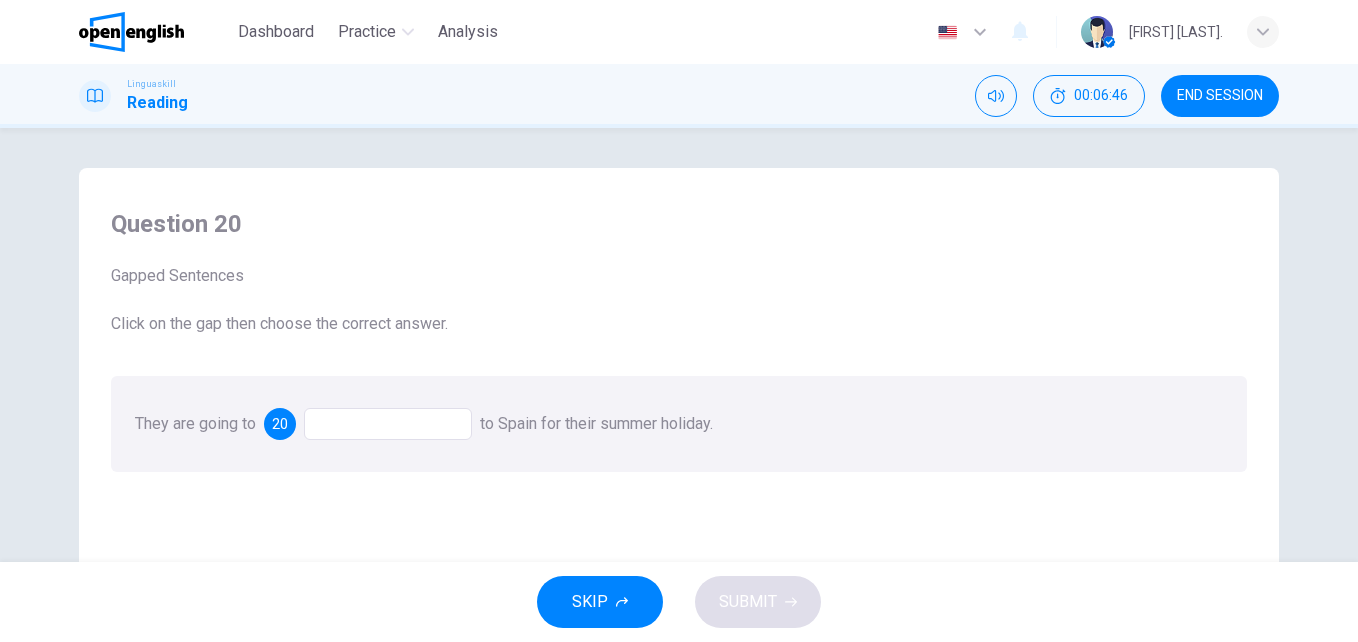 click at bounding box center (388, 424) 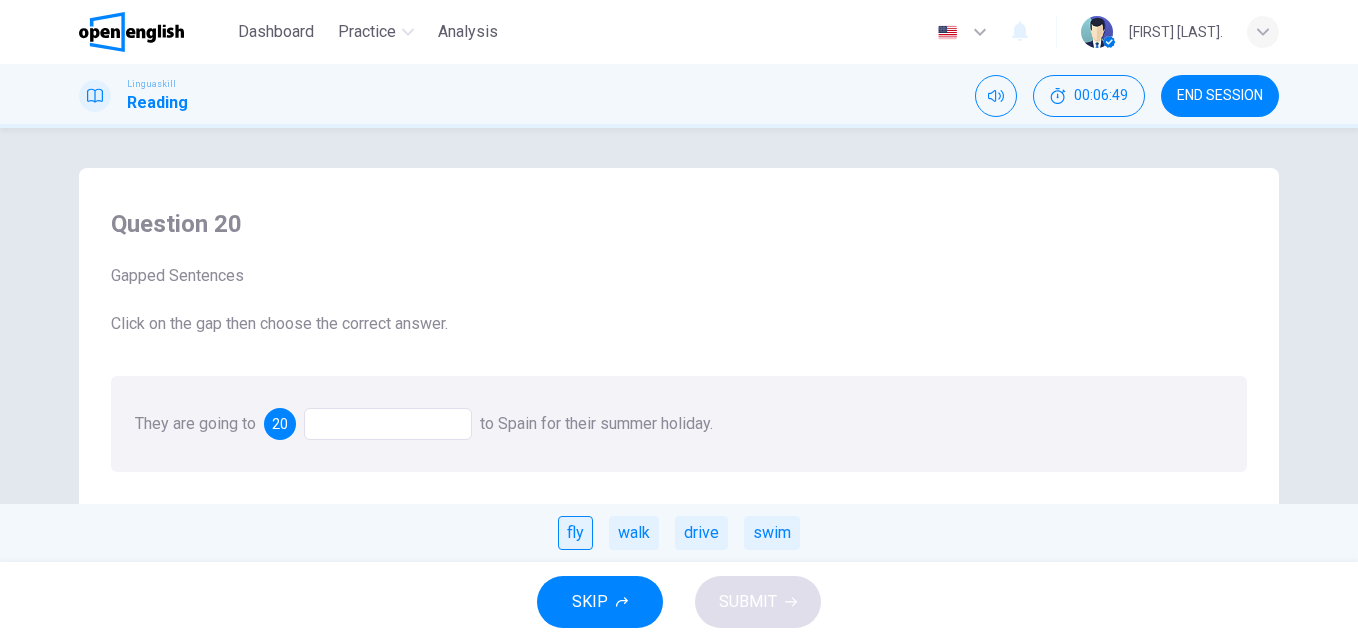 click on "fly" at bounding box center [575, 533] 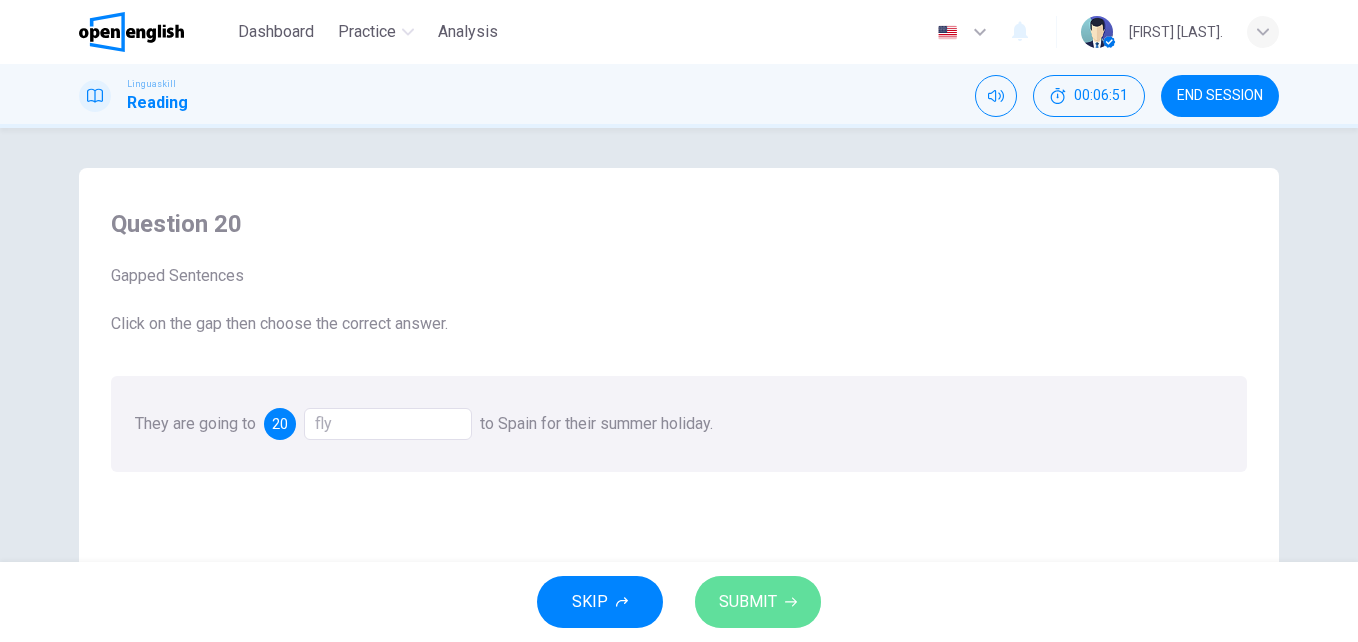 click on "SUBMIT" at bounding box center (748, 602) 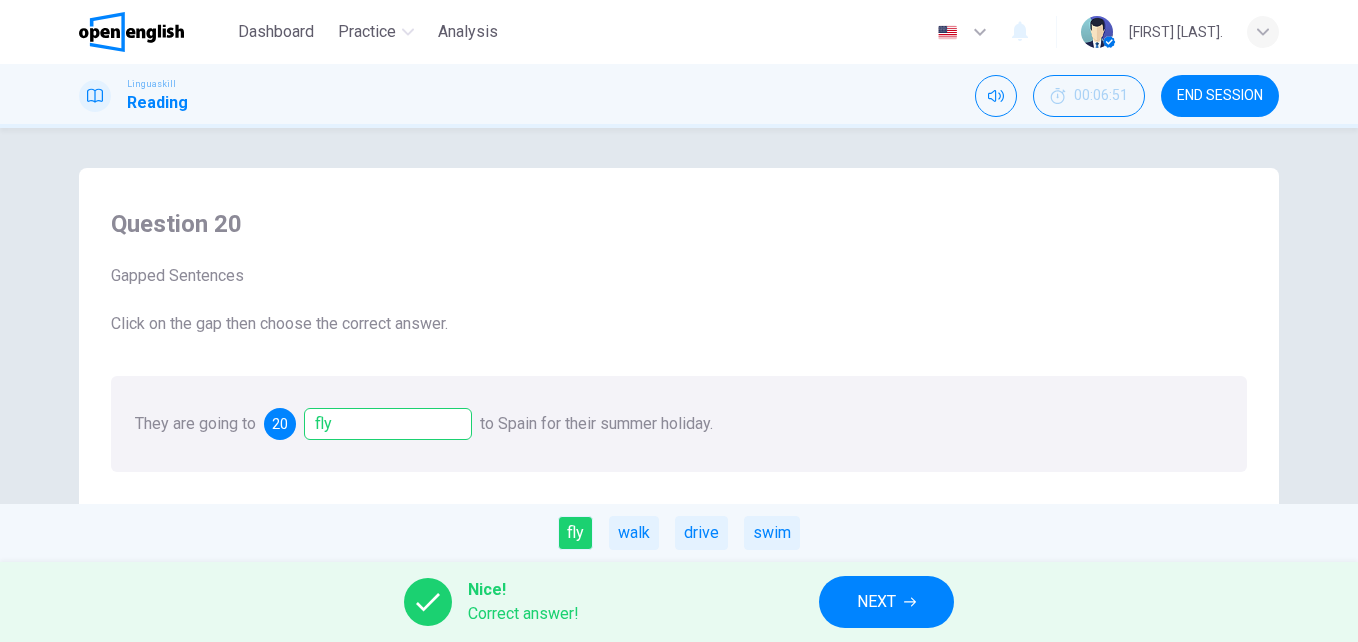 click on "NEXT" at bounding box center [886, 602] 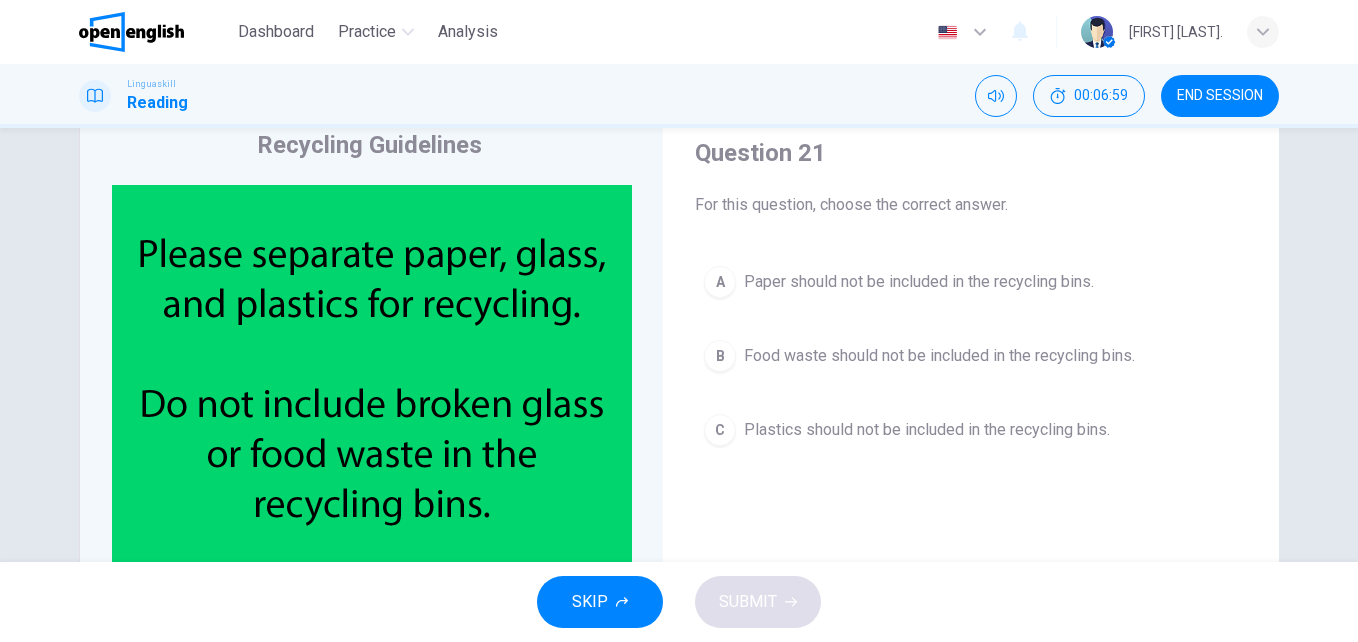 scroll, scrollTop: 63, scrollLeft: 0, axis: vertical 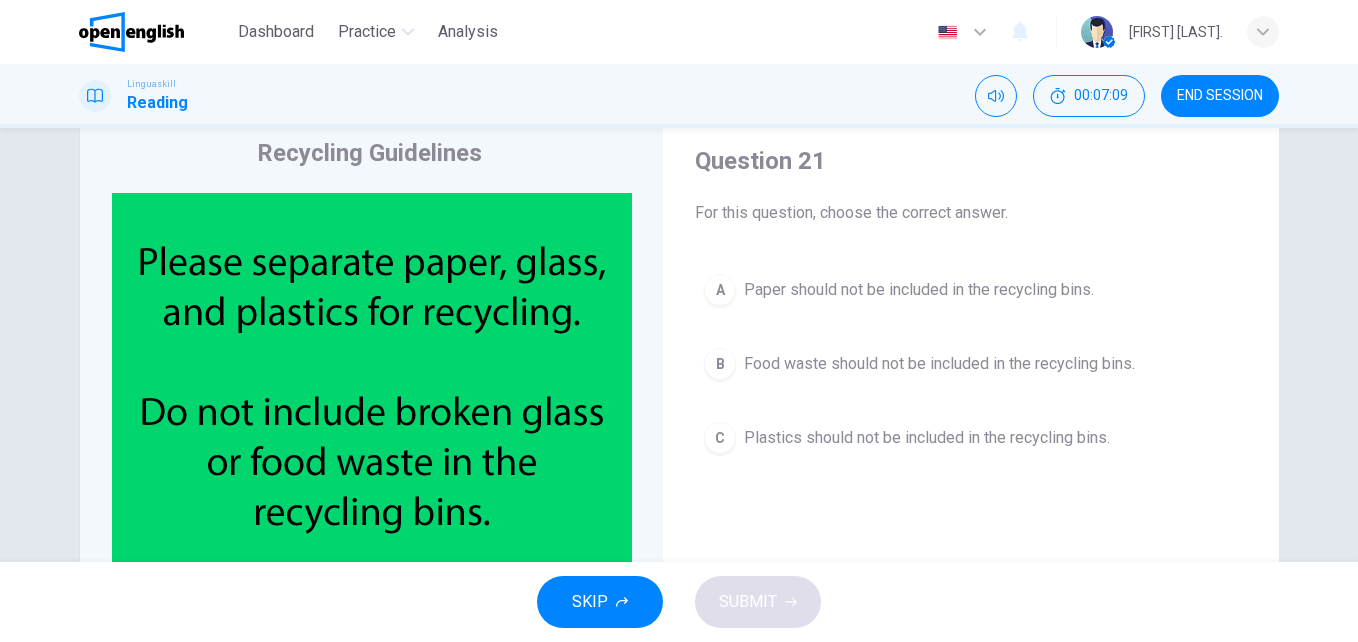 click on "Food waste should not be included in the recycling bins." at bounding box center (939, 364) 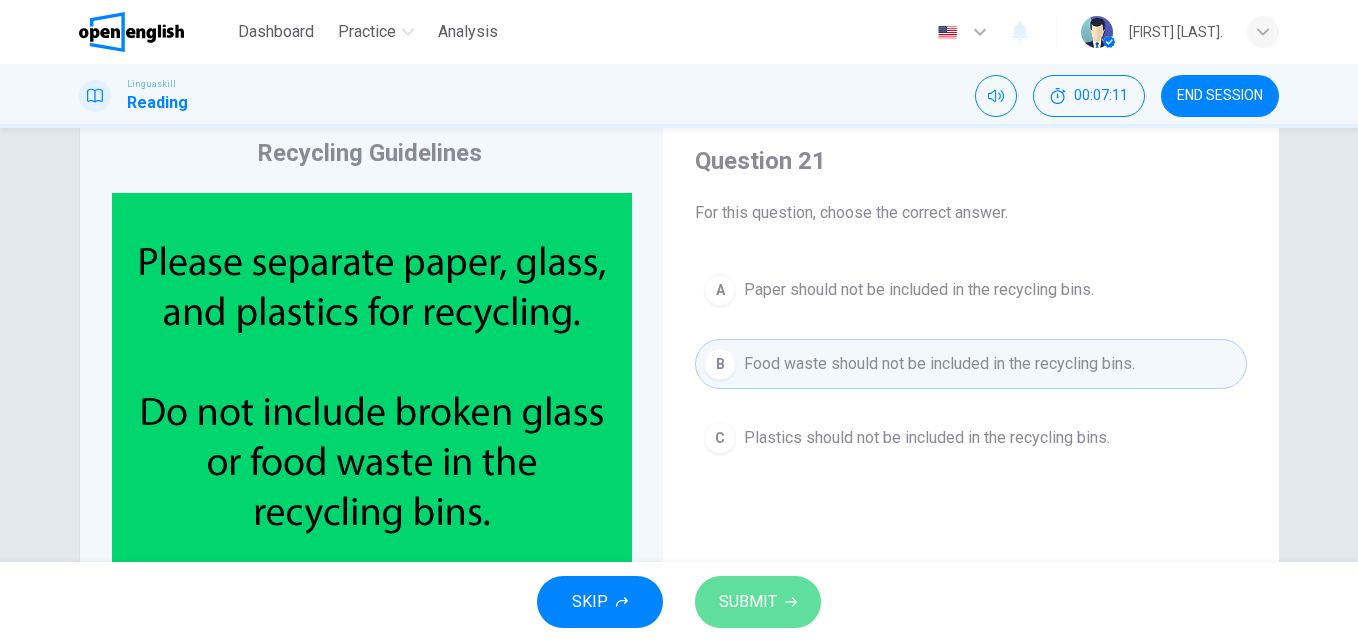 click on "SUBMIT" at bounding box center [748, 602] 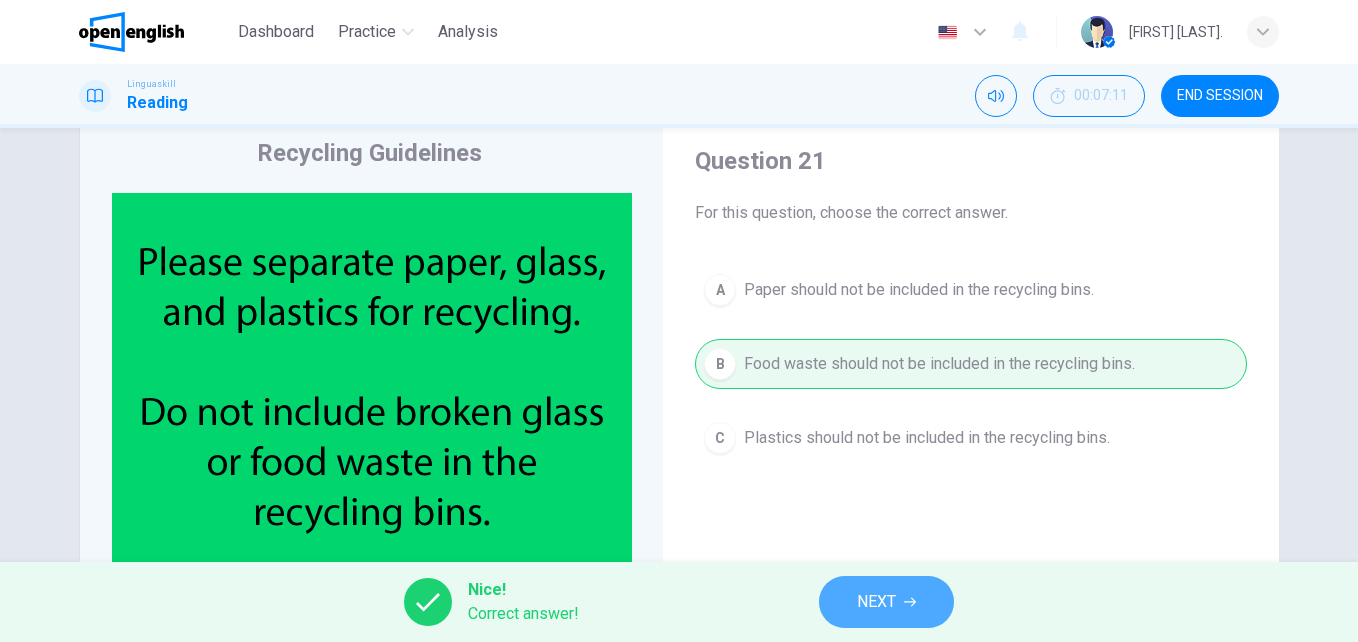 click on "NEXT" at bounding box center [876, 602] 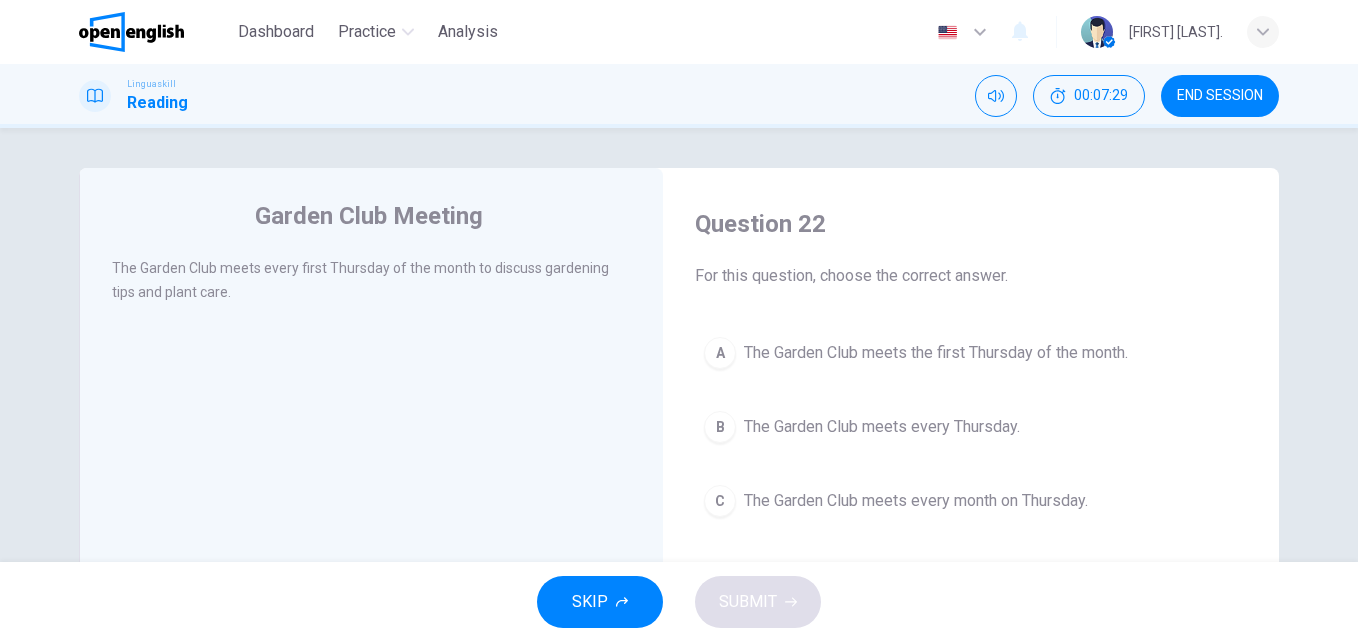 click on "The Garden Club meets the first Thursday of the month." at bounding box center [936, 353] 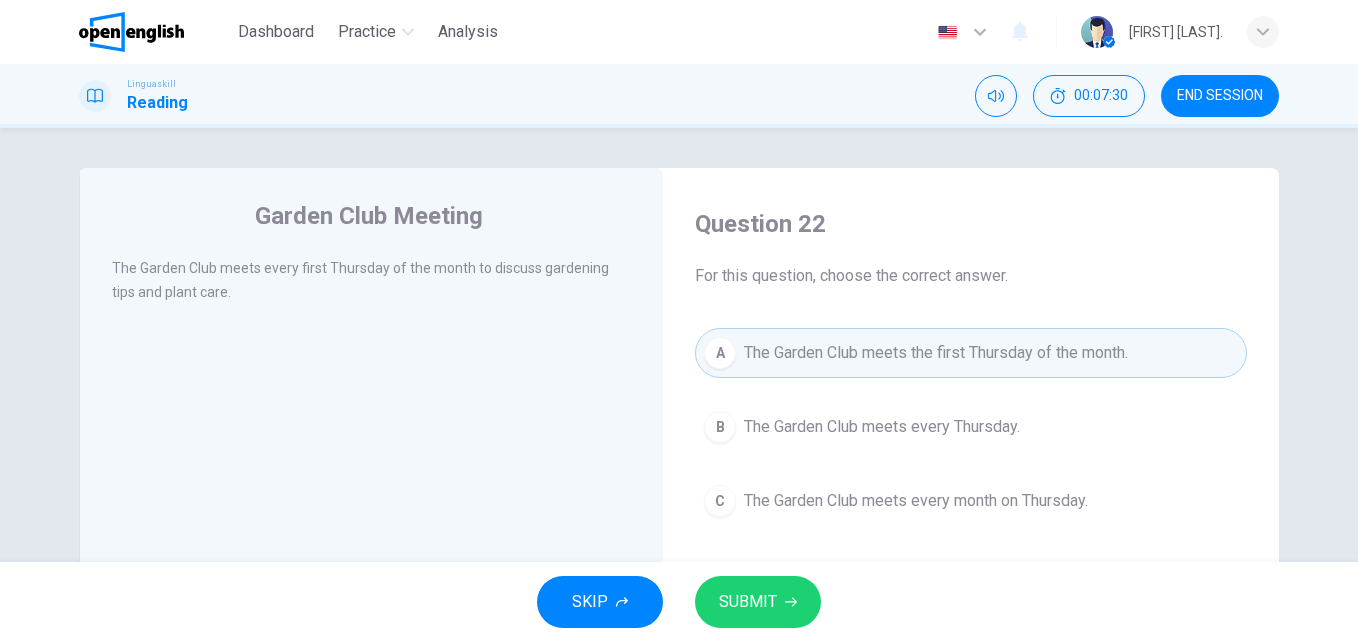click on "SUBMIT" at bounding box center [748, 602] 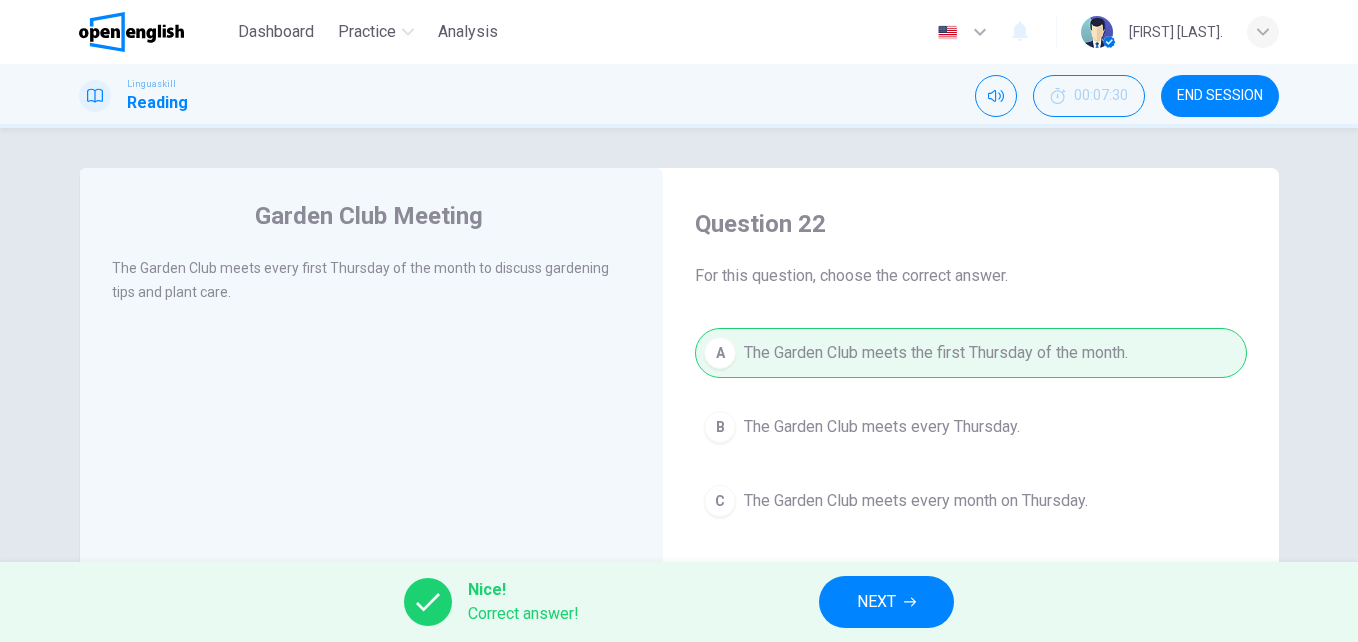 click on "NEXT" at bounding box center (876, 602) 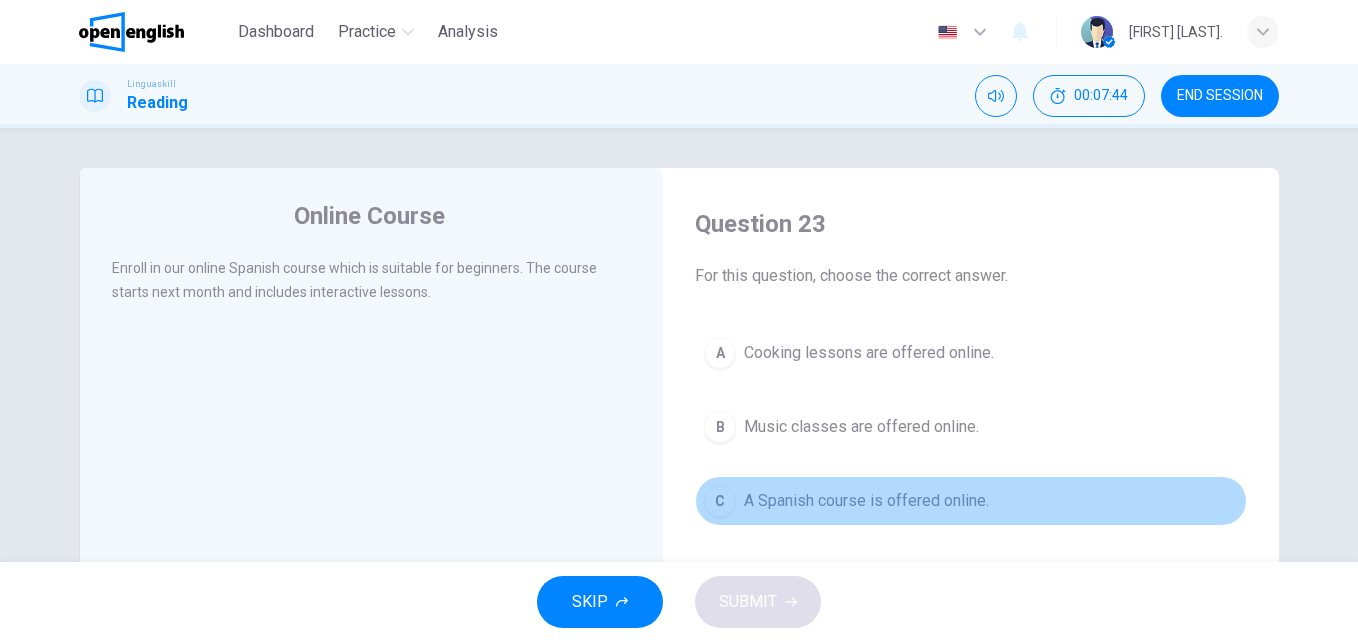 click on "A Spanish course is offered online." at bounding box center (866, 501) 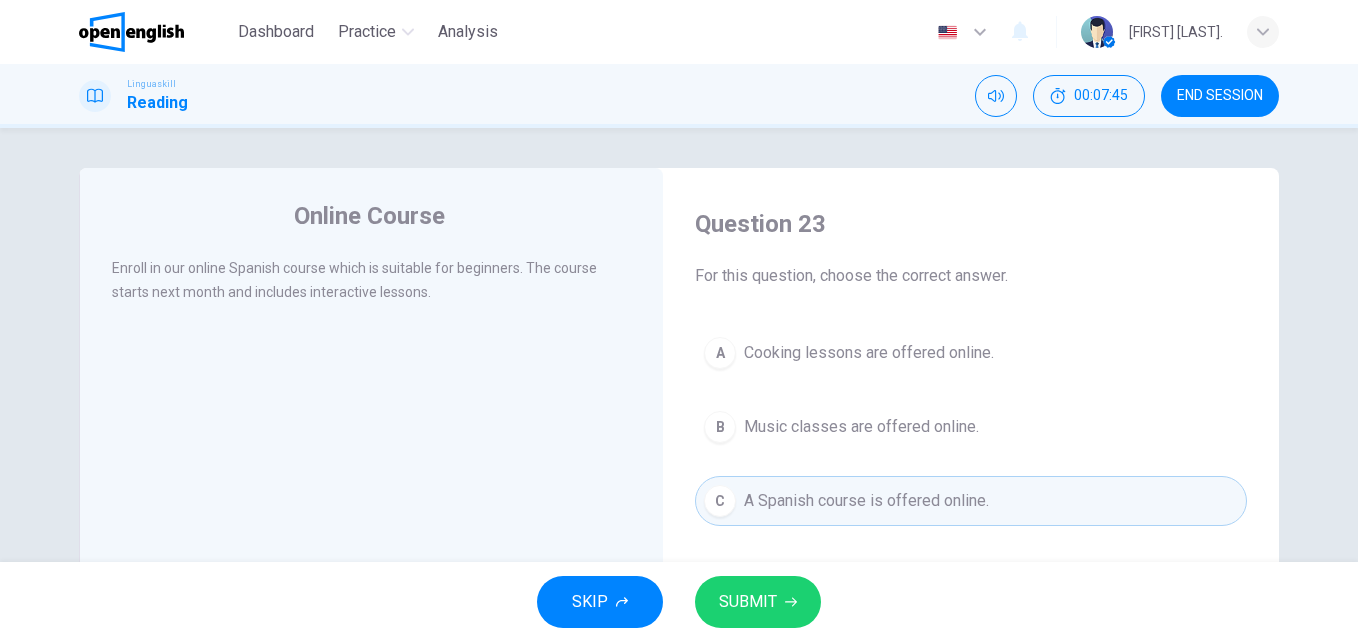 click on "SKIP SUBMIT" at bounding box center (679, 602) 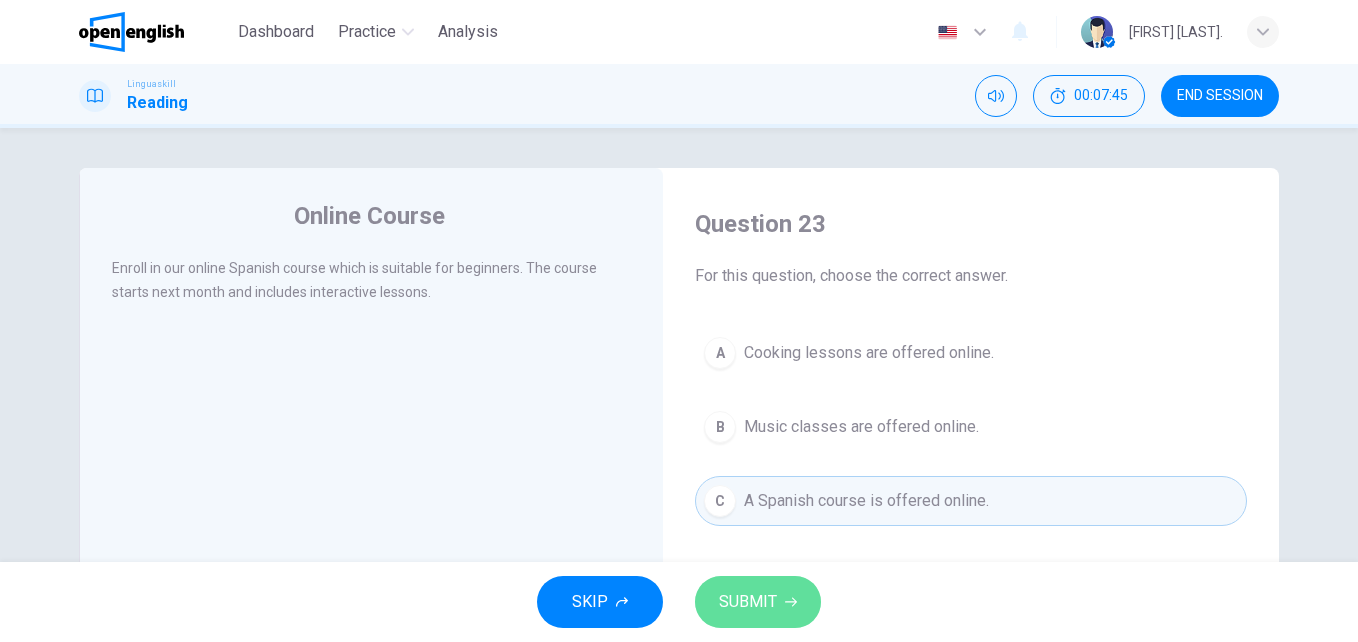 click on "SUBMIT" at bounding box center (748, 602) 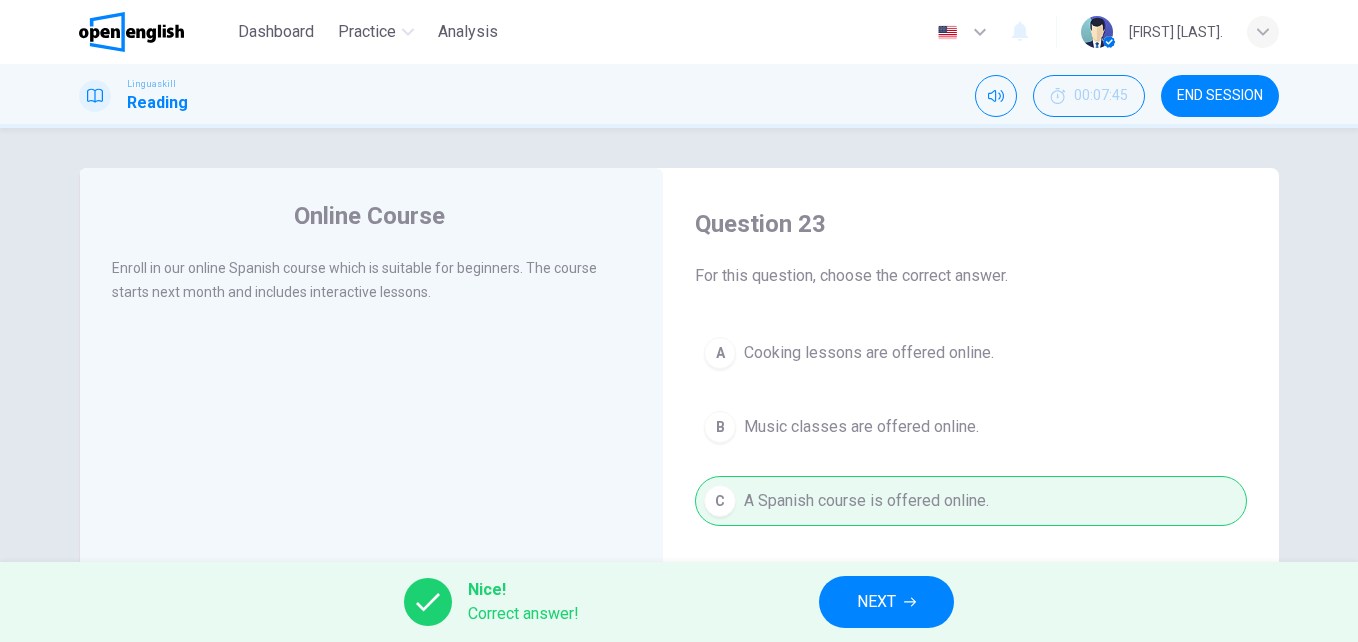 click on "Nice! Correct answer! NEXT" at bounding box center (679, 602) 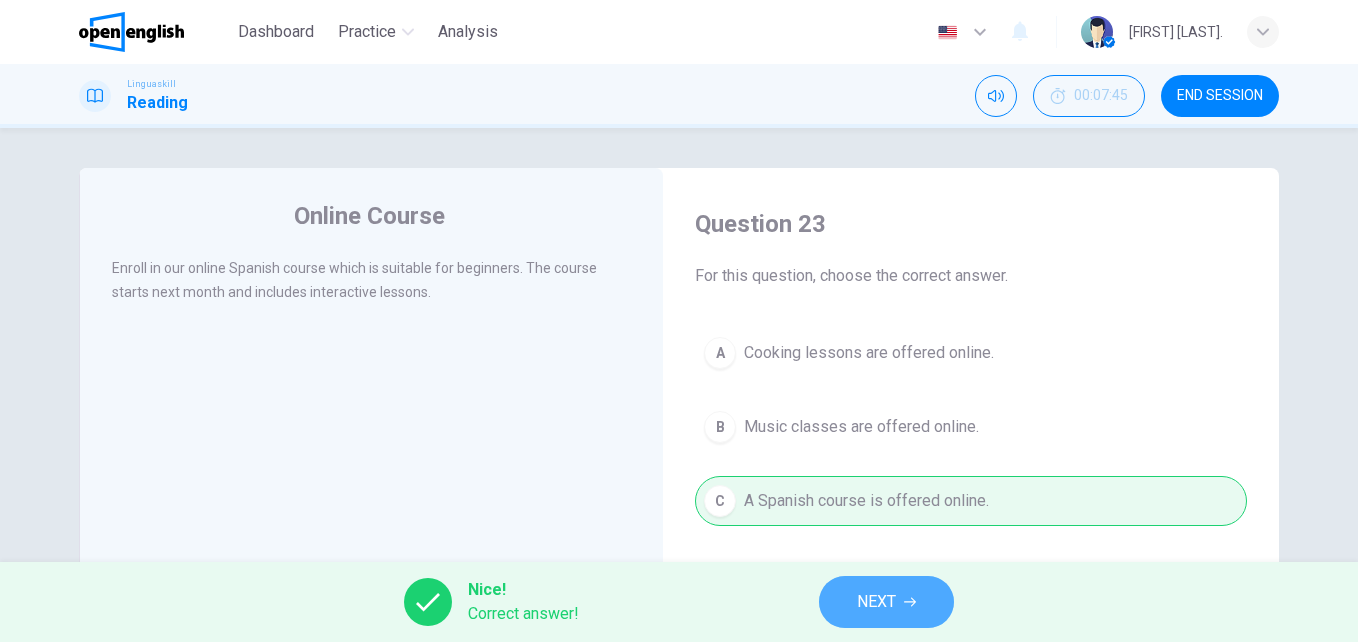 click on "NEXT" at bounding box center [886, 602] 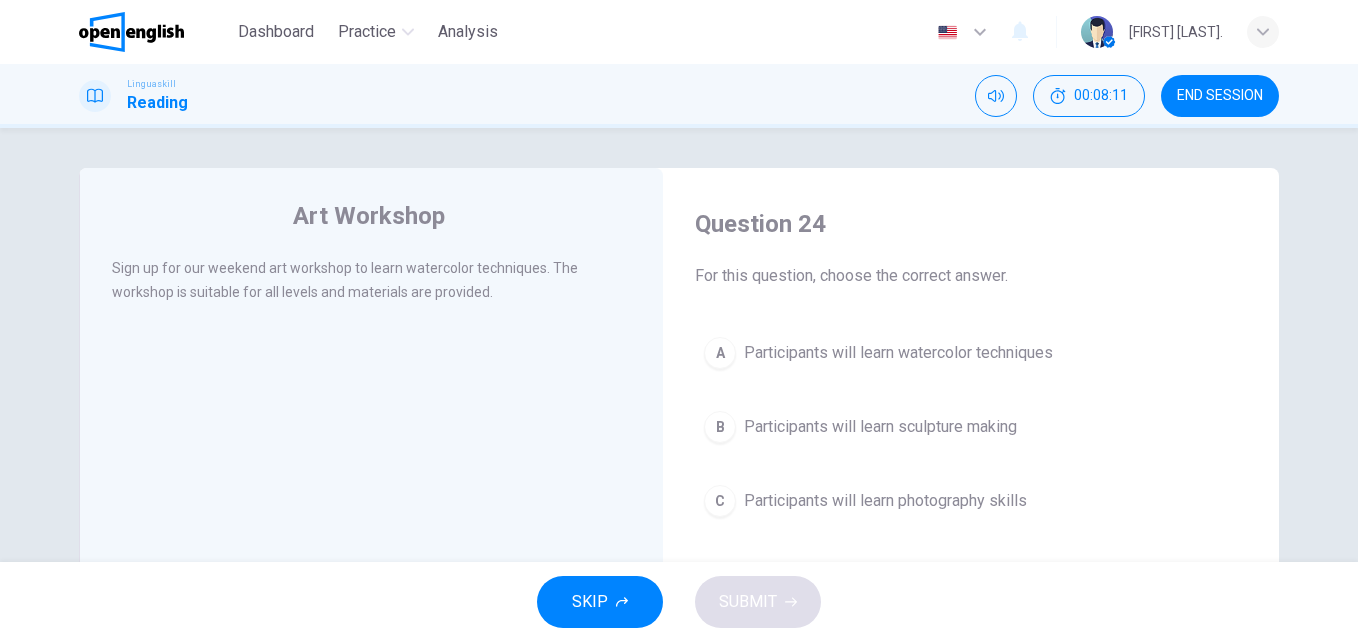 click on "A Participants will learn watercolor techniques" at bounding box center (971, 353) 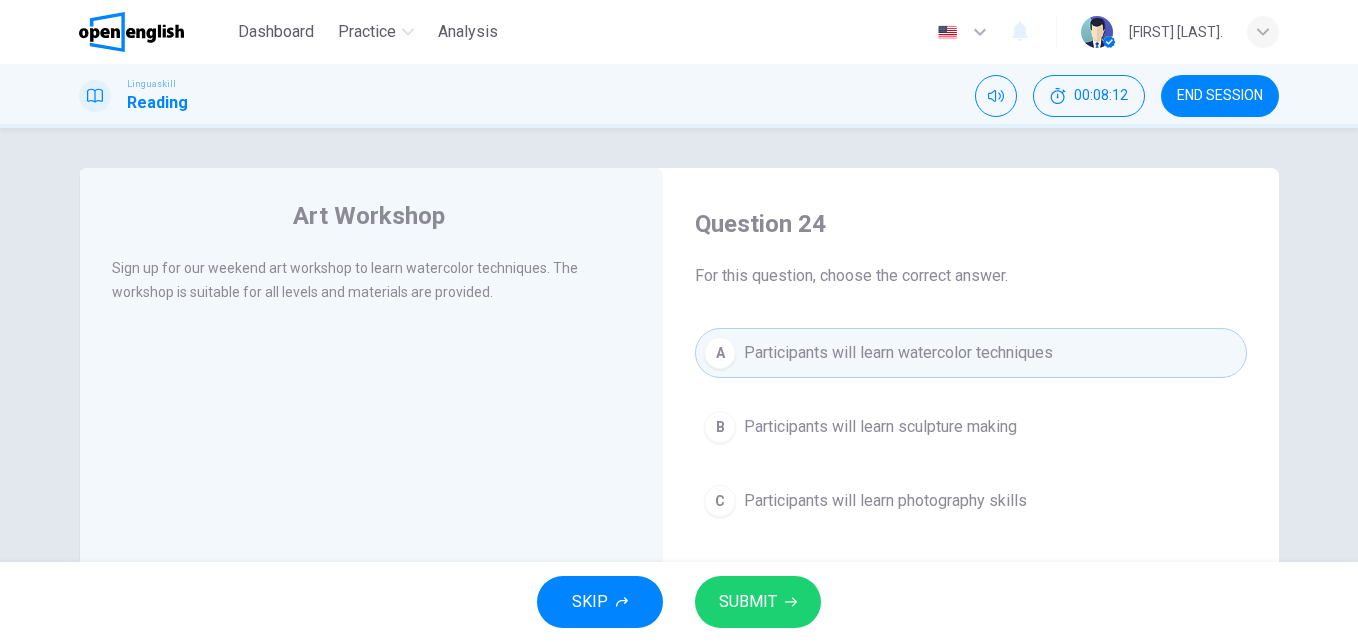 click on "SUBMIT" at bounding box center (748, 602) 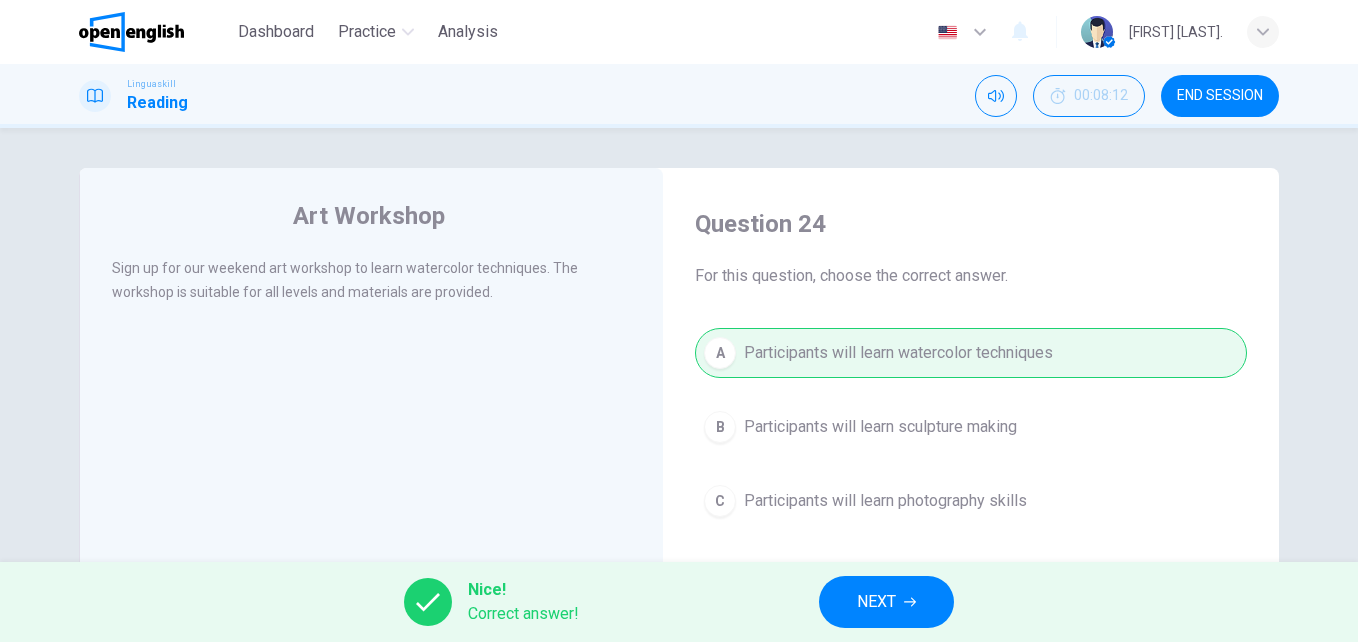 click on "Nice! Correct answer! NEXT" at bounding box center (679, 602) 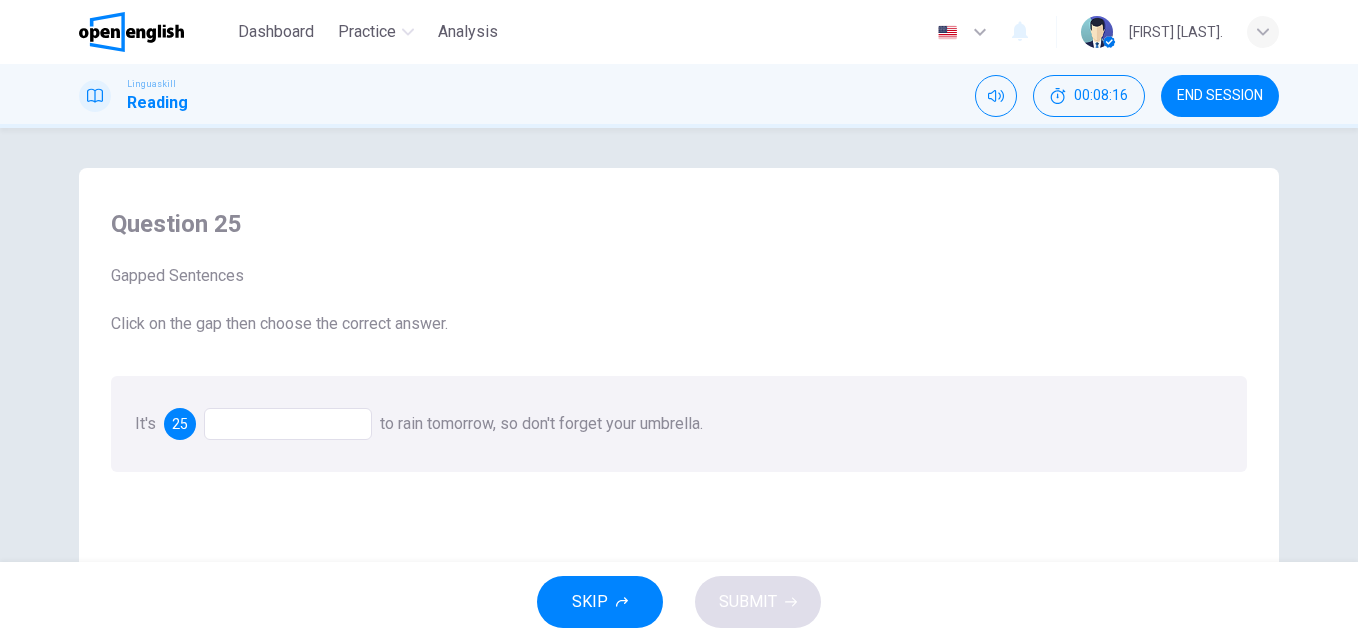 click at bounding box center (288, 424) 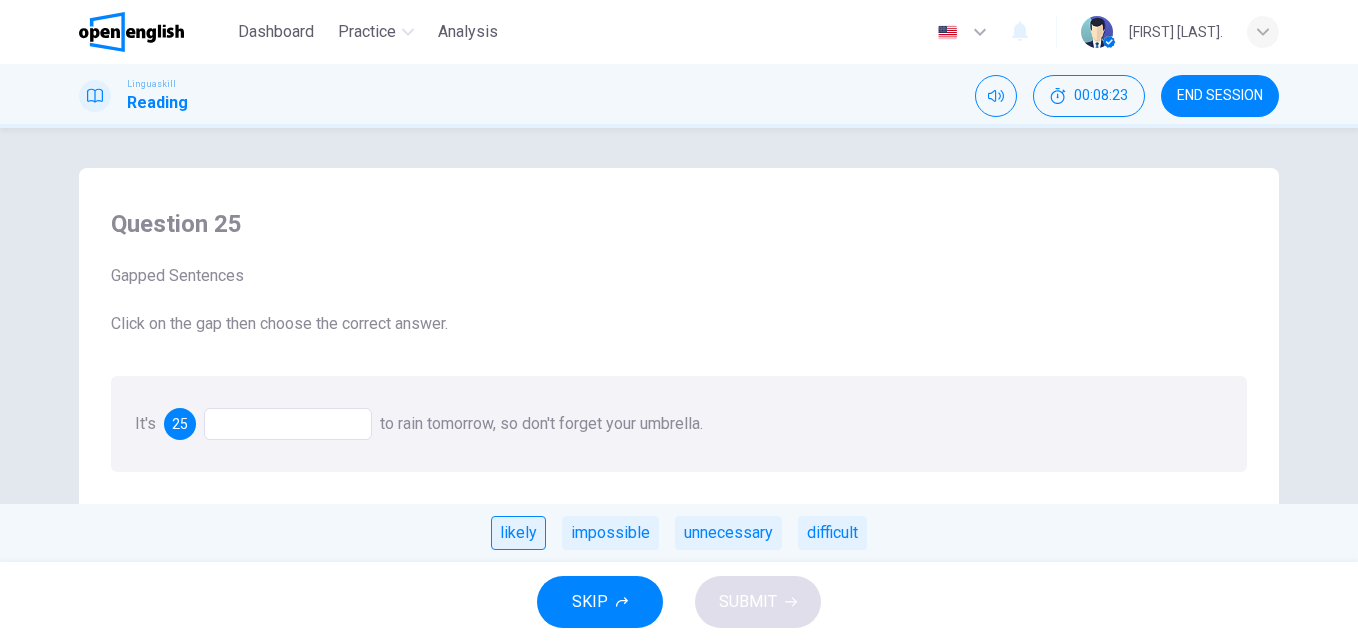 click on "likely" at bounding box center [518, 533] 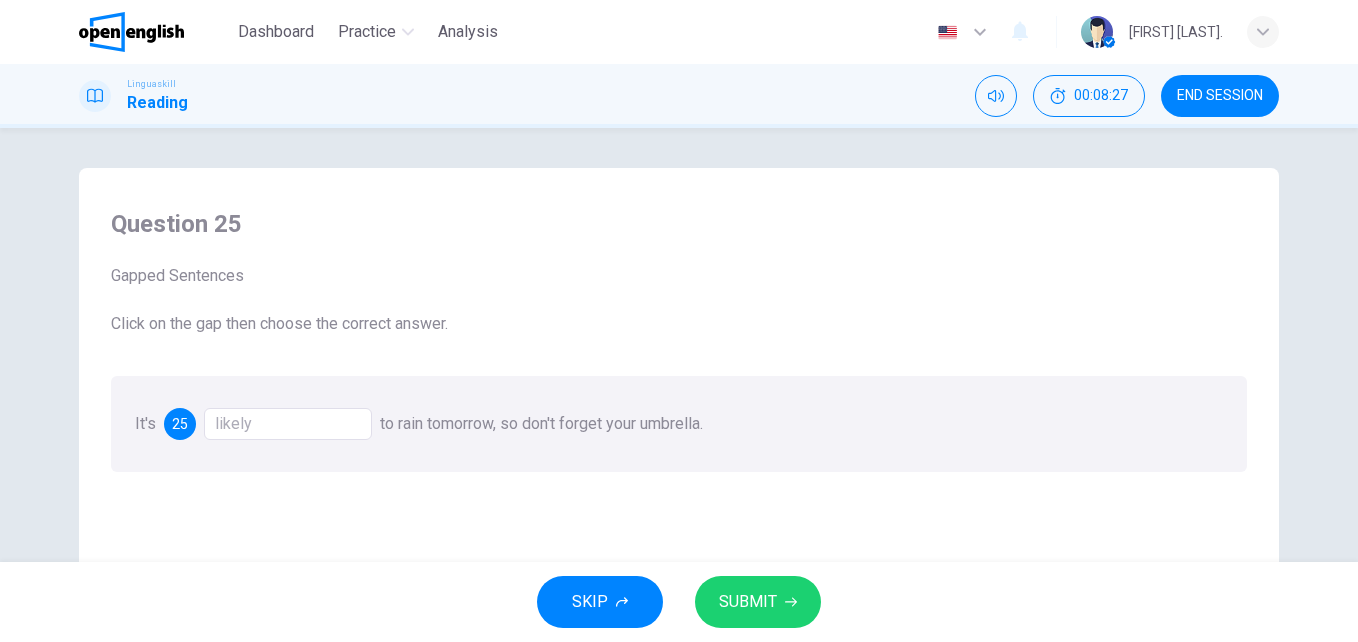click on "SUBMIT" at bounding box center [748, 602] 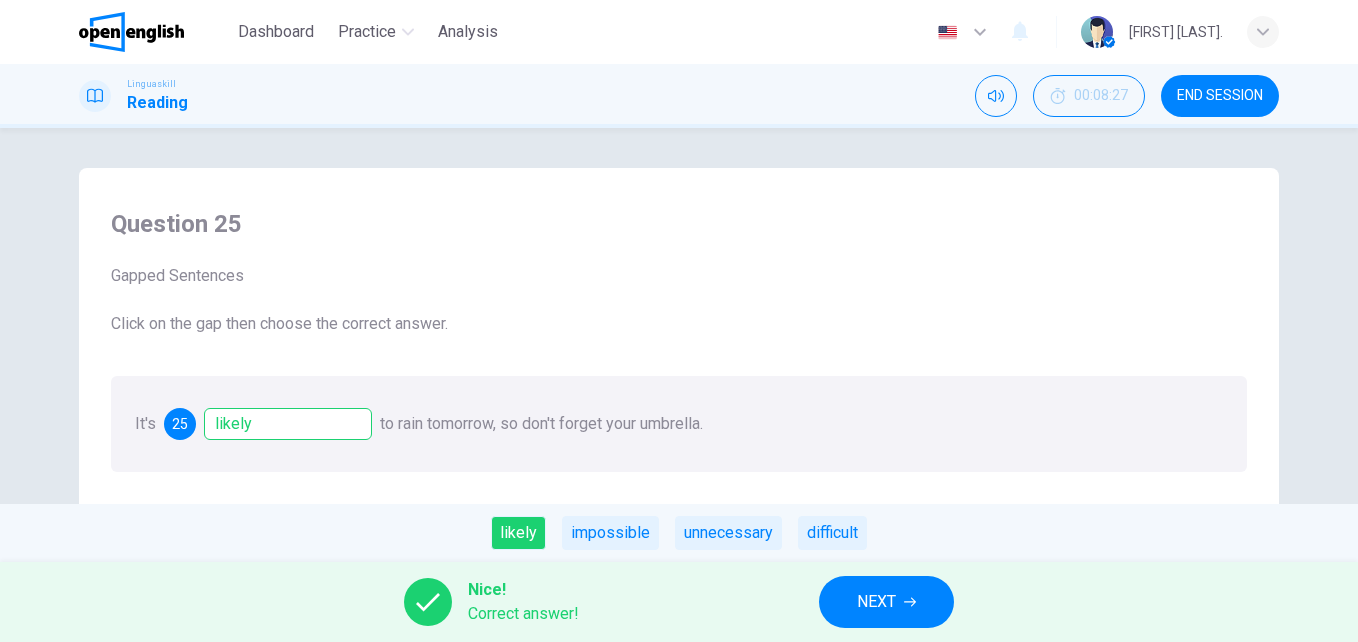 click on "NEXT" at bounding box center [886, 602] 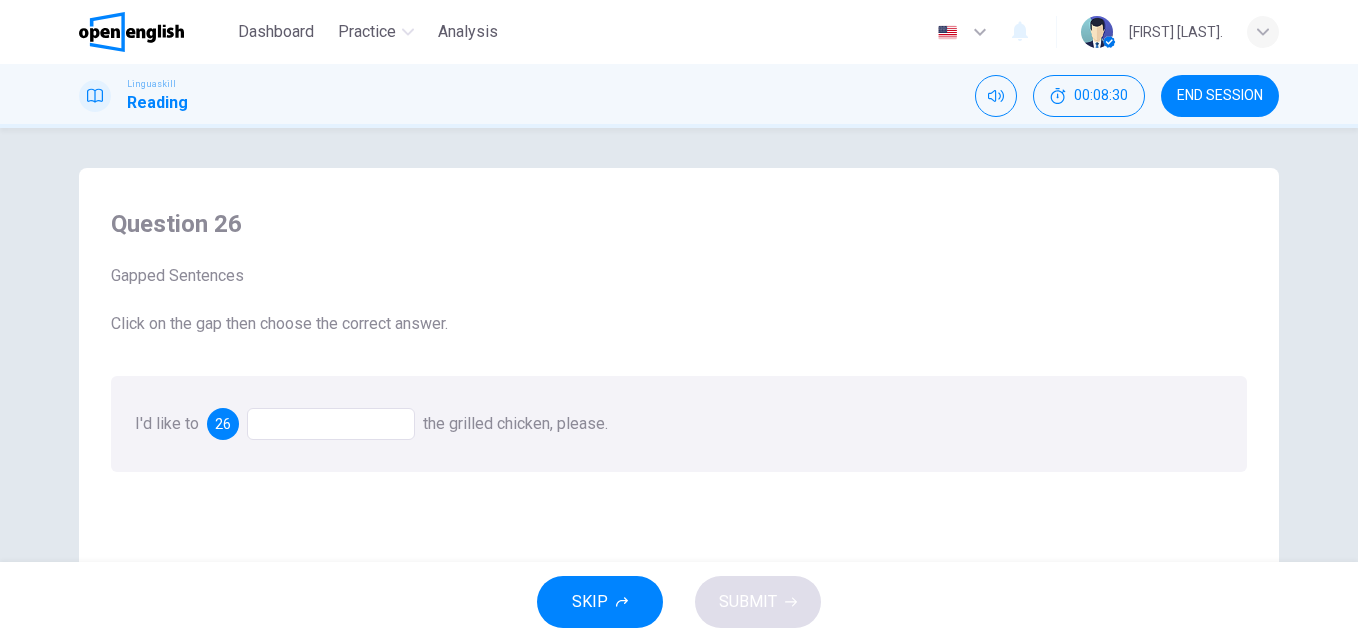 click at bounding box center [331, 424] 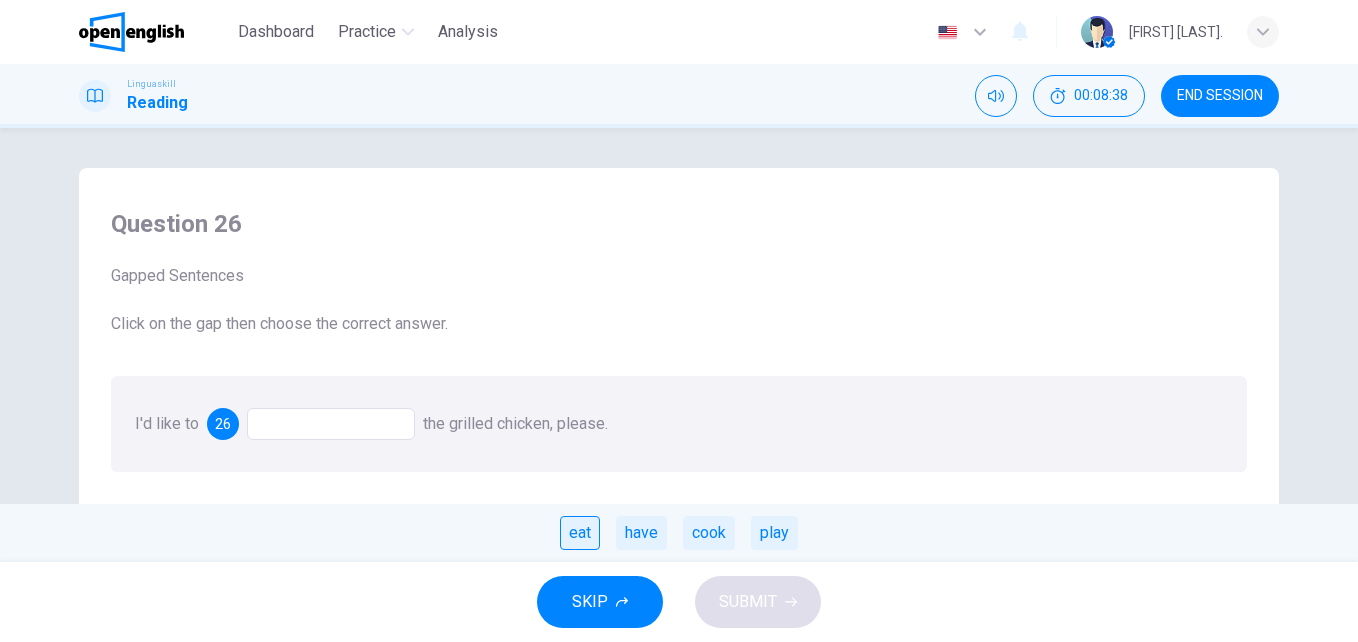 click on "eat" at bounding box center (580, 533) 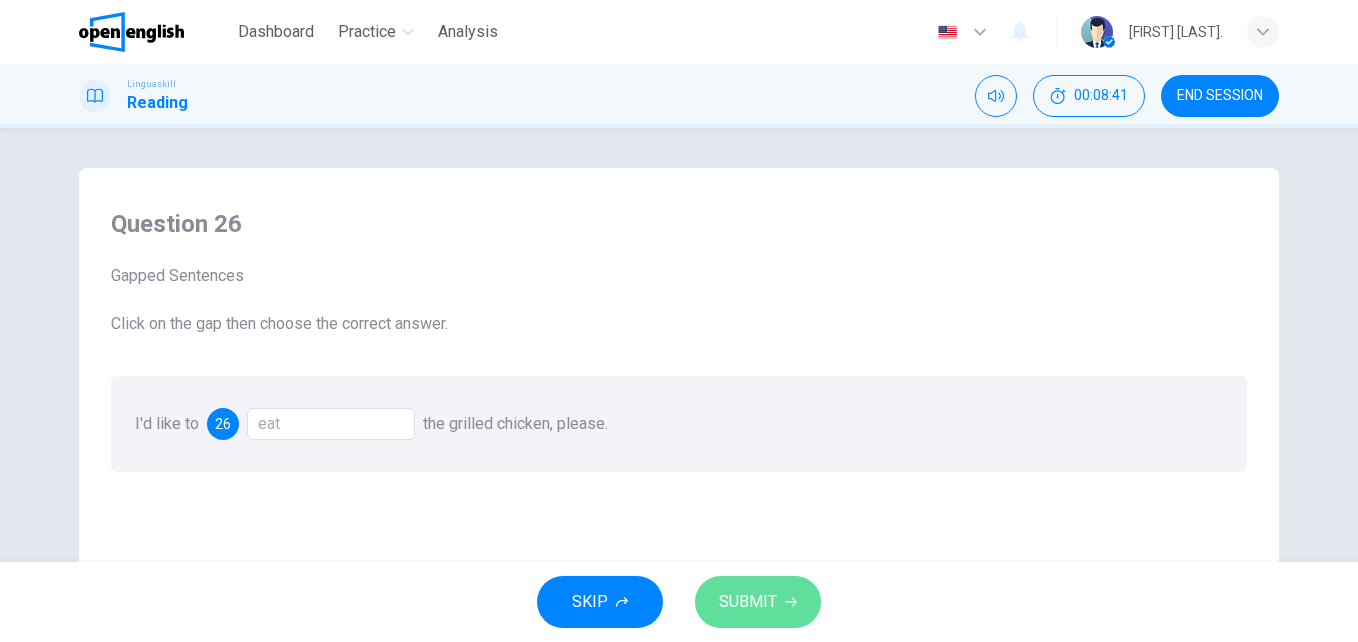 click on "SUBMIT" at bounding box center [748, 602] 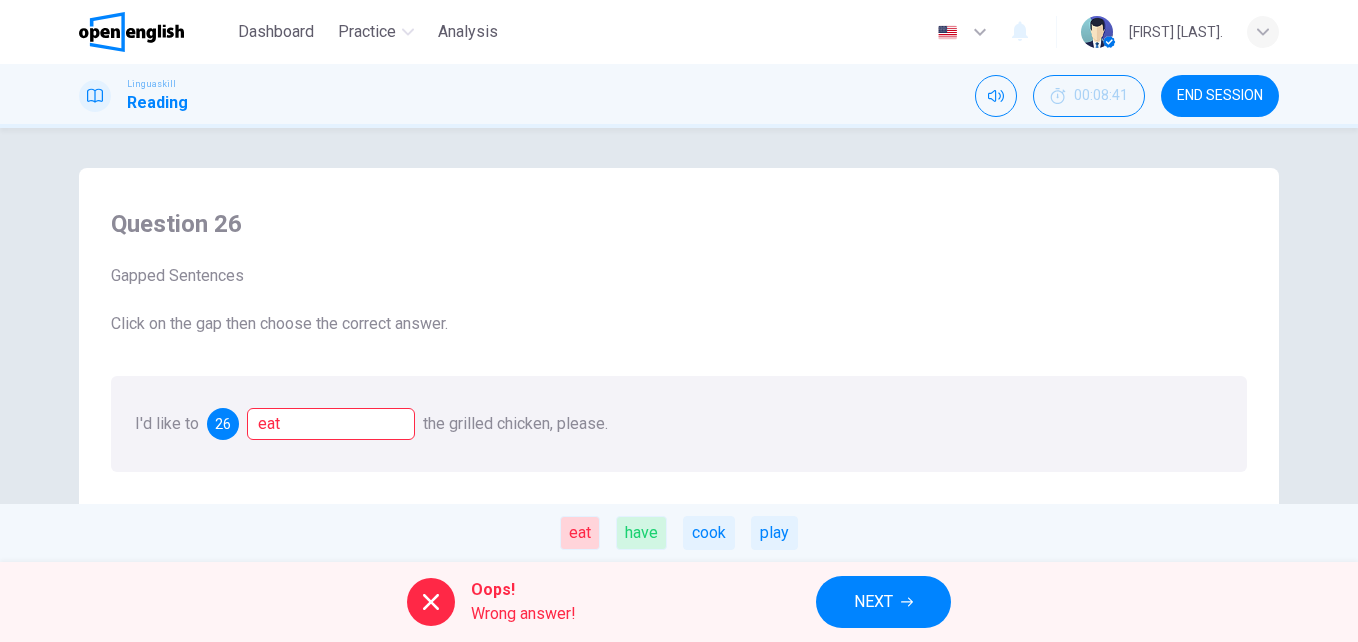 click on "NEXT" at bounding box center (873, 602) 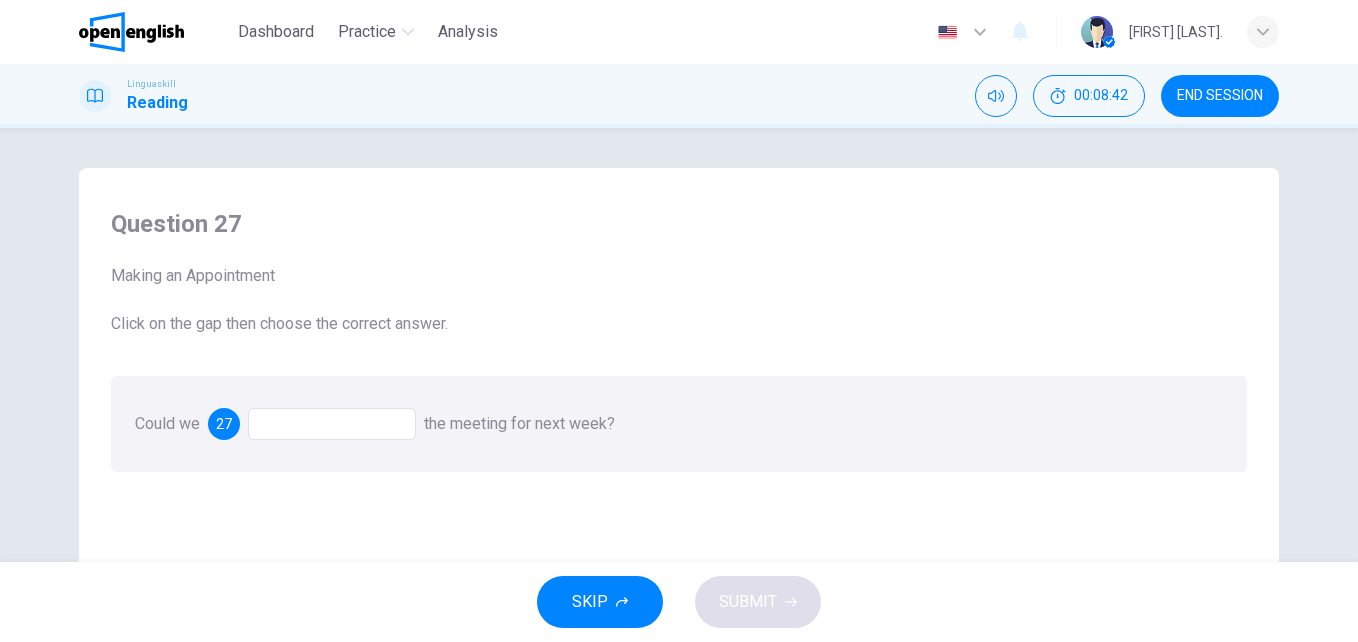 click at bounding box center [332, 424] 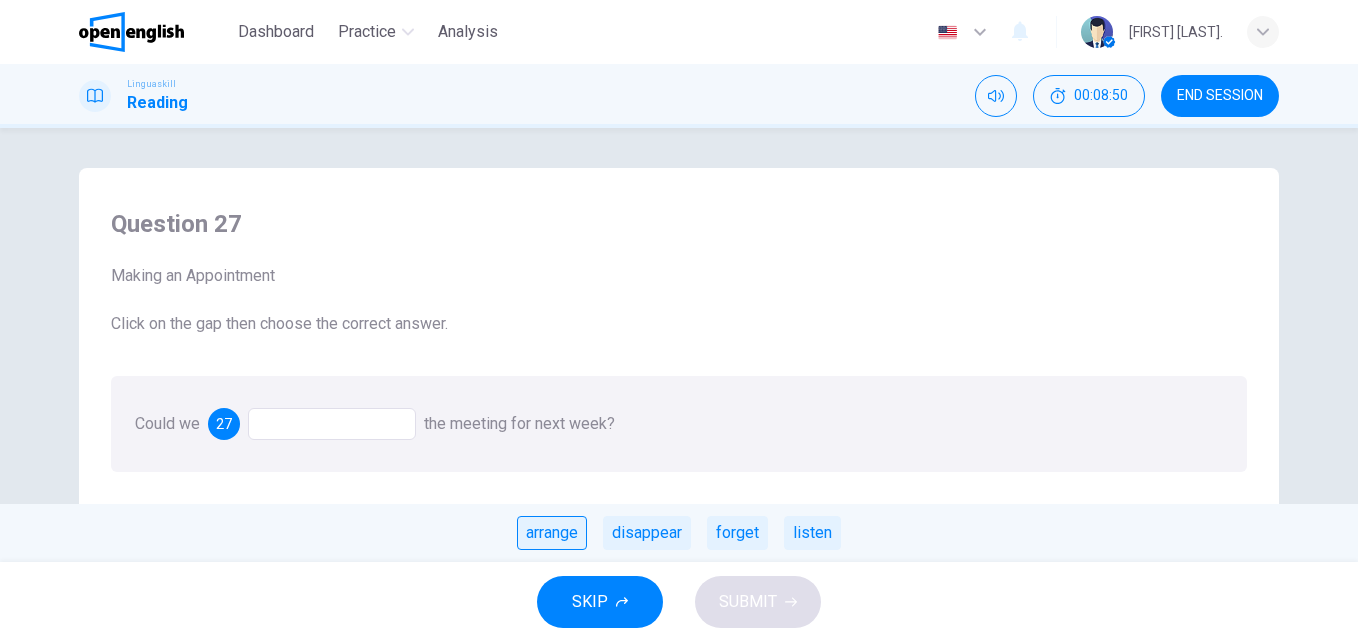 click on "arrange" at bounding box center [552, 533] 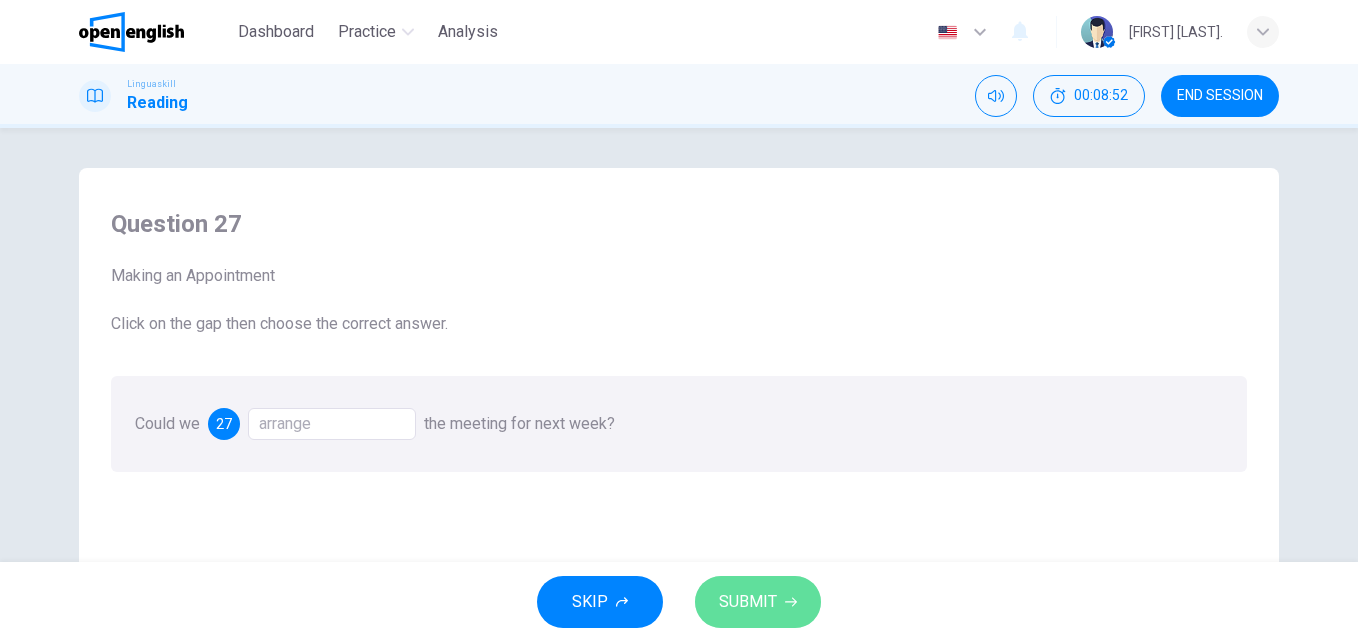 click on "SUBMIT" at bounding box center (748, 602) 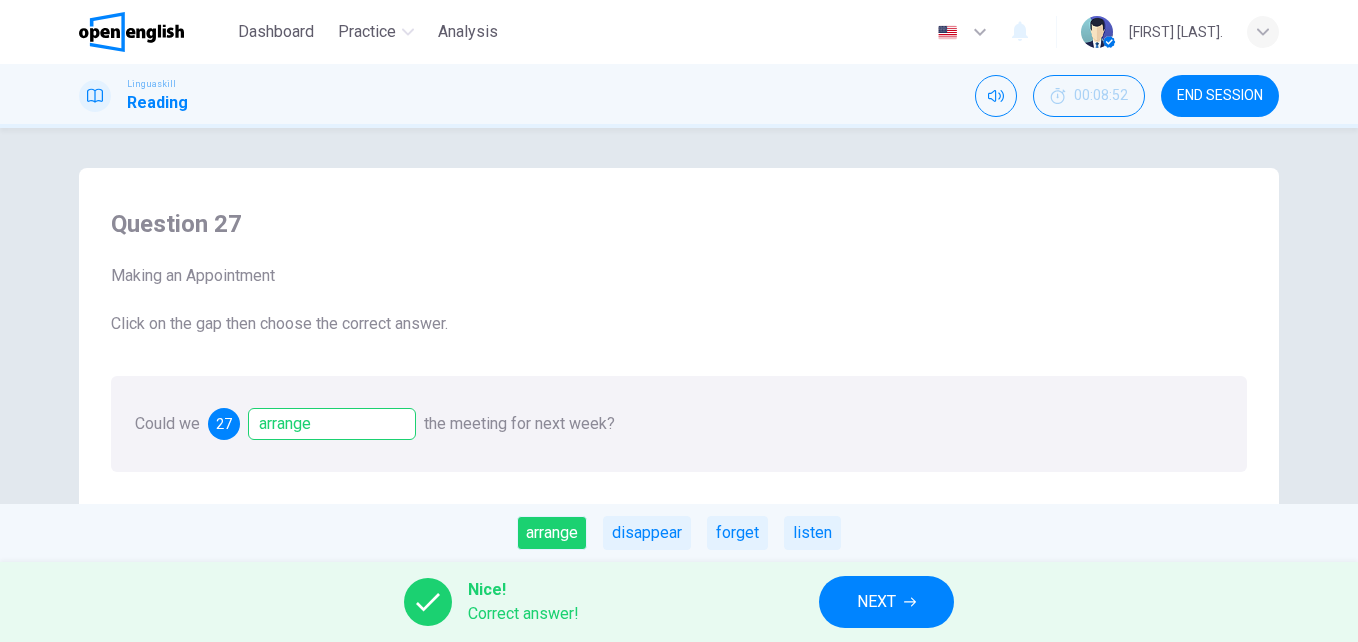 click on "NEXT" at bounding box center [876, 602] 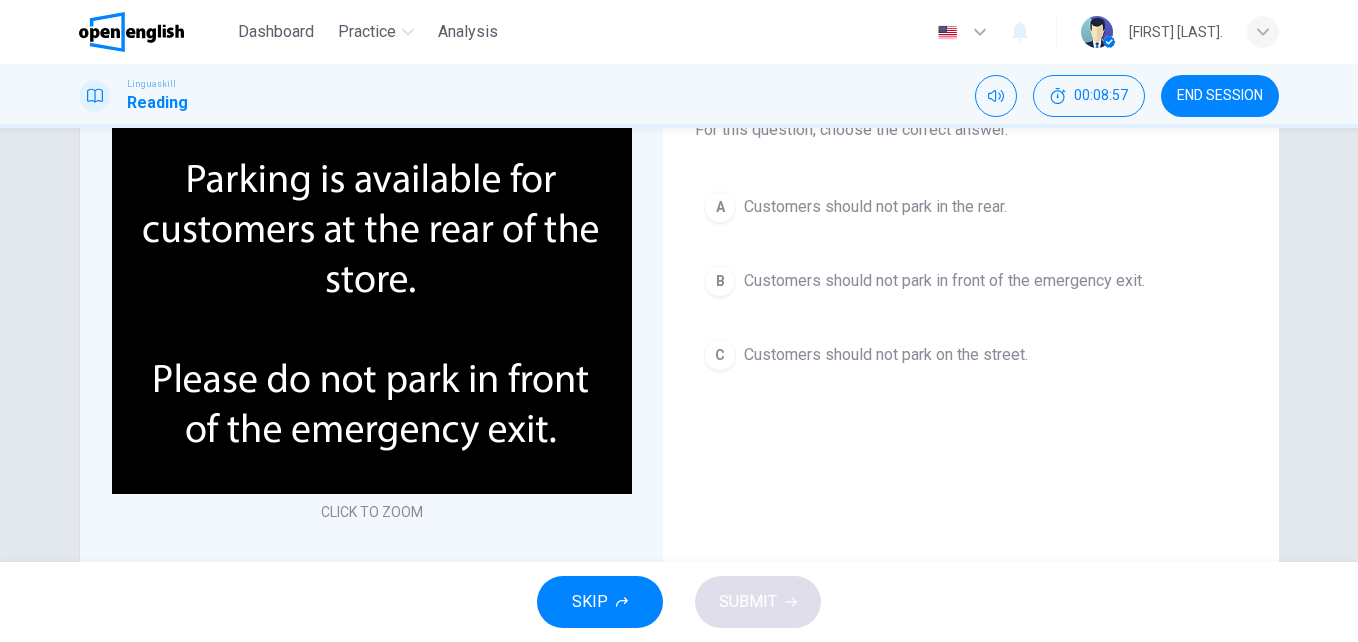 scroll, scrollTop: 126, scrollLeft: 0, axis: vertical 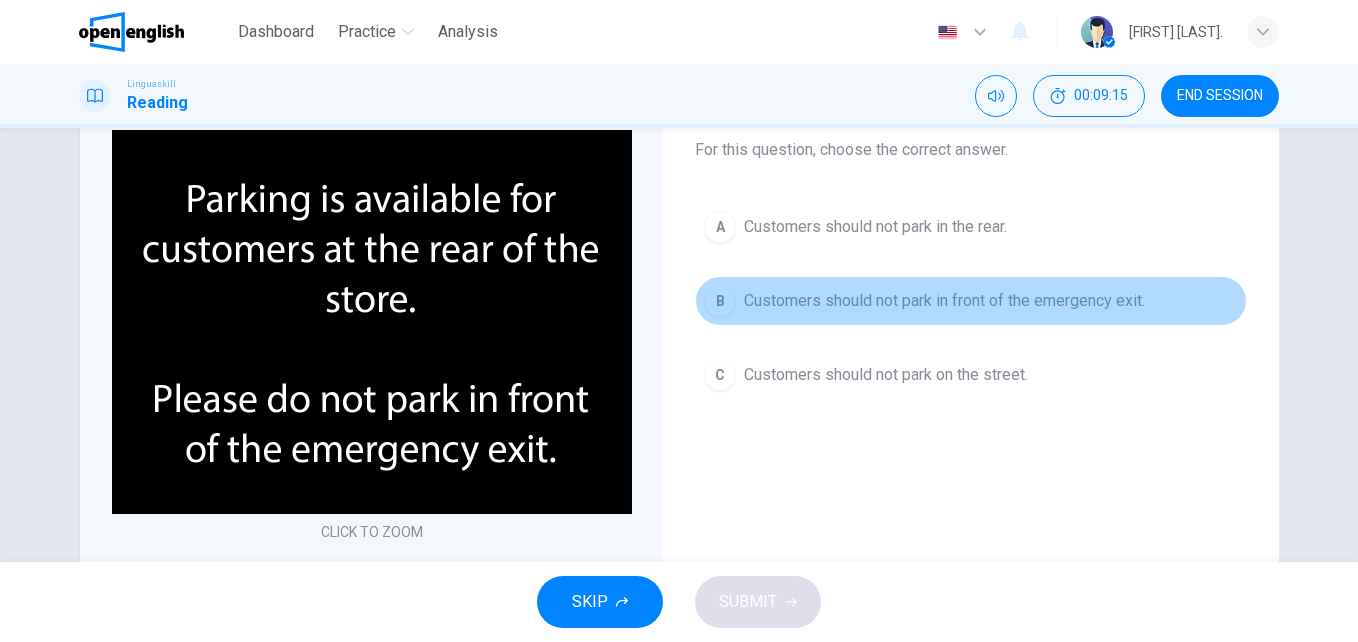 click on "Customers should not park in front of the emergency exit." at bounding box center (944, 301) 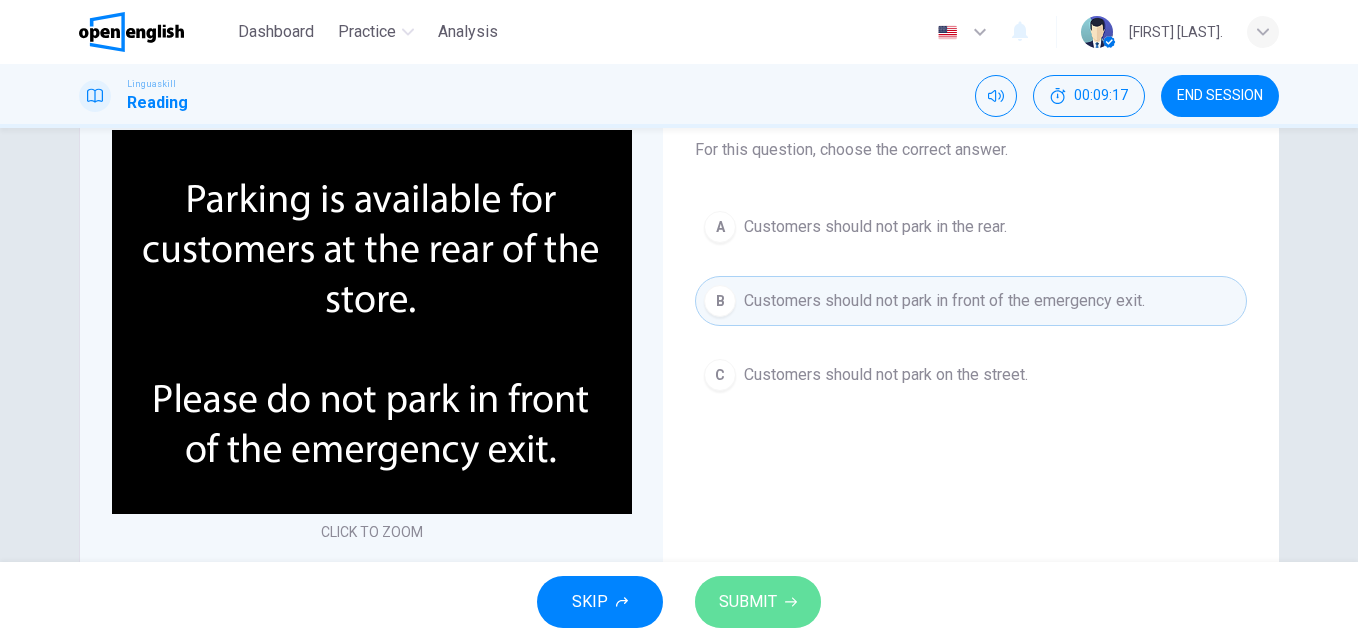 click on "SUBMIT" at bounding box center [748, 602] 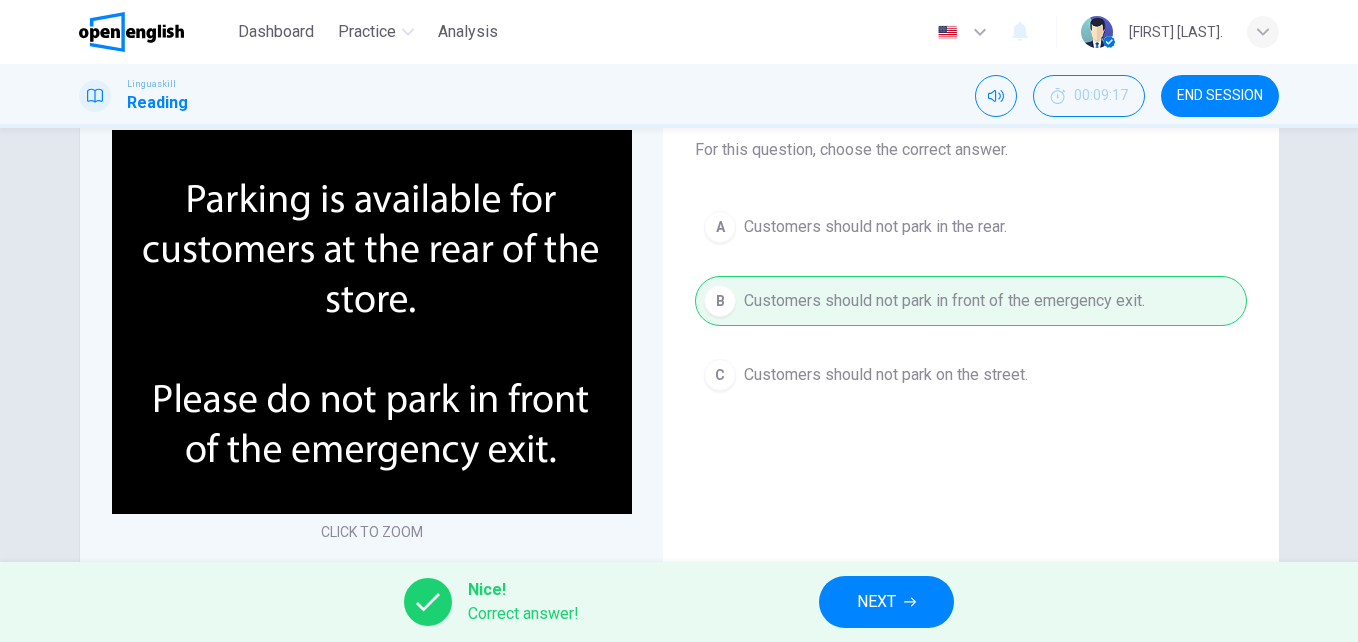 click on "NEXT" at bounding box center [886, 602] 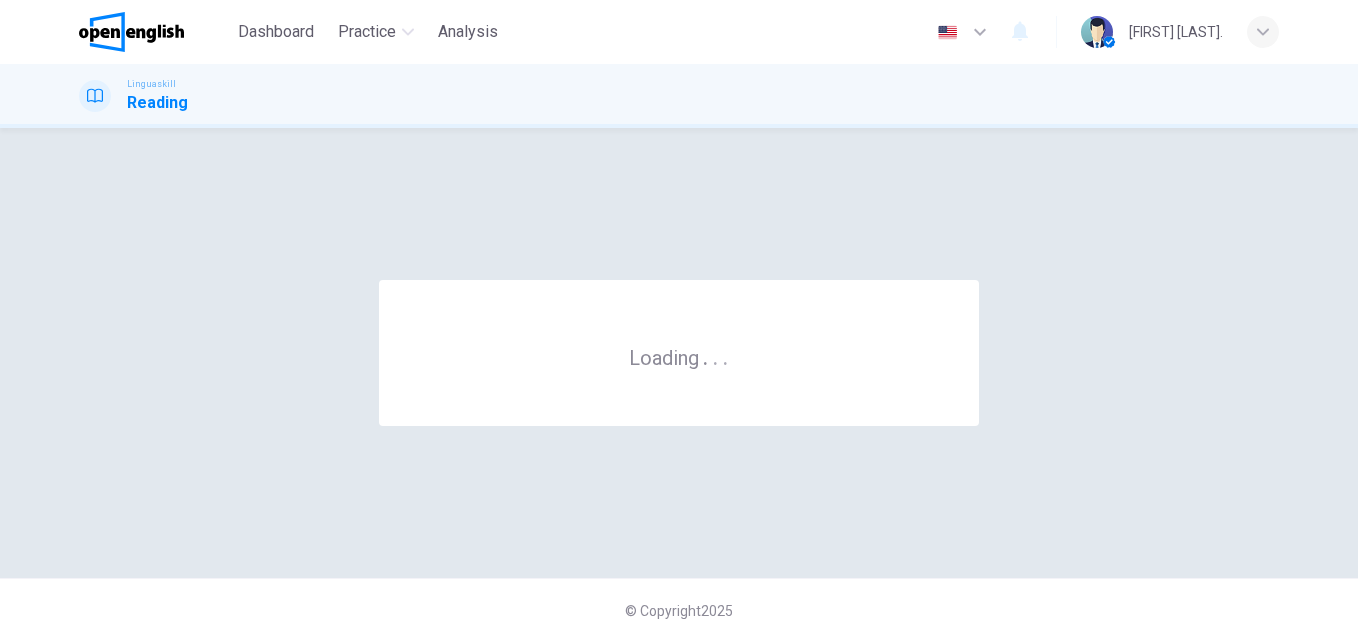scroll, scrollTop: 0, scrollLeft: 0, axis: both 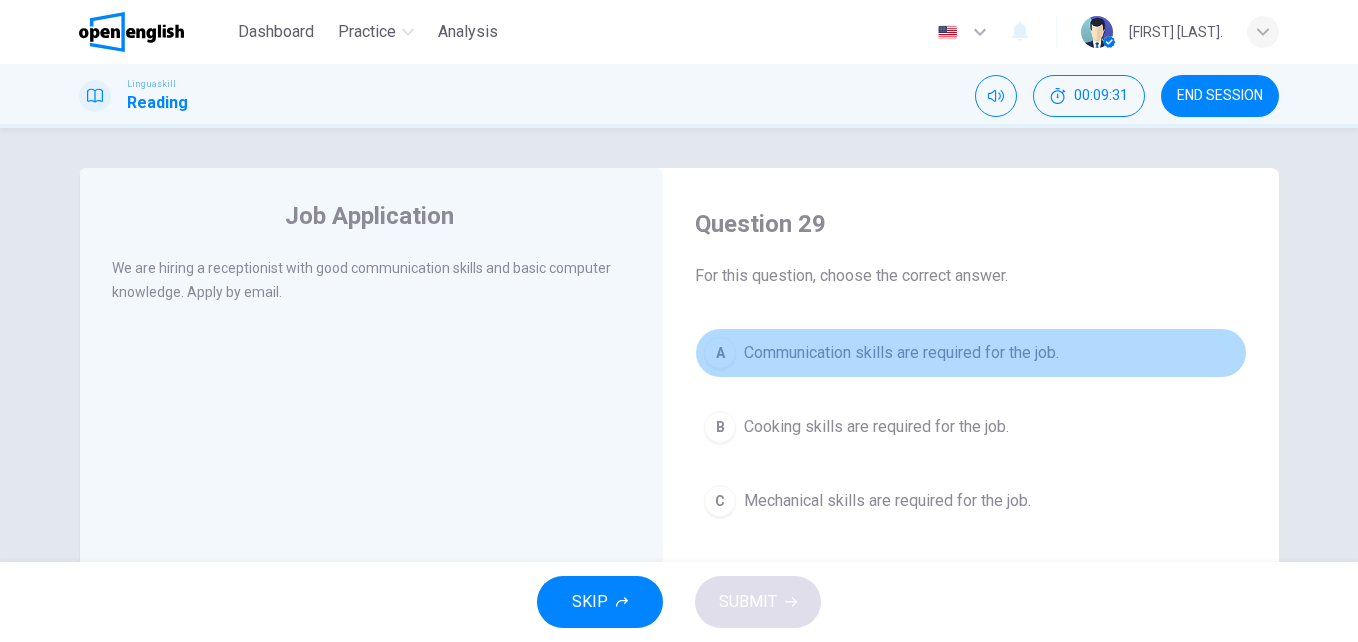 click on "Communication skills are required for the job." at bounding box center (901, 353) 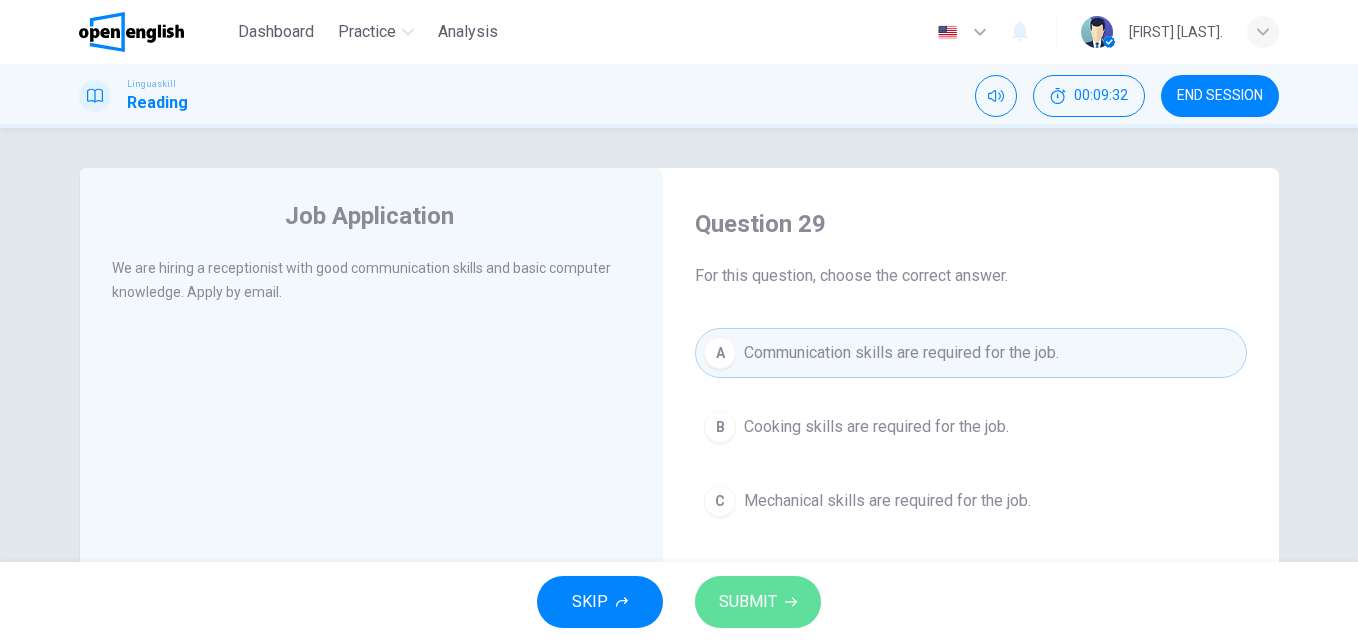 click on "SUBMIT" at bounding box center [748, 602] 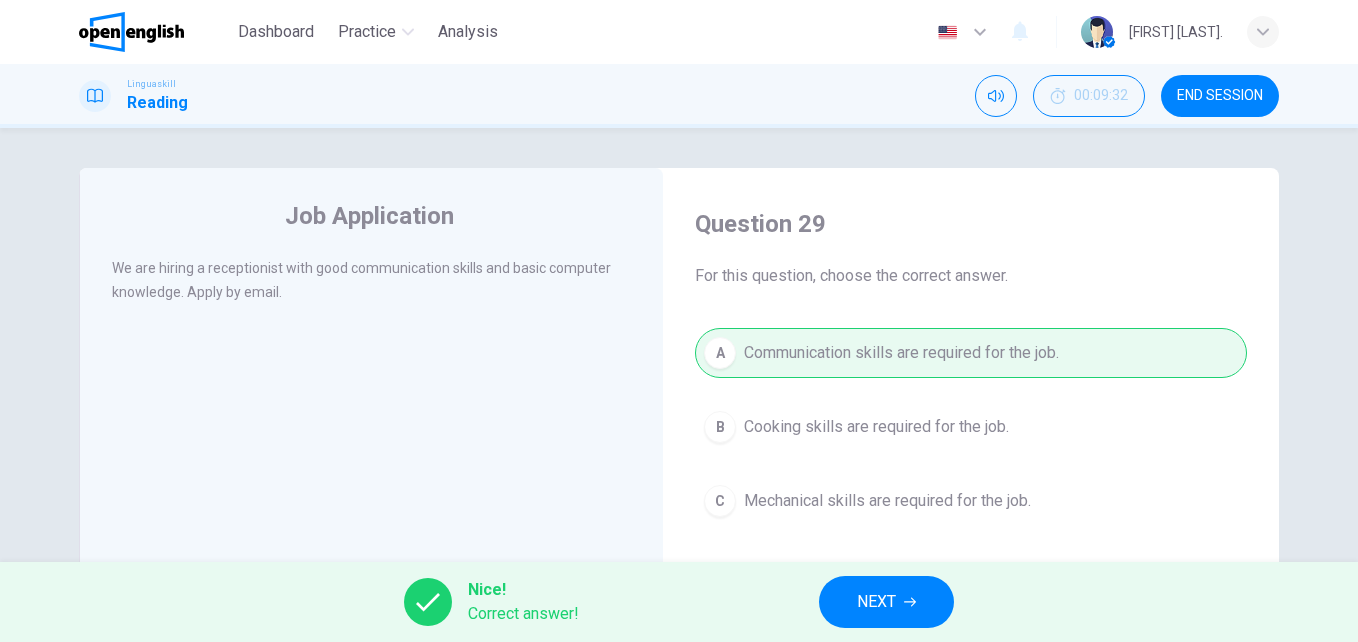 click on "Nice! Correct answer! NEXT" at bounding box center [679, 602] 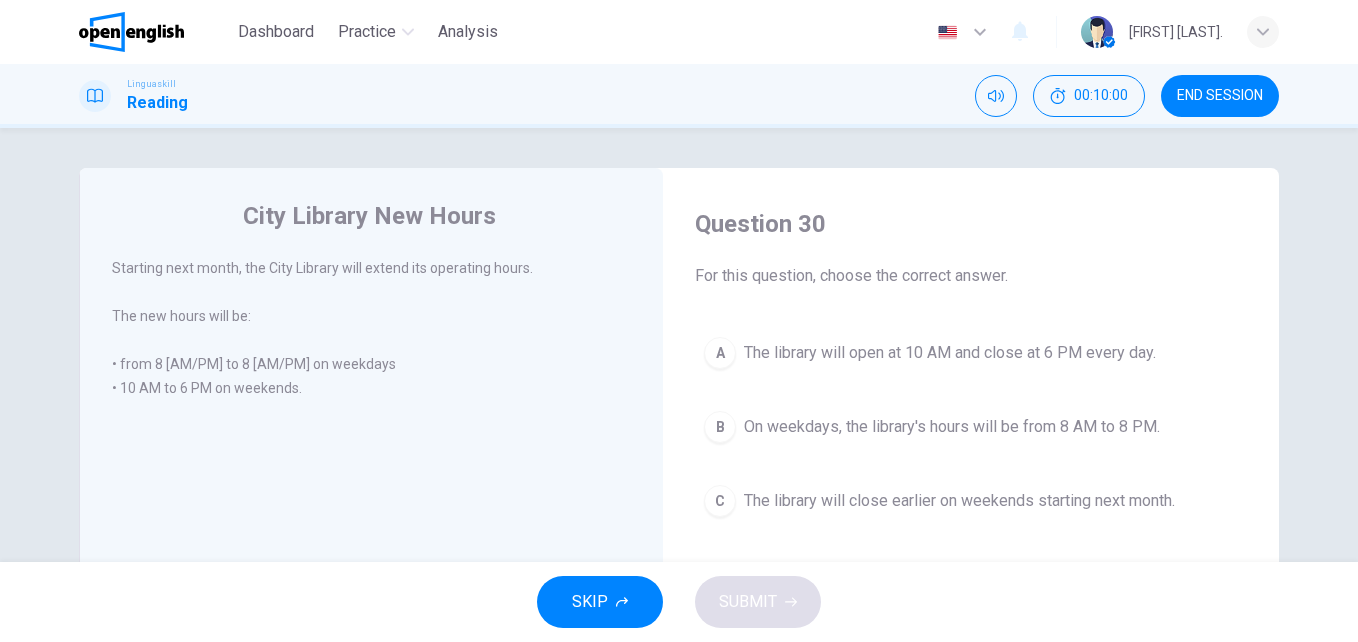 click on "The library will close earlier on weekends starting next month." at bounding box center (959, 501) 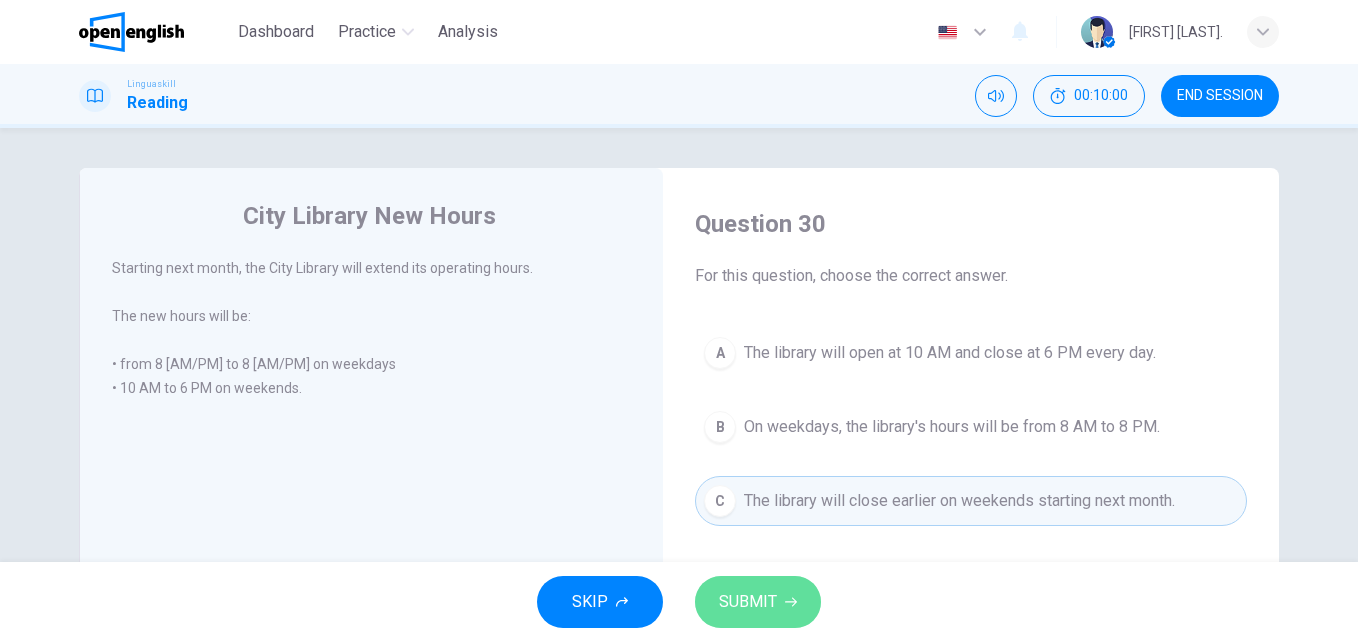 click on "SUBMIT" at bounding box center (748, 602) 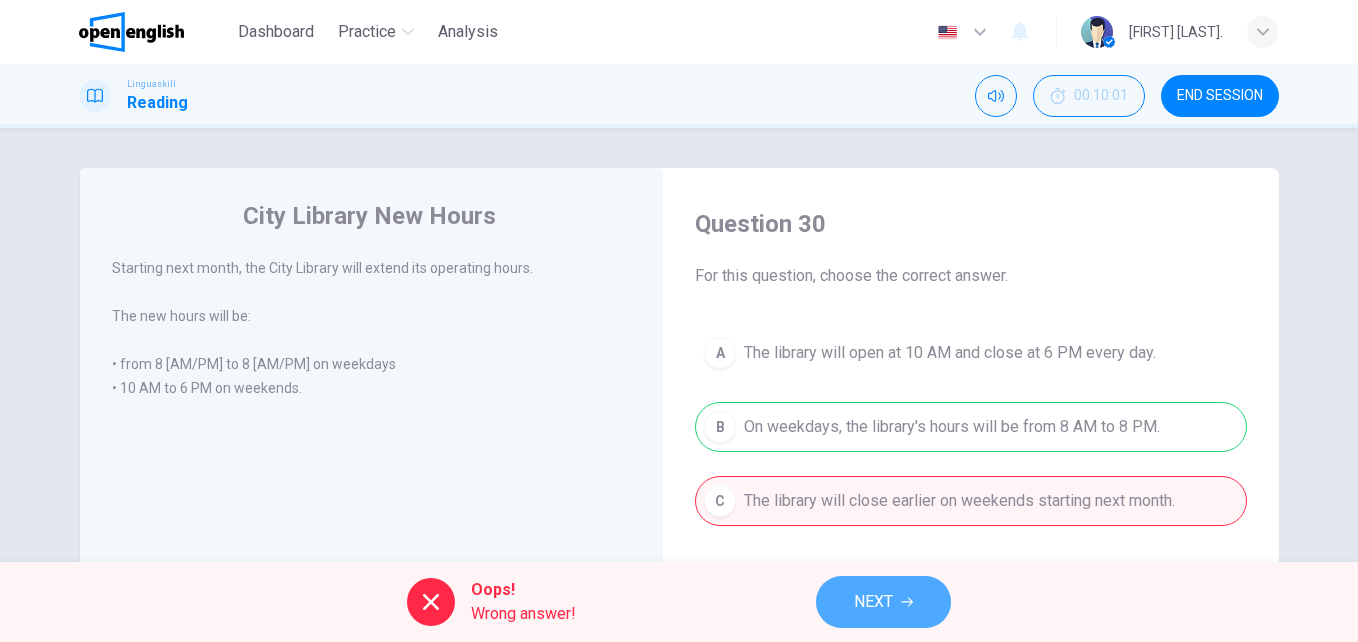 click on "NEXT" at bounding box center [873, 602] 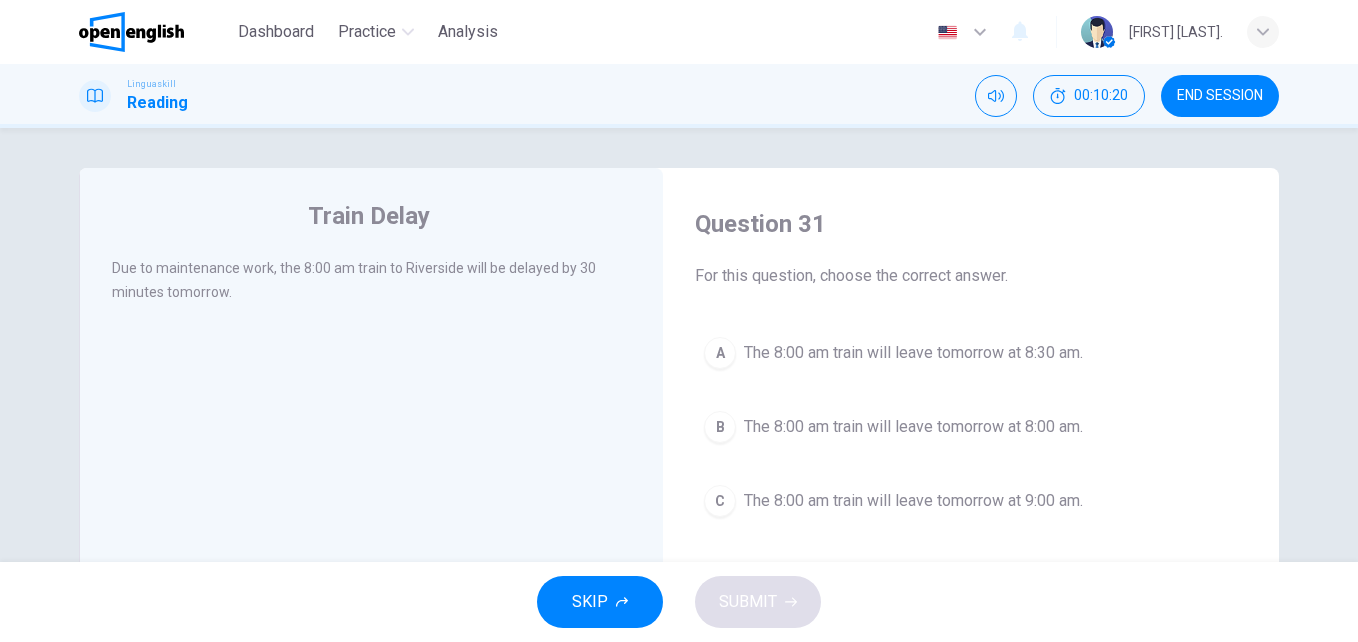 click on "The 8:00 am train will leave tomorrow at 8:30 am." at bounding box center (913, 353) 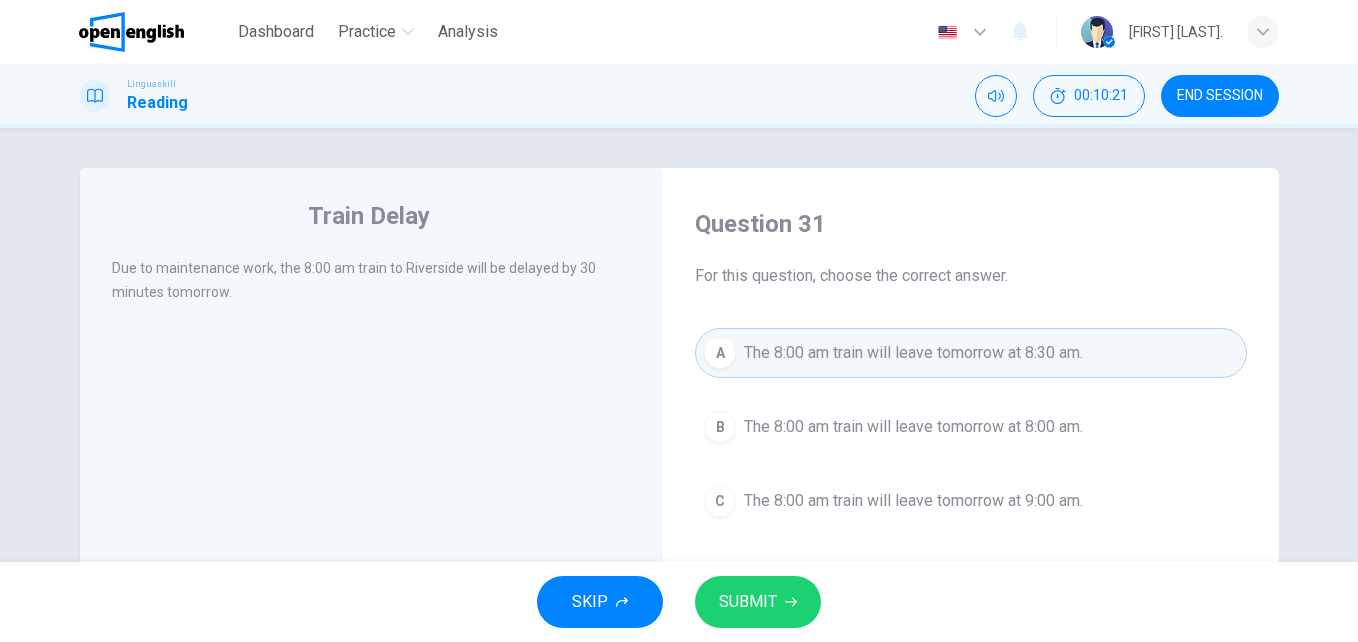 click on "SUBMIT" at bounding box center (748, 602) 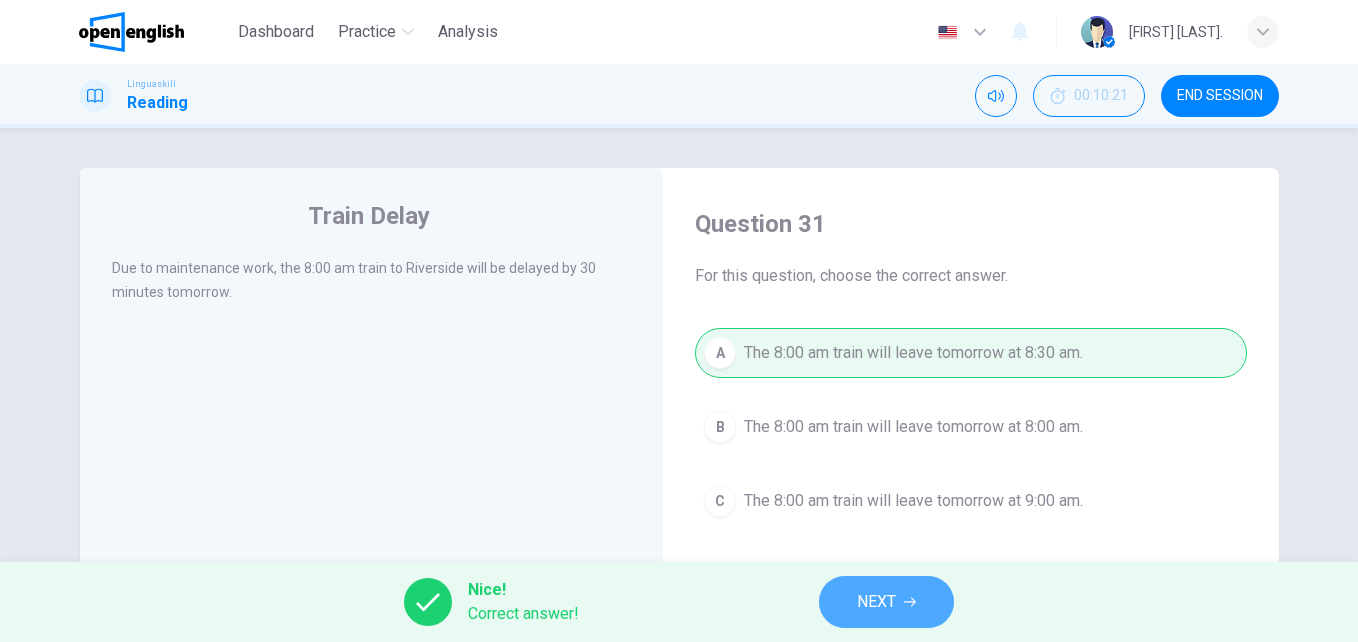 click on "NEXT" at bounding box center (886, 602) 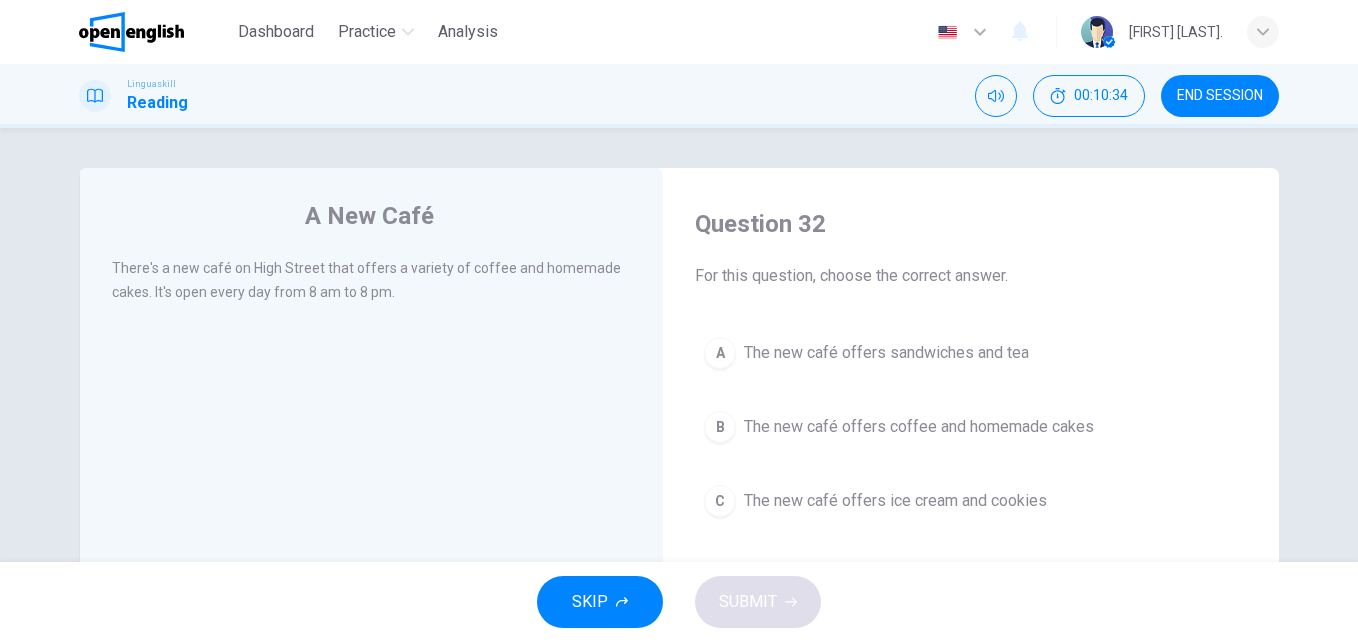 click on "The new café offers coffee and homemade cakes" at bounding box center (919, 427) 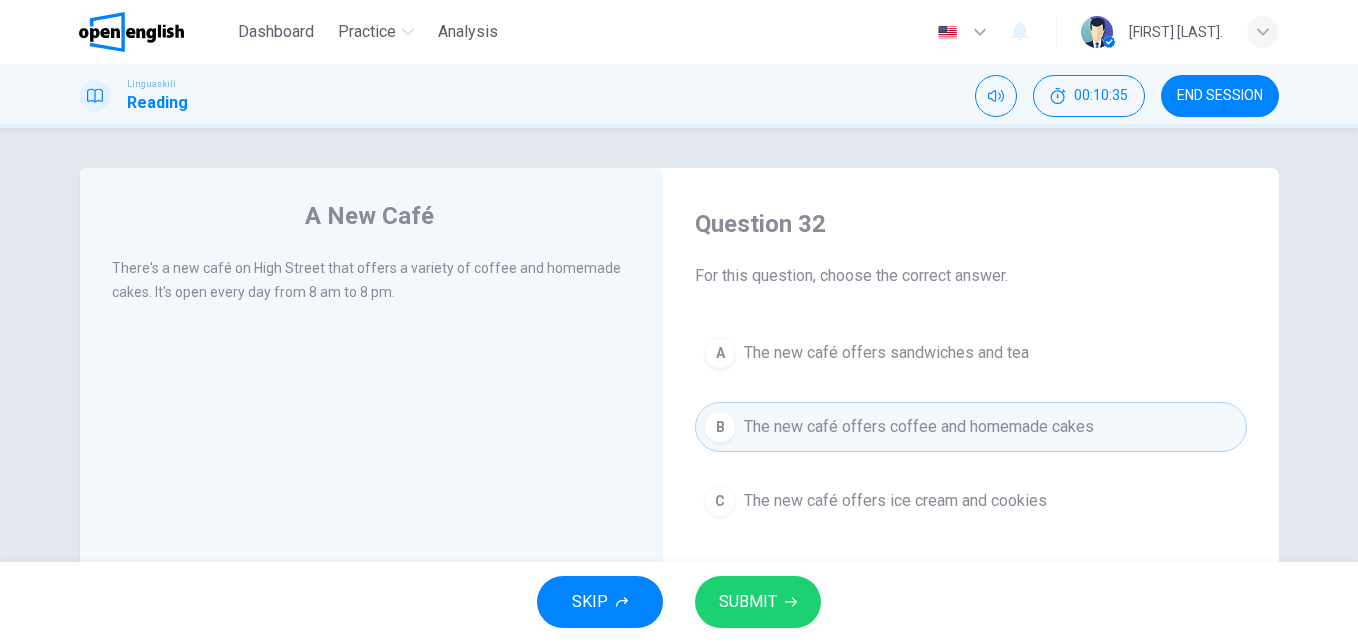 click on "SUBMIT" at bounding box center (748, 602) 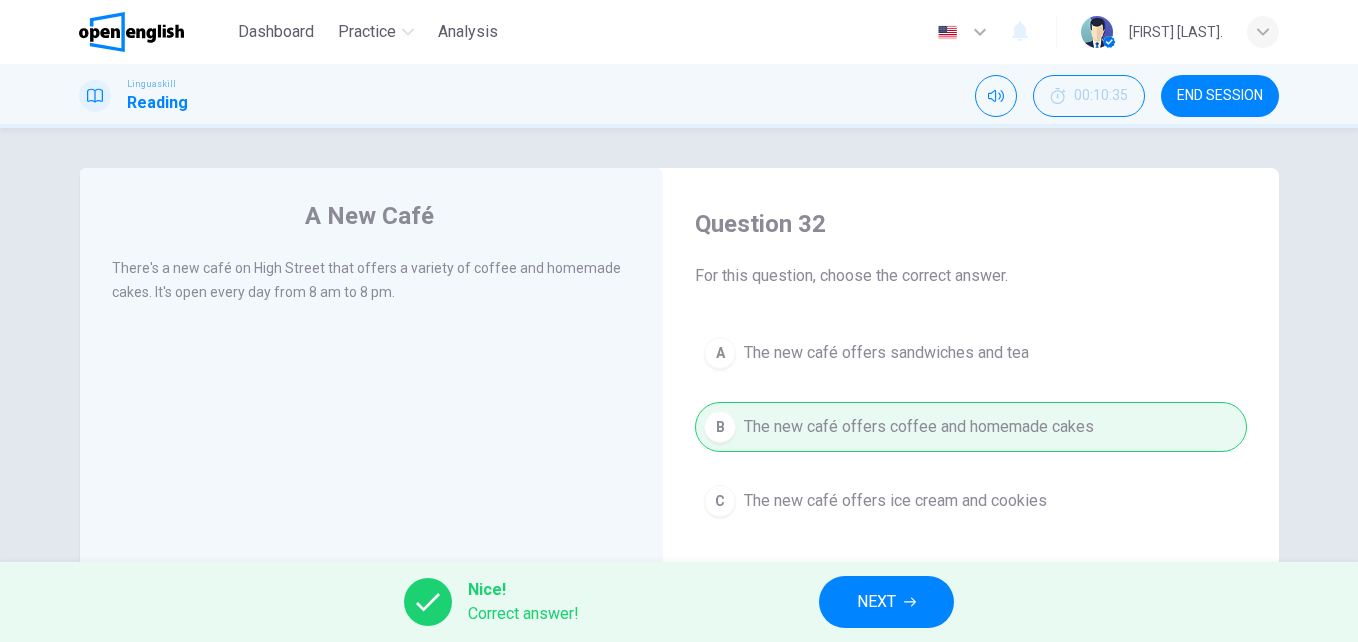 click on "Nice! Correct answer! NEXT" at bounding box center [679, 602] 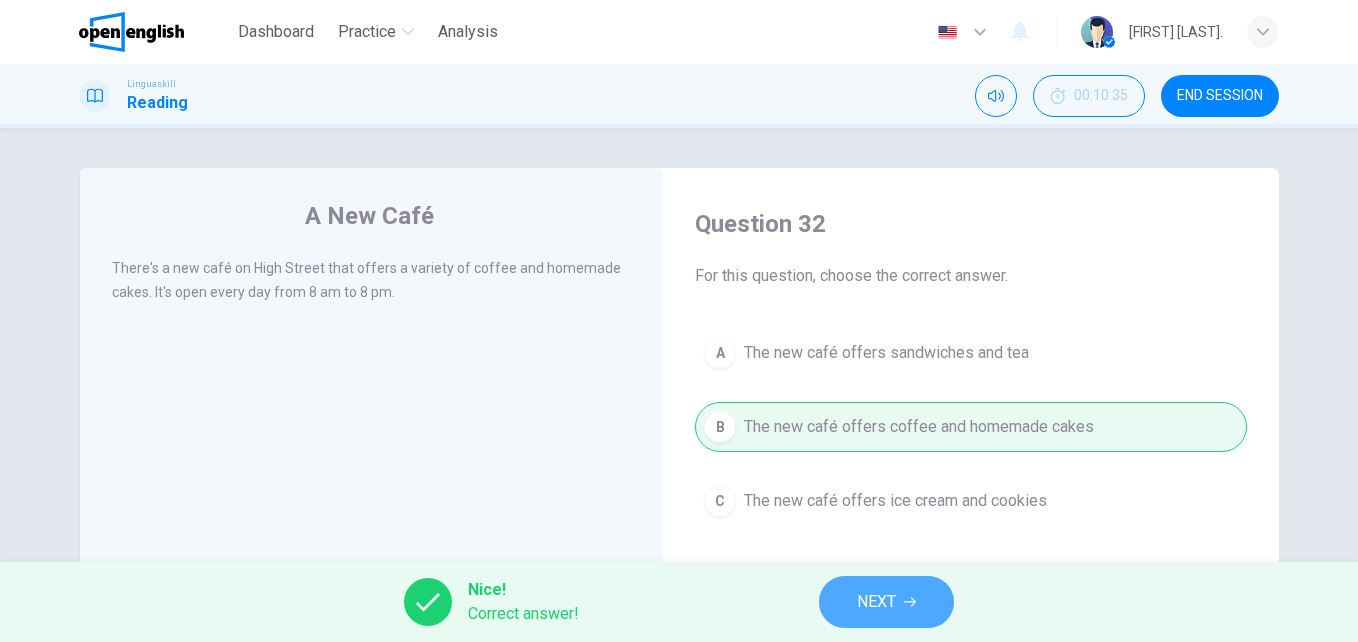 click on "NEXT" at bounding box center [876, 602] 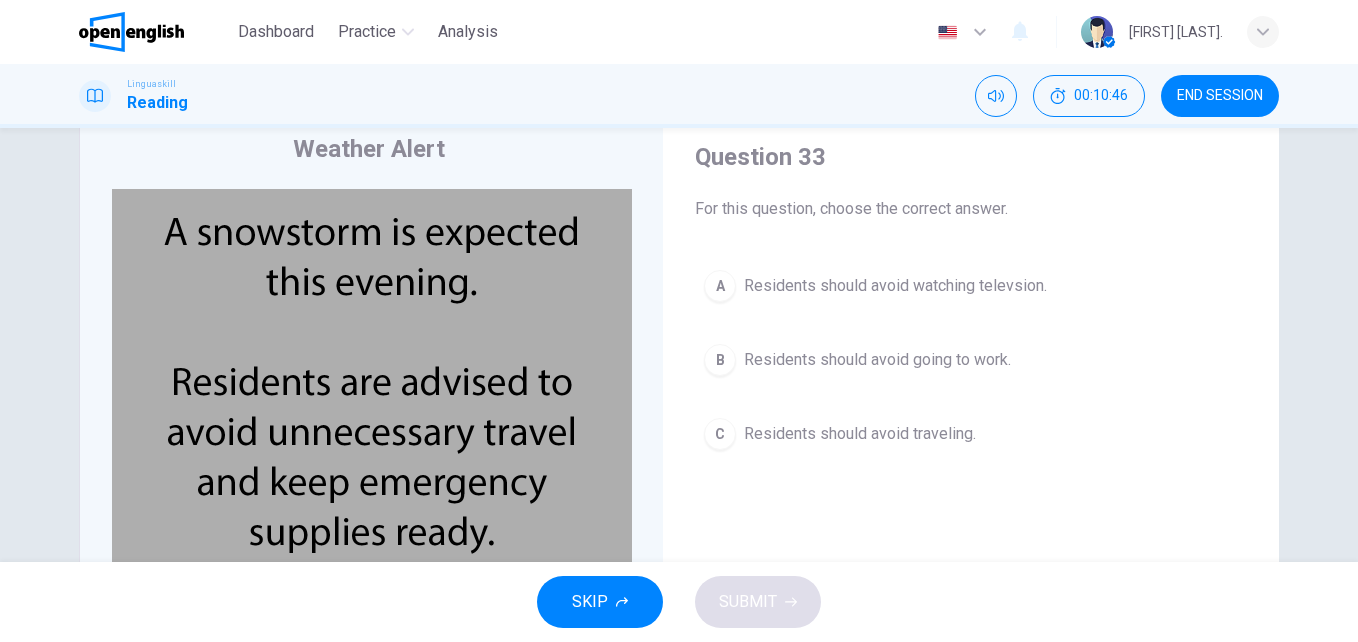 scroll, scrollTop: 63, scrollLeft: 0, axis: vertical 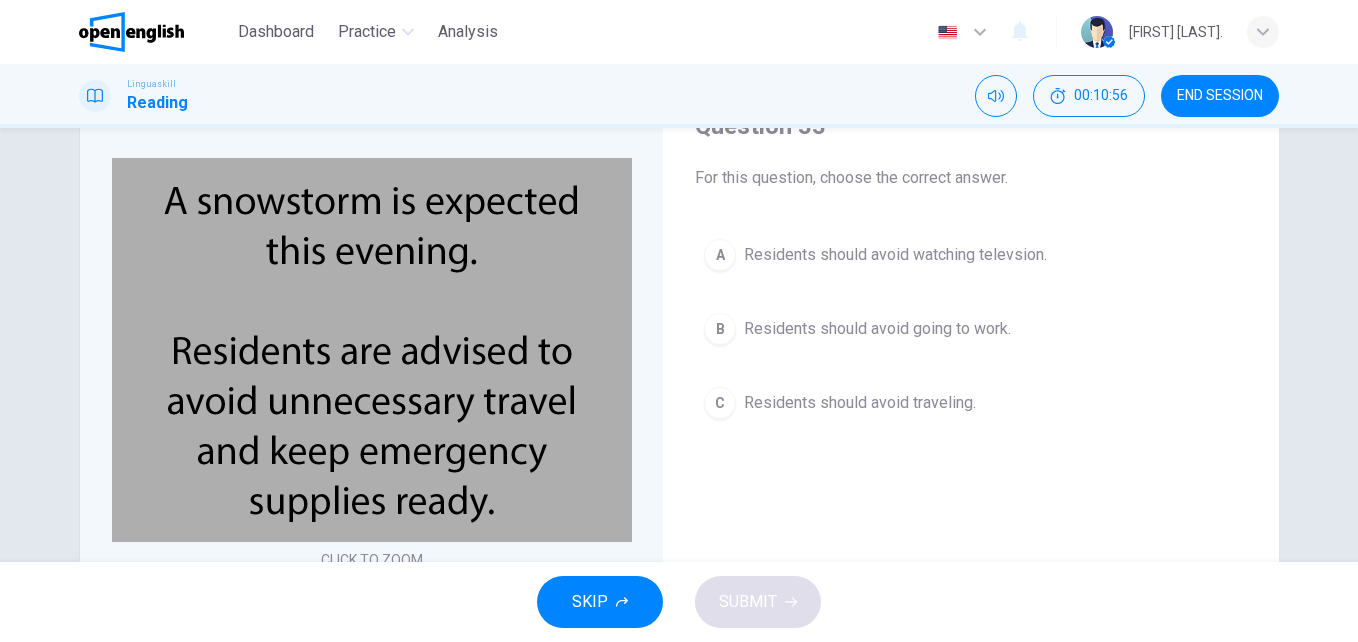 click on "Residents should avoid traveling." at bounding box center [860, 403] 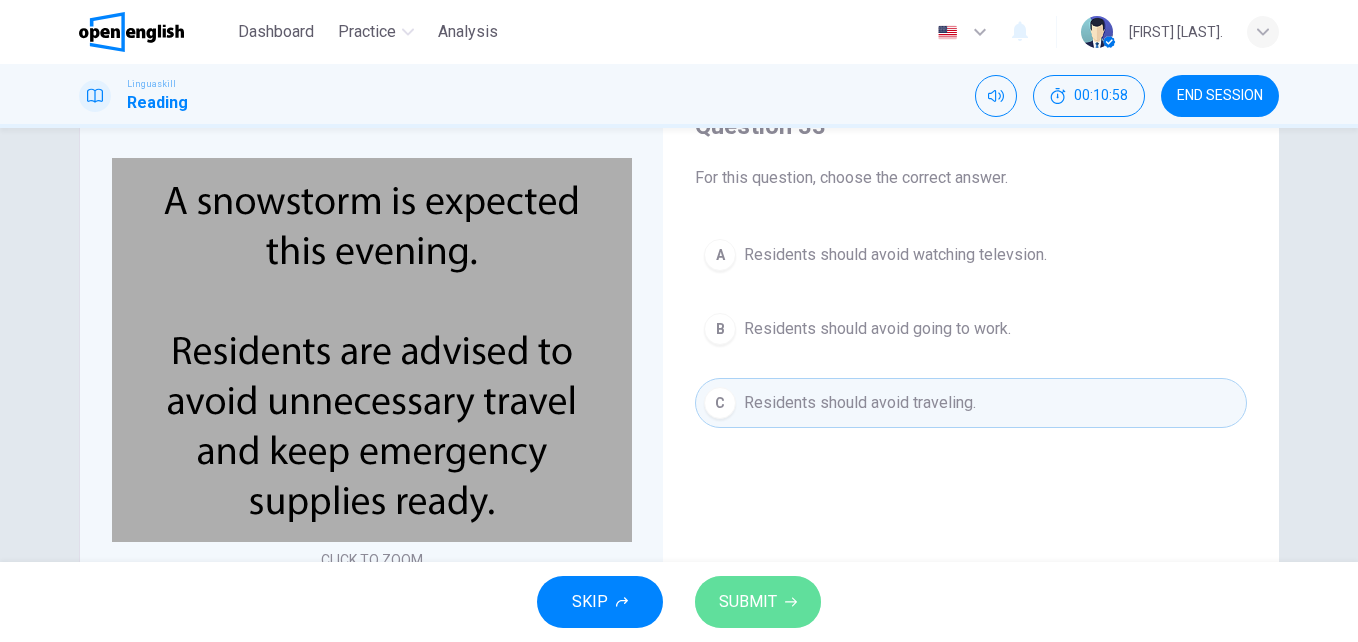 click on "SUBMIT" at bounding box center (748, 602) 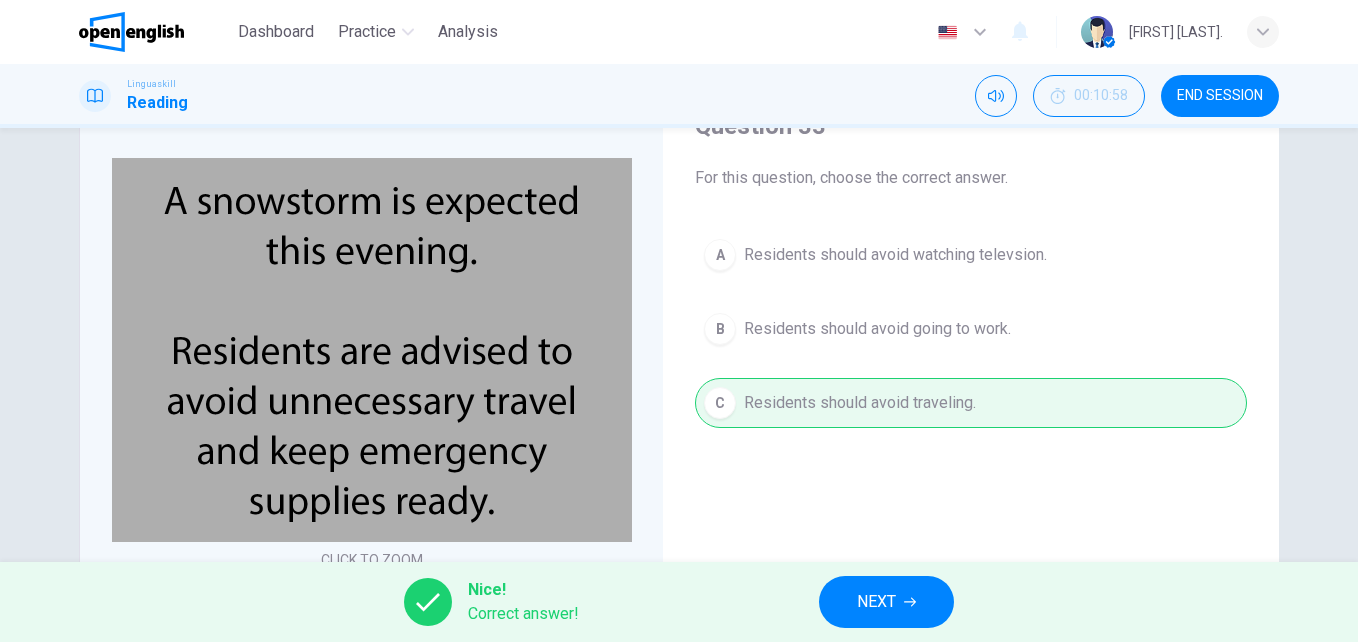 click on "NEXT" at bounding box center (876, 602) 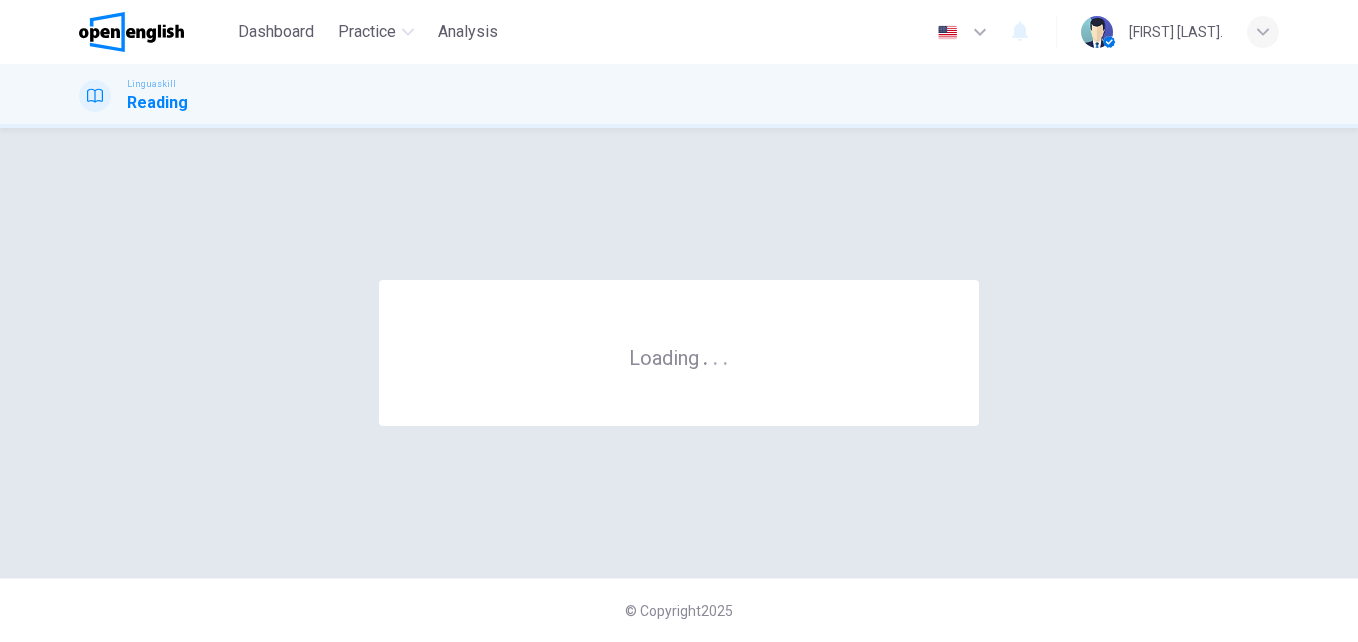 scroll, scrollTop: 0, scrollLeft: 0, axis: both 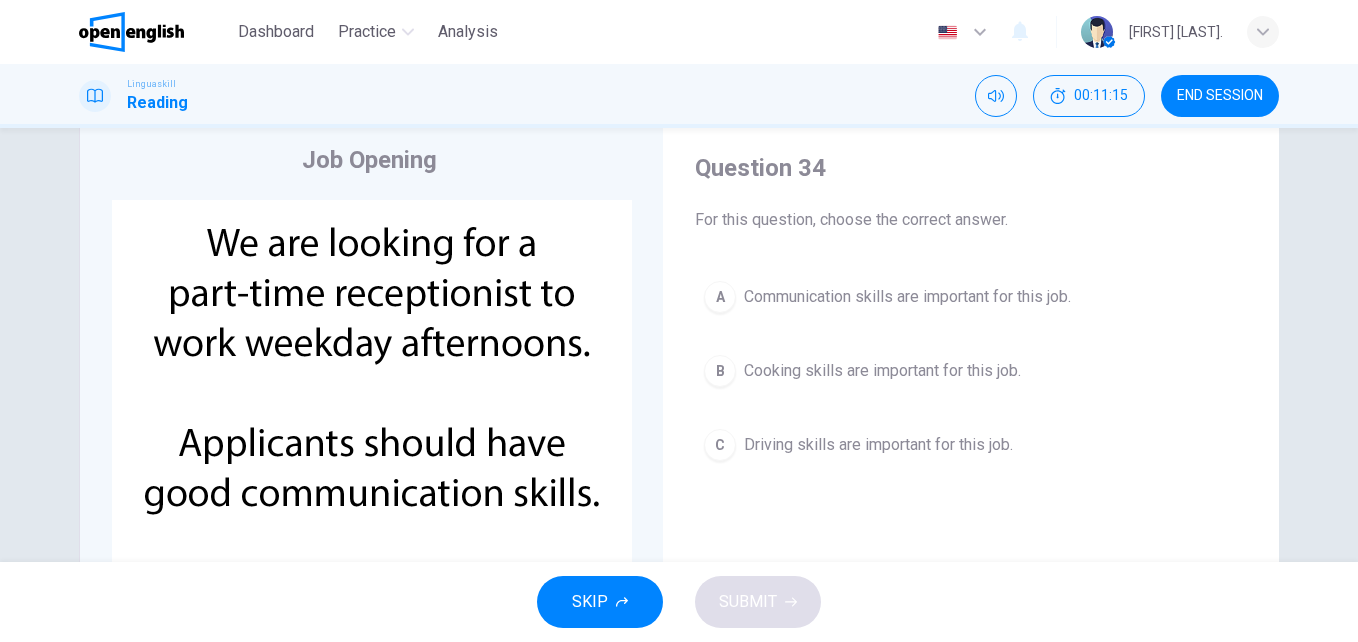 click on "Communication skills are important for this job." at bounding box center [907, 297] 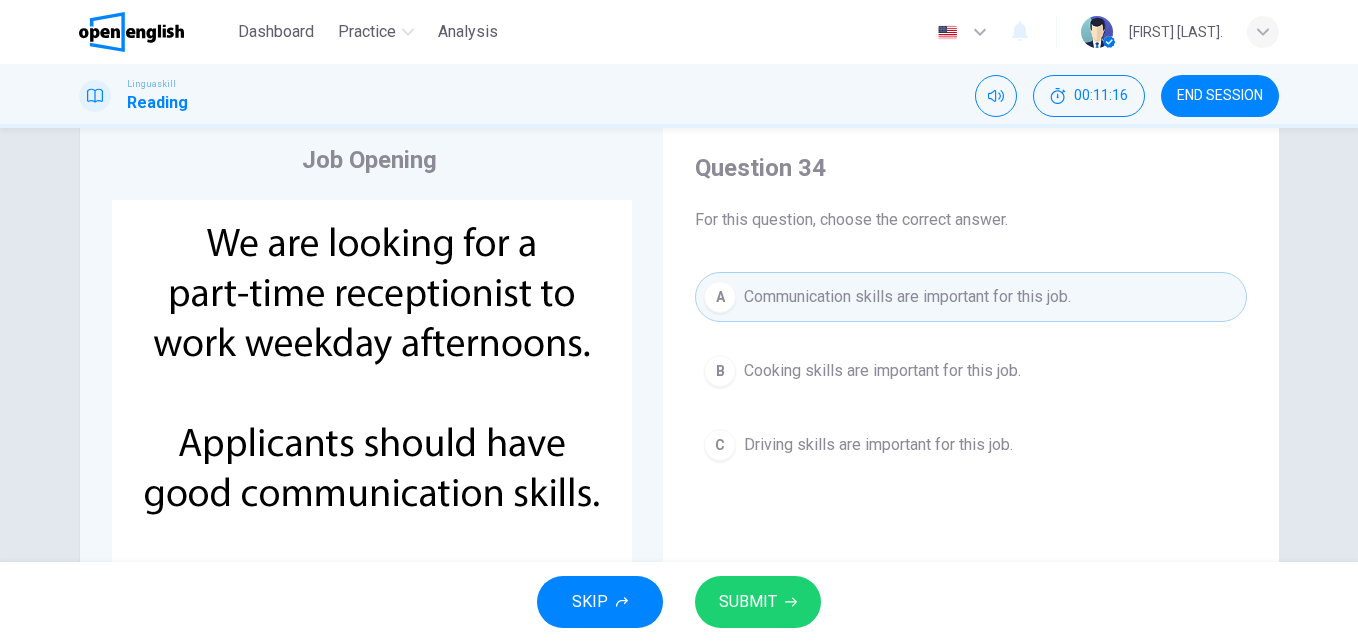 click on "SUBMIT" at bounding box center (748, 602) 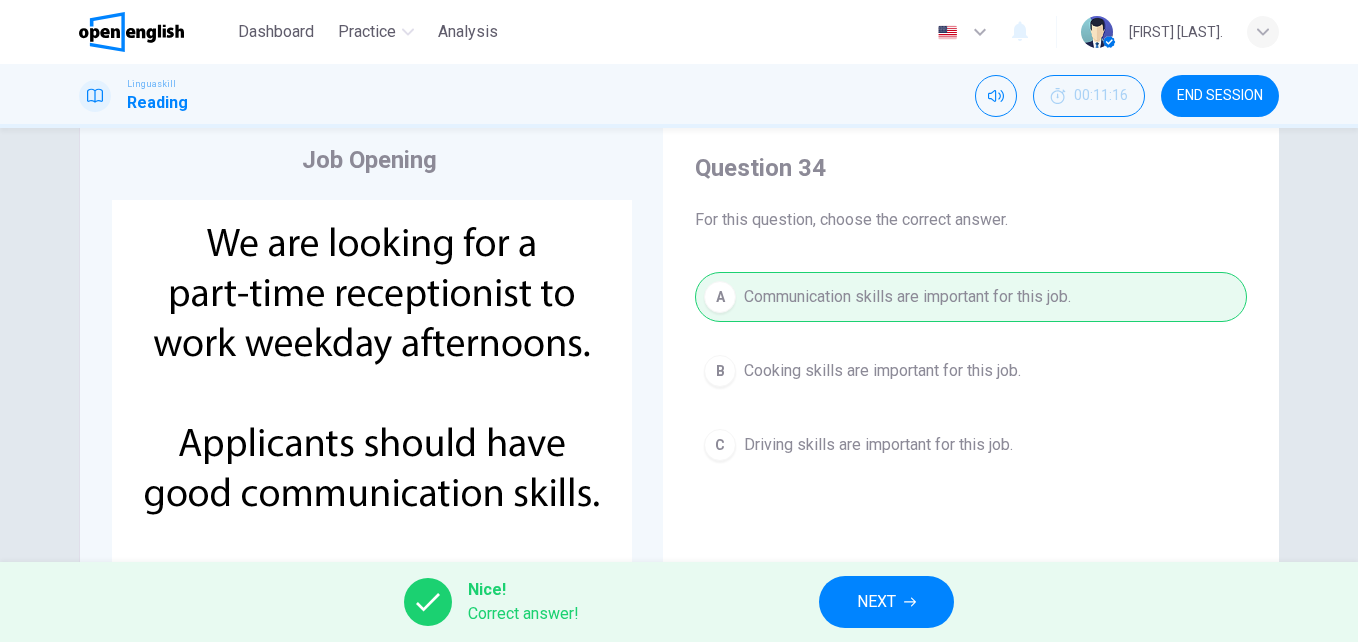 click on "NEXT" at bounding box center [886, 602] 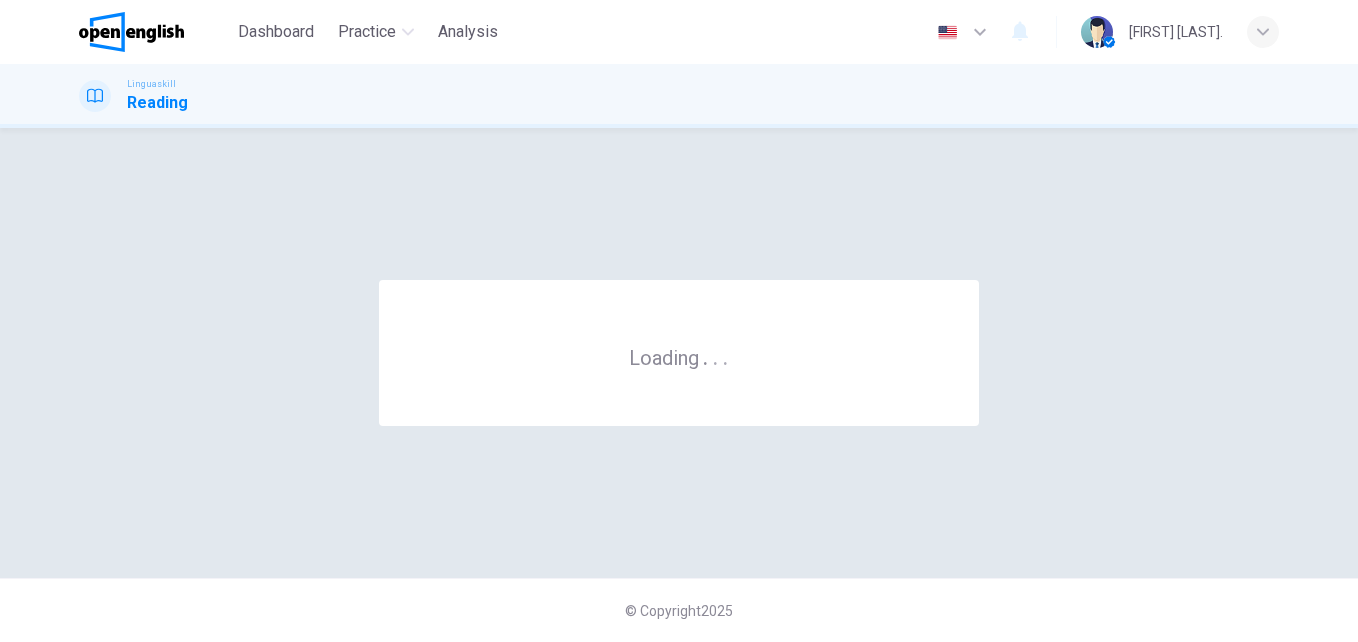 scroll, scrollTop: 0, scrollLeft: 0, axis: both 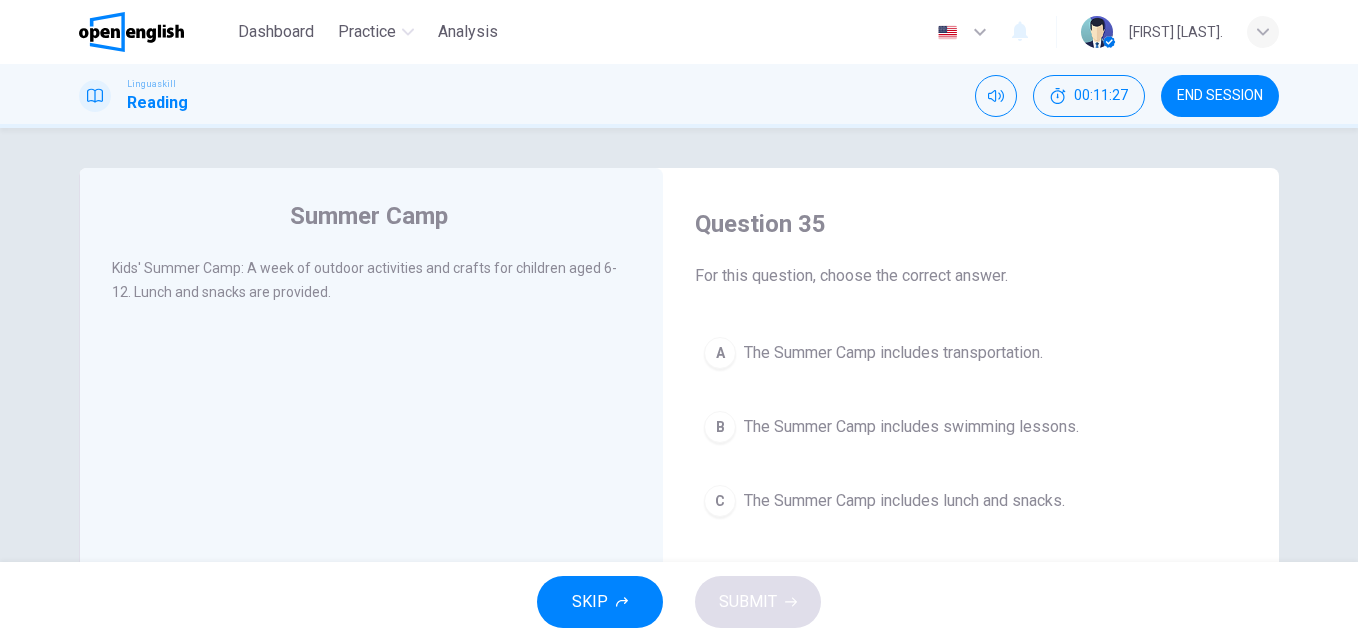 click on "The Summer Camp includes lunch and snacks." at bounding box center [904, 501] 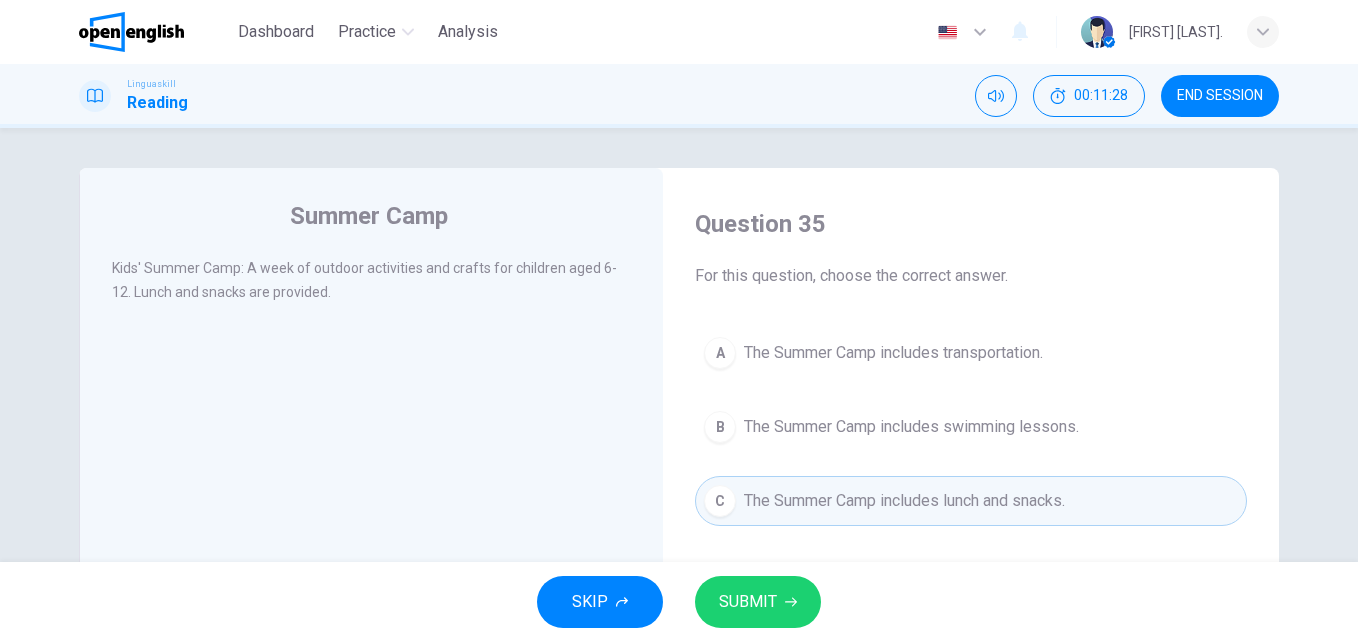 click 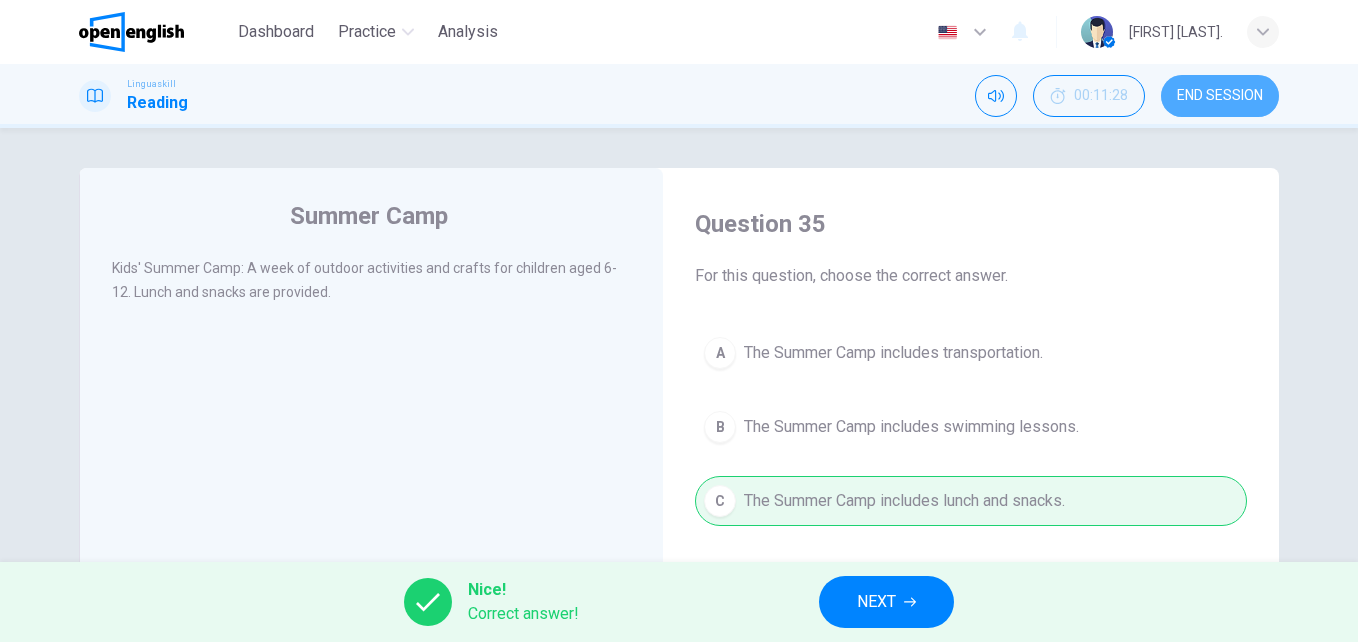 click on "END SESSION" at bounding box center (1220, 96) 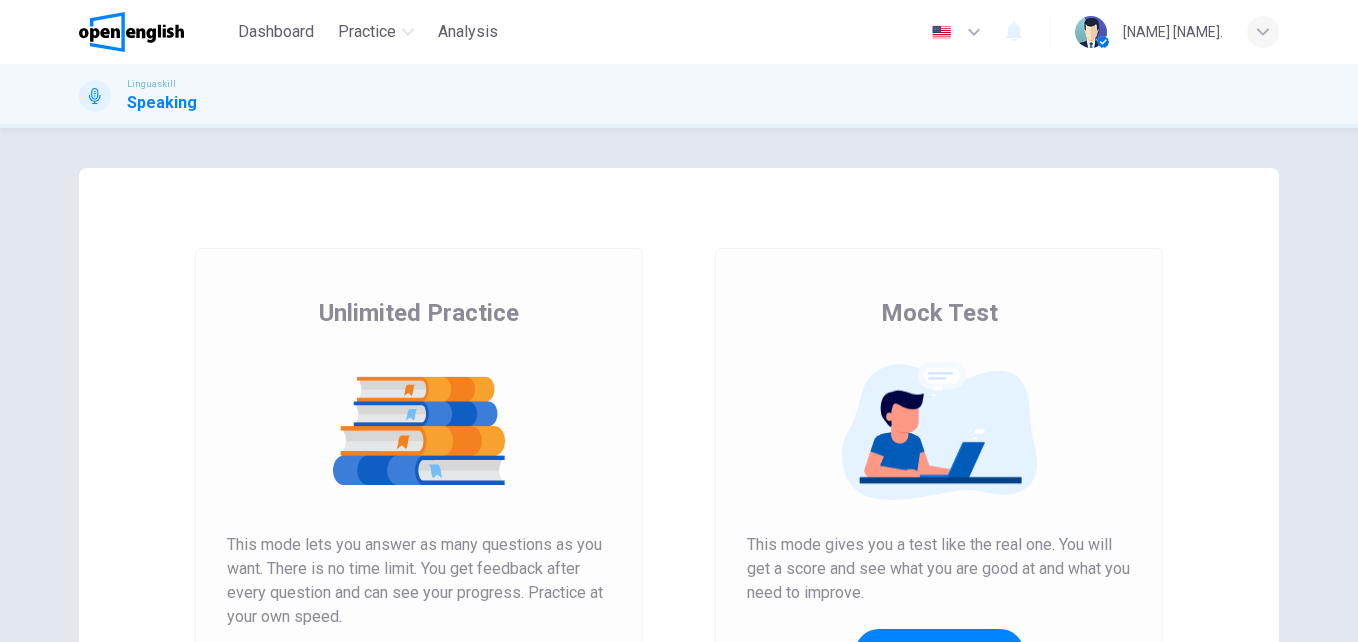scroll, scrollTop: 0, scrollLeft: 0, axis: both 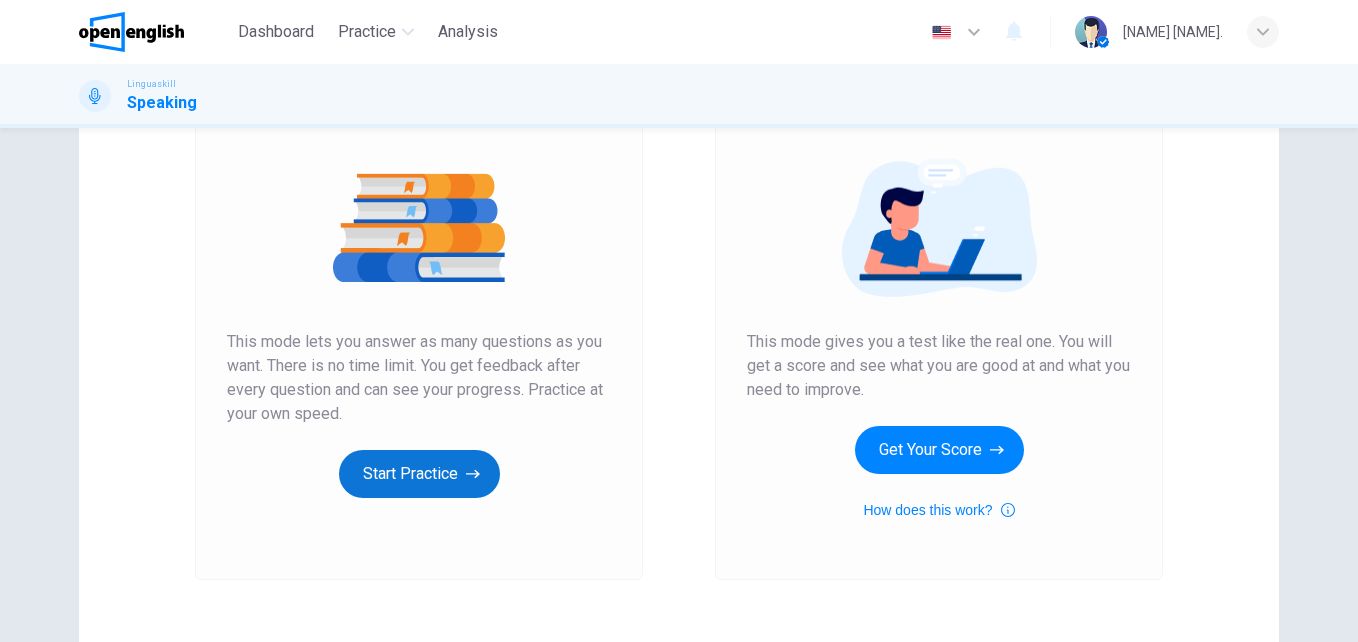 click on "Start Practice" at bounding box center (419, 474) 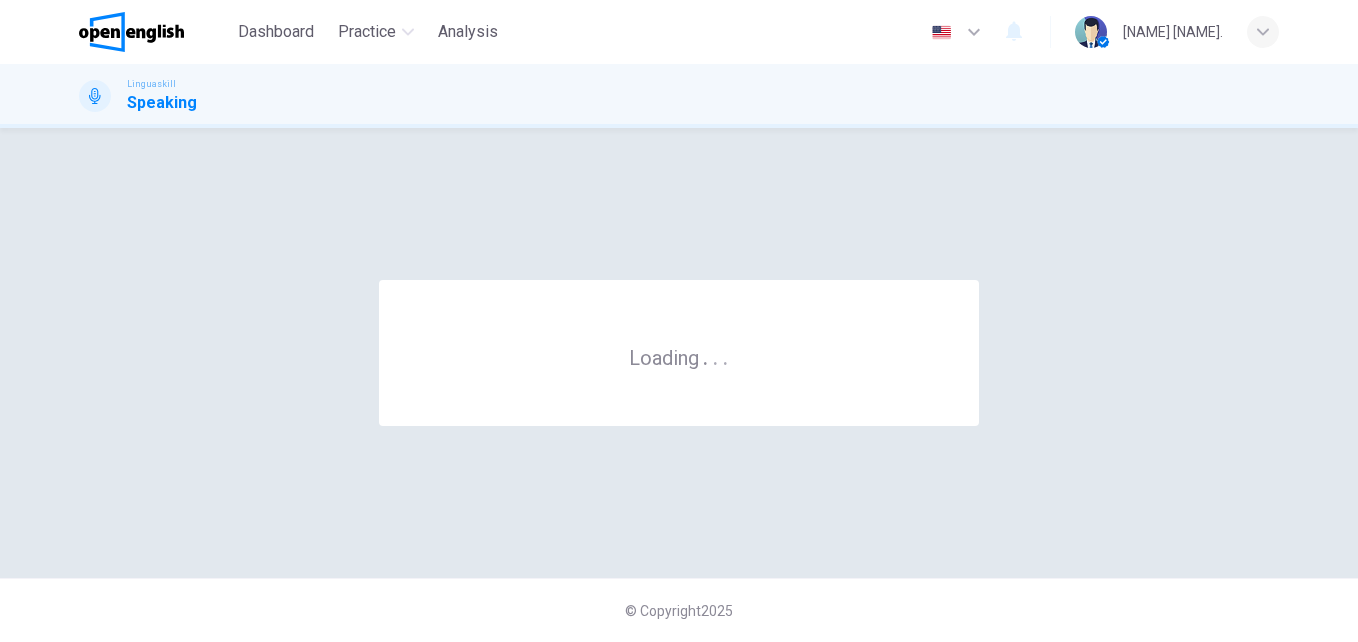 scroll, scrollTop: 0, scrollLeft: 0, axis: both 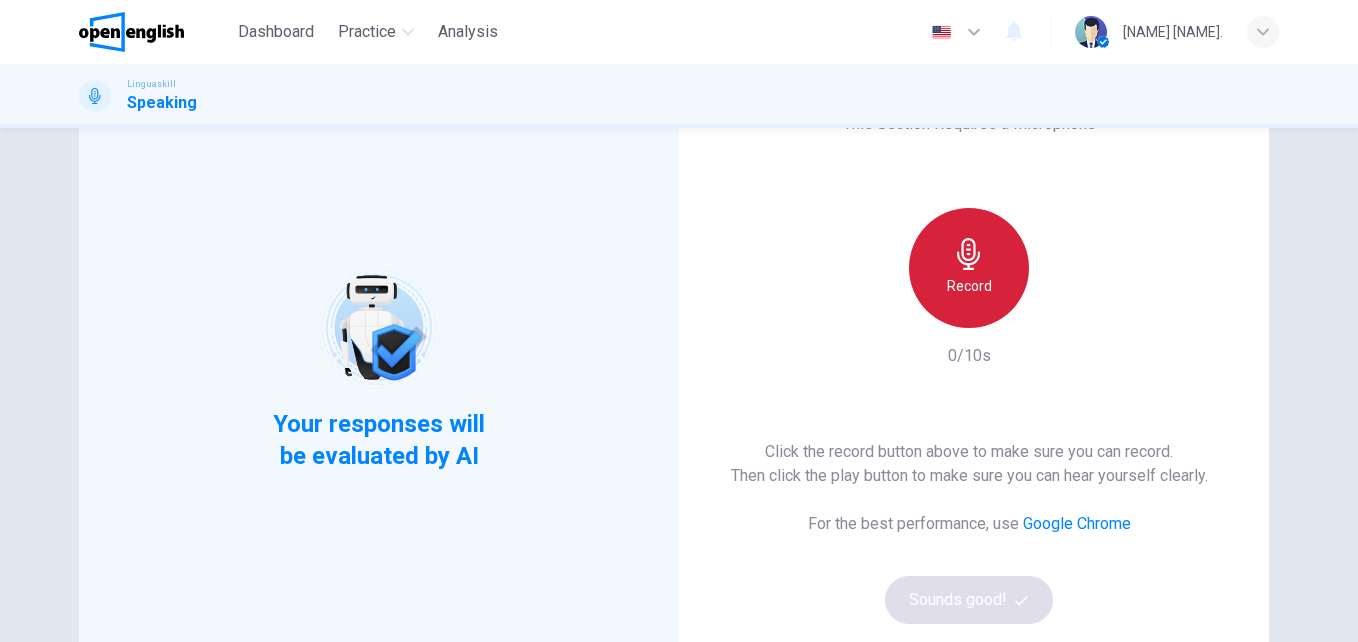 click on "Record" at bounding box center (969, 286) 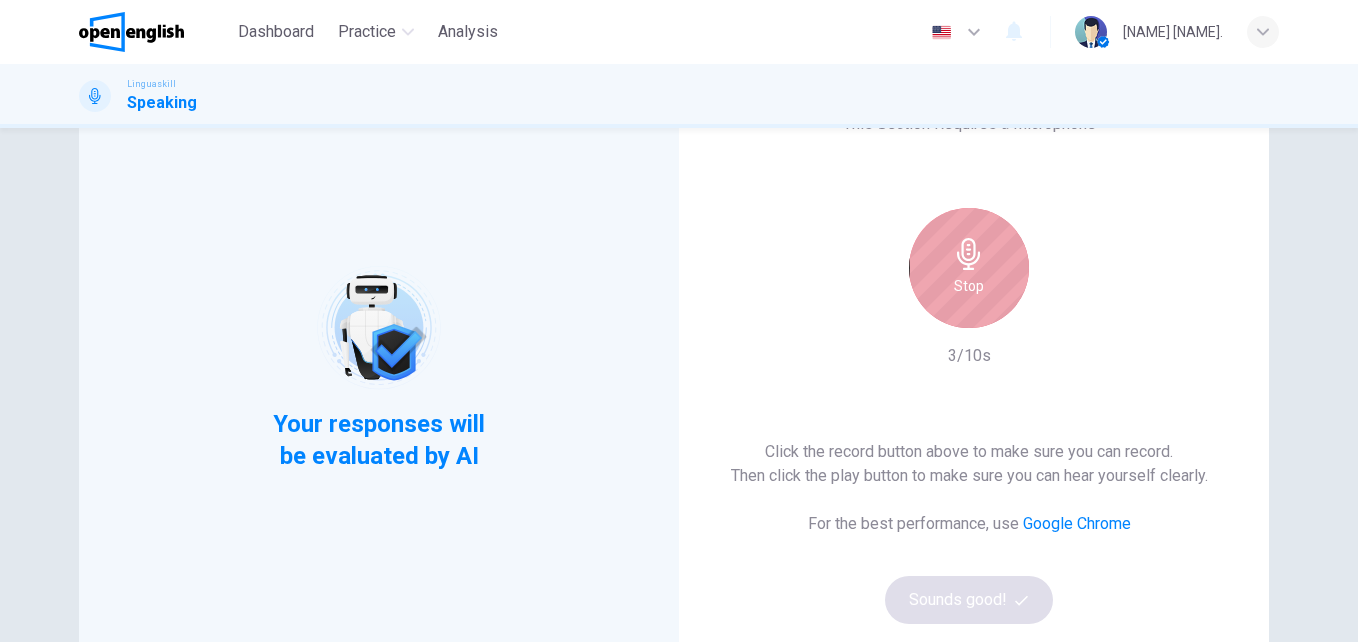 click on "Stop" at bounding box center [969, 268] 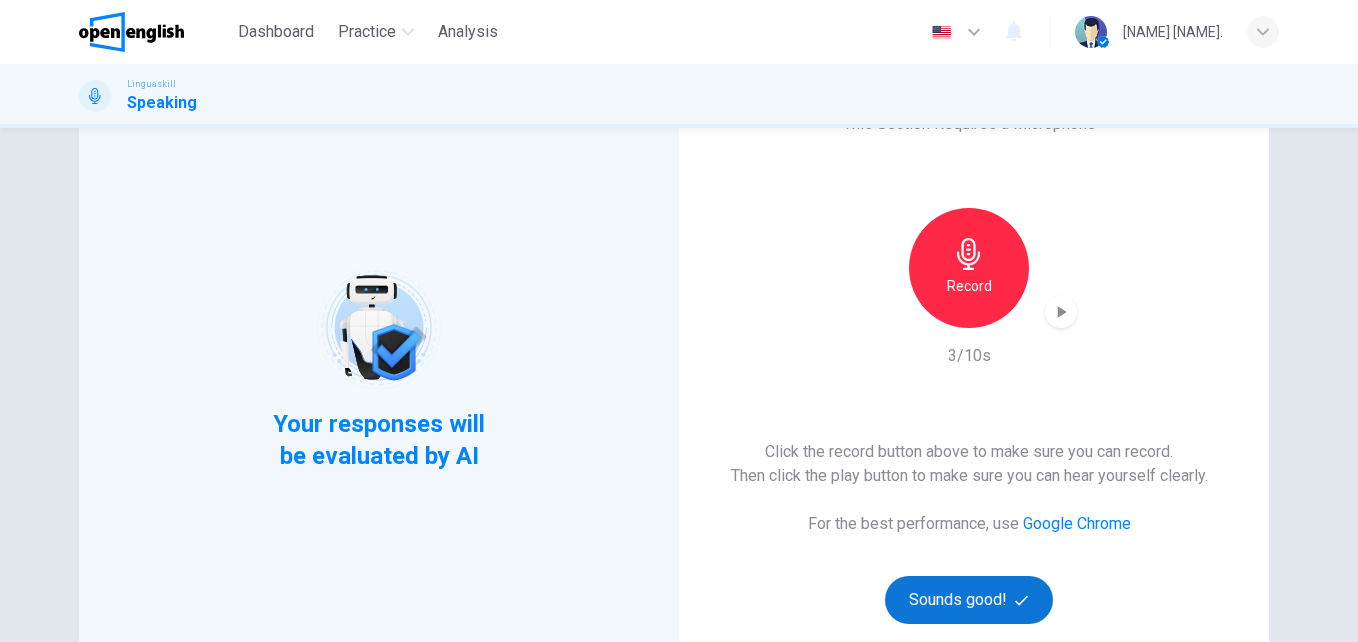 click on "Sounds good!" at bounding box center (969, 600) 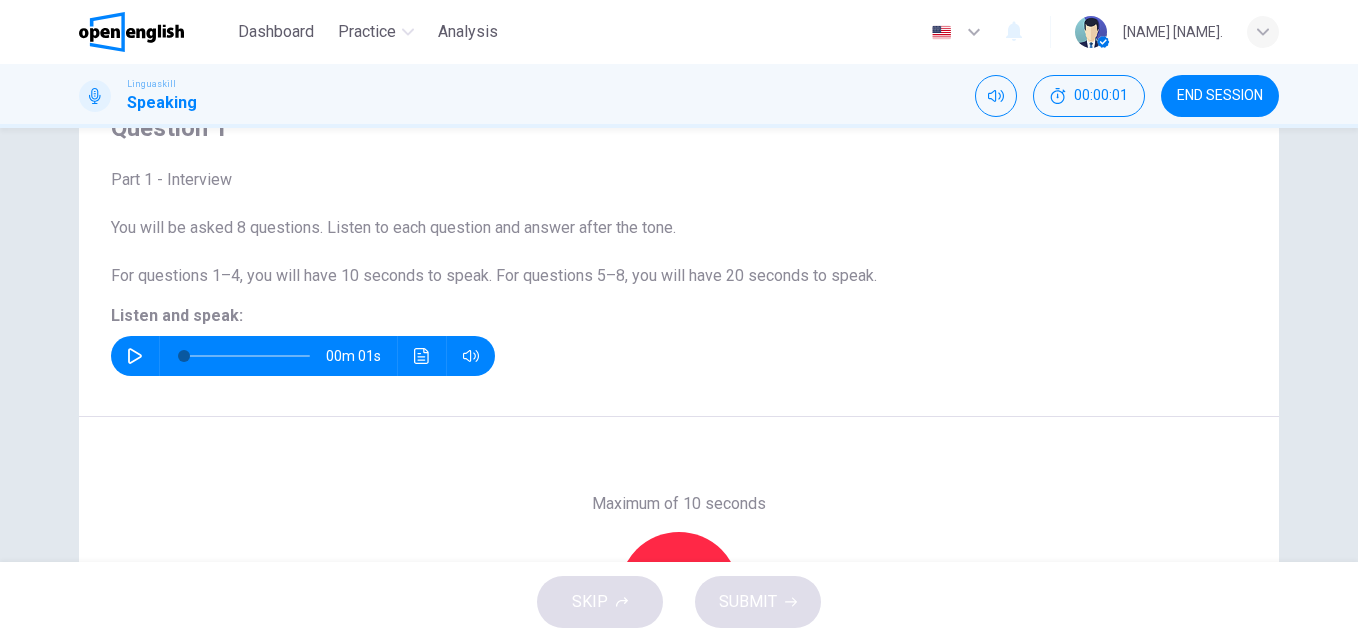 click 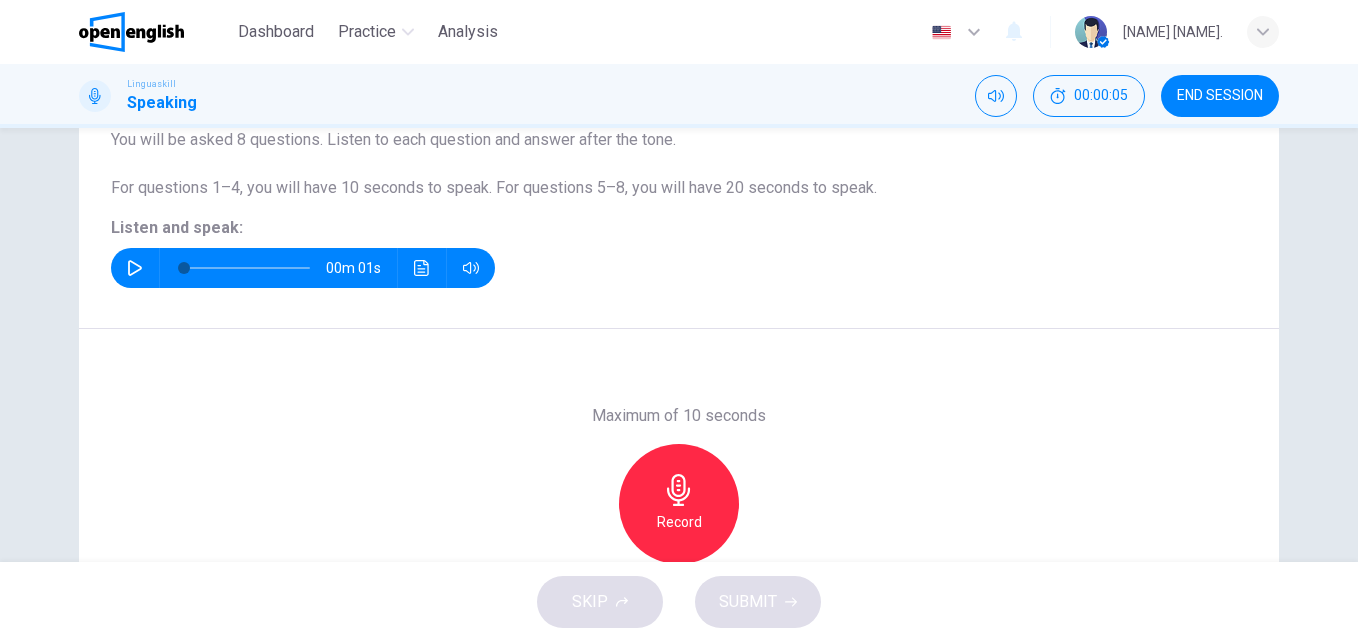 scroll, scrollTop: 195, scrollLeft: 0, axis: vertical 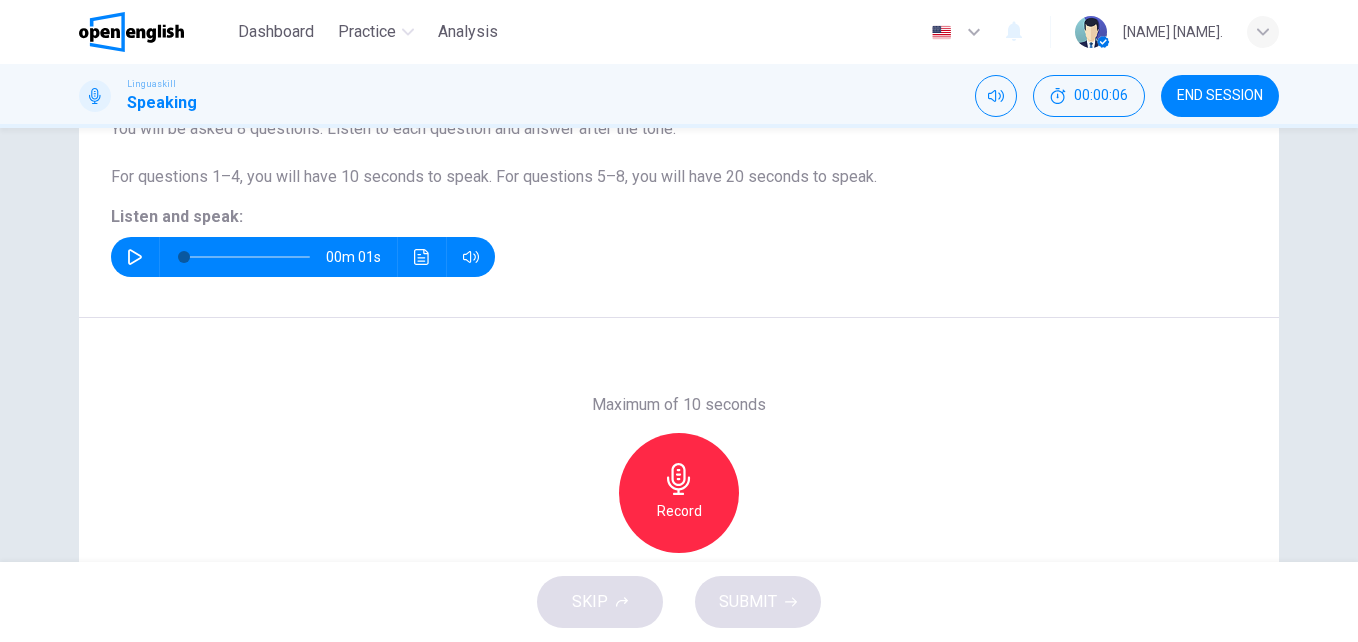 click on "Record" at bounding box center [679, 493] 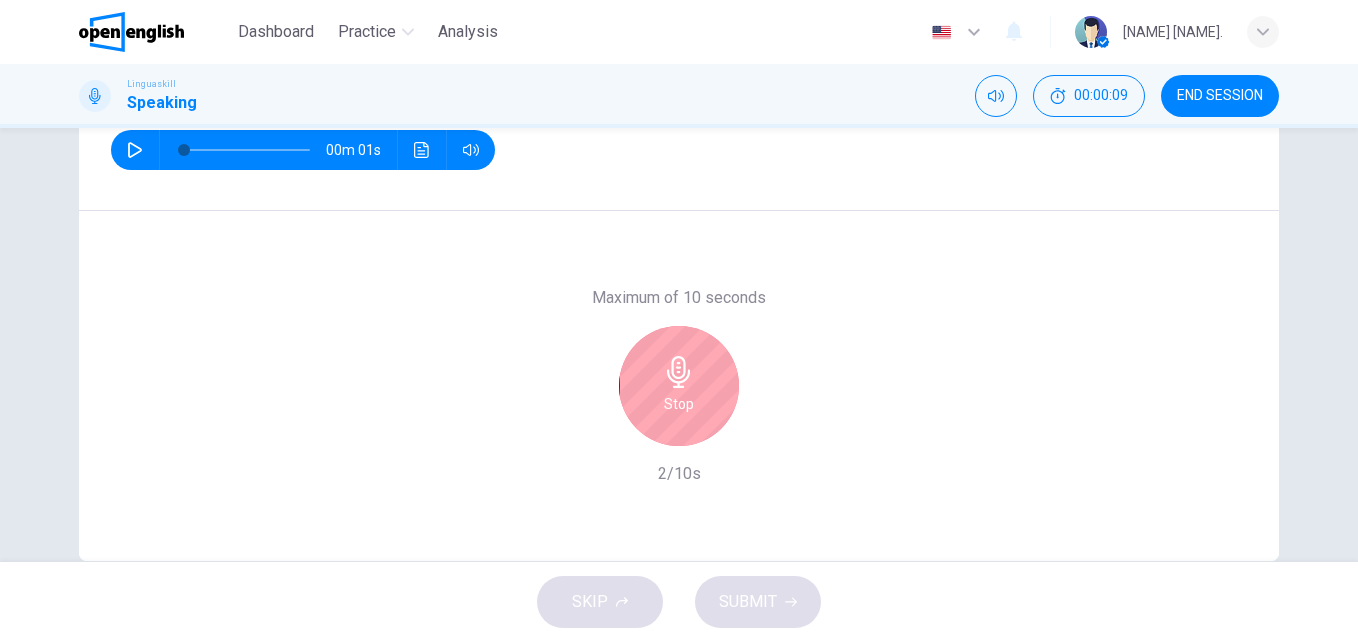 scroll, scrollTop: 312, scrollLeft: 0, axis: vertical 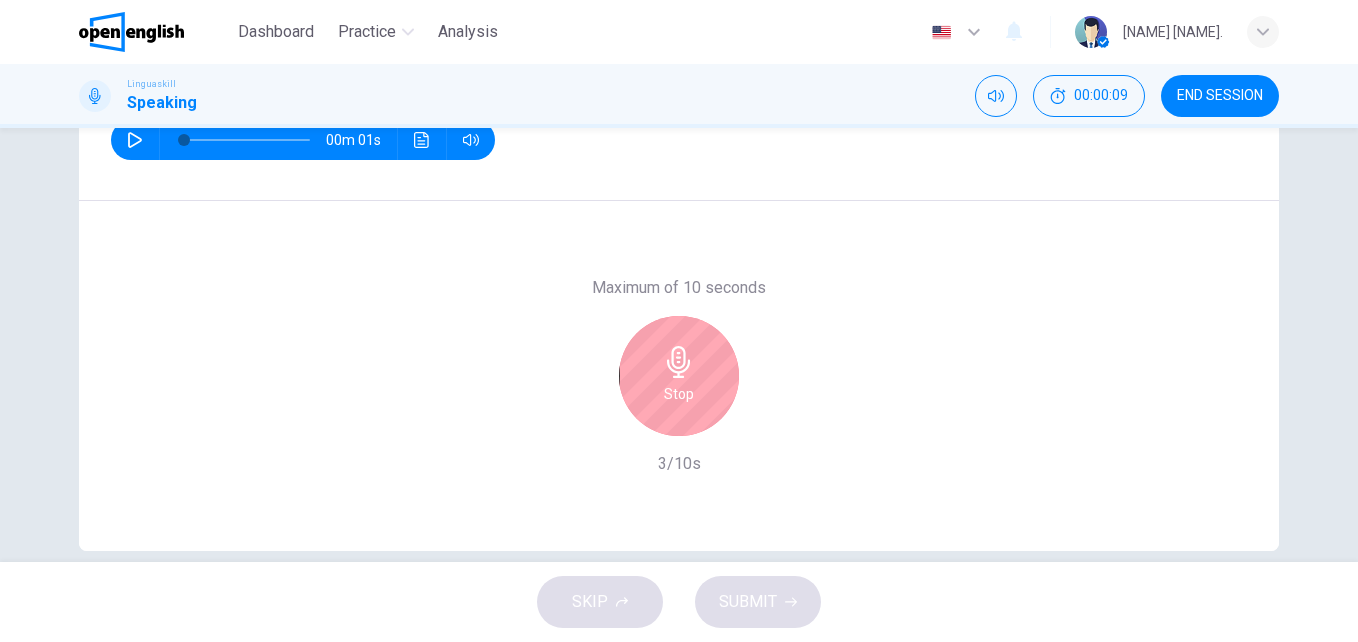 click on "Stop" at bounding box center (679, 394) 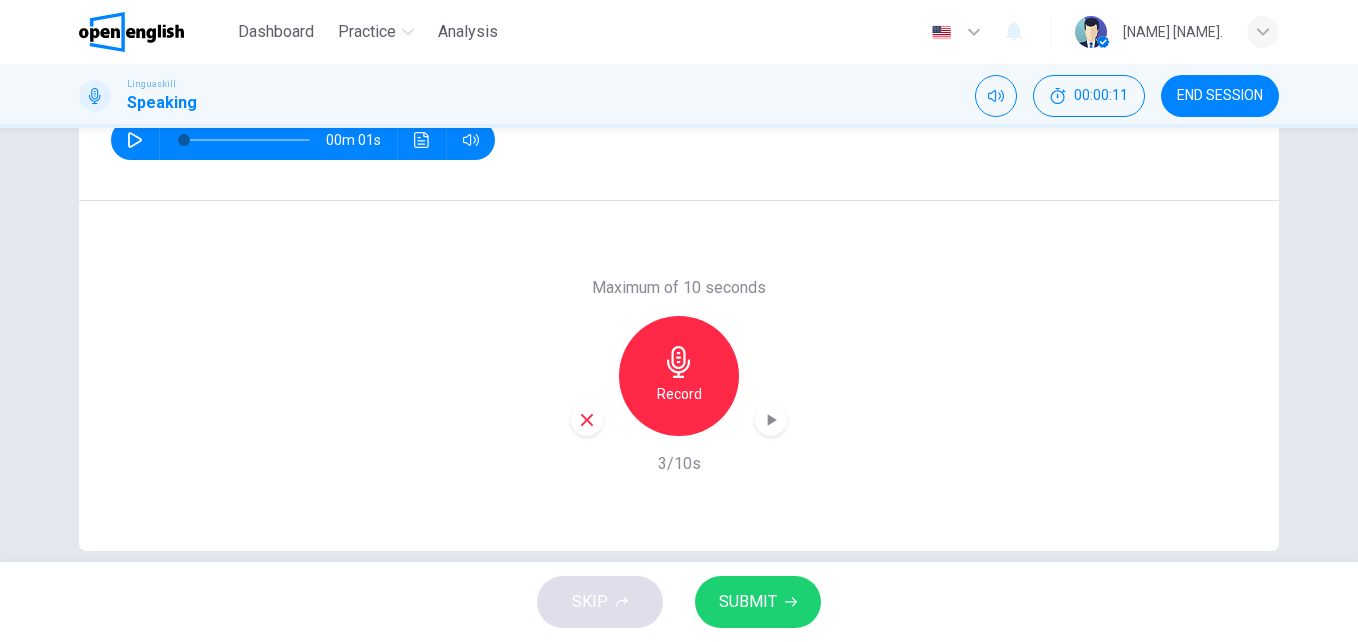 click 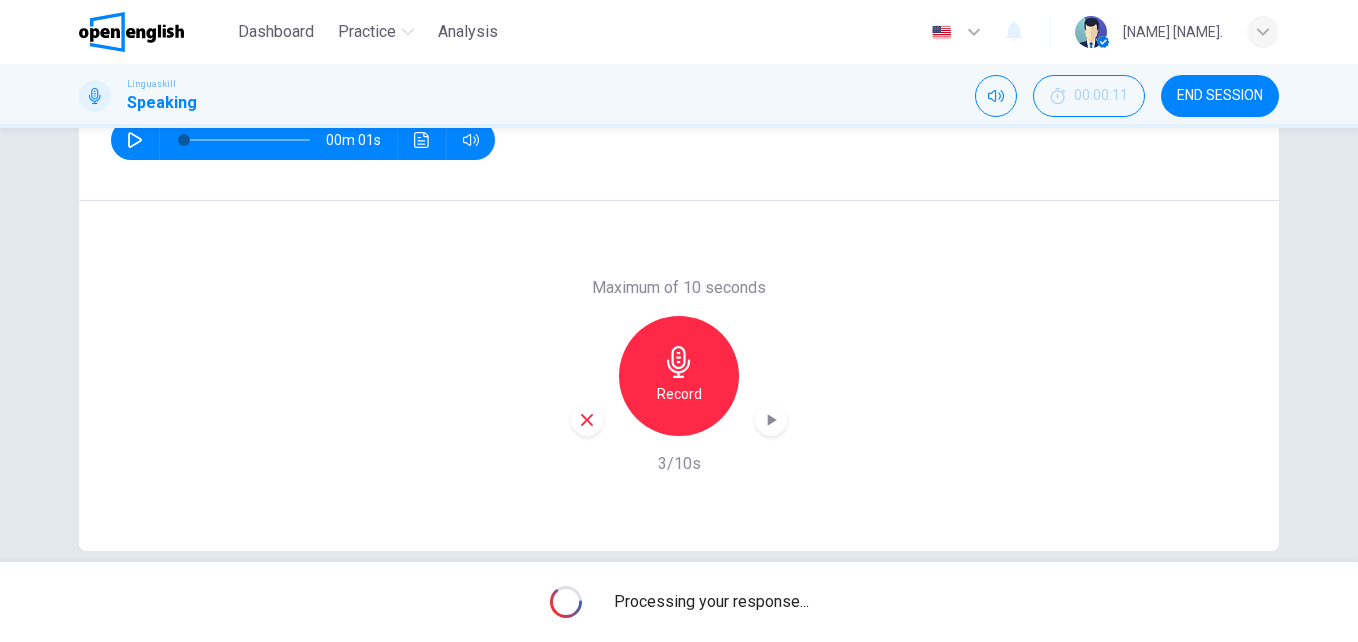click 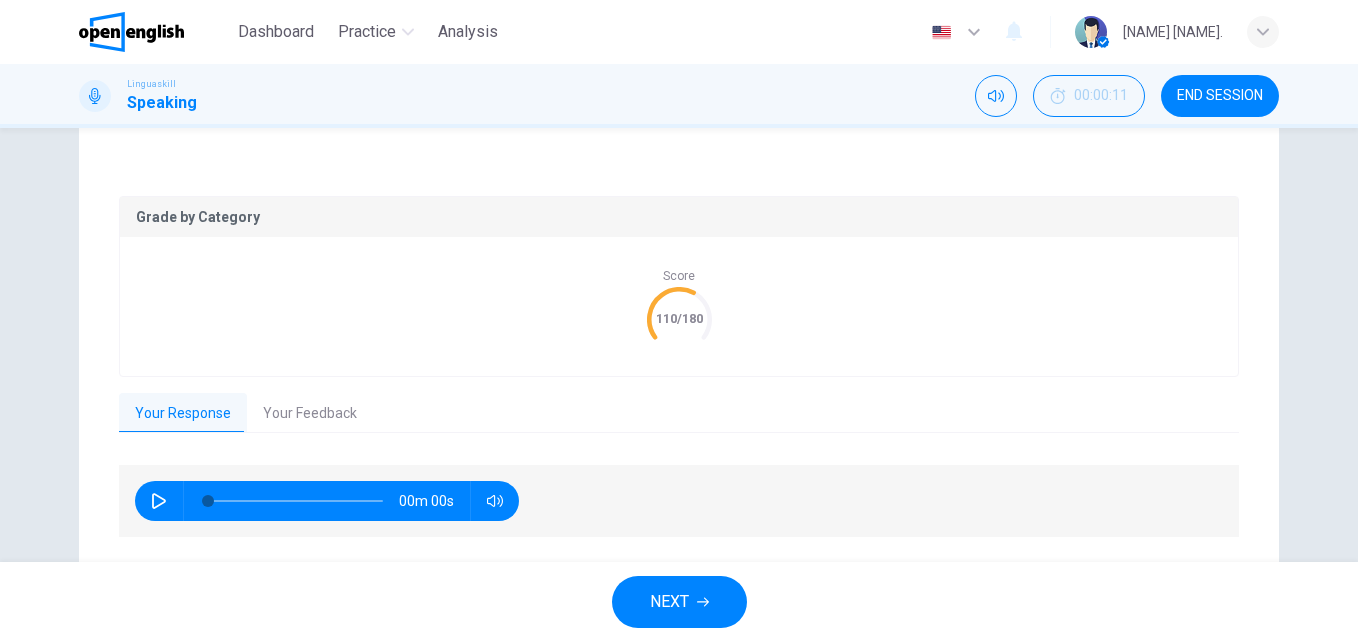 scroll, scrollTop: 396, scrollLeft: 0, axis: vertical 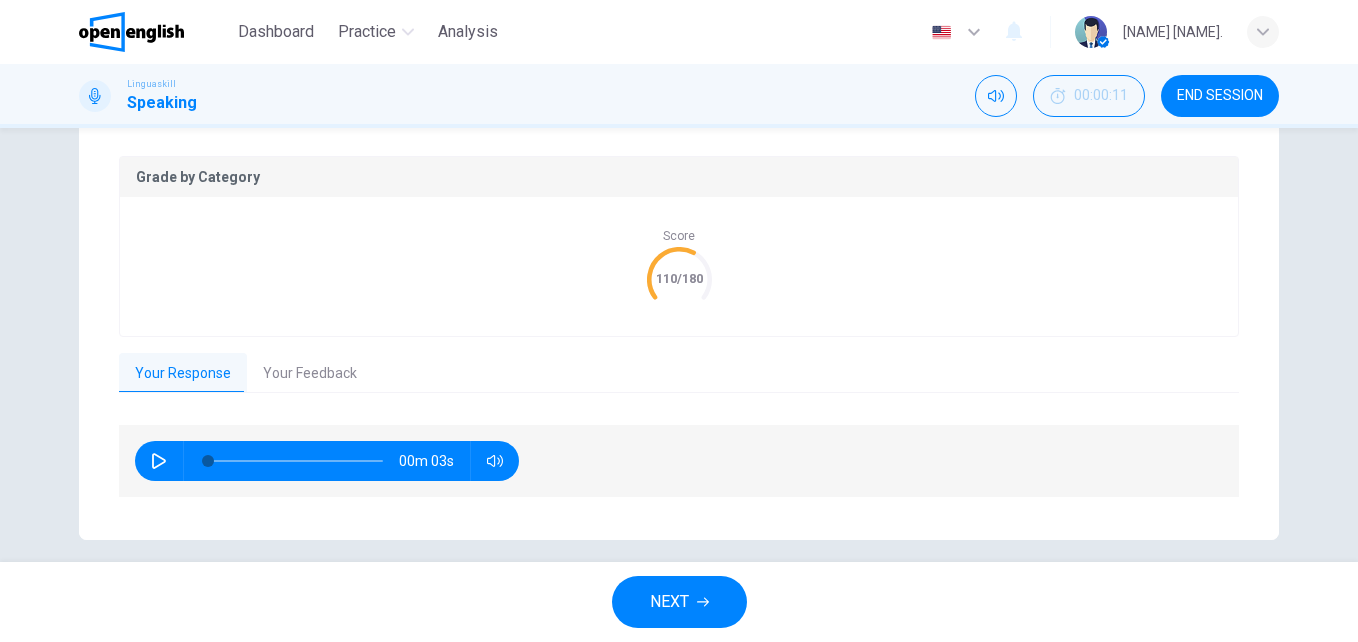 click on "Your Feedback" at bounding box center (310, 374) 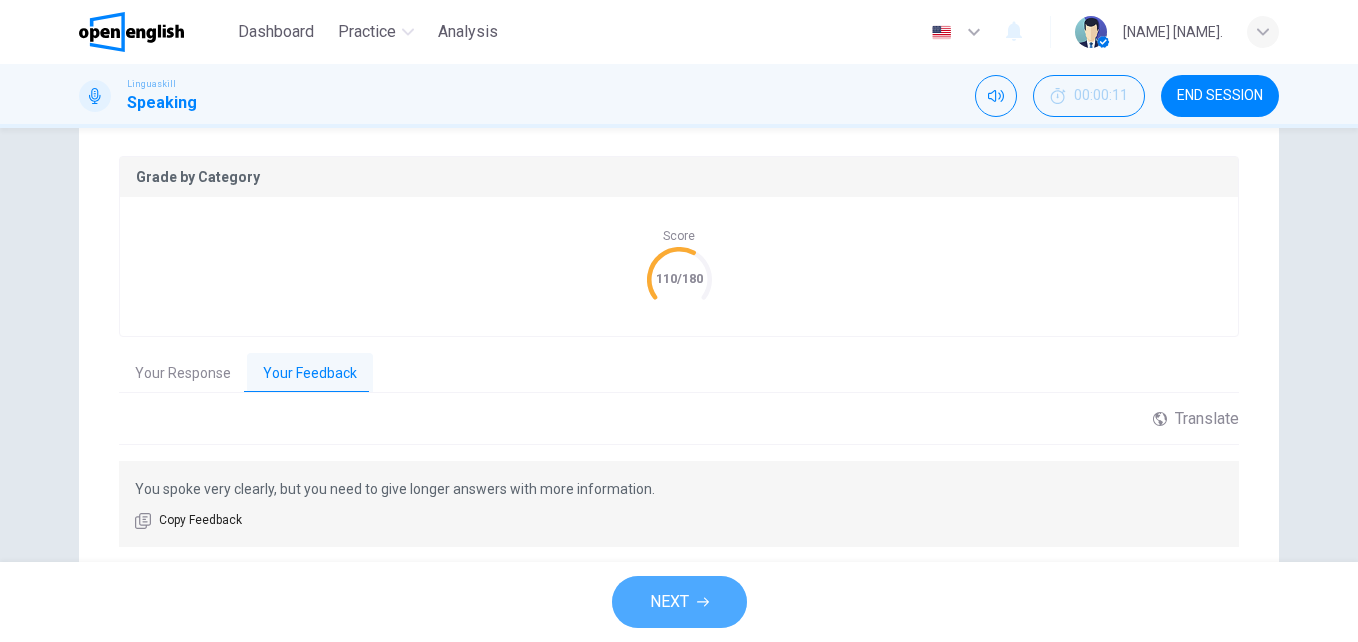 click on "NEXT" at bounding box center (669, 602) 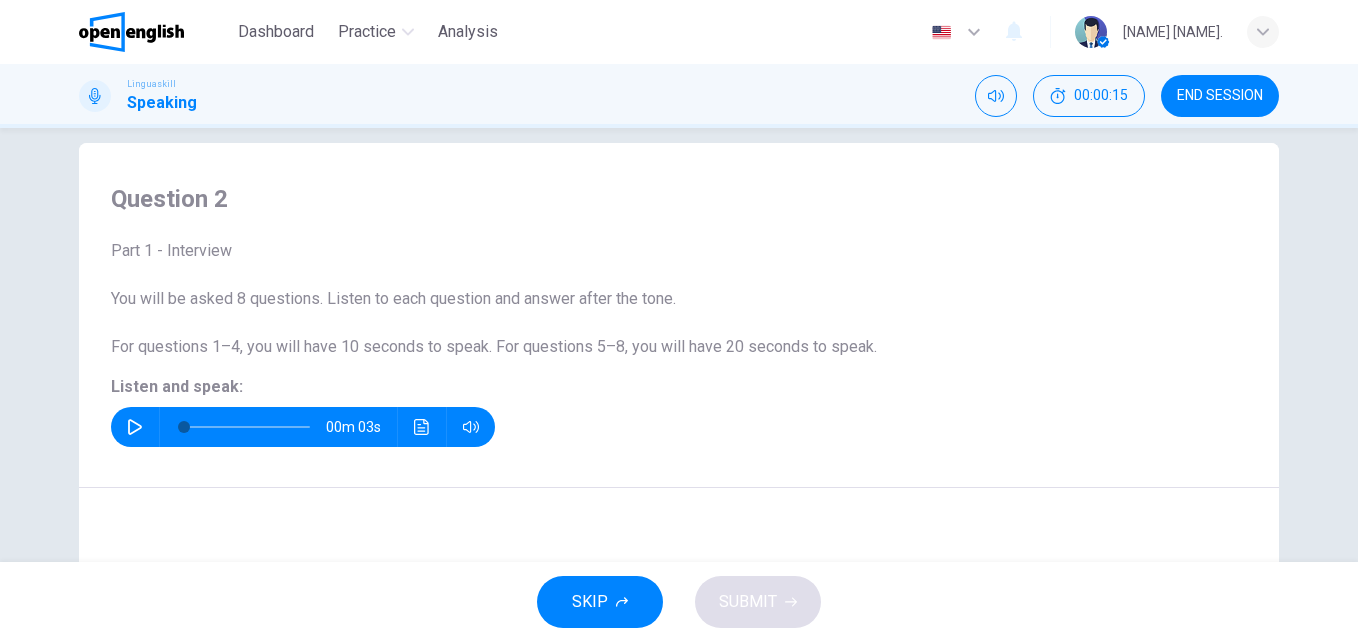 scroll, scrollTop: 19, scrollLeft: 0, axis: vertical 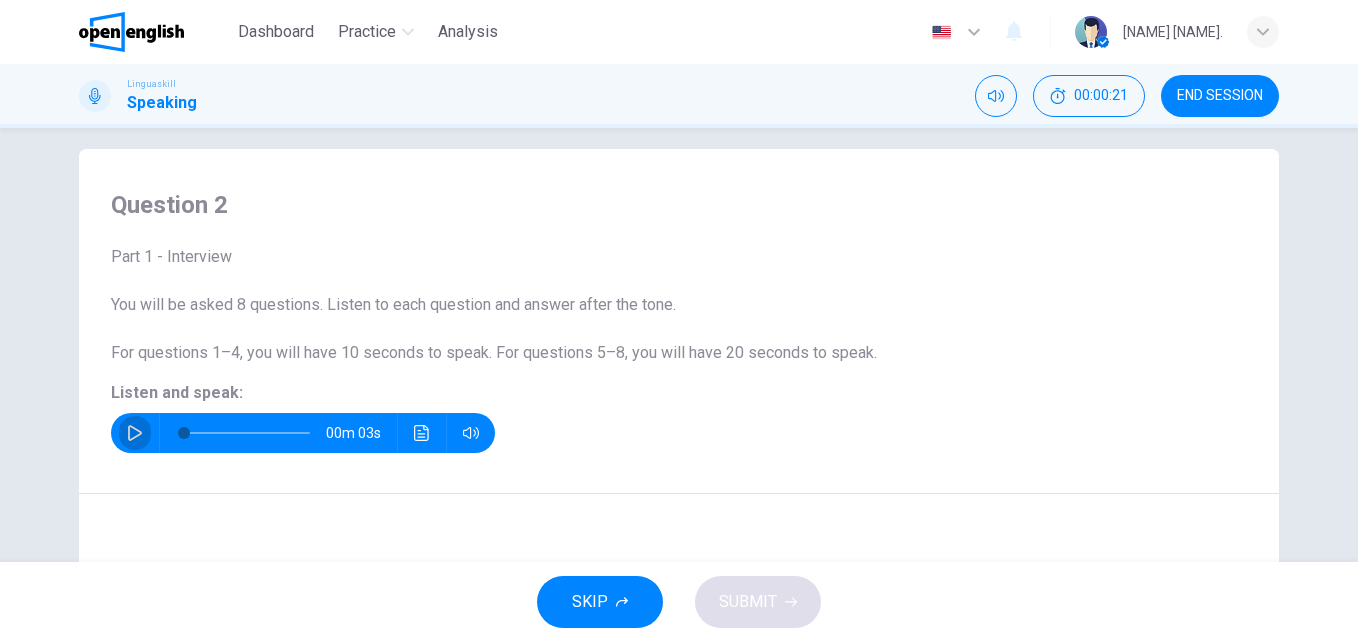 click 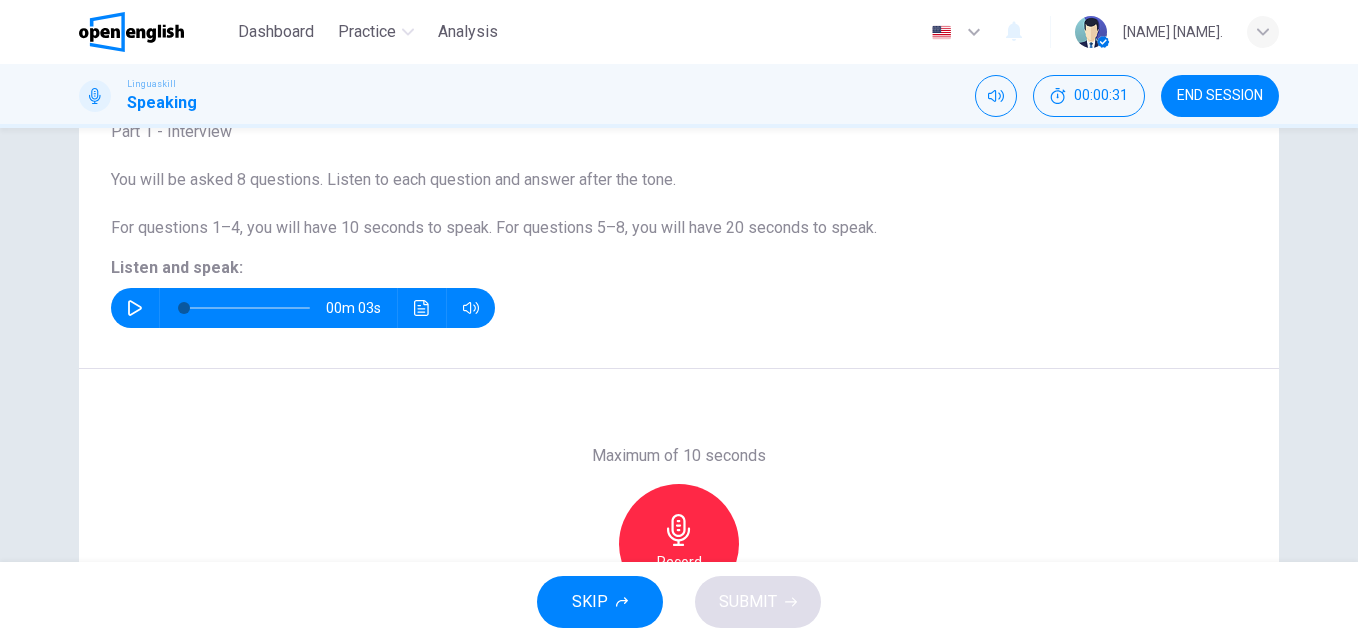 scroll, scrollTop: 142, scrollLeft: 0, axis: vertical 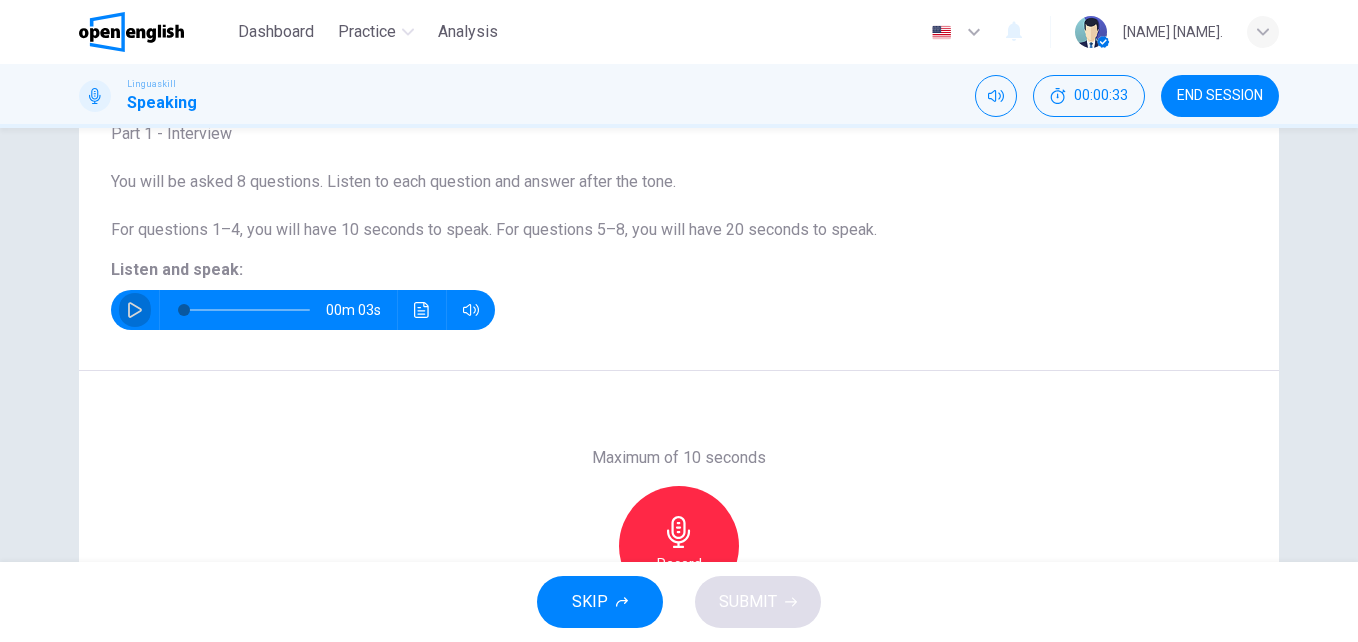 click 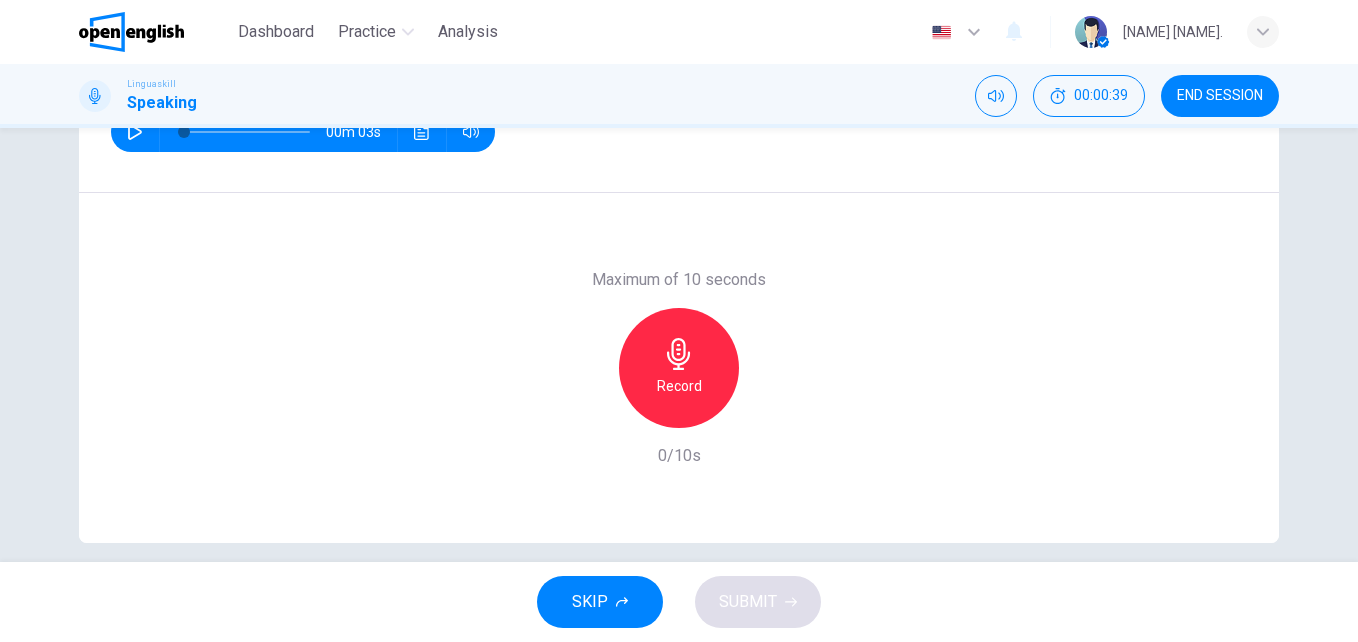 scroll, scrollTop: 324, scrollLeft: 0, axis: vertical 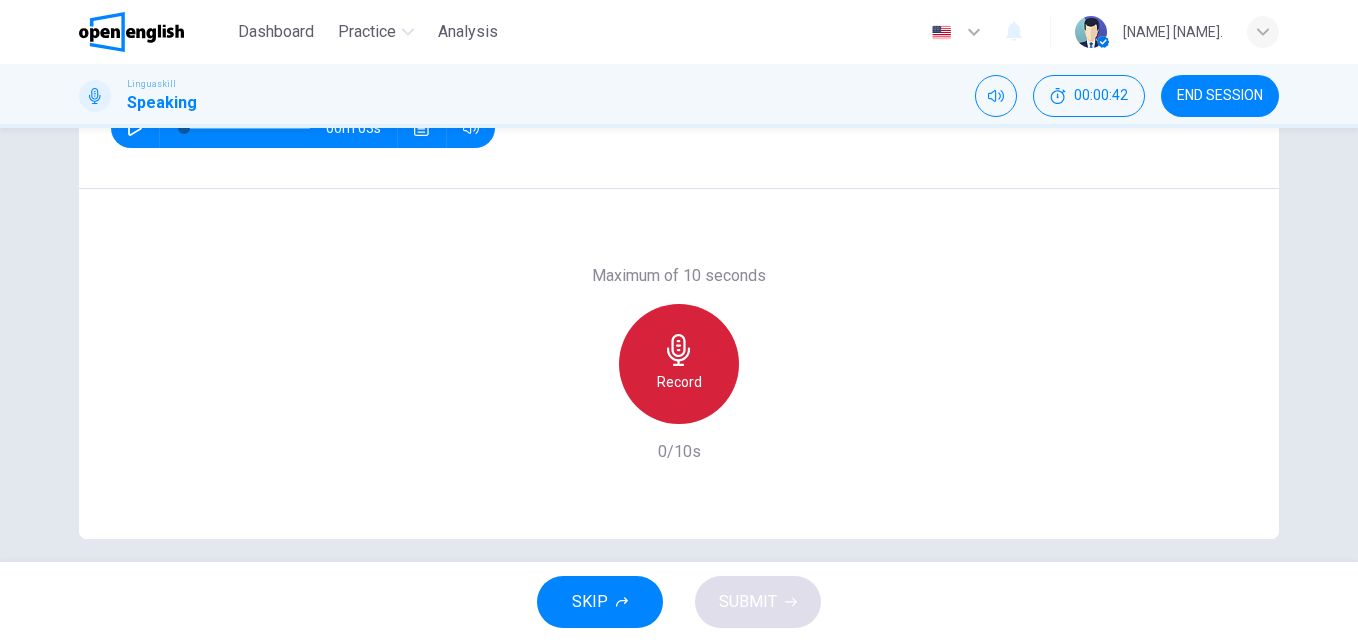 click on "Record" at bounding box center [679, 364] 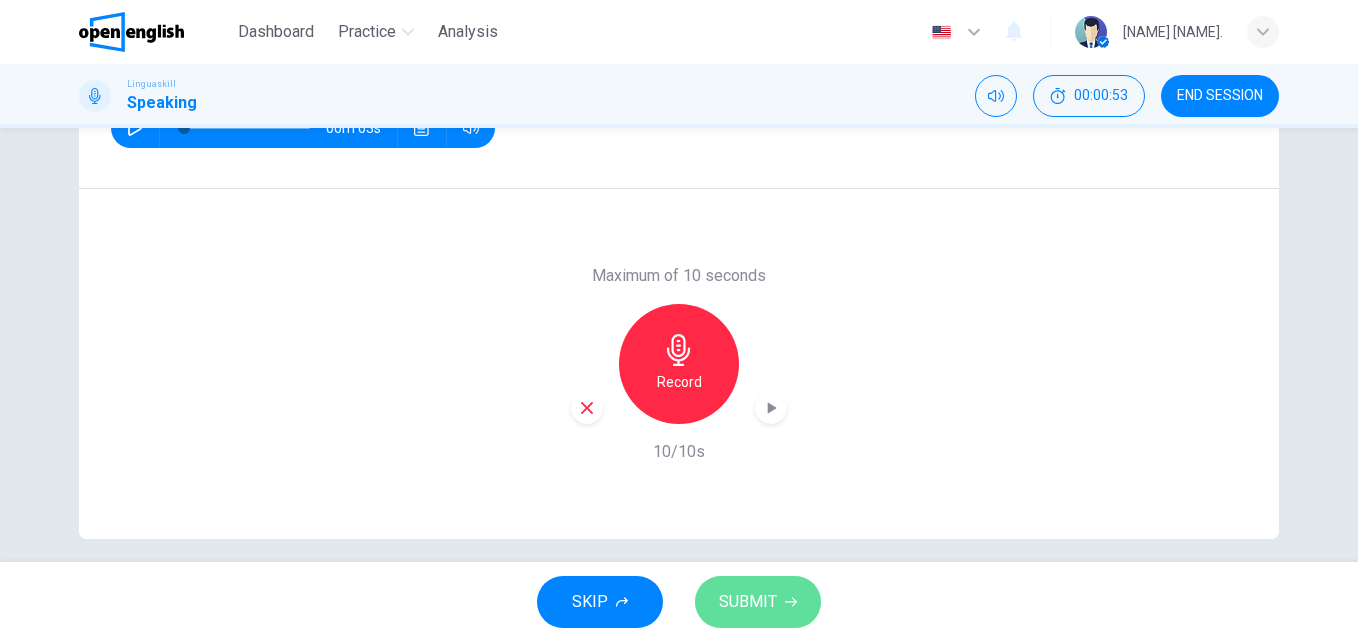 click on "SUBMIT" at bounding box center (748, 602) 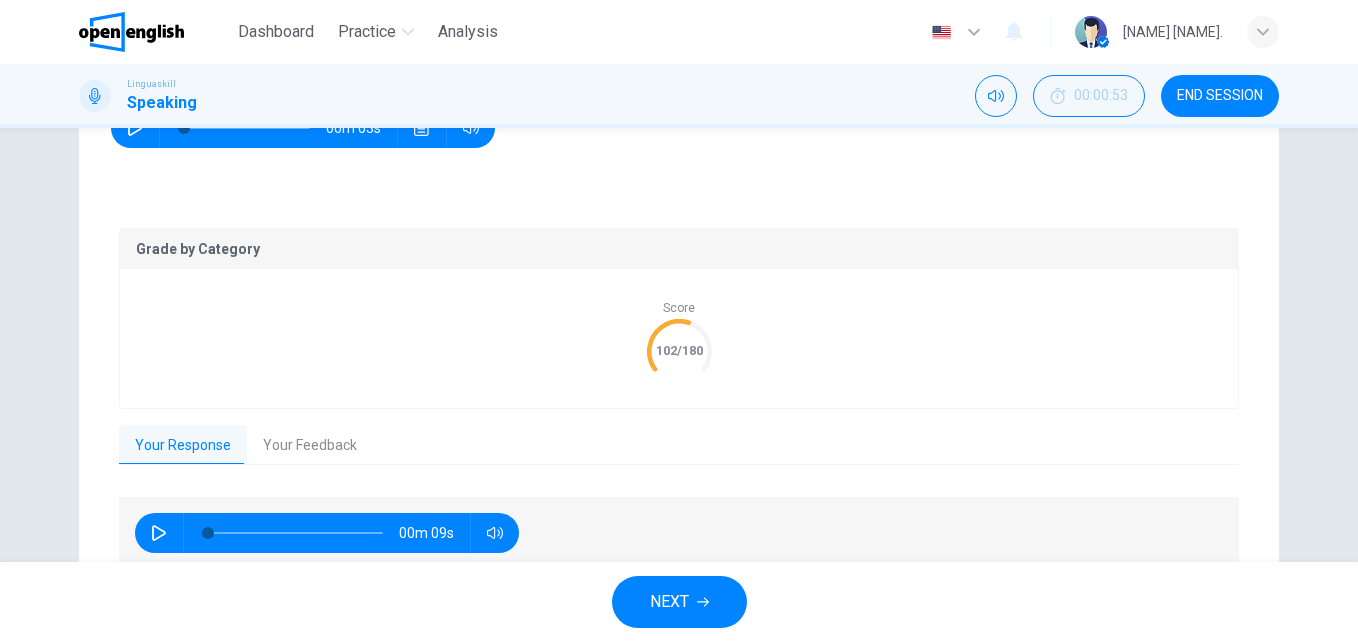 click on "Your Feedback" at bounding box center [310, 446] 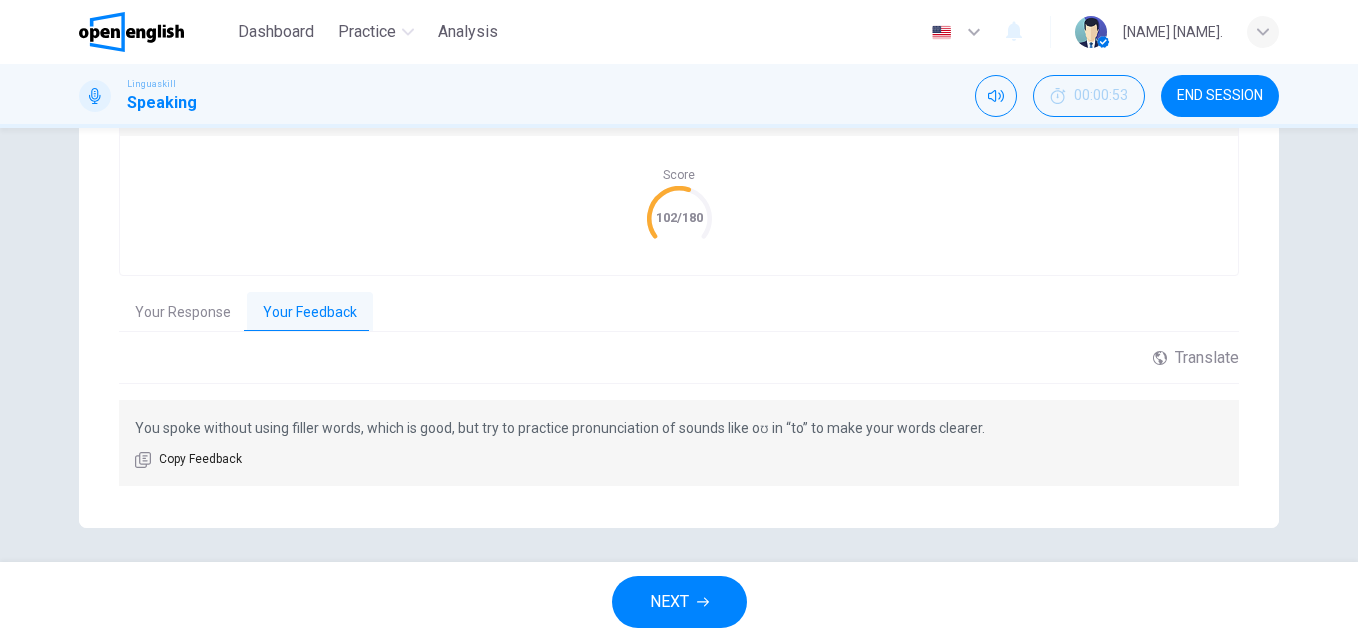 scroll, scrollTop: 463, scrollLeft: 0, axis: vertical 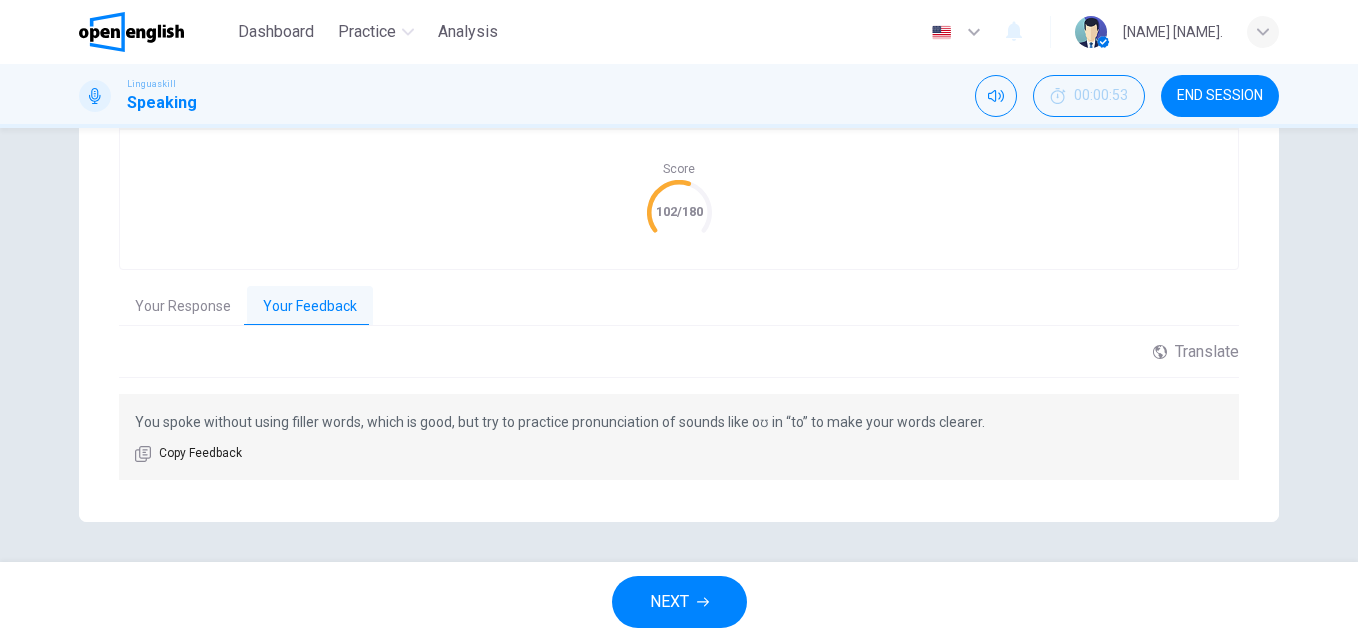 click on "NEXT" at bounding box center (679, 602) 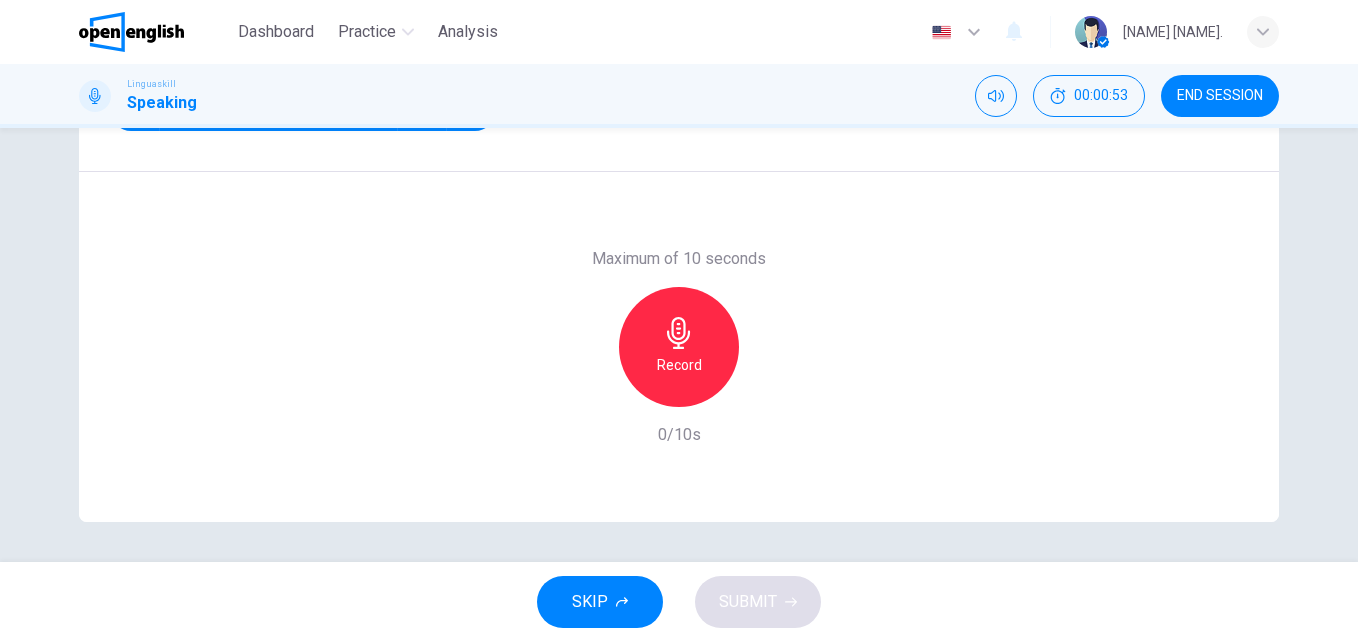 scroll, scrollTop: 341, scrollLeft: 0, axis: vertical 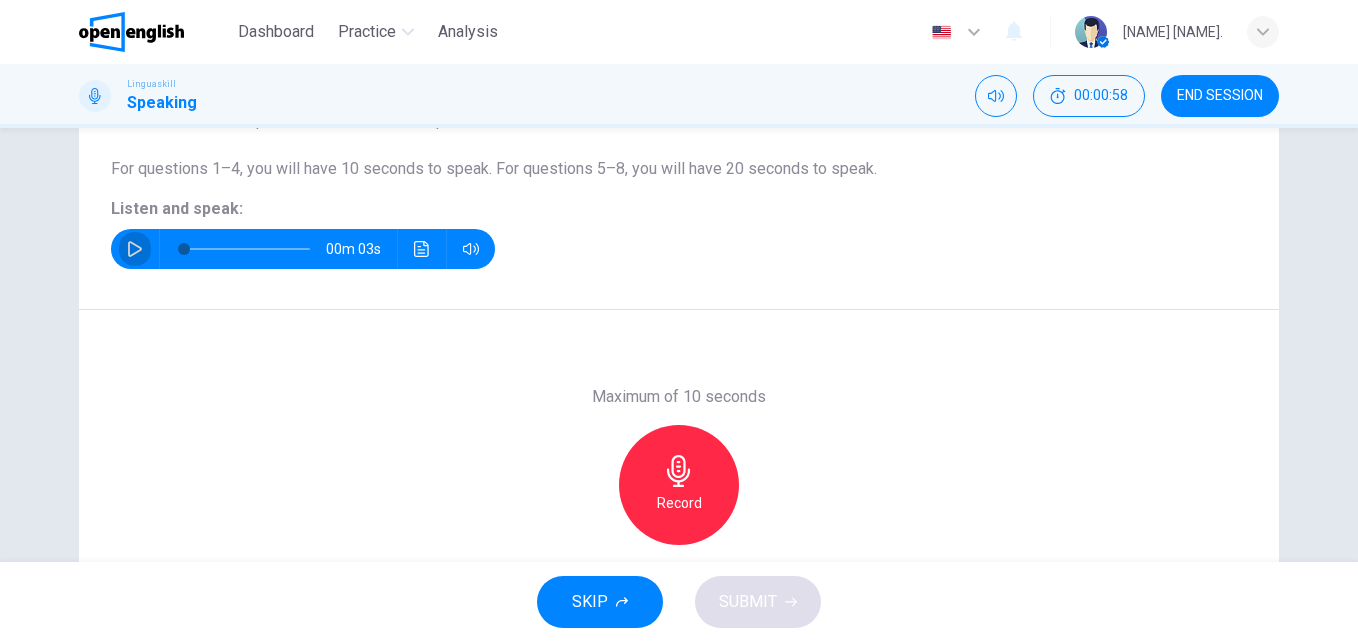 click 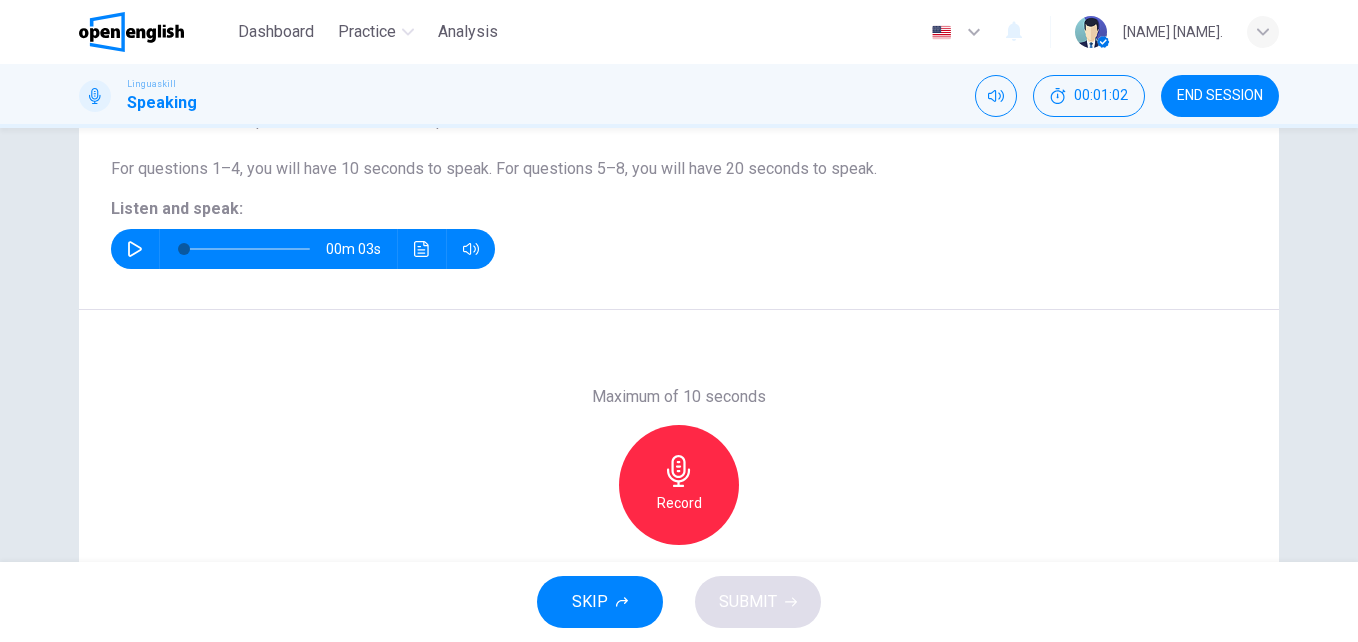 click 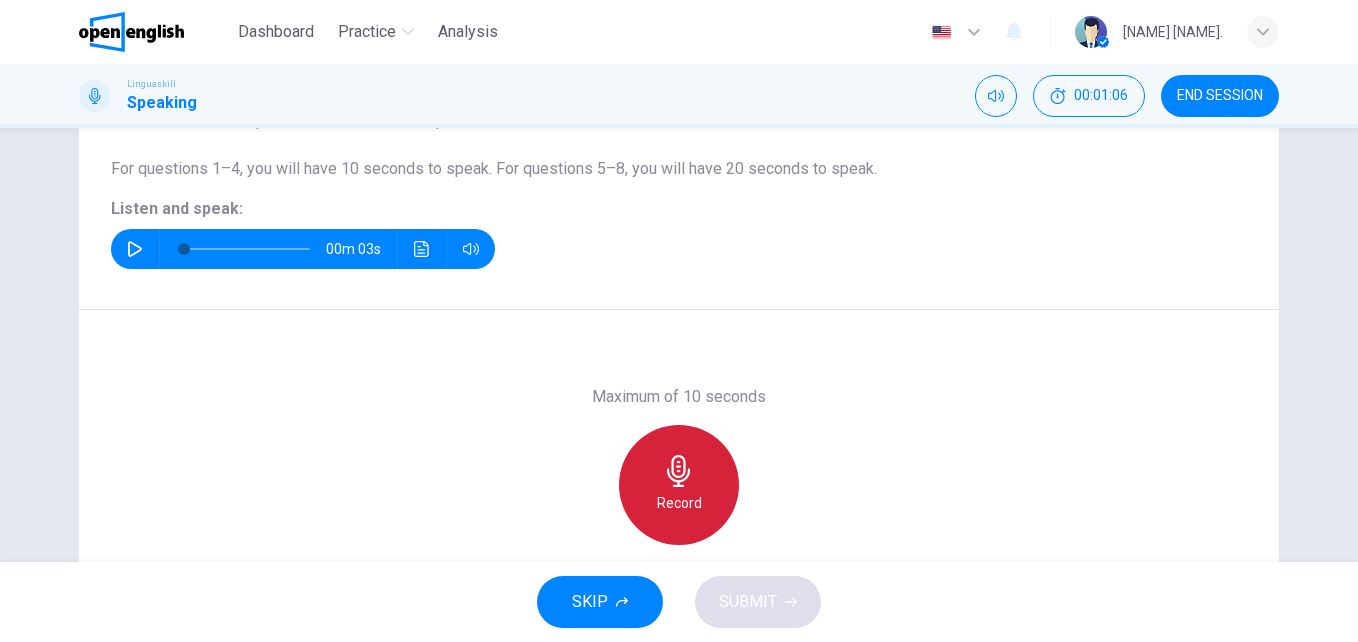 click 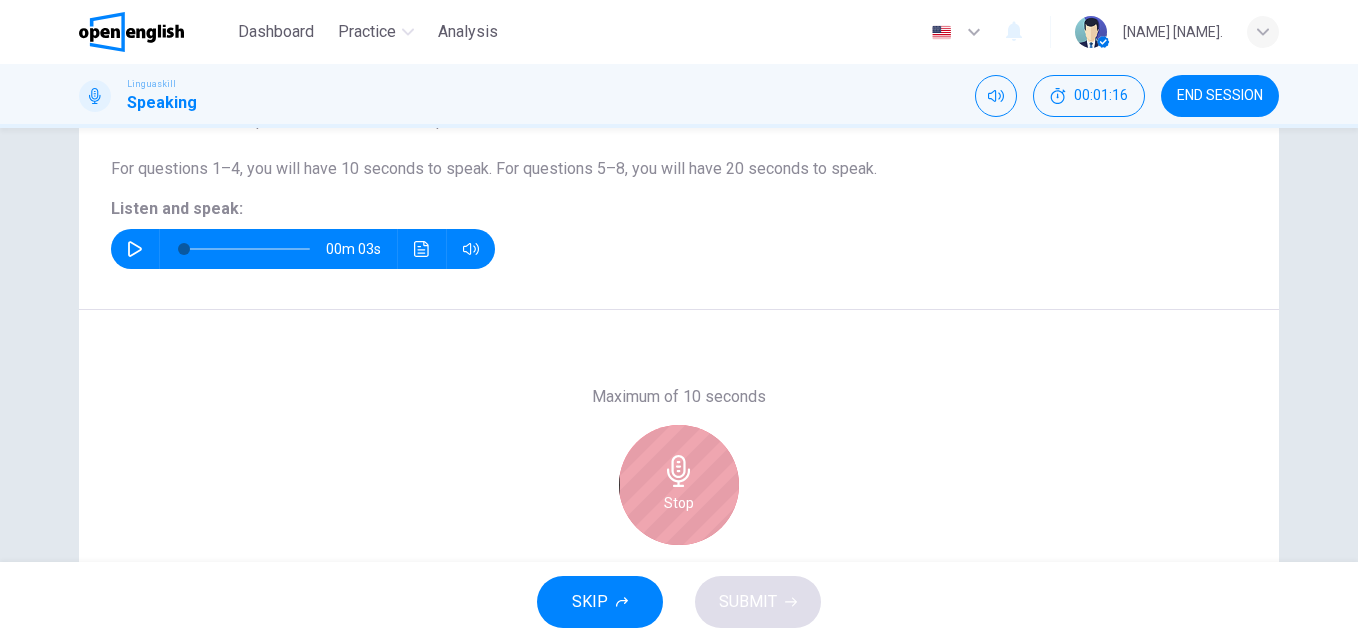 click on "Stop" at bounding box center [679, 485] 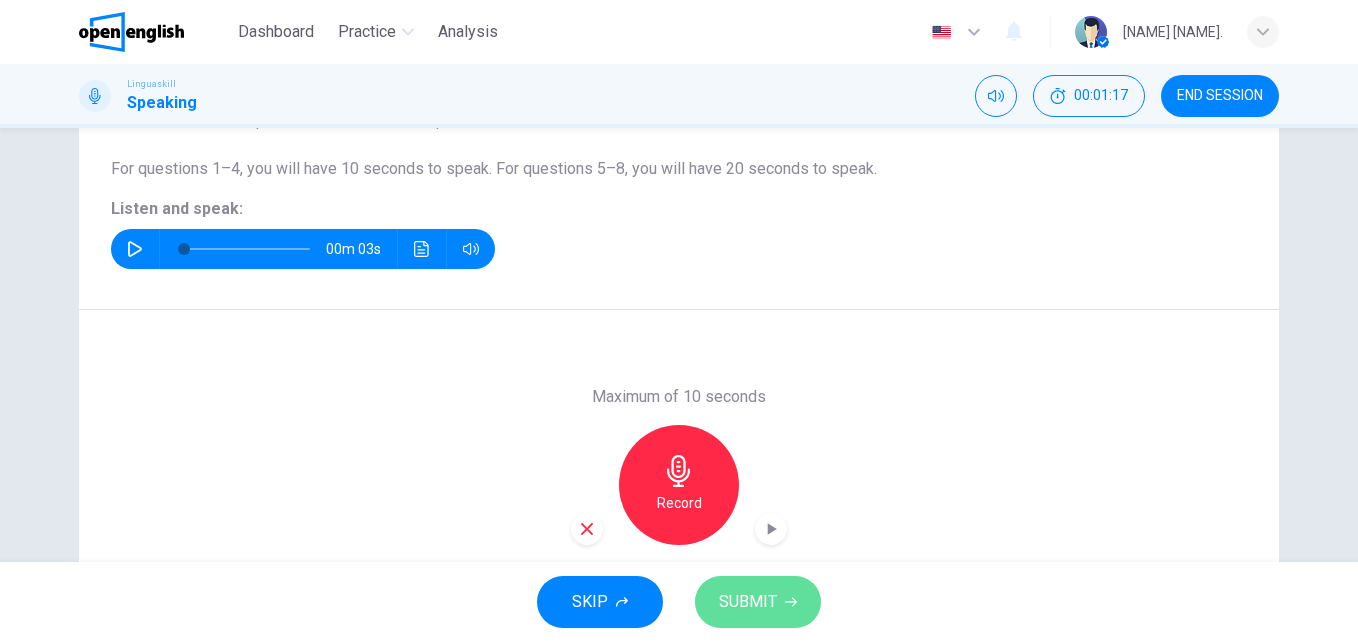click on "SUBMIT" at bounding box center (748, 602) 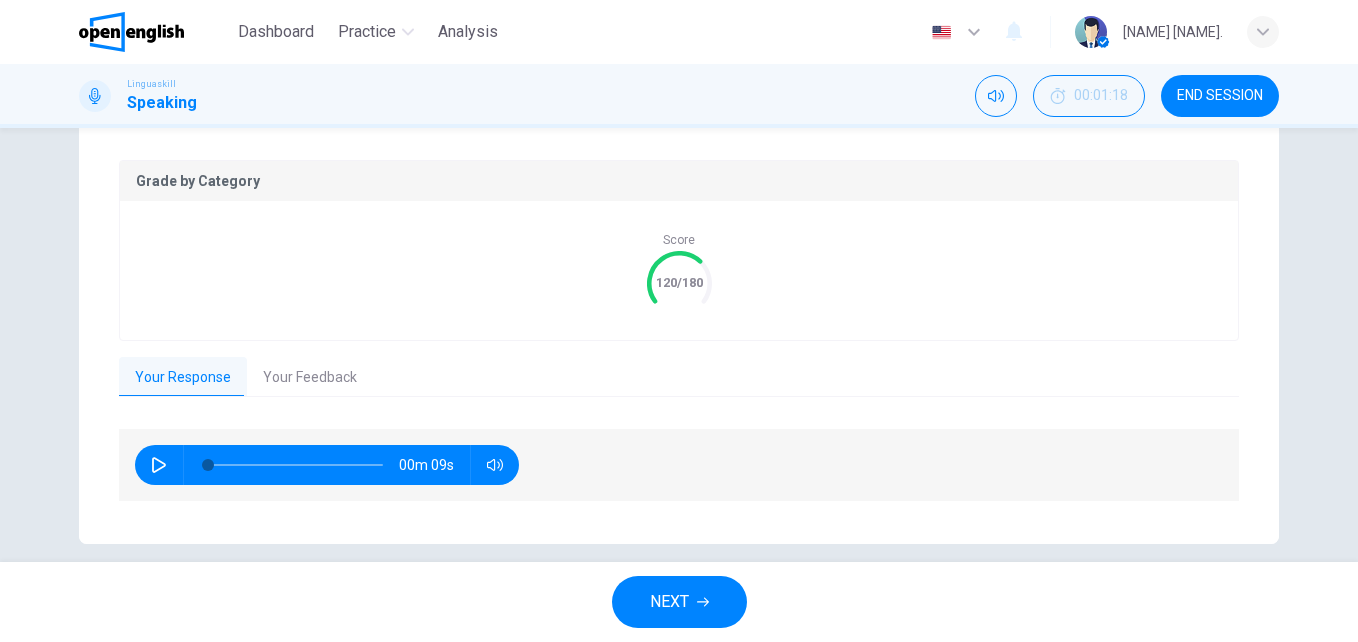 scroll, scrollTop: 390, scrollLeft: 0, axis: vertical 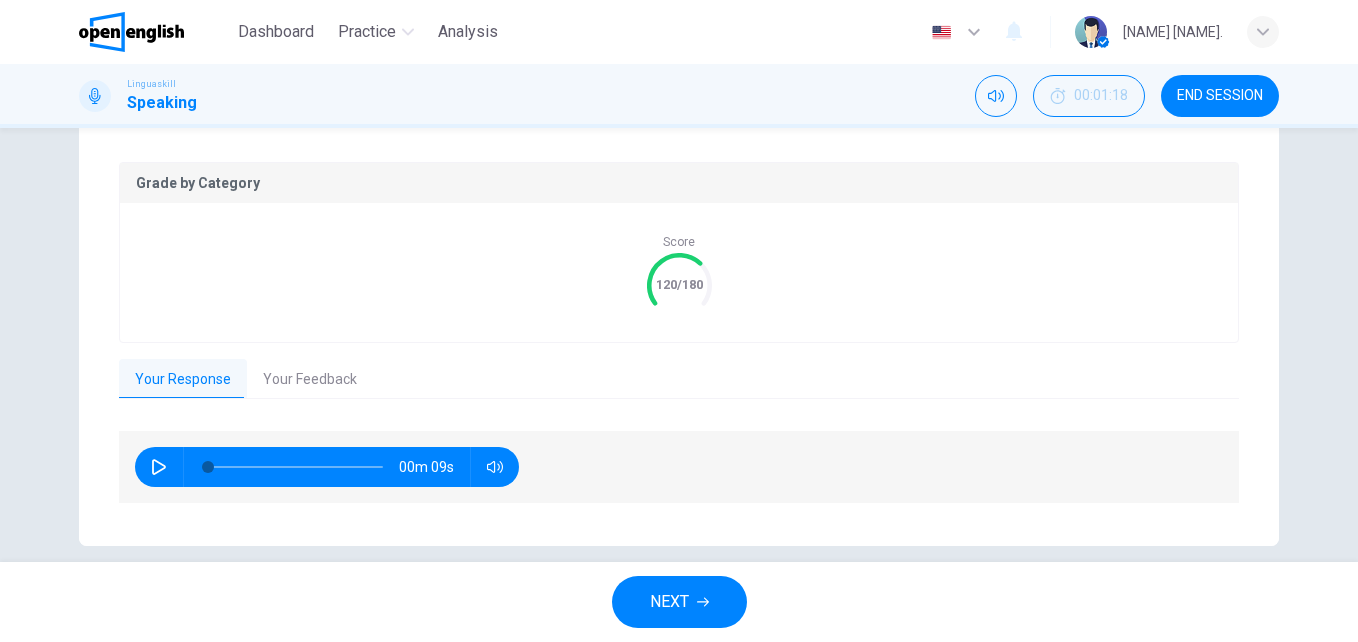 click on "Your Feedback" at bounding box center (310, 380) 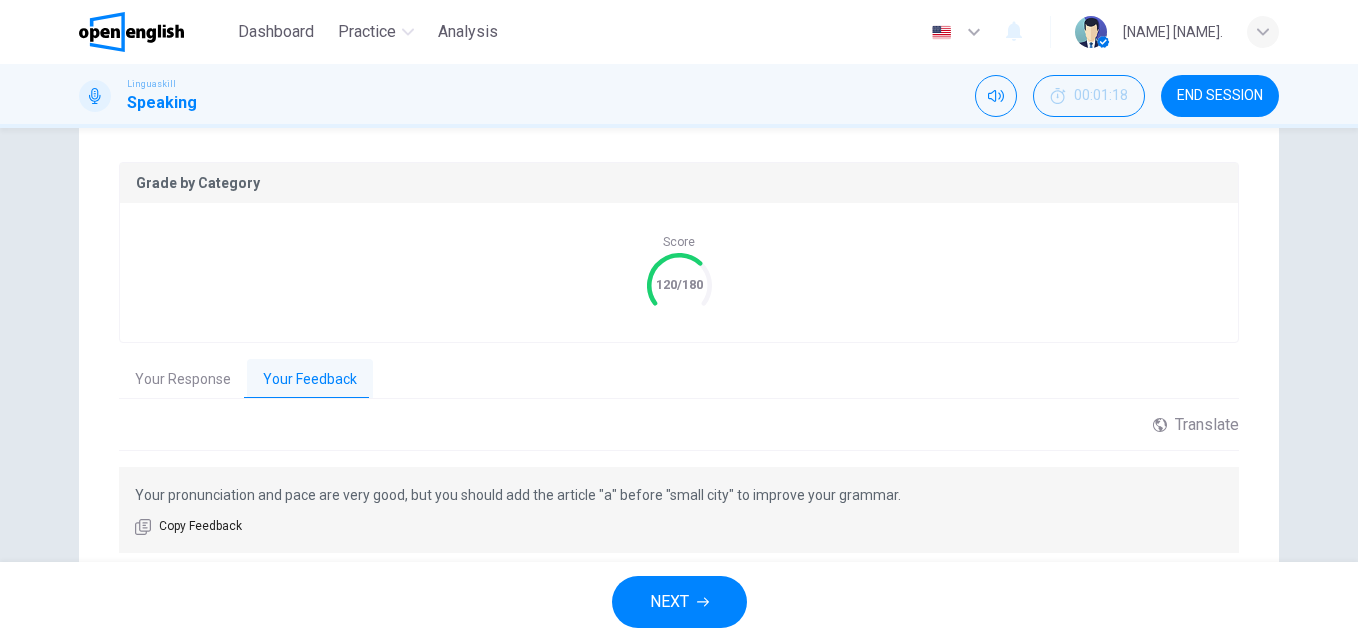 click on "Your pronunciation and pace are very good, but you should add the article "a" before "small city" to improve your grammar.   Copy Feedback" at bounding box center (679, 510) 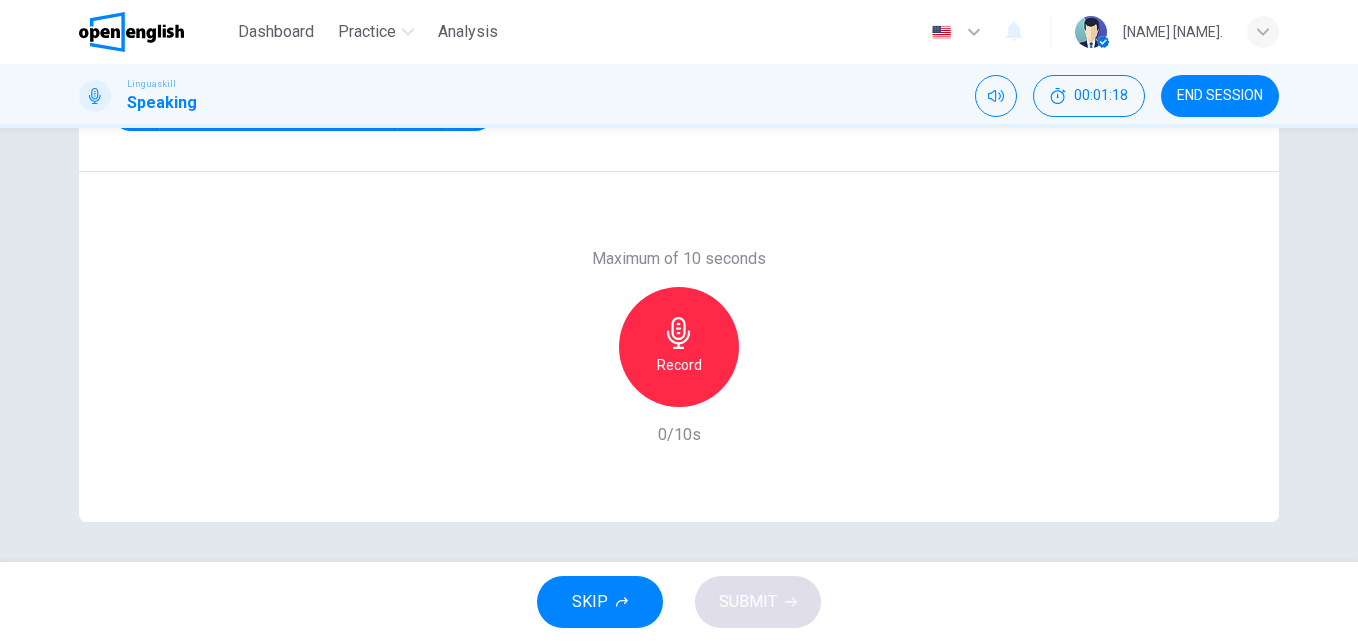 scroll, scrollTop: 341, scrollLeft: 0, axis: vertical 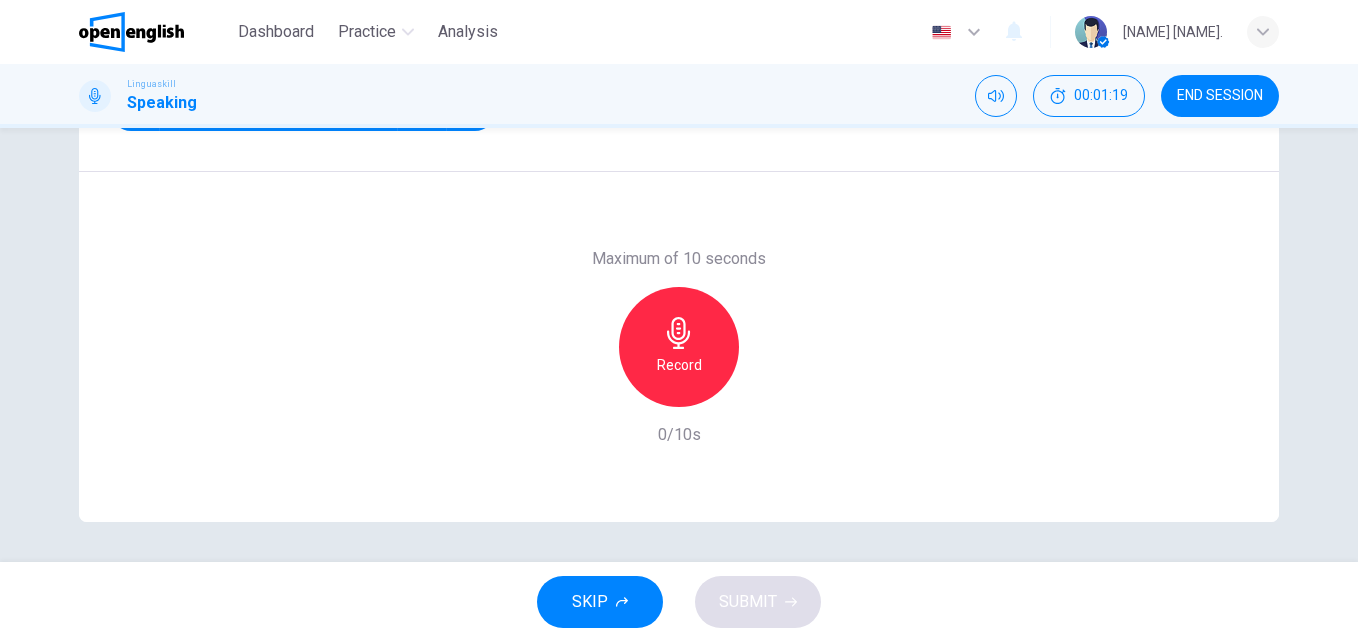 drag, startPoint x: 1345, startPoint y: 379, endPoint x: 1326, endPoint y: 244, distance: 136.33047 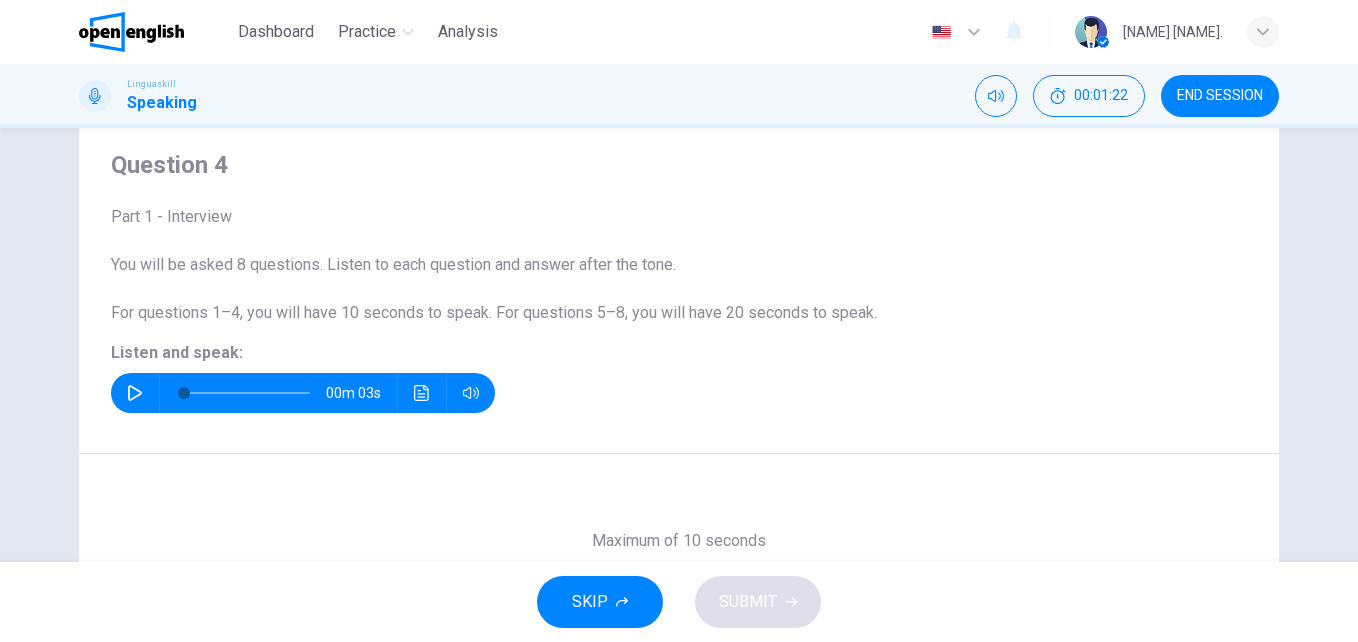 scroll, scrollTop: 56, scrollLeft: 0, axis: vertical 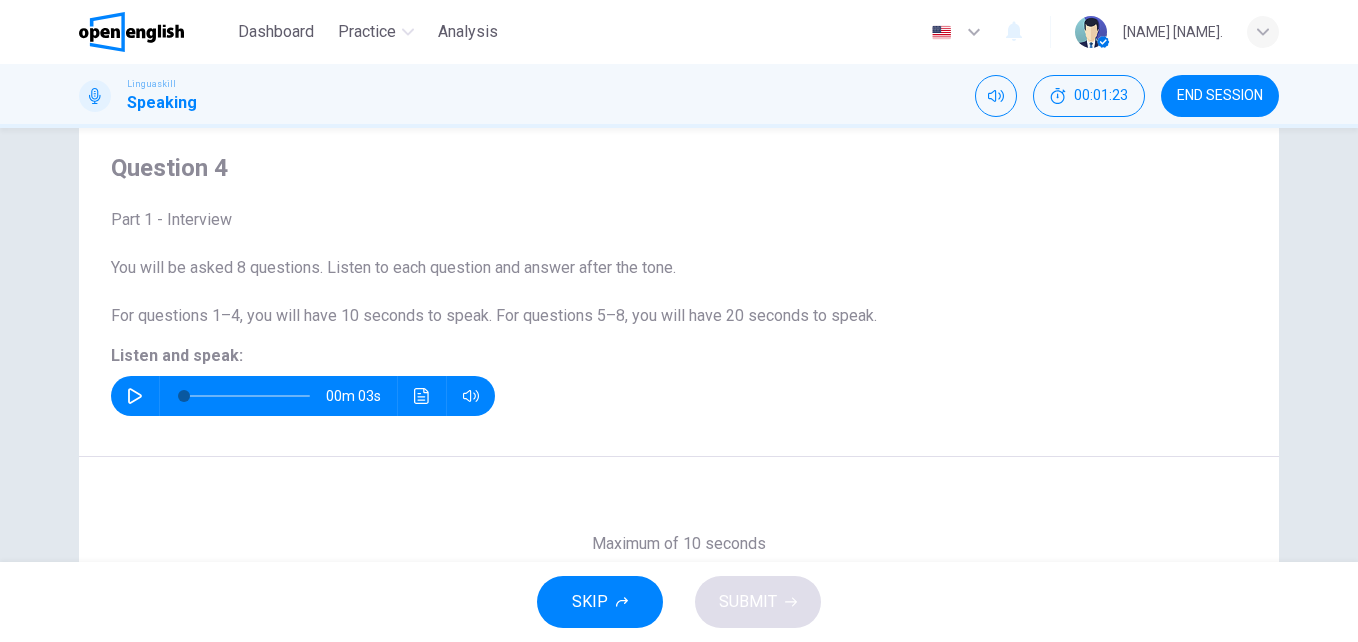 click 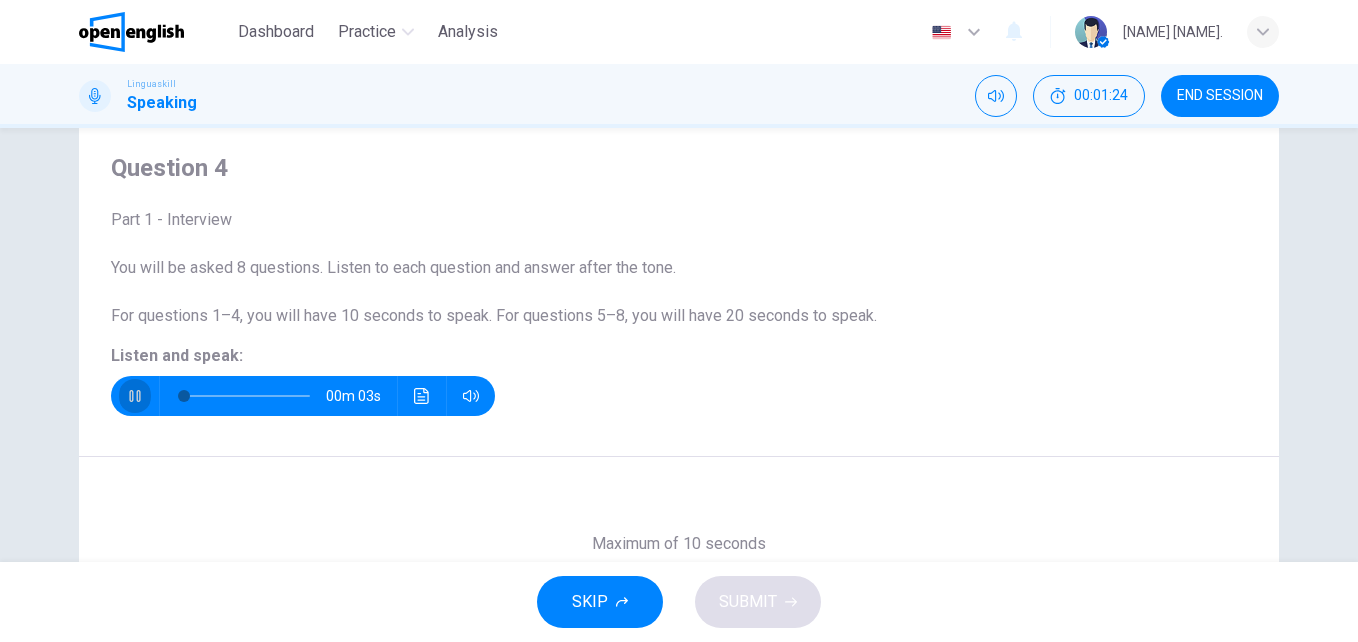 click 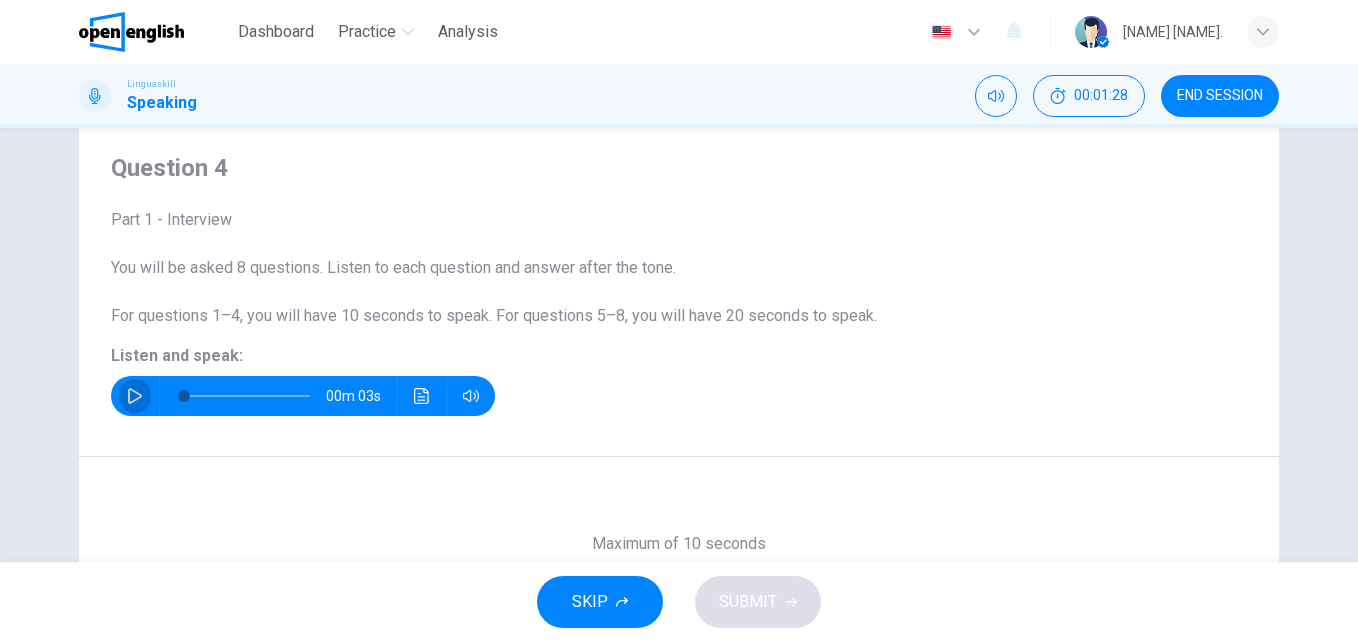 click 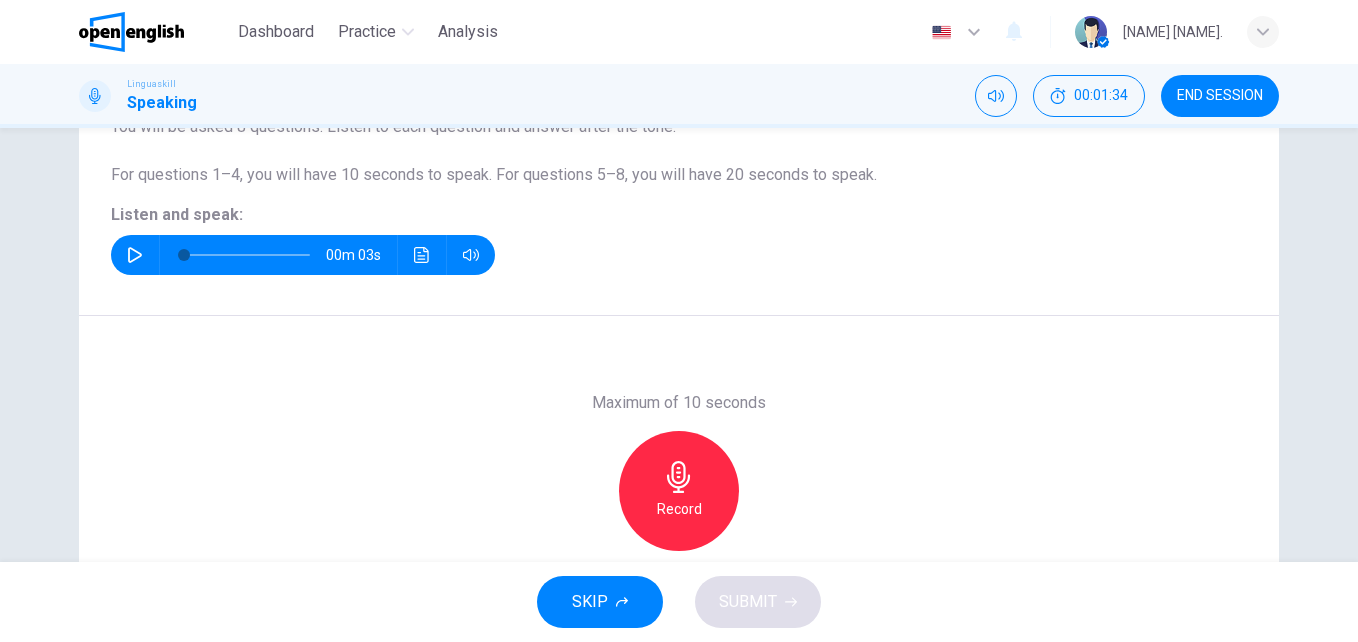 scroll, scrollTop: 228, scrollLeft: 0, axis: vertical 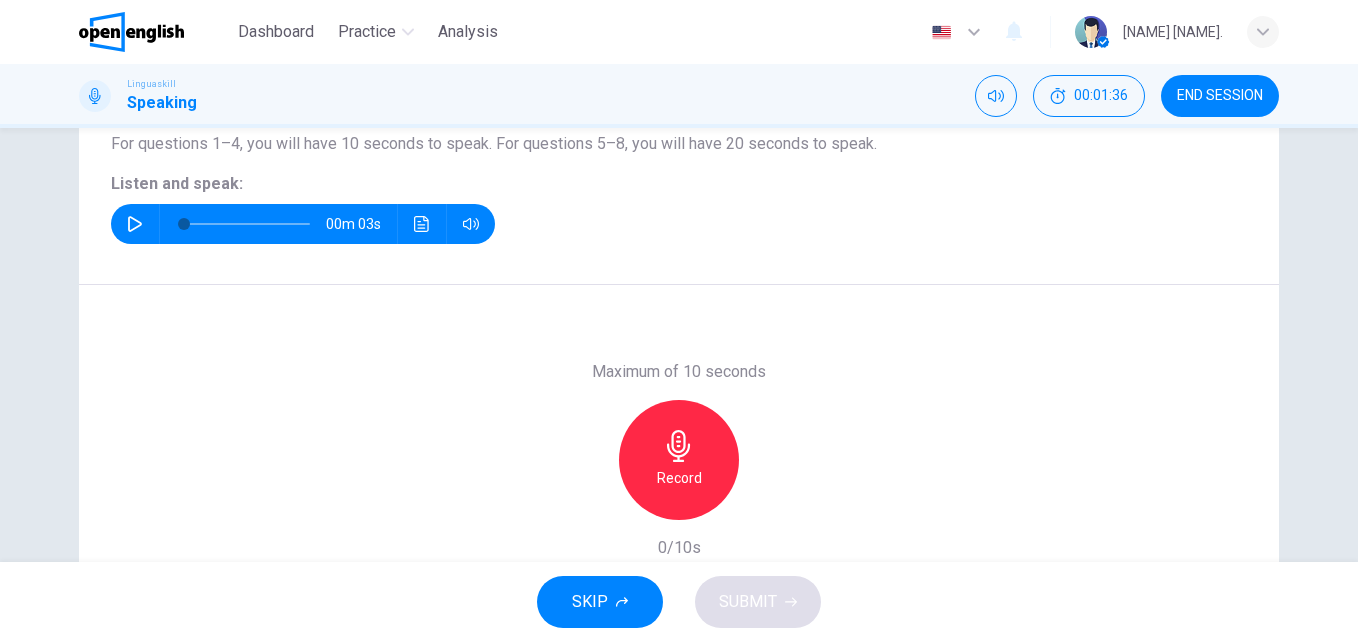 click on "Record" at bounding box center (679, 478) 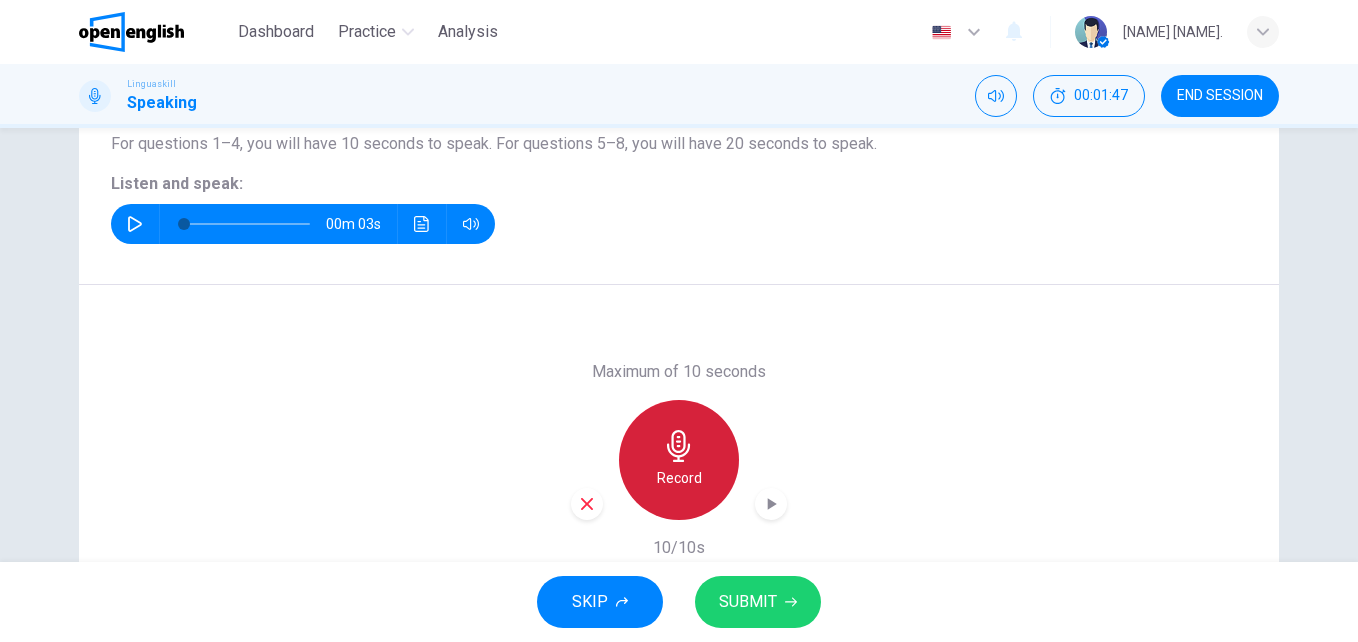 click on "Record" at bounding box center (679, 478) 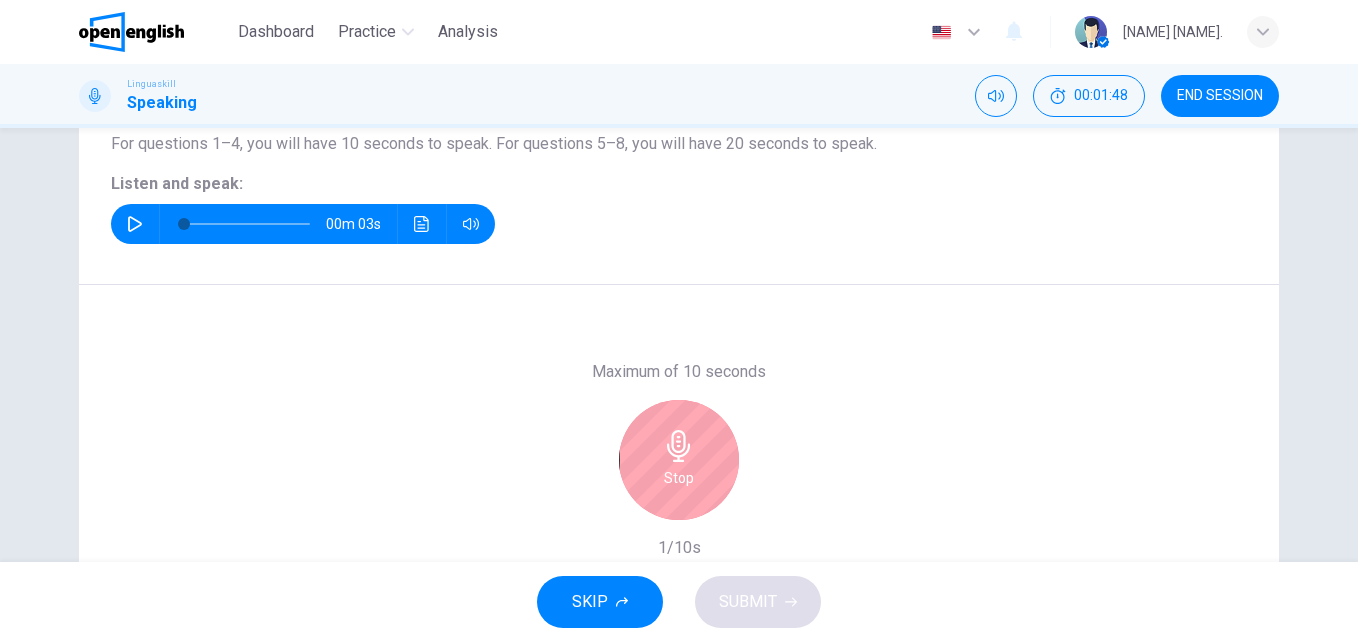 click on "Maximum of 10 seconds Stop 1/10s" at bounding box center [679, 460] 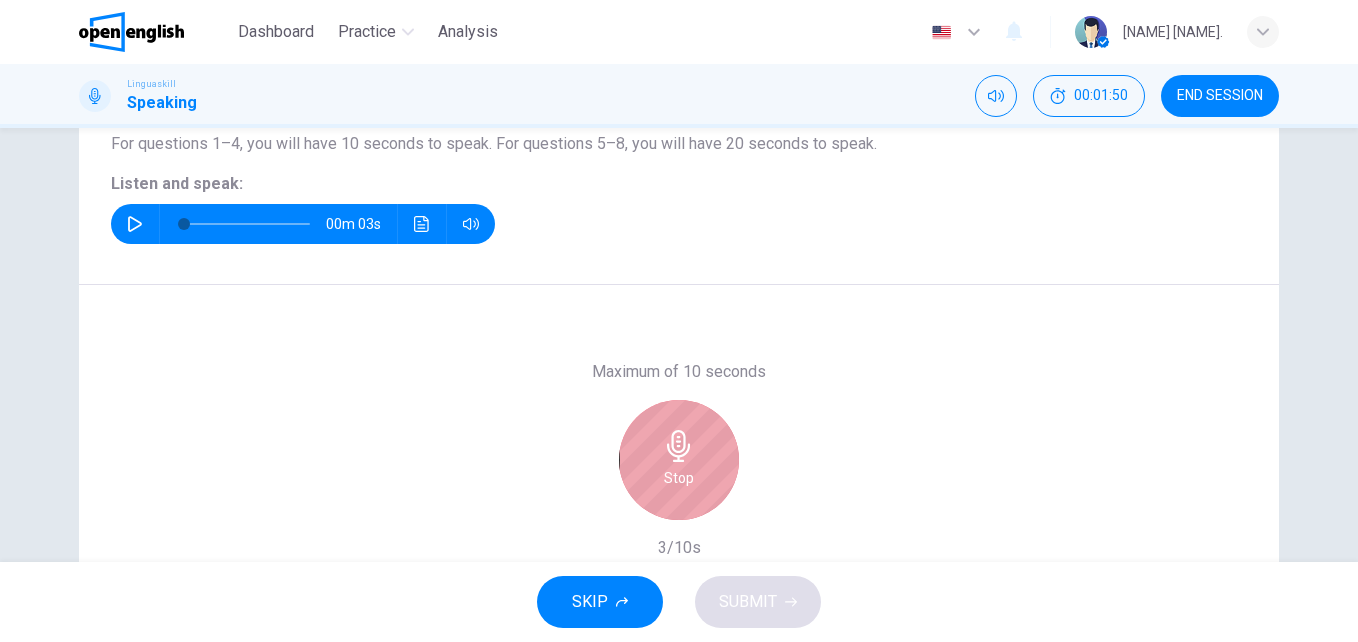click on "Stop" at bounding box center [679, 460] 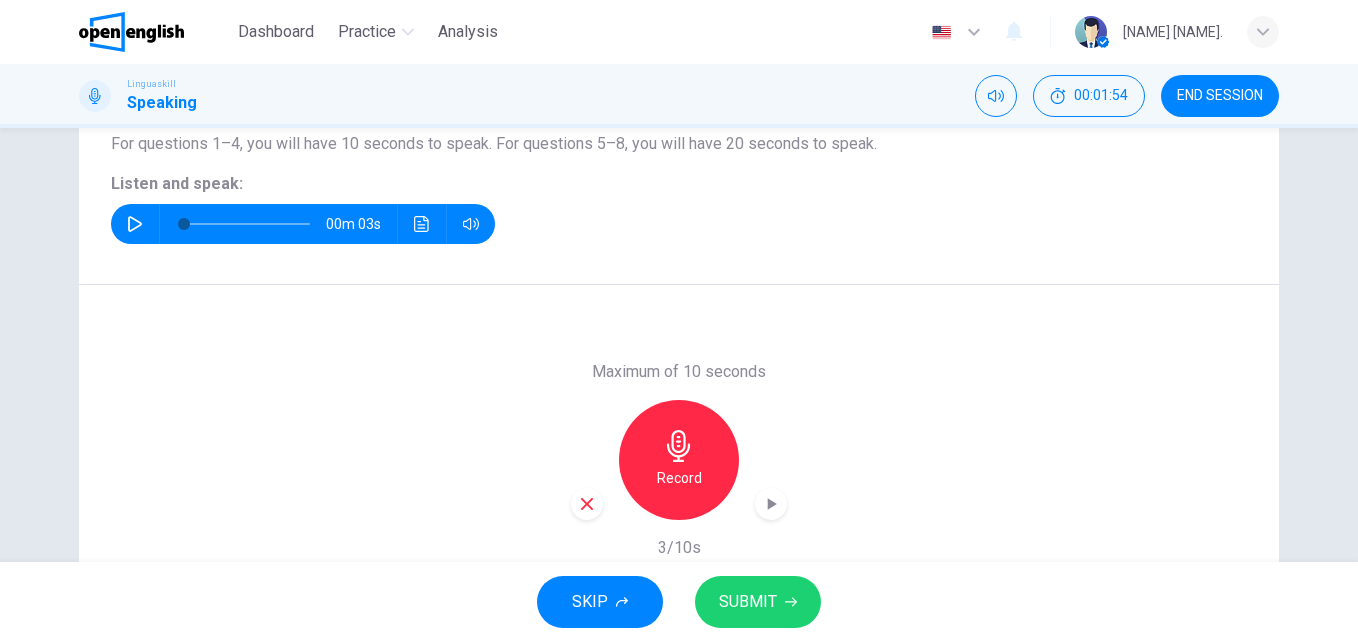 click 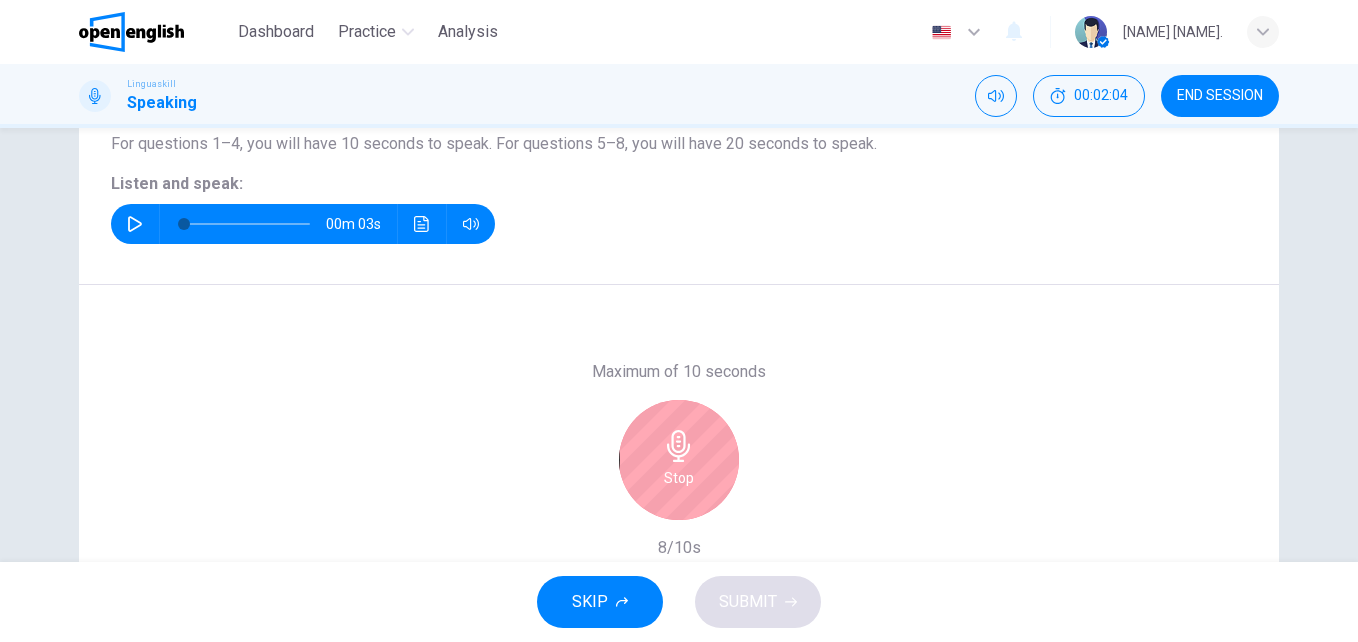click on "Stop" at bounding box center (679, 460) 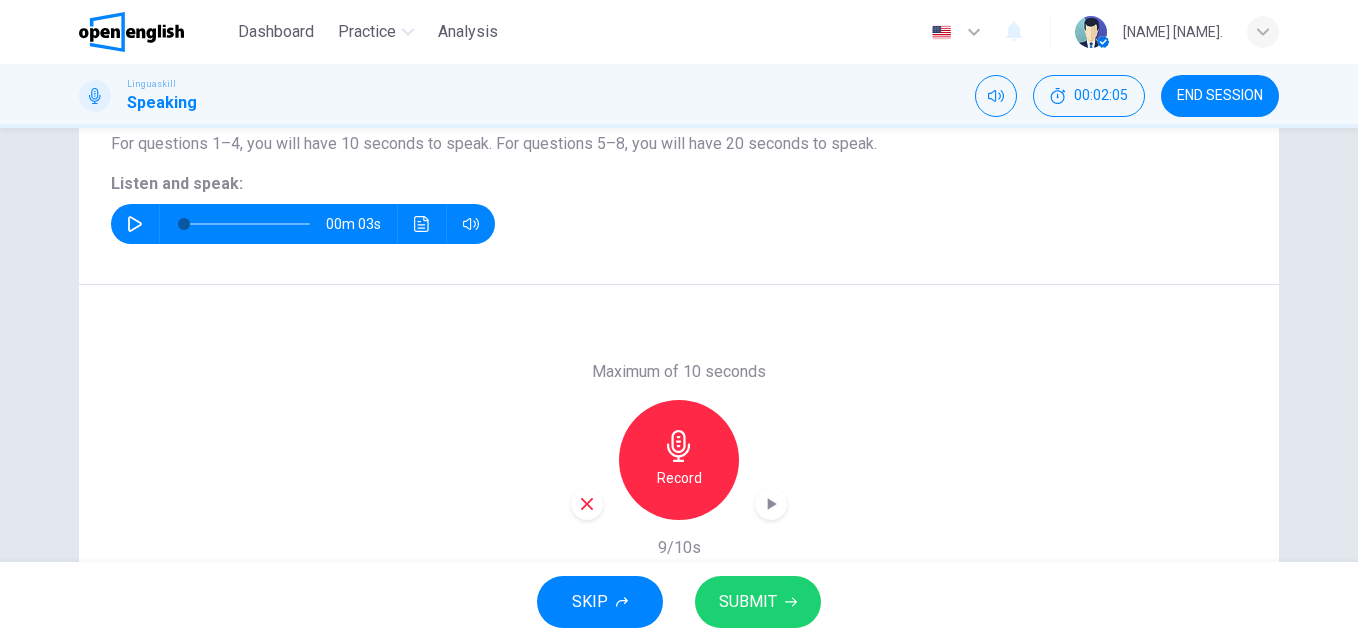 click on "SUBMIT" at bounding box center (748, 602) 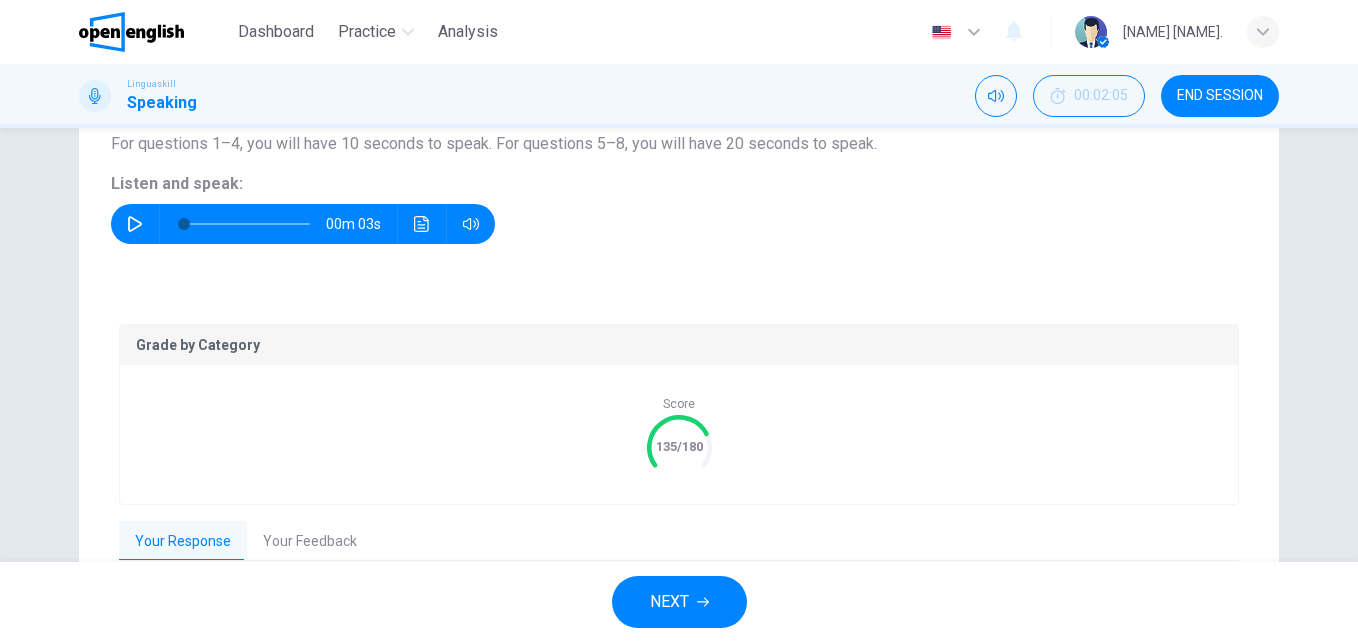 click on "Your Feedback" at bounding box center (310, 542) 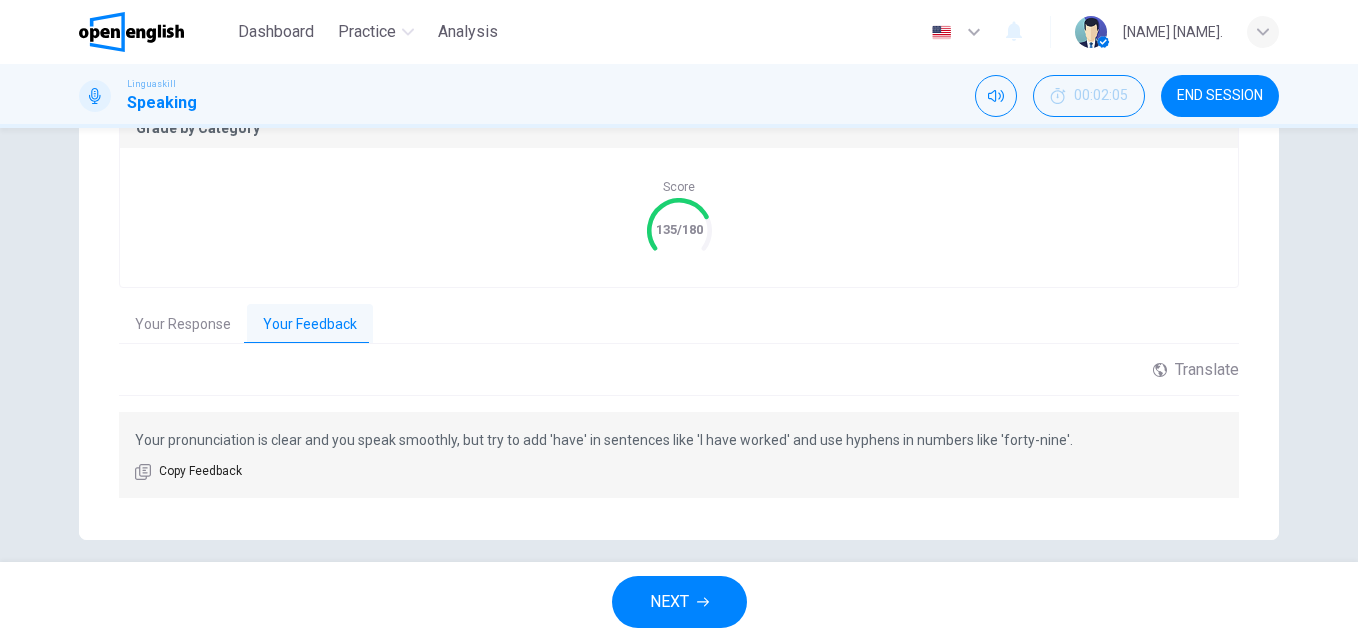 scroll, scrollTop: 425, scrollLeft: 0, axis: vertical 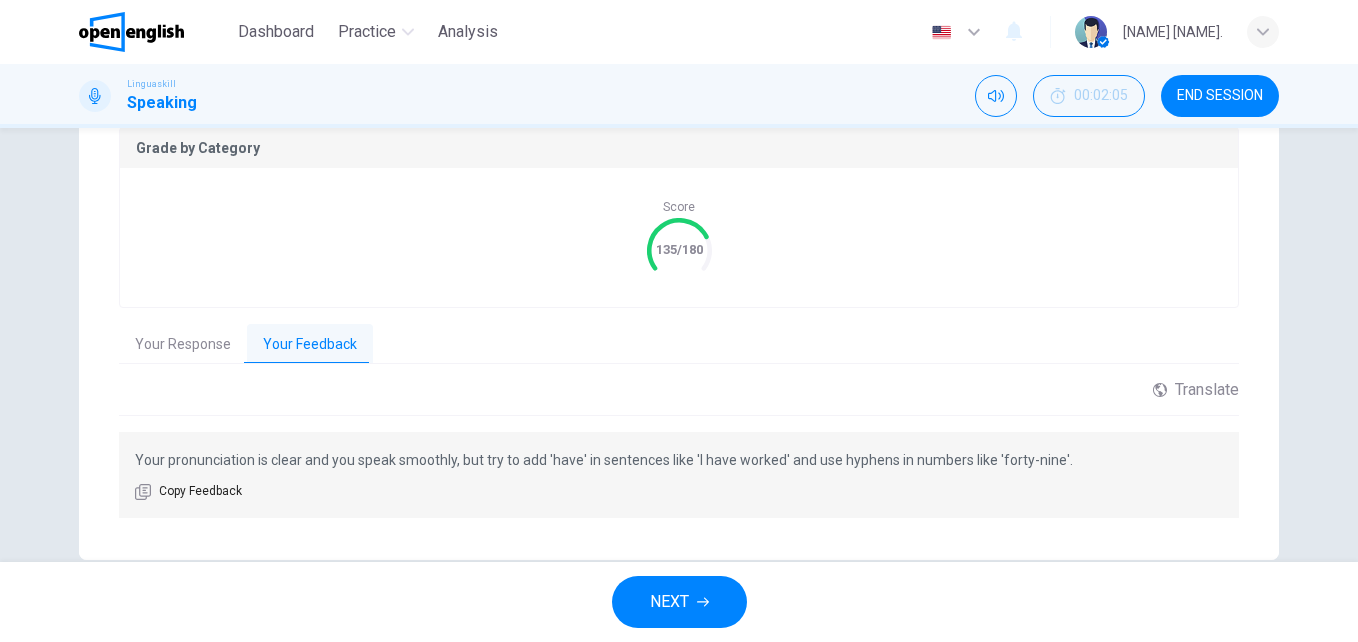 click on "NEXT" at bounding box center (669, 602) 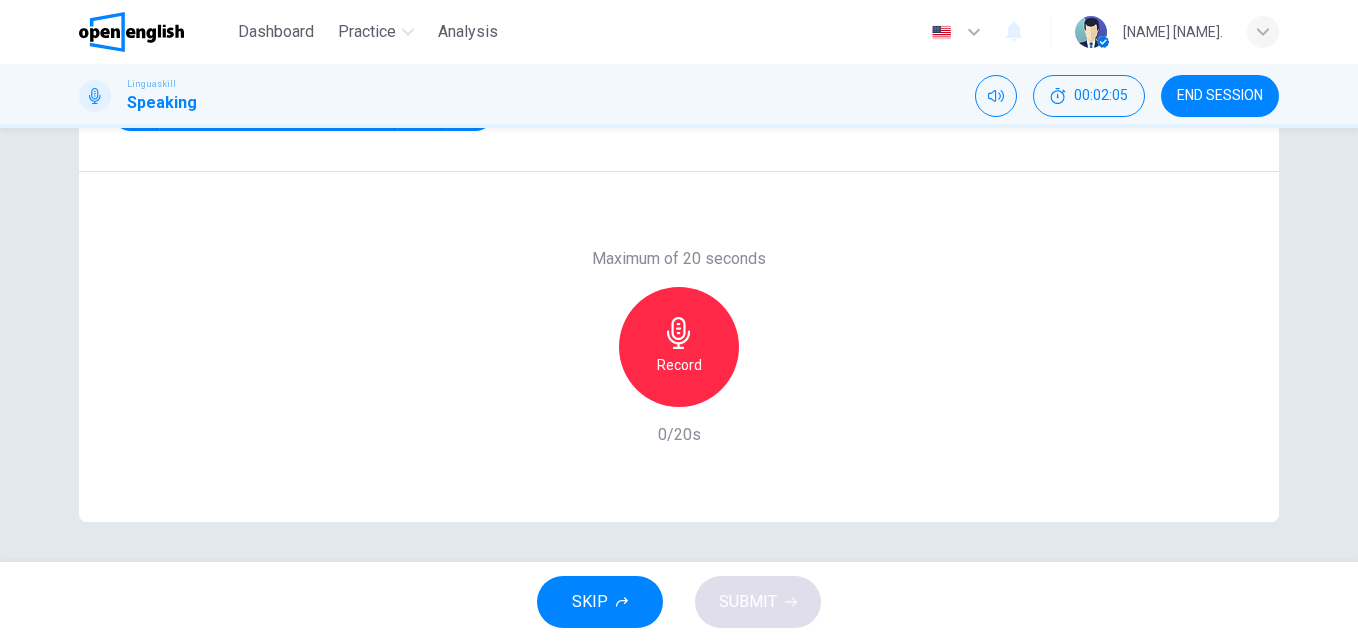 scroll, scrollTop: 341, scrollLeft: 0, axis: vertical 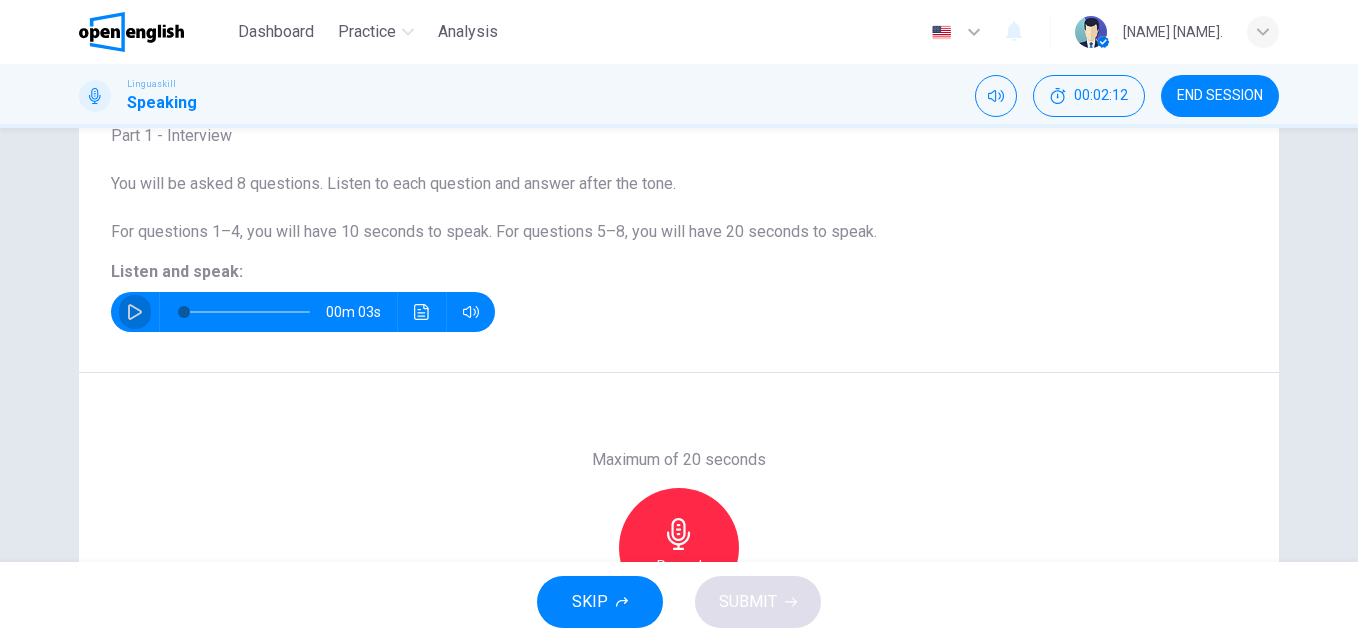 click at bounding box center (135, 312) 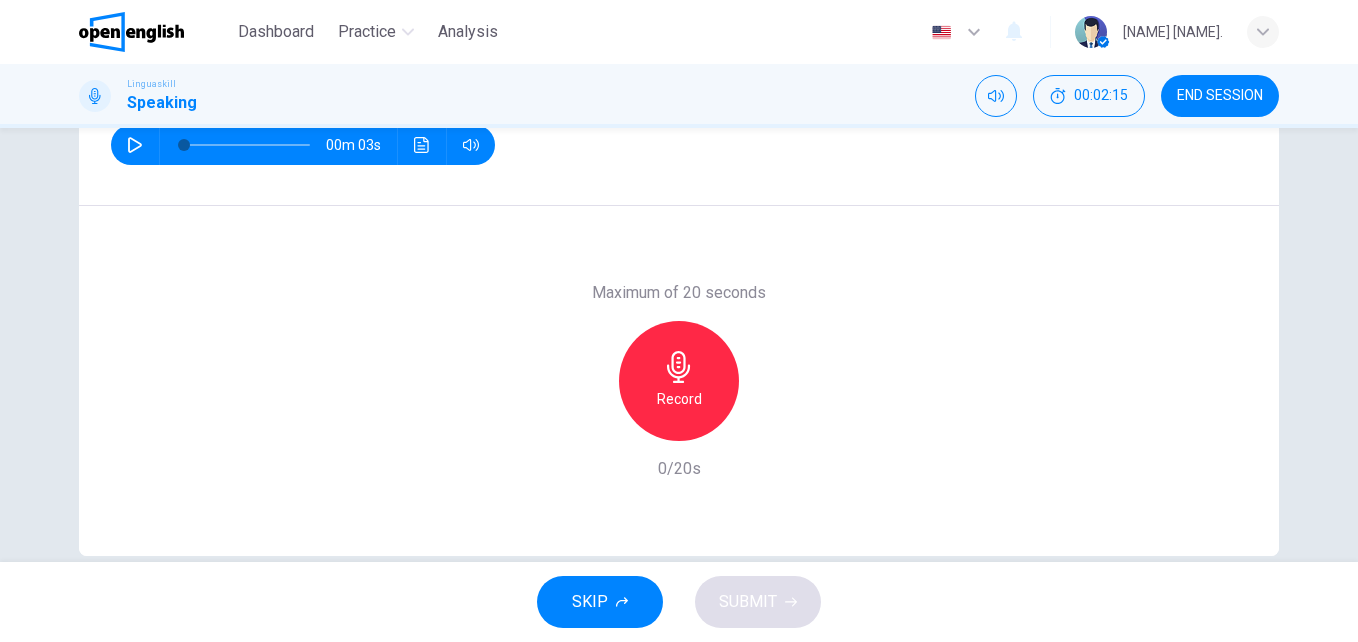 scroll, scrollTop: 305, scrollLeft: 0, axis: vertical 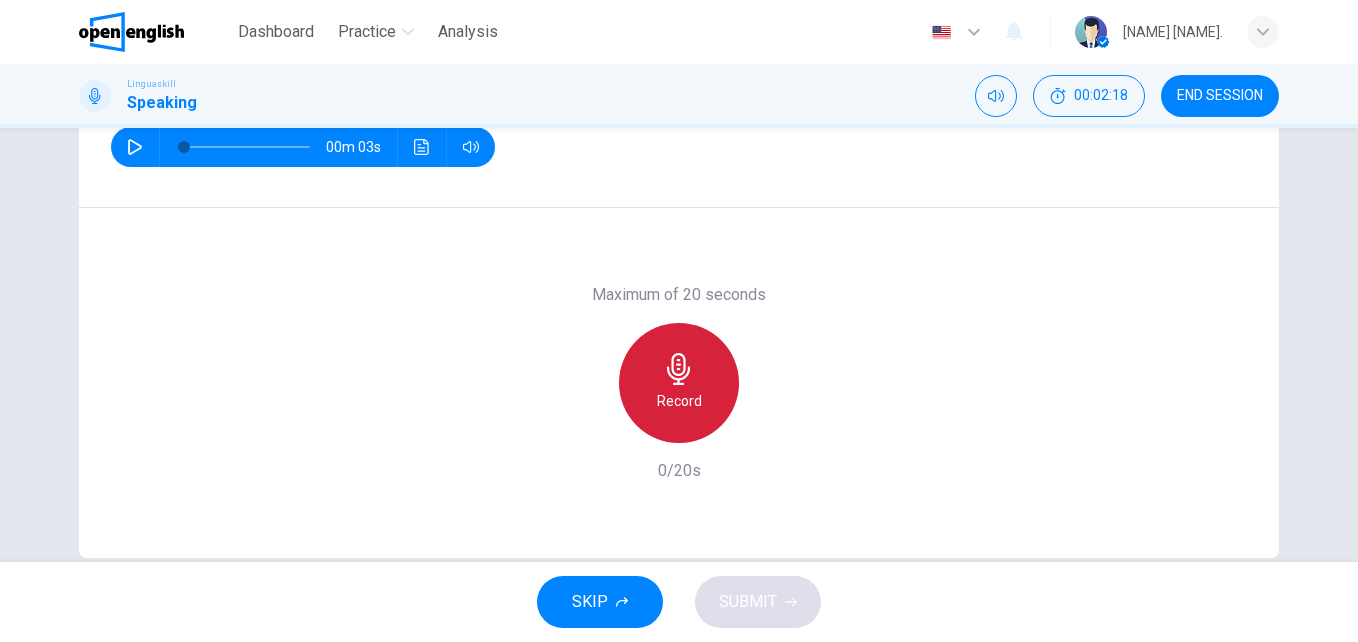 click on "Record" at bounding box center (679, 401) 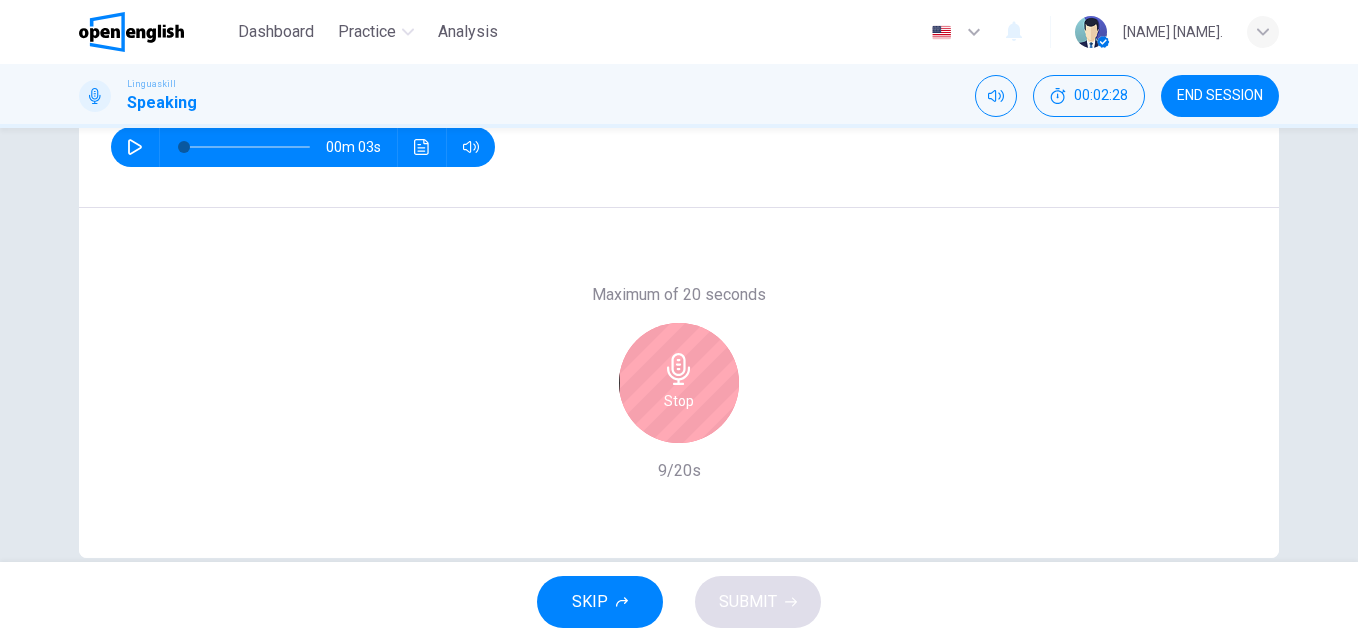 click on "Stop" at bounding box center [679, 383] 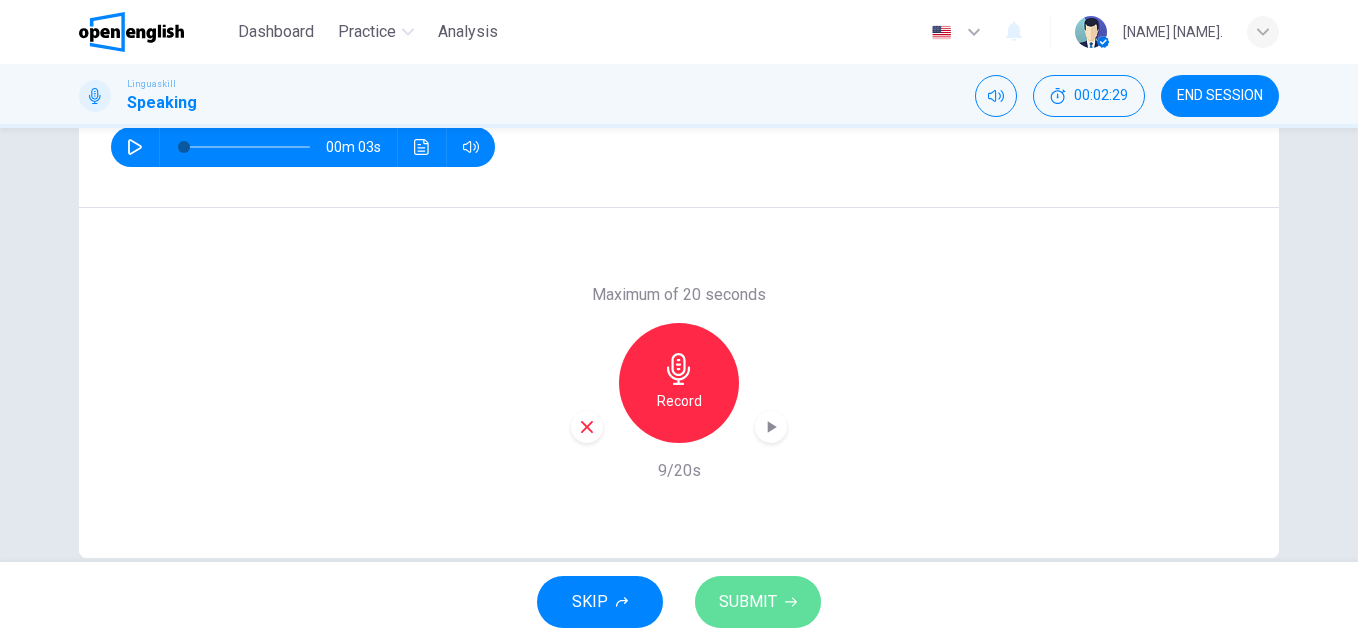 click on "SUBMIT" at bounding box center (748, 602) 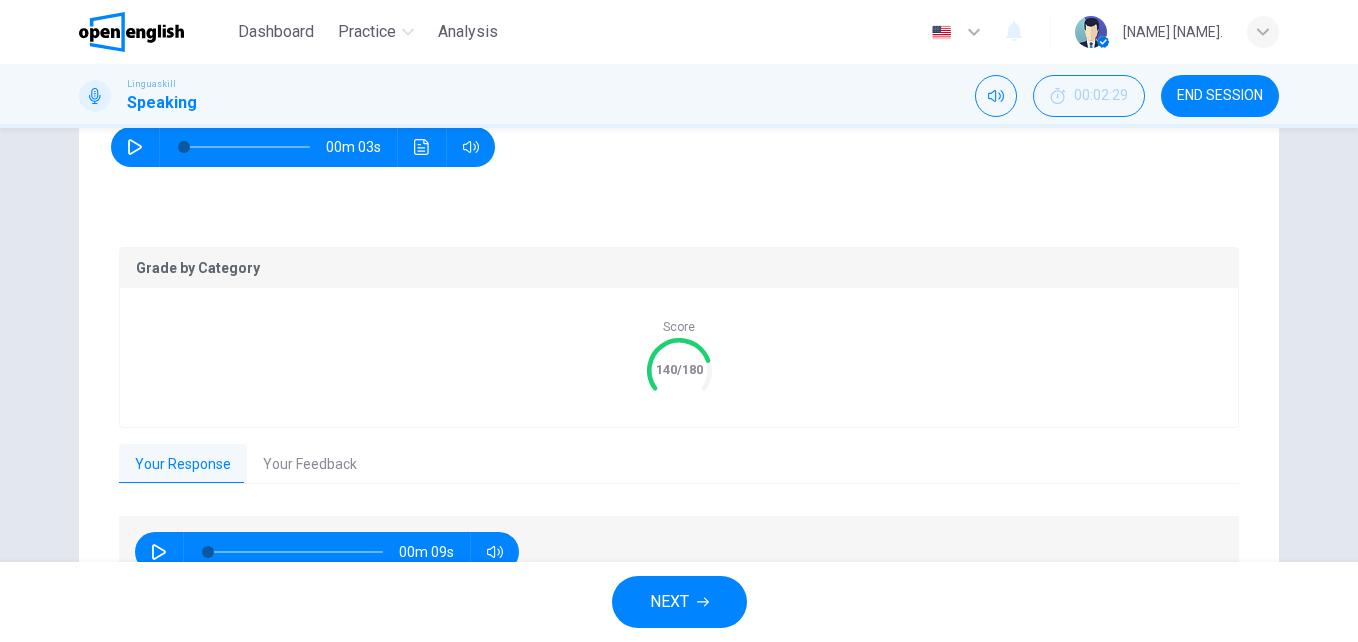 scroll, scrollTop: 414, scrollLeft: 0, axis: vertical 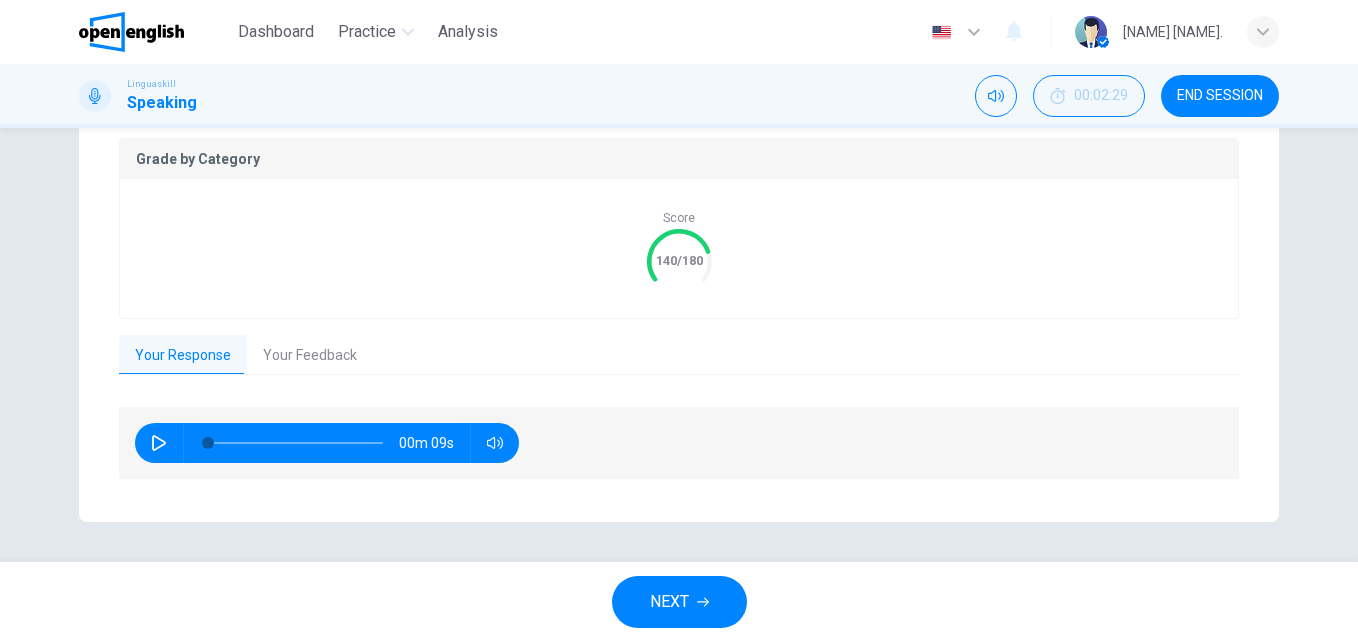 click on "Your Feedback" at bounding box center [310, 356] 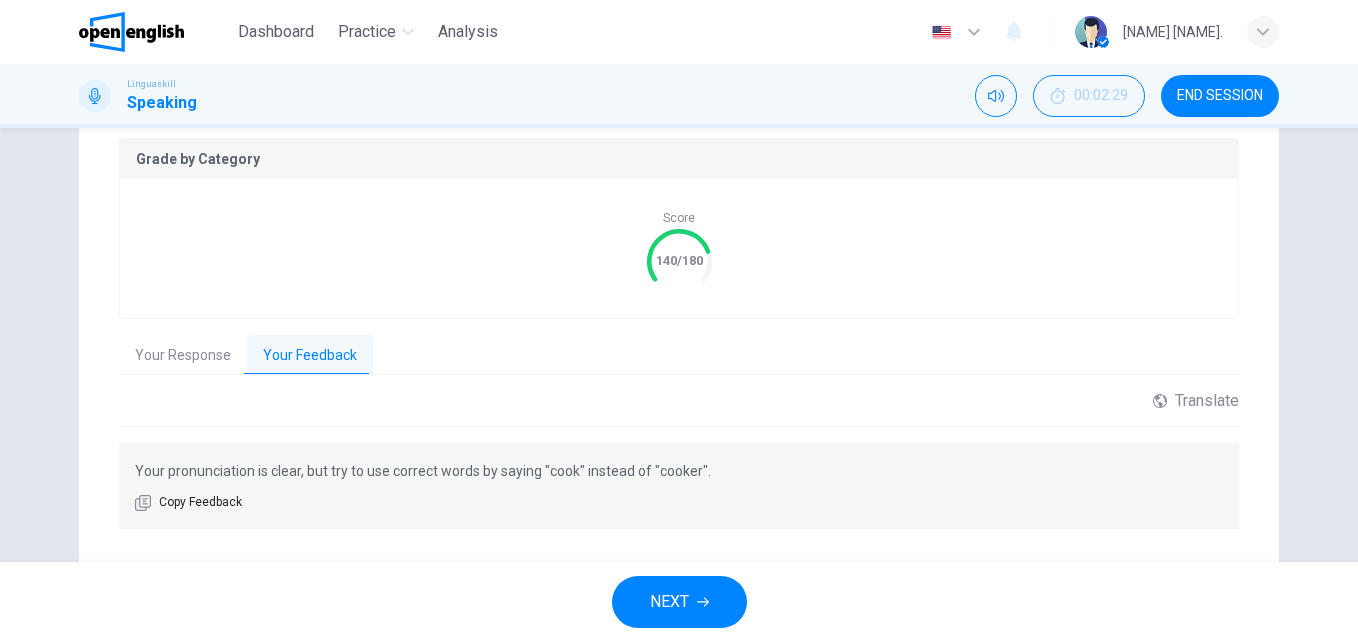 click on "NEXT" at bounding box center (669, 602) 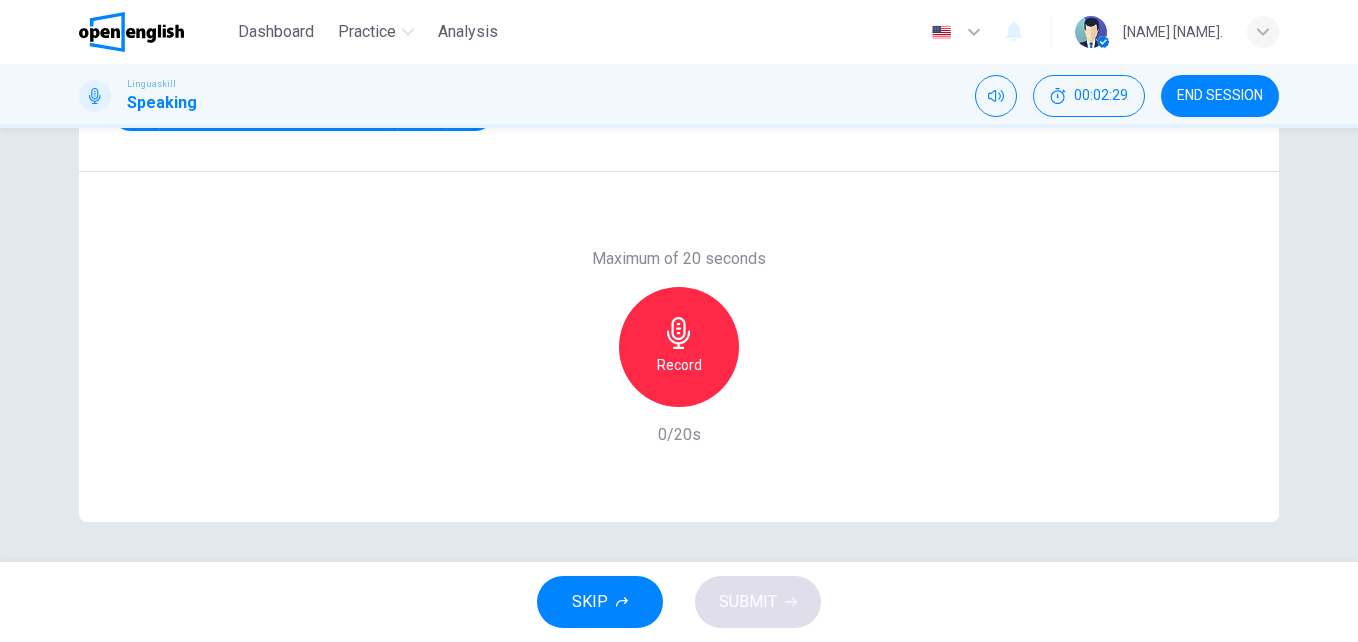 scroll, scrollTop: 341, scrollLeft: 0, axis: vertical 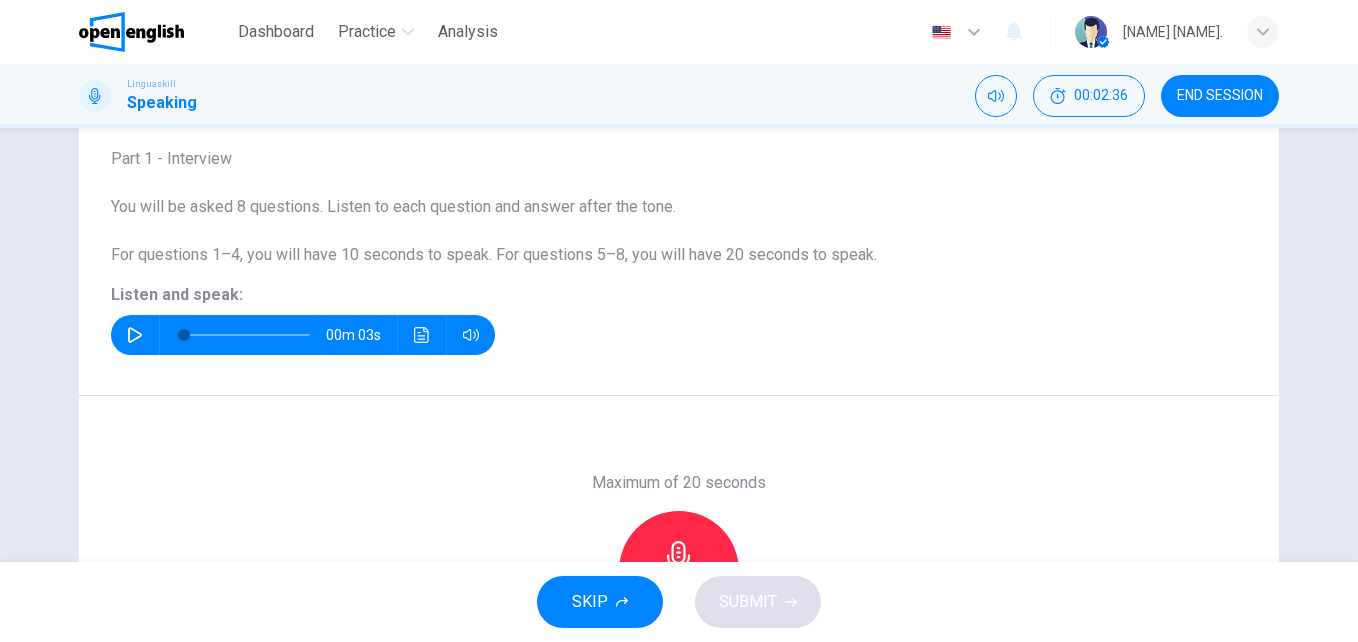 click 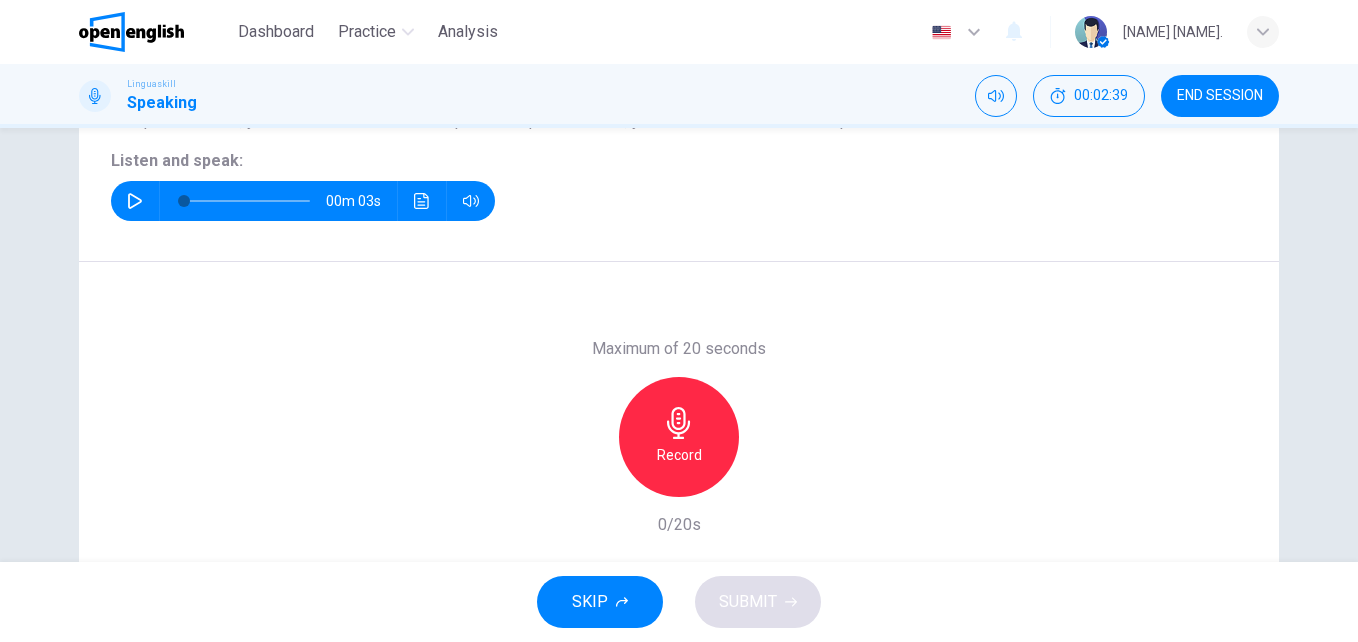 scroll, scrollTop: 257, scrollLeft: 0, axis: vertical 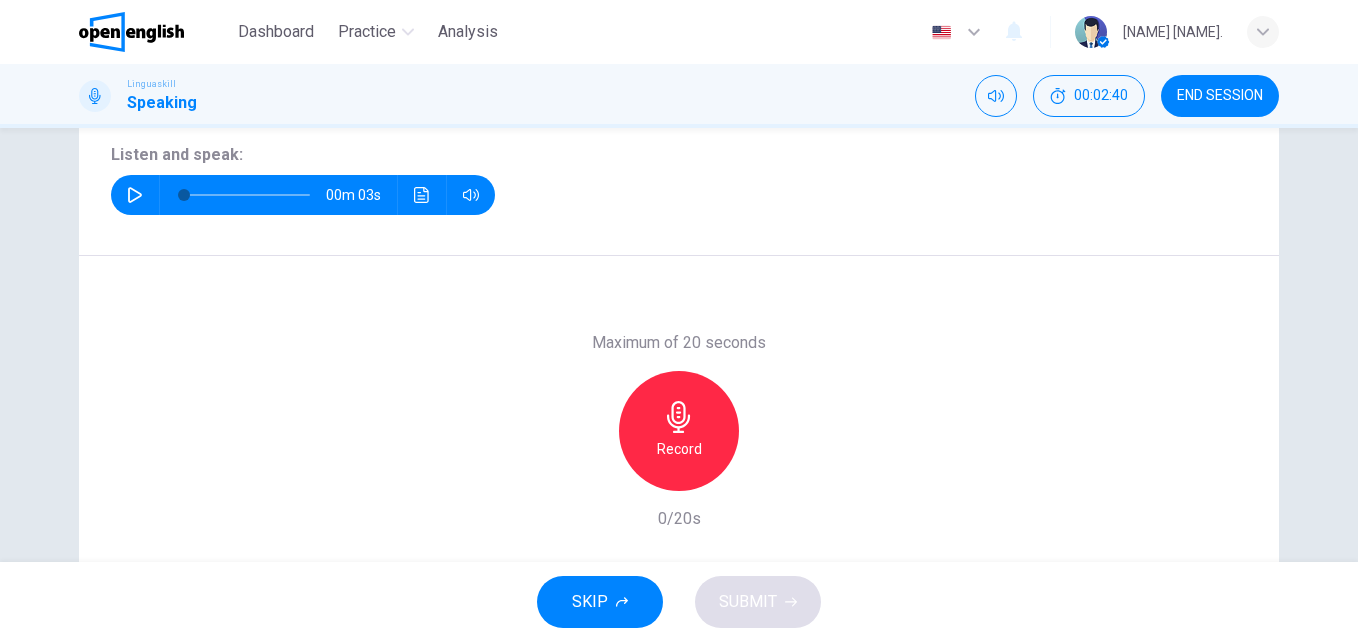 click on "Record" at bounding box center (679, 449) 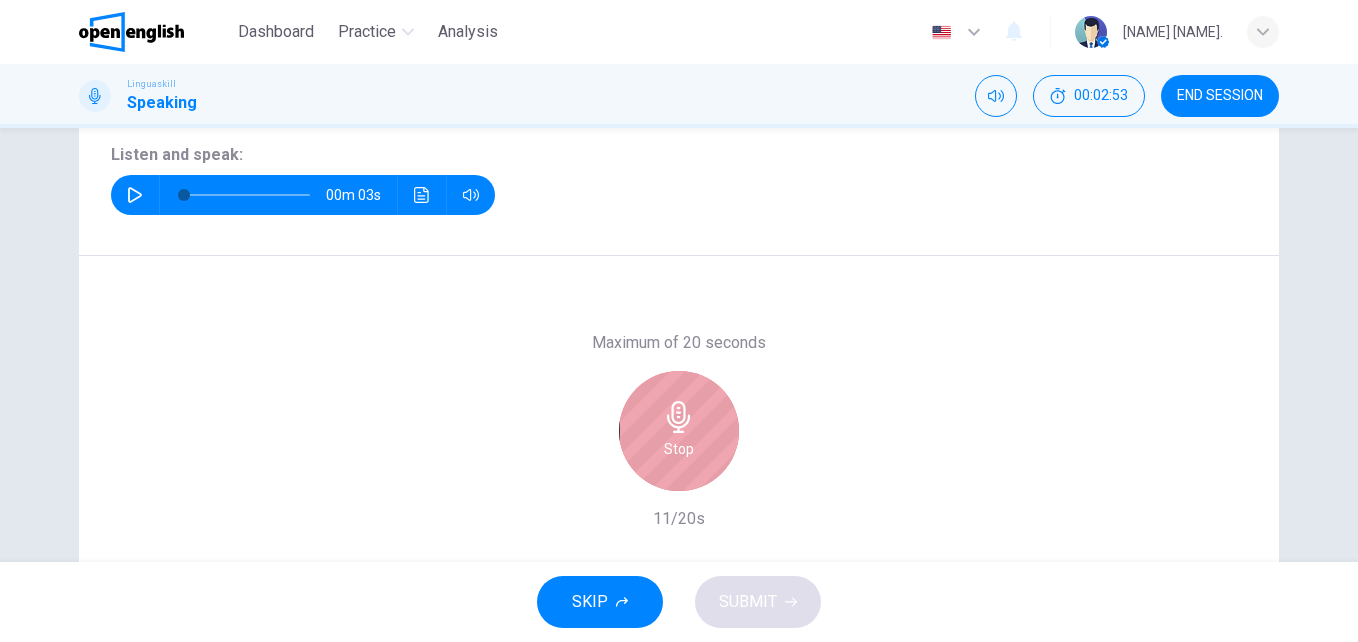 click on "Stop" at bounding box center (679, 431) 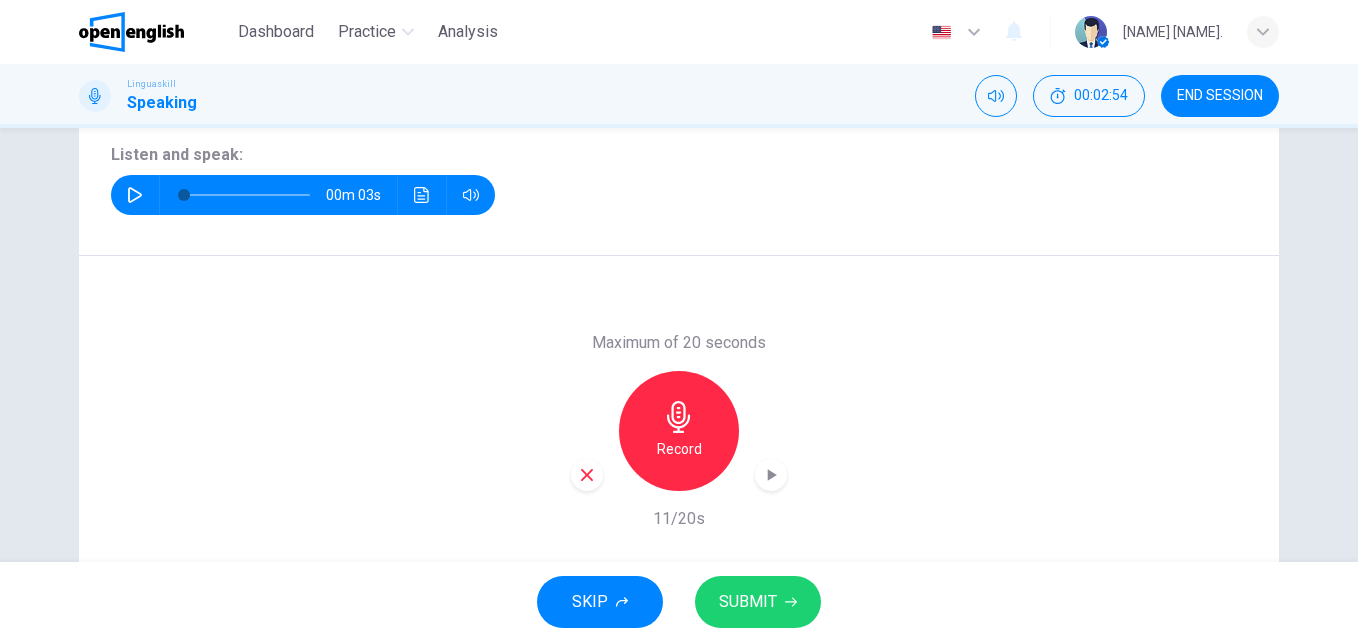 click on "SUBMIT" at bounding box center (748, 602) 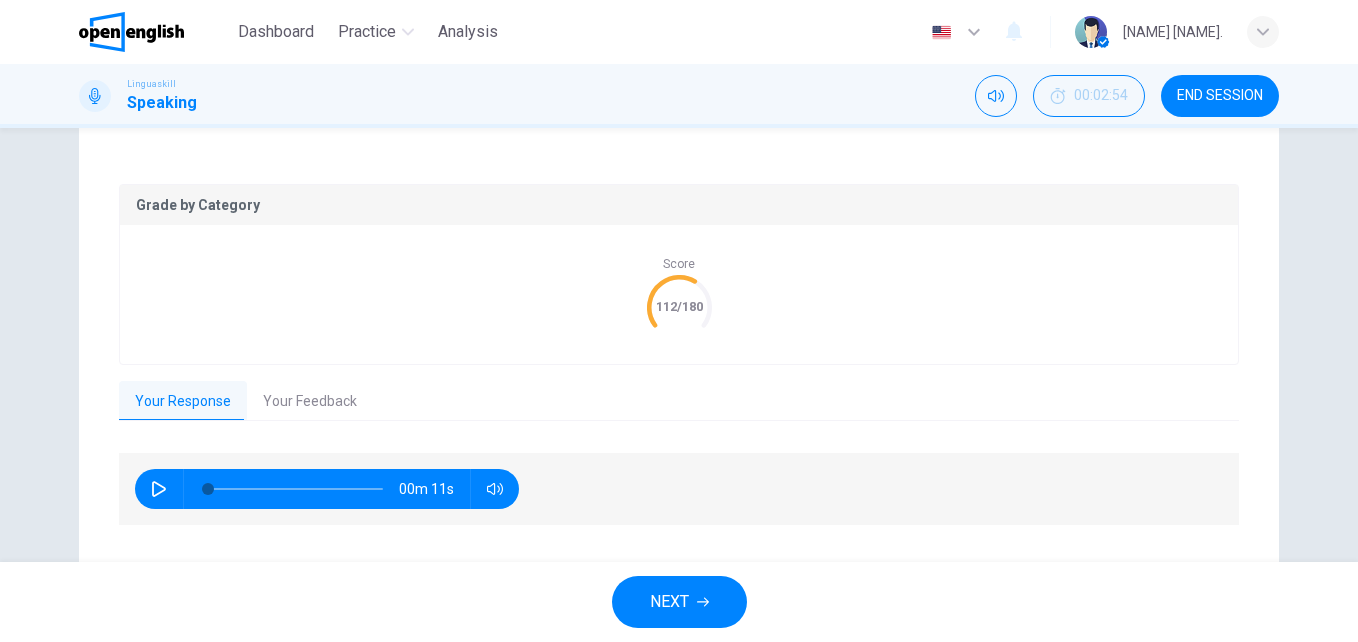 scroll, scrollTop: 395, scrollLeft: 0, axis: vertical 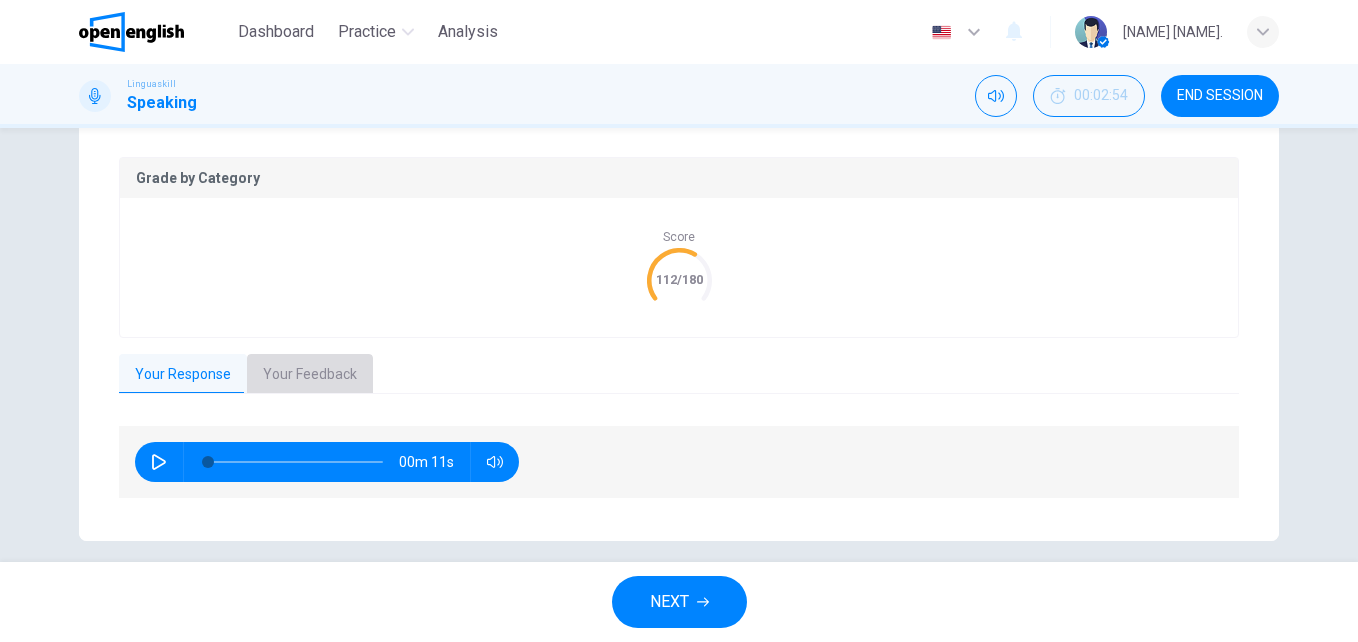 click on "Your Feedback" at bounding box center (310, 375) 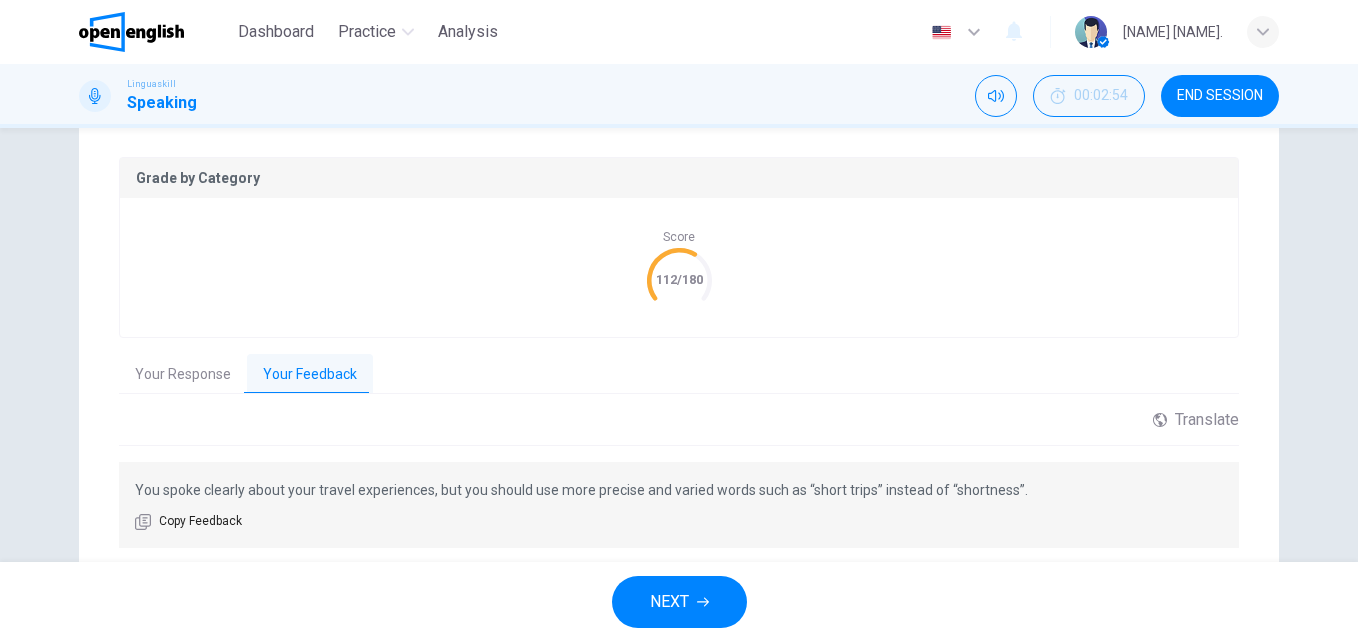 click on "NEXT" at bounding box center (669, 602) 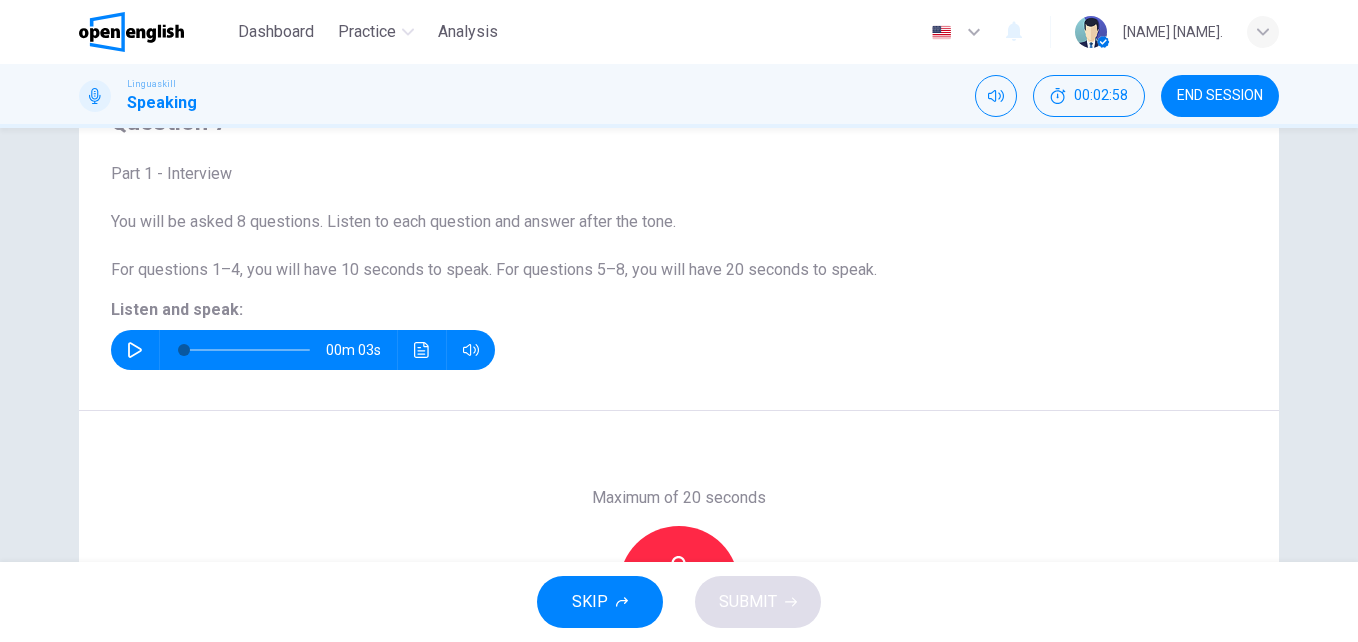 scroll, scrollTop: 112, scrollLeft: 0, axis: vertical 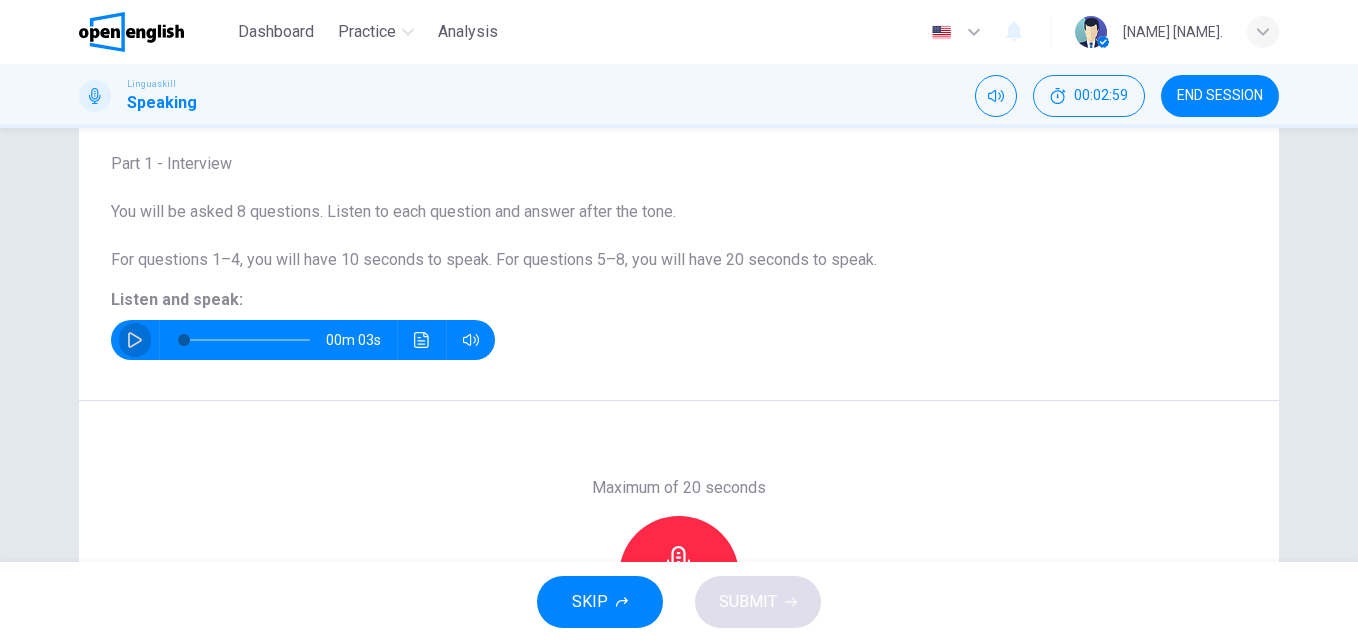 click 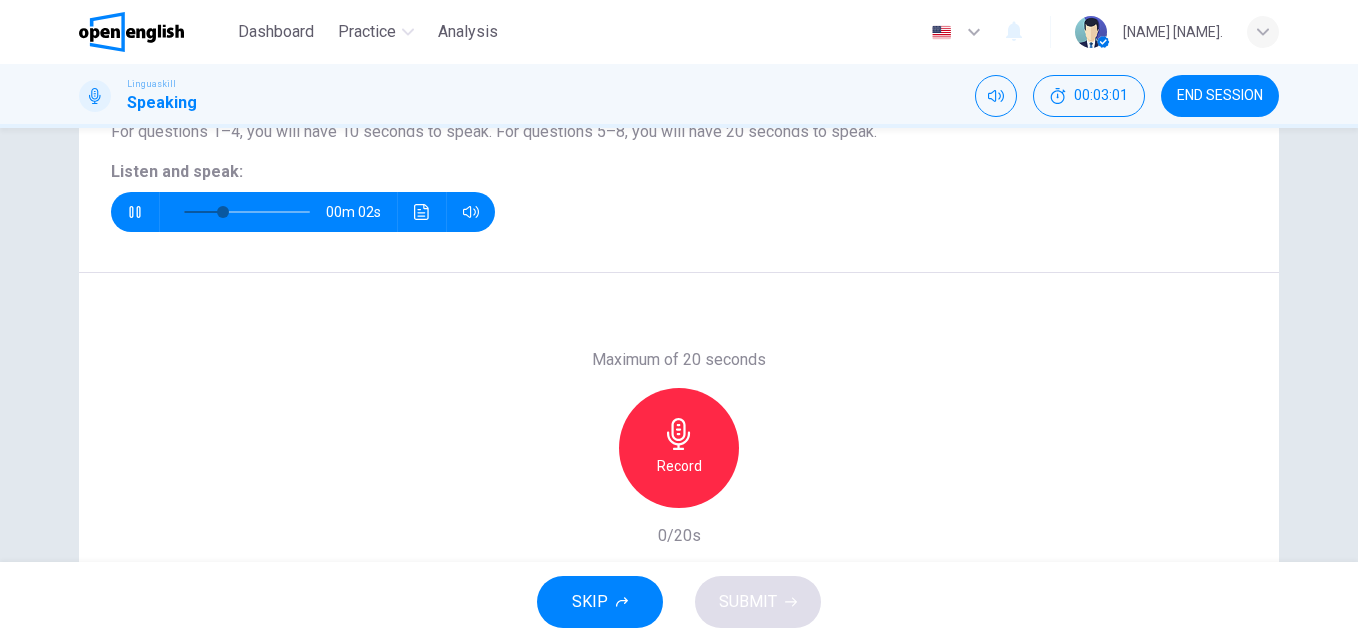 scroll, scrollTop: 261, scrollLeft: 0, axis: vertical 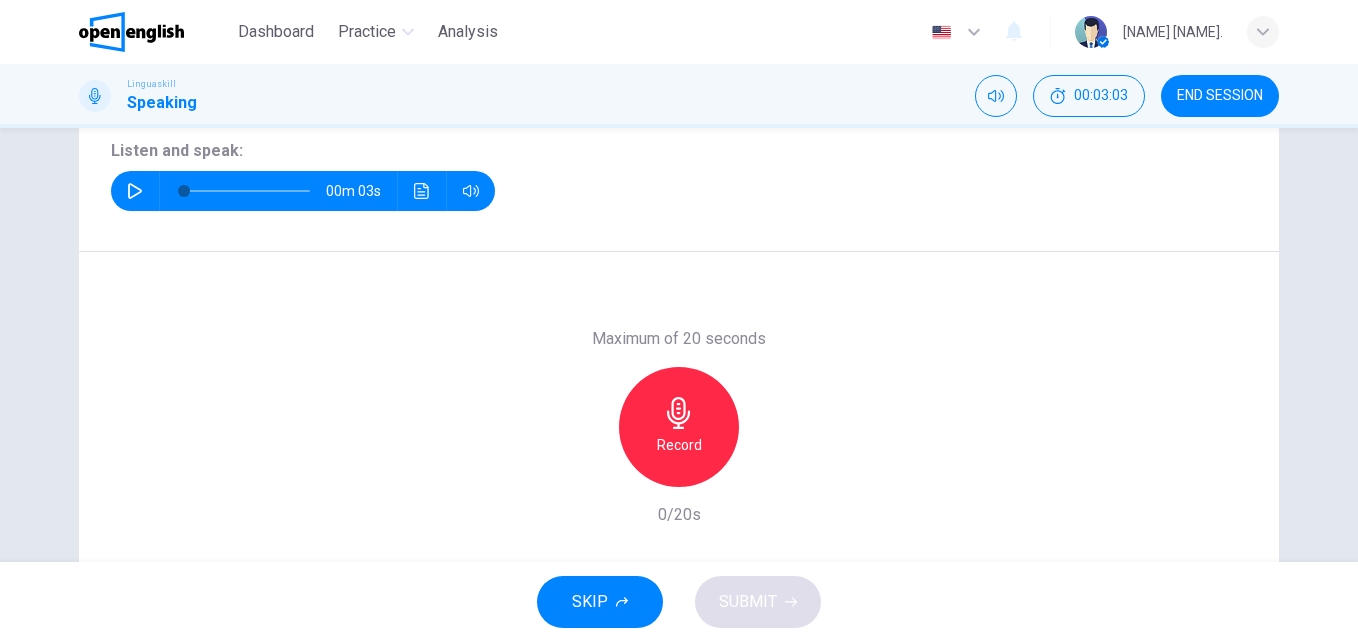 click on "Record" at bounding box center [679, 445] 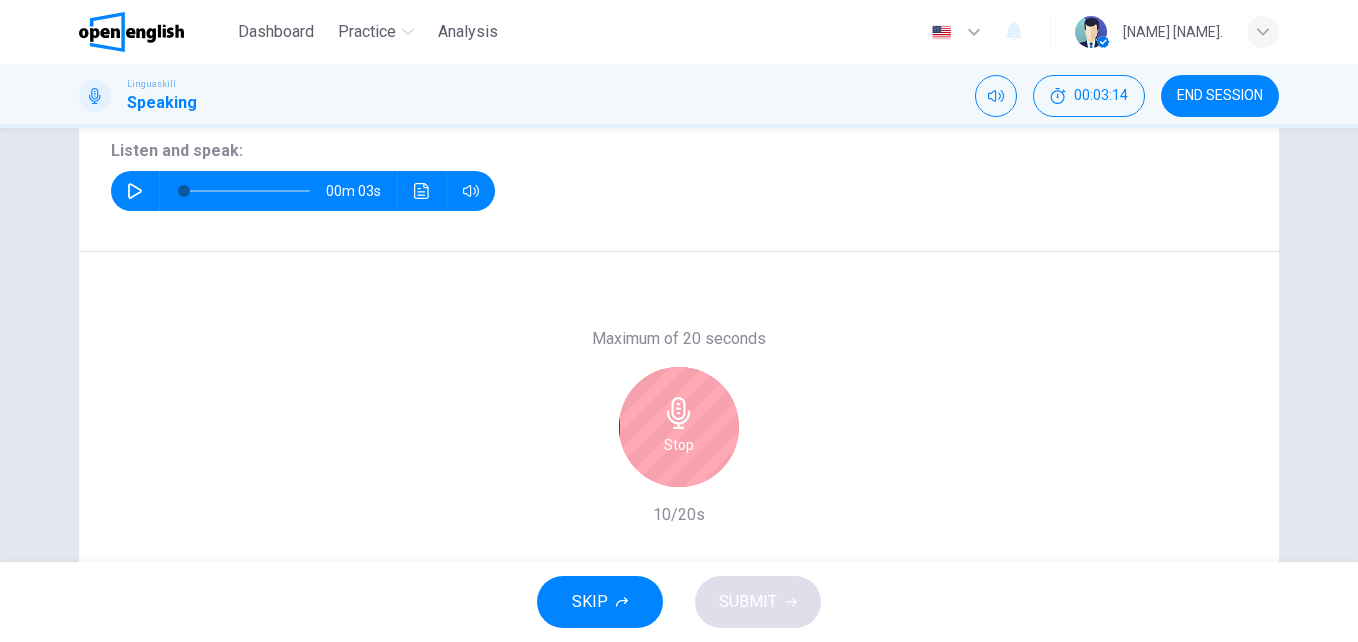 click on "Stop" at bounding box center [679, 427] 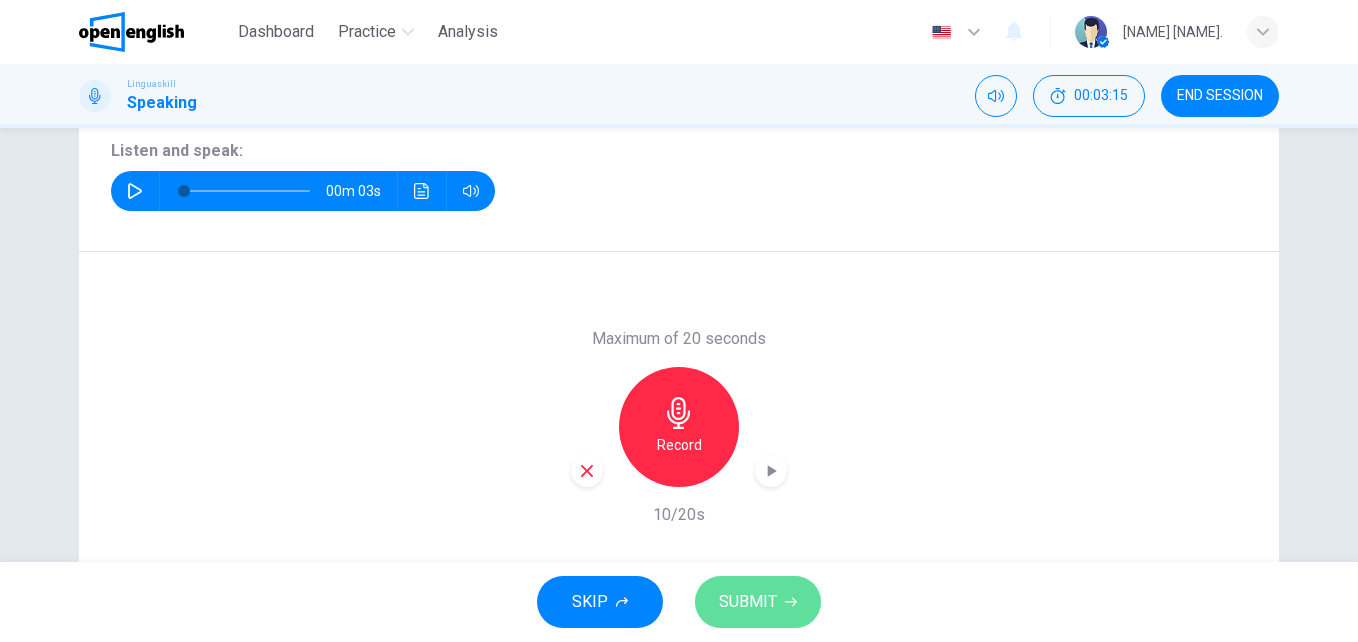 click on "SUBMIT" at bounding box center (748, 602) 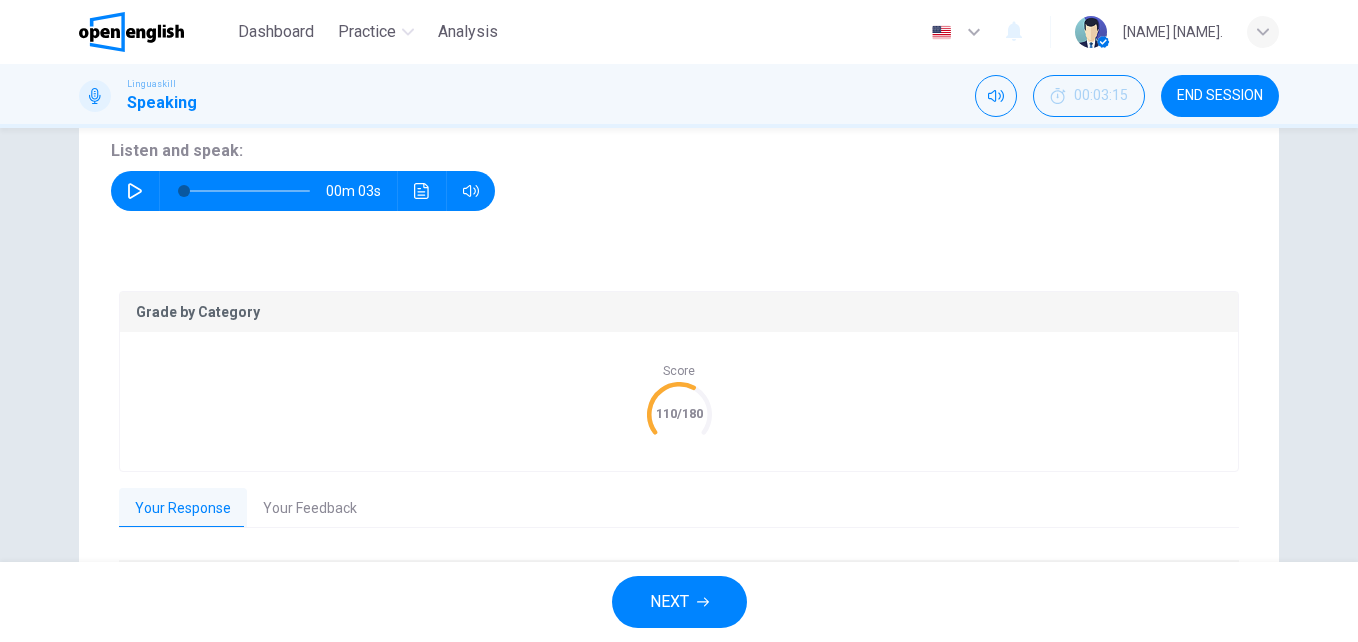 click on "Your Feedback" at bounding box center (310, 509) 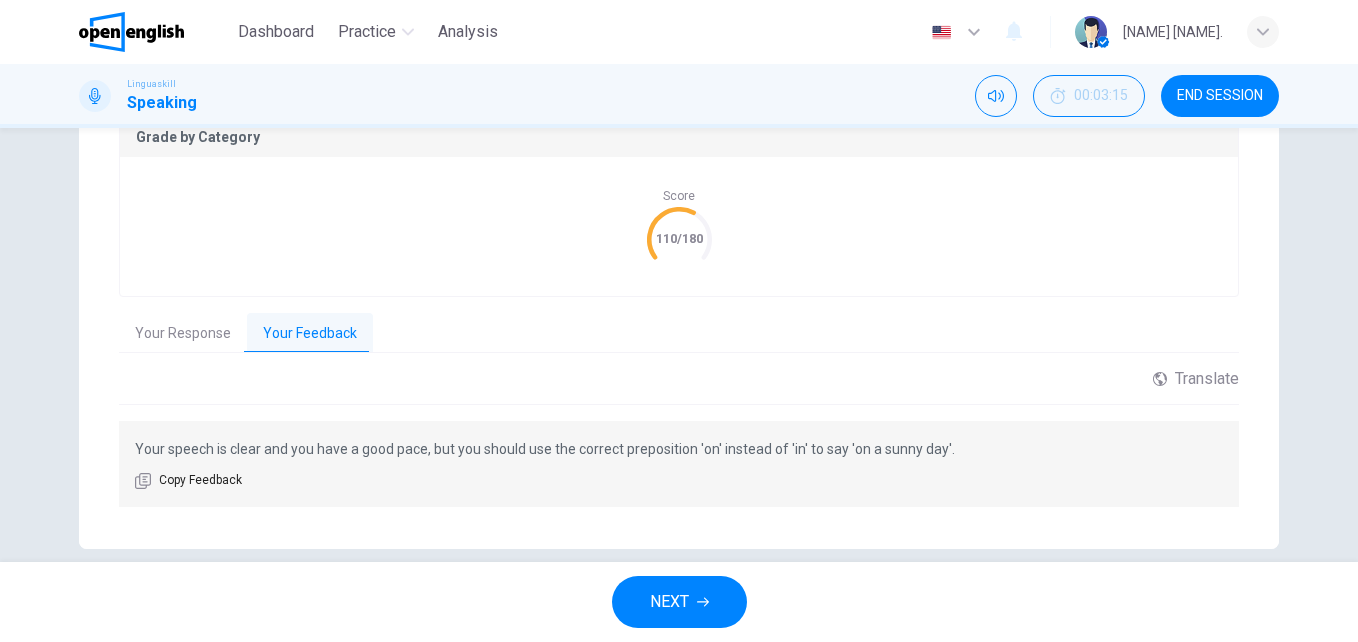 scroll, scrollTop: 463, scrollLeft: 0, axis: vertical 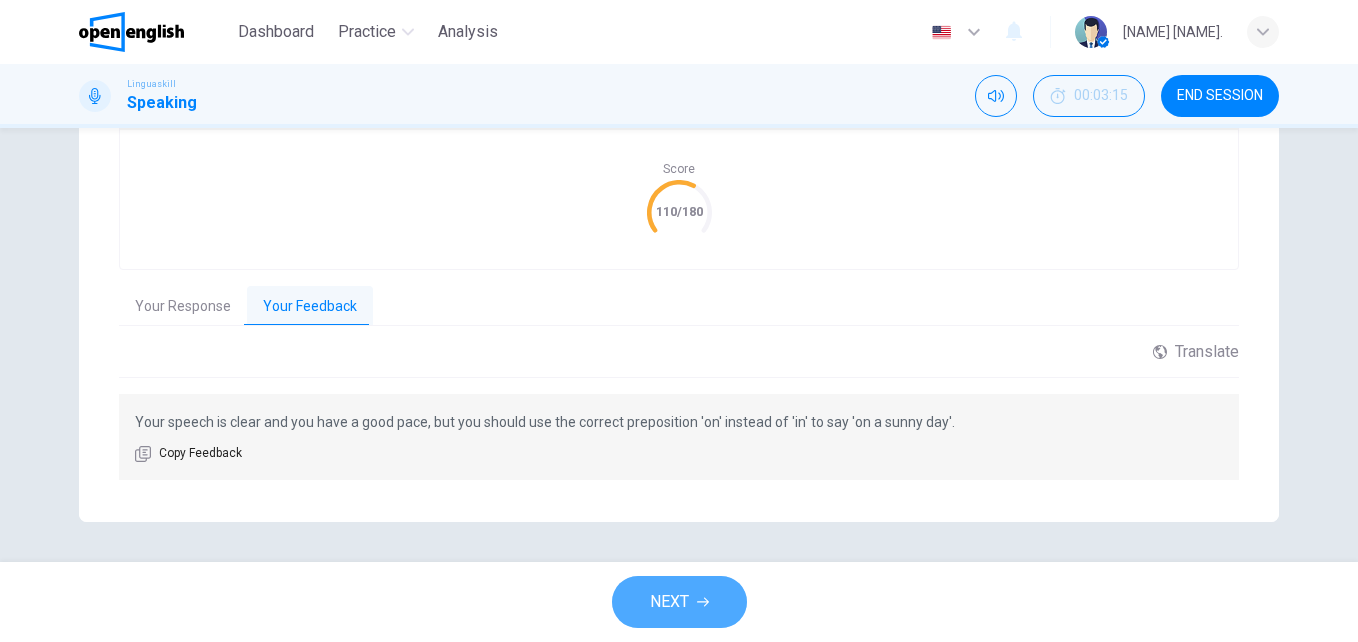 click on "NEXT" at bounding box center (669, 602) 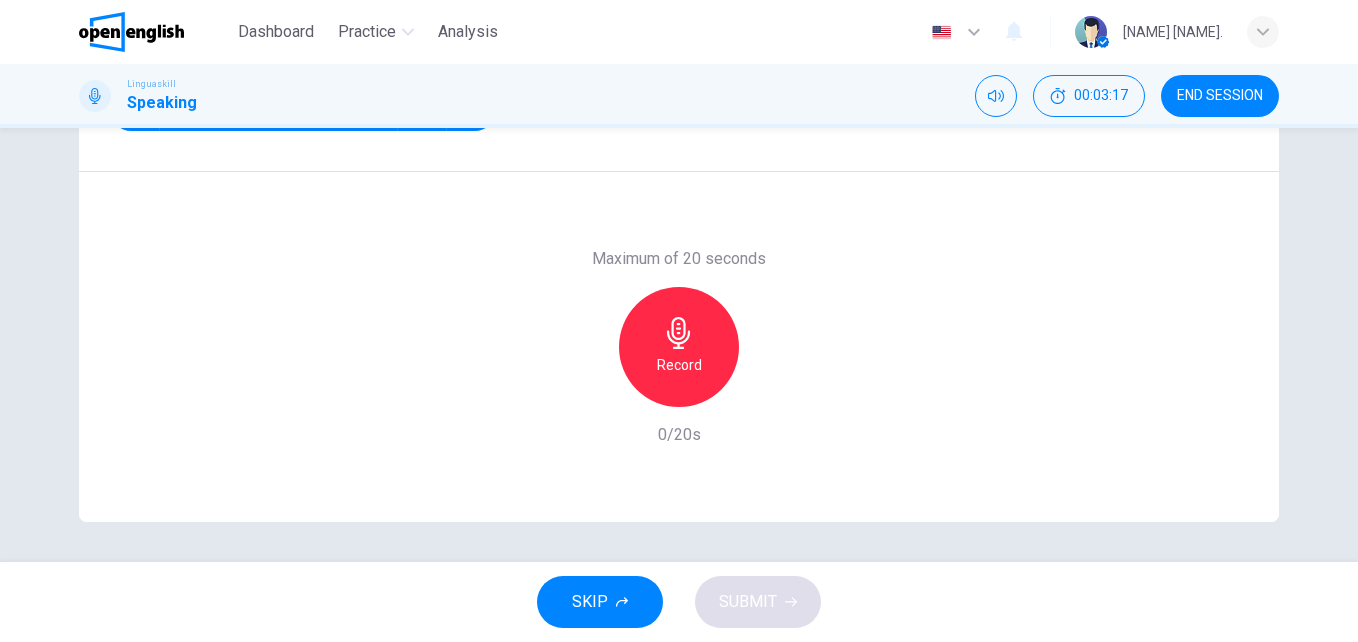drag, startPoint x: 1346, startPoint y: 427, endPoint x: 1340, endPoint y: 352, distance: 75.23962 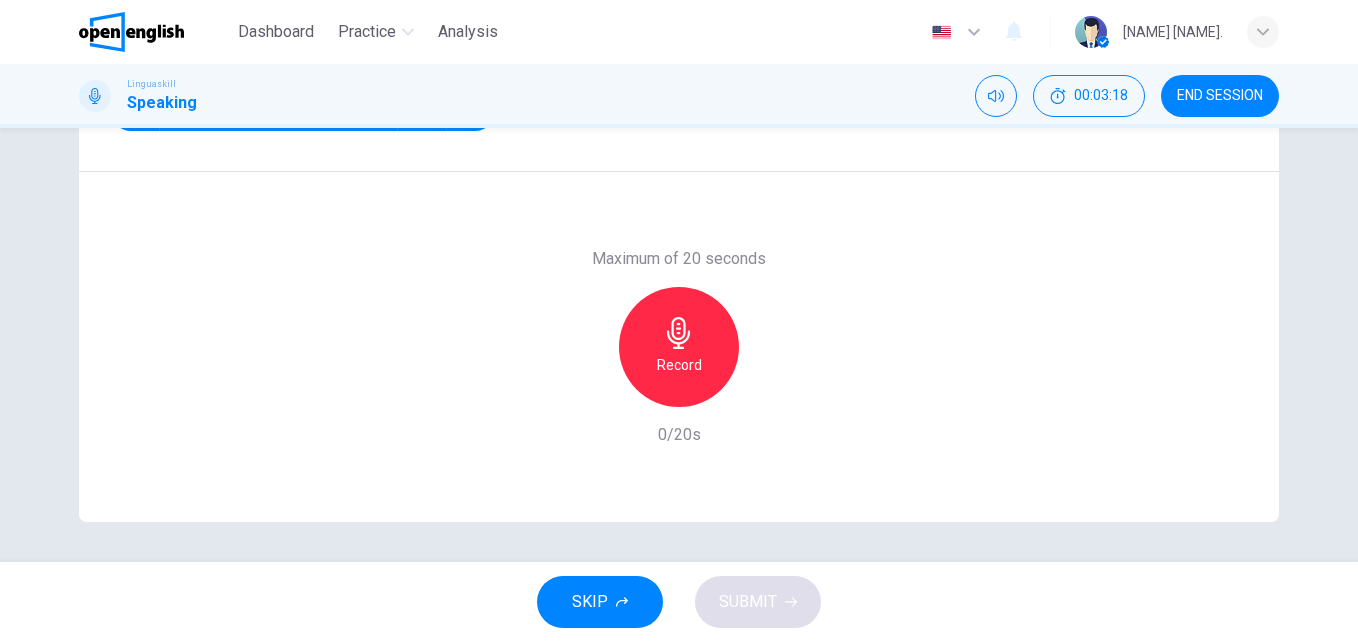 click on "Question   8 Part 1 - Interview You will be asked 8 questions. Listen to each question and answer after the tone. For questions 1–4, you will have 10 seconds to speak. For questions 5–8, you will have 20 seconds to speak. Listen and speak:  00m 03s Maximum of 20 seconds Record 0/20s" at bounding box center (679, 345) 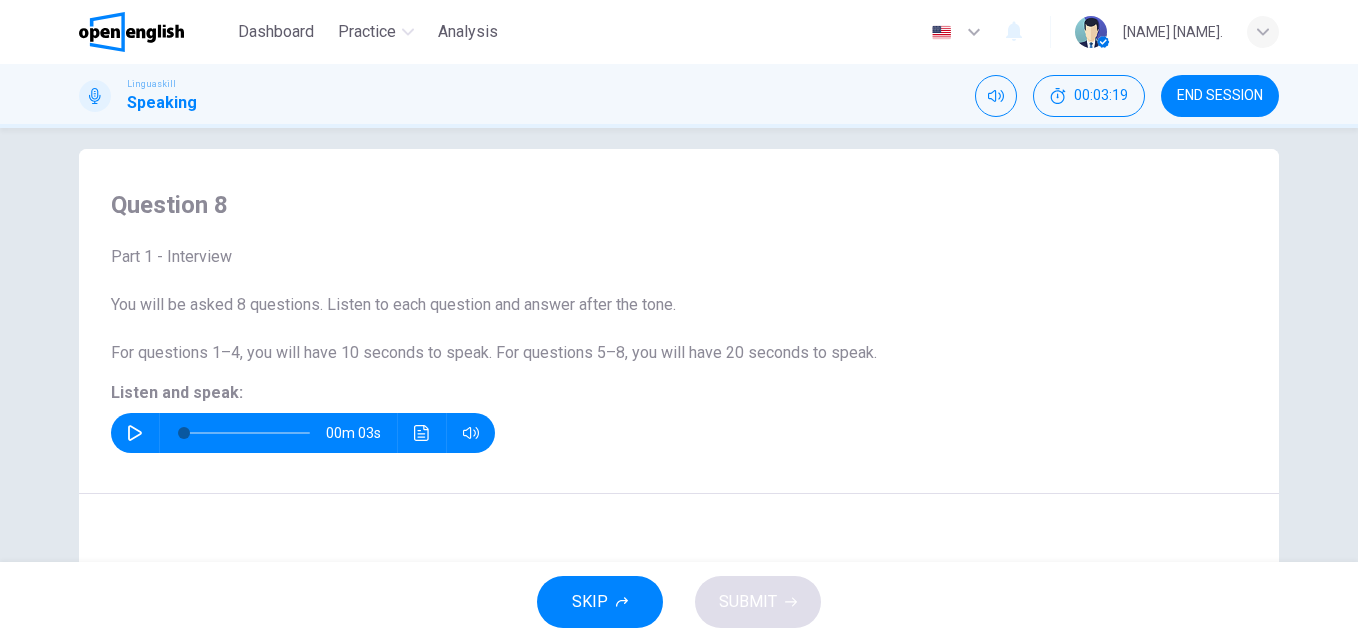 scroll, scrollTop: 17, scrollLeft: 0, axis: vertical 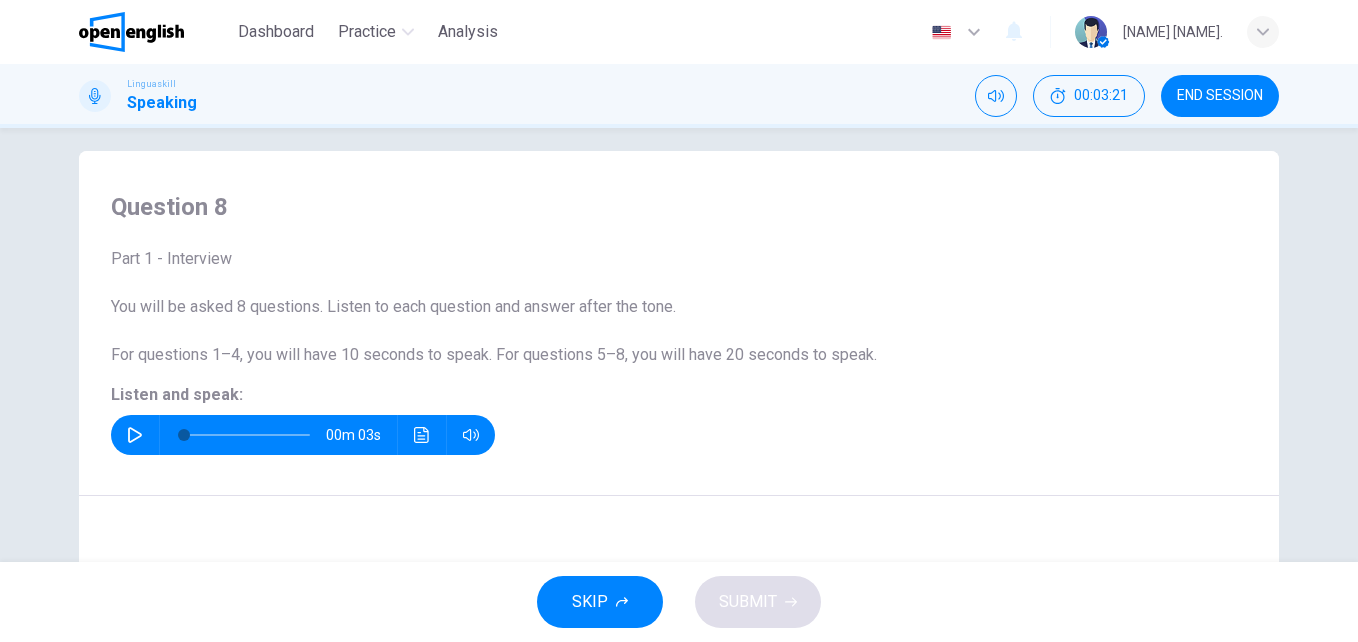 click 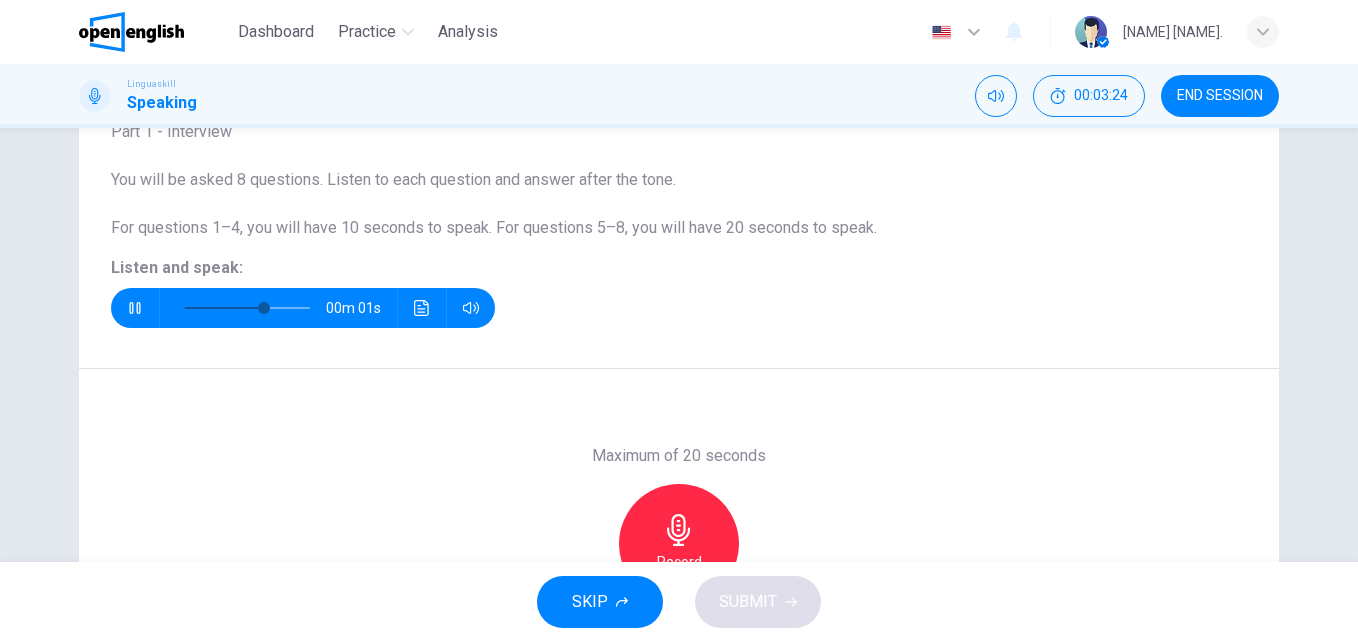 type on "*" 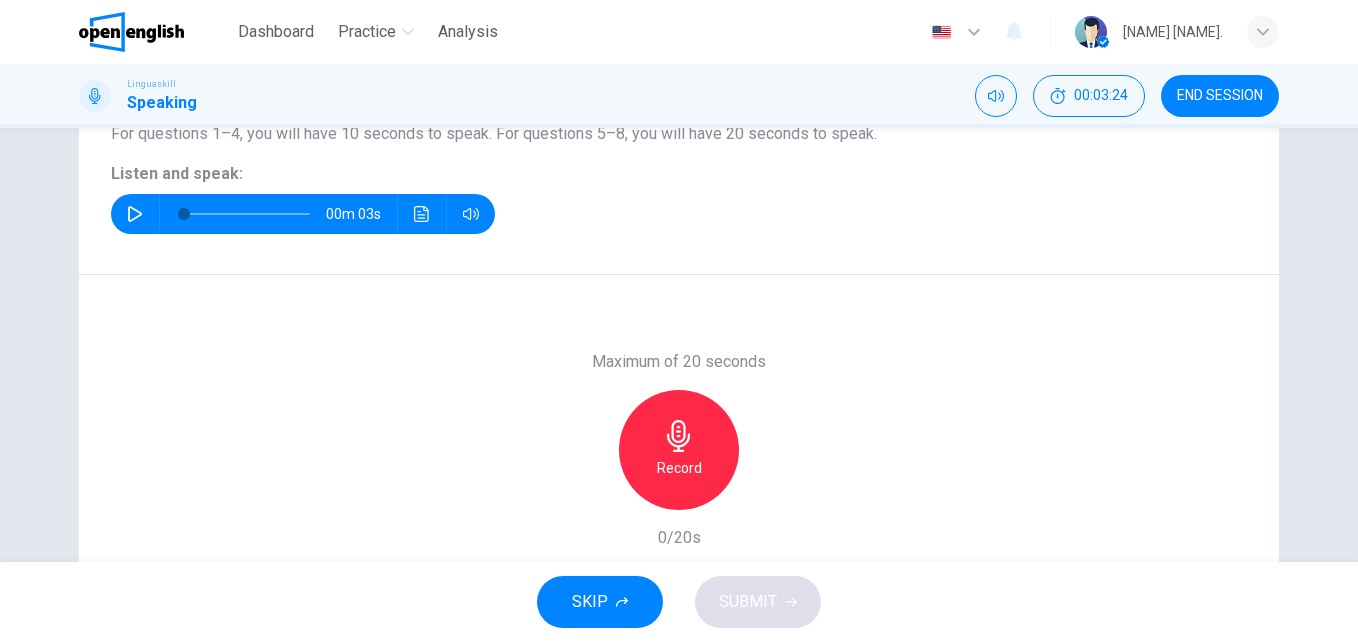 scroll, scrollTop: 270, scrollLeft: 0, axis: vertical 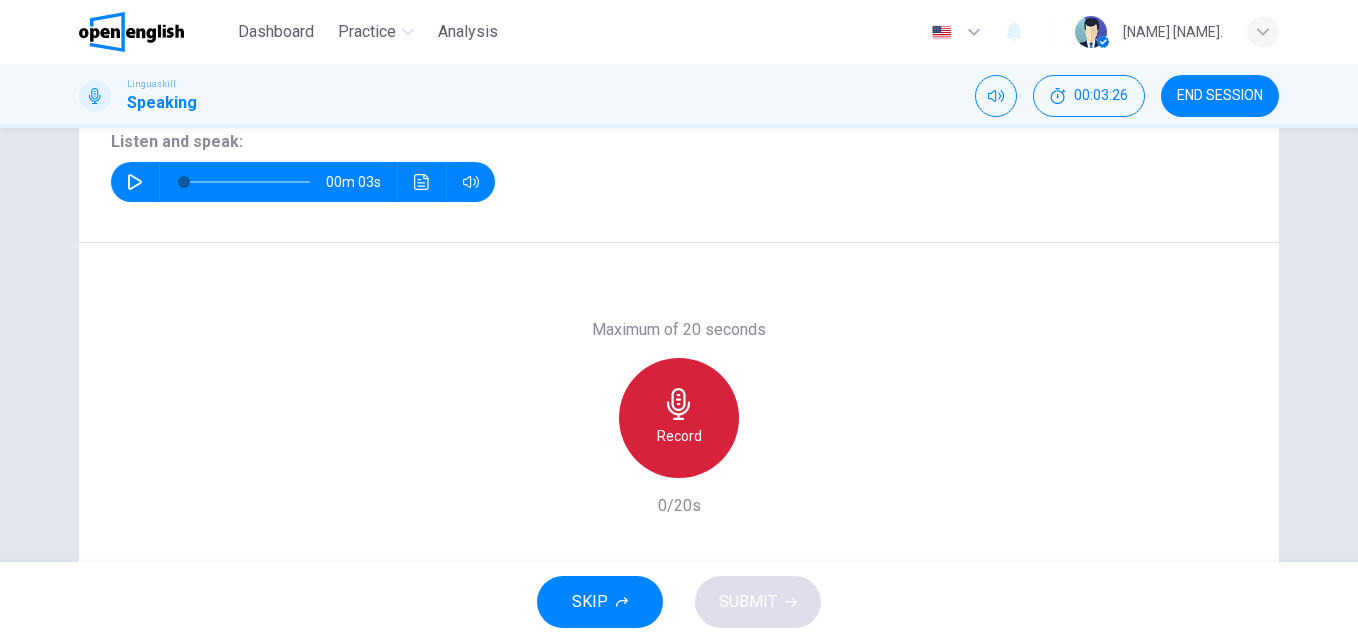 click on "Record" at bounding box center (679, 436) 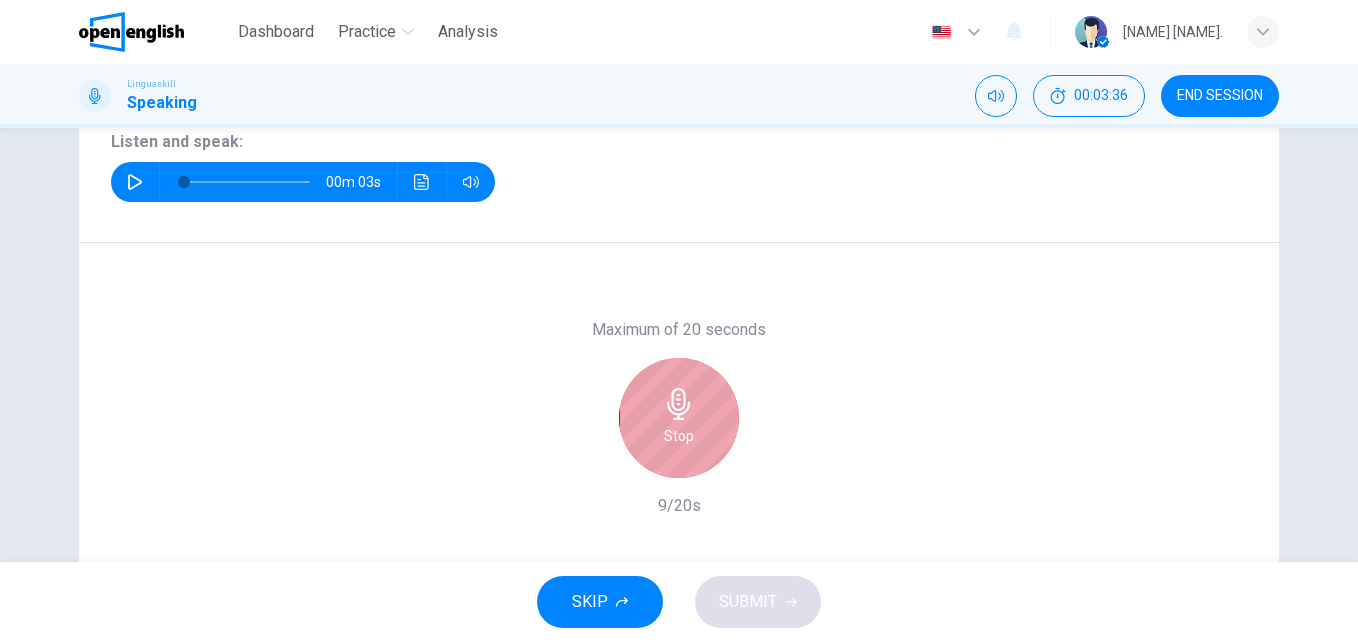 click on "Stop" at bounding box center (679, 436) 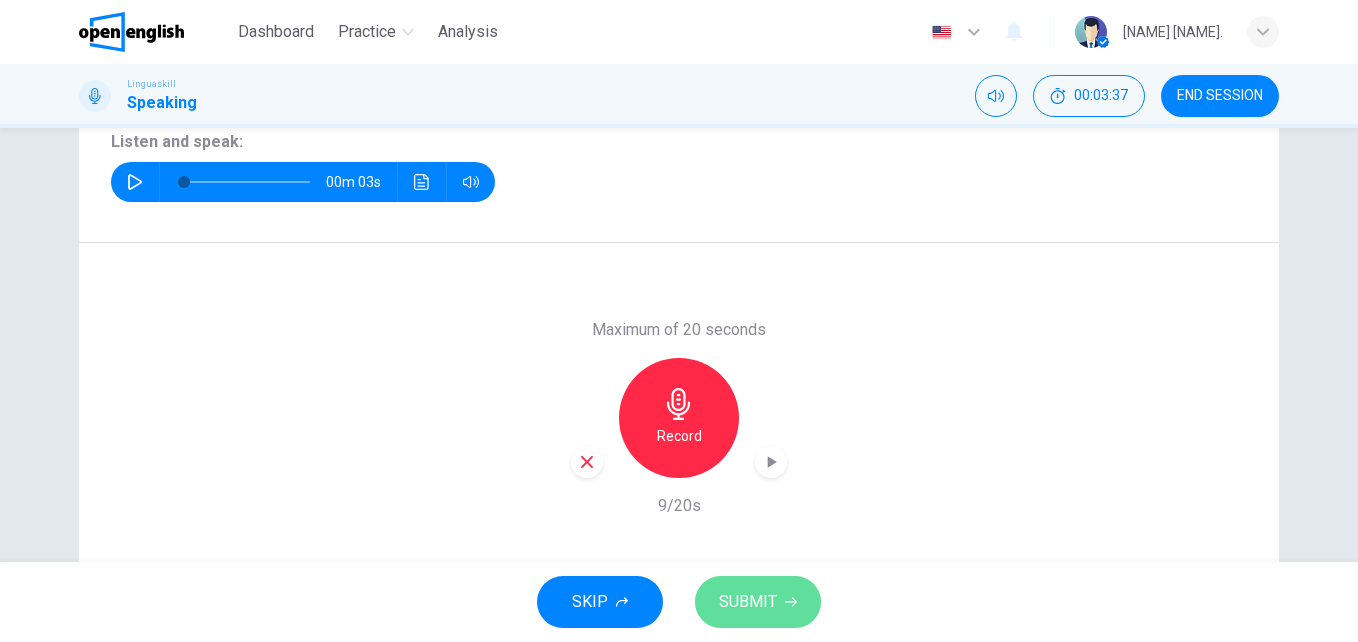 click on "SUBMIT" at bounding box center [748, 602] 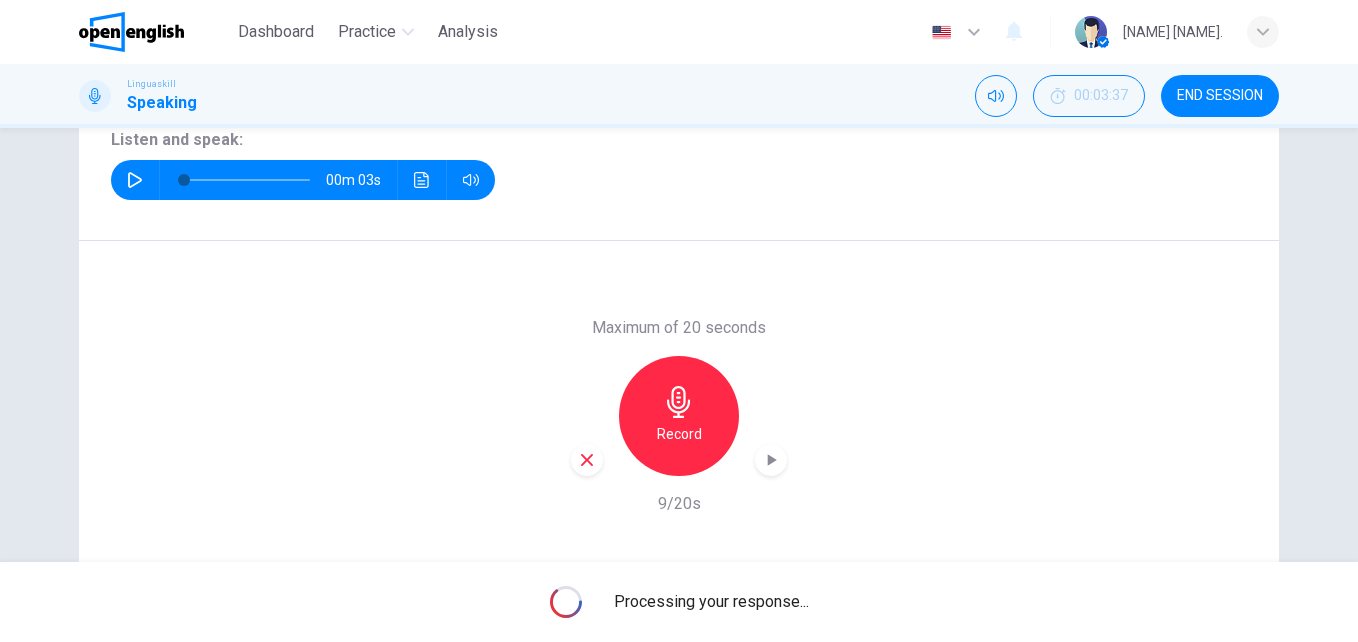 scroll, scrollTop: 341, scrollLeft: 0, axis: vertical 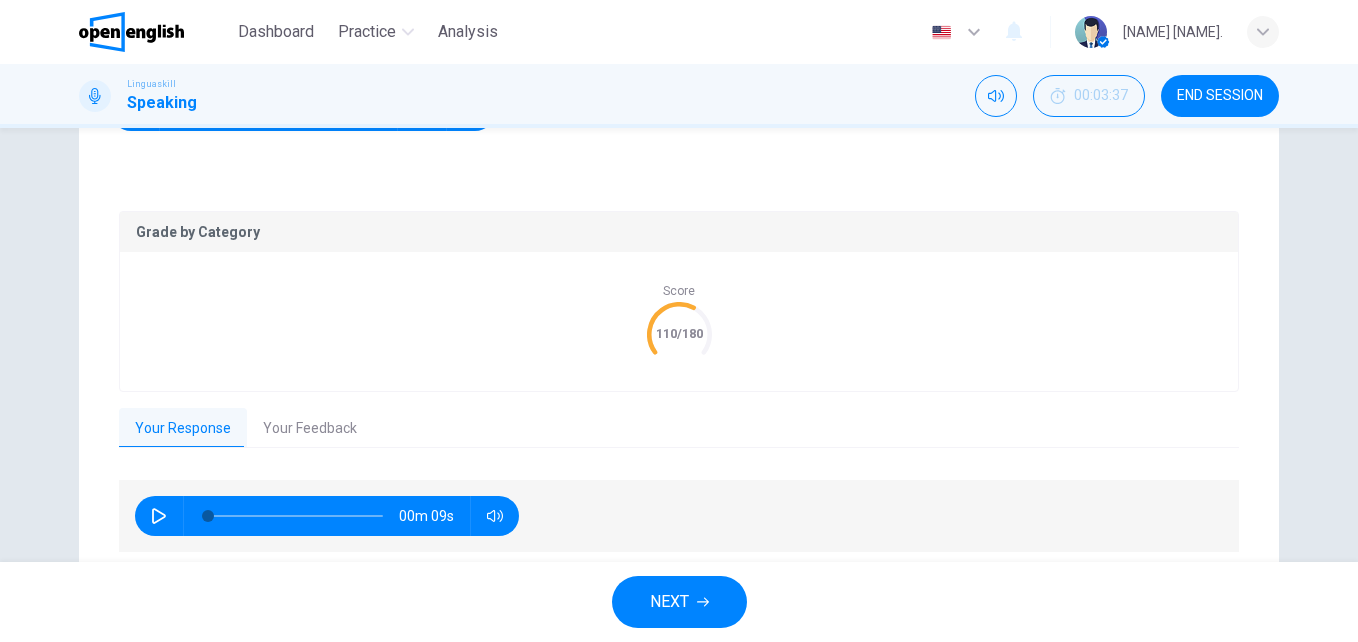 click on "Your Feedback" at bounding box center (310, 429) 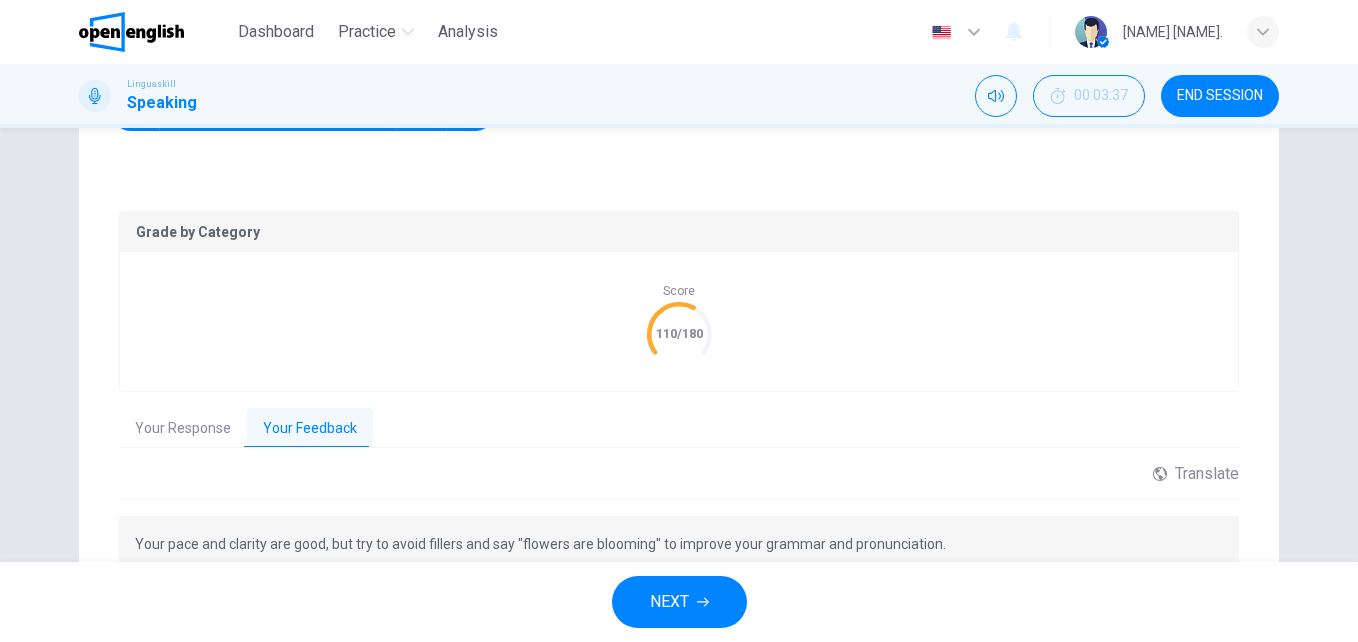 click on "Your Response" at bounding box center (183, 429) 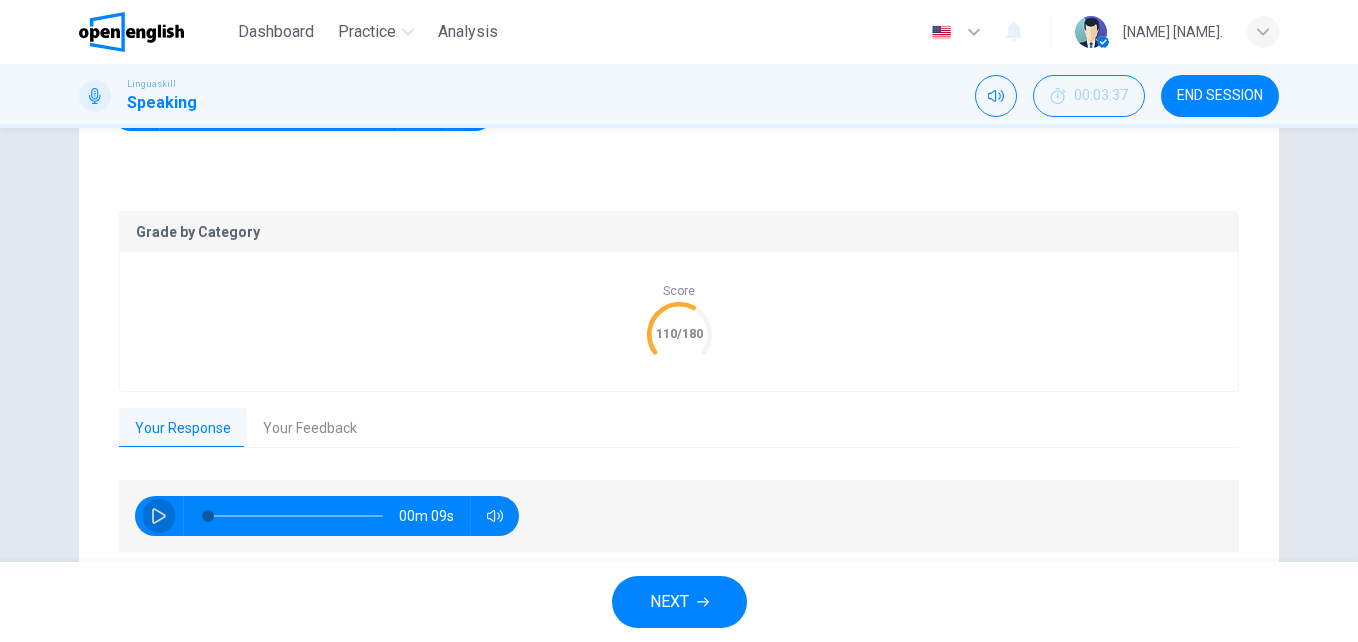 click 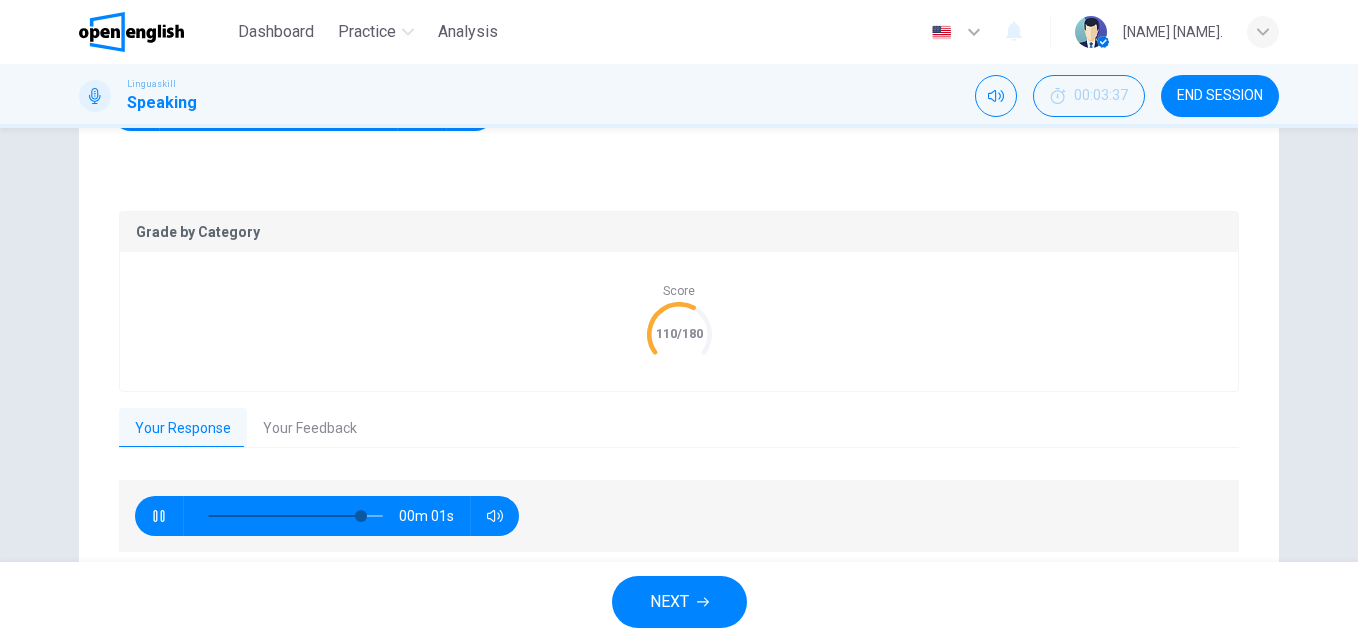 type on "*" 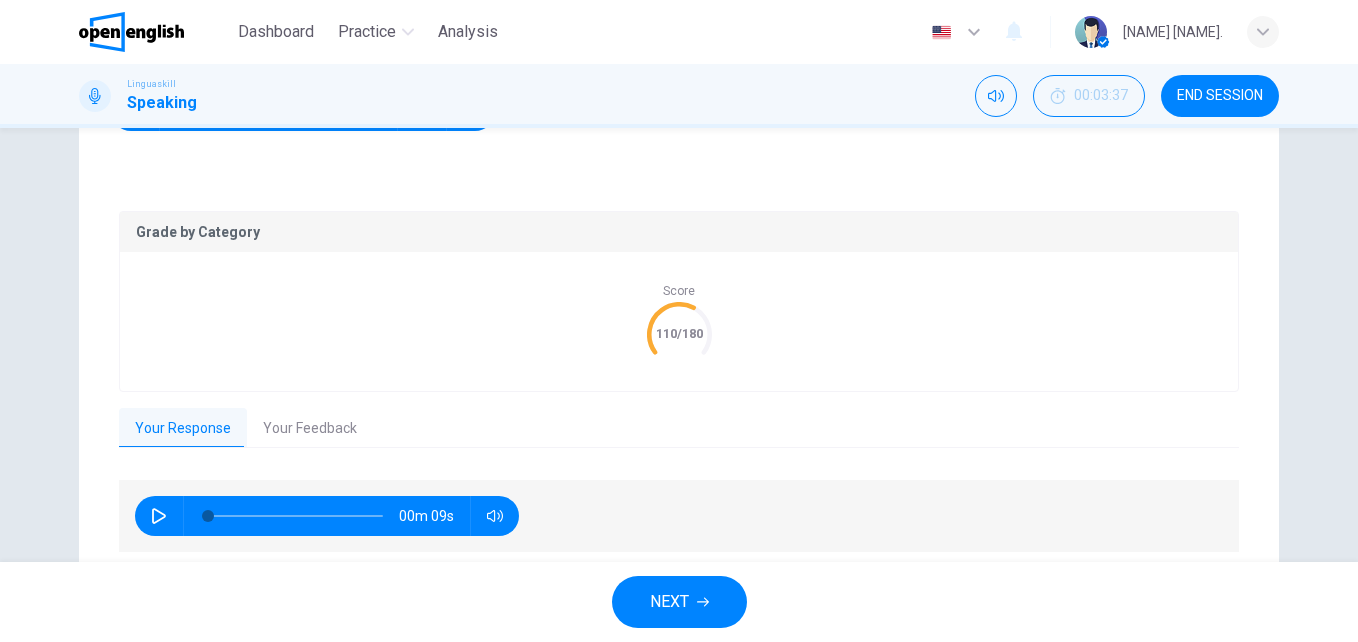 click on "Your Feedback" at bounding box center (310, 429) 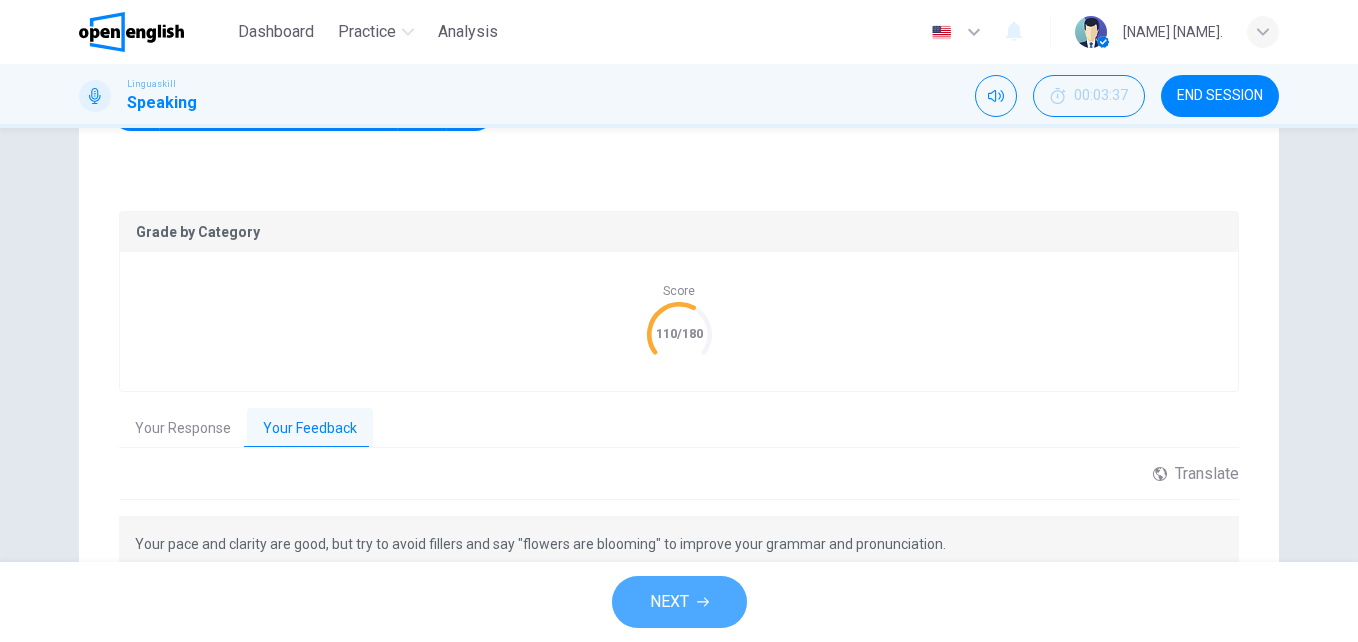 click on "NEXT" at bounding box center (669, 602) 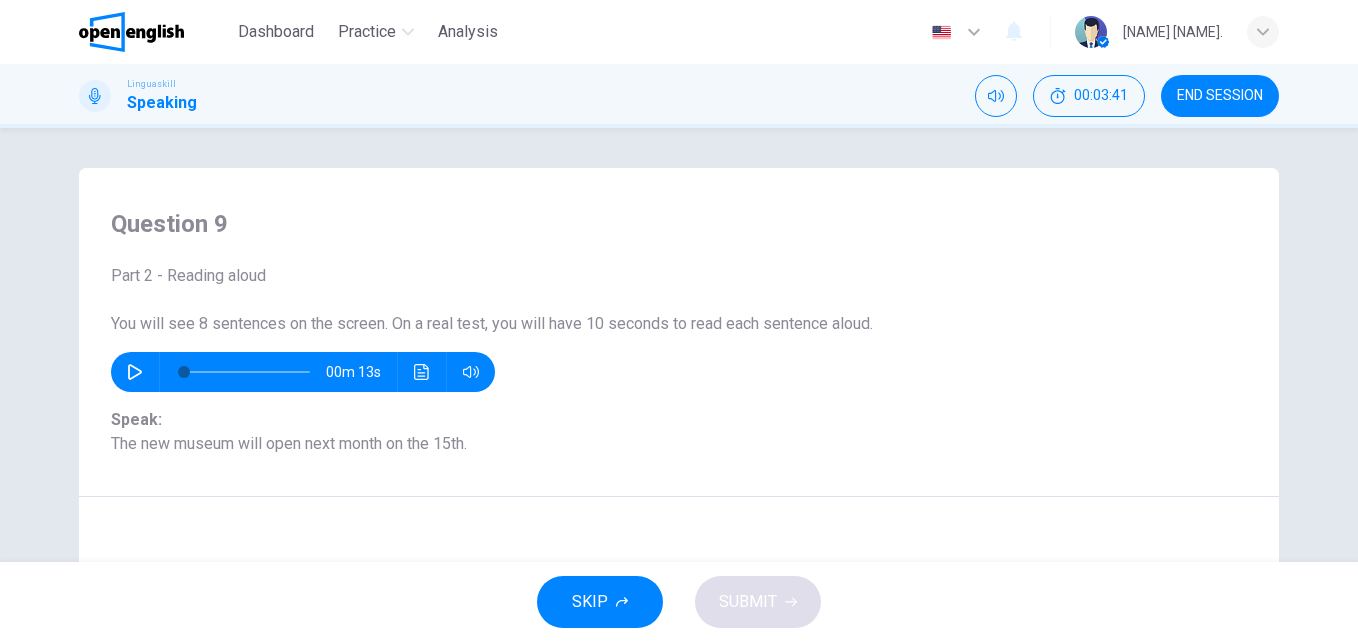 drag, startPoint x: 169, startPoint y: 277, endPoint x: 271, endPoint y: 300, distance: 104.56099 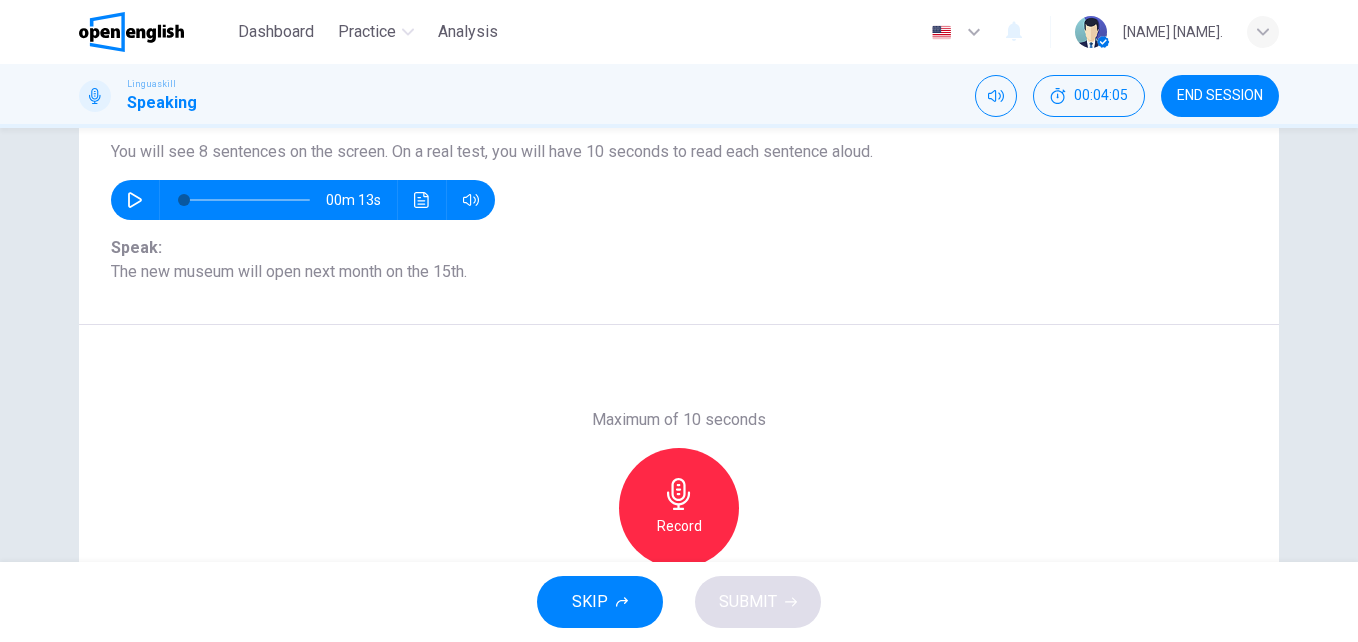 scroll, scrollTop: 182, scrollLeft: 0, axis: vertical 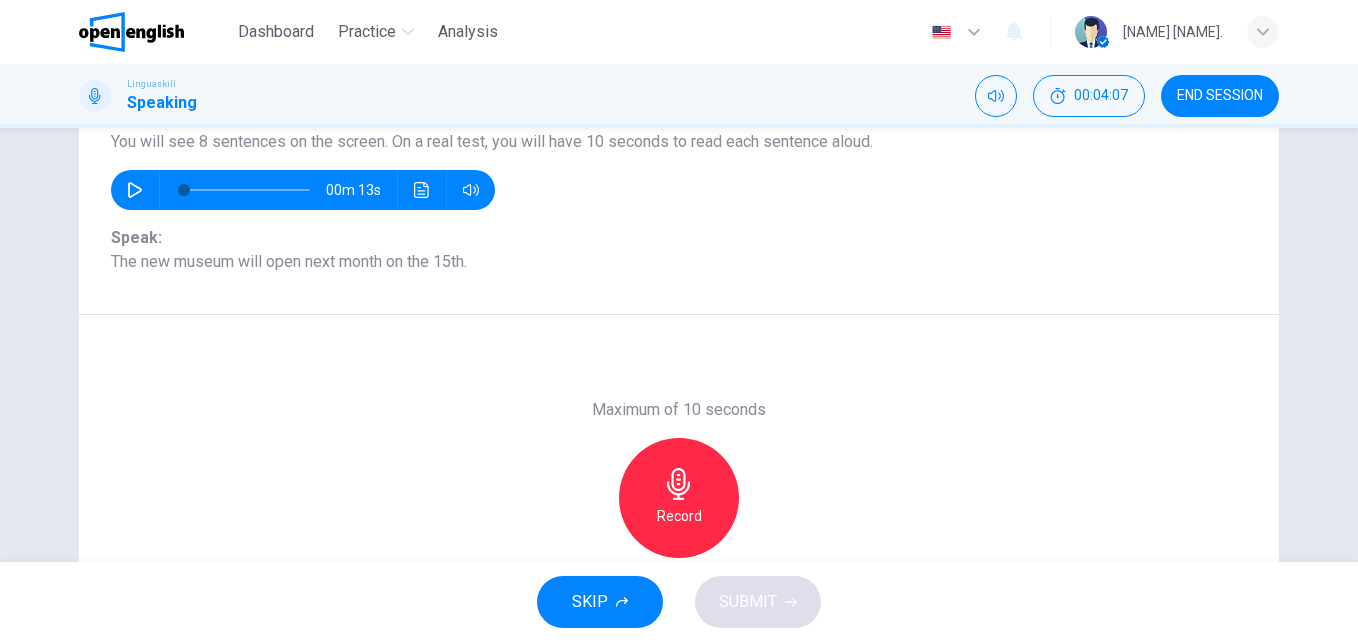 click 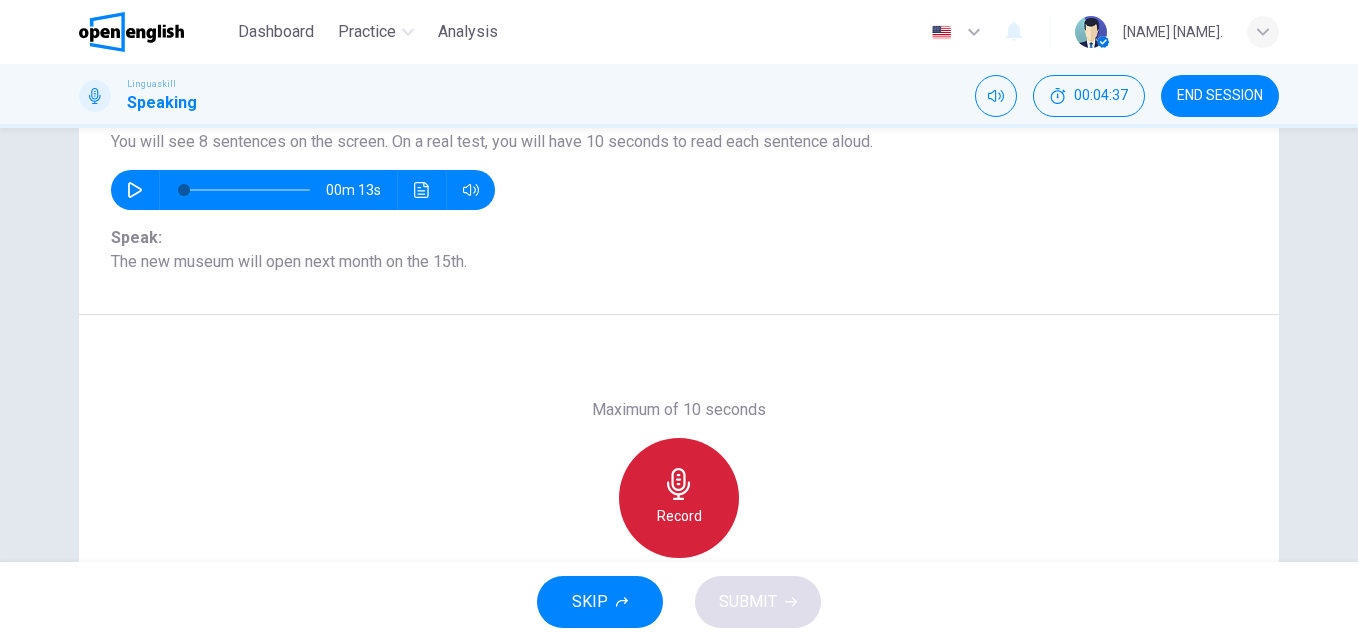 click on "Record" at bounding box center (679, 516) 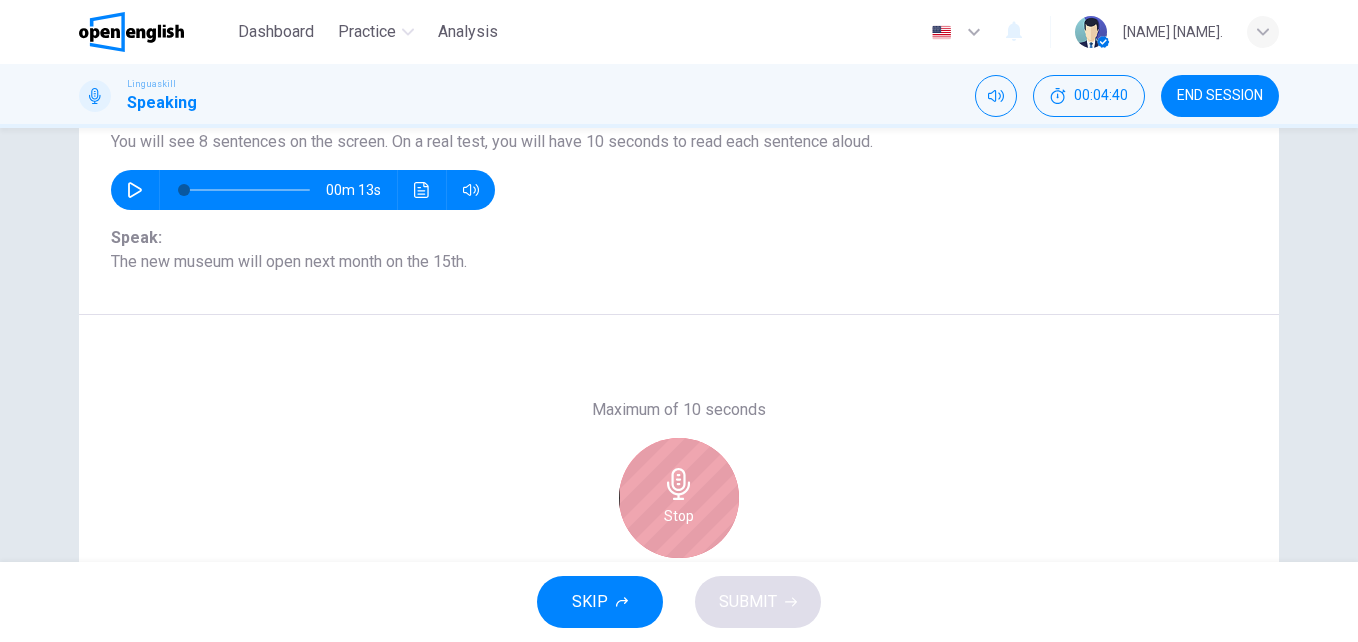 click on "Stop" at bounding box center (679, 516) 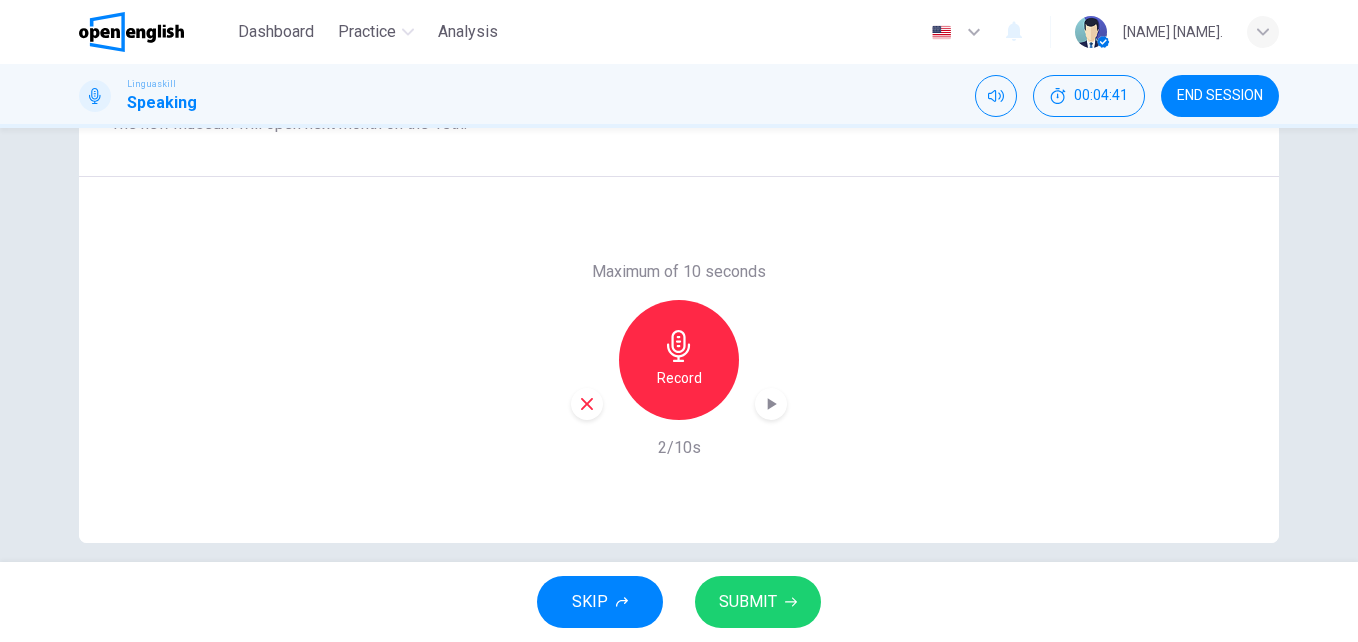 scroll, scrollTop: 341, scrollLeft: 0, axis: vertical 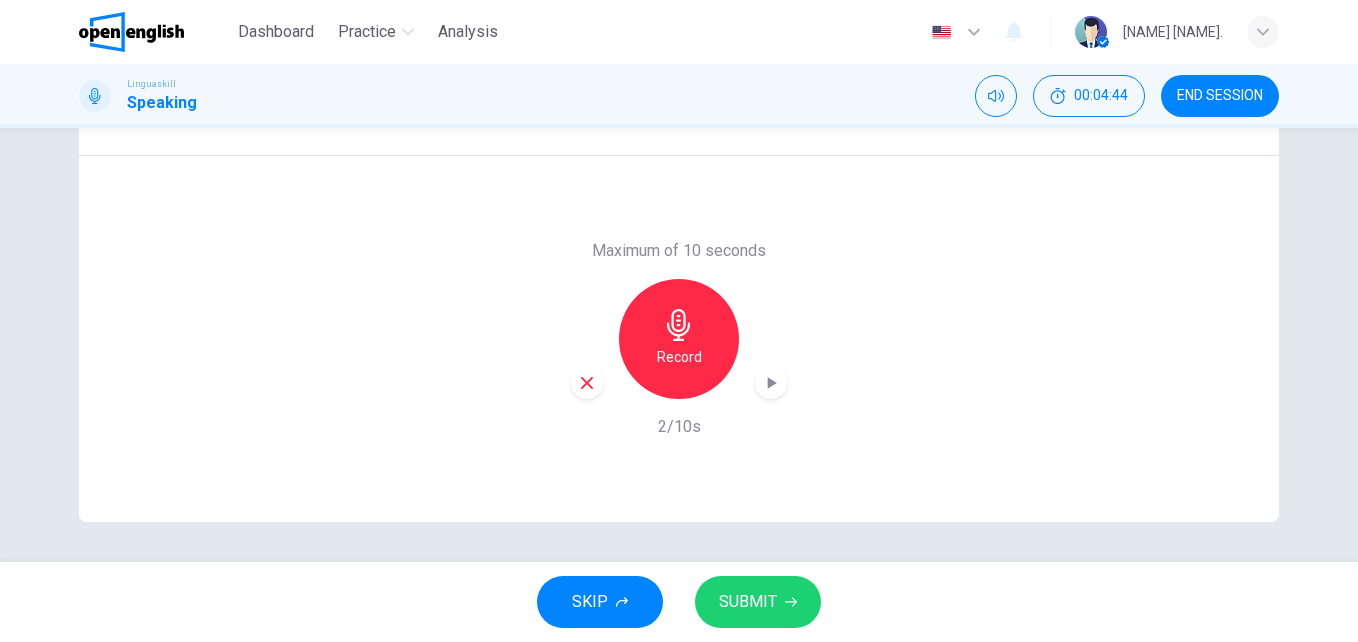 click 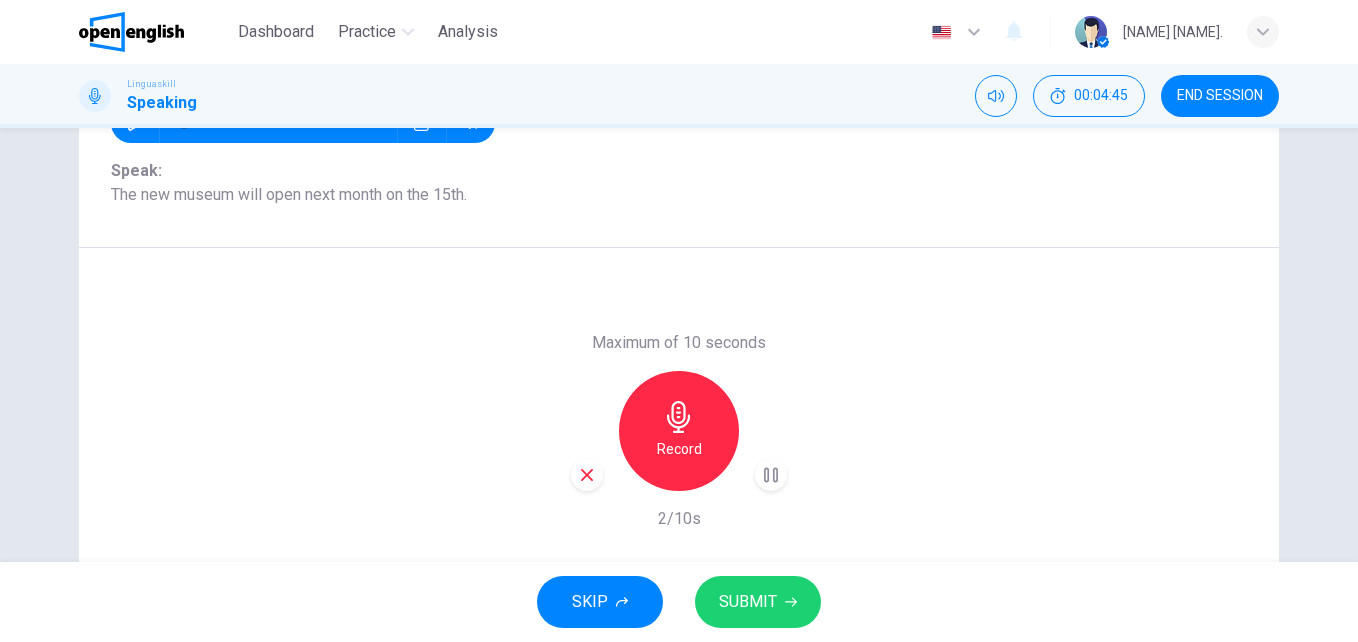scroll, scrollTop: 234, scrollLeft: 0, axis: vertical 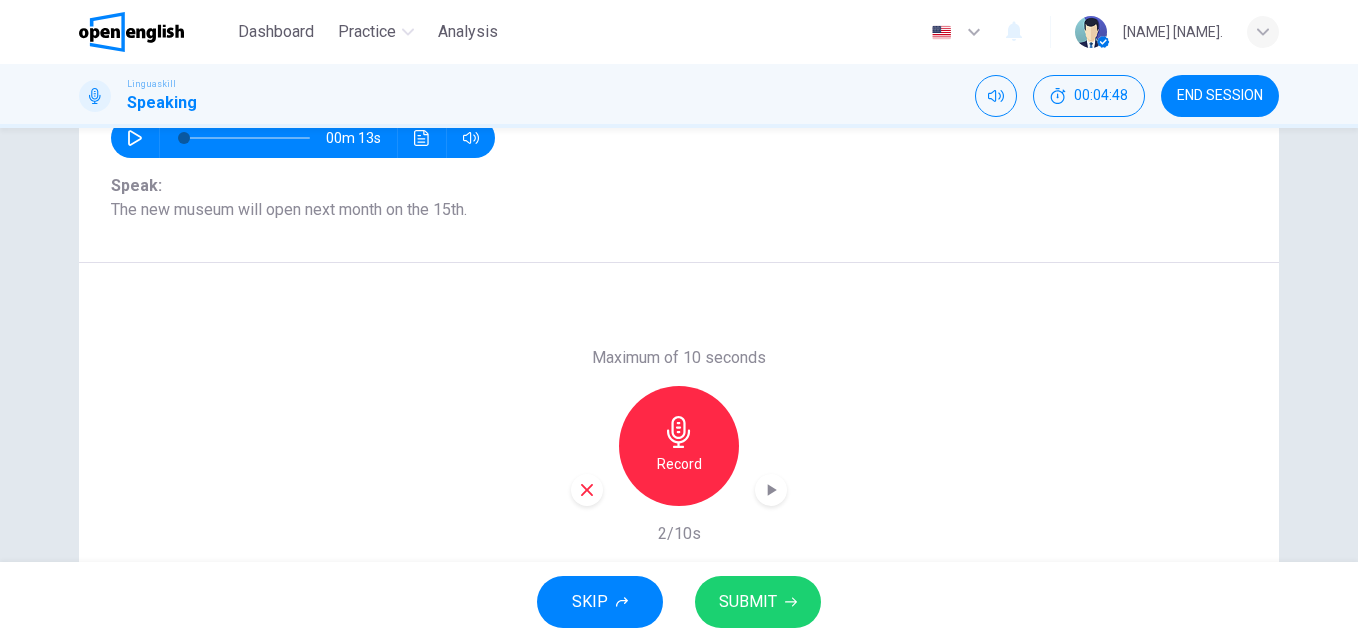 click on "Record" at bounding box center (679, 446) 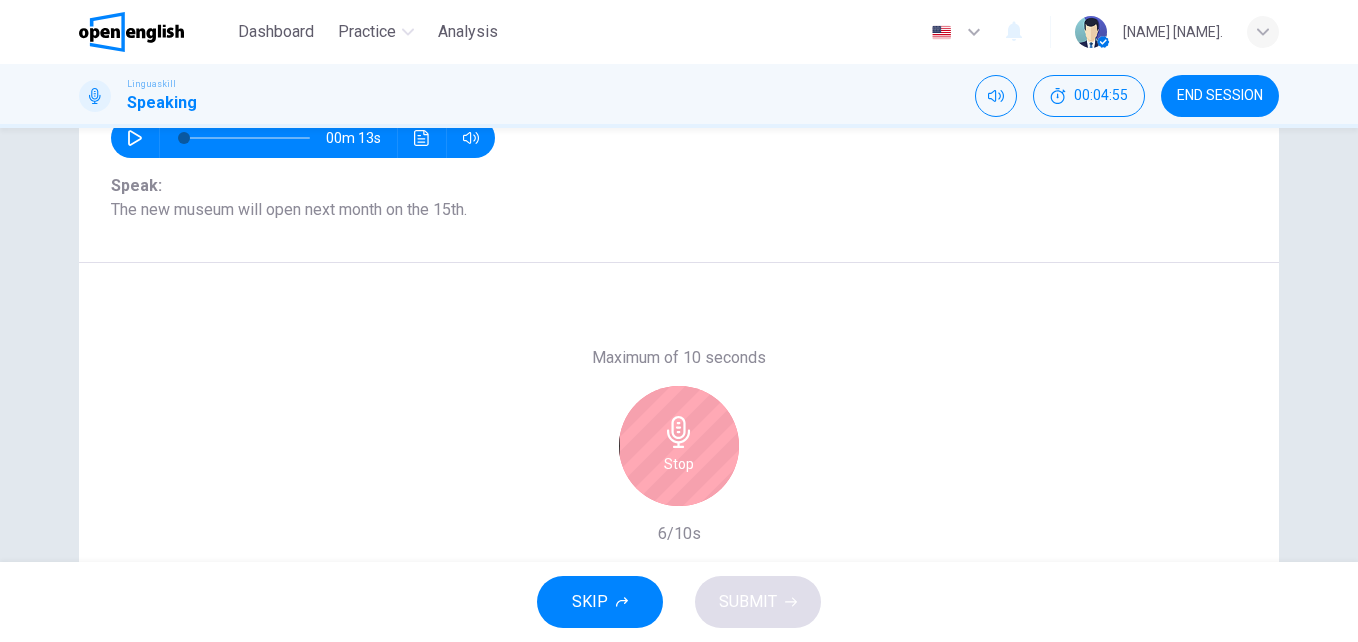 click on "Stop" at bounding box center [679, 446] 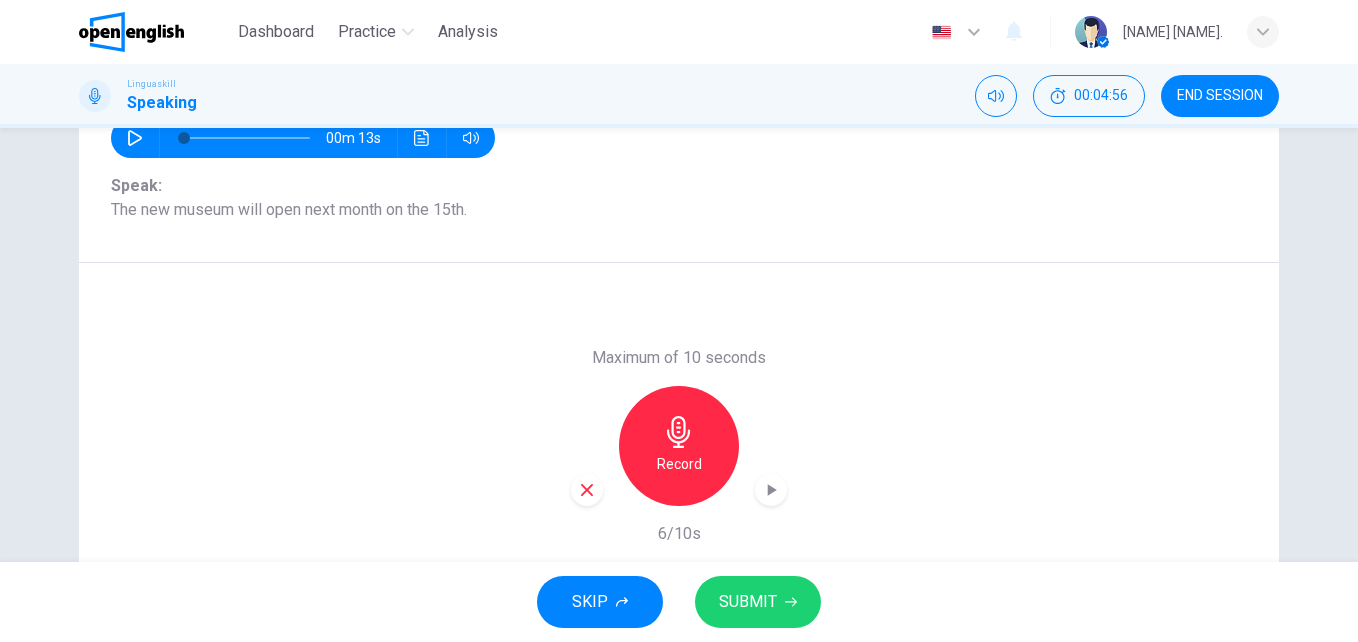click on "SUBMIT" at bounding box center (748, 602) 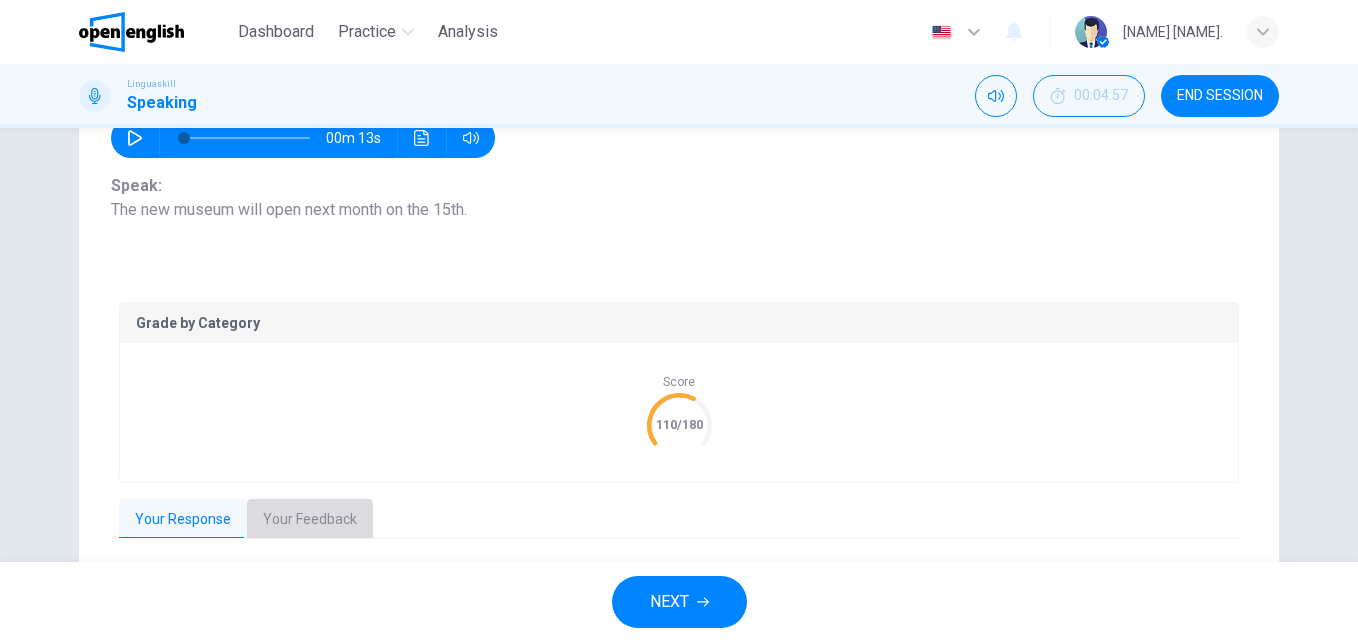 click on "Your Feedback" at bounding box center [310, 520] 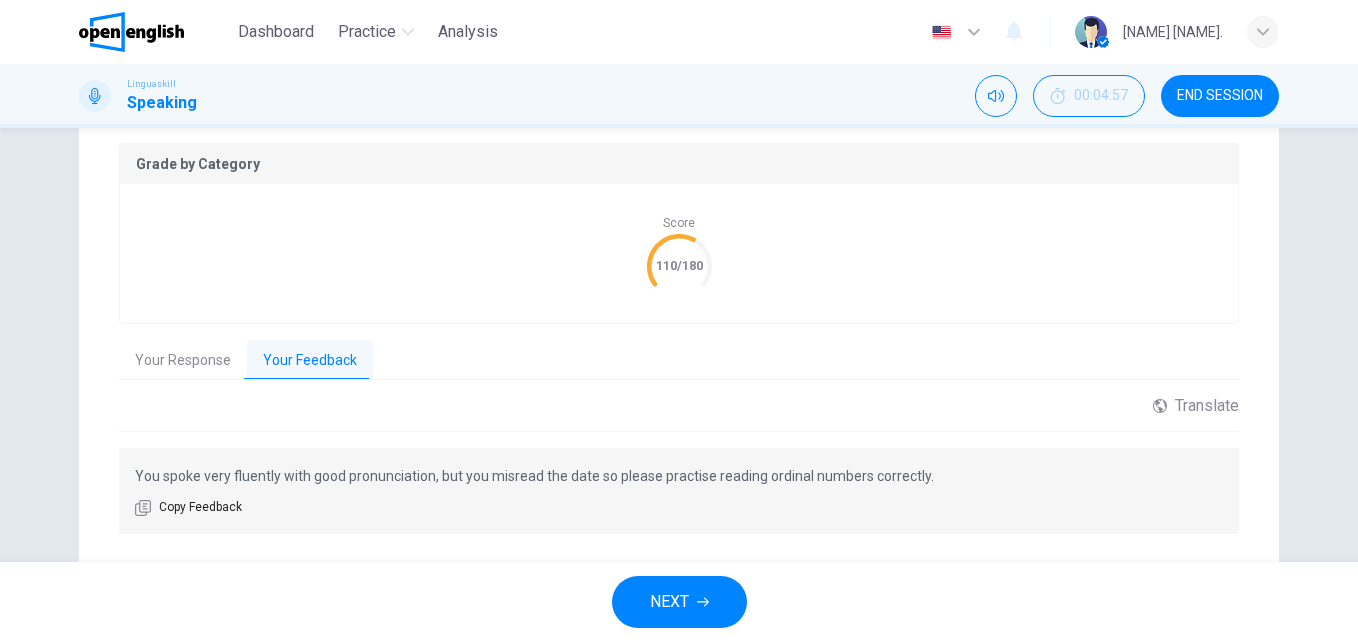 scroll, scrollTop: 384, scrollLeft: 0, axis: vertical 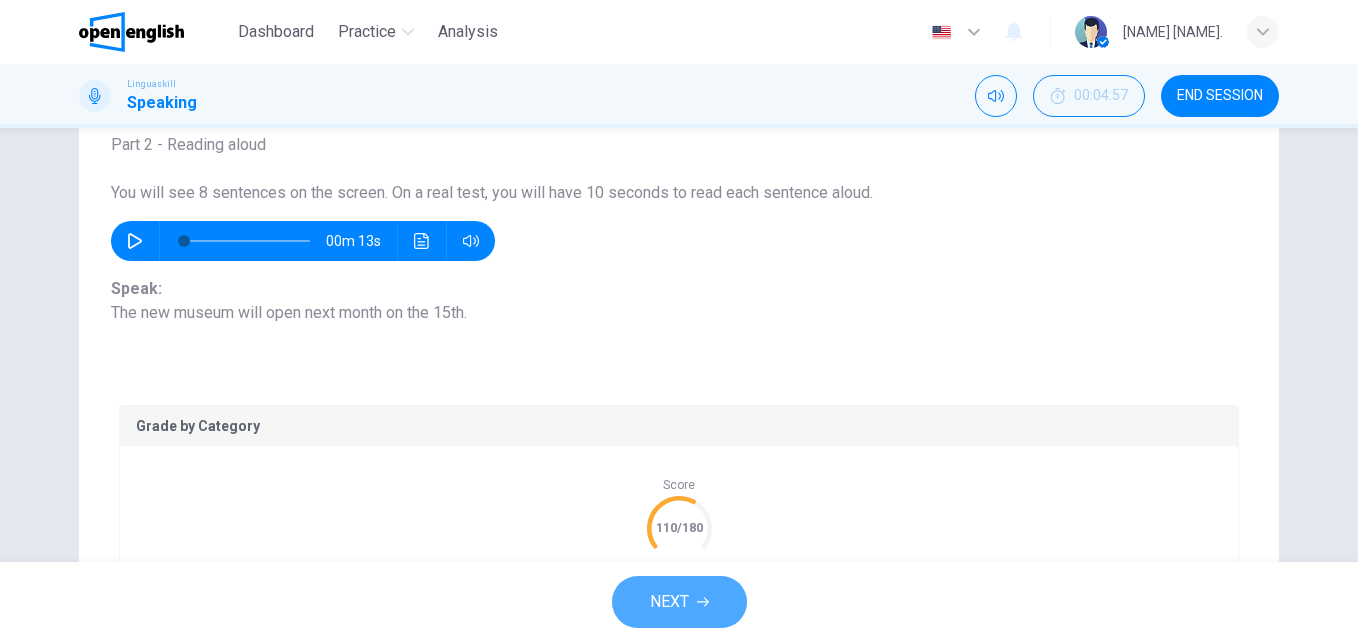 click on "NEXT" at bounding box center (679, 602) 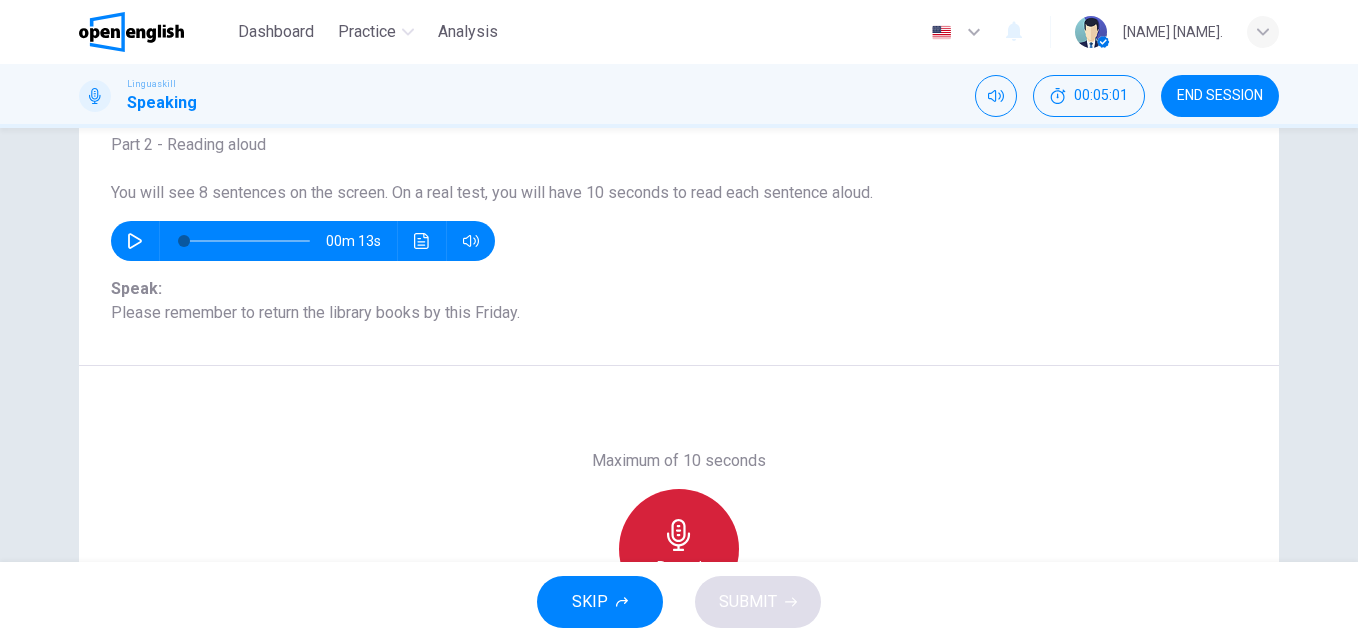 click 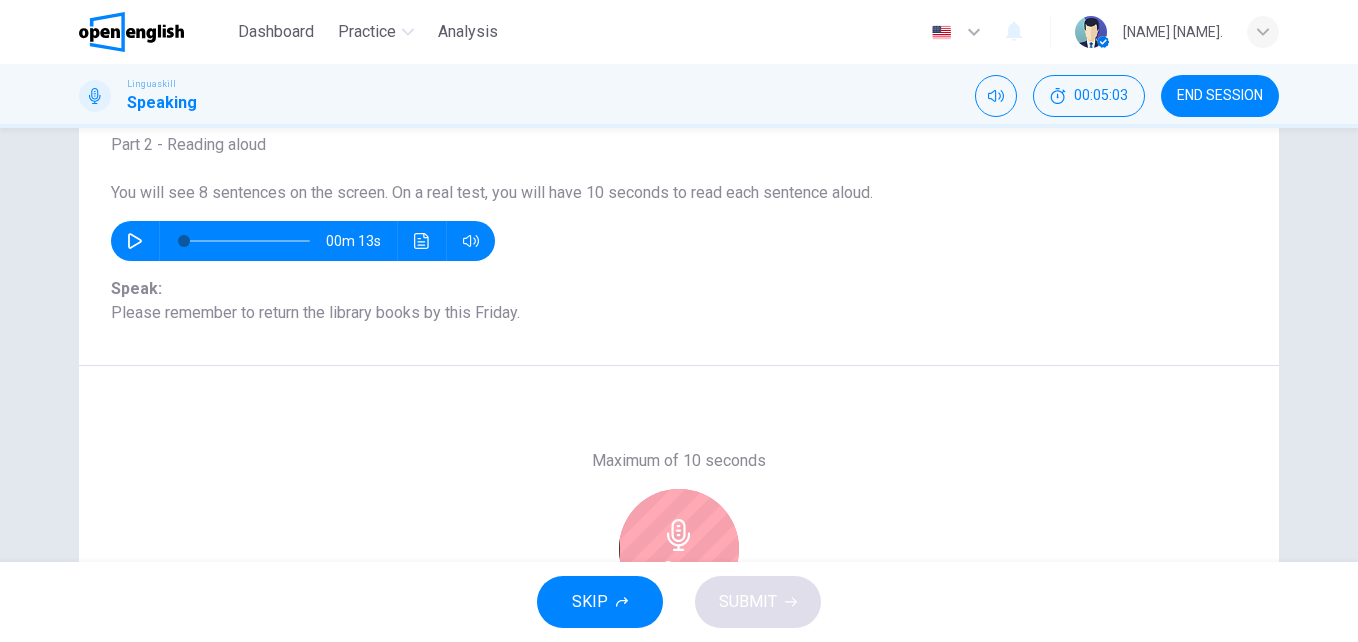 scroll, scrollTop: 217, scrollLeft: 0, axis: vertical 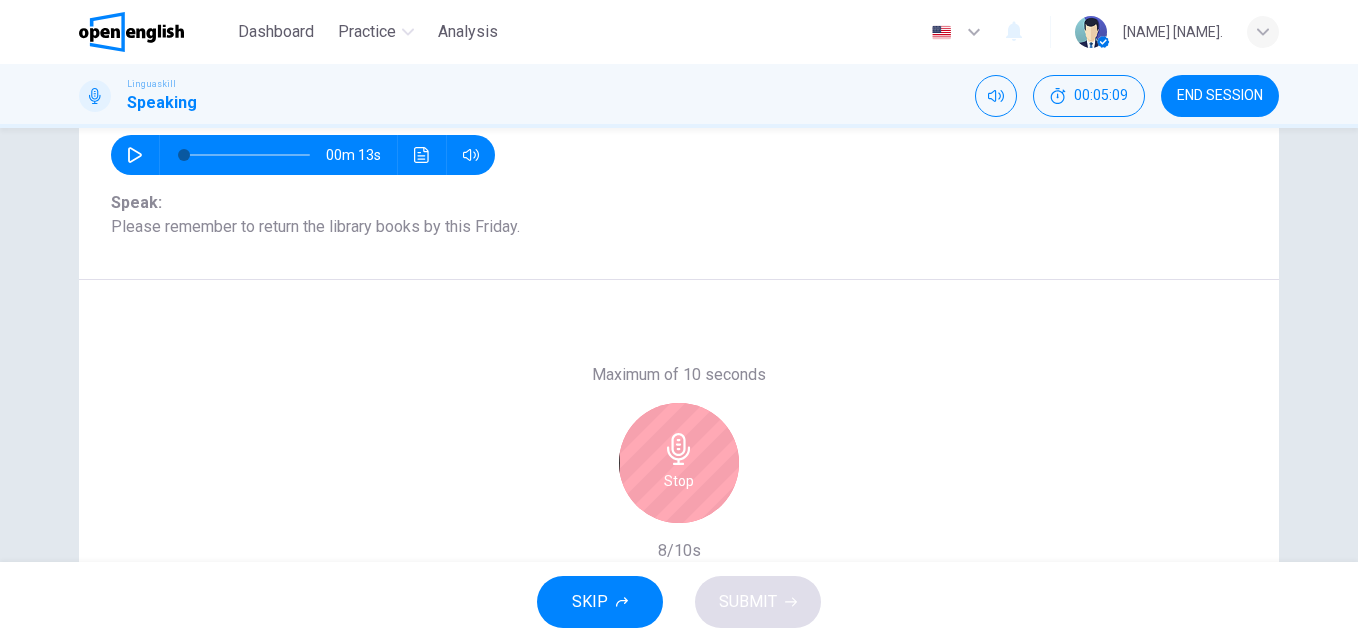 click on "Stop" at bounding box center (679, 463) 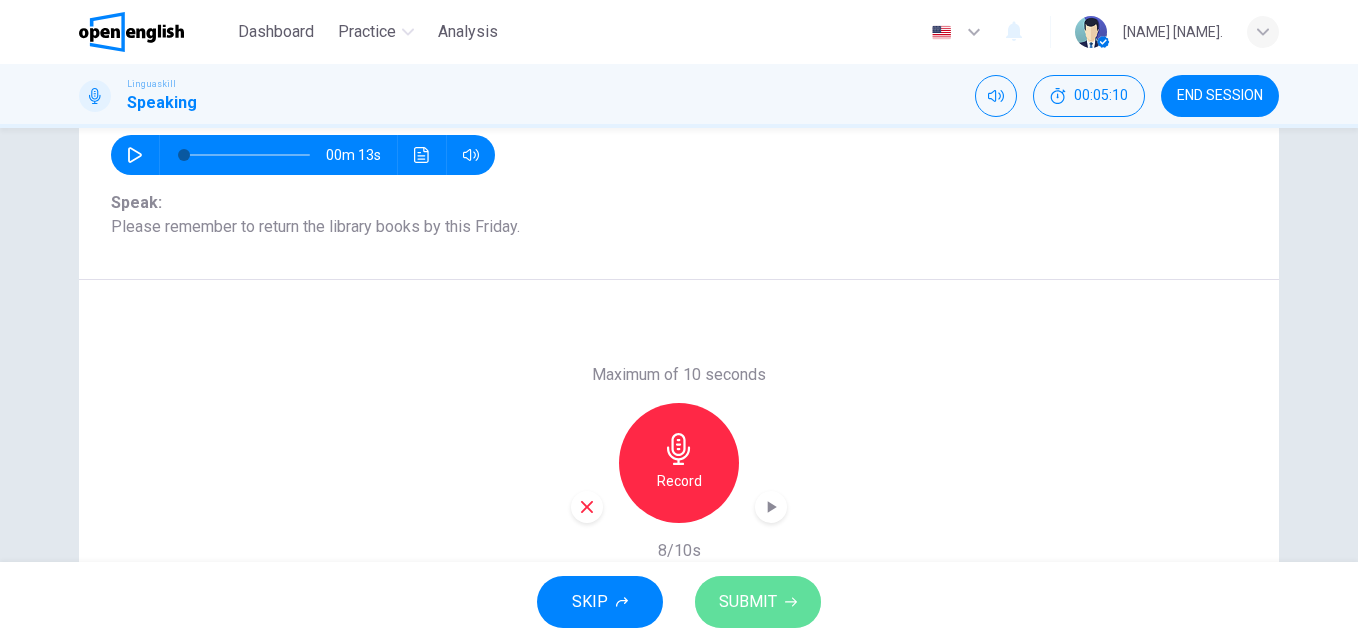 click on "SUBMIT" at bounding box center (748, 602) 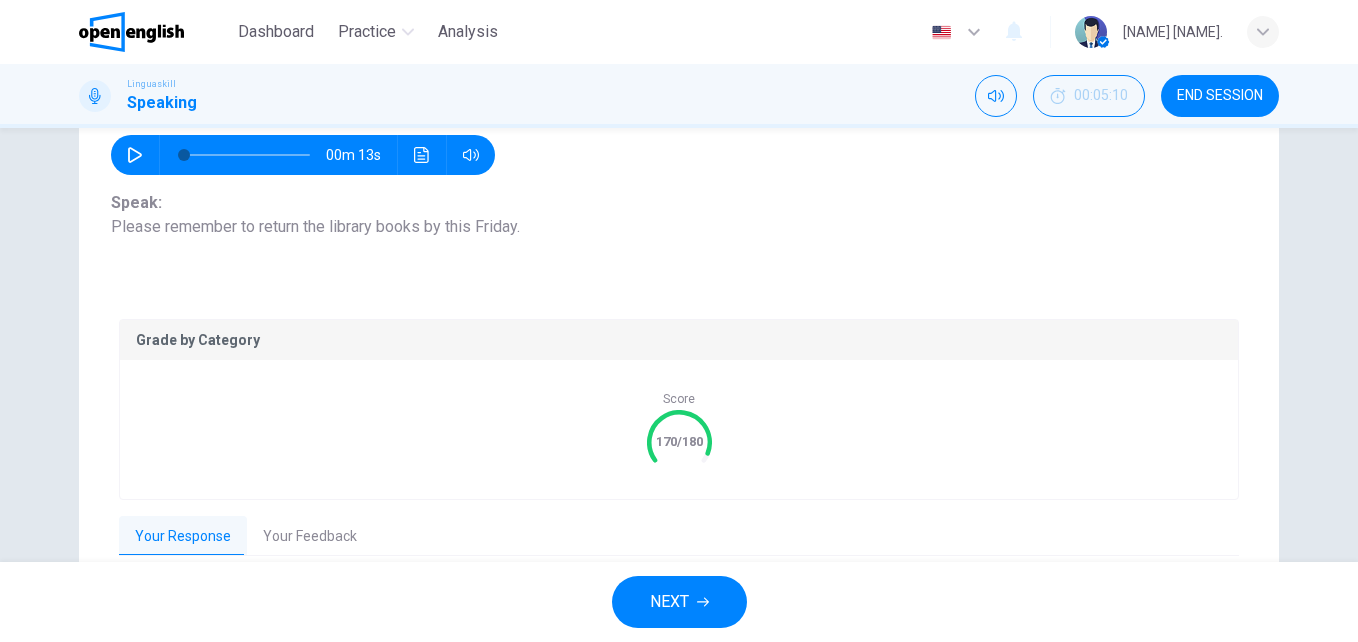 click on "NEXT" at bounding box center (679, 602) 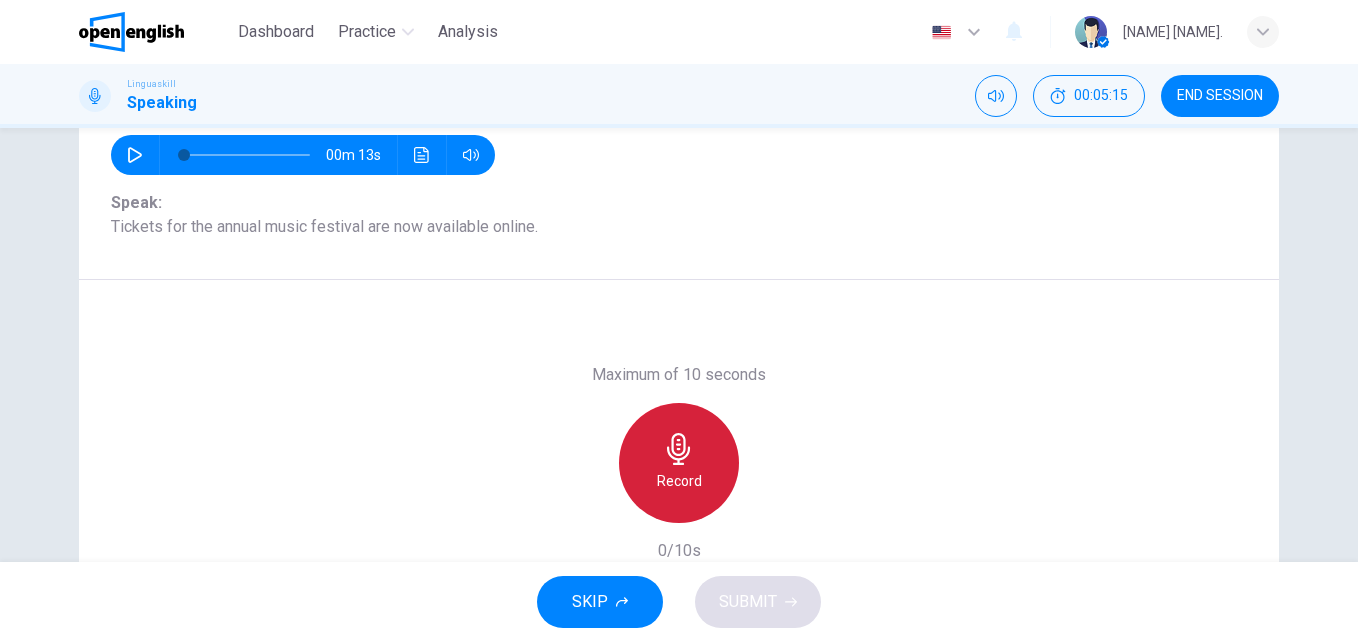 click on "Record" at bounding box center [679, 481] 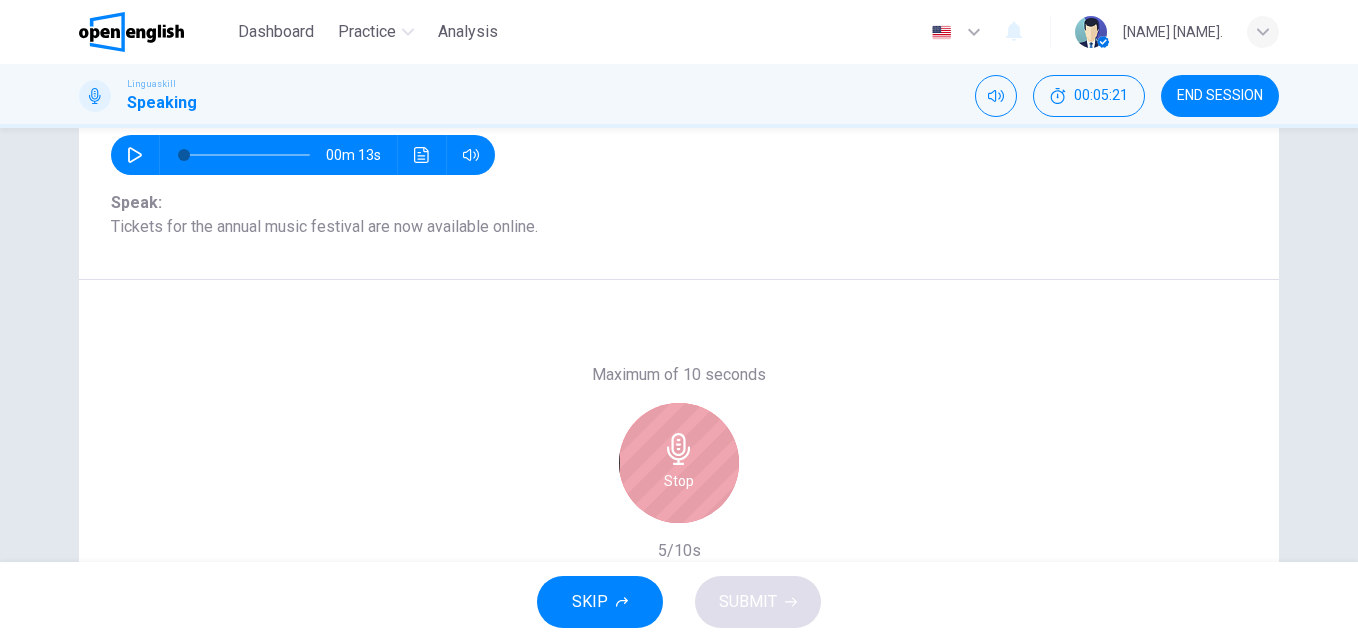 click on "Stop" at bounding box center [679, 481] 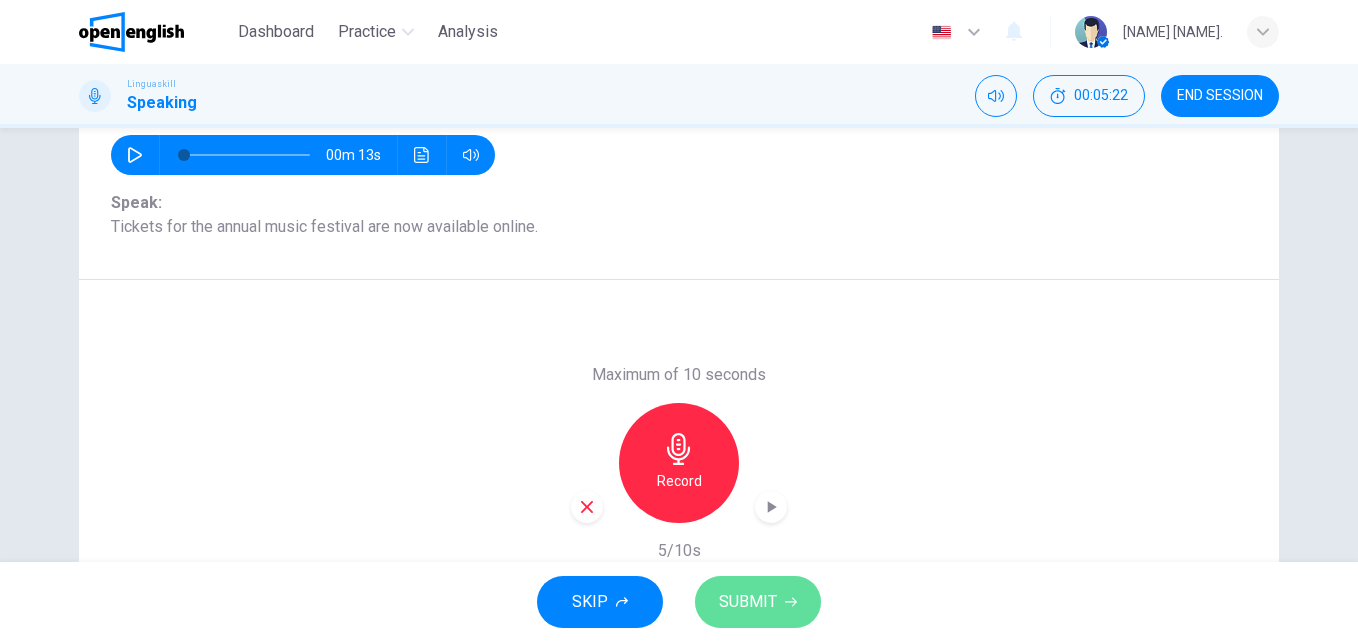 click on "SUBMIT" at bounding box center (758, 602) 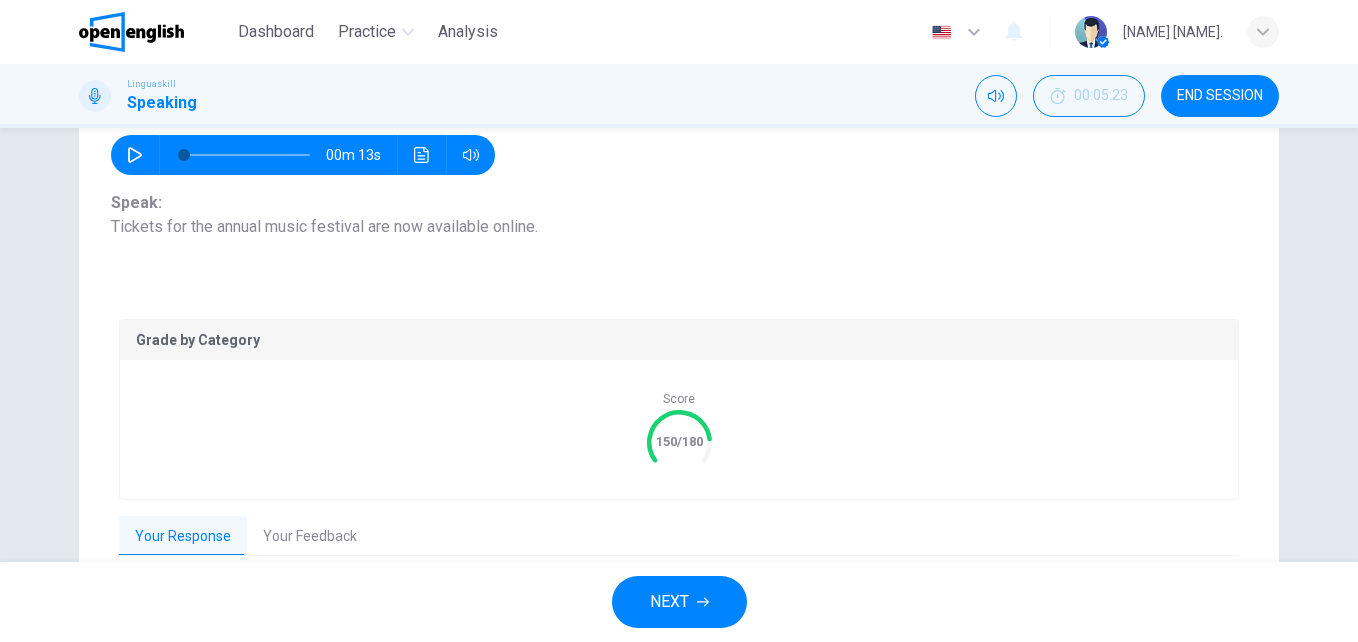 click on "Your Feedback" at bounding box center (310, 537) 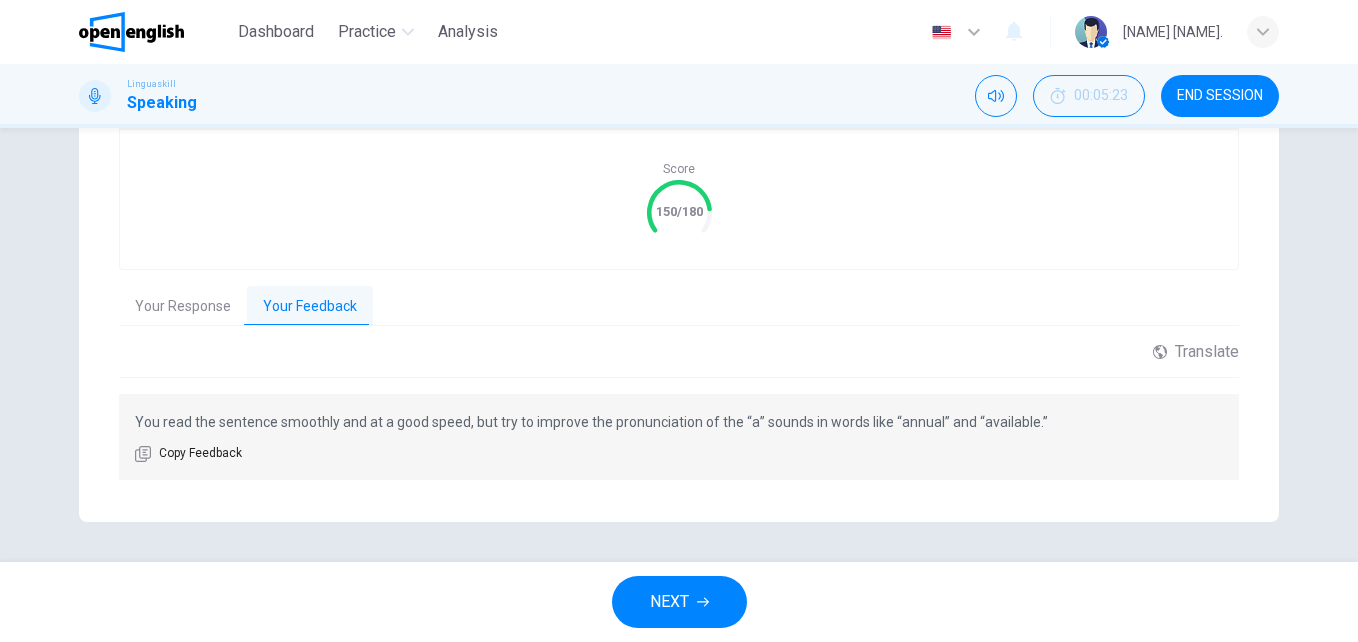 scroll, scrollTop: 313, scrollLeft: 0, axis: vertical 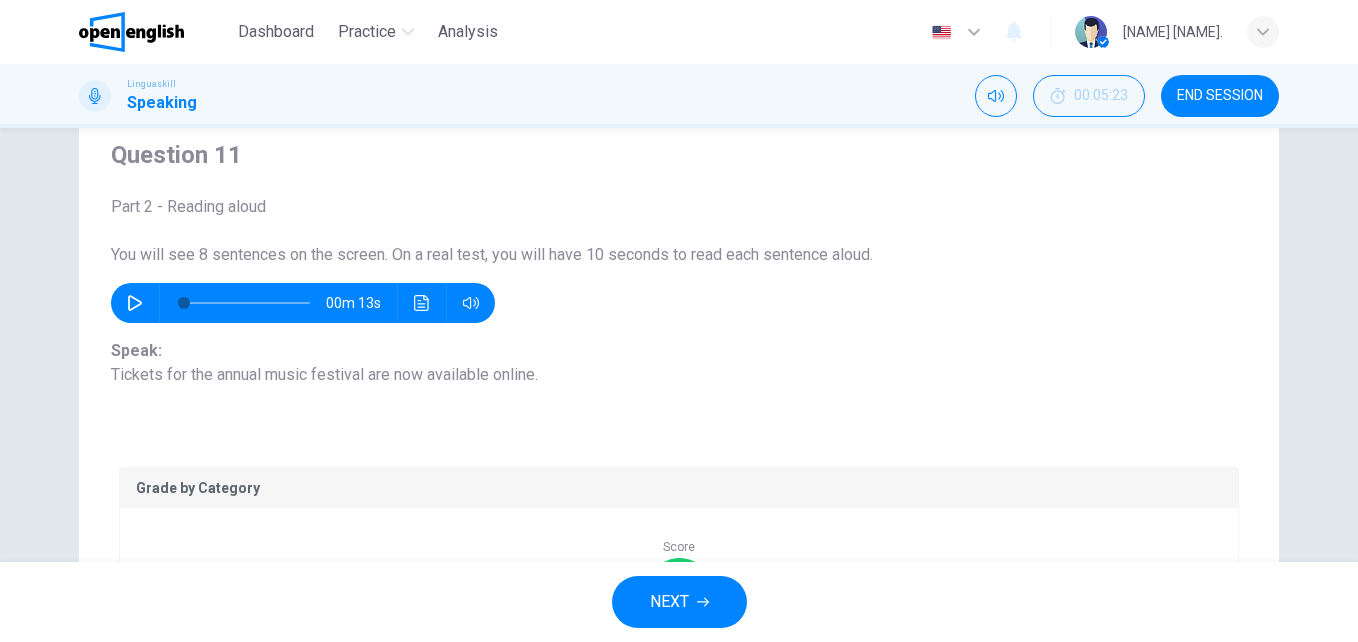 click on "NEXT" at bounding box center [669, 602] 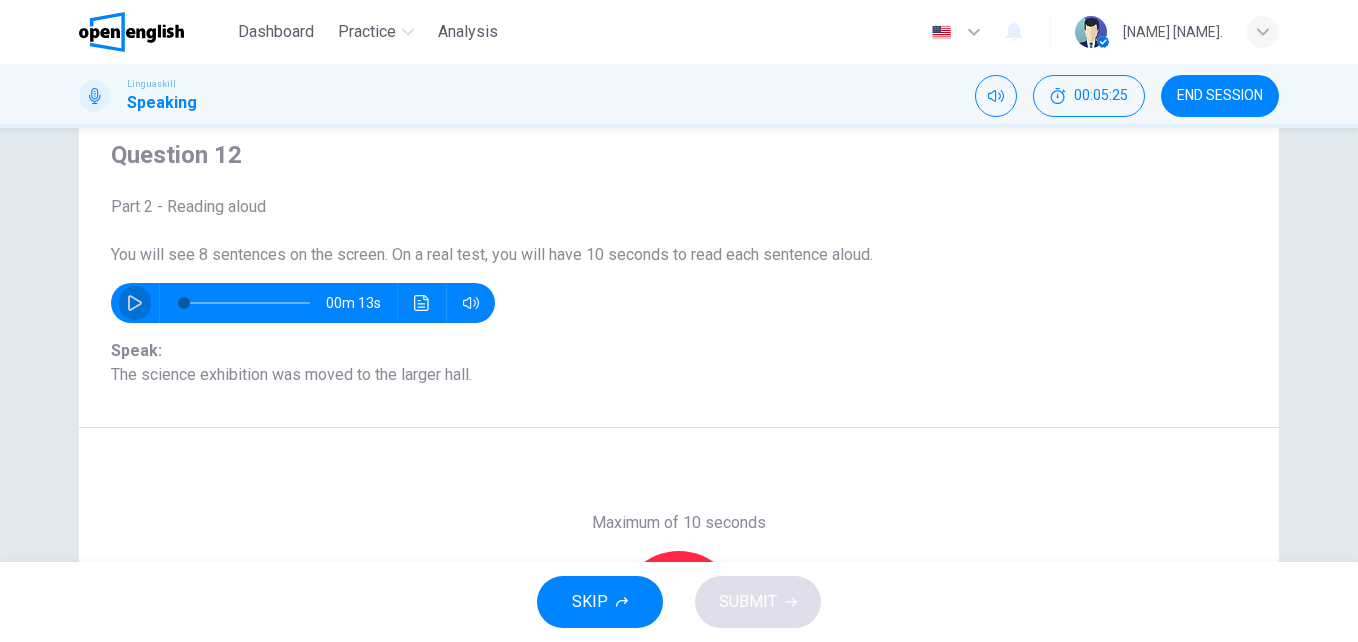 click 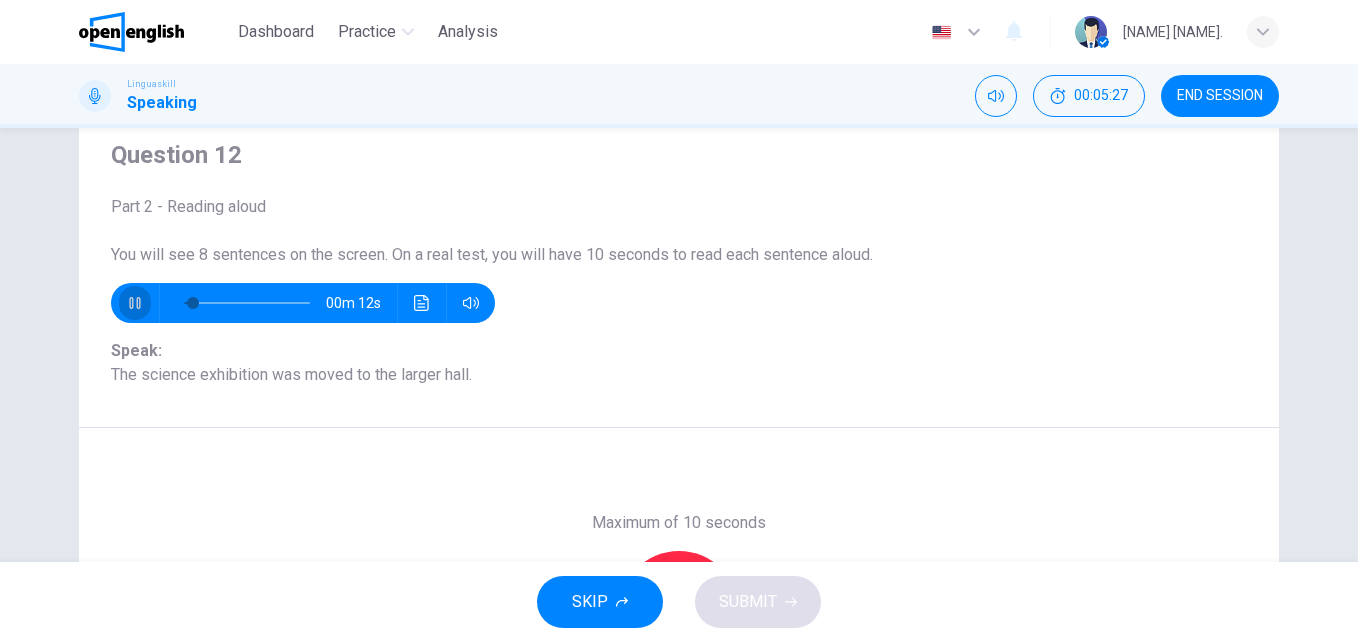 click 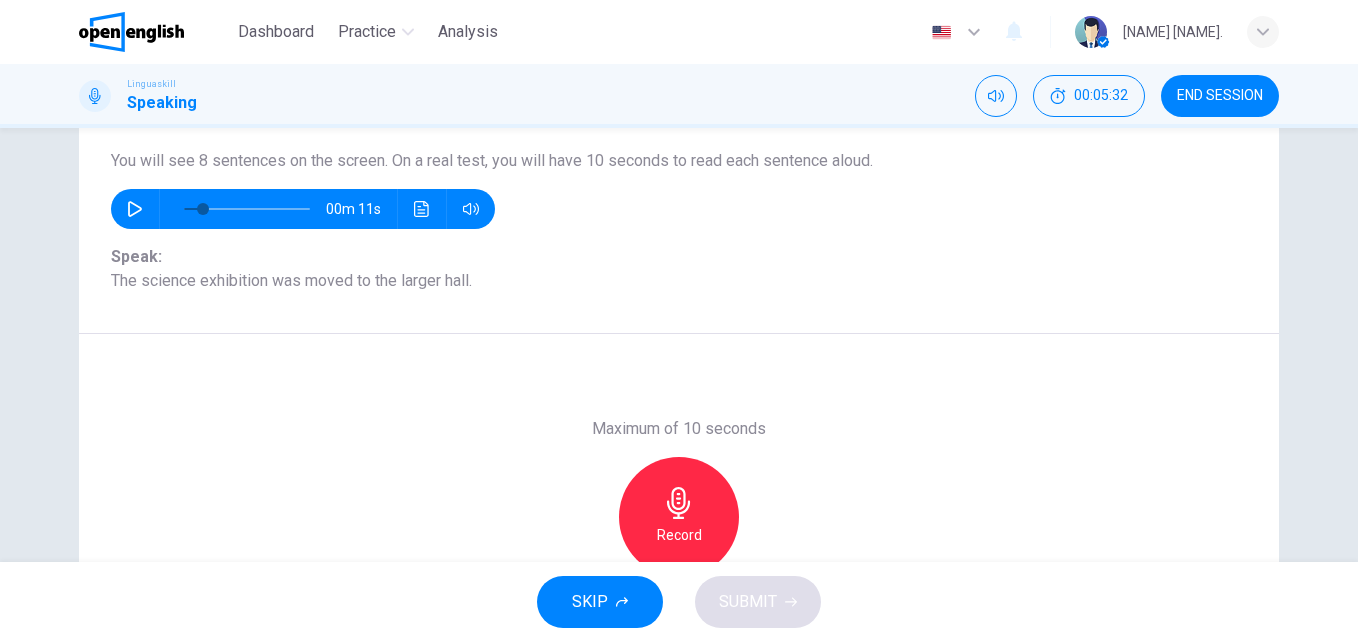 scroll, scrollTop: 173, scrollLeft: 0, axis: vertical 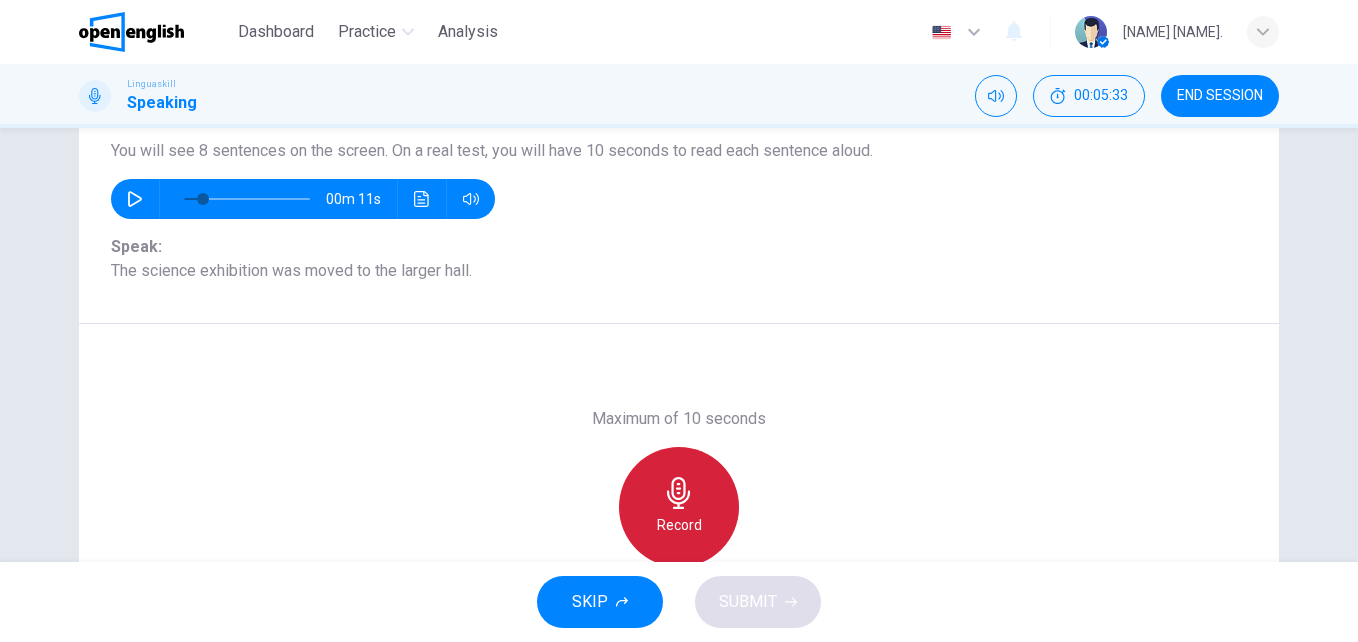 click on "Record" at bounding box center (679, 525) 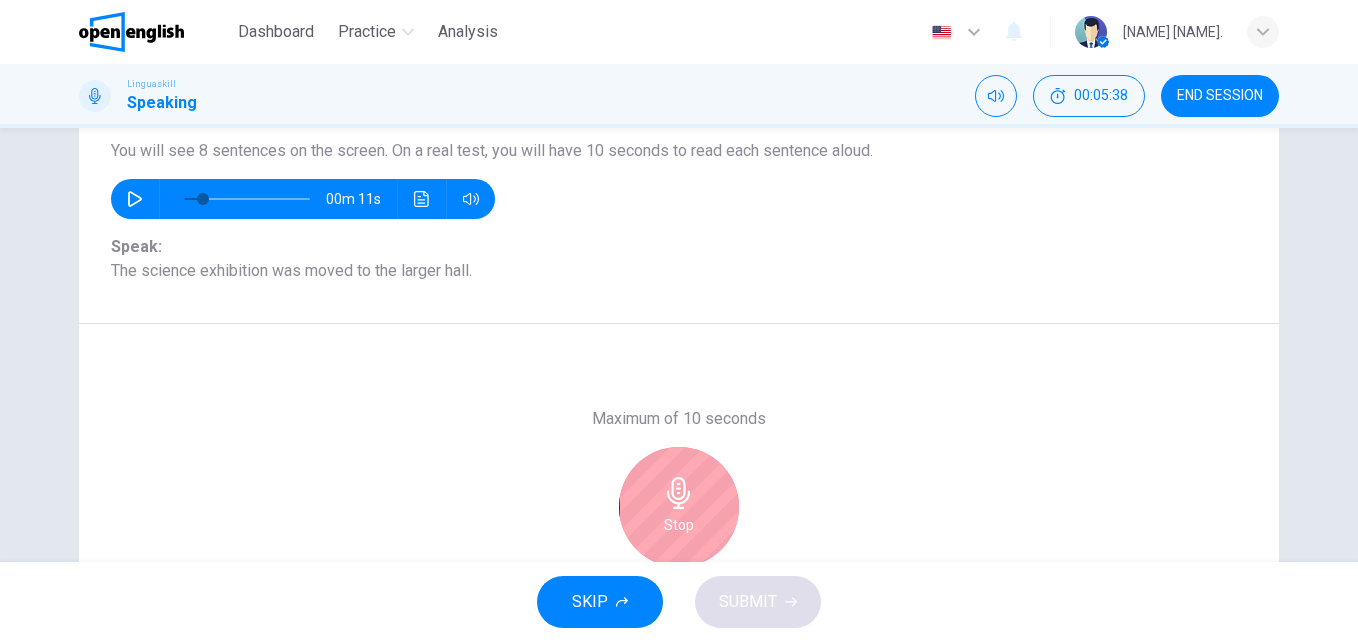 click on "Stop" at bounding box center (679, 525) 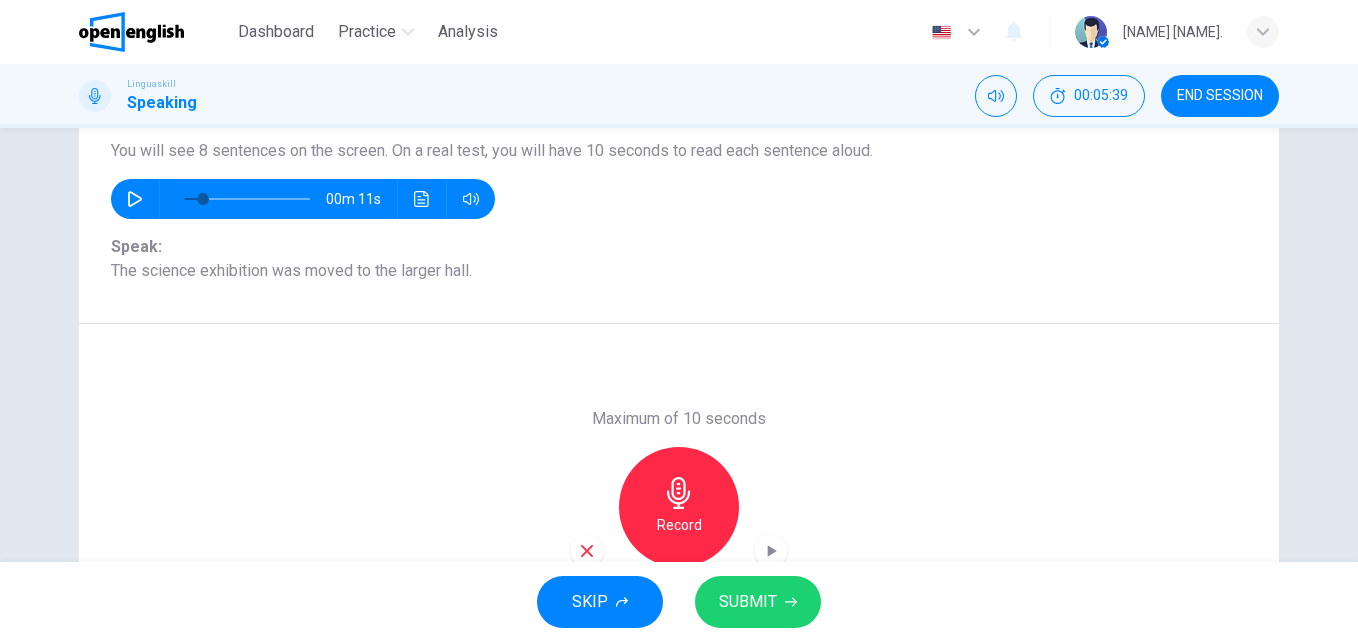 click on "SUBMIT" at bounding box center [748, 602] 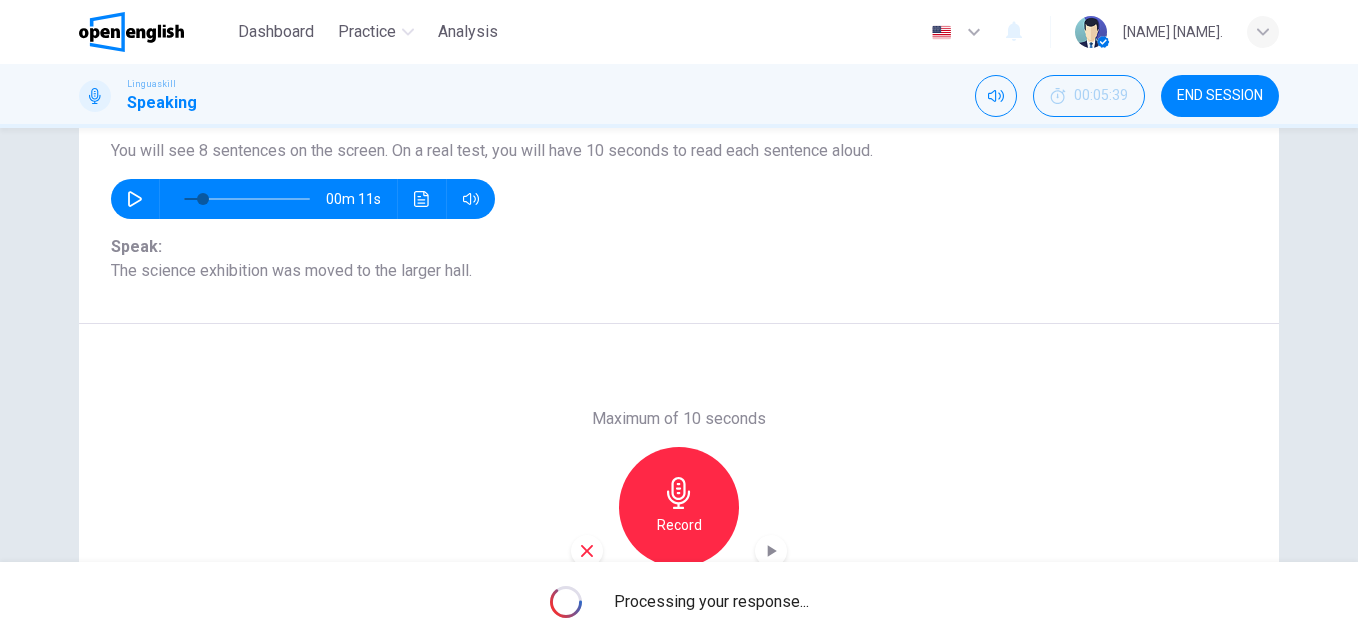 click on "Processing your response..." at bounding box center (711, 602) 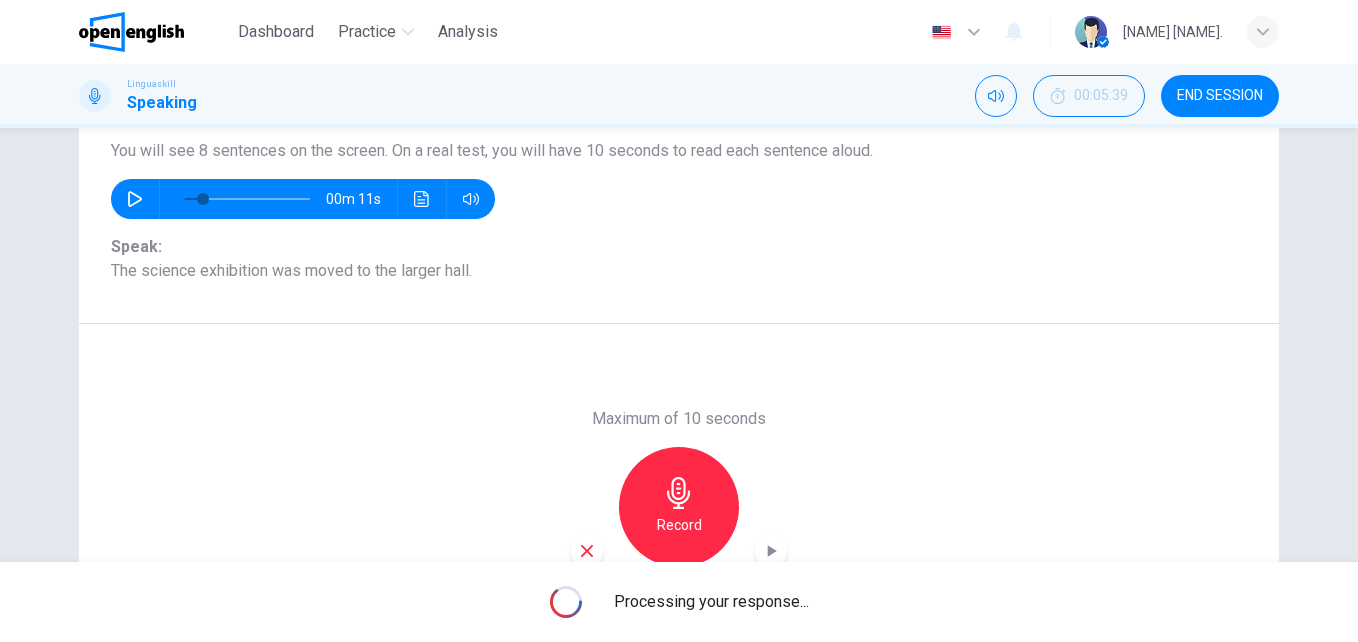drag, startPoint x: 1346, startPoint y: 395, endPoint x: 1354, endPoint y: 425, distance: 31.04835 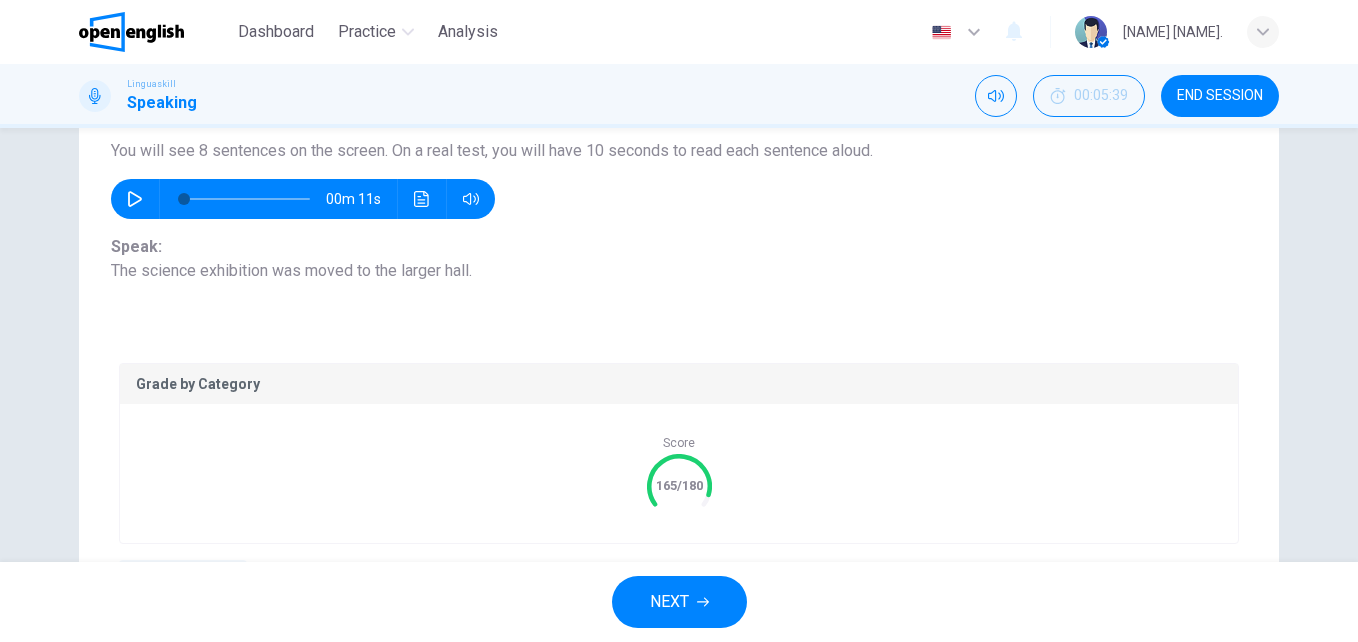 type on "*" 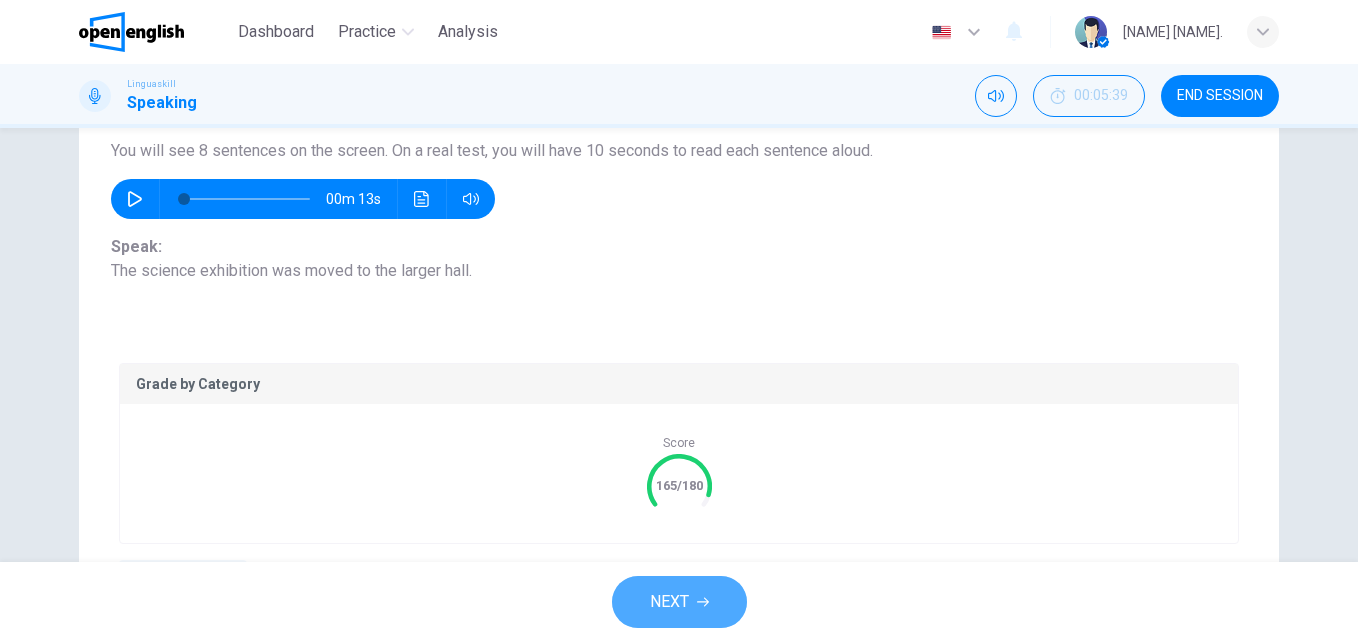 click on "NEXT" at bounding box center [669, 602] 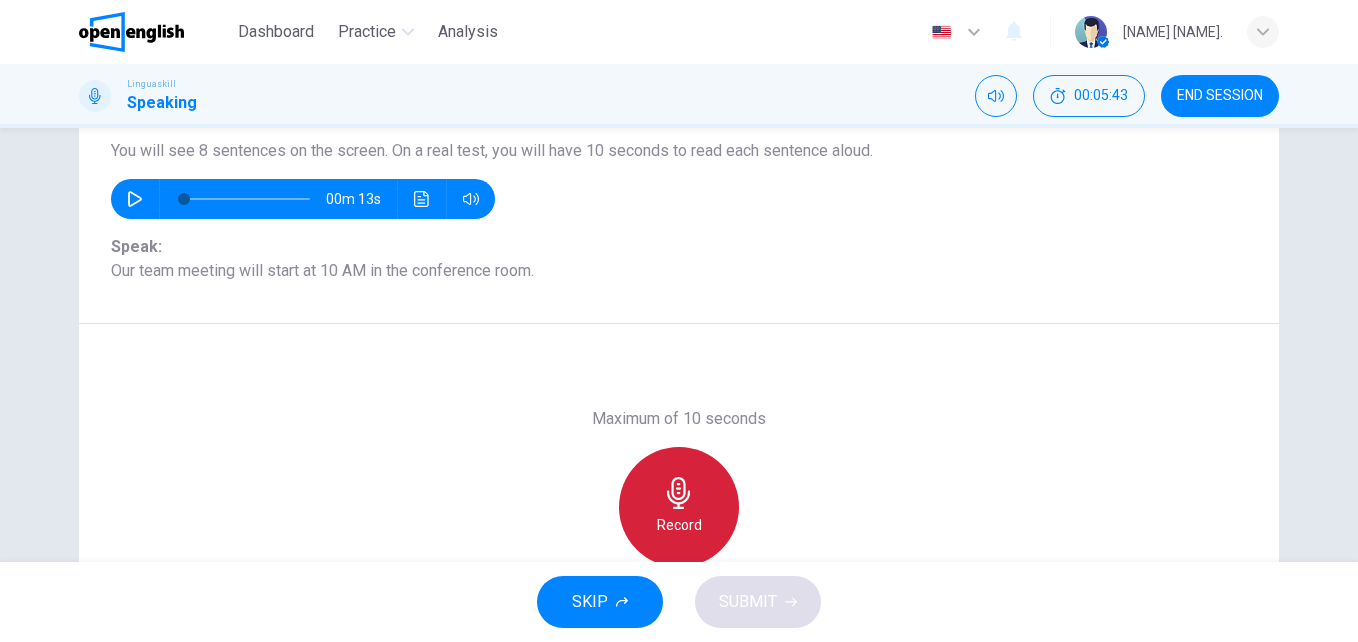 click 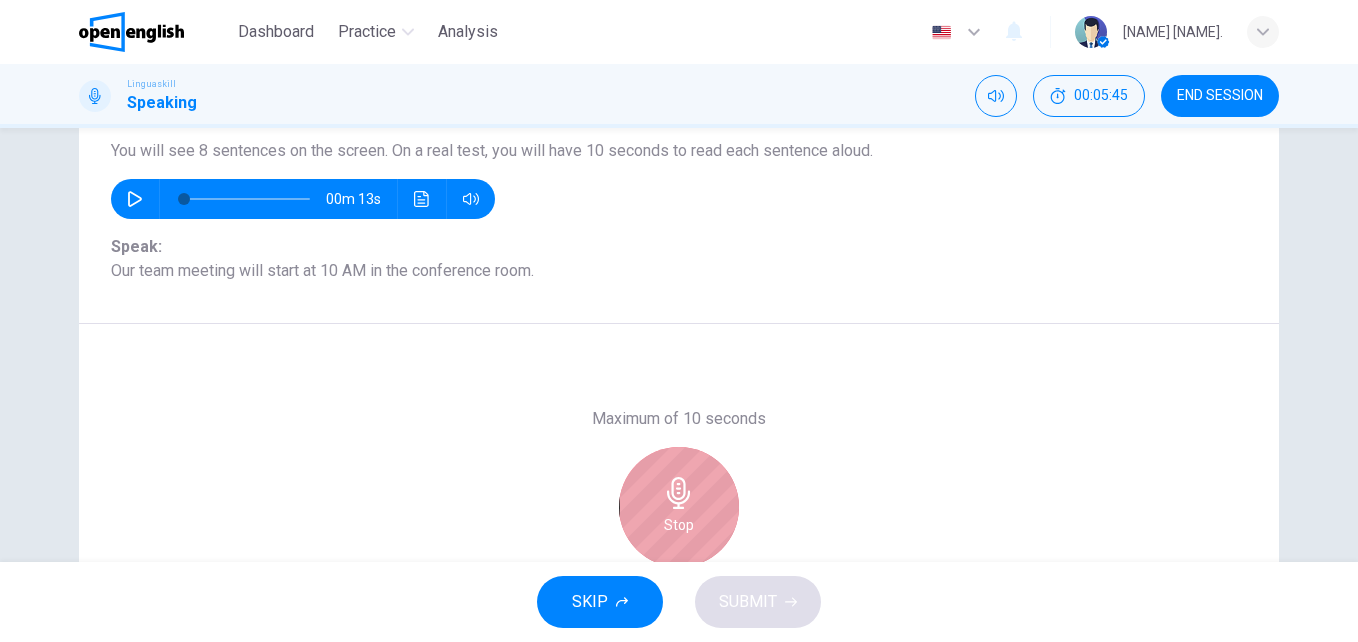 click on "Stop" at bounding box center (679, 507) 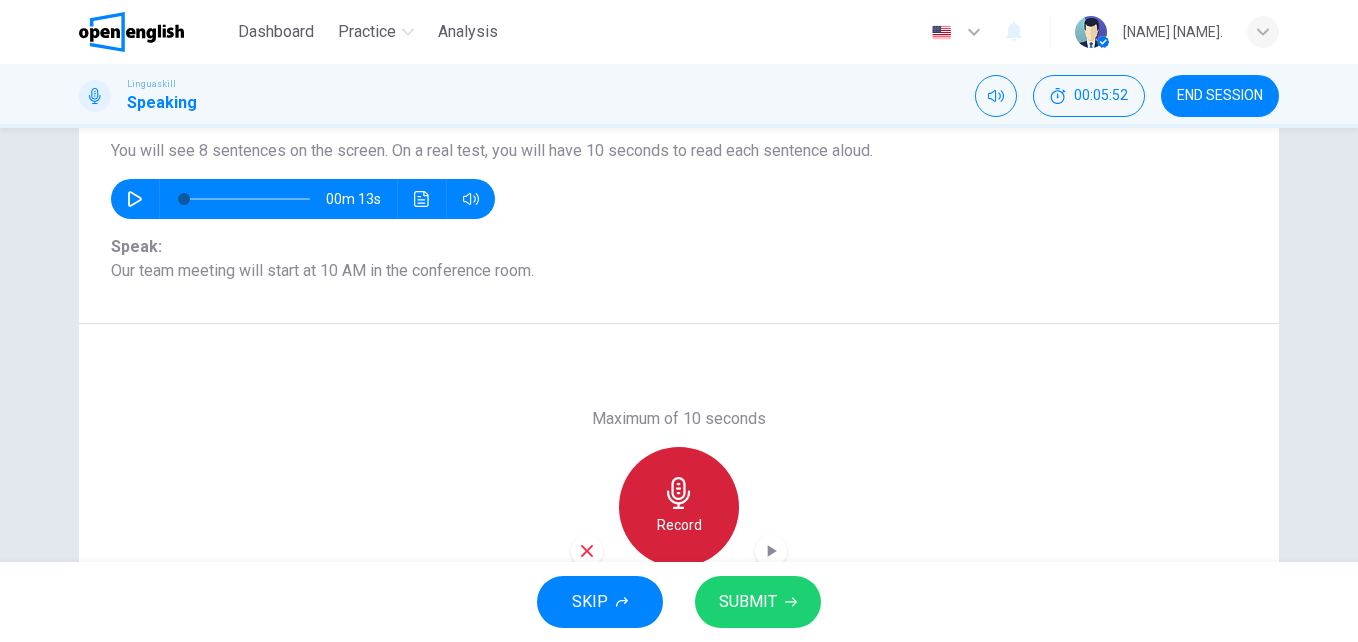 click on "Record" at bounding box center (679, 525) 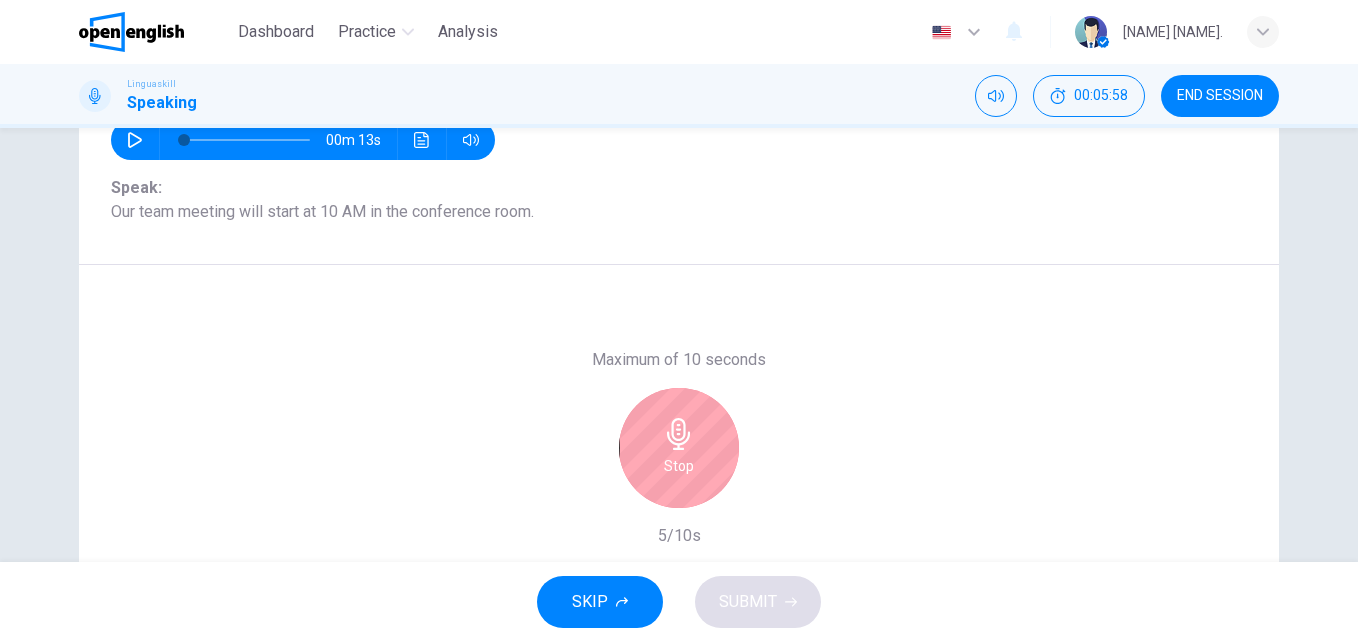 scroll, scrollTop: 278, scrollLeft: 0, axis: vertical 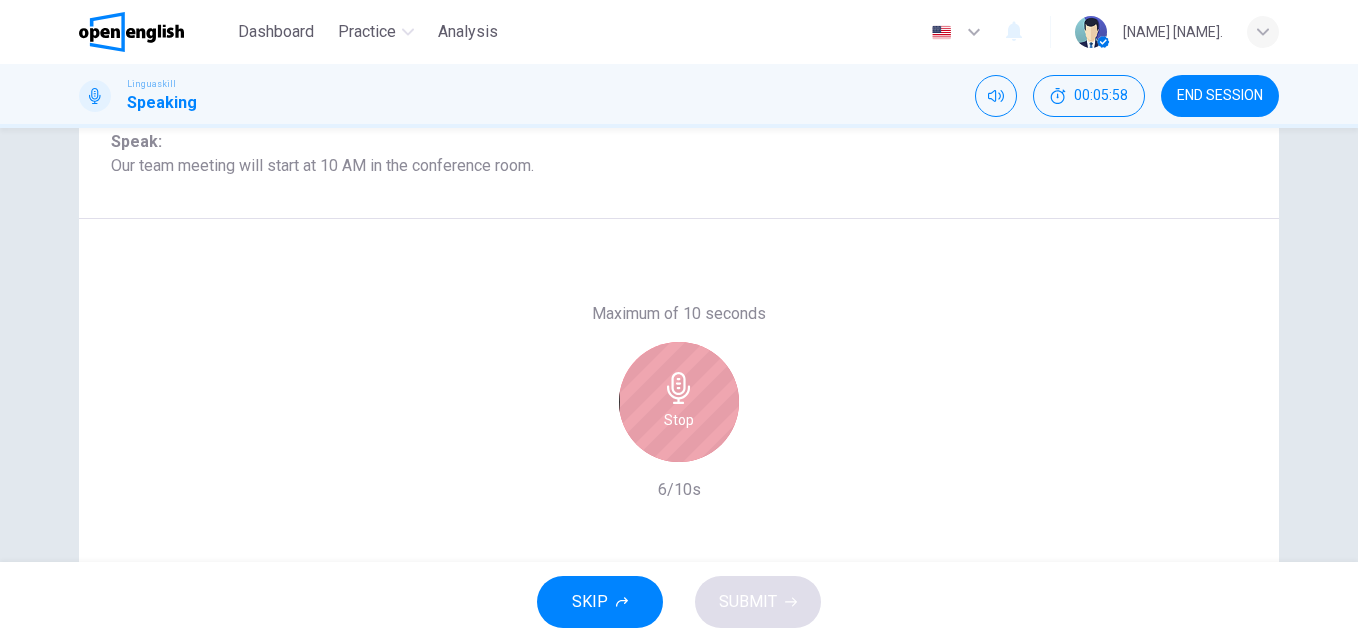 click on "Stop" at bounding box center (679, 420) 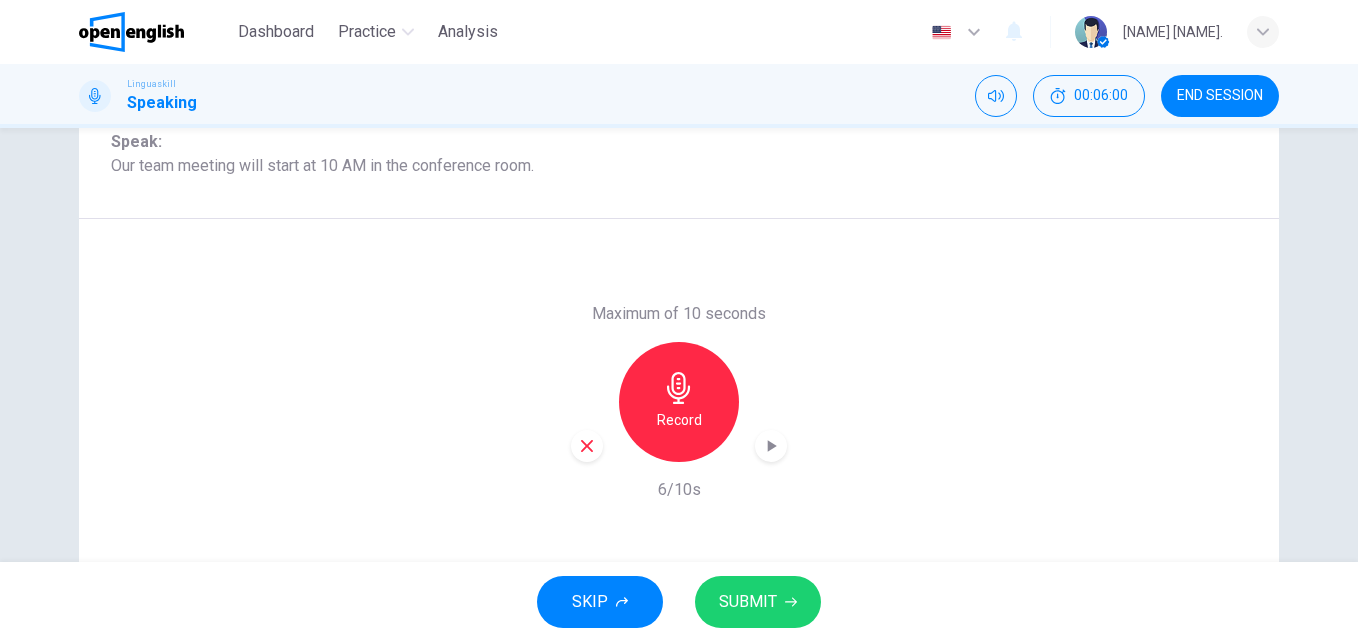 click on "Record" at bounding box center (679, 420) 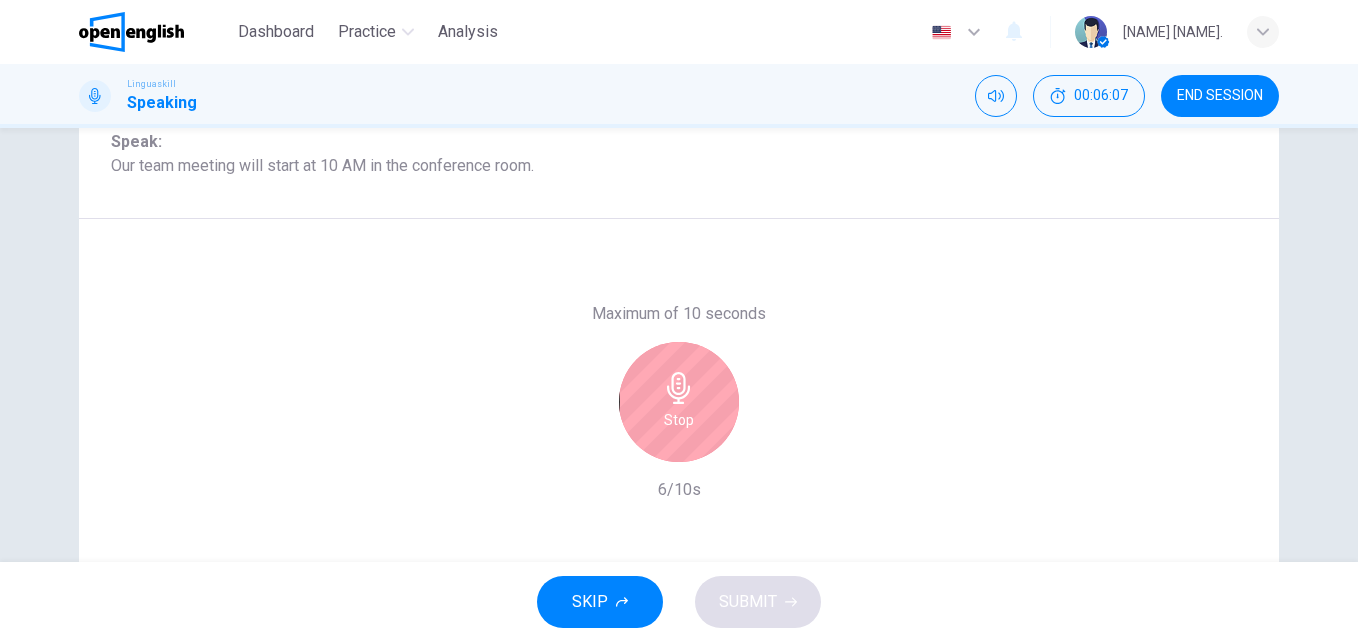 click on "Stop" at bounding box center (679, 420) 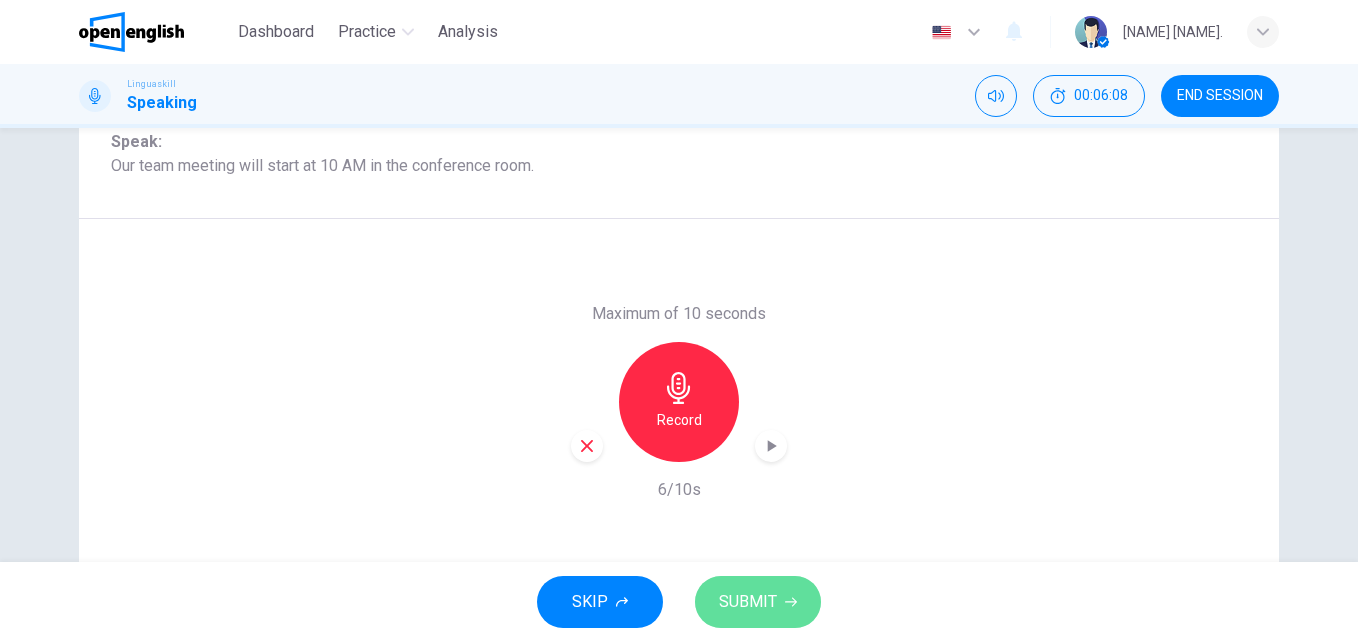 click on "SUBMIT" at bounding box center [748, 602] 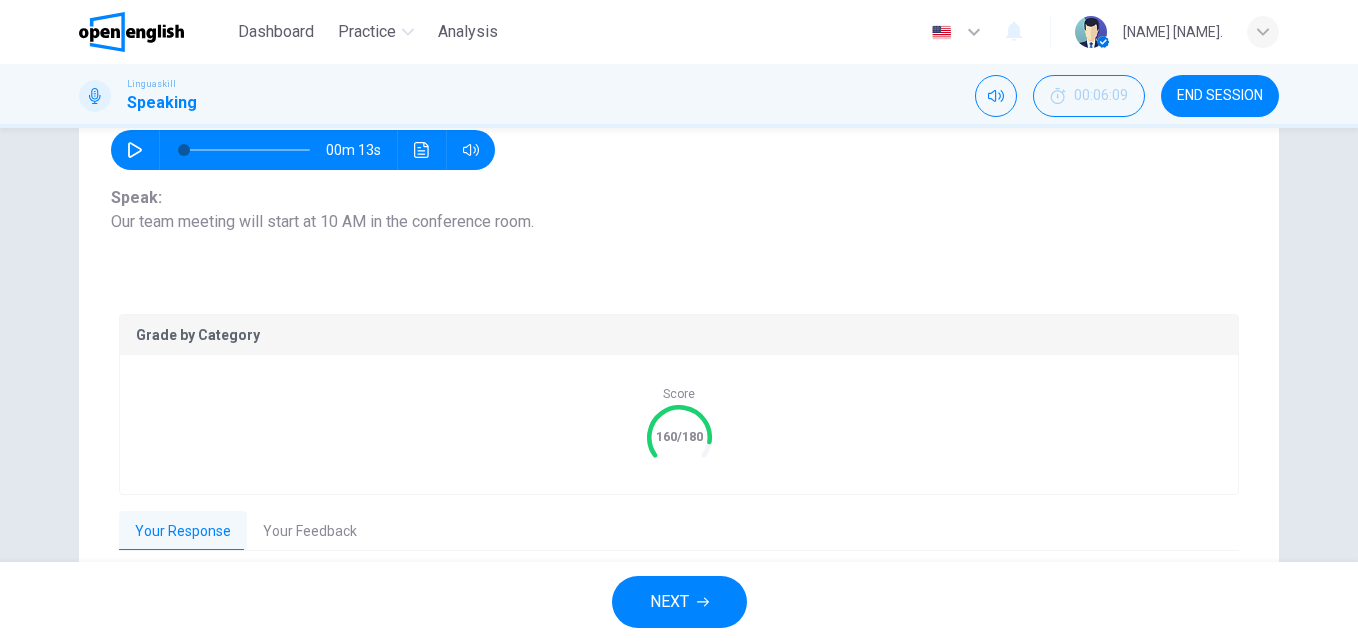 scroll, scrollTop: 193, scrollLeft: 0, axis: vertical 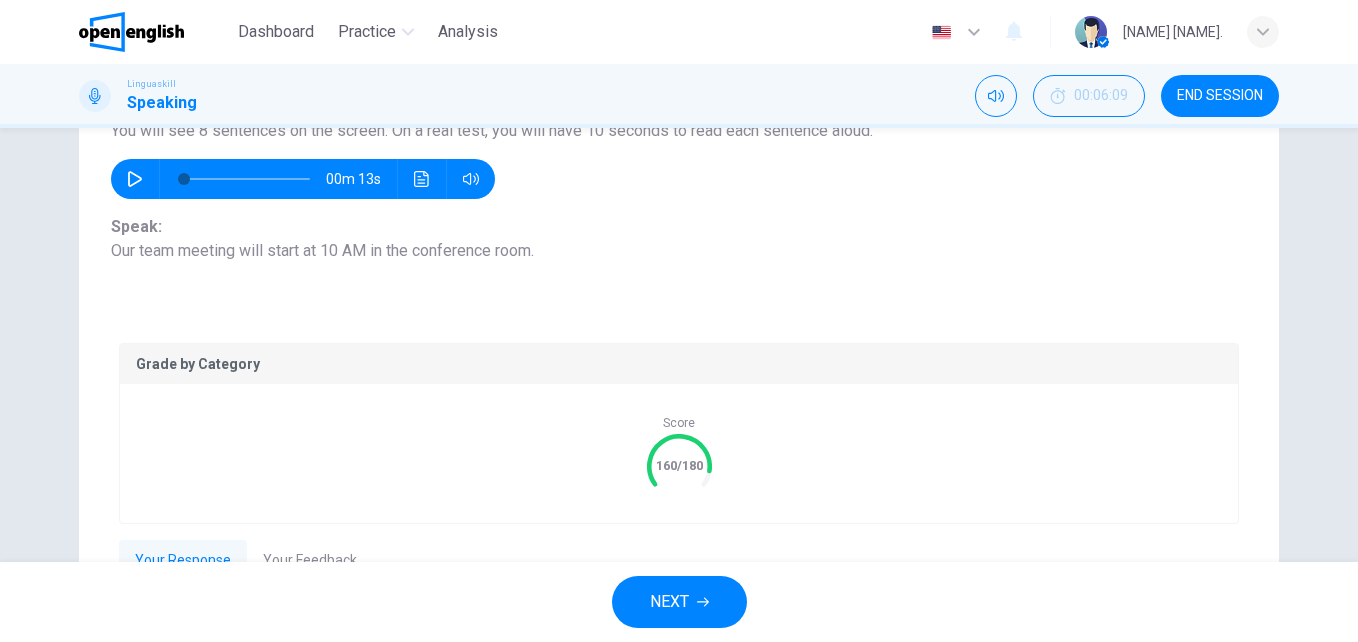 click on "NEXT" at bounding box center [669, 602] 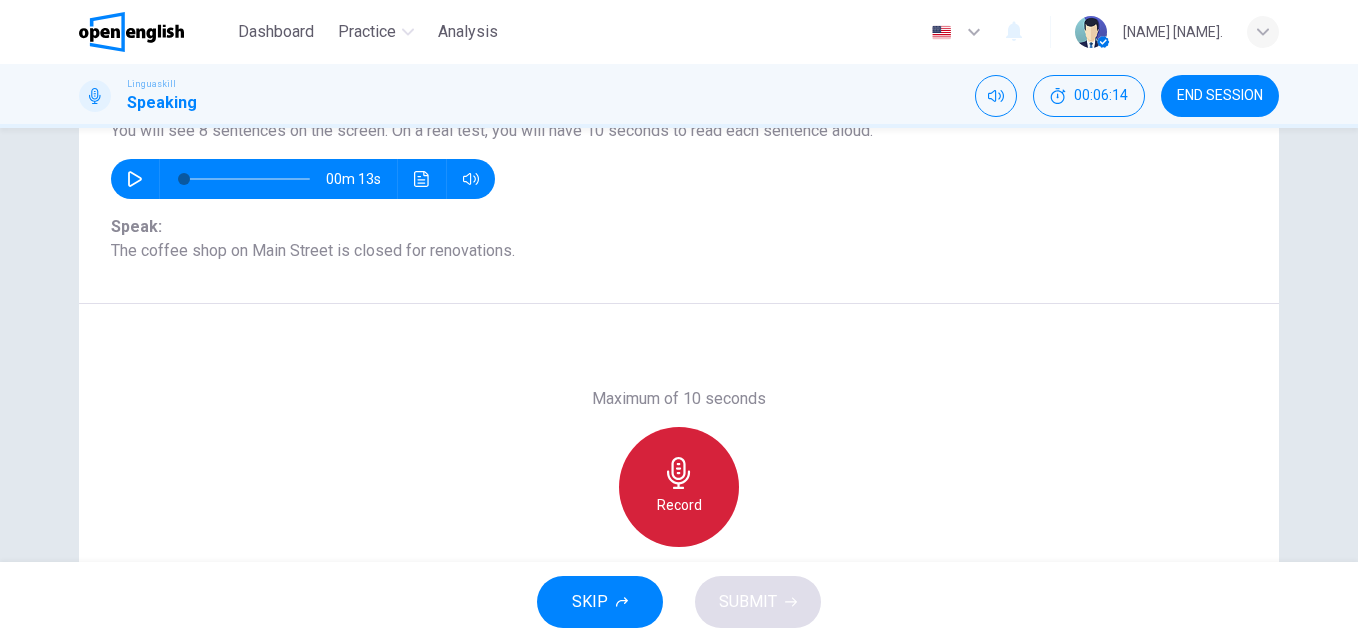 click on "Record" at bounding box center (679, 487) 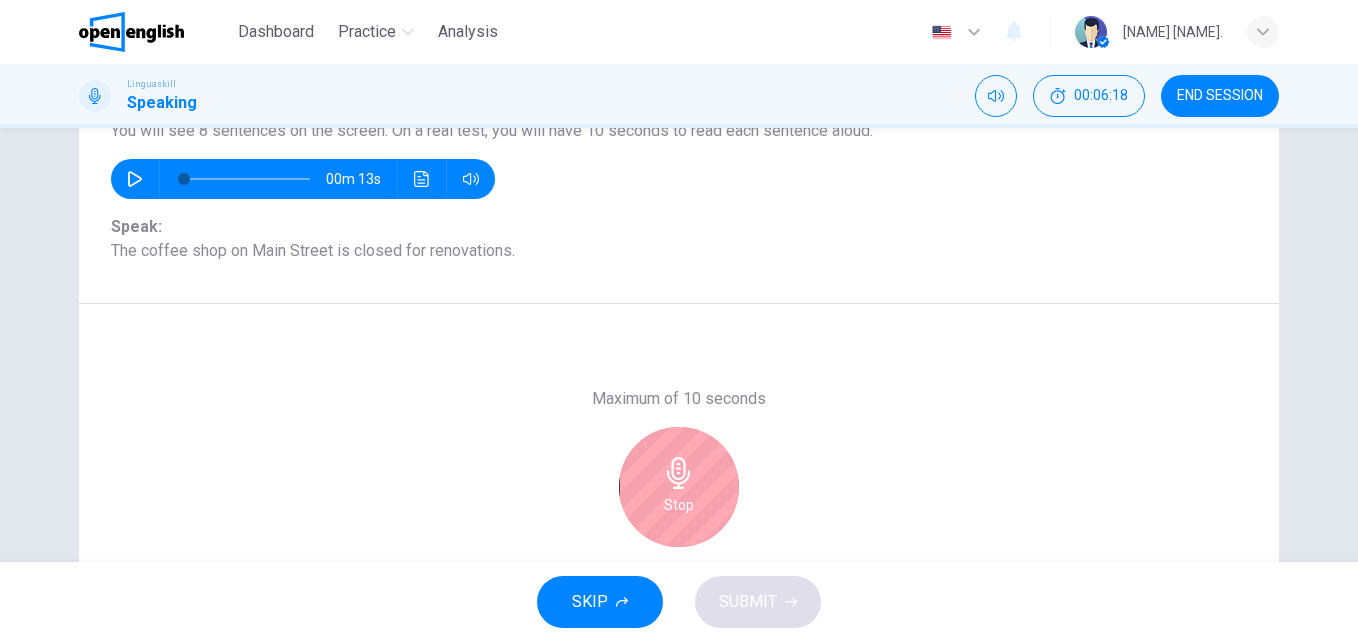 click on "Stop" at bounding box center [679, 505] 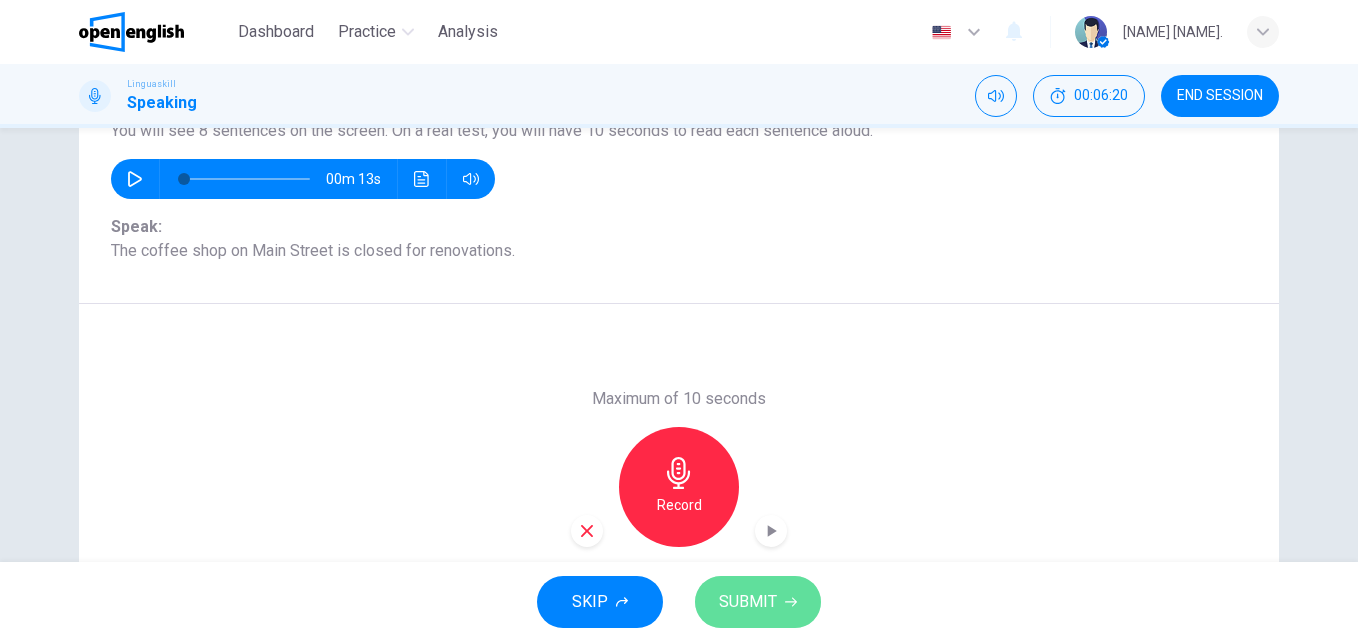 click on "SUBMIT" at bounding box center [758, 602] 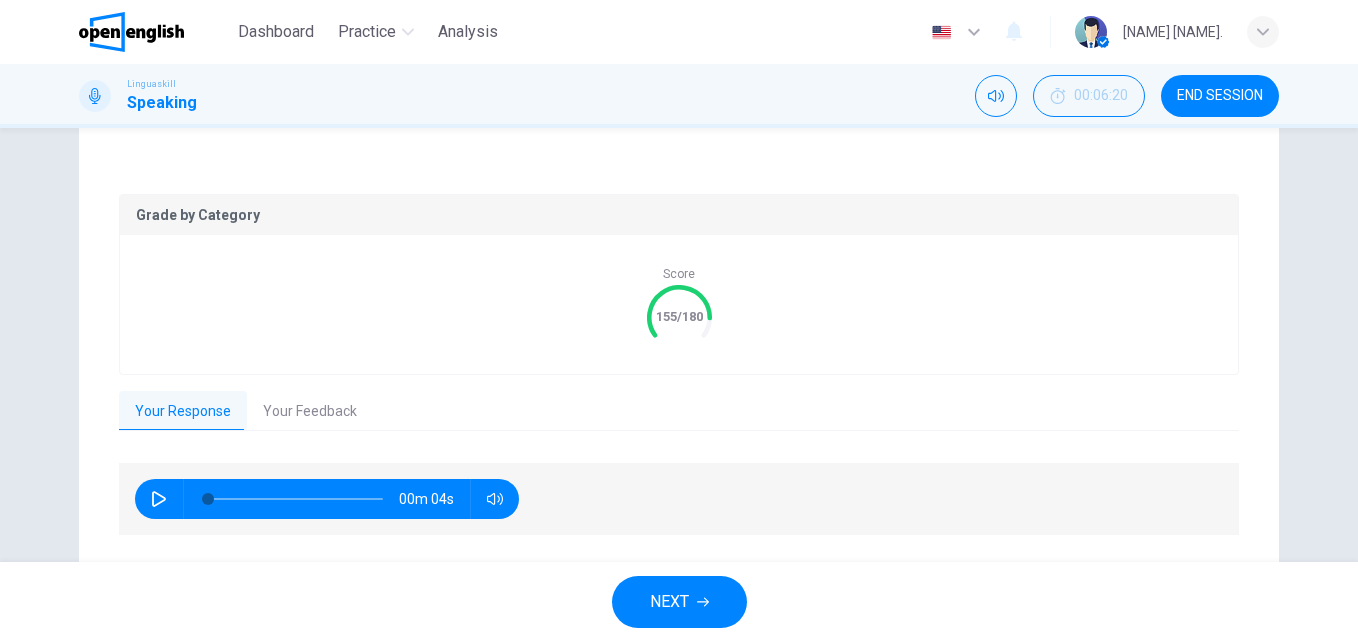 scroll, scrollTop: 346, scrollLeft: 0, axis: vertical 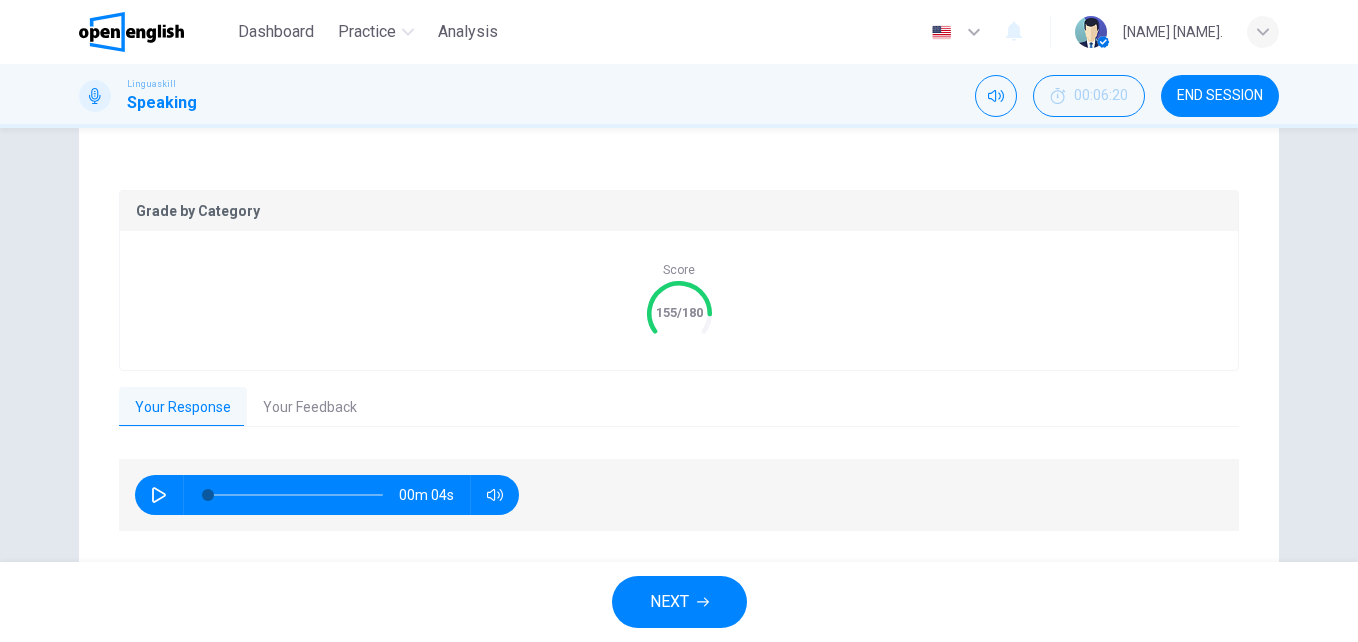 click on "Your Feedback" at bounding box center [310, 408] 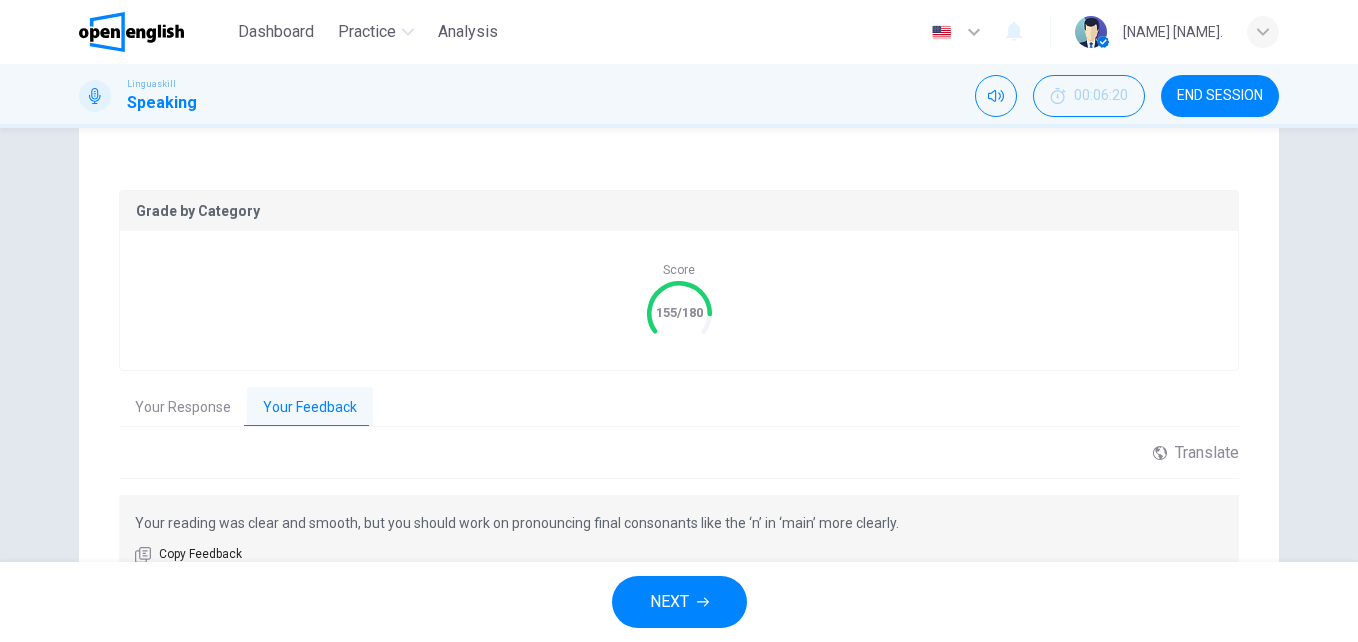 click on "NEXT" at bounding box center [679, 602] 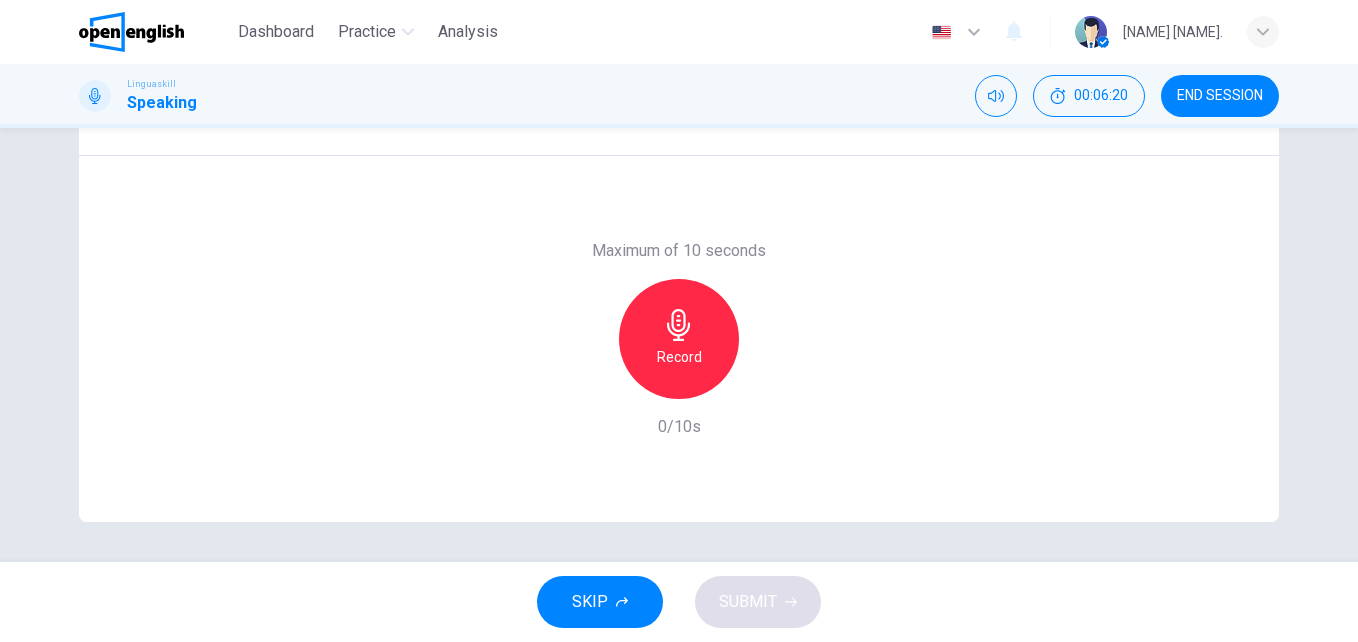 scroll, scrollTop: 341, scrollLeft: 0, axis: vertical 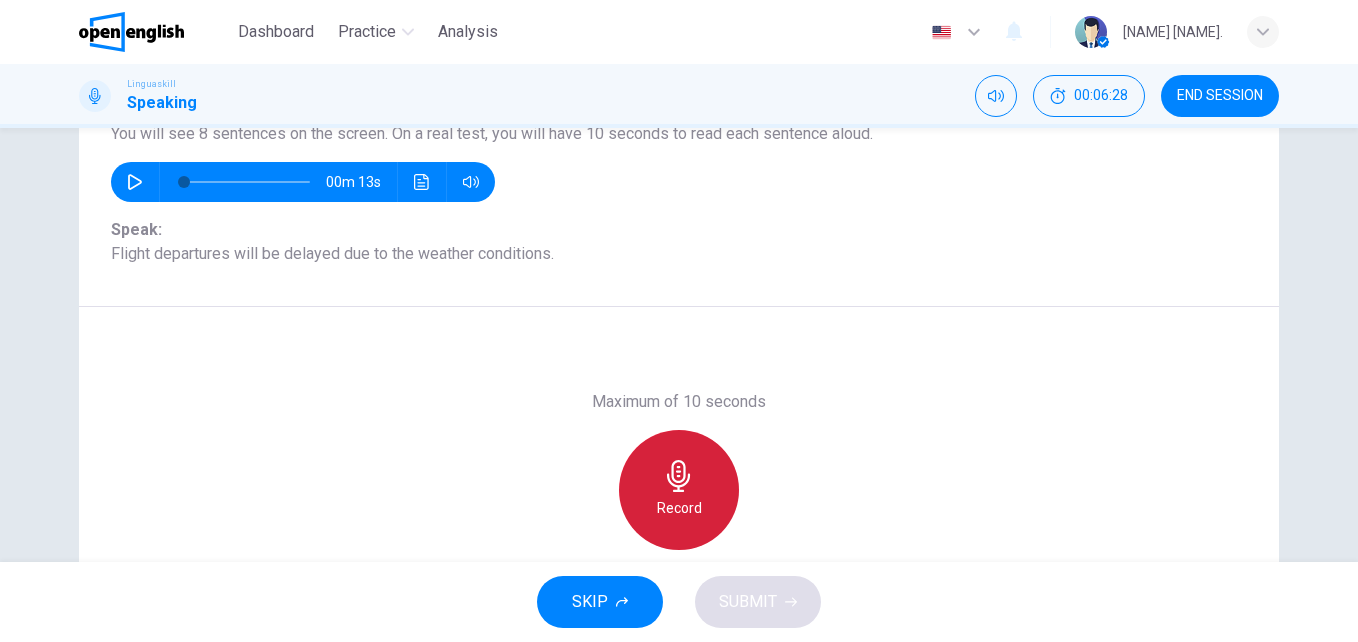 click on "Record" at bounding box center (679, 490) 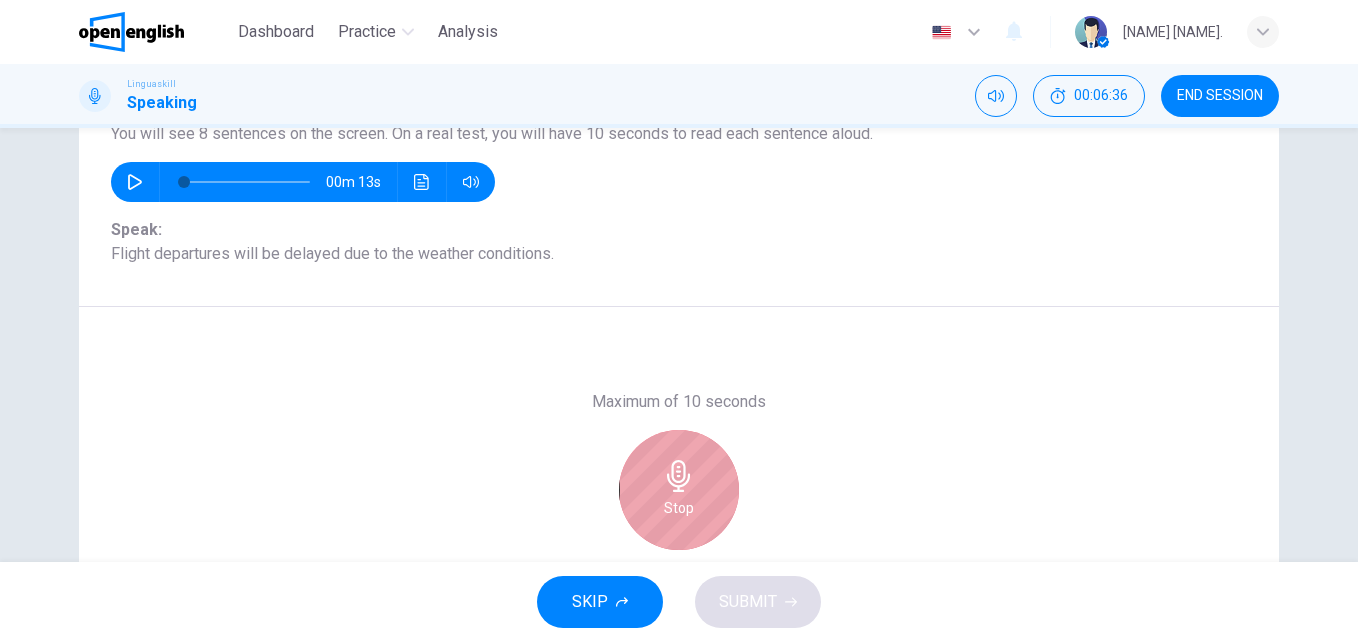 click on "Stop" at bounding box center (679, 490) 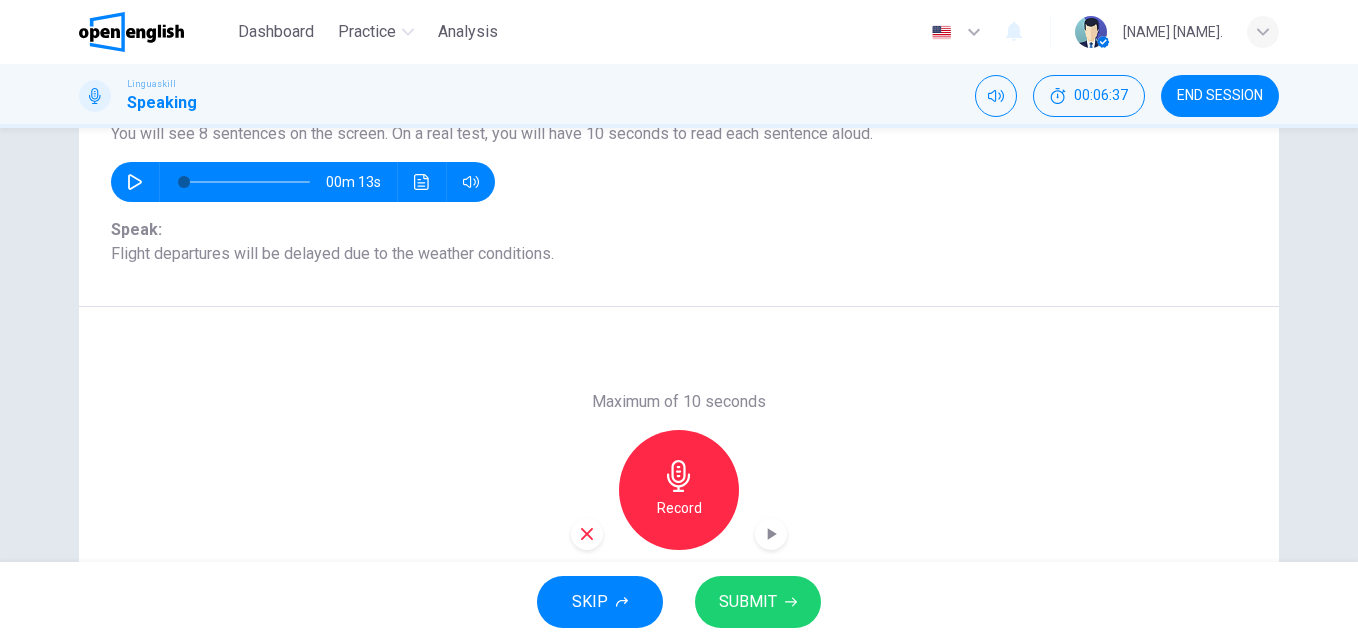 click on "SUBMIT" at bounding box center (748, 602) 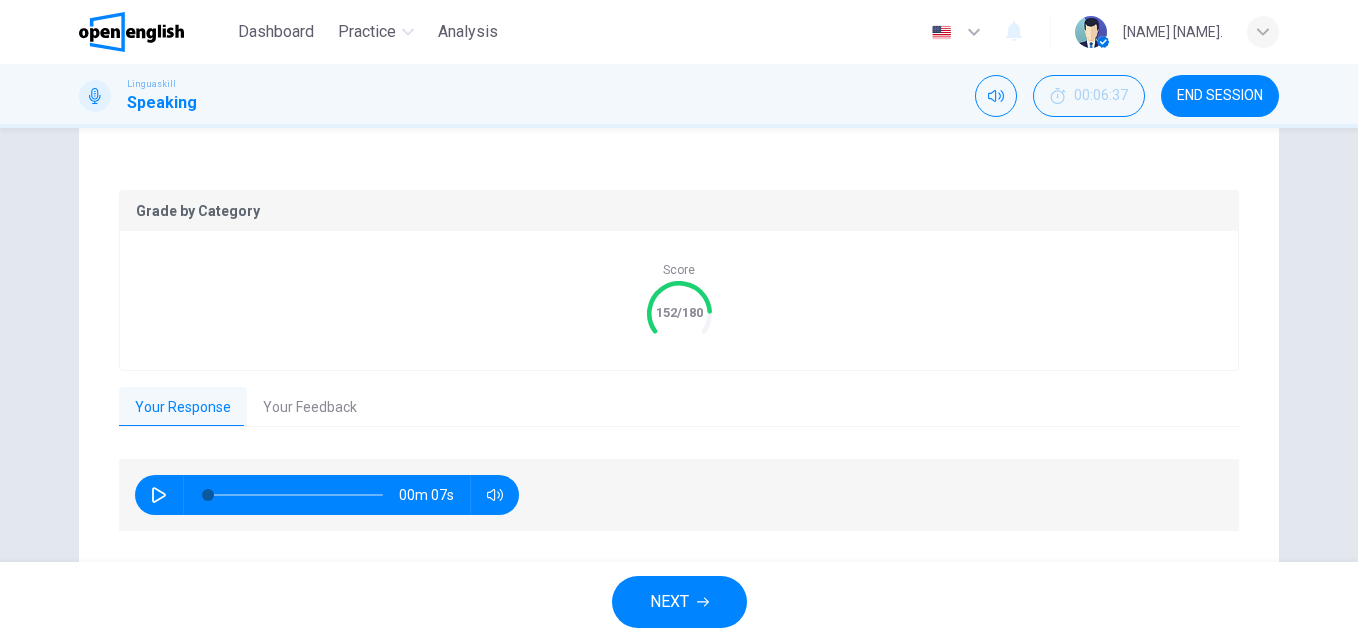 scroll, scrollTop: 361, scrollLeft: 0, axis: vertical 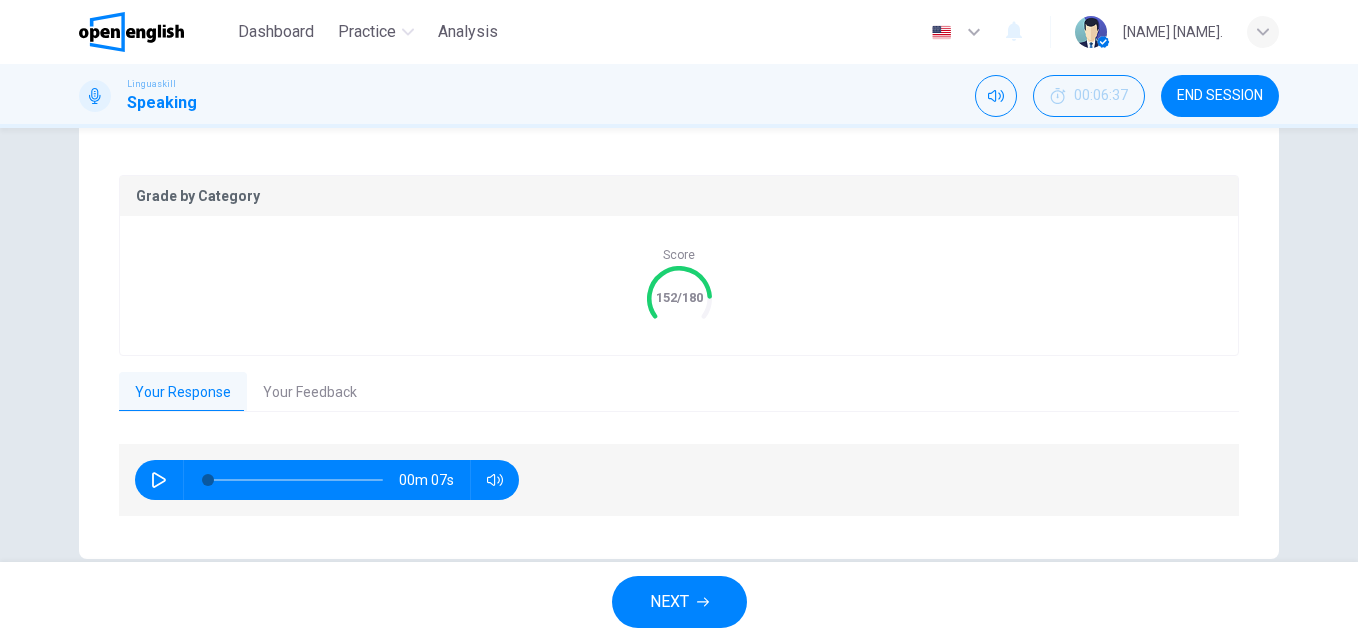 click on "Your Feedback" at bounding box center [310, 393] 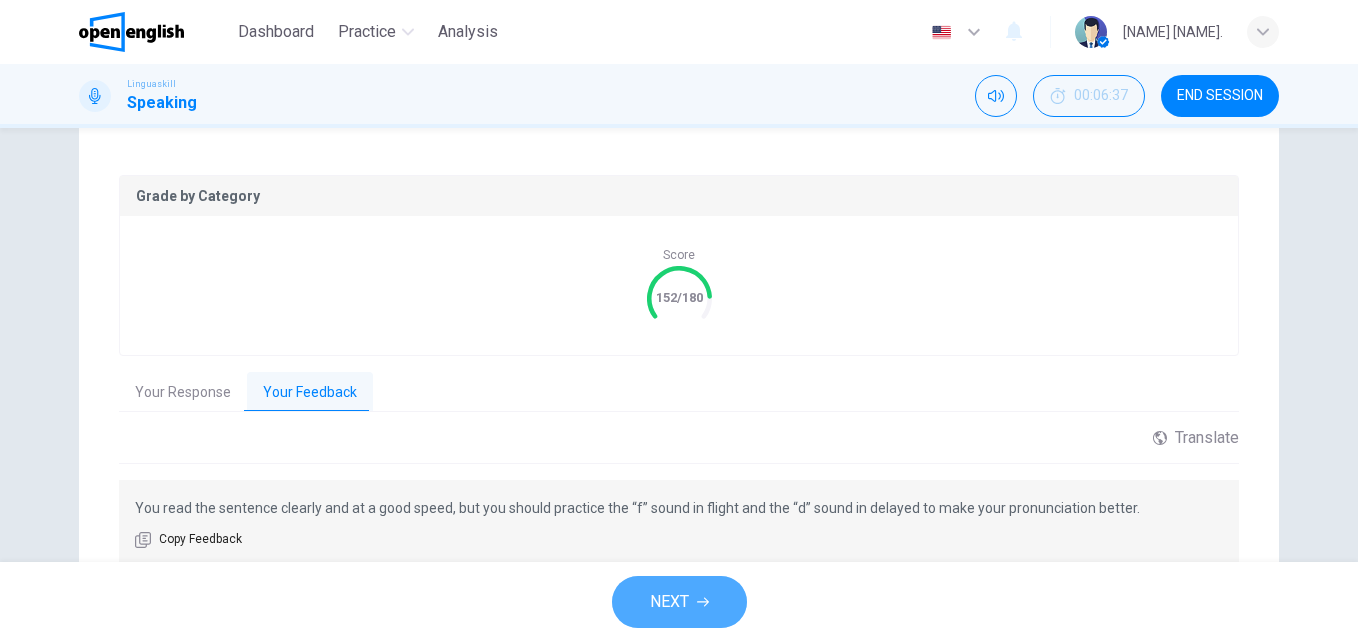 click on "NEXT" at bounding box center [669, 602] 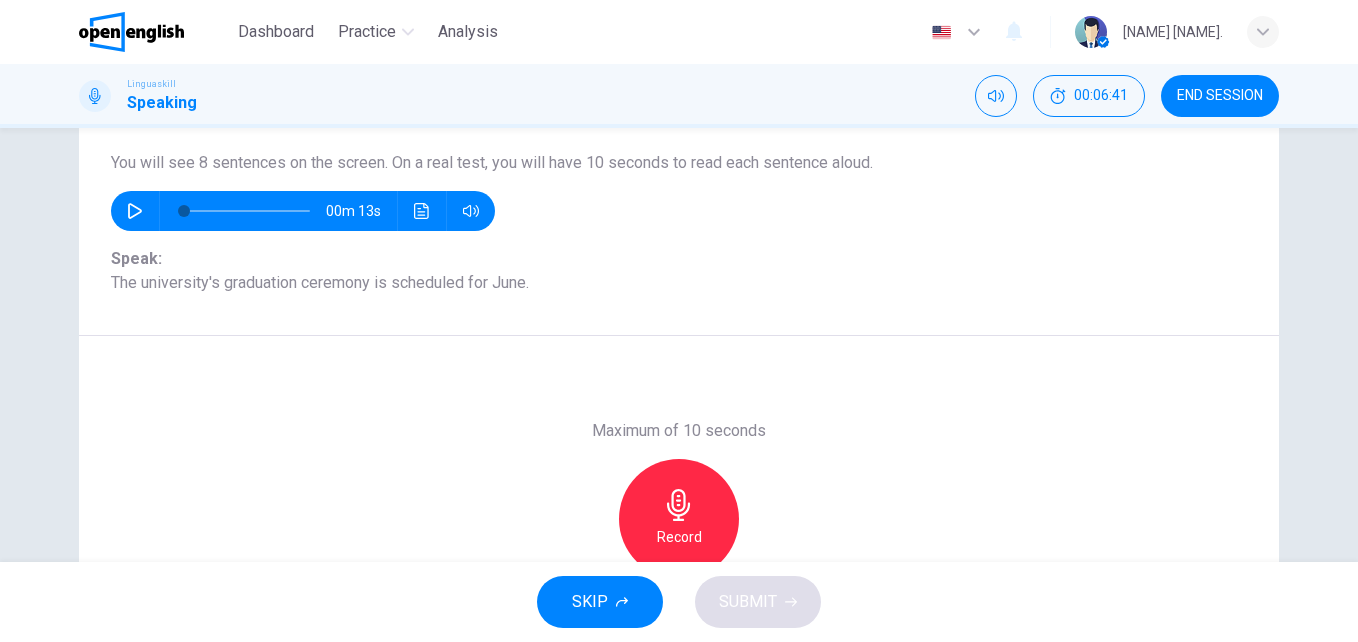 scroll, scrollTop: 188, scrollLeft: 0, axis: vertical 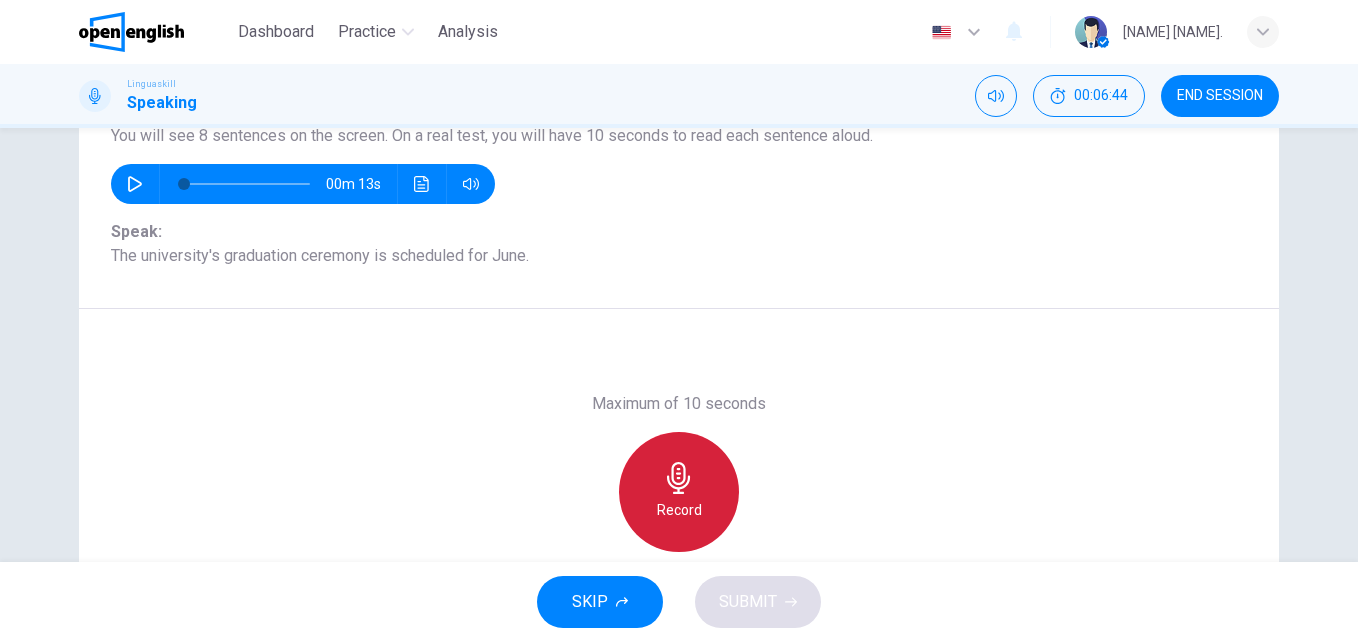 click on "Record" at bounding box center [679, 492] 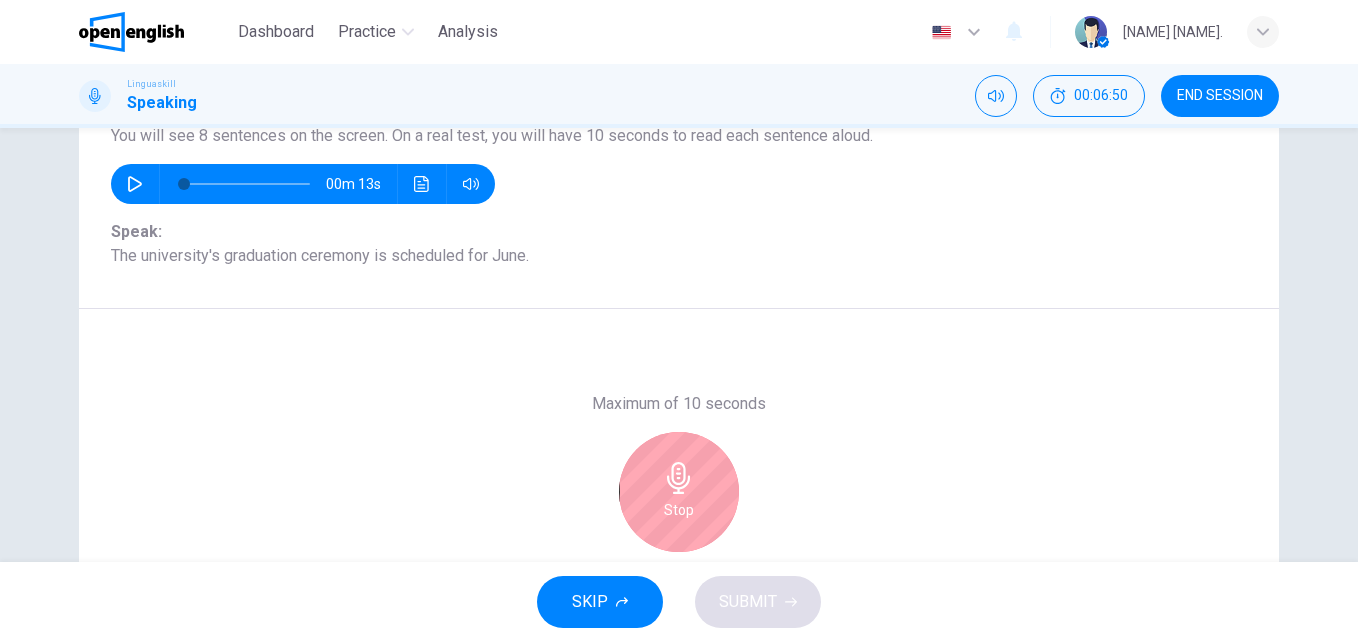 click on "Stop" at bounding box center [679, 492] 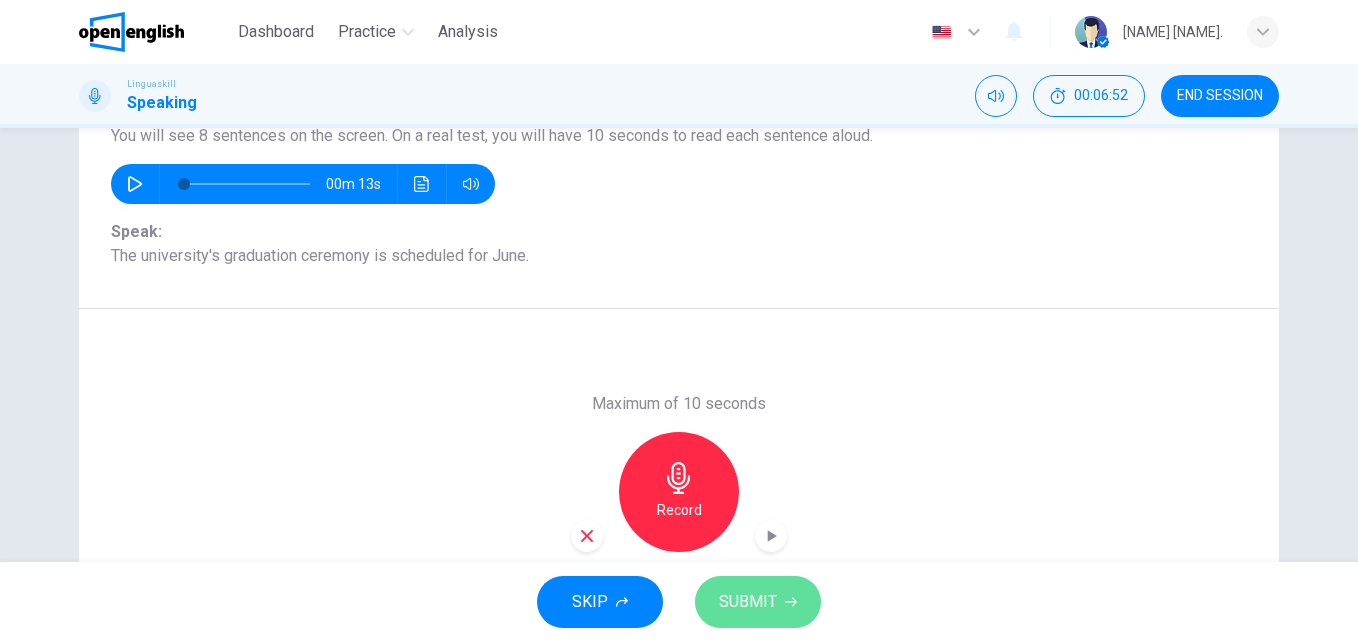 click on "SUBMIT" at bounding box center [748, 602] 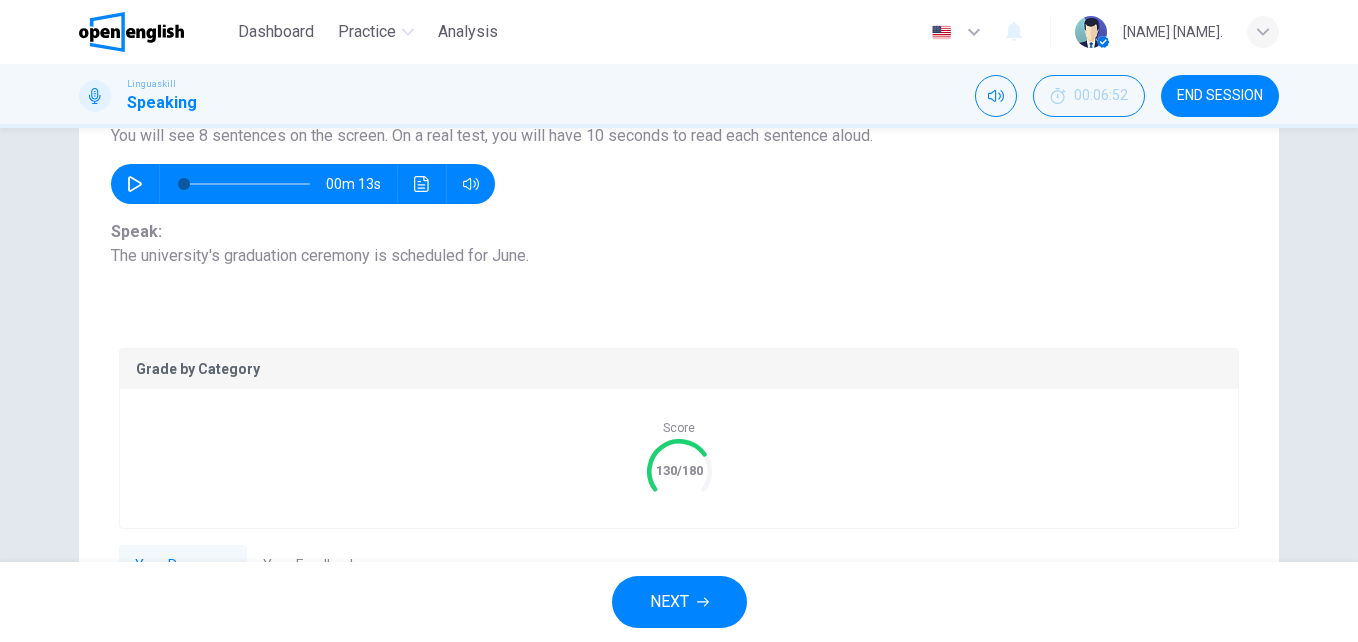 click 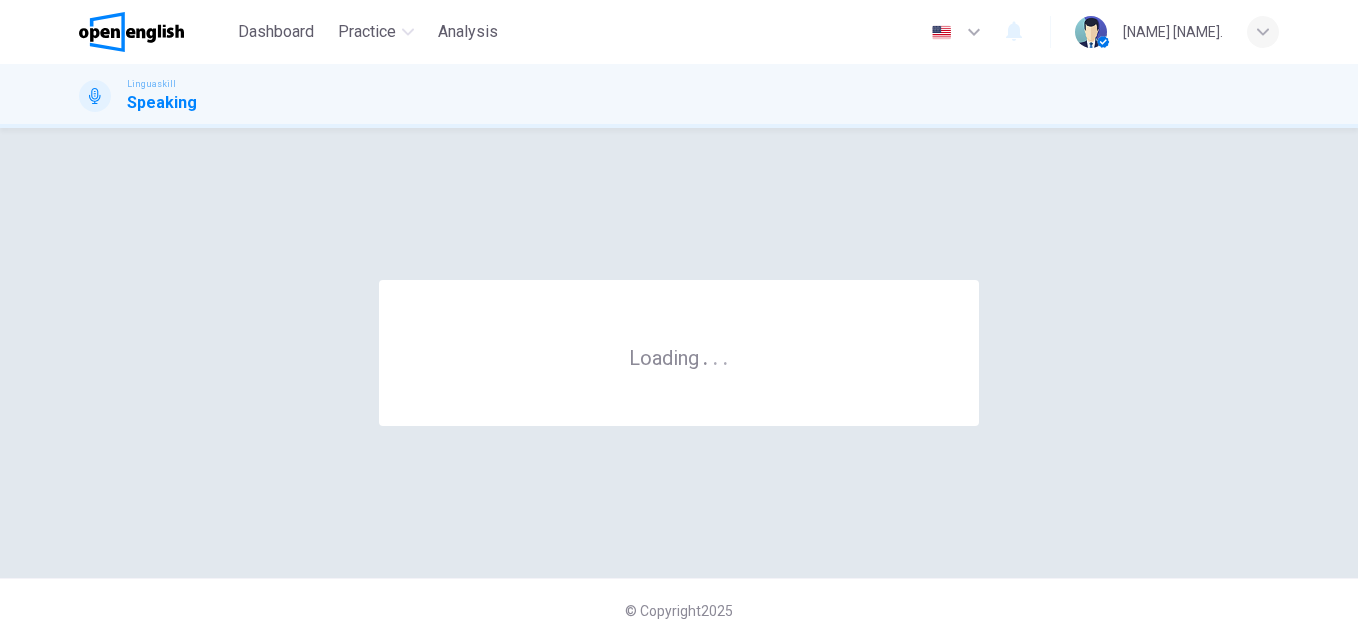 scroll, scrollTop: 0, scrollLeft: 0, axis: both 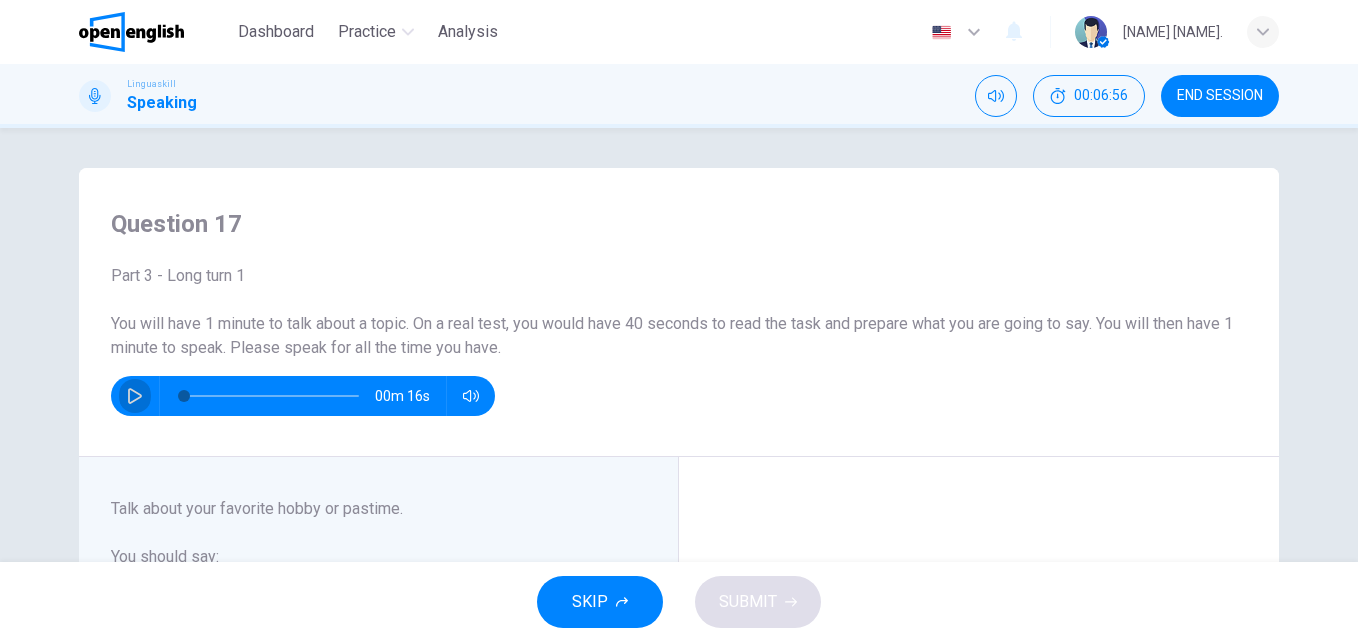 click 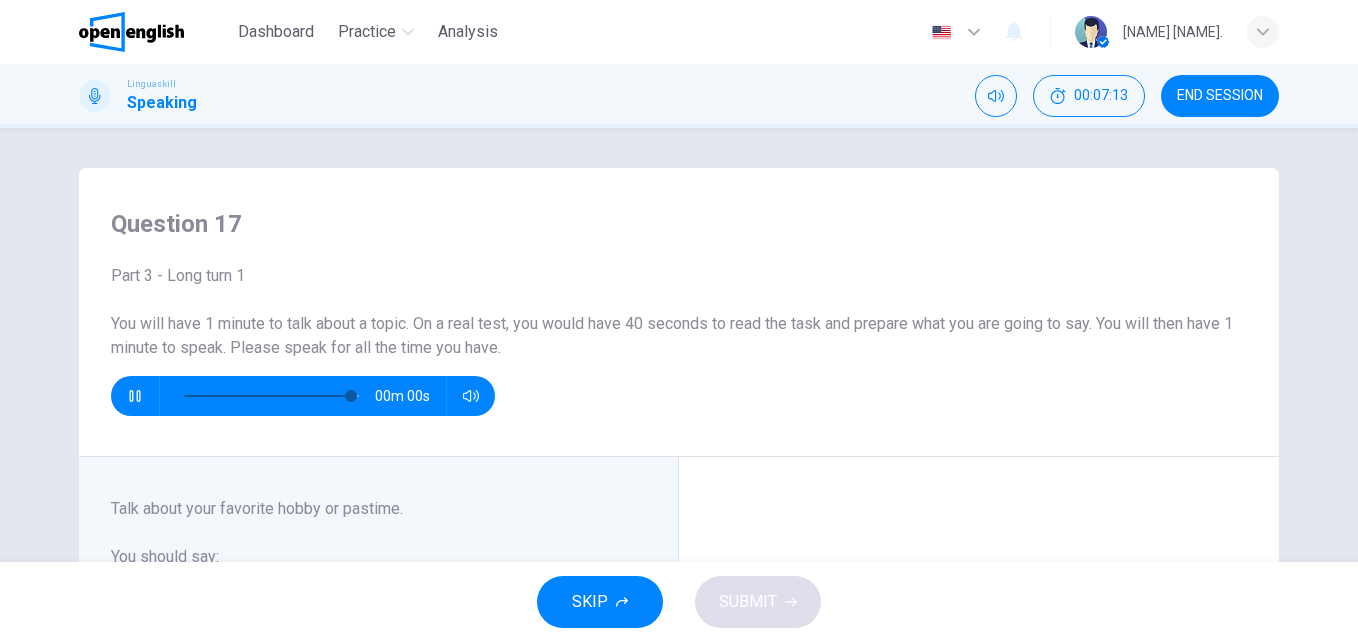 type on "*" 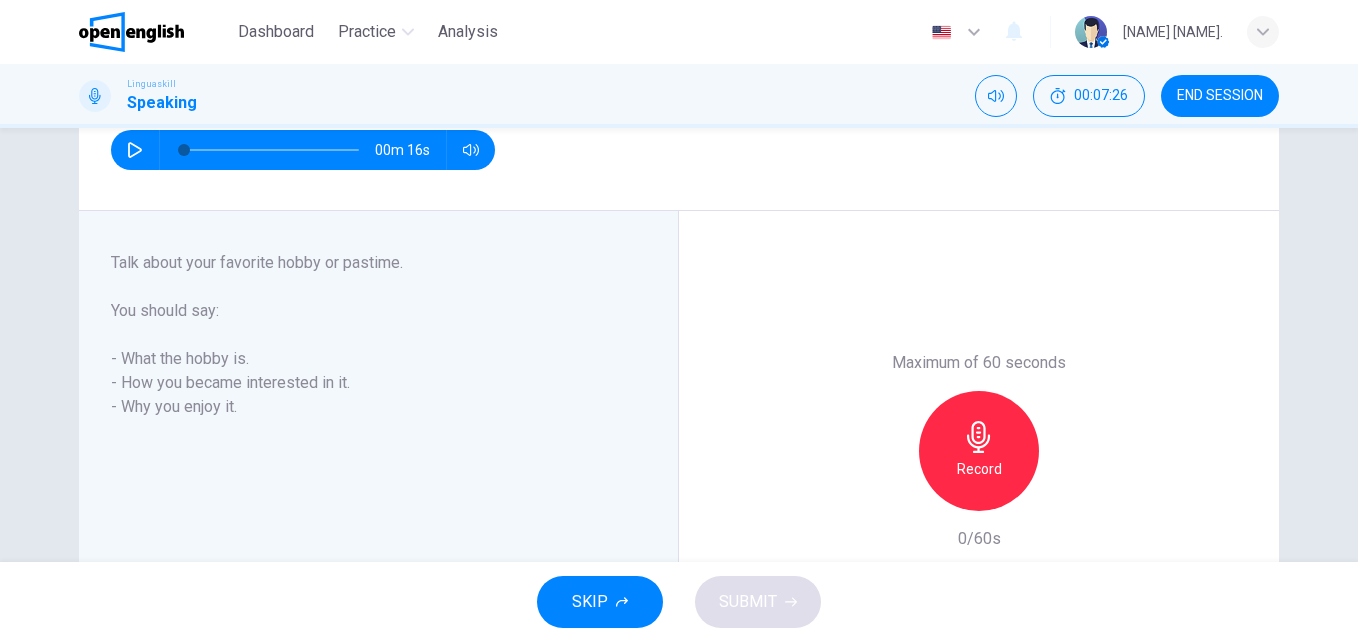 scroll, scrollTop: 268, scrollLeft: 0, axis: vertical 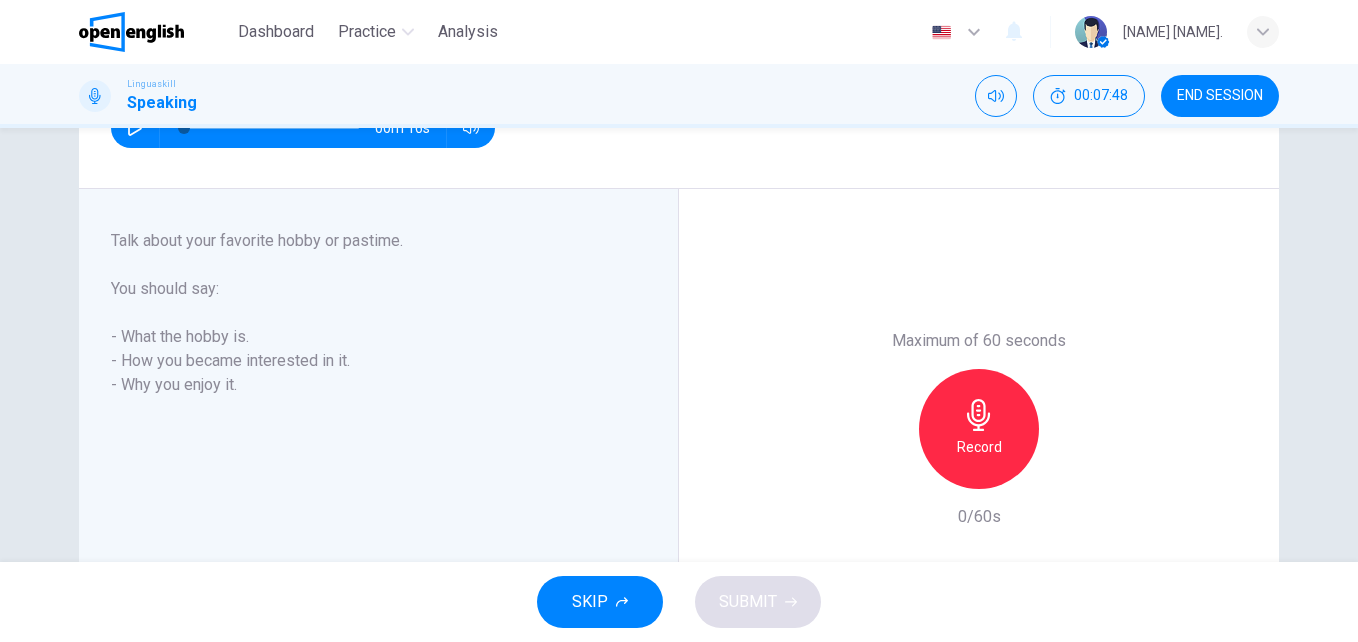 drag, startPoint x: 116, startPoint y: 238, endPoint x: 315, endPoint y: 247, distance: 199.20341 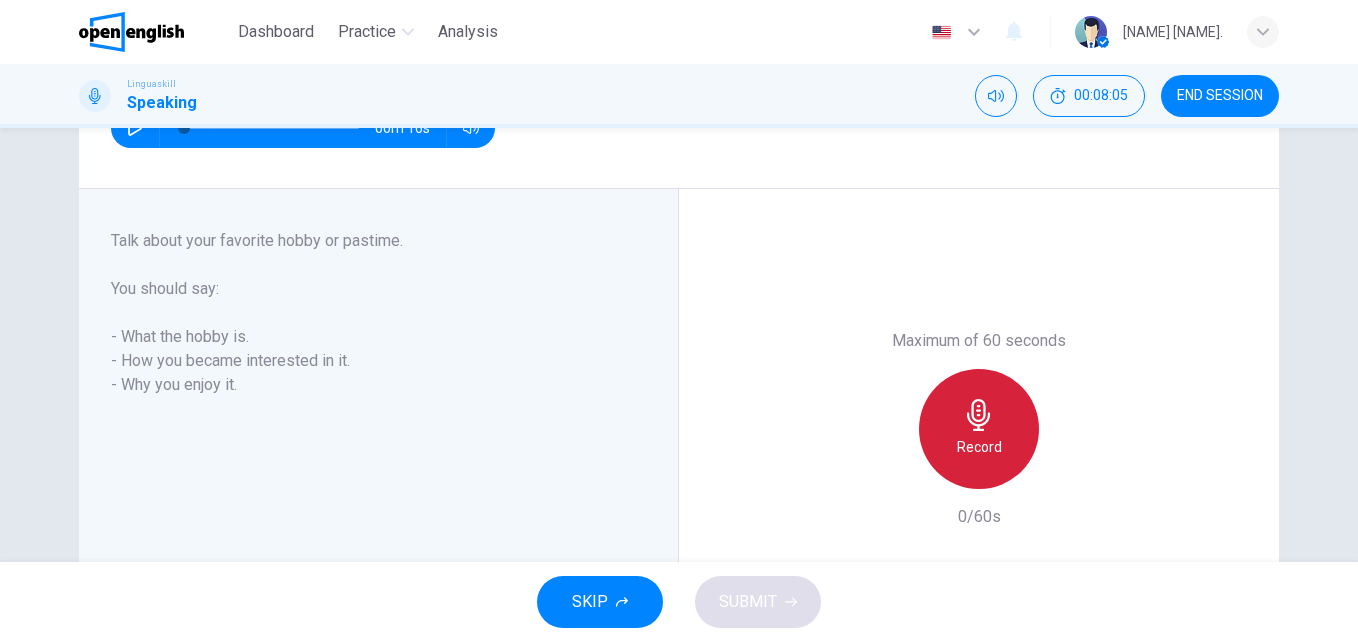 click on "Record" at bounding box center (979, 429) 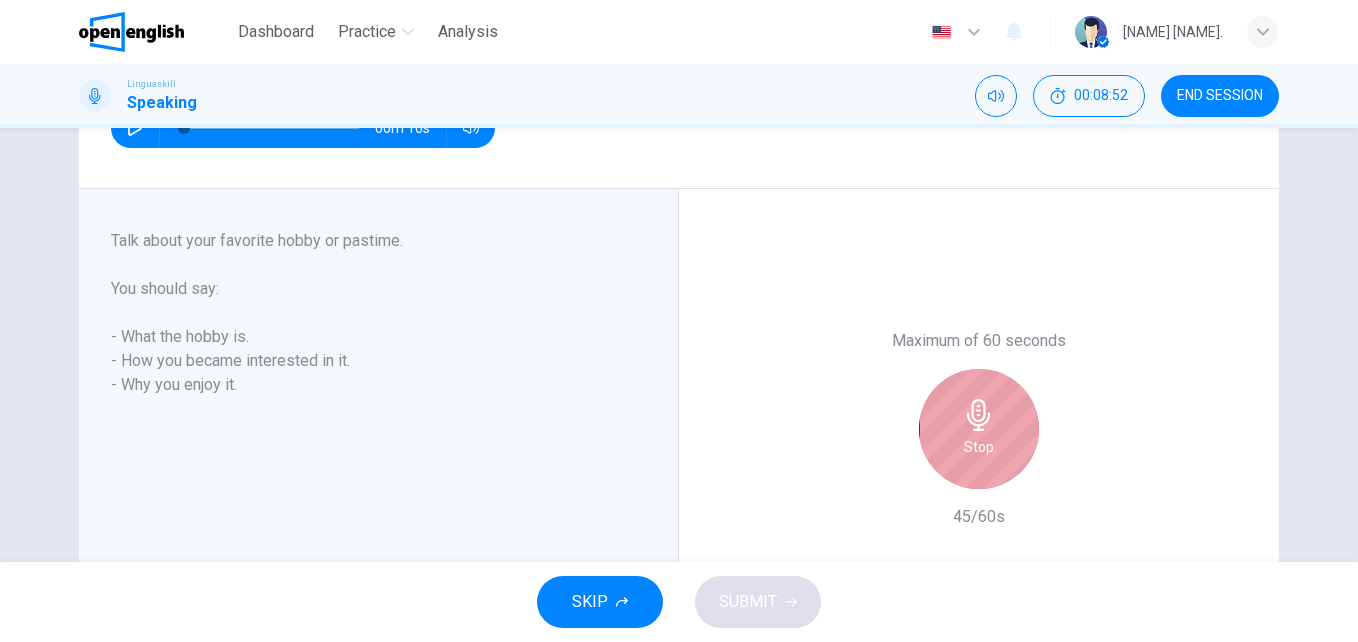 click on "Stop" at bounding box center (979, 447) 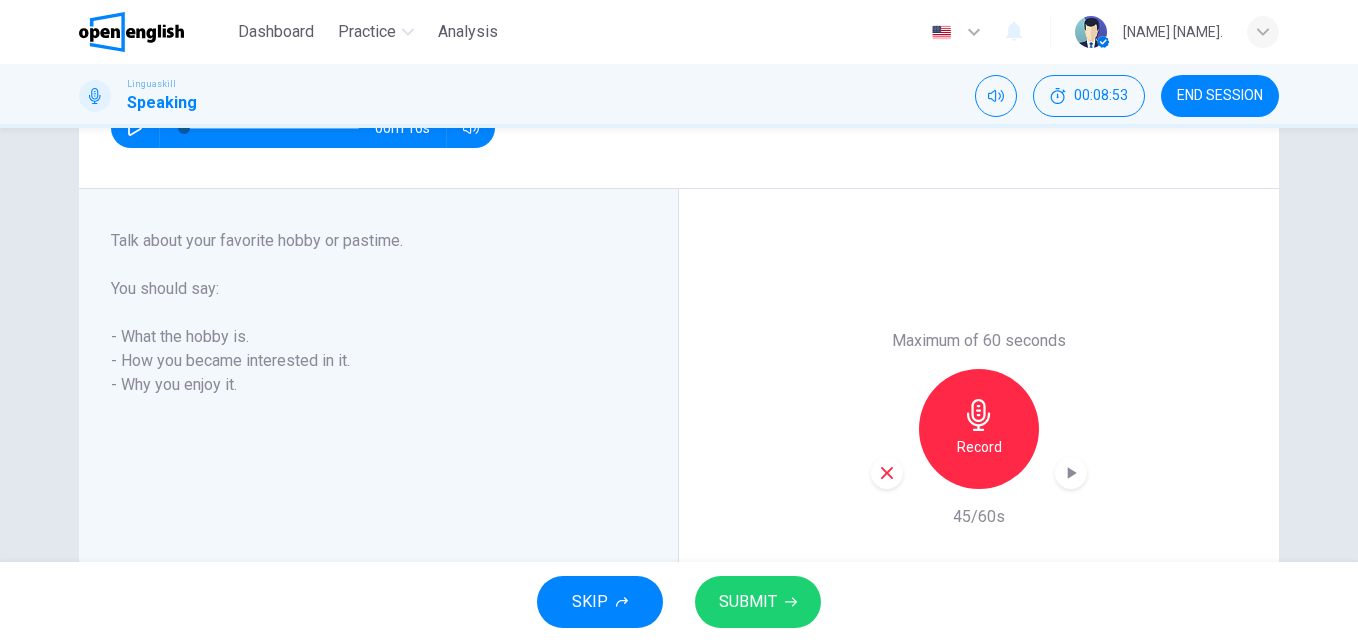 click on "SUBMIT" at bounding box center [748, 602] 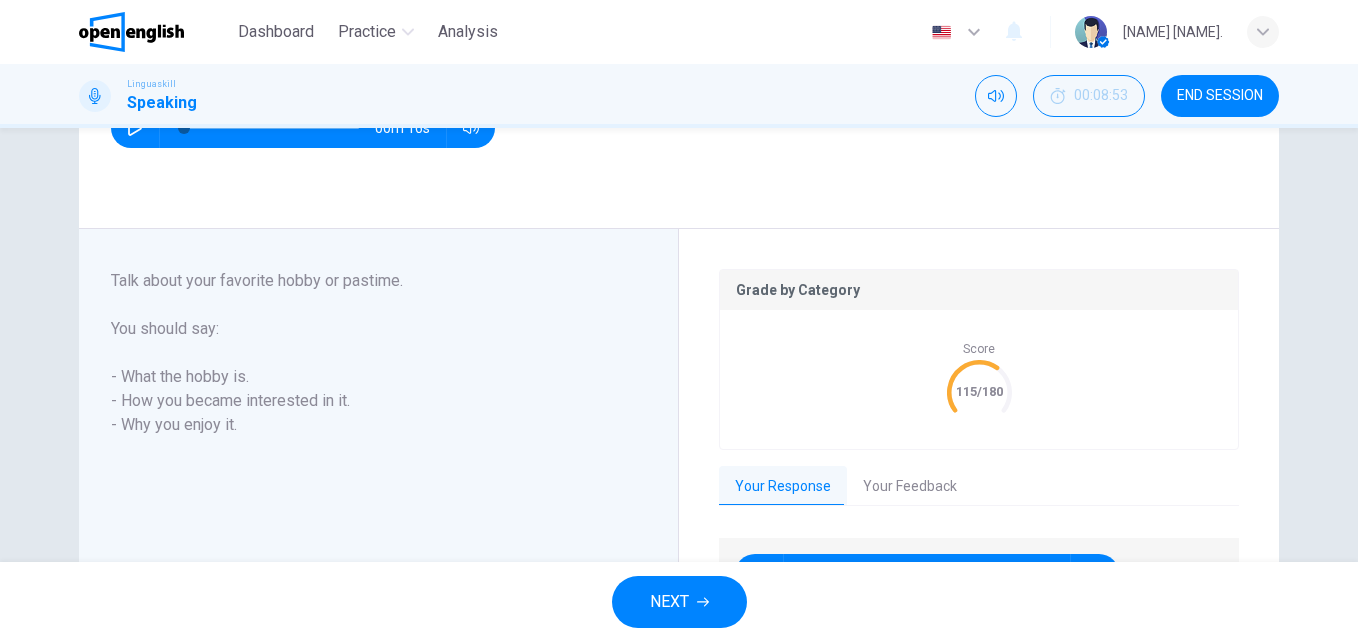 click on "Your Feedback" at bounding box center [910, 487] 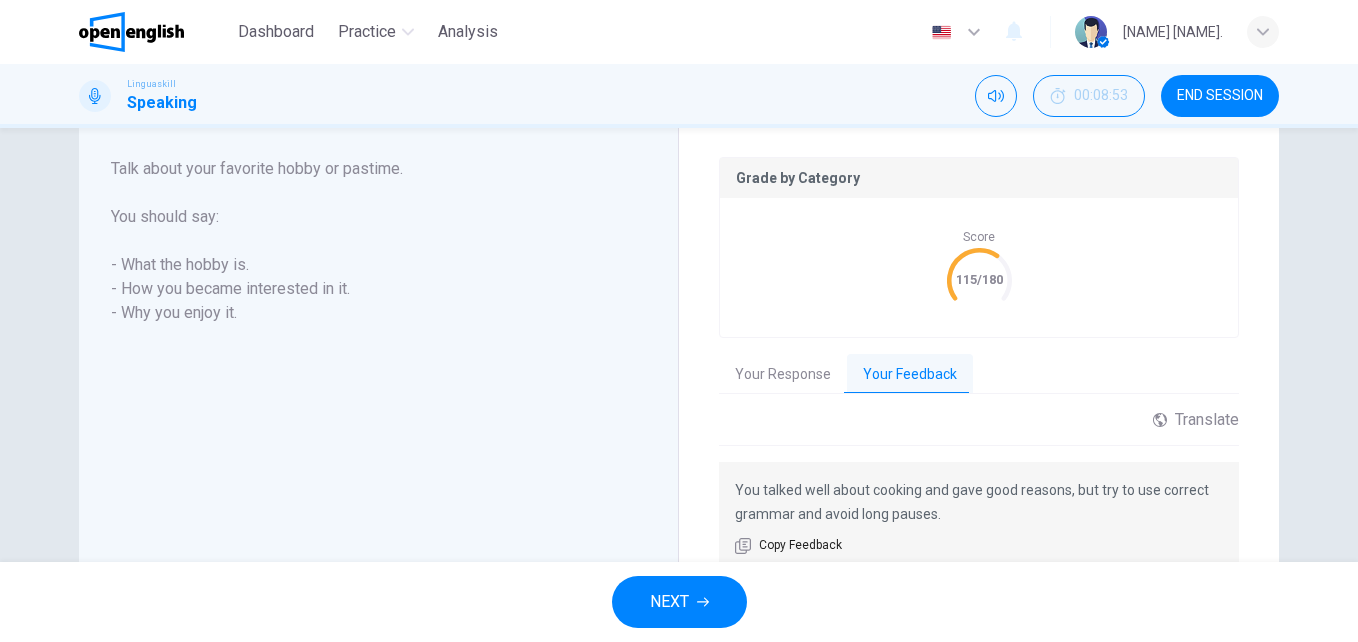 scroll, scrollTop: 393, scrollLeft: 0, axis: vertical 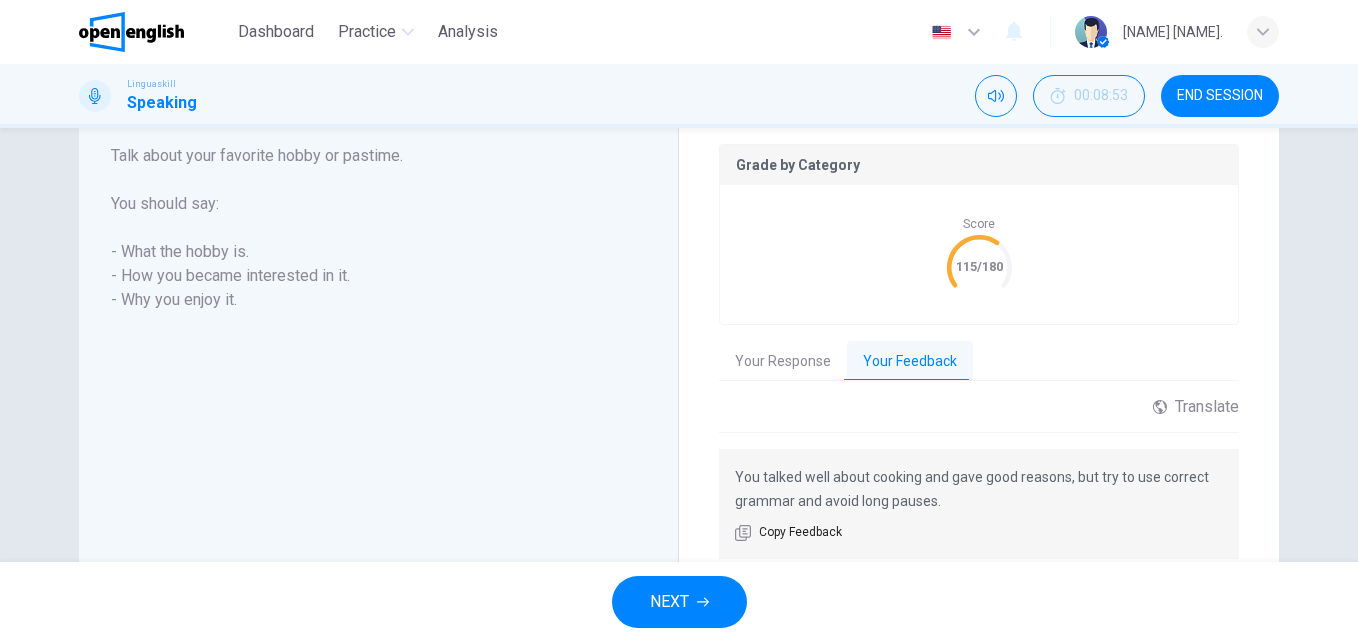 click on "NEXT" at bounding box center [679, 602] 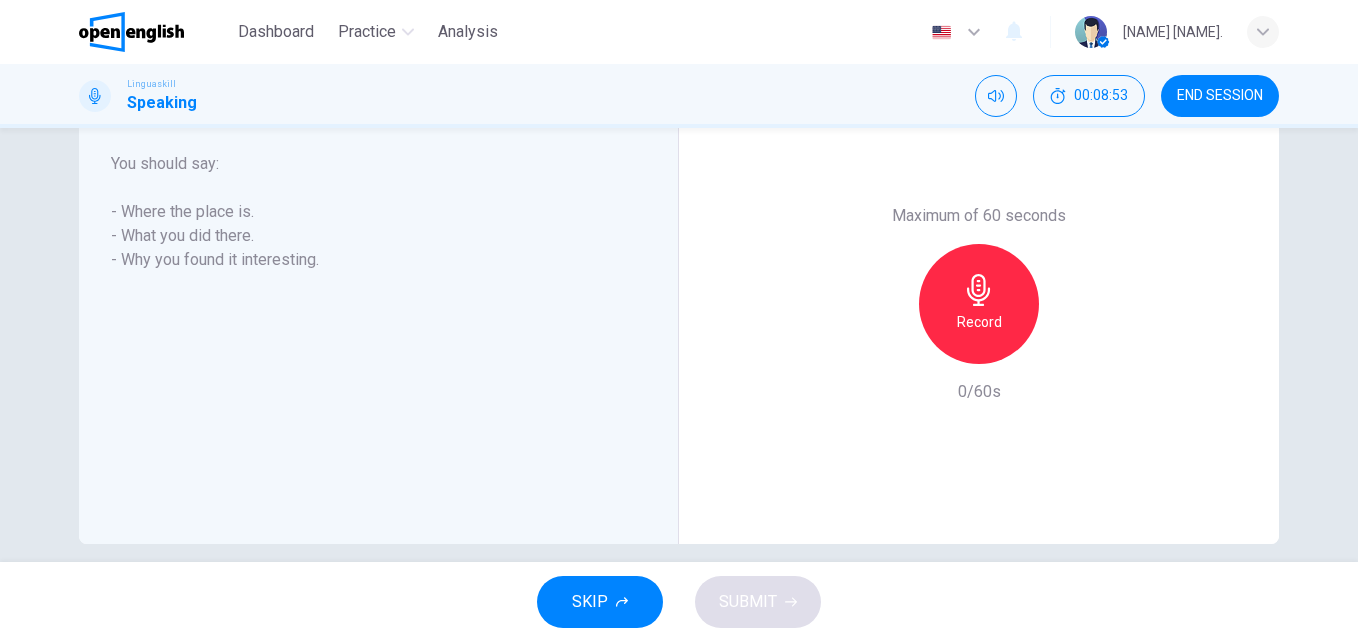 scroll, scrollTop: 353, scrollLeft: 0, axis: vertical 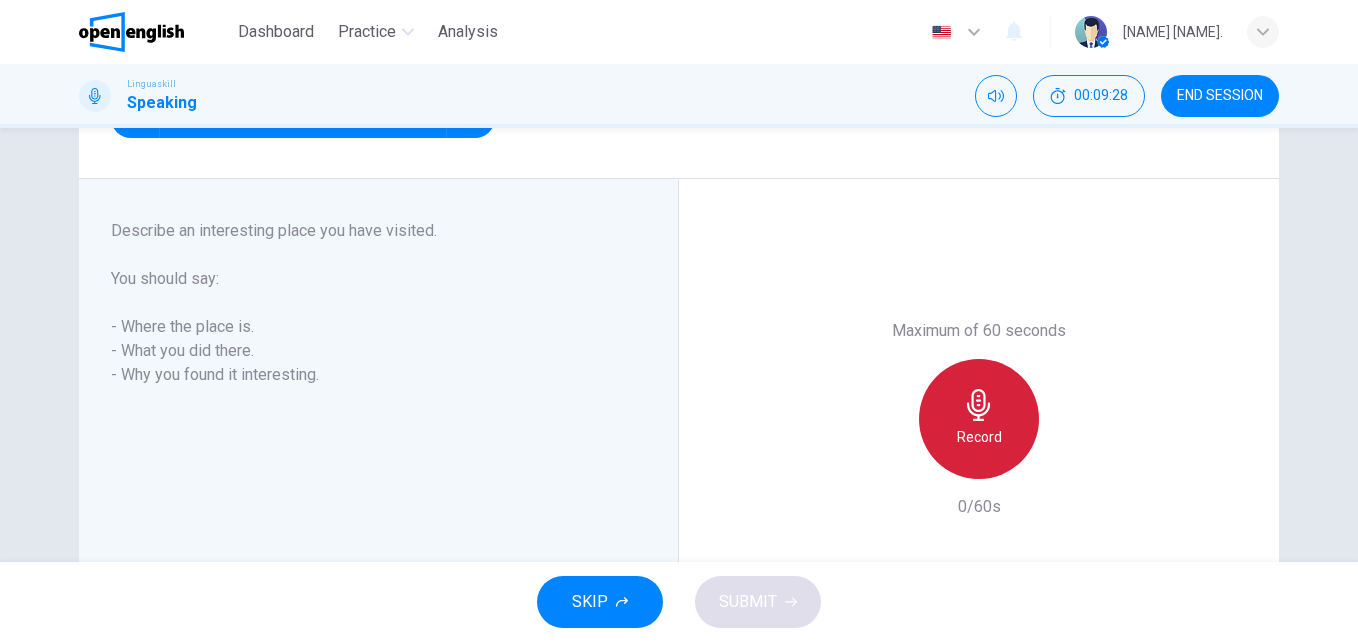 click on "Record" at bounding box center [979, 437] 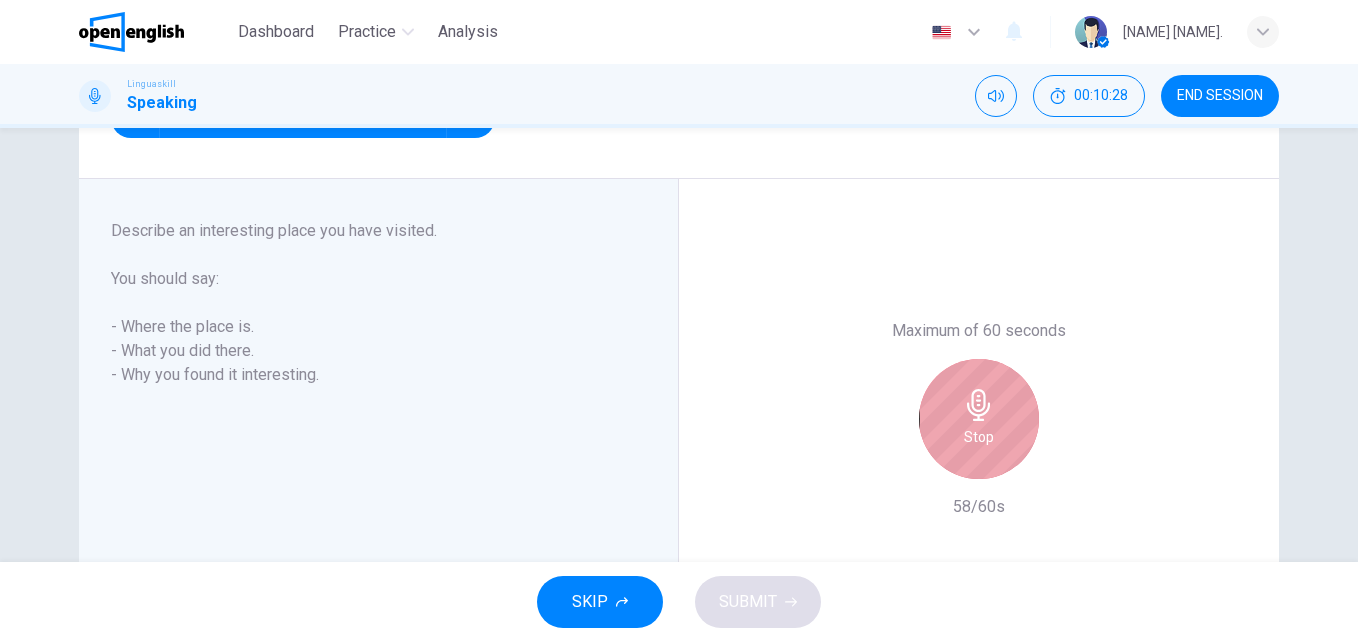 click on "Stop" at bounding box center (979, 419) 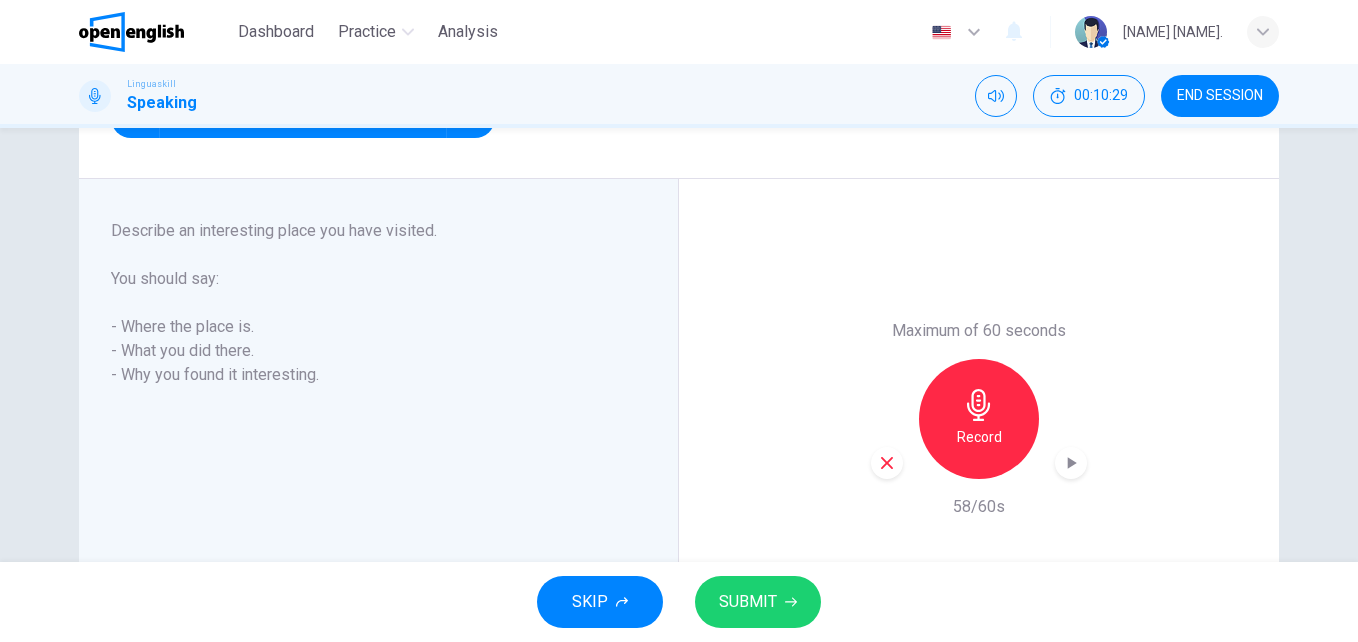 click on "SUBMIT" at bounding box center [748, 602] 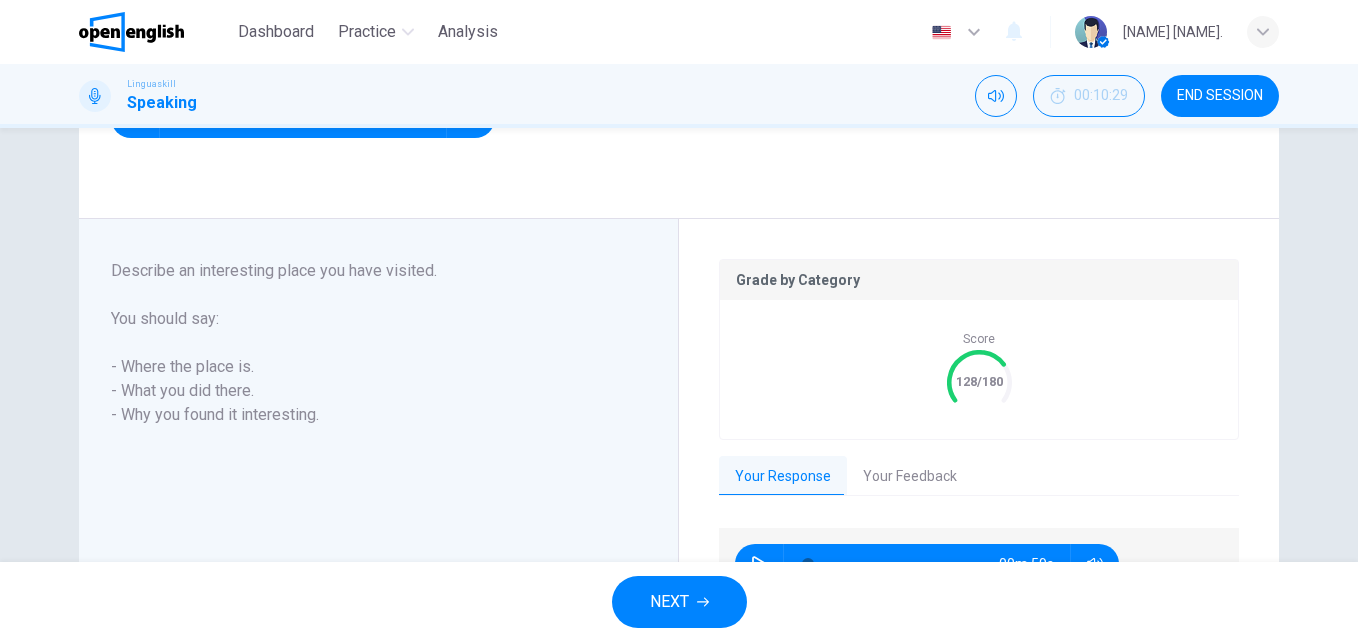 scroll, scrollTop: 385, scrollLeft: 0, axis: vertical 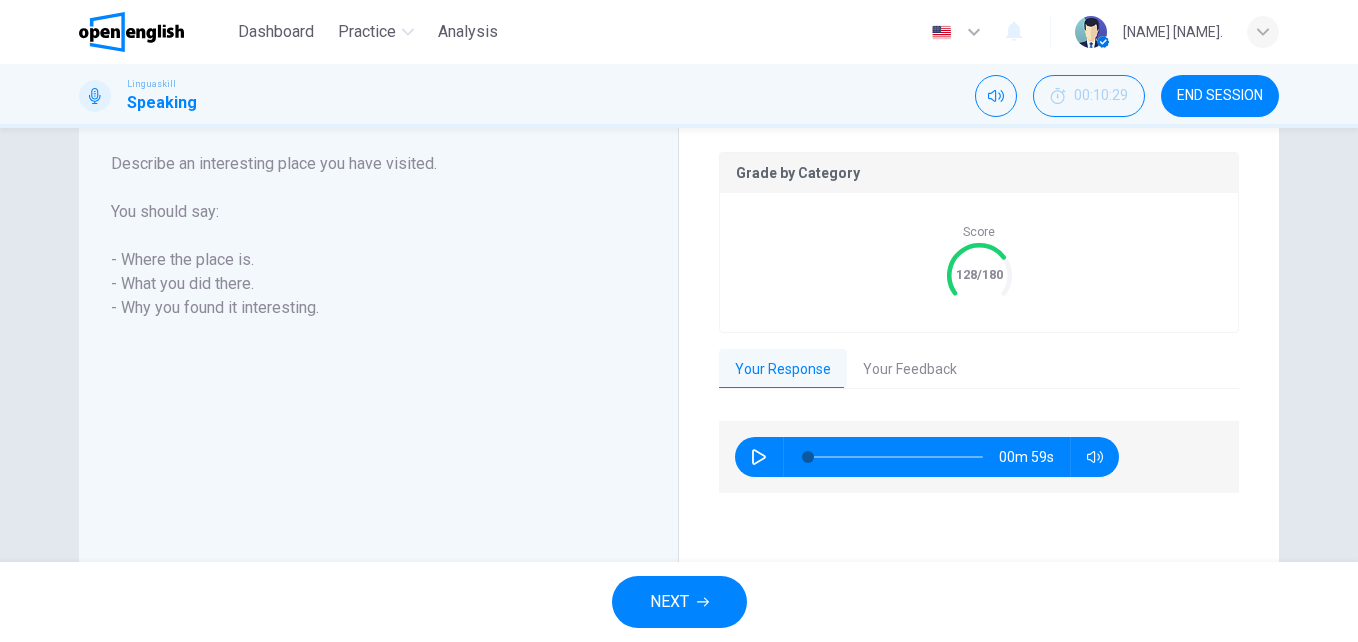click on "Your Feedback" at bounding box center [910, 370] 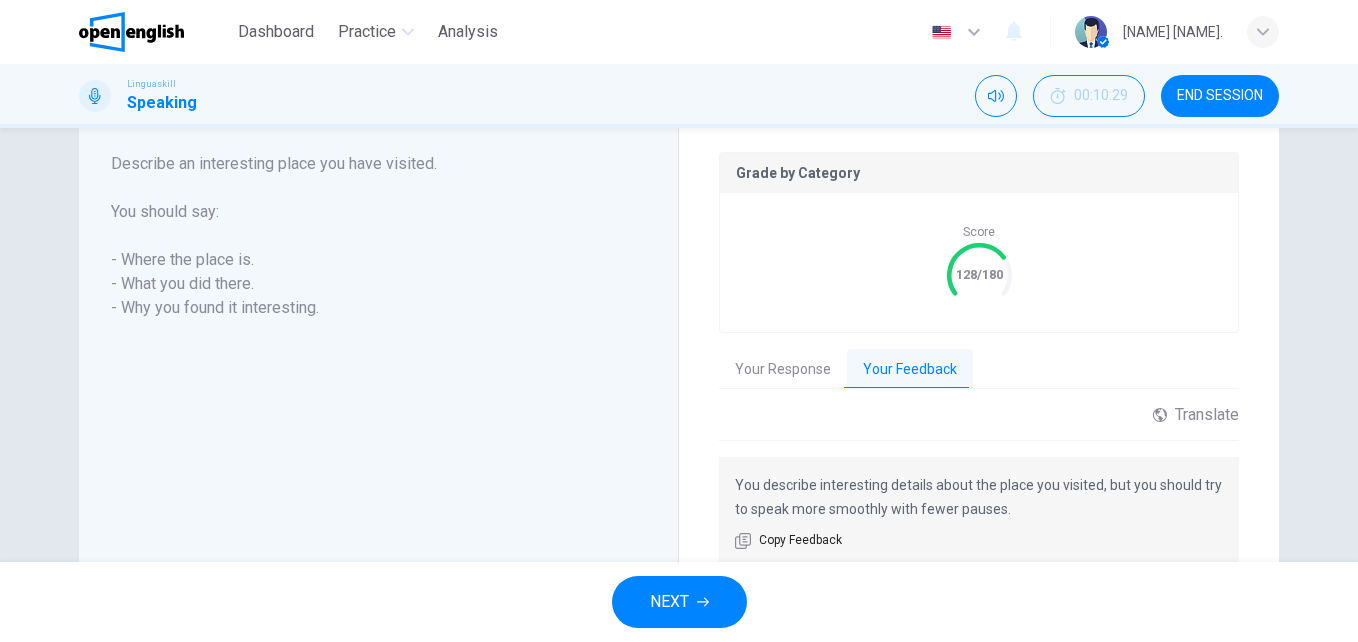 drag, startPoint x: 755, startPoint y: 506, endPoint x: 840, endPoint y: 510, distance: 85.09406 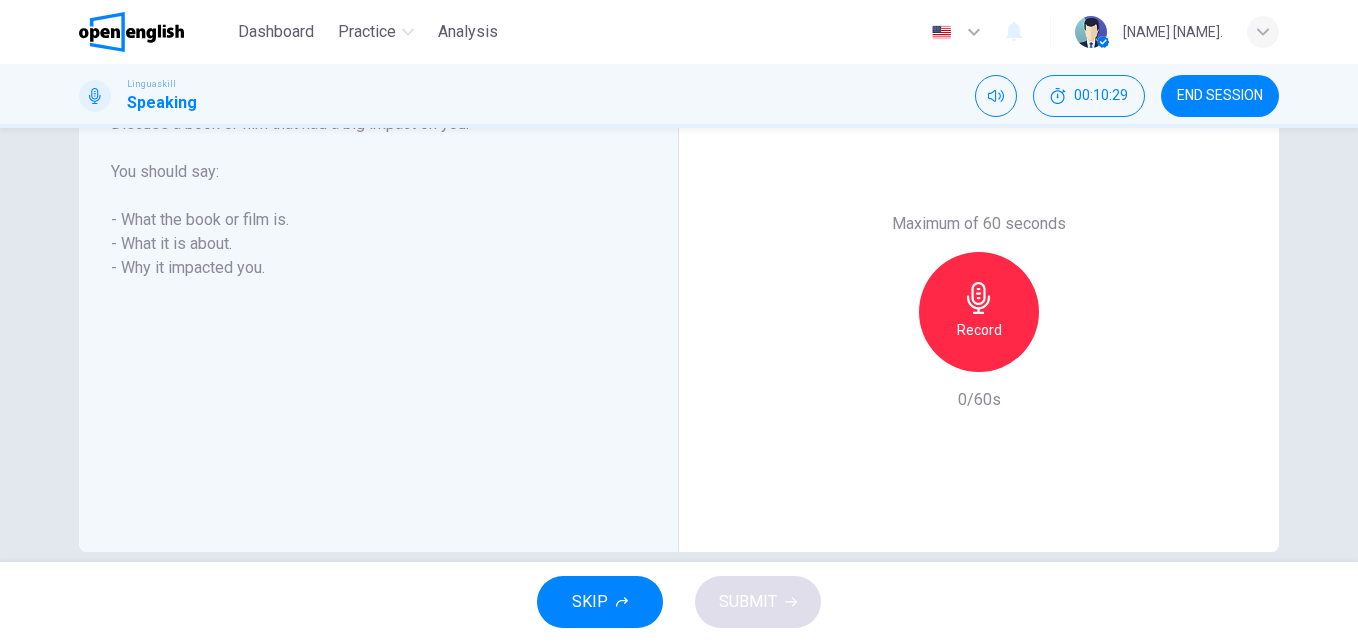 scroll, scrollTop: 345, scrollLeft: 0, axis: vertical 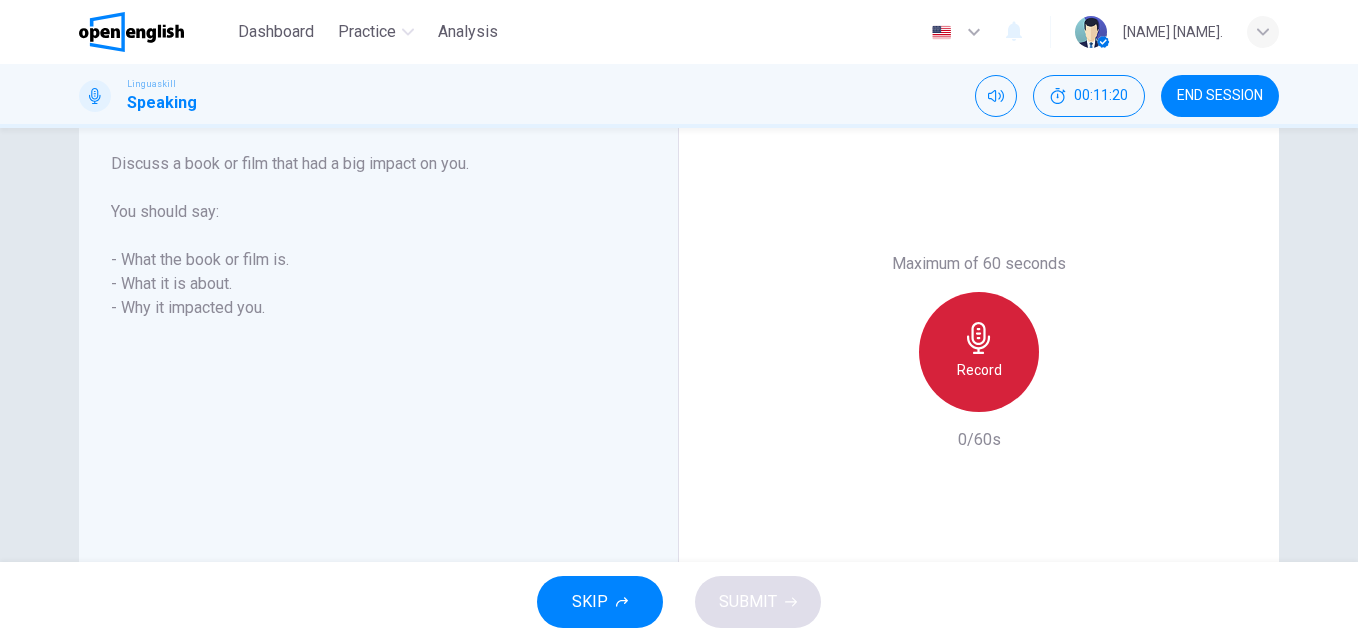 click on "Record" at bounding box center (979, 352) 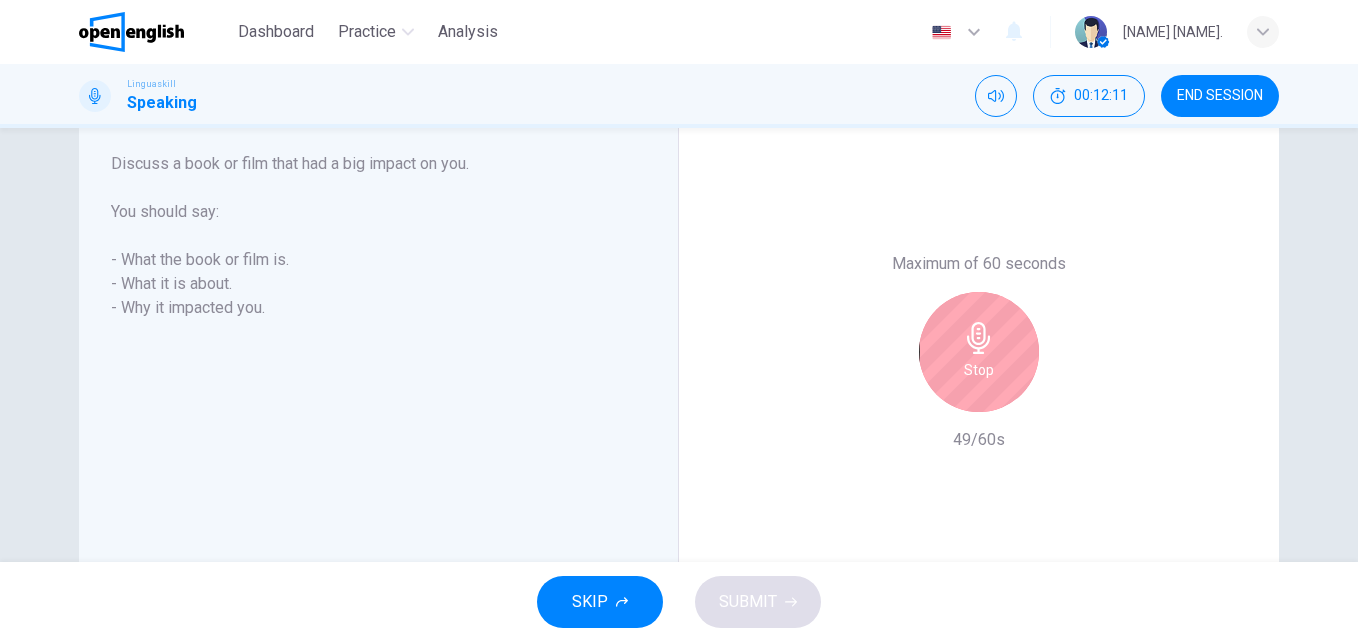 click on "Stop" at bounding box center [979, 352] 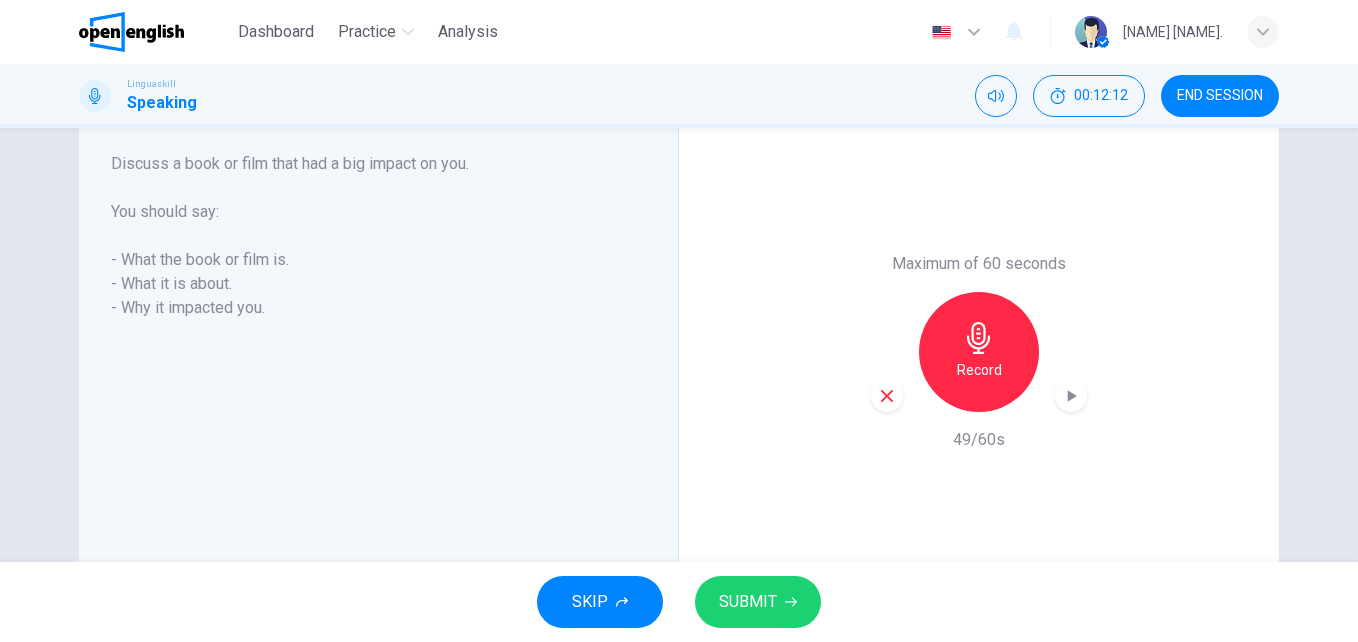 click on "SUBMIT" at bounding box center [748, 602] 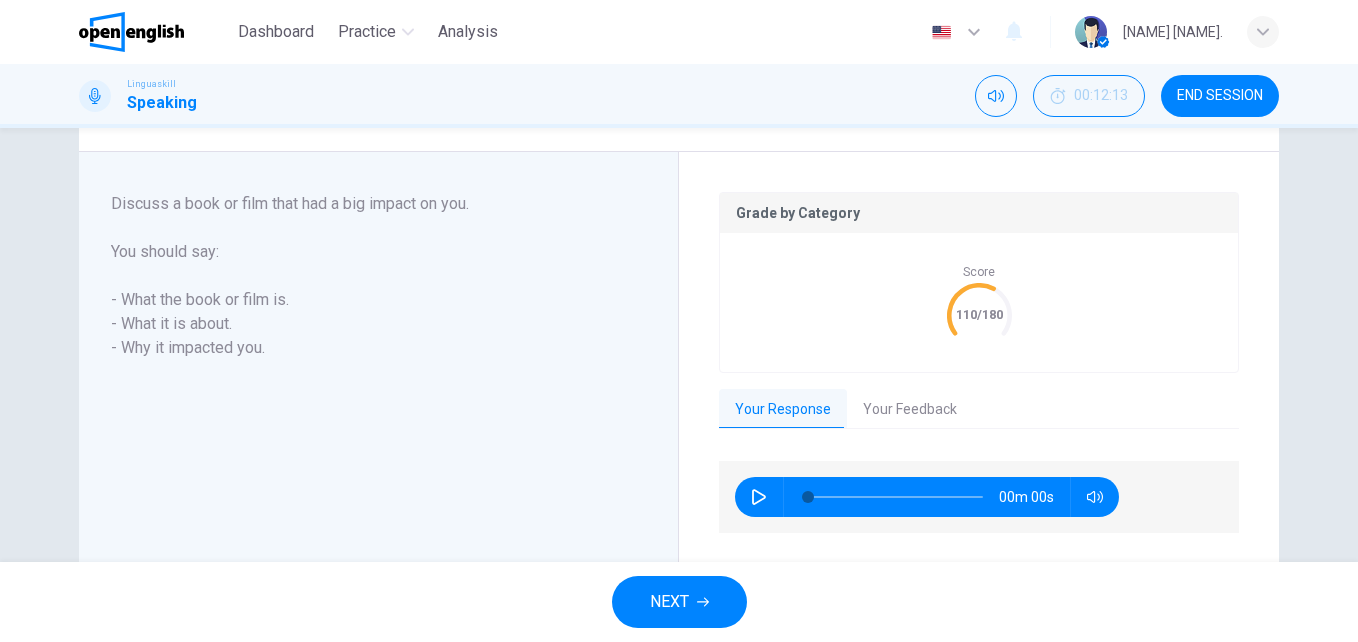 scroll, scrollTop: 385, scrollLeft: 0, axis: vertical 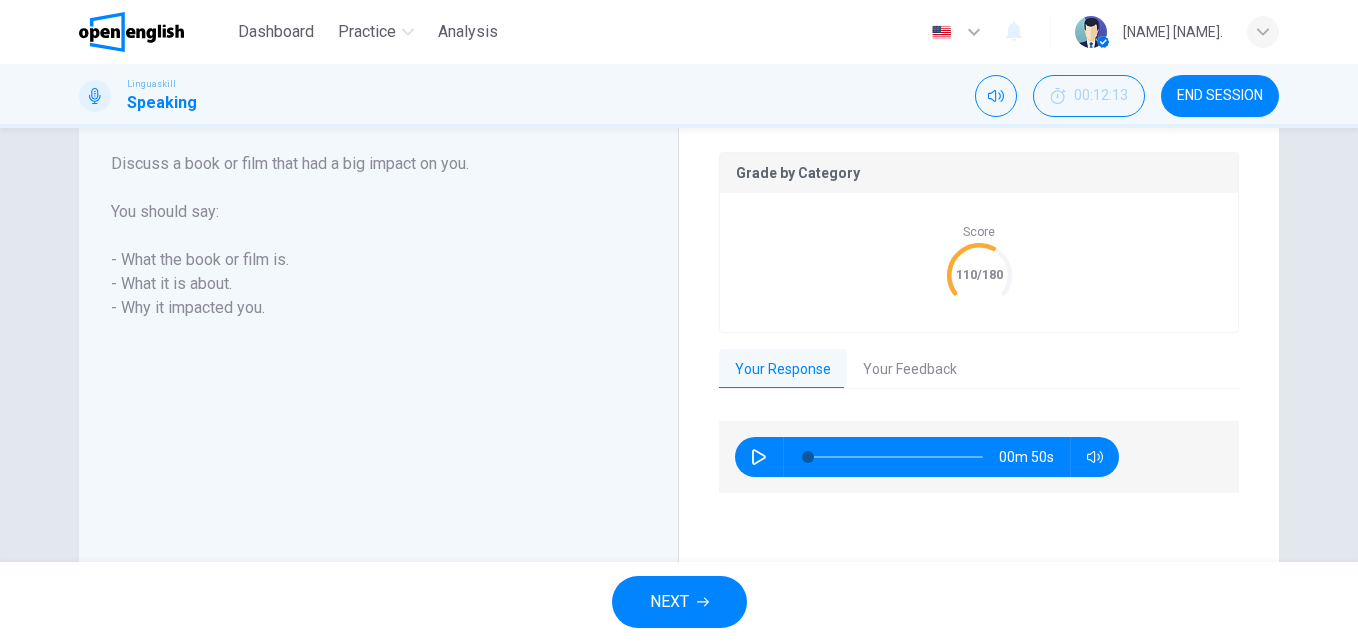 click on "Your Feedback" at bounding box center [910, 370] 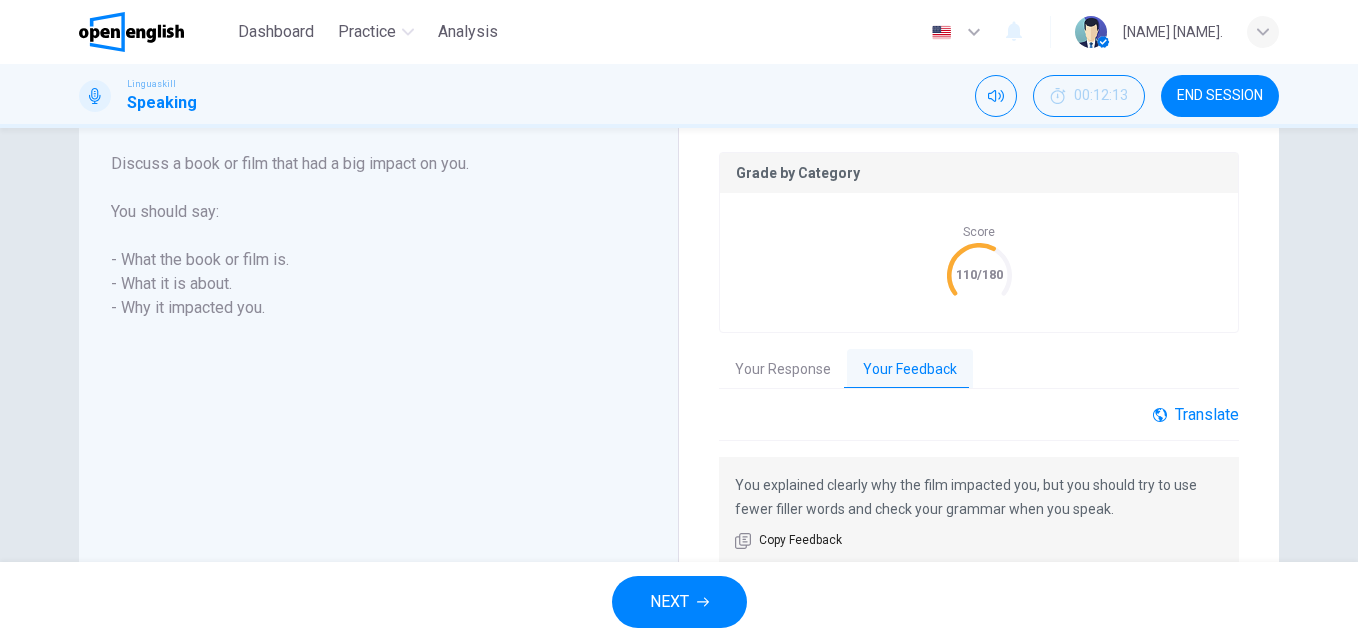 click on "Translate" at bounding box center [1196, 414] 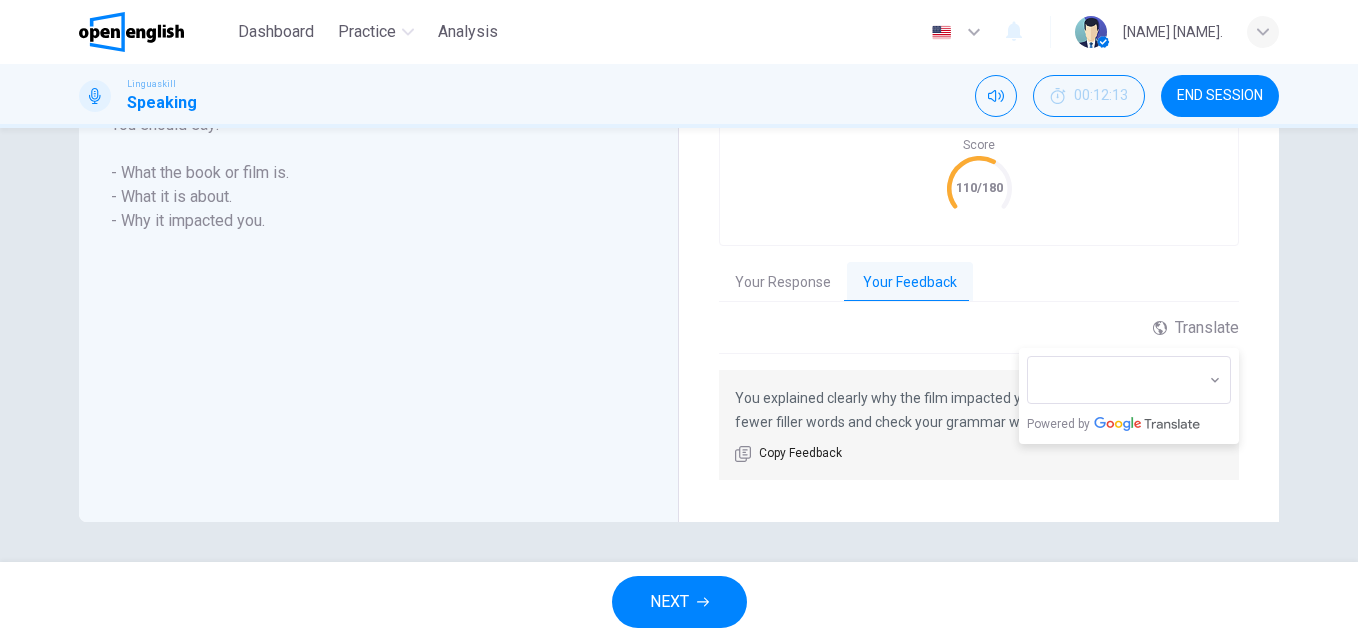 click on "NEXT" at bounding box center [679, 602] 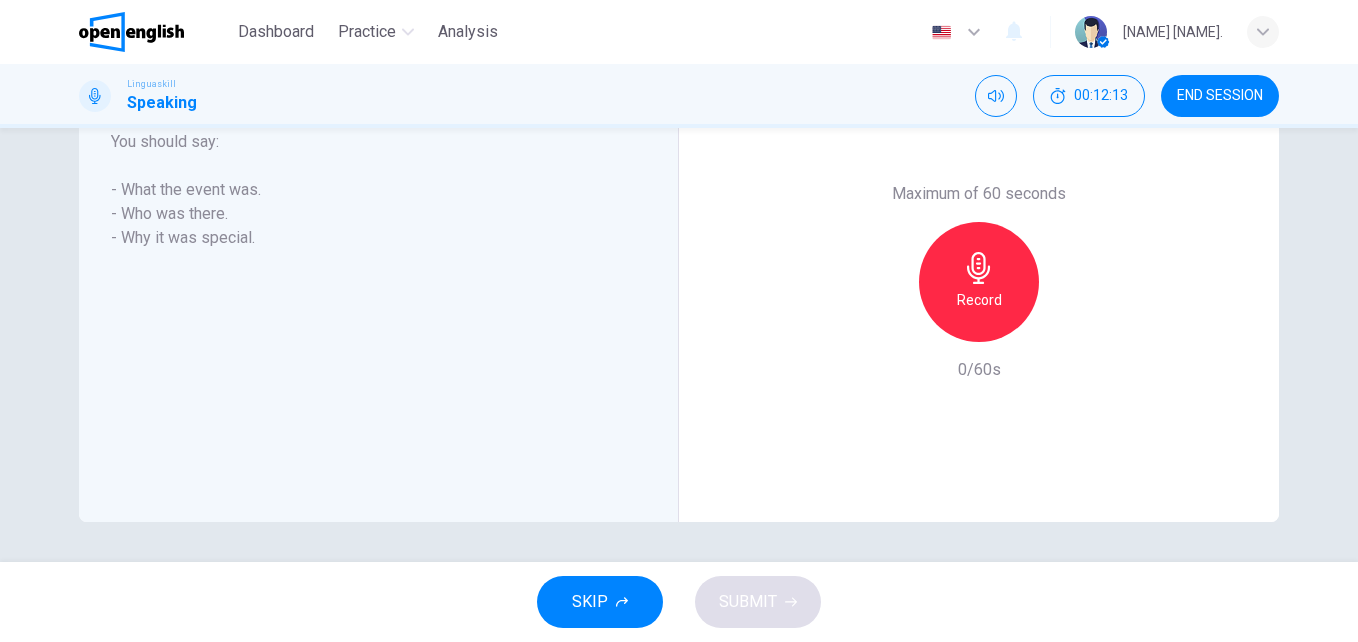 scroll, scrollTop: 415, scrollLeft: 0, axis: vertical 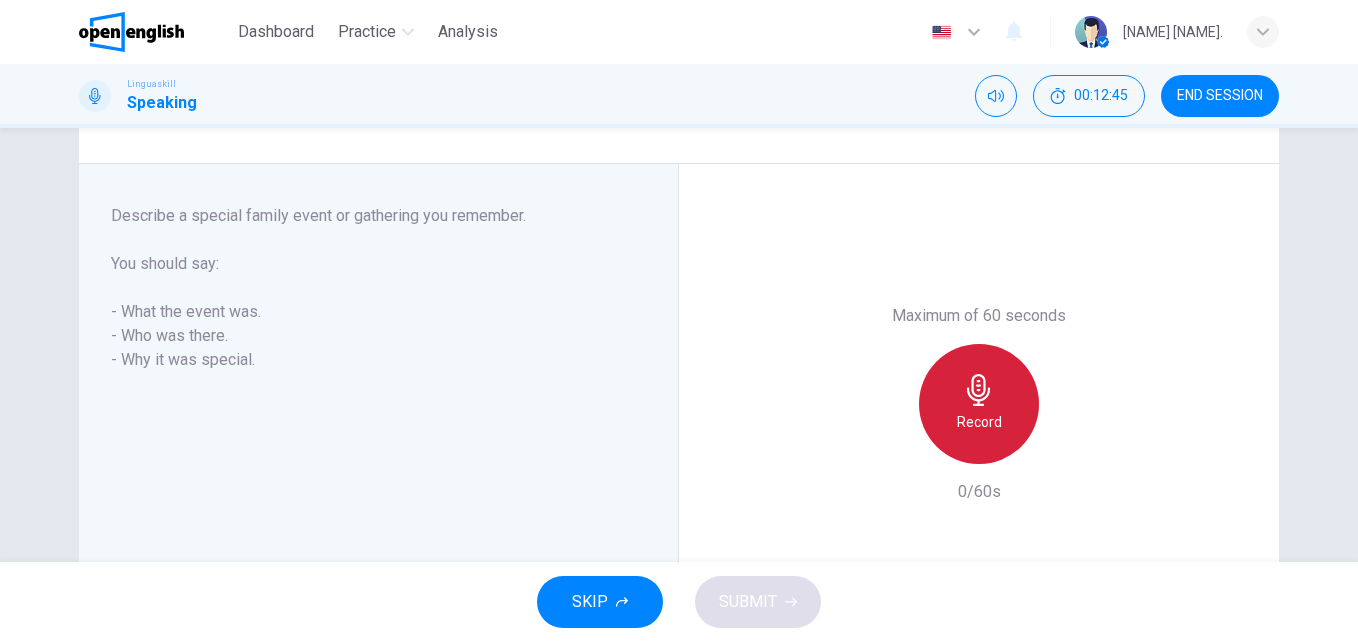 click on "Record" at bounding box center [979, 422] 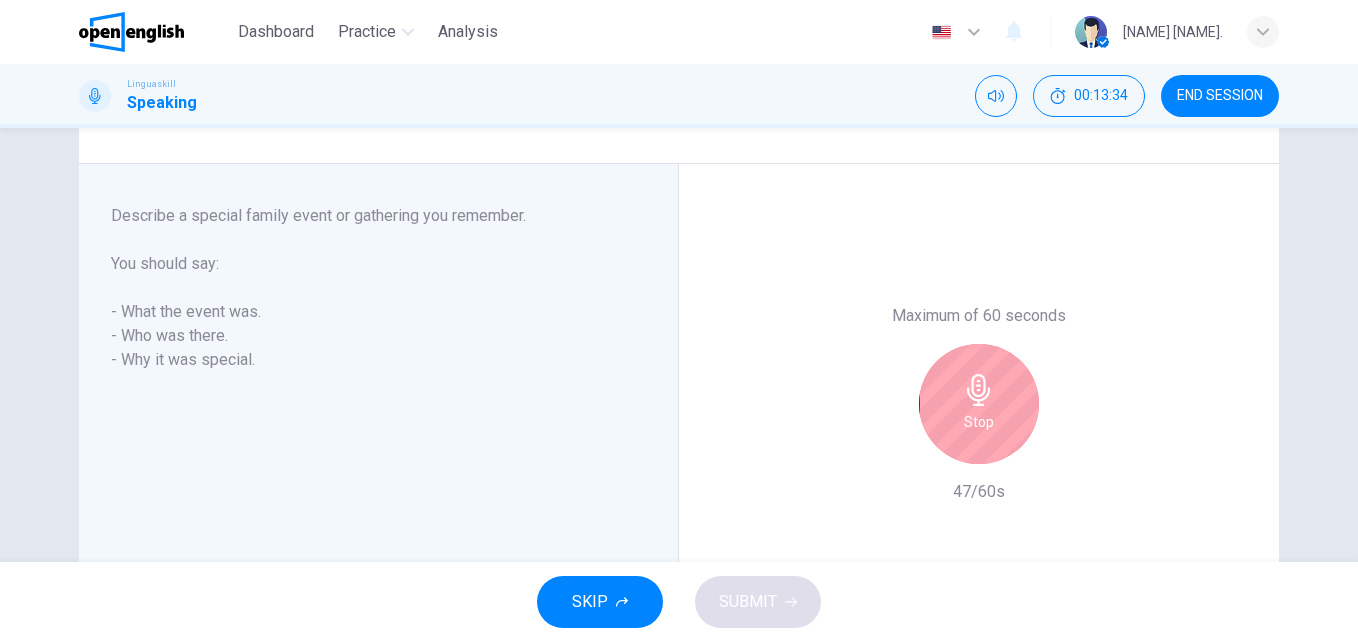 click on "Stop" at bounding box center [979, 404] 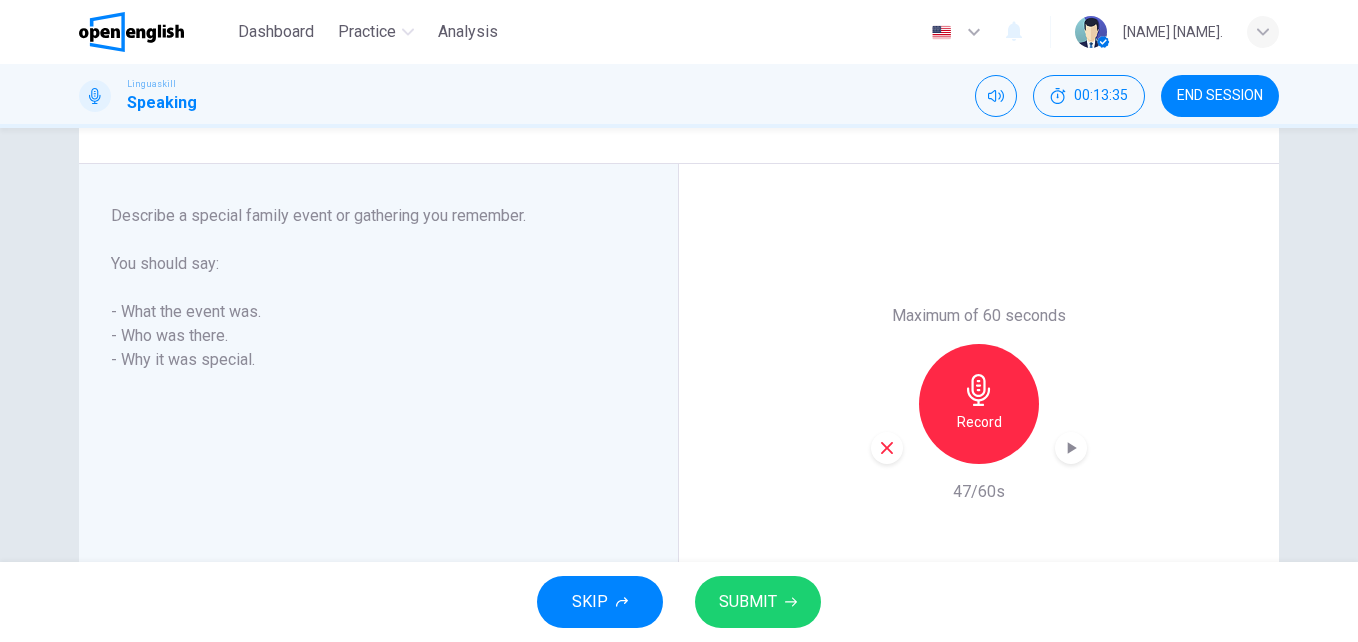 click on "SUBMIT" at bounding box center (748, 602) 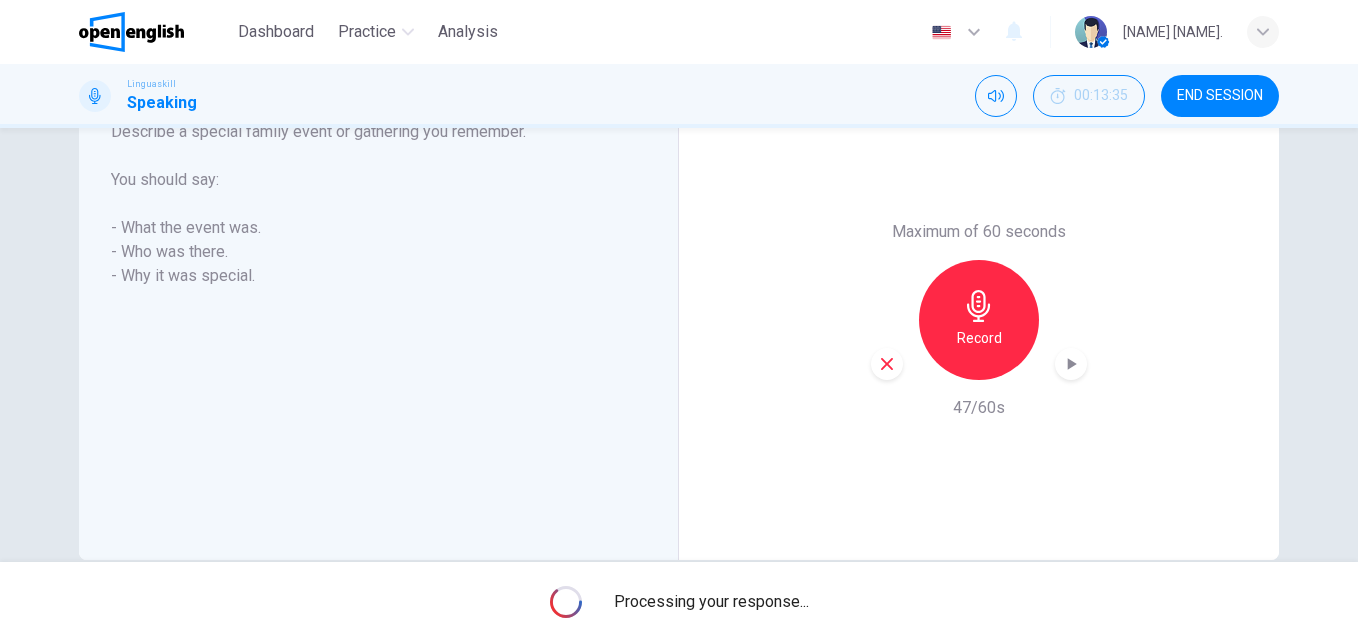 scroll, scrollTop: 415, scrollLeft: 0, axis: vertical 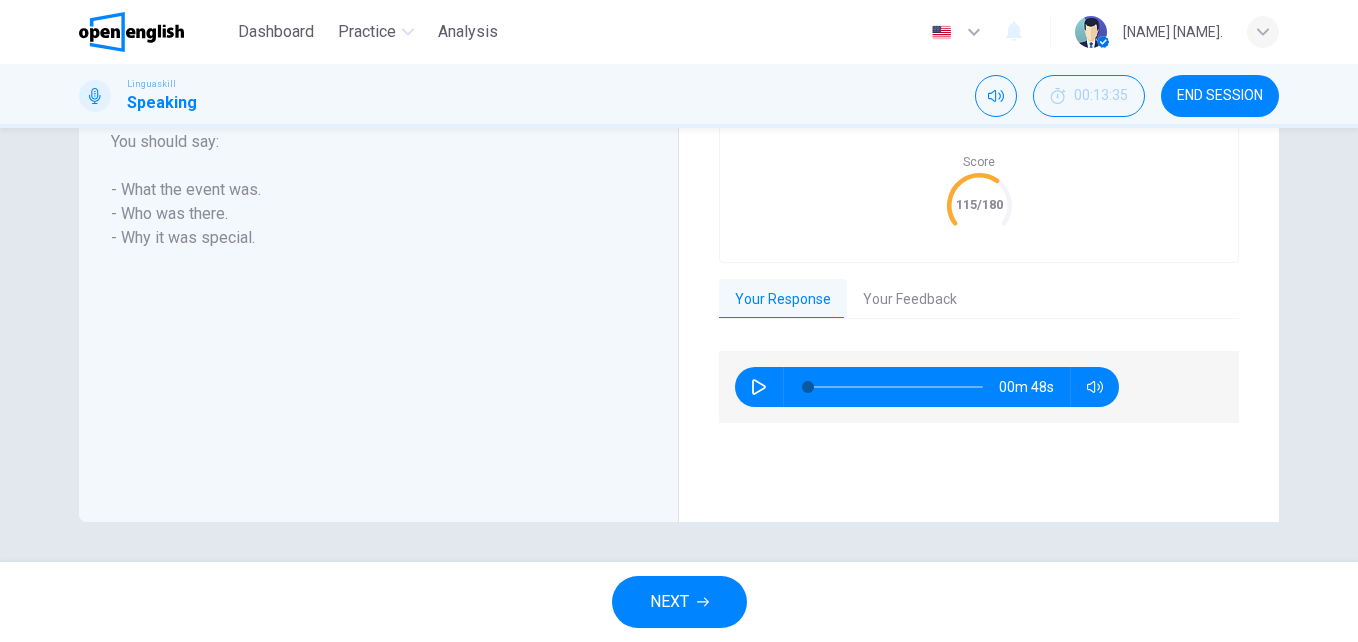 click on "Your Feedback" at bounding box center [910, 300] 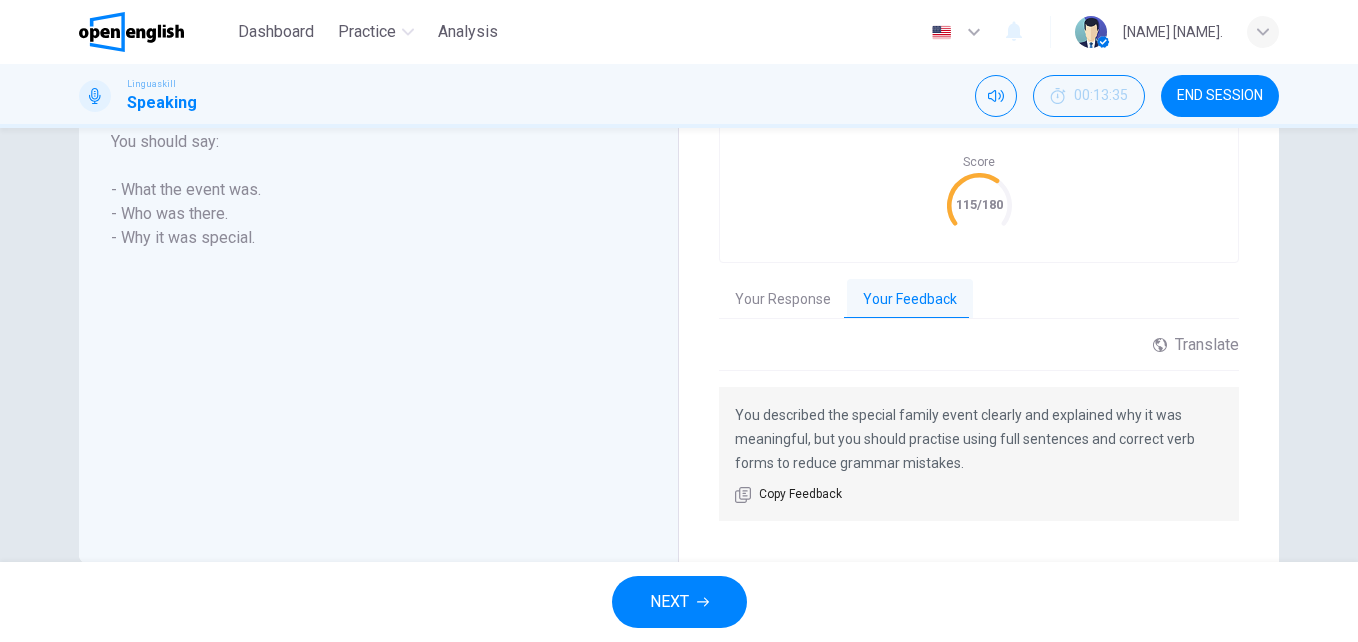 drag, startPoint x: 725, startPoint y: 462, endPoint x: 998, endPoint y: 487, distance: 274.1423 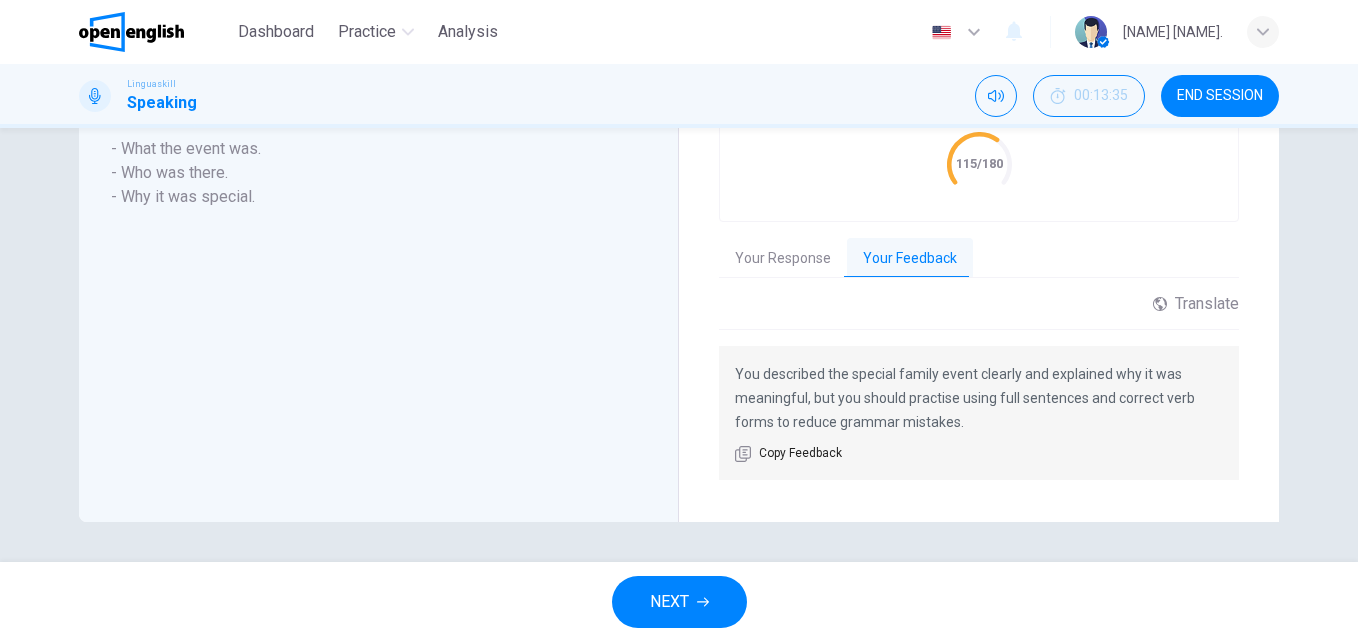 click on "Your Response" at bounding box center [783, 259] 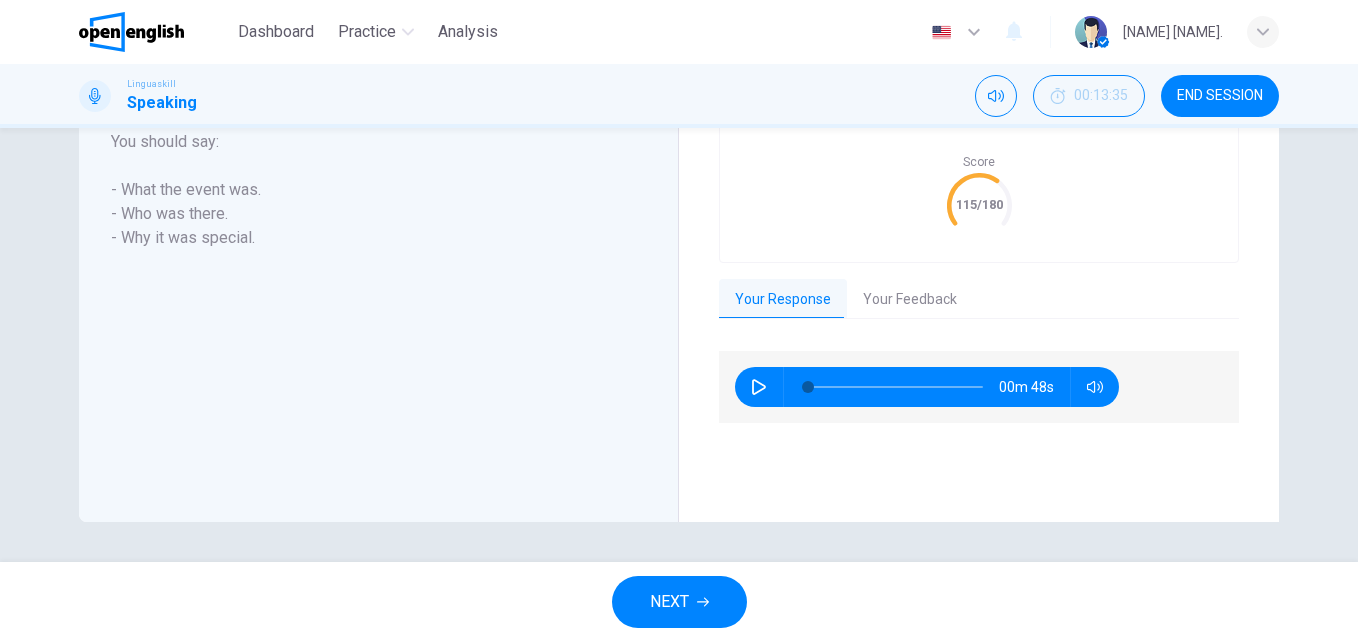 click 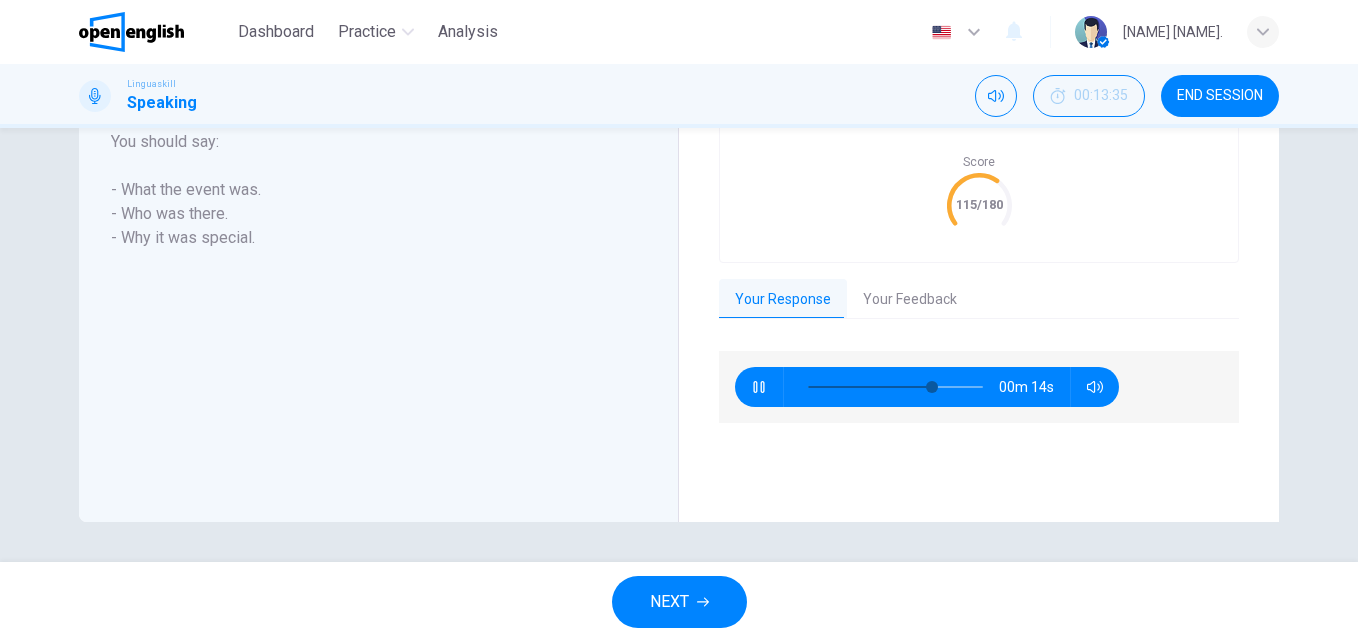 click at bounding box center [759, 387] 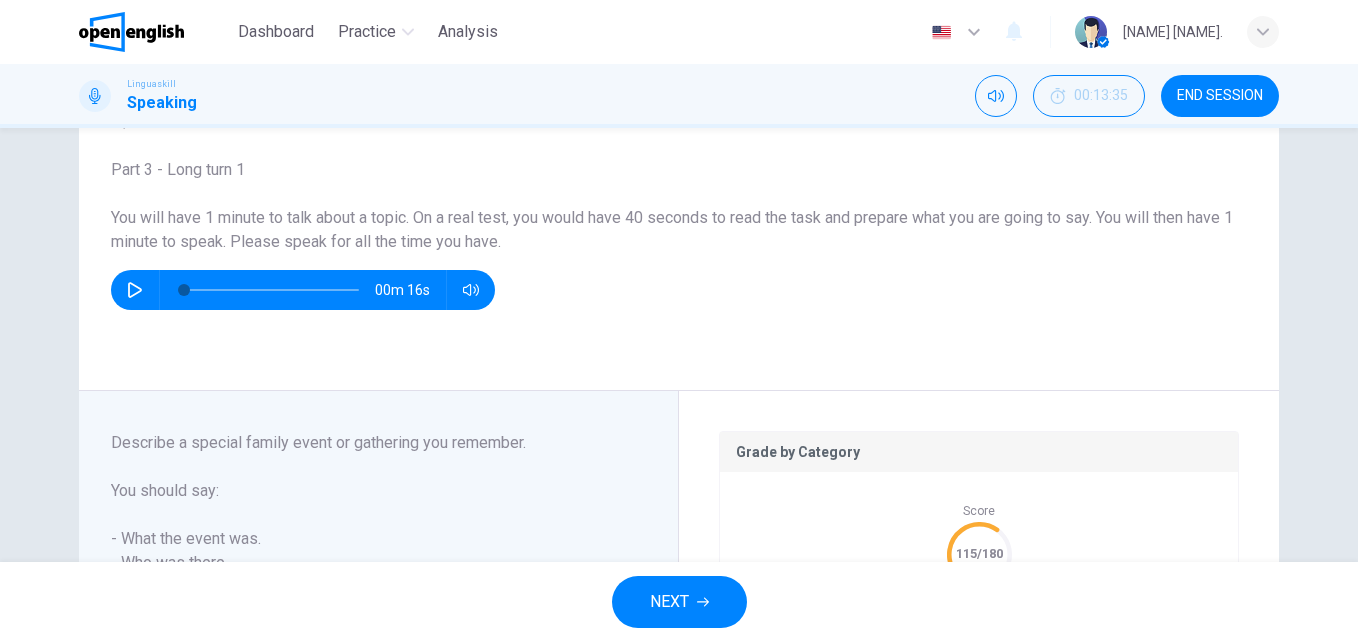 scroll, scrollTop: 0, scrollLeft: 0, axis: both 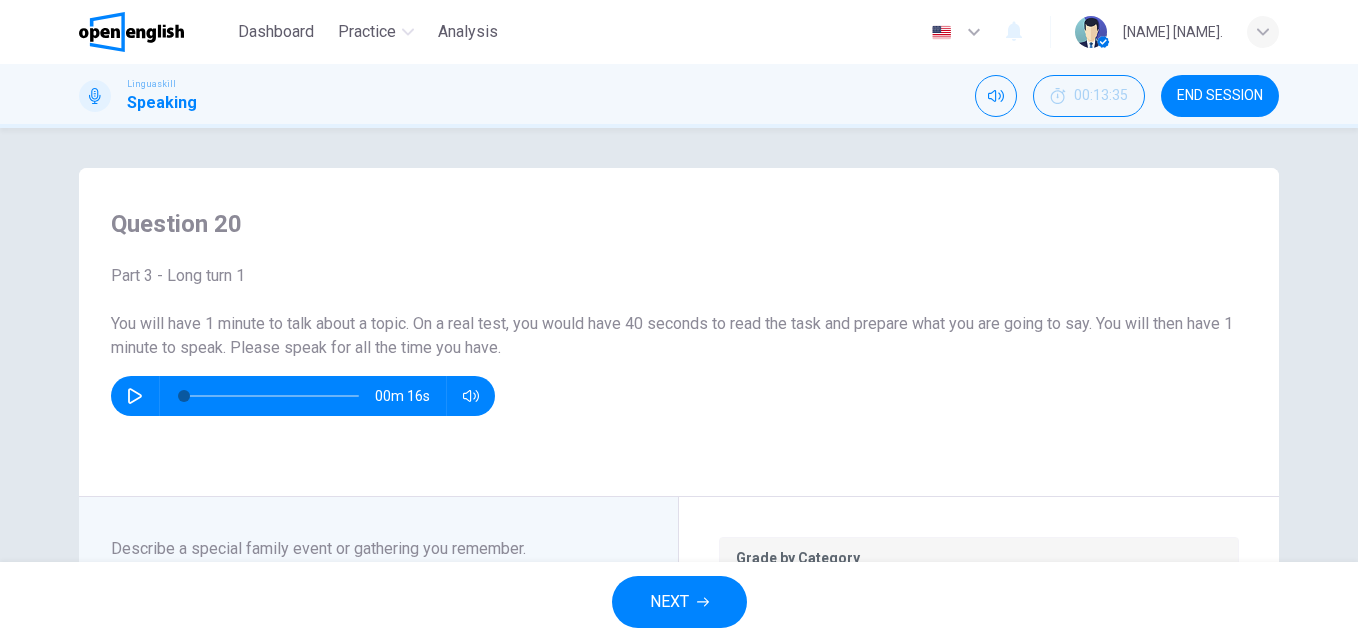 click on "END SESSION" at bounding box center (1220, 96) 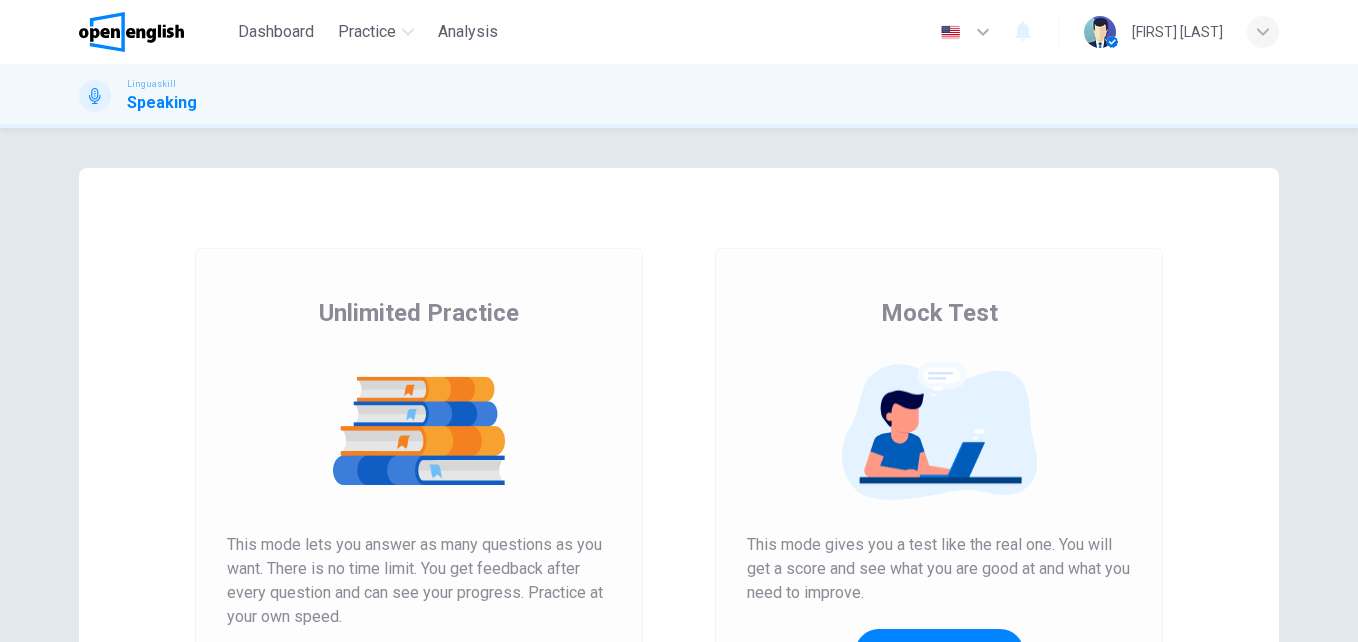 scroll, scrollTop: 0, scrollLeft: 0, axis: both 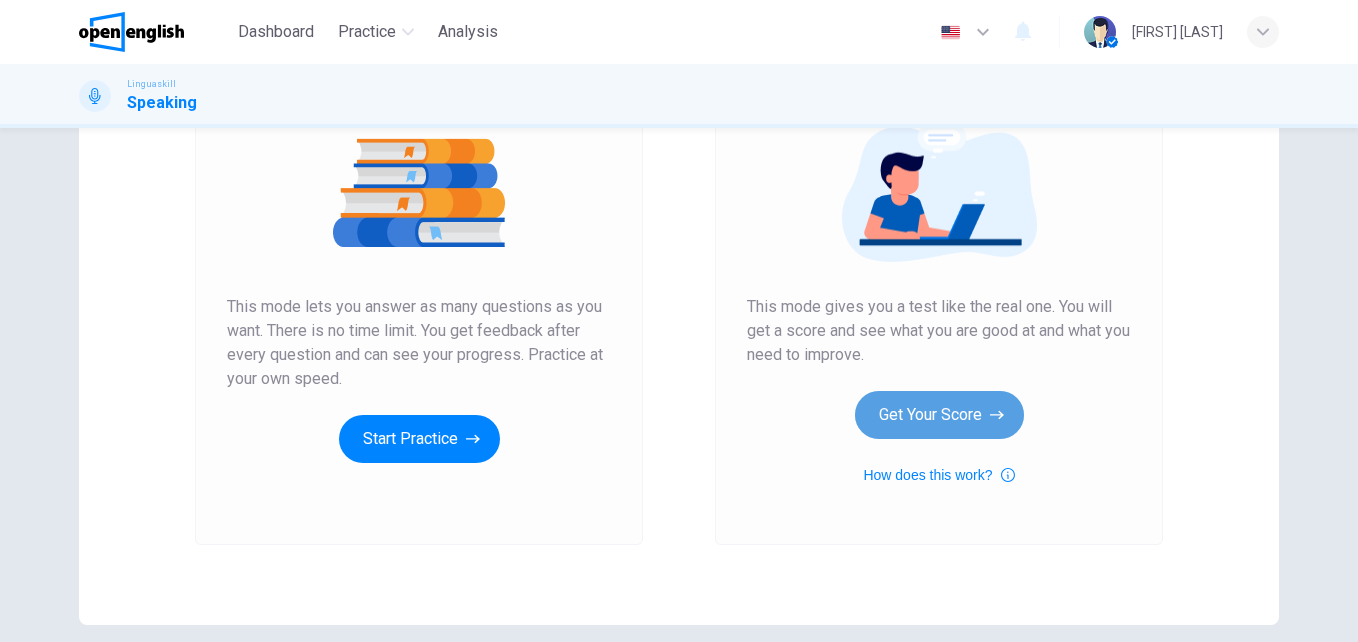 click on "Get Your Score" at bounding box center [939, 415] 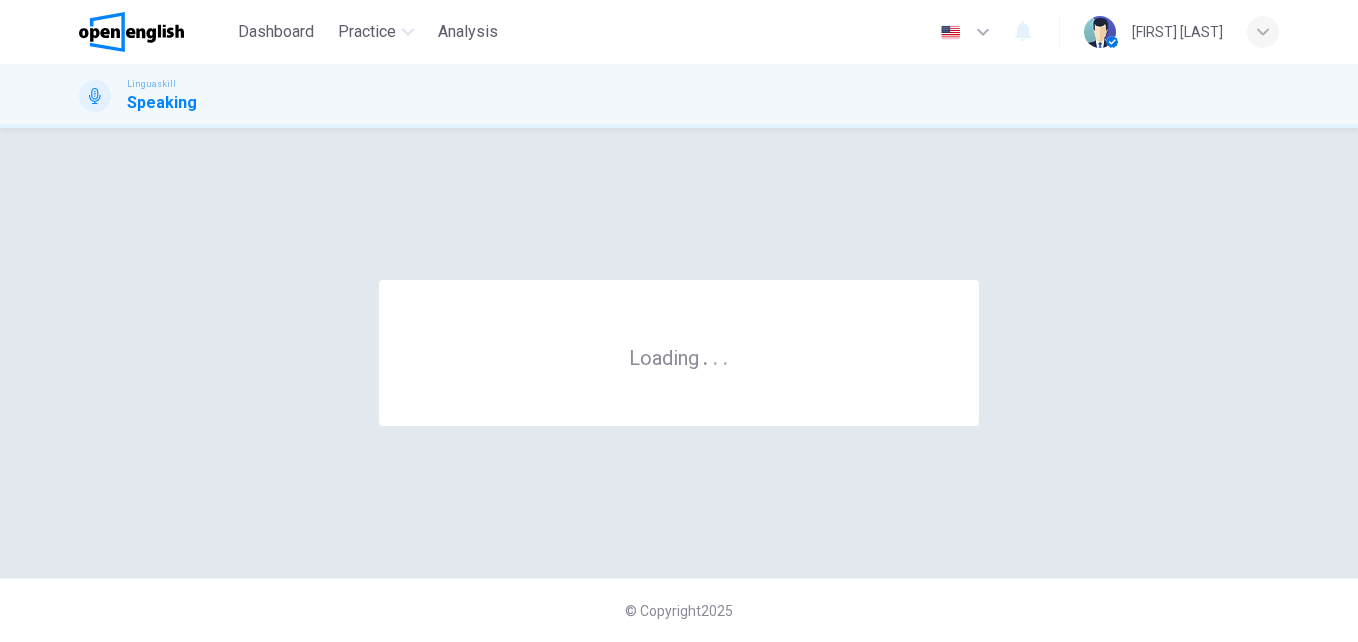 scroll, scrollTop: 0, scrollLeft: 0, axis: both 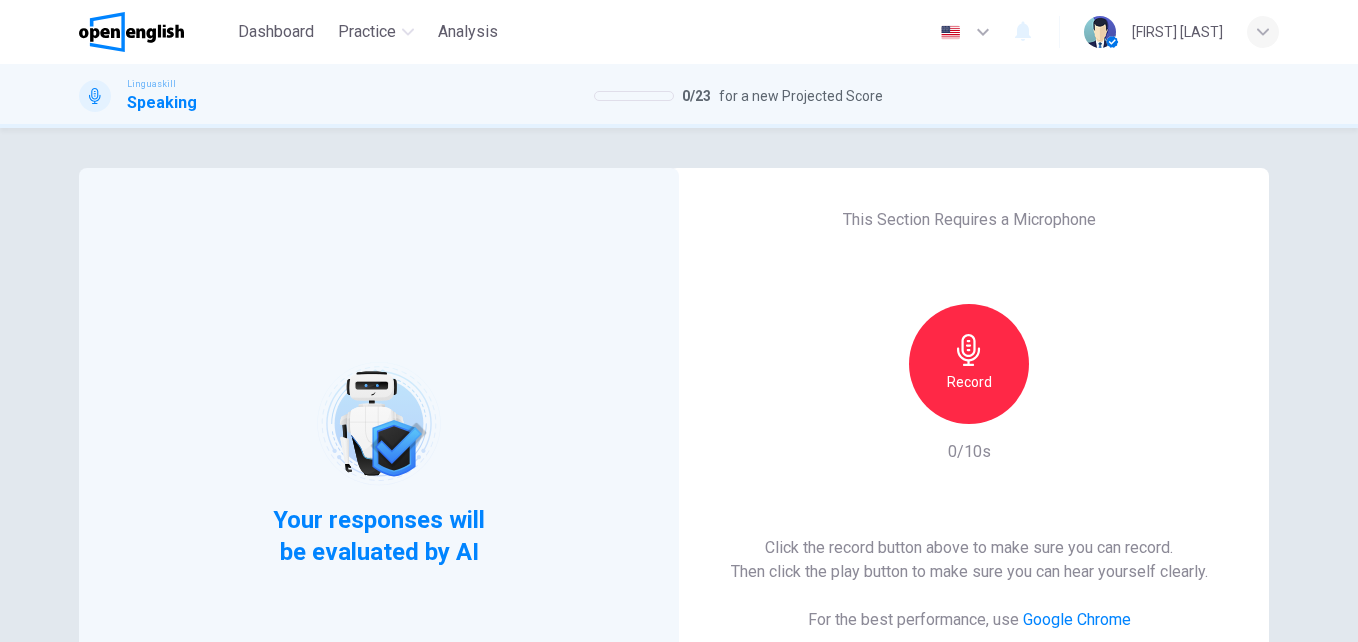 click on "Record" at bounding box center [969, 364] 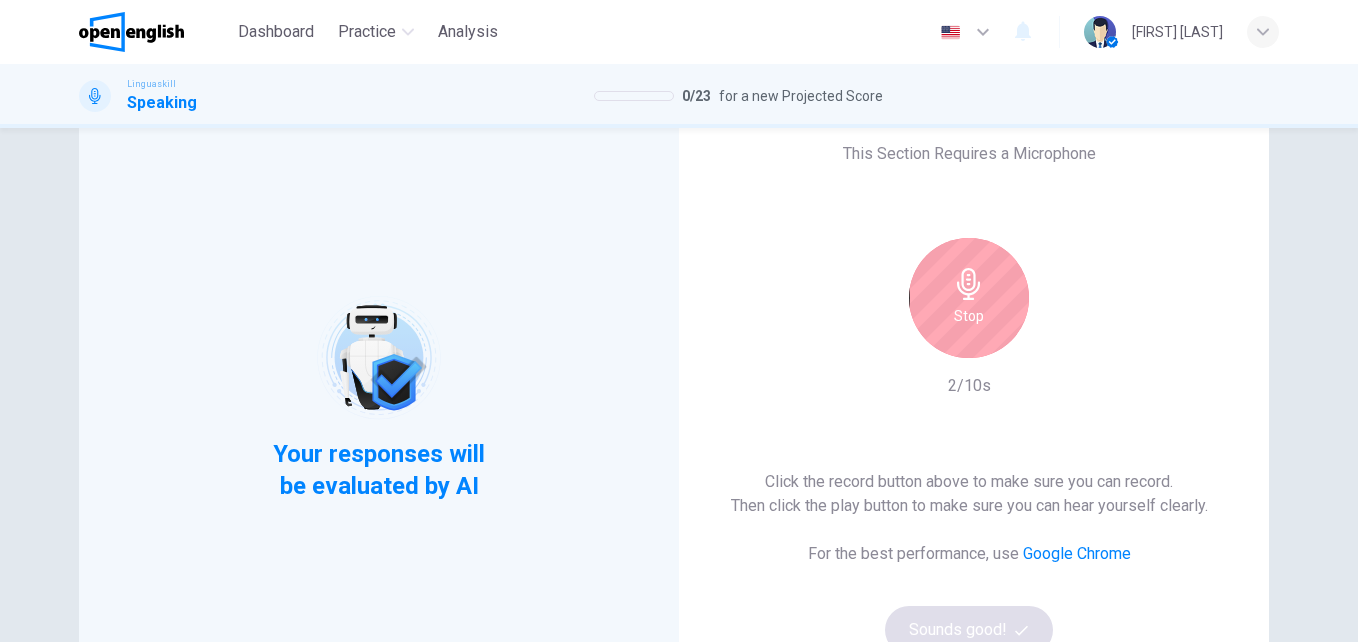 scroll, scrollTop: 94, scrollLeft: 0, axis: vertical 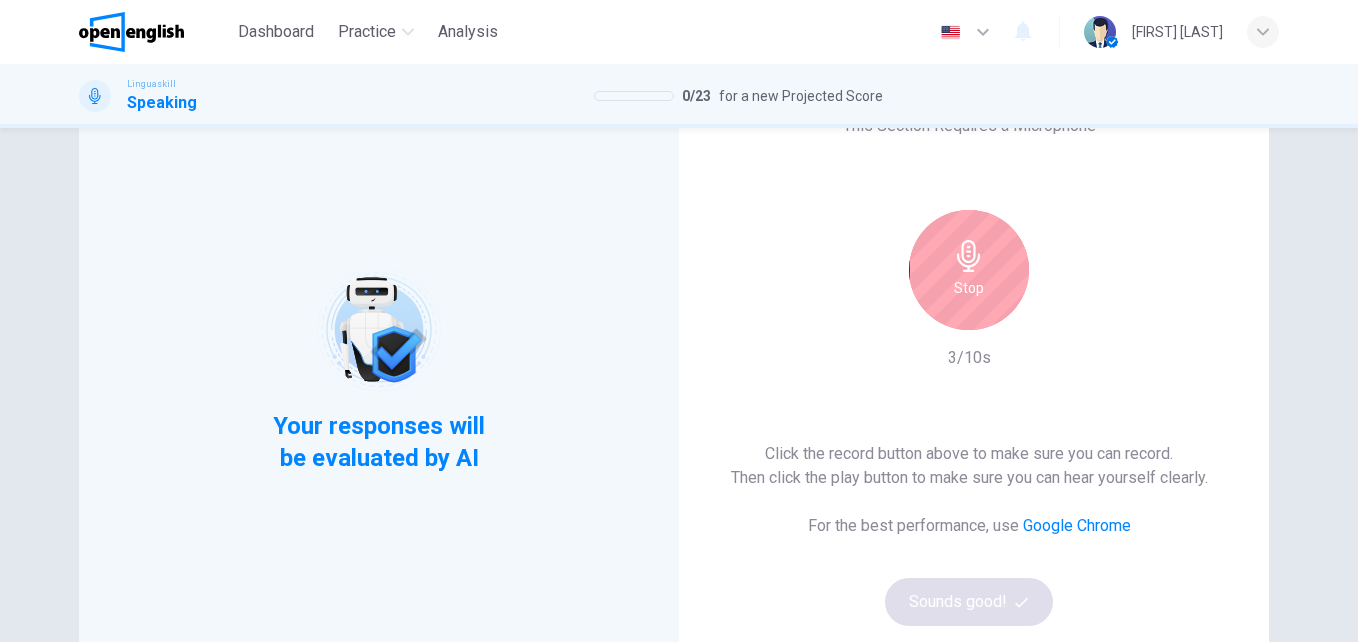 click on "Stop" at bounding box center [969, 270] 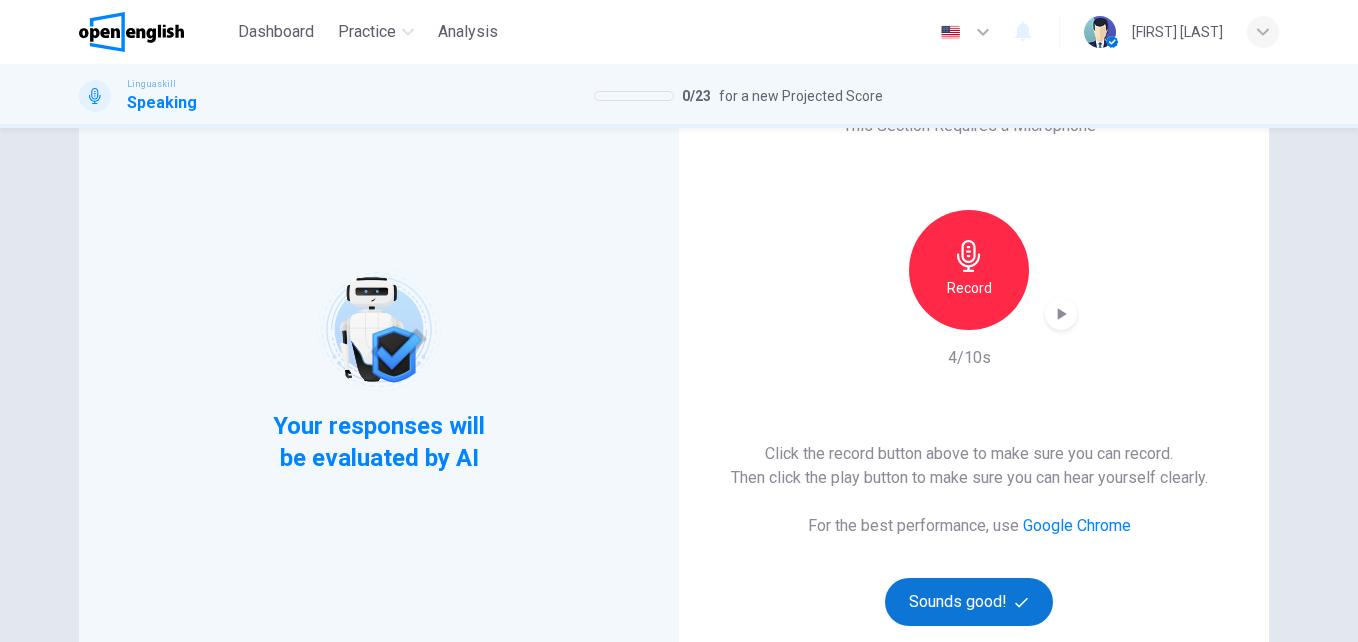 click on "Sounds good!" at bounding box center (969, 602) 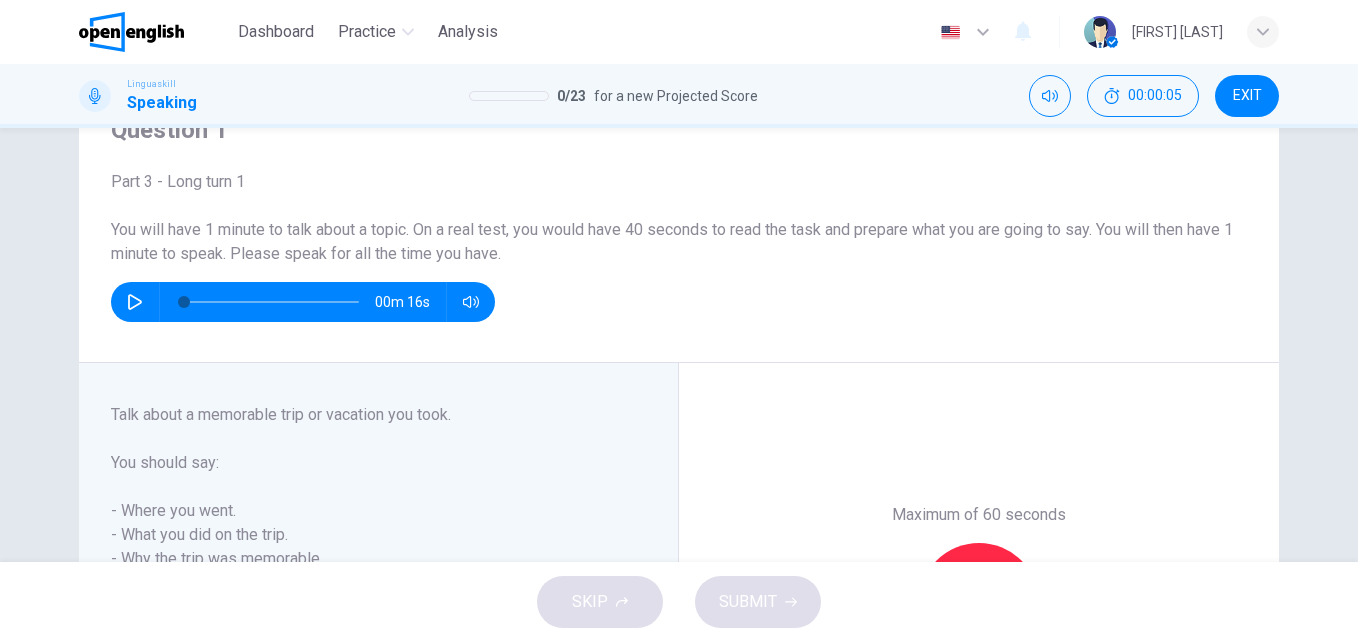 drag, startPoint x: 1346, startPoint y: 277, endPoint x: 1355, endPoint y: 200, distance: 77.52419 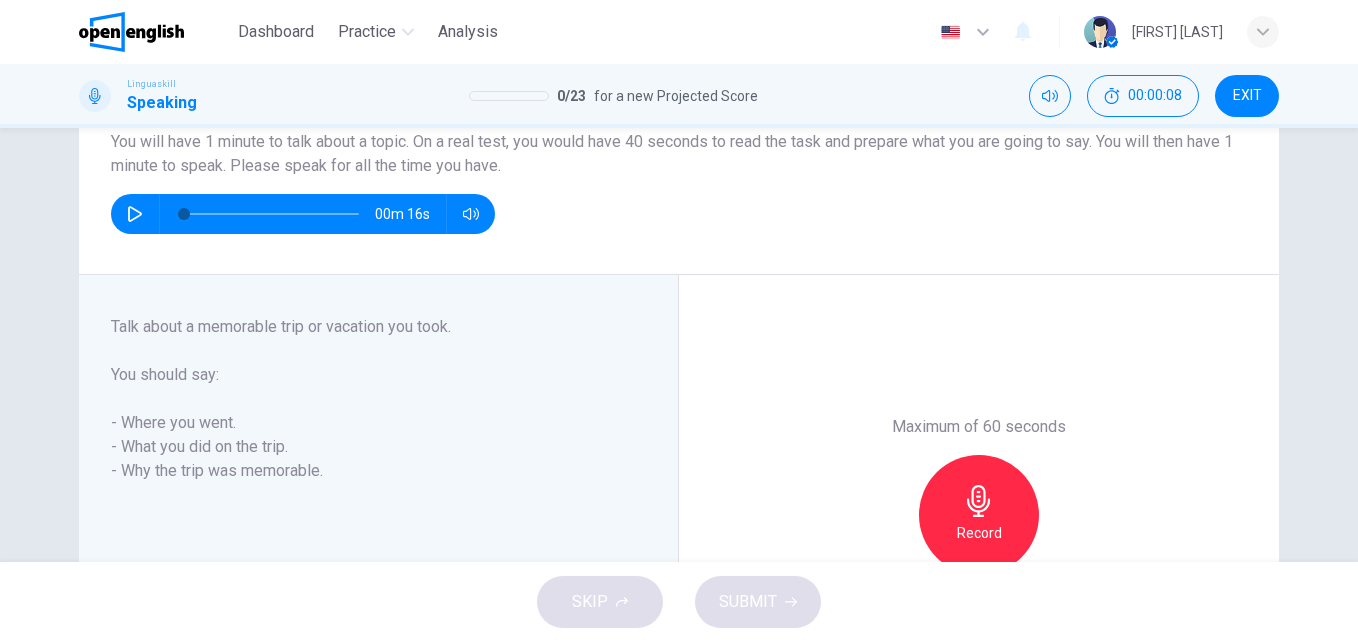 scroll, scrollTop: 195, scrollLeft: 0, axis: vertical 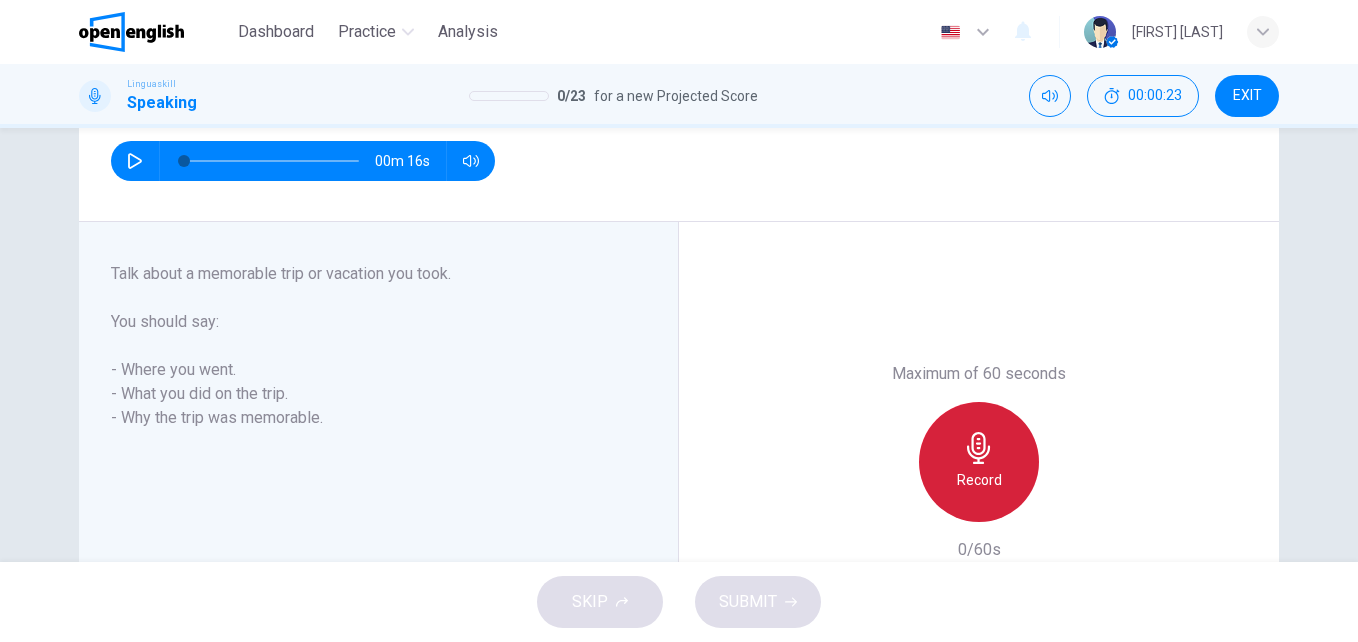 click on "Record" at bounding box center (979, 462) 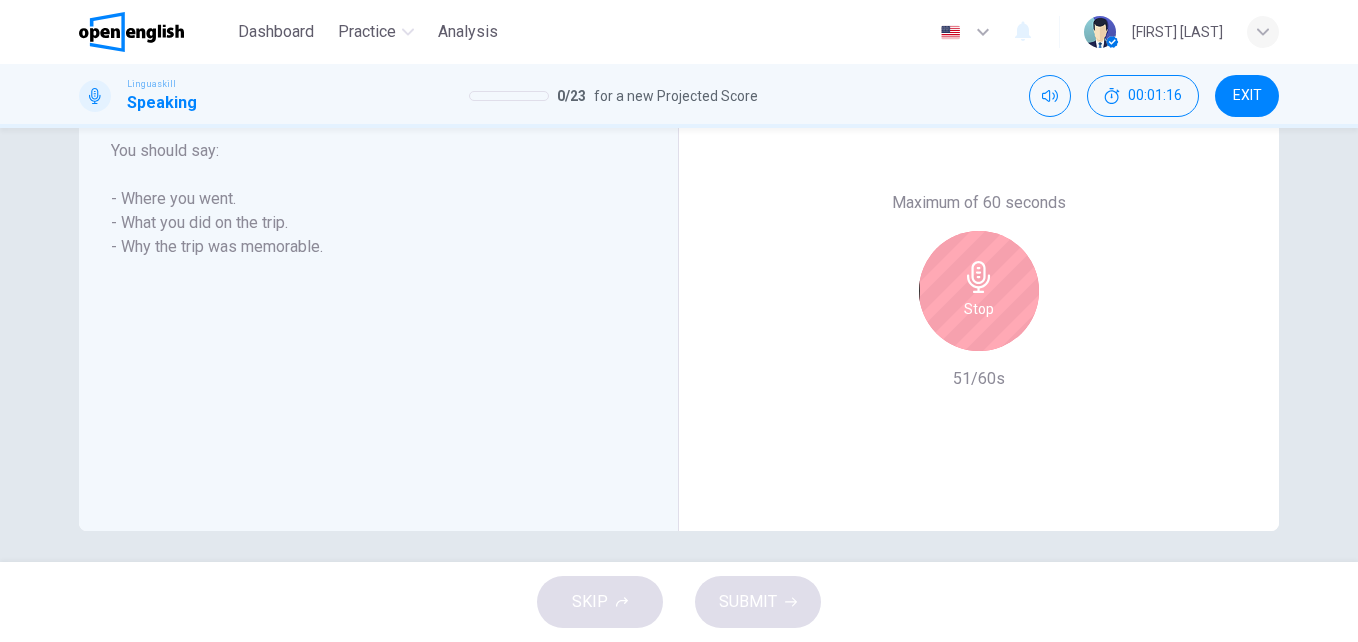 scroll, scrollTop: 415, scrollLeft: 0, axis: vertical 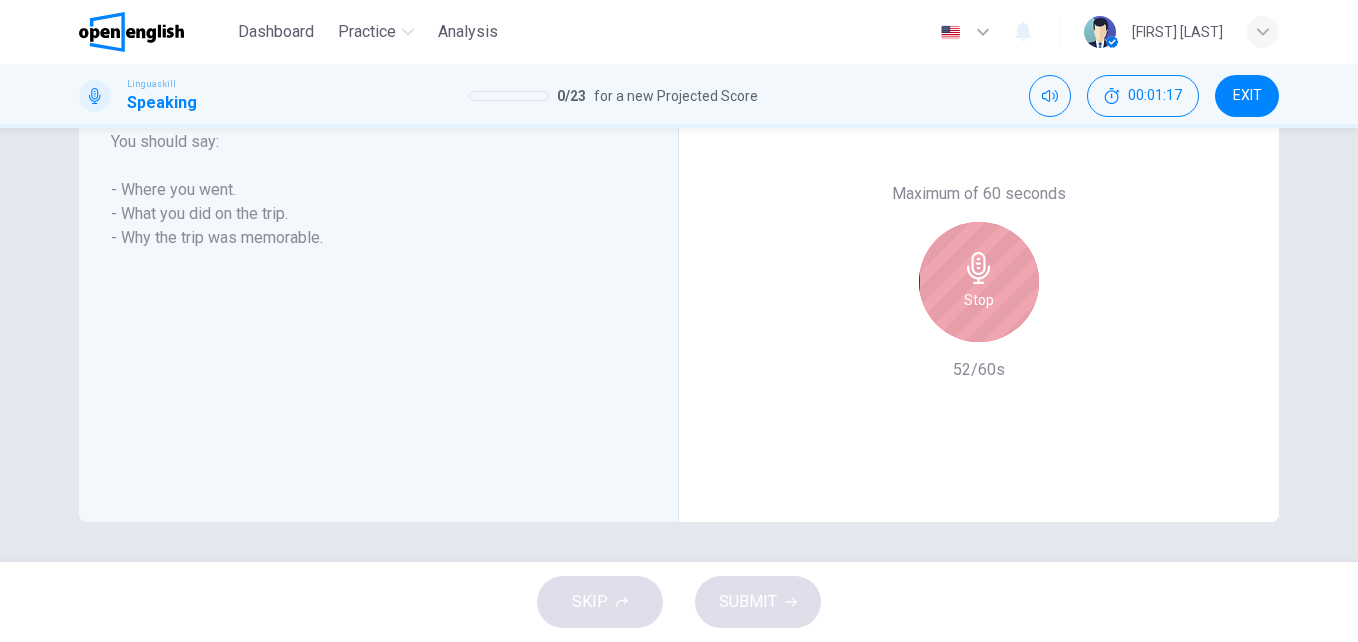 click on "Stop" at bounding box center [979, 300] 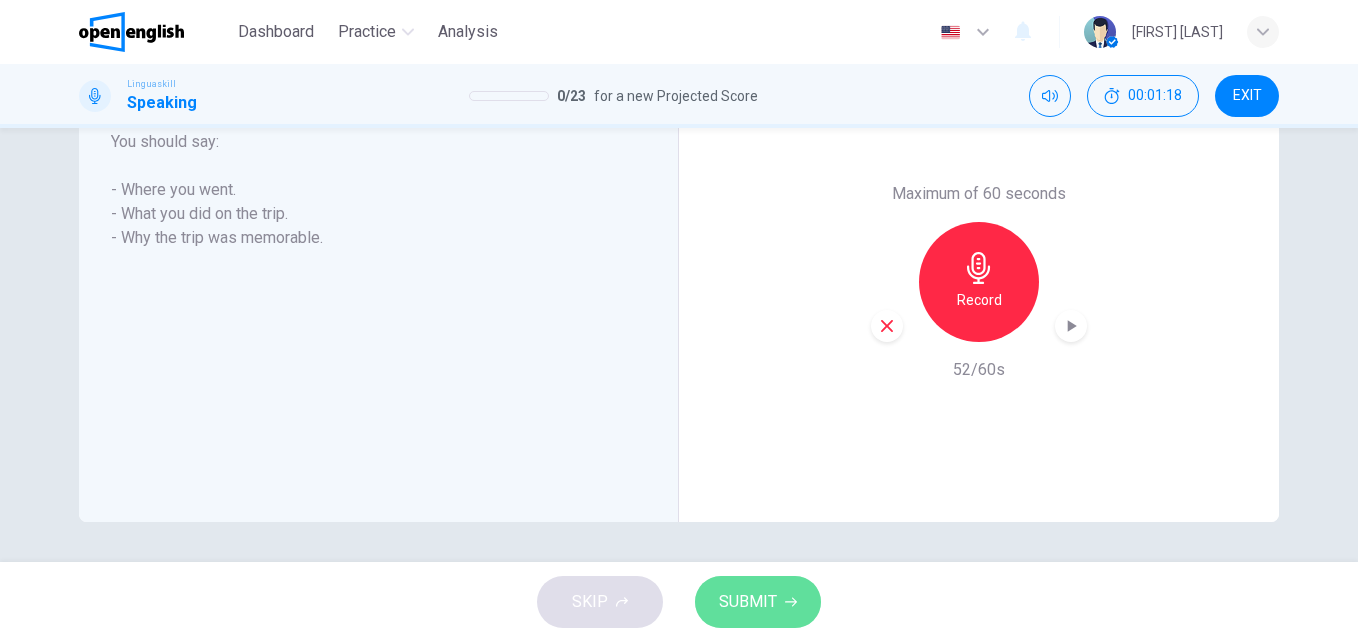click on "SUBMIT" at bounding box center (748, 602) 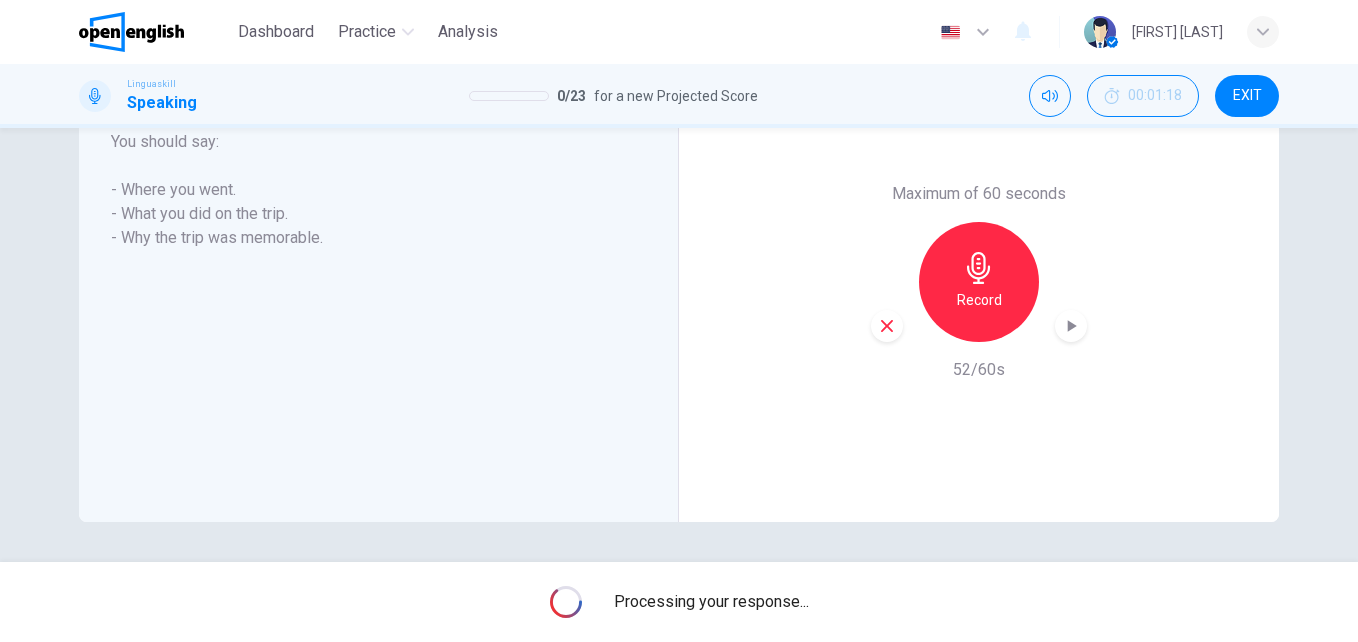 scroll, scrollTop: 455, scrollLeft: 0, axis: vertical 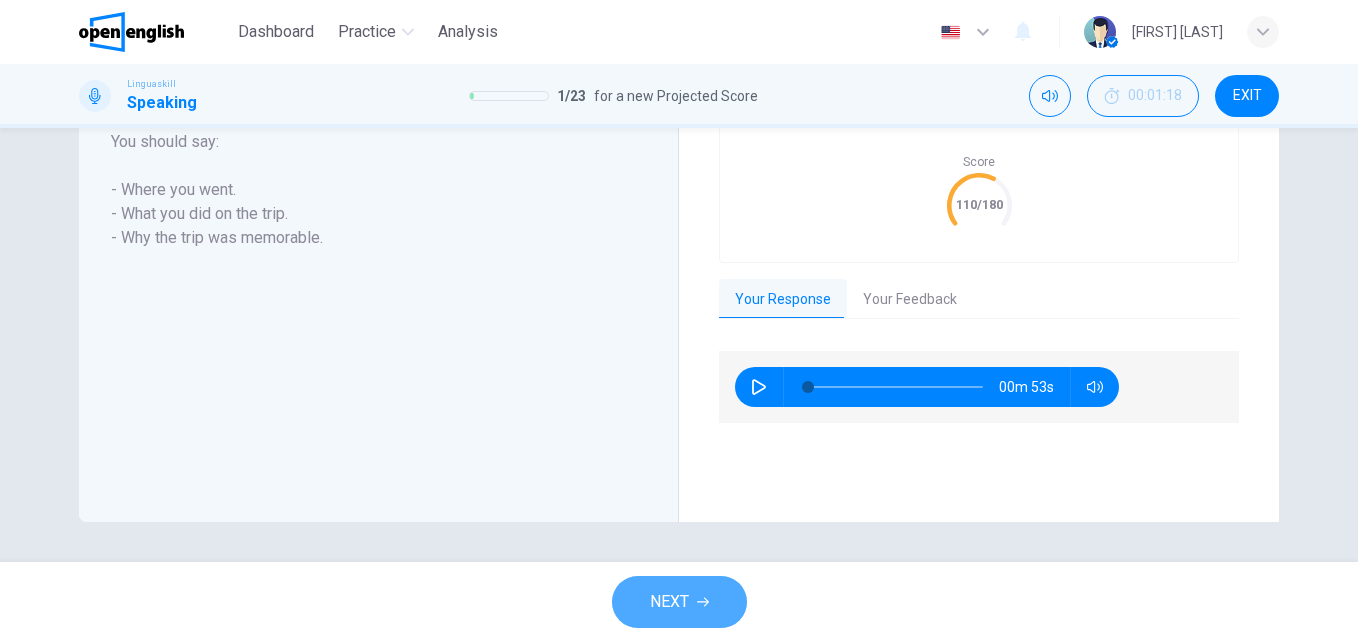 click on "NEXT" at bounding box center [679, 602] 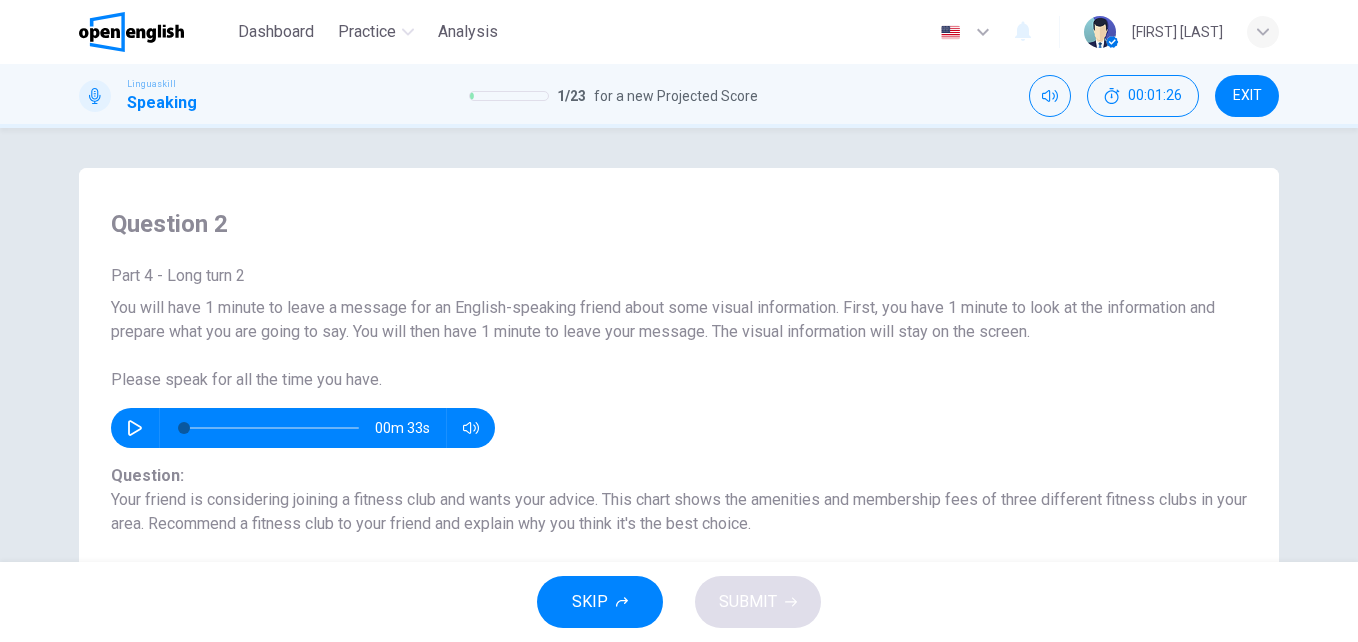 scroll, scrollTop: 54, scrollLeft: 0, axis: vertical 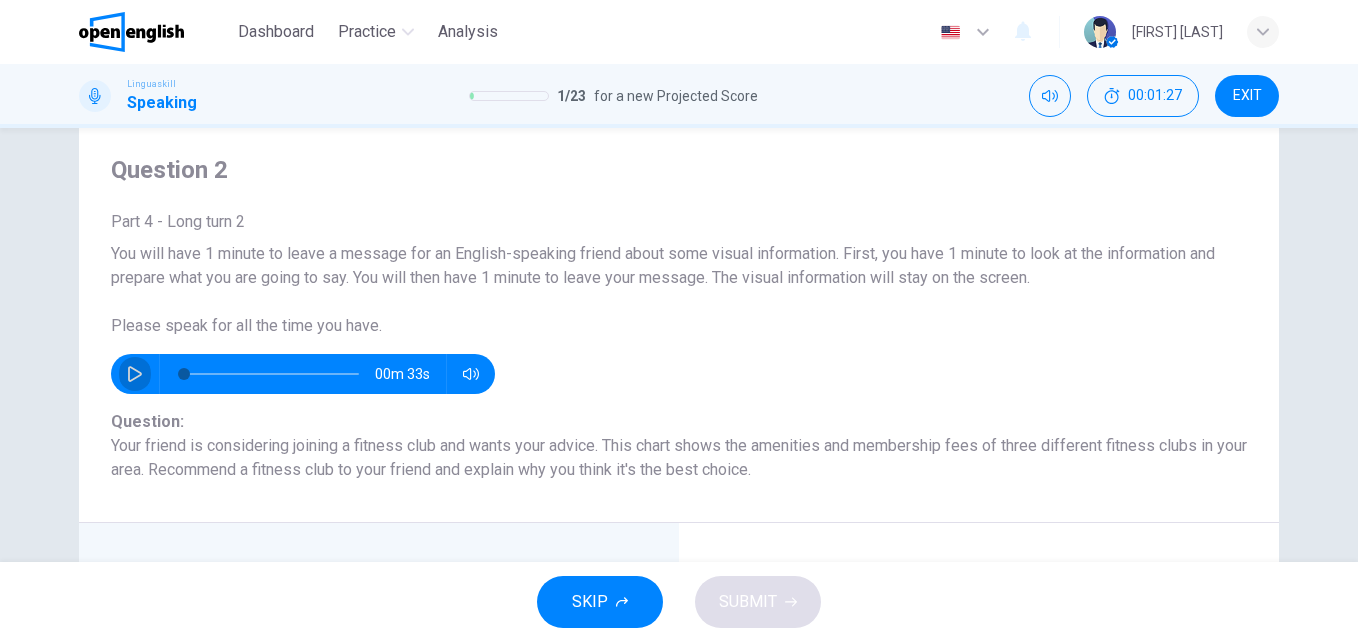 click 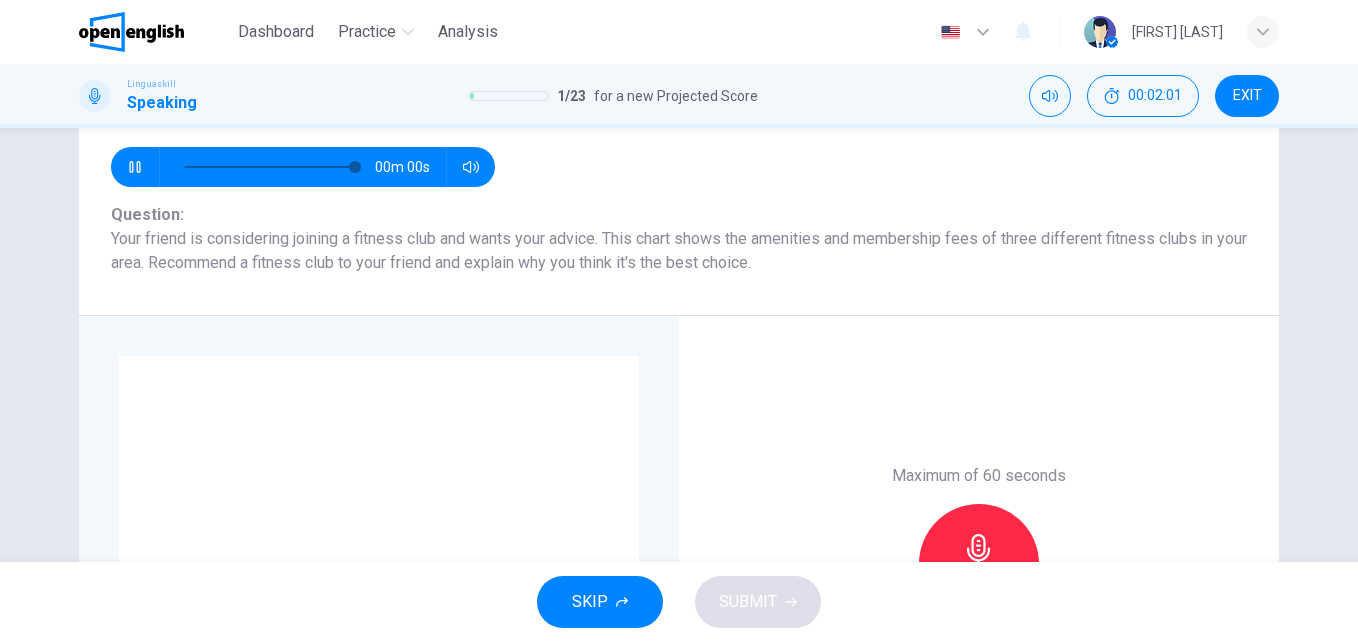 type on "*" 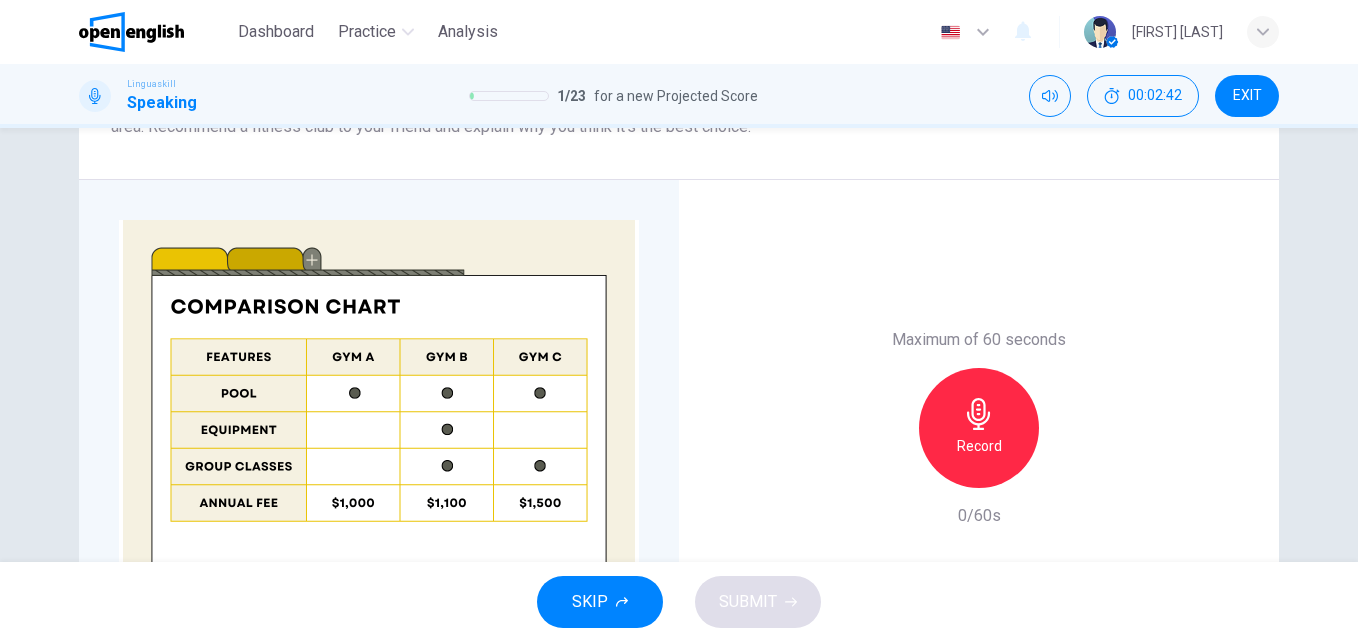 scroll, scrollTop: 393, scrollLeft: 0, axis: vertical 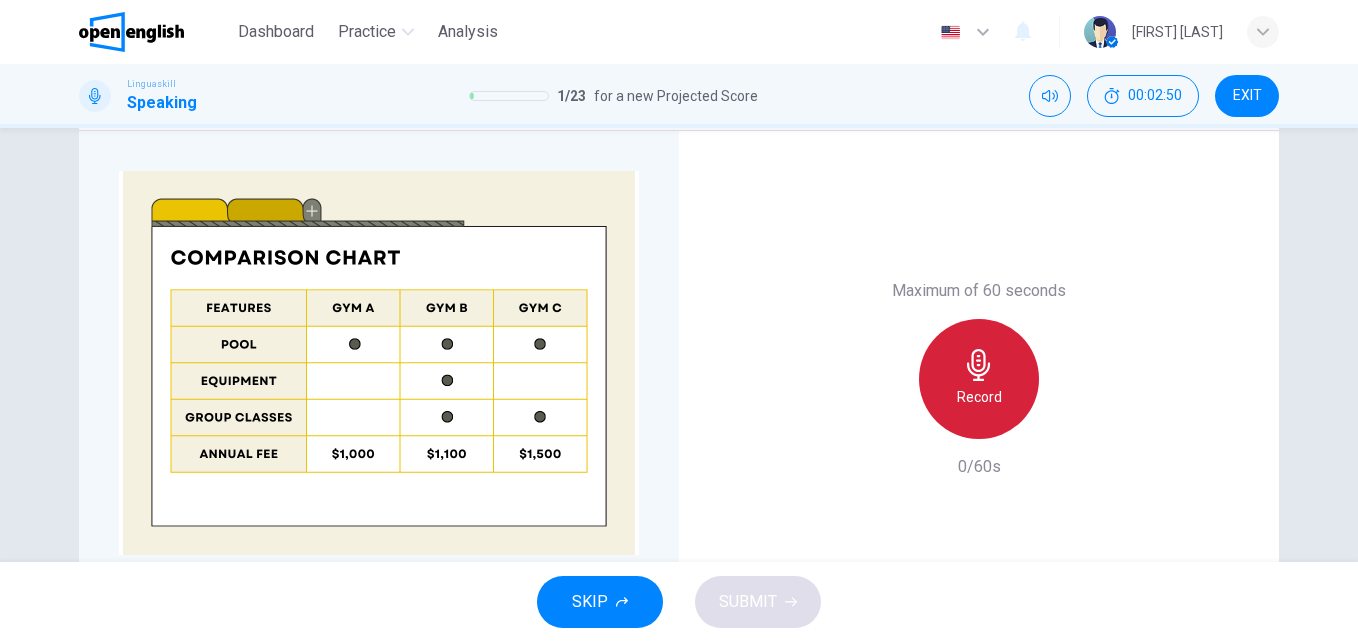 click on "Record" at bounding box center (979, 397) 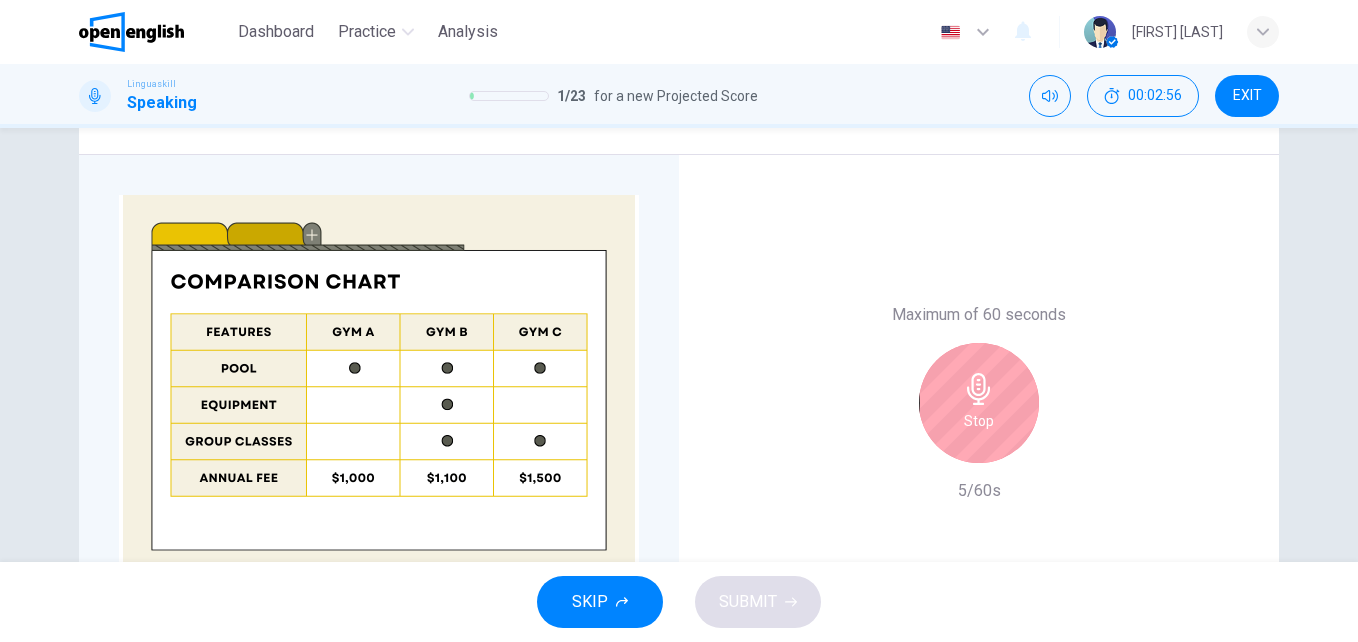 scroll, scrollTop: 429, scrollLeft: 0, axis: vertical 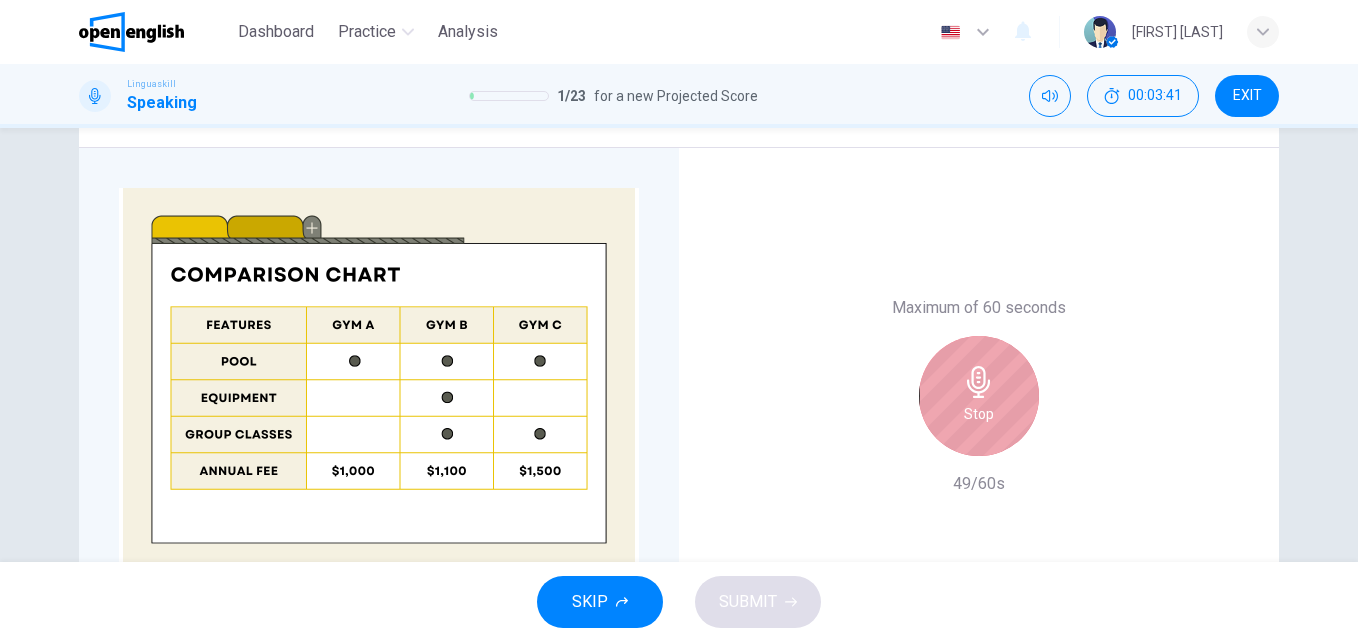 click 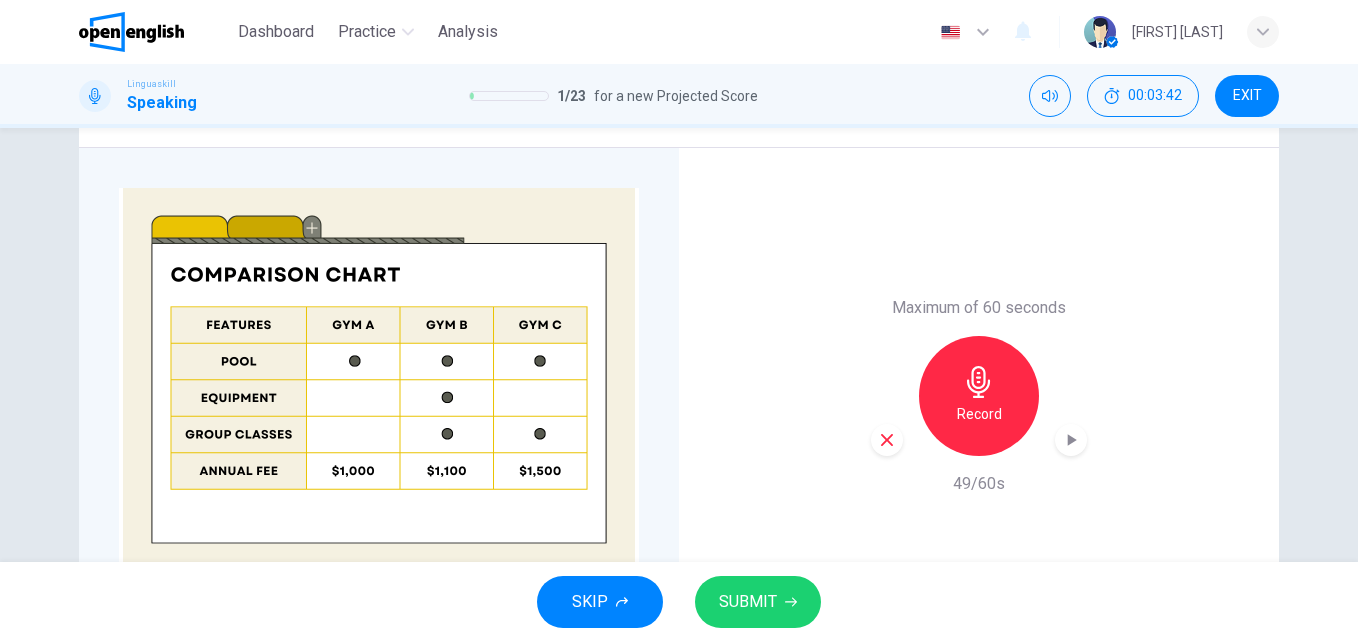 click on "SUBMIT" at bounding box center [748, 602] 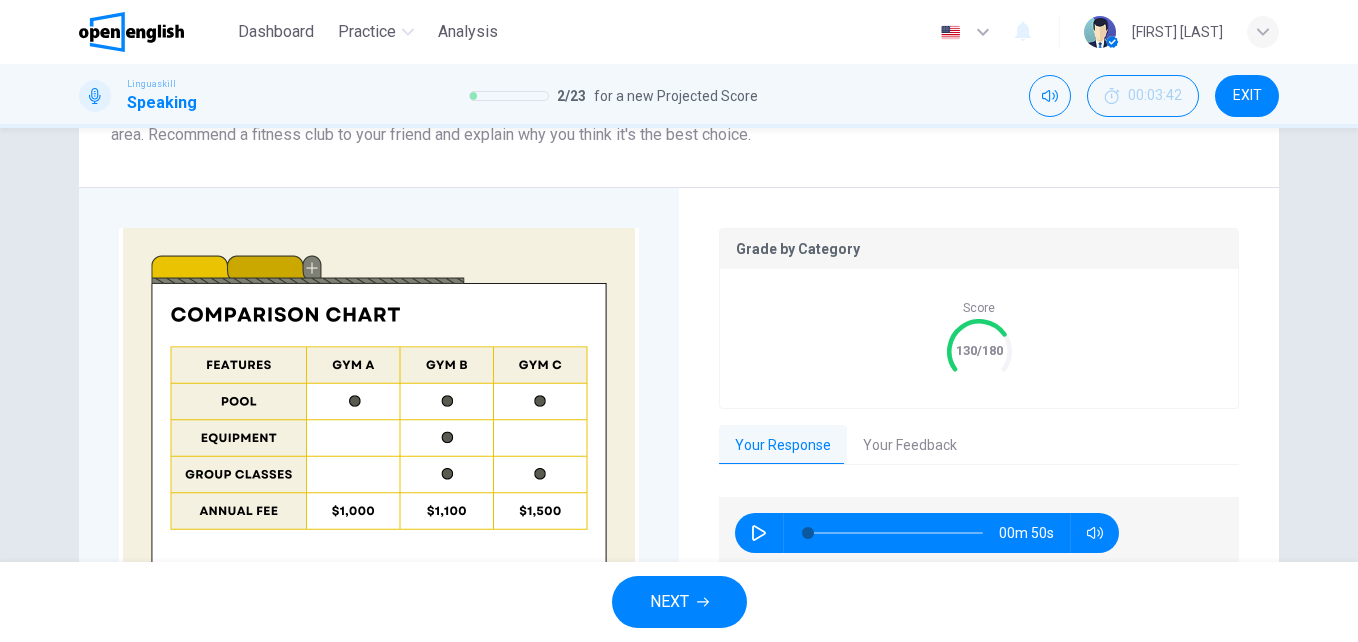 click on "Your Feedback" at bounding box center [910, 446] 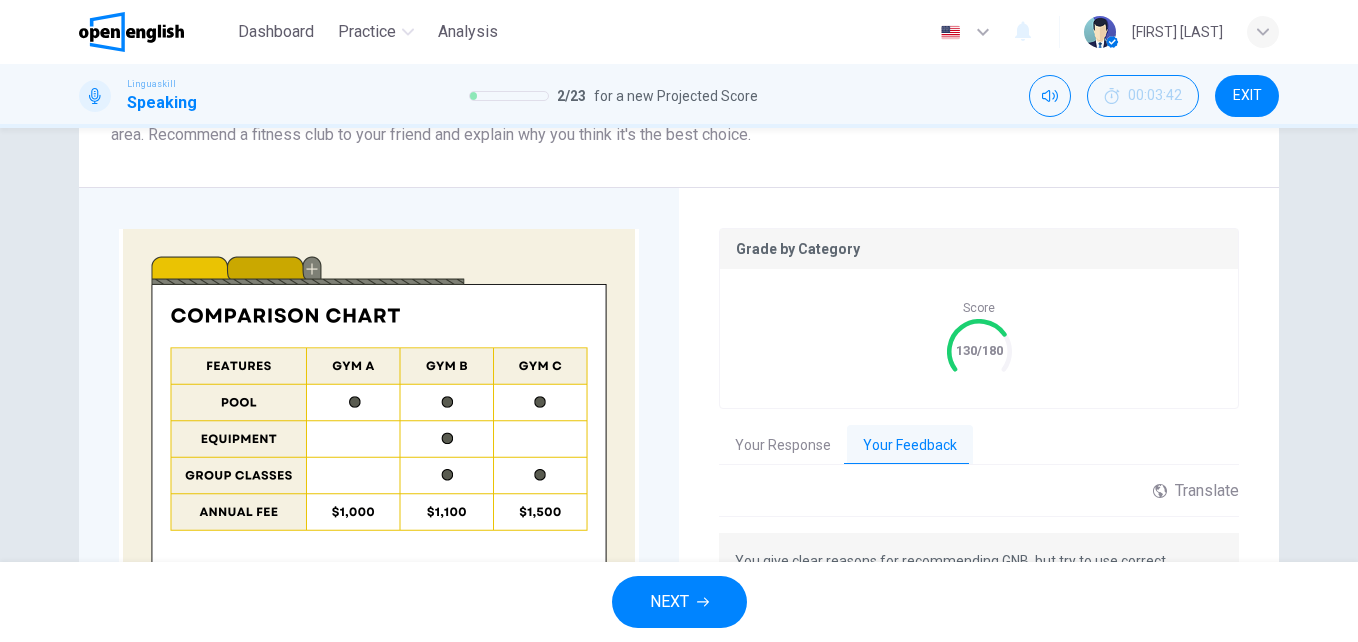 drag, startPoint x: 1341, startPoint y: 404, endPoint x: 1343, endPoint y: 467, distance: 63.03174 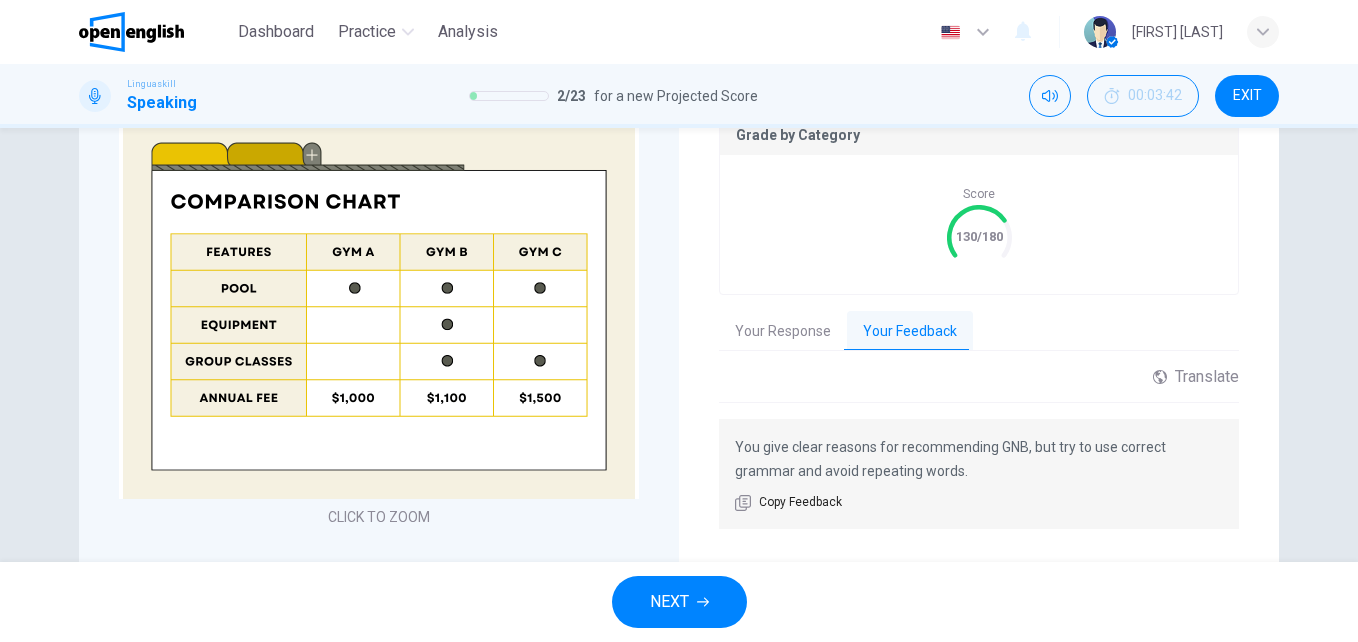 scroll, scrollTop: 592, scrollLeft: 0, axis: vertical 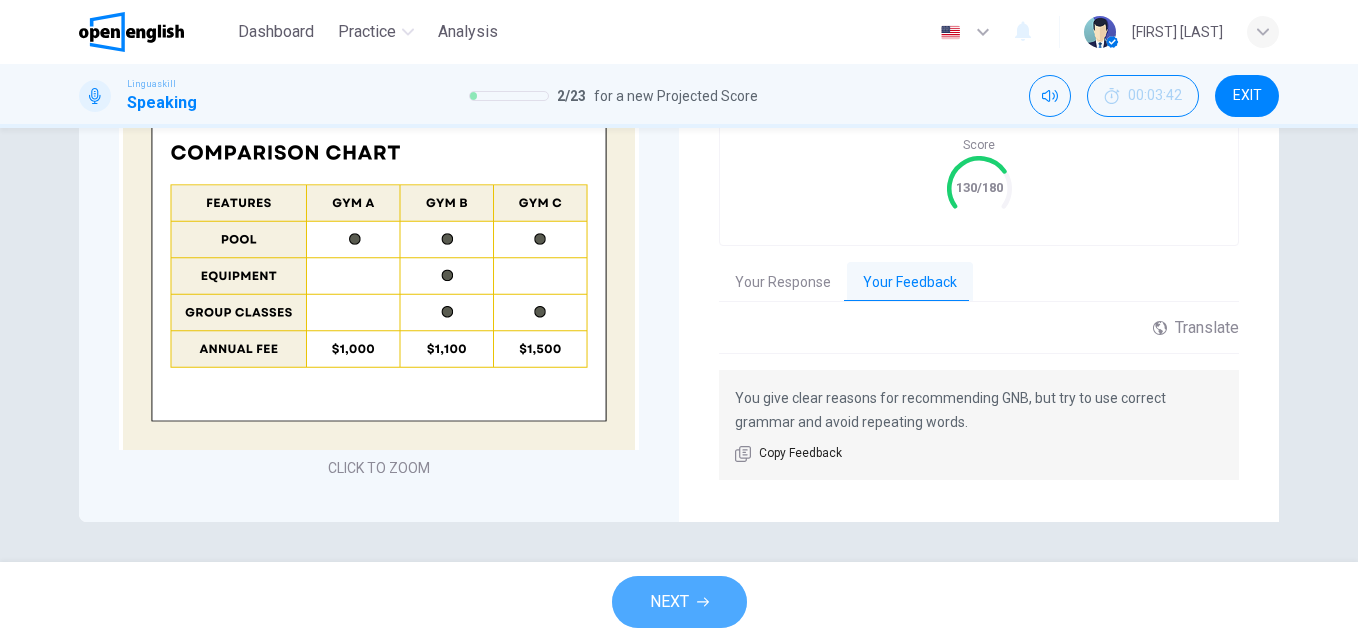click on "NEXT" at bounding box center (679, 602) 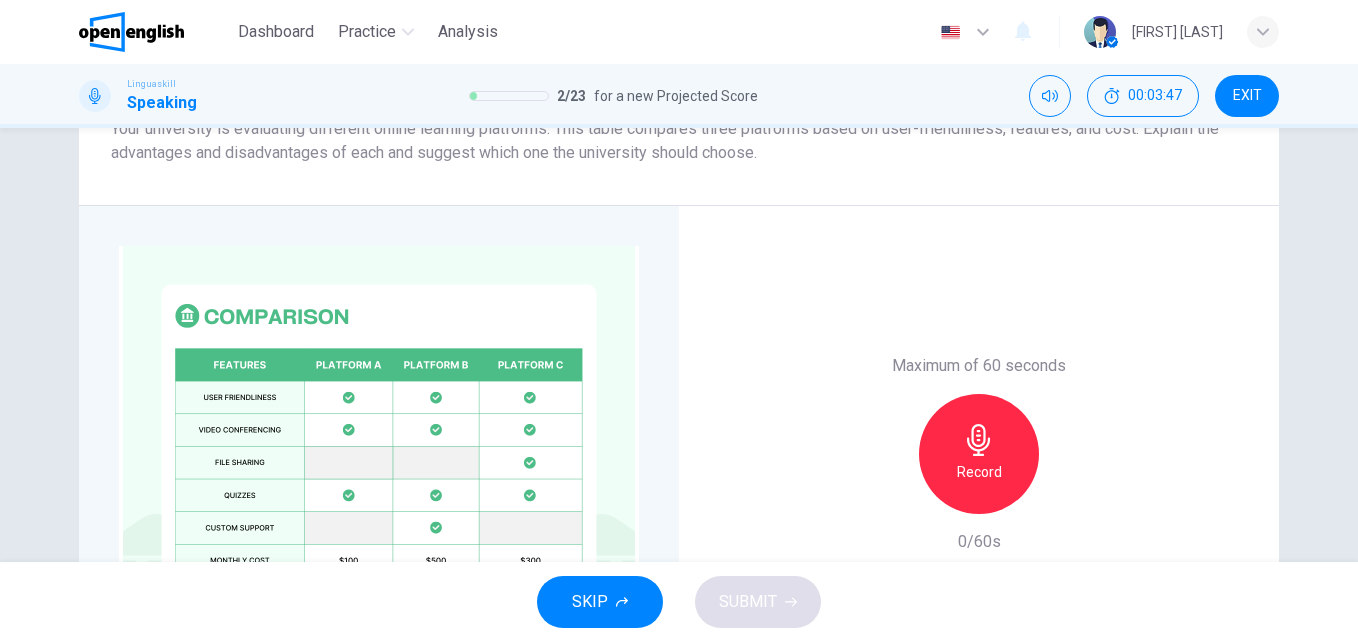 scroll, scrollTop: 336, scrollLeft: 0, axis: vertical 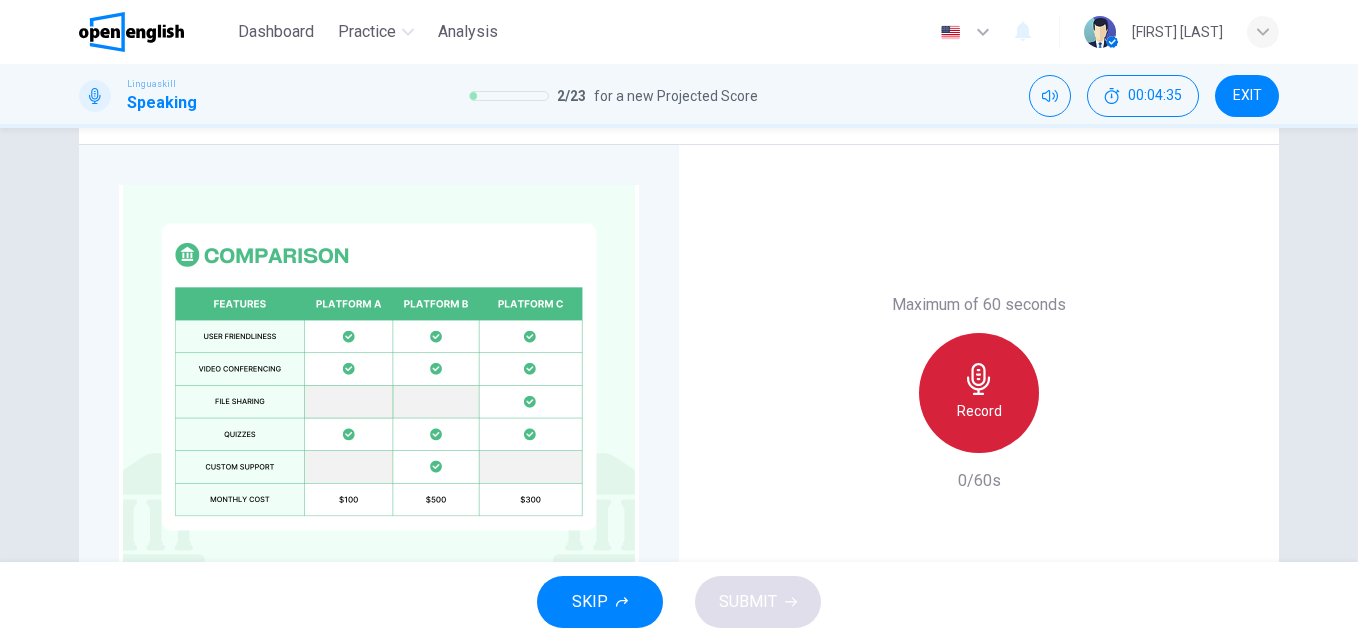 click on "Record" at bounding box center (979, 411) 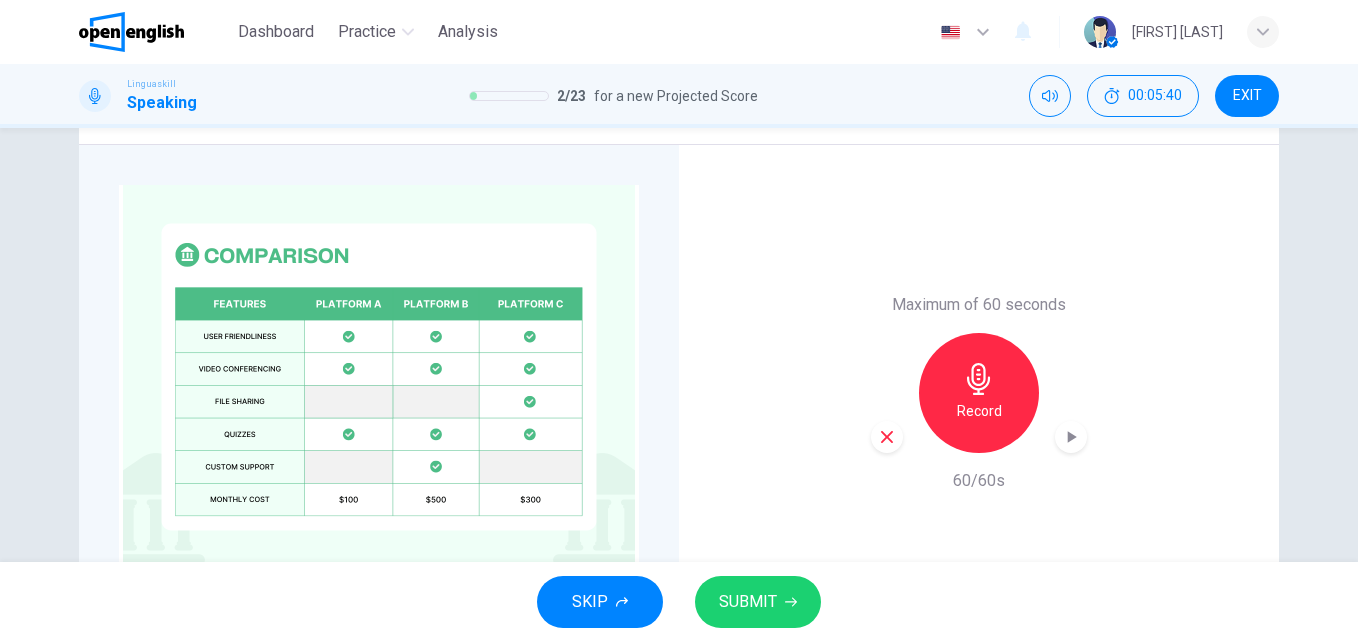 click on "SUBMIT" at bounding box center [748, 602] 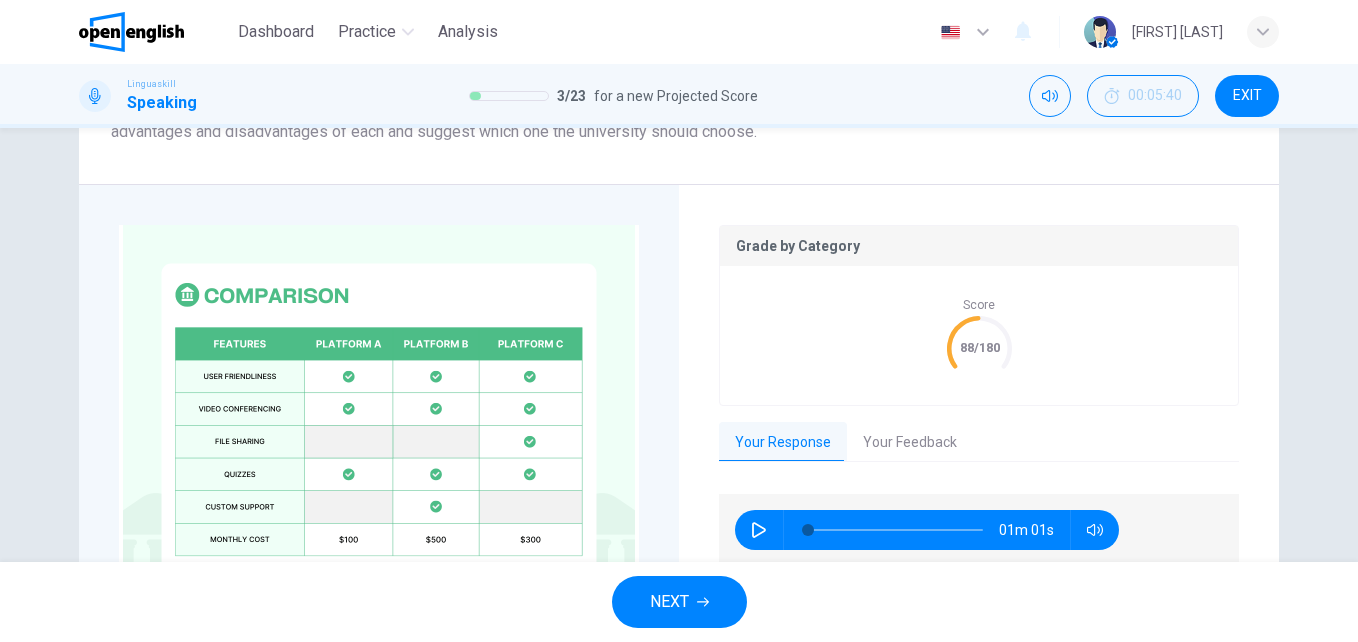 click on "Your Feedback" at bounding box center (910, 443) 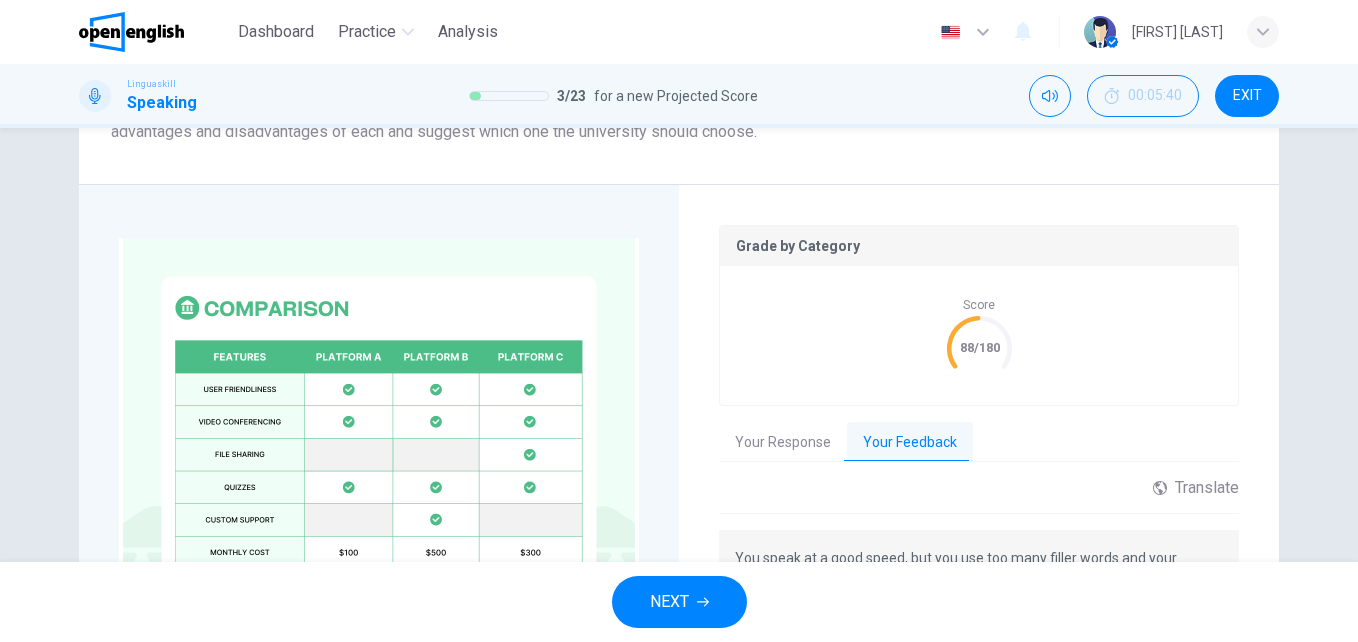 click on "Question   3 Part 4 - Long turn 2 You will have 1 minute to leave a message for an English-speaking friend about some visual information. First, you have 1 minute to look at the information and prepare what you are going to say. You will then have 1 minute to leave your message. The visual information will stay on the screen. Please speak for all the time you have. Your university is evaluating different online learning platforms.  This table compares three platforms based on user-friendliness, features, and cost.  Explain the advantages and disadvantages of each and suggest which one the university should choose. 00m 33s Question :  Your university is evaluating different online learning platforms.  This table compares three platforms based on user-friendliness, features, and cost.  Explain the advantages and disadvantages of each and suggest which one the university should choose. CLICK TO ZOOM Grade by Category Score 88/180 Your Response Your Feedback 01m 01s  Translate ​ ​ Powered by    Copy Feedback" at bounding box center (679, 345) 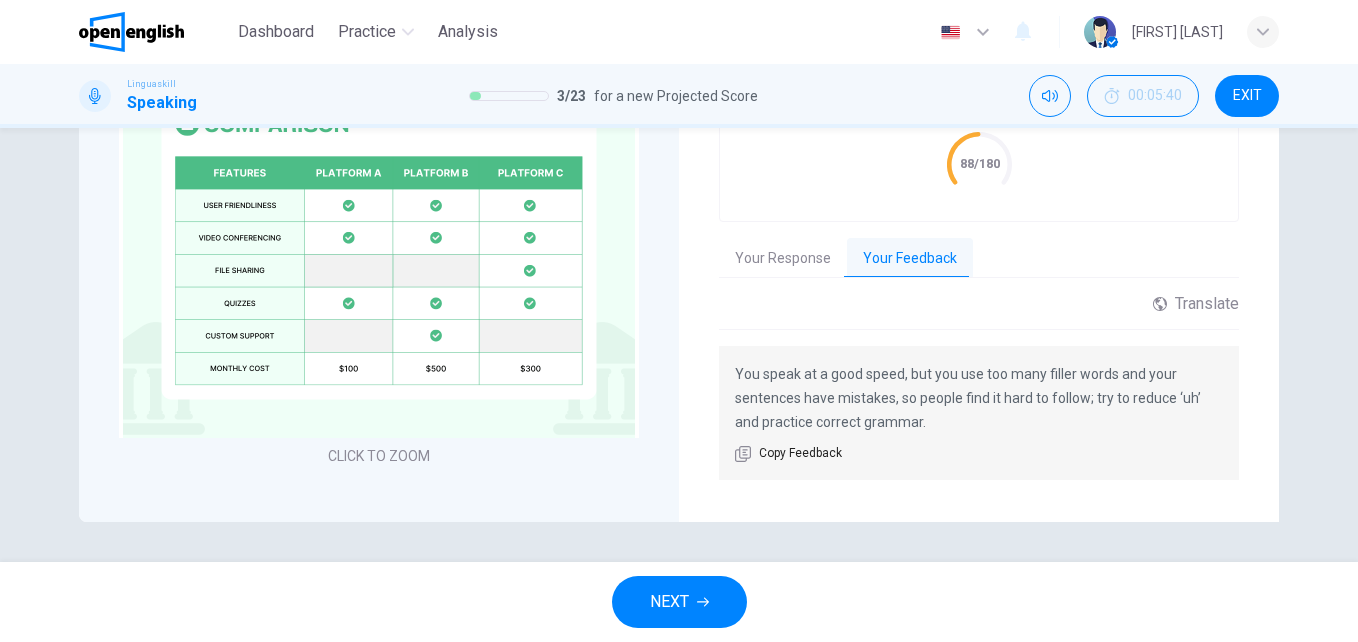 scroll, scrollTop: 603, scrollLeft: 0, axis: vertical 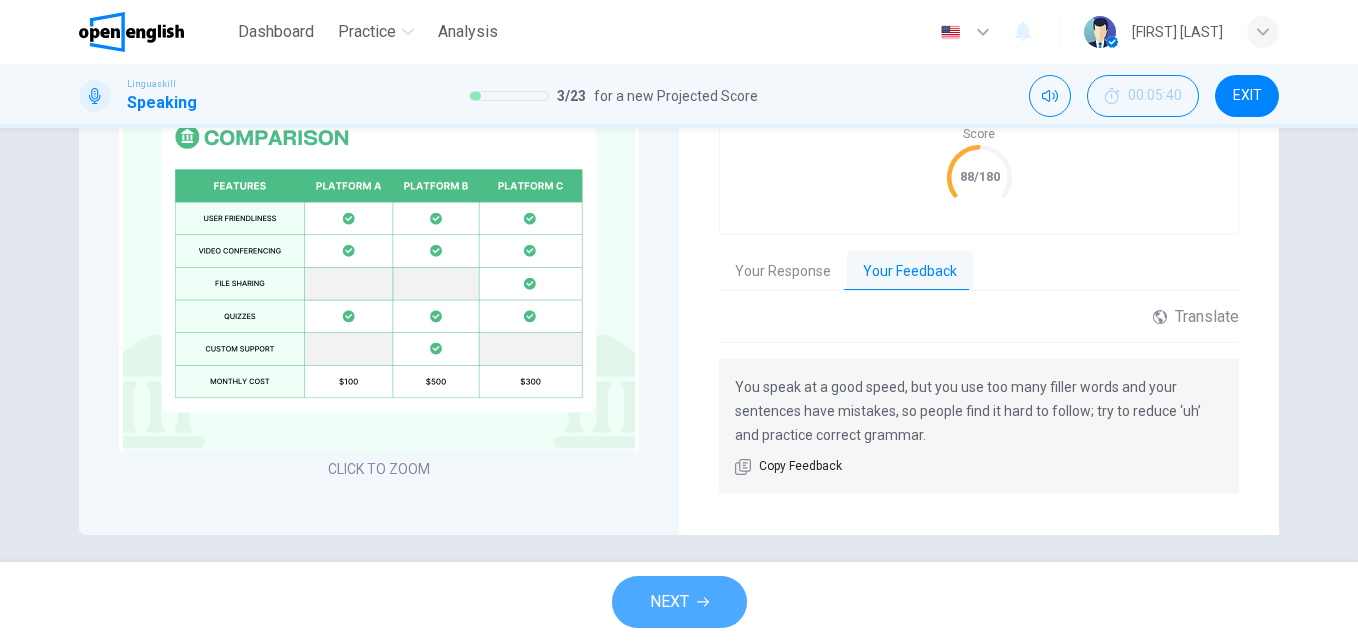 click on "NEXT" at bounding box center (669, 602) 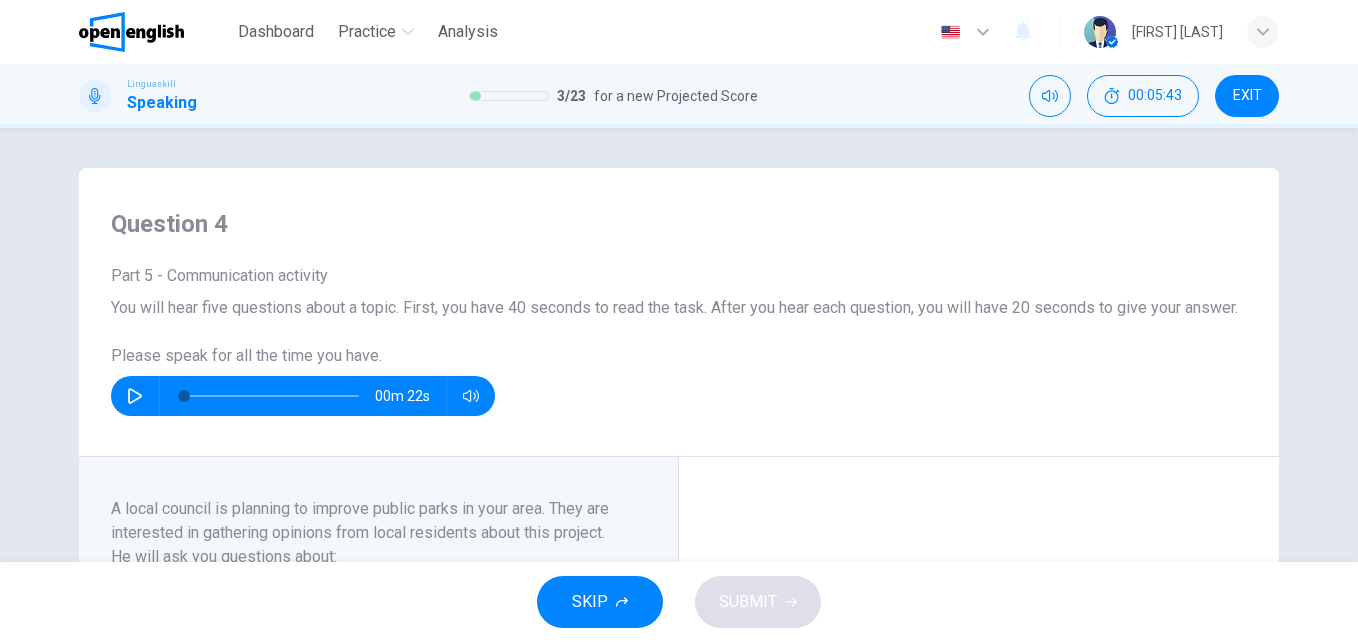 drag, startPoint x: 1343, startPoint y: 276, endPoint x: 1340, endPoint y: 333, distance: 57.07889 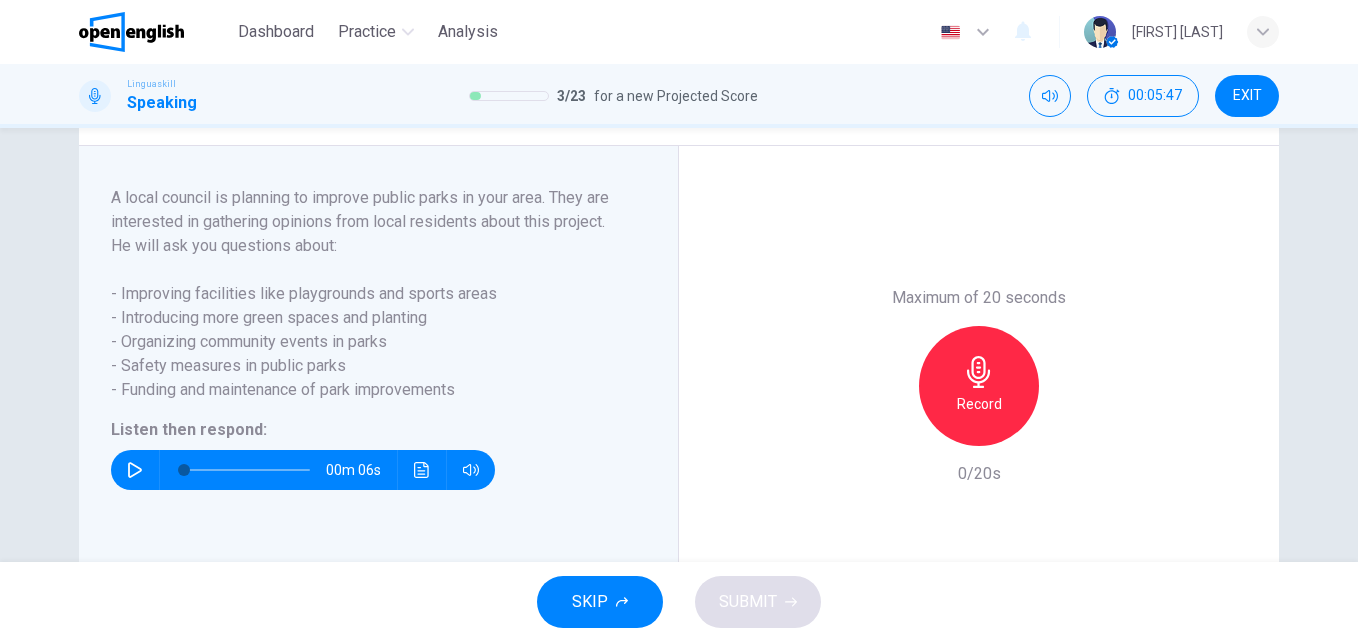 scroll, scrollTop: 309, scrollLeft: 0, axis: vertical 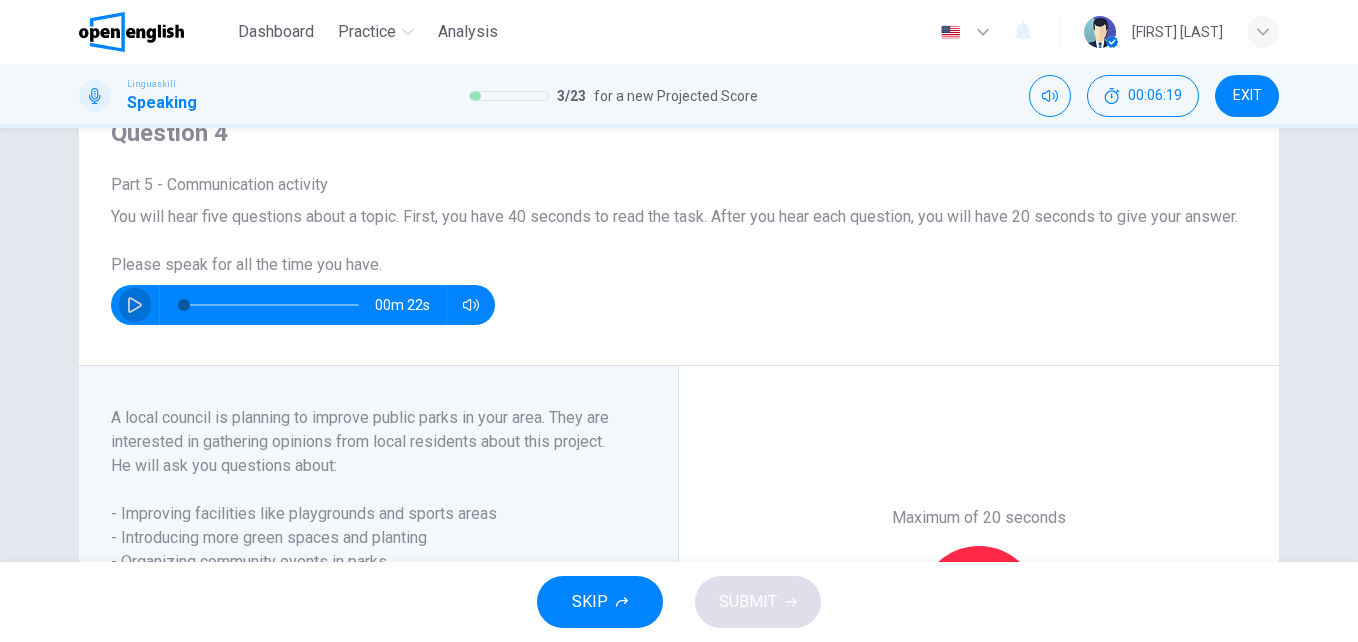 click 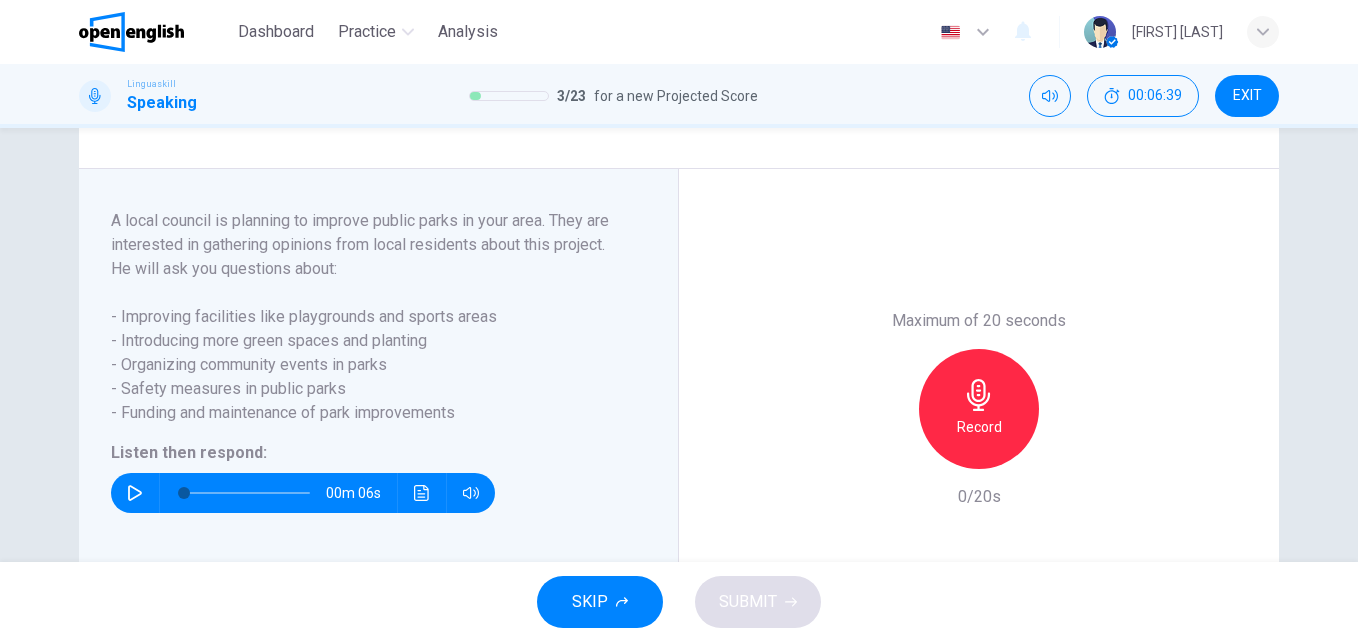scroll, scrollTop: 318, scrollLeft: 0, axis: vertical 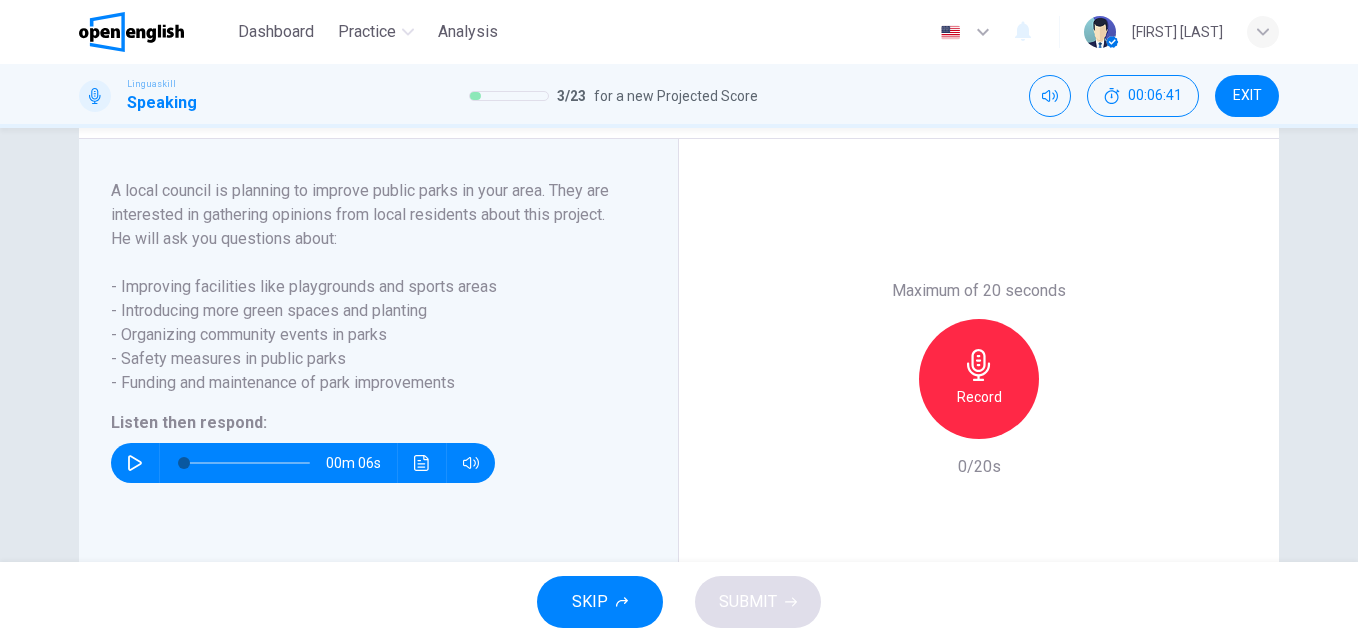 type on "*" 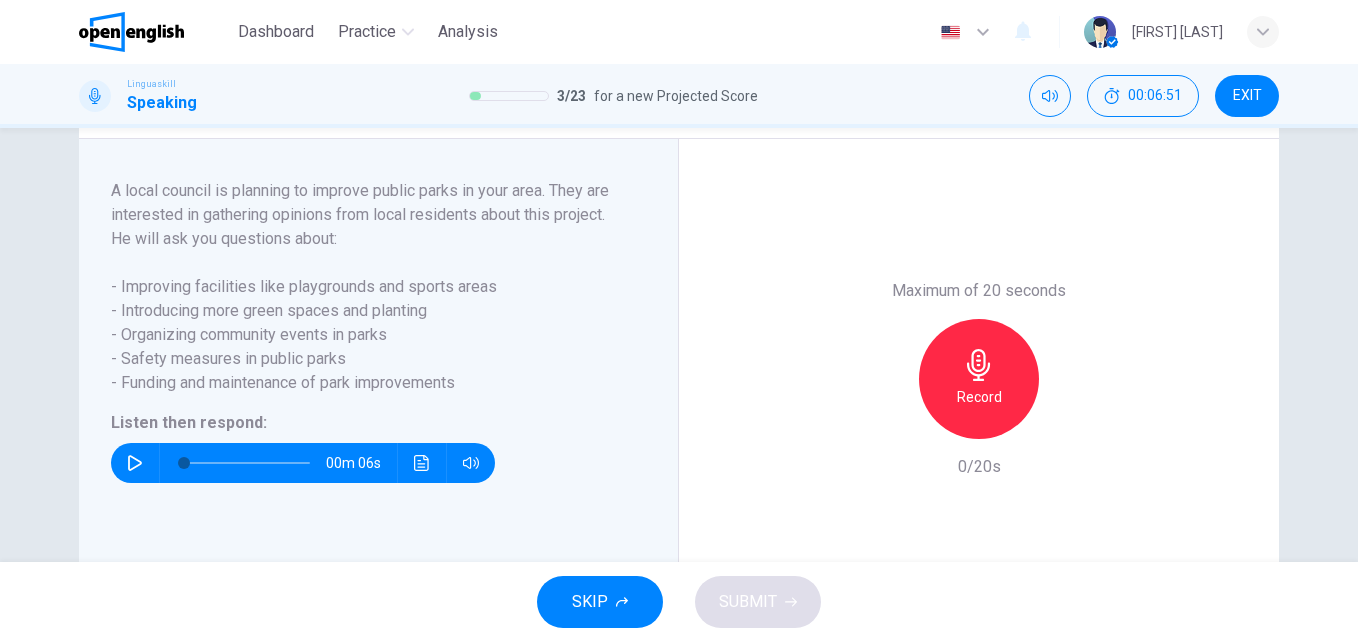 click 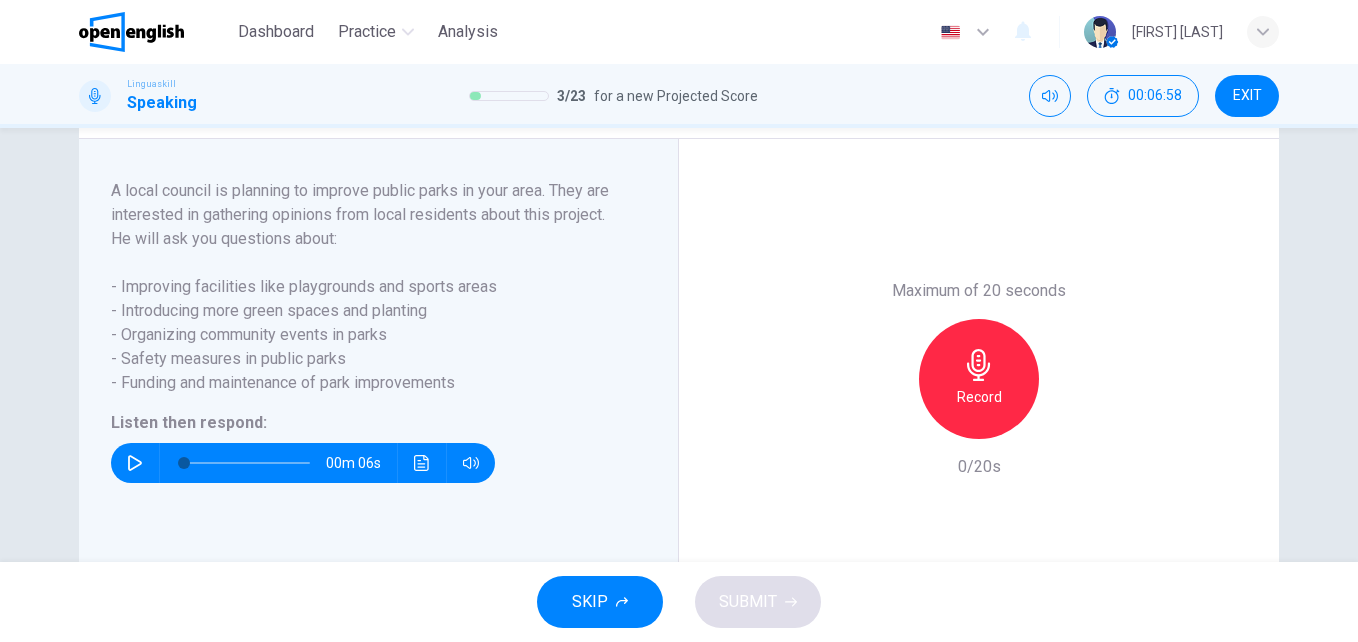 click 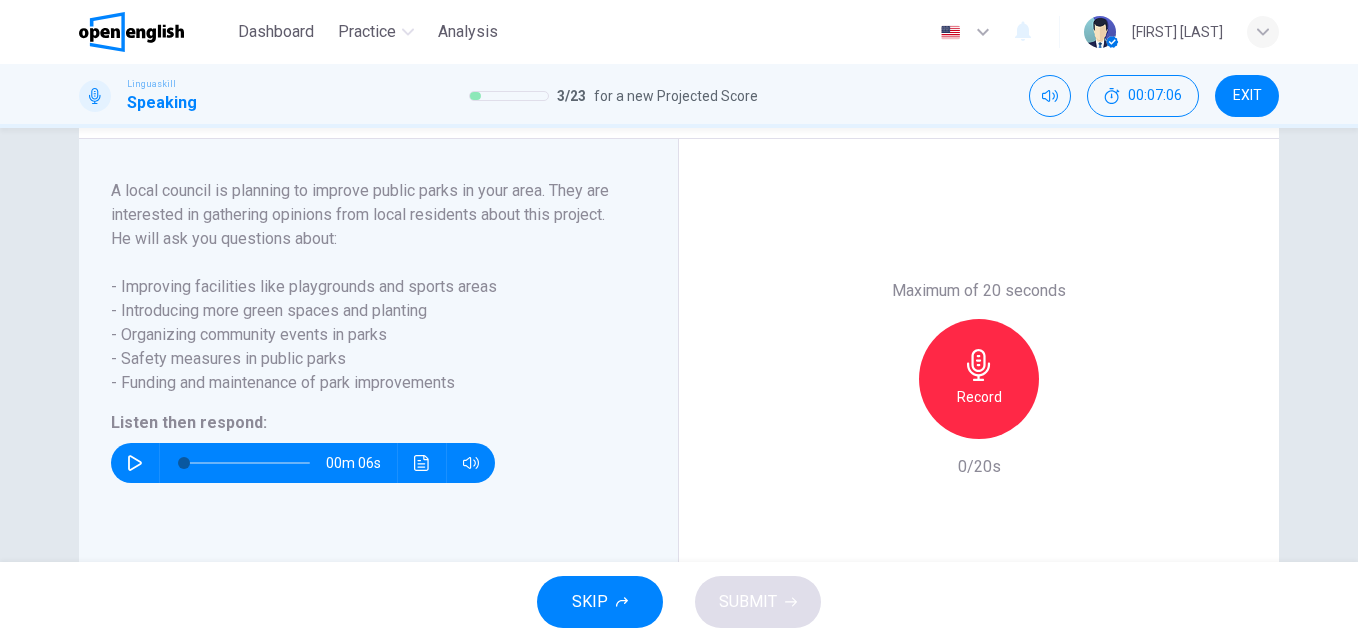 click 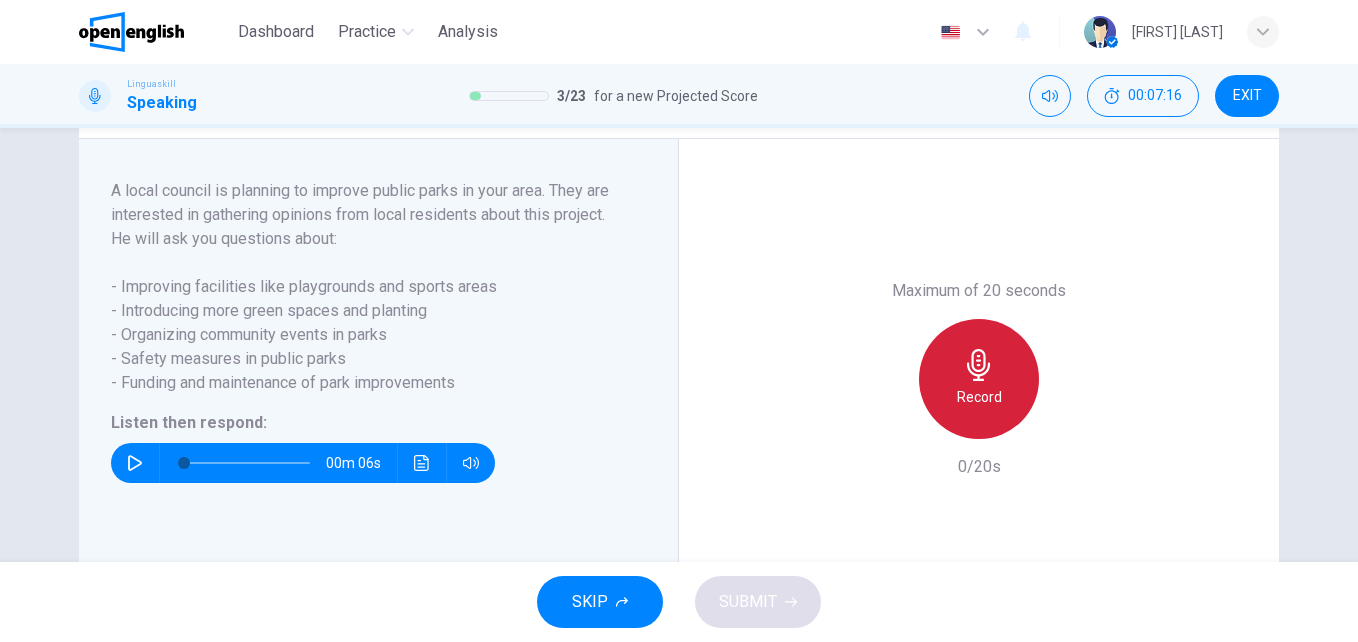 click on "Record" at bounding box center (979, 379) 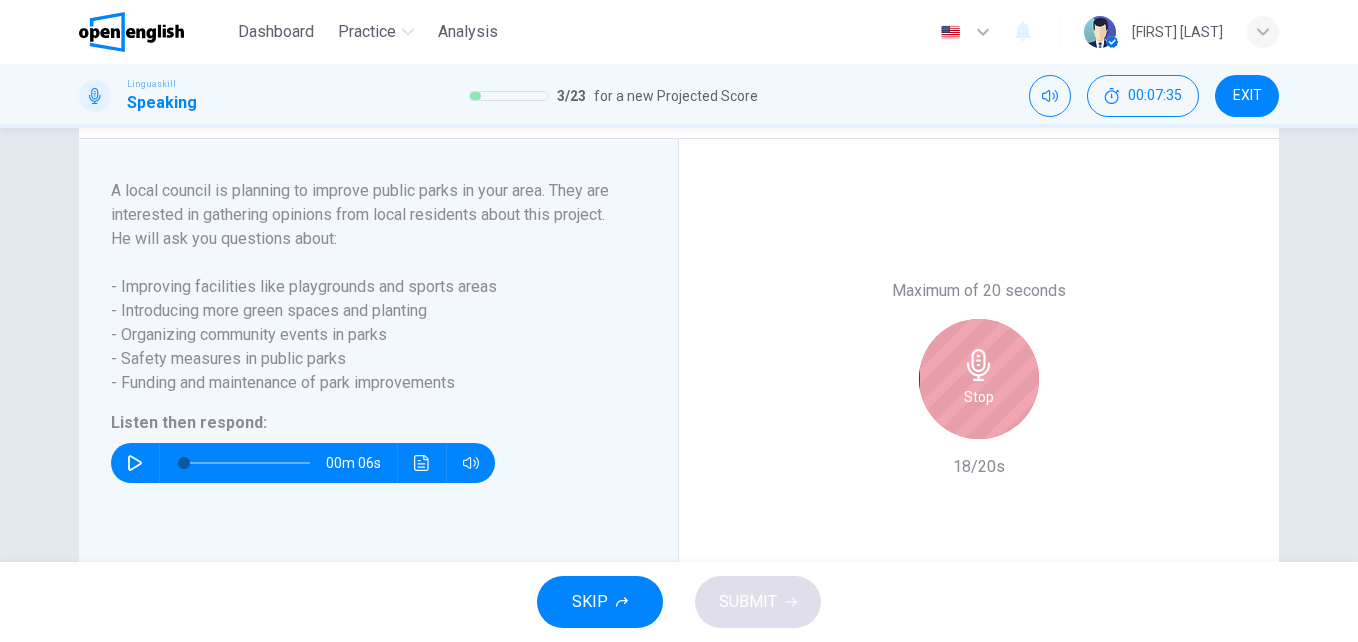 click on "Stop" at bounding box center (979, 397) 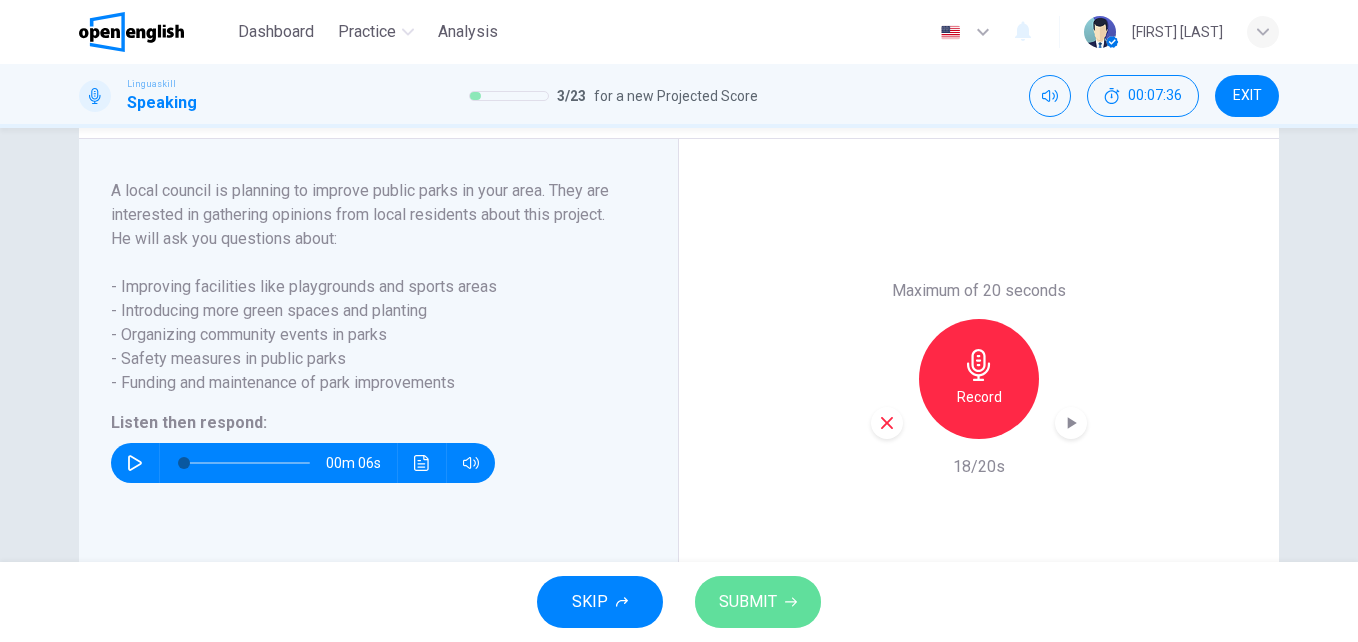 click on "SUBMIT" at bounding box center [758, 602] 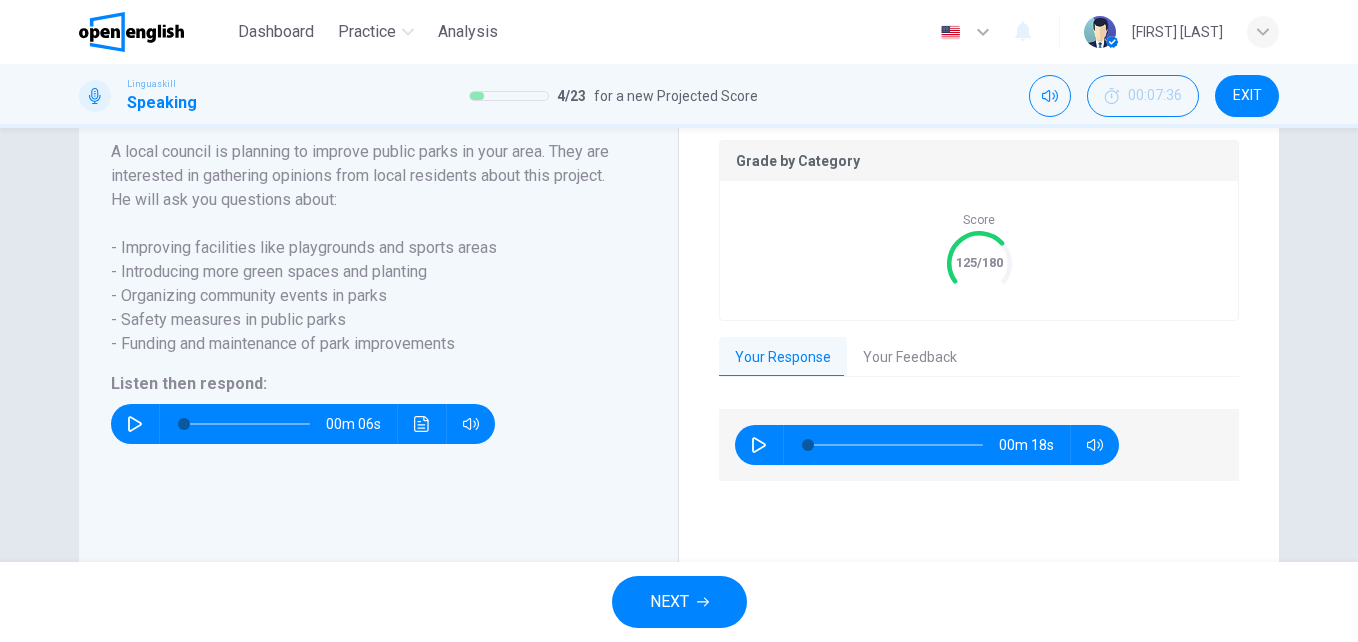 scroll, scrollTop: 444, scrollLeft: 0, axis: vertical 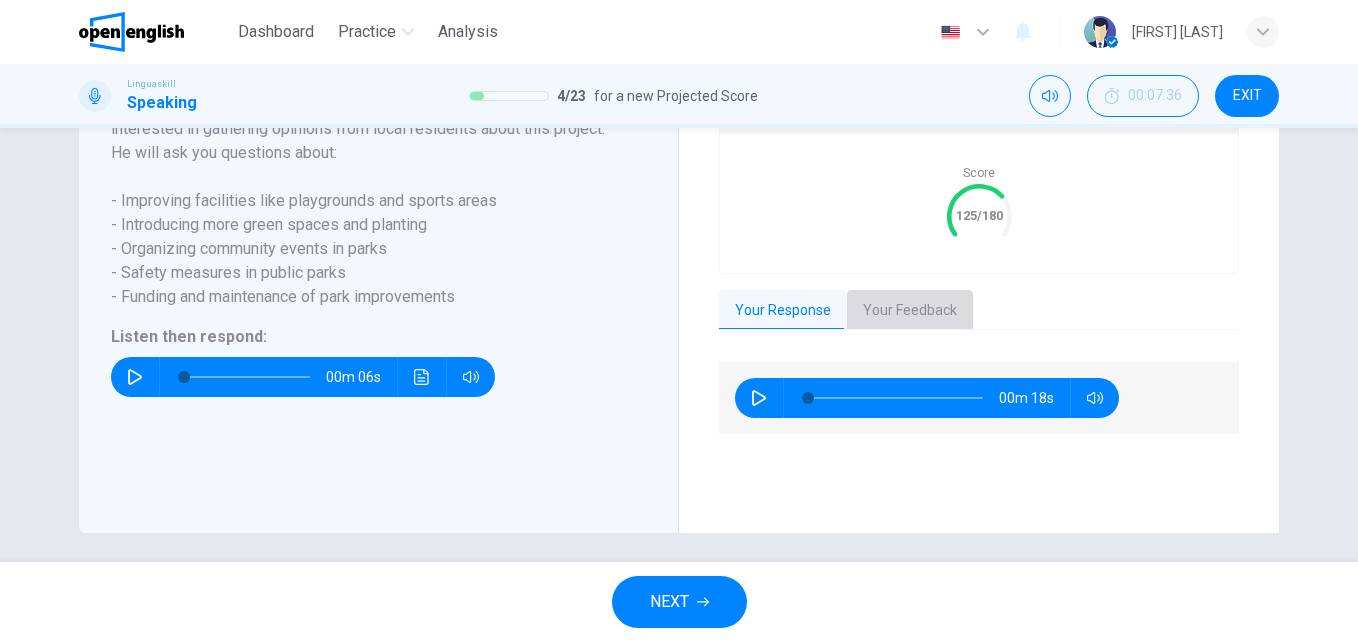 click on "Your Feedback" at bounding box center [910, 311] 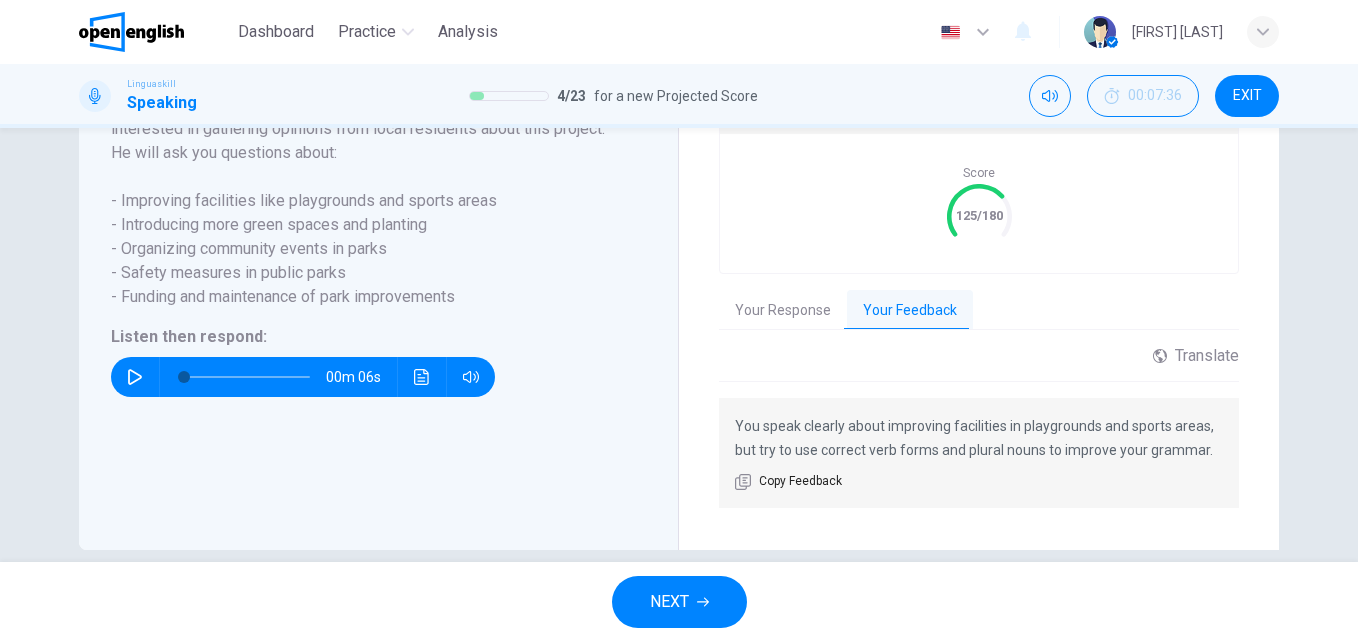 click on "NEXT" at bounding box center (679, 602) 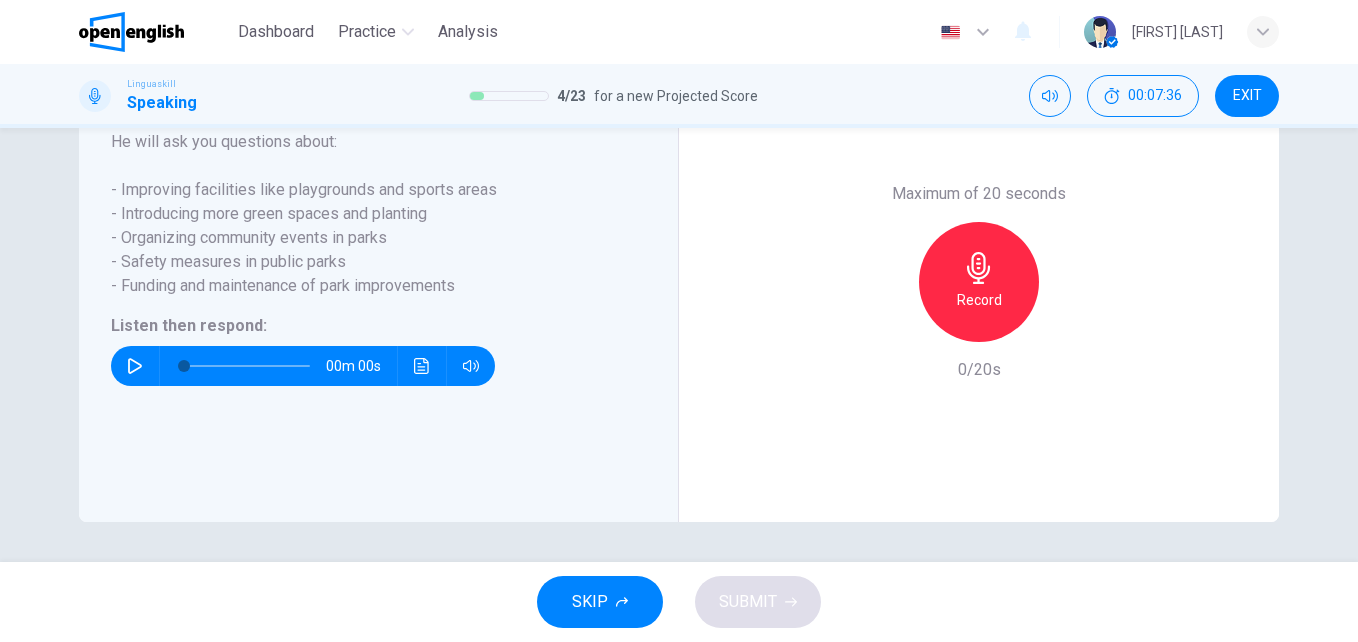 scroll, scrollTop: 404, scrollLeft: 0, axis: vertical 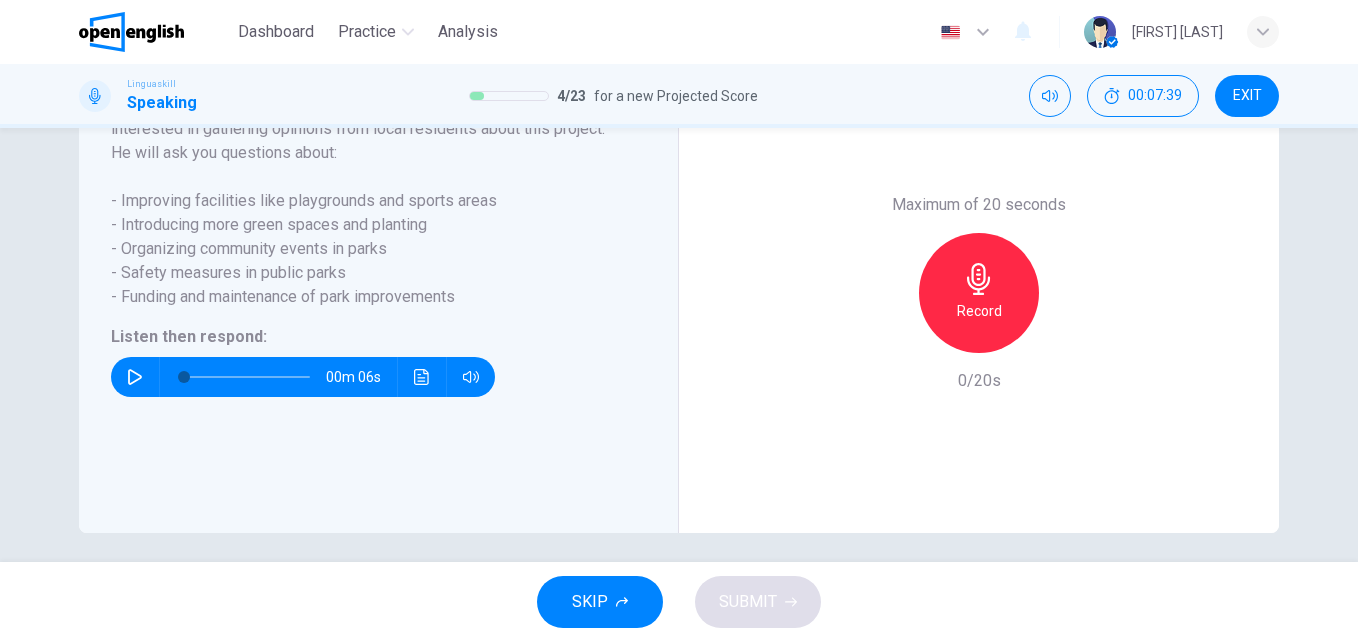 click 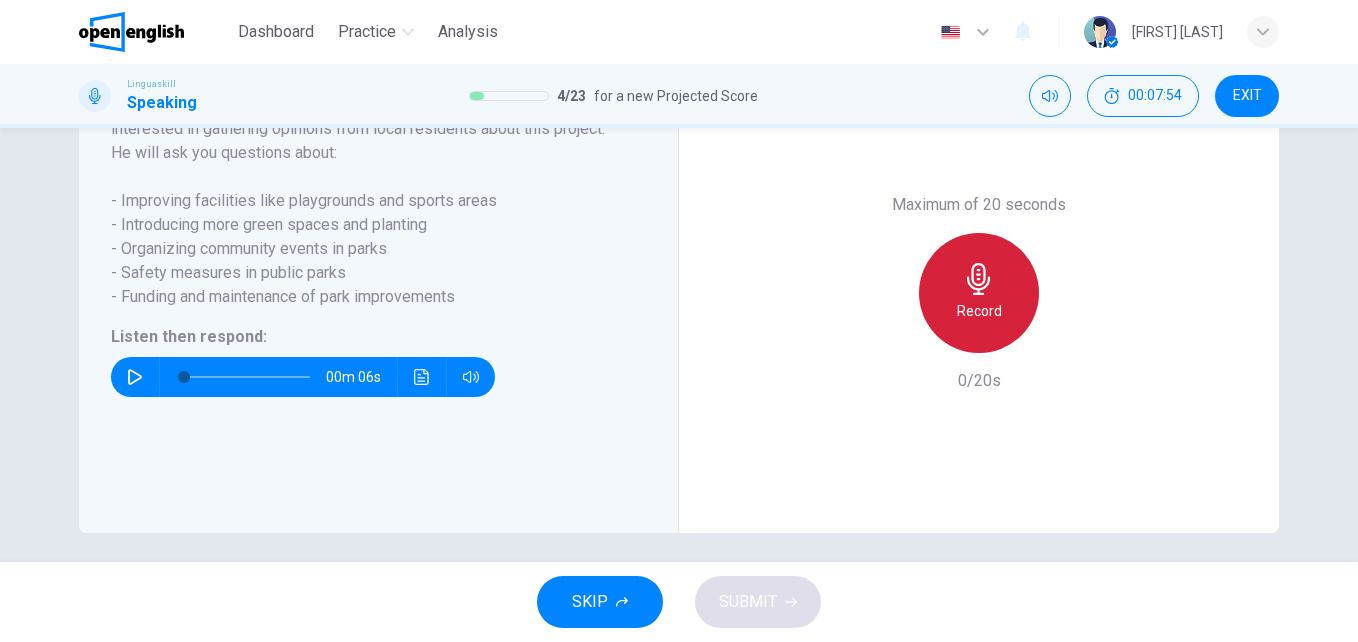 click on "Record" at bounding box center (979, 311) 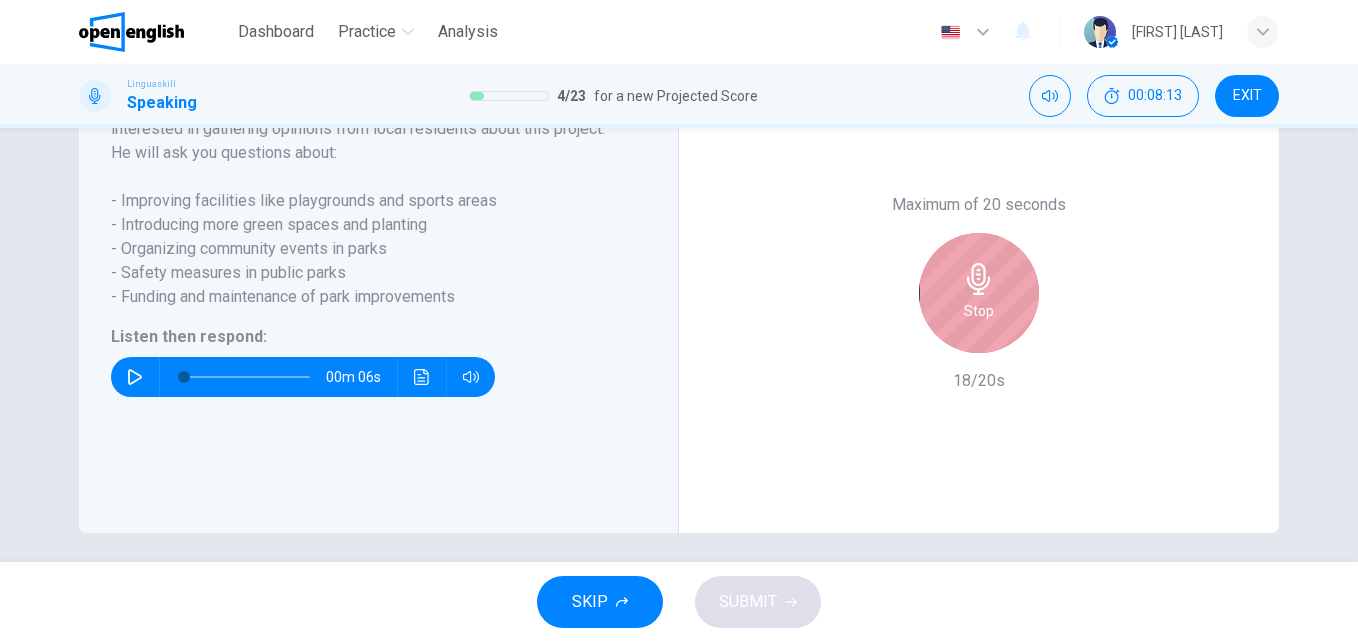 click on "Stop" at bounding box center (979, 293) 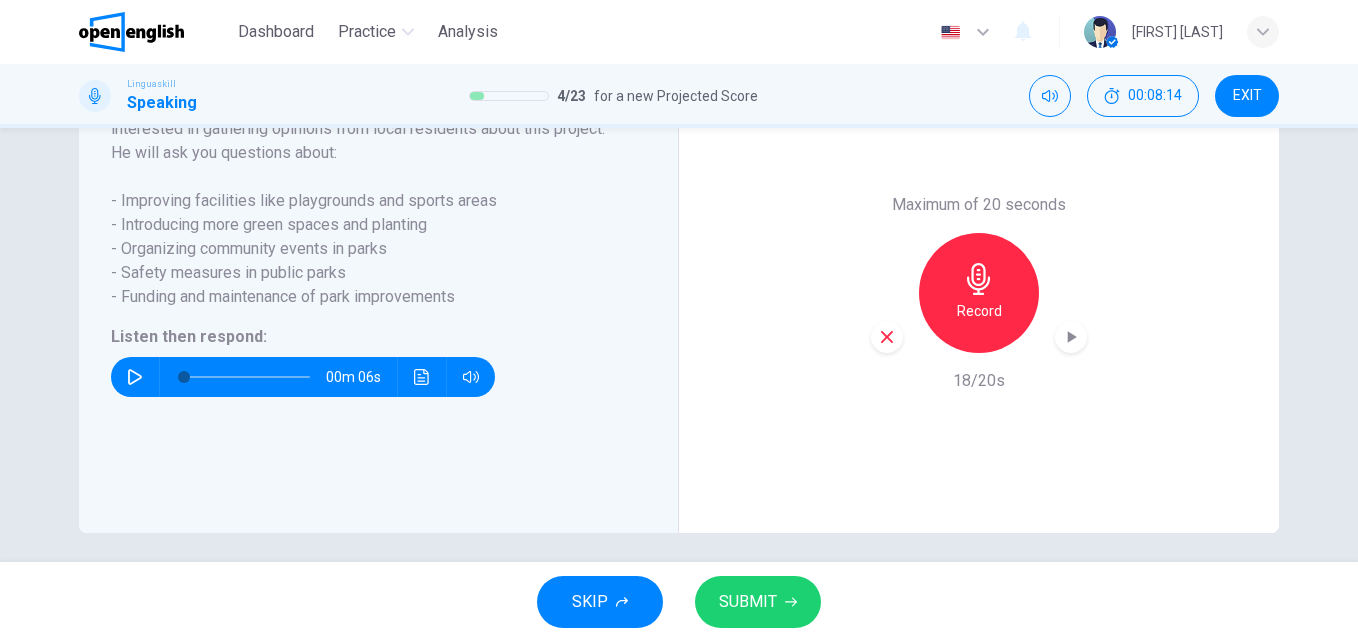 click 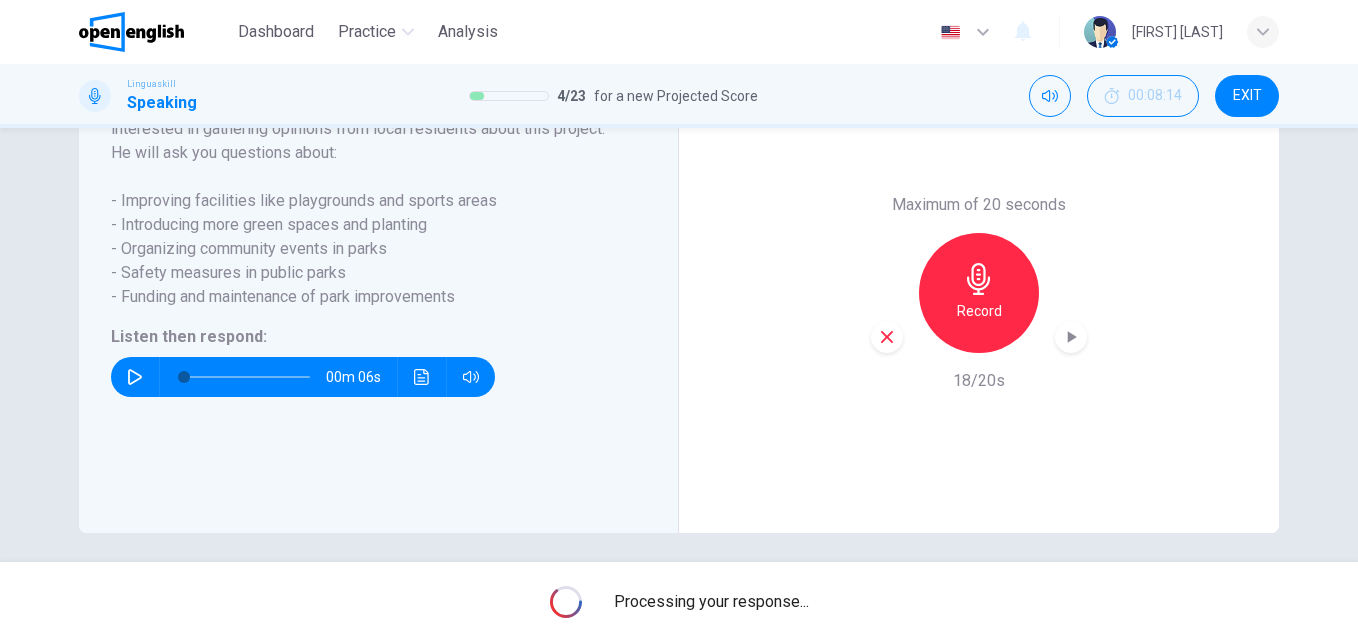 scroll, scrollTop: 444, scrollLeft: 0, axis: vertical 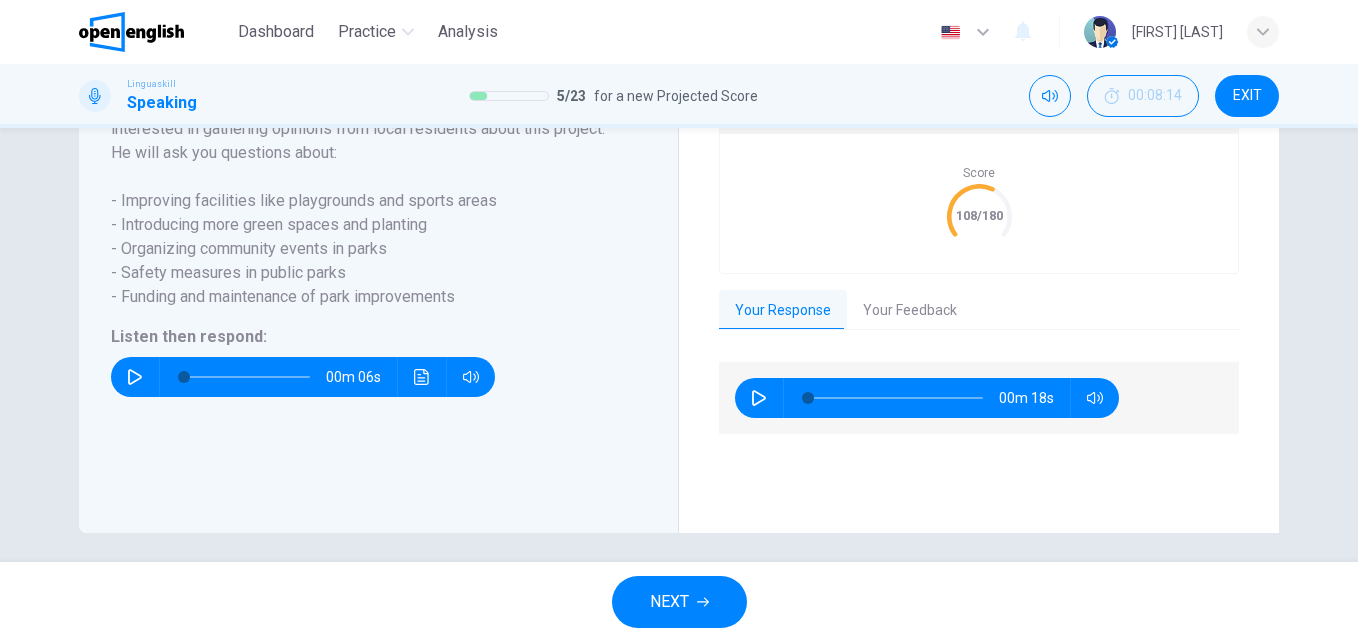 click on "Your Feedback" at bounding box center [910, 311] 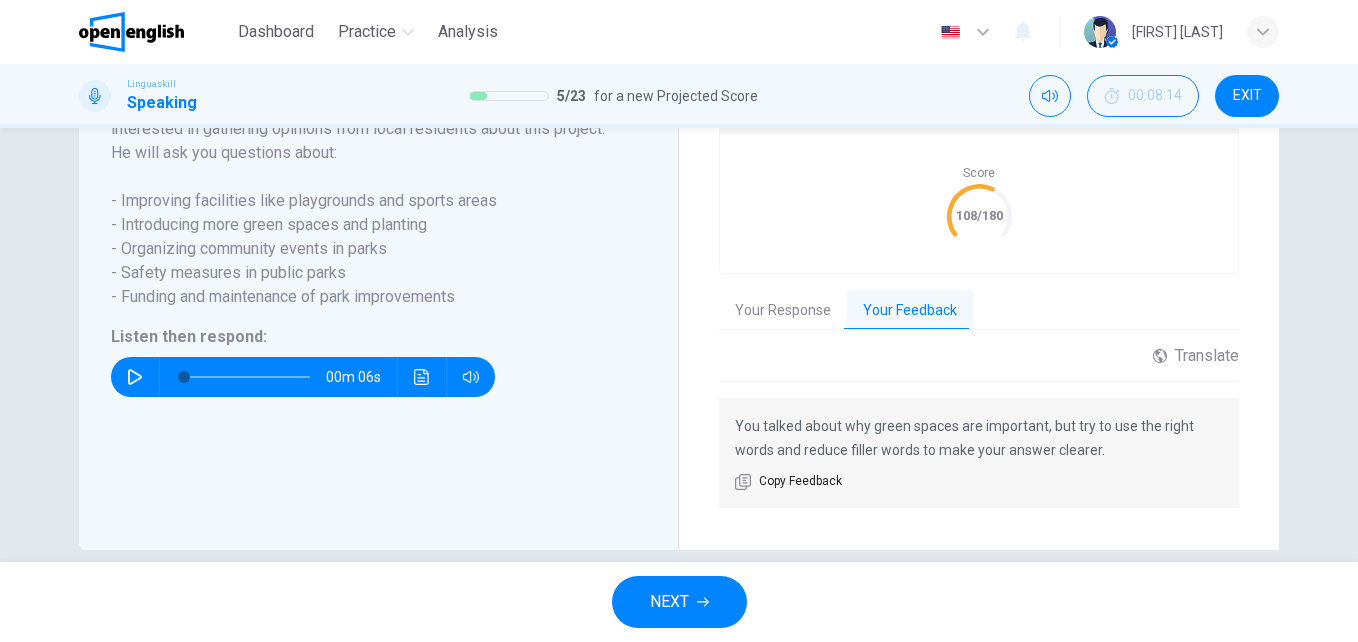 click on "NEXT" at bounding box center (669, 602) 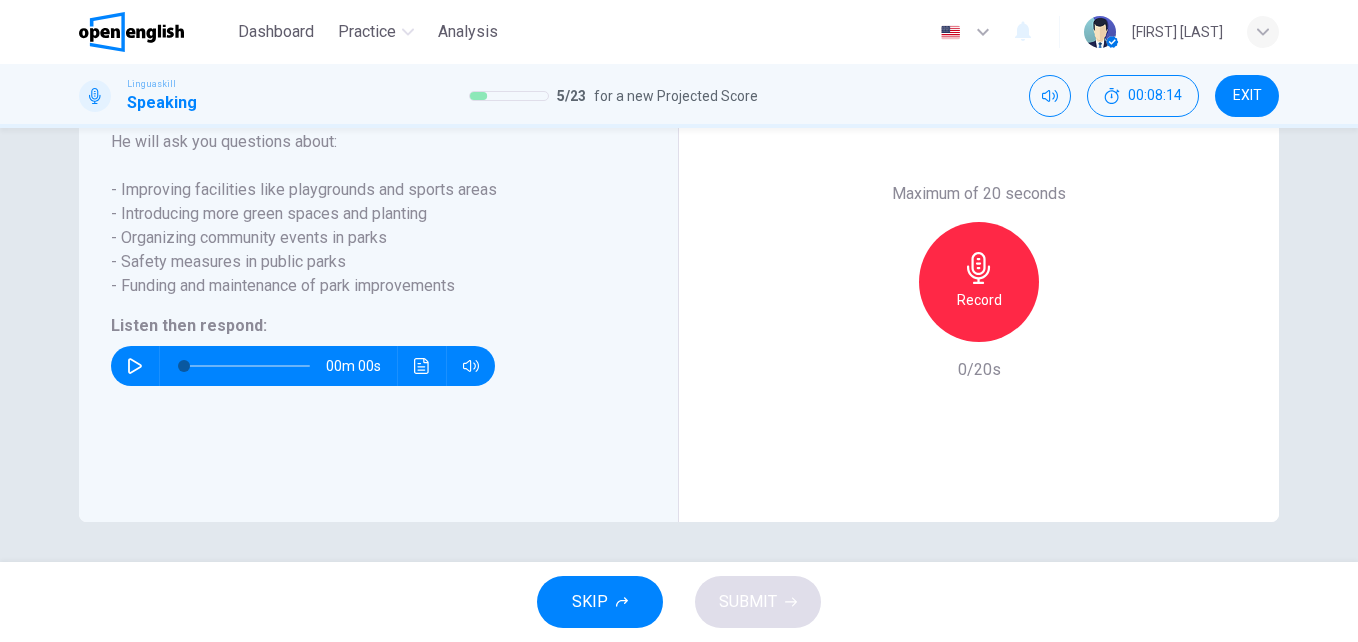 scroll, scrollTop: 404, scrollLeft: 0, axis: vertical 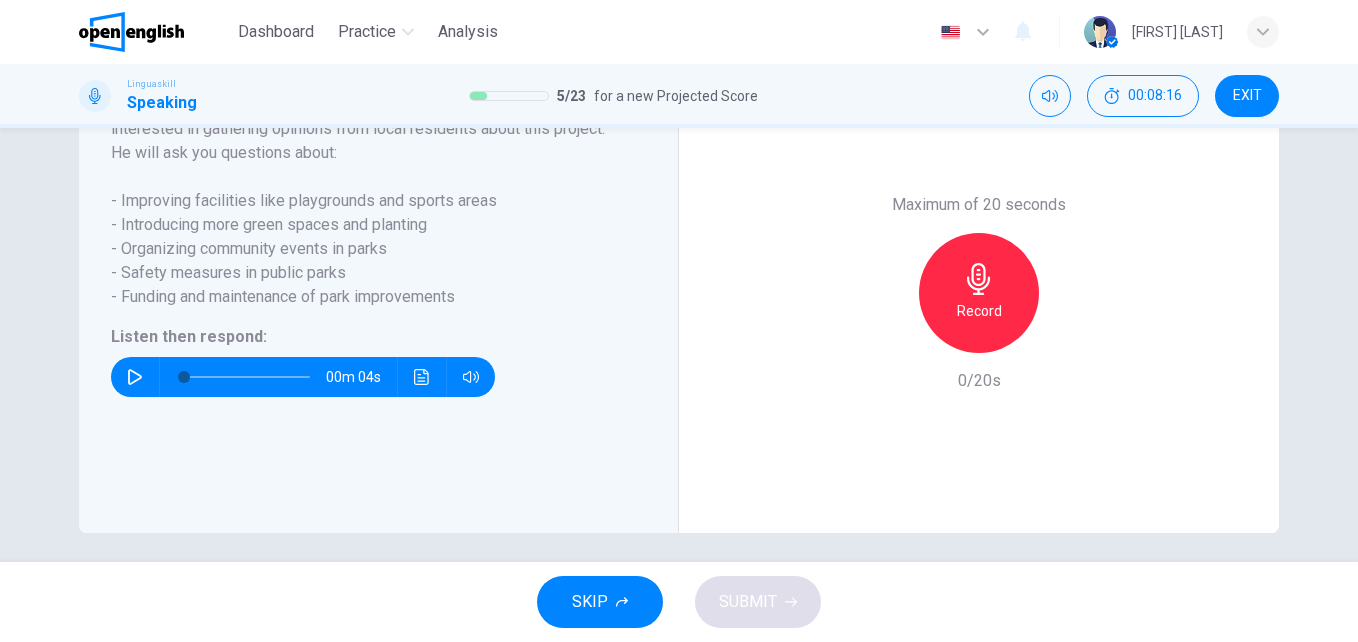 click 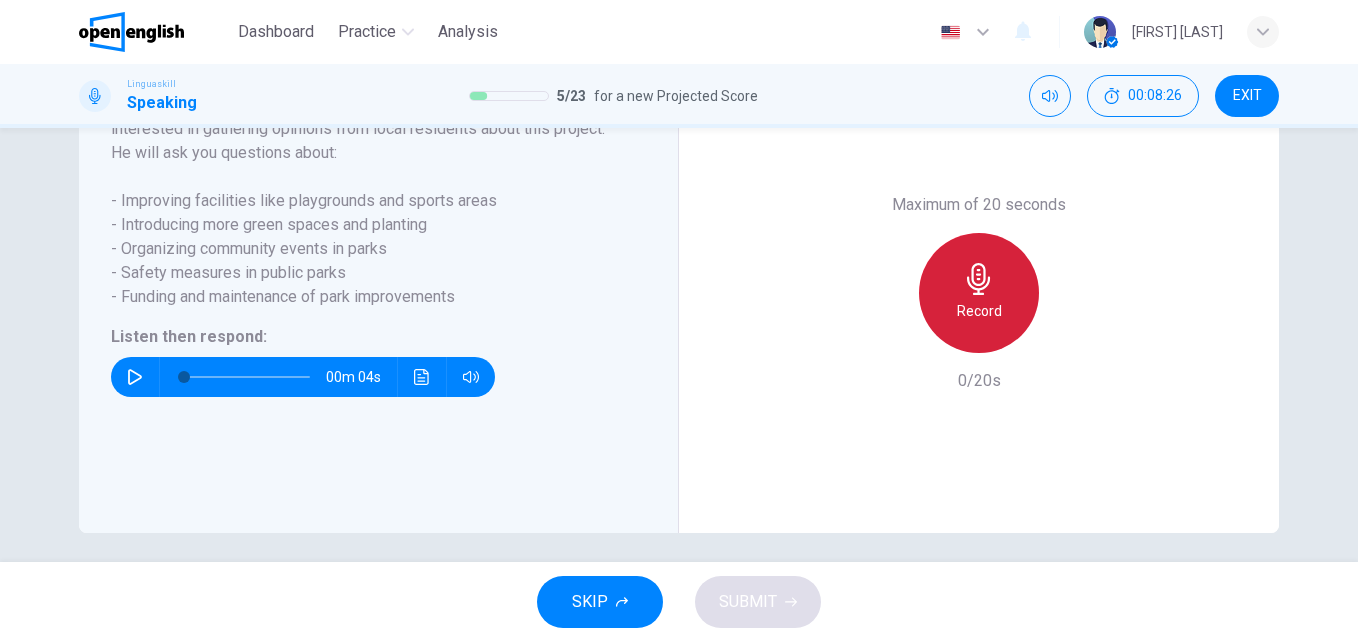 click on "Record" at bounding box center (979, 311) 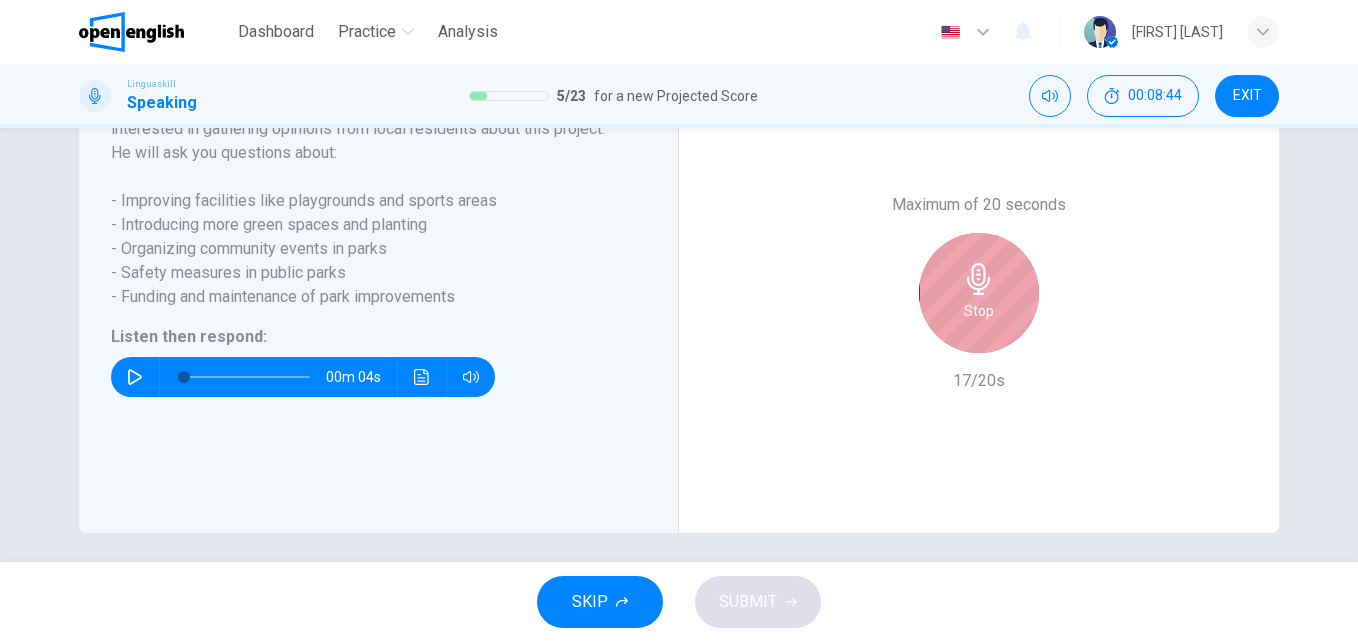 click on "Stop" at bounding box center (979, 311) 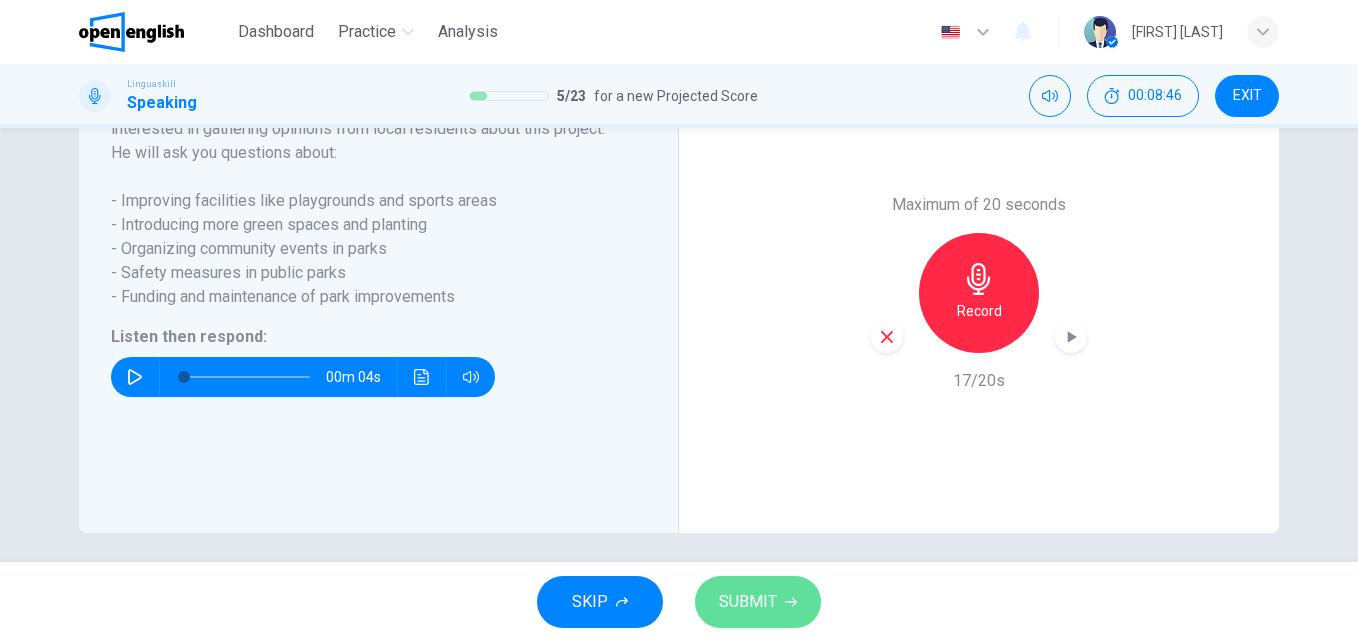 click on "SUBMIT" at bounding box center (748, 602) 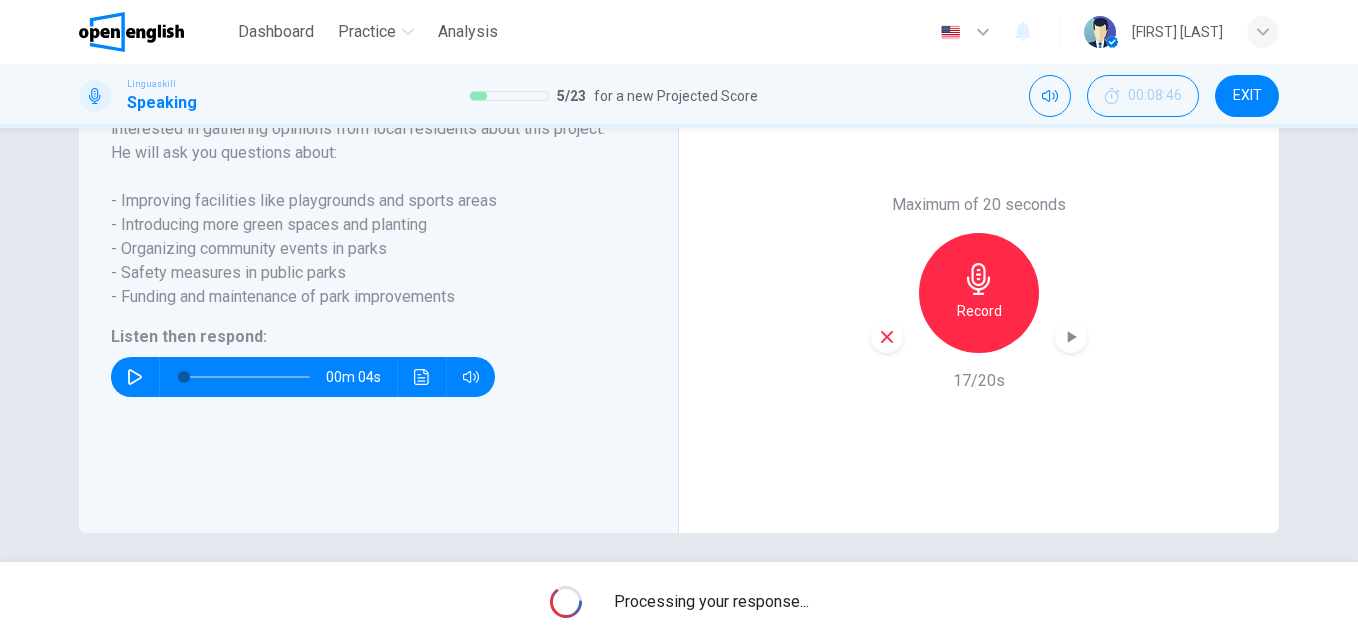 scroll, scrollTop: 444, scrollLeft: 0, axis: vertical 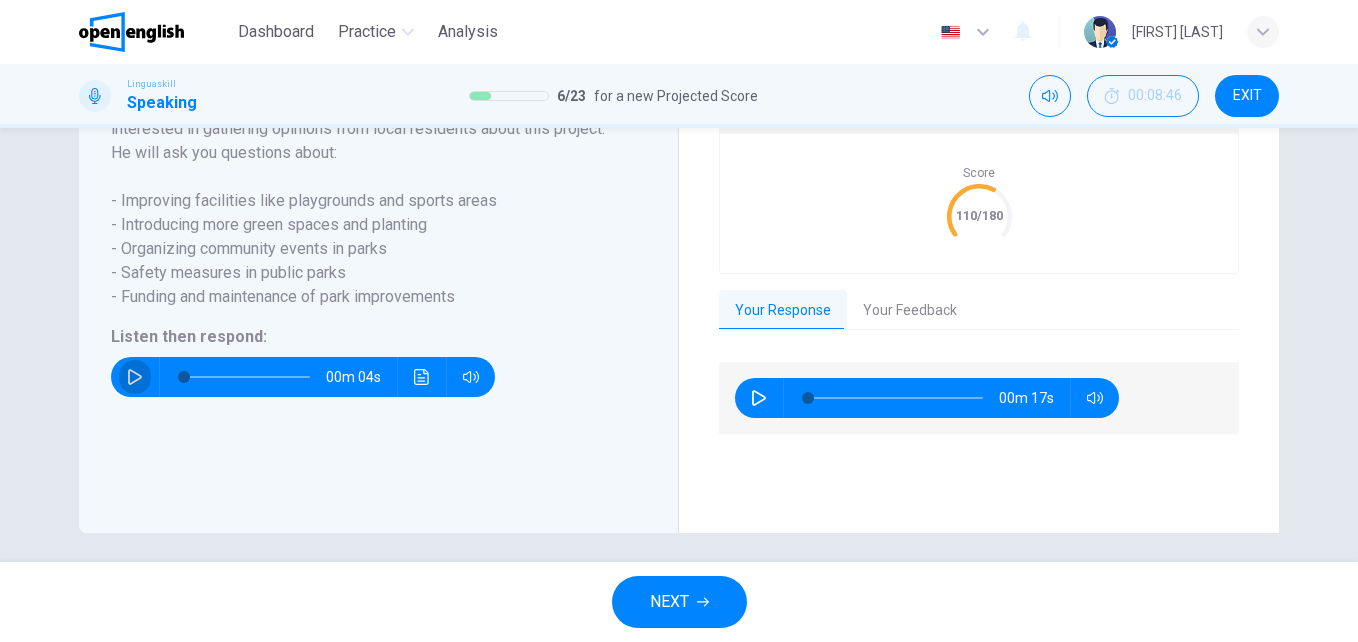 click 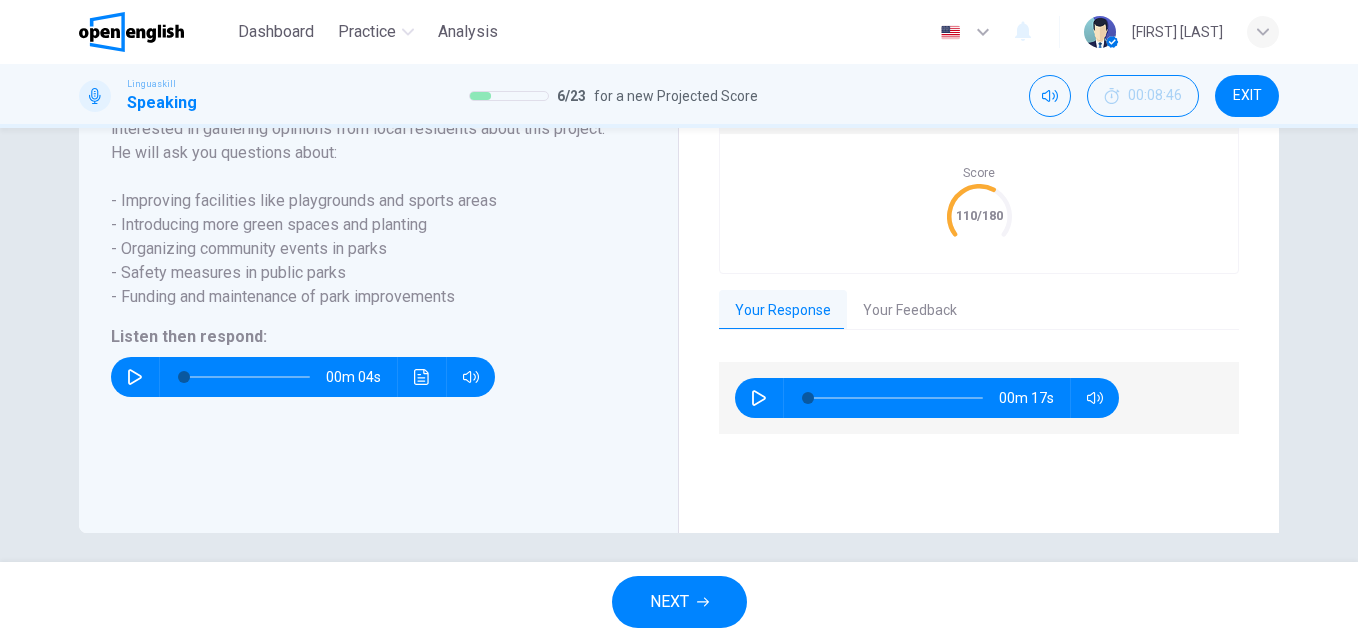 click on "Your Feedback" at bounding box center (910, 311) 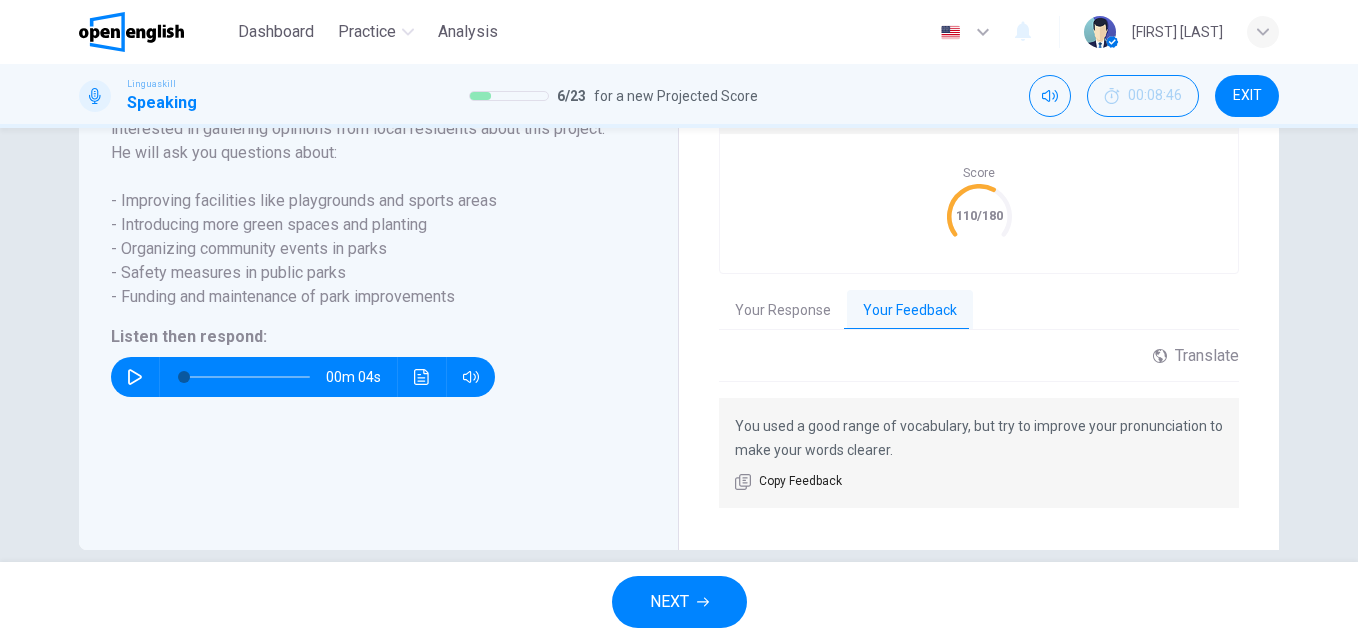 drag, startPoint x: 740, startPoint y: 449, endPoint x: 966, endPoint y: 441, distance: 226.14156 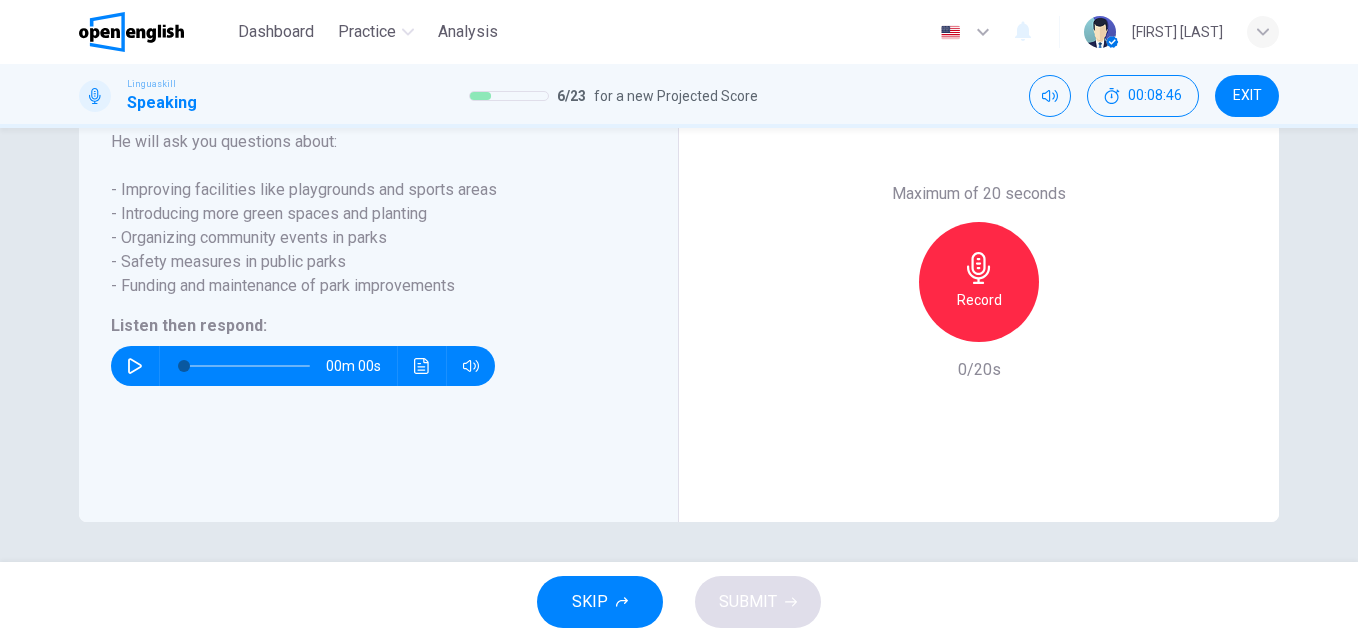 scroll, scrollTop: 404, scrollLeft: 0, axis: vertical 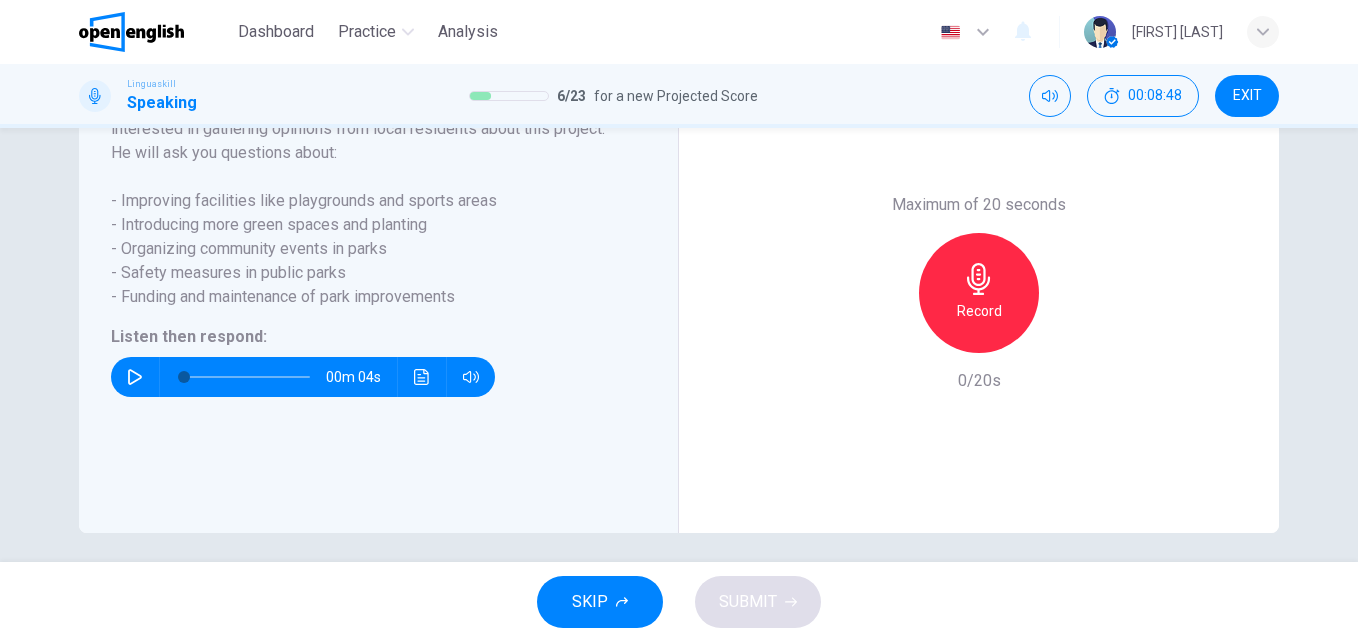 click 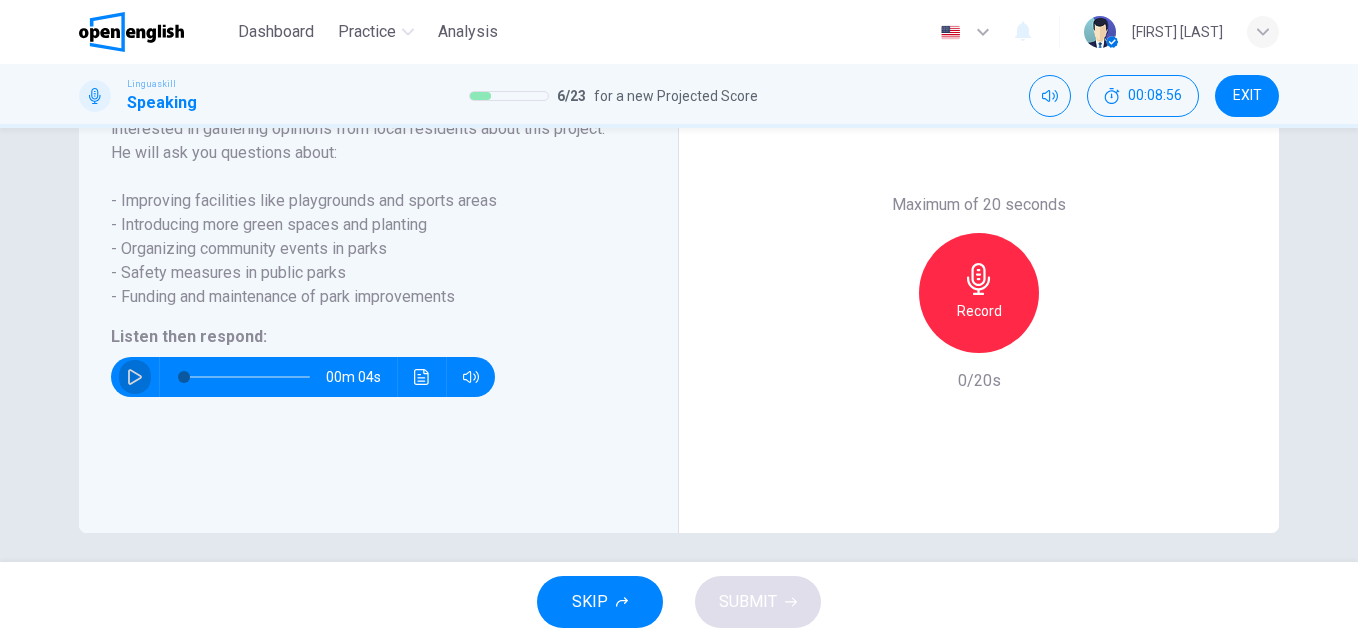 click 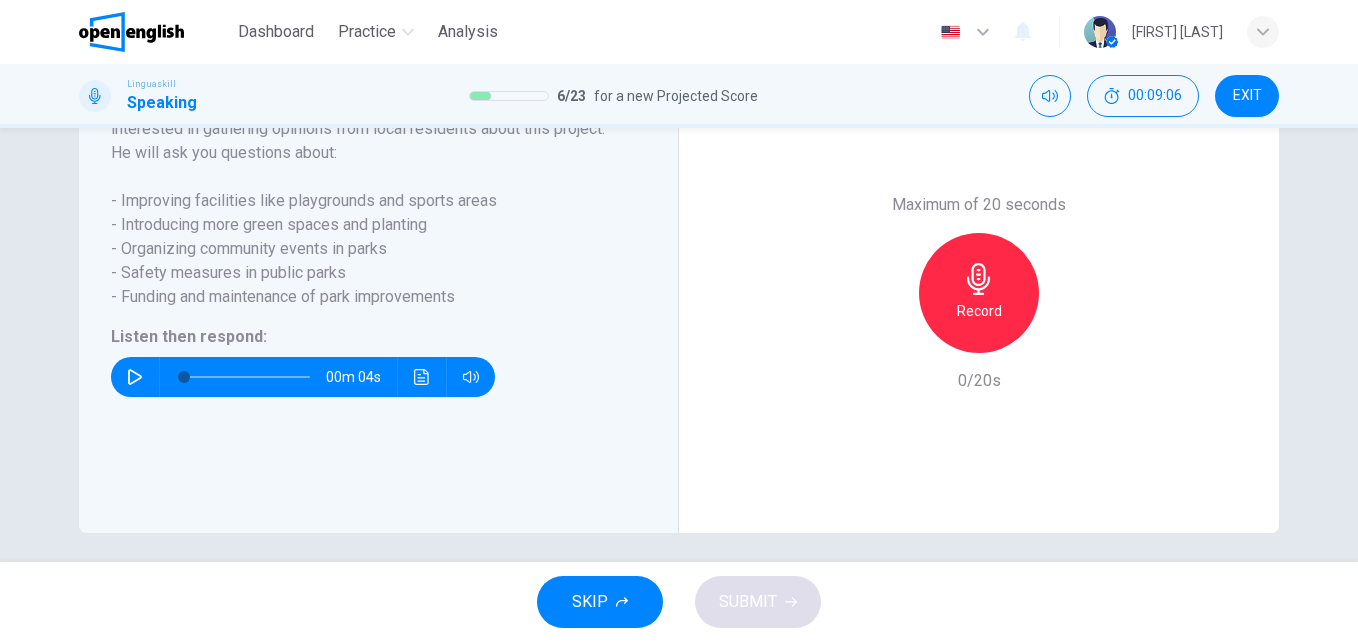 click on "Record" at bounding box center (979, 311) 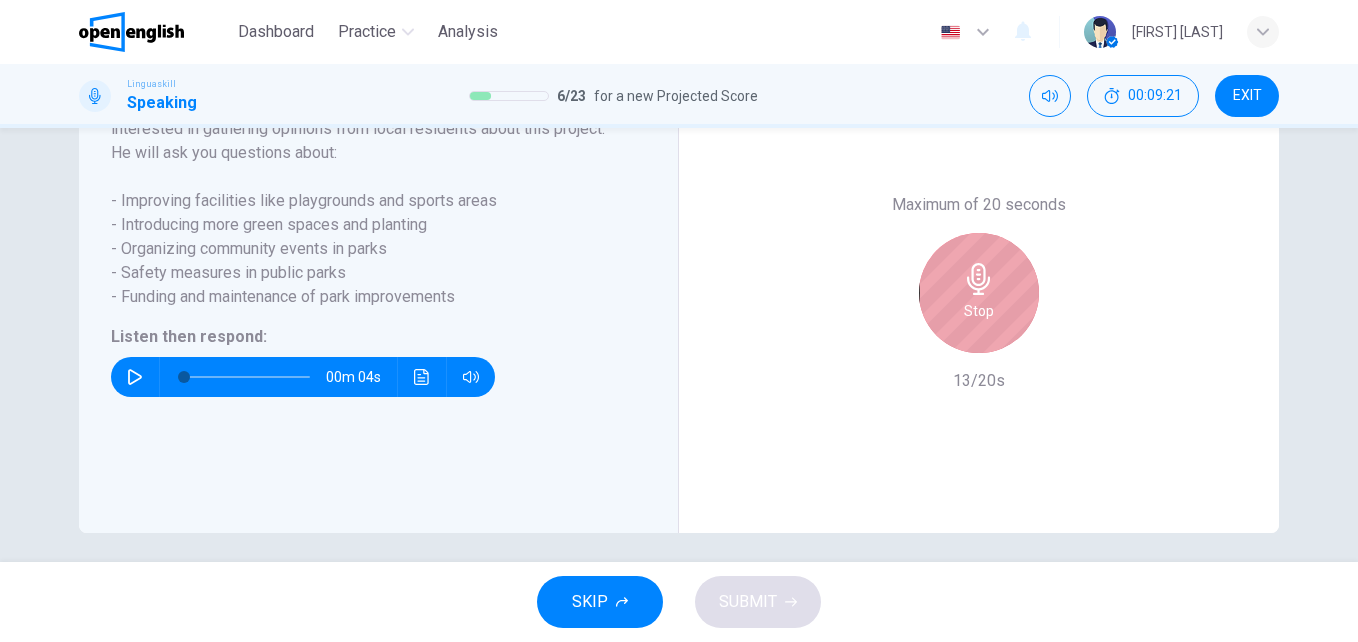 click on "Stop" at bounding box center (979, 311) 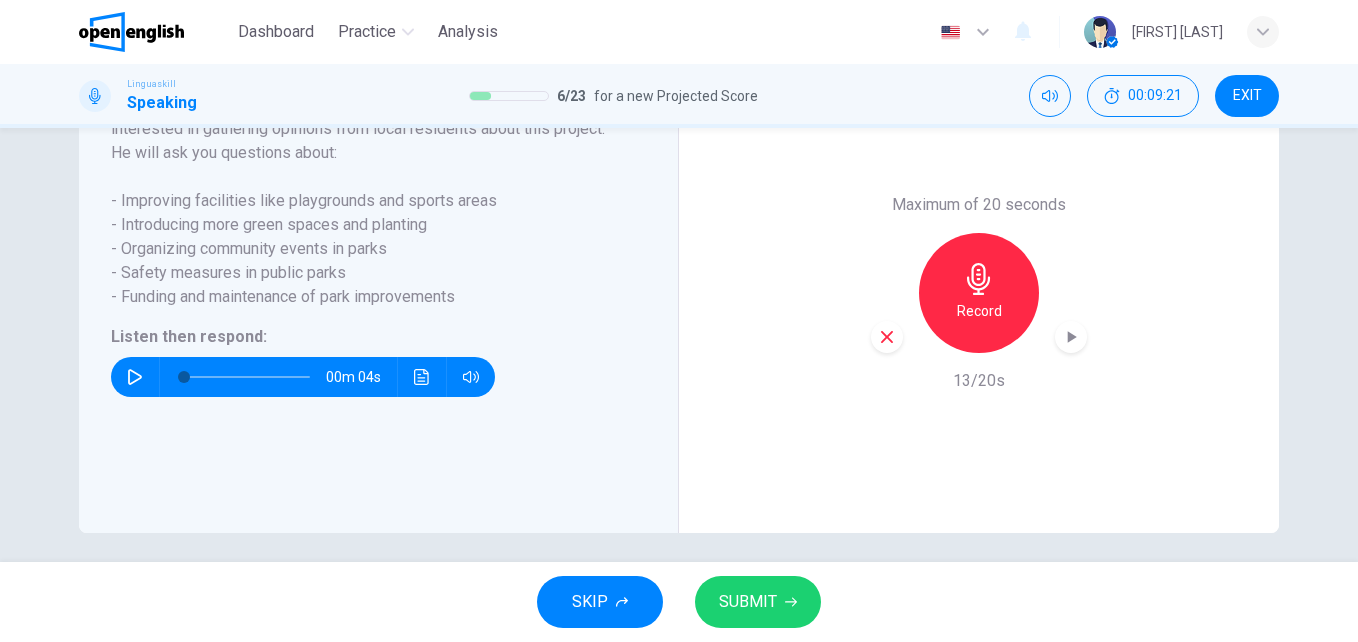 click on "SUBMIT" at bounding box center (748, 602) 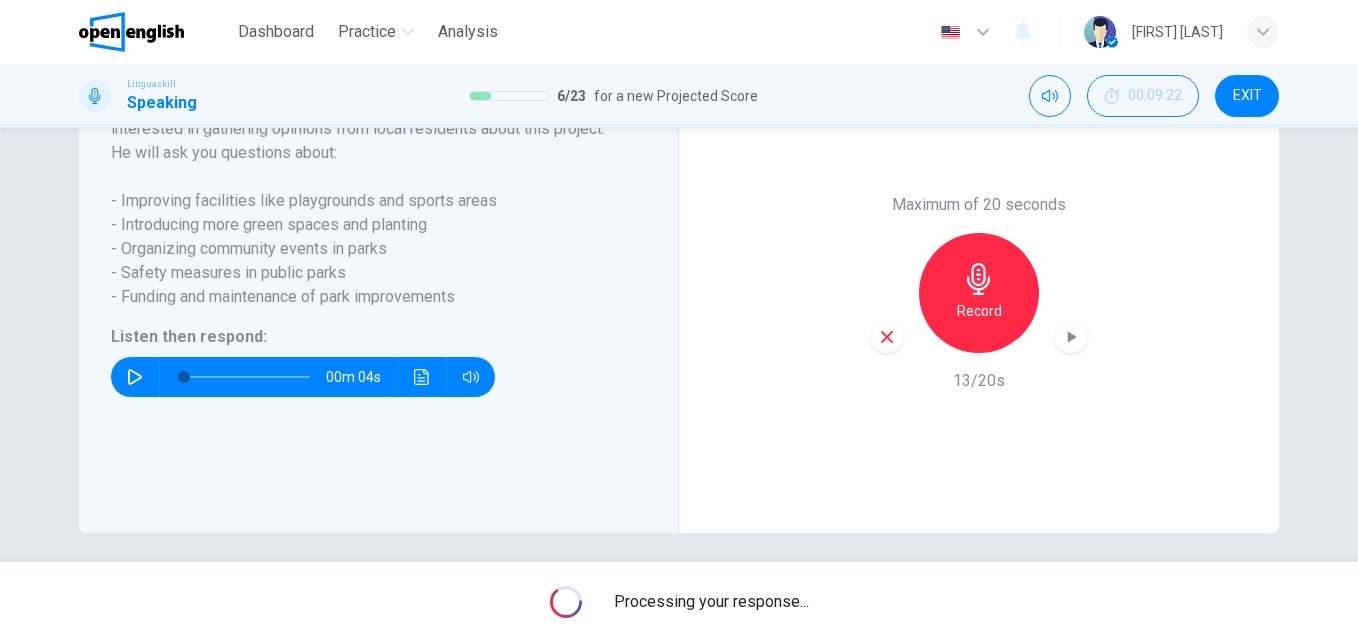 scroll, scrollTop: 444, scrollLeft: 0, axis: vertical 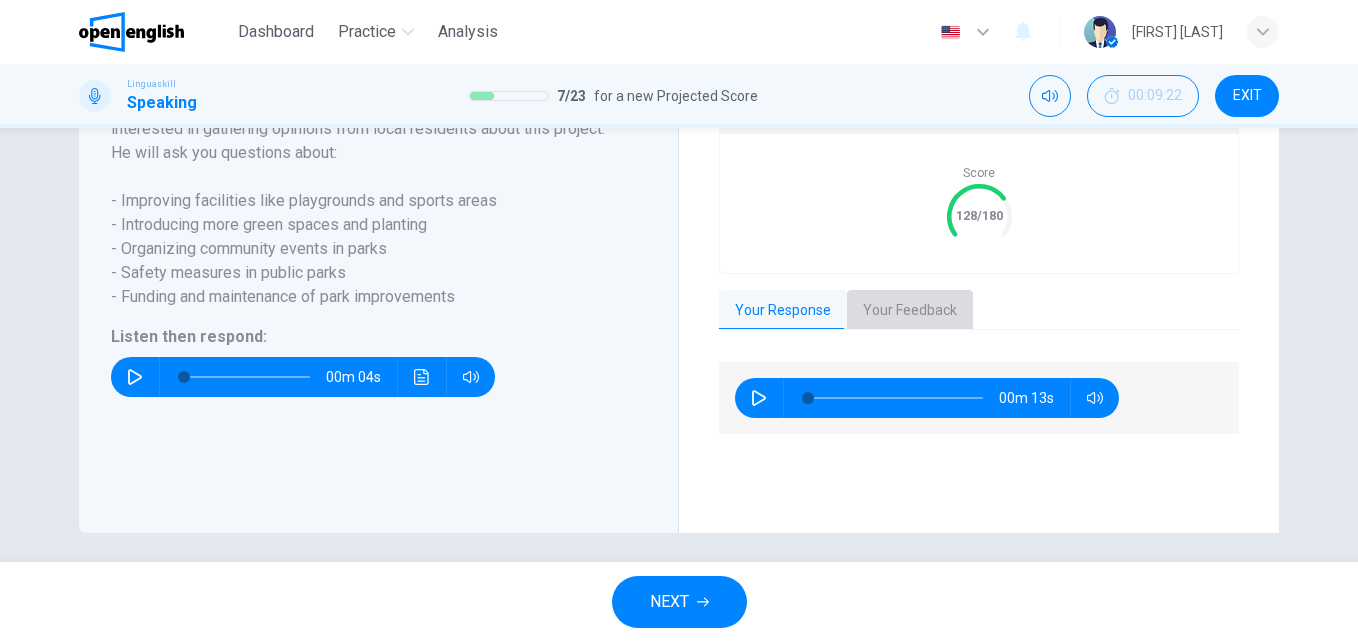 click on "Your Feedback" at bounding box center (910, 311) 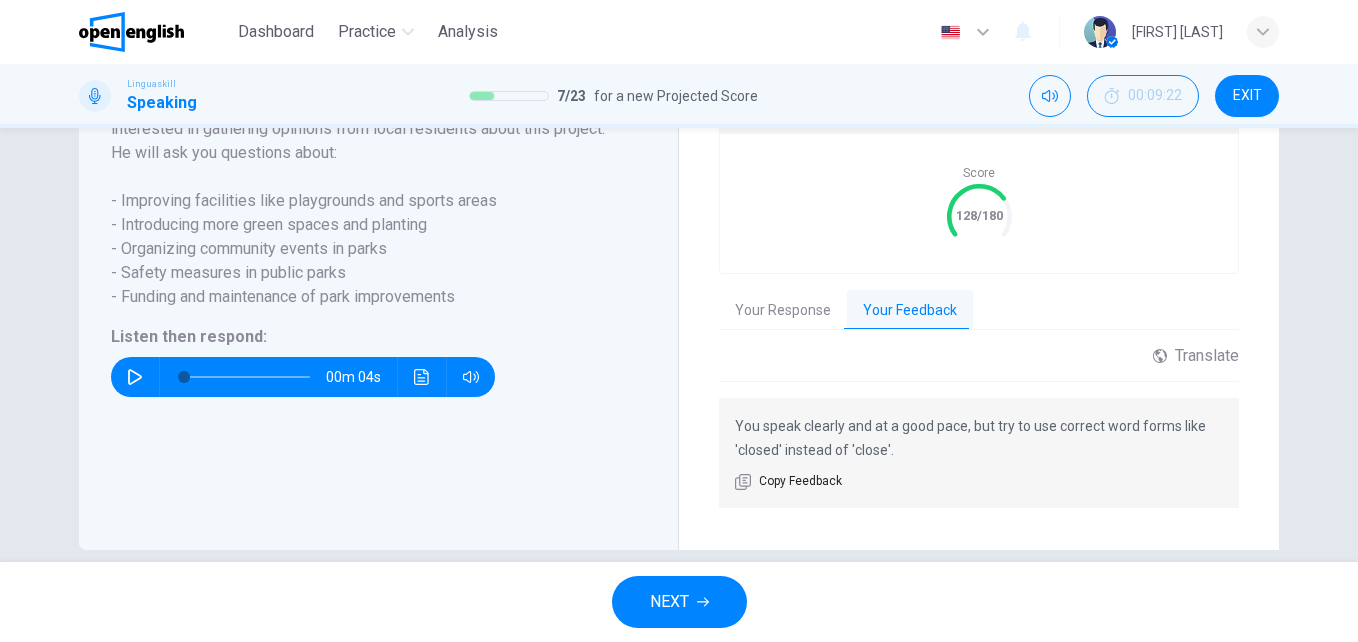 click 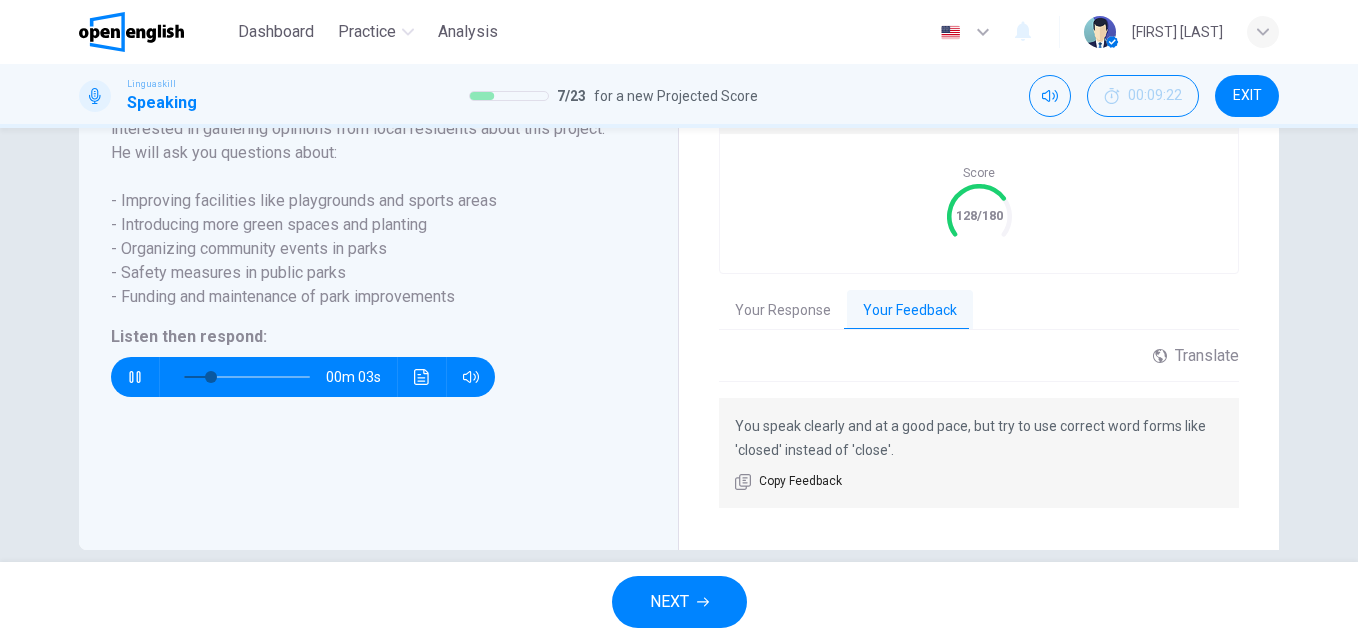 click on "NEXT" at bounding box center [679, 602] 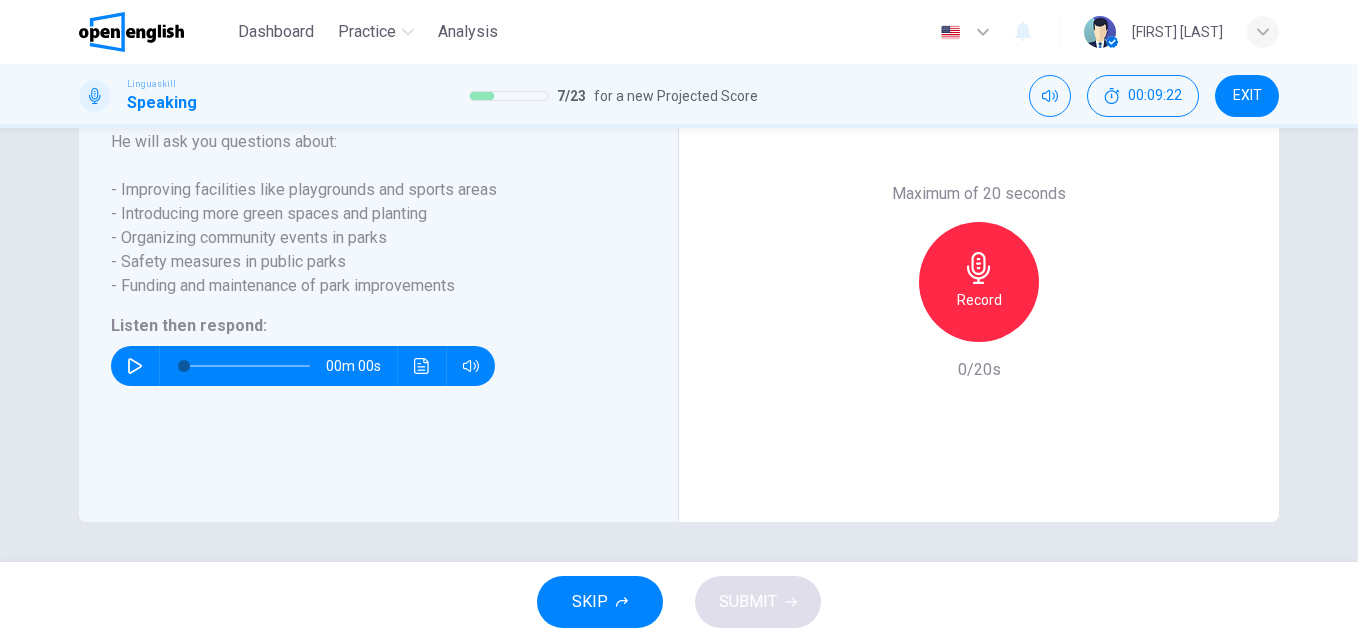 scroll, scrollTop: 404, scrollLeft: 0, axis: vertical 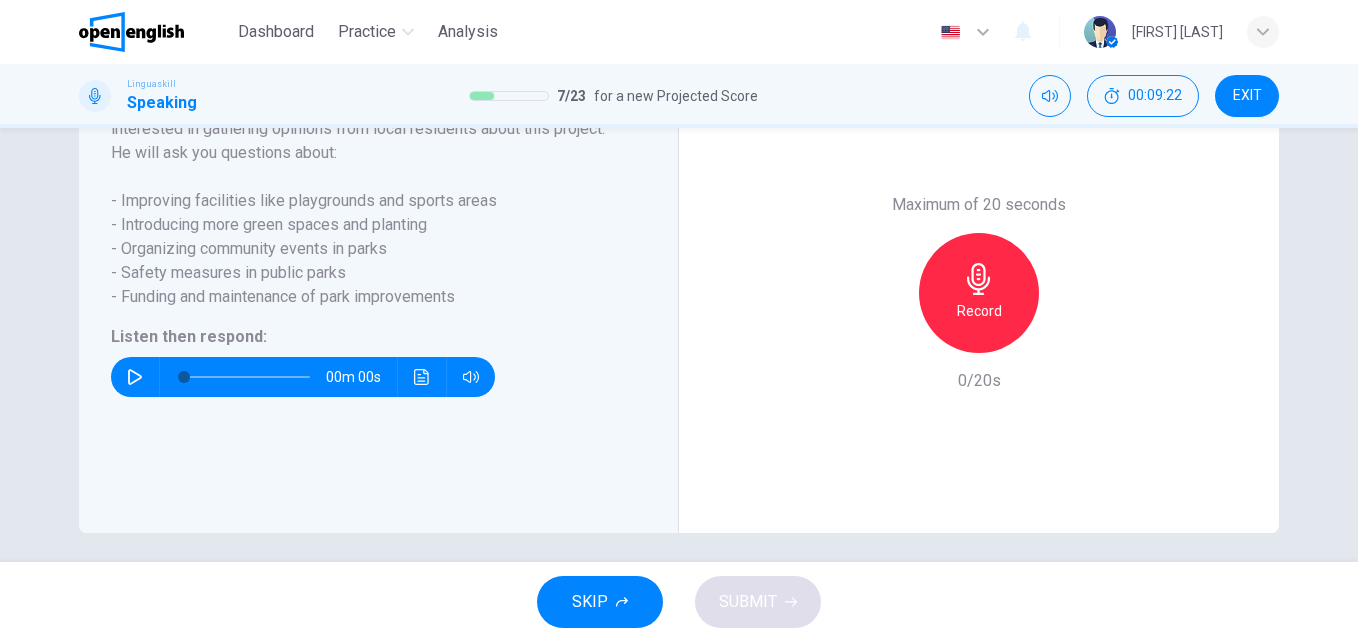 click at bounding box center (135, 377) 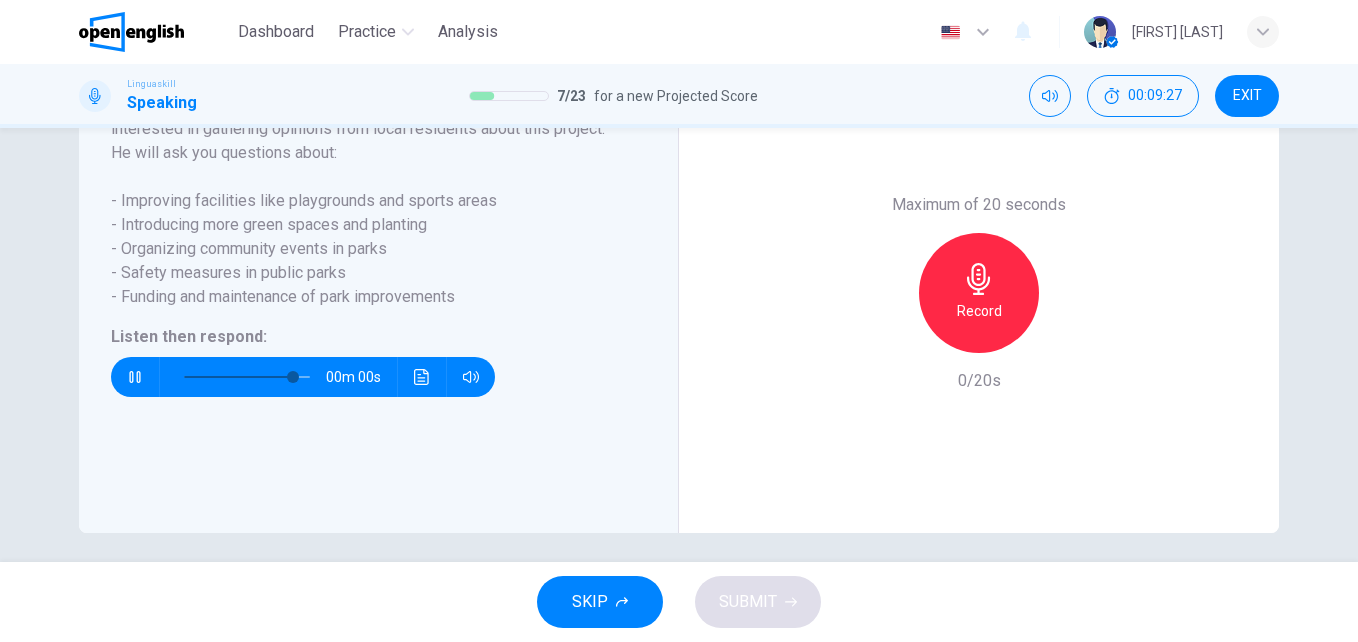 type on "*" 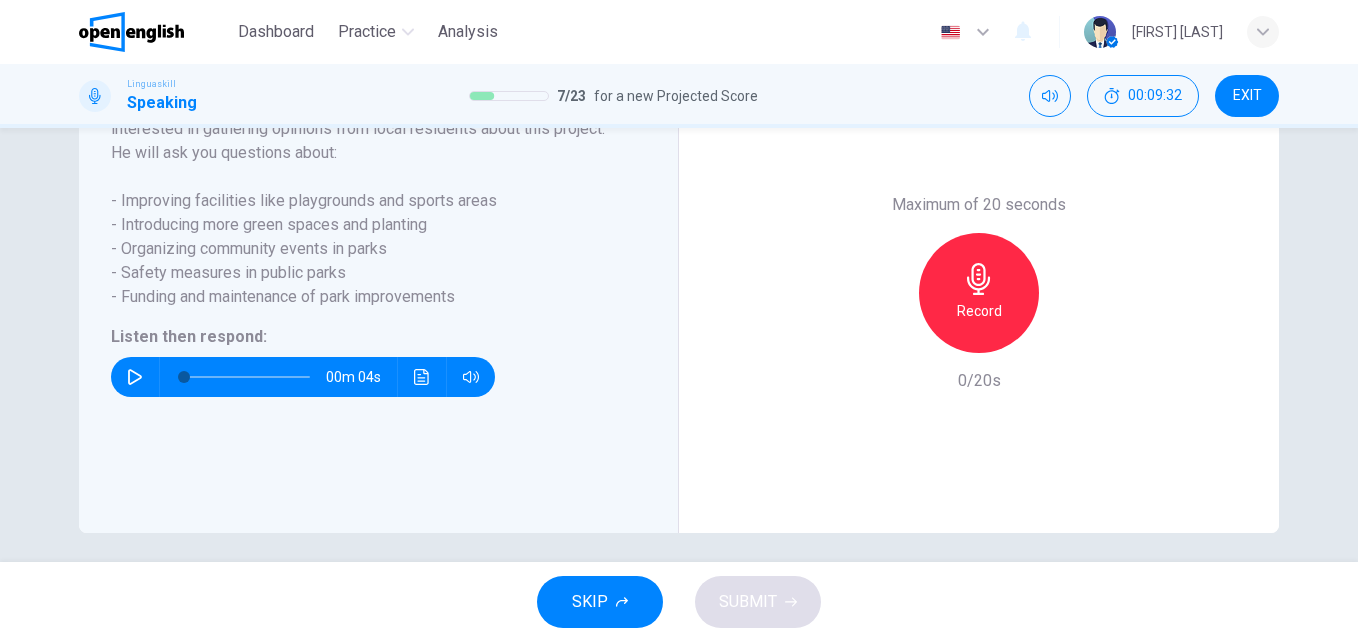 click on "Record" at bounding box center (979, 311) 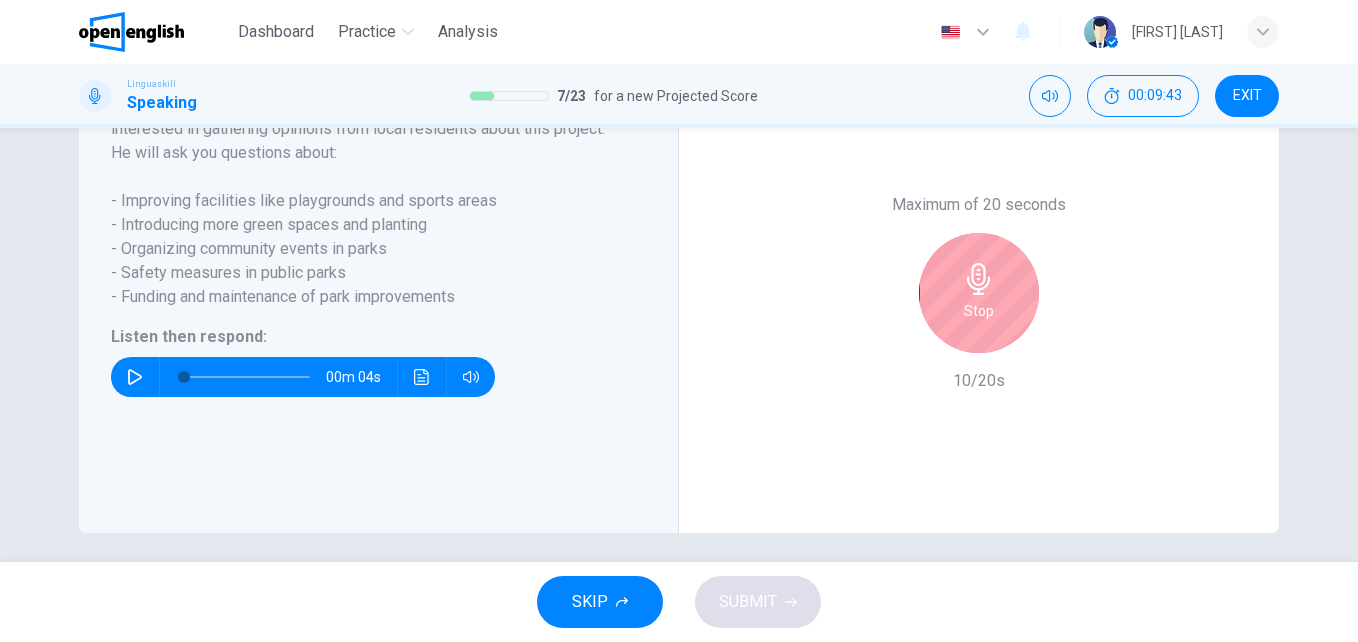 click 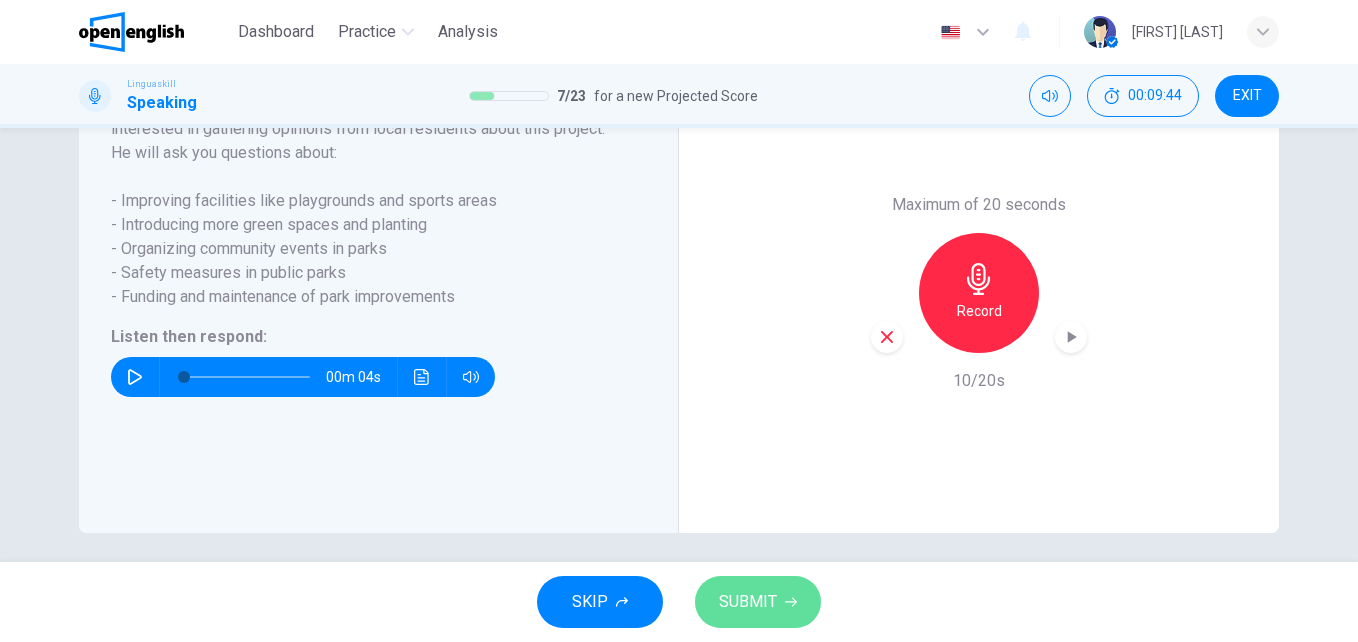 click on "SUBMIT" at bounding box center (758, 602) 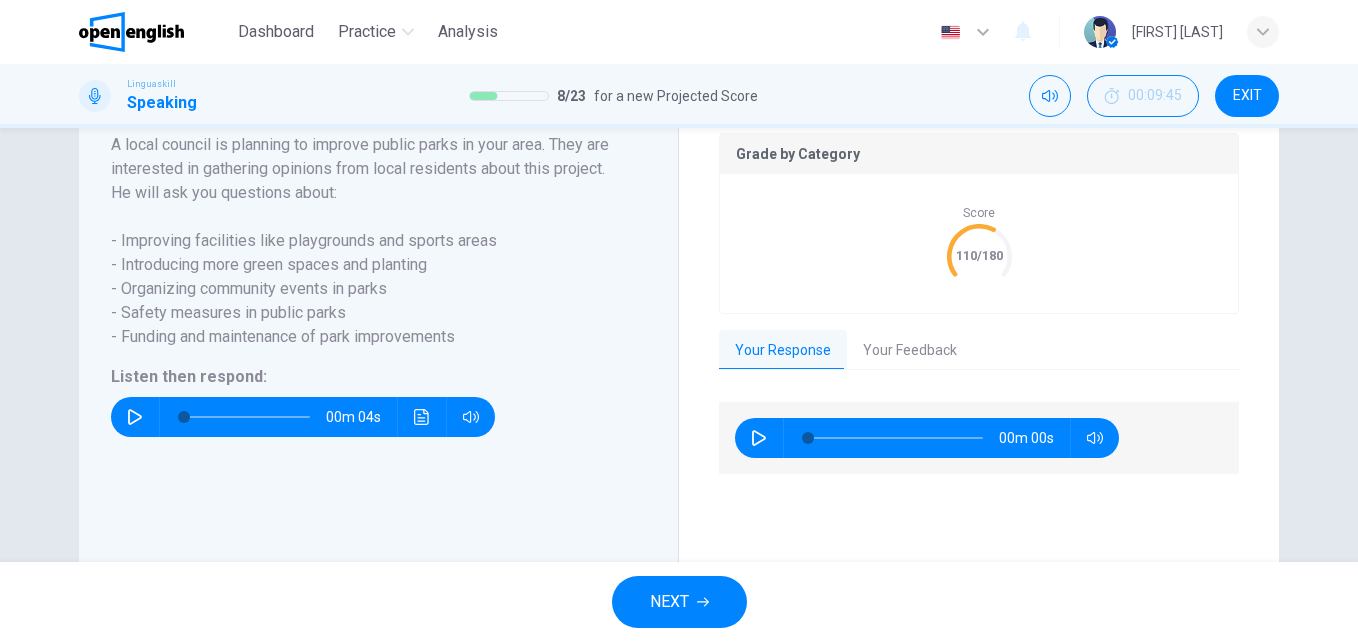 scroll, scrollTop: 444, scrollLeft: 0, axis: vertical 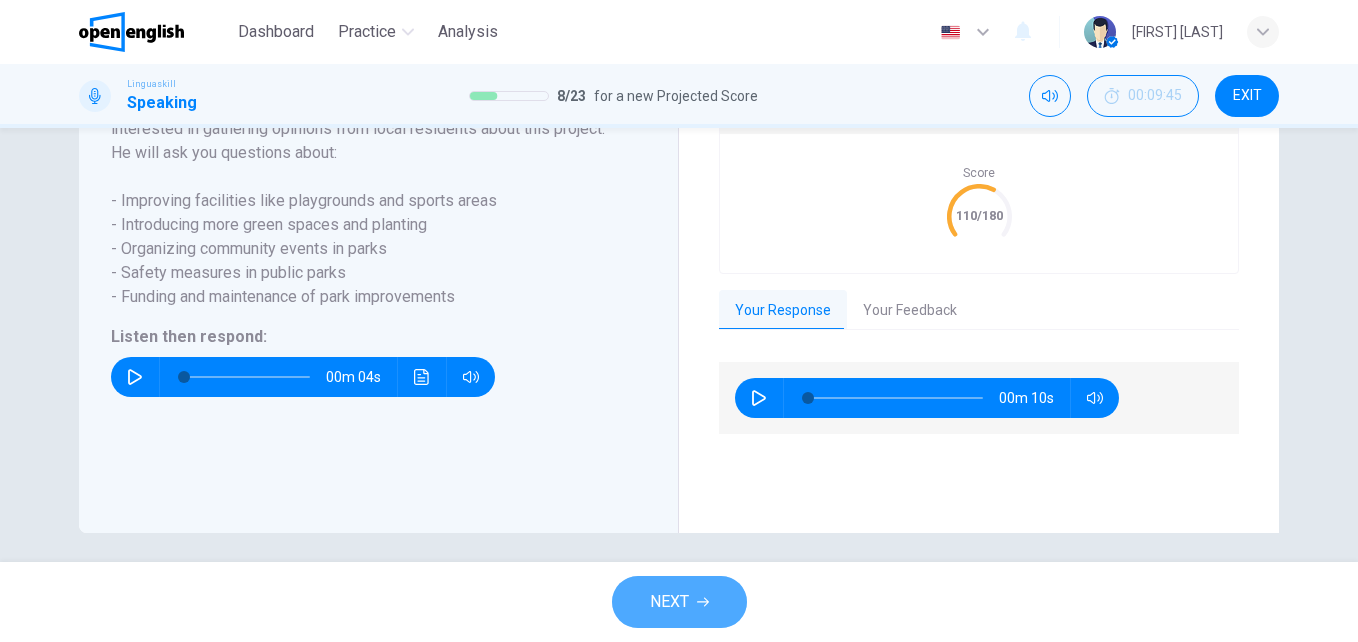 click on "NEXT" at bounding box center [679, 602] 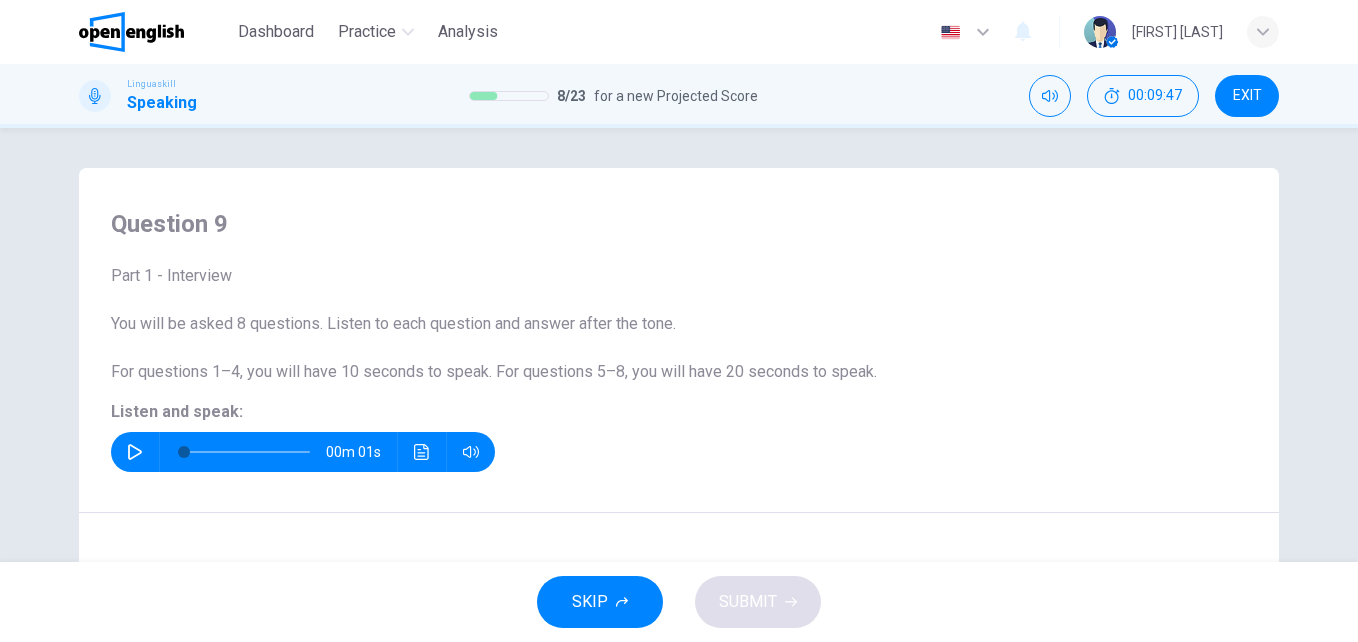 drag, startPoint x: 97, startPoint y: 275, endPoint x: 224, endPoint y: 273, distance: 127.01575 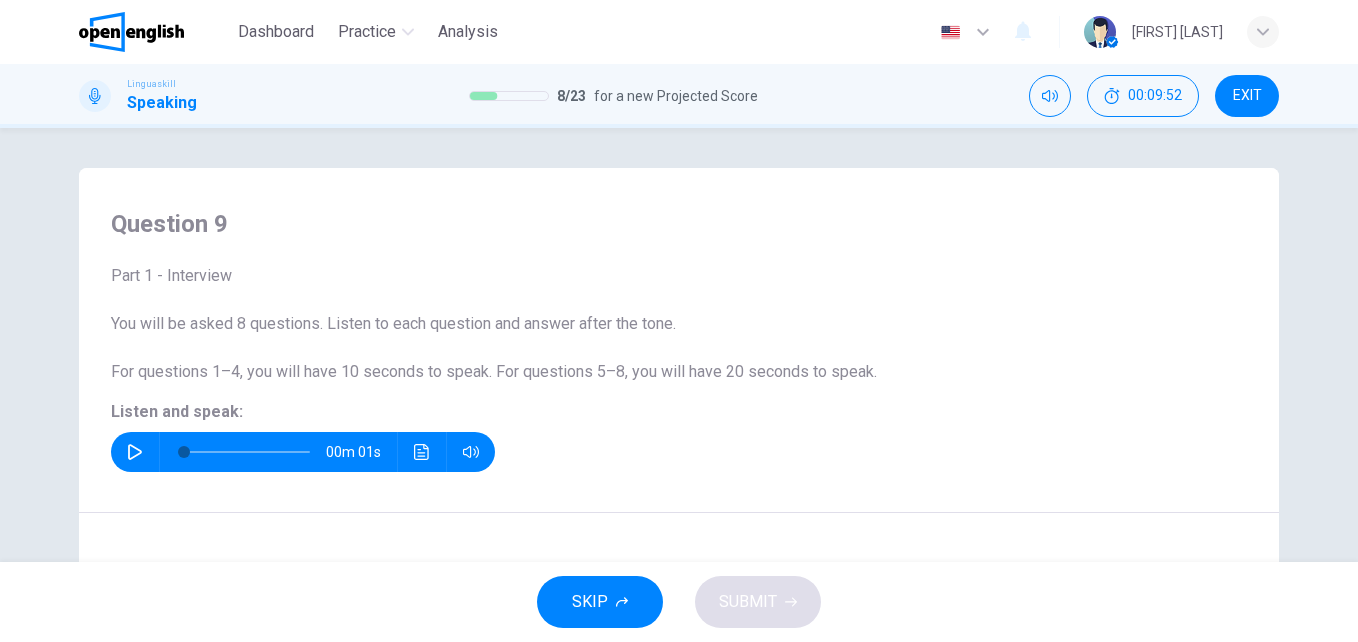click 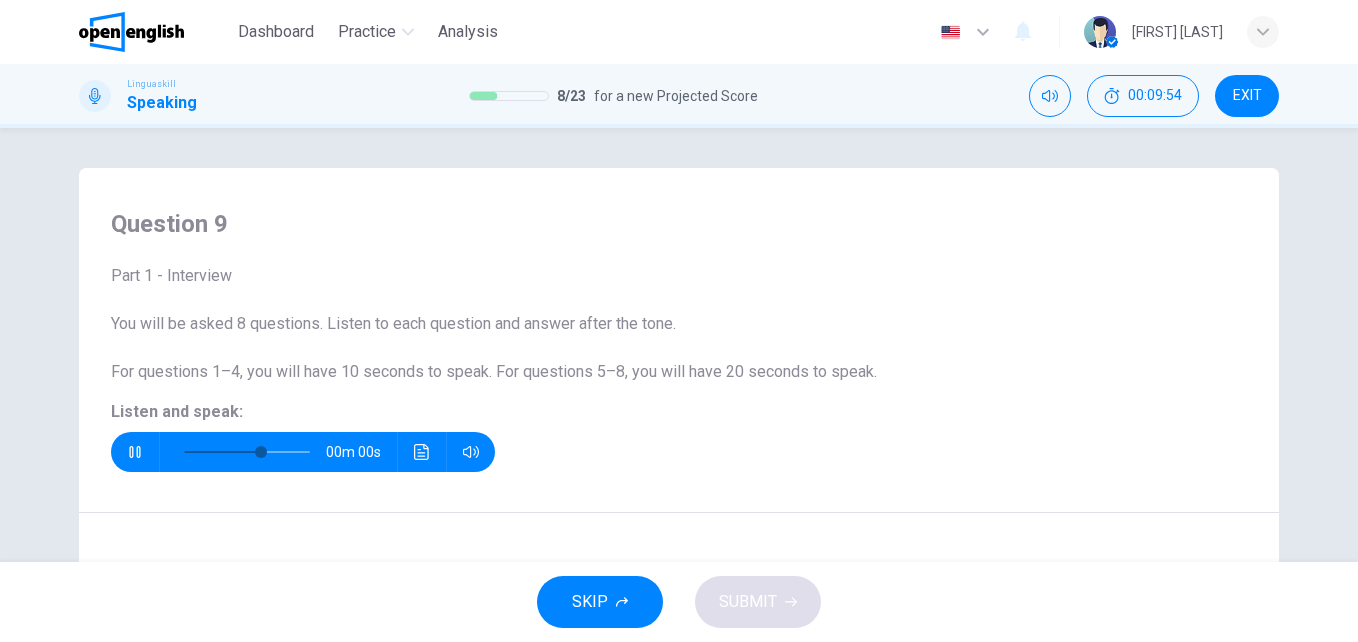 type on "*" 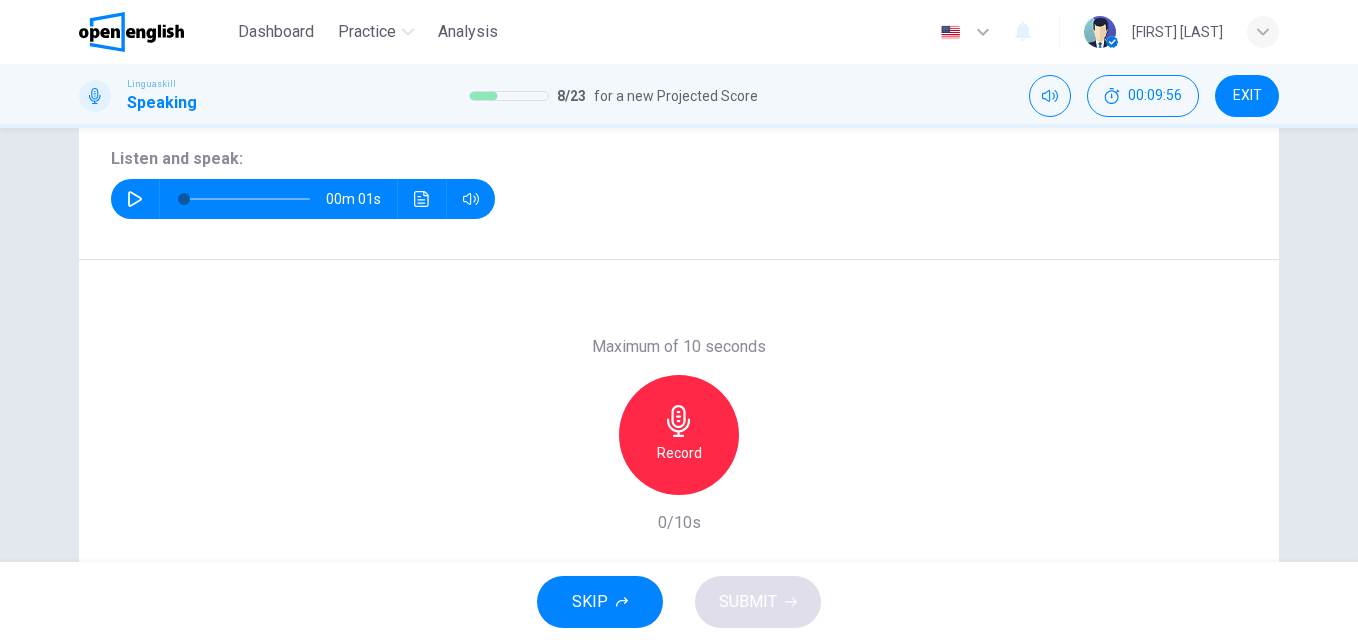 scroll, scrollTop: 253, scrollLeft: 0, axis: vertical 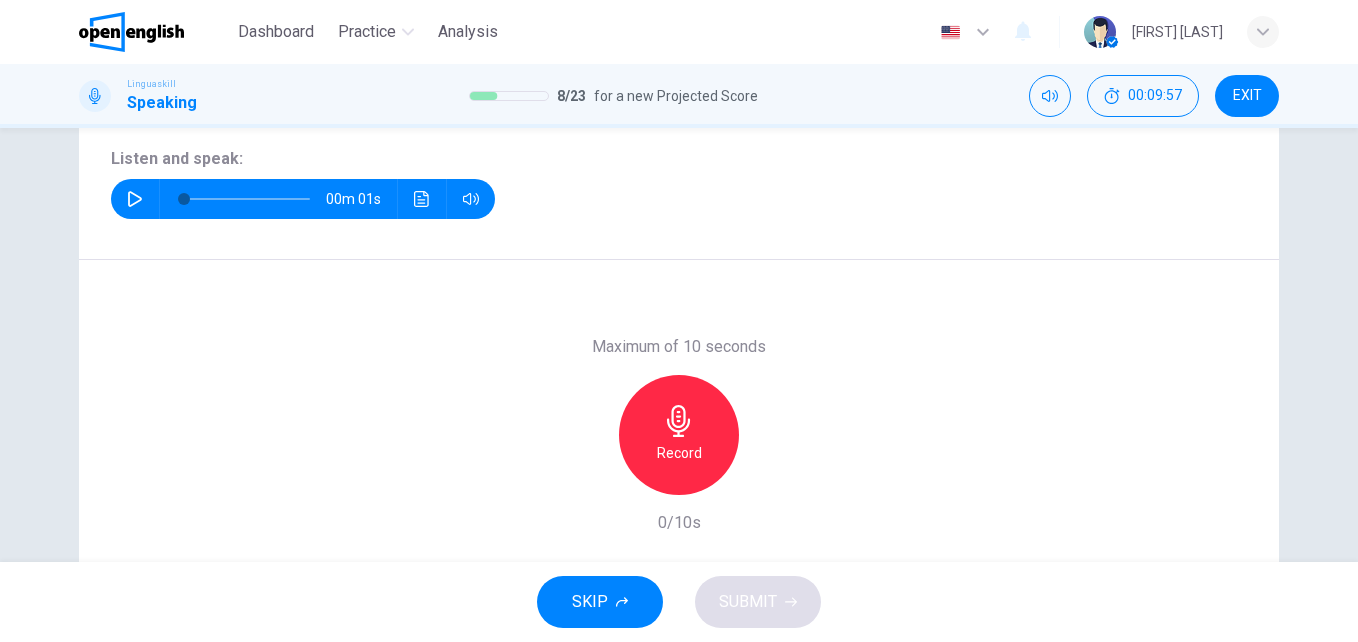 click on "Record" at bounding box center (679, 453) 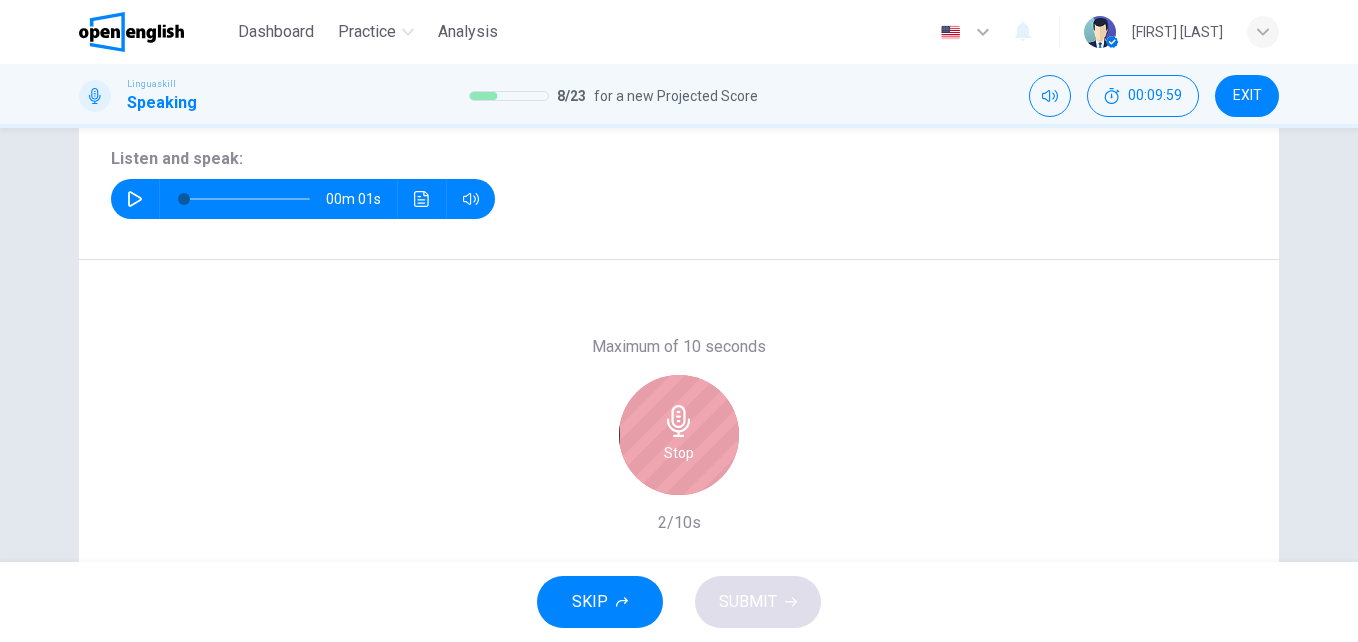 click on "Stop" at bounding box center [679, 453] 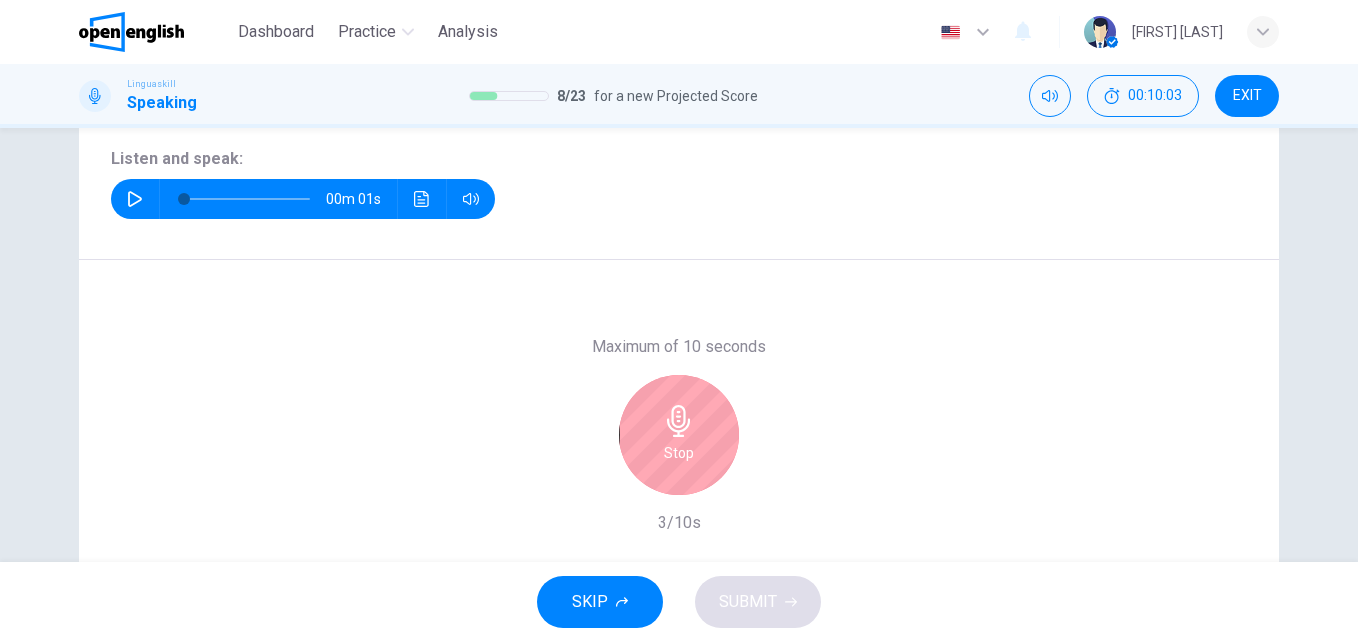 click on "Stop" at bounding box center [679, 435] 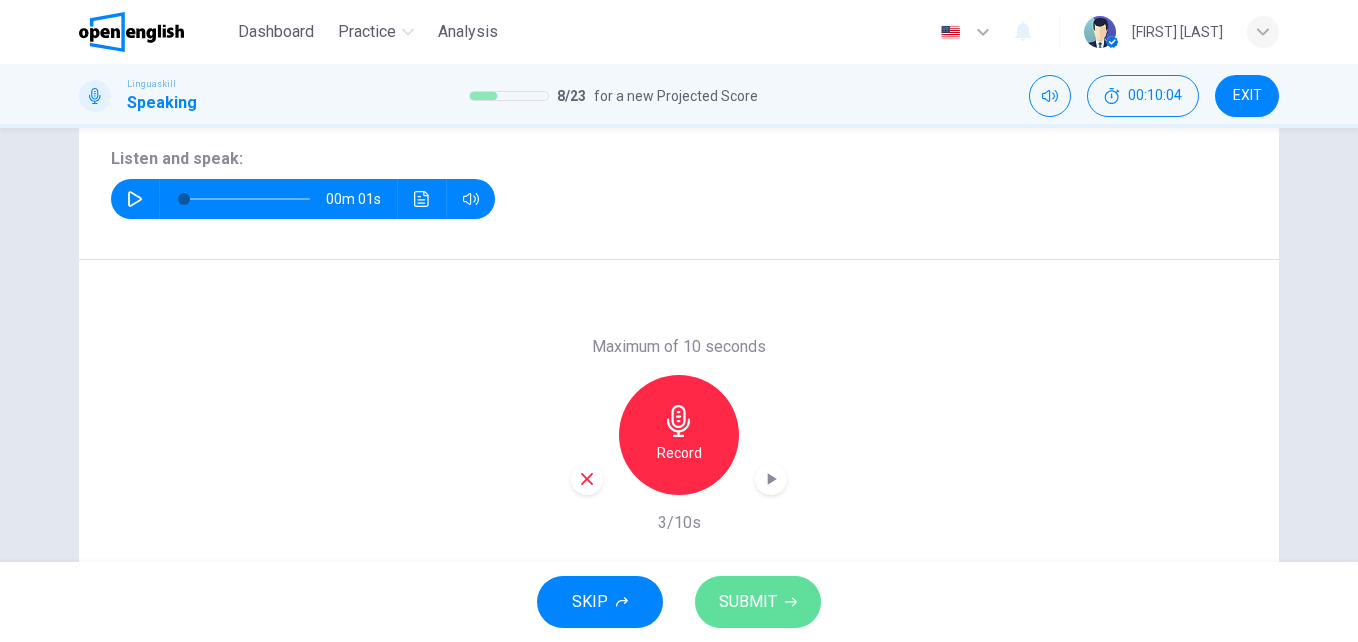 click on "SUBMIT" at bounding box center (758, 602) 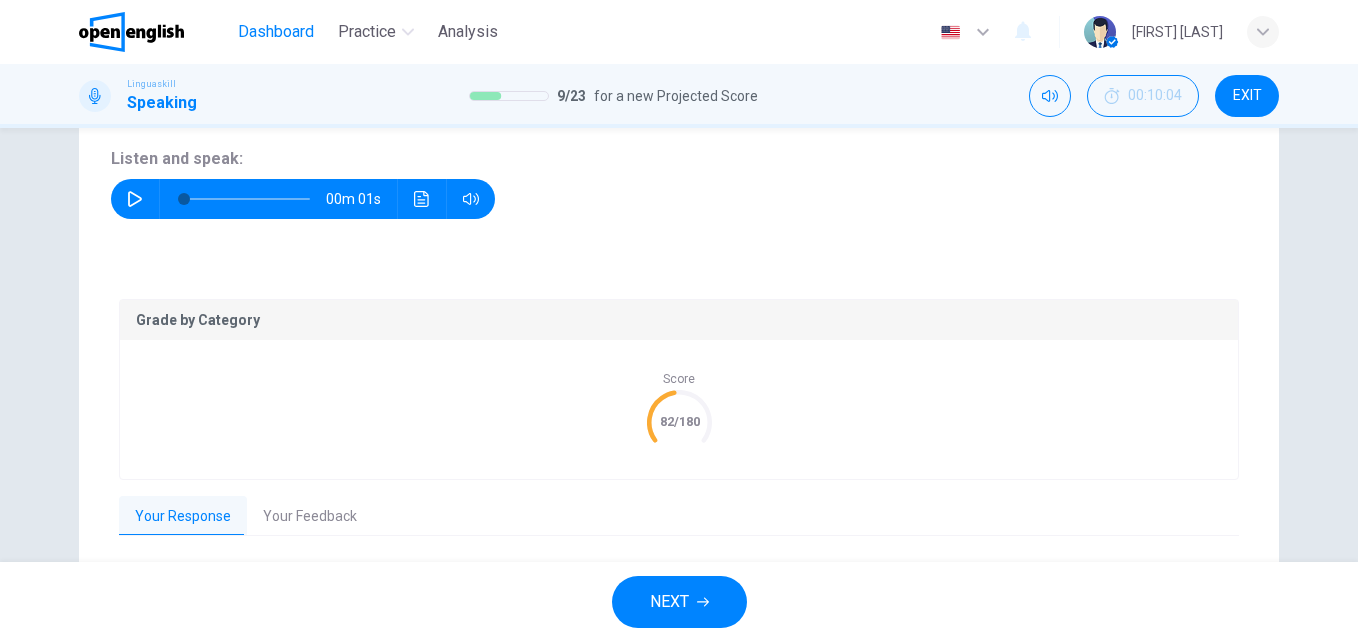 click on "Dashboard" at bounding box center [276, 32] 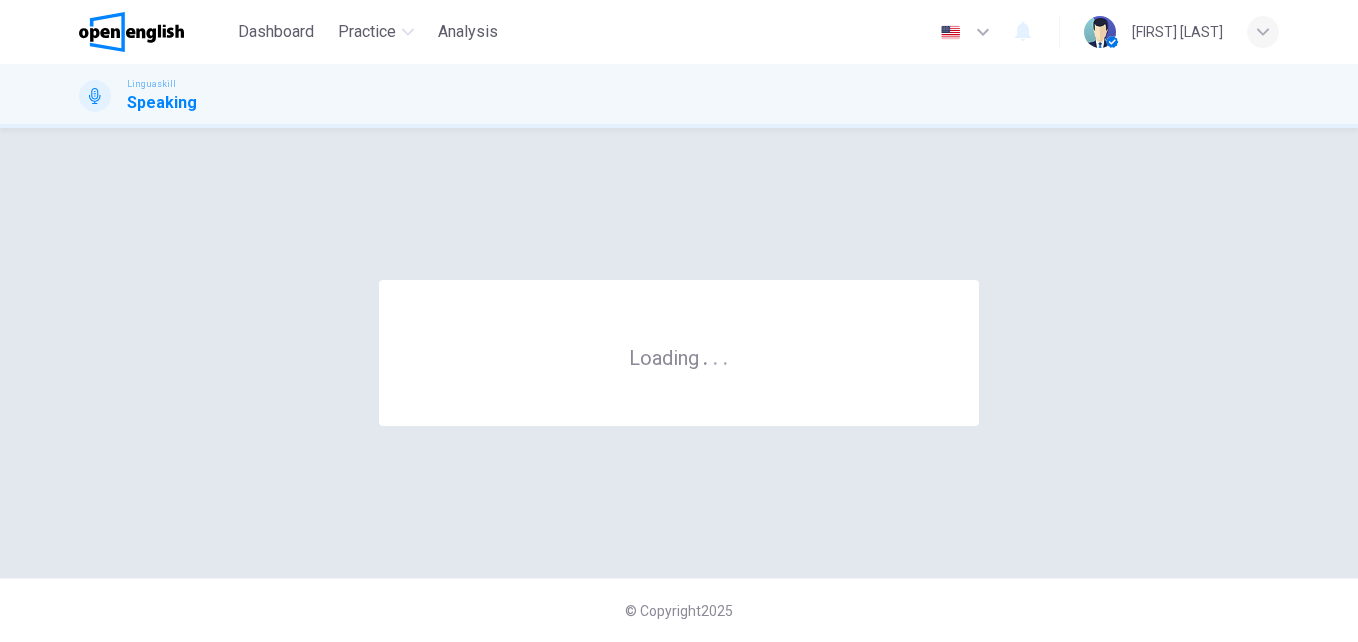 scroll, scrollTop: 0, scrollLeft: 0, axis: both 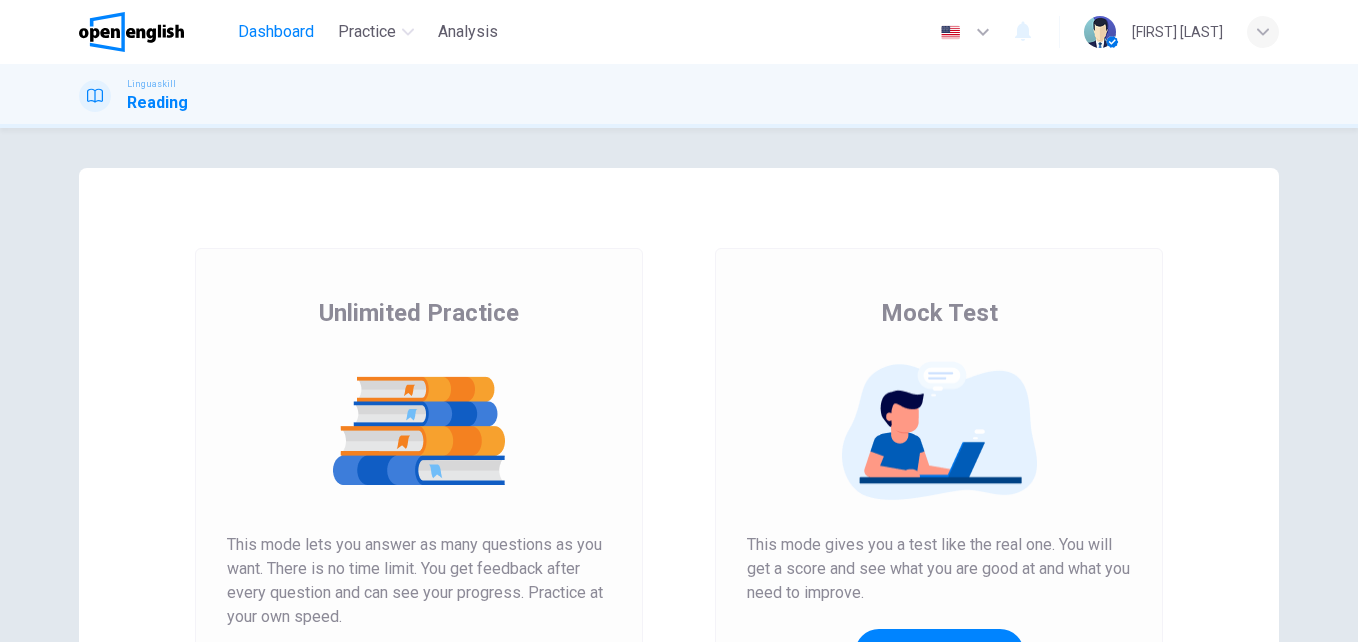 click on "Dashboard" at bounding box center [276, 32] 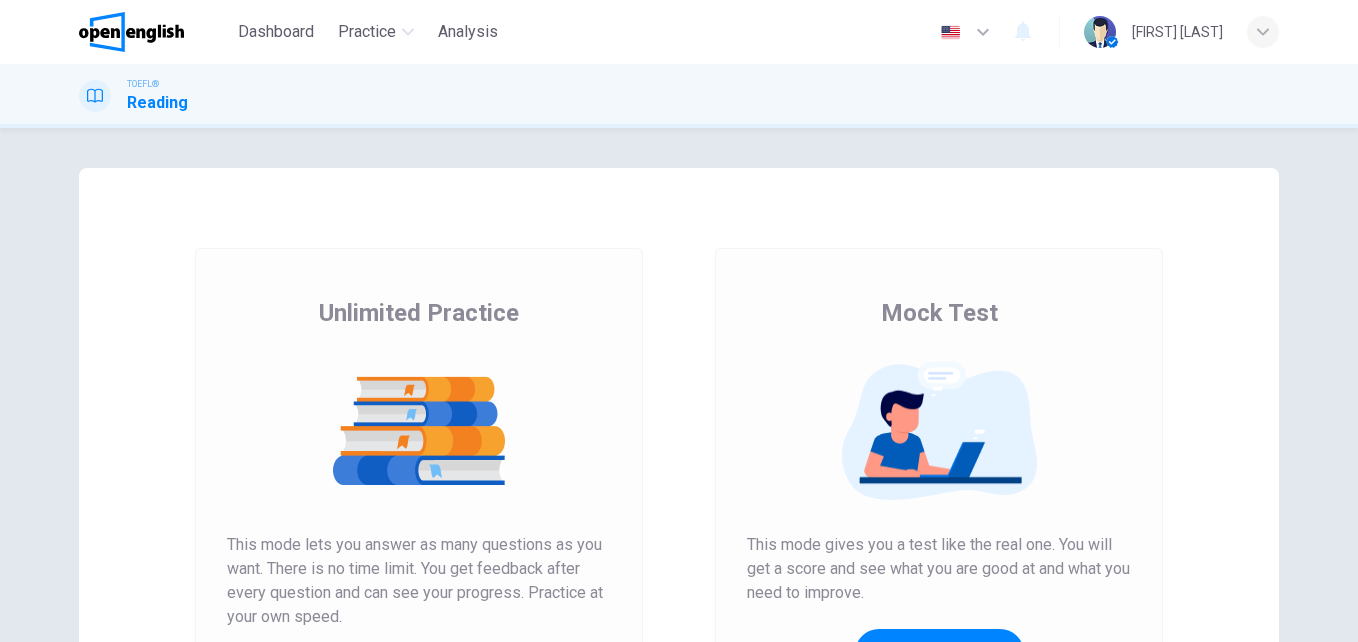 scroll, scrollTop: 0, scrollLeft: 0, axis: both 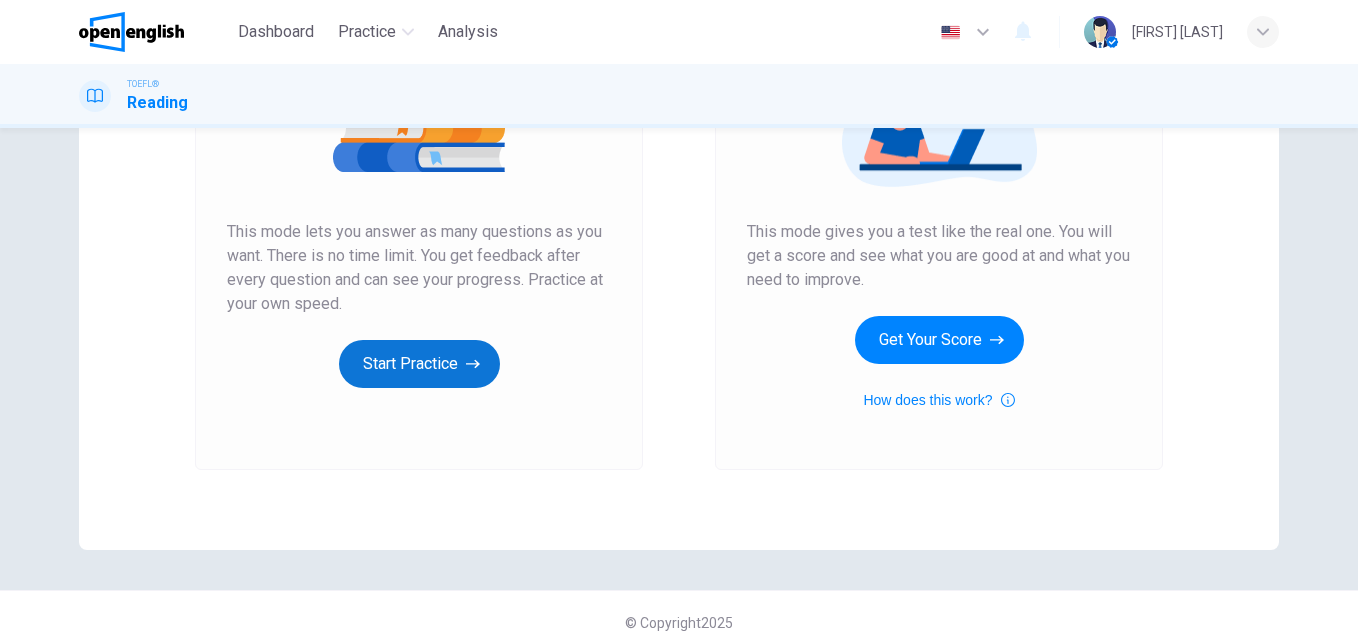 click on "Start Practice" at bounding box center [419, 364] 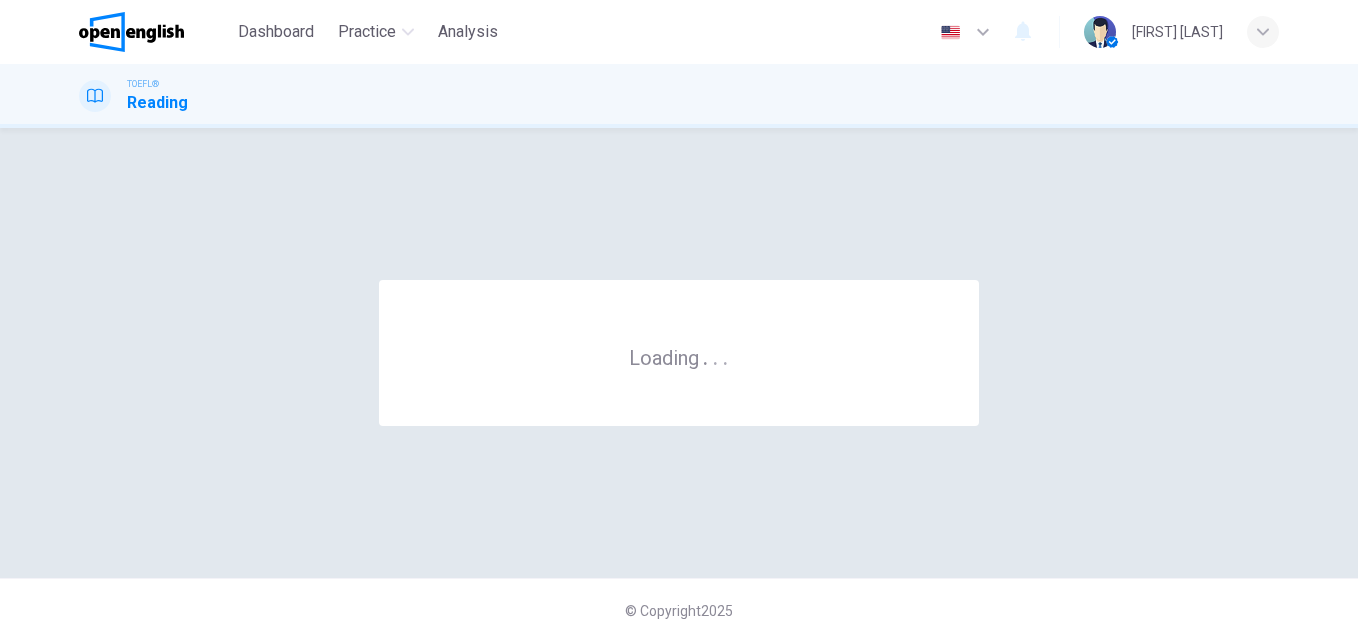 scroll, scrollTop: 0, scrollLeft: 0, axis: both 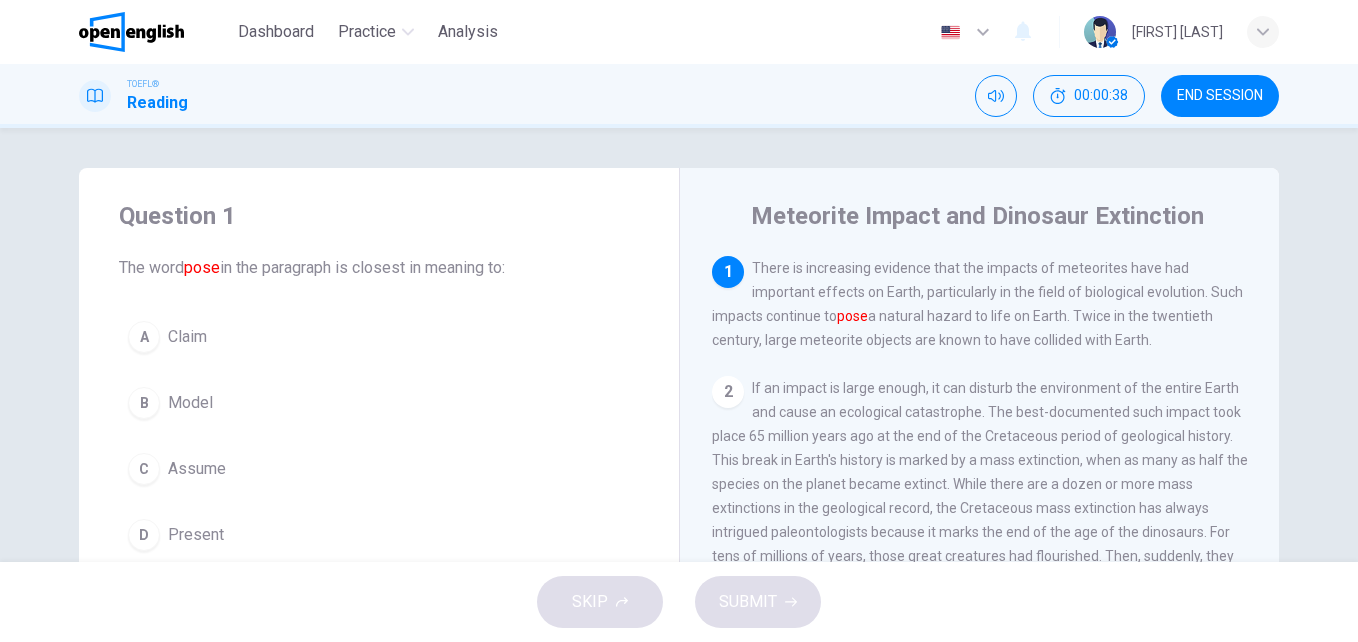 click on "A Claim" at bounding box center (379, 337) 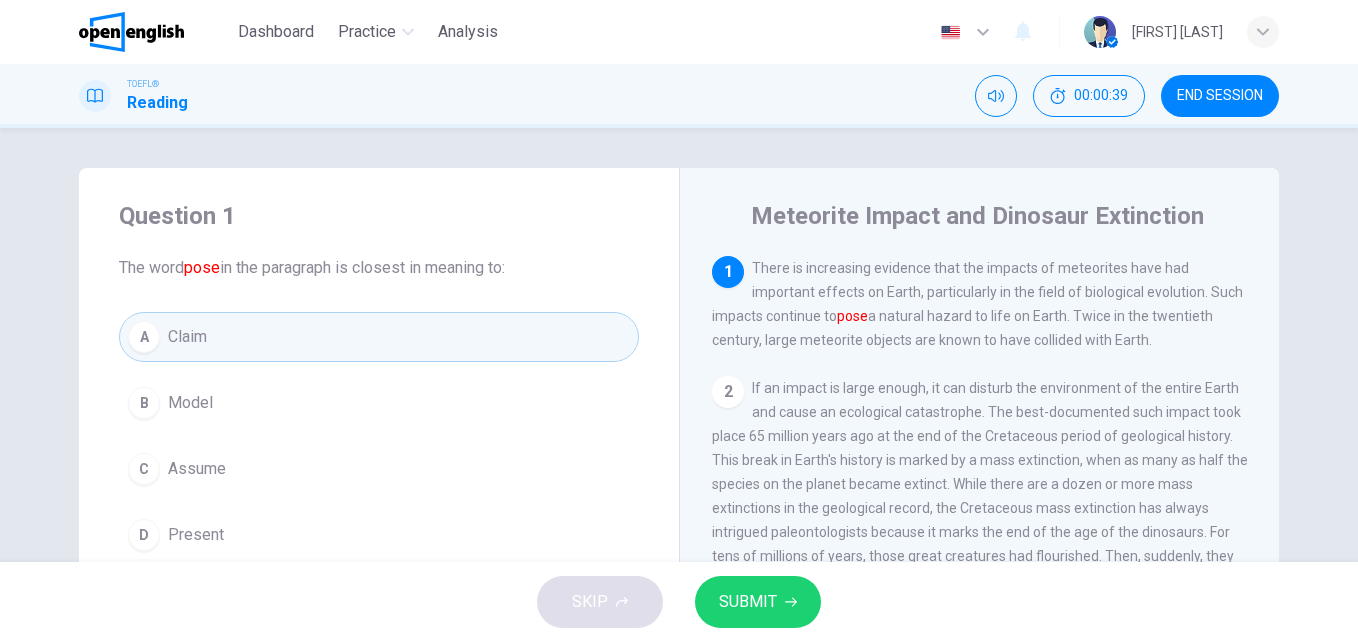 click on "SUBMIT" at bounding box center (748, 602) 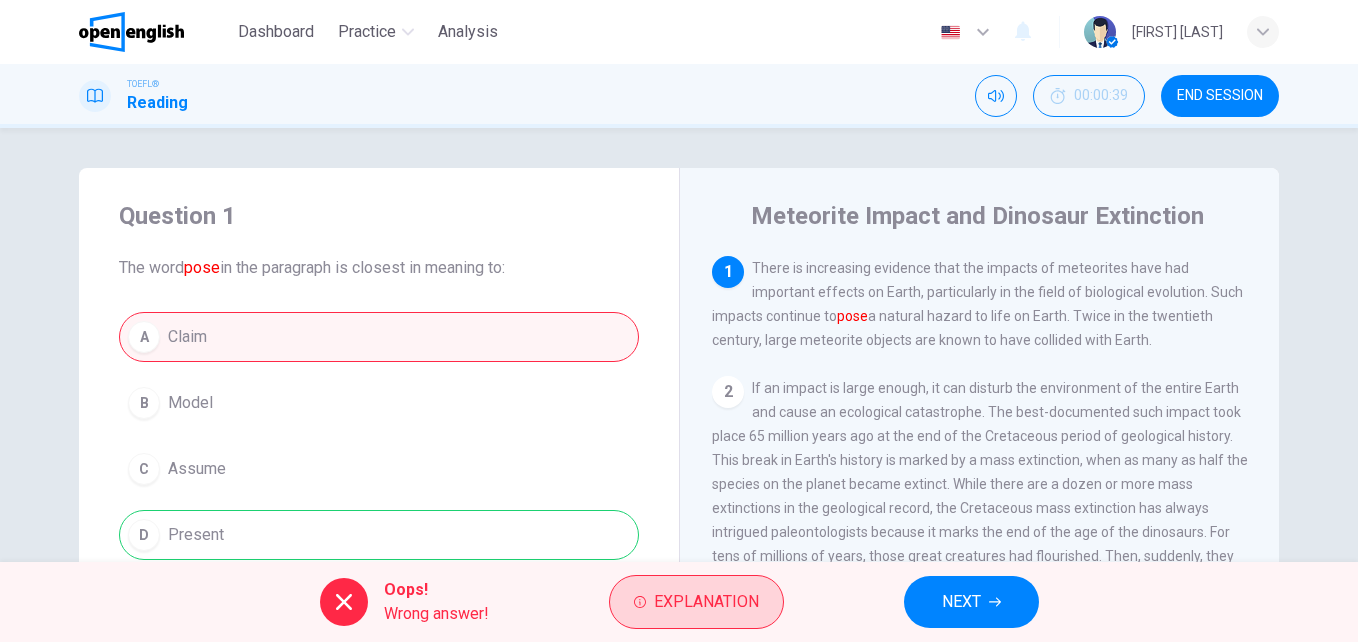 click on "Explanation" at bounding box center (706, 602) 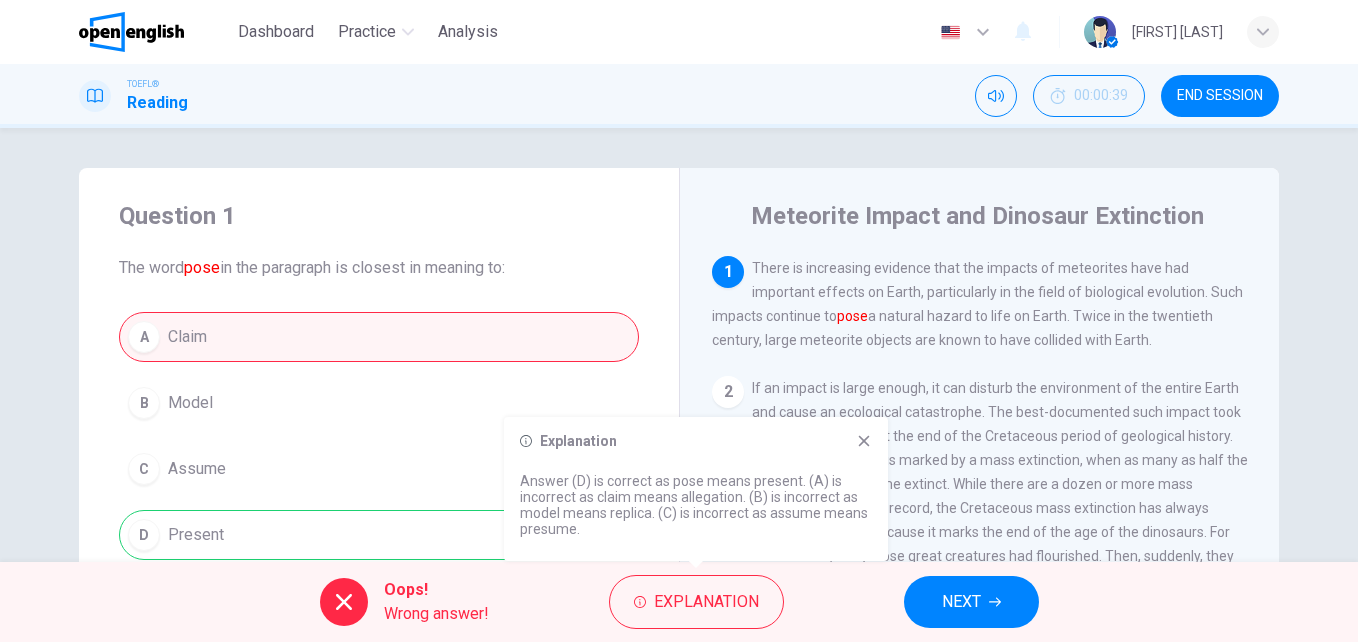click on "NEXT" at bounding box center [961, 602] 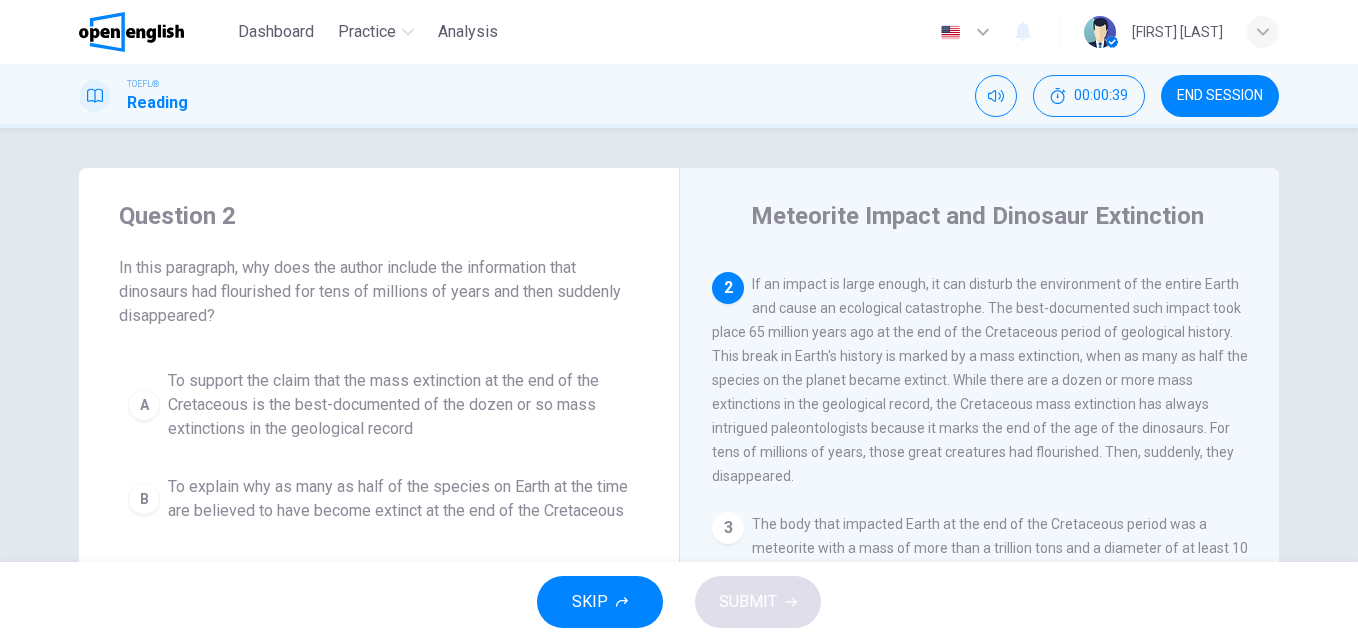 scroll, scrollTop: 124, scrollLeft: 0, axis: vertical 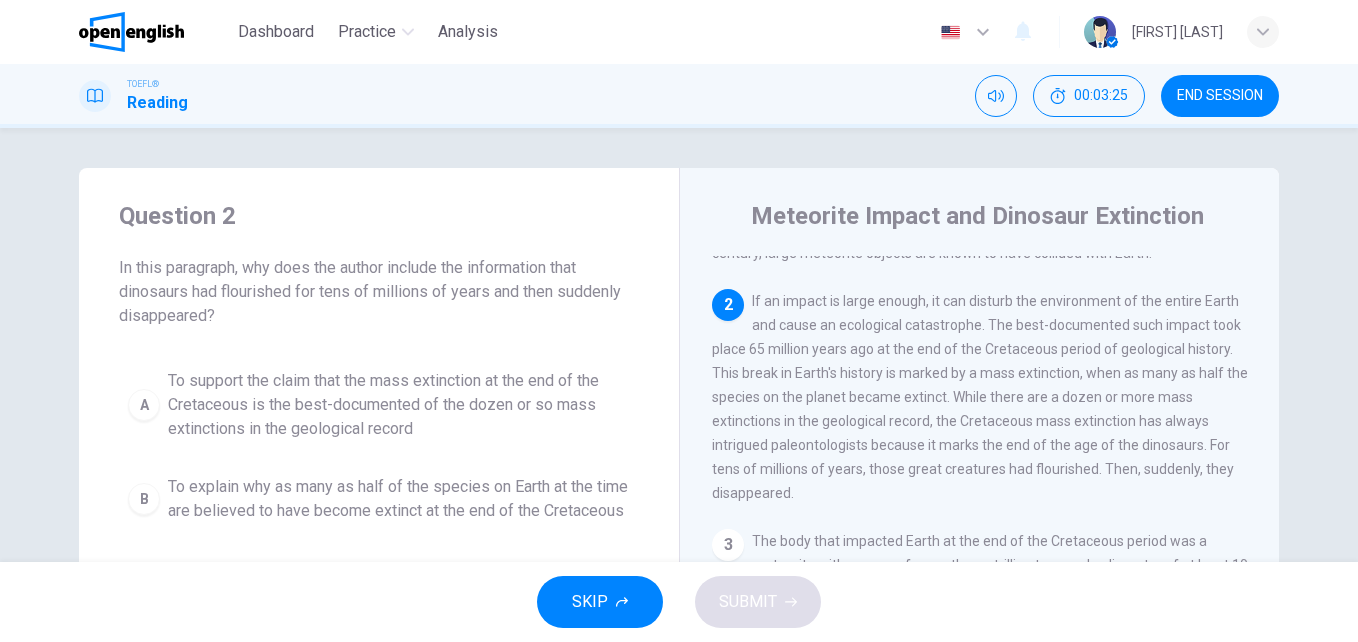click on "To explain why as many as half of the species on Earth at the time are believed to have become extinct at the end of the Cretaceous" at bounding box center [399, 499] 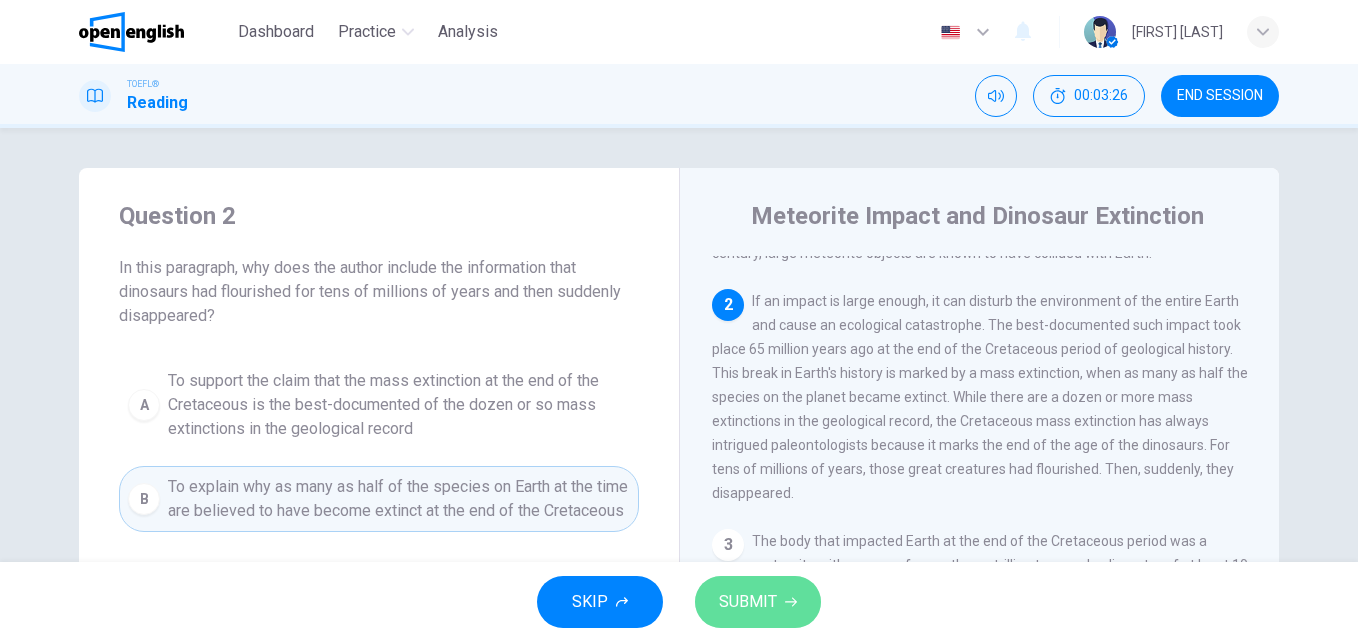 click on "SUBMIT" at bounding box center (748, 602) 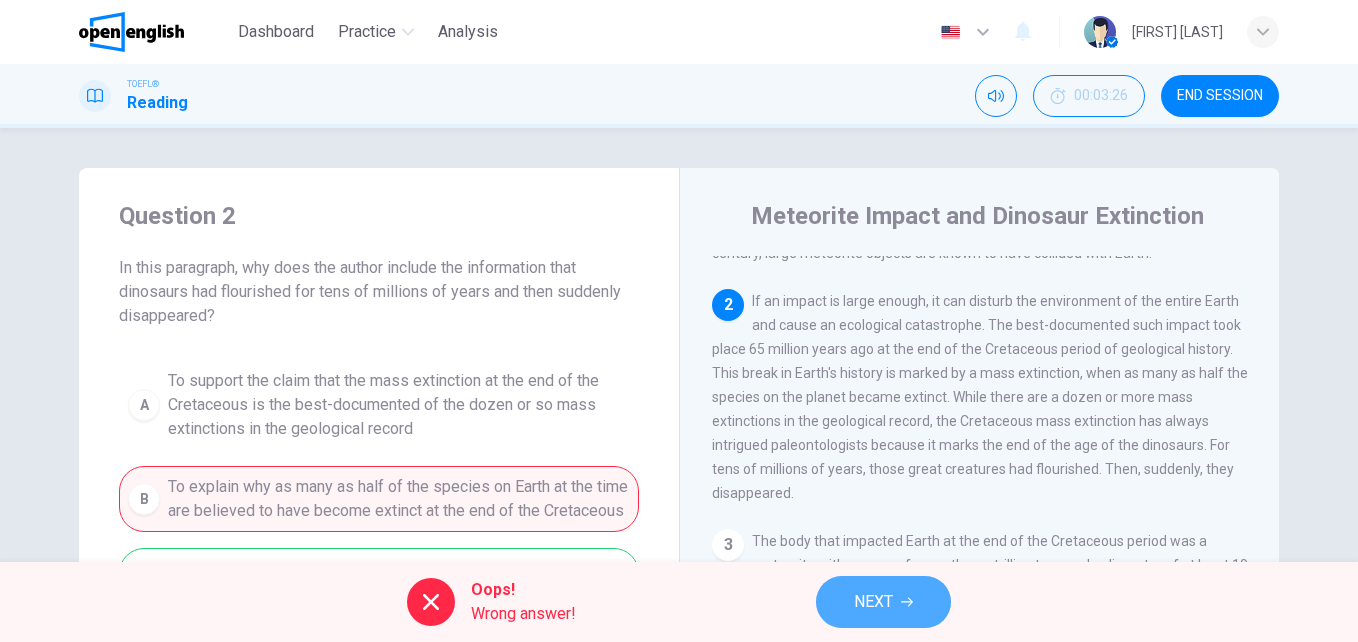 click on "NEXT" at bounding box center (873, 602) 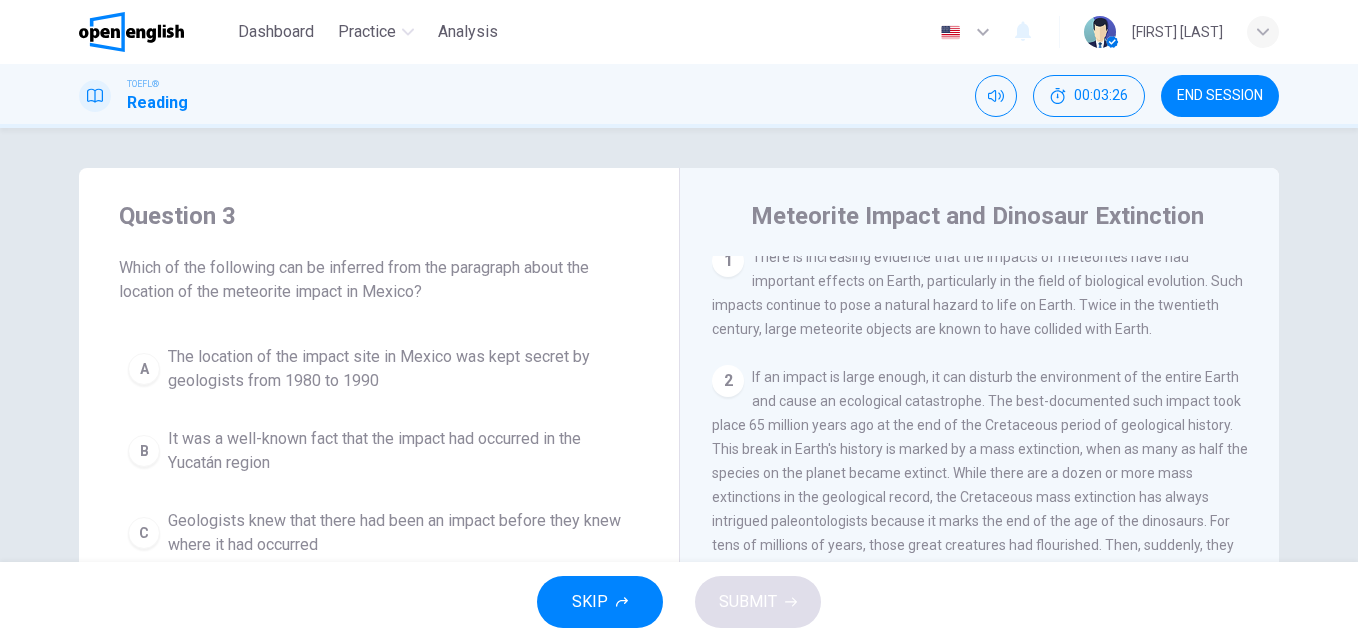 scroll, scrollTop: 0, scrollLeft: 0, axis: both 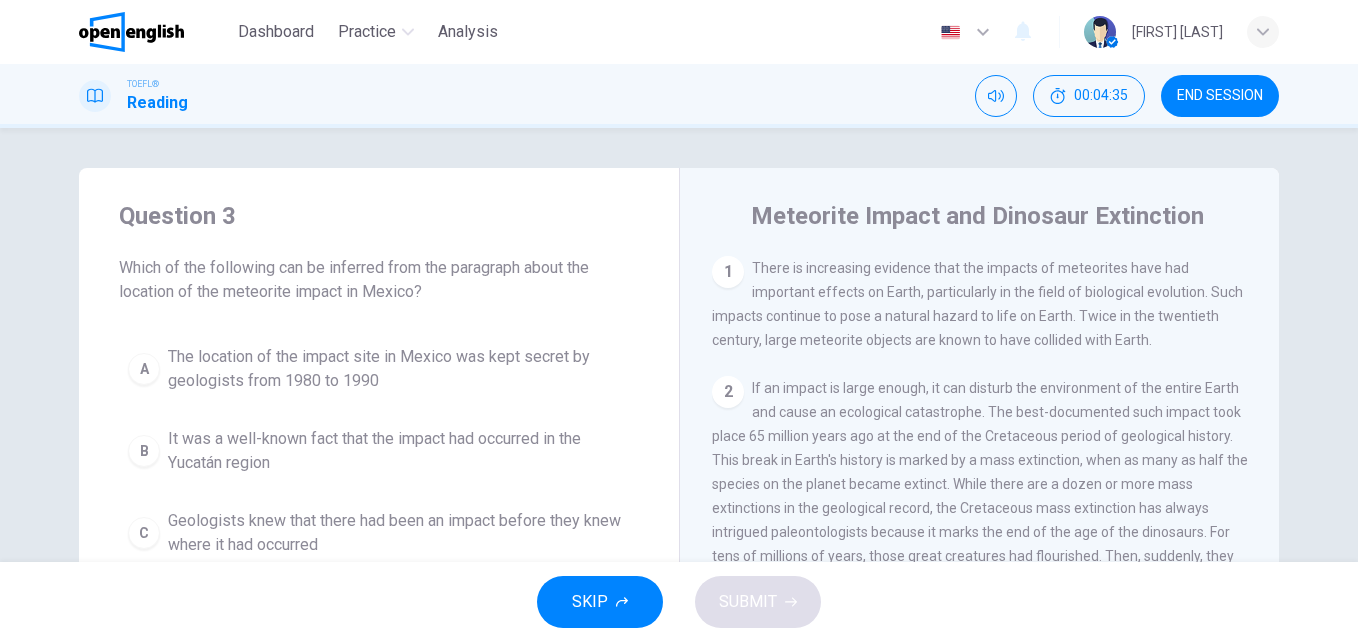 drag, startPoint x: 1258, startPoint y: 387, endPoint x: 1263, endPoint y: 433, distance: 46.270943 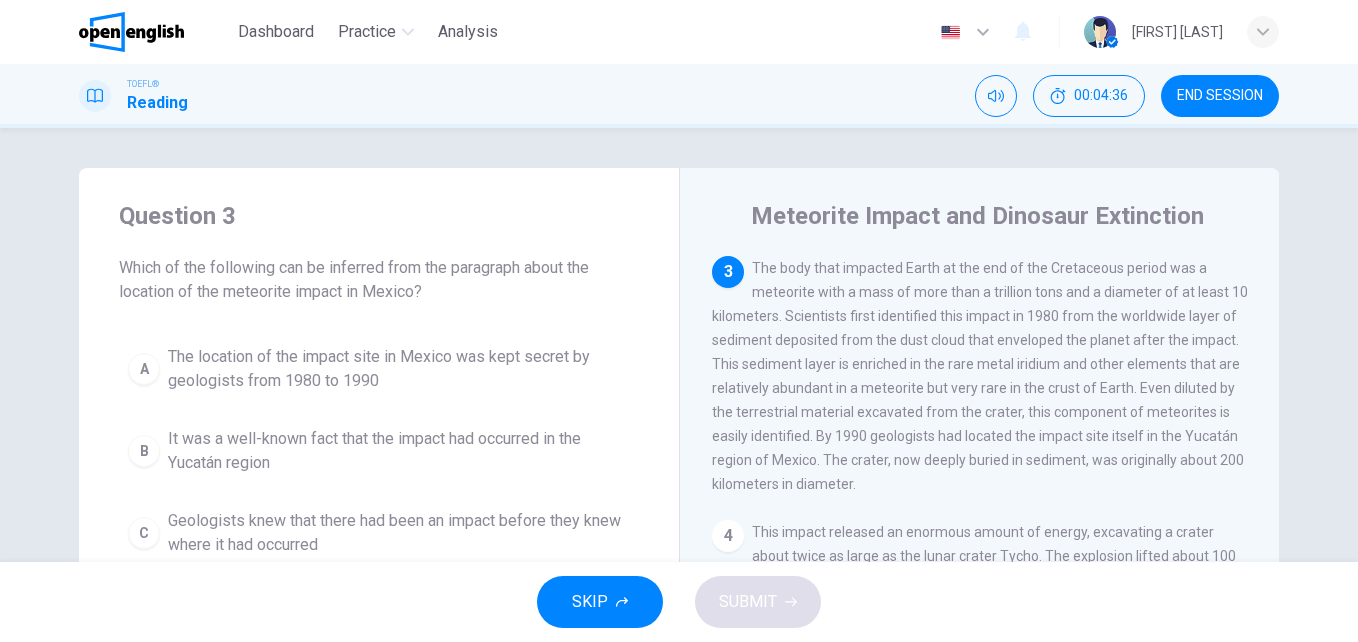 scroll, scrollTop: 366, scrollLeft: 0, axis: vertical 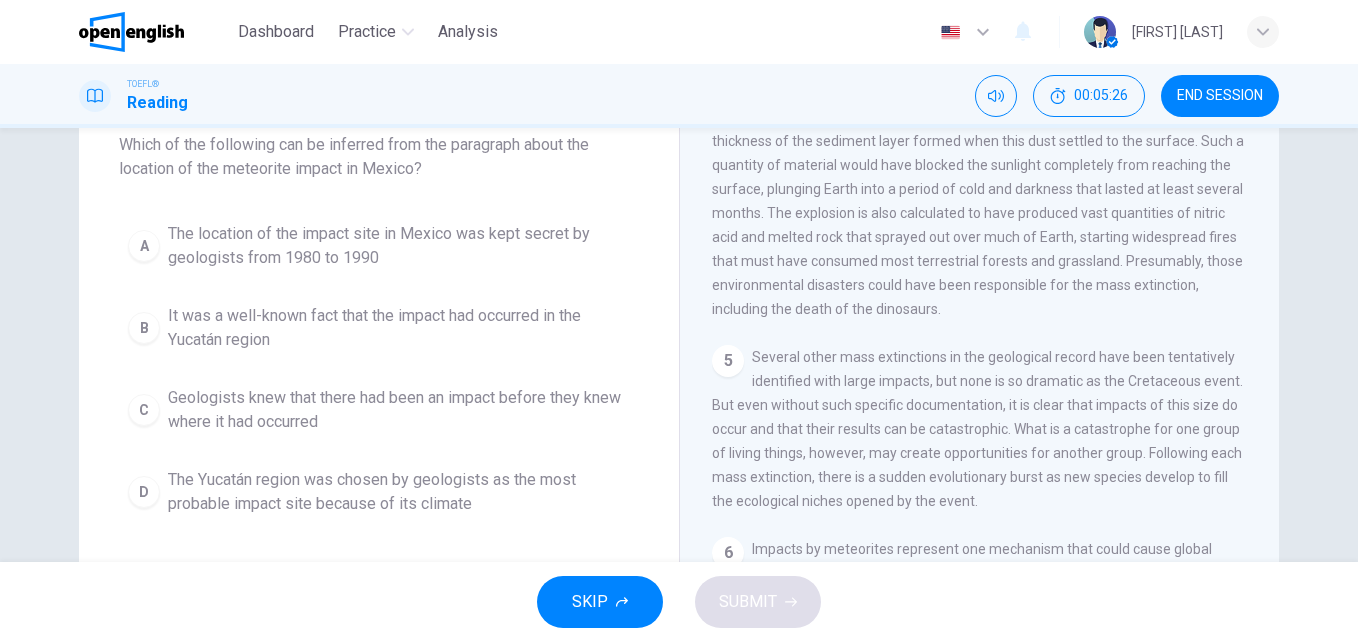 click on "The location of the impact site in Mexico was kept secret by geologists from 1980 to 1990" at bounding box center [399, 246] 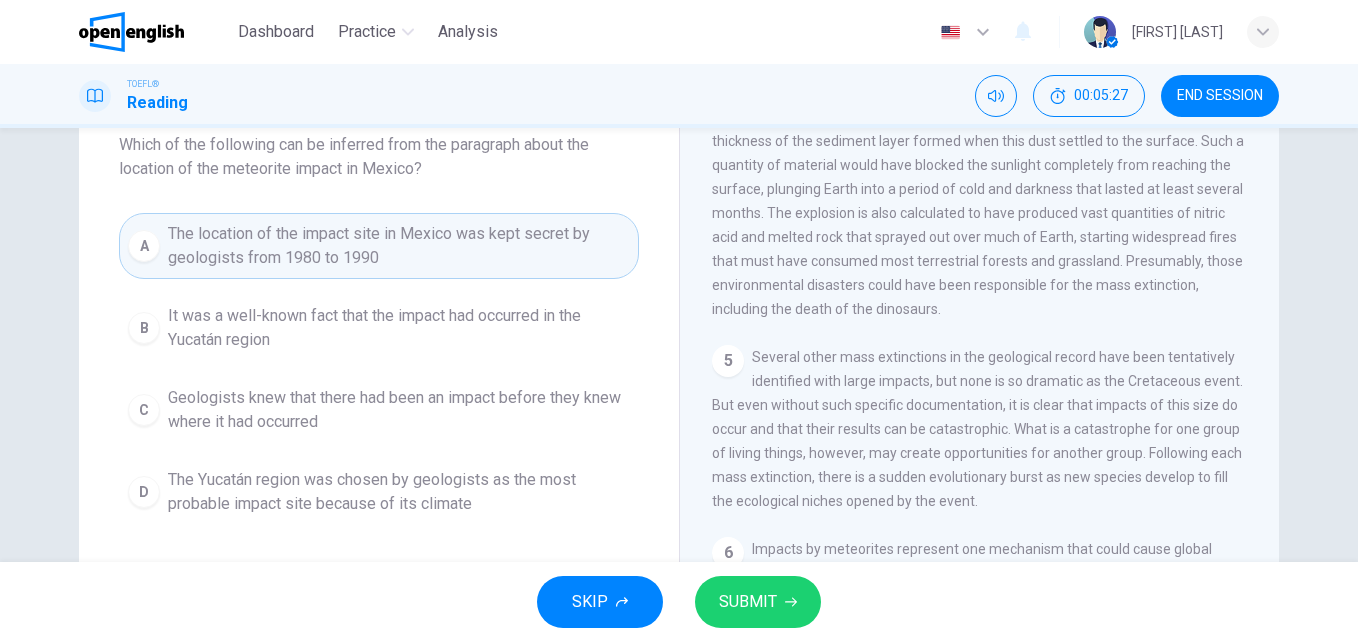 click on "SUBMIT" at bounding box center [748, 602] 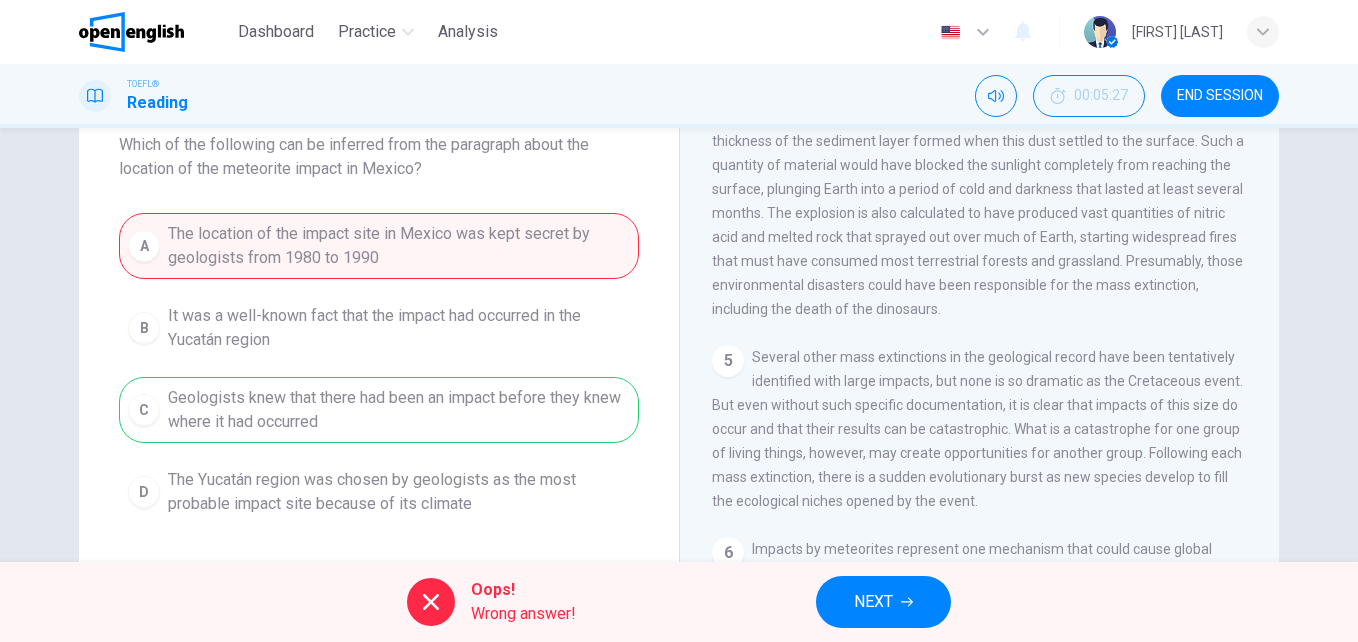 click on "Oops! Wrong answer! NEXT" at bounding box center (679, 602) 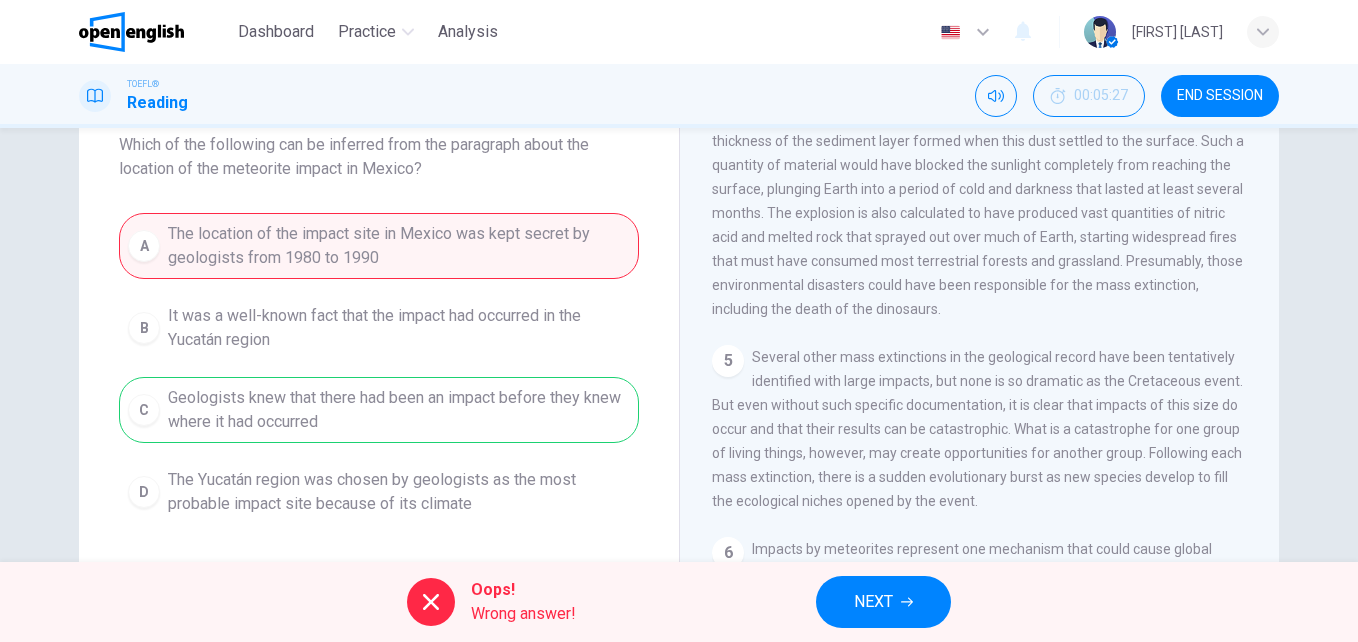click on "NEXT" at bounding box center (873, 602) 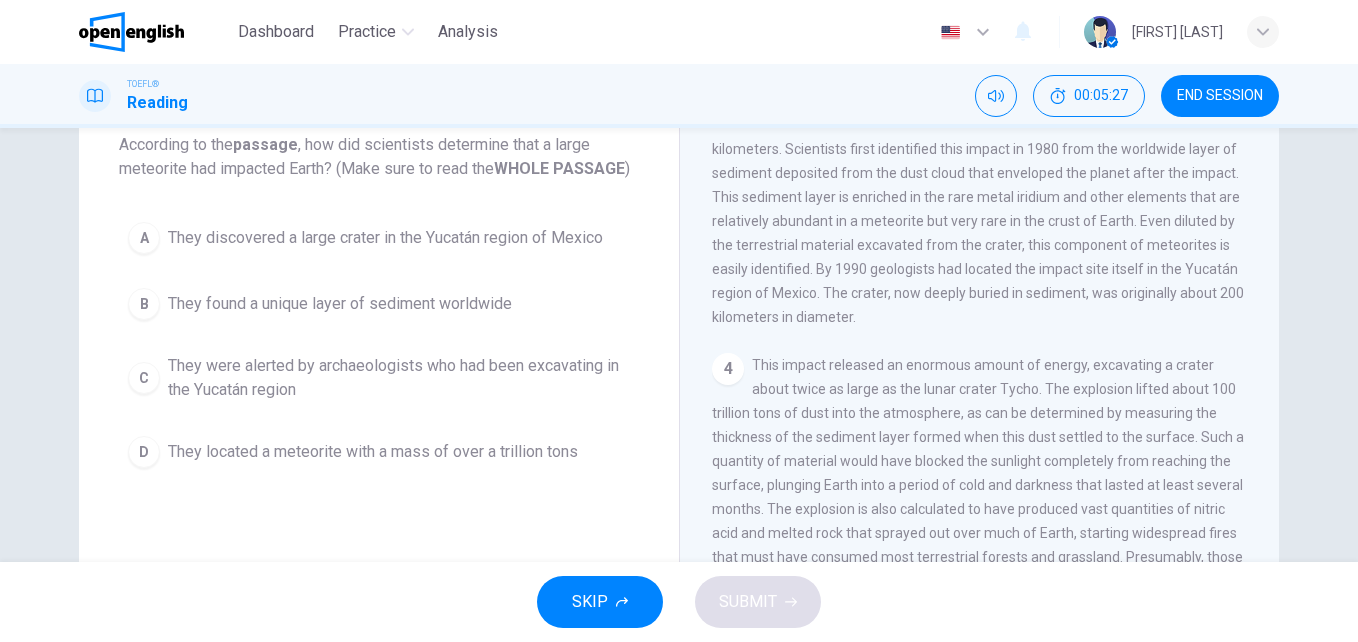scroll, scrollTop: 0, scrollLeft: 0, axis: both 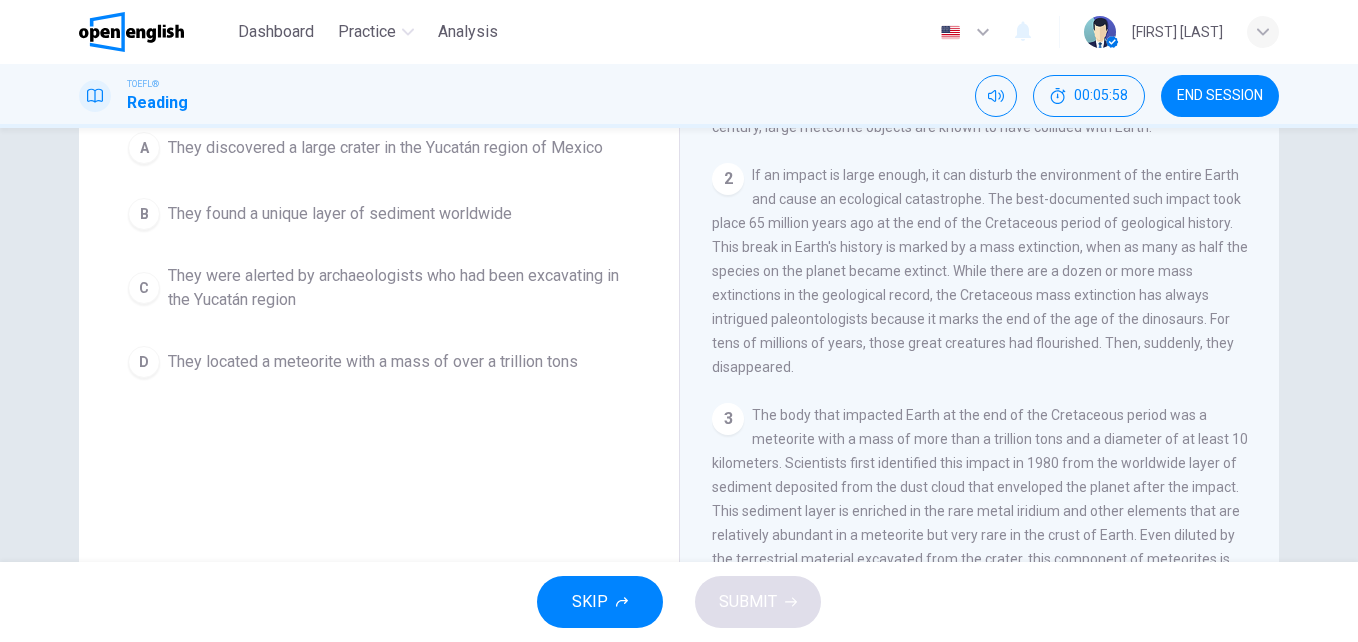 click on "They found a unique layer of sediment worldwide" at bounding box center (340, 214) 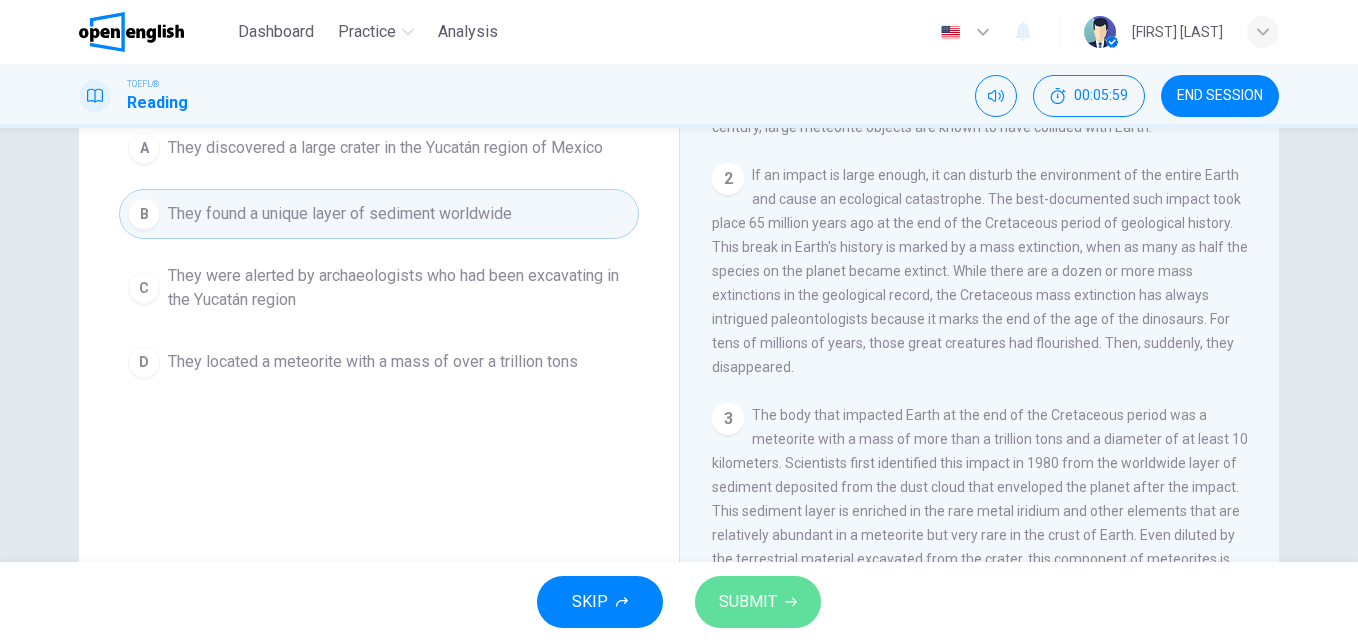click on "SUBMIT" at bounding box center [748, 602] 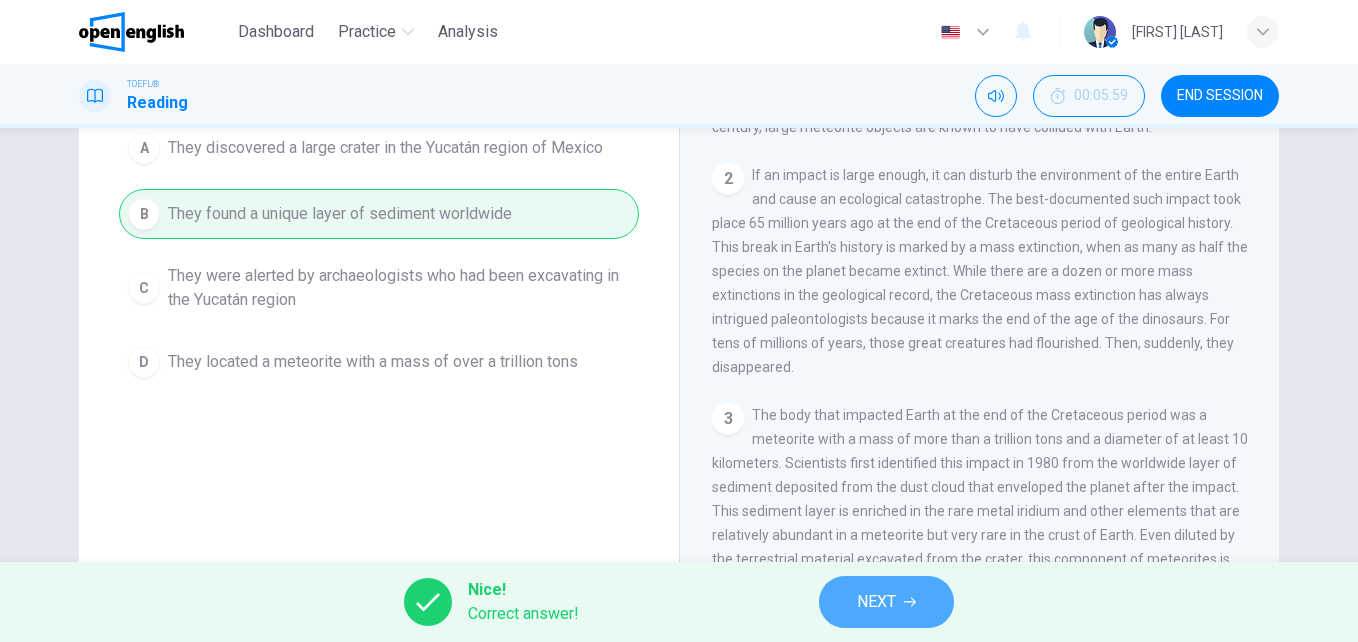 click on "NEXT" at bounding box center [886, 602] 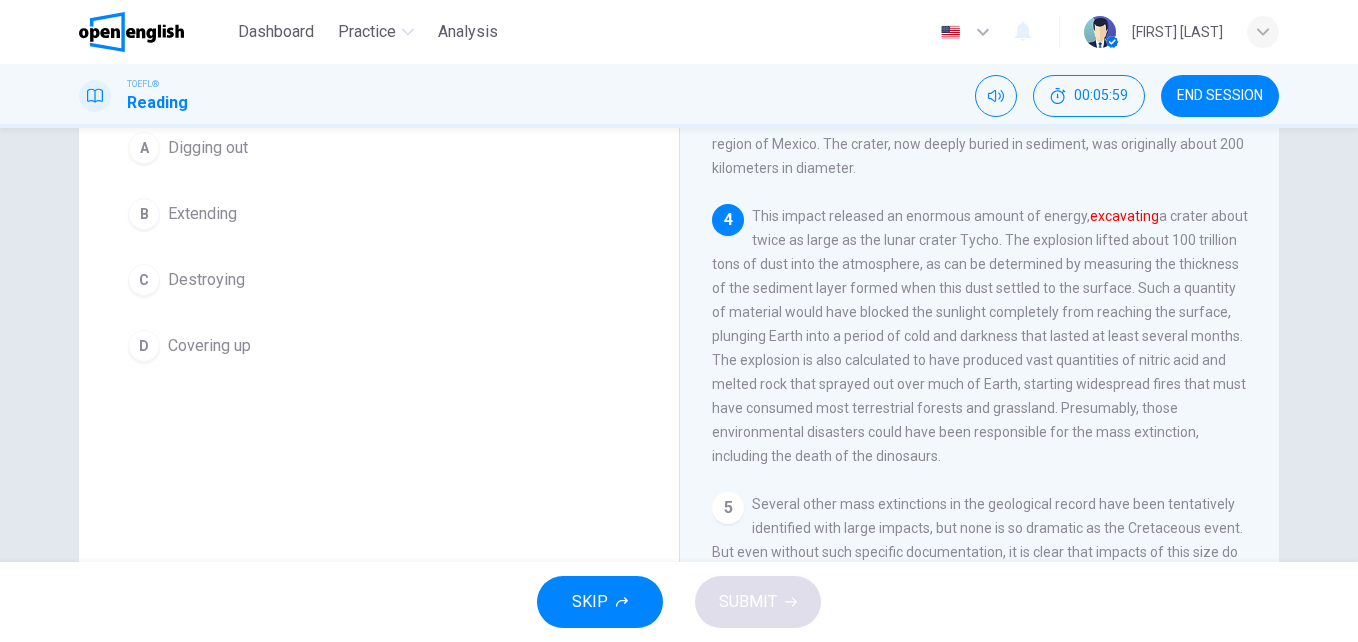 scroll, scrollTop: 547, scrollLeft: 0, axis: vertical 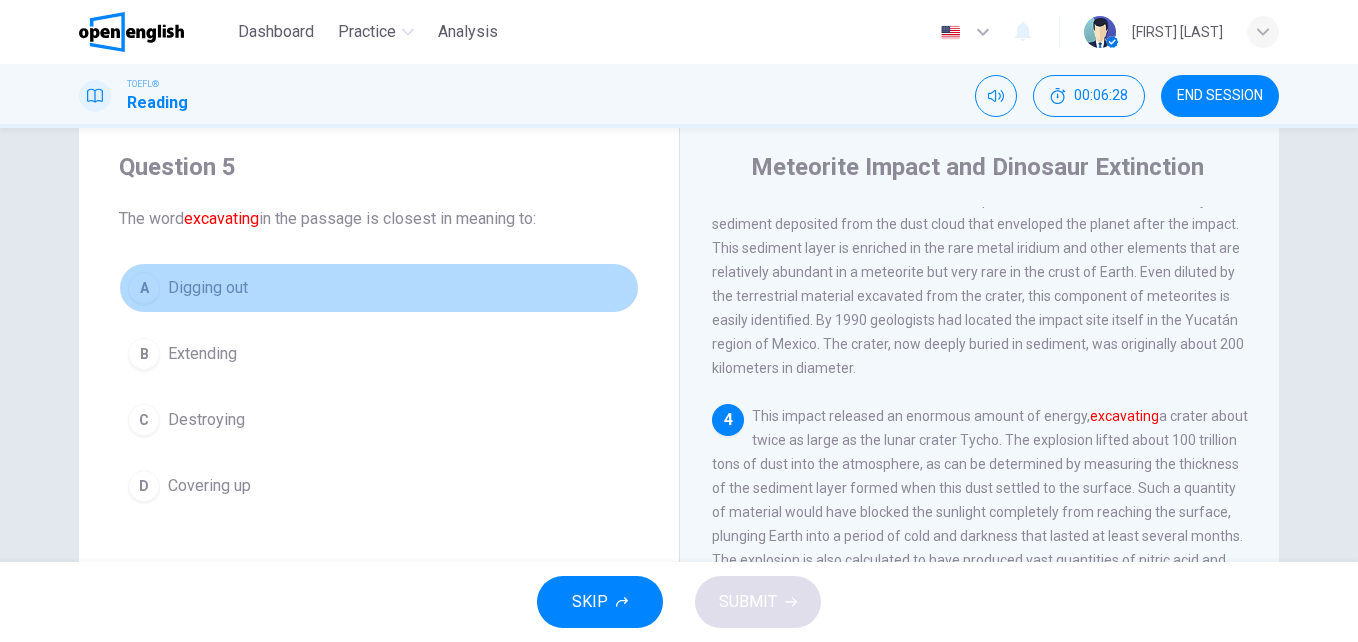 click on "Digging out" at bounding box center [208, 288] 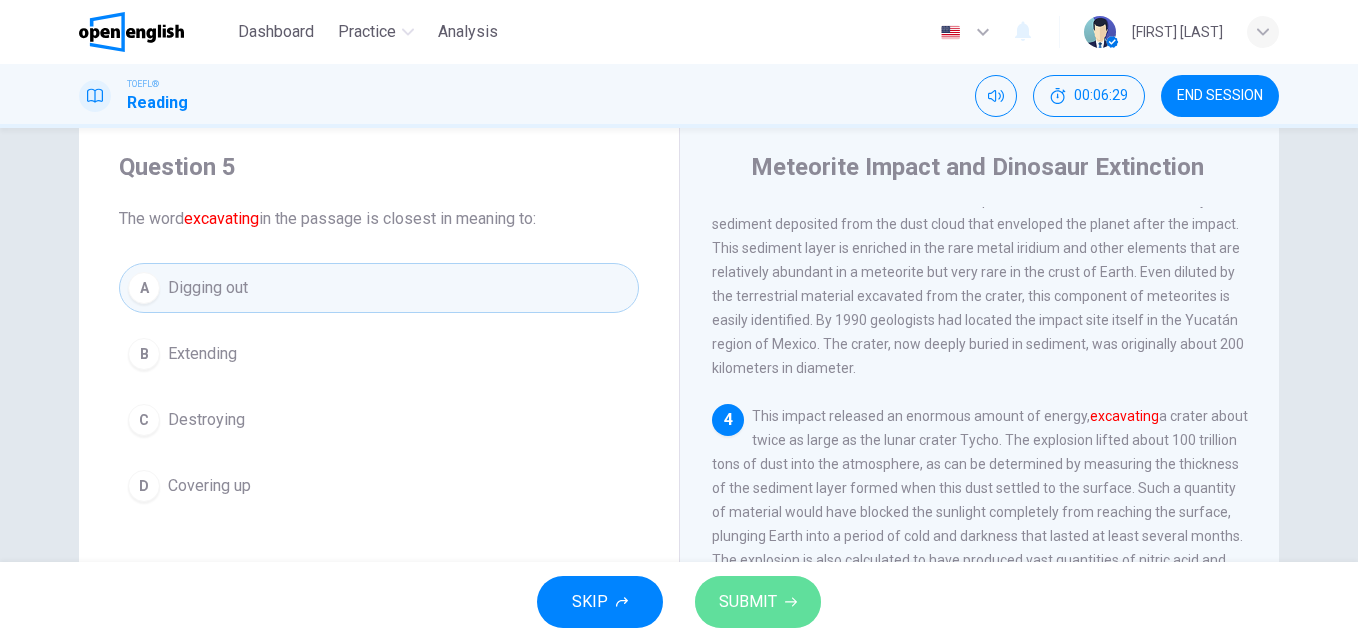 click on "SUBMIT" at bounding box center [748, 602] 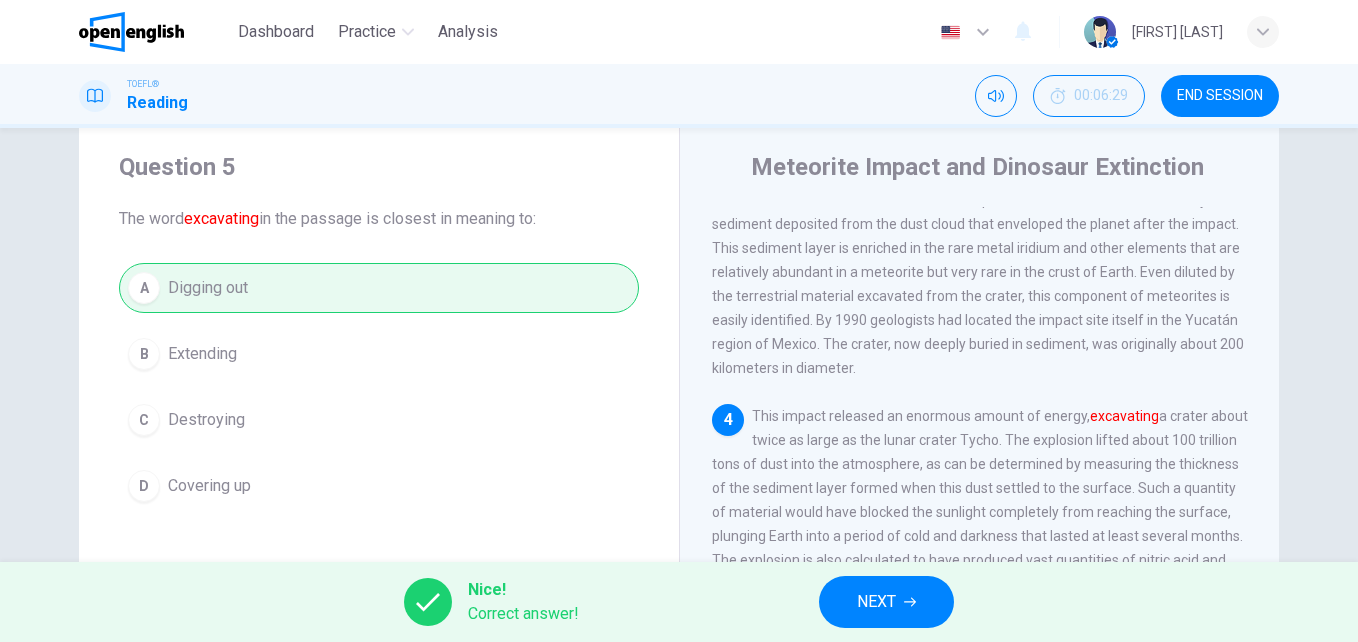click on "NEXT" at bounding box center (886, 602) 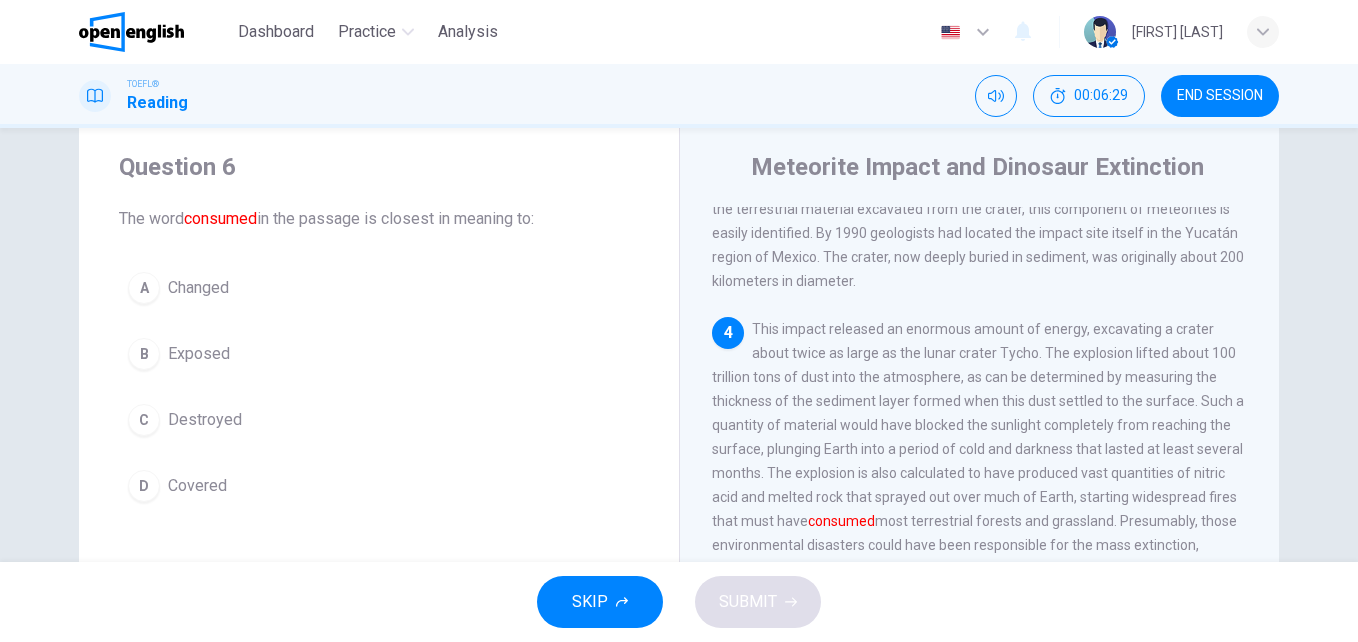 scroll, scrollTop: 547, scrollLeft: 0, axis: vertical 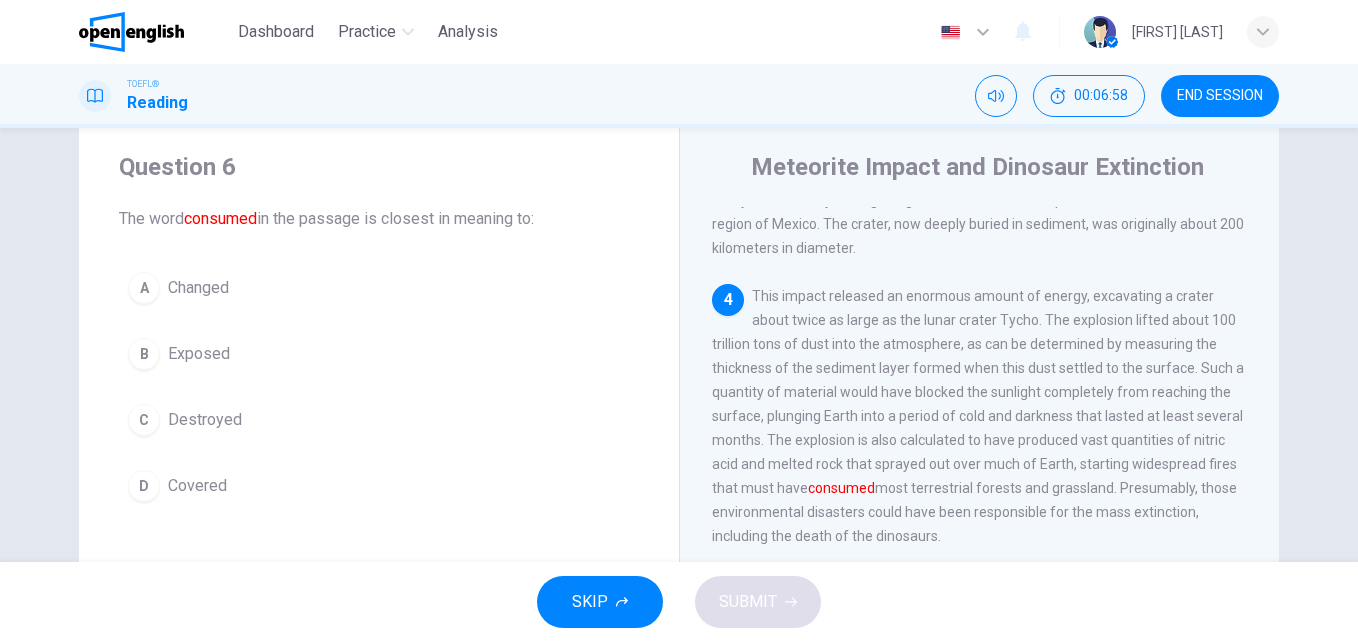 click on "Destroyed" at bounding box center (205, 420) 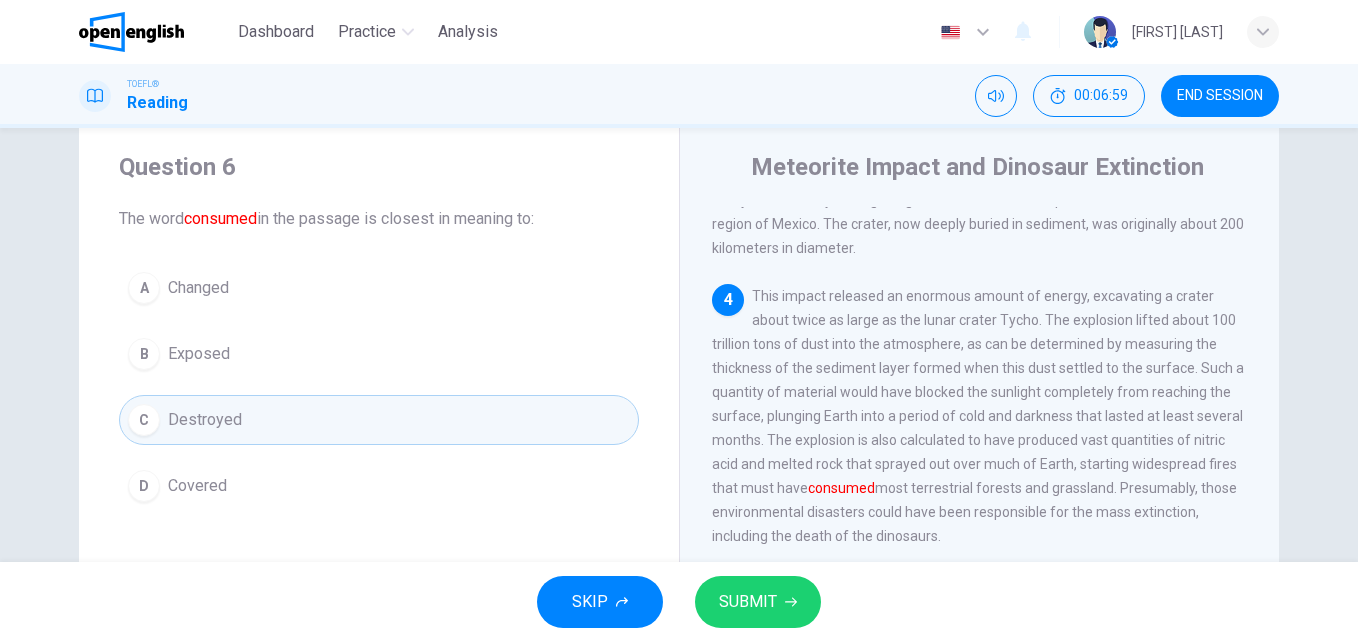 click on "SUBMIT" at bounding box center (748, 602) 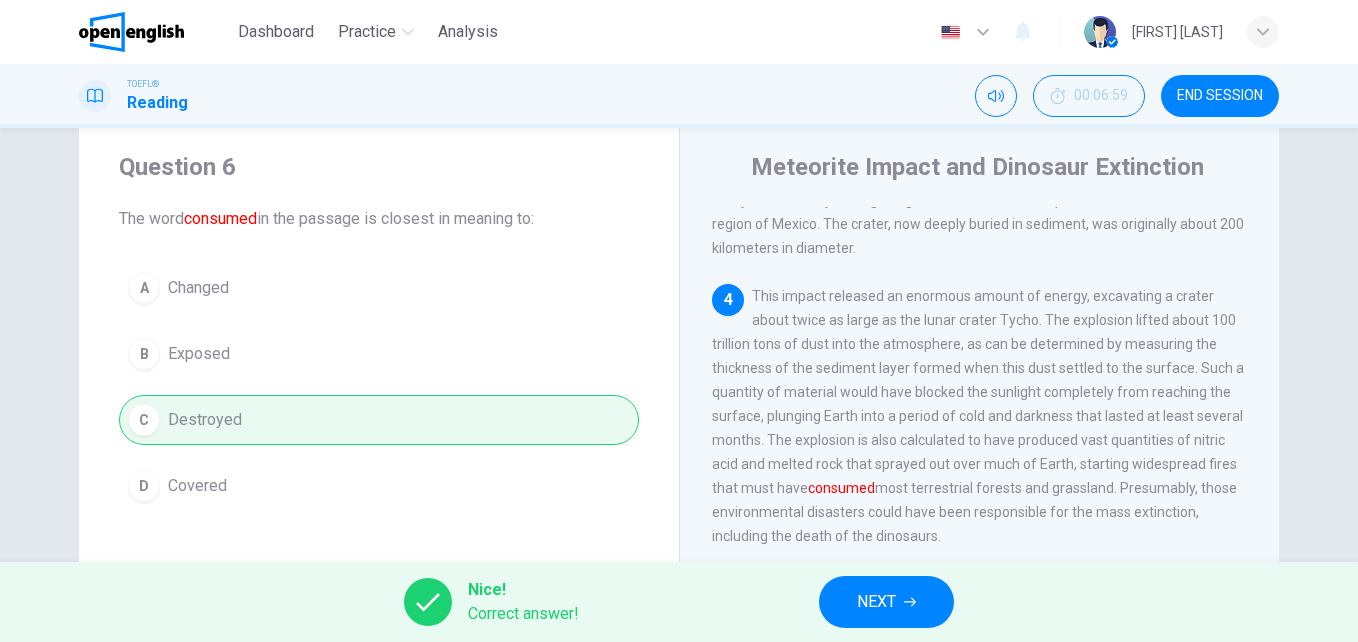 click on "Nice! Correct answer! NEXT" at bounding box center [679, 602] 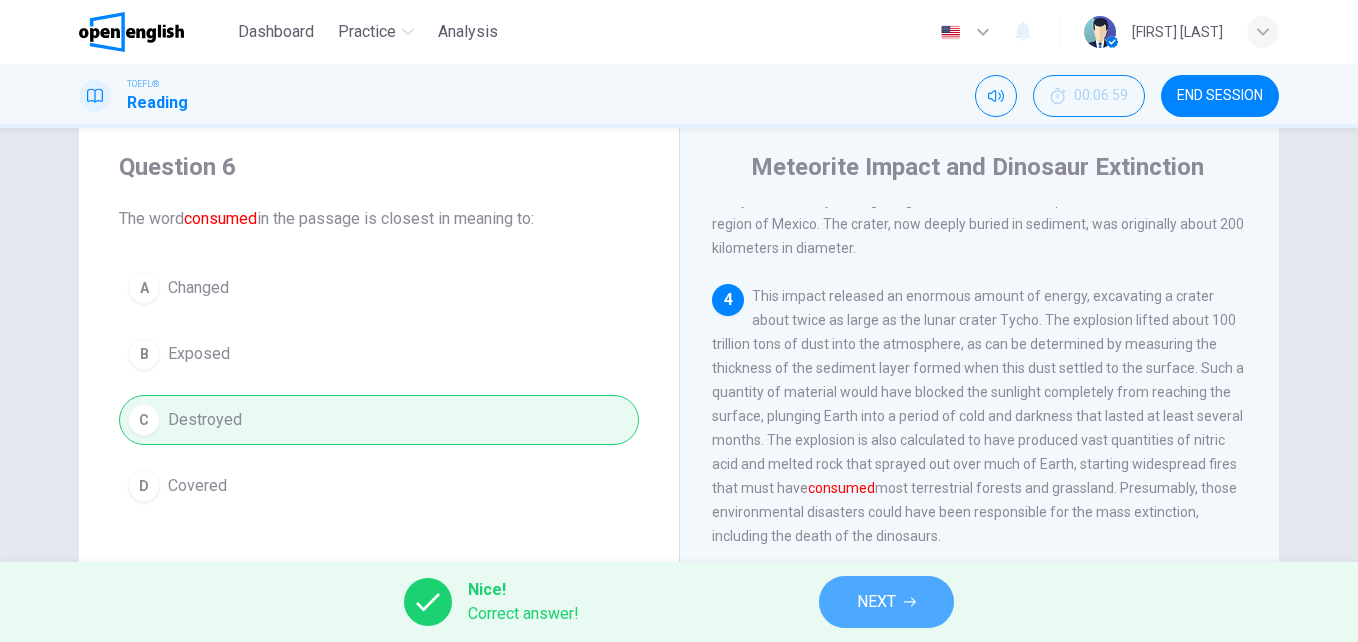 click on "NEXT" at bounding box center [886, 602] 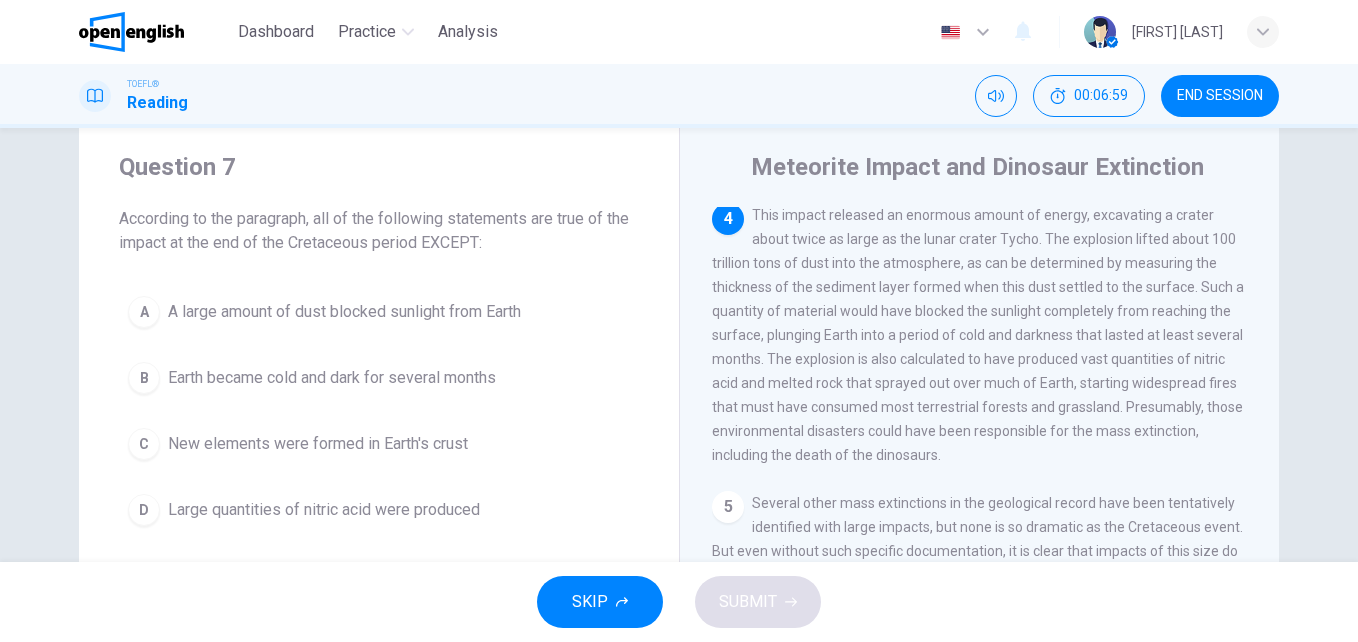 scroll, scrollTop: 647, scrollLeft: 0, axis: vertical 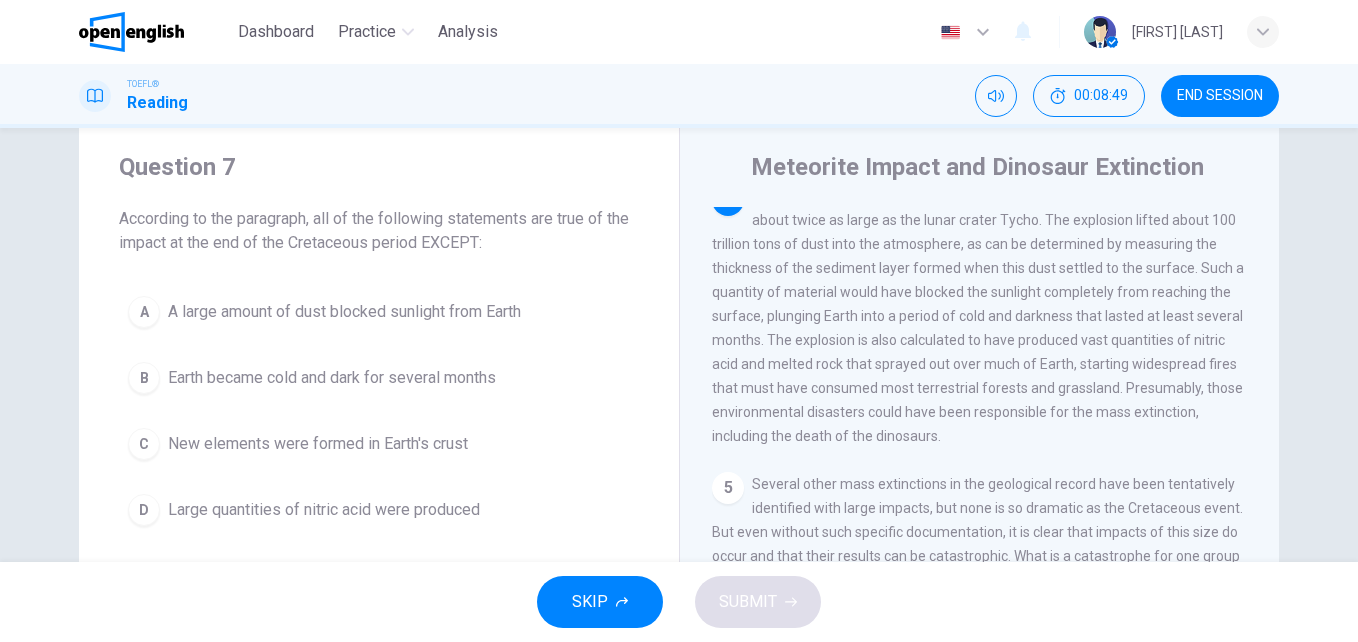 click on "New elements were formed in Earth's crust" at bounding box center (318, 444) 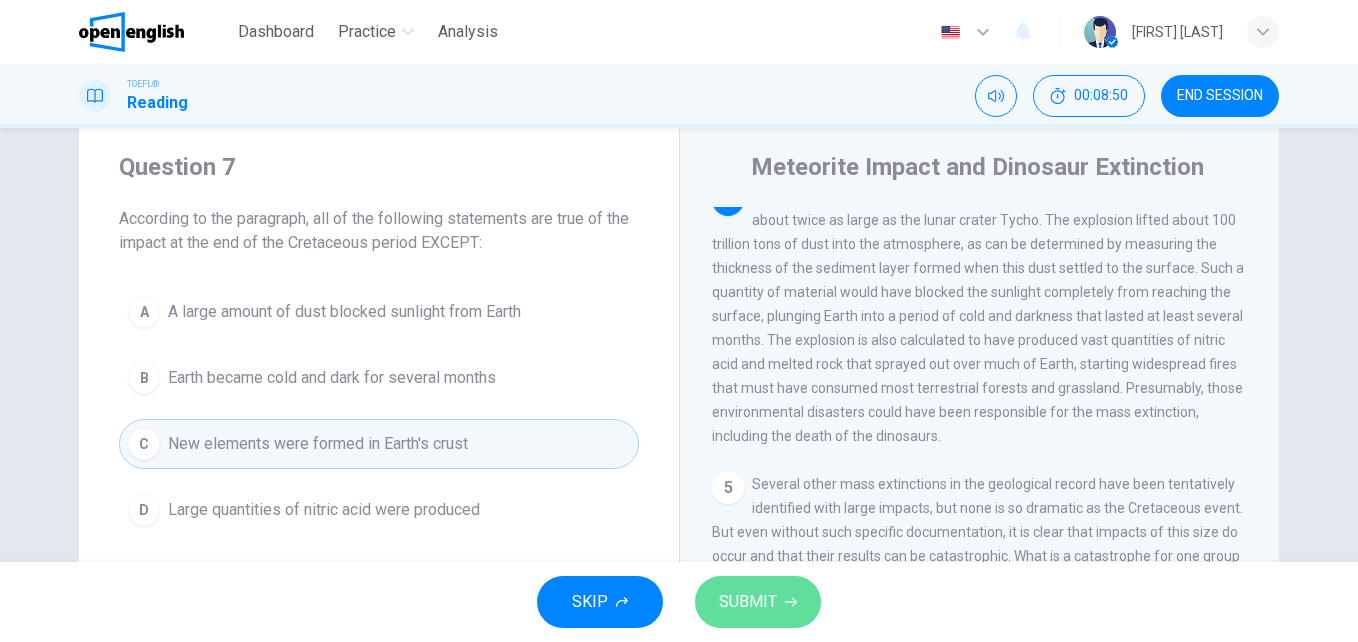click on "SUBMIT" at bounding box center (748, 602) 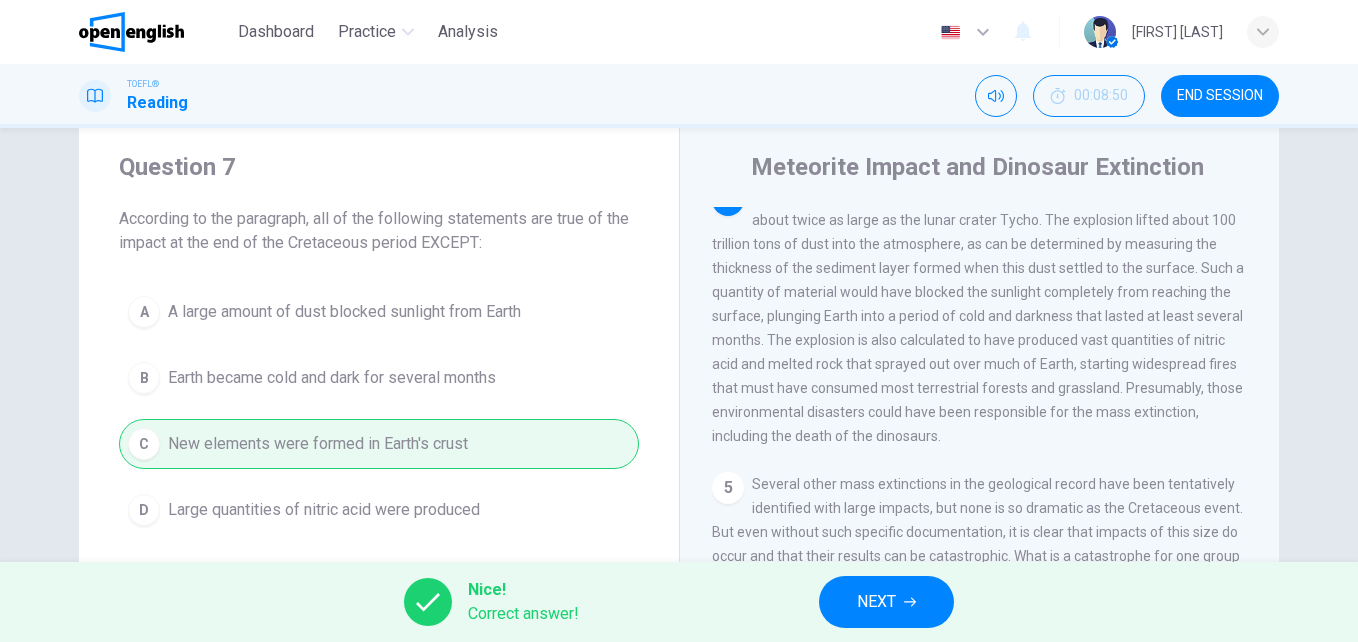 click on "NEXT" at bounding box center (886, 602) 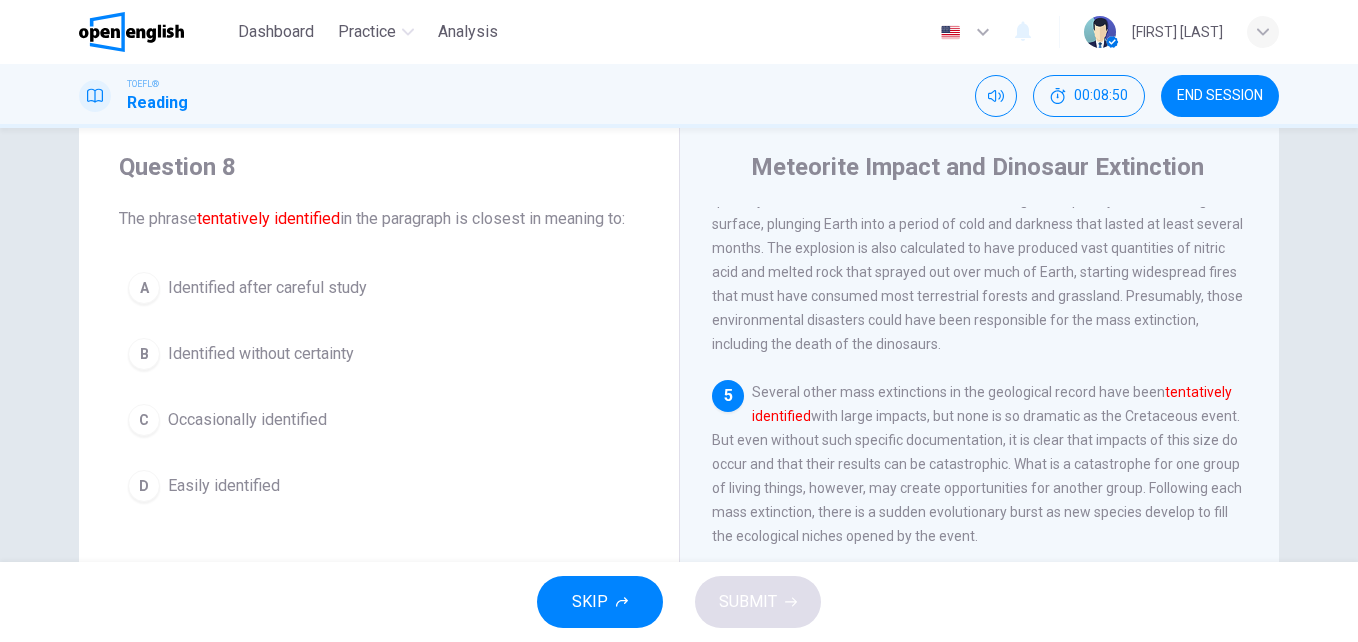 scroll, scrollTop: 746, scrollLeft: 0, axis: vertical 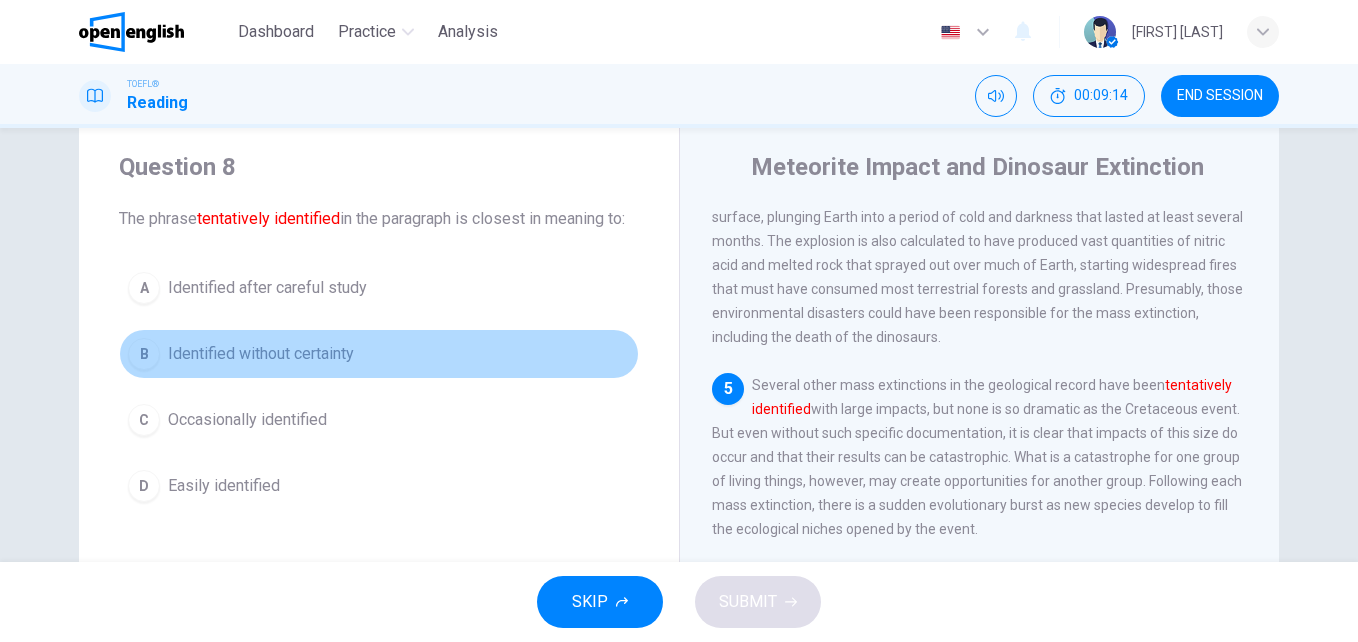 click on "Identified without certainty" at bounding box center [261, 354] 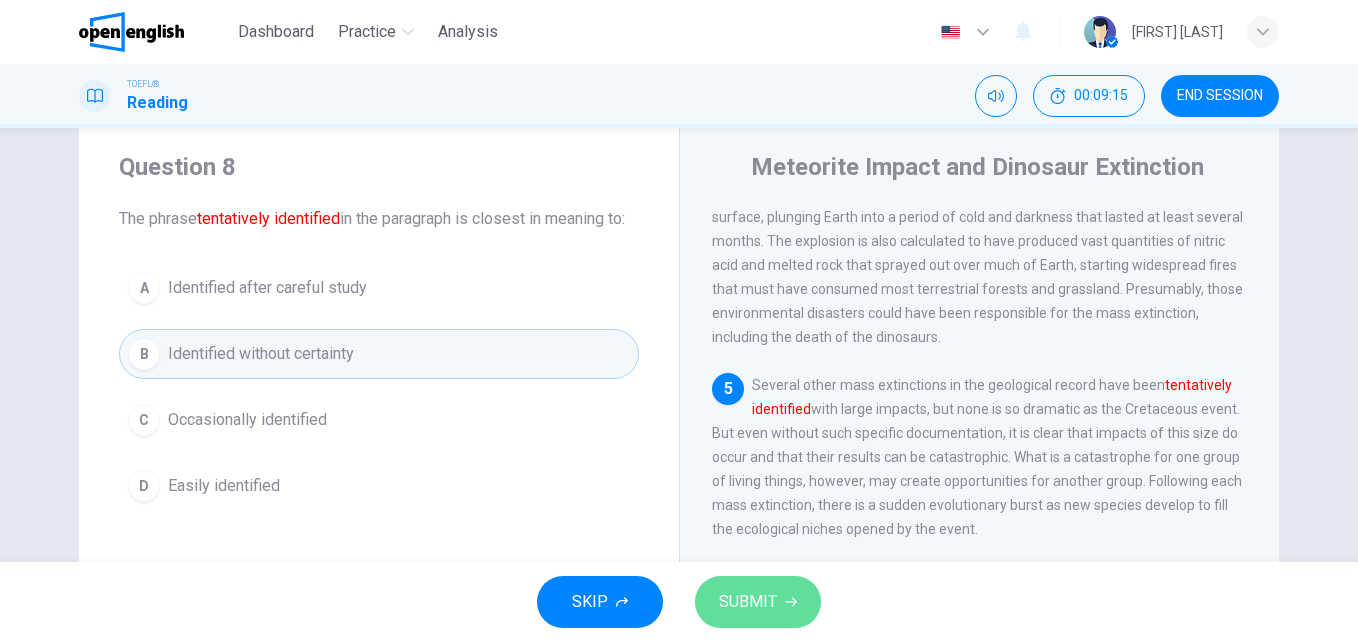 click on "SUBMIT" at bounding box center (748, 602) 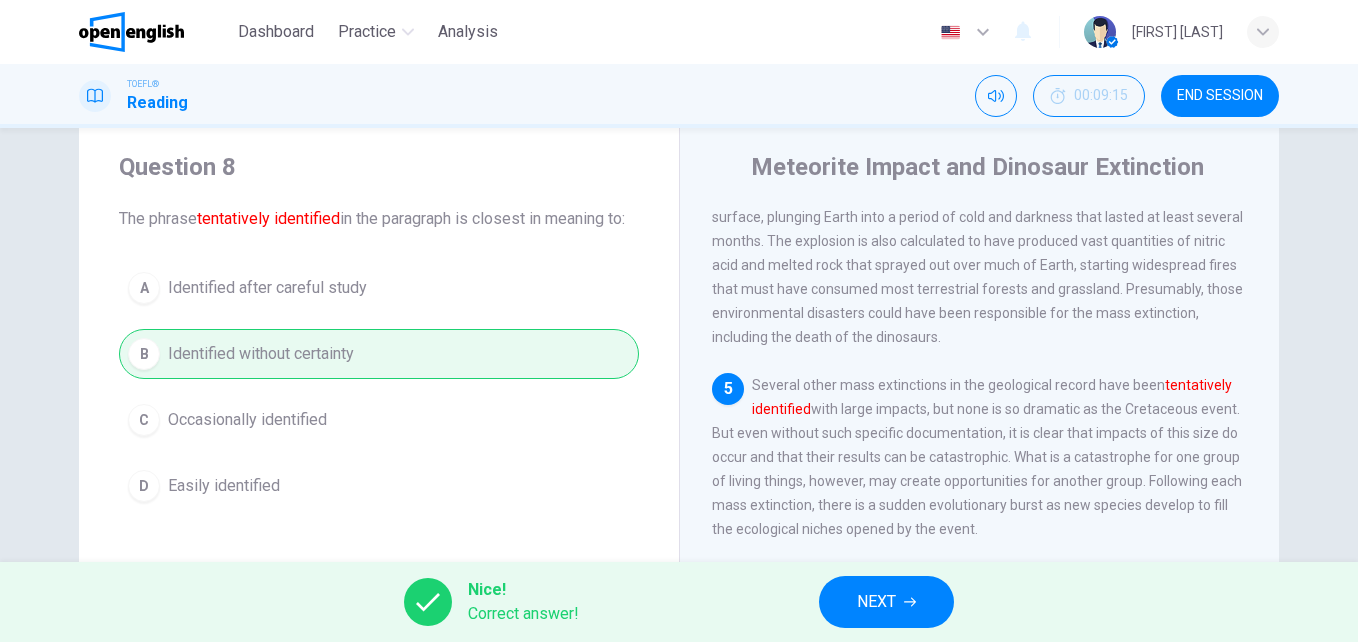 click on "NEXT" at bounding box center (886, 602) 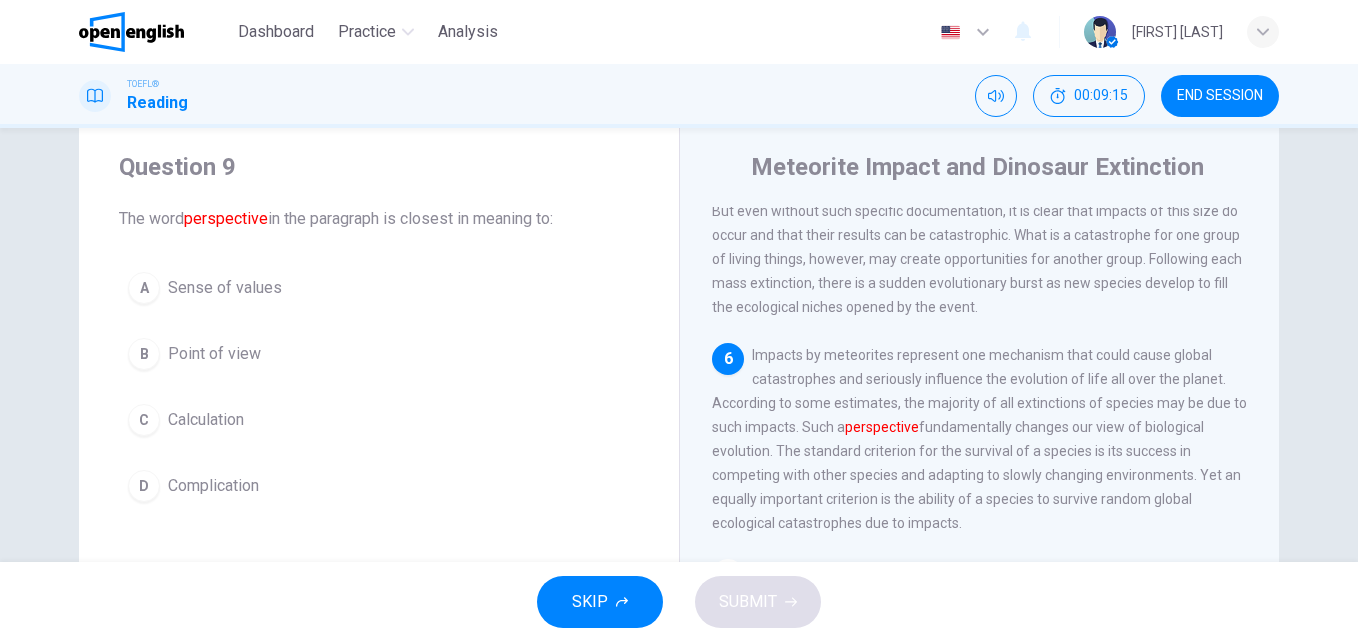 scroll, scrollTop: 970, scrollLeft: 0, axis: vertical 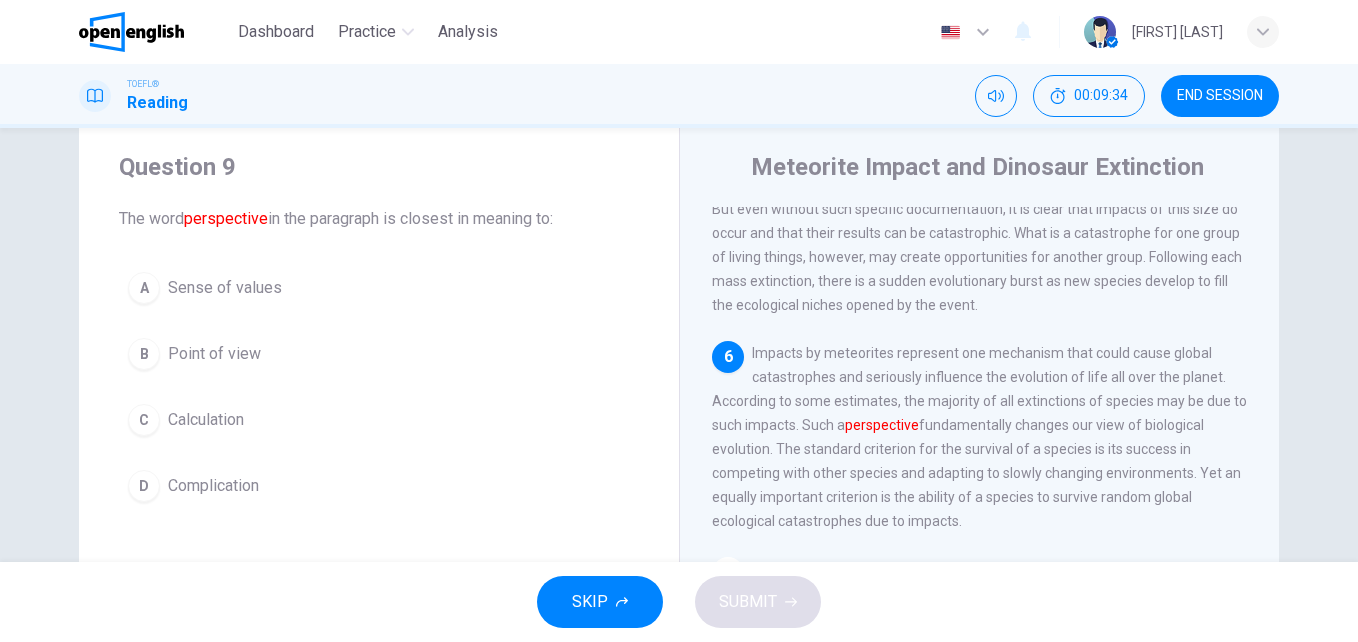 click on "Point of view" at bounding box center (214, 354) 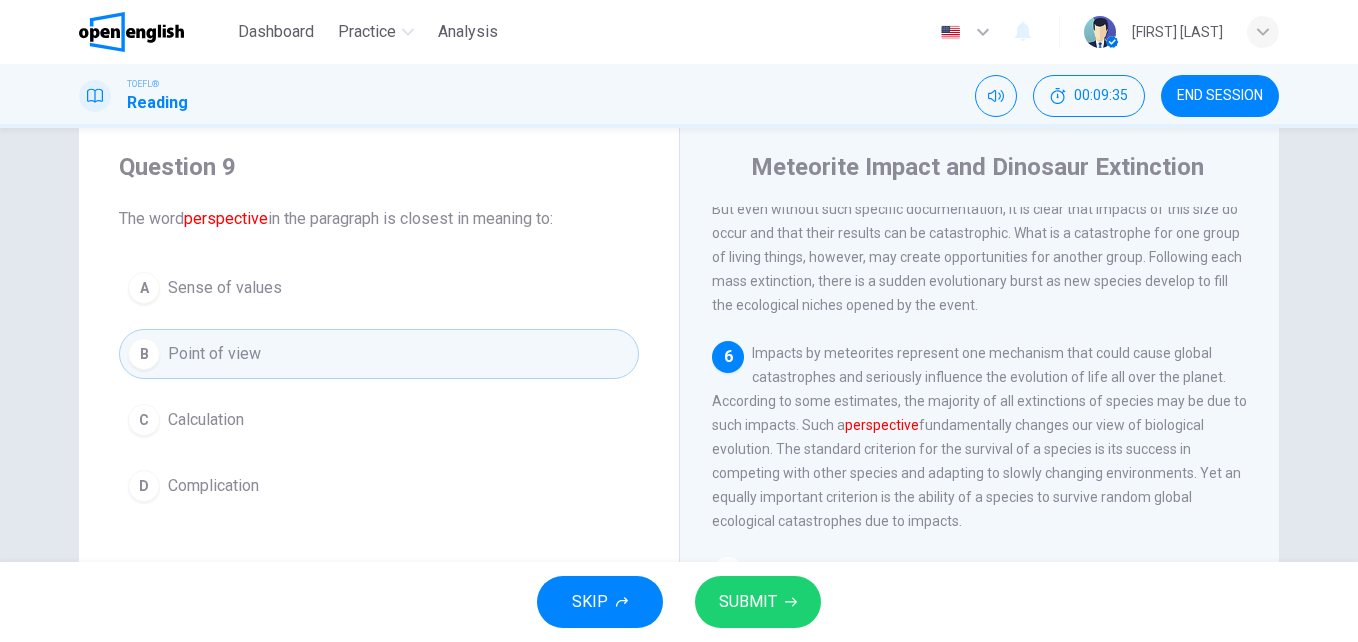click on "SUBMIT" at bounding box center (748, 602) 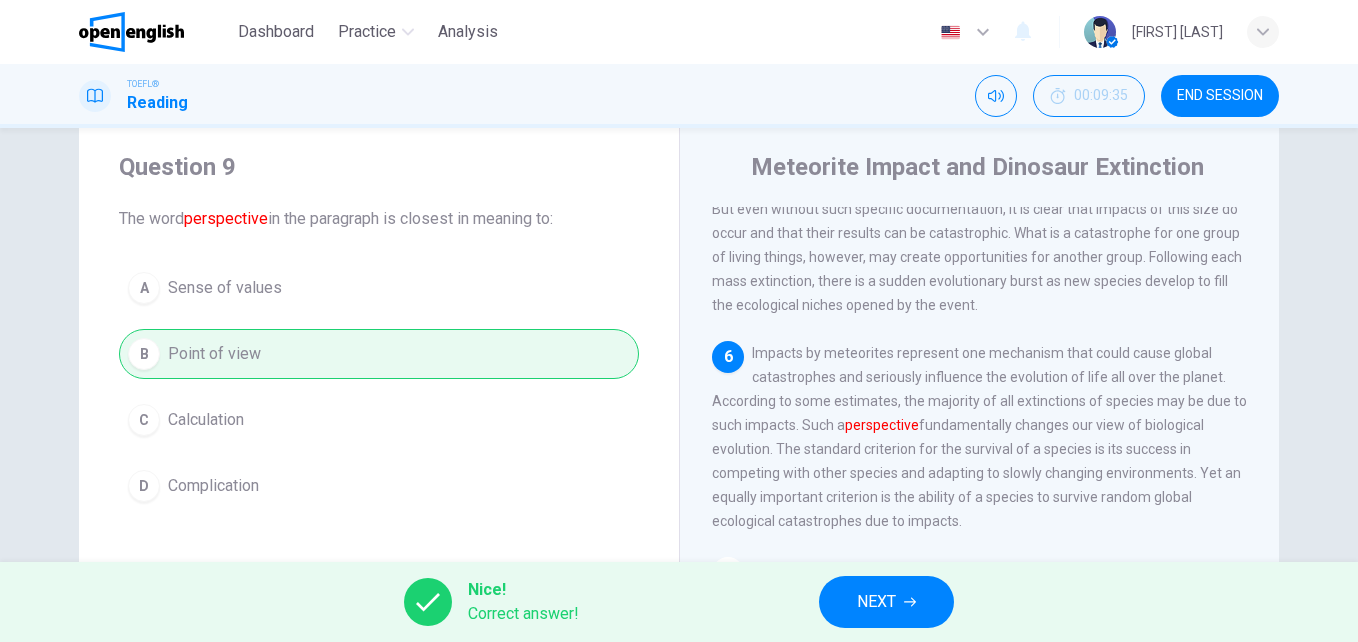 click on "NEXT" at bounding box center [876, 602] 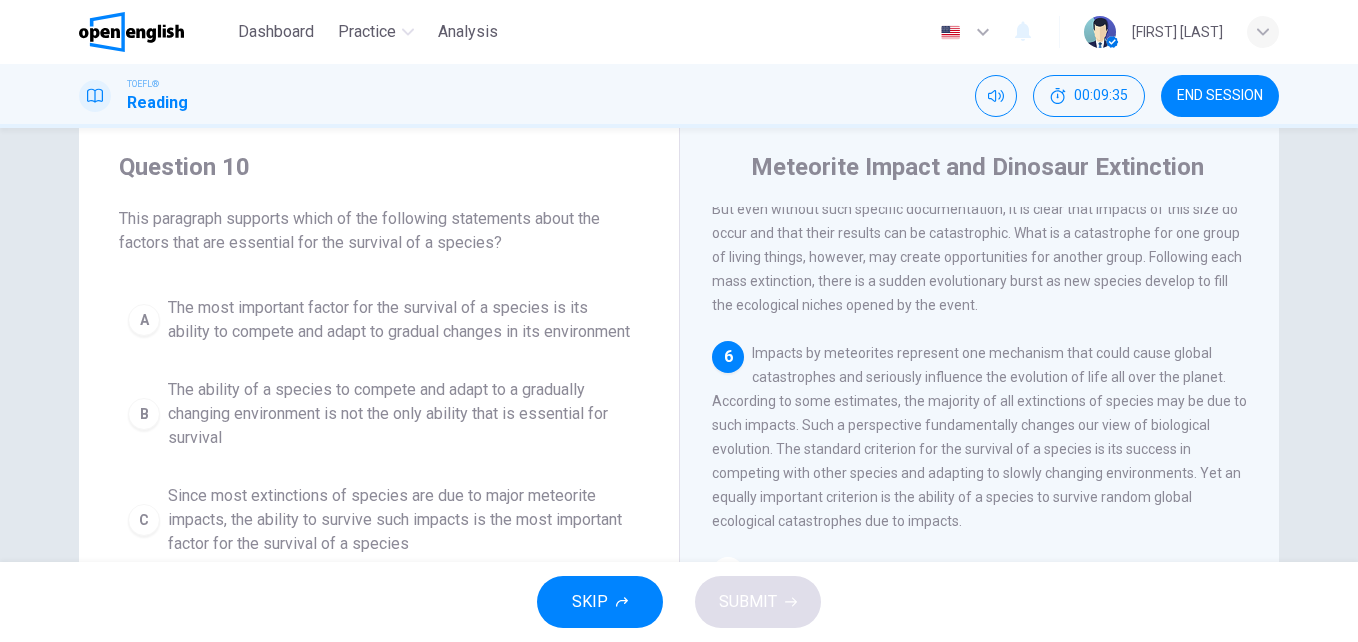 scroll, scrollTop: 1145, scrollLeft: 0, axis: vertical 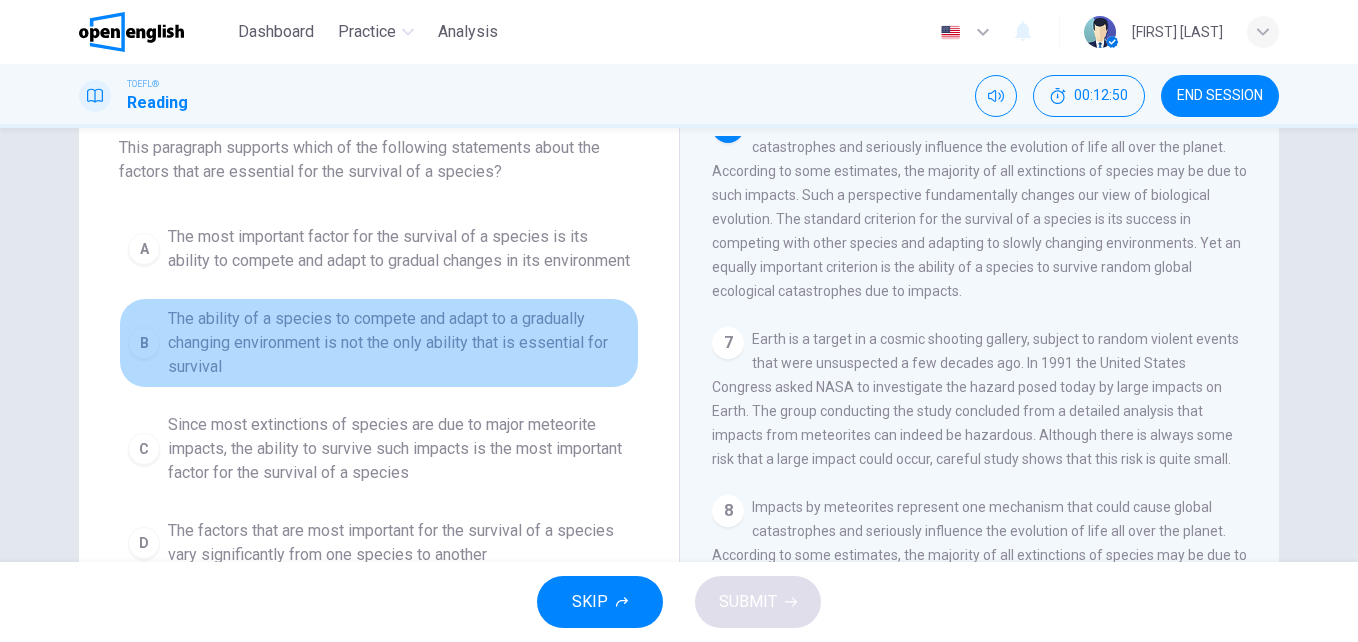 click on "The ability of a species to compete and adapt to a gradually changing environment is not the only ability that is essential for survival" at bounding box center (399, 343) 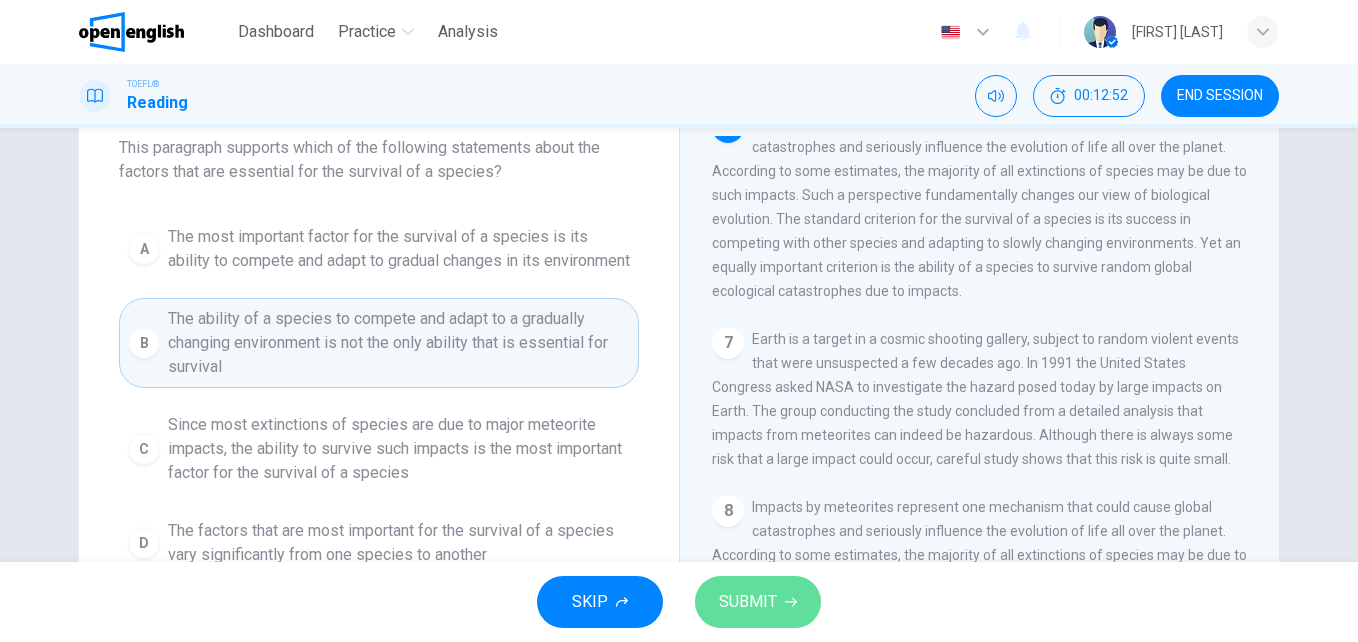 click on "SUBMIT" at bounding box center (748, 602) 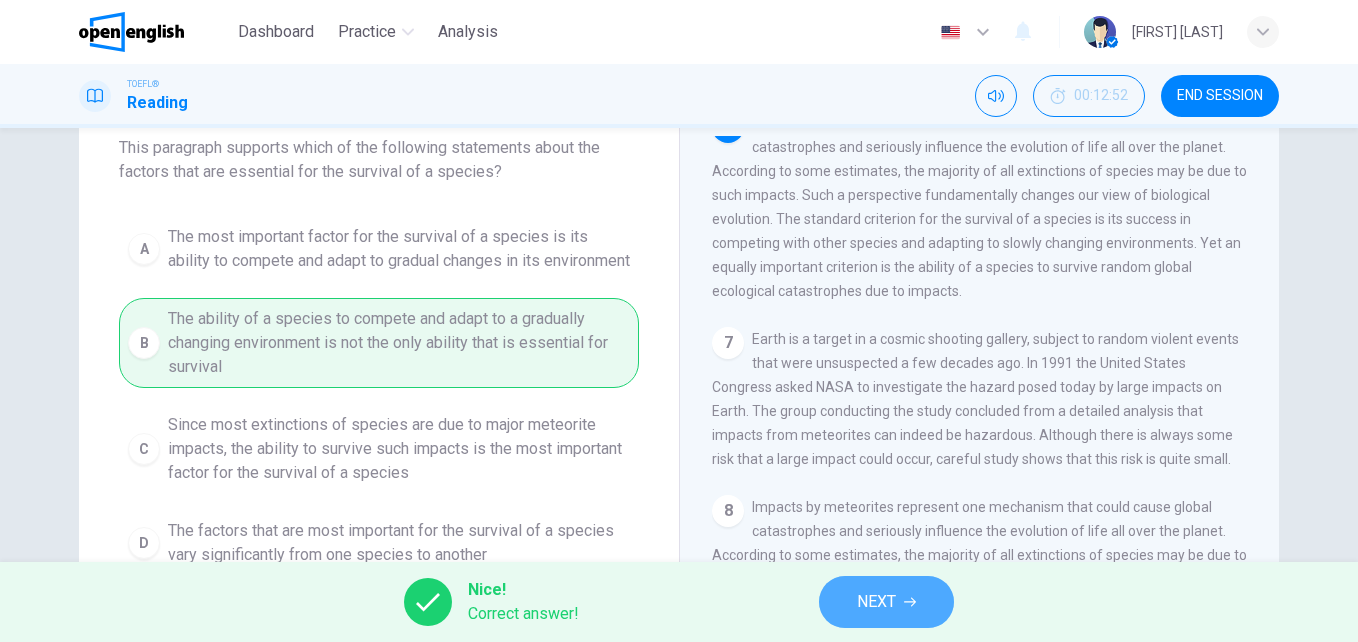 click on "NEXT" at bounding box center [886, 602] 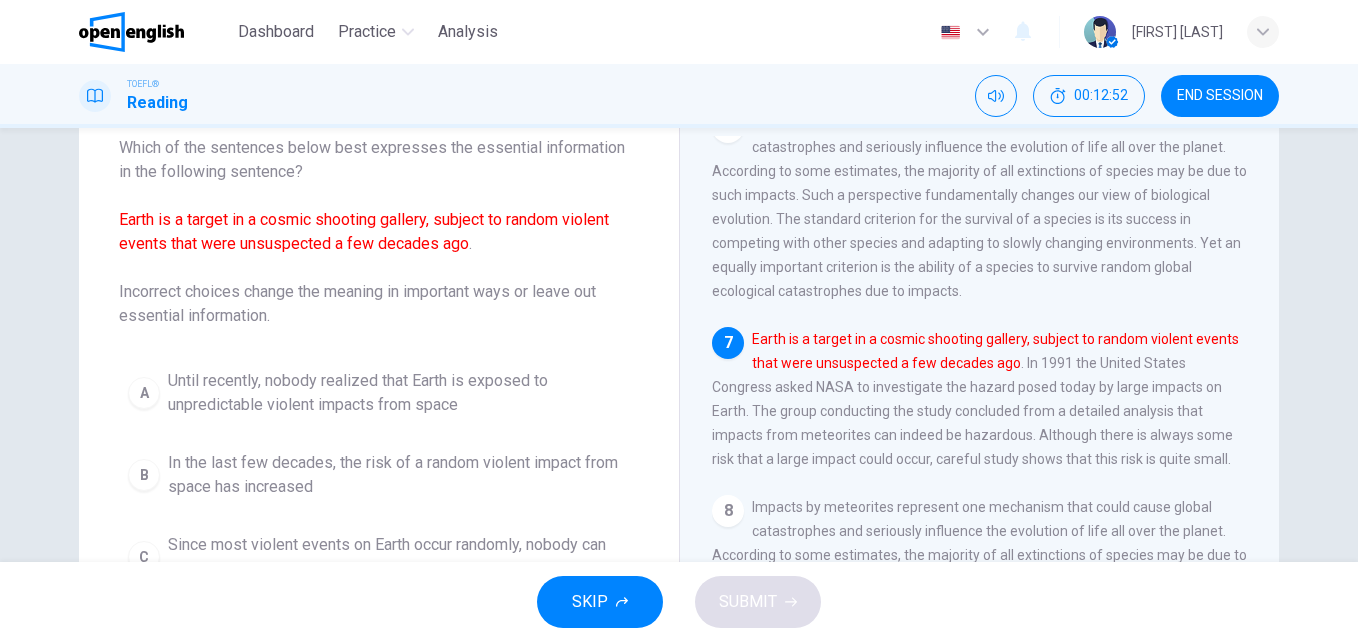 scroll, scrollTop: 1144, scrollLeft: 0, axis: vertical 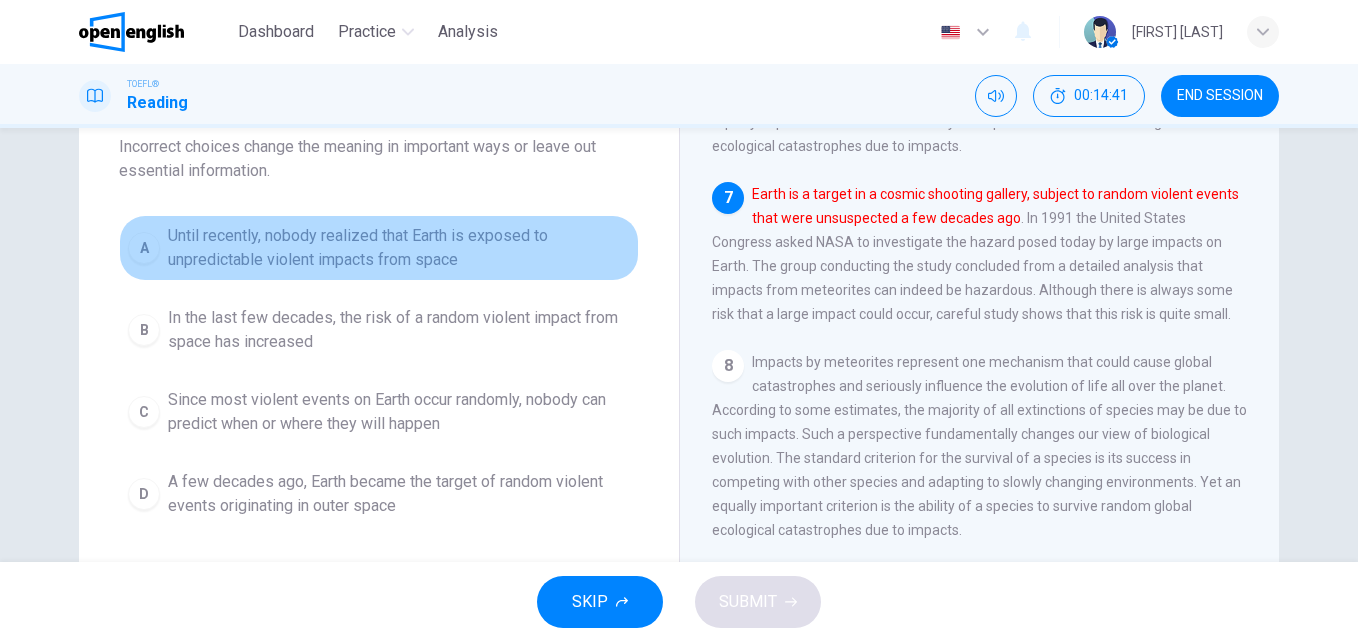 click on "Until recently, nobody realized that Earth is exposed to unpredictable violent impacts from space" at bounding box center [399, 248] 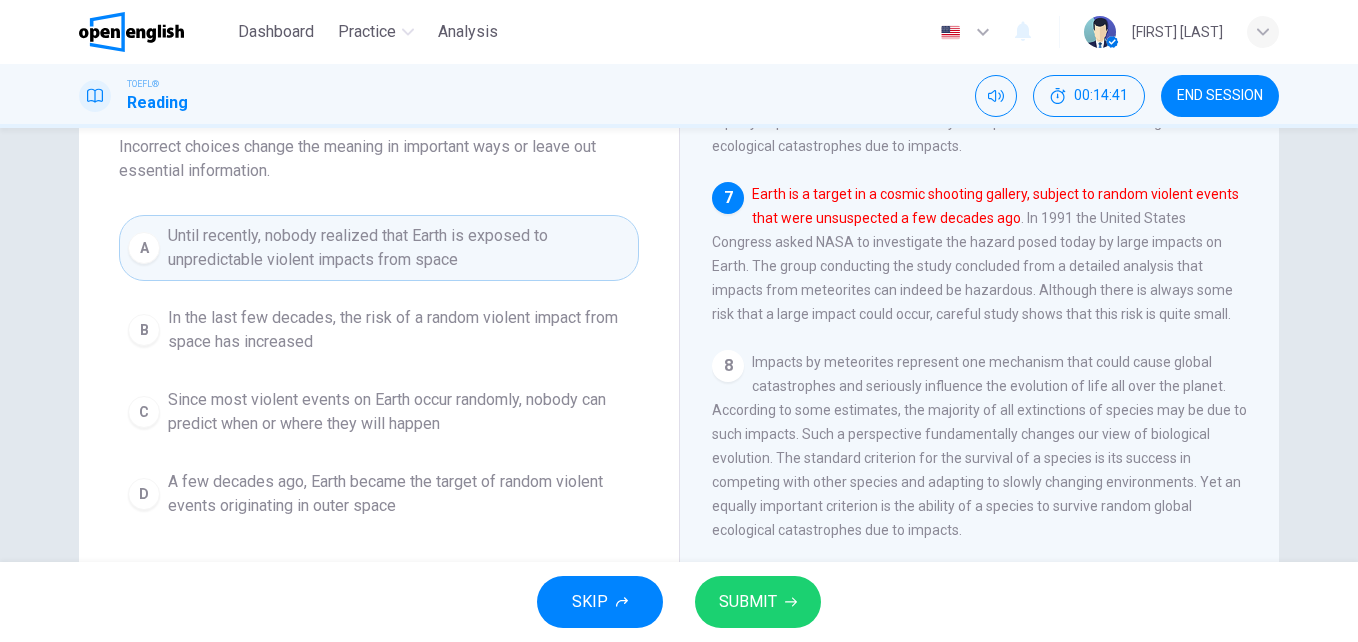 click on "SUBMIT" at bounding box center (748, 602) 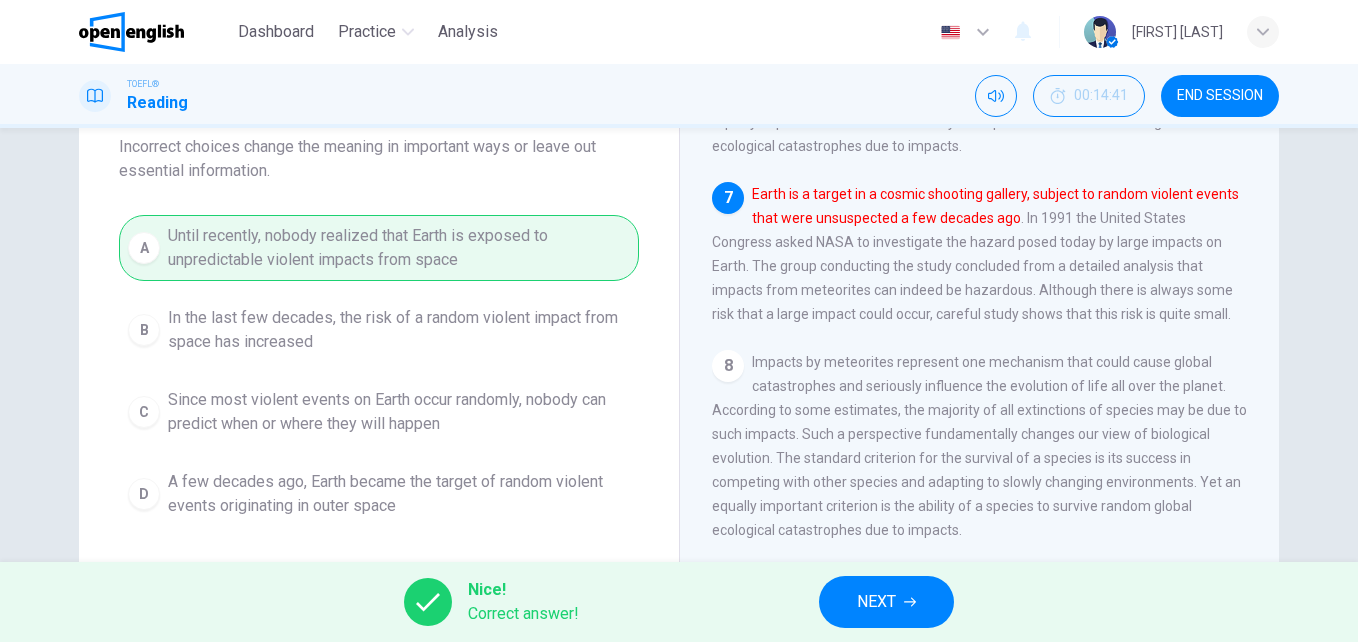 click on "NEXT" at bounding box center [886, 602] 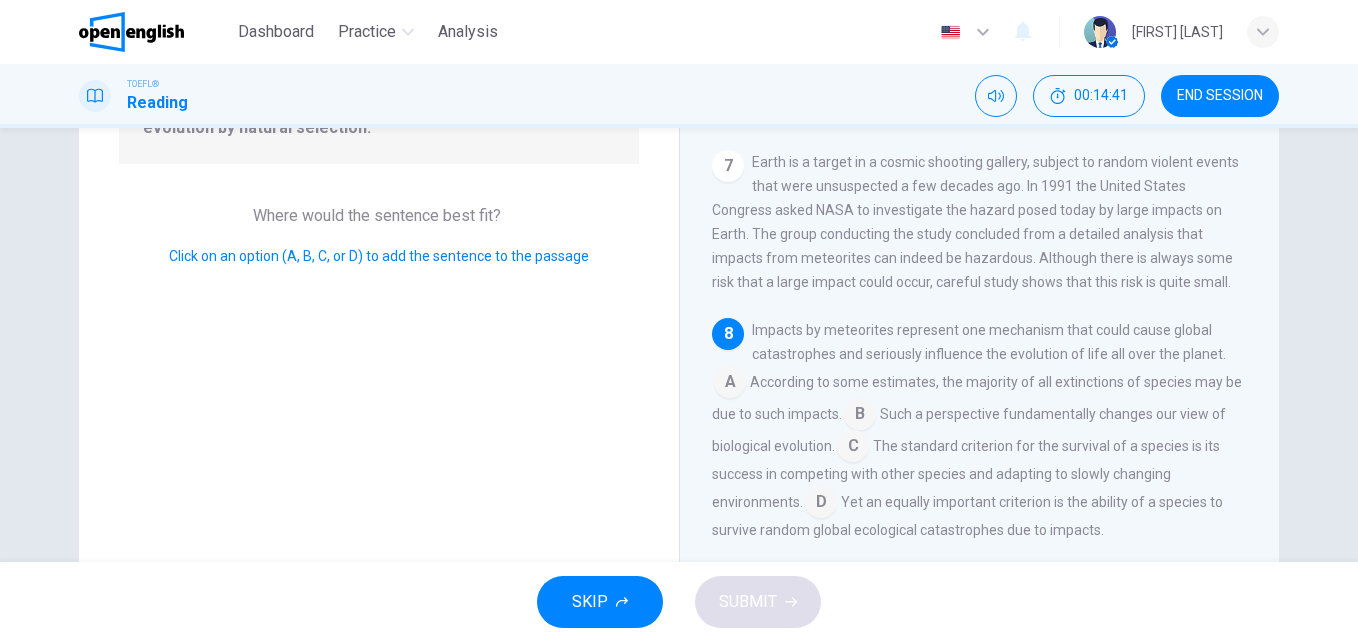 scroll, scrollTop: 1216, scrollLeft: 0, axis: vertical 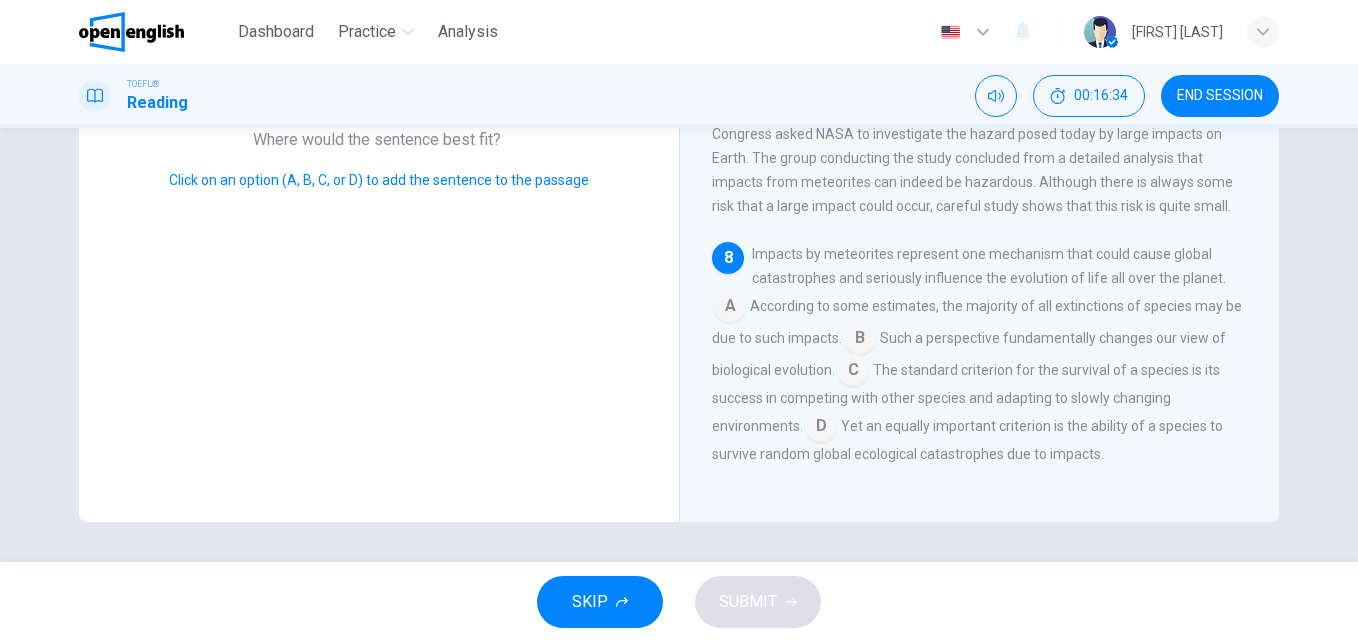 click on "Question 12 Look at the four     that indicate where the following sentence could be added to the passage: This is the criterion emphasized by Darwin's theory of evolution by natural selection. Where would the sentence best fit?   Click on an option (A, B, C, or D) to add the sentence to the passage Meteorite Impact and Dinosaur Extinction 1 There is increasing evidence that the impacts of meteorites have had important effects on Earth, particularly in the field of biological evolution. Such impacts continue to pose a natural hazard to life on Earth. Twice in the twentieth century, large meteorite objects are known to have collided with Earth. 2 3 4 5 6 7 8 Impacts by meteorites represent one mechanism that could cause global catastrophes and seriously influence the evolution of life all over the planet.  A  According to some estimates, the majority of all extinctions of species may be due to such impacts.  B  Such a perspective fundamentally changes our view of biological evolution.  C D" at bounding box center [679, 345] 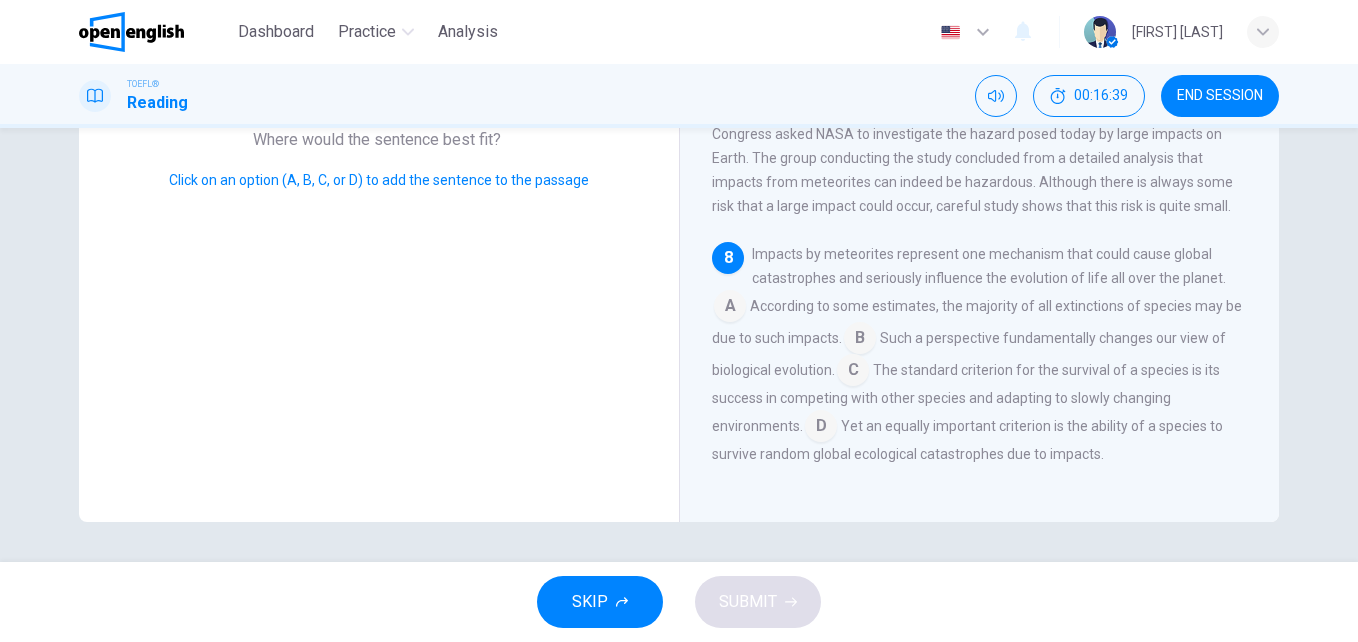 click on "Question 12 Look at the four     that indicate where the following sentence could be added to the passage: This is the criterion emphasized by Darwin's theory of evolution by natural selection. Where would the sentence best fit?   Click on an option (A, B, C, or D) to add the sentence to the passage" at bounding box center [379, 174] 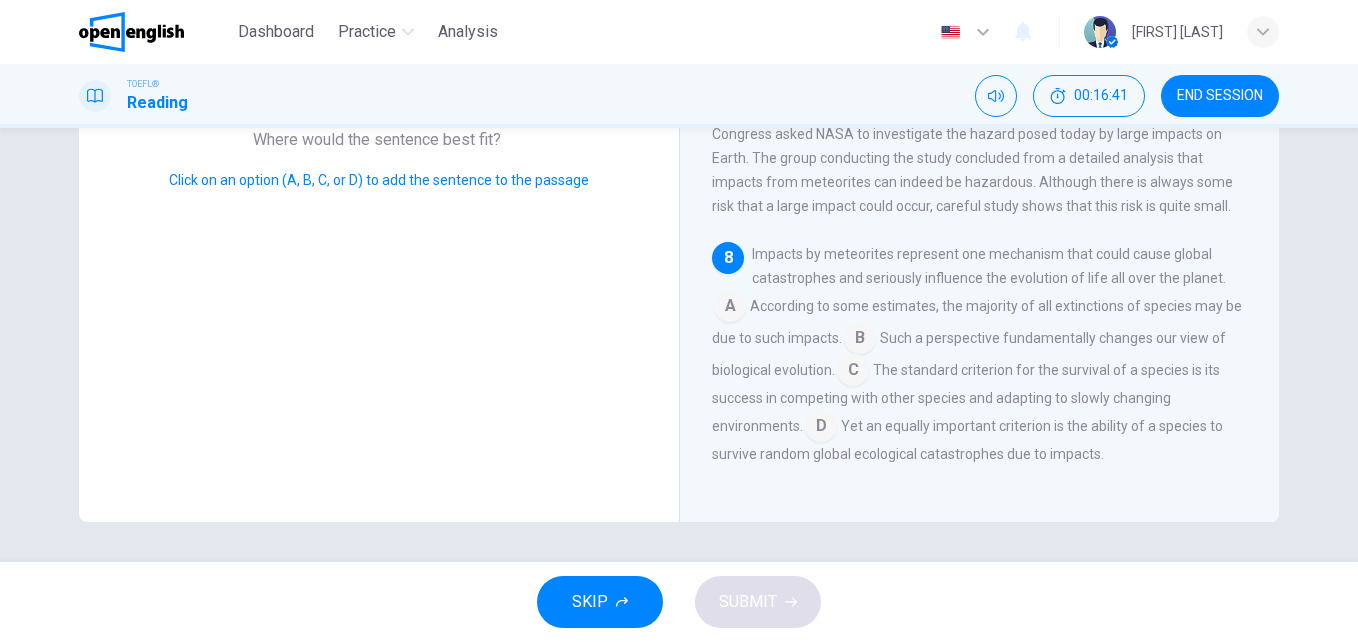 scroll, scrollTop: 0, scrollLeft: 0, axis: both 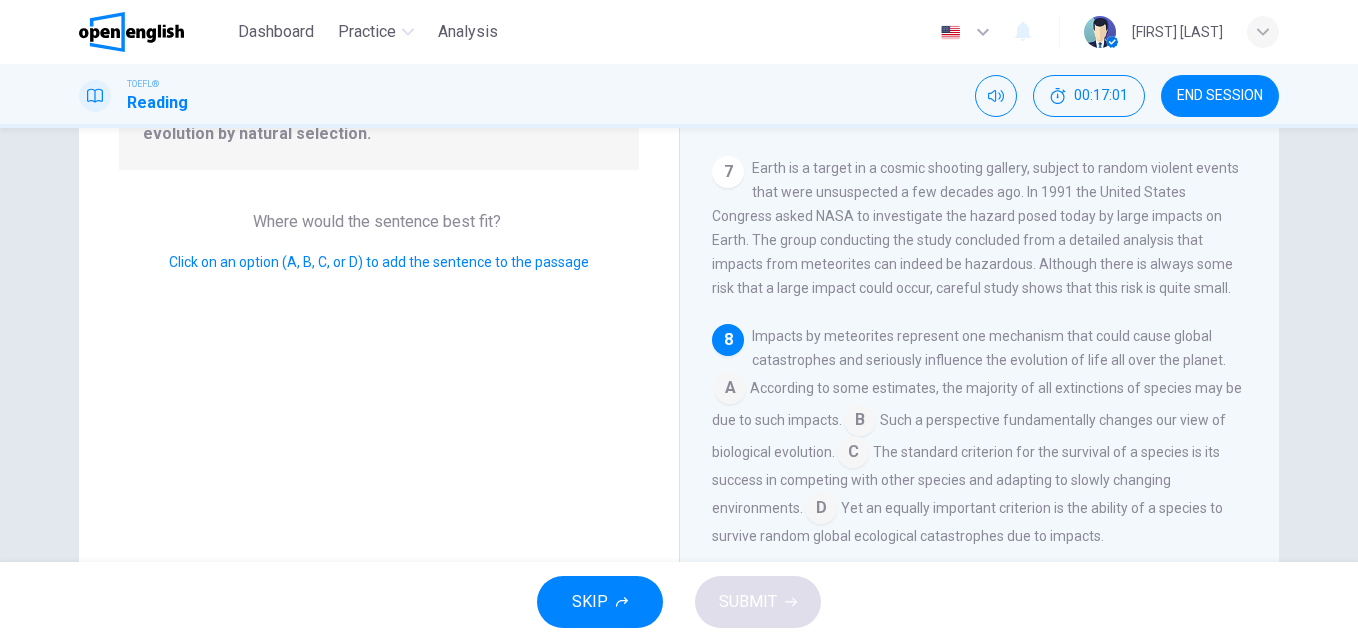 click at bounding box center (821, 510) 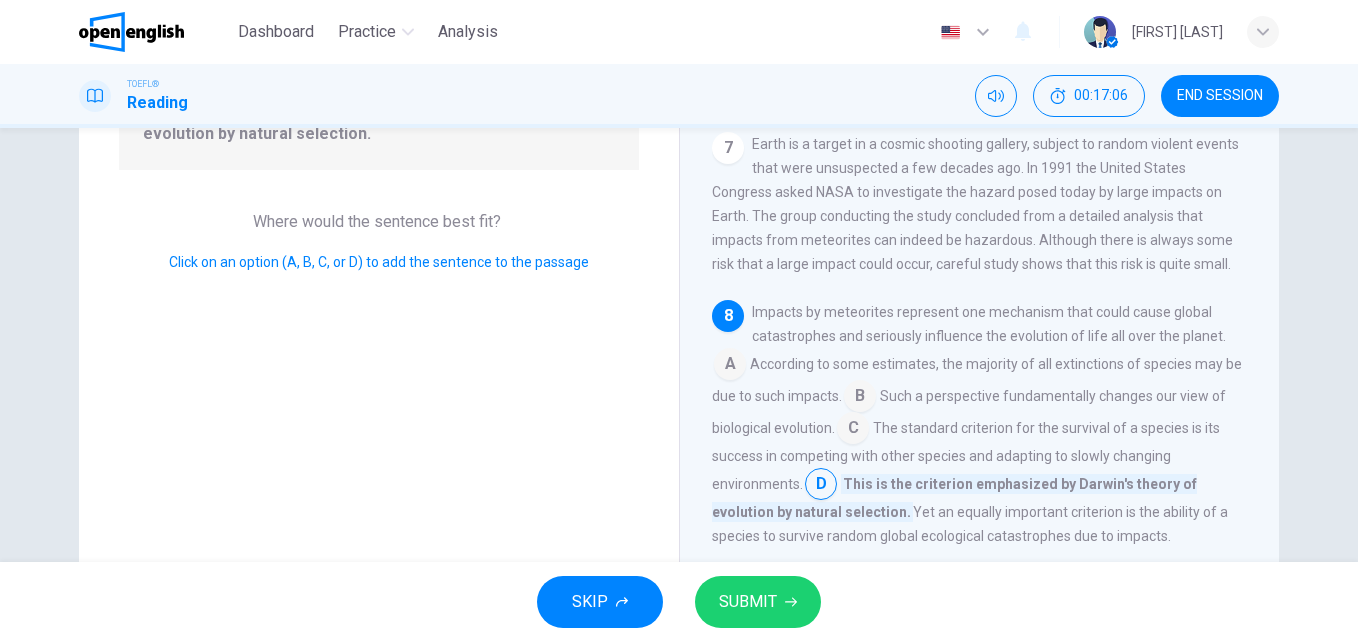 click on "SUBMIT" at bounding box center (748, 602) 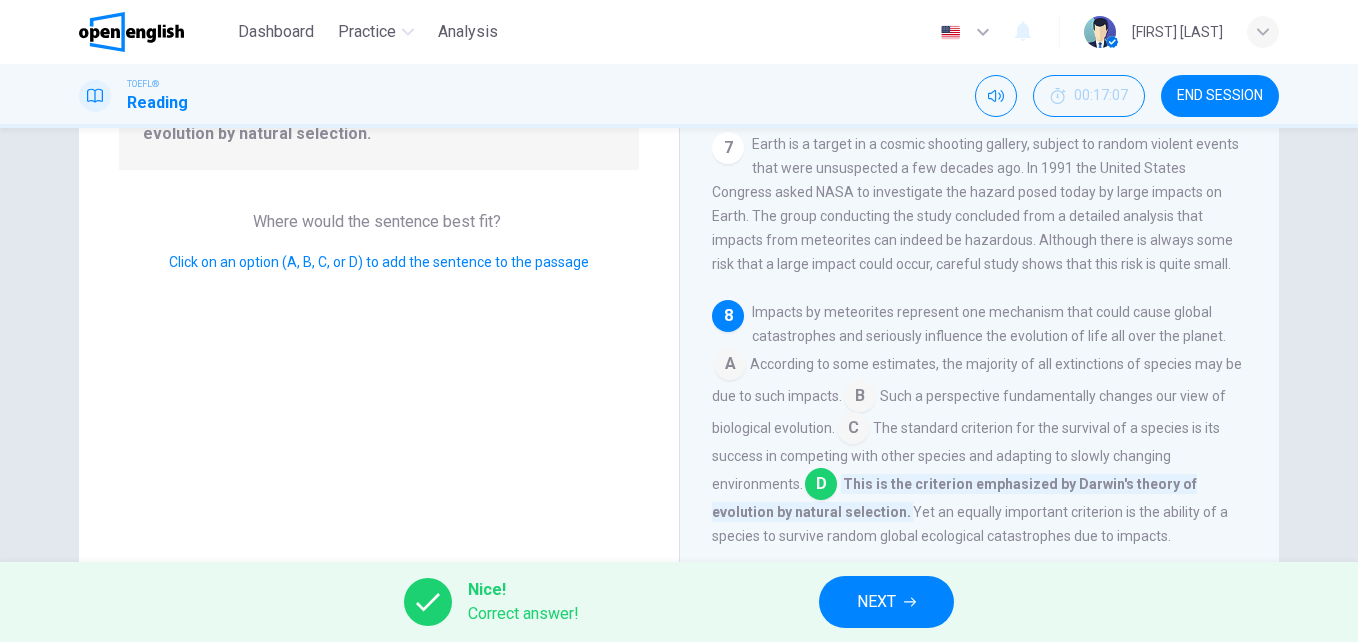 click on "NEXT" at bounding box center (876, 602) 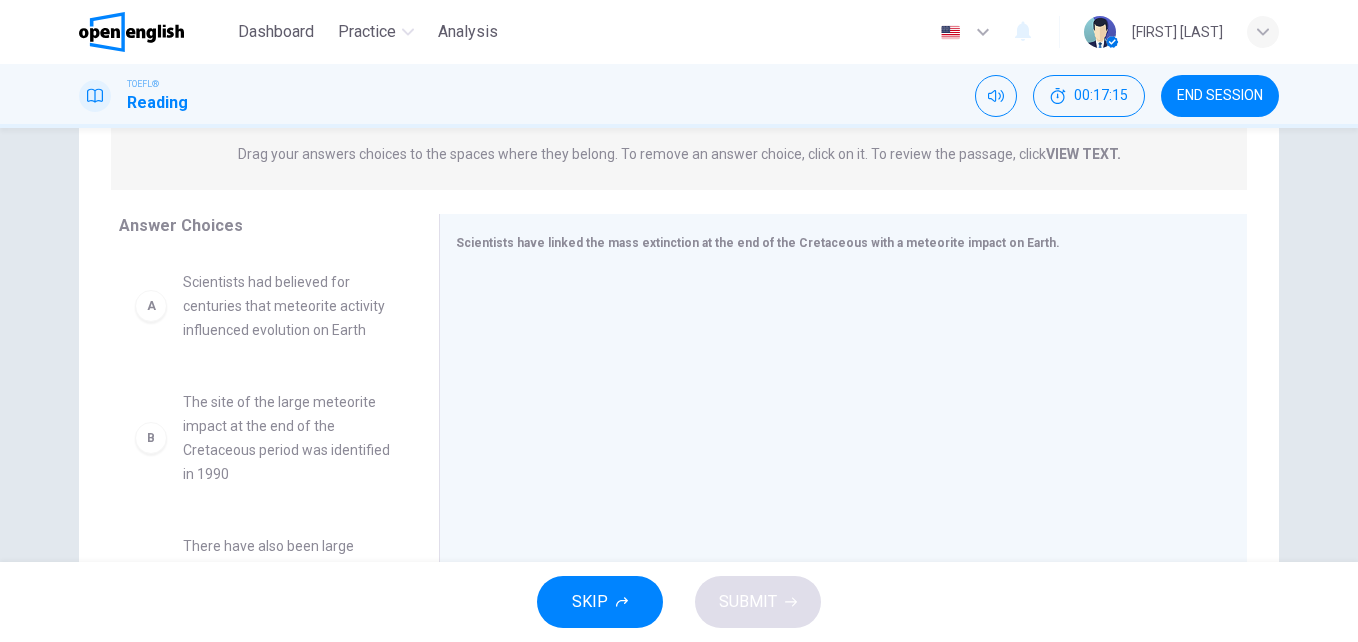 scroll, scrollTop: 0, scrollLeft: 0, axis: both 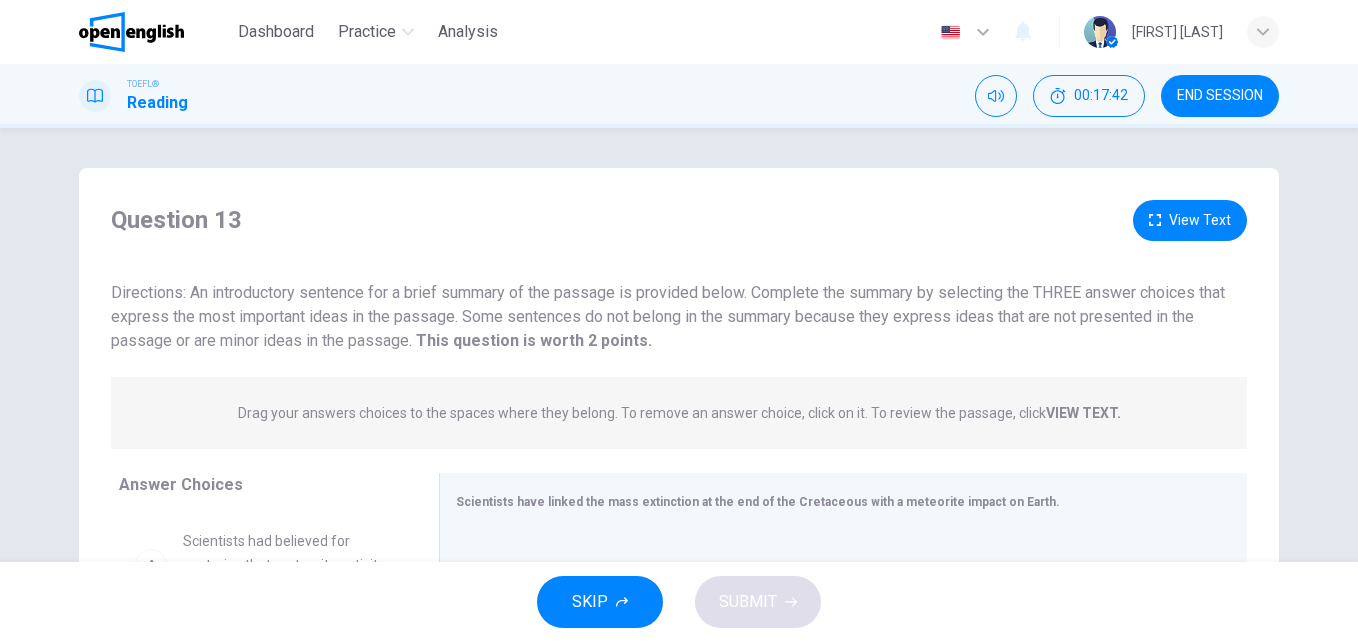 click on "Question 13 View Text Directions: An introductory sentence for a brief summary of the passage is provided below. Complete the summary by selecting the THREE answer choices that express the most important ideas in the passage. Some sentences do not belong in the summary because they express ideas that are not presented in the passage or are minor ideas in the passage.   This question is worth 2 points. This question is worth 2 points. Drag your answers choices to the spaces where they belong. To remove an answer choice, click on it. To review the passage, click   VIEW TEXT. Click on the answer choices below to select your answers. To remove an answer choice, go to the Answers tab and click on it. To review the passage, click the PASSAGE tab. A Scientists had believed for centuries that meteorite activity influenced evolution on Earth B The site of the large meteorite impact at the end of the Cretaceous period was identified in 1990 C D E F Answer Choices A B C D E F Meteorite Impact and Dinosaur Extinction 1 2" at bounding box center [679, 345] 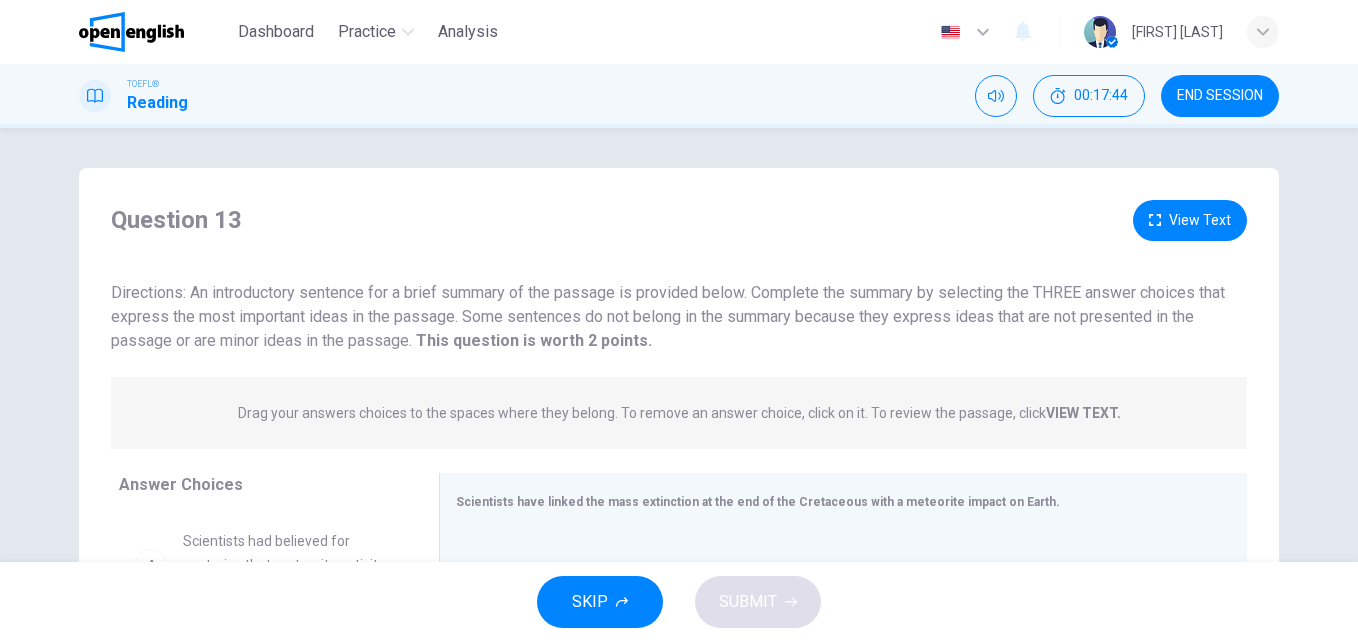 drag, startPoint x: 873, startPoint y: 415, endPoint x: 1171, endPoint y: 420, distance: 298.04193 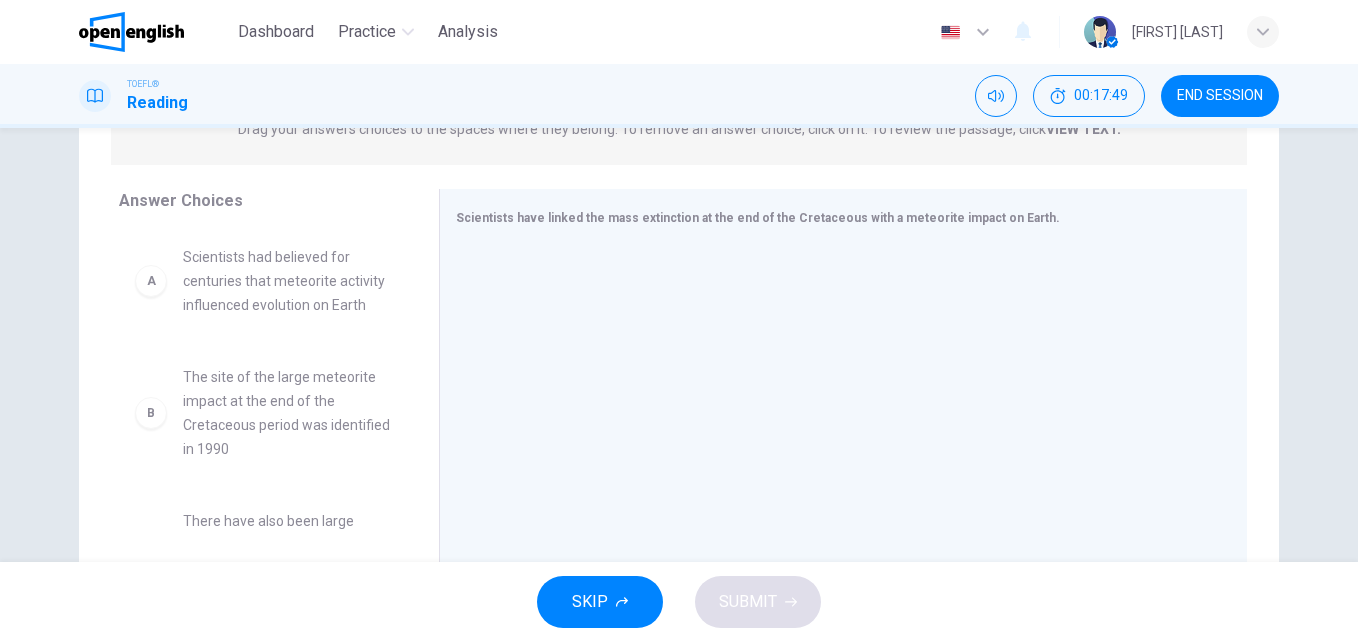 scroll, scrollTop: 341, scrollLeft: 0, axis: vertical 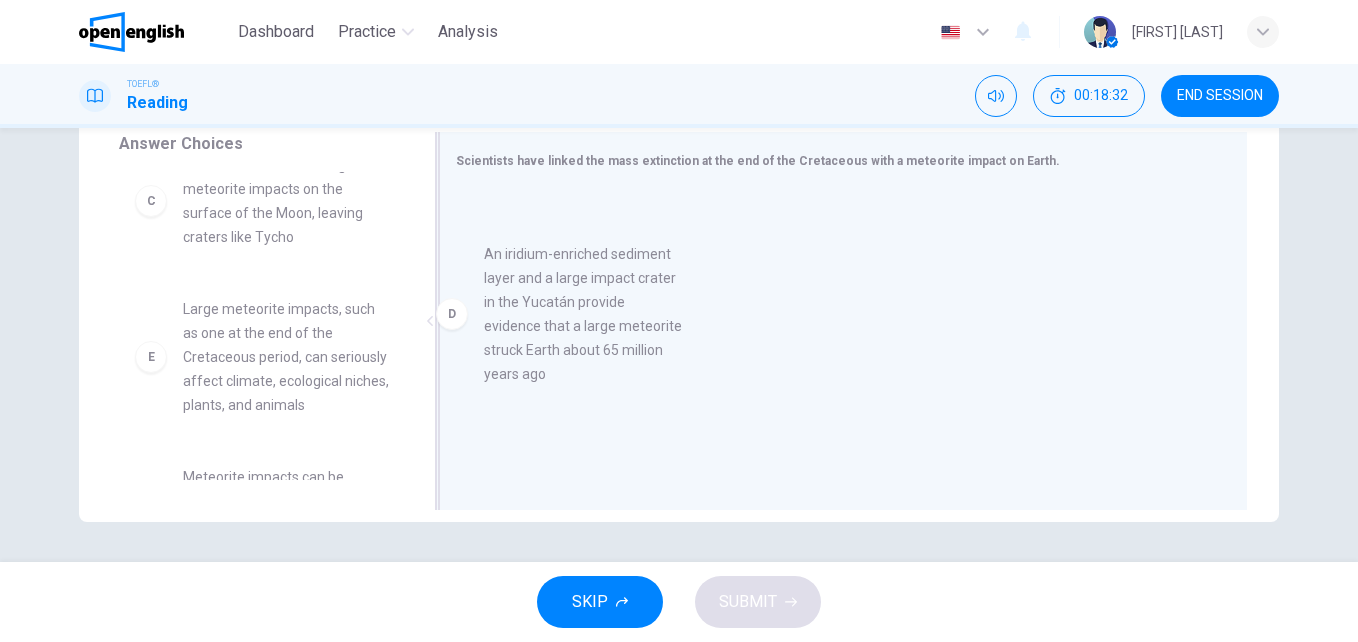 drag, startPoint x: 226, startPoint y: 344, endPoint x: 598, endPoint y: 252, distance: 383.20752 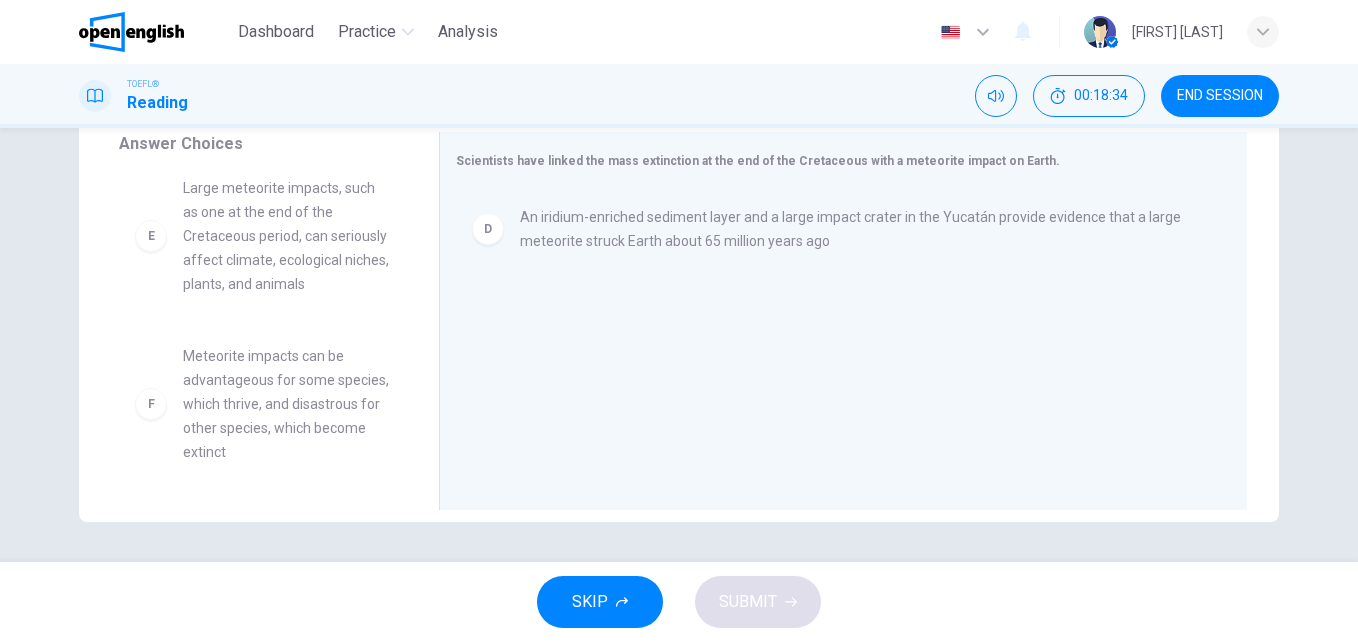 scroll, scrollTop: 444, scrollLeft: 0, axis: vertical 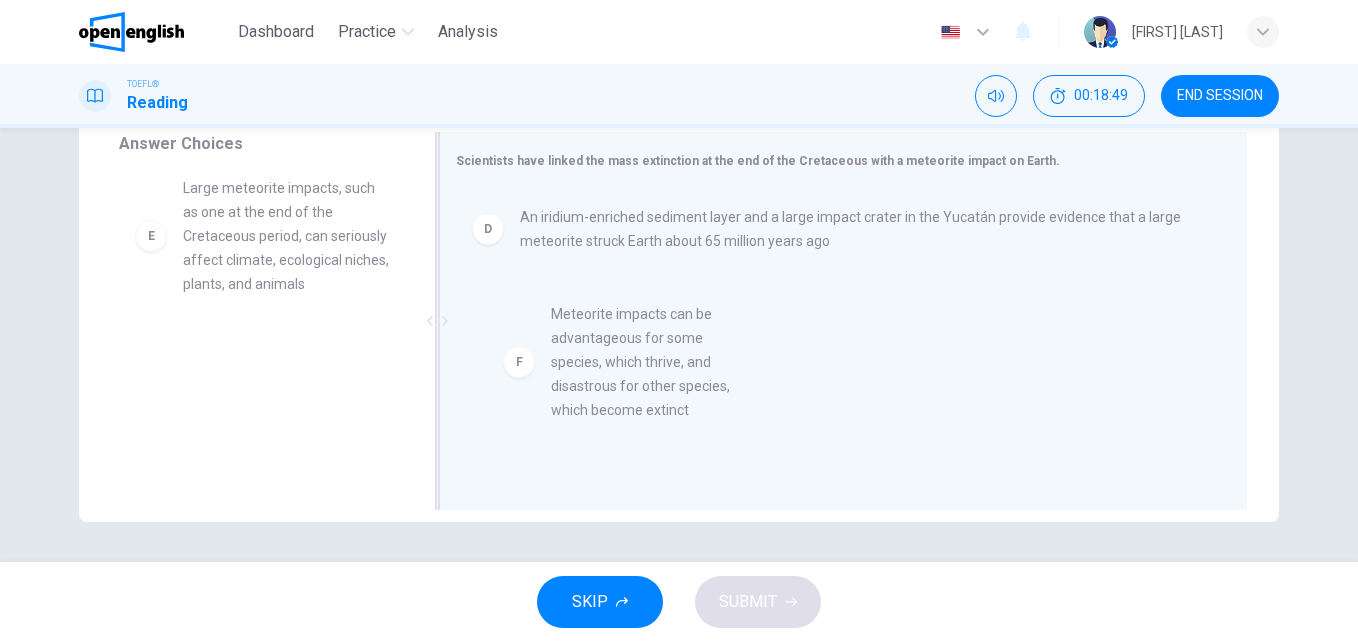 drag, startPoint x: 233, startPoint y: 426, endPoint x: 614, endPoint y: 386, distance: 383.094 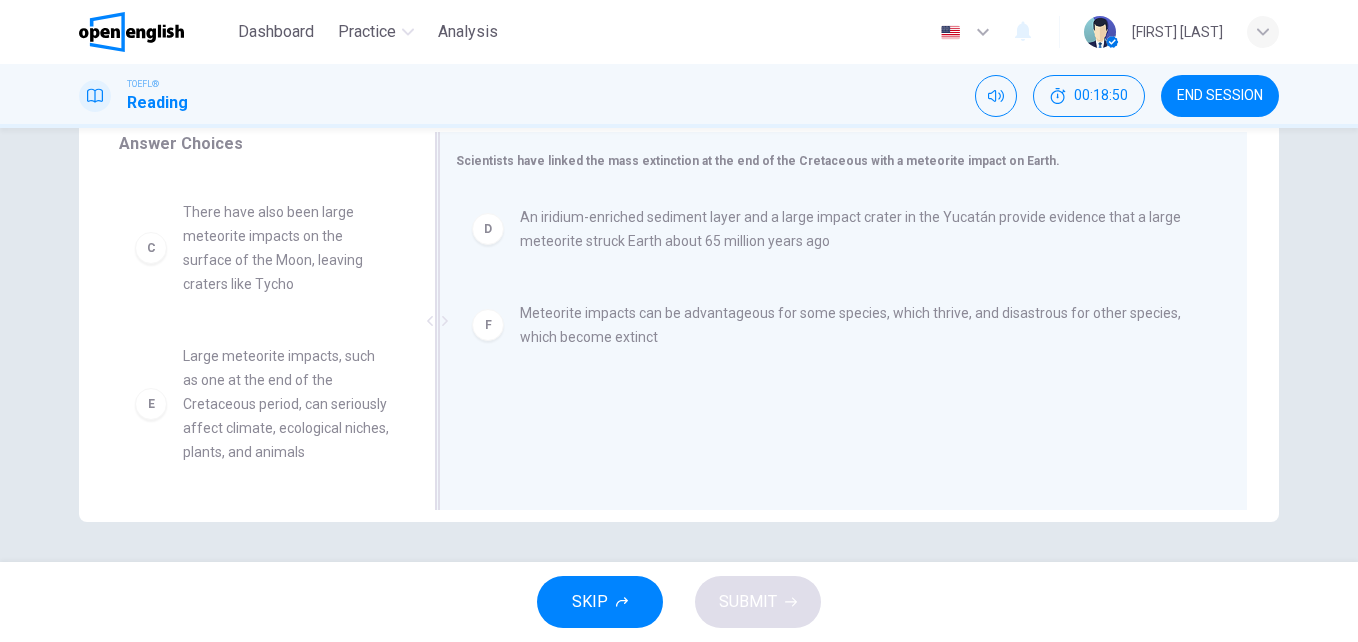 scroll, scrollTop: 276, scrollLeft: 0, axis: vertical 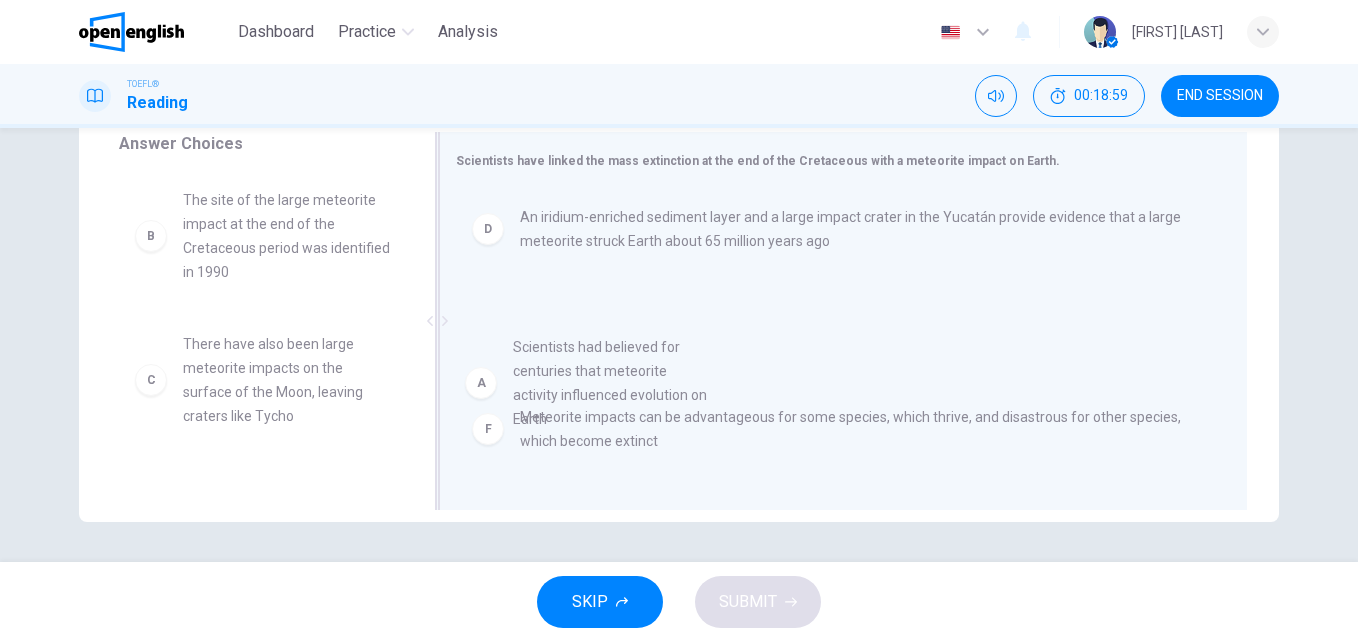 drag, startPoint x: 241, startPoint y: 232, endPoint x: 632, endPoint y: 398, distance: 424.77878 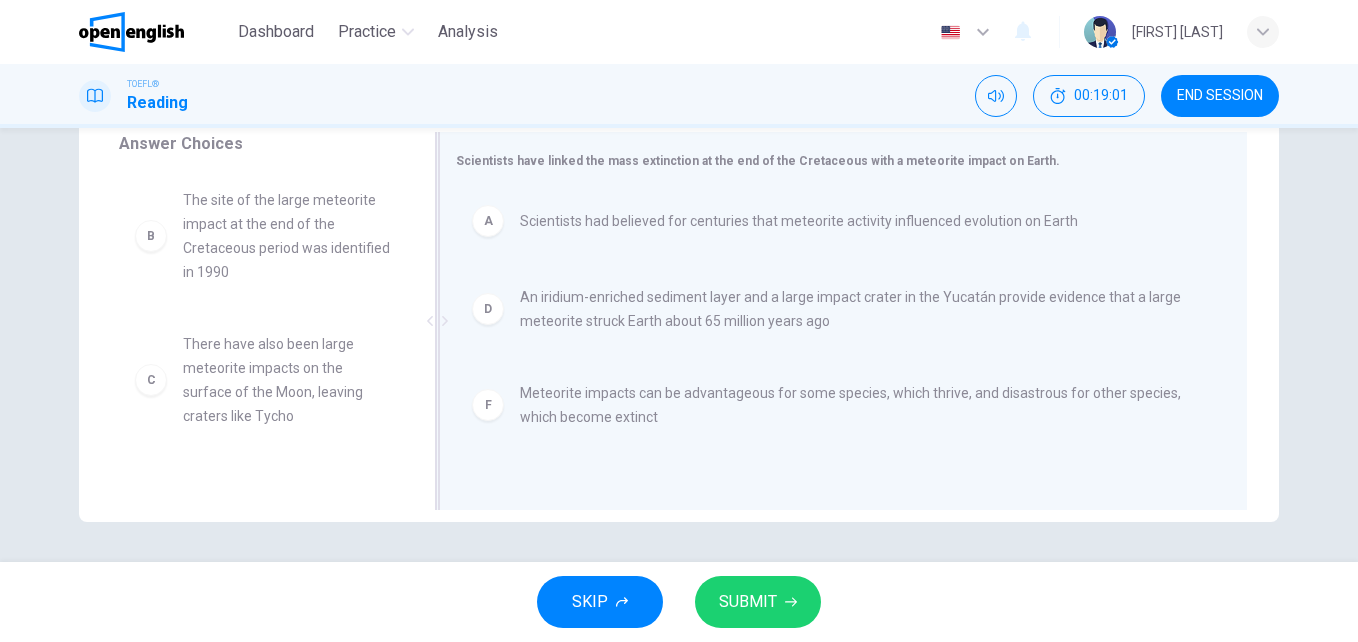 drag, startPoint x: 632, startPoint y: 398, endPoint x: 626, endPoint y: 235, distance: 163.1104 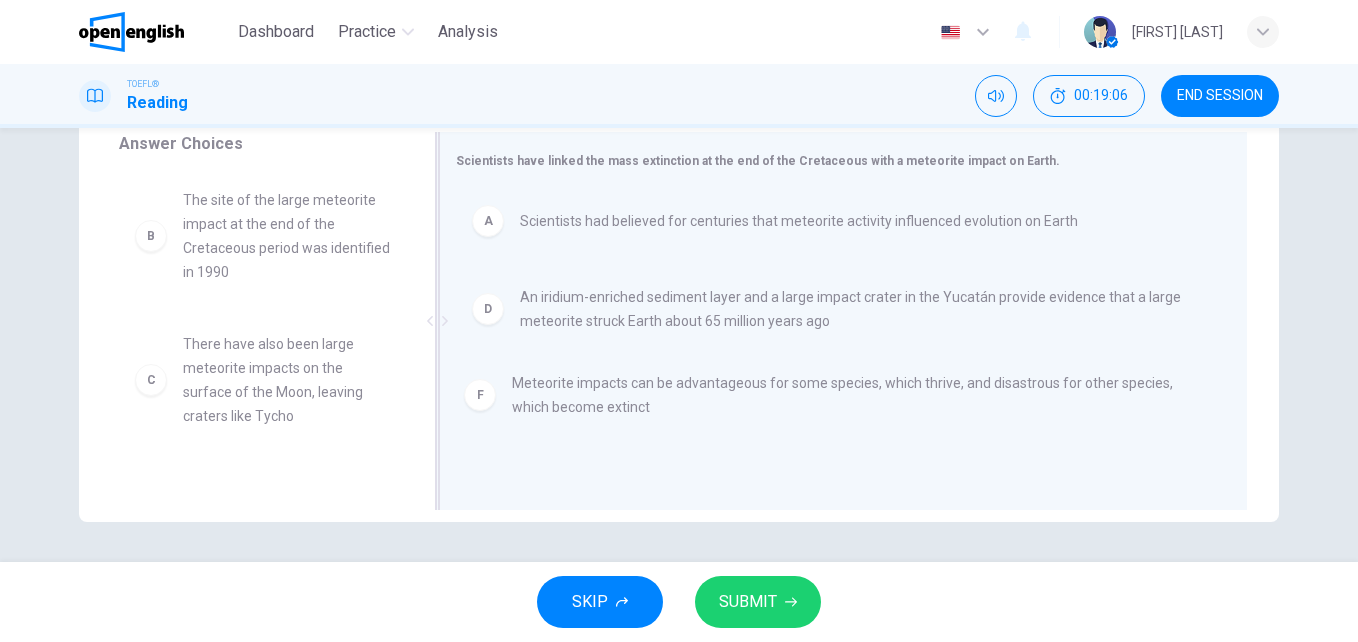 drag, startPoint x: 588, startPoint y: 405, endPoint x: 591, endPoint y: 392, distance: 13.341664 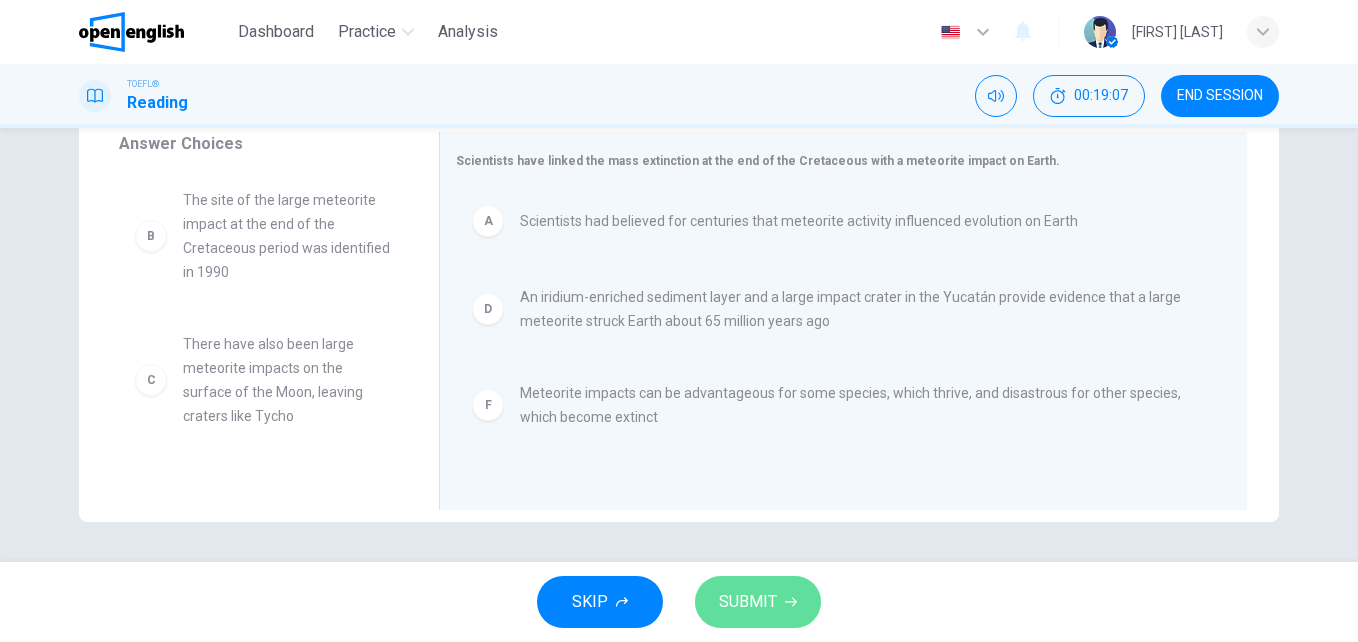 click on "SUBMIT" at bounding box center (748, 602) 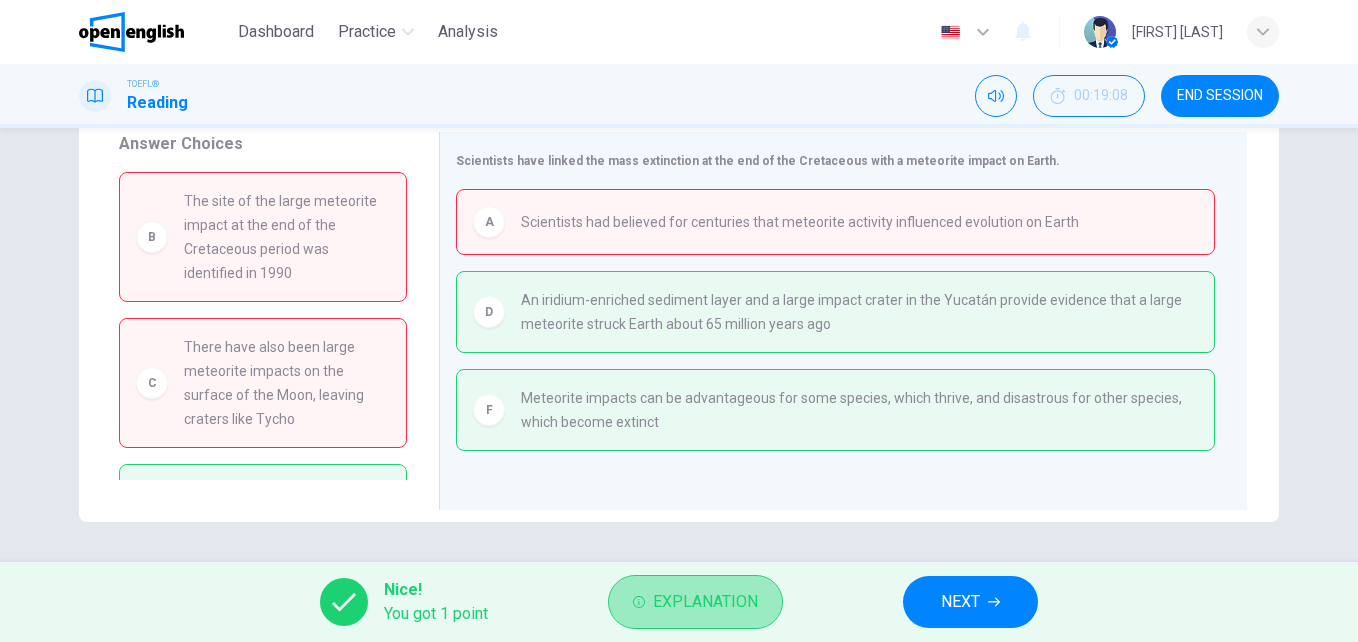 click on "Explanation" at bounding box center (705, 602) 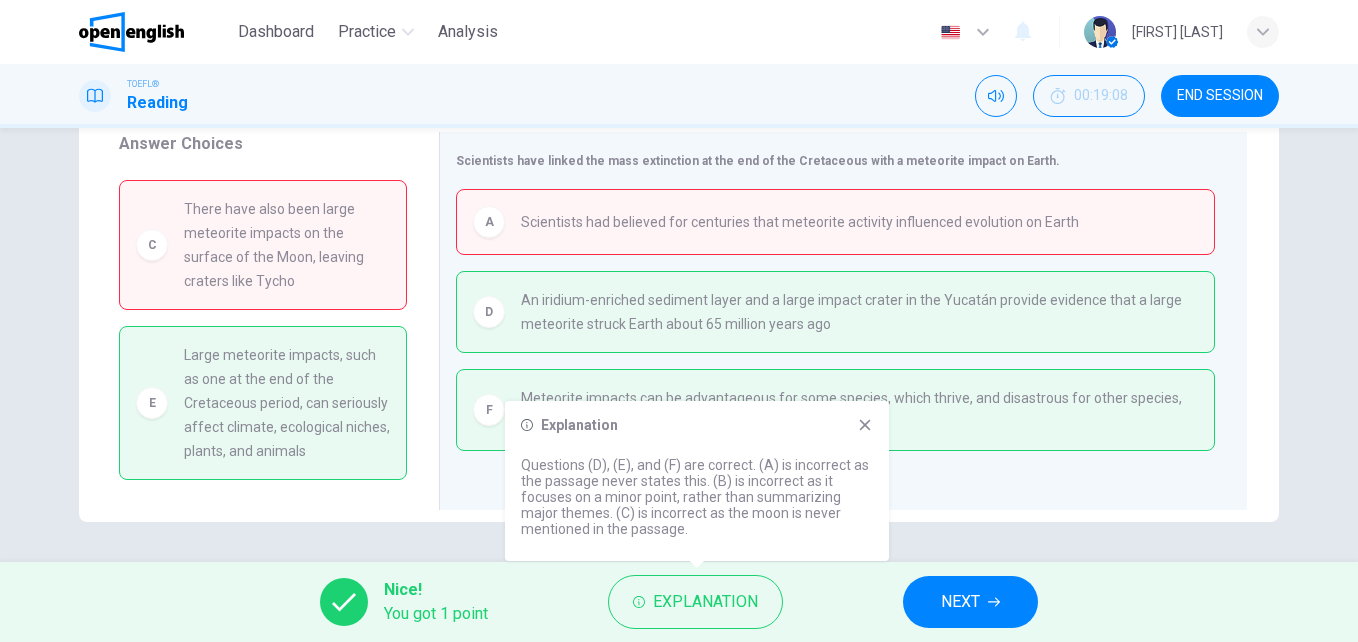 scroll, scrollTop: 162, scrollLeft: 0, axis: vertical 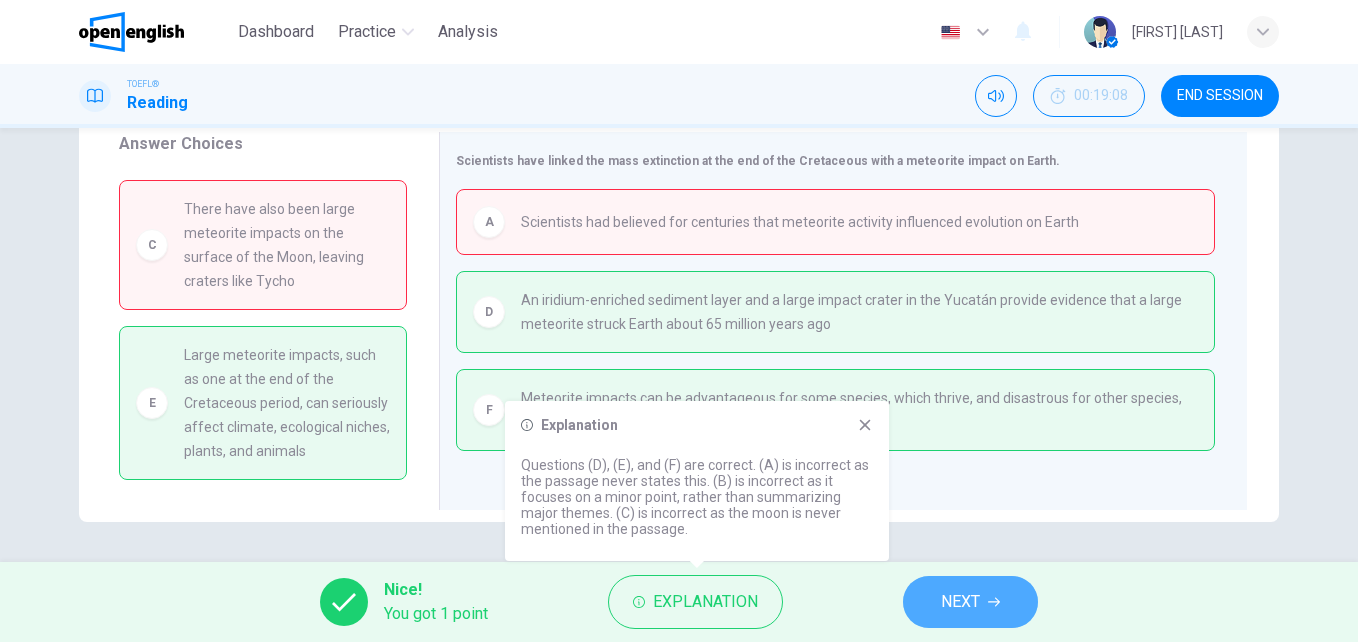 click on "NEXT" at bounding box center (970, 602) 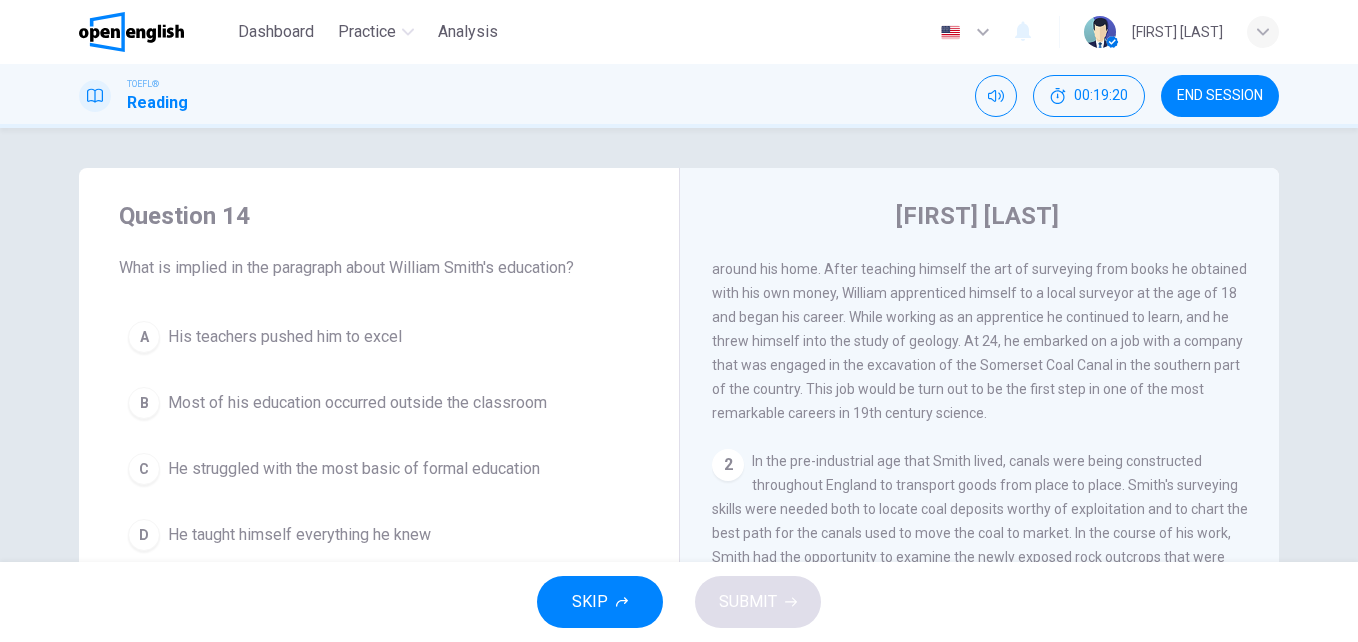 scroll, scrollTop: 0, scrollLeft: 0, axis: both 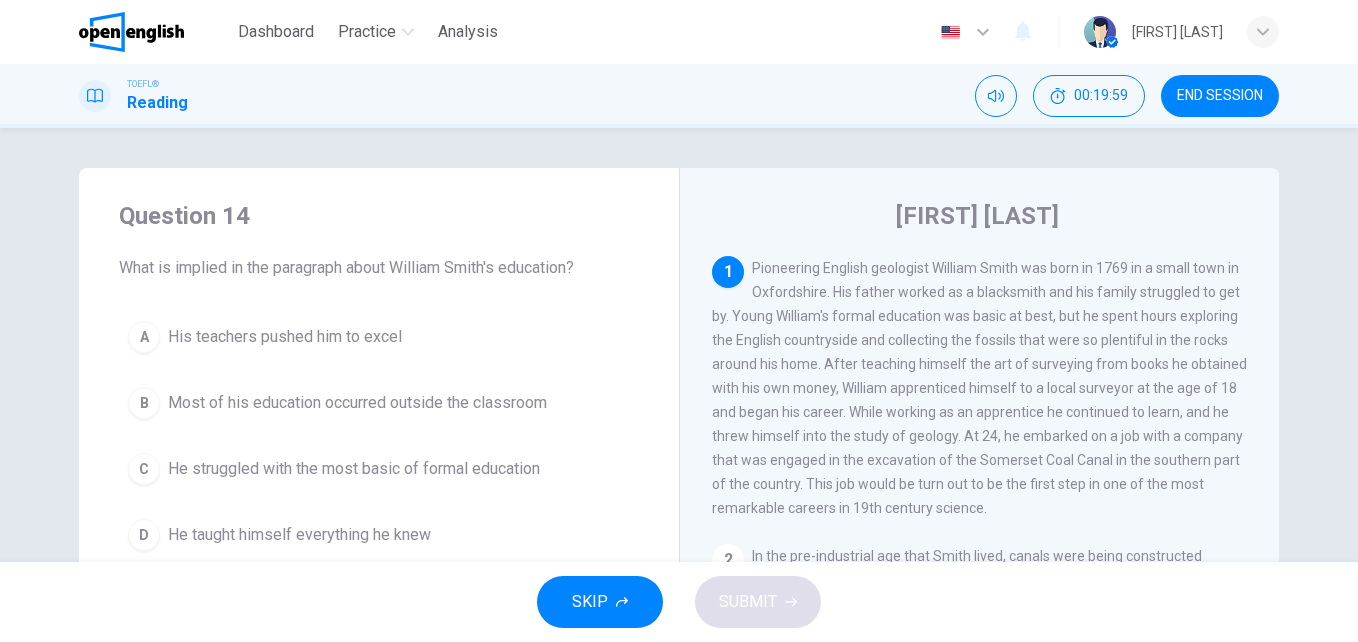 click on "Question 14 What is implied in the paragraph about William Smith's education? A His teachers pushed him to excel B Most of his education occurred outside the classroom C He struggled with the most basic of formal education D He taught himself everything he knew William Smith 1 2 3 4 5" at bounding box center (679, 515) 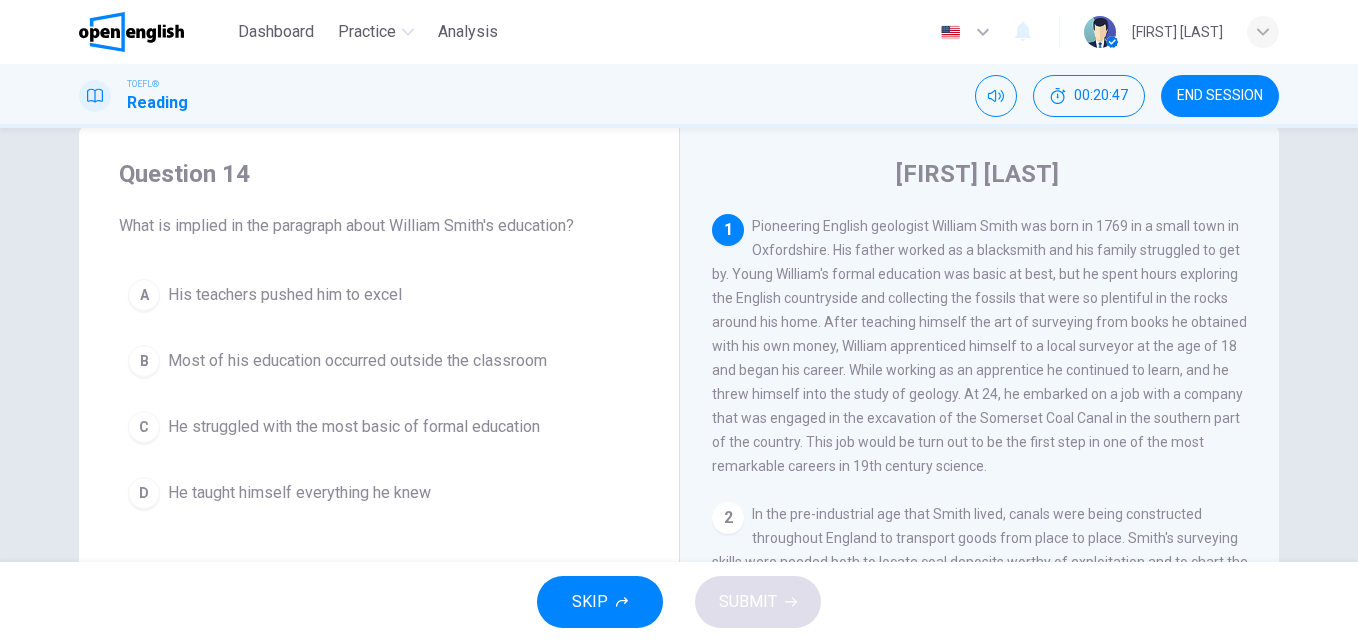 scroll, scrollTop: 44, scrollLeft: 0, axis: vertical 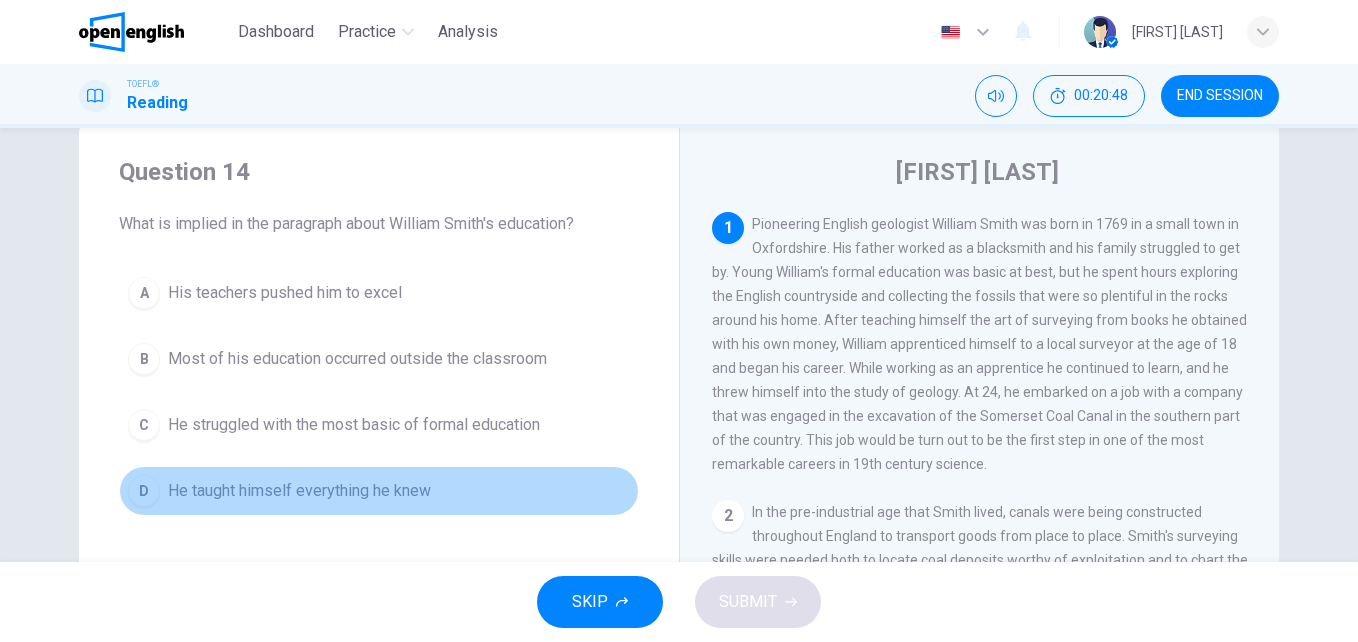 click on "He taught himself everything he knew" at bounding box center (299, 491) 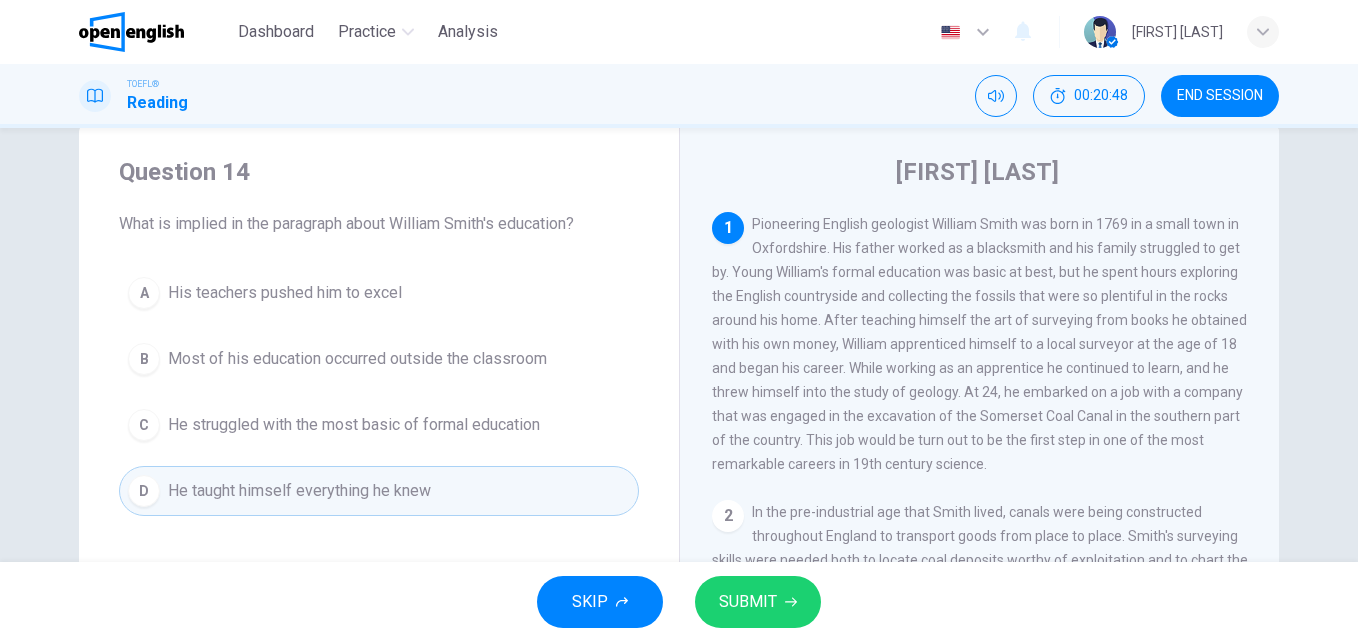 click on "SUBMIT" at bounding box center (758, 602) 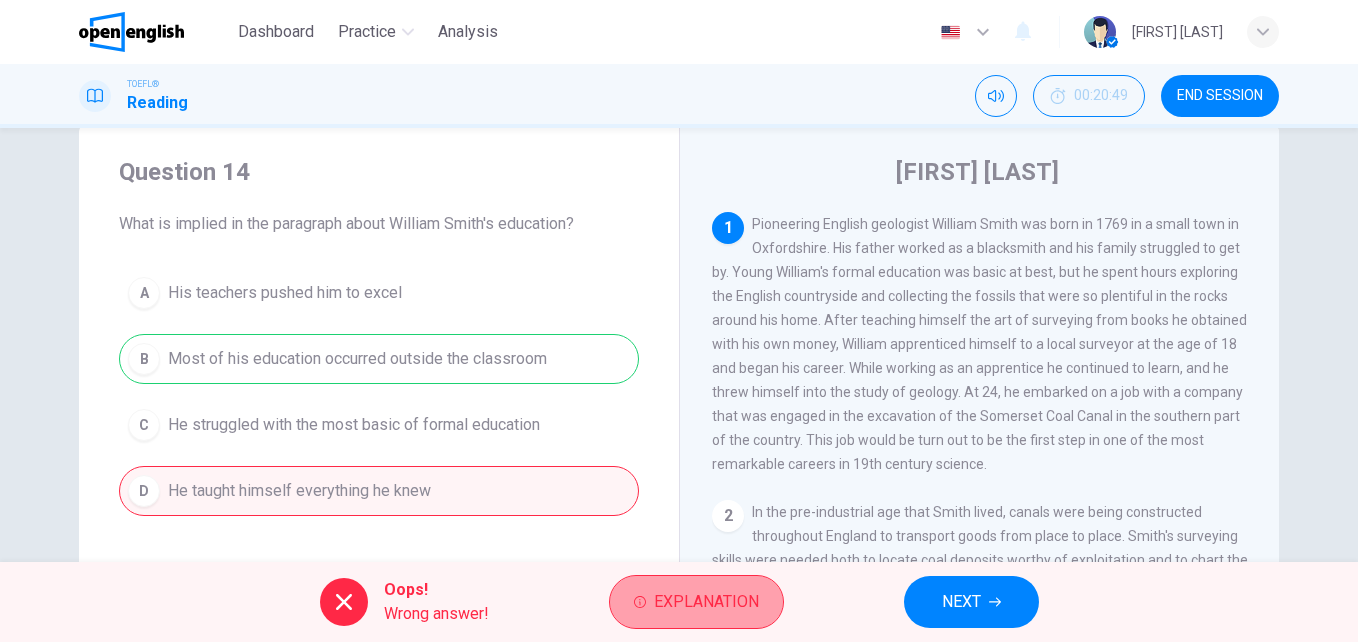 click on "Explanation" at bounding box center (706, 602) 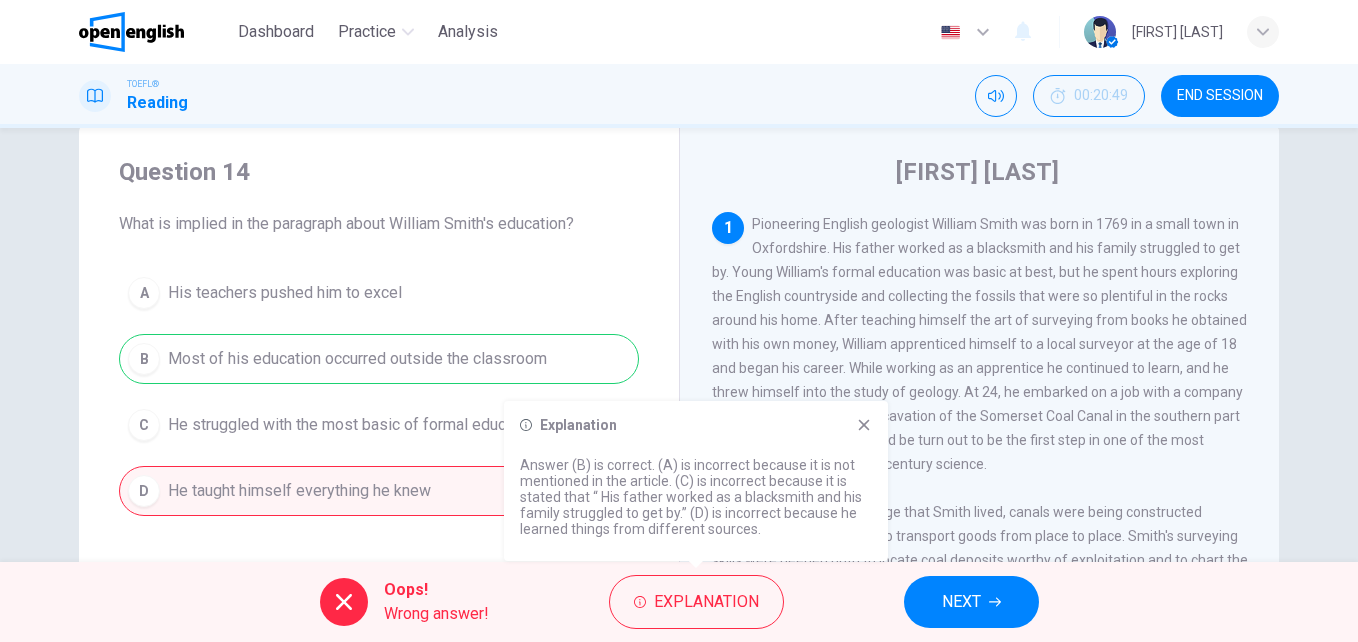 click on "NEXT" at bounding box center (961, 602) 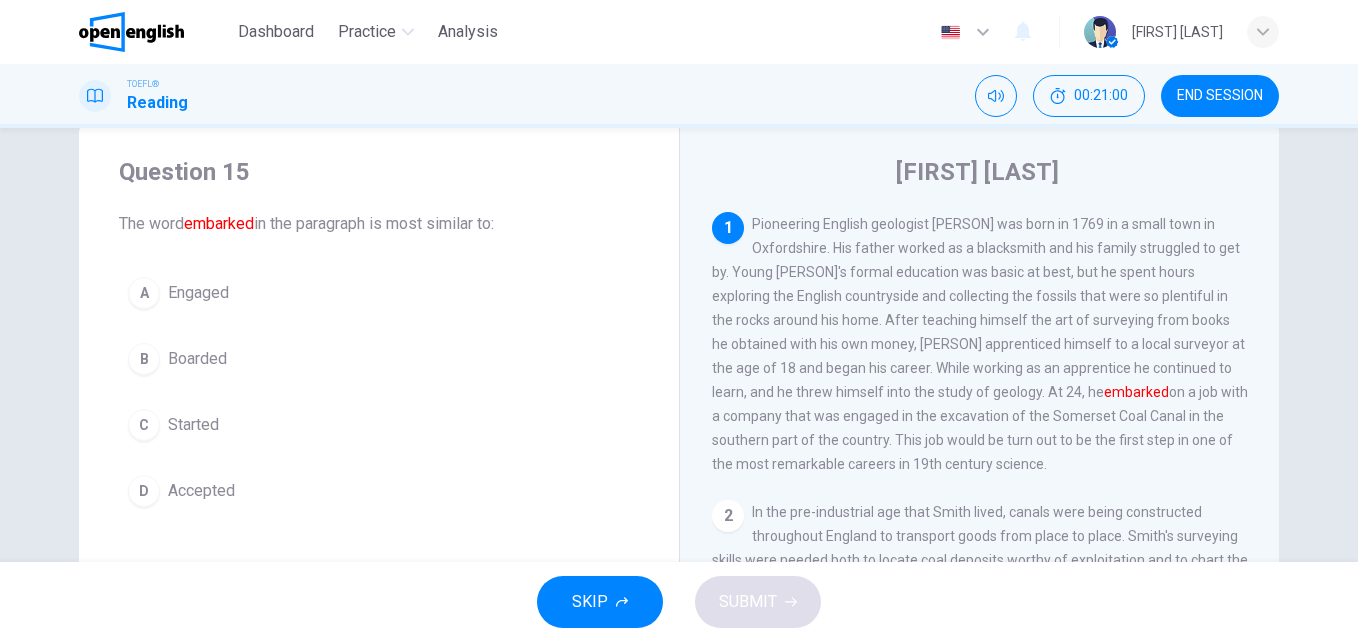 drag, startPoint x: 187, startPoint y: 491, endPoint x: 202, endPoint y: 493, distance: 15.132746 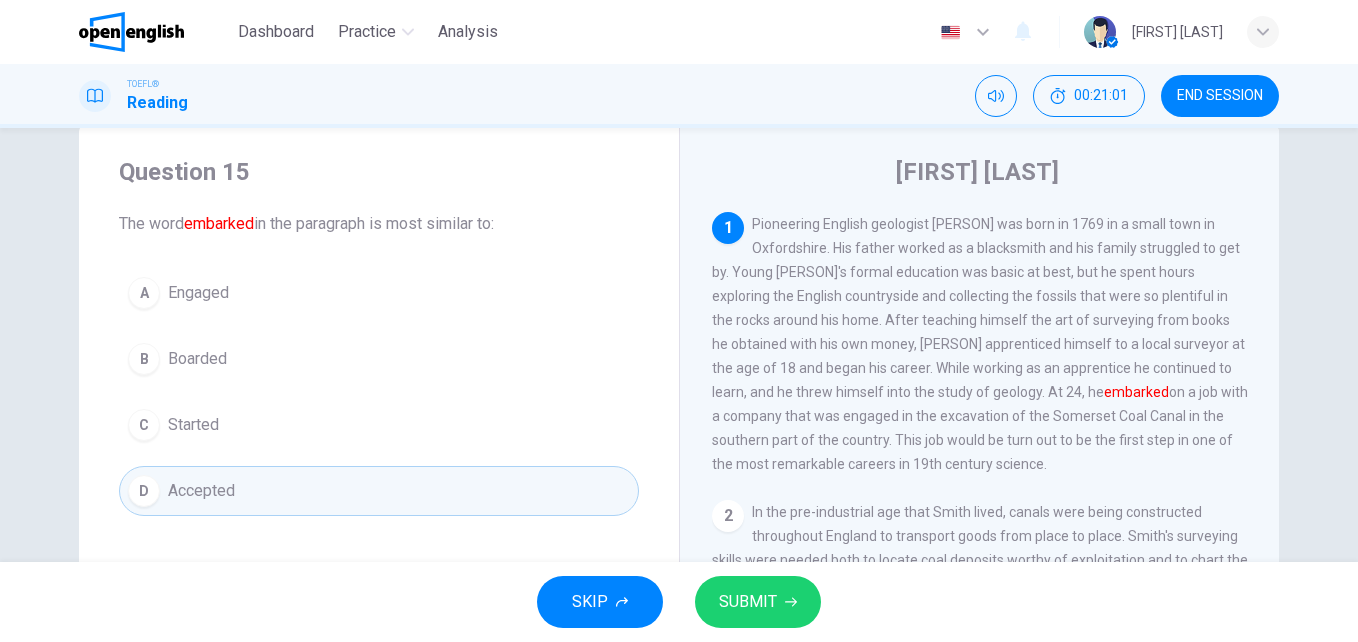 click on "SUBMIT" at bounding box center [758, 602] 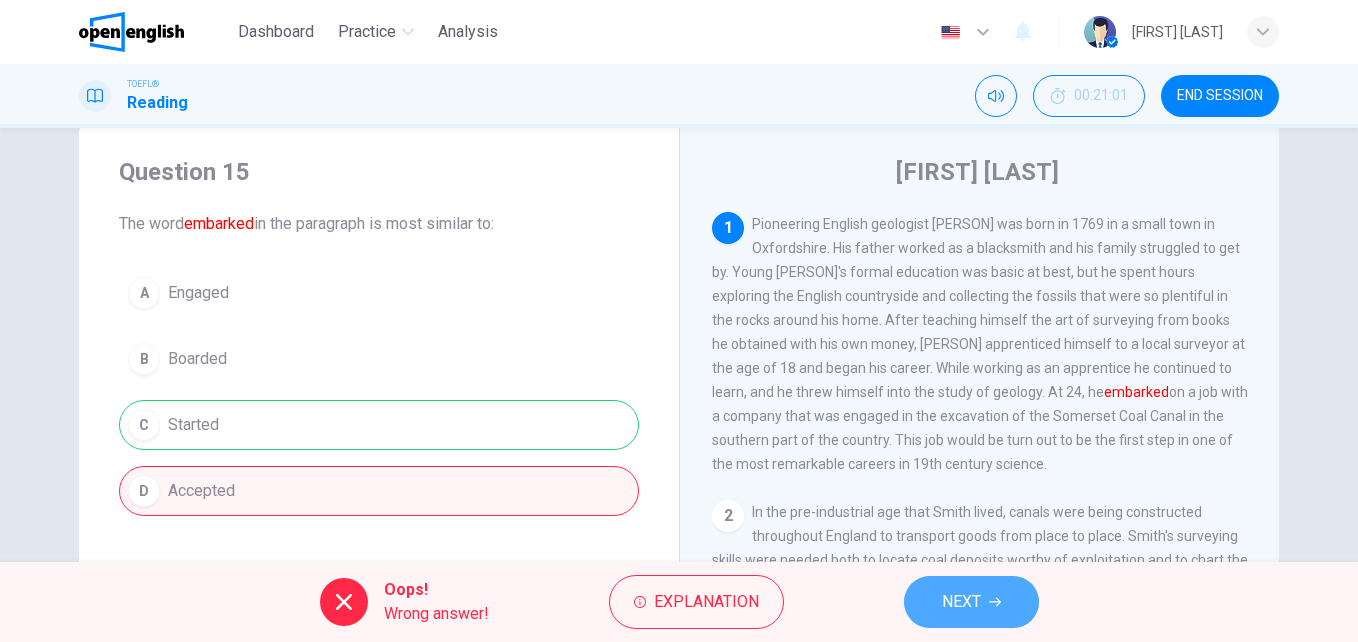 click on "NEXT" at bounding box center [961, 602] 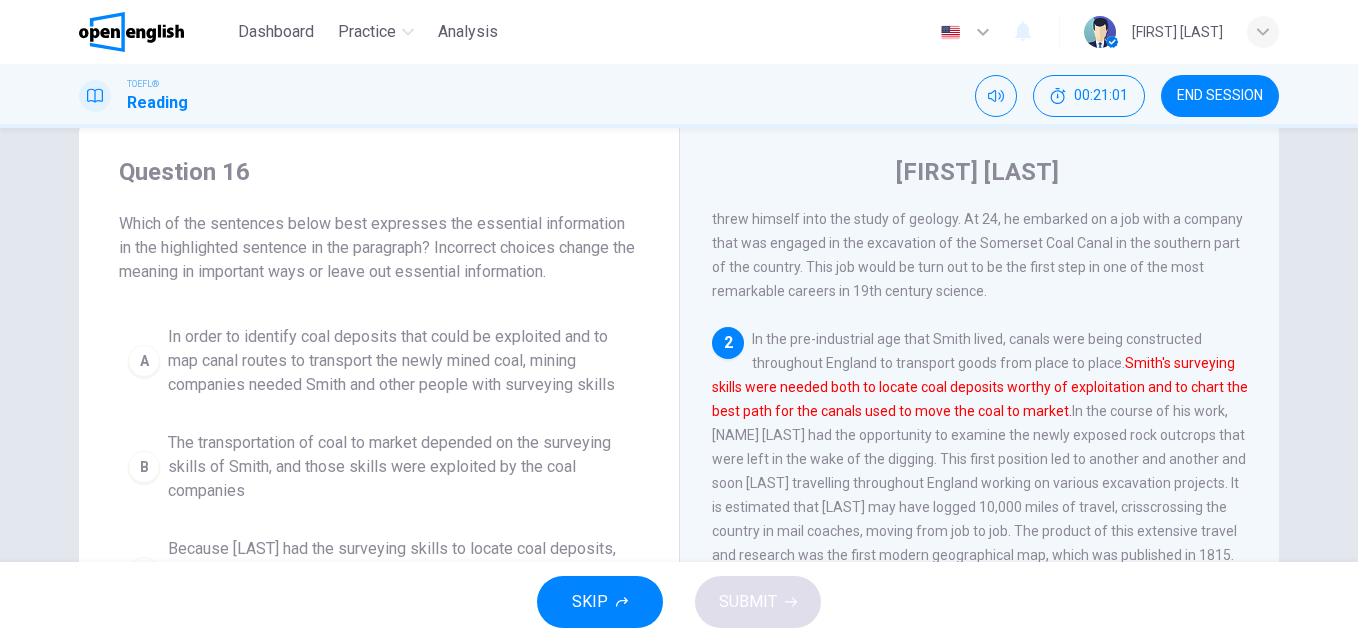 scroll, scrollTop: 224, scrollLeft: 0, axis: vertical 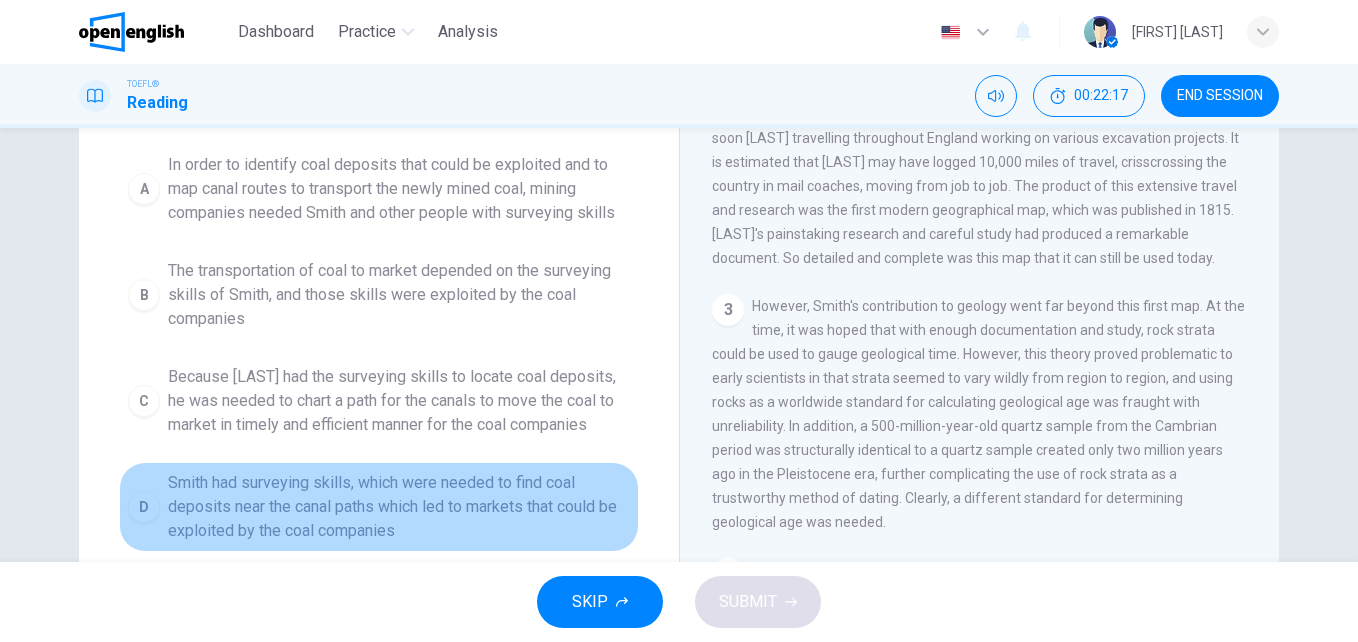 click on "Smith had surveying skills, which were needed to find coal deposits near the canal paths which led to markets that could be exploited by the coal companies" at bounding box center (399, 507) 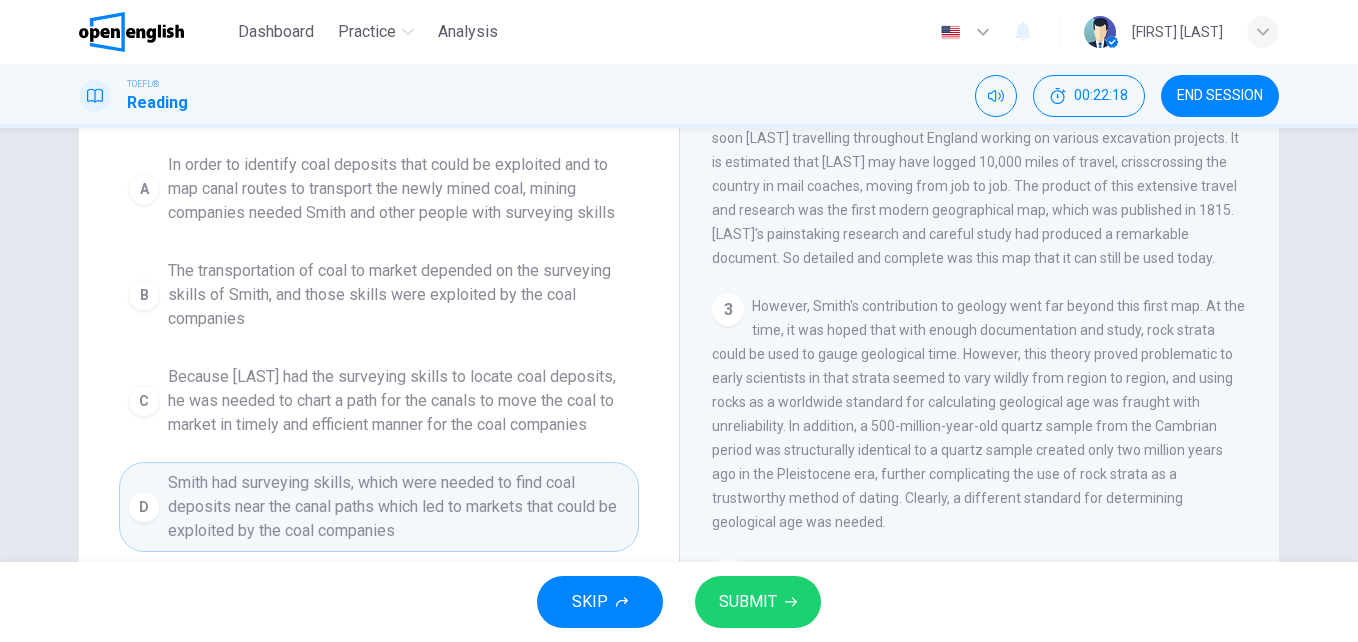 click on "SUBMIT" at bounding box center [758, 602] 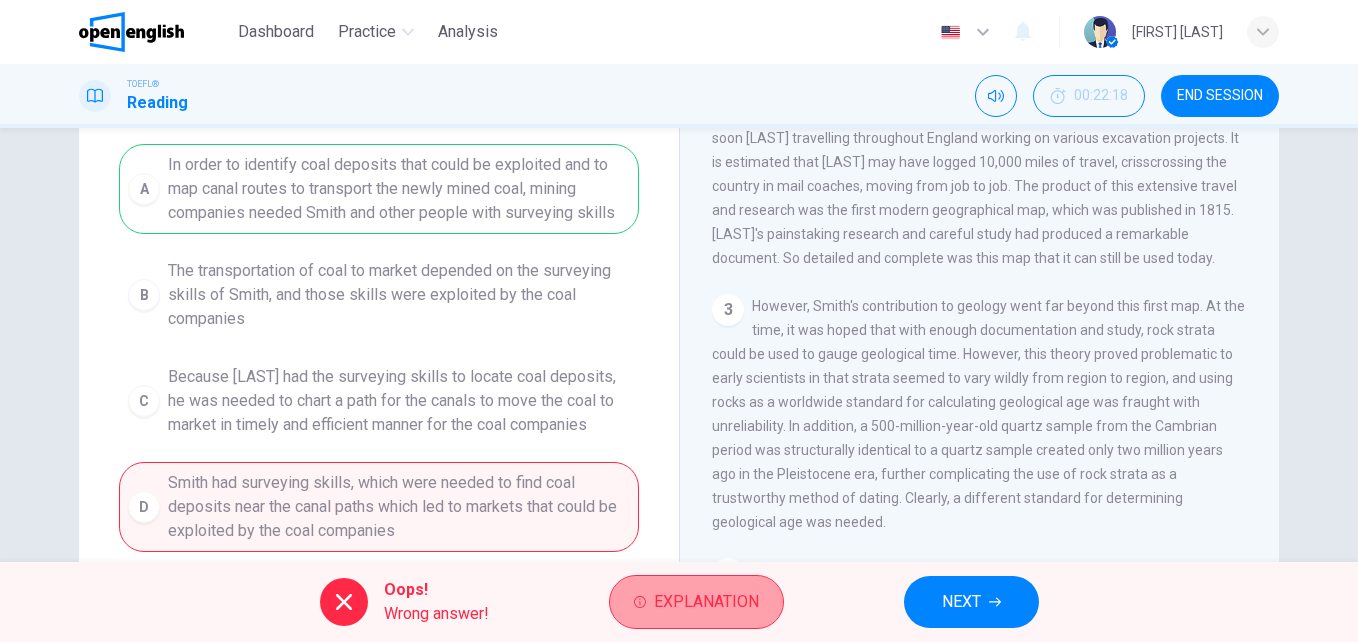 click on "Explanation" at bounding box center [706, 602] 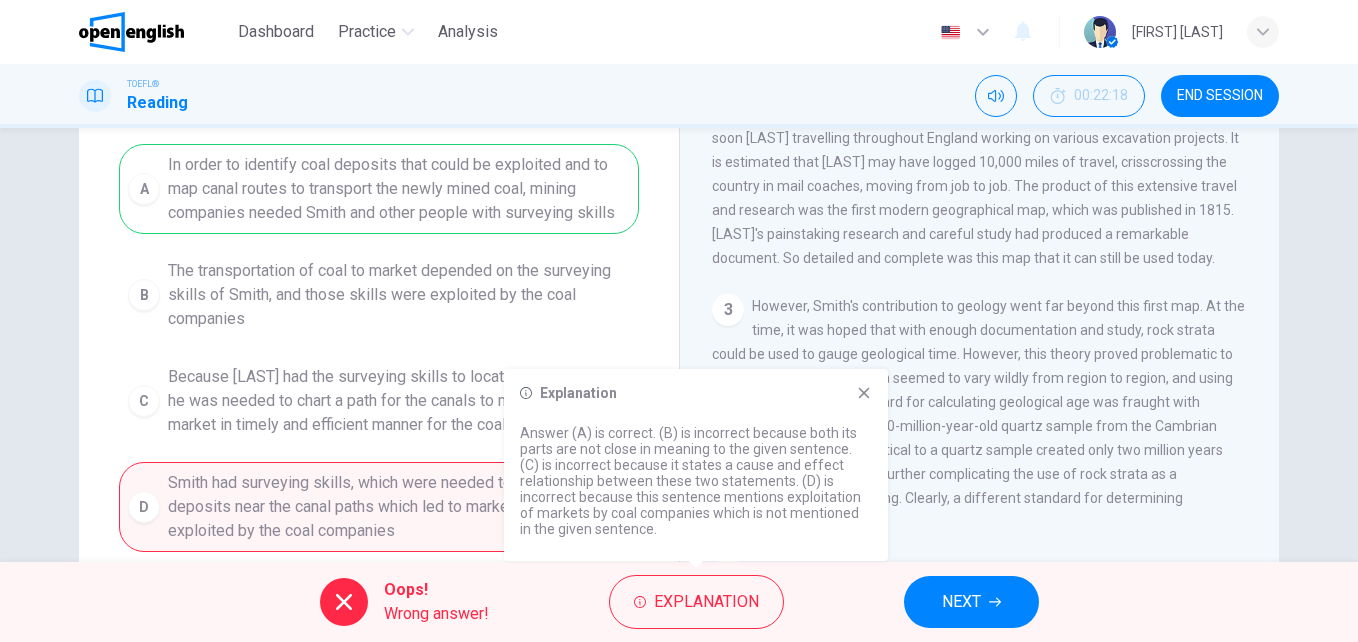 click on "A In order to identify coal deposits that could be exploited and to map canal routes to transport the newly mined coal, mining companies needed Smith and other people with surveying skills B The transportation of coal to market depended on the surveying skills of Smith, and those skills were exploited by the coal companies C Because Smith had the surveying skills to locate coal deposits, he was needed to chart a path for the canals to move the coal to market in timely and efficient manner for the coal companies D Smith had surveying skills, which were needed to find coal deposits near the canal paths which led to markets that could be exploited by the coal companies" at bounding box center [379, 348] 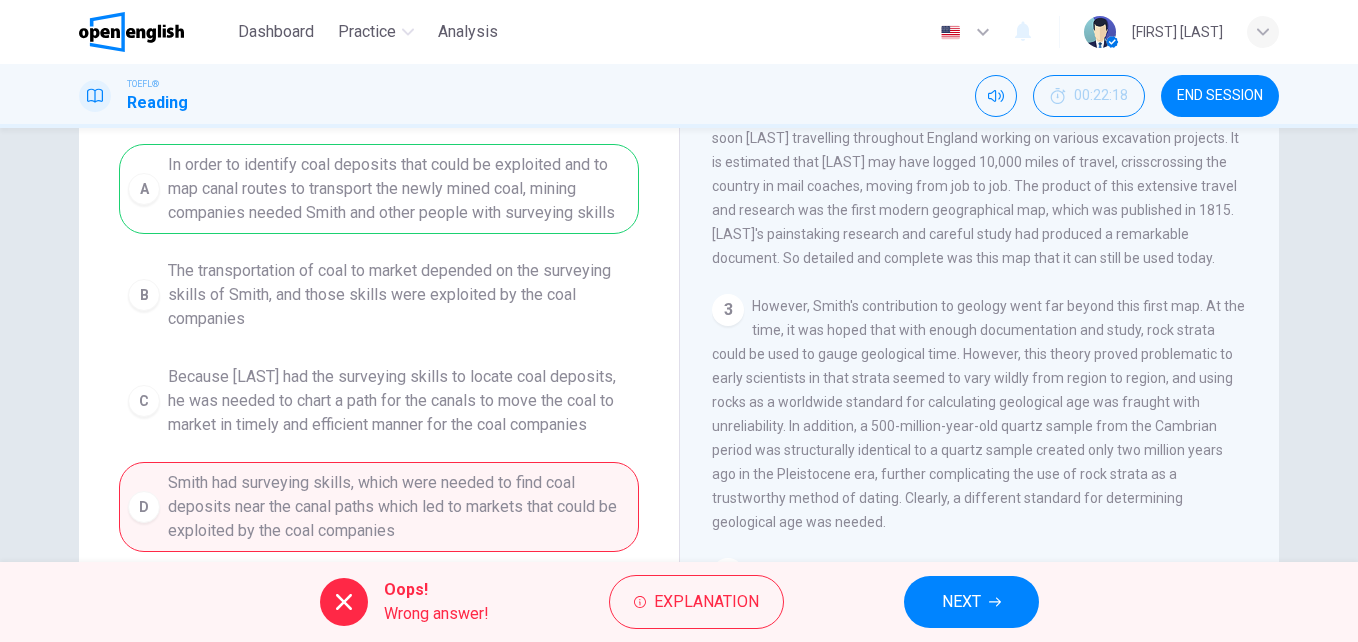 click on "NEXT" at bounding box center [961, 602] 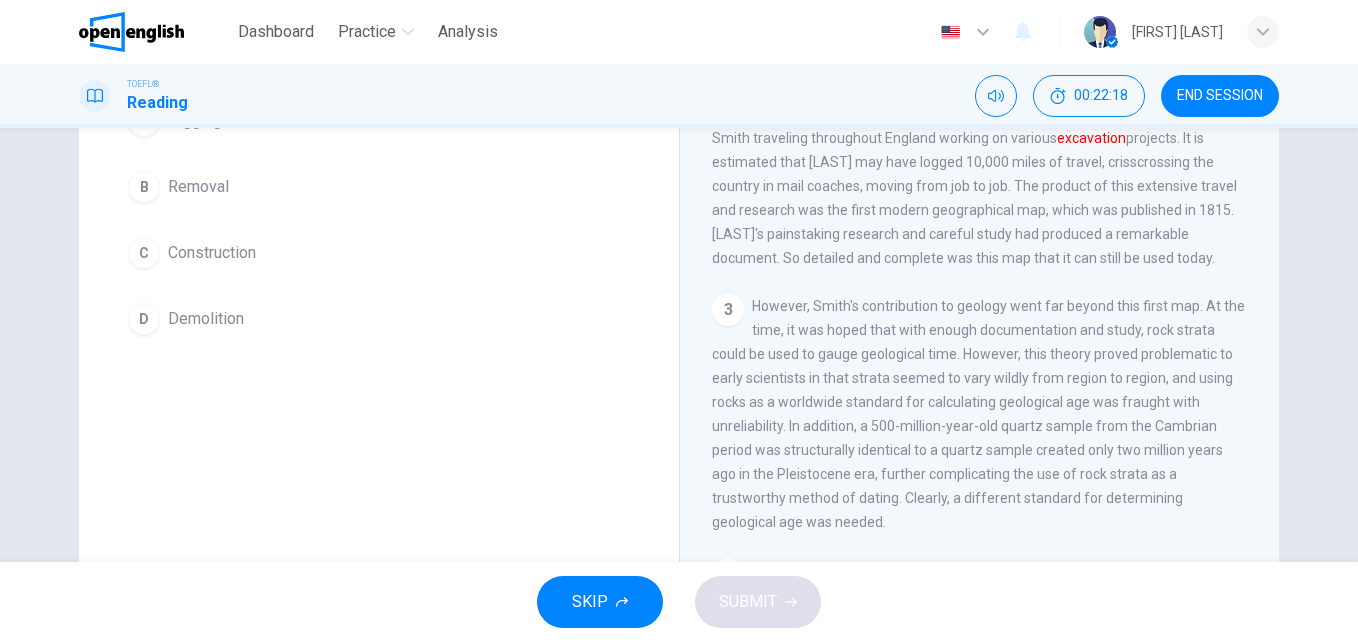 scroll, scrollTop: 168, scrollLeft: 0, axis: vertical 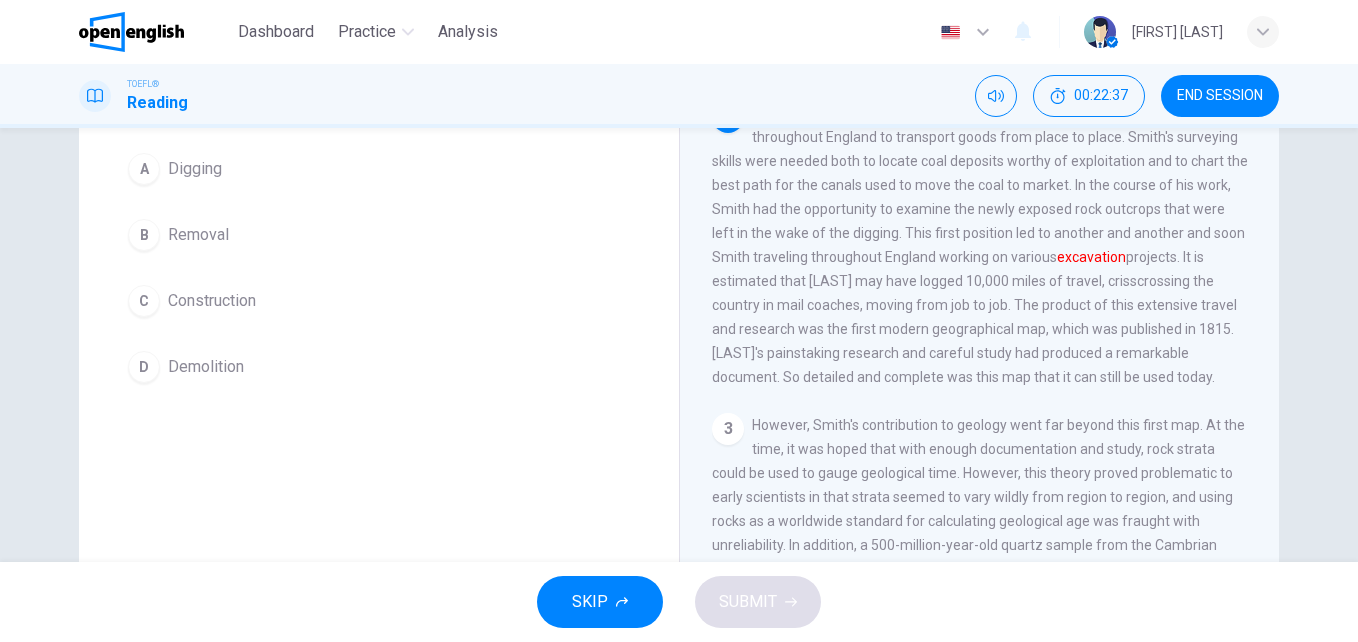 click on "Digging" at bounding box center (195, 169) 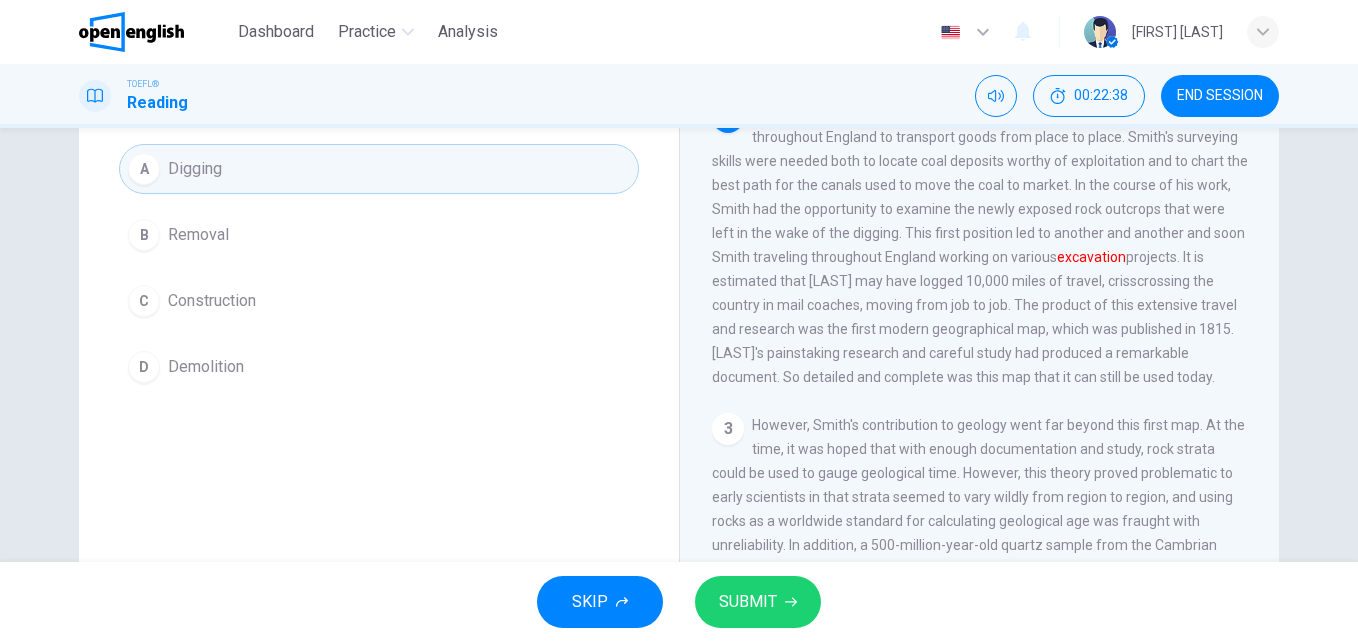 click on "SUBMIT" at bounding box center [758, 602] 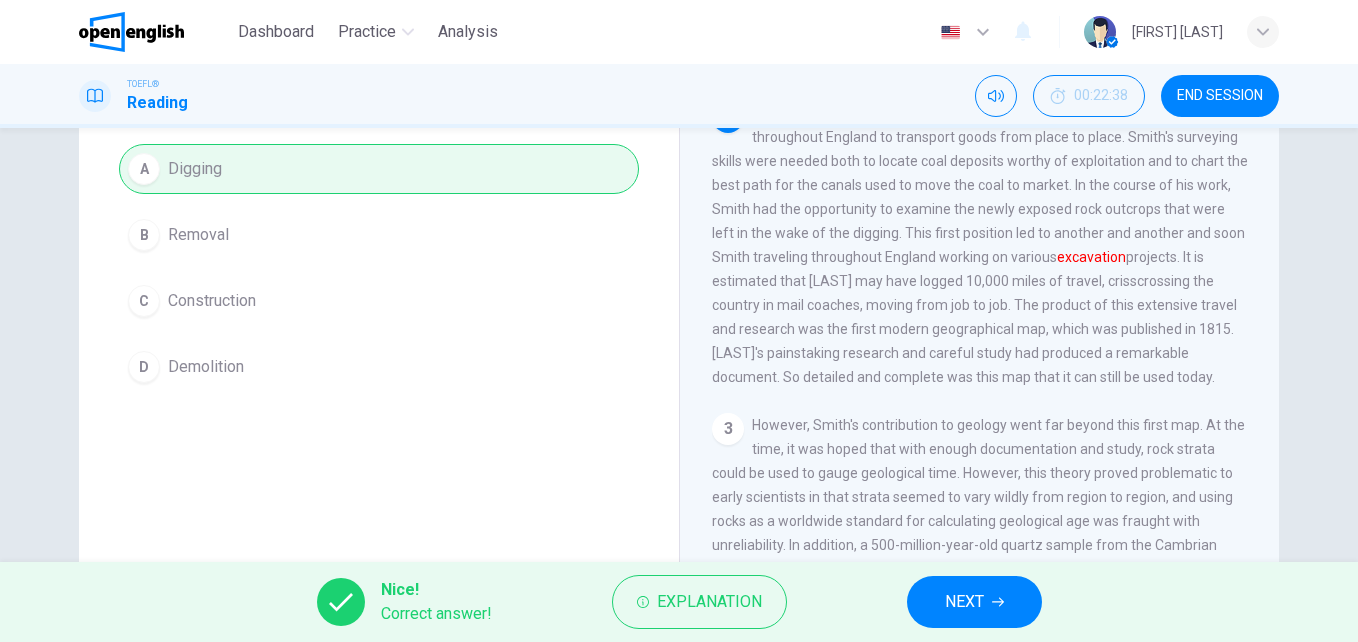 click on "END SESSION" at bounding box center (1220, 96) 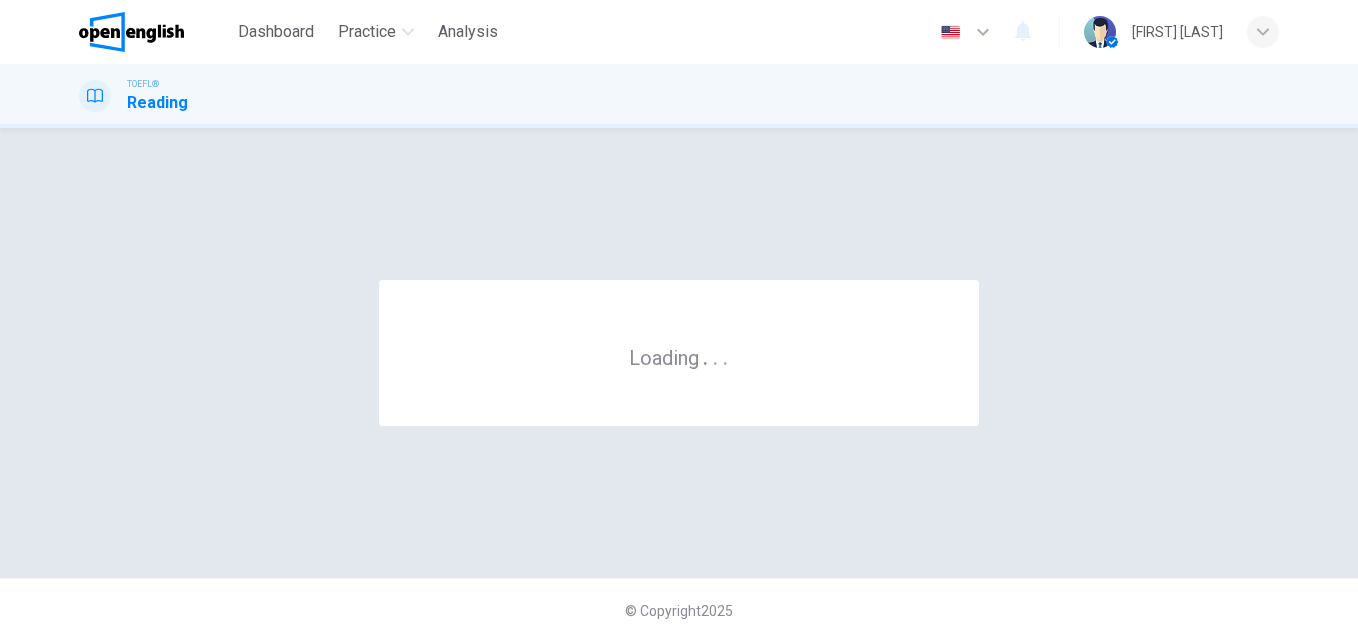 scroll, scrollTop: 0, scrollLeft: 0, axis: both 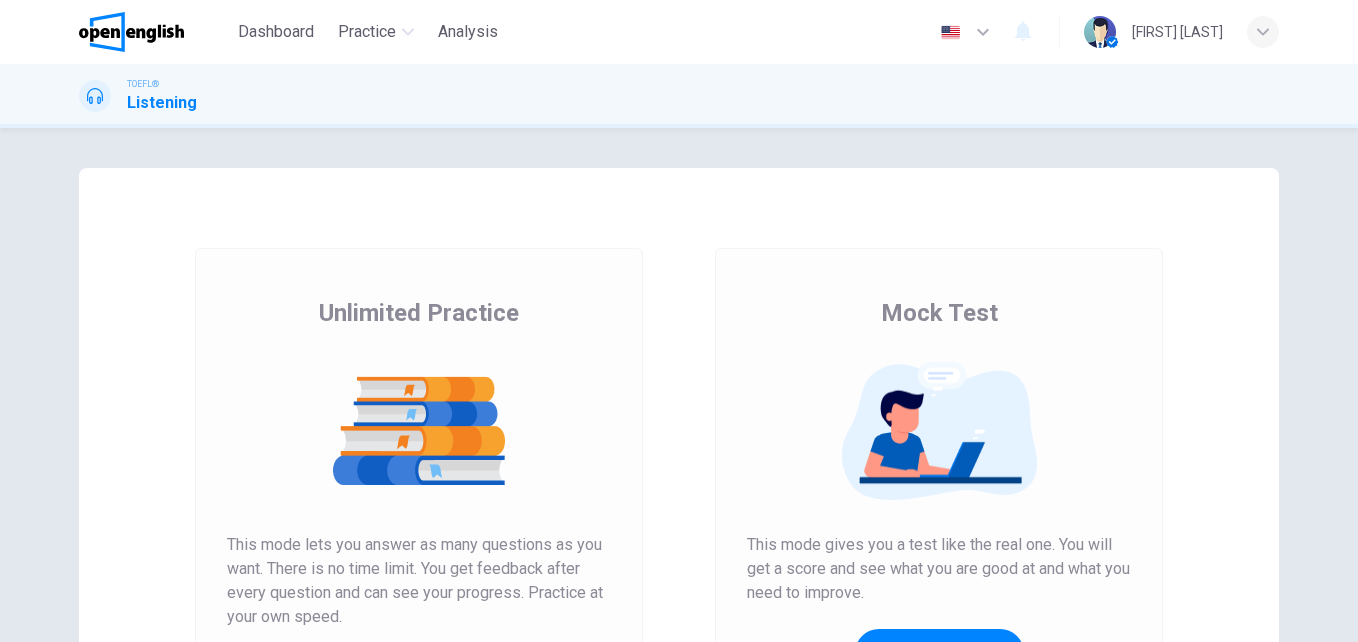 drag, startPoint x: 1347, startPoint y: 291, endPoint x: 1351, endPoint y: 386, distance: 95.084175 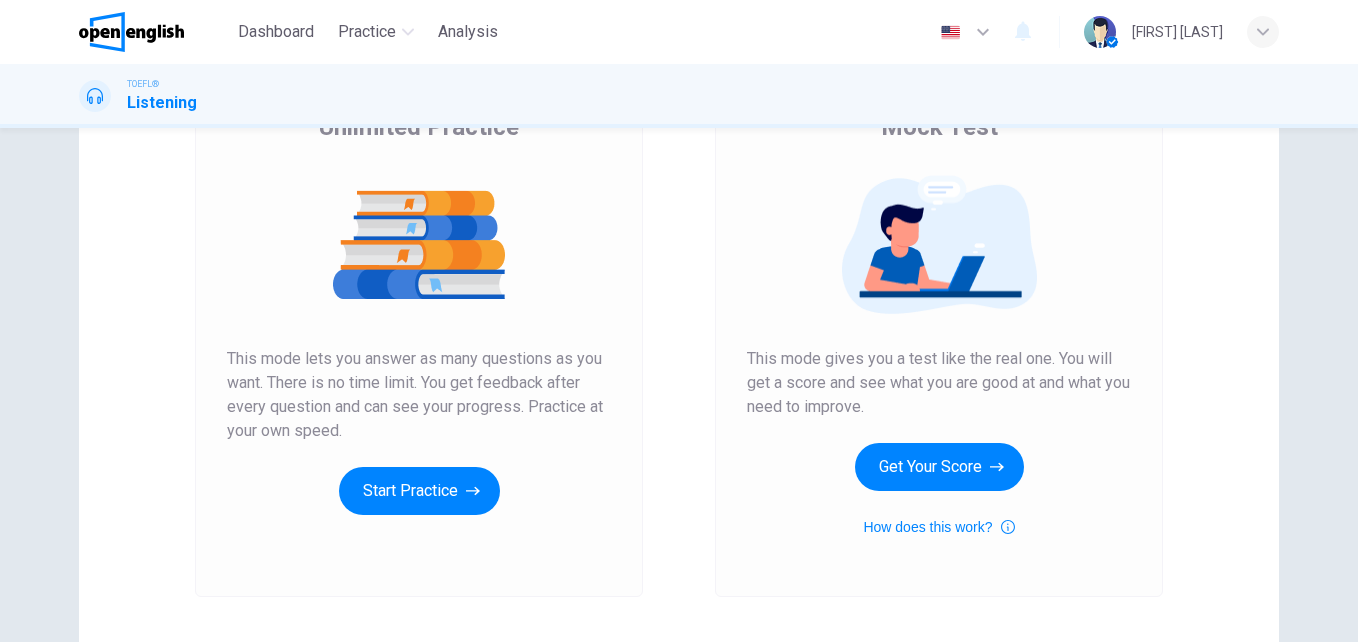 scroll, scrollTop: 209, scrollLeft: 0, axis: vertical 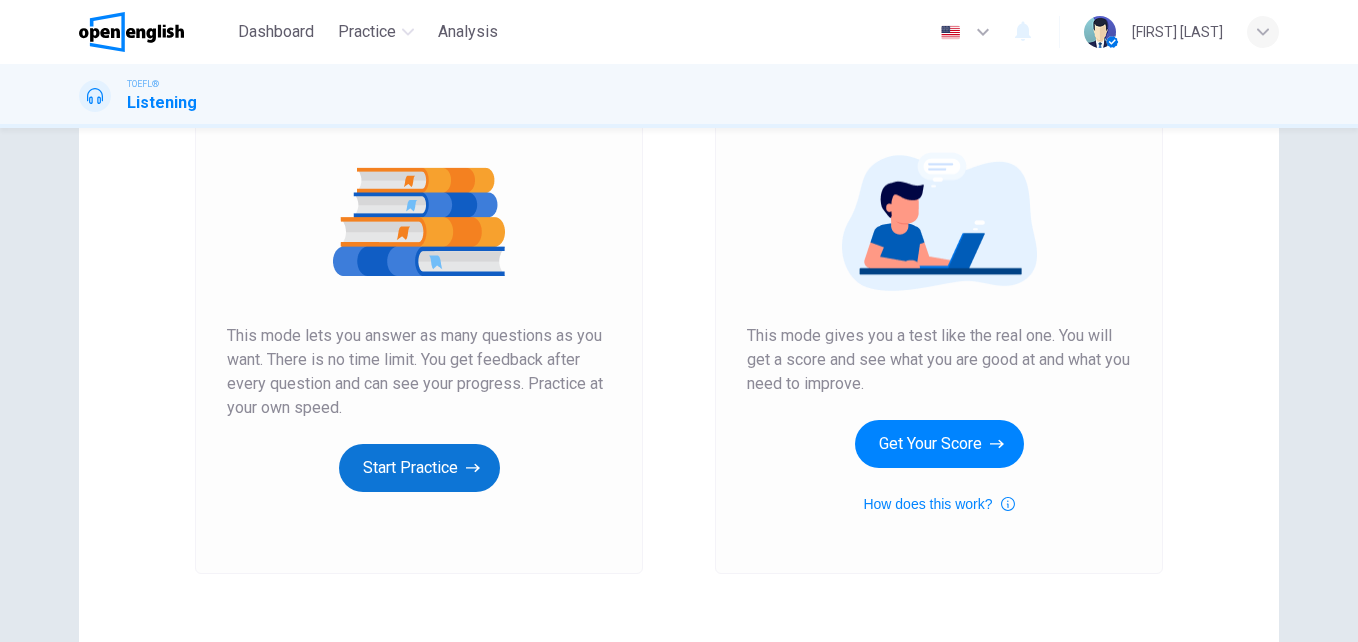 click on "Start Practice" at bounding box center [419, 468] 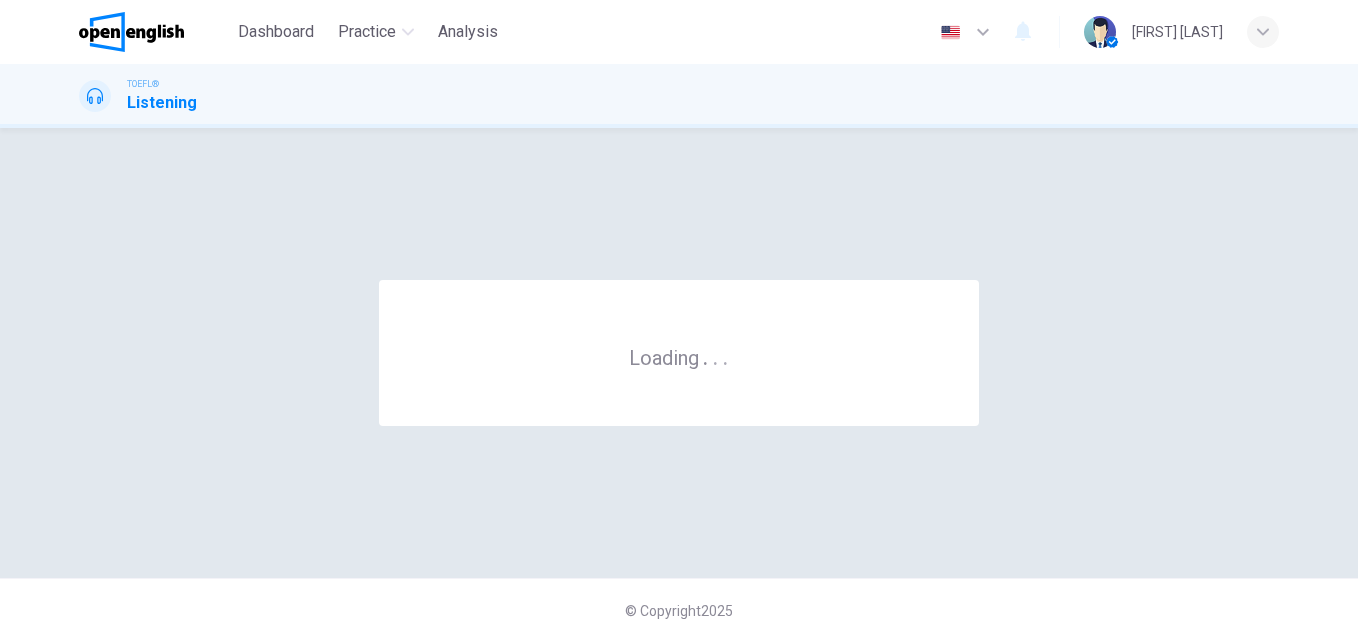 scroll, scrollTop: 0, scrollLeft: 0, axis: both 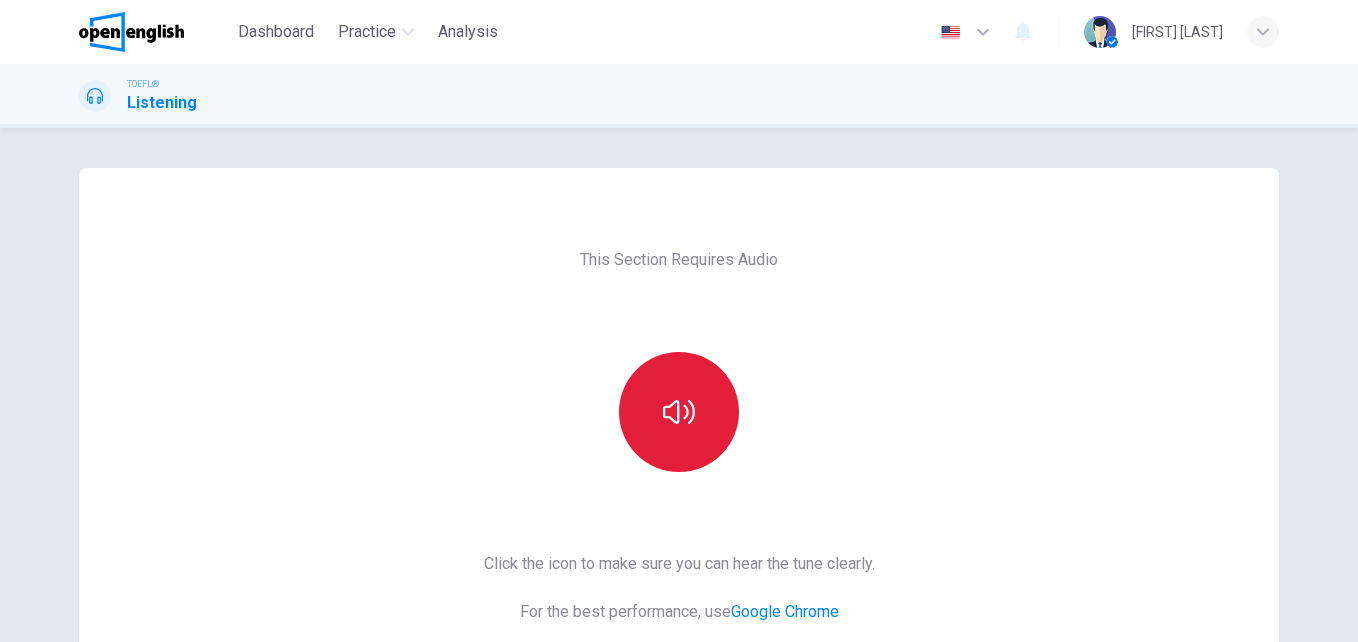 click 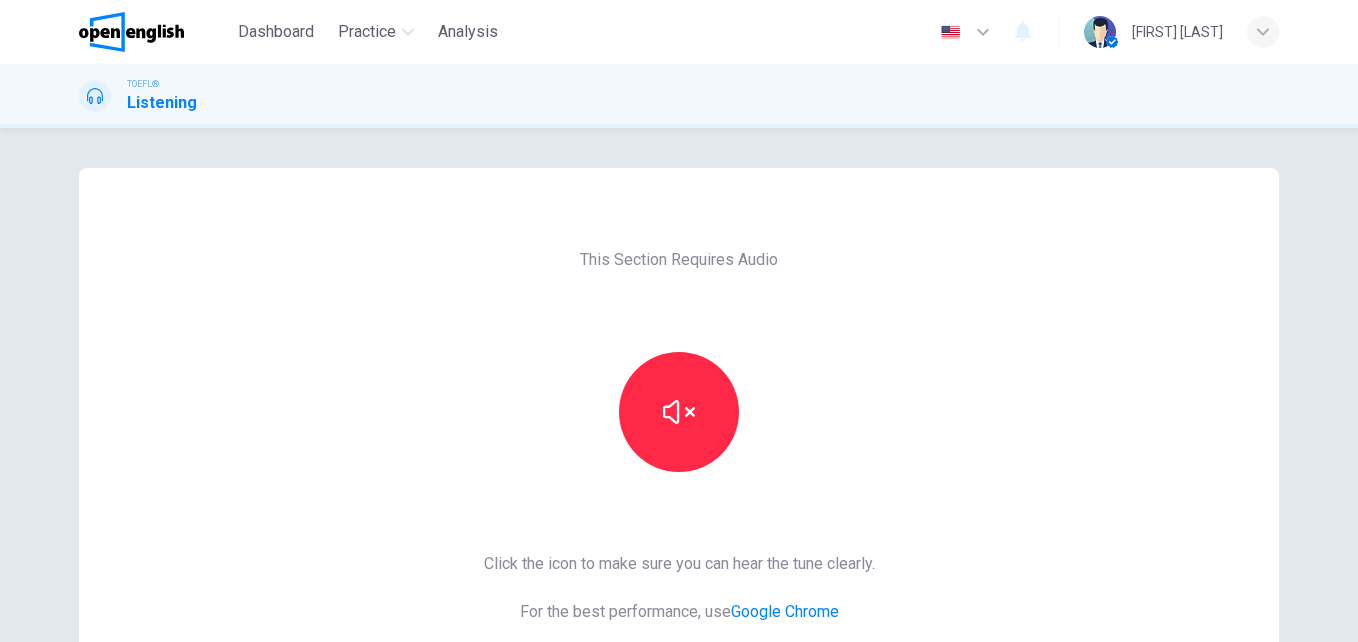 drag, startPoint x: 1349, startPoint y: 377, endPoint x: 1339, endPoint y: 503, distance: 126.3962 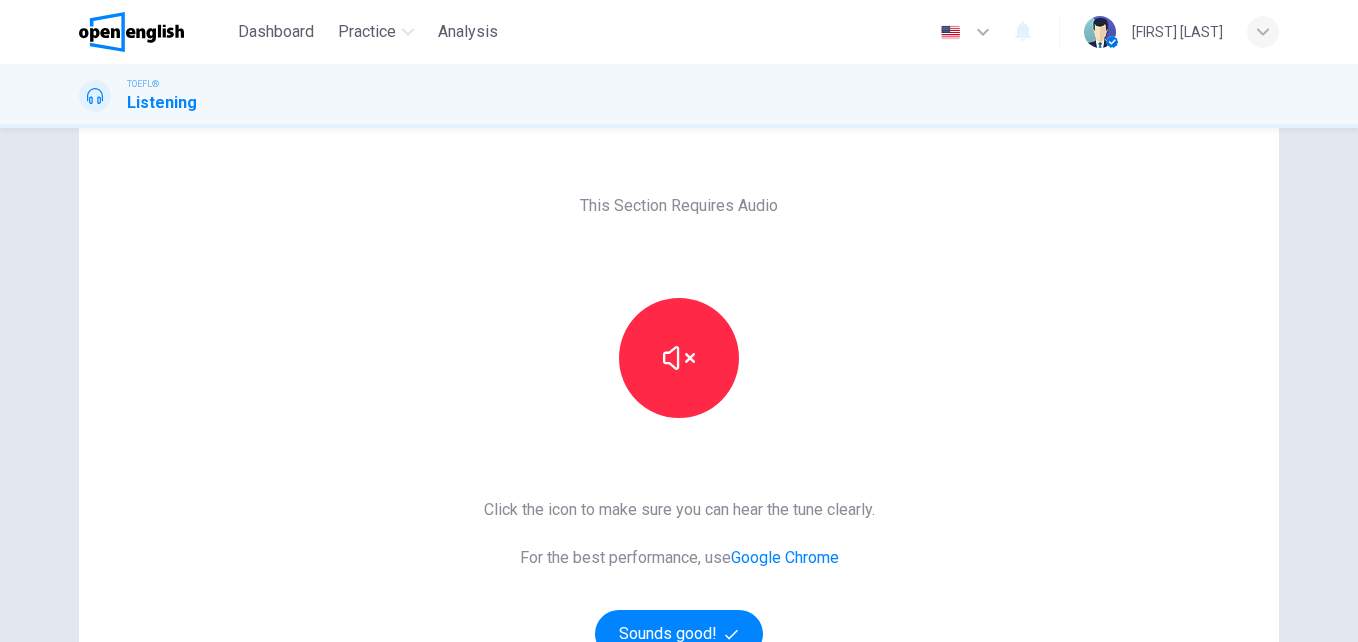 scroll, scrollTop: 141, scrollLeft: 0, axis: vertical 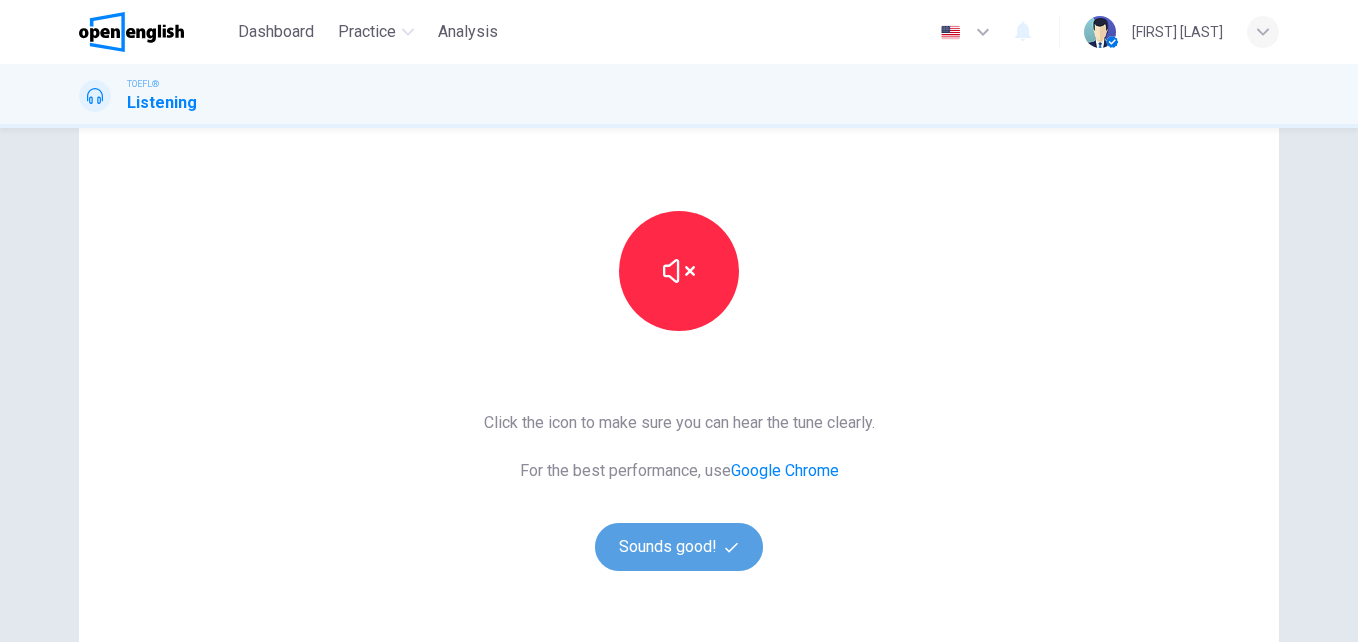 click on "Sounds good!" at bounding box center (679, 547) 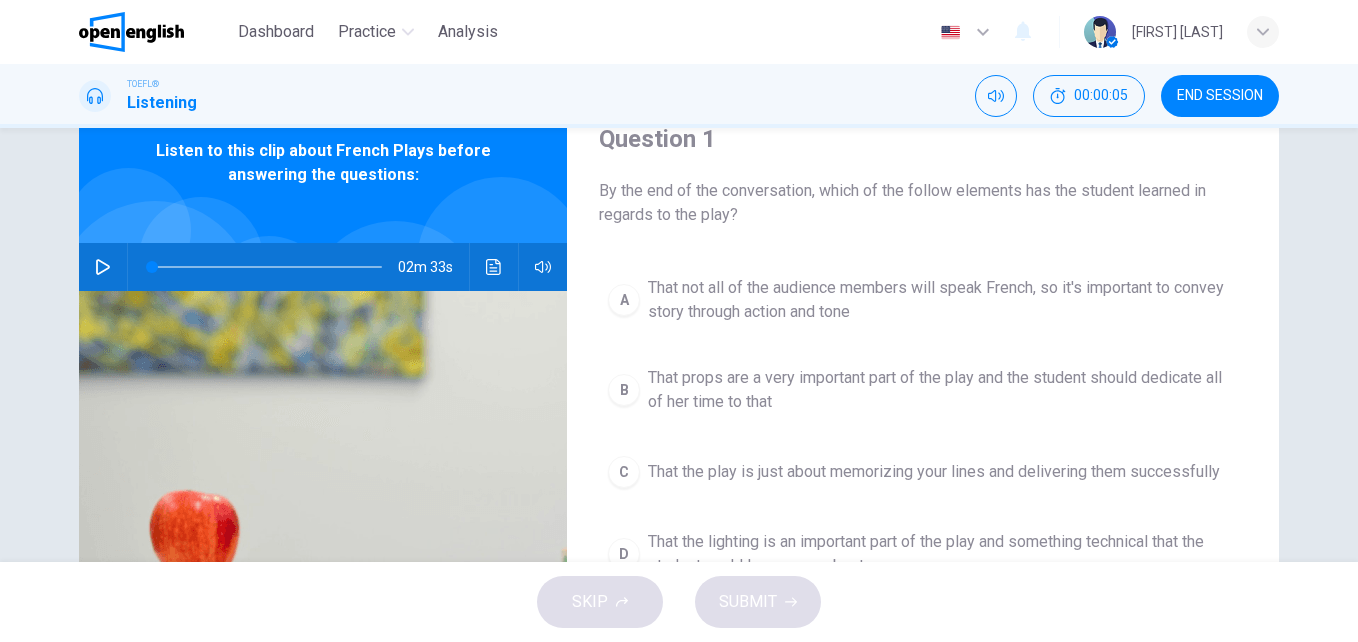 scroll, scrollTop: 83, scrollLeft: 0, axis: vertical 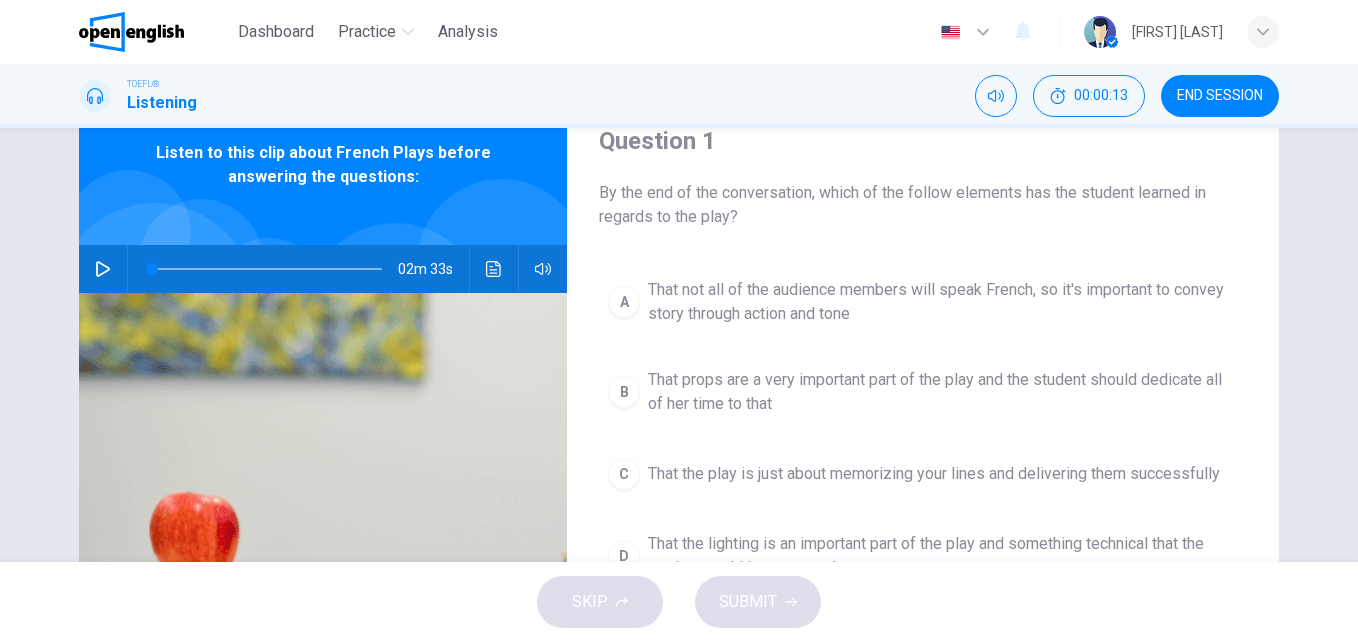 click 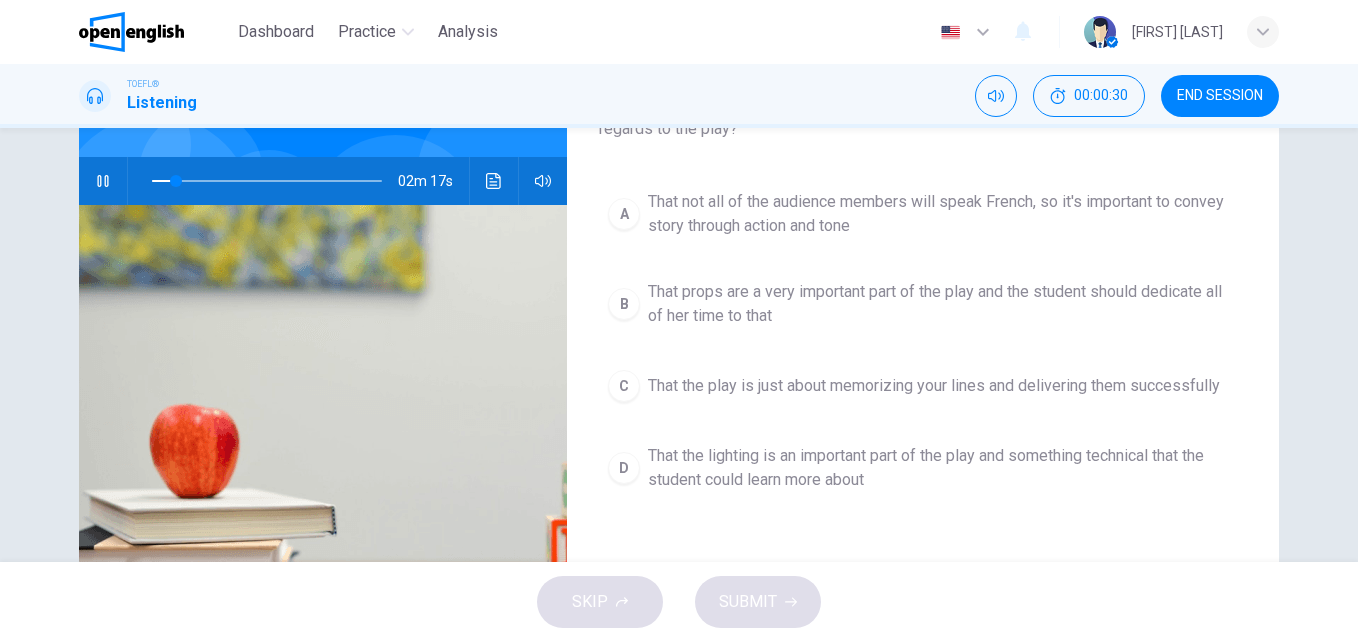 scroll, scrollTop: 160, scrollLeft: 0, axis: vertical 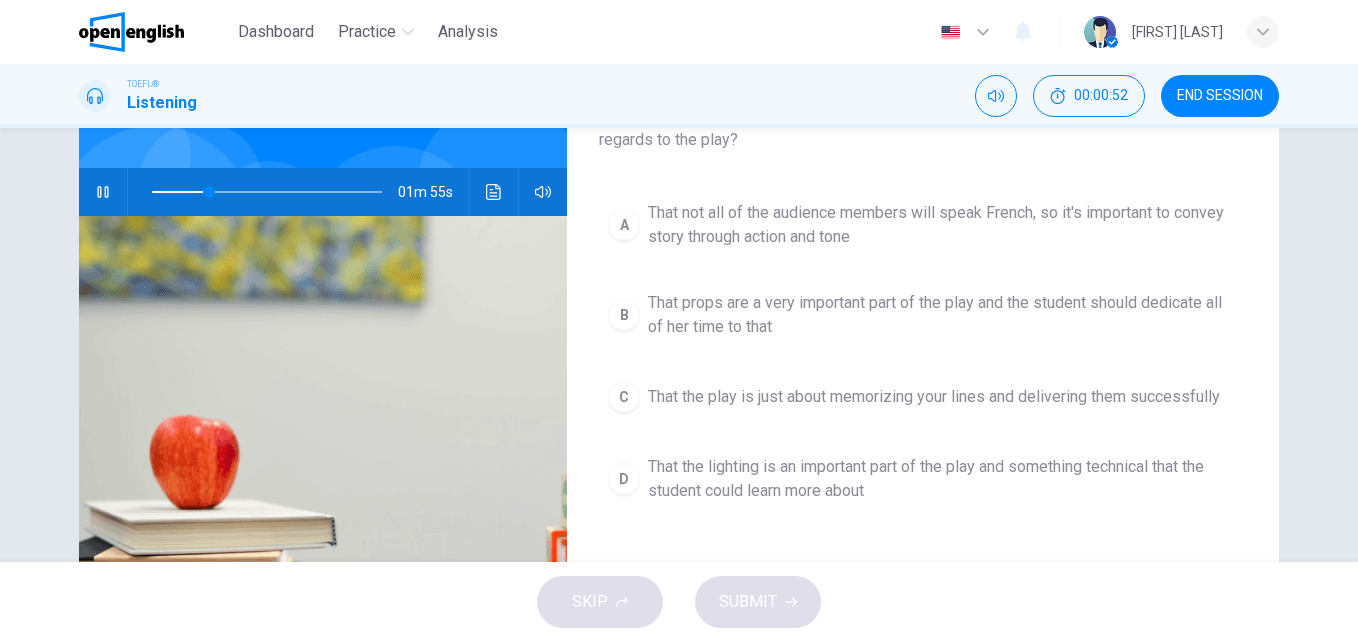 type on "**" 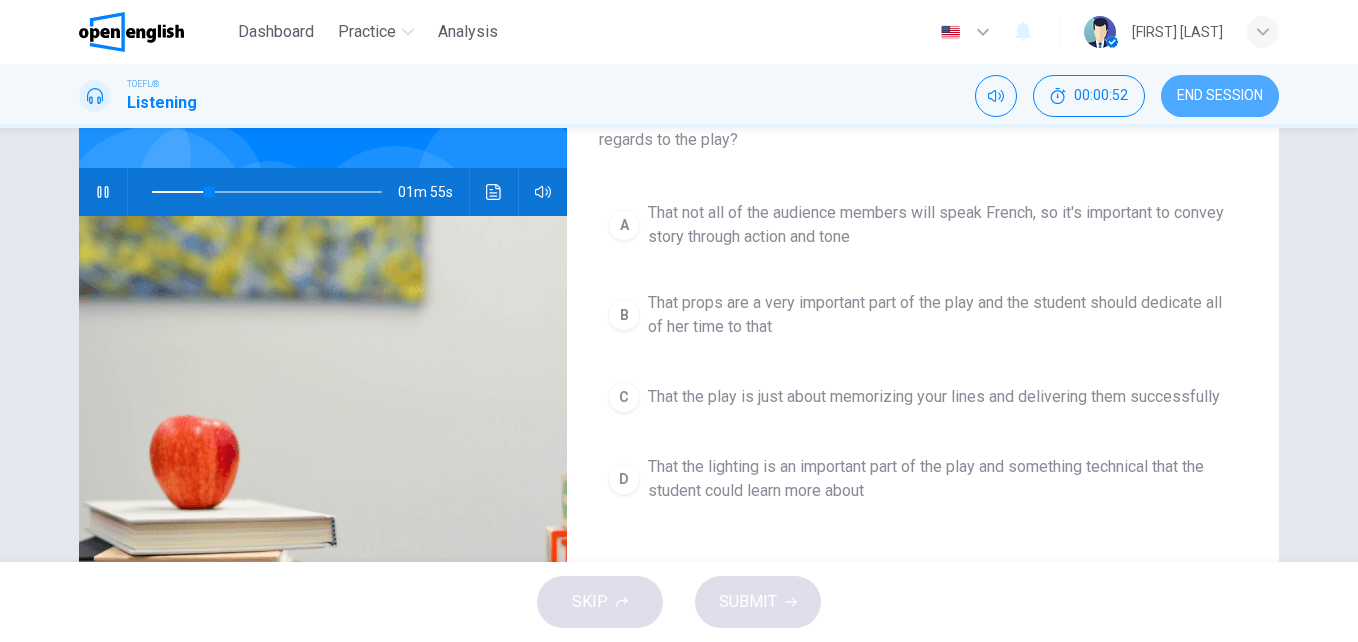click on "END SESSION" at bounding box center [1220, 96] 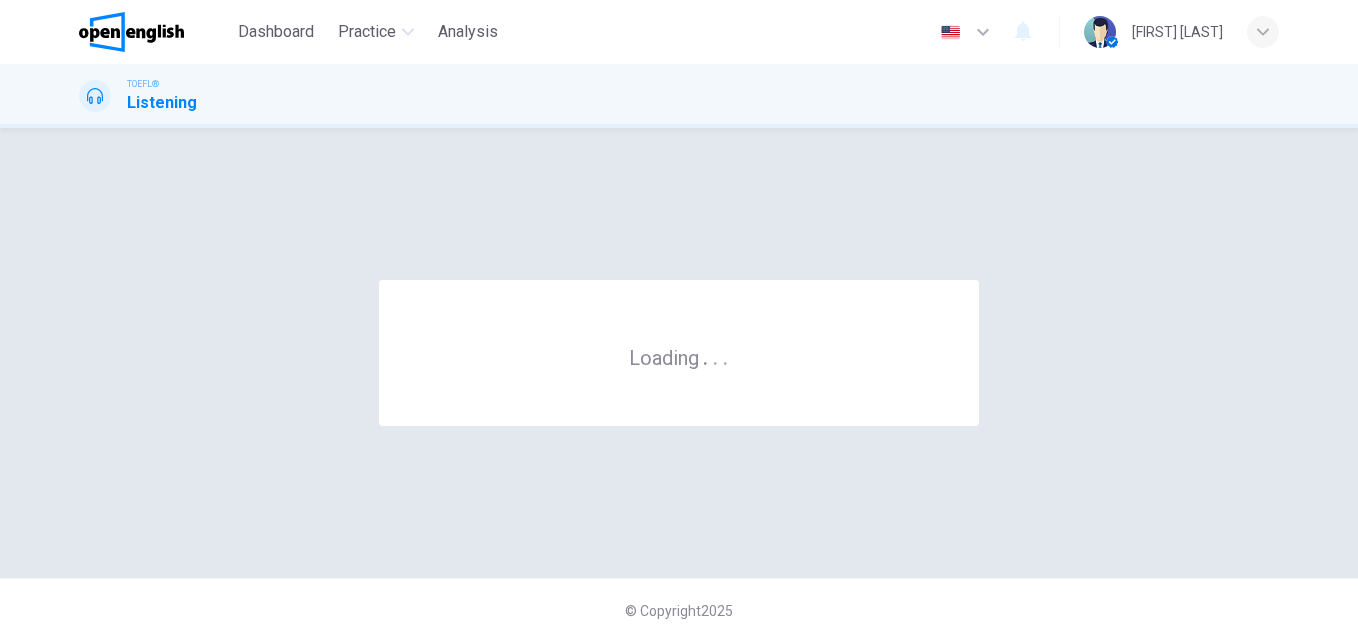 scroll, scrollTop: 0, scrollLeft: 0, axis: both 